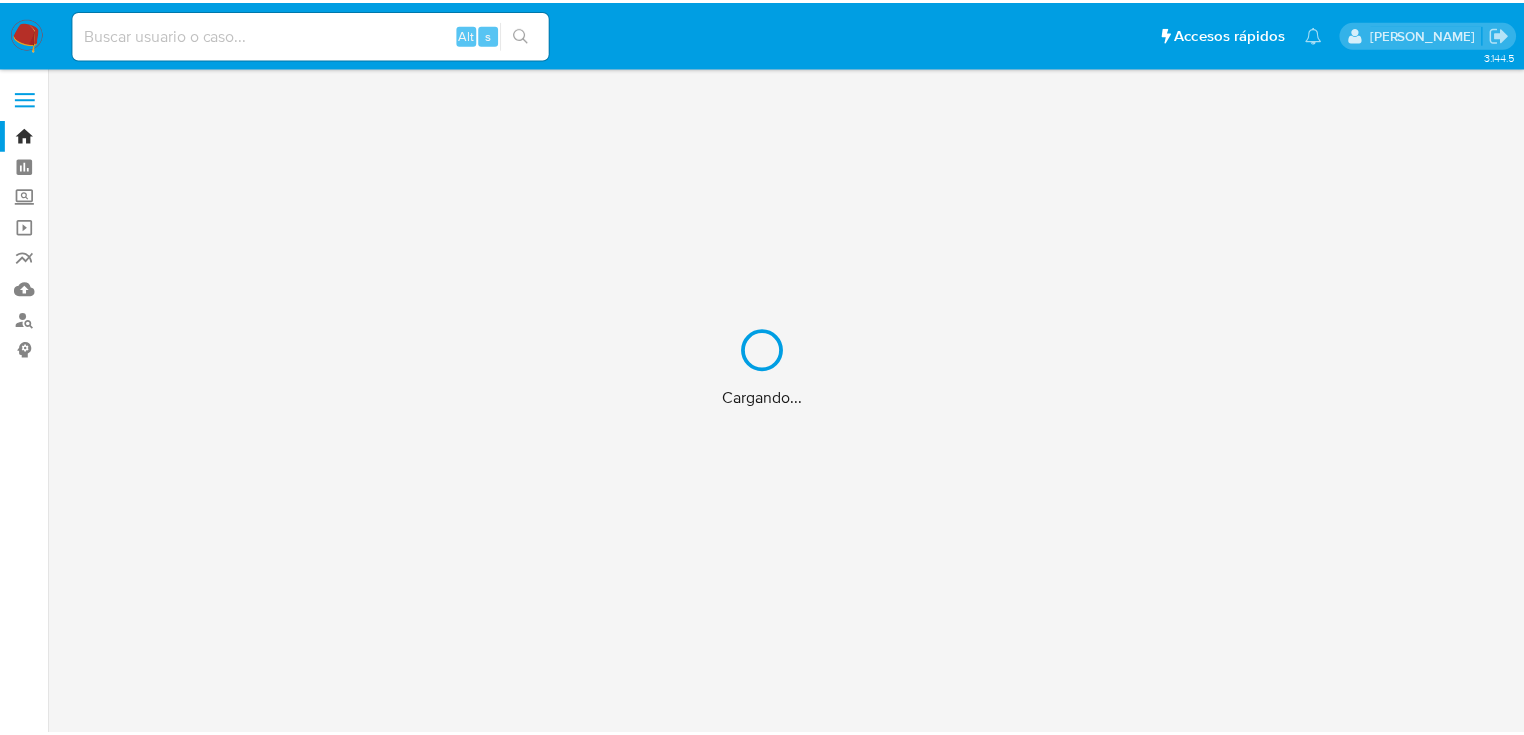 scroll, scrollTop: 0, scrollLeft: 0, axis: both 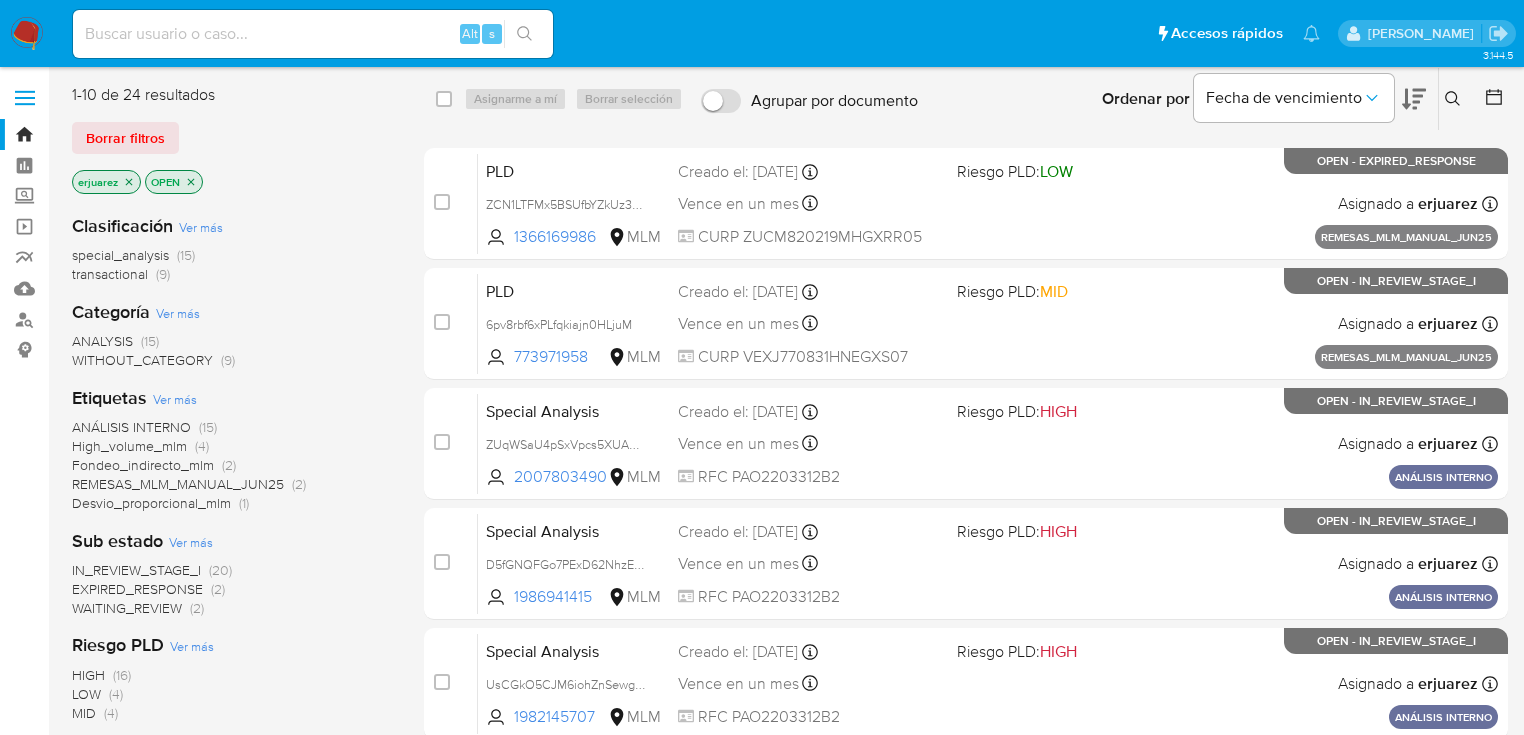 click at bounding box center [1455, 99] 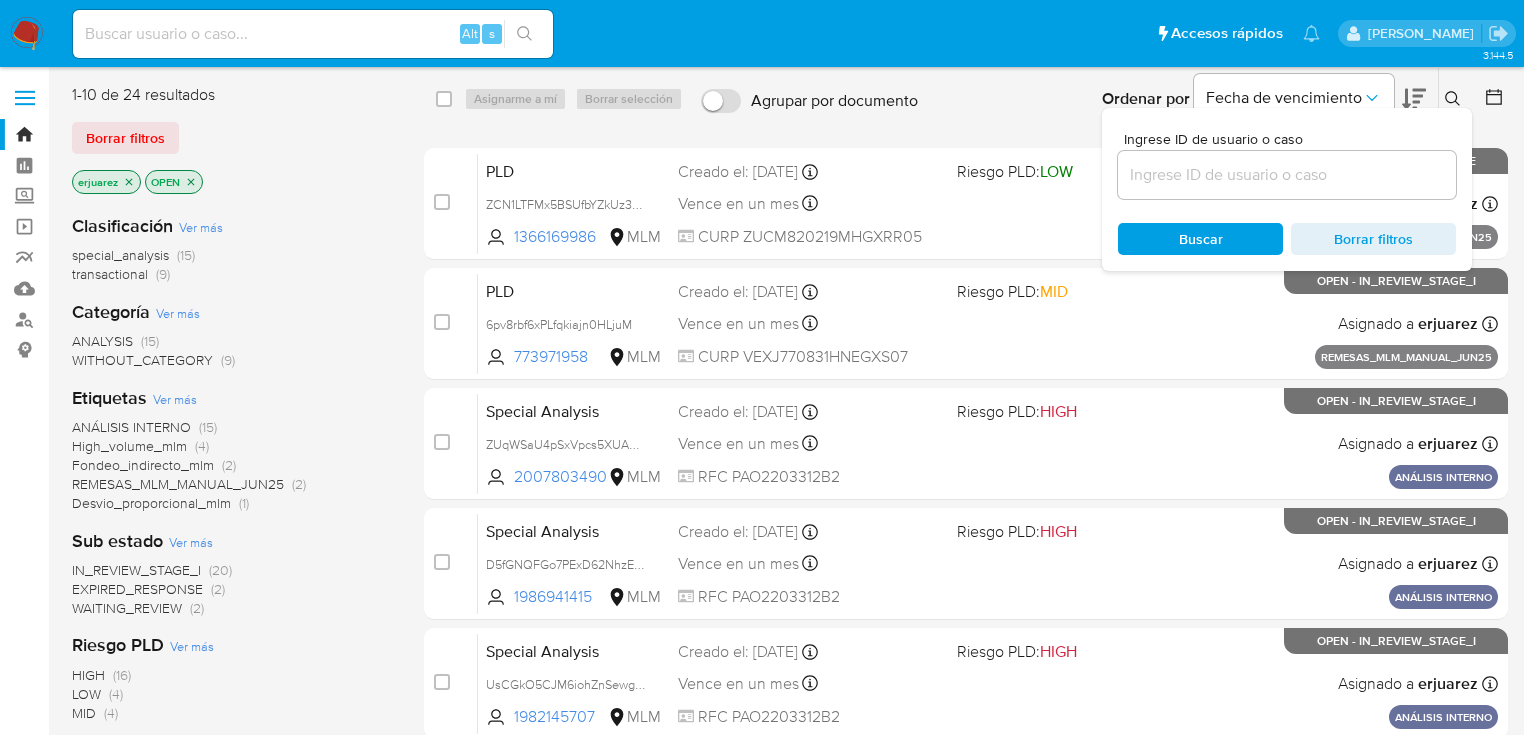click at bounding box center [1287, 175] 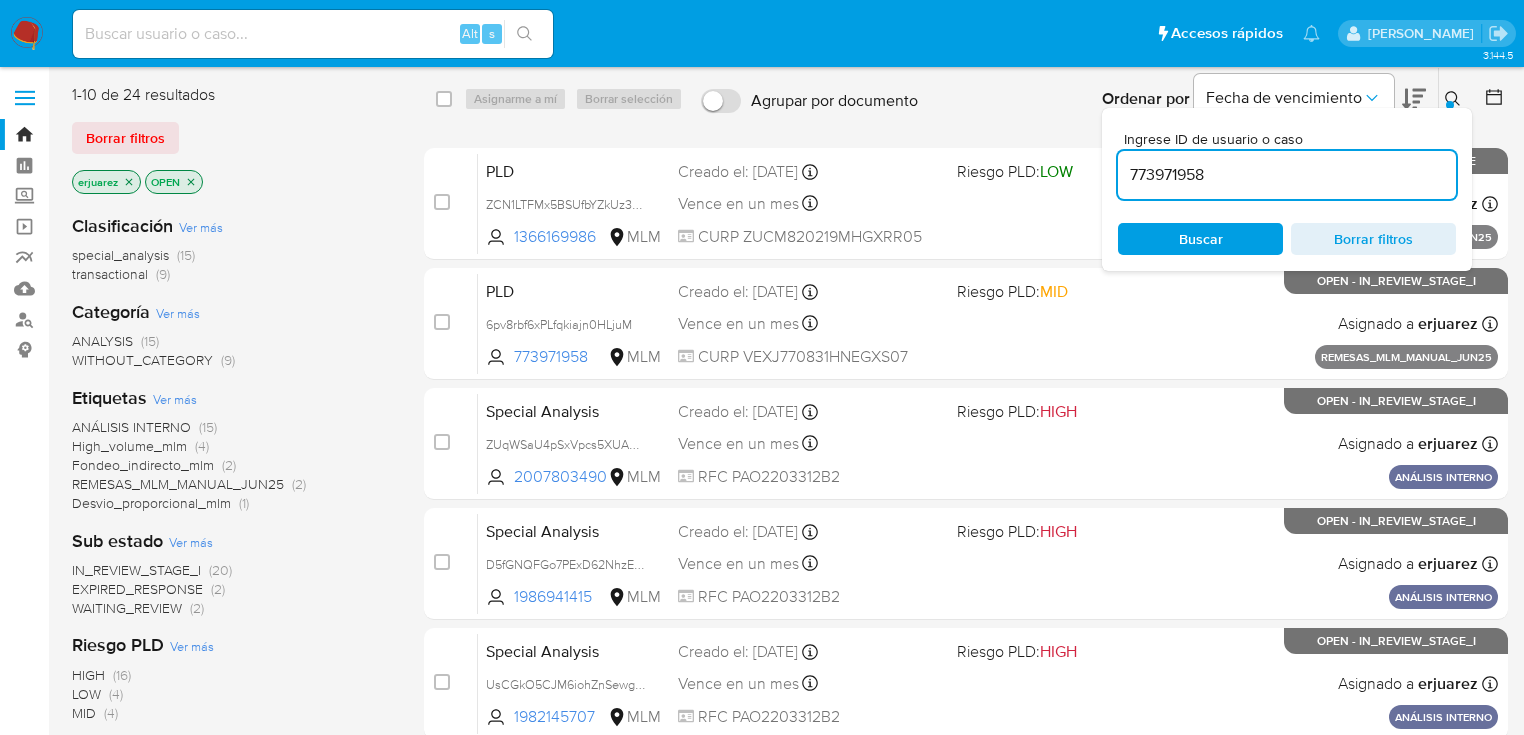 type on "773971958" 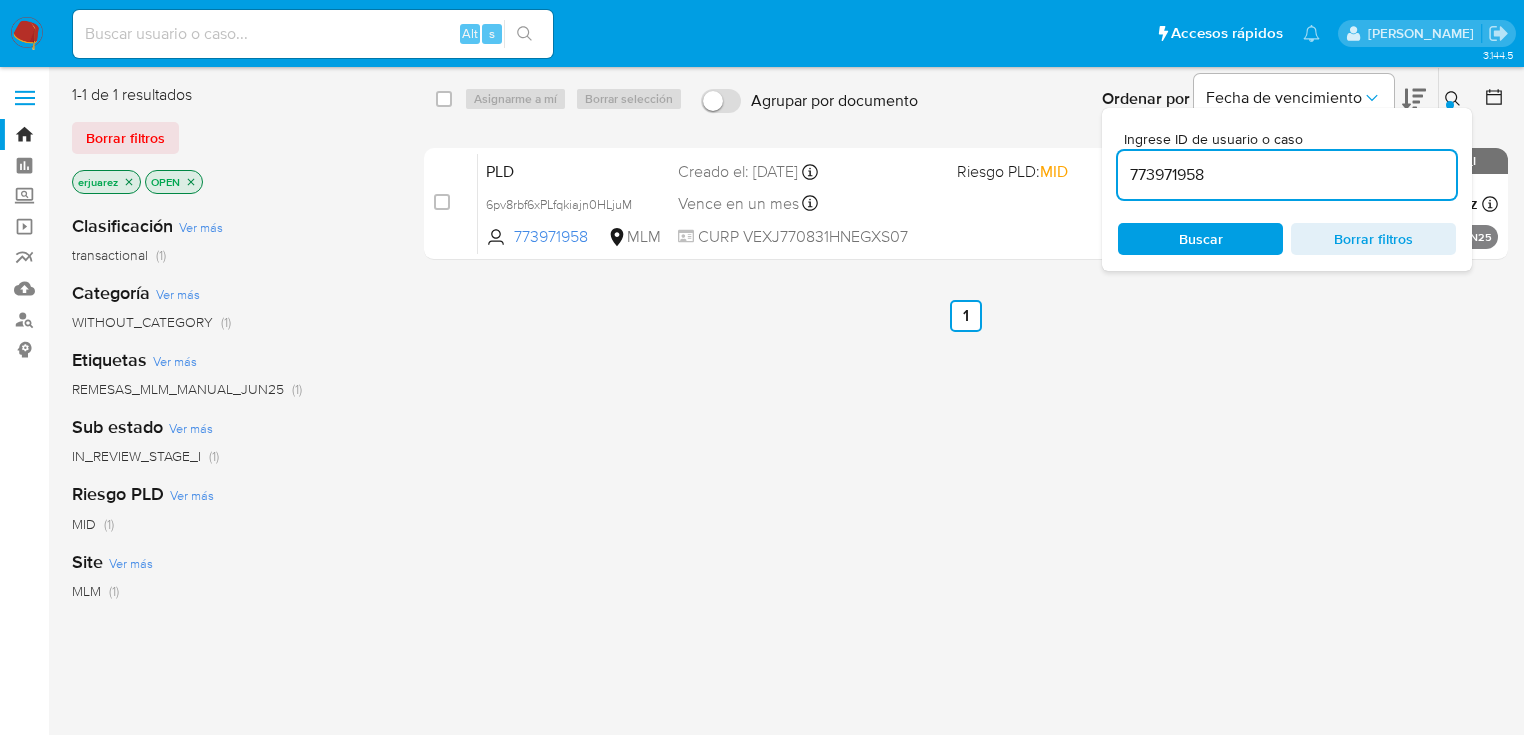 click on "773971958" at bounding box center [1287, 175] 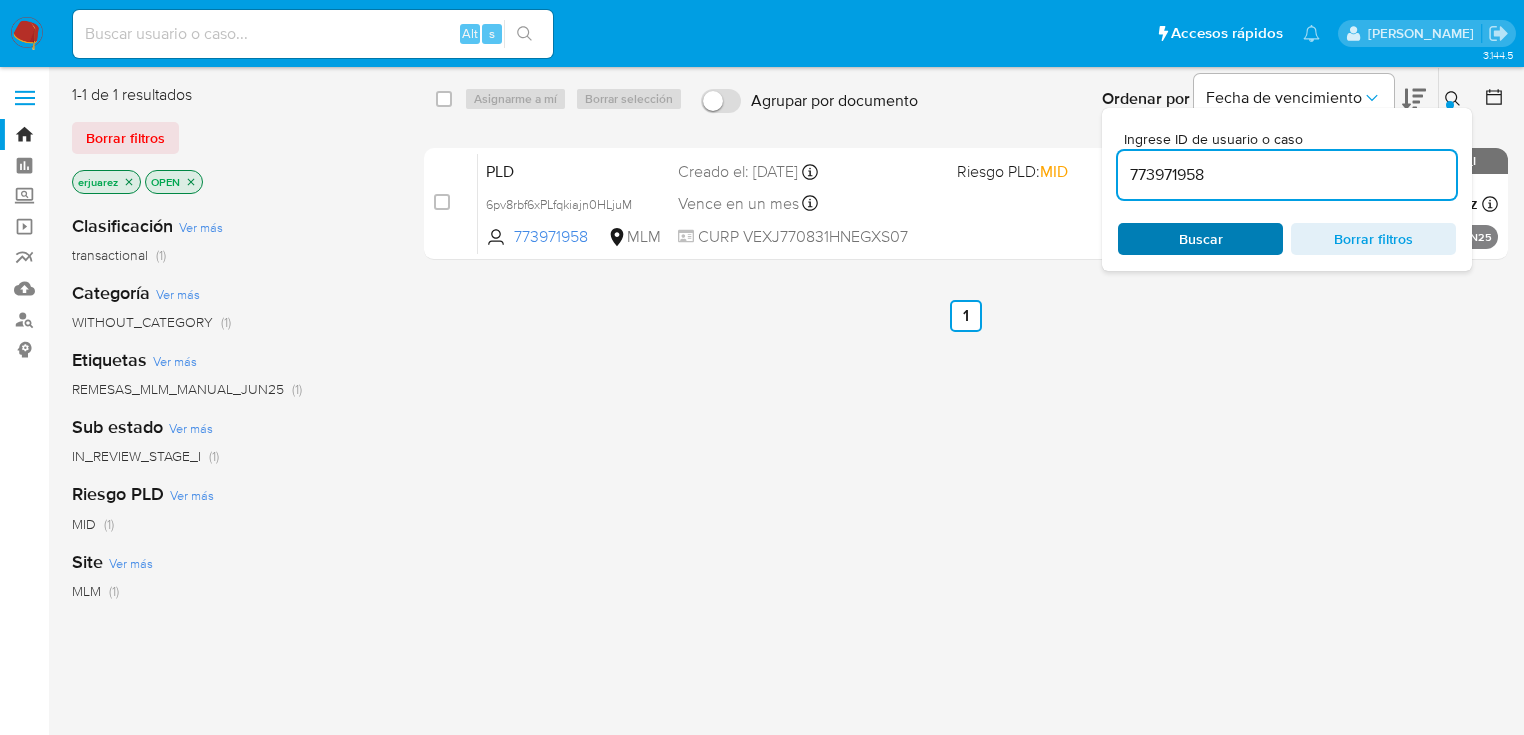 click on "Buscar" at bounding box center [1201, 239] 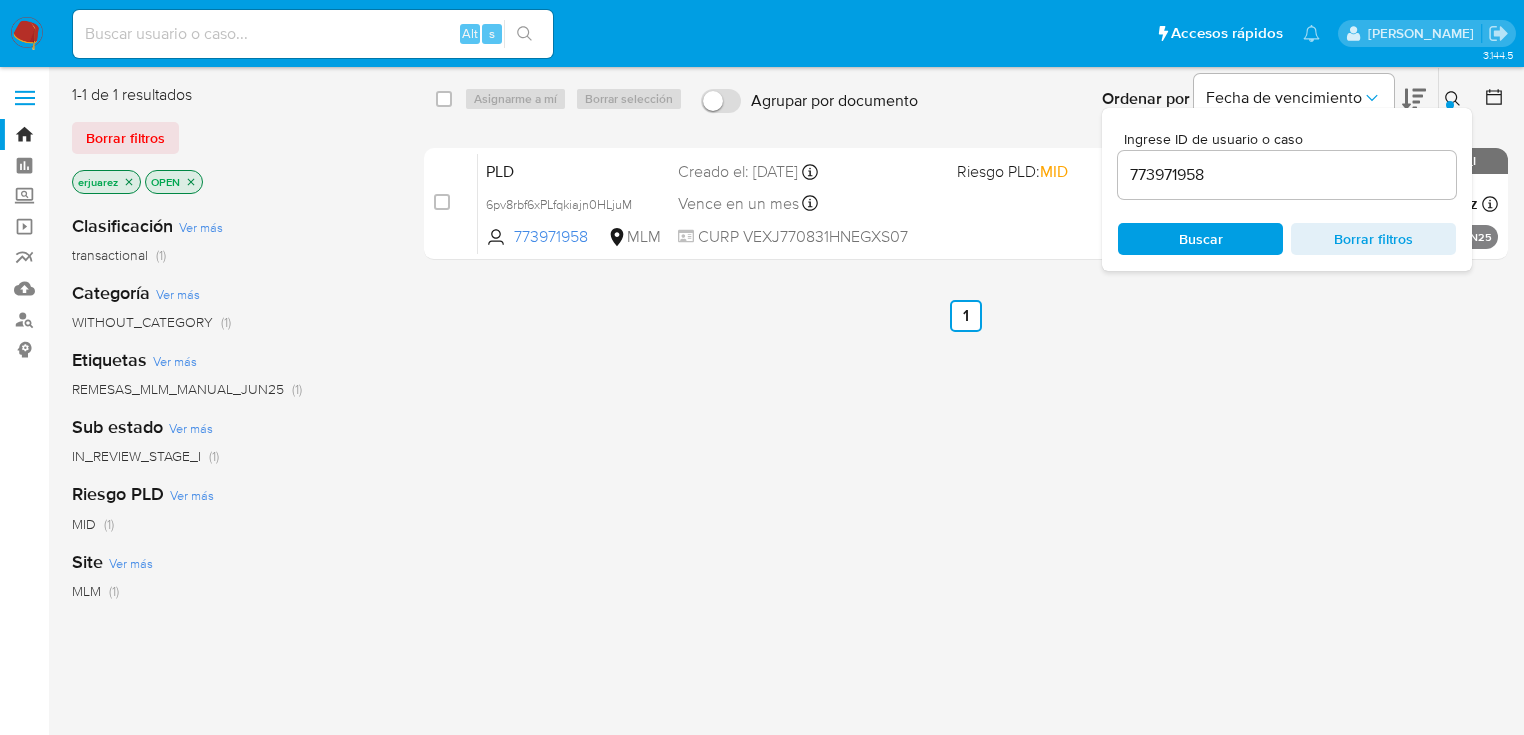 click on "select-all-cases-checkbox Asignarme a mí Borrar selección Agrupar por documento Ordenar por Fecha de vencimiento   No es posible ordenar los resultados mientras se encuentren agrupados. Ingrese ID de usuario o caso 773971958 Buscar Borrar filtros case-item-checkbox   No es posible asignar el caso PLD 6pv8rbf6xPLfqkiajn0HLjuM 773971958 MLM Riesgo PLD:  MID Creado el: 25/06/2025   Creado el: 25/06/2025 13:15:29 Vence en un mes   Vence el 24/08/2025 13:15:30 CURP   VEXJ770831HNEGXS07 Asignado a   erjuarez   Asignado el: 25/06/2025 13:15:29 REMESAS_MLM_MANUAL_JUN25 OPEN - IN_REVIEW_STAGE_I" at bounding box center (966, 176) 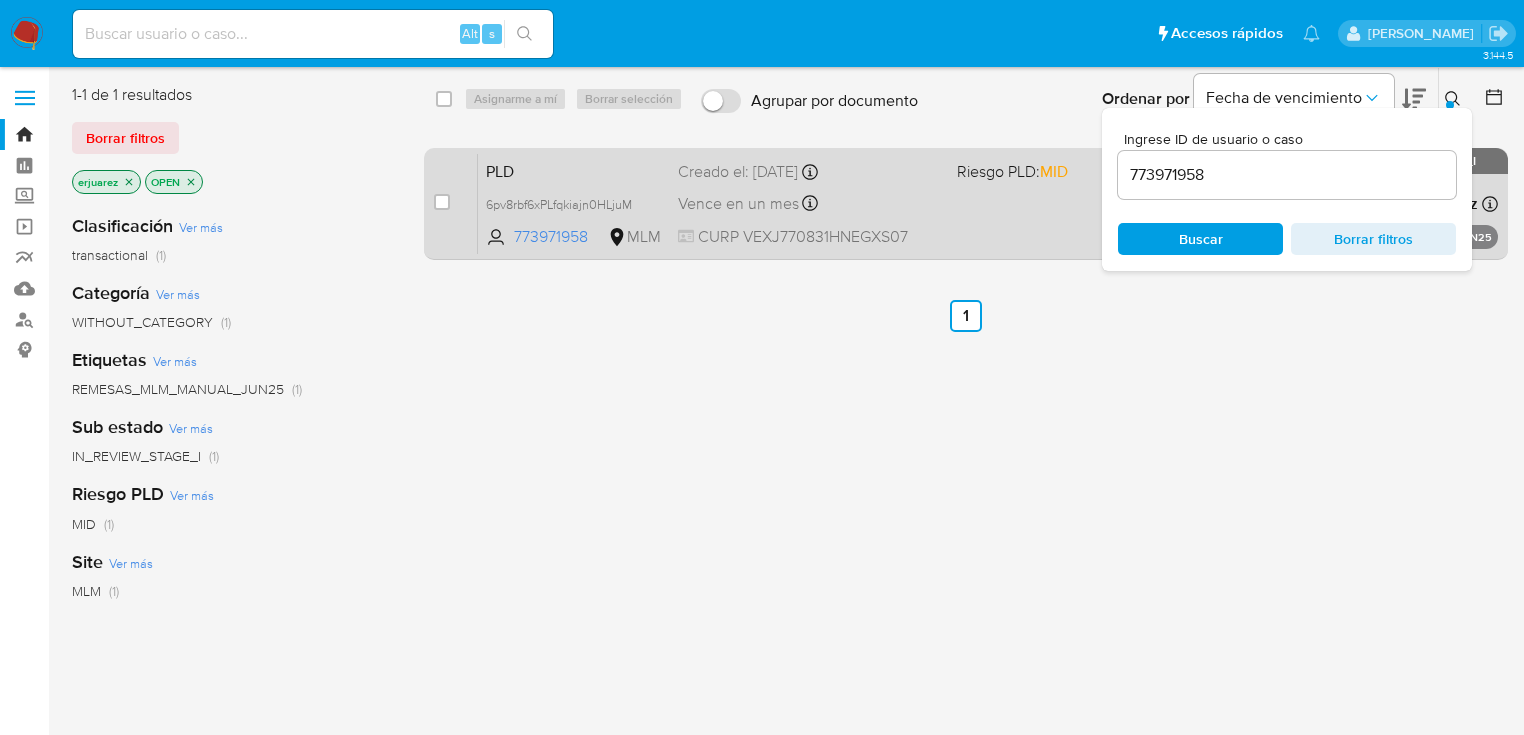 click on "Vence en un mes   Vence el 24/08/2025 13:15:30" at bounding box center [809, 203] 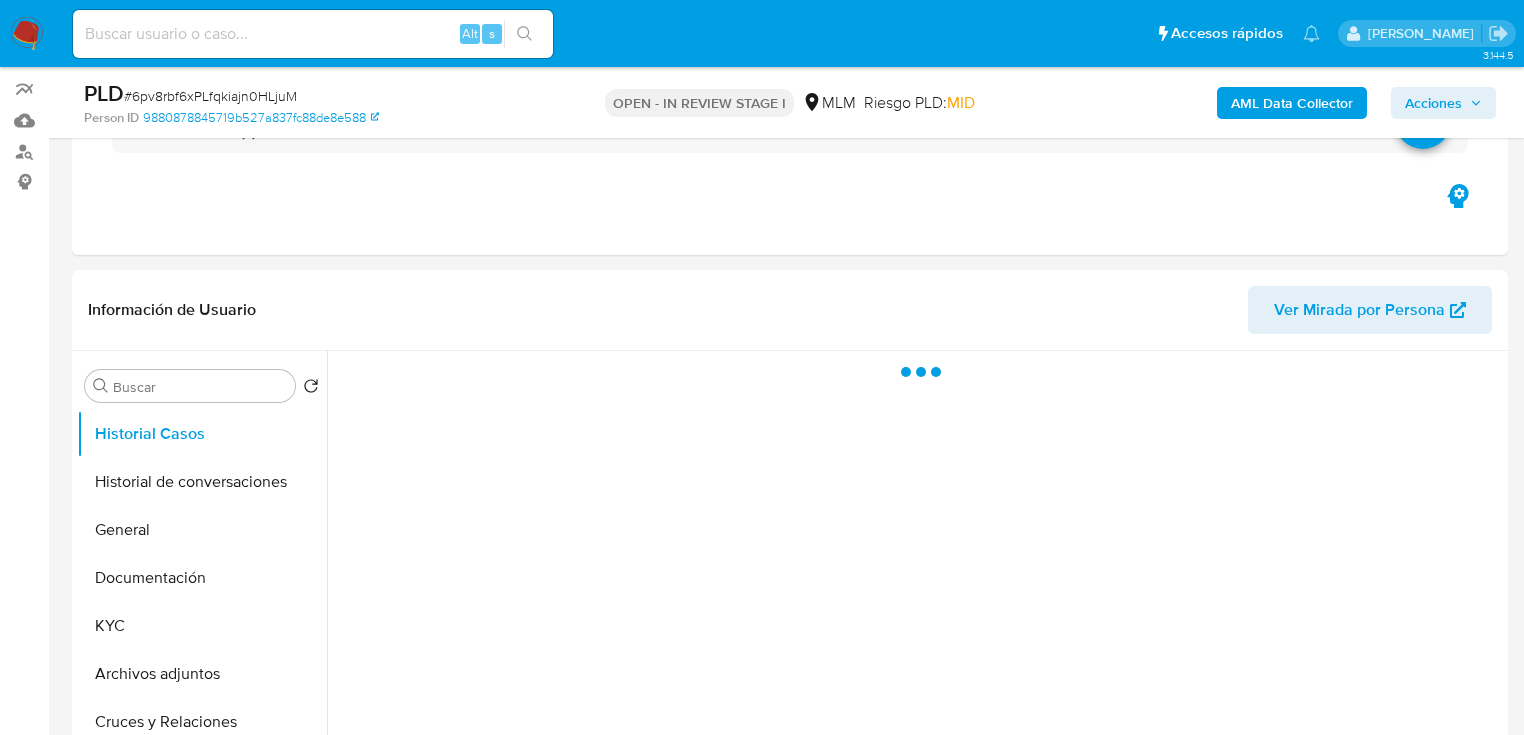 scroll, scrollTop: 320, scrollLeft: 0, axis: vertical 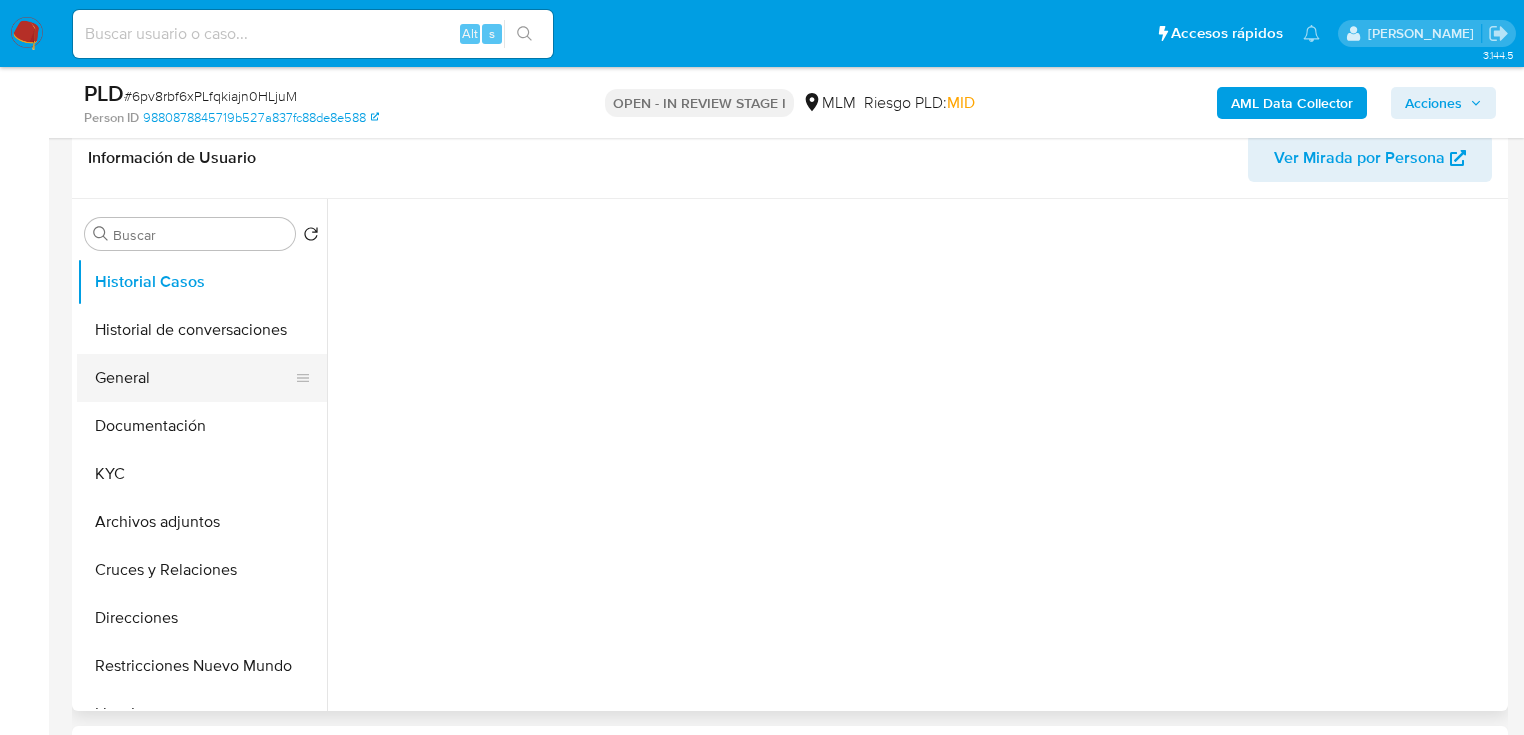 click on "General" at bounding box center [194, 378] 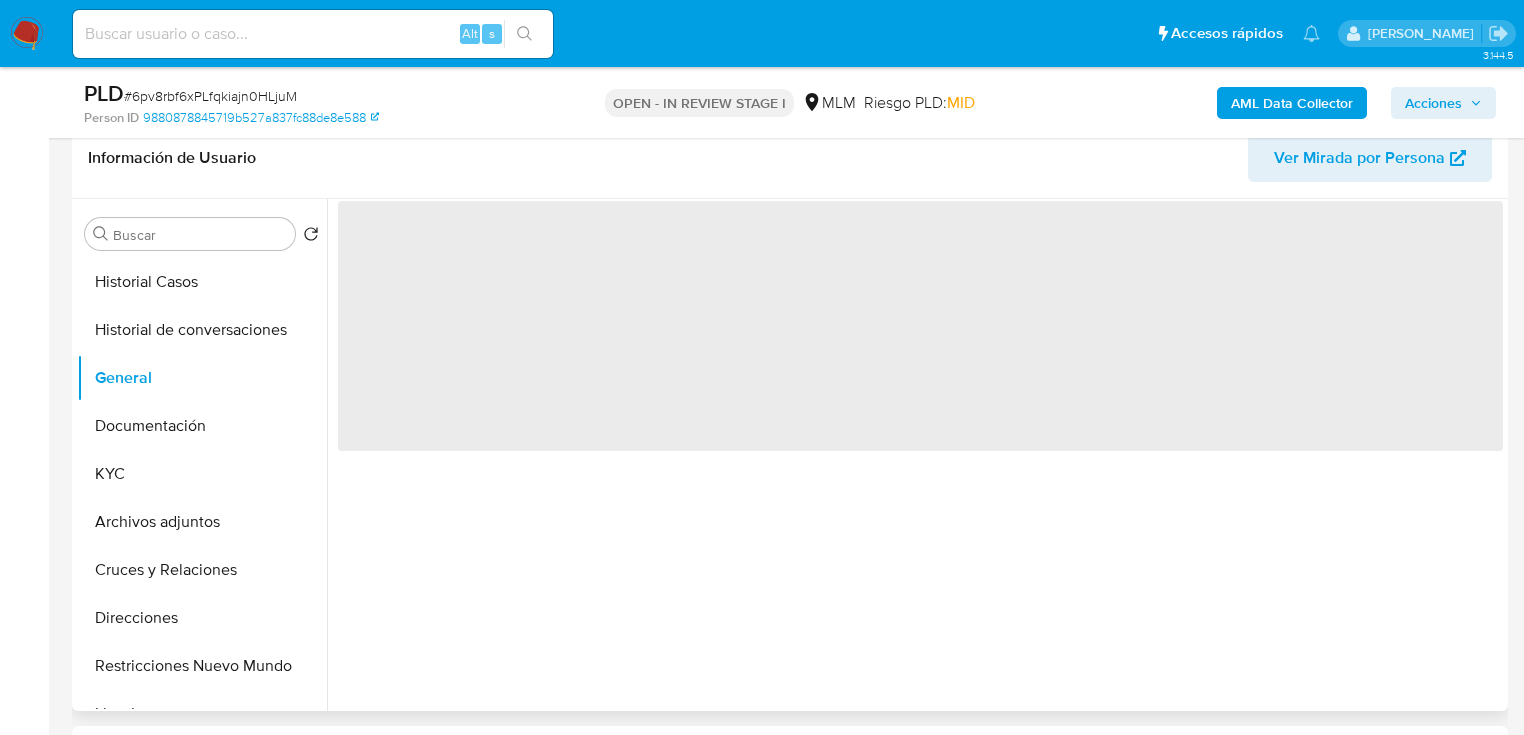 select on "10" 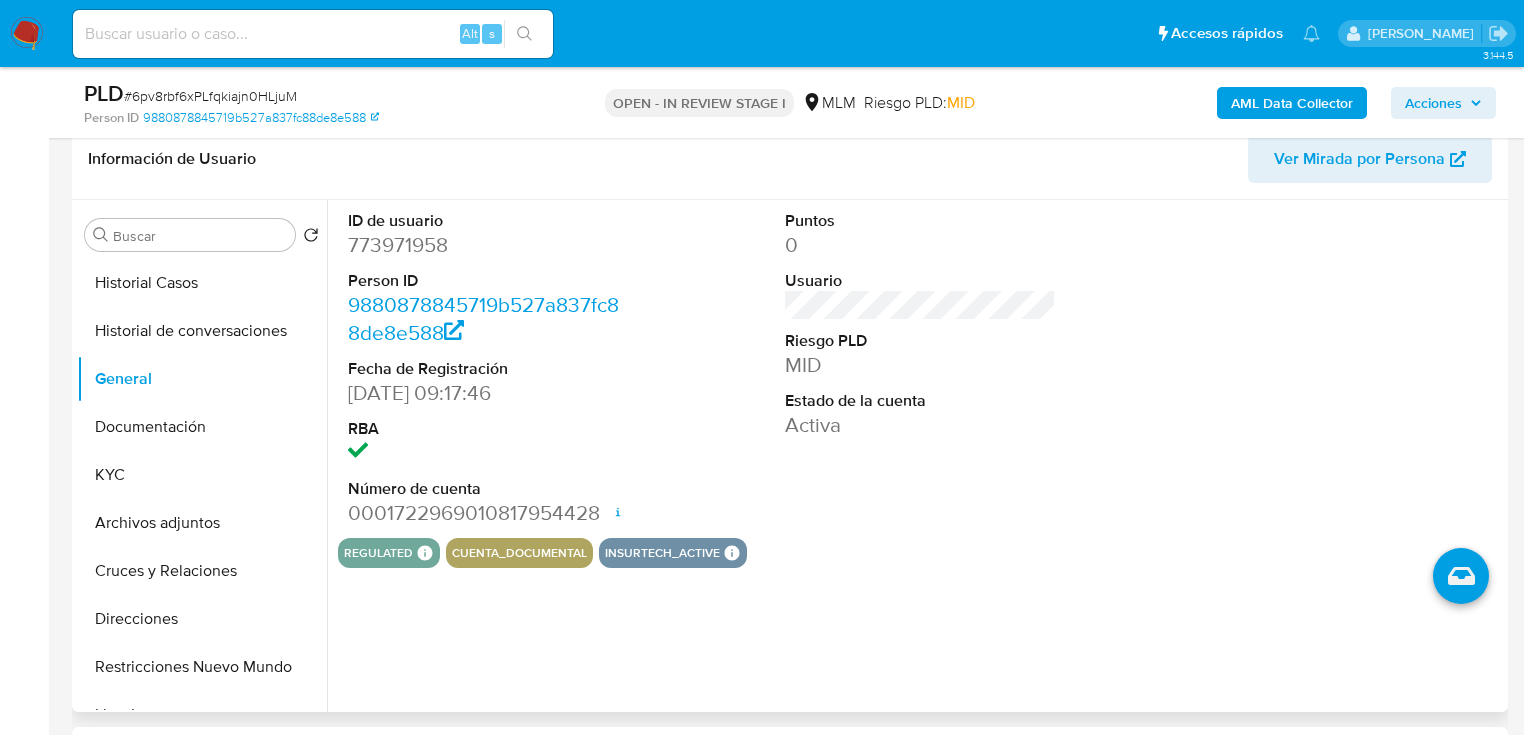 scroll, scrollTop: 320, scrollLeft: 0, axis: vertical 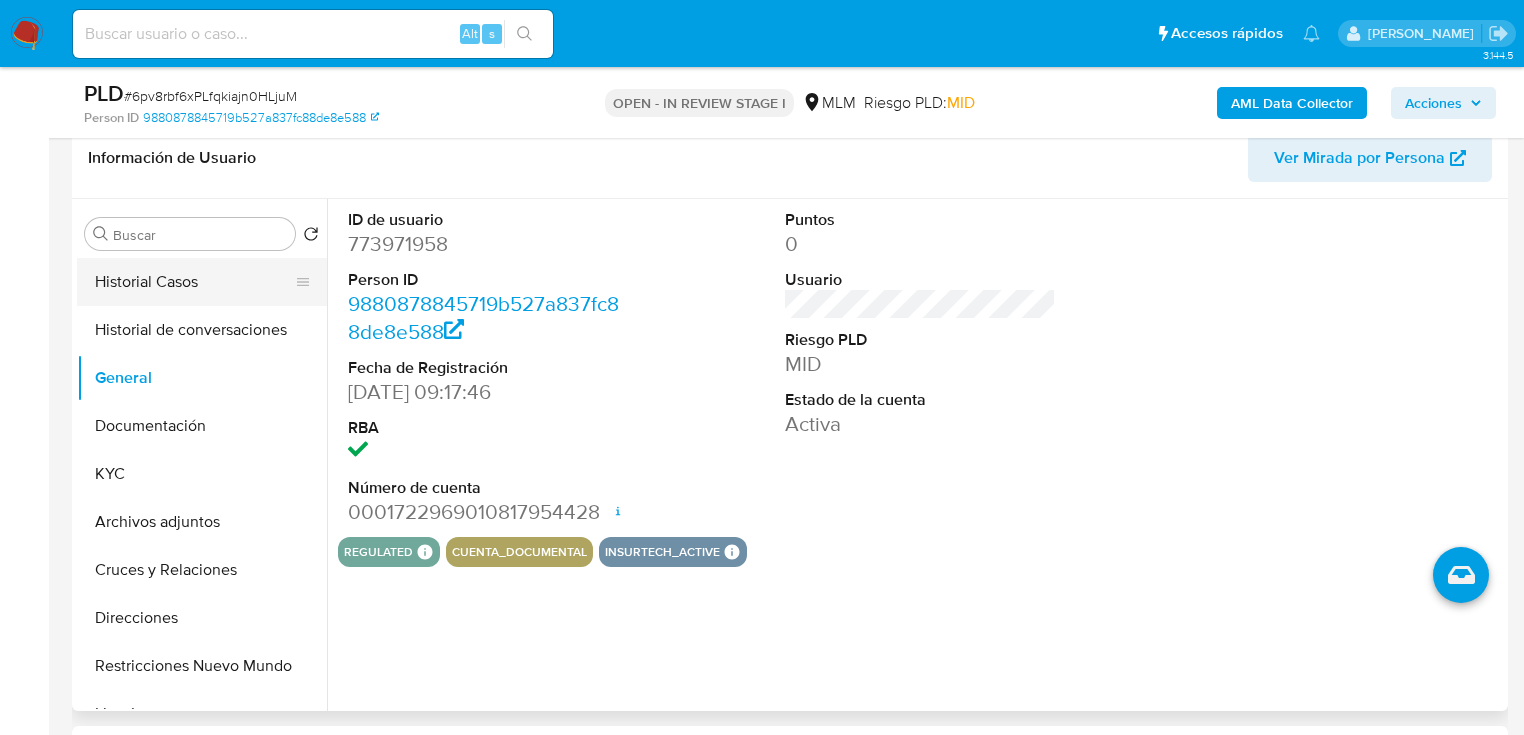click on "Historial Casos" at bounding box center [194, 282] 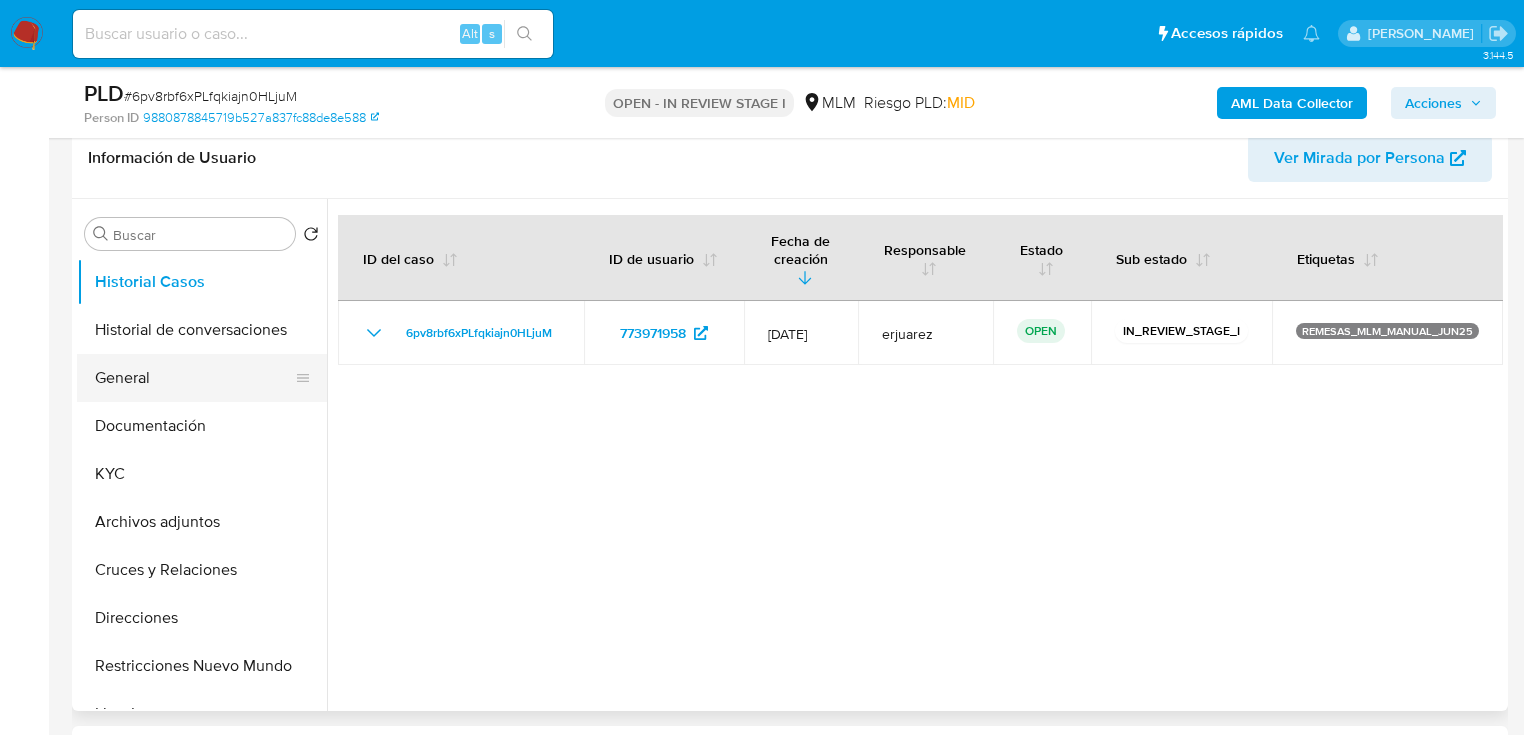 click on "General" at bounding box center [194, 378] 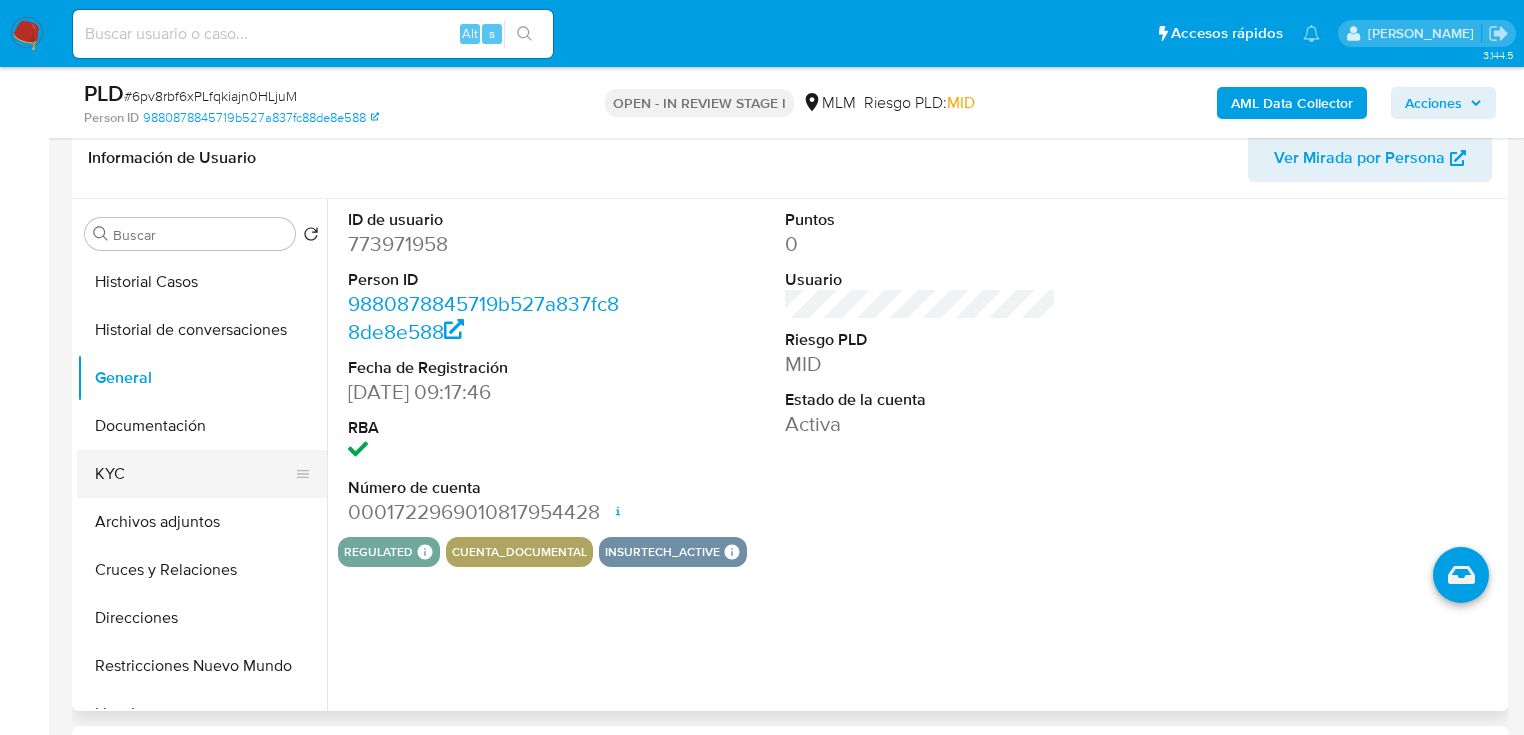 click on "KYC" at bounding box center (194, 474) 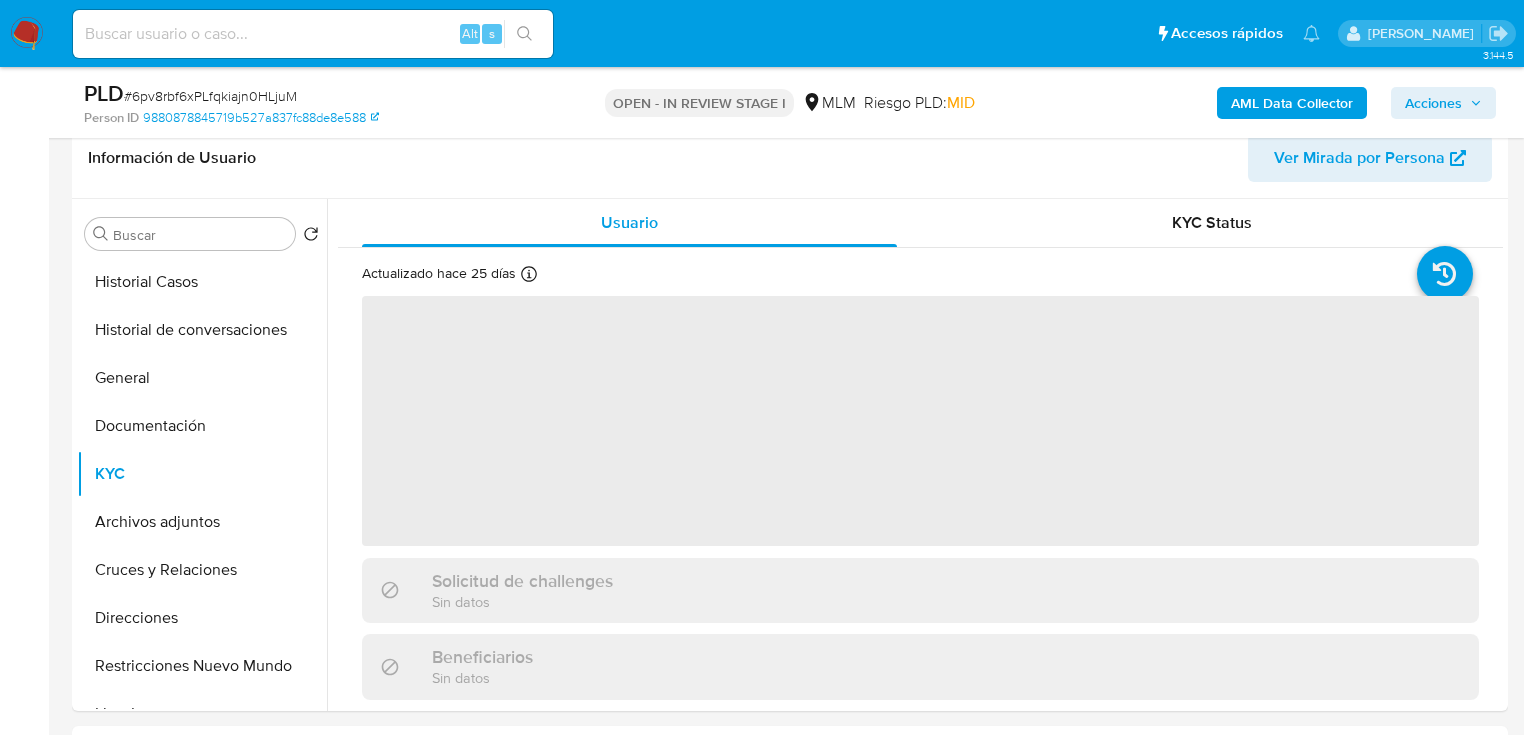 type 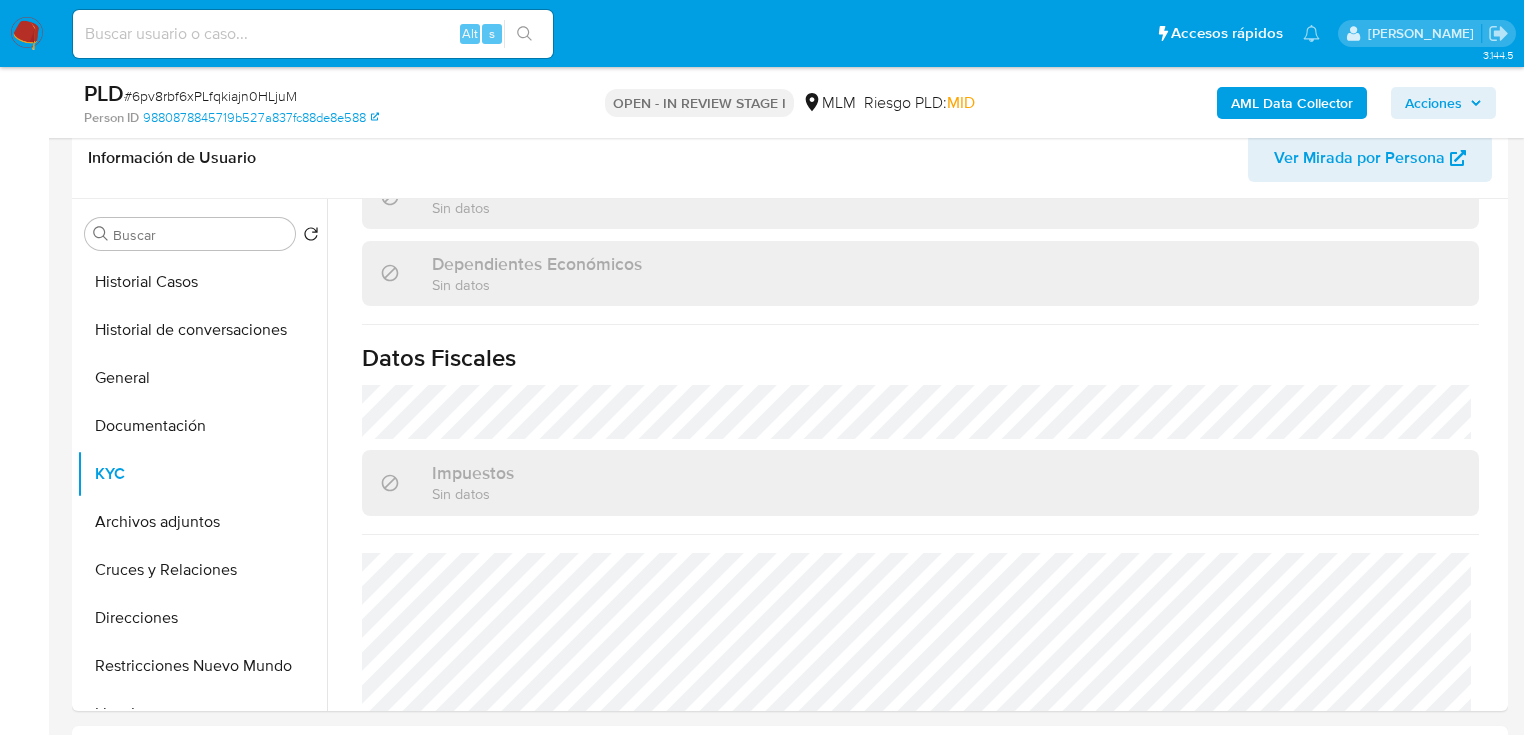scroll, scrollTop: 1248, scrollLeft: 0, axis: vertical 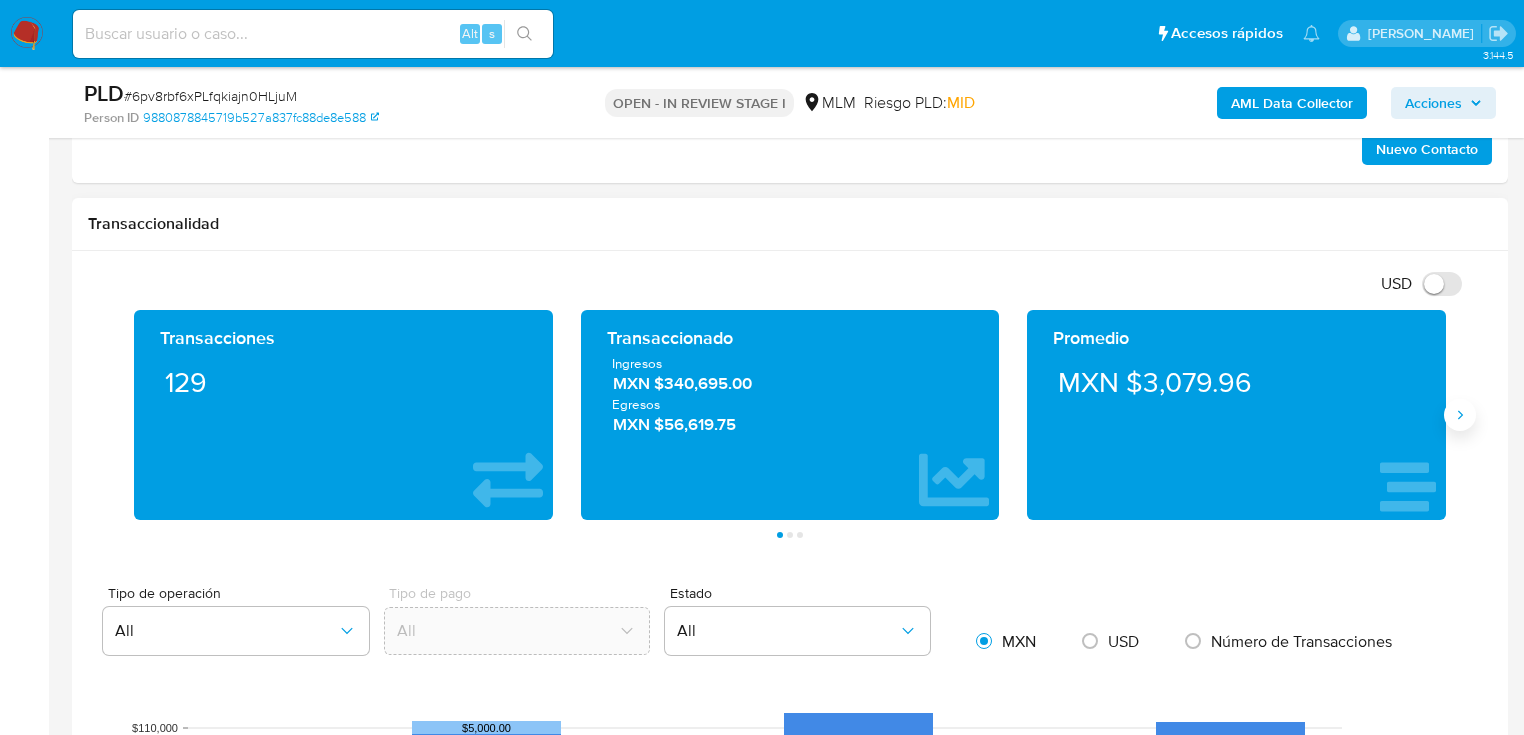 click 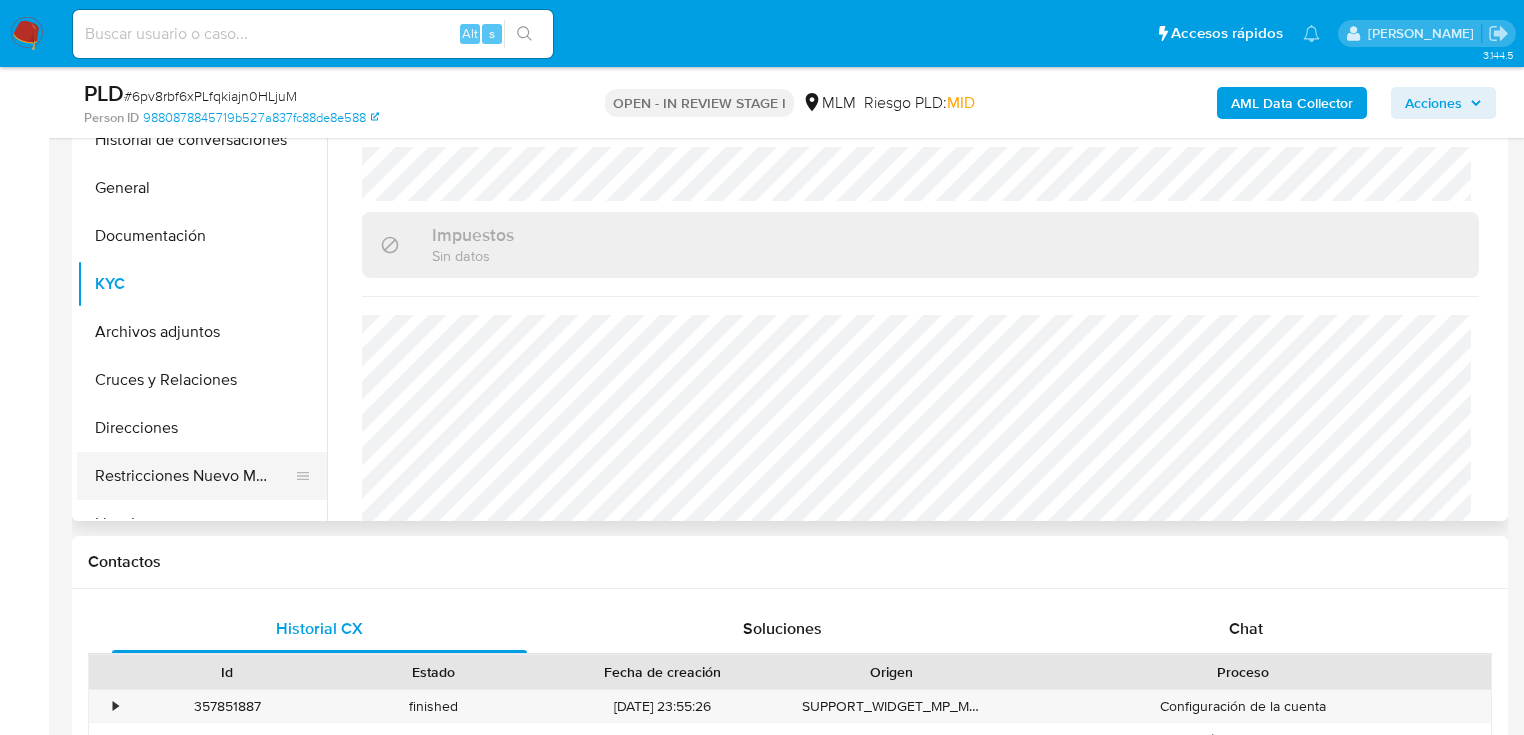 scroll, scrollTop: 471, scrollLeft: 0, axis: vertical 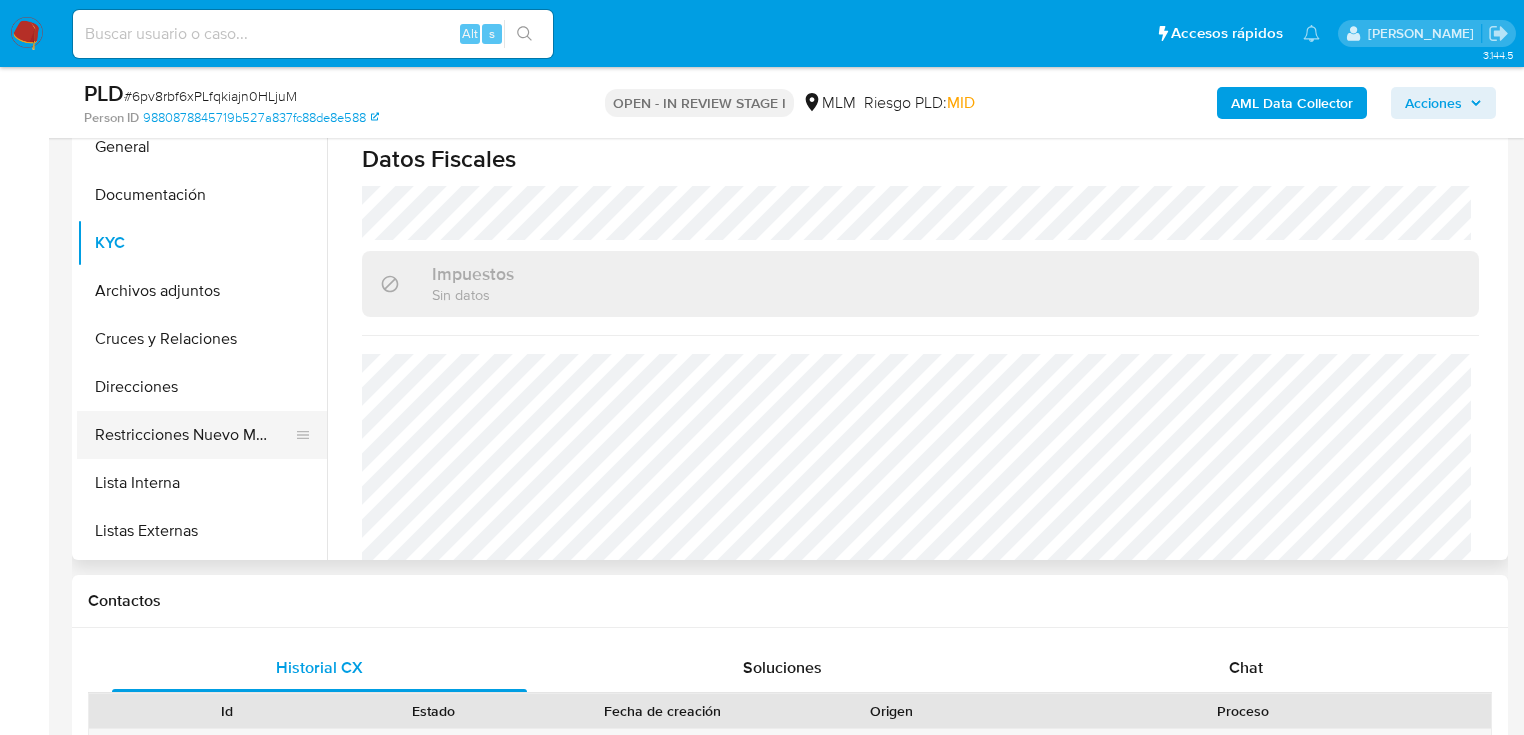 click on "Restricciones Nuevo Mundo" at bounding box center [194, 435] 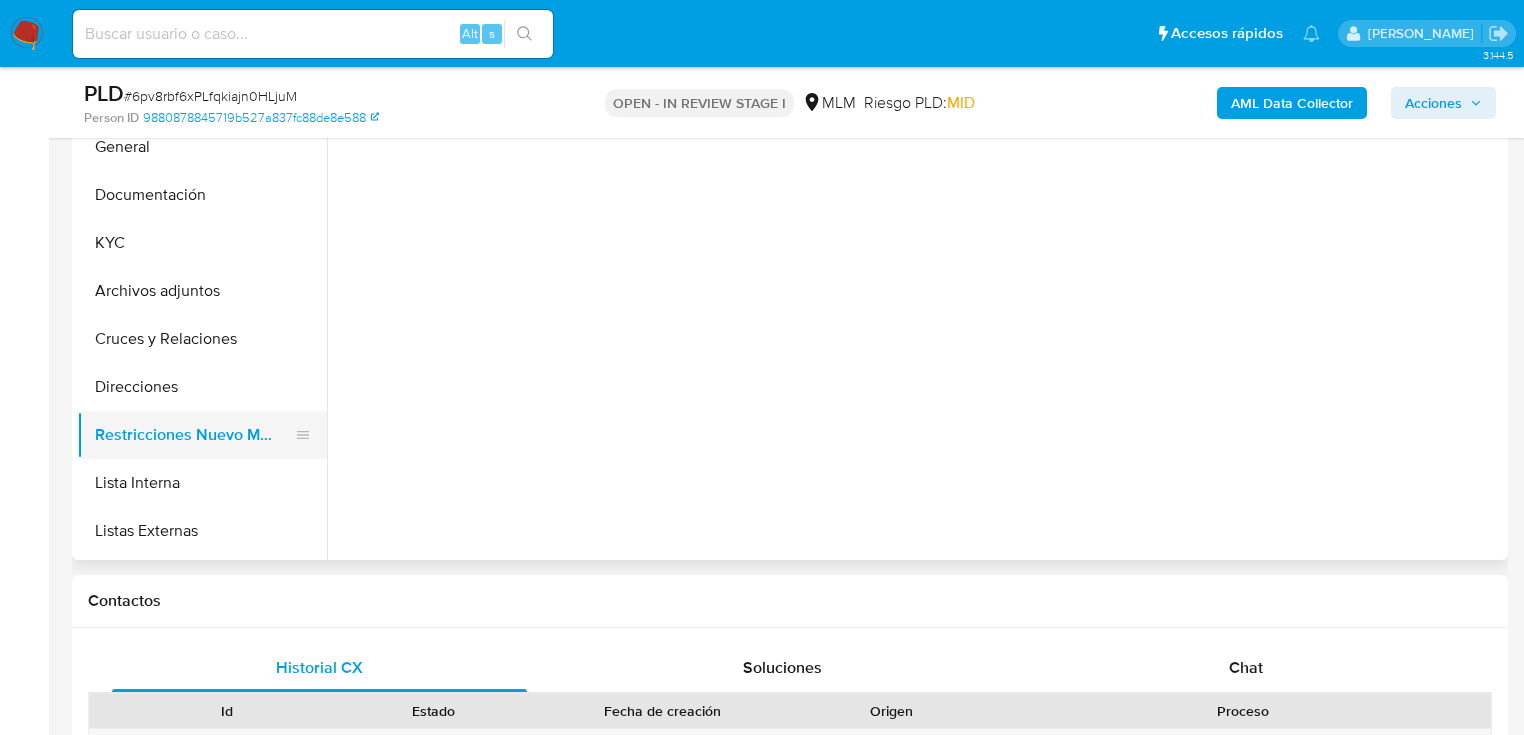 scroll, scrollTop: 0, scrollLeft: 0, axis: both 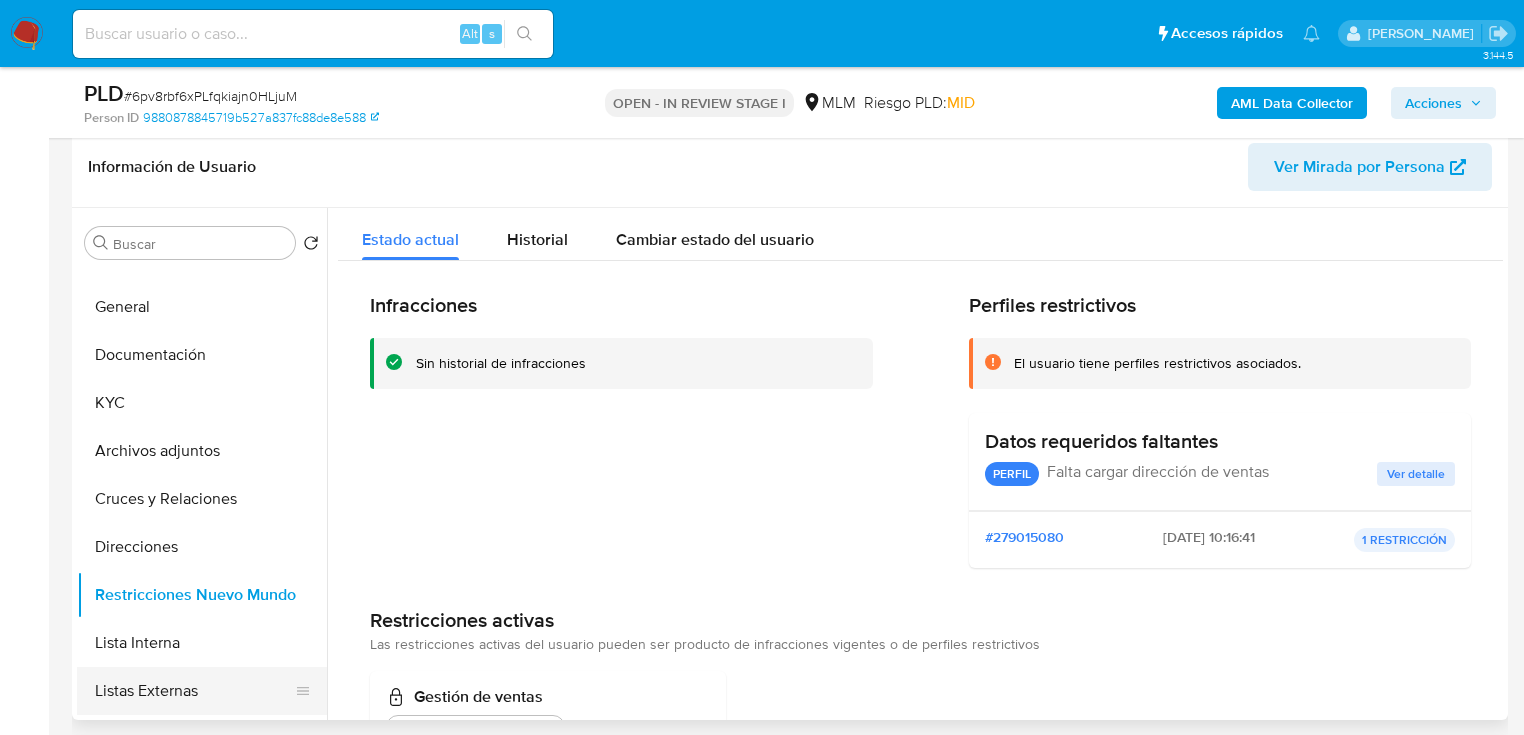 click on "Listas Externas" at bounding box center (194, 691) 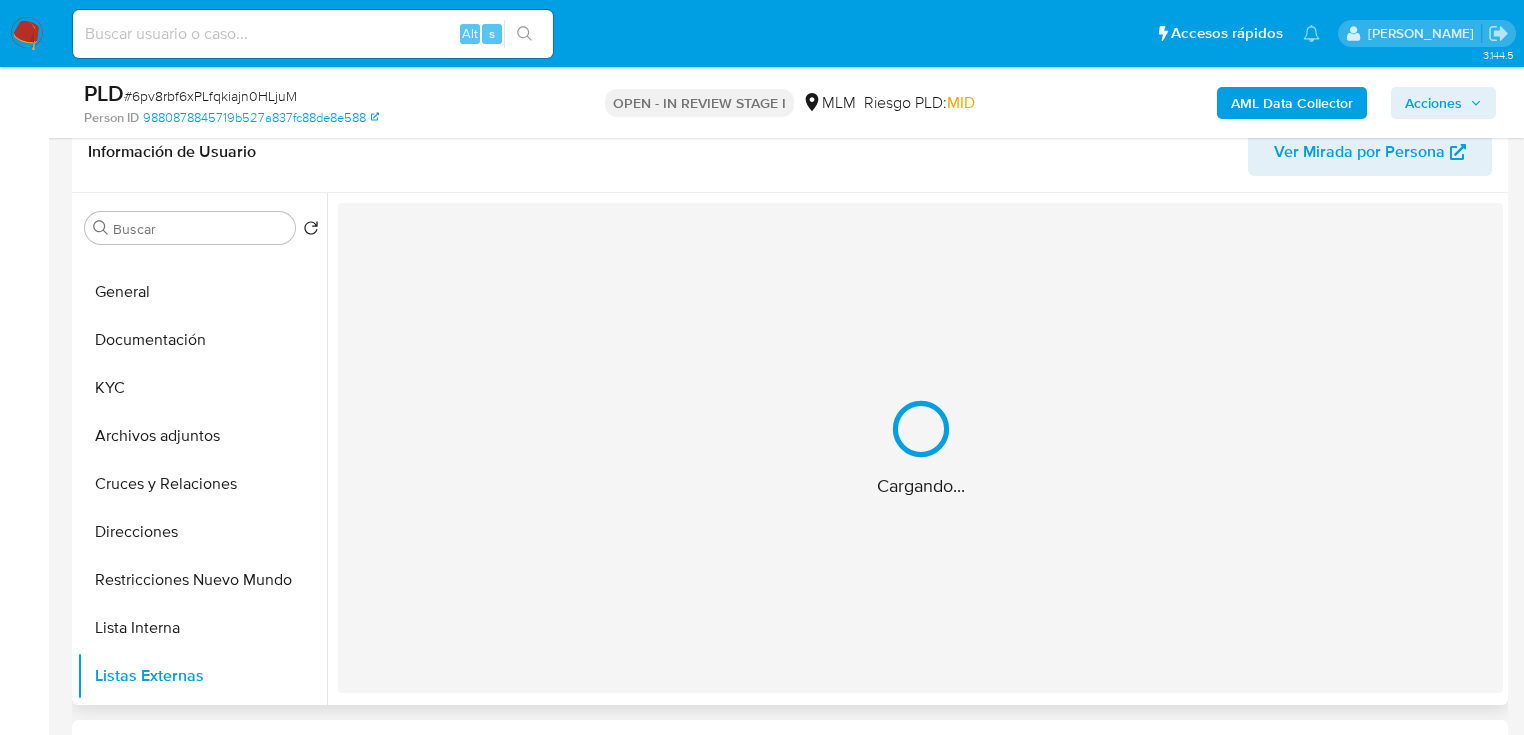 scroll, scrollTop: 311, scrollLeft: 0, axis: vertical 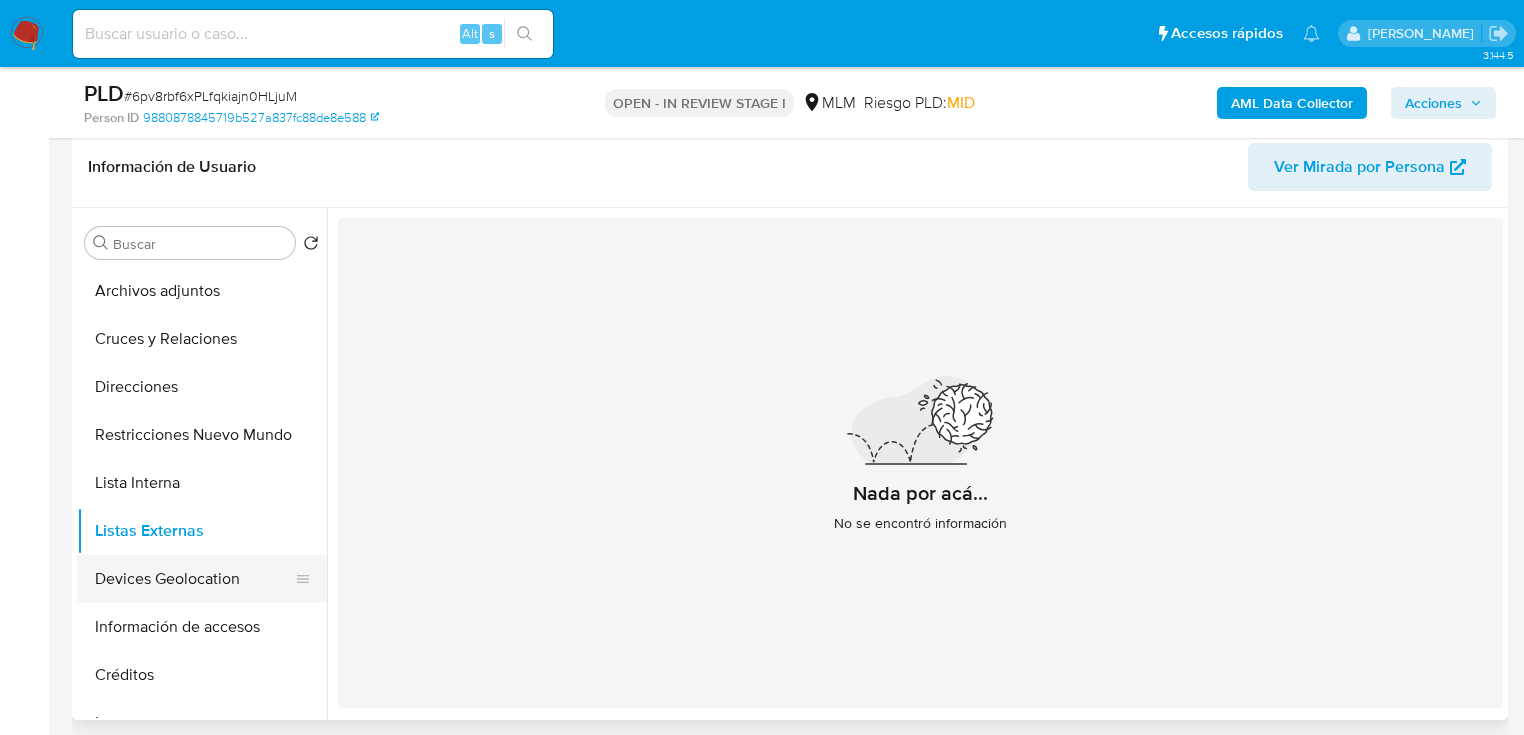 click on "Devices Geolocation" at bounding box center [194, 579] 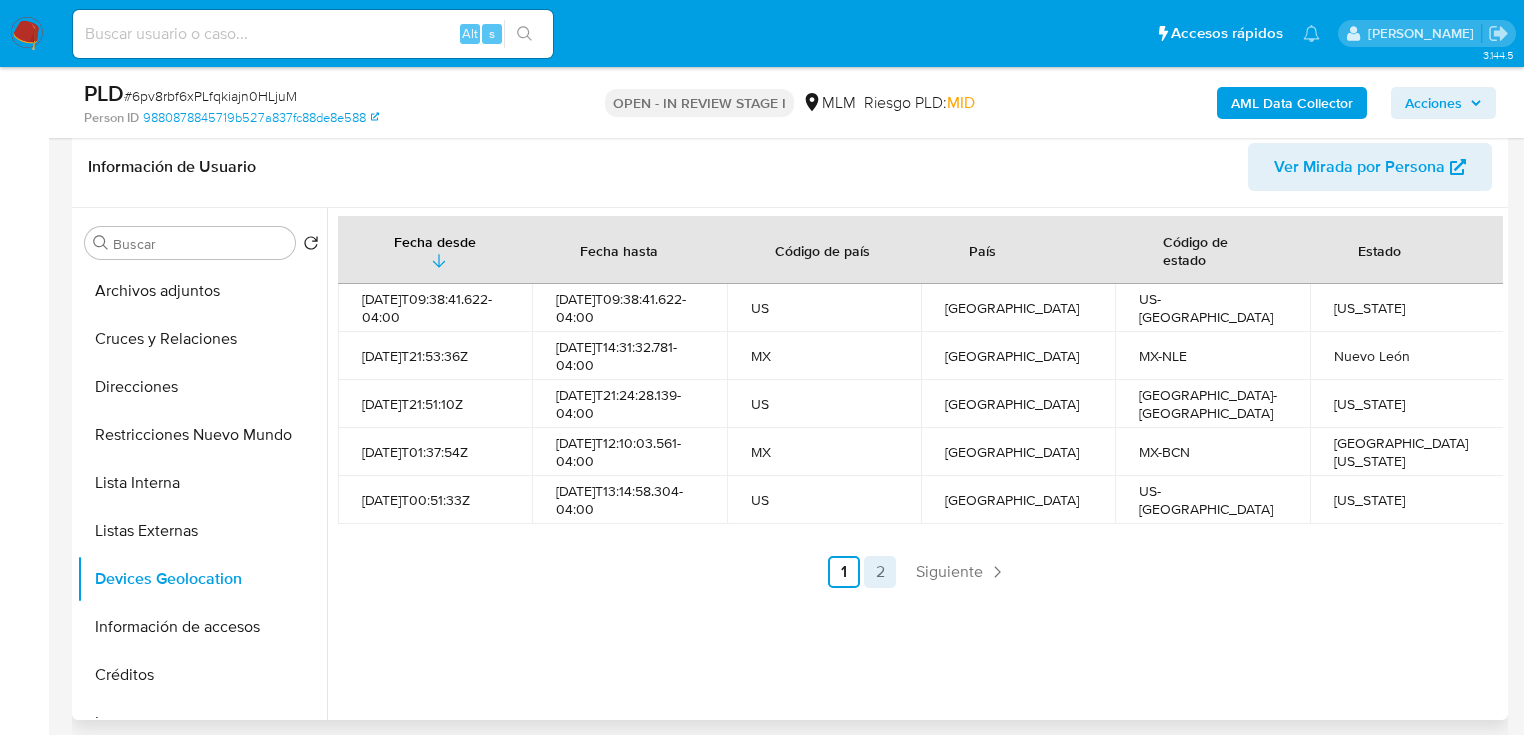 click on "2" at bounding box center (880, 572) 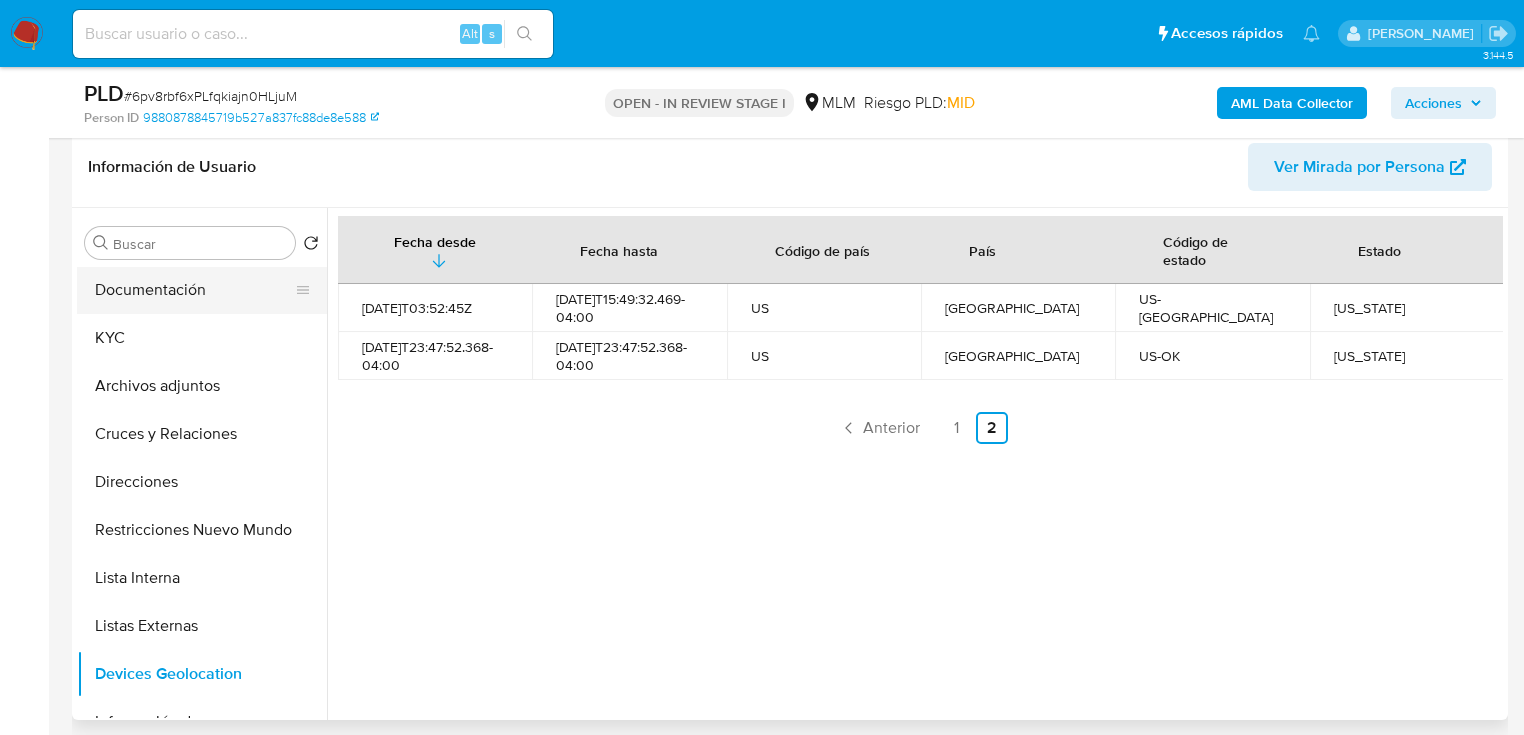 scroll, scrollTop: 0, scrollLeft: 0, axis: both 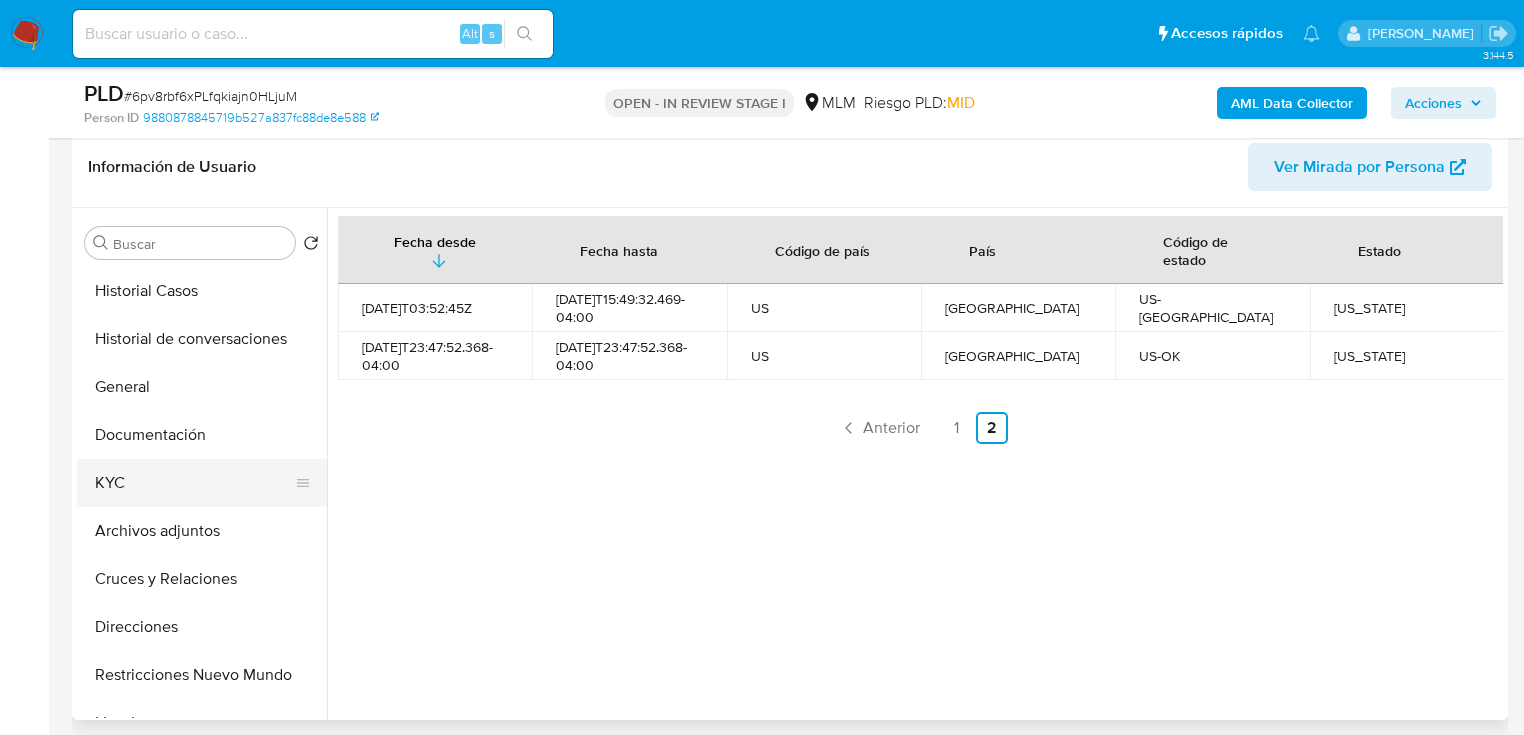 click on "KYC" at bounding box center [194, 483] 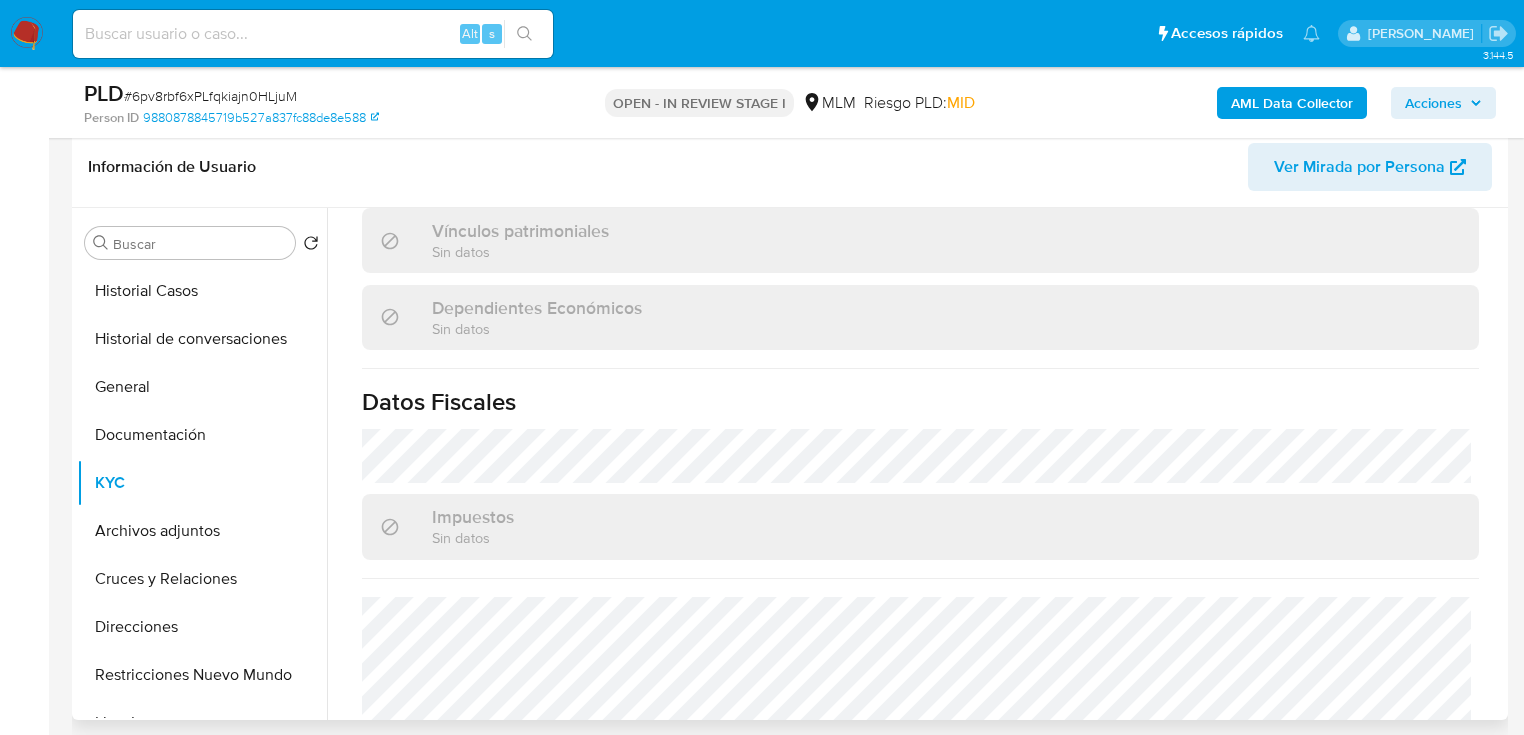scroll, scrollTop: 1203, scrollLeft: 0, axis: vertical 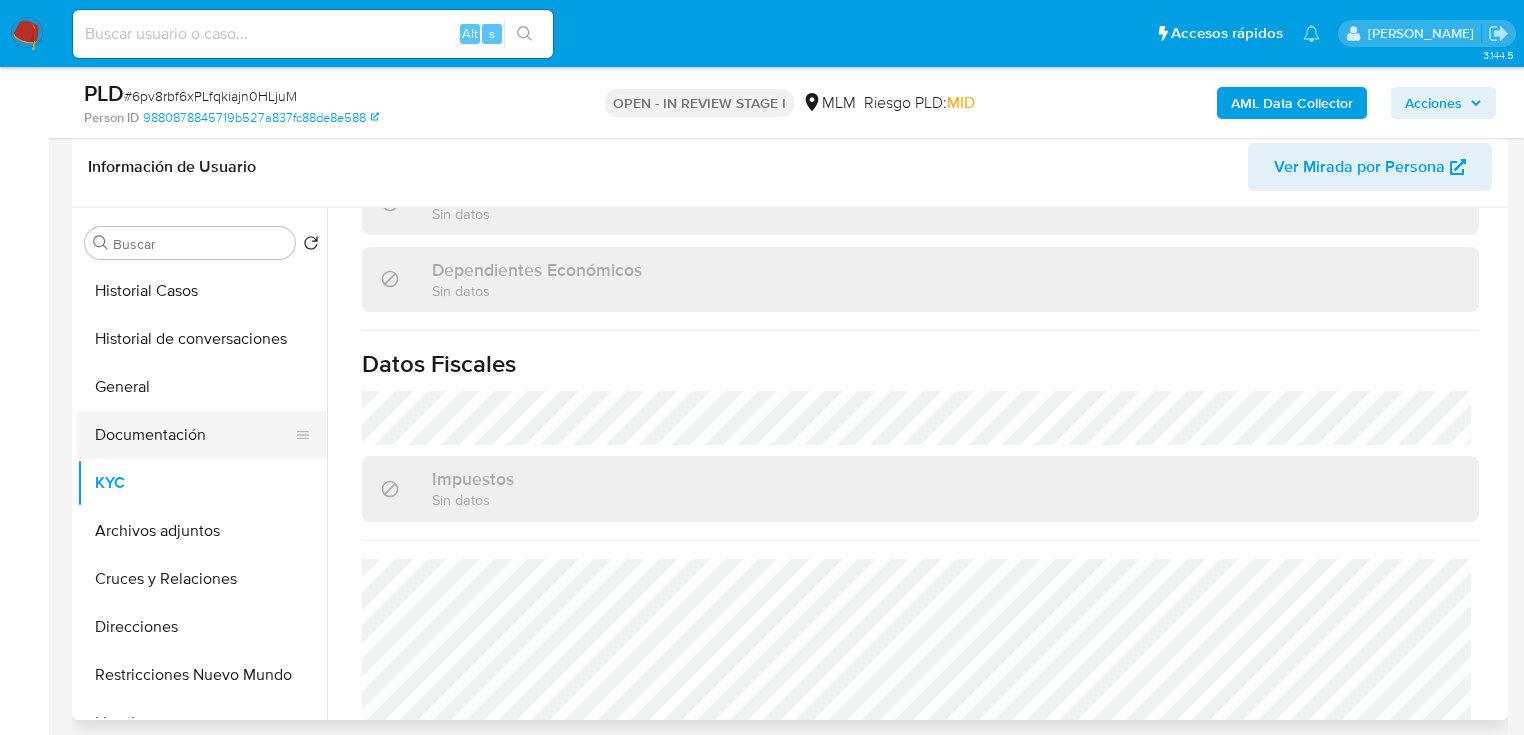 click on "Documentación" at bounding box center (194, 435) 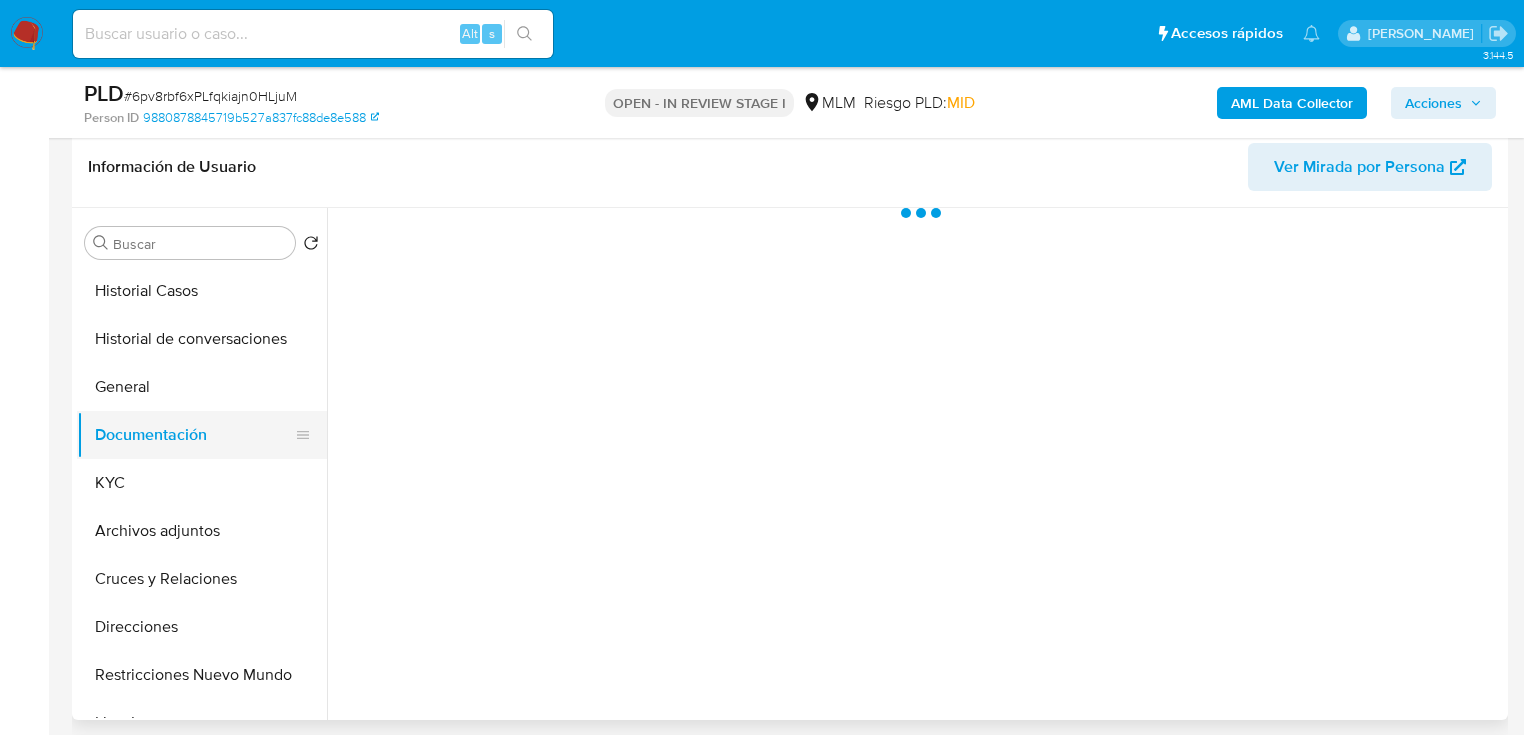 scroll, scrollTop: 0, scrollLeft: 0, axis: both 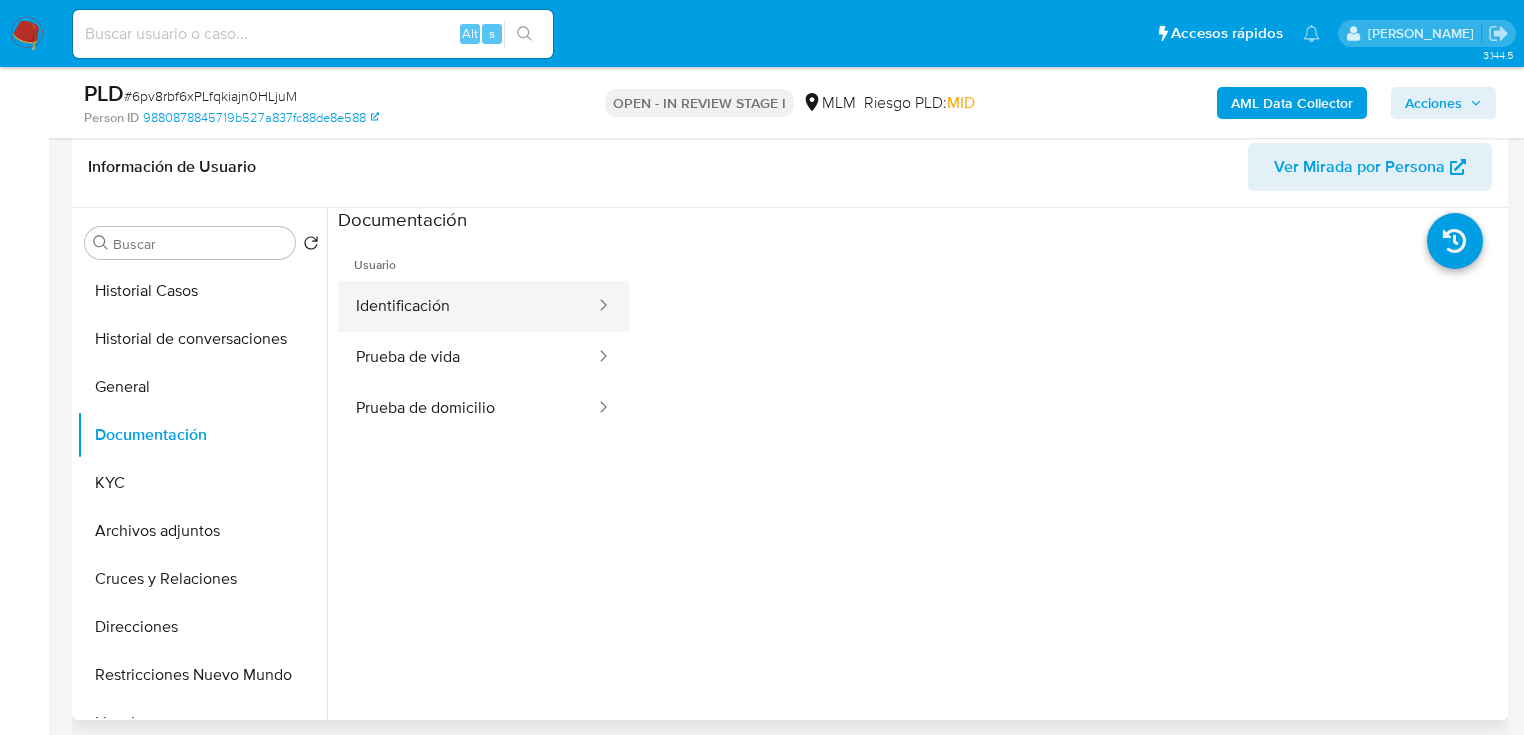 click on "Identificación" at bounding box center [467, 306] 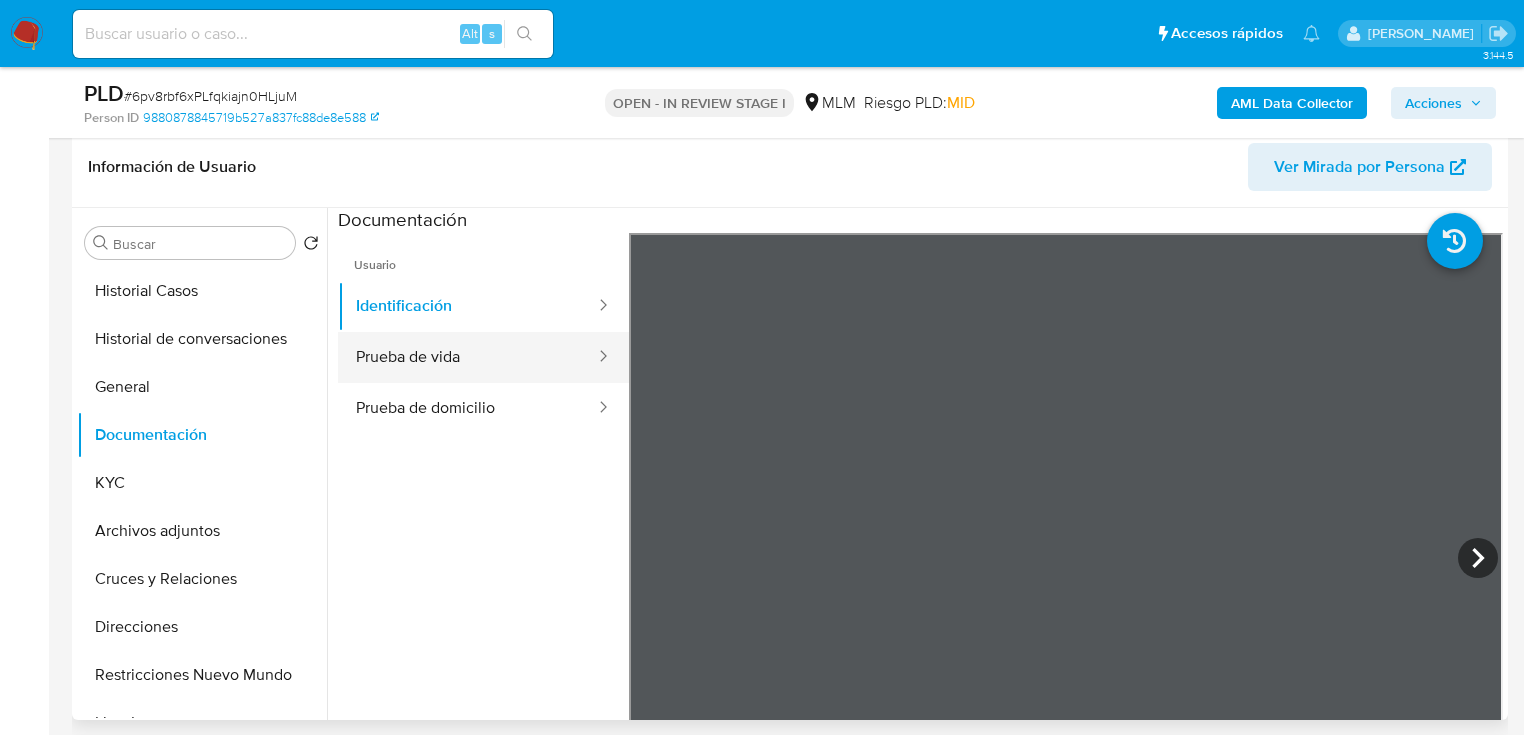 click on "Prueba de vida" at bounding box center [467, 357] 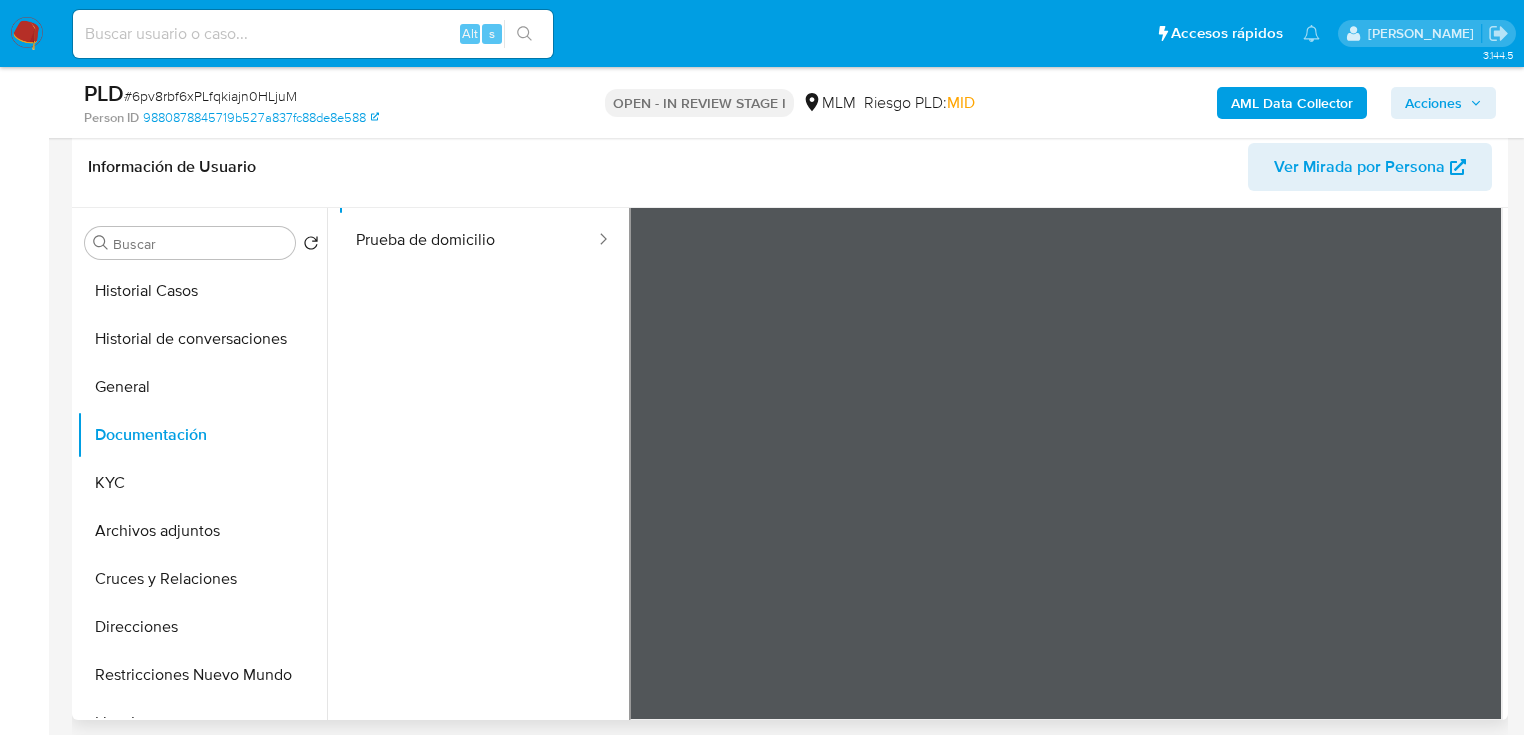 scroll, scrollTop: 0, scrollLeft: 0, axis: both 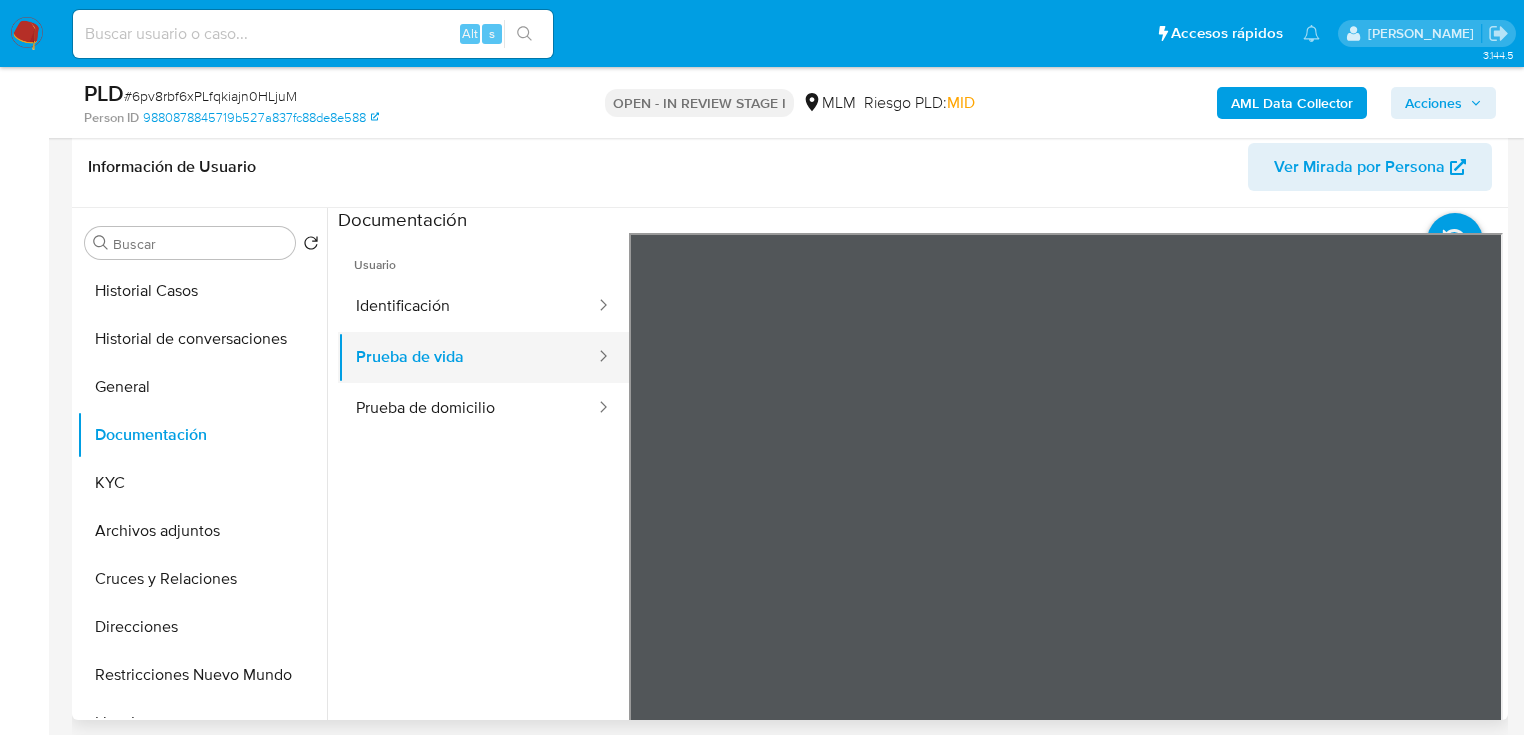 click on "Prueba de vida" at bounding box center (467, 357) 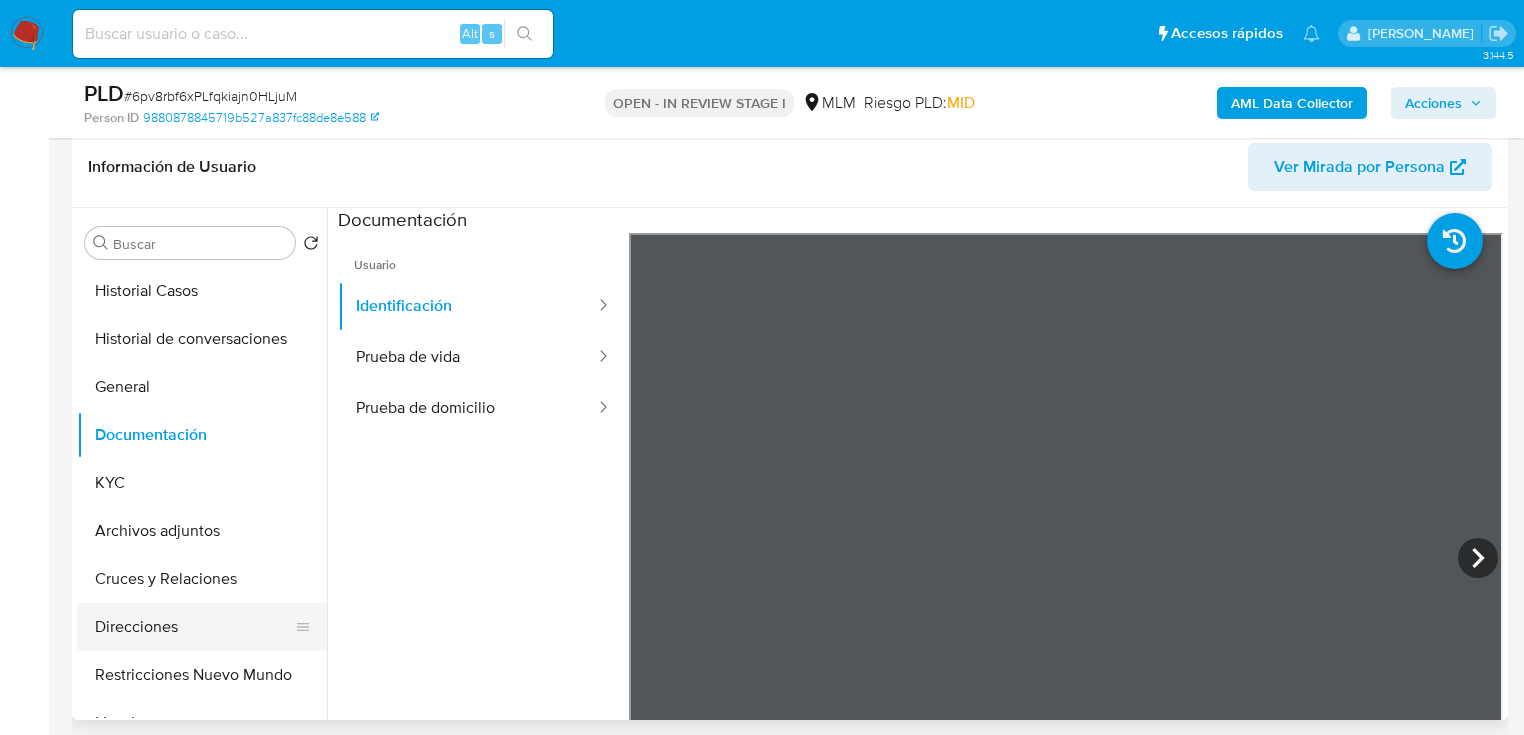 click on "Direcciones" at bounding box center (194, 627) 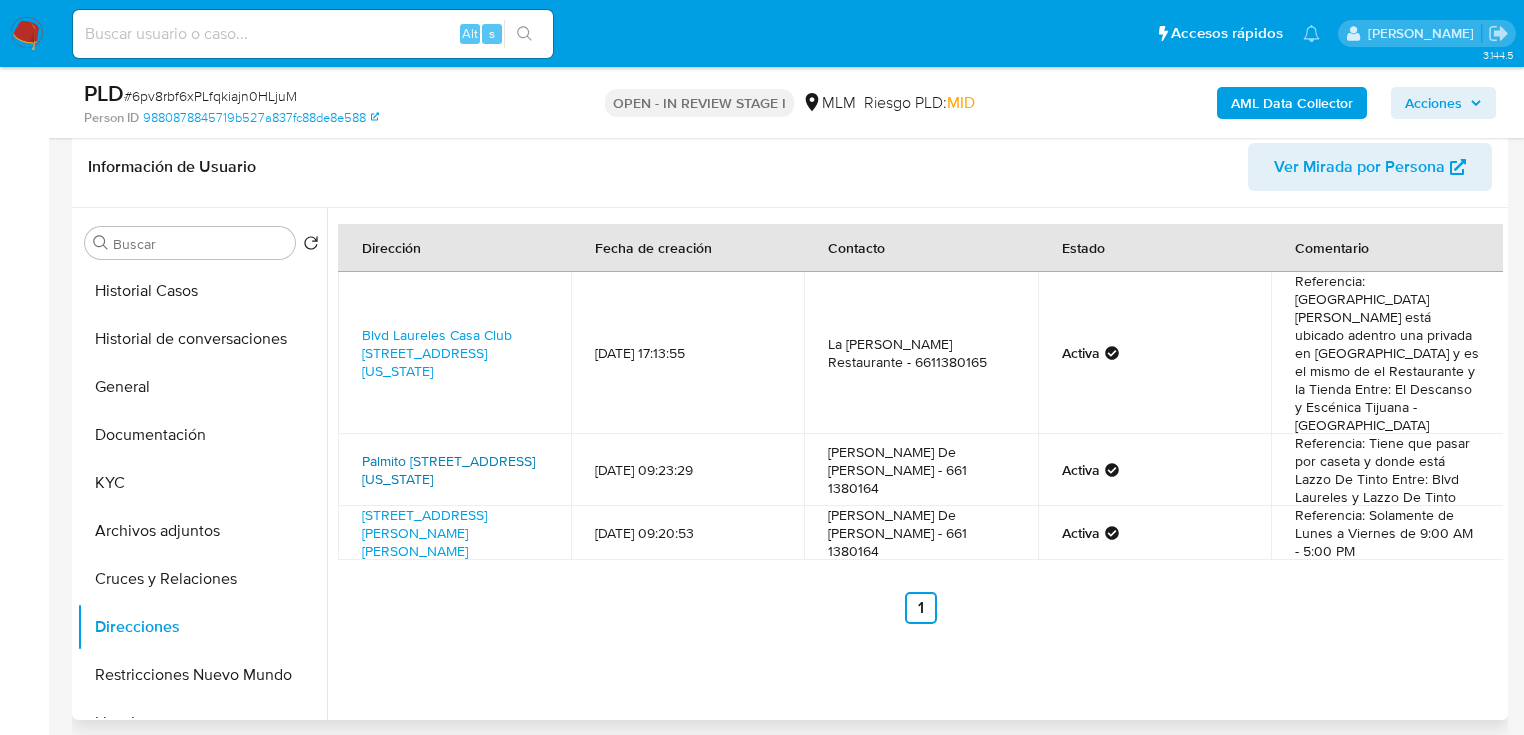 click on "Palmito 3029, Playas De Rosarito, Baja California, 22744, Mexico 3029" at bounding box center (448, 470) 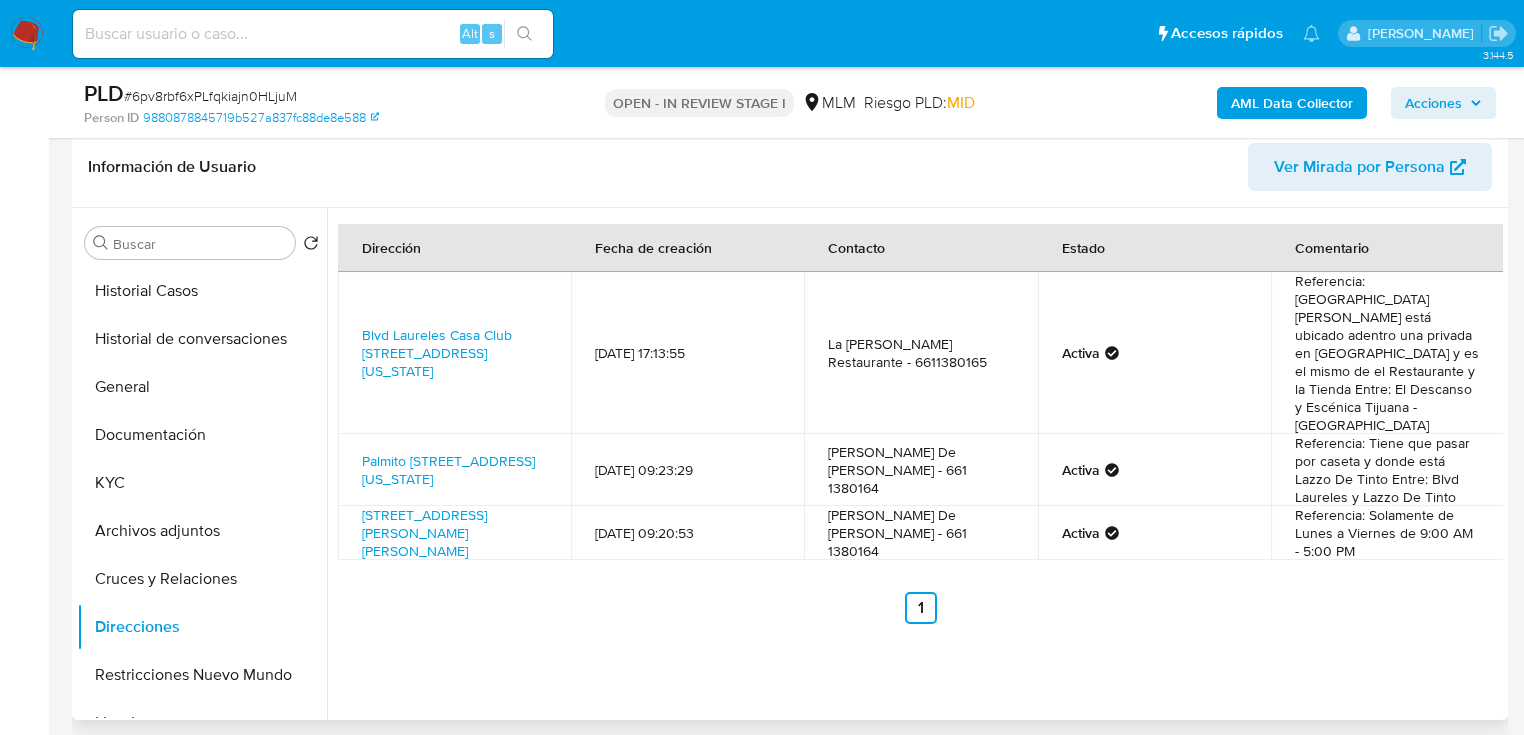 click on "Referencia: Tiene que pasar por caseta y donde está Lazzo De Tinto Entre: Blvd Laureles y Lazzo De Tinto" at bounding box center [1387, 470] 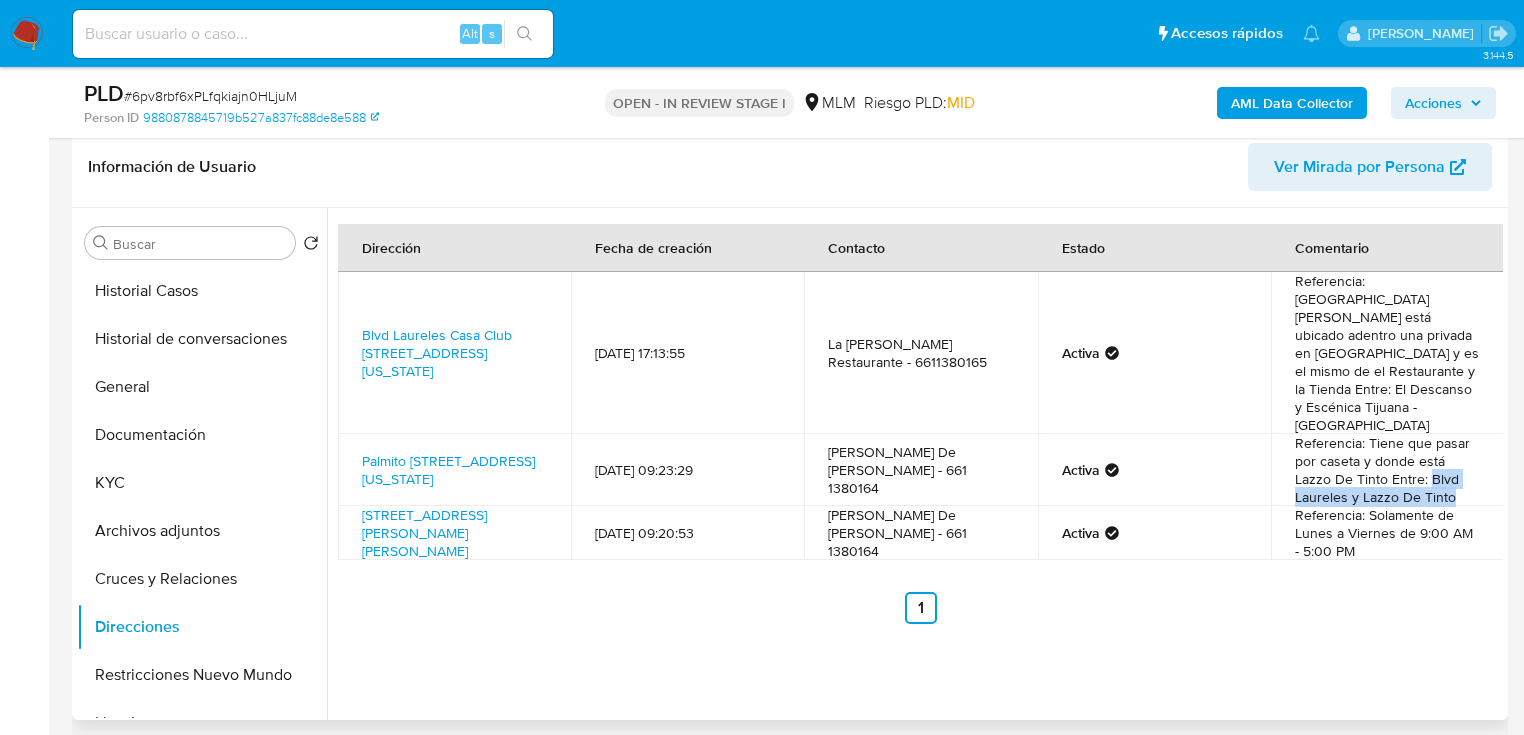 drag, startPoint x: 1424, startPoint y: 426, endPoint x: 1448, endPoint y: 436, distance: 26 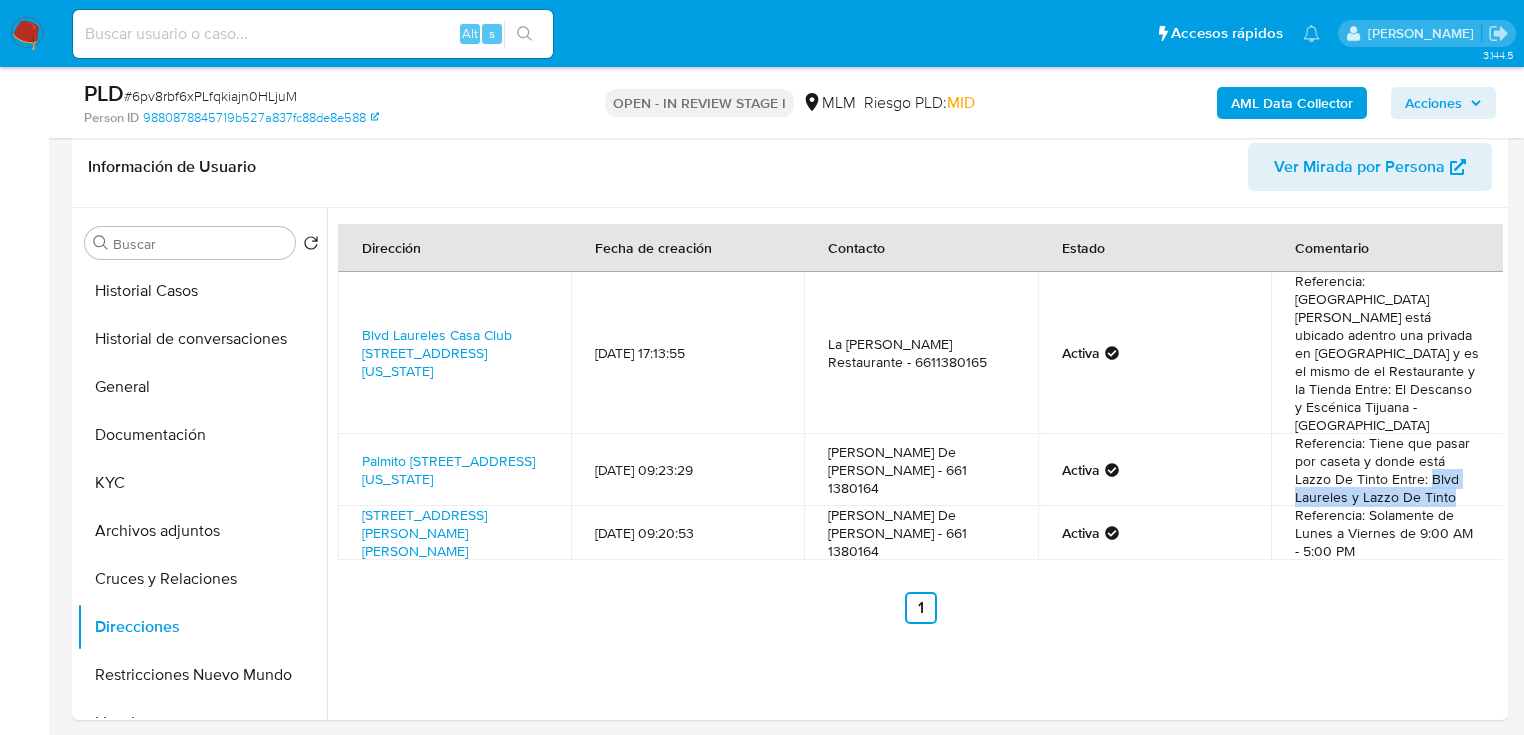 copy on "Blvd Laureles y Lazzo De Tinto" 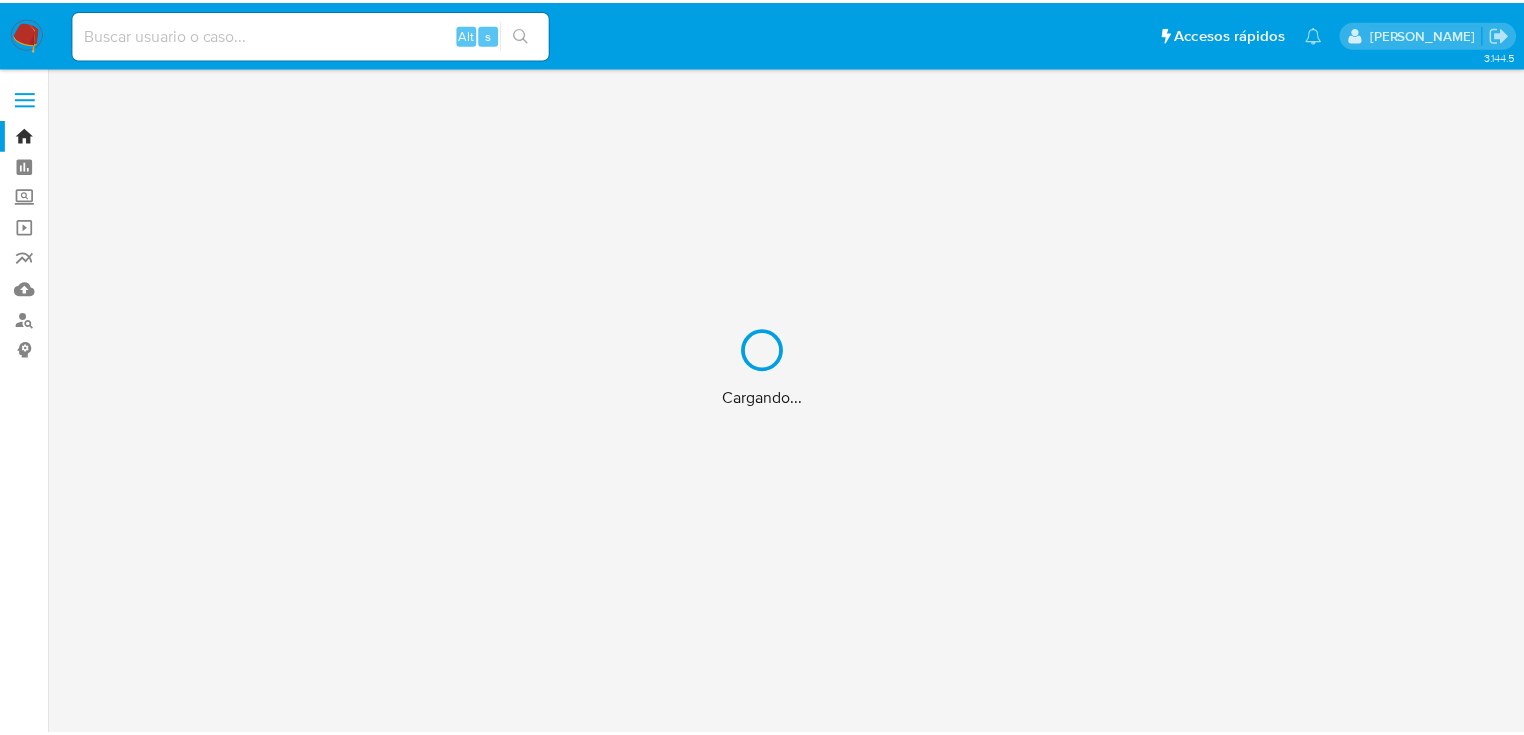 scroll, scrollTop: 0, scrollLeft: 0, axis: both 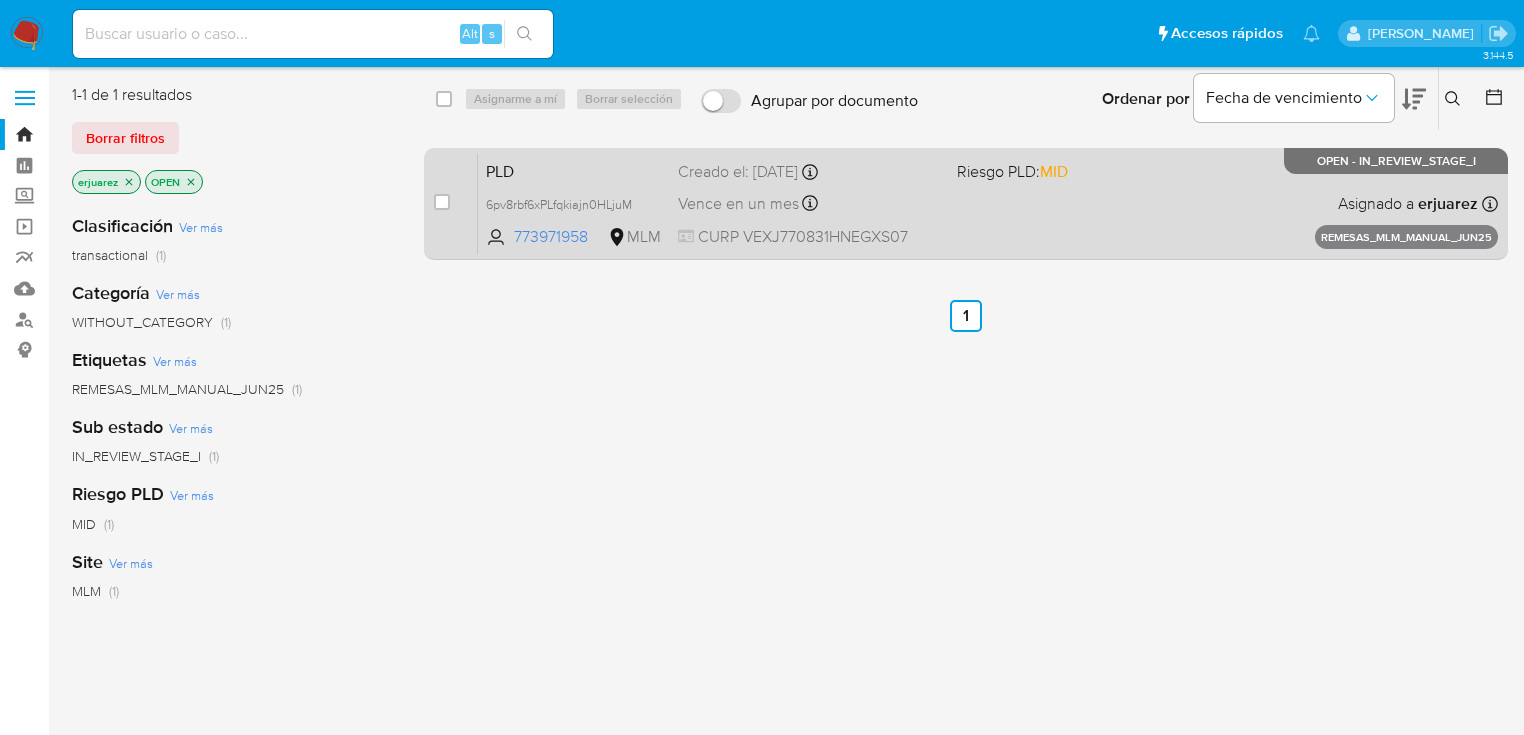 click on "PLD 6pv8rbf6xPLfqkiajn0HLjuM 773971958 MLM Riesgo PLD:  MID Creado el: [DATE]   Creado el: [DATE] 13:15:29 Vence en un mes   Vence el [DATE] 13:15:30 CURP   VEXJ770831HNEGXS07 Asignado a   erjuarez   Asignado el: [DATE] 13:15:29 REMESAS_MLM_MANUAL_JUN25 OPEN - IN_REVIEW_STAGE_I" at bounding box center (988, 203) 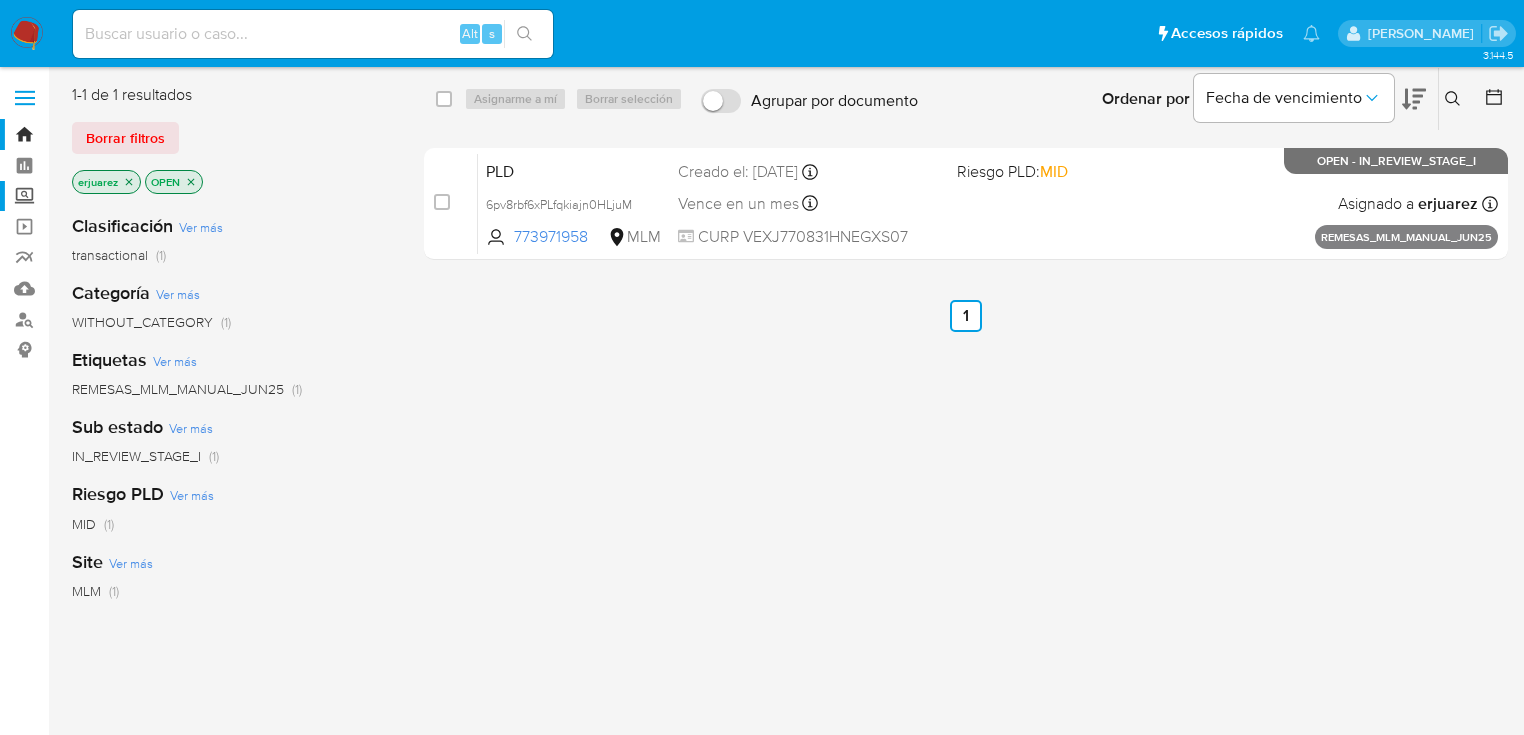 click on "Screening" at bounding box center (119, 196) 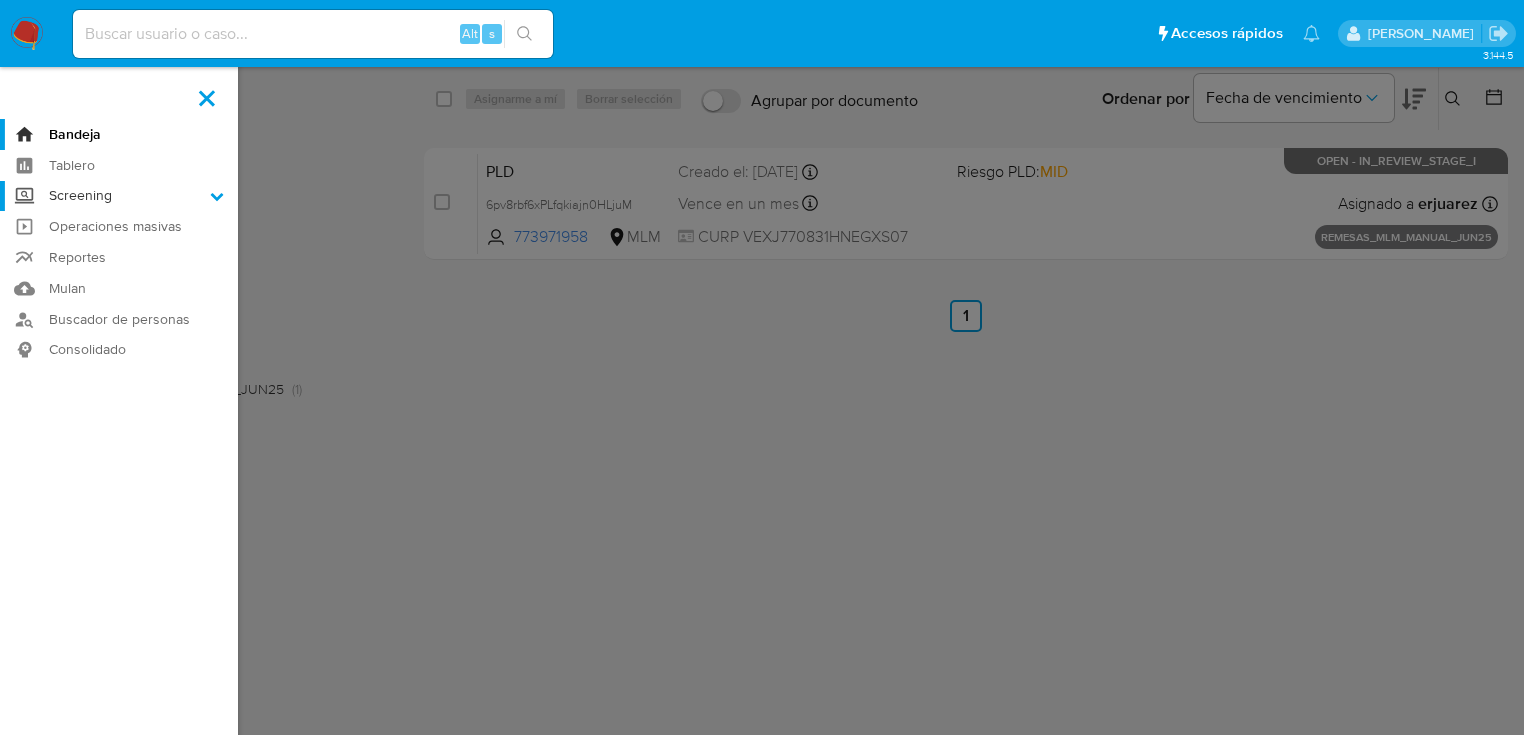 click on "Screening" at bounding box center [0, 0] 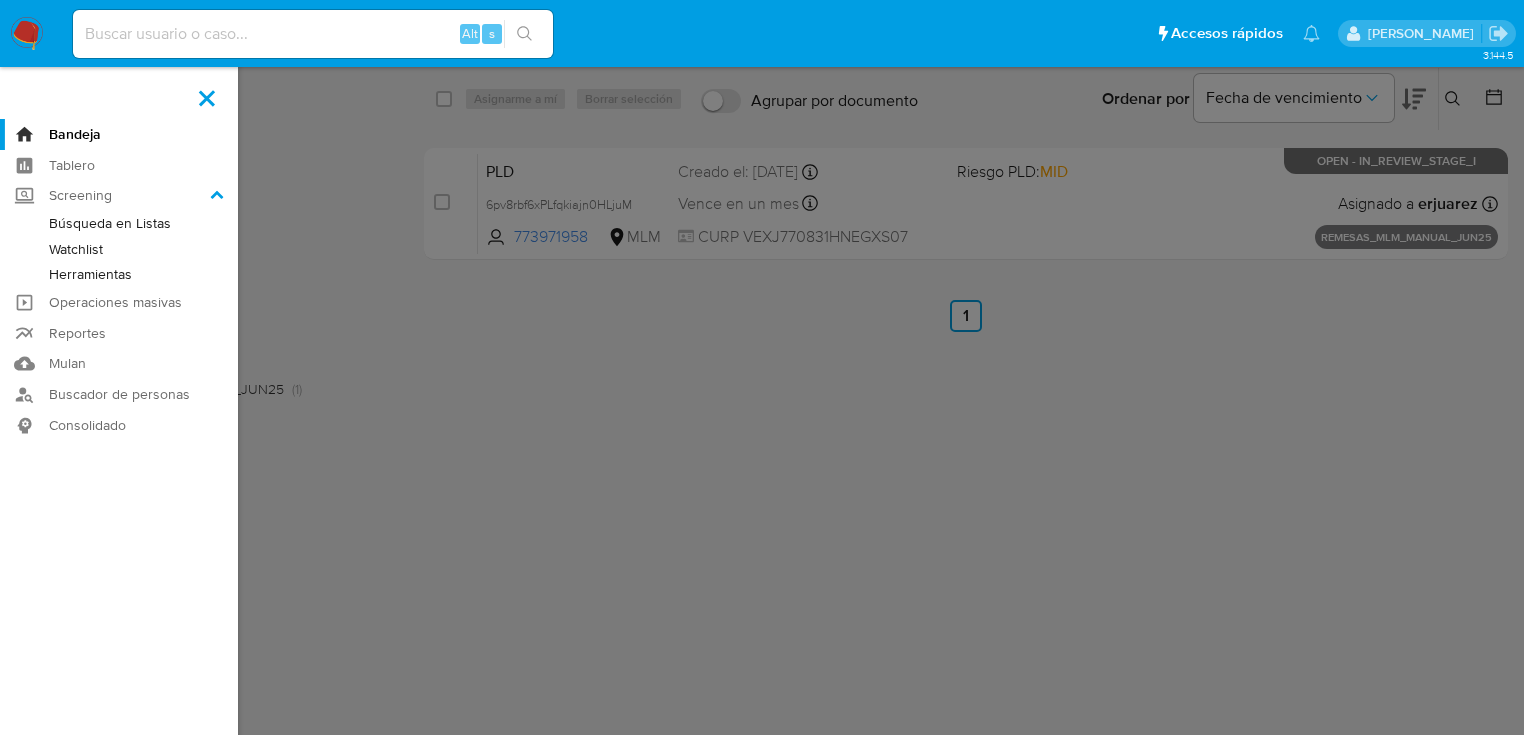 click on "Herramientas" at bounding box center (119, 274) 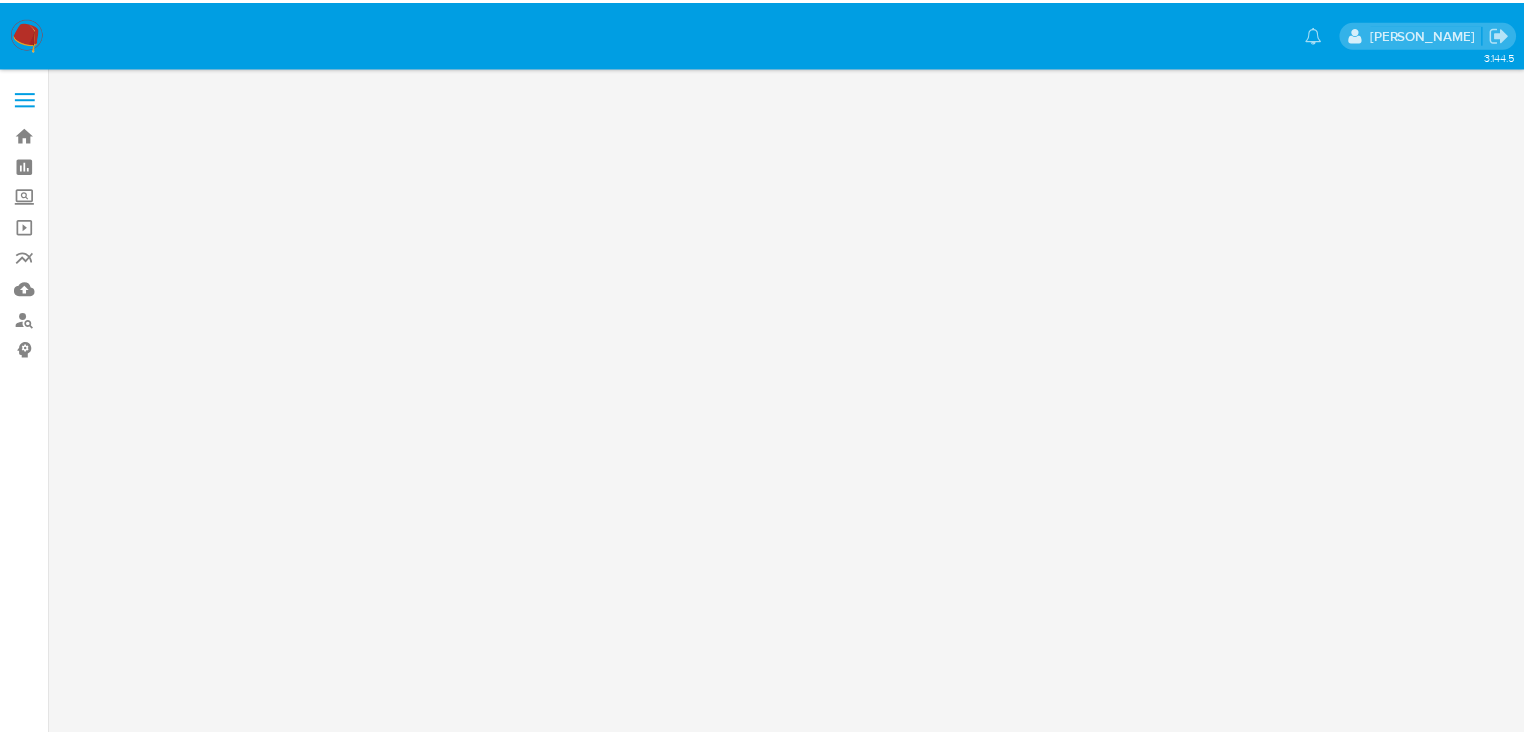 scroll, scrollTop: 0, scrollLeft: 0, axis: both 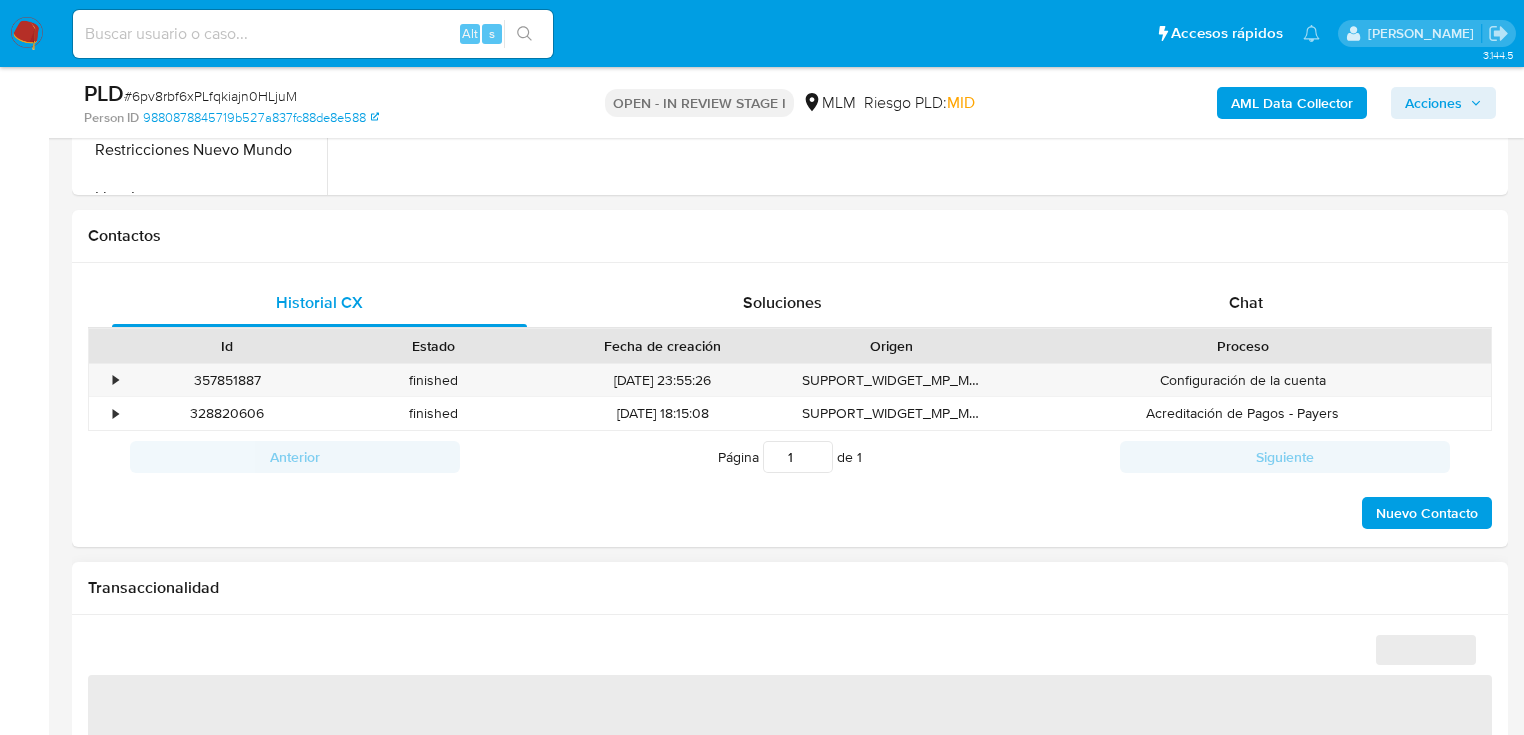select on "10" 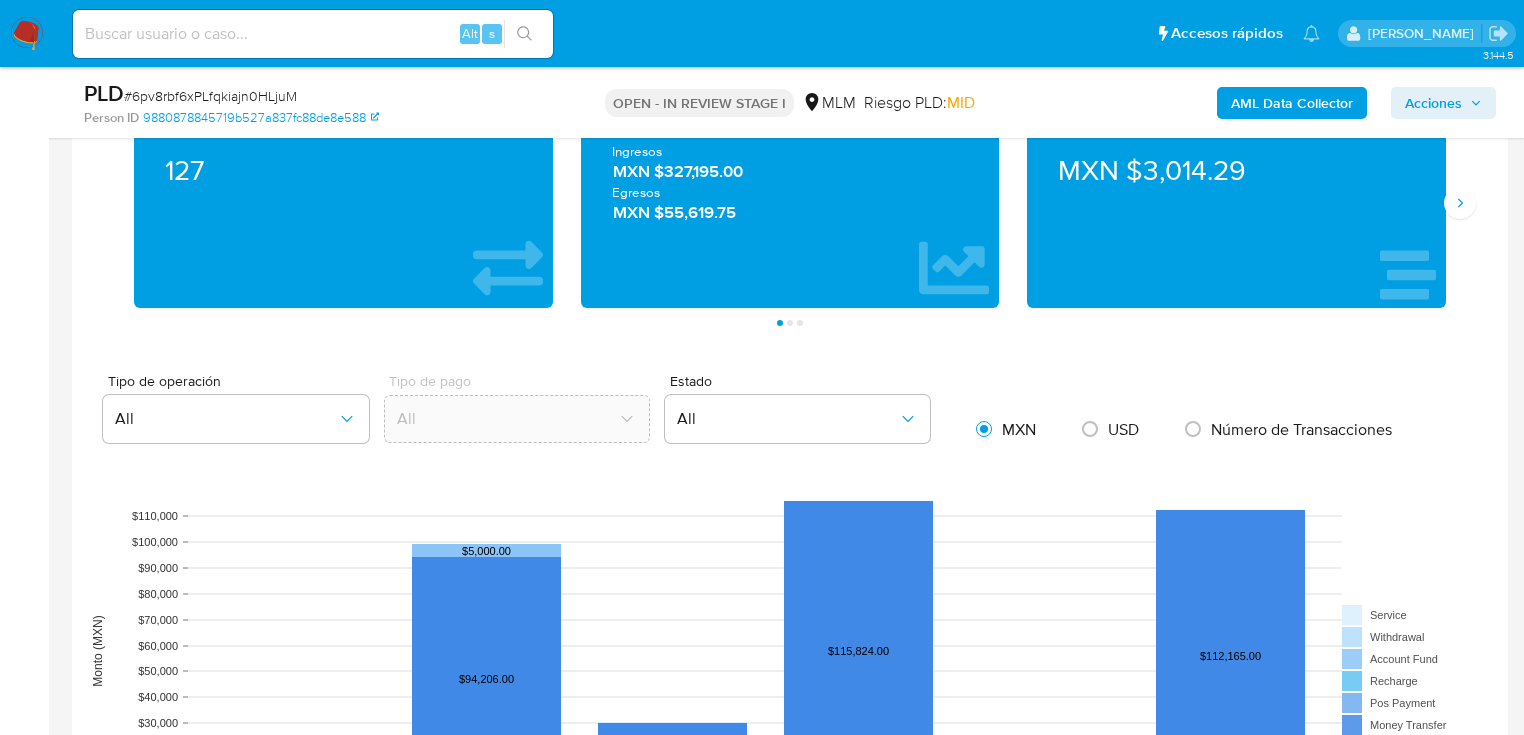 scroll, scrollTop: 1680, scrollLeft: 0, axis: vertical 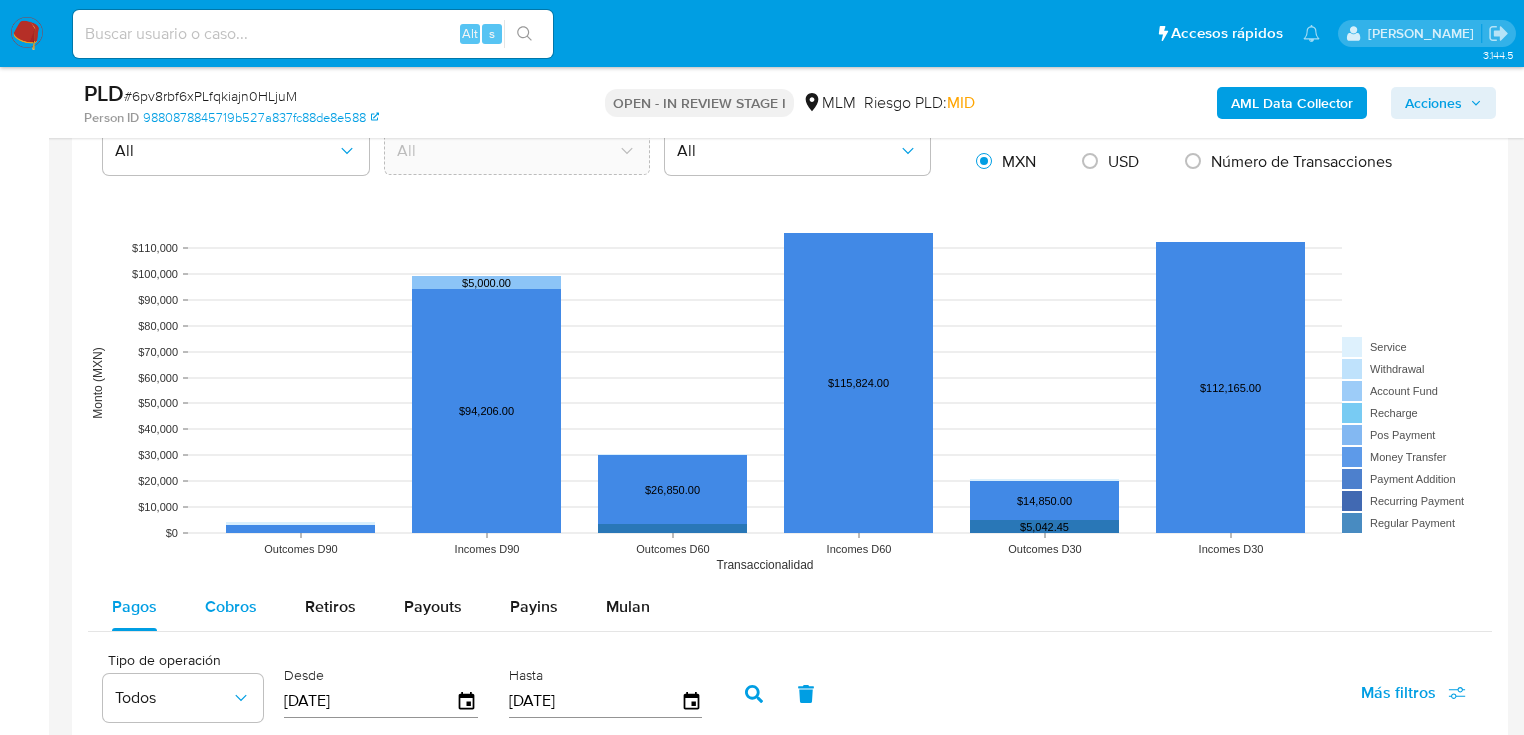 click on "Cobros" at bounding box center [231, 607] 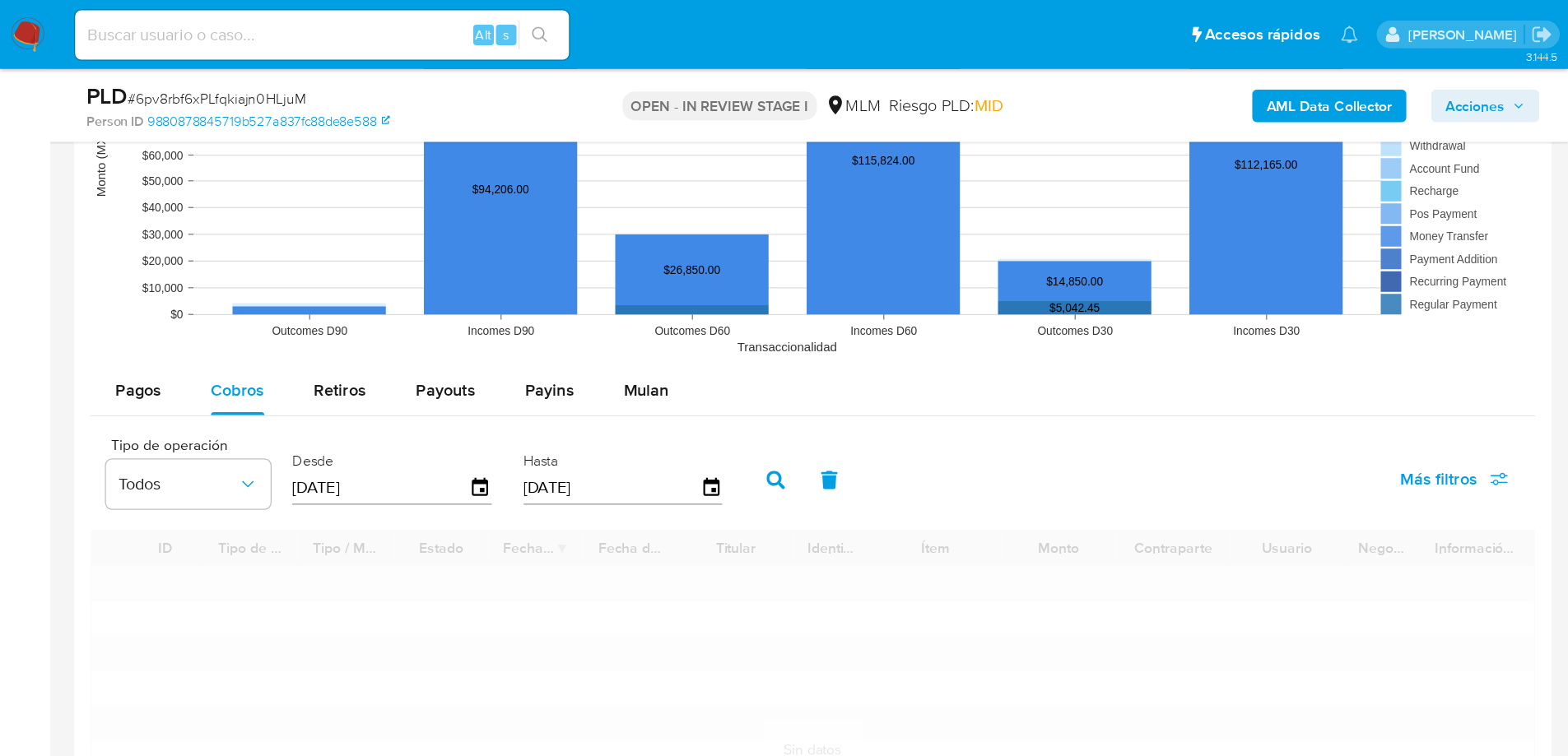 scroll, scrollTop: 1777, scrollLeft: 0, axis: vertical 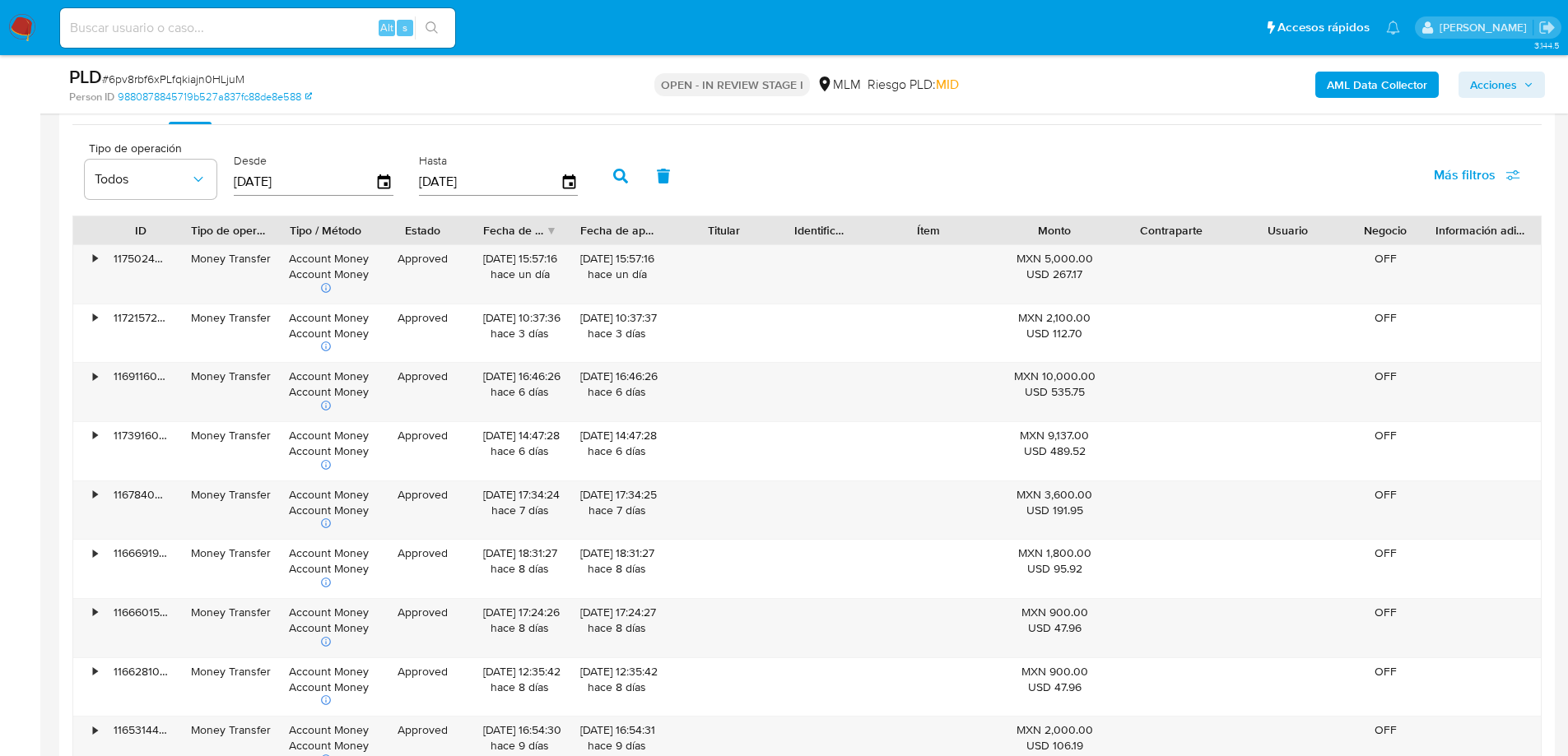 drag, startPoint x: 34, startPoint y: 19, endPoint x: 41, endPoint y: 12, distance: 9.899495 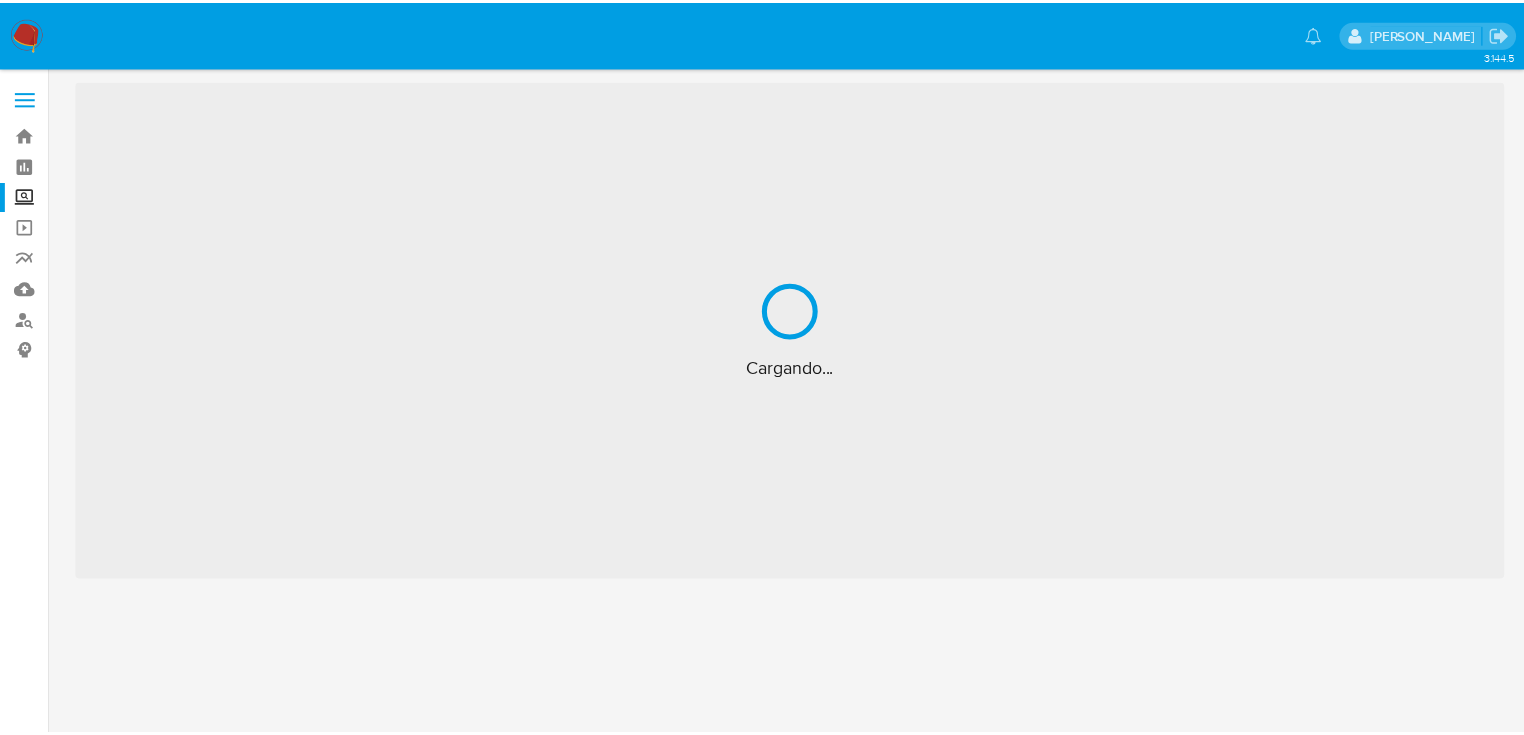 scroll, scrollTop: 0, scrollLeft: 0, axis: both 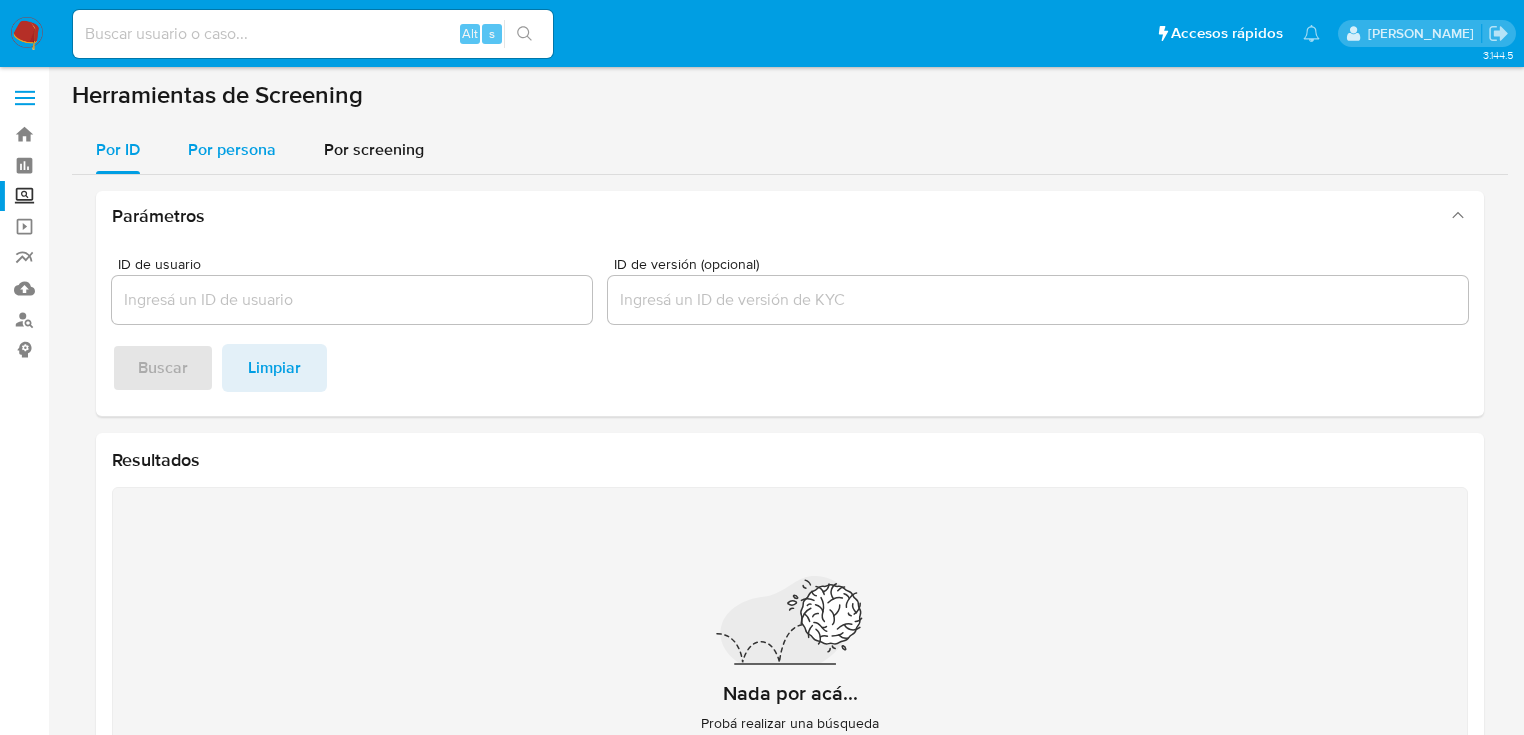 click on "Por persona" at bounding box center [232, 149] 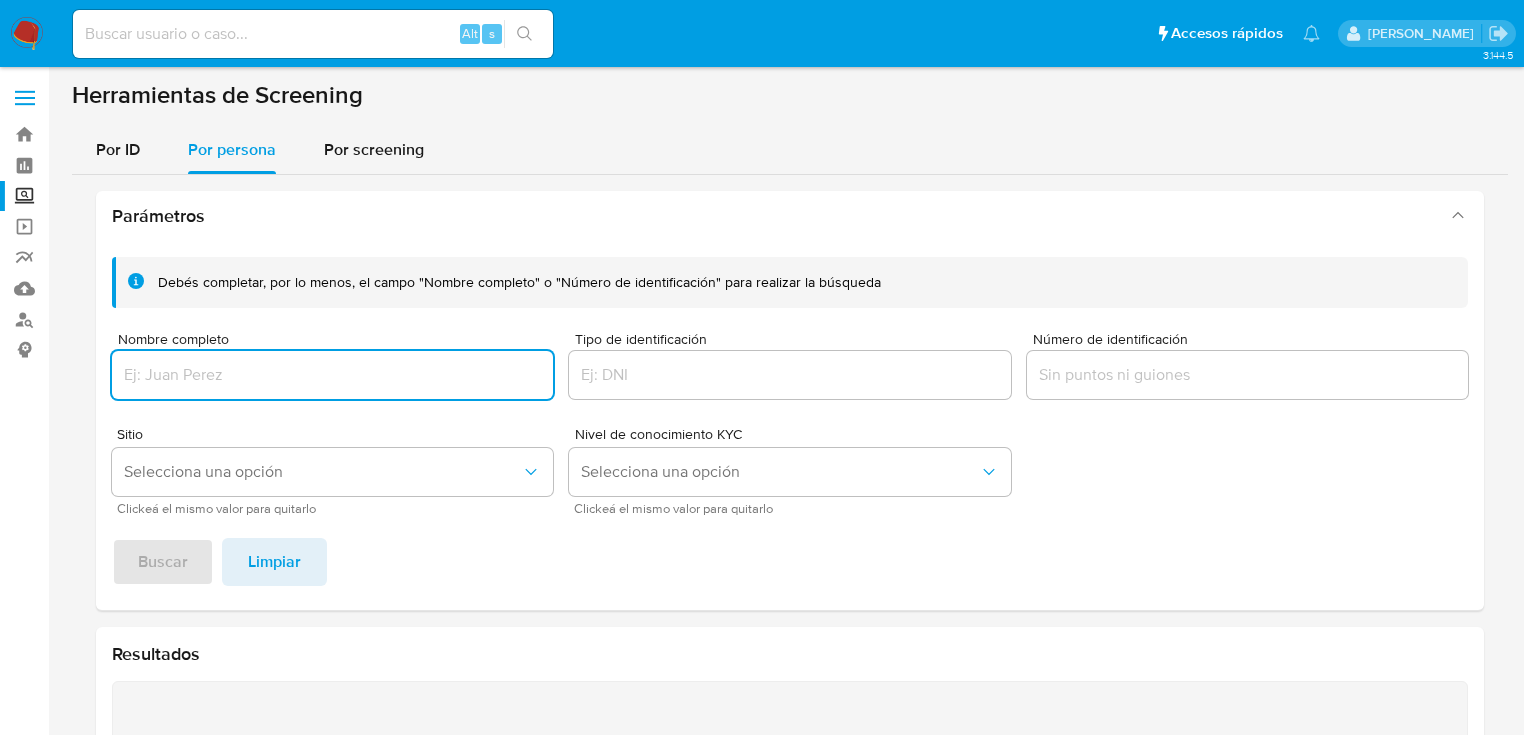 drag, startPoint x: 232, startPoint y: 360, endPoint x: 229, endPoint y: 373, distance: 13.341664 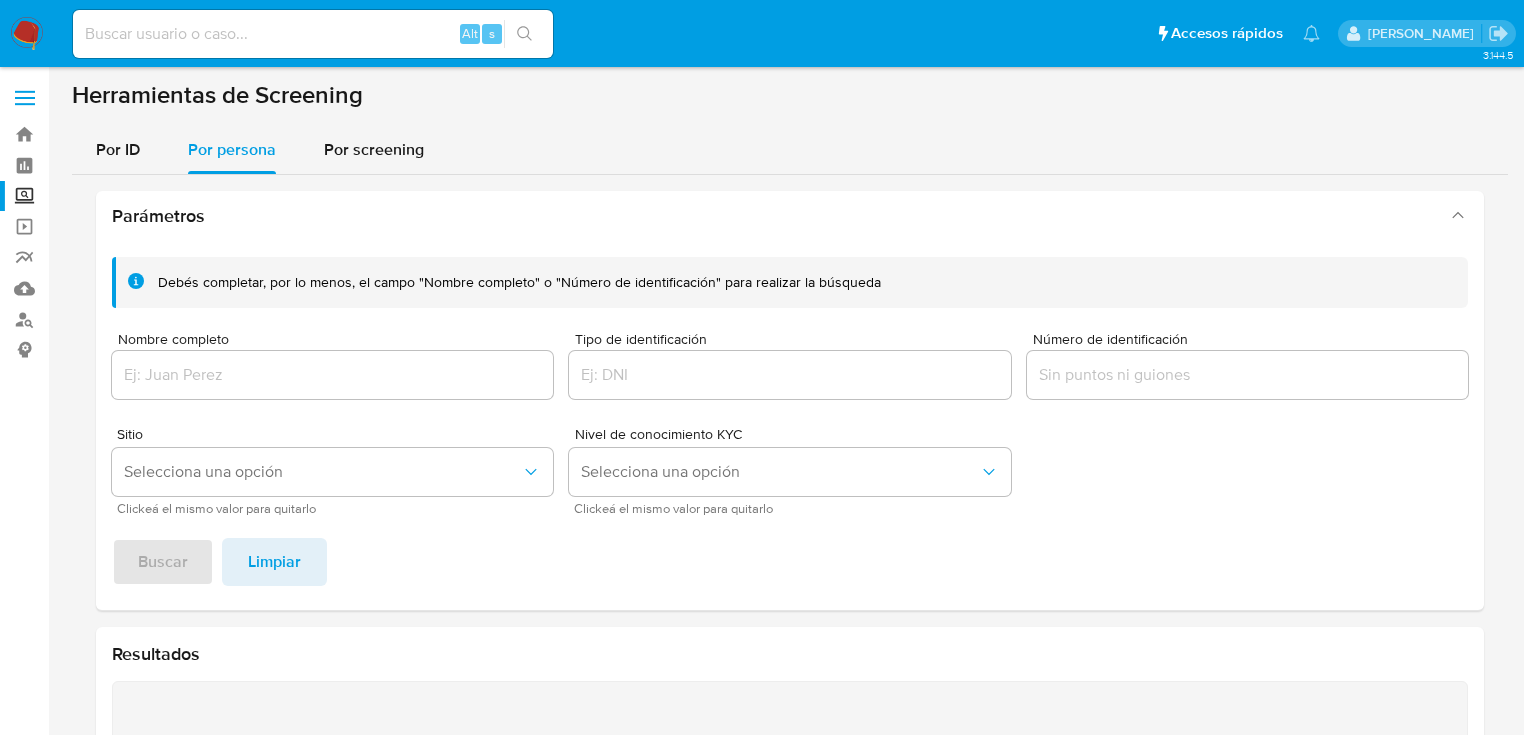 click at bounding box center (332, 375) 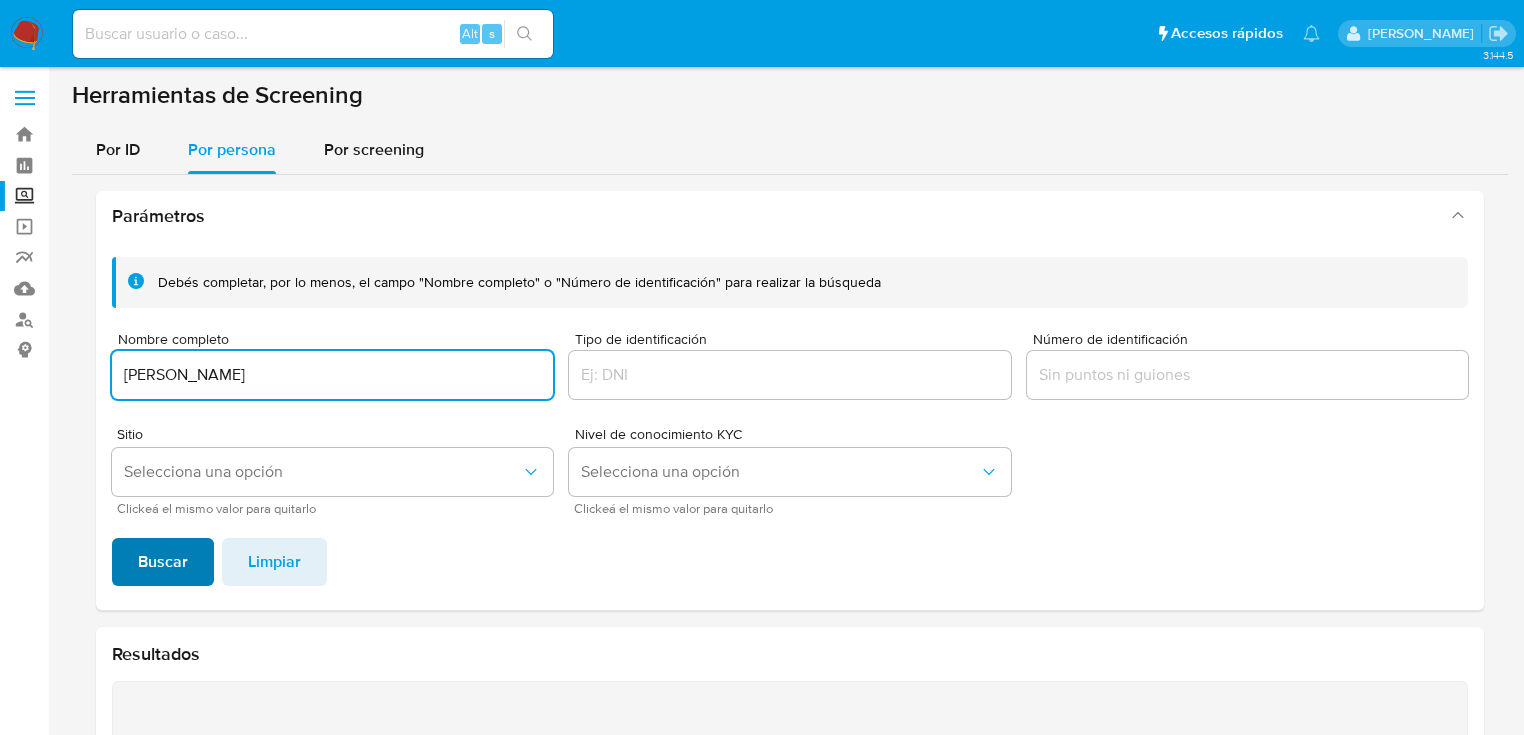 click on "Buscar" at bounding box center (163, 562) 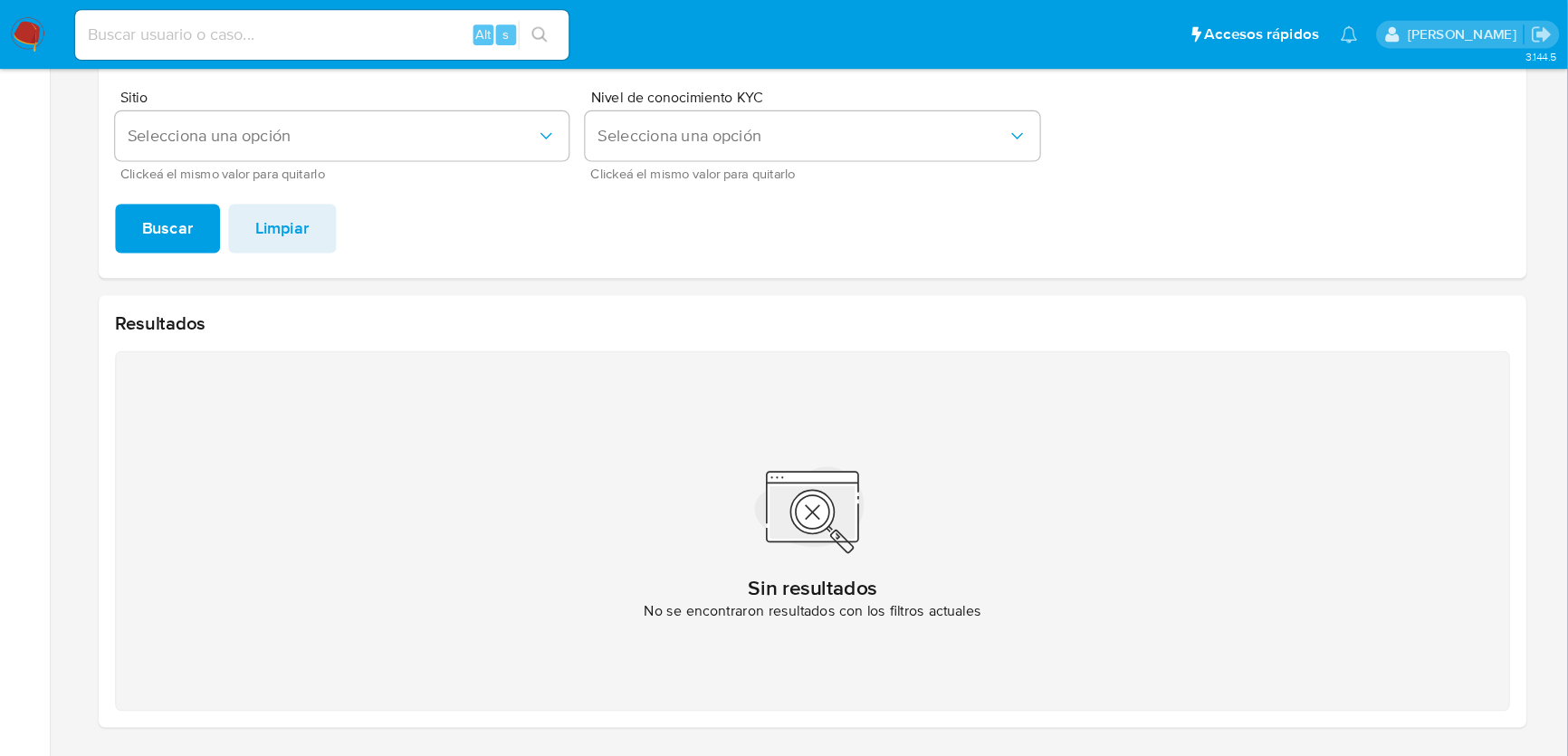 scroll, scrollTop: 217, scrollLeft: 0, axis: vertical 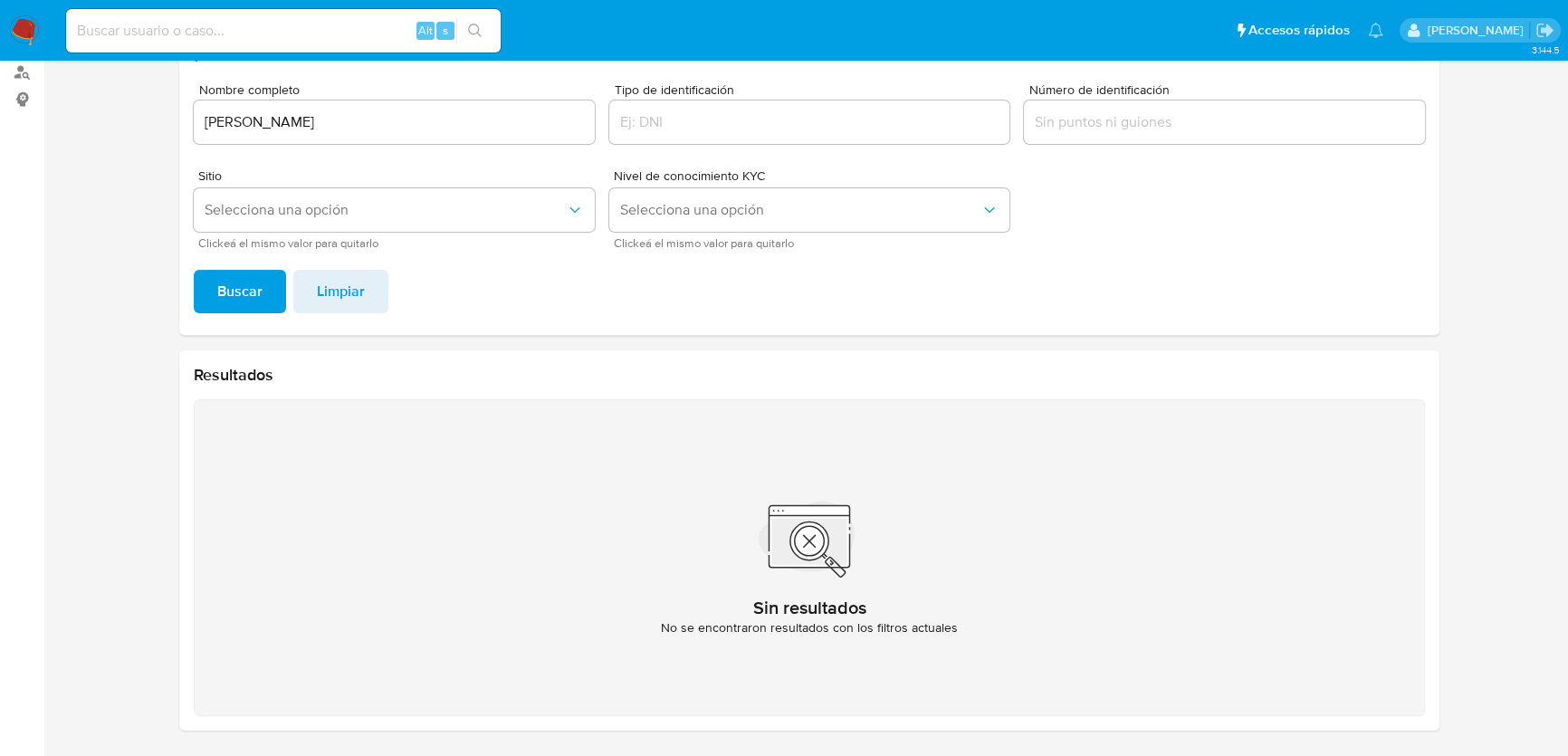 drag, startPoint x: 467, startPoint y: 110, endPoint x: 470, endPoint y: 119, distance: 9.486833 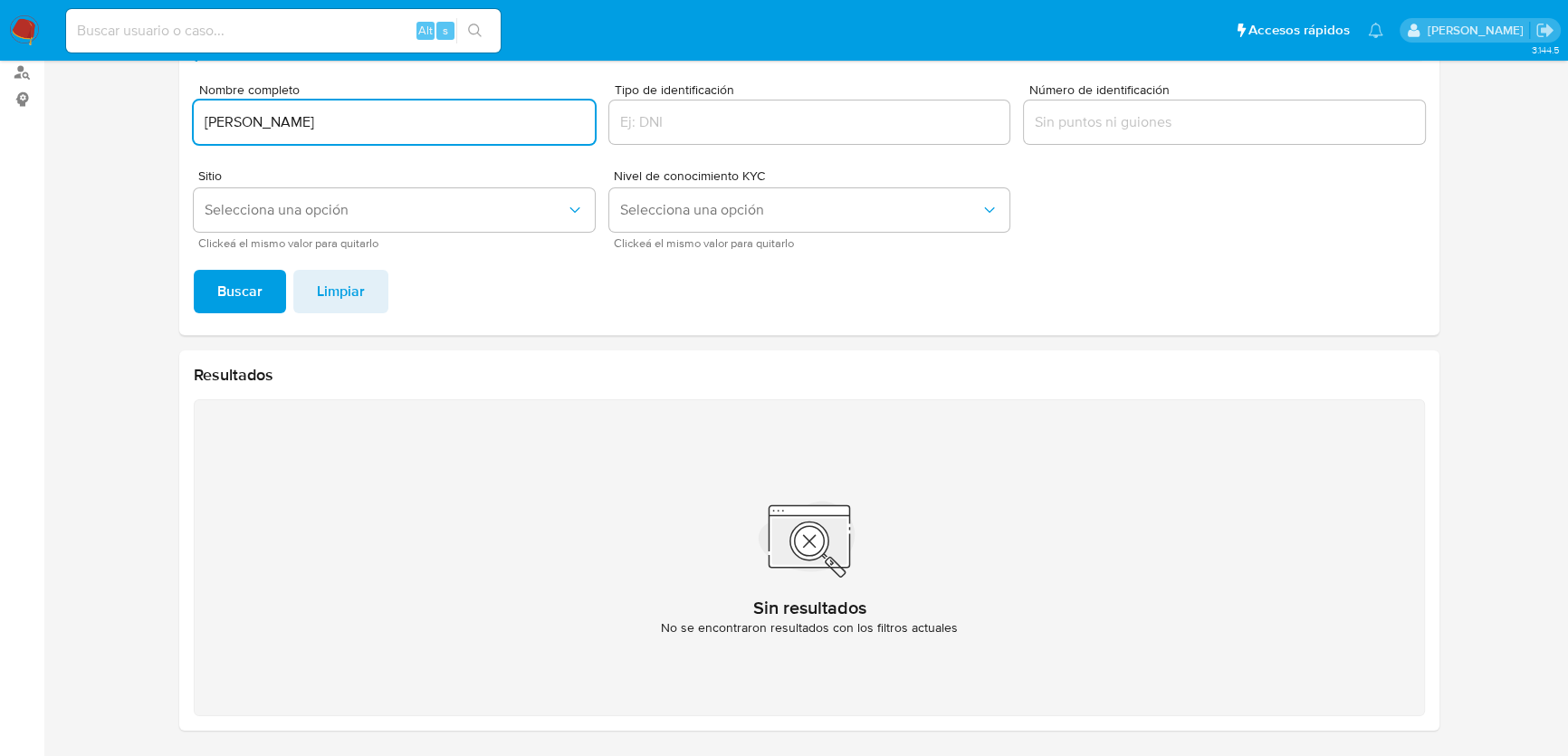 drag, startPoint x: 509, startPoint y: 126, endPoint x: 194, endPoint y: 145, distance: 315.5725 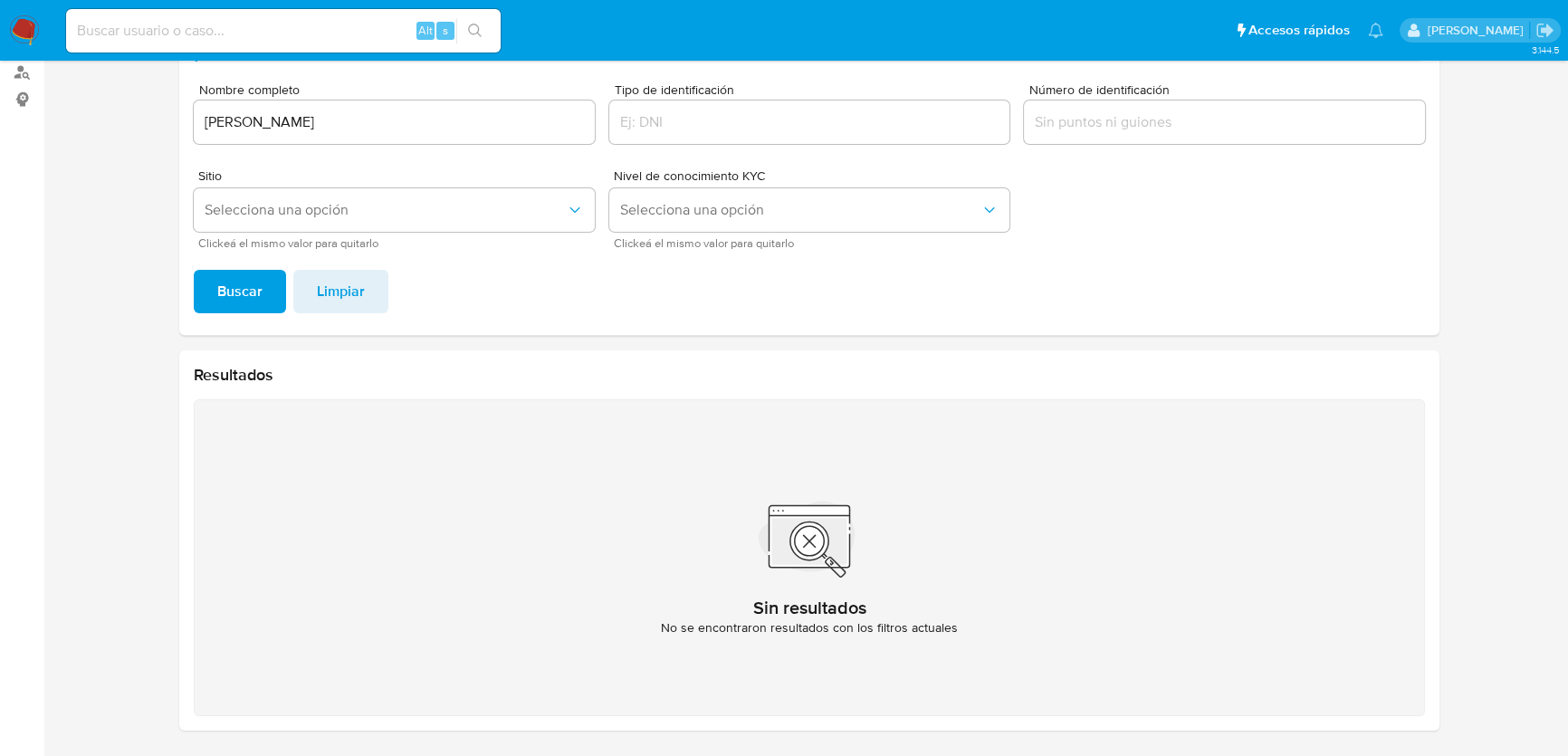 click on "Buscar" at bounding box center (240, 292) 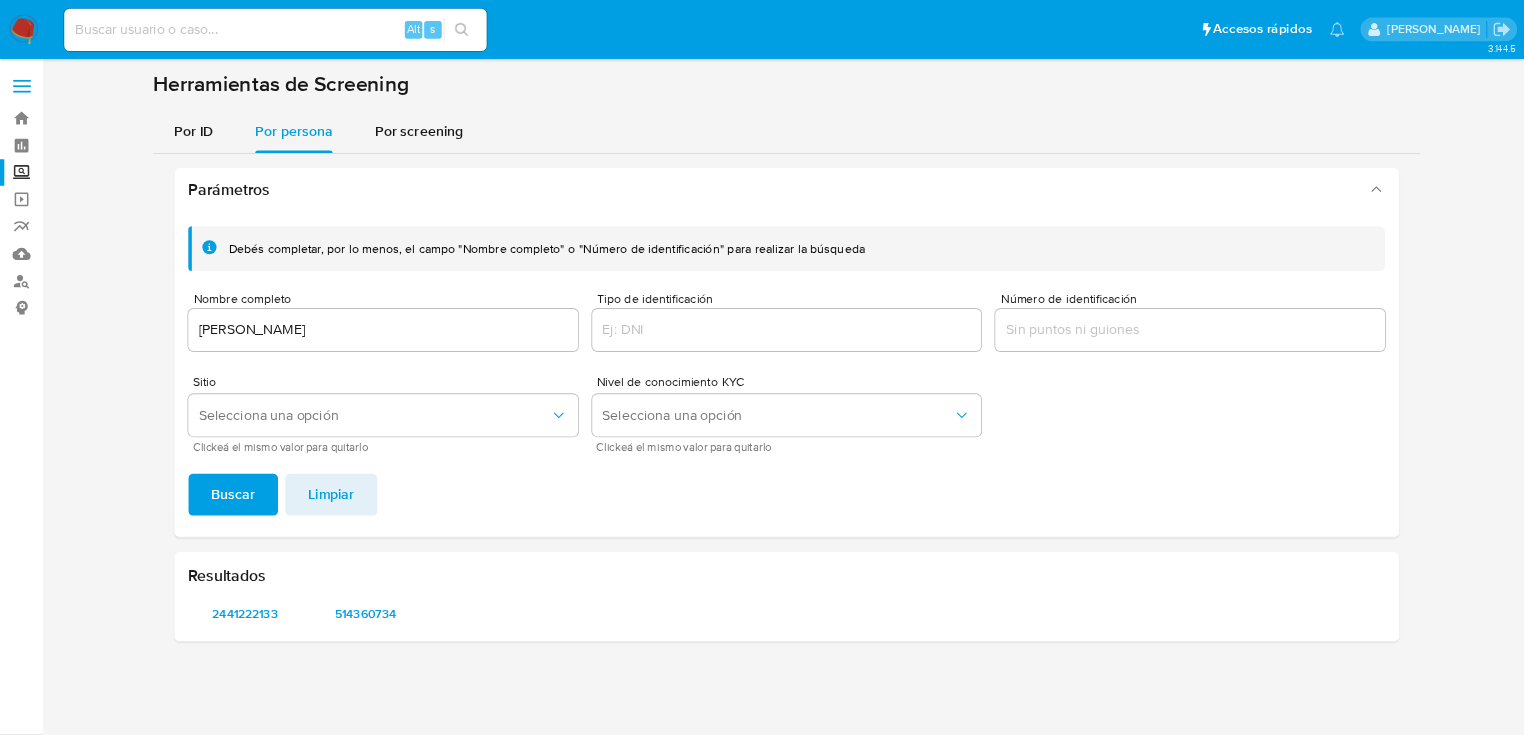 scroll, scrollTop: 0, scrollLeft: 0, axis: both 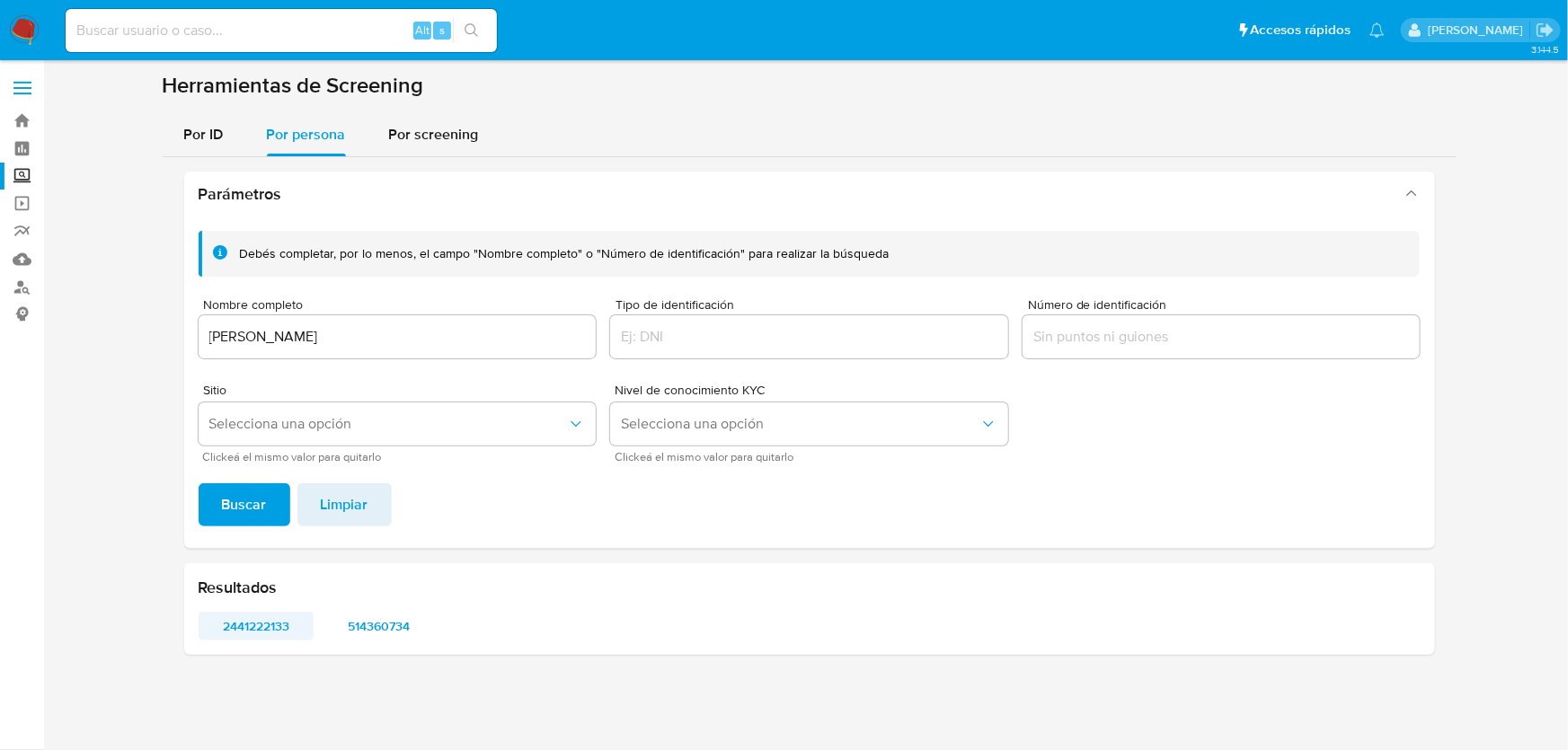 click on "2441222133" at bounding box center (256, 626) 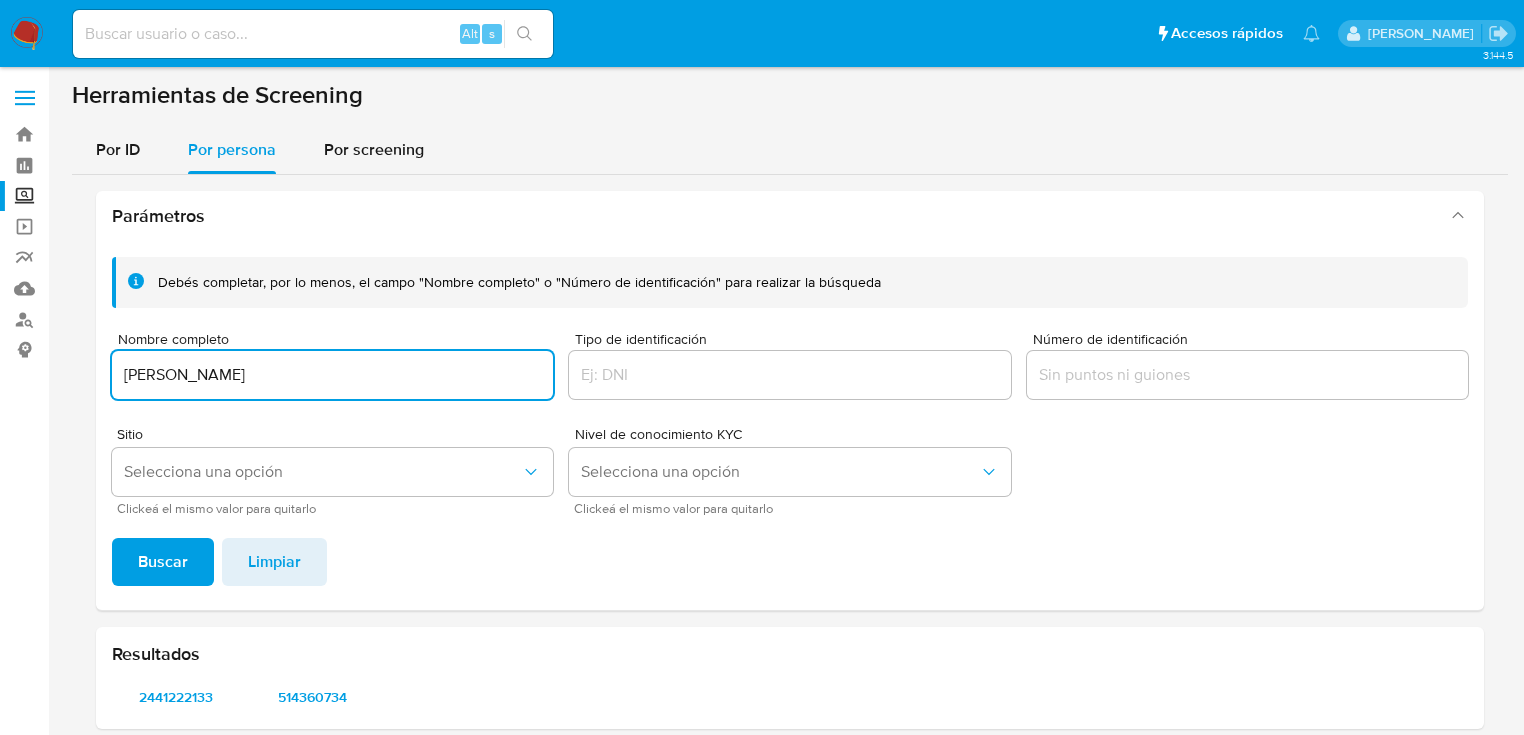 drag, startPoint x: 424, startPoint y: 370, endPoint x: 17, endPoint y: 388, distance: 407.39783 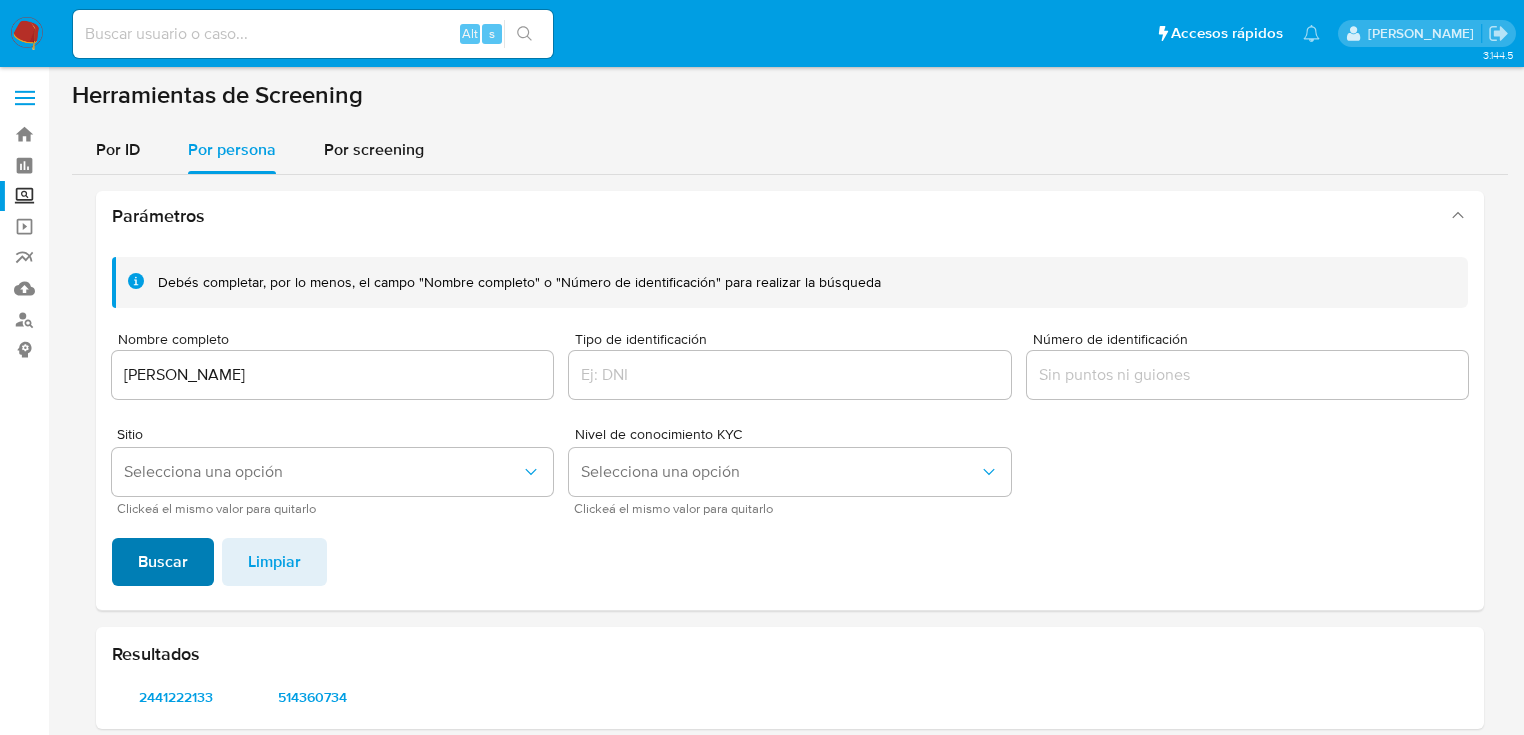 click on "Buscar" at bounding box center (163, 562) 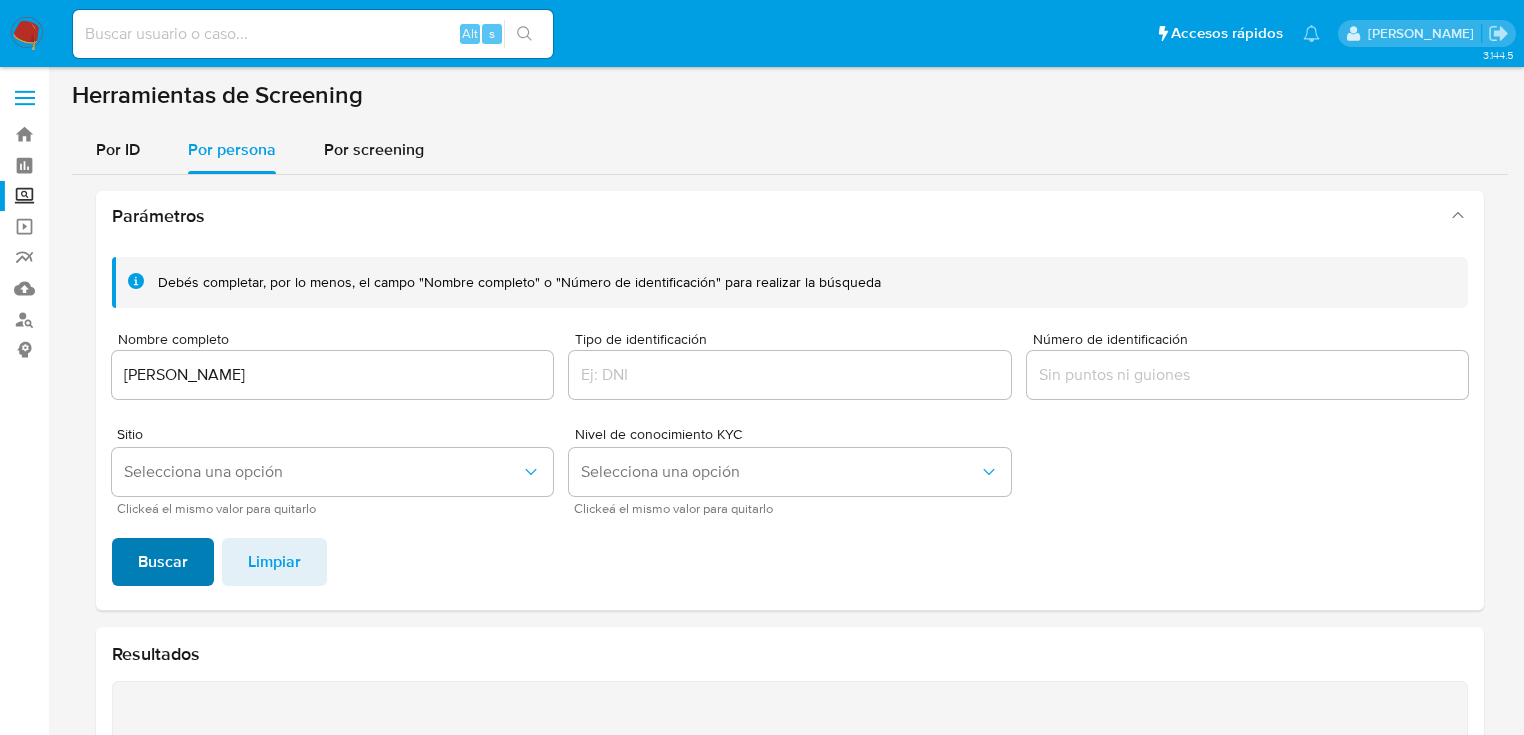 scroll, scrollTop: 22, scrollLeft: 0, axis: vertical 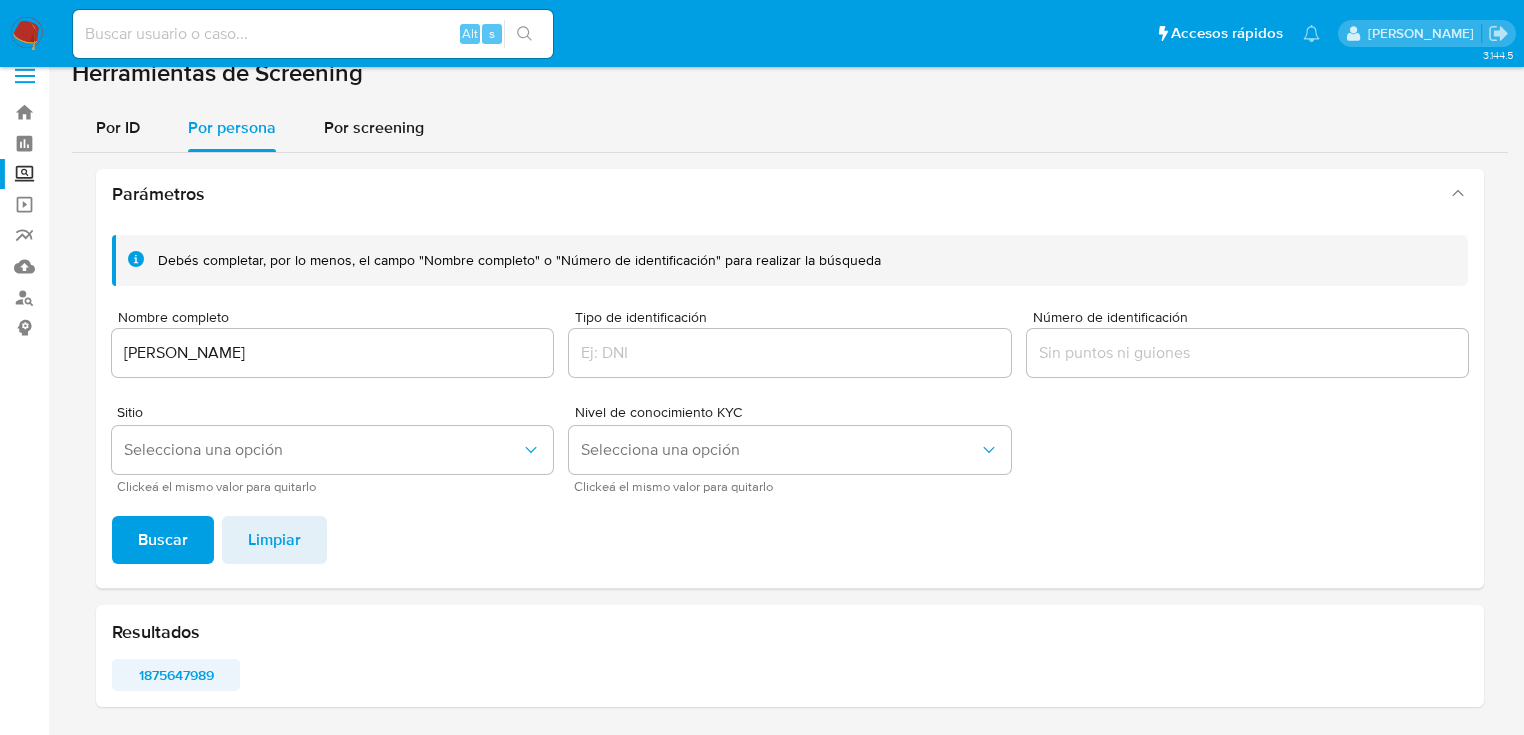 click on "1875647989" at bounding box center [176, 675] 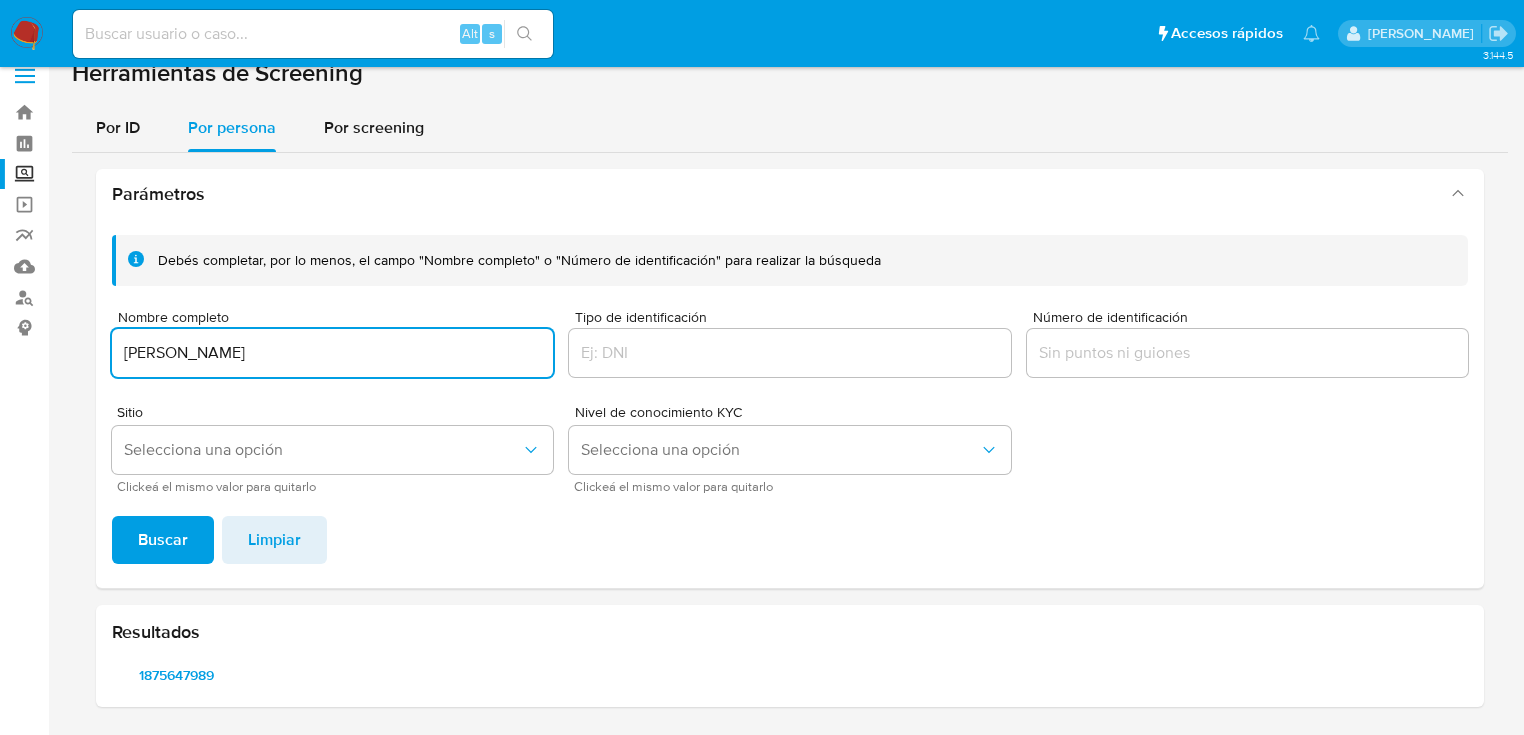drag, startPoint x: 428, startPoint y: 355, endPoint x: -189, endPoint y: 363, distance: 617.0519 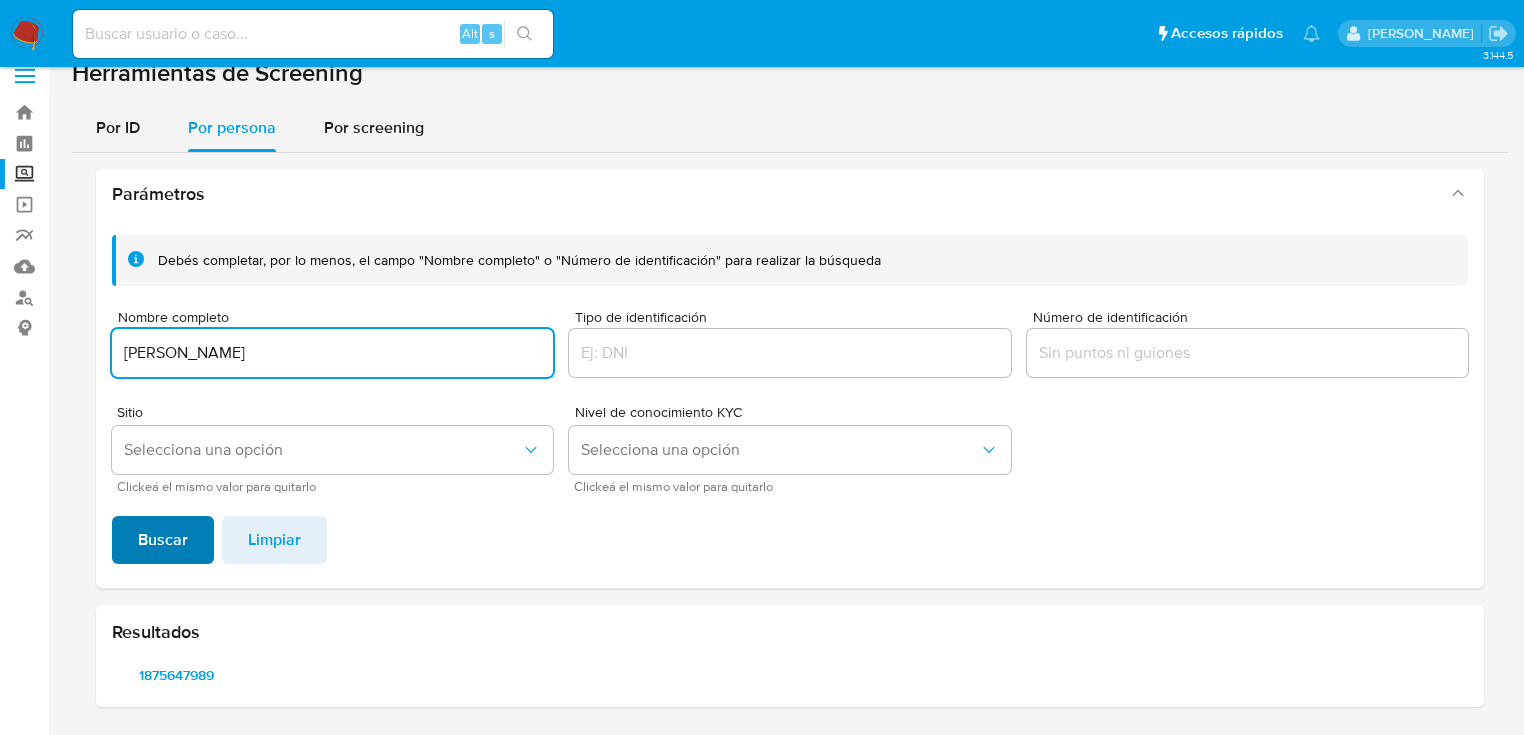 type on "PEDRO ALVAREZ ALVARADO" 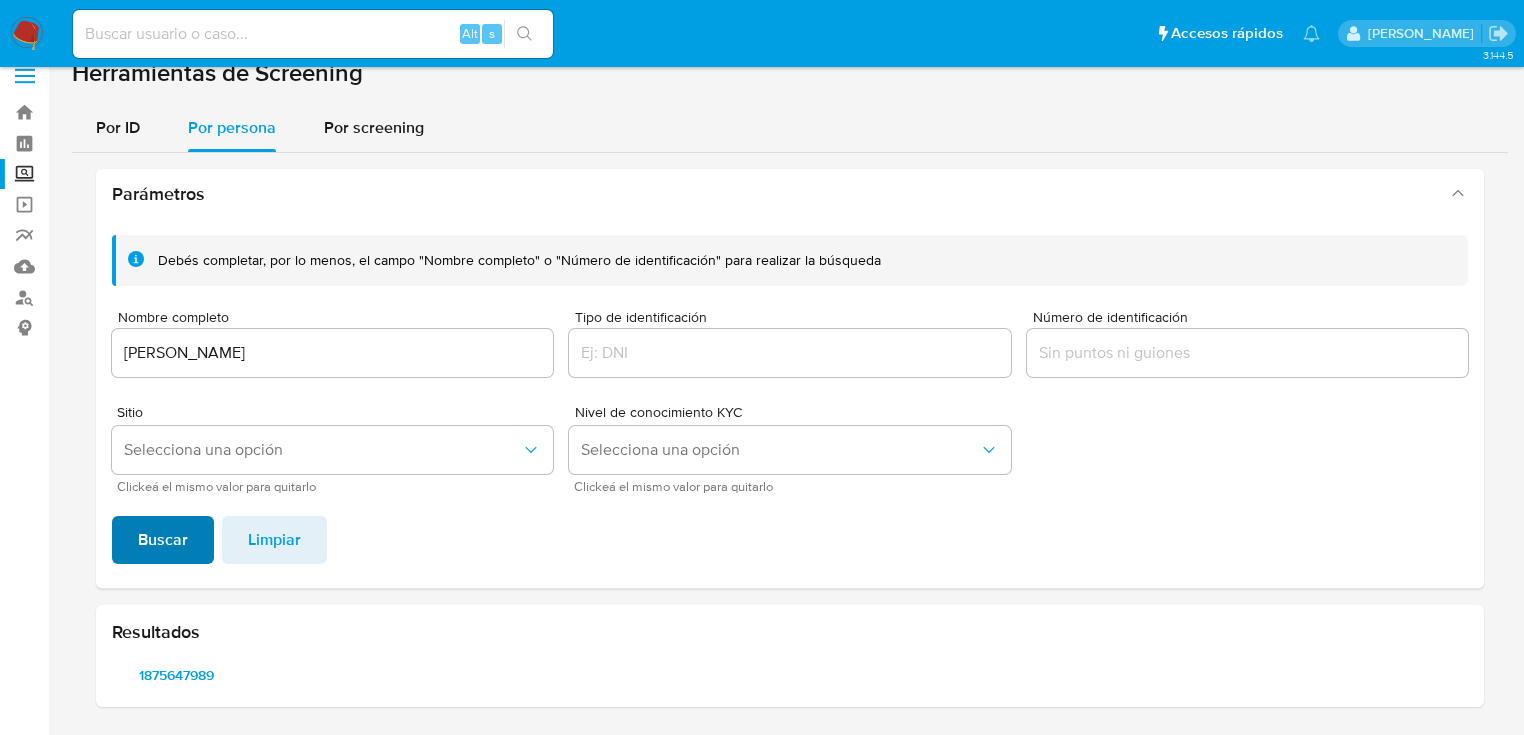 click on "Buscar" at bounding box center [163, 540] 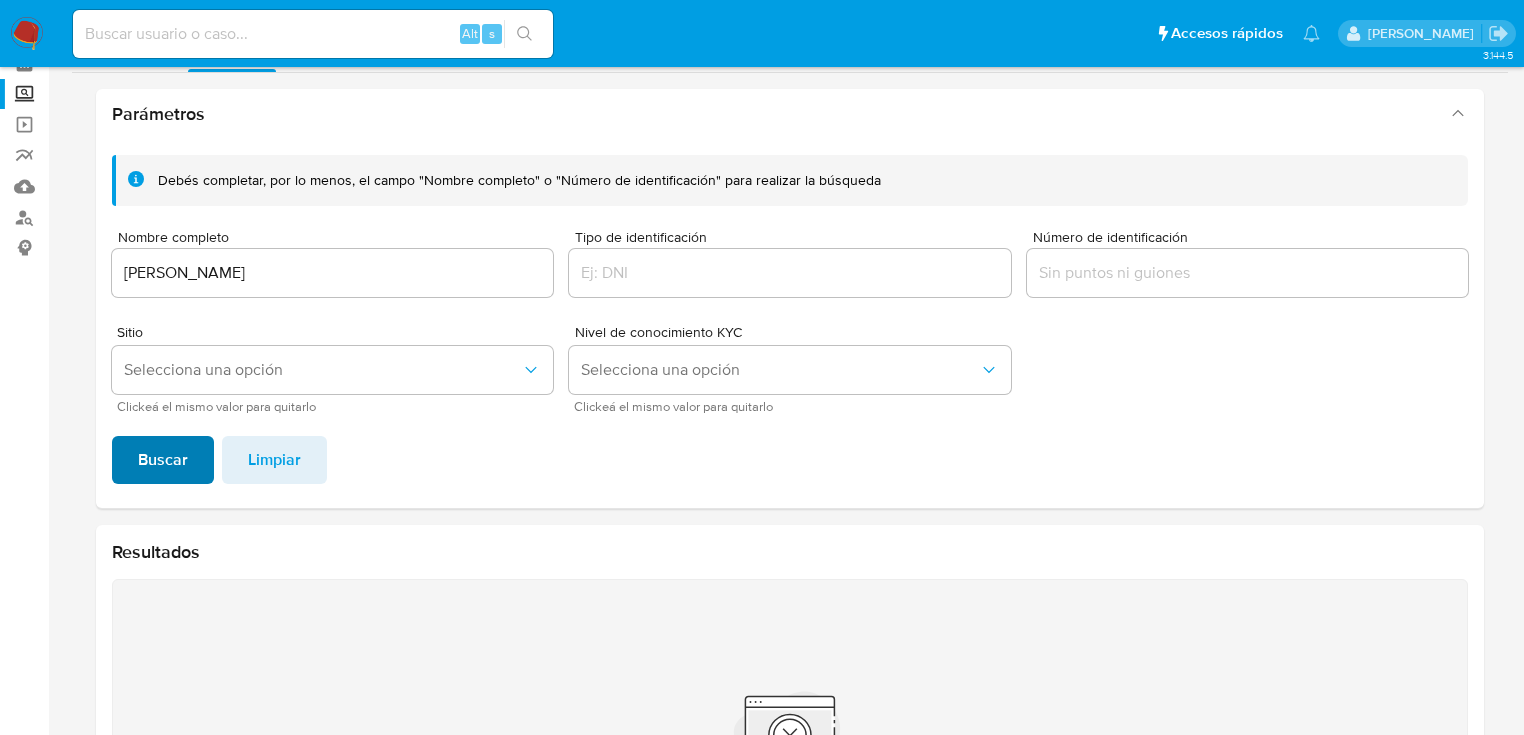 click on "Buscar" at bounding box center [163, 460] 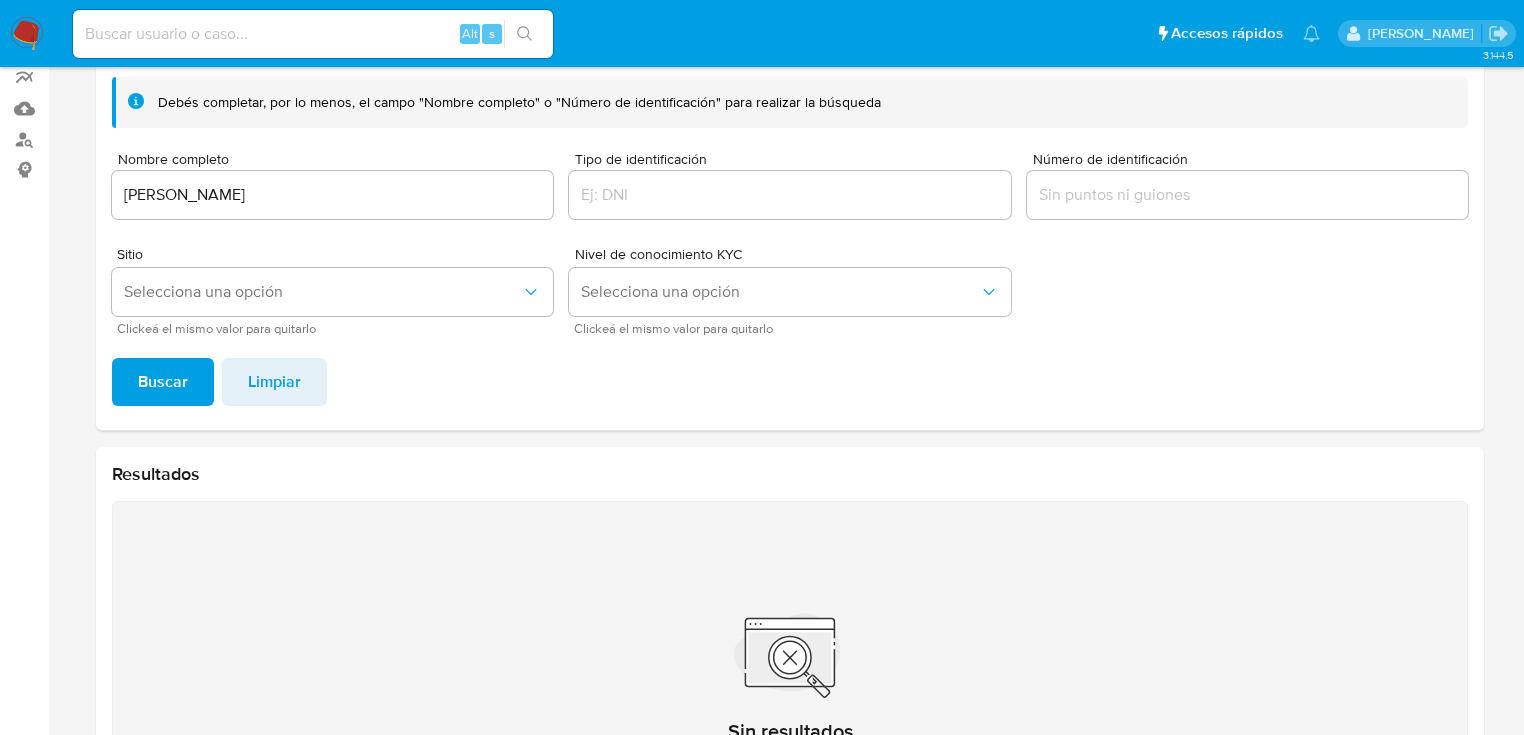 type 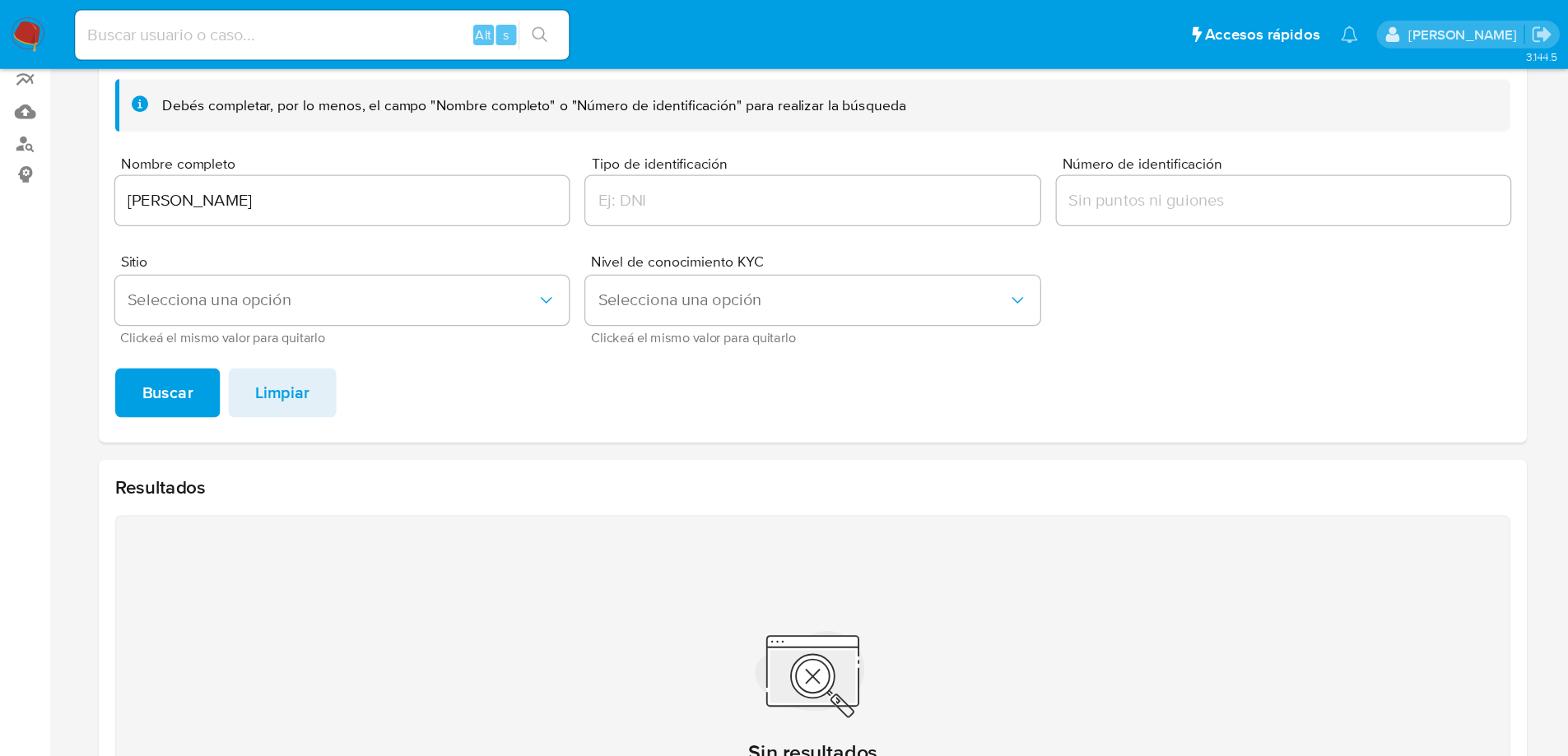 scroll, scrollTop: 129, scrollLeft: 0, axis: vertical 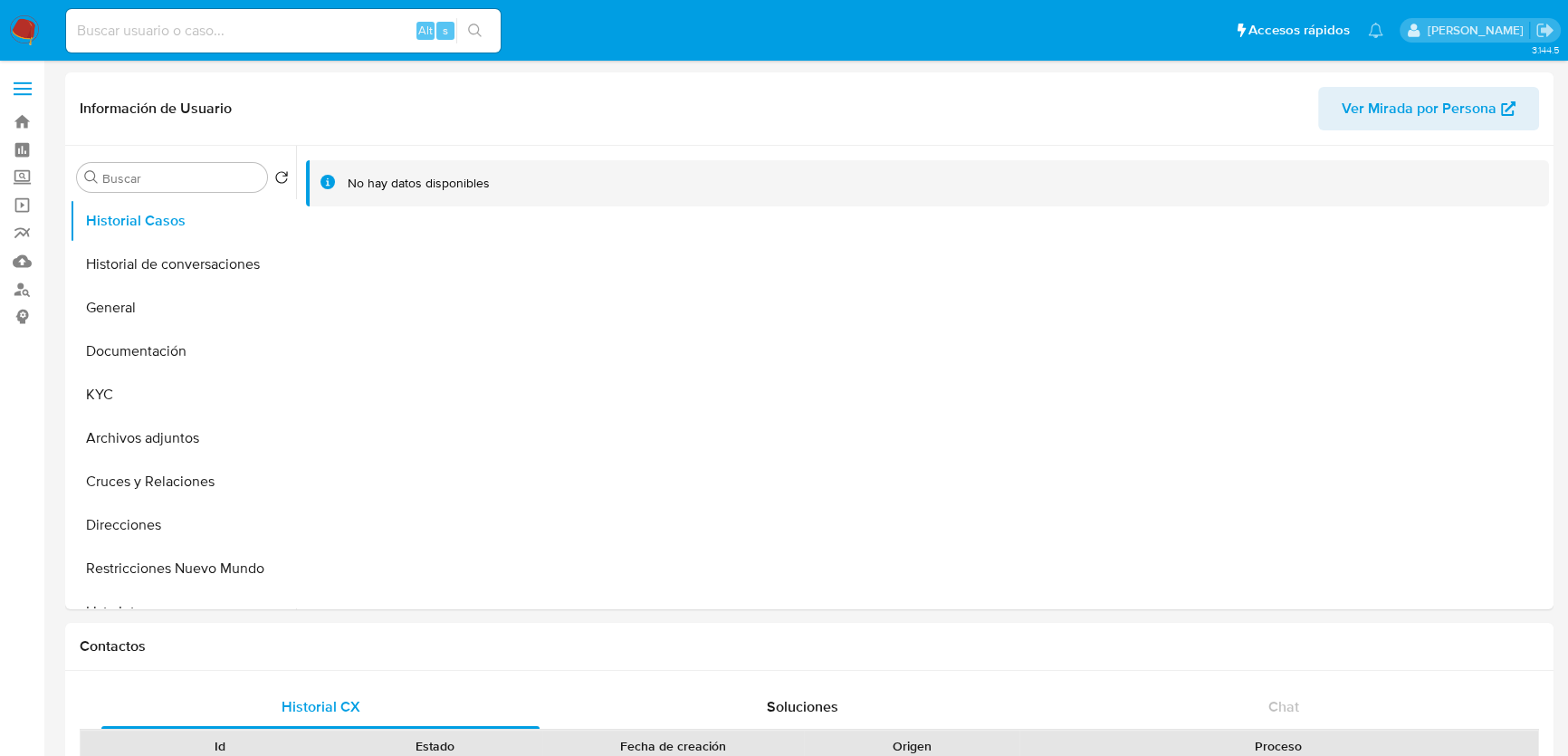 select on "10" 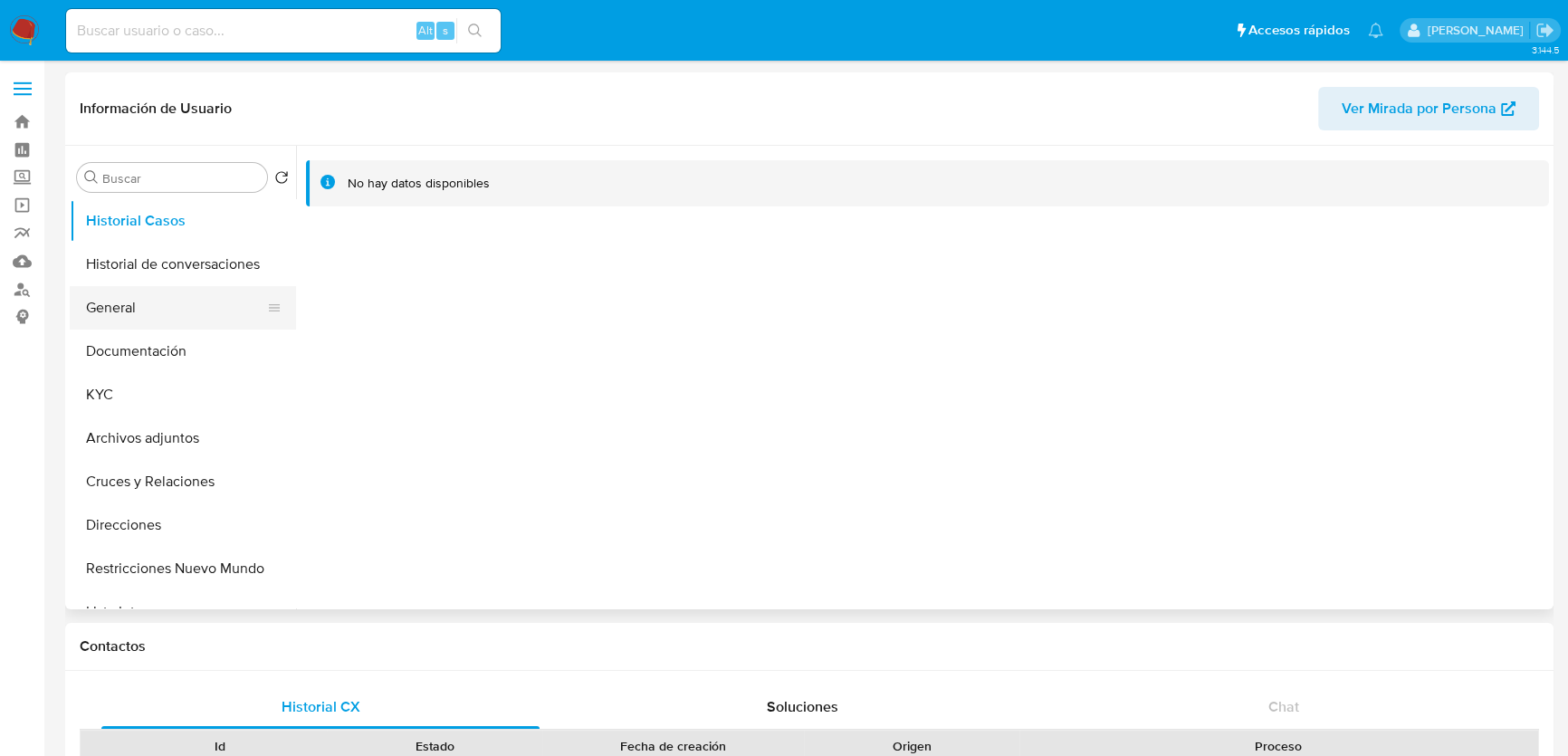 click on "General" at bounding box center [176, 308] 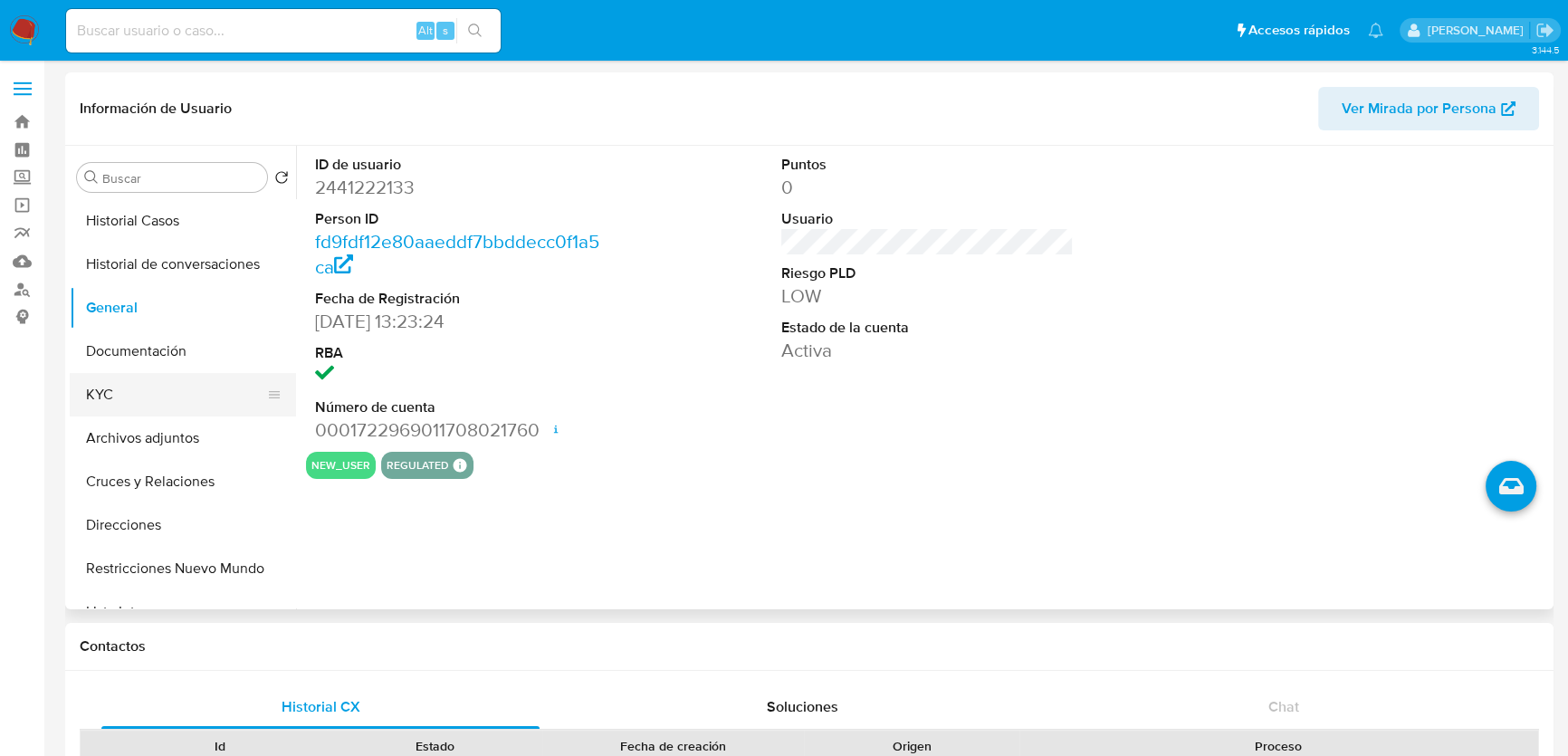 click on "KYC" at bounding box center [176, 395] 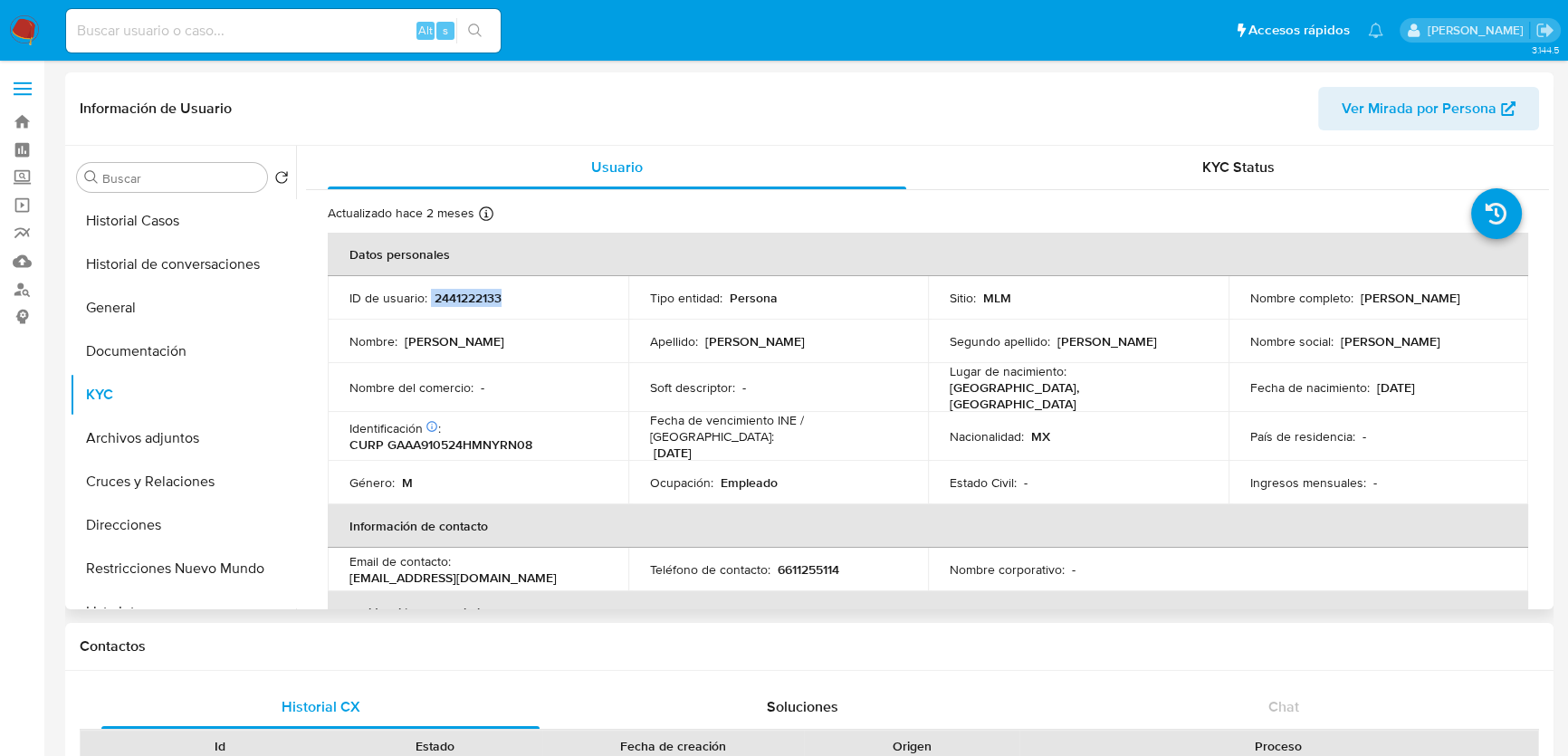 drag, startPoint x: 430, startPoint y: 301, endPoint x: 543, endPoint y: 304, distance: 113.039816 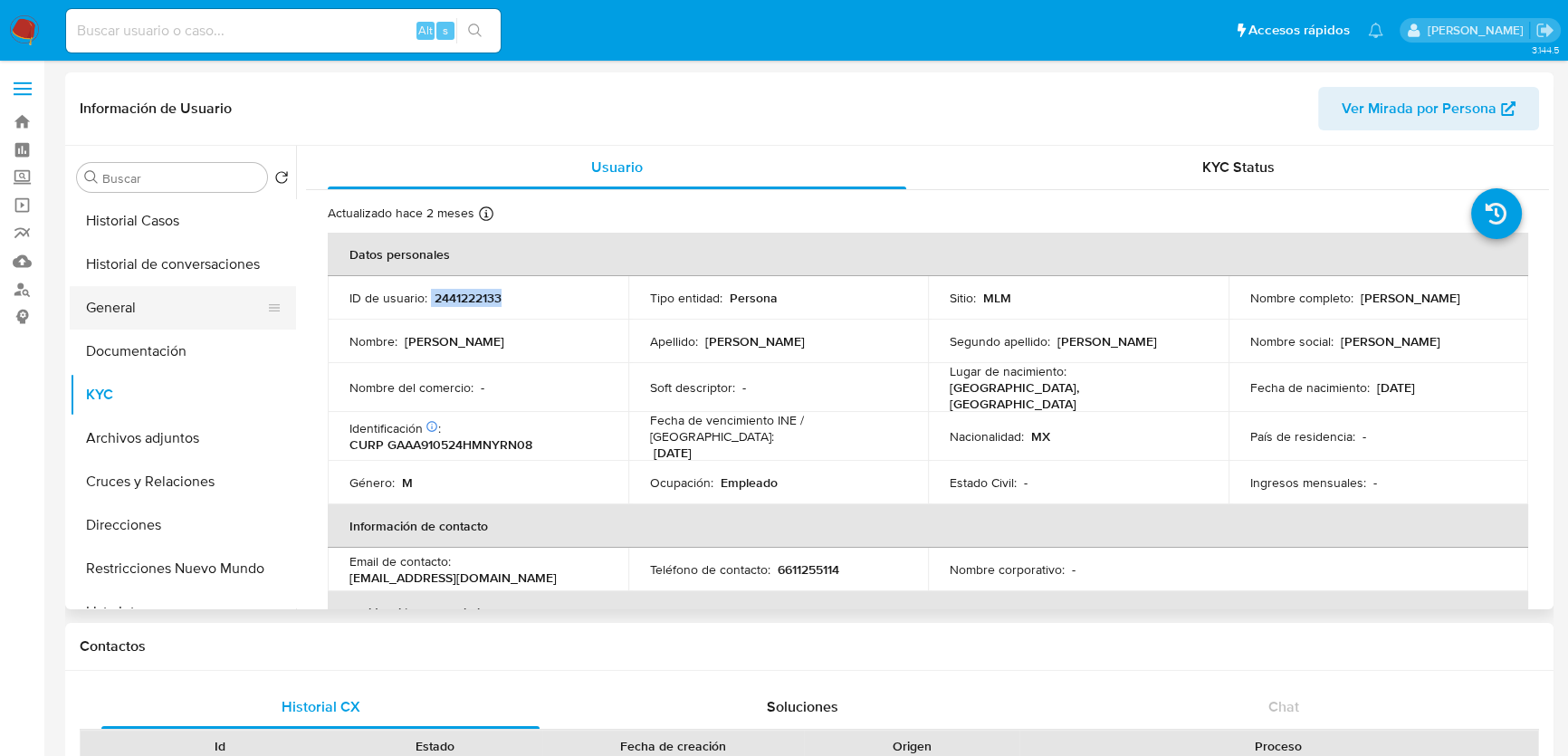 drag, startPoint x: 158, startPoint y: 298, endPoint x: 262, endPoint y: 317, distance: 105.721332 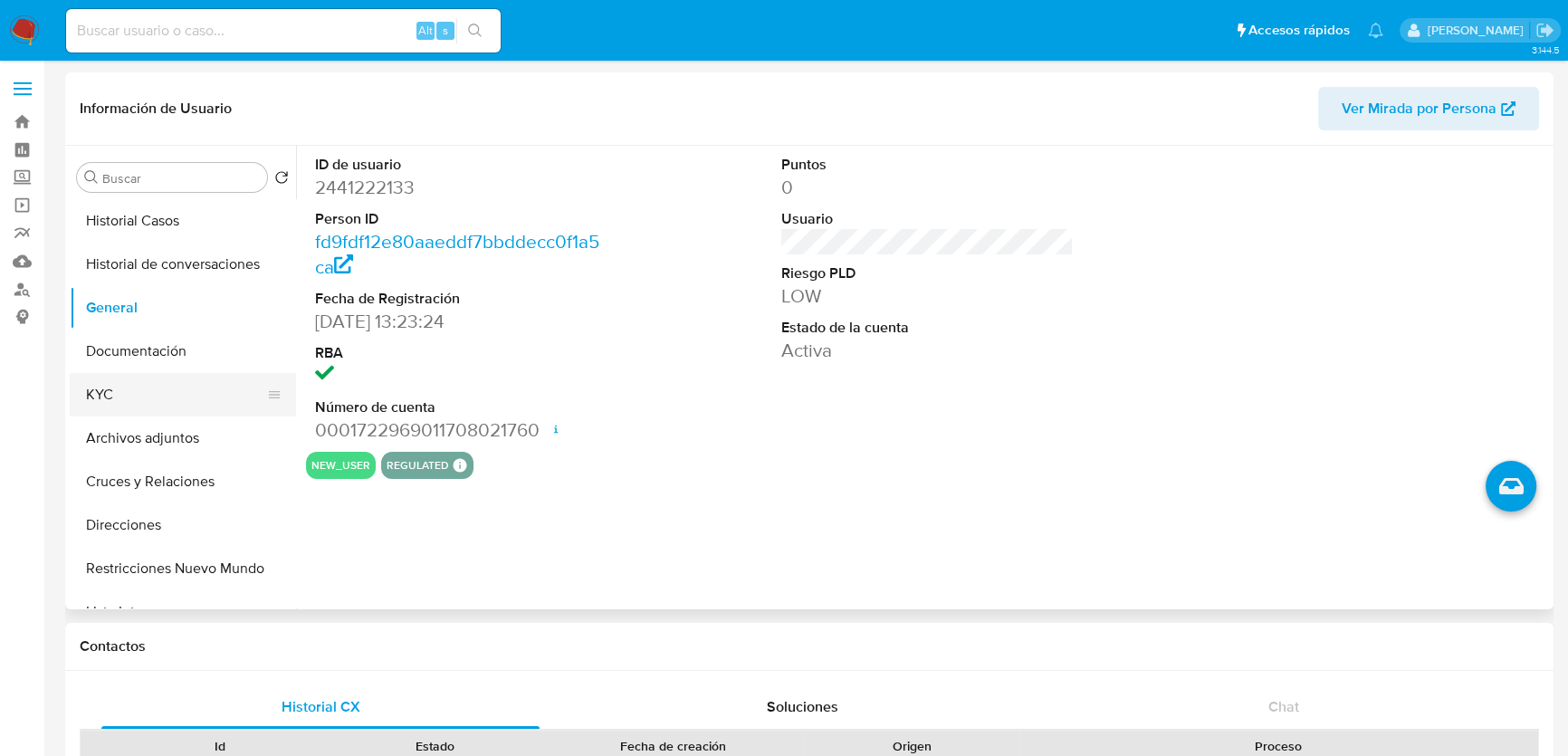 drag, startPoint x: 137, startPoint y: 390, endPoint x: 230, endPoint y: 388, distance: 93.0215 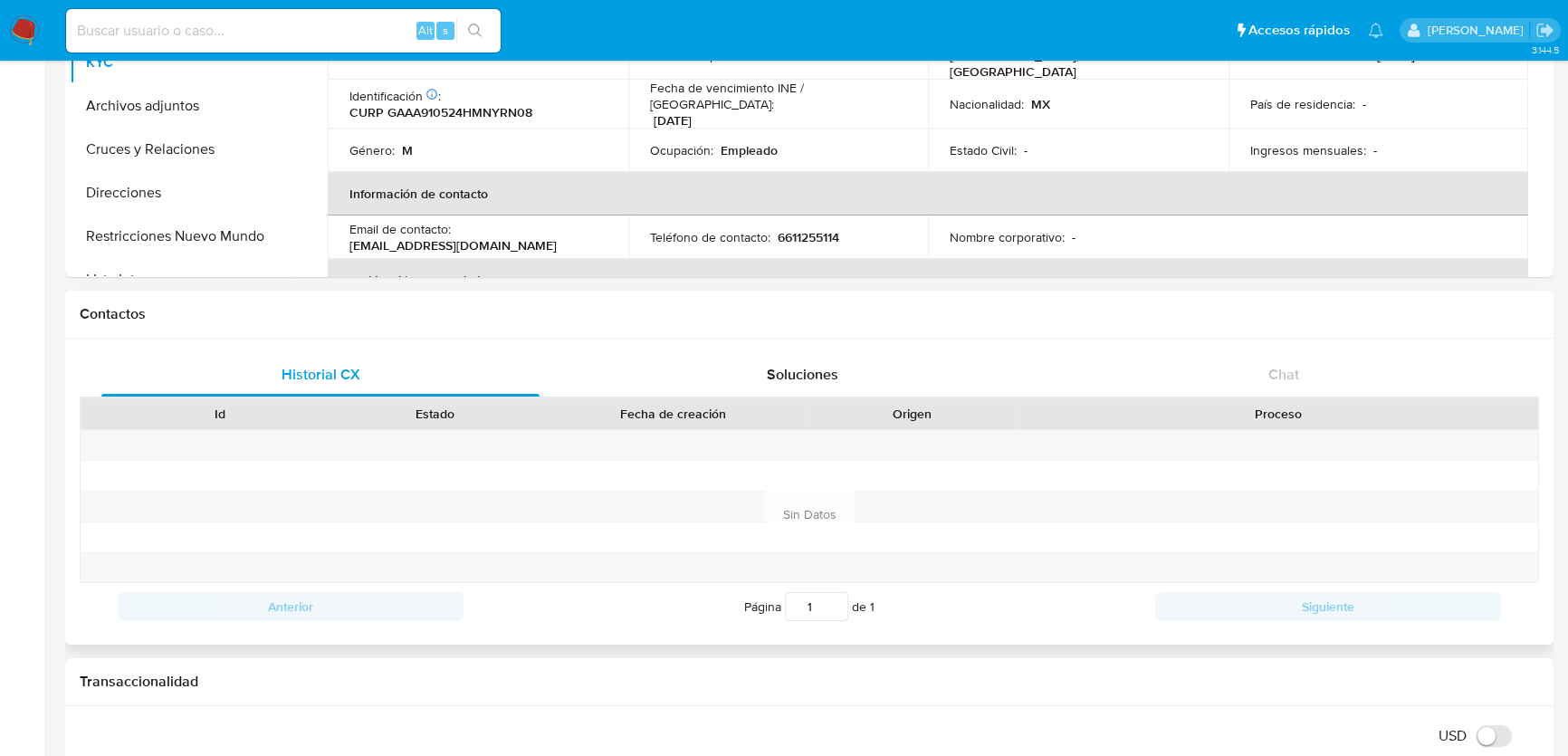 scroll, scrollTop: 164, scrollLeft: 0, axis: vertical 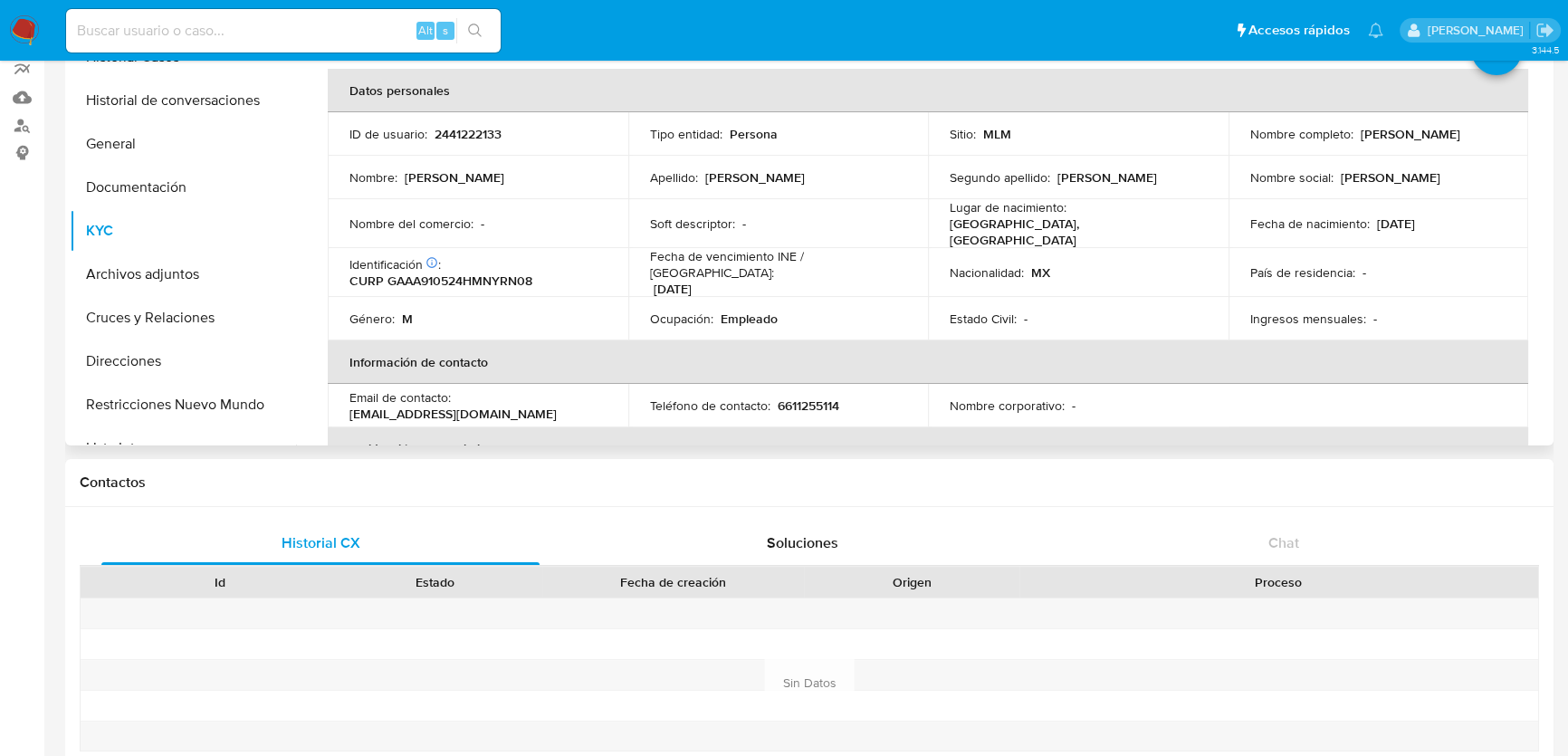 type 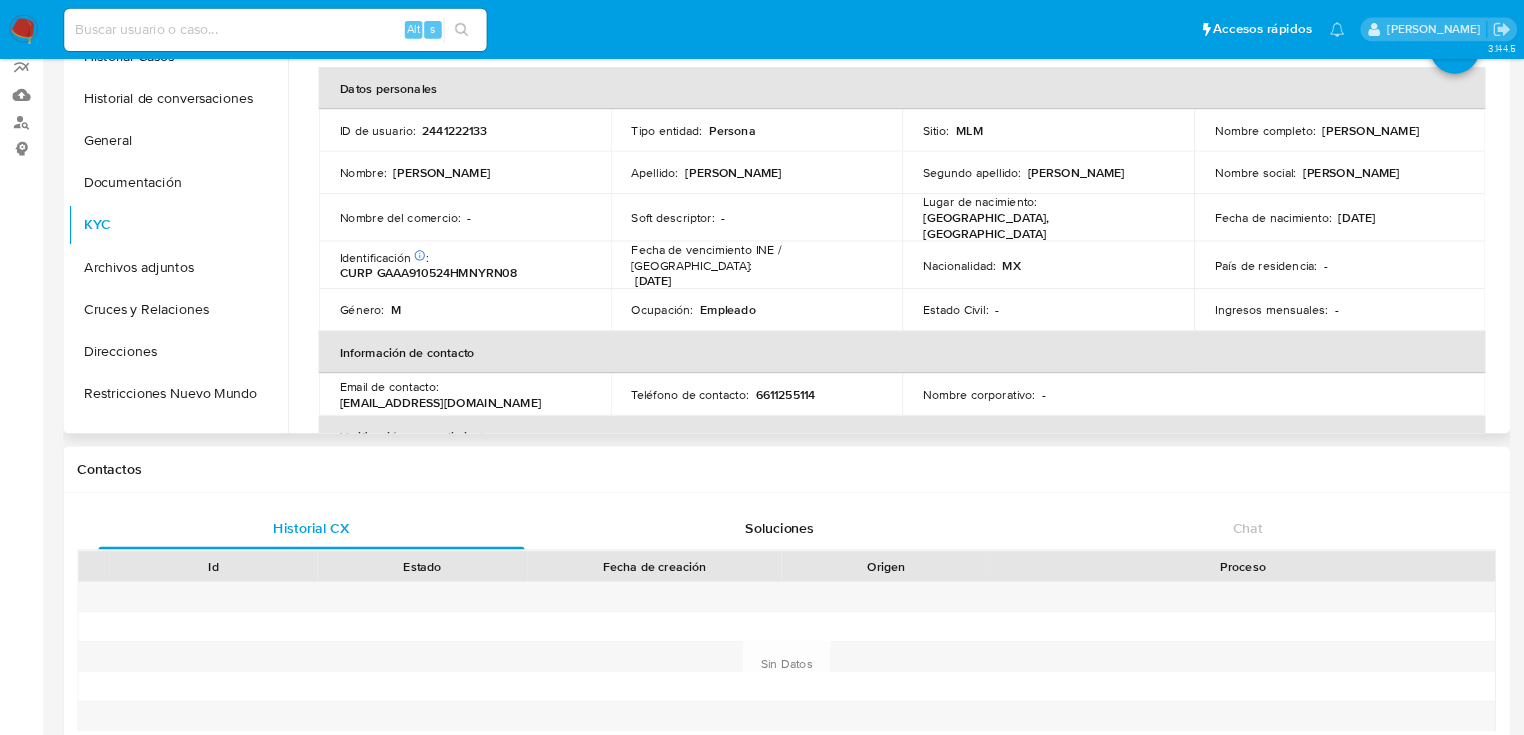 scroll, scrollTop: 181, scrollLeft: 0, axis: vertical 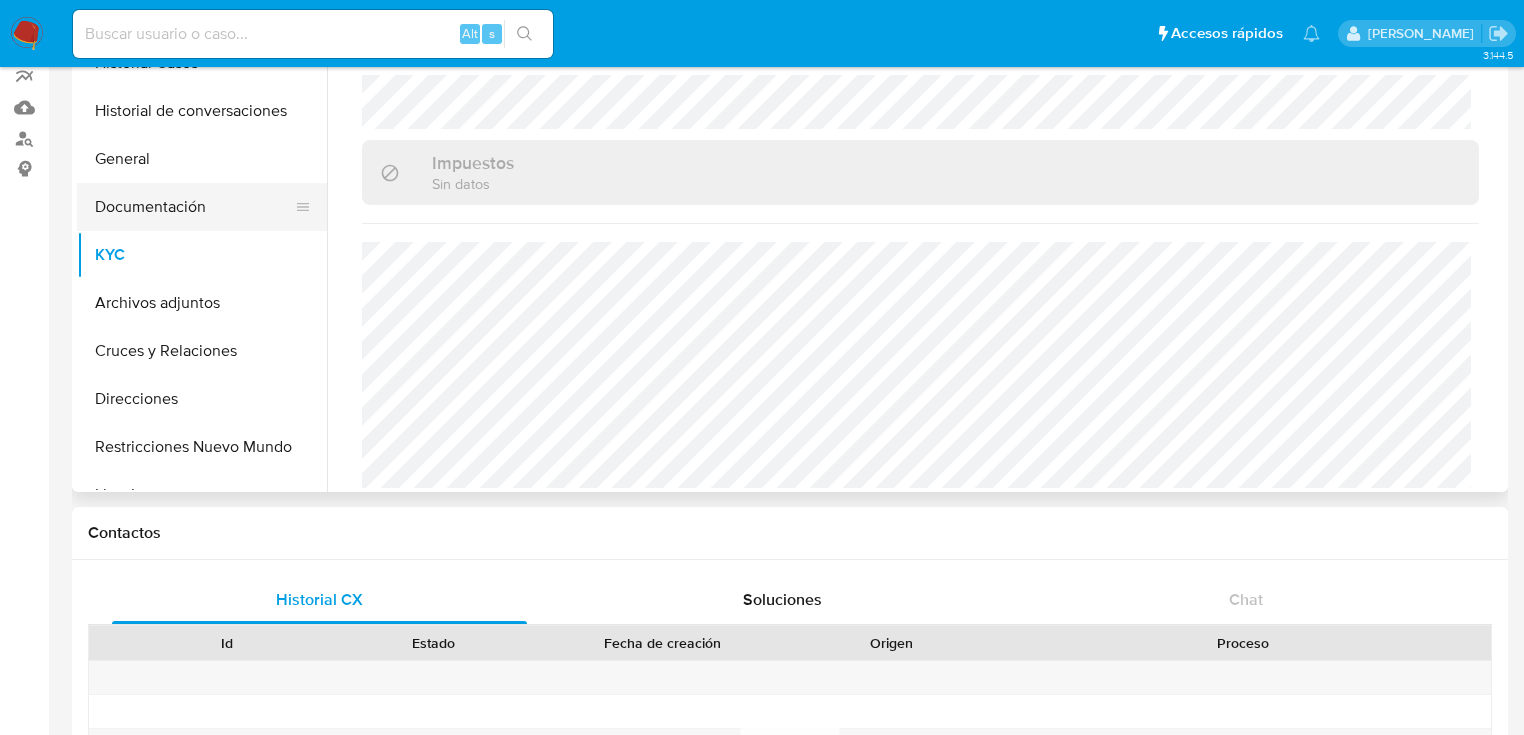 click on "Documentación" at bounding box center [194, 207] 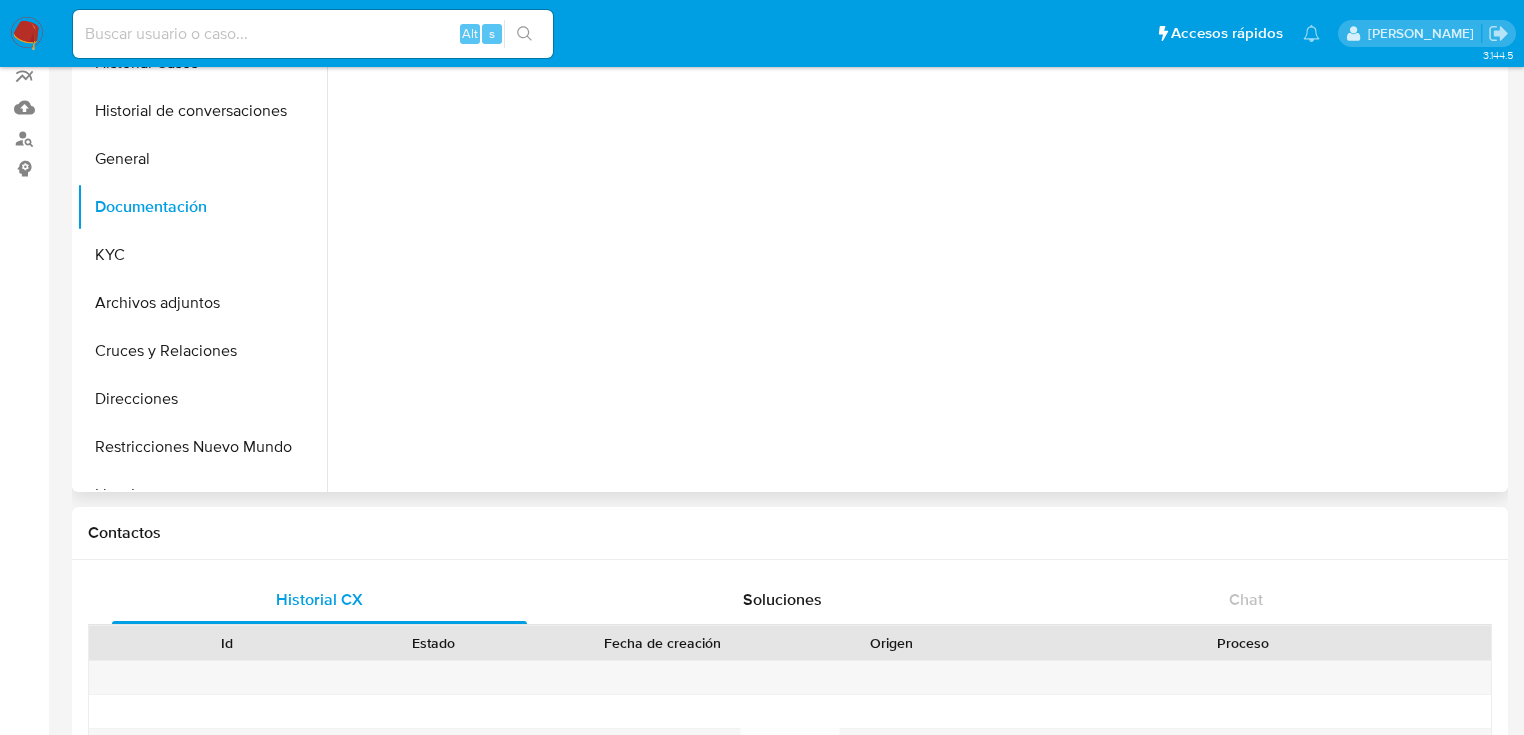 scroll, scrollTop: 0, scrollLeft: 0, axis: both 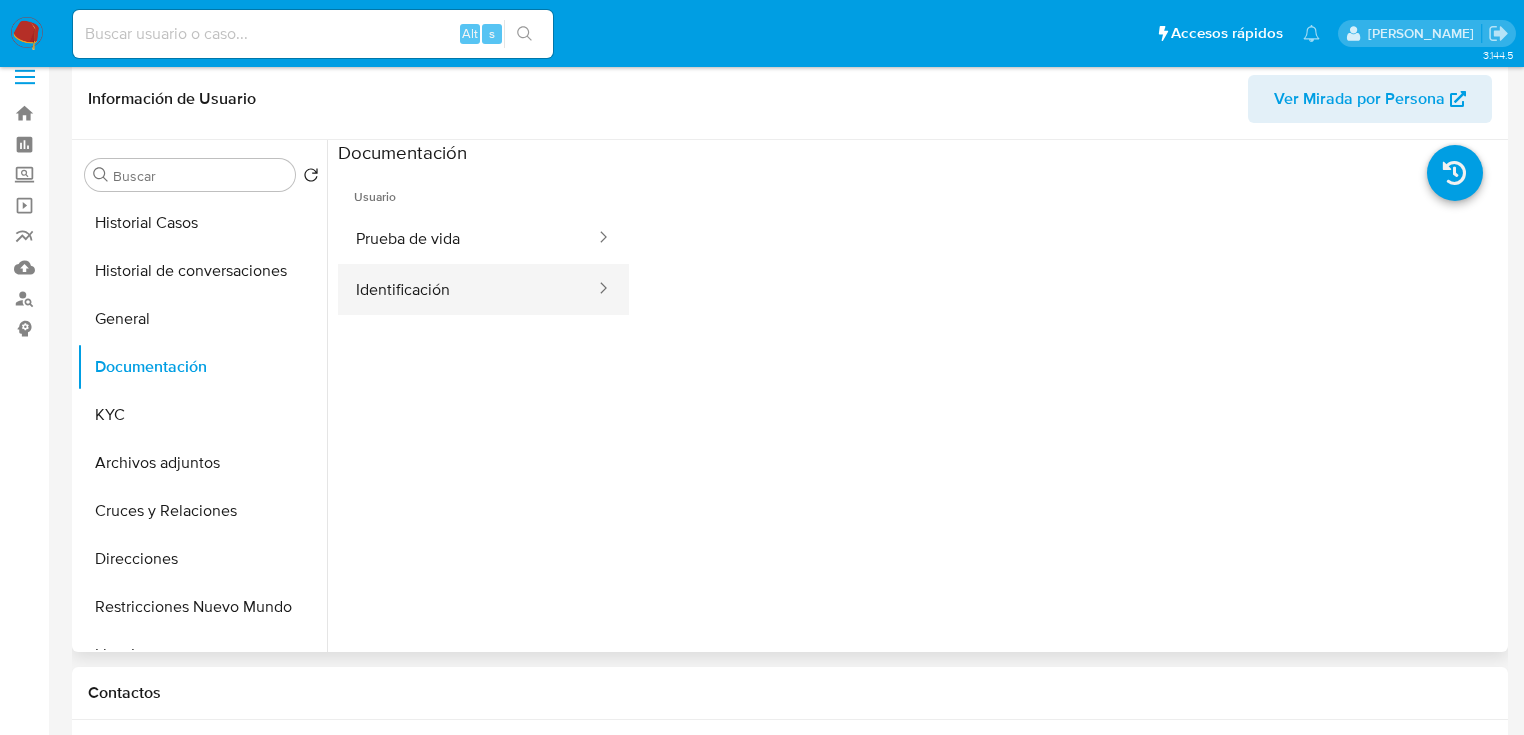 click on "Identificación" at bounding box center [467, 289] 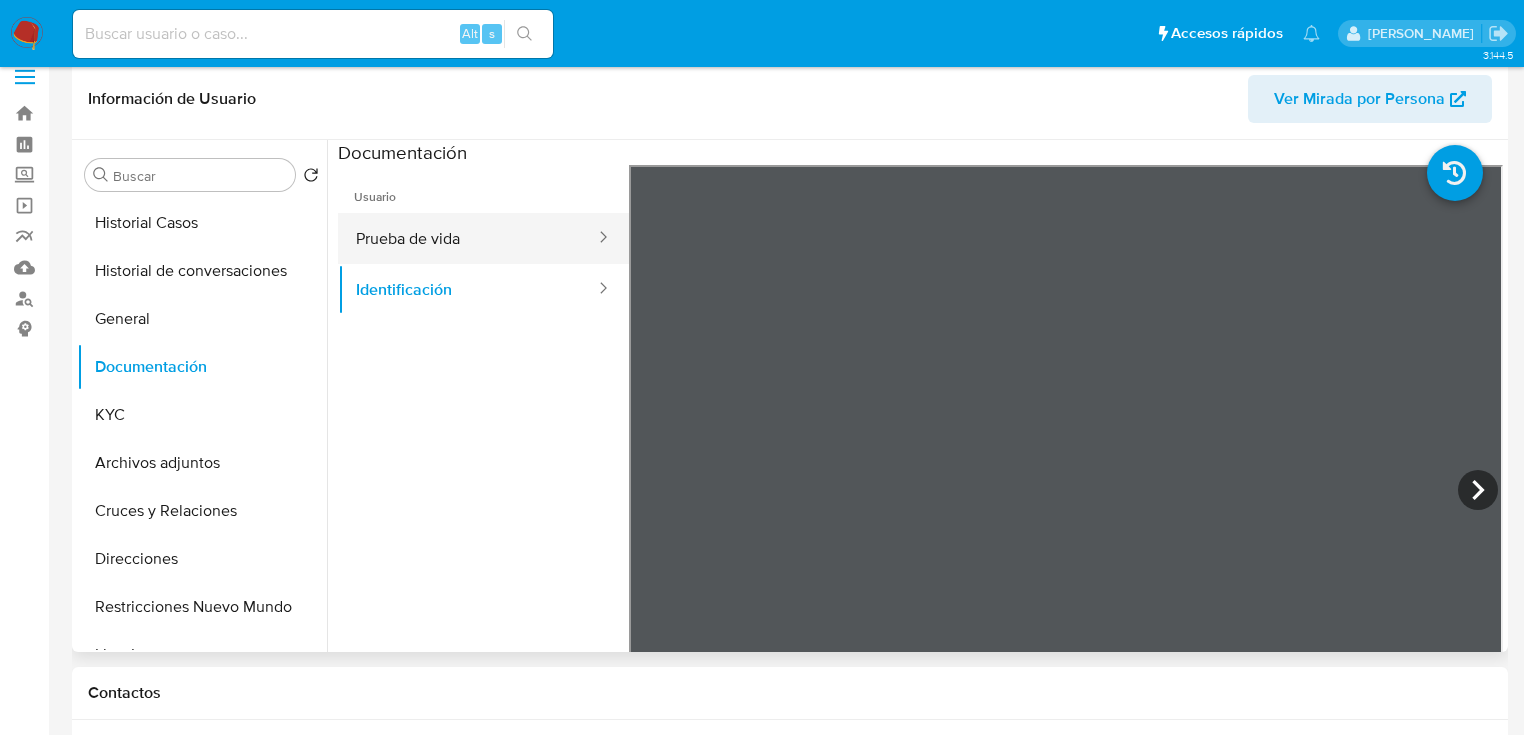 click on "Prueba de vida" at bounding box center [467, 238] 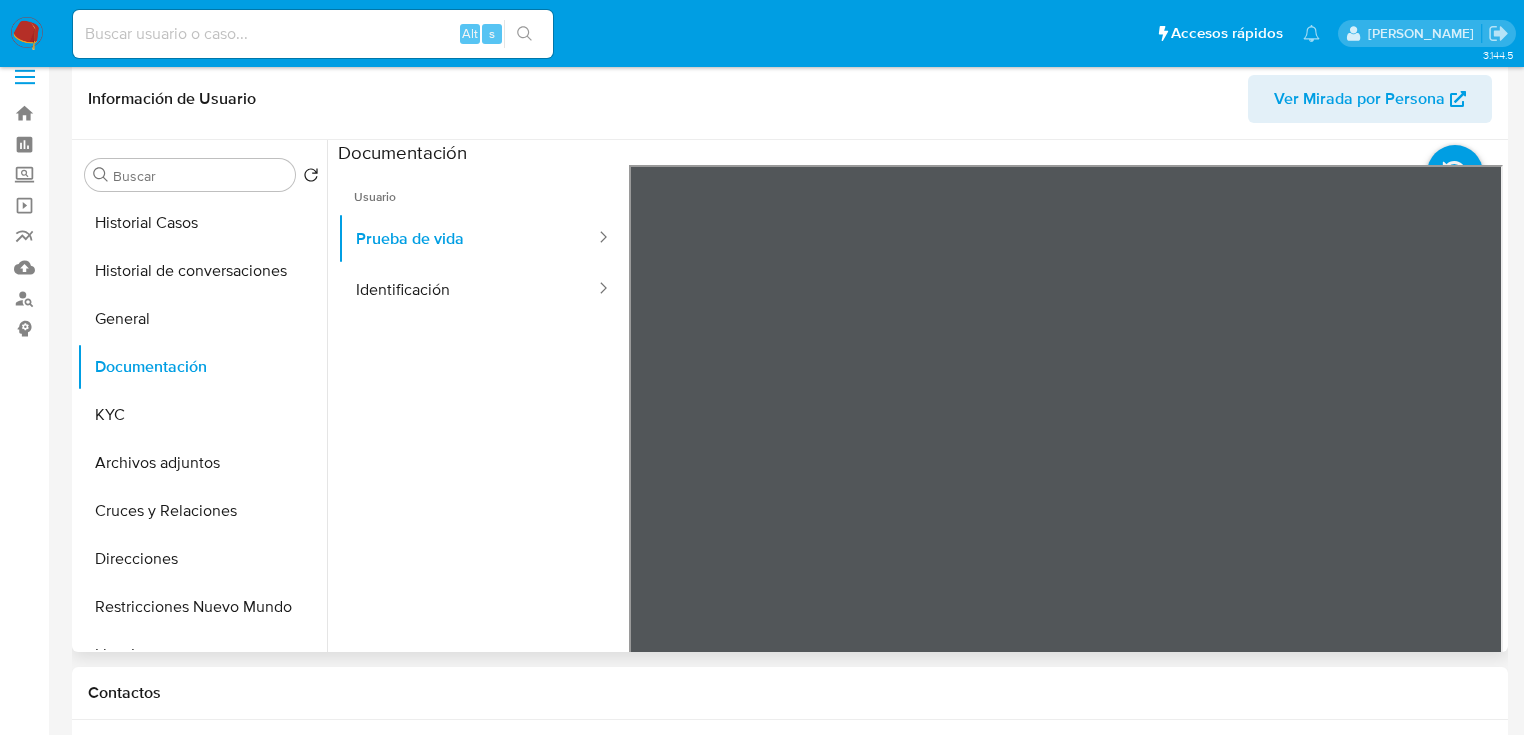 drag, startPoint x: 108, startPoint y: 408, endPoint x: 330, endPoint y: 390, distance: 222.72853 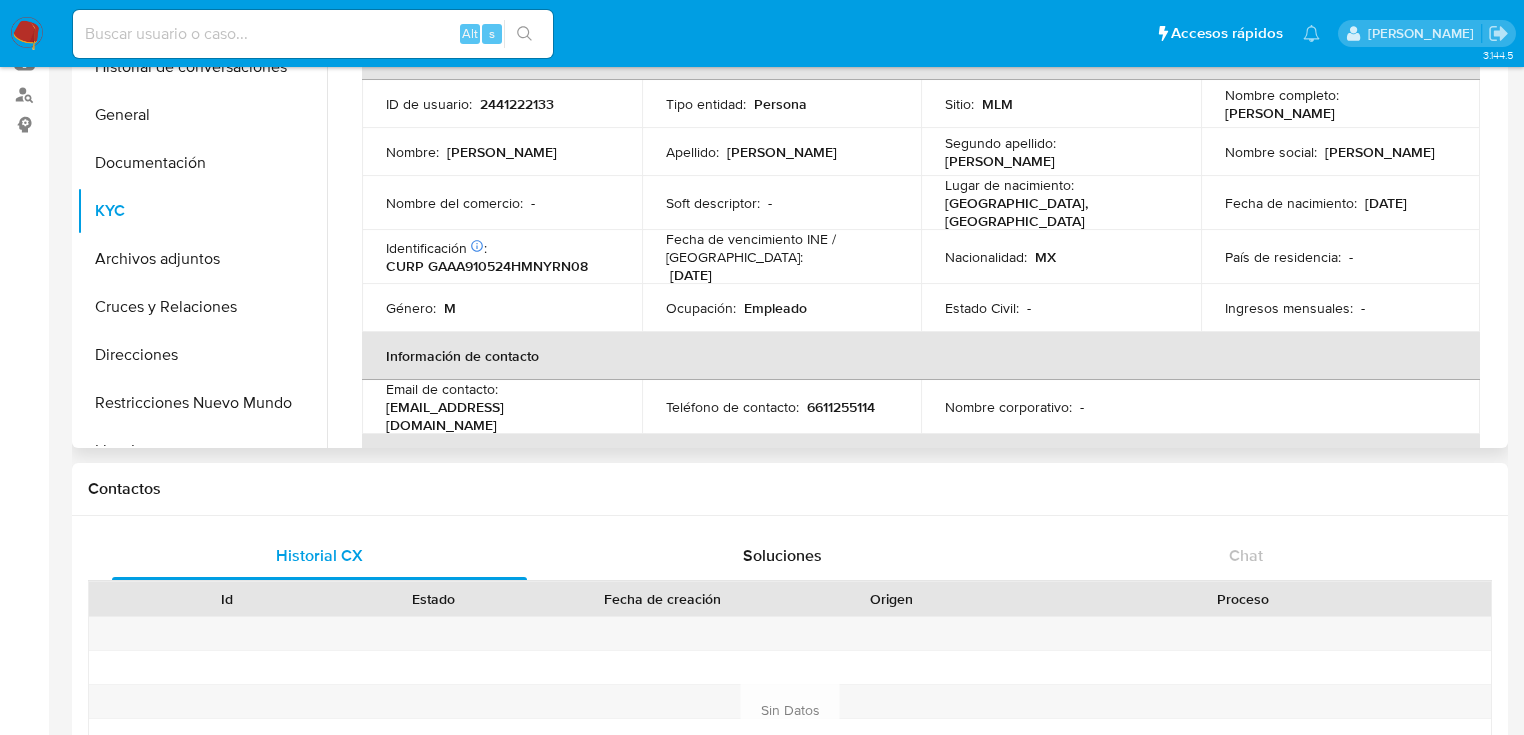 scroll, scrollTop: 21, scrollLeft: 0, axis: vertical 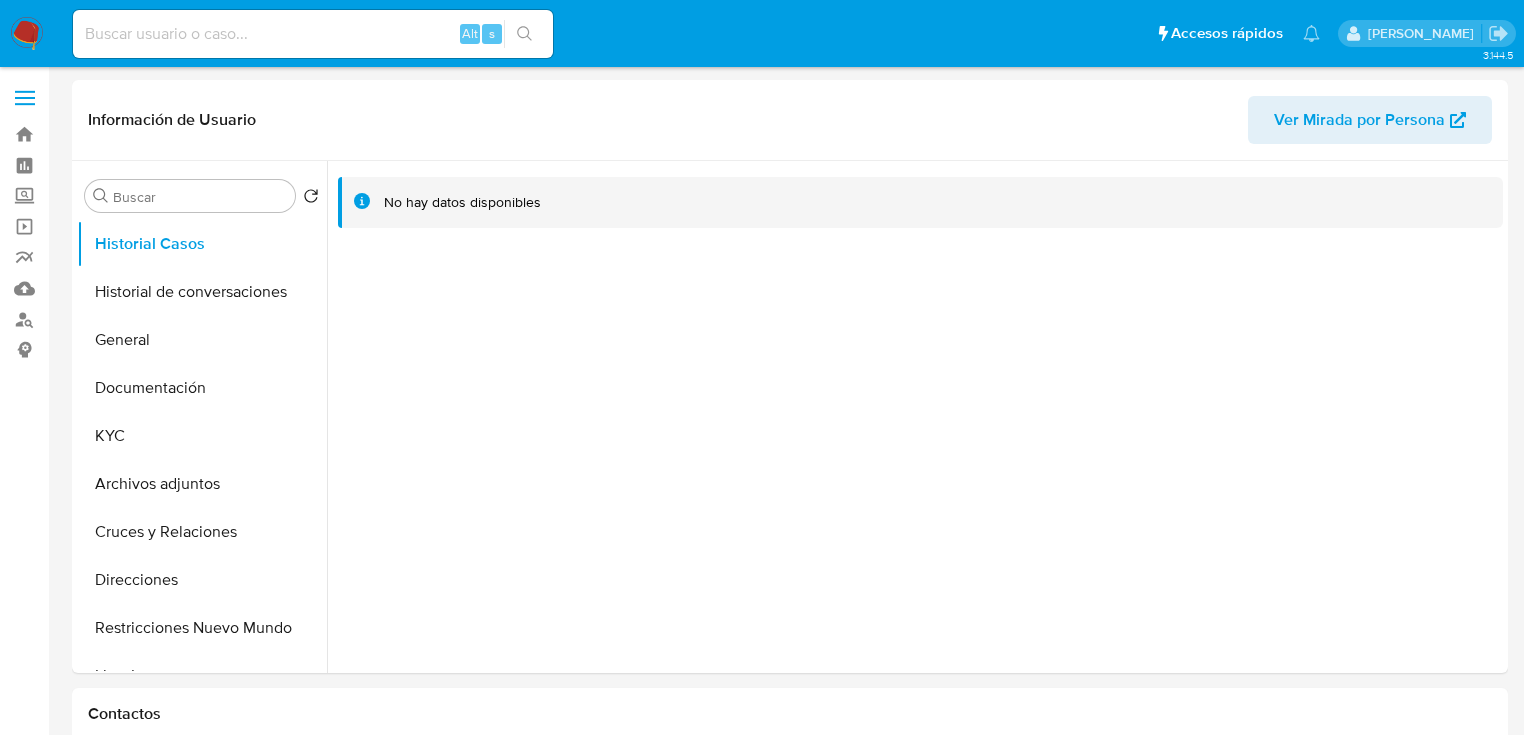 select on "10" 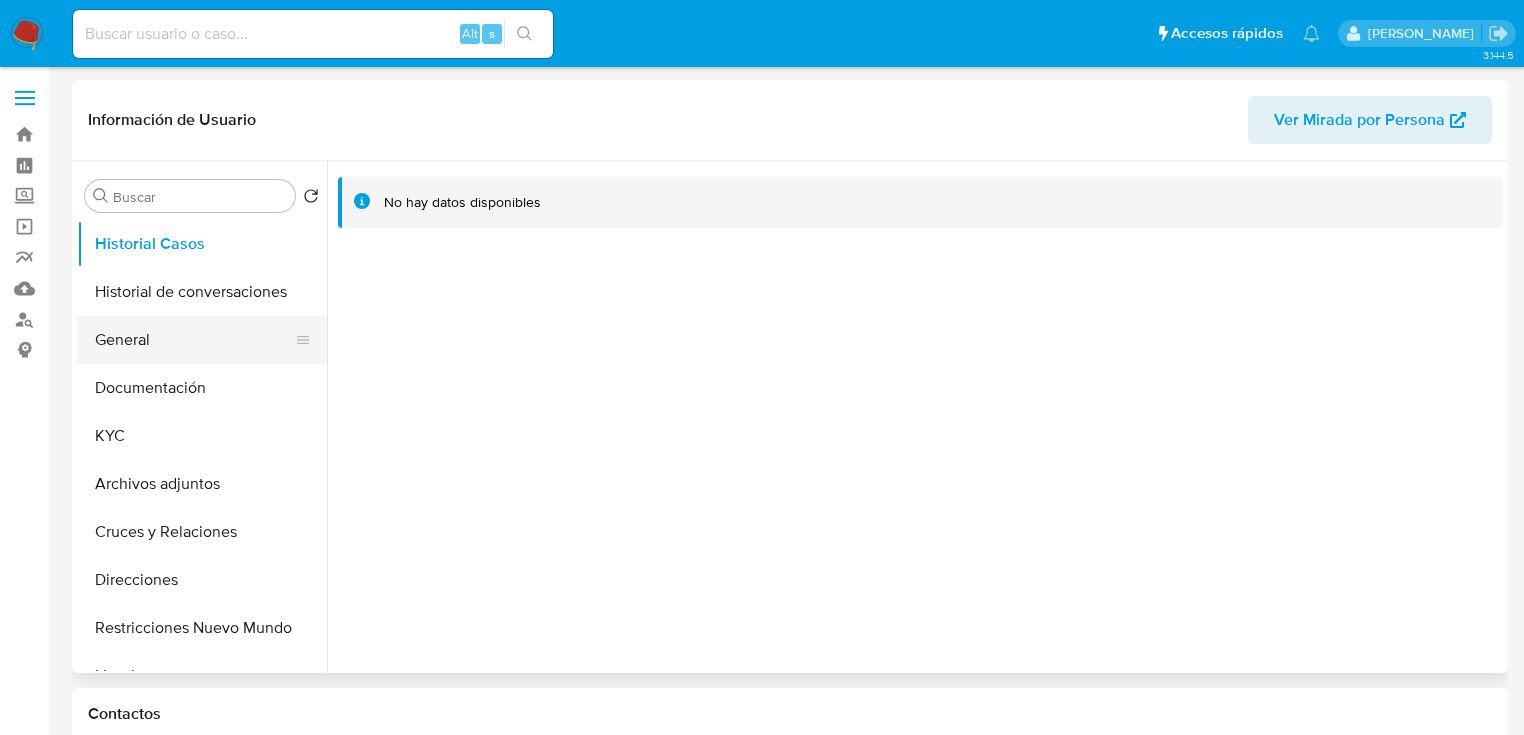 drag, startPoint x: 119, startPoint y: 342, endPoint x: 156, endPoint y: 389, distance: 59.816387 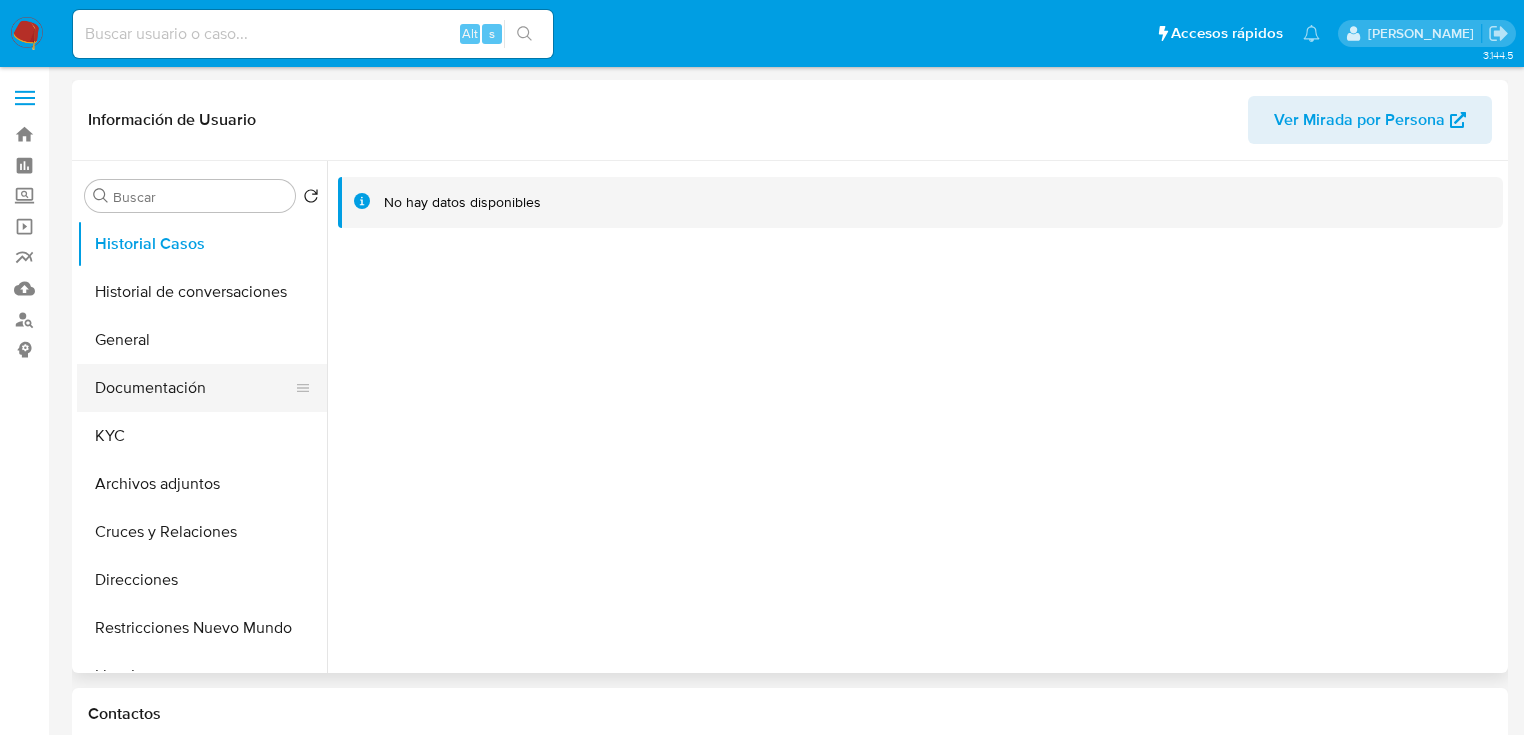 click on "General" at bounding box center (202, 340) 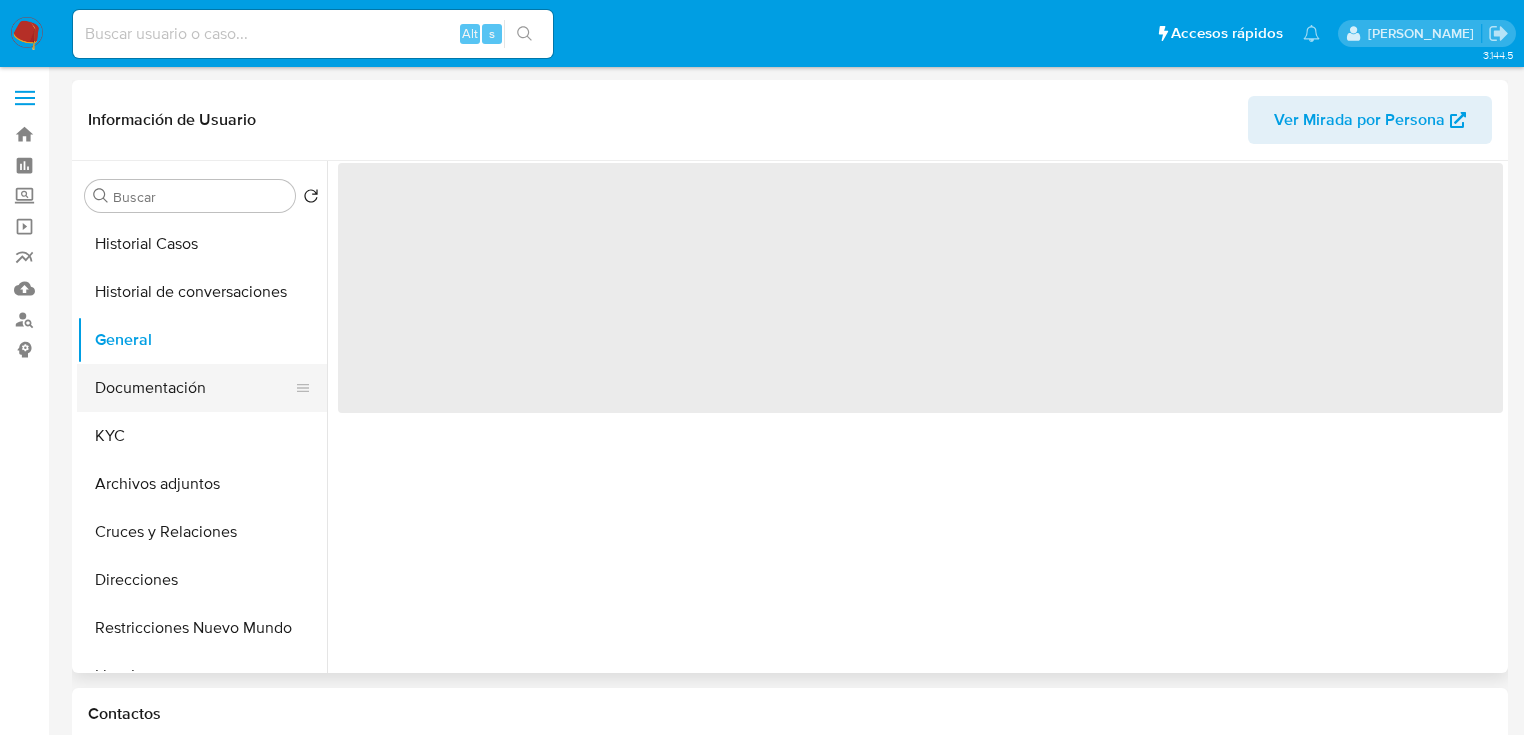 click on "Documentación" at bounding box center [194, 388] 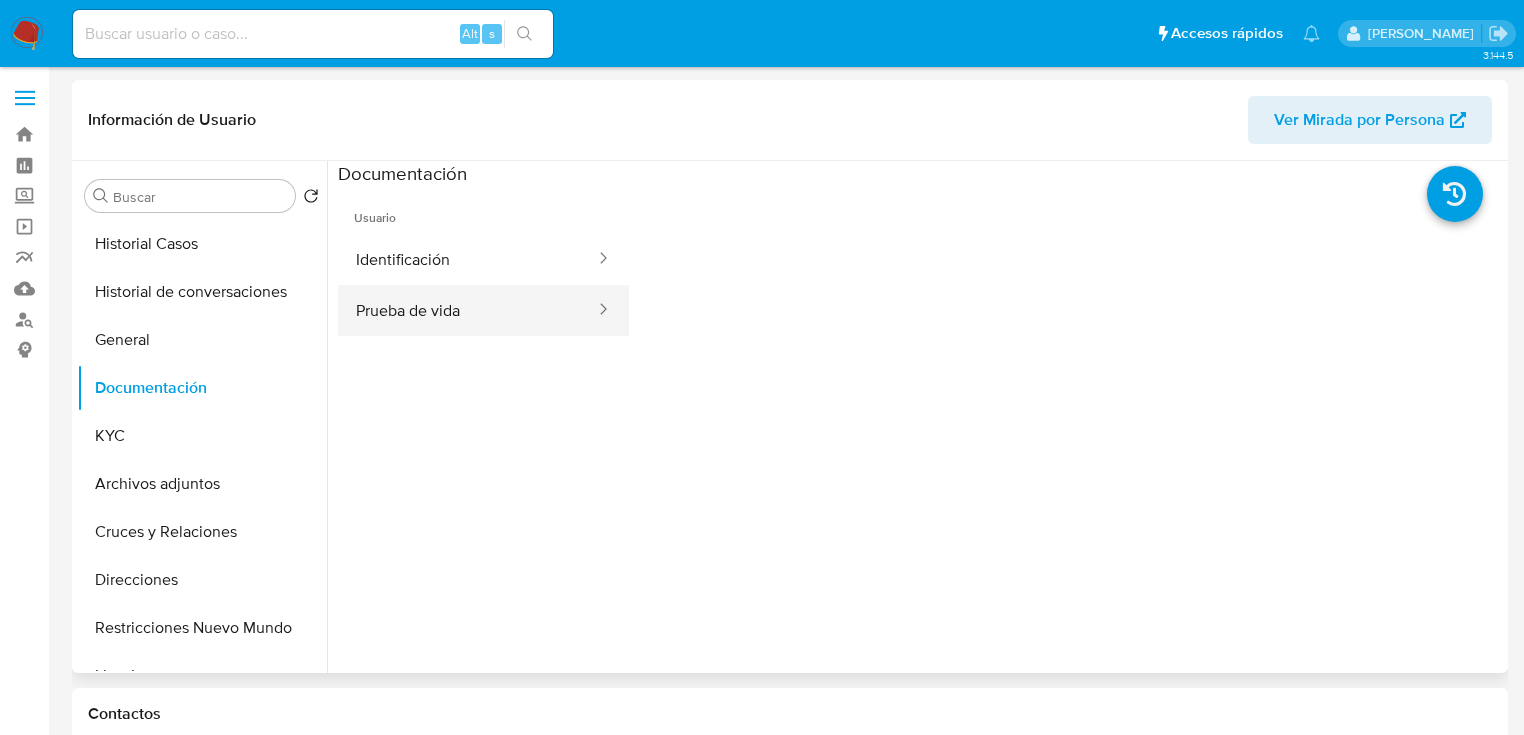 click on "Prueba de vida" at bounding box center [467, 310] 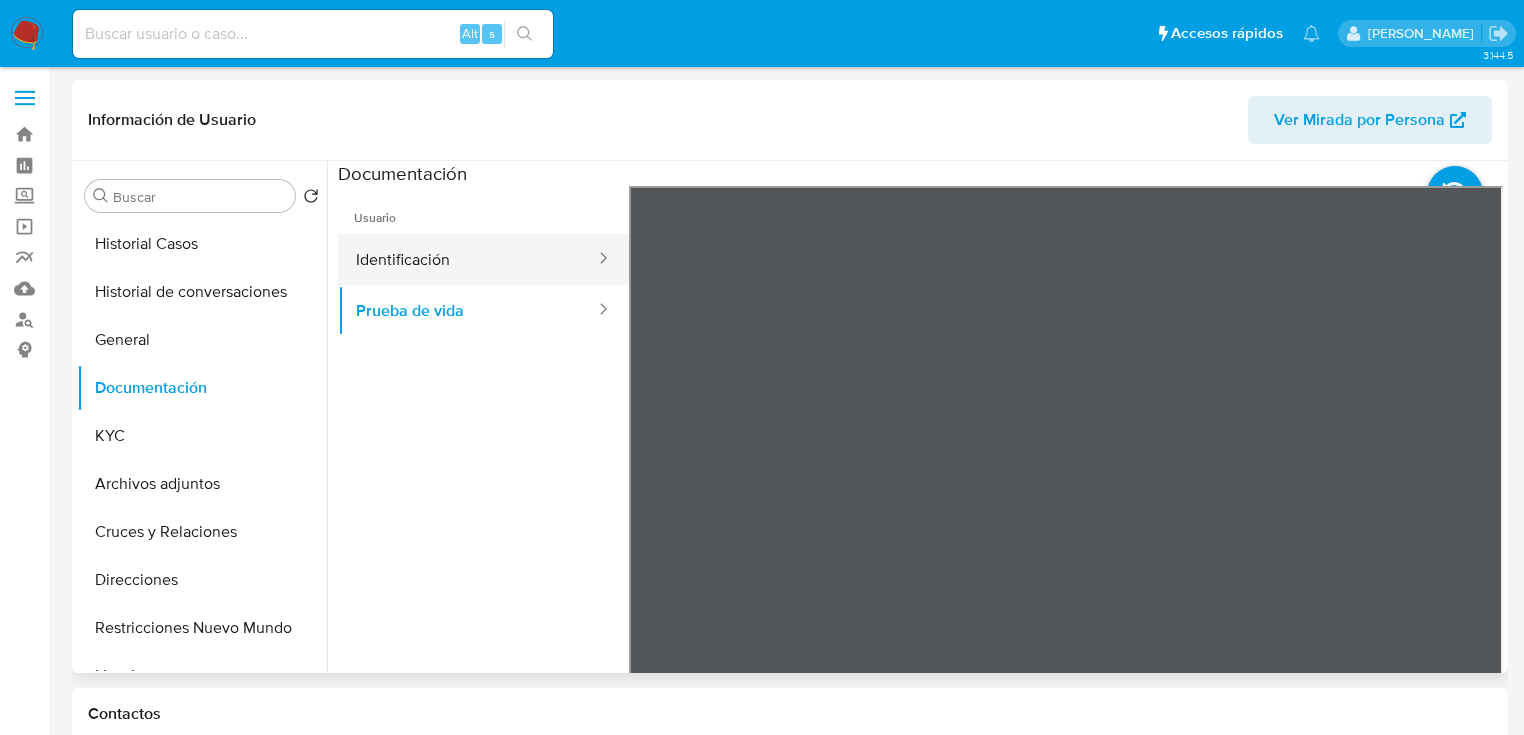 click on "Identificación" at bounding box center (467, 259) 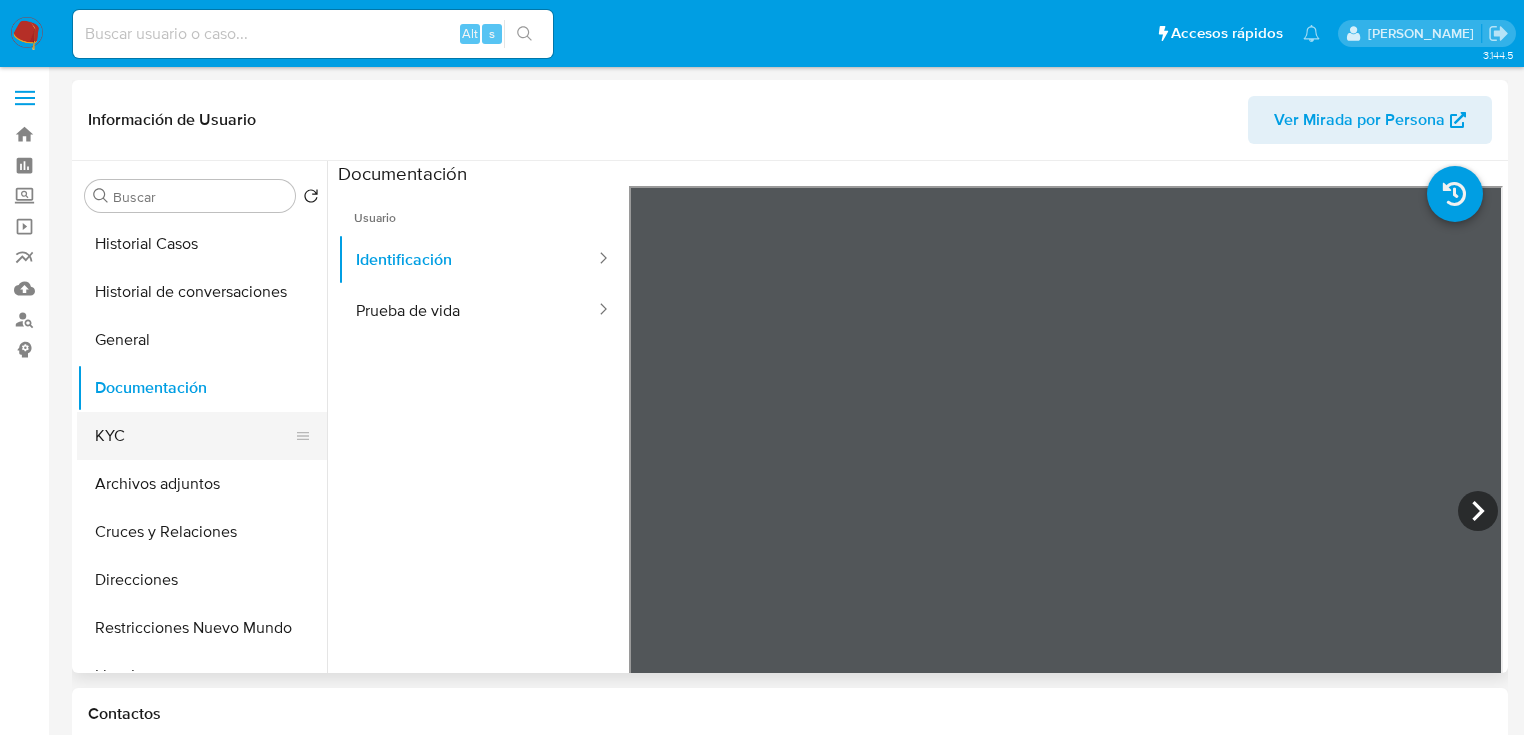 drag, startPoint x: 117, startPoint y: 444, endPoint x: 199, endPoint y: 424, distance: 84.40379 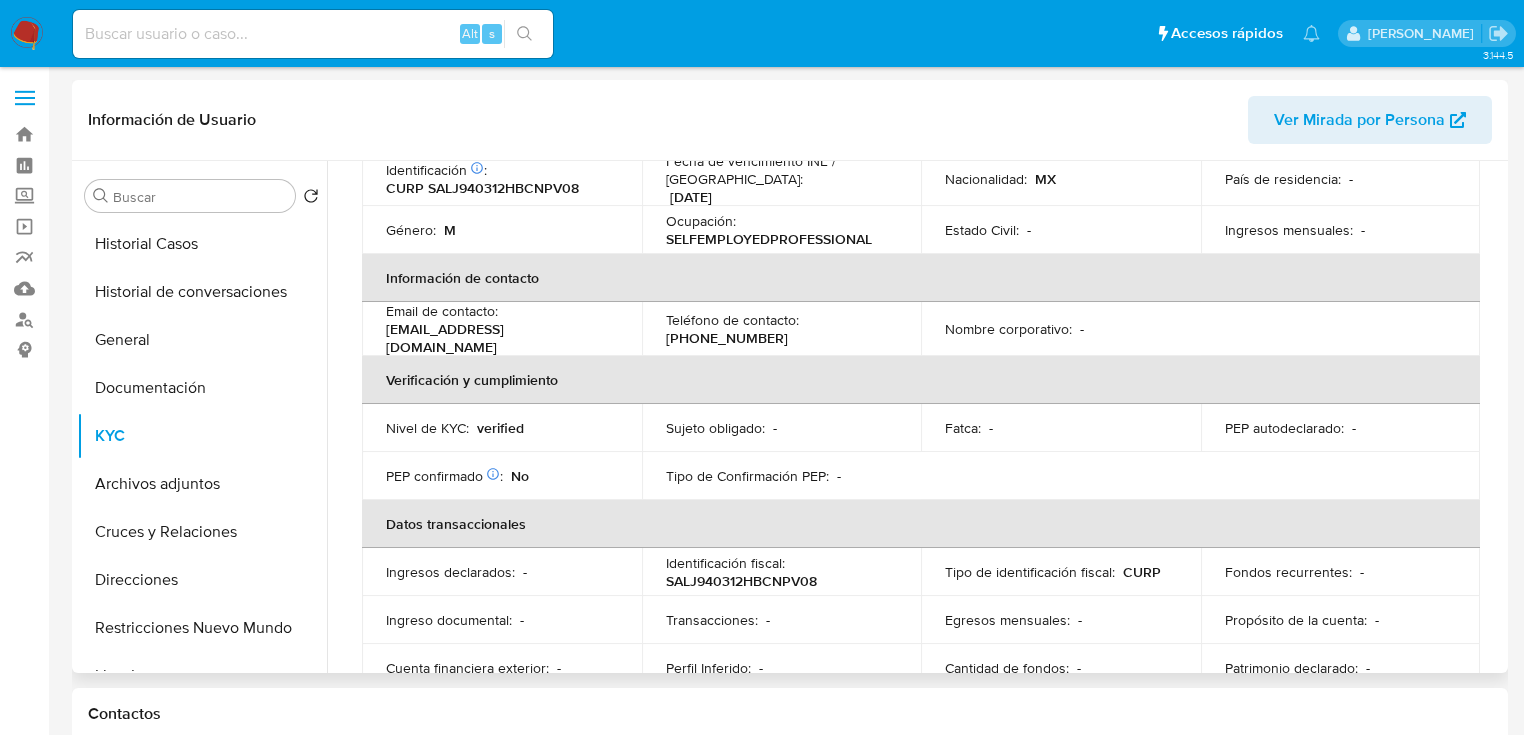scroll, scrollTop: 0, scrollLeft: 0, axis: both 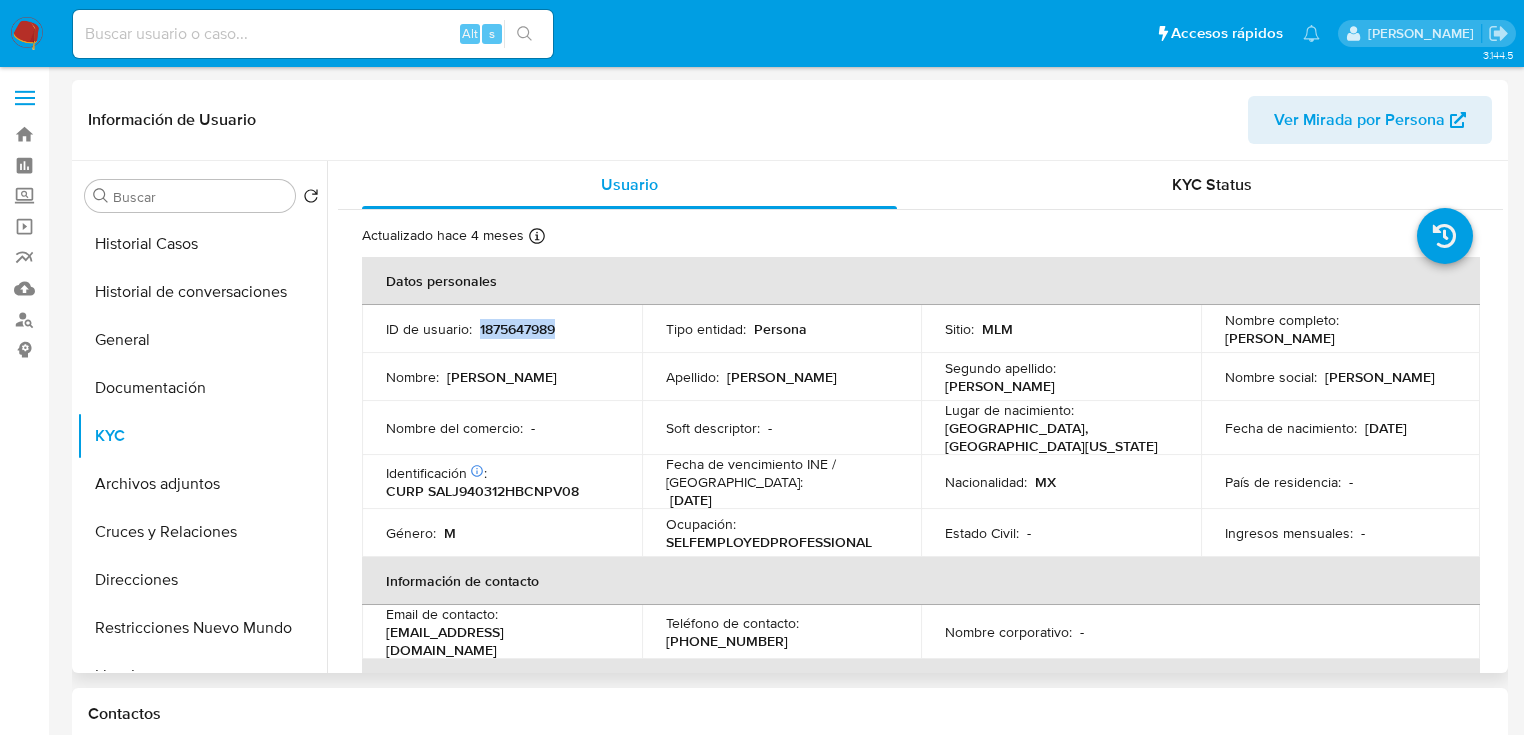 drag, startPoint x: 582, startPoint y: 327, endPoint x: 470, endPoint y: 329, distance: 112.01785 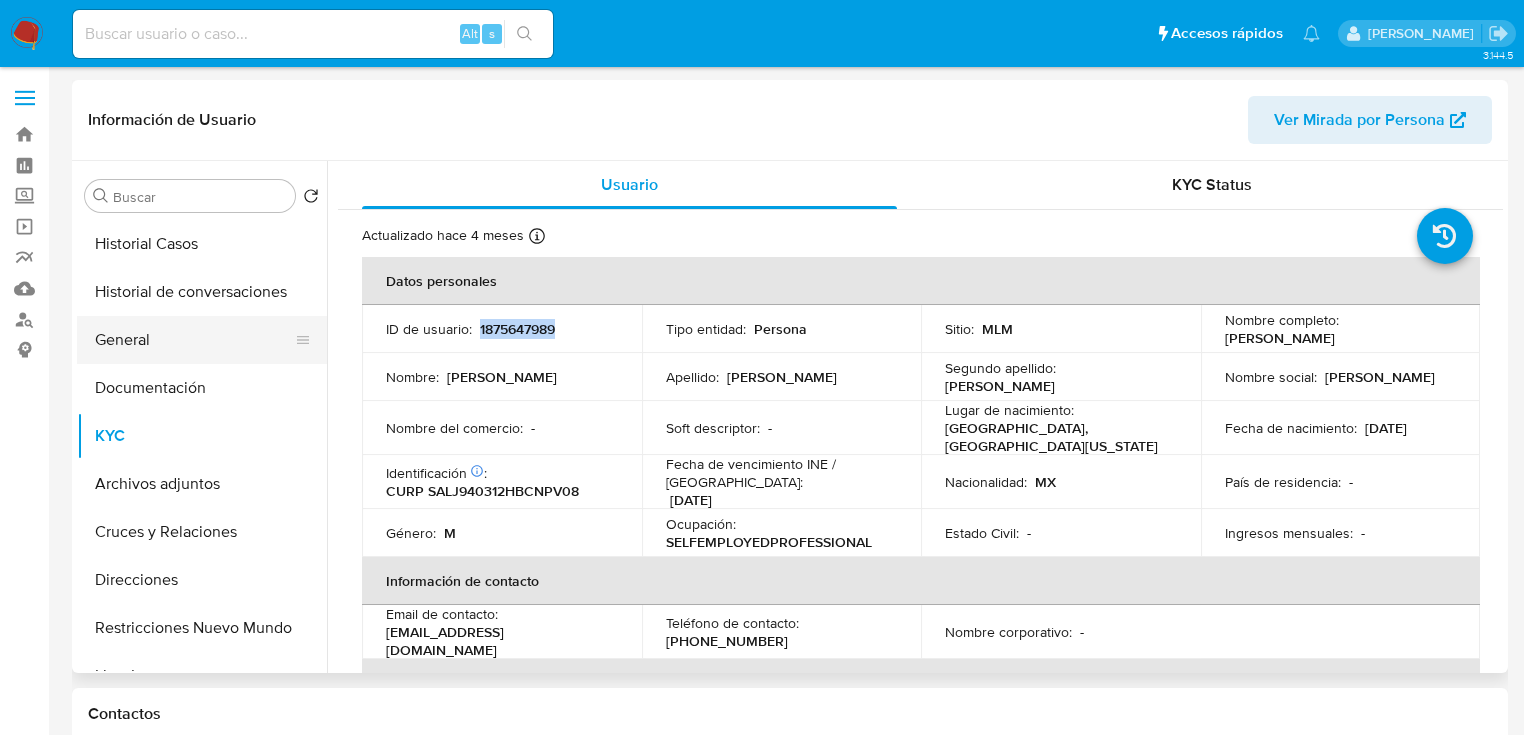 copy on "1875647989" 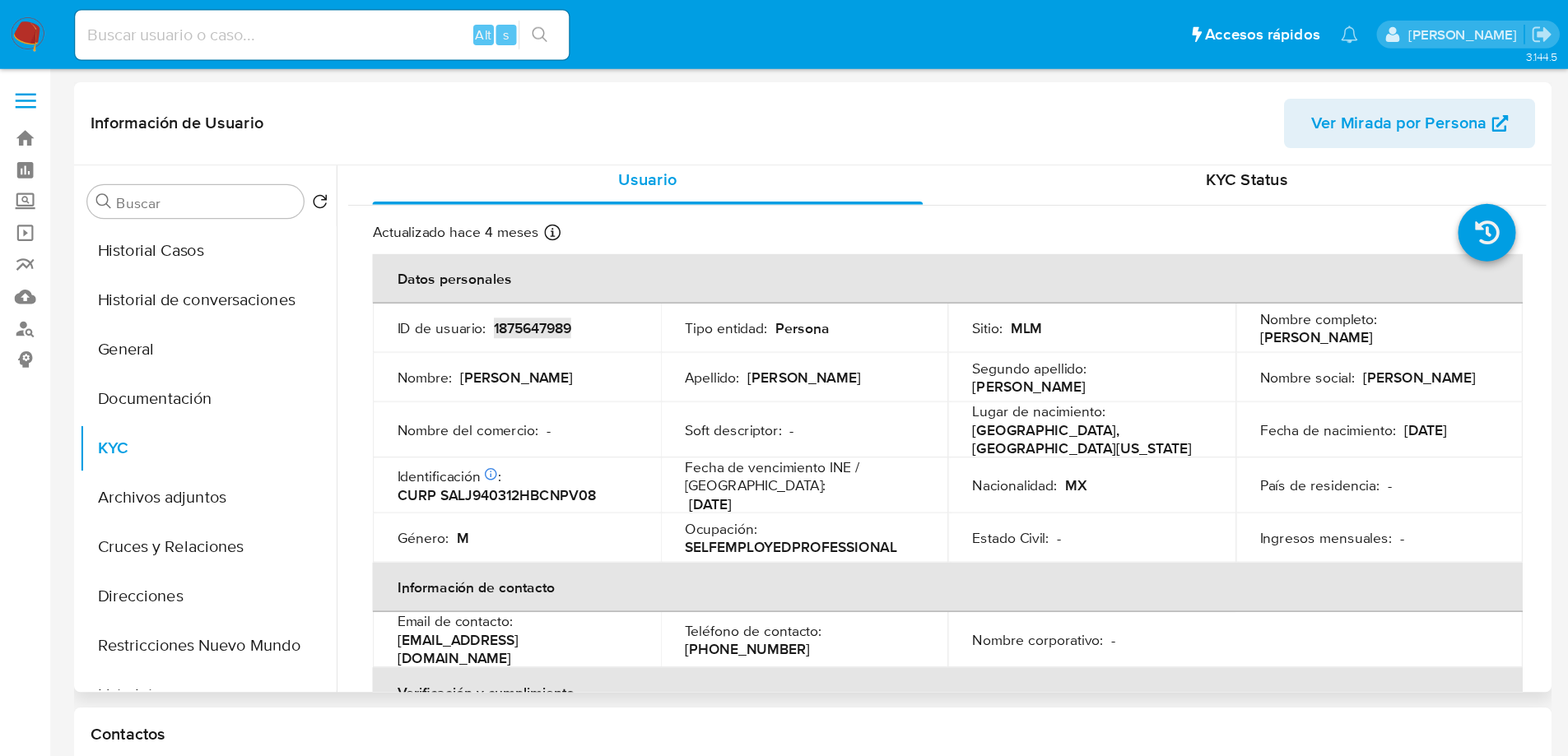 scroll, scrollTop: 0, scrollLeft: 0, axis: both 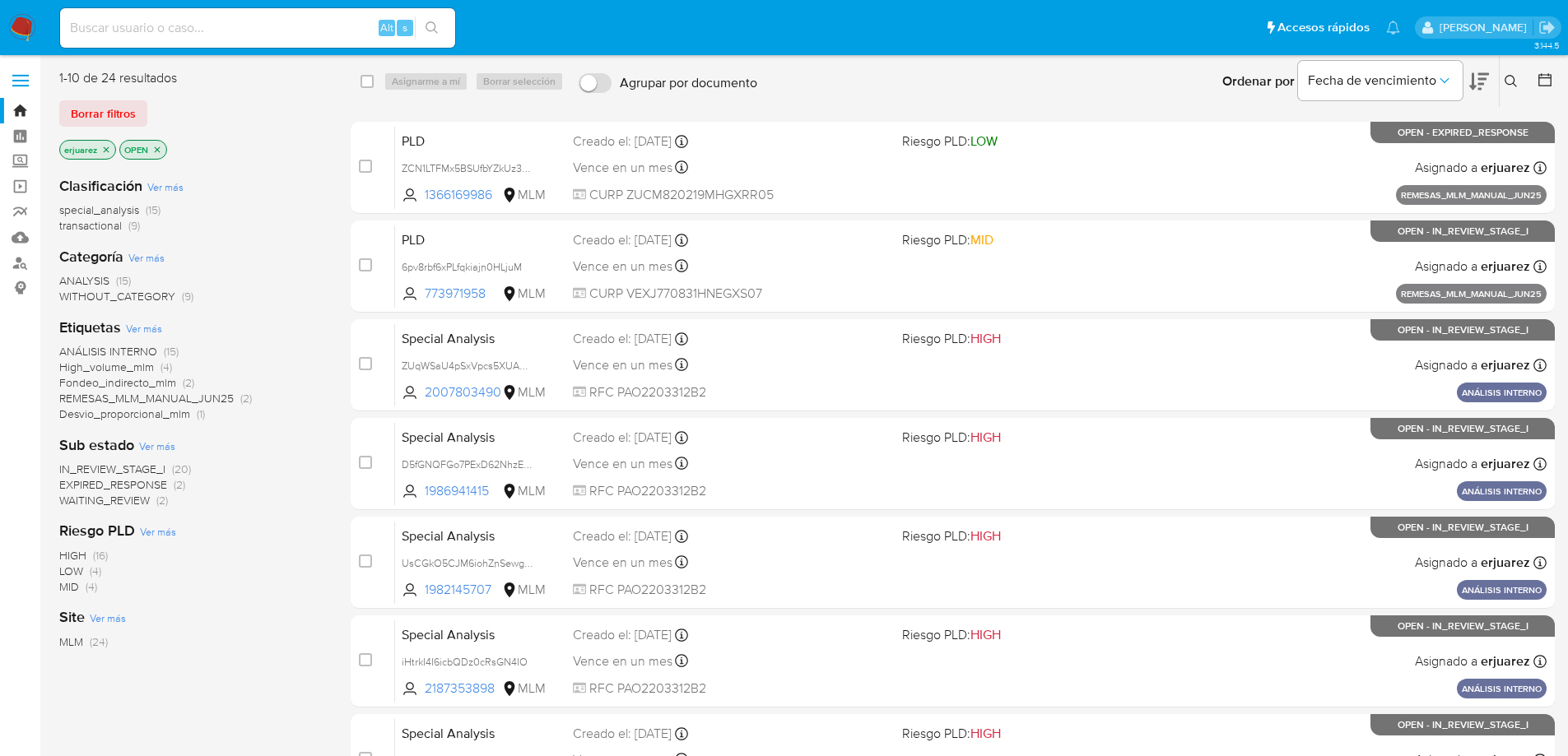 click at bounding box center [1513, 81] 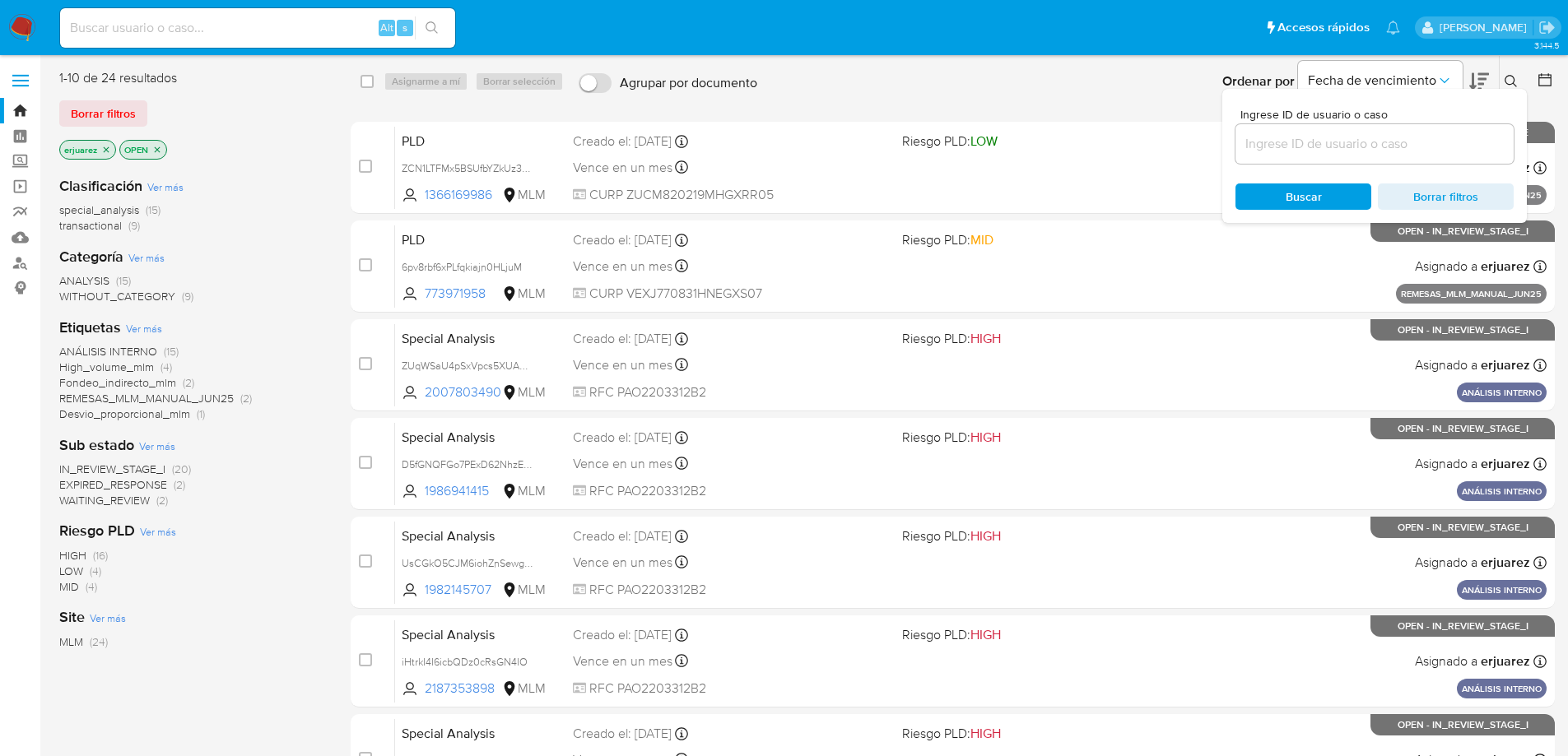 click at bounding box center (1375, 144) 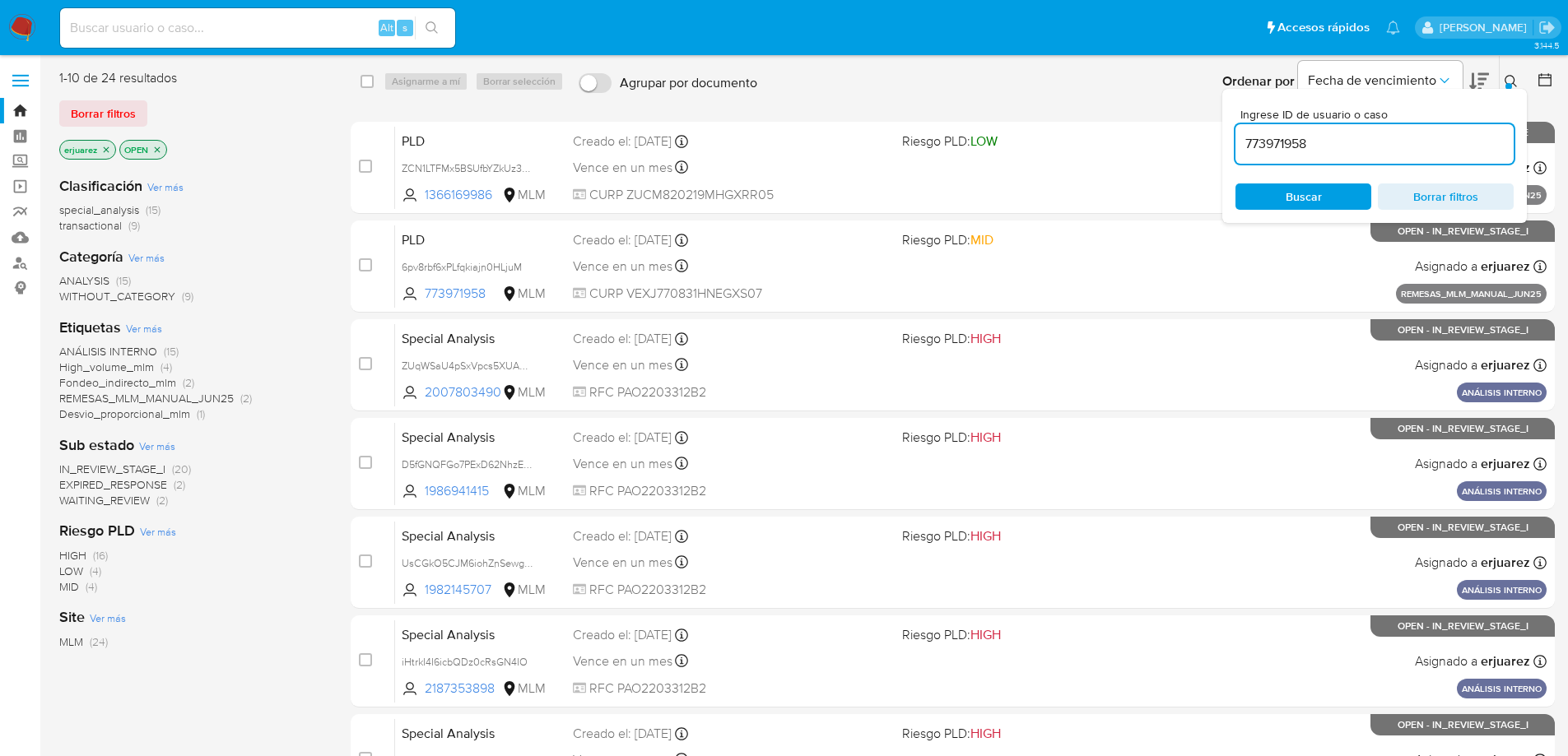 type on "773971958" 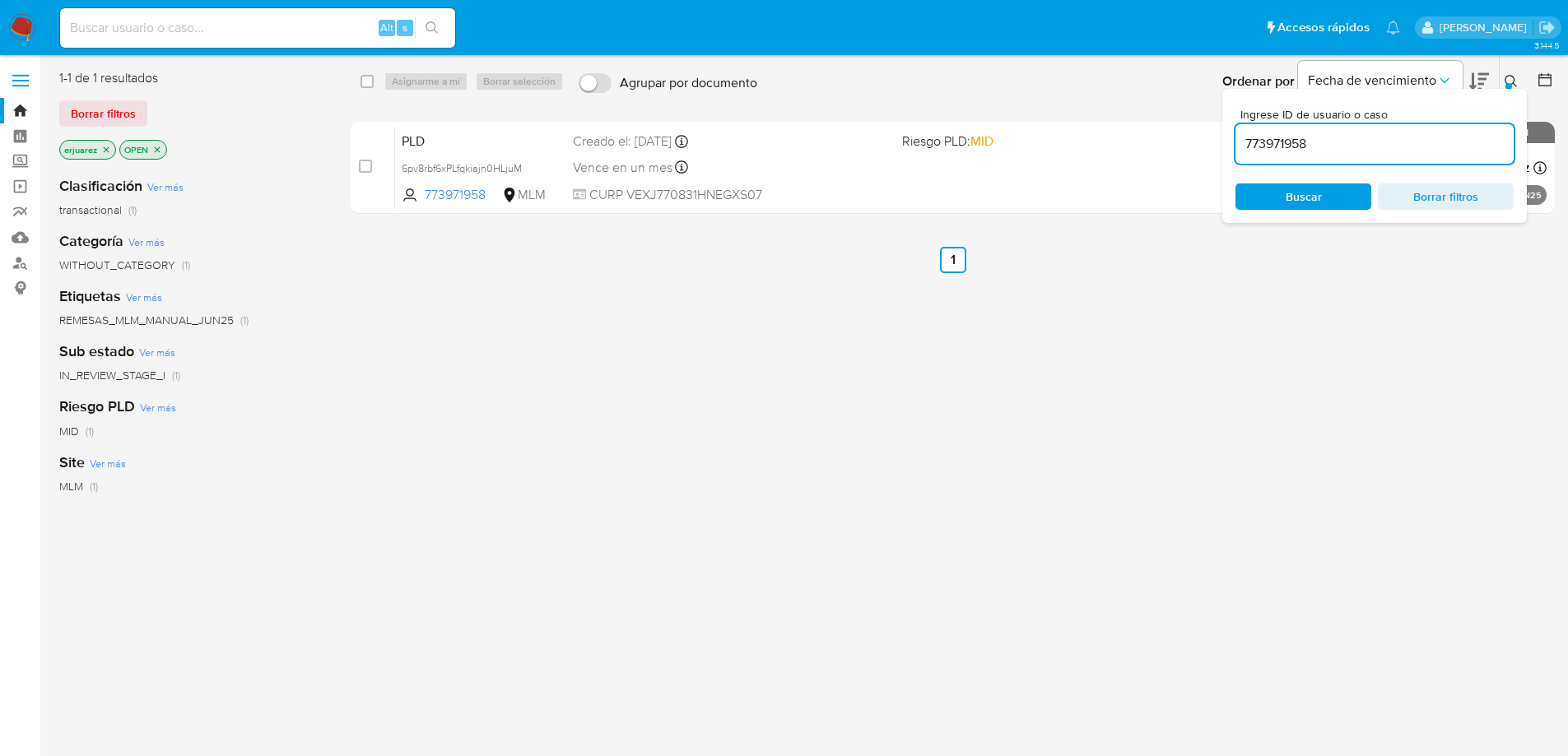click on "PLD 6pv8rbf6xPLfqkiajn0HLjuM 773971958 MLM Riesgo PLD:  MID Creado el: [DATE]   Creado el: [DATE] 13:15:29 Vence en un mes   Vence el [DATE] 13:15:30 CURP   VEXJ770831HNEGXS07 Asignado a   erjuarez   Asignado el: [DATE] 13:15:29 REMESAS_MLM_MANUAL_JUN25 OPEN - IN_REVIEW_STAGE_I" at bounding box center [970, 167] 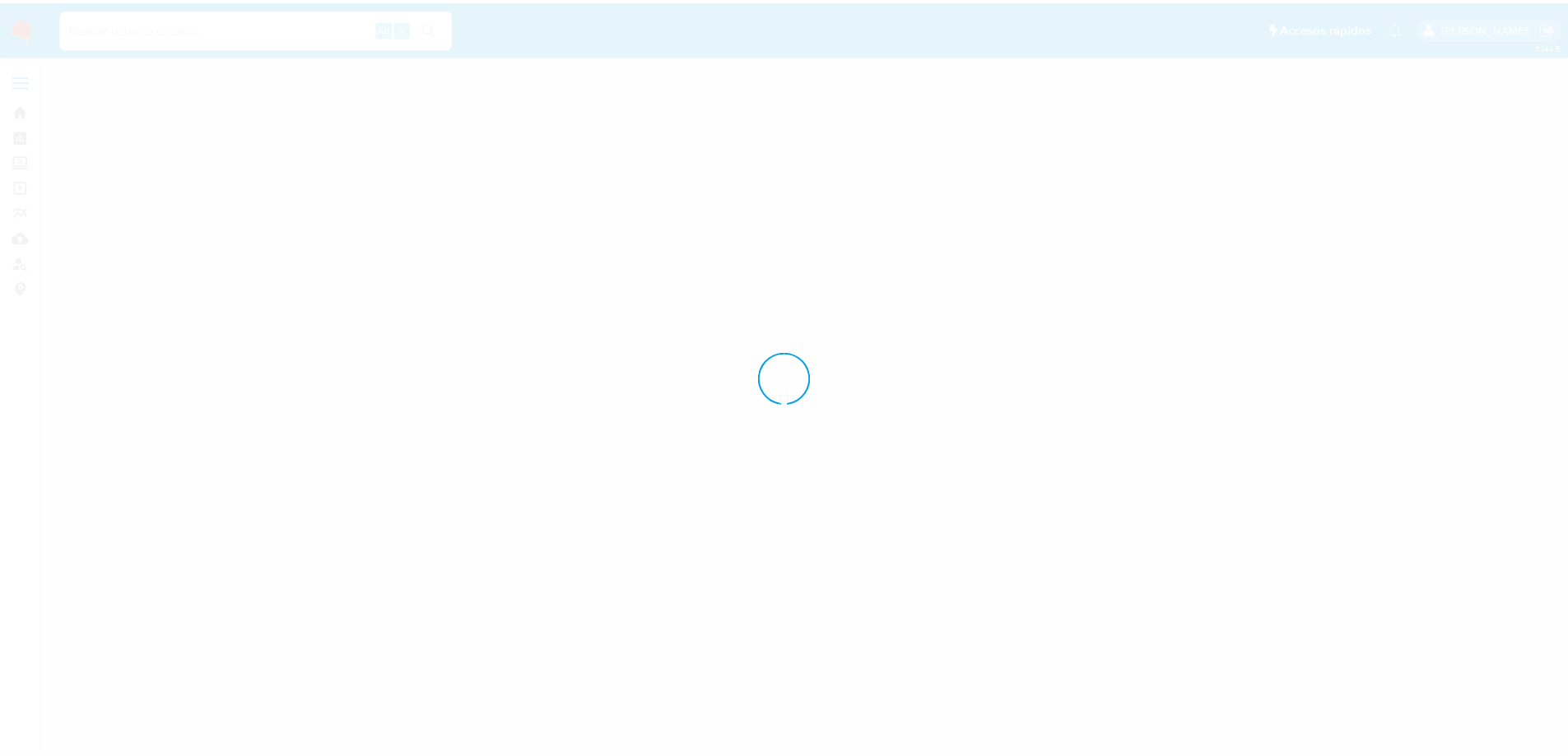 scroll, scrollTop: 0, scrollLeft: 0, axis: both 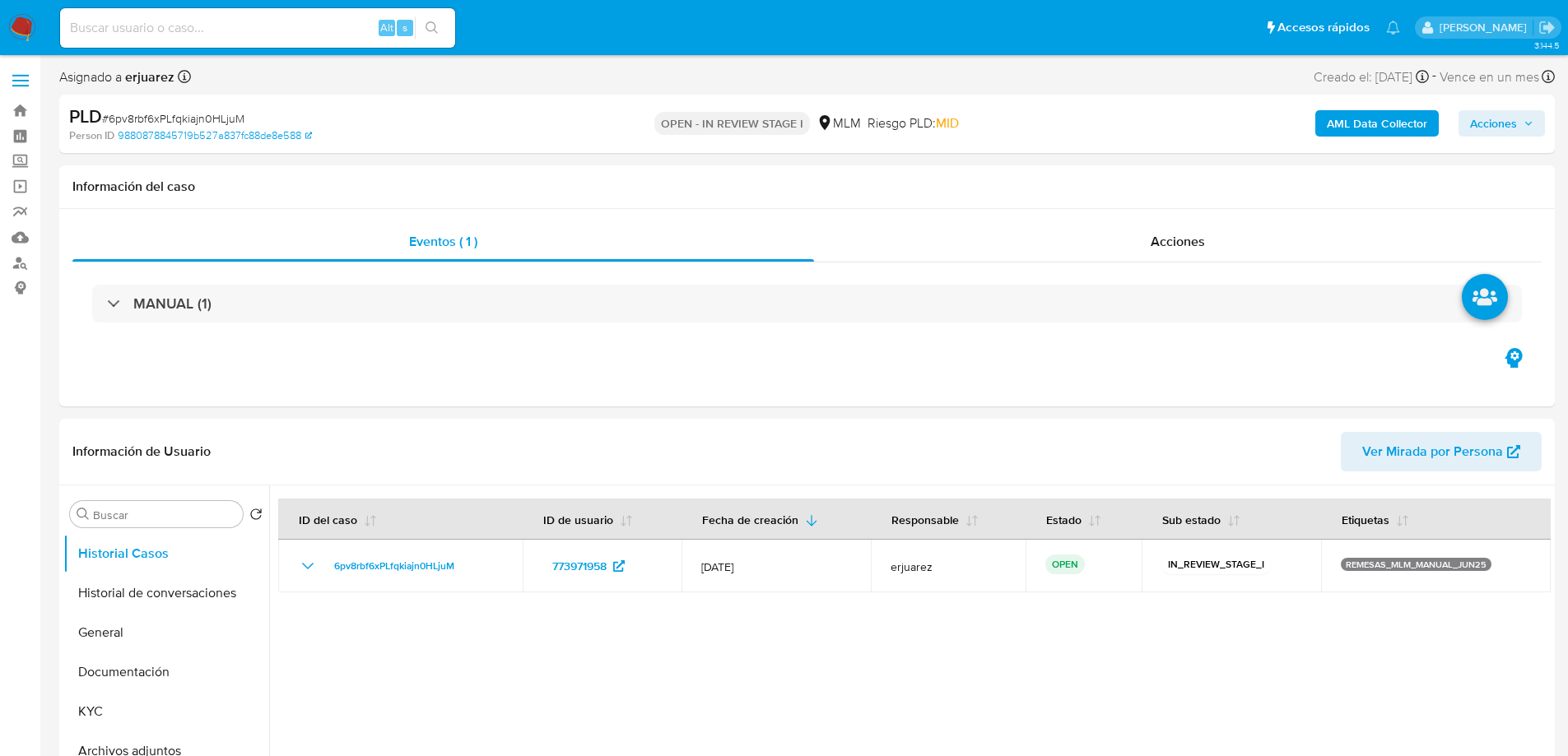 select on "10" 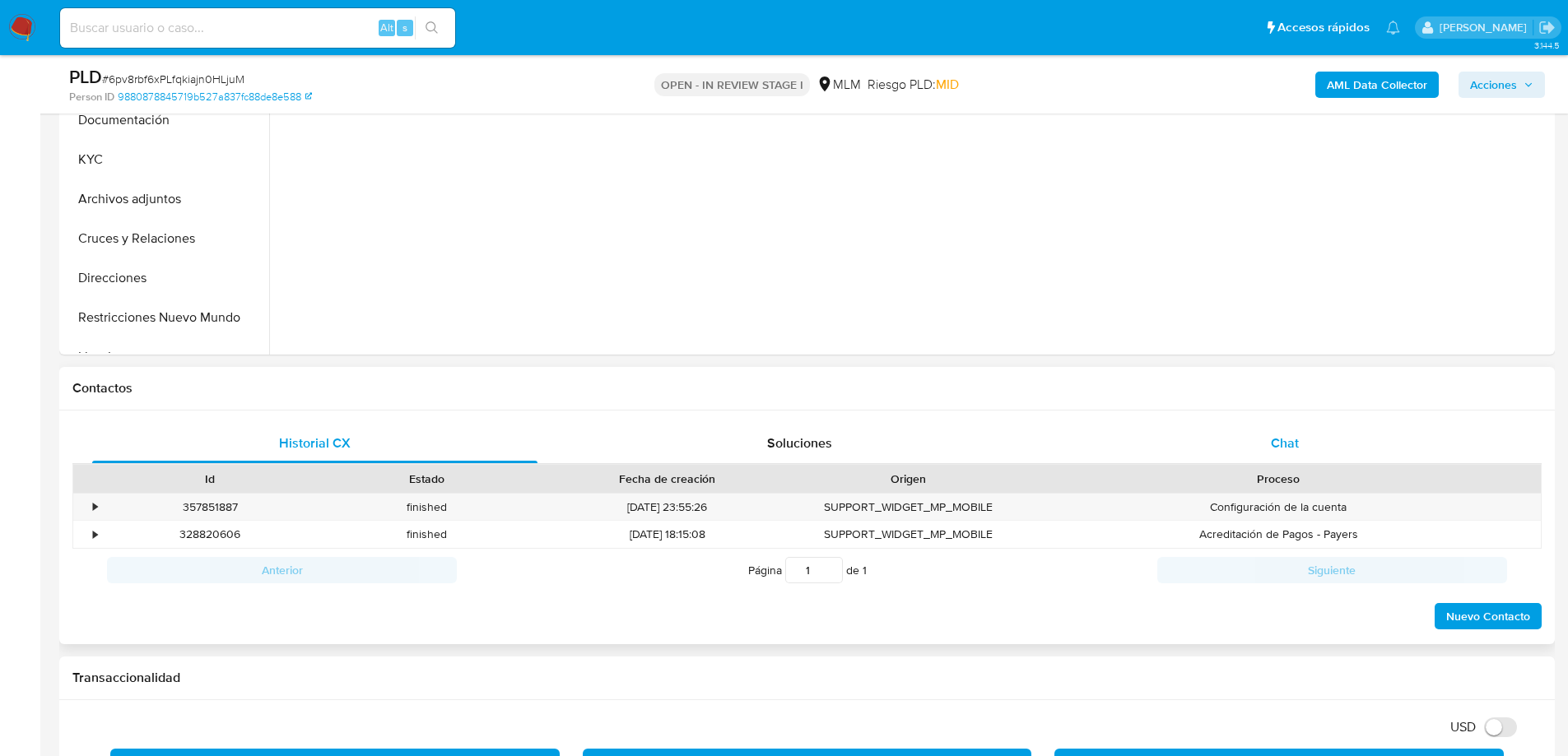 click on "Chat" at bounding box center (1285, 443) 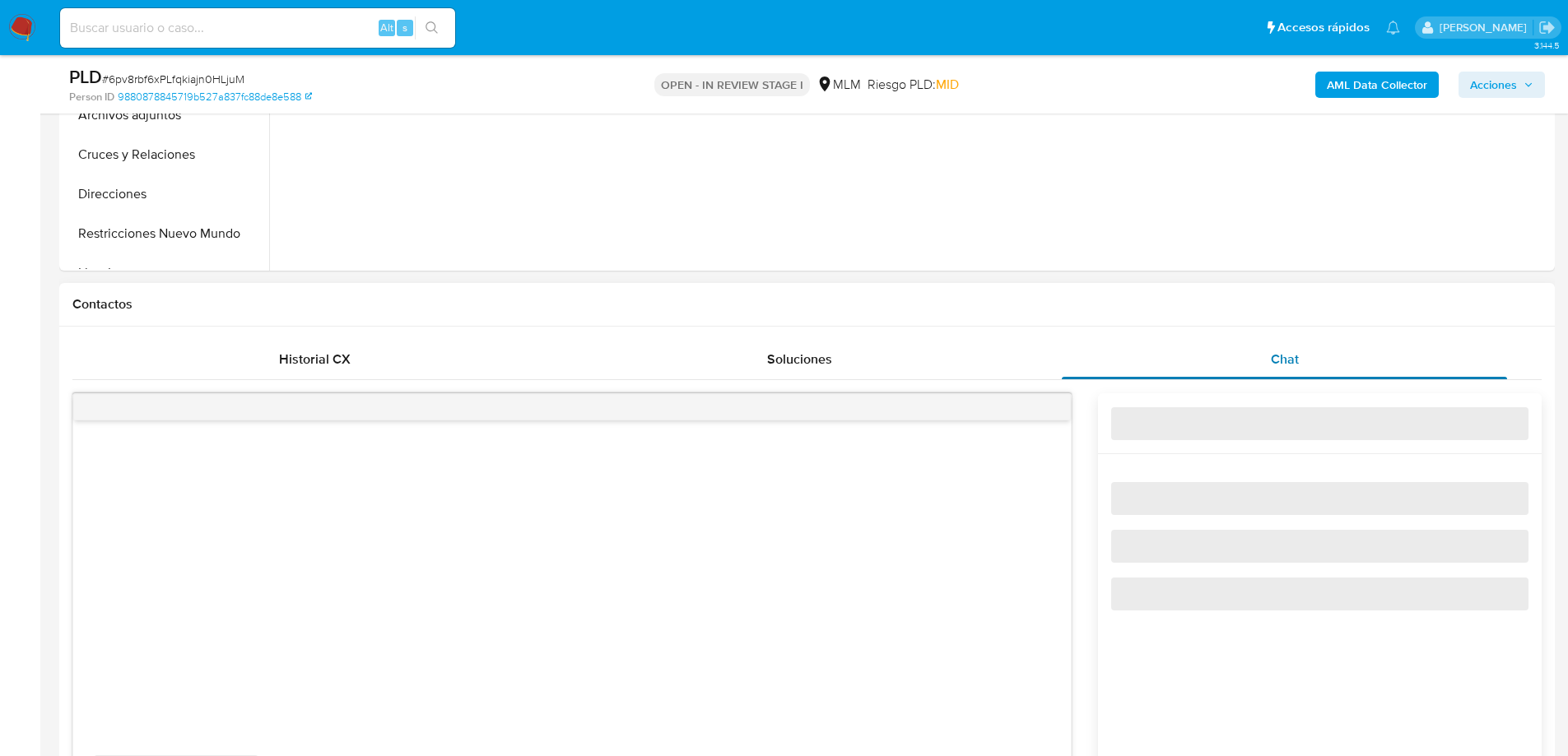 scroll, scrollTop: 740, scrollLeft: 0, axis: vertical 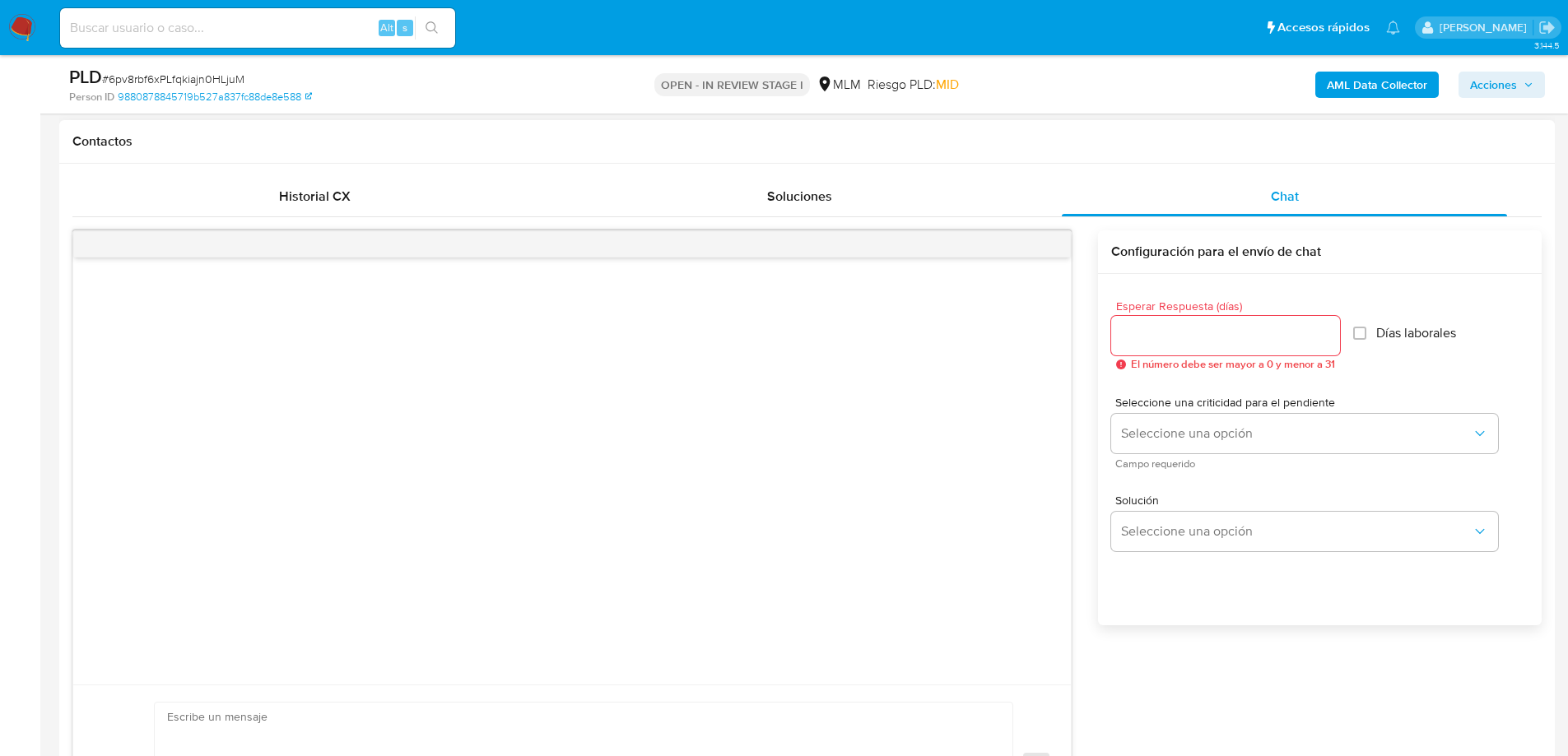 click on "Esperar Respuesta (días)" at bounding box center [1226, 336] 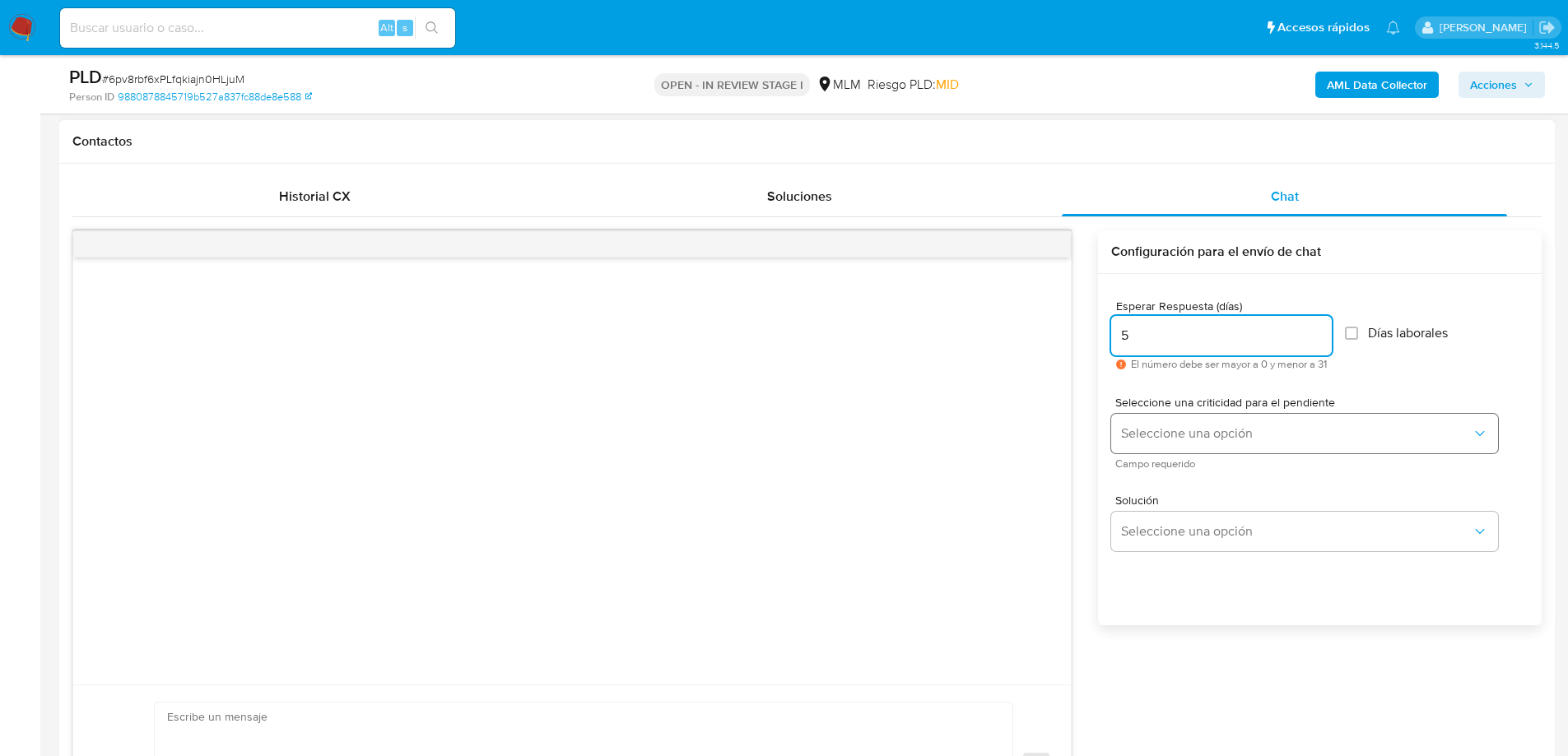 type on "5" 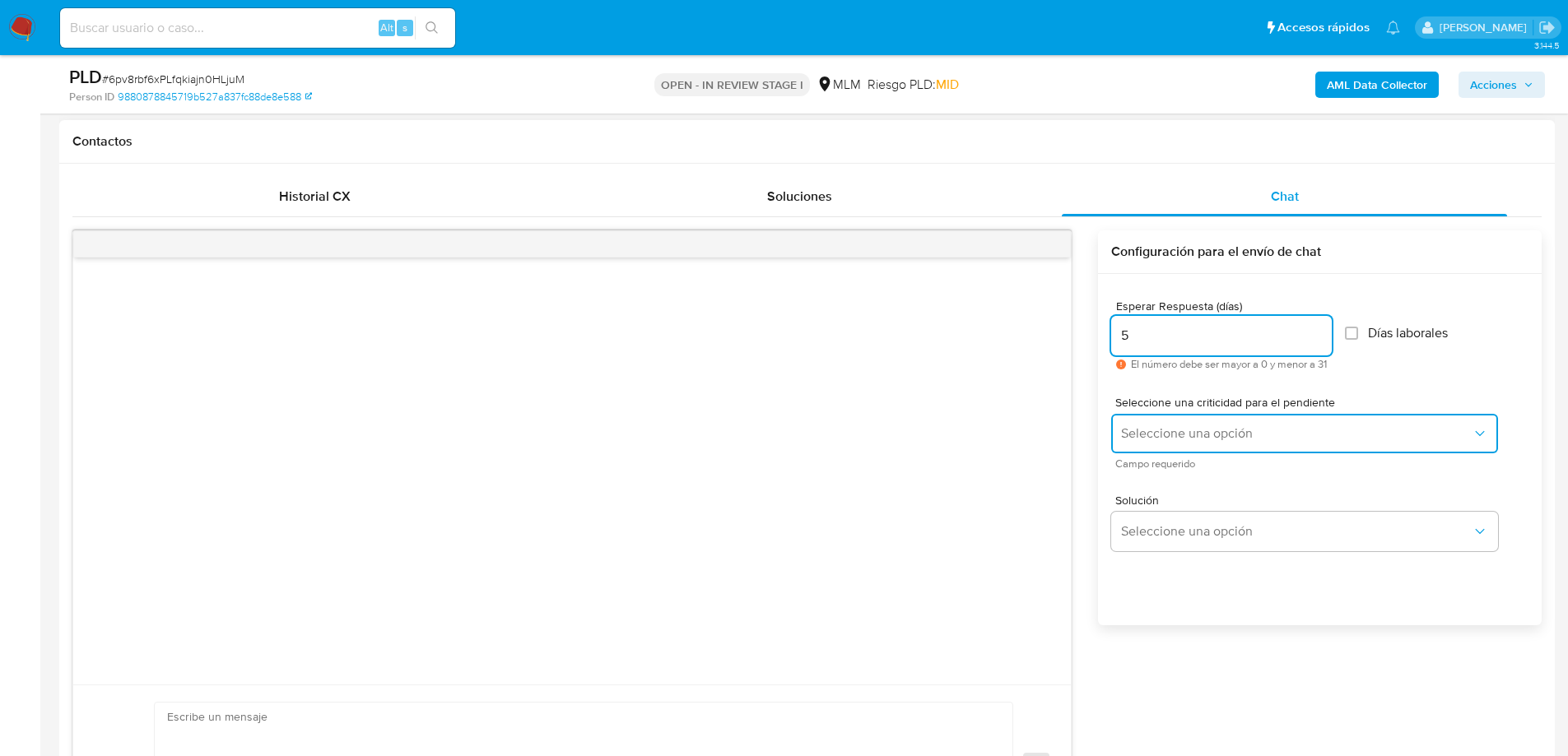 click on "Seleccione una opción" at bounding box center [1305, 434] 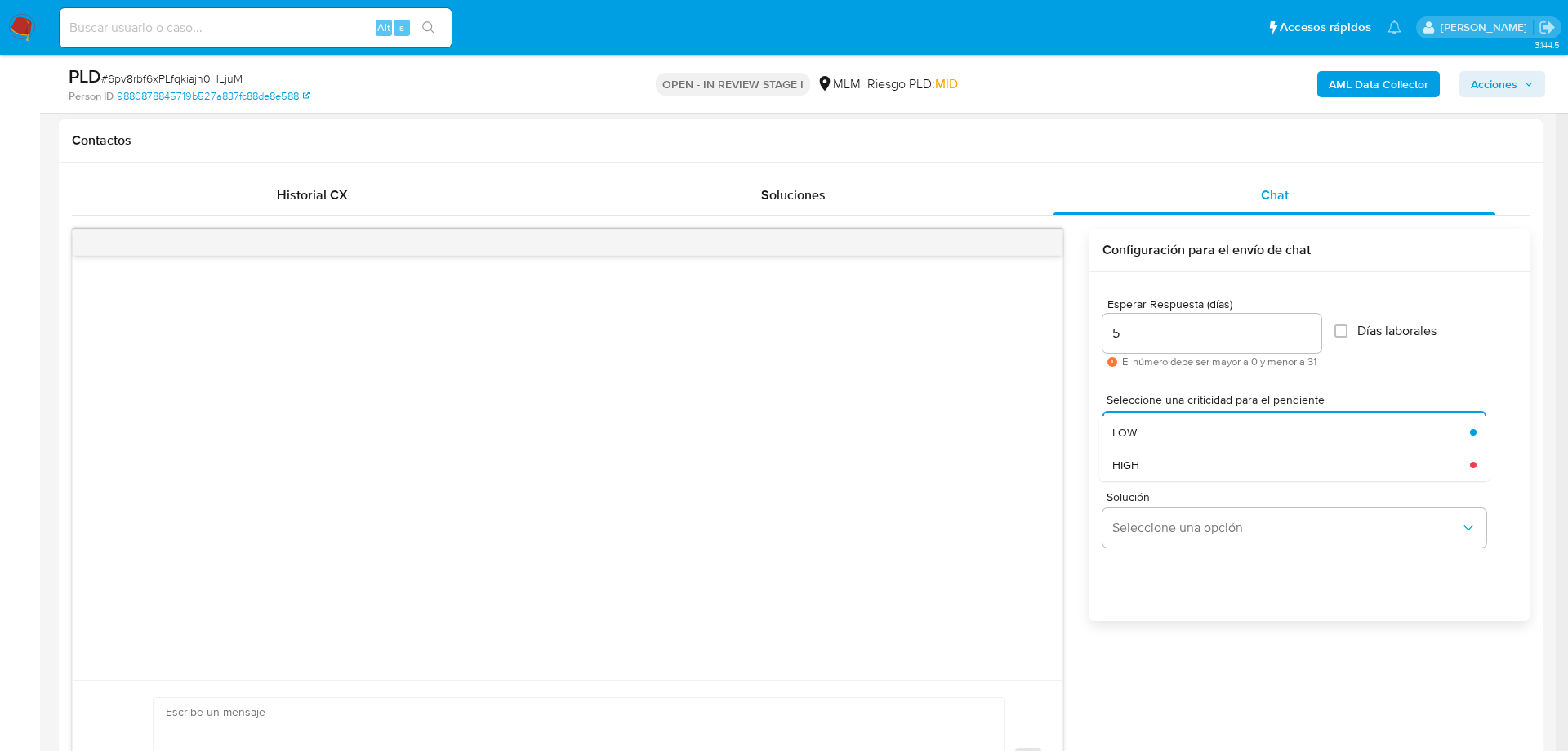 drag, startPoint x: 1160, startPoint y: 455, endPoint x: 1160, endPoint y: 466, distance: 11 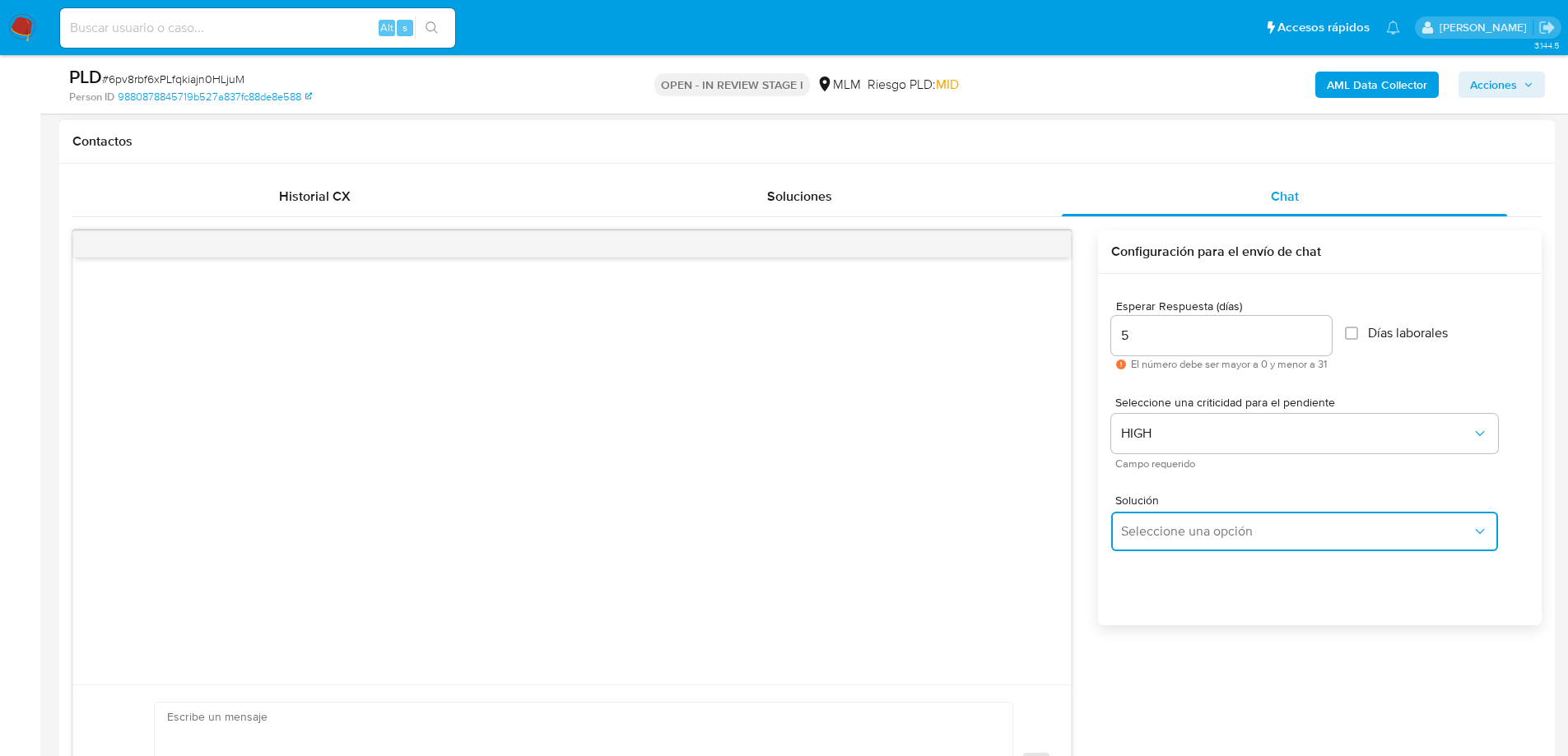 drag, startPoint x: 1192, startPoint y: 526, endPoint x: 1249, endPoint y: 513, distance: 58.46366 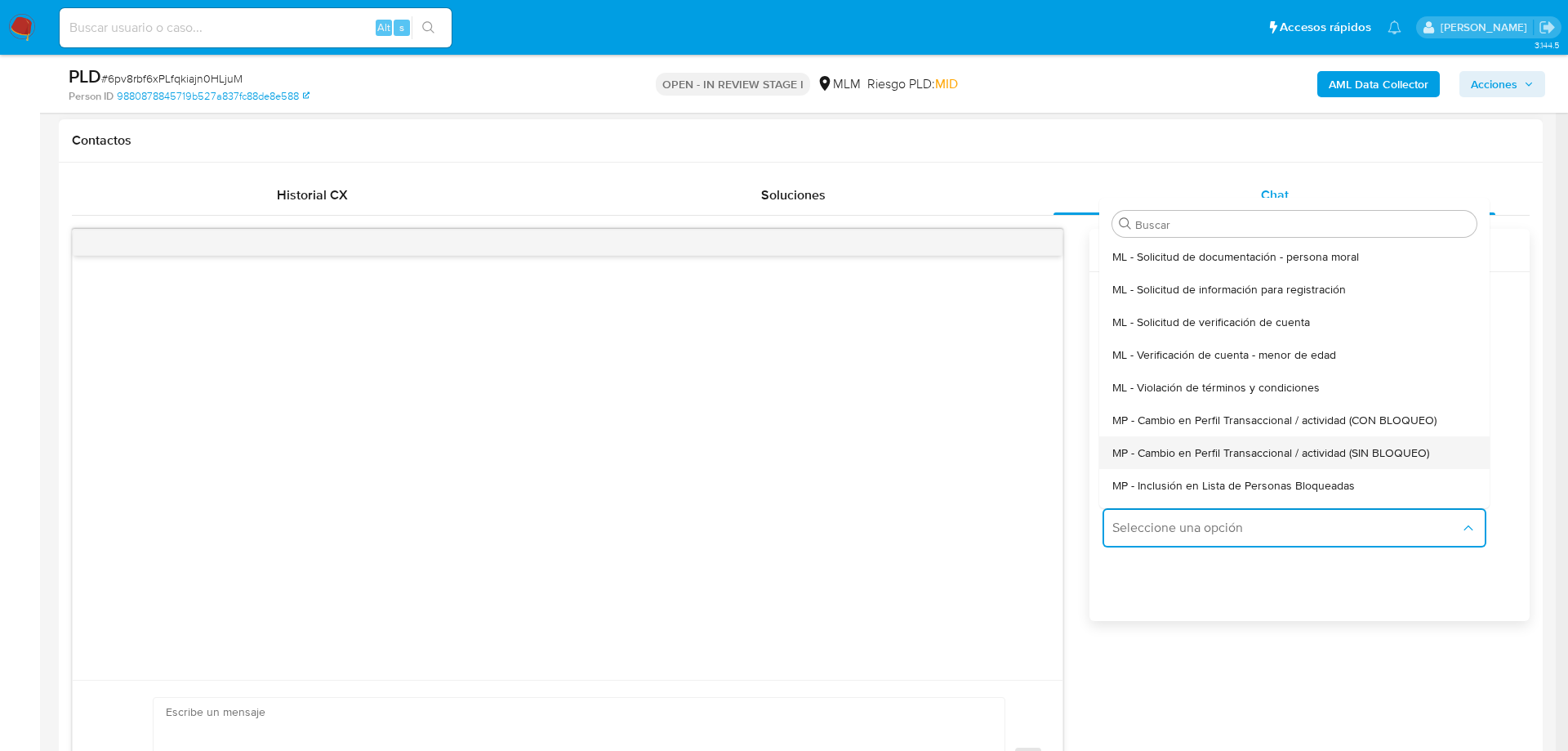 click on "MP - Cambio en Perfil Transaccional / actividad (SIN BLOQUEO)" at bounding box center (1271, 453) 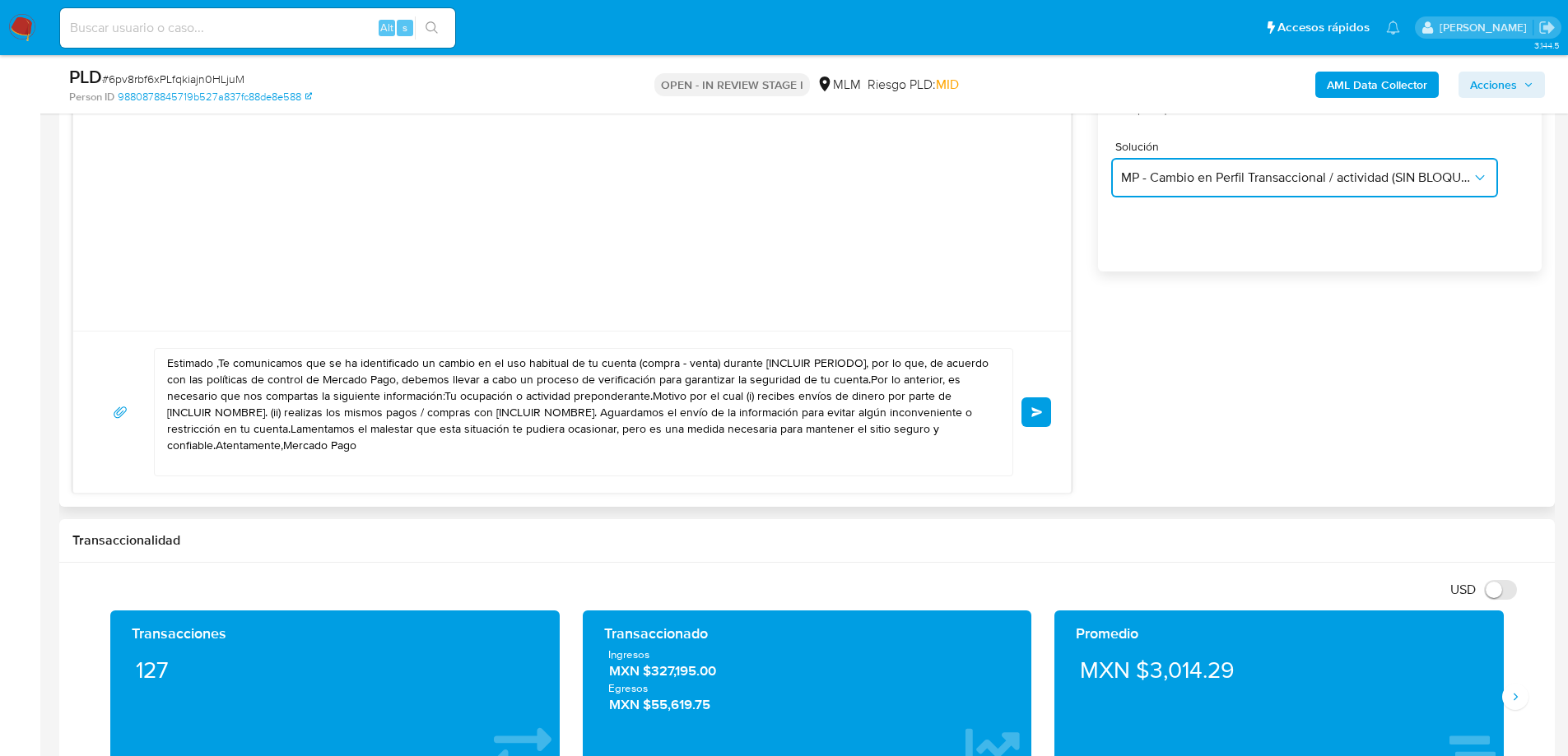 scroll, scrollTop: 1069, scrollLeft: 0, axis: vertical 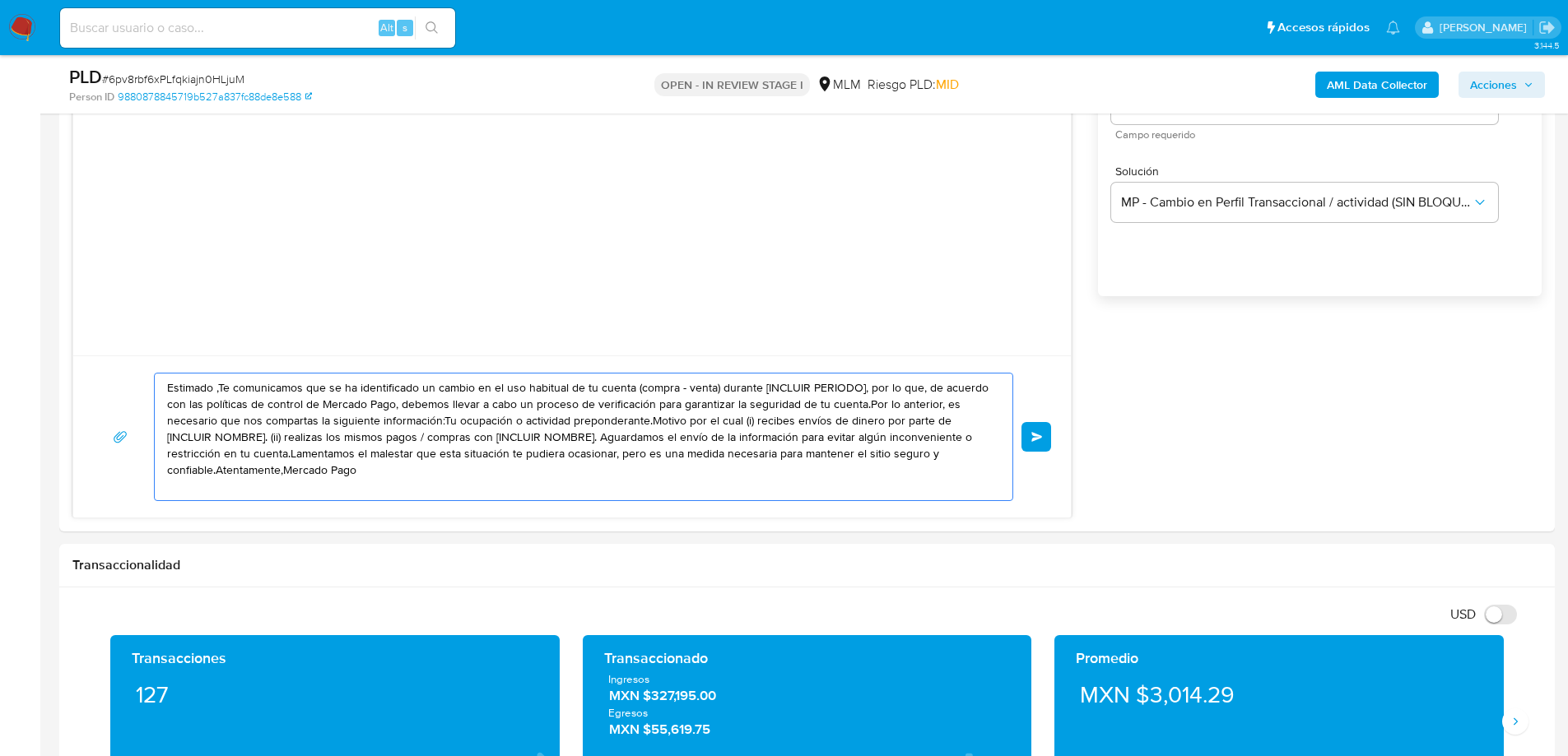 drag, startPoint x: 413, startPoint y: 491, endPoint x: -68, endPoint y: 351, distance: 500.9601 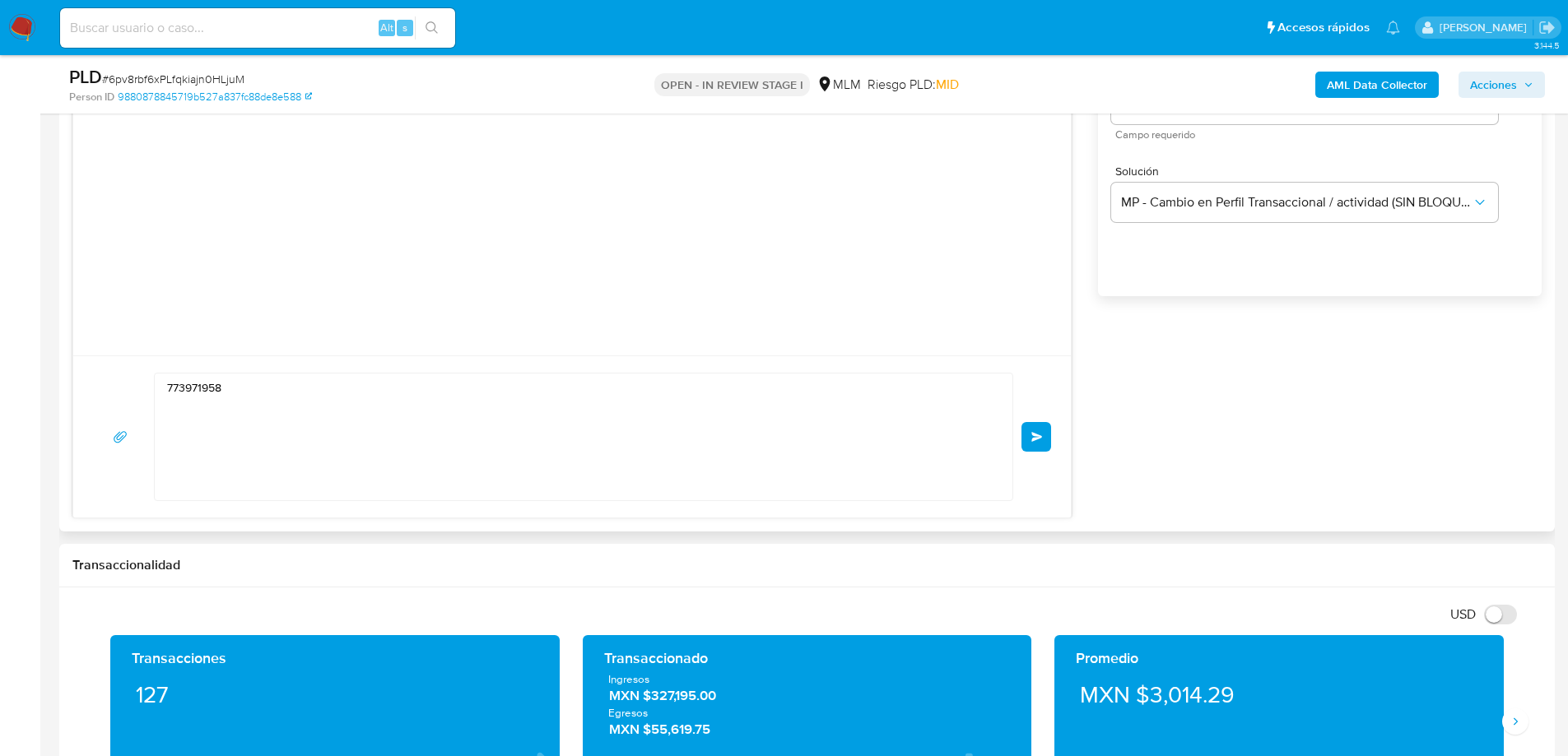 drag, startPoint x: 378, startPoint y: 352, endPoint x: 339, endPoint y: 400, distance: 61.84658 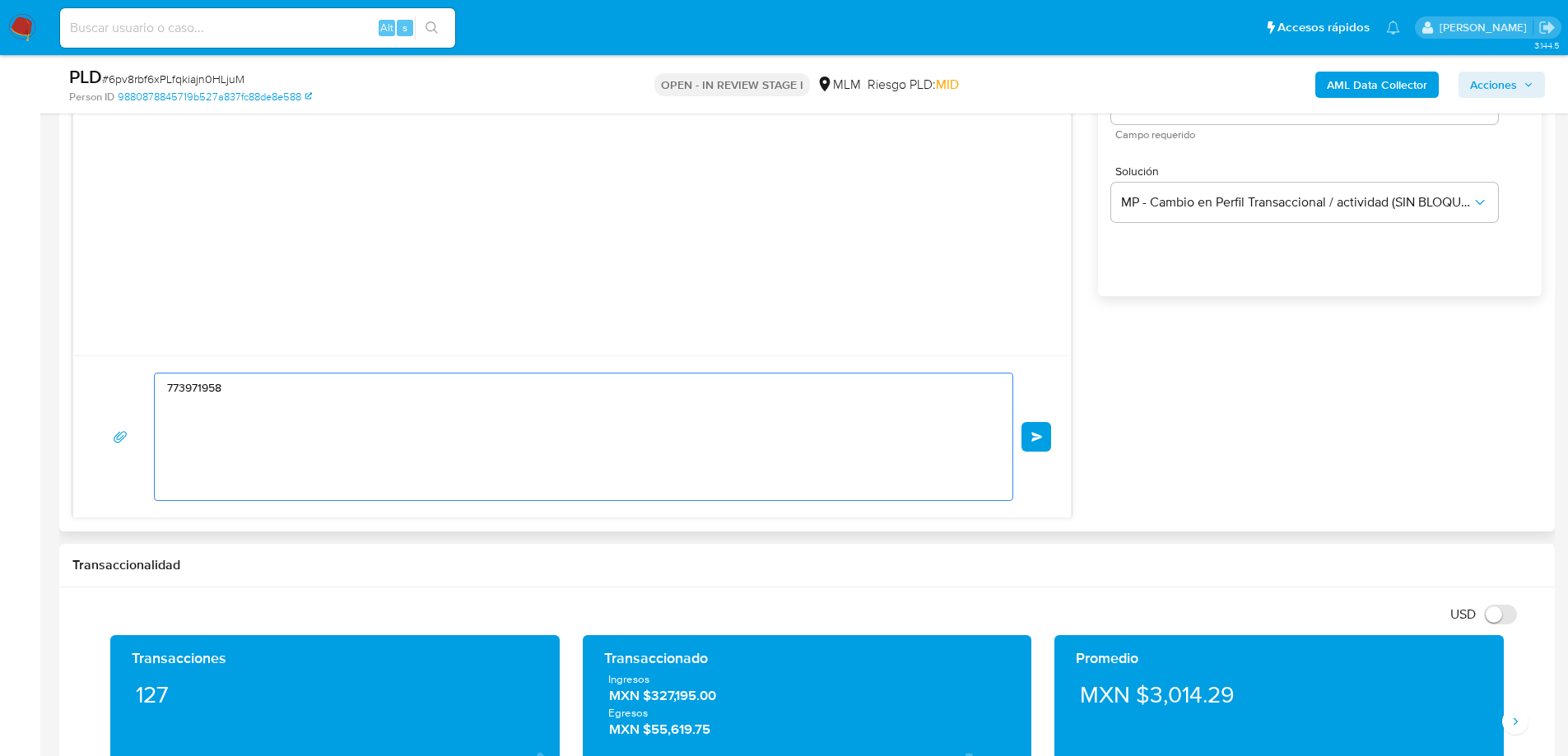drag, startPoint x: 338, startPoint y: 401, endPoint x: 72, endPoint y: 363, distance: 268.7006 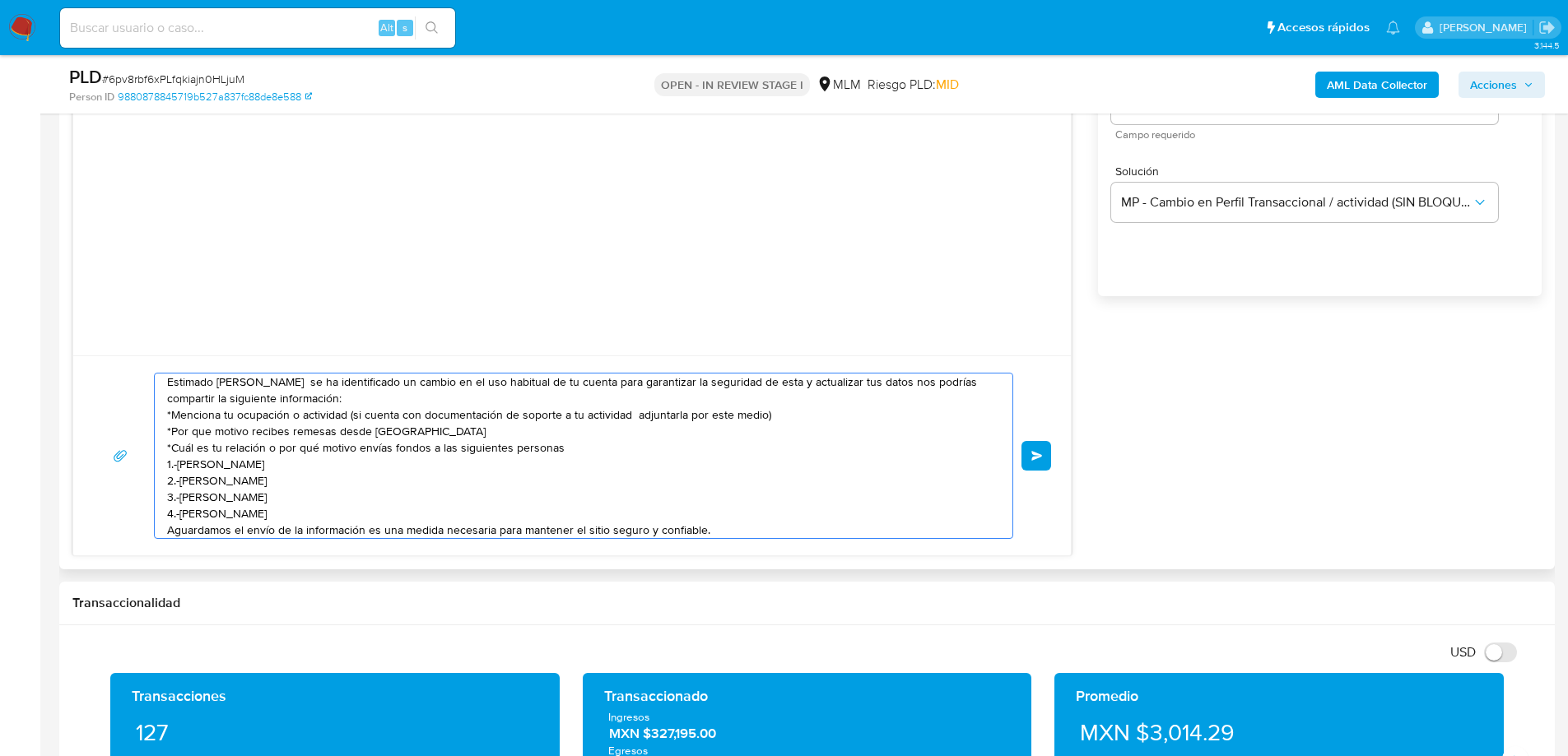scroll, scrollTop: 0, scrollLeft: 0, axis: both 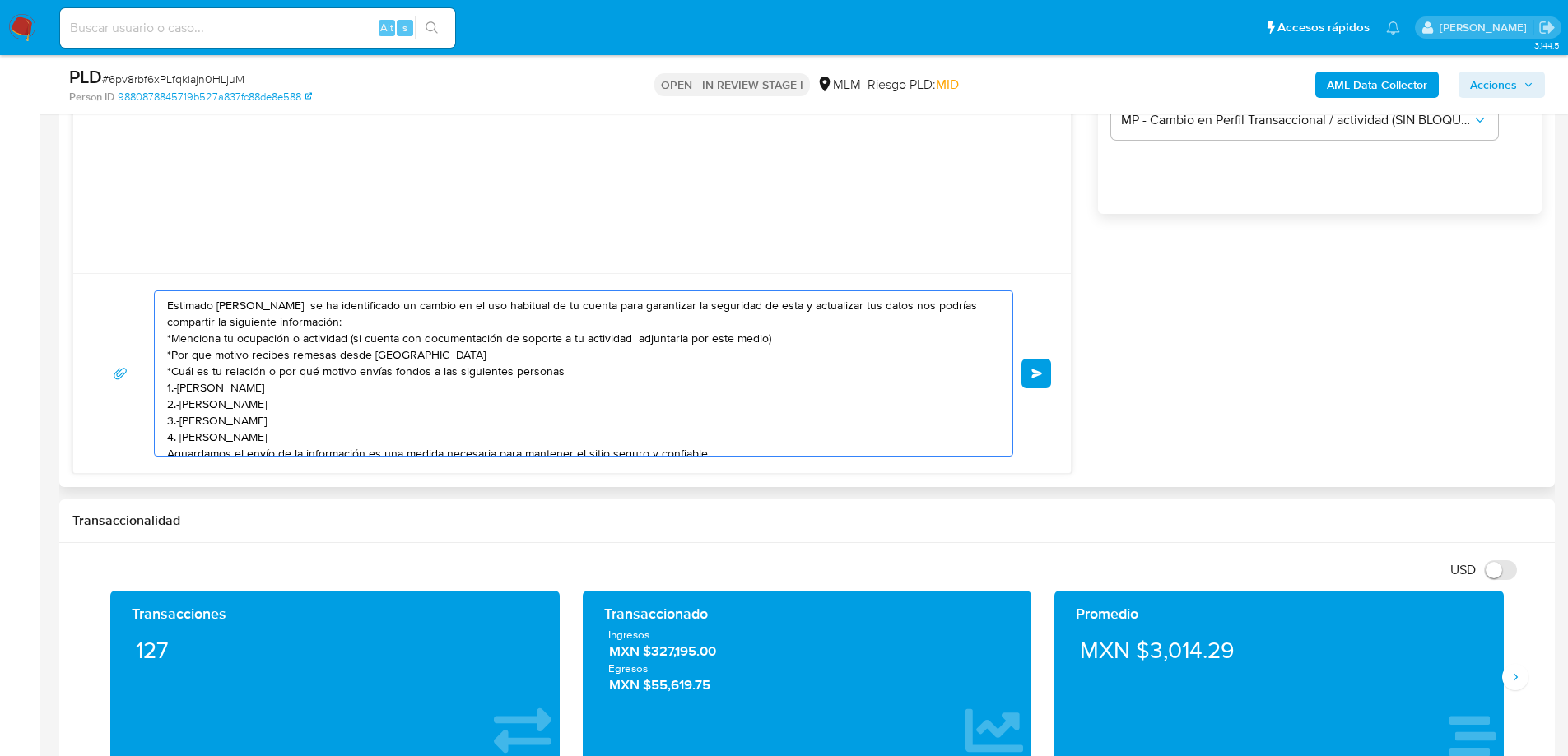 click on "Estimado José  se ha identificado un cambio en el uso habitual de tu cuenta para garantizar la seguridad de esta y actualizar tus datos nos podrías compartir la siguiente información:
*Menciona tu ocupación o actividad (si cuenta con documentación de soporte a tu actividad  adjuntarla por este medio)
*Por que motivo recibes remesas desde Estados Unidos
*Cuál es tu relación o por qué motivo envías fondos a las siguientes personas
1.-KARLA ADRIANA RENTERIA BALDENEGRO
2.-JOVANI MISAEL SANCHEZ LOPEZ
3.-PEDRO ALVAREZ ALVARADO
4.-JOSE ANICETO GAYTAN ARANDA
Aguardamos el envío de la información es una medida necesaria para mantener el sitio seguro y confiable.
Atentamente Mercado Pago" at bounding box center [579, 373] 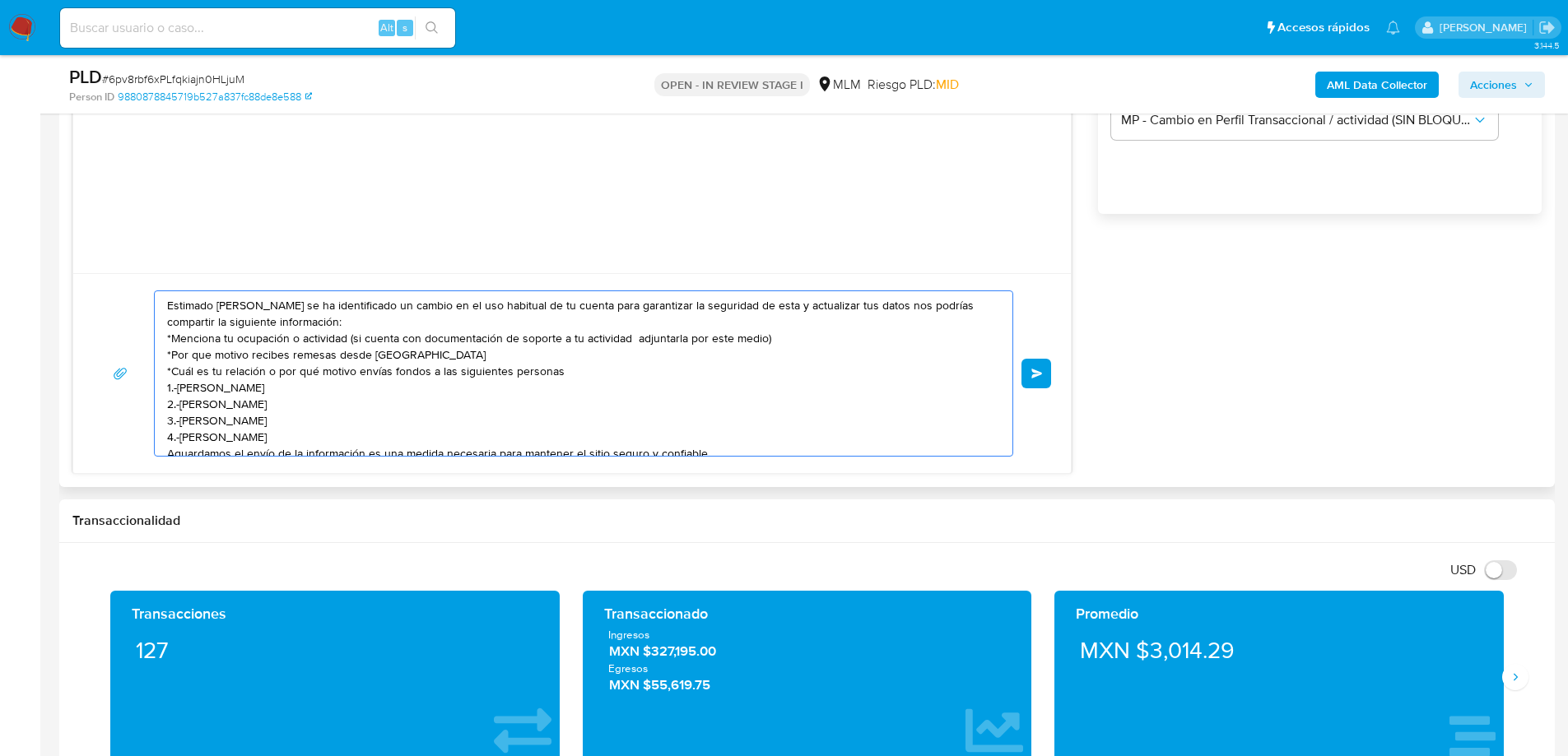 scroll, scrollTop: 28, scrollLeft: 0, axis: vertical 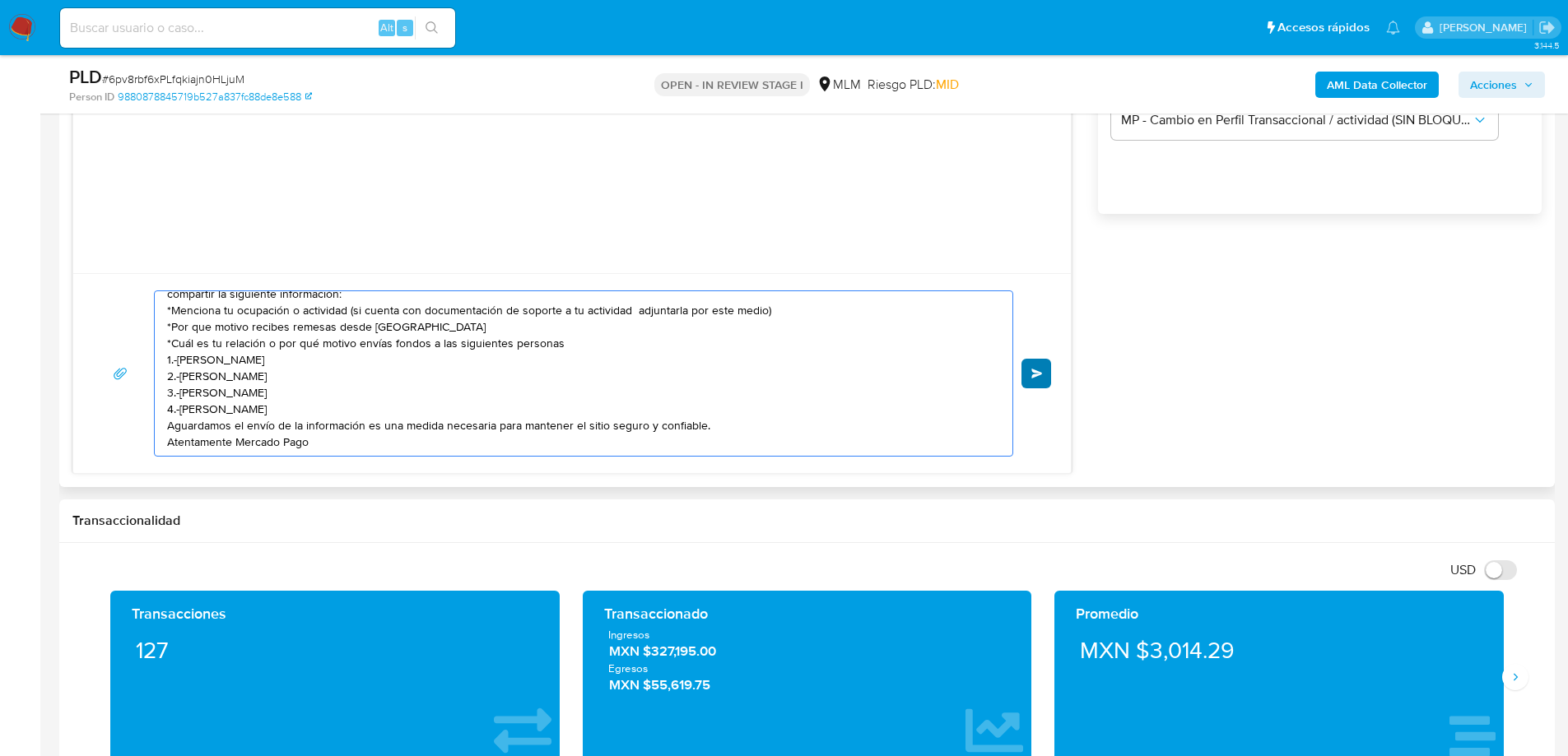 type on "Estimado José se ha identificado un cambio en el uso habitual de tu cuenta para garantizar la seguridad de esta y actualizar tus datos nos podrías compartir la siguiente información:
*Menciona tu ocupación o actividad (si cuenta con documentación de soporte a tu actividad  adjuntarla por este medio)
*Por que motivo recibes remesas desde Estados Unidos
*Cuál es tu relación o por qué motivo envías fondos a las siguientes personas
1.-KARLA ADRIANA RENTERIA BALDENEGRO
2.-JOVANI MISAEL SANCHEZ LOPEZ
3.-PEDRO ALVAREZ ALVARADO
4.-JOSE ANICETO GAYTAN ARANDA
Aguardamos el envío de la información es una medida necesaria para mantener el sitio seguro y confiable.
Atentamente Mercado Pago" 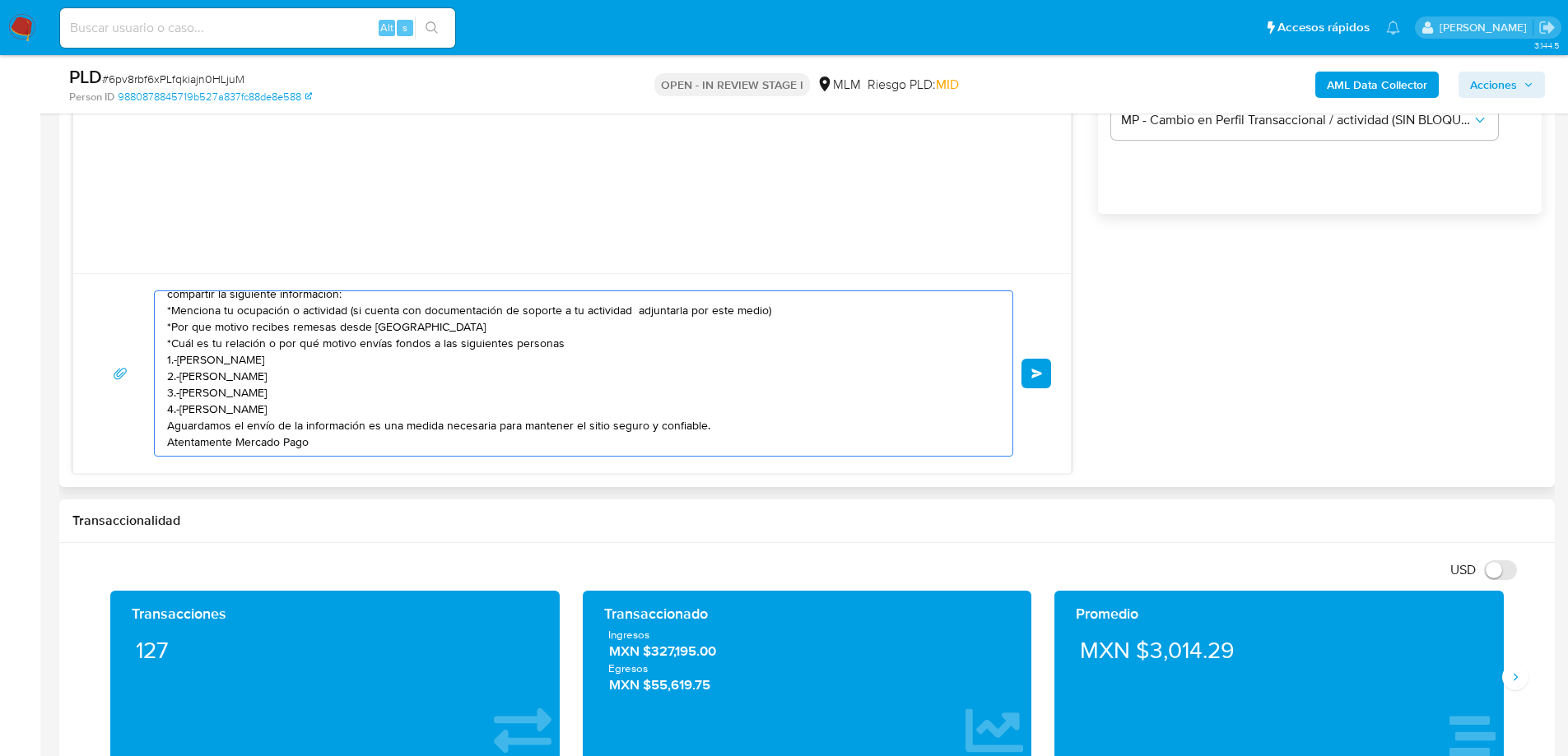 click on "Enviar" at bounding box center (1036, 373) 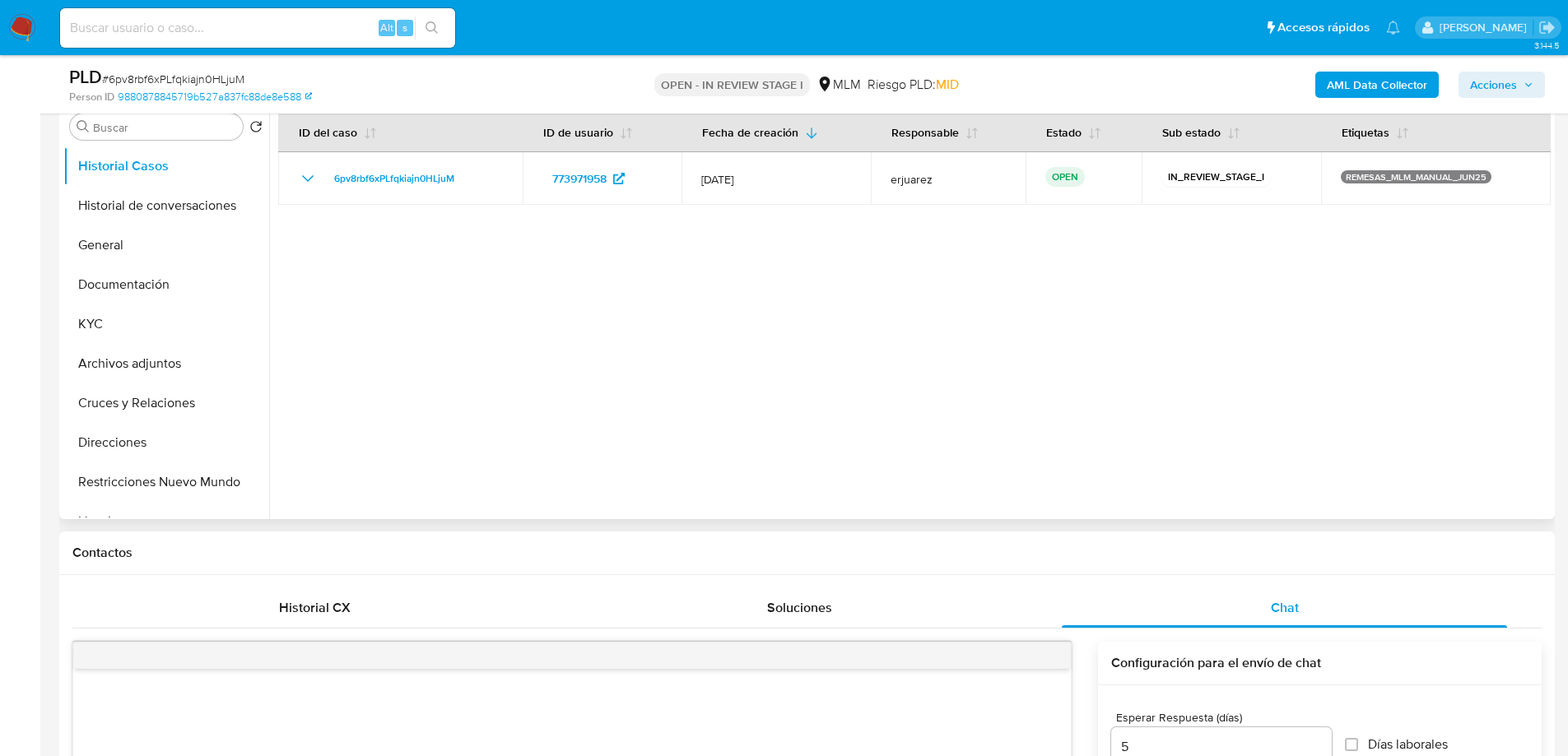 type 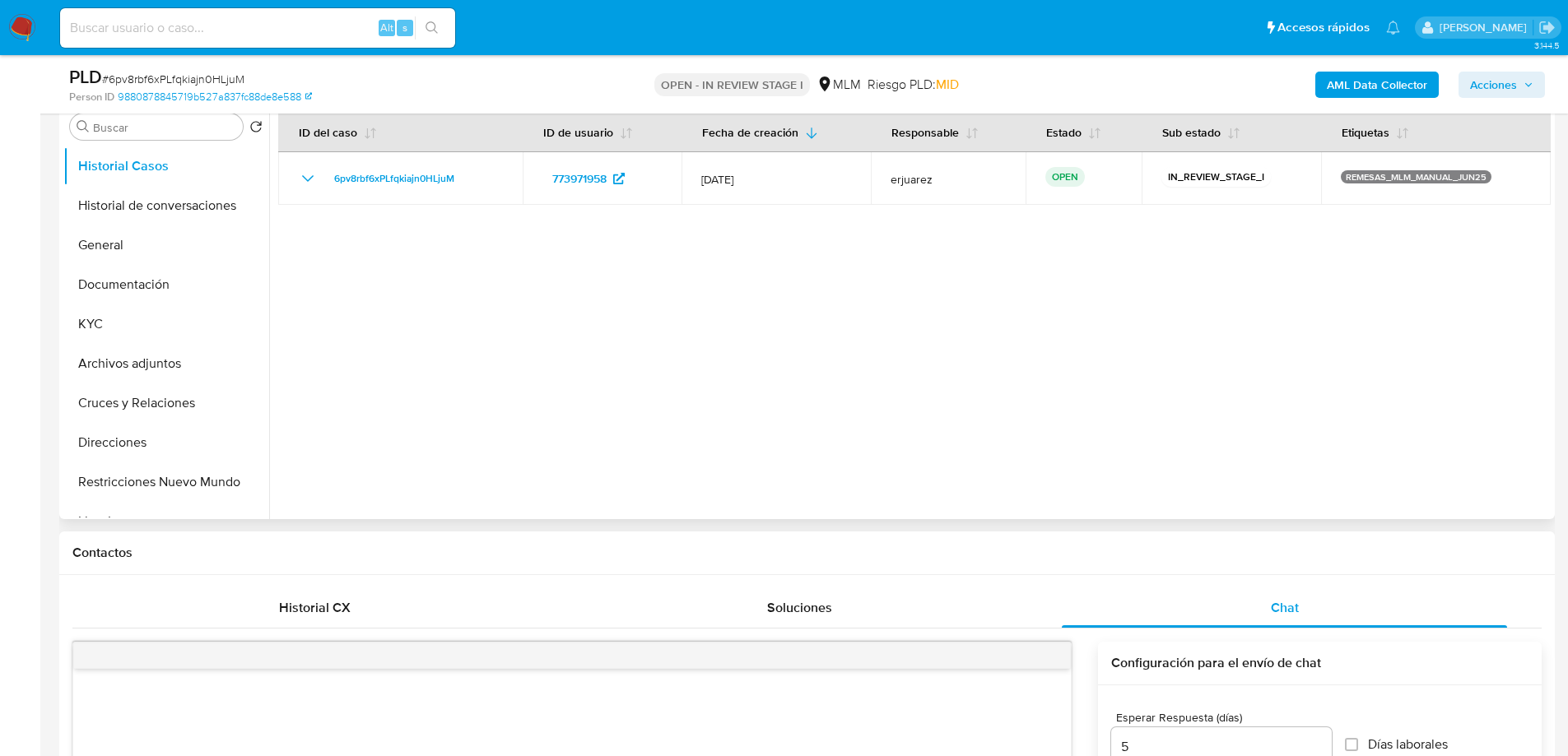 scroll, scrollTop: 356, scrollLeft: 0, axis: vertical 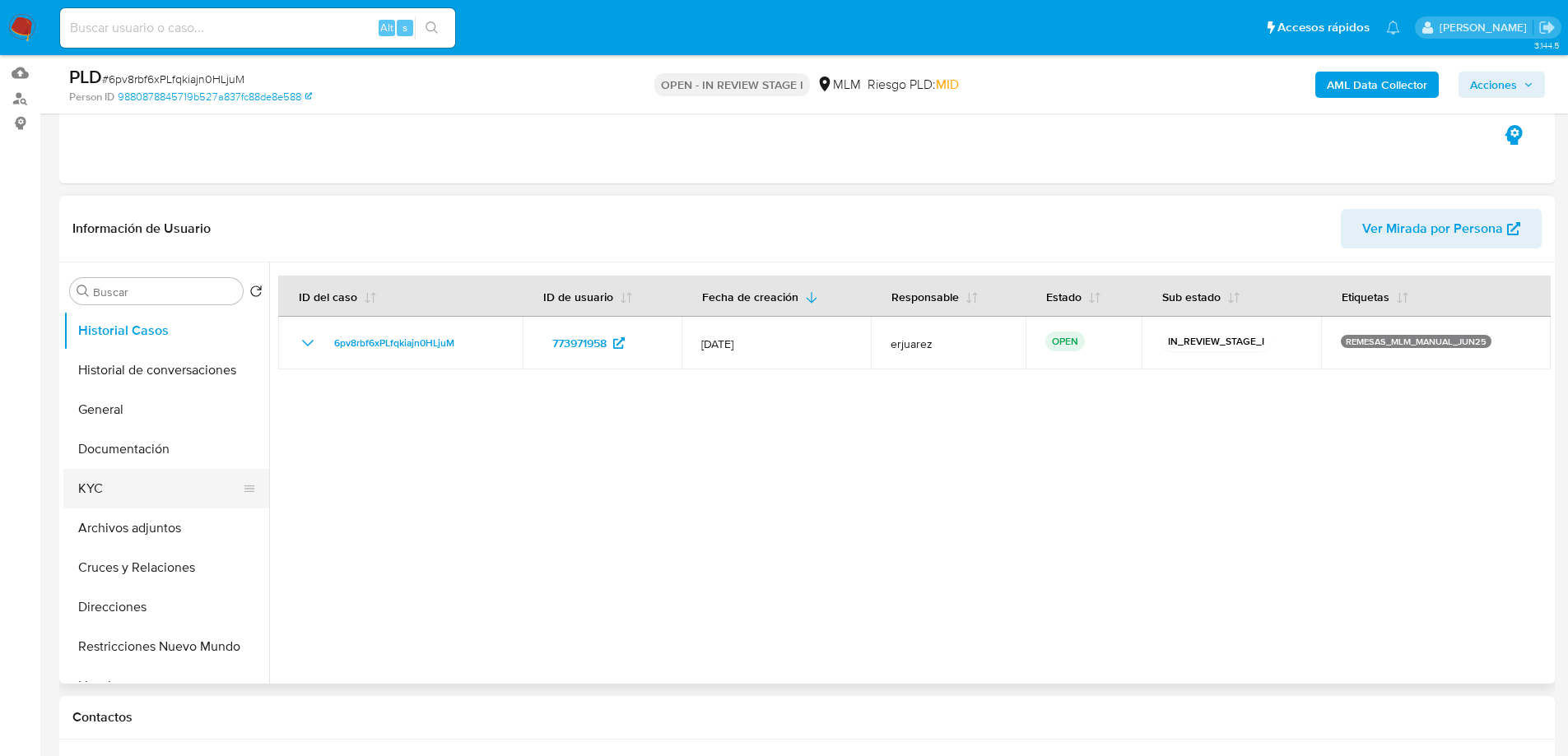 drag, startPoint x: 79, startPoint y: 481, endPoint x: 103, endPoint y: 484, distance: 24.18677 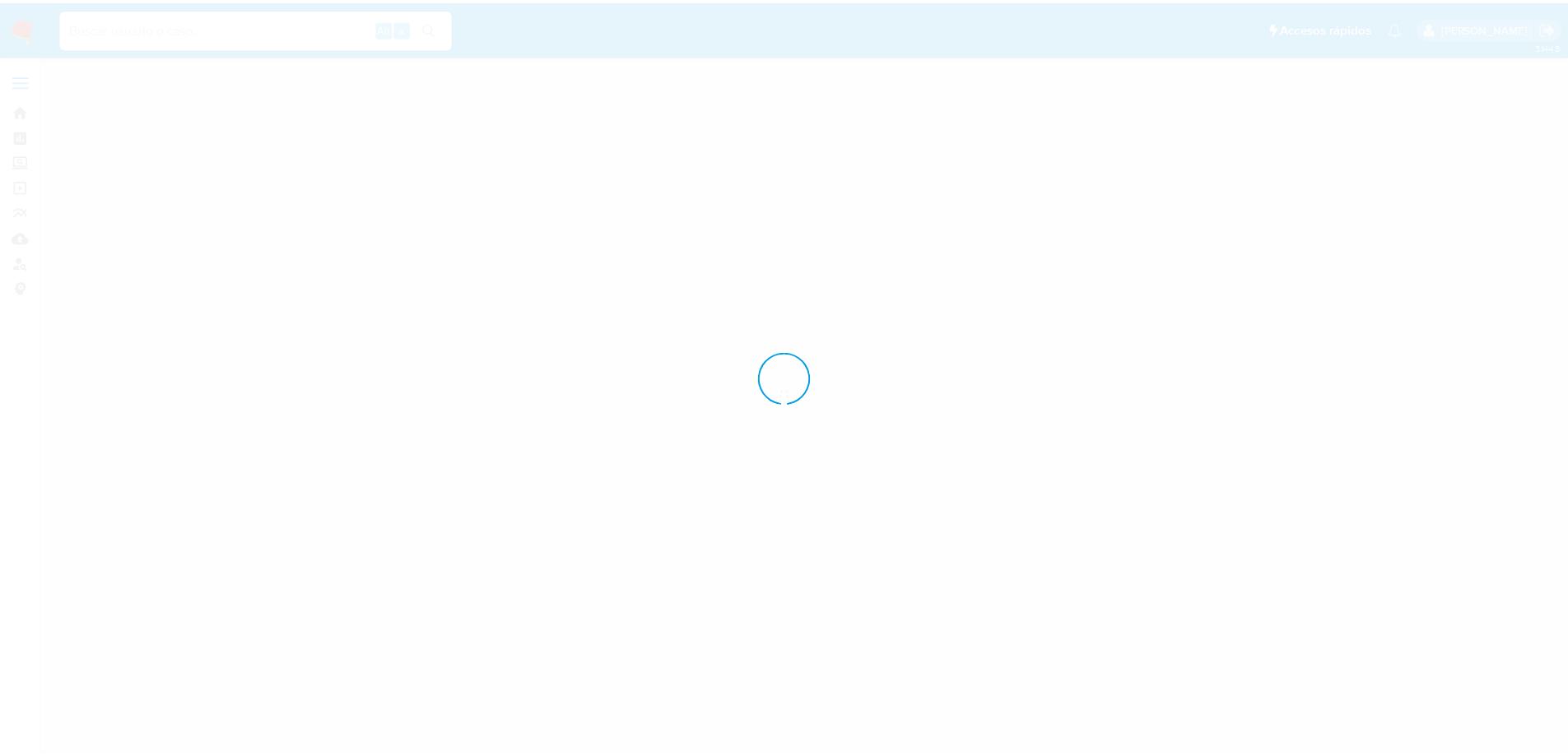 scroll, scrollTop: 0, scrollLeft: 0, axis: both 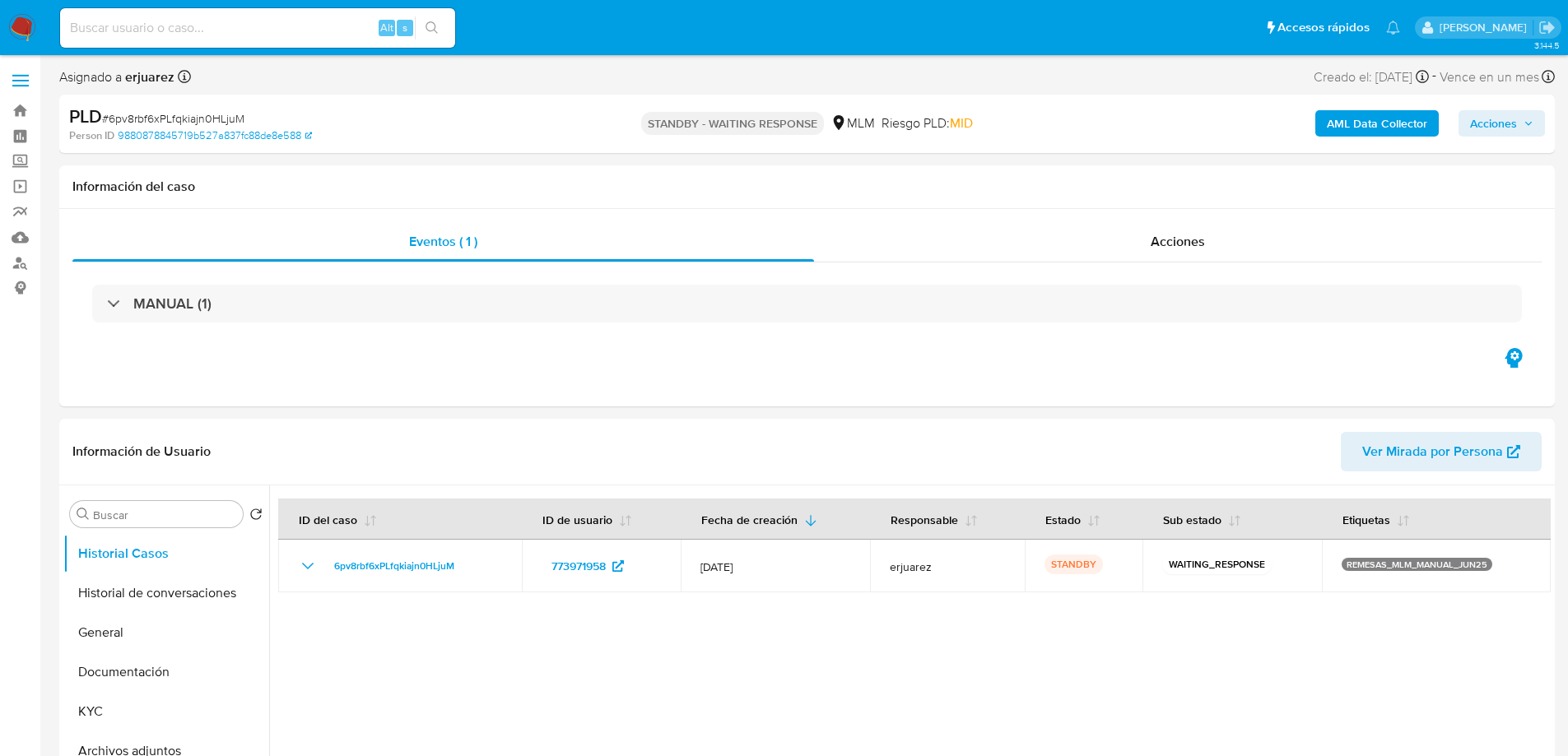 select on "10" 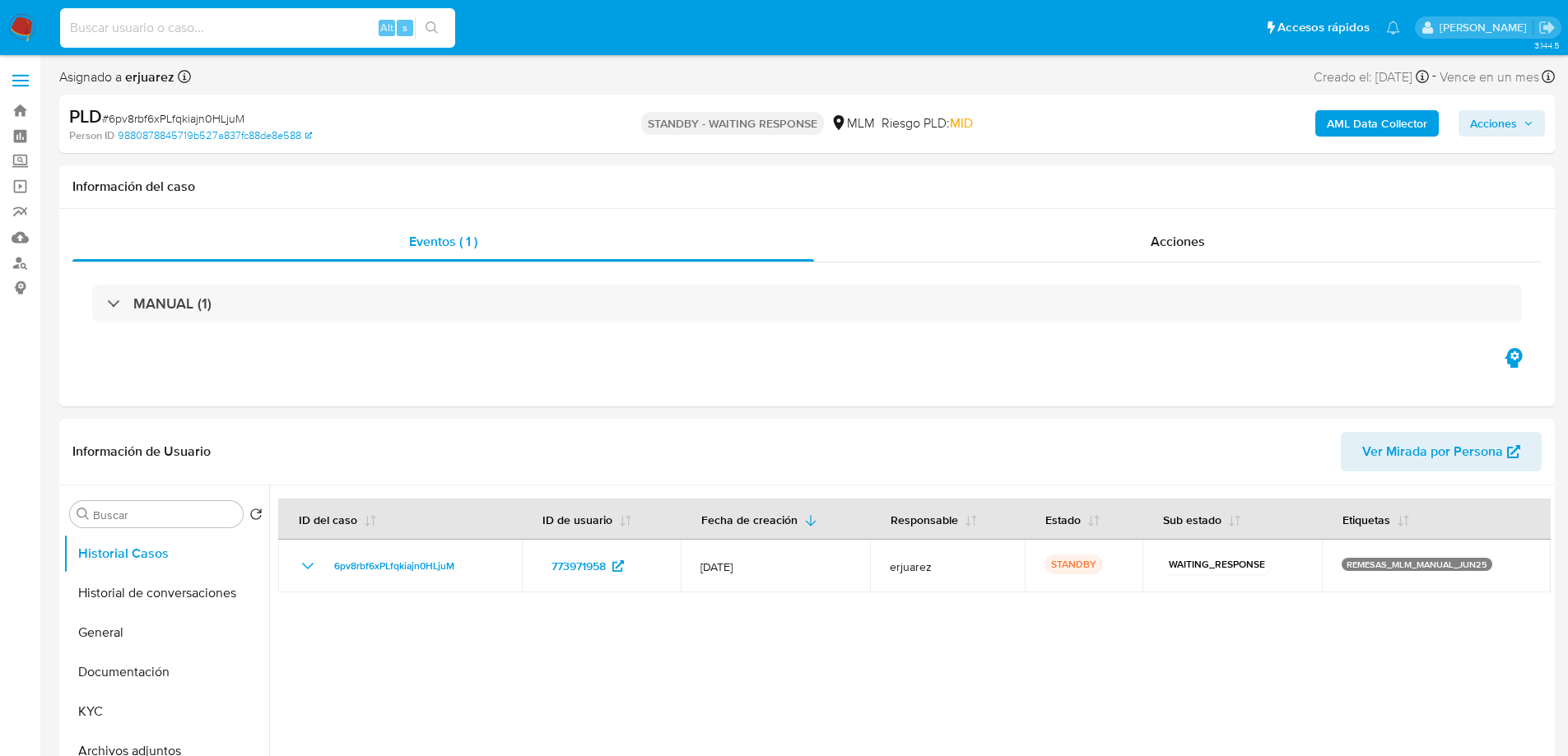 click at bounding box center (258, 28) 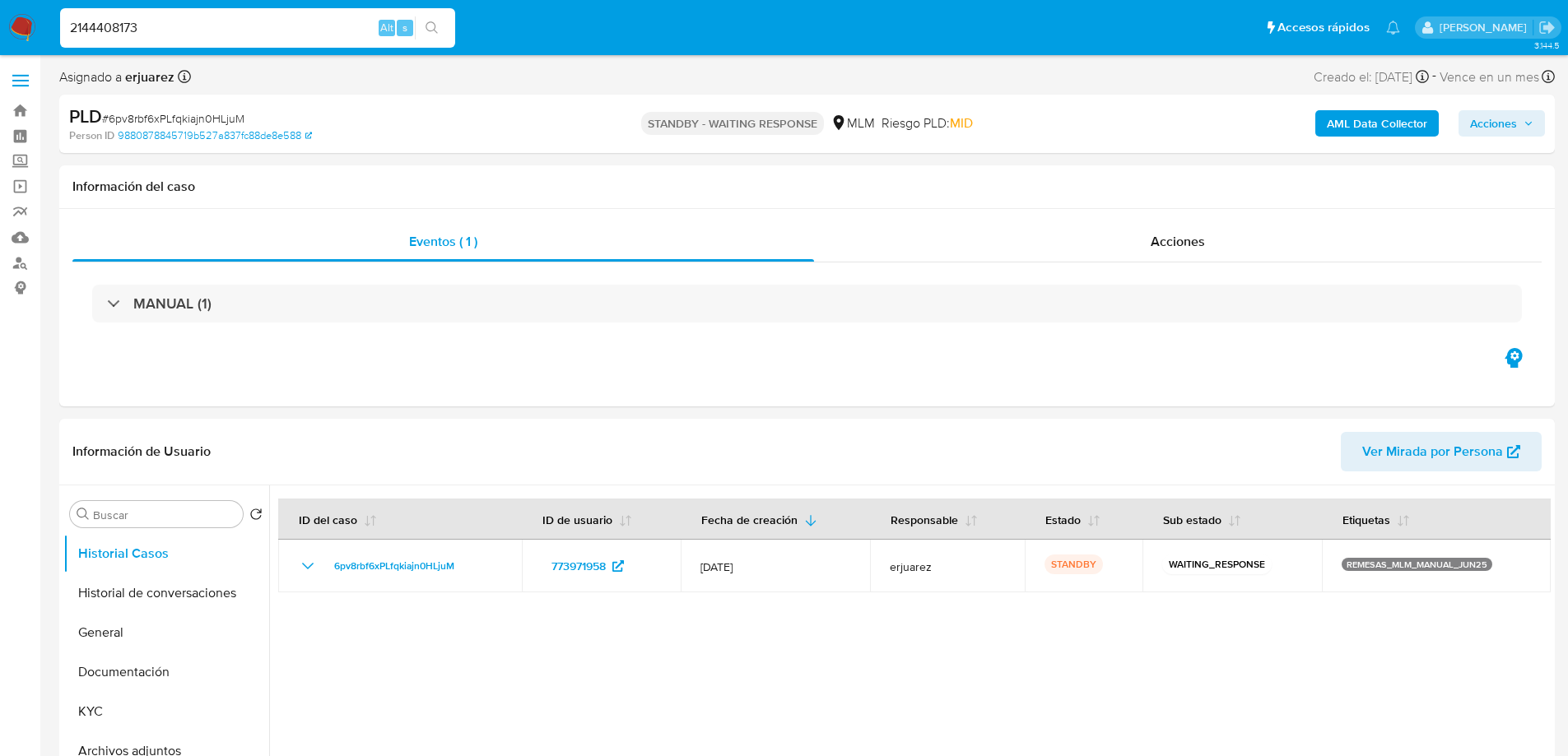 type on "2144408173" 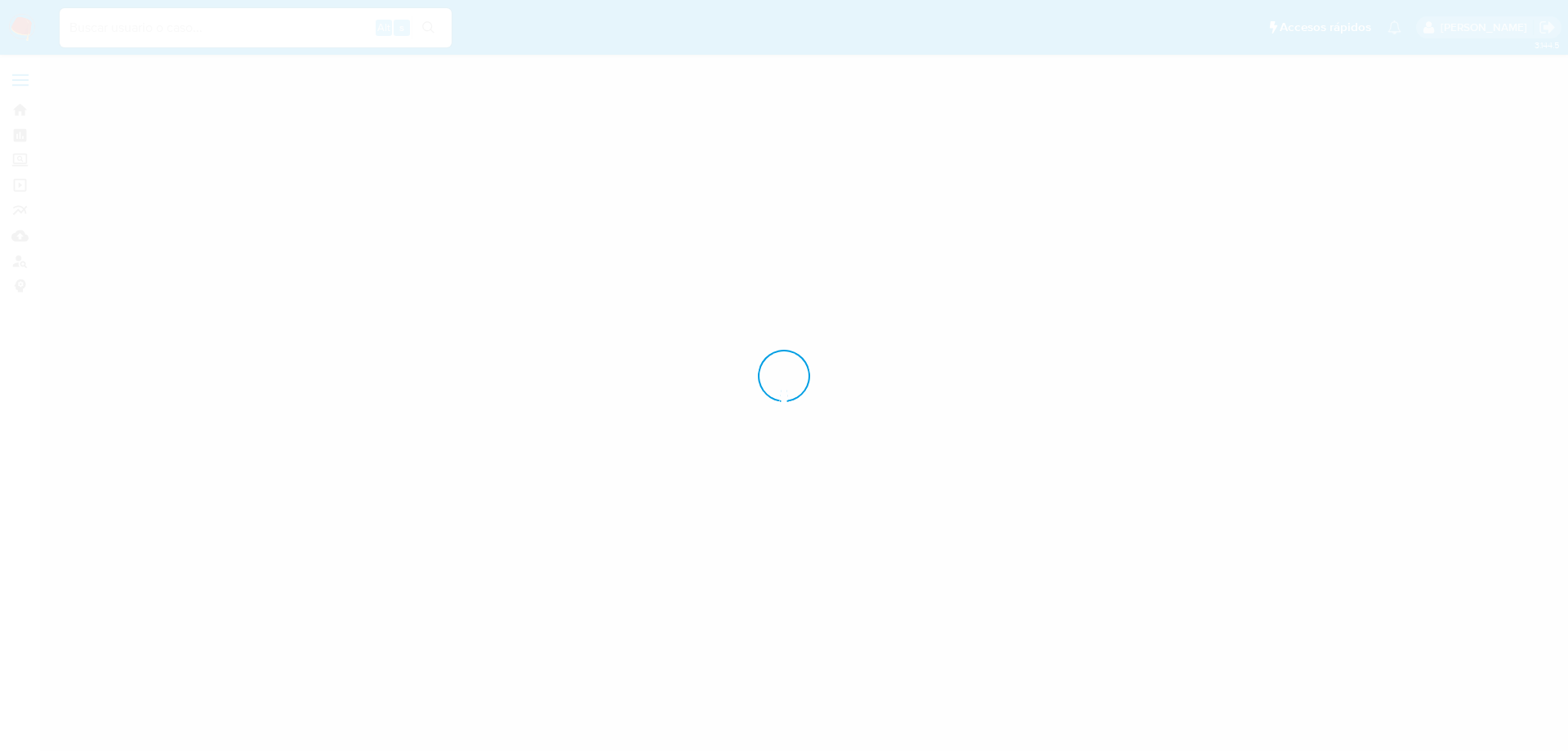 click at bounding box center [784, 375] 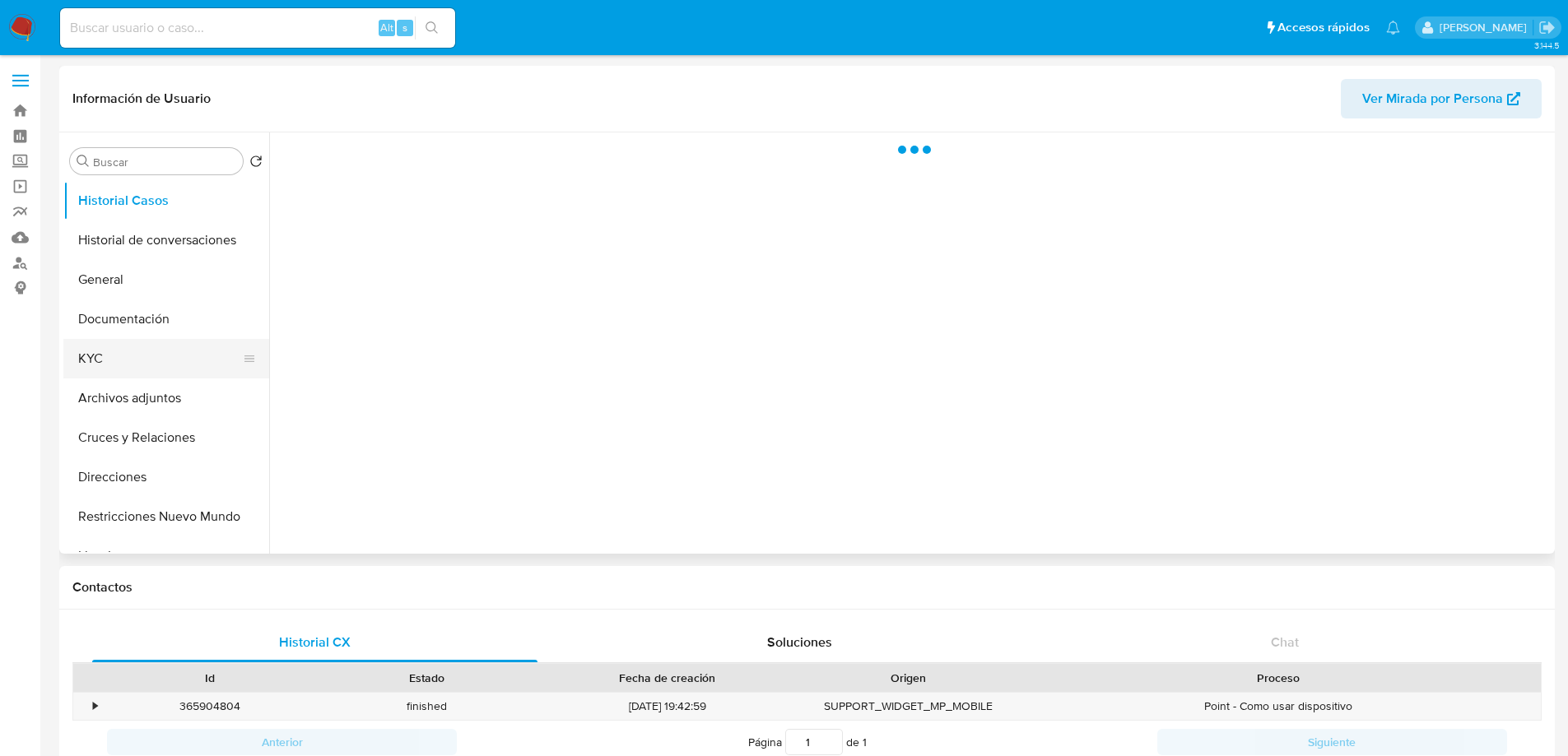 click on "KYC" at bounding box center (160, 359) 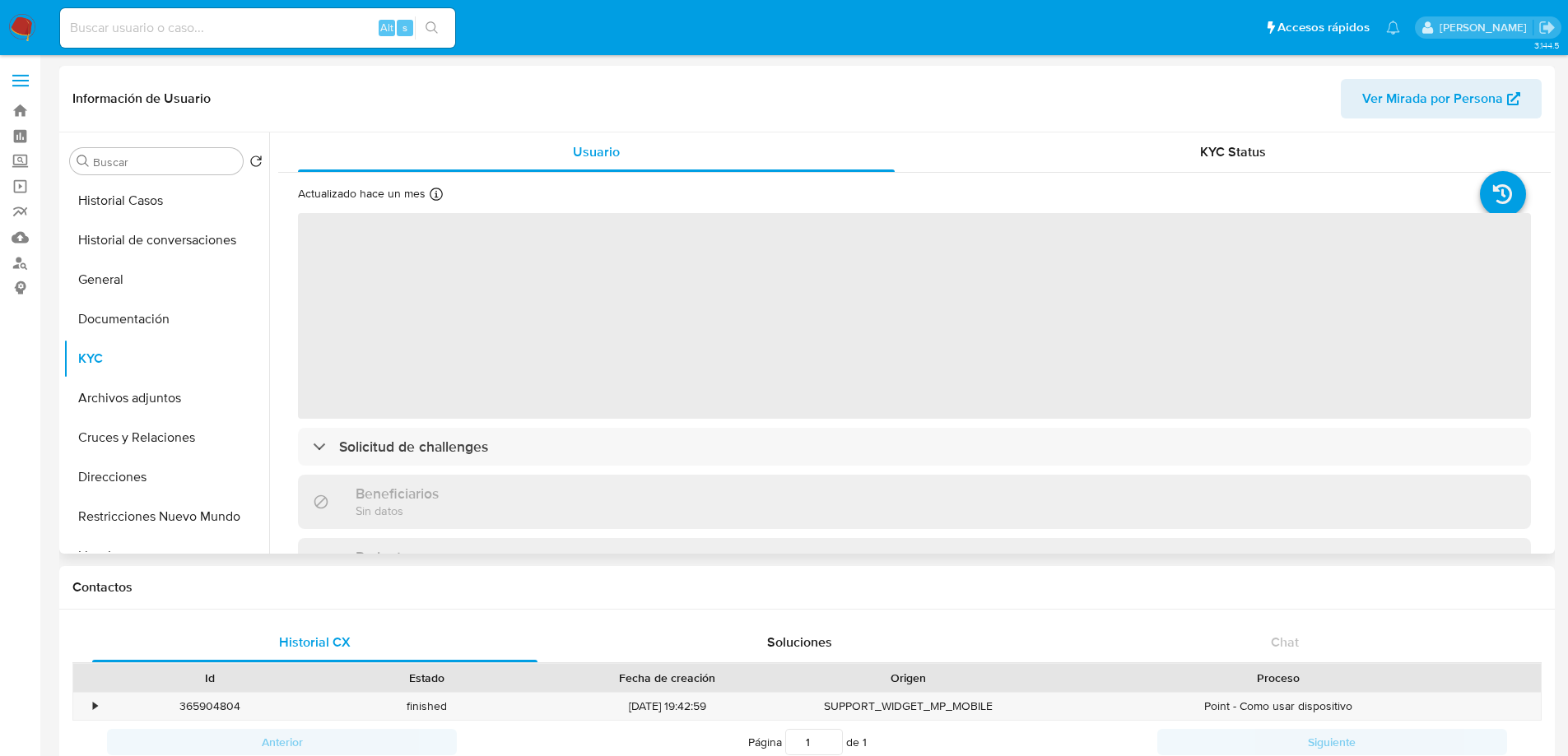 select on "10" 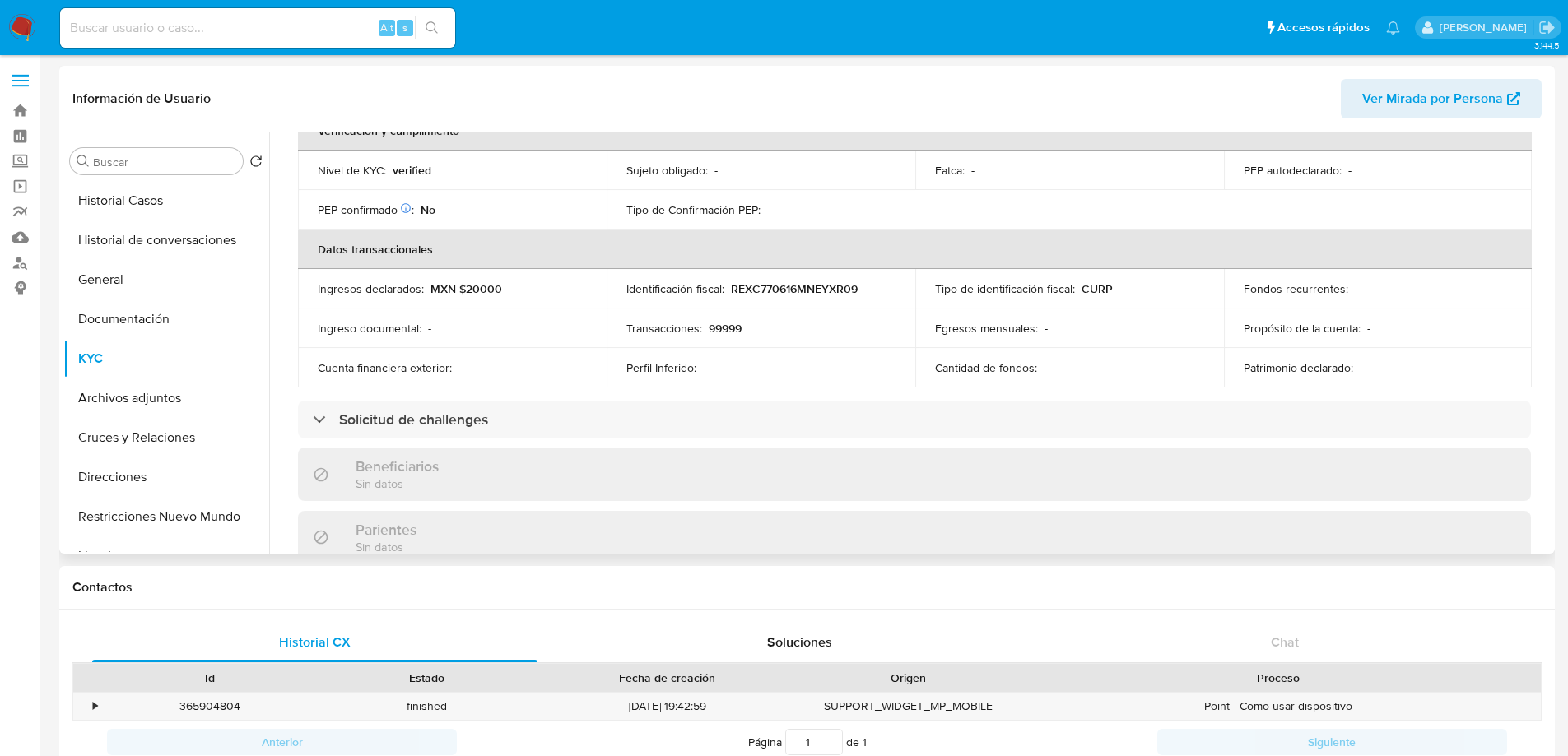 scroll, scrollTop: 15, scrollLeft: 0, axis: vertical 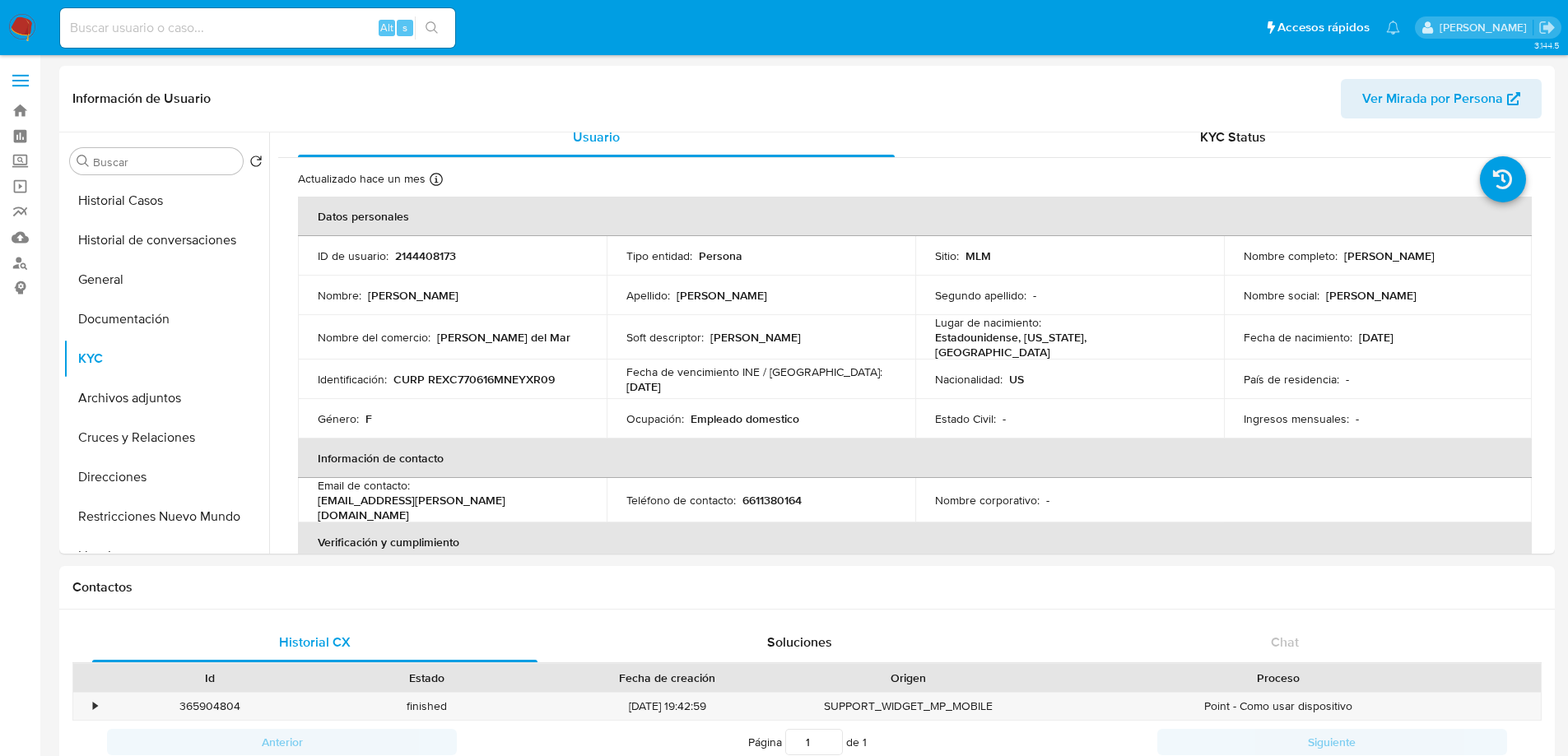 click at bounding box center [22, 28] 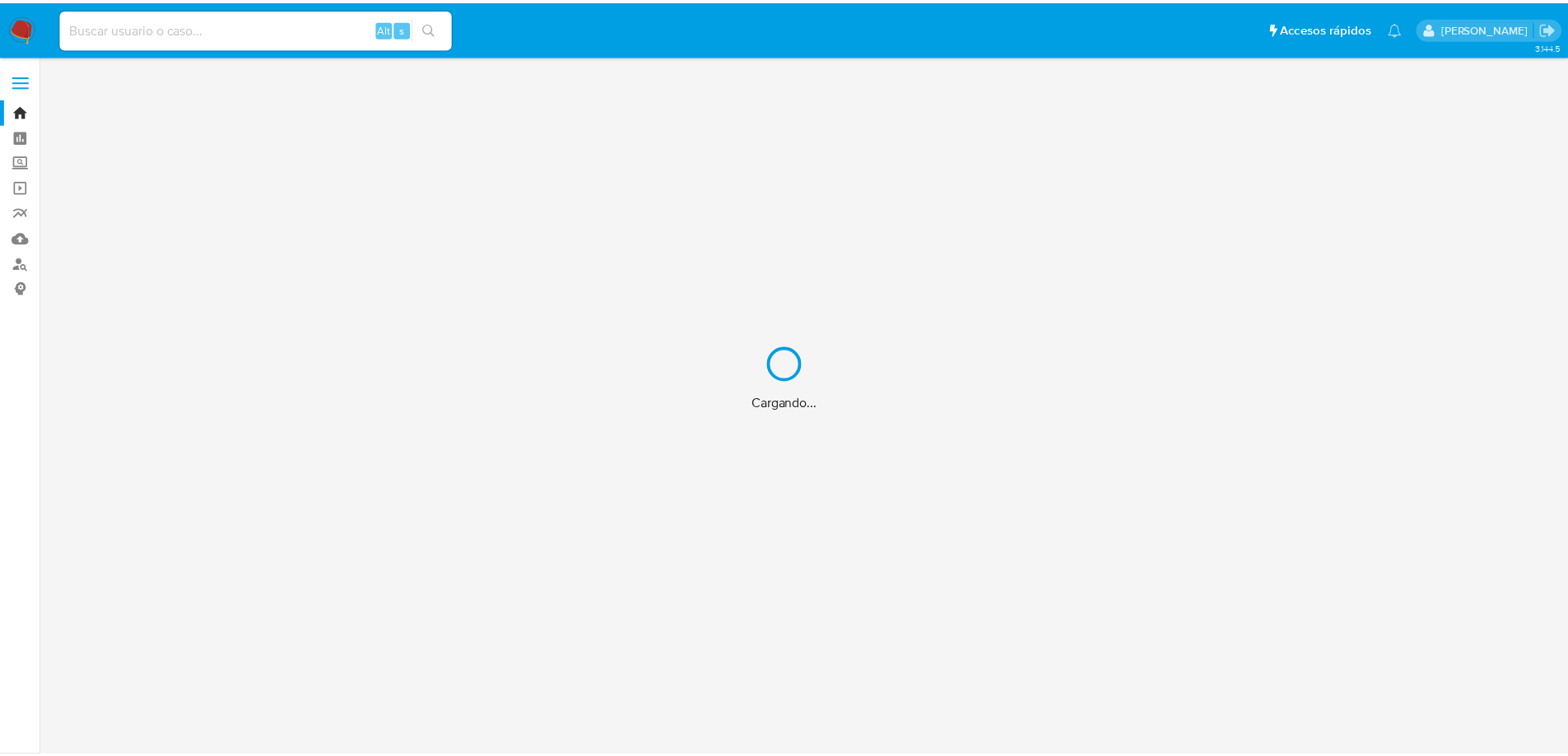 scroll, scrollTop: 0, scrollLeft: 0, axis: both 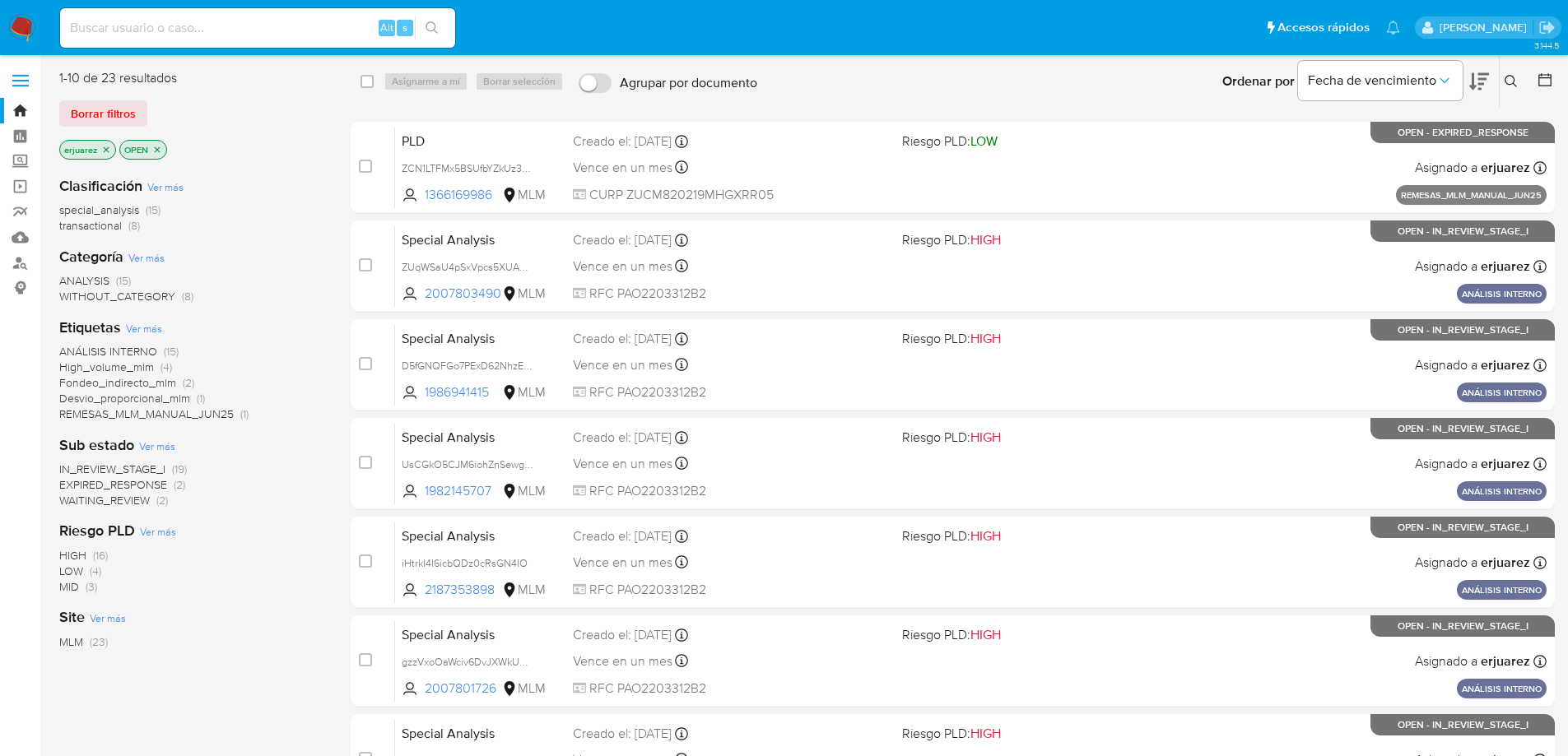 click on "IN_REVIEW_STAGE_I" at bounding box center (112, 469) 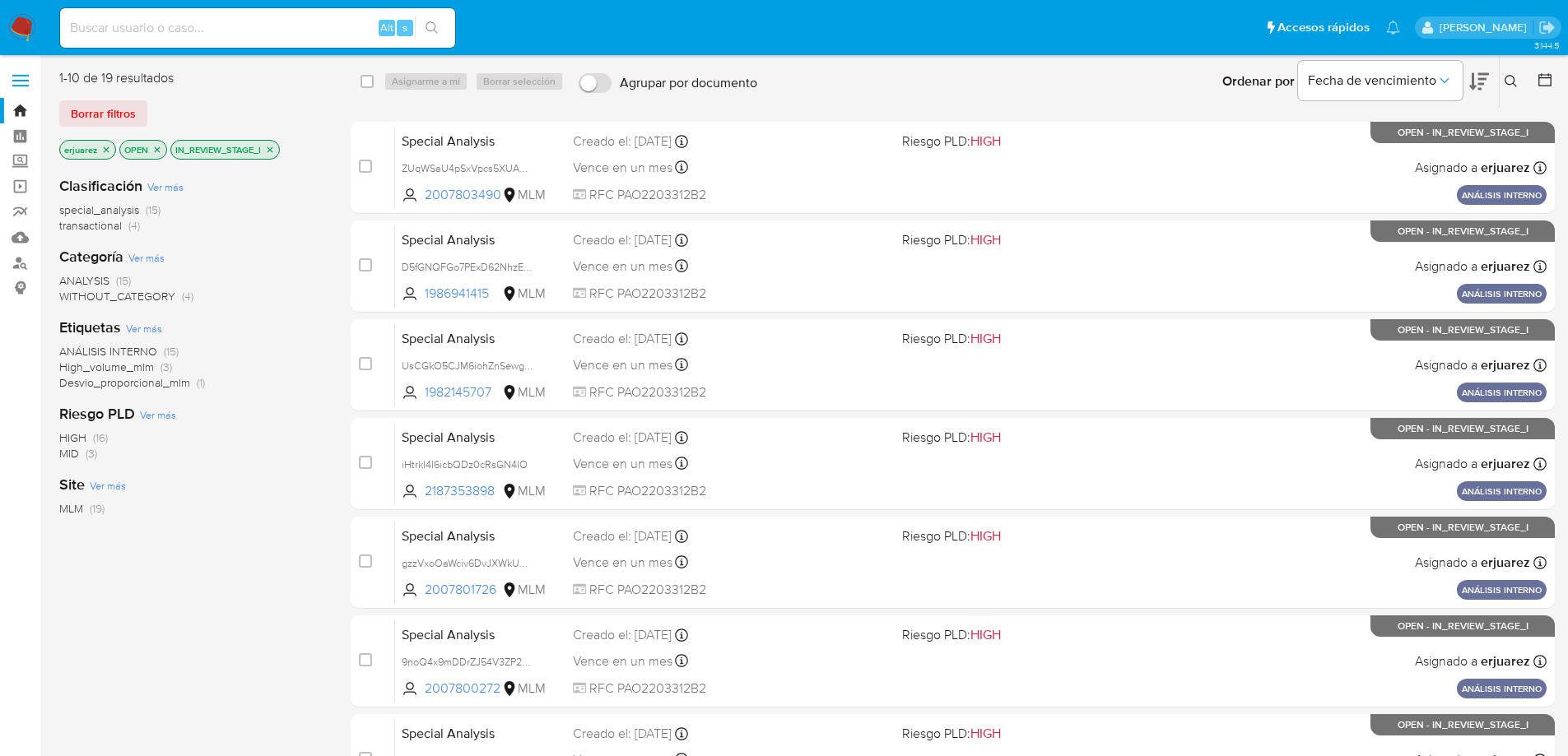 click 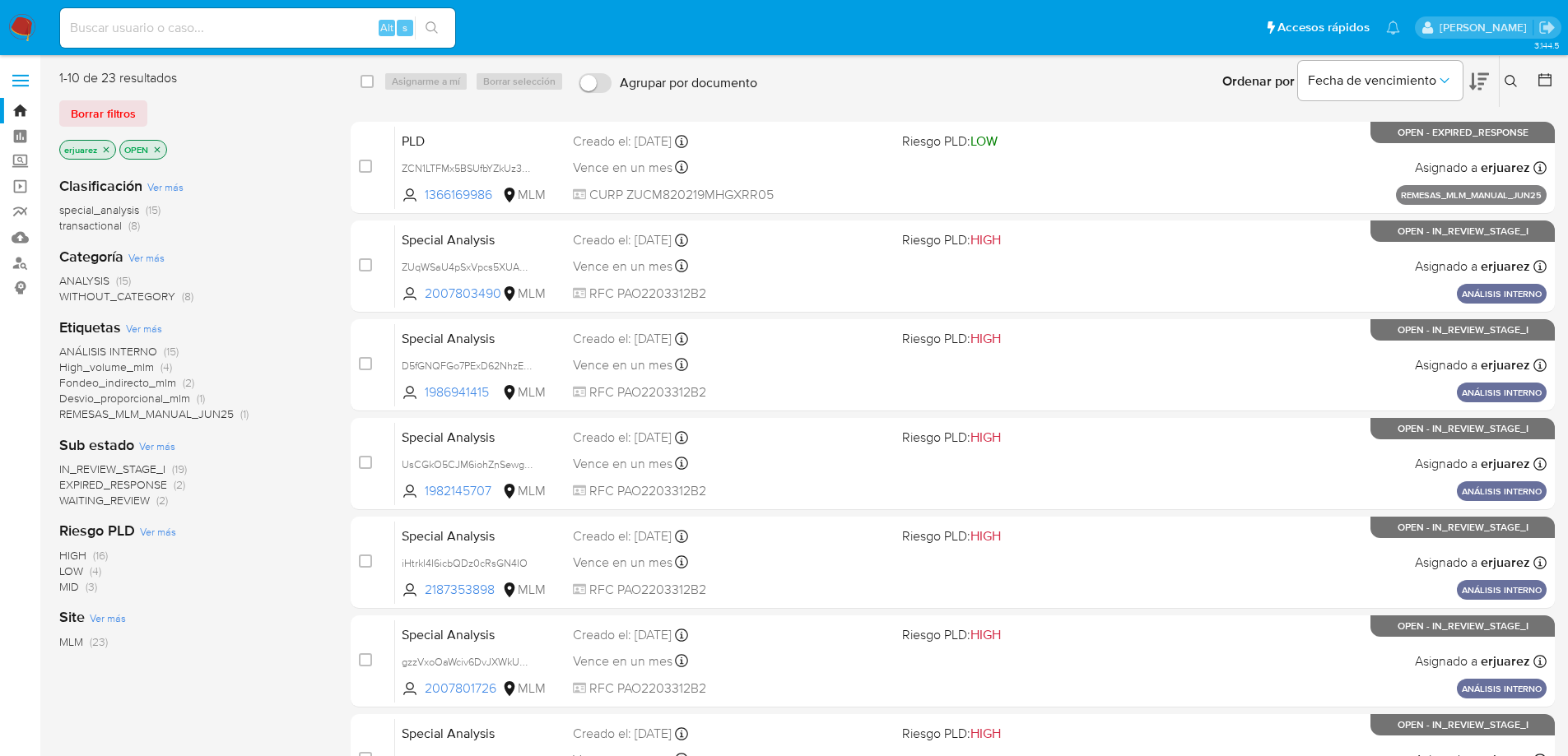 click on "Ingrese ID de usuario o caso Buscar Borrar filtros" at bounding box center [1513, 81] 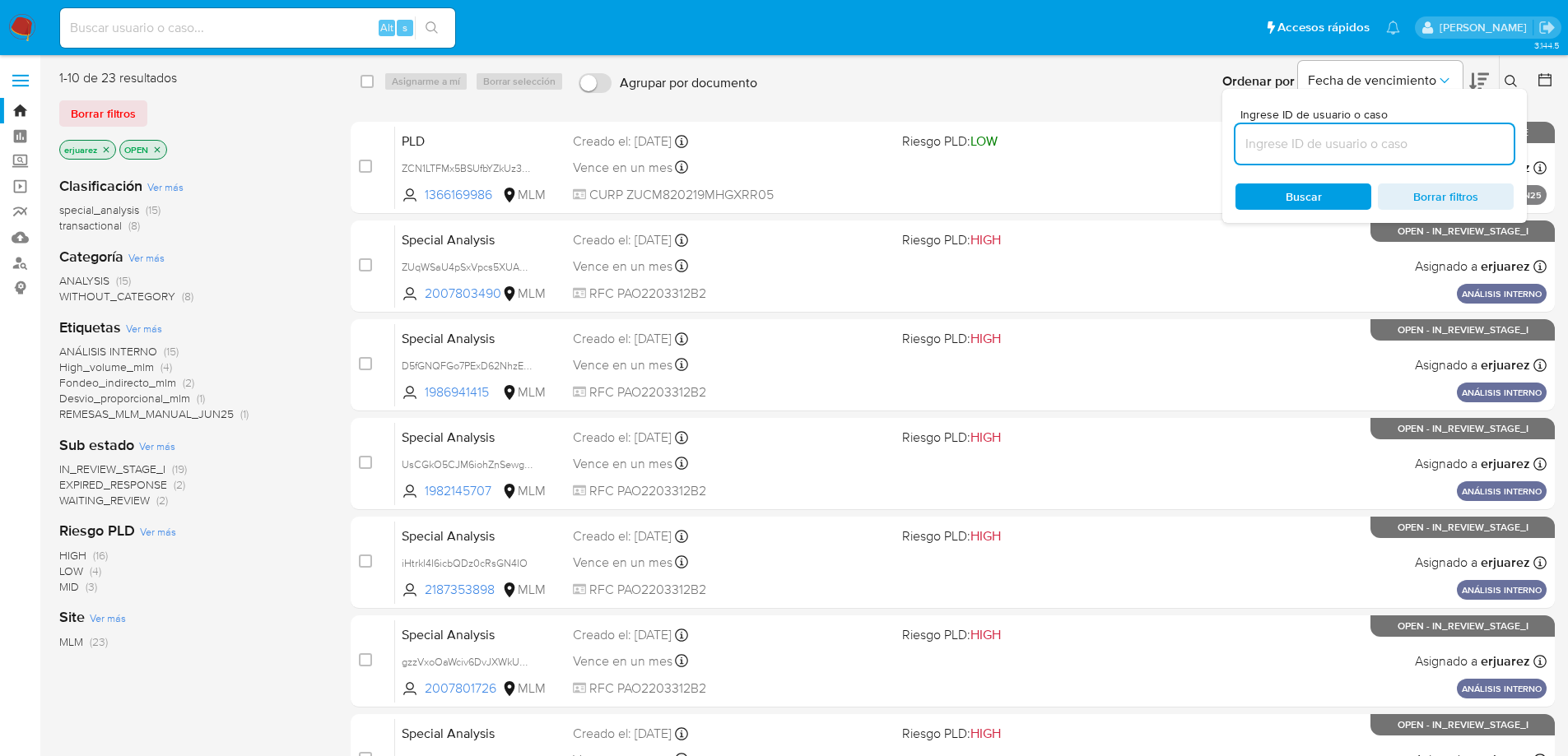 click at bounding box center (1375, 144) 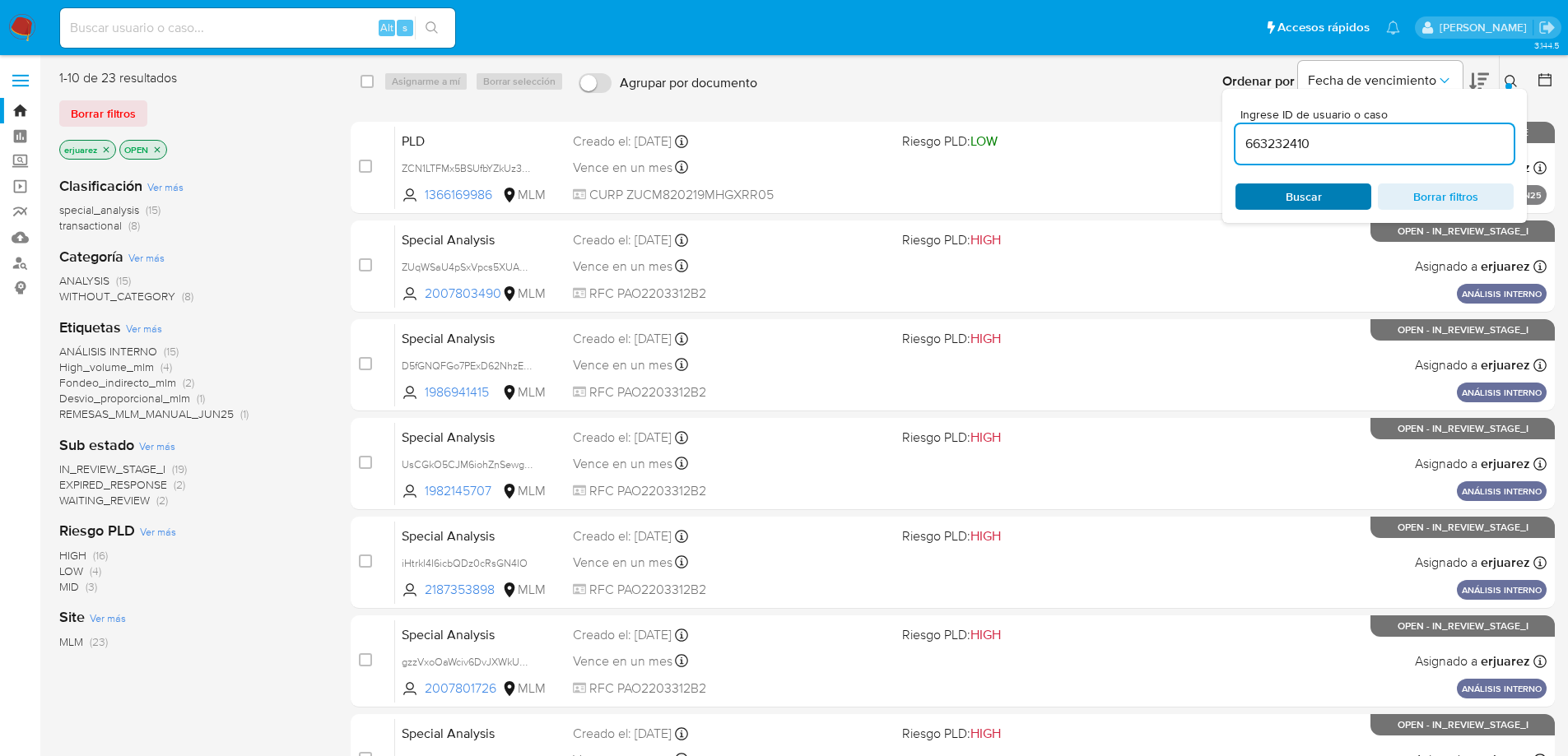 type on "663232410" 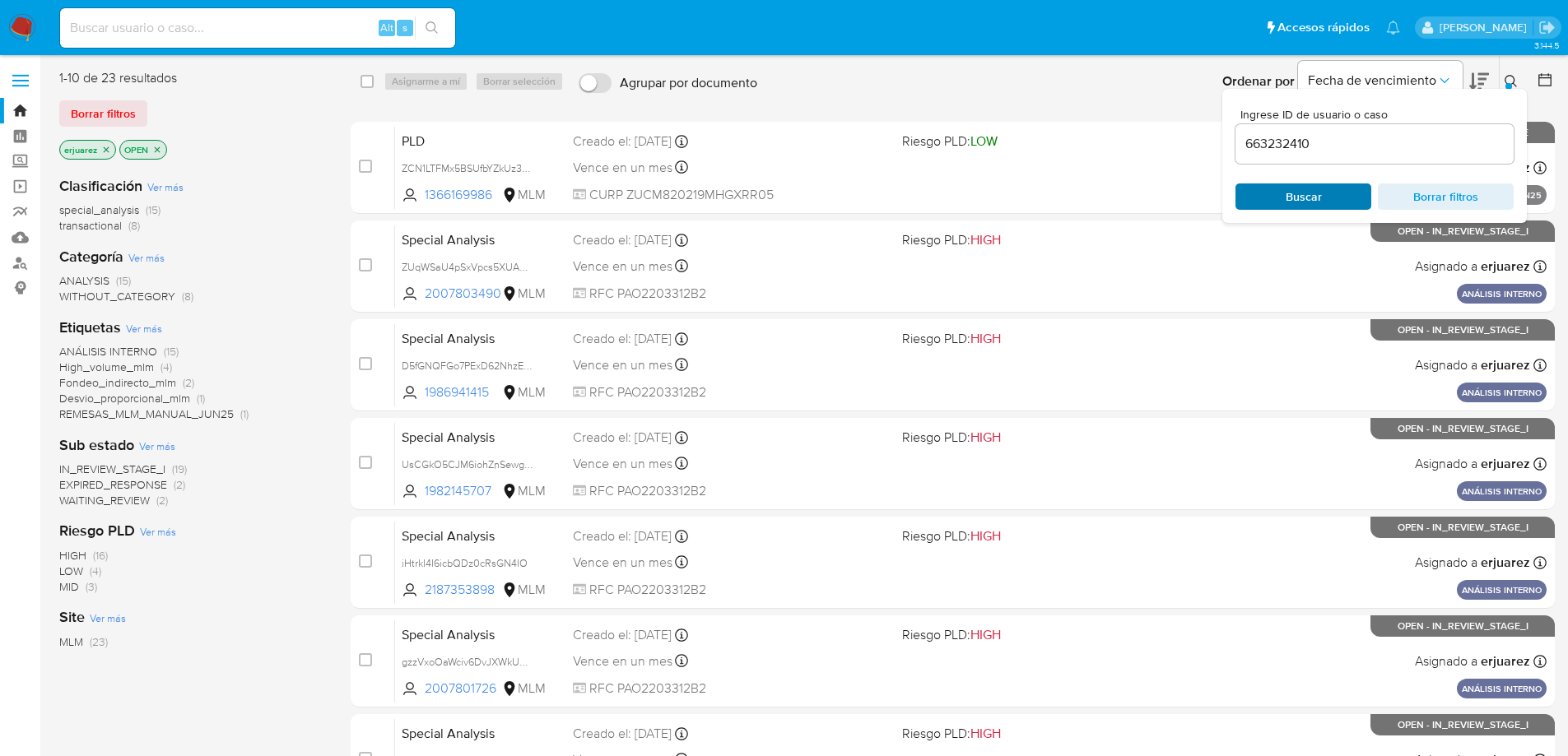 click on "Buscar" at bounding box center [1304, 197] 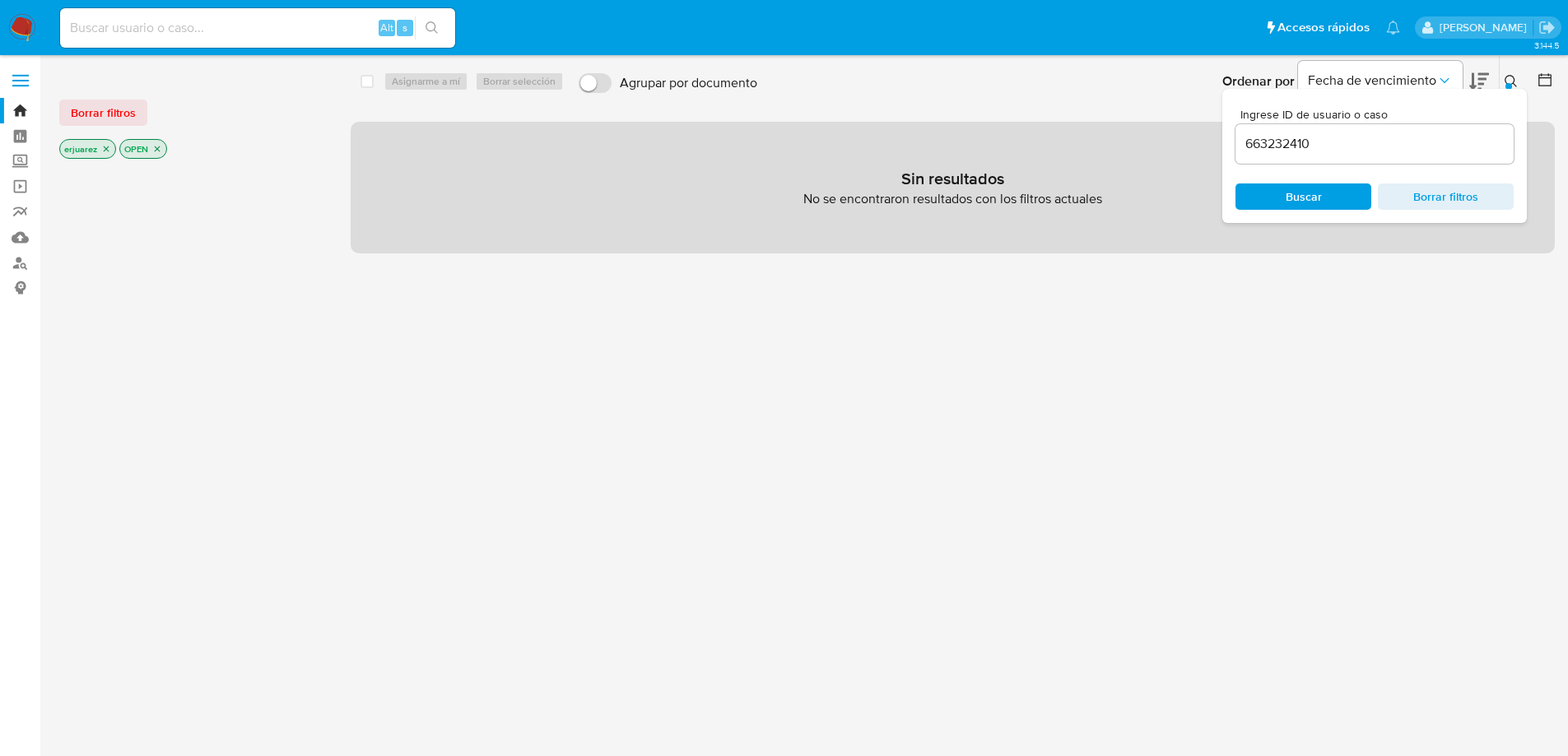 click on "erjuarez" at bounding box center [87, 149] 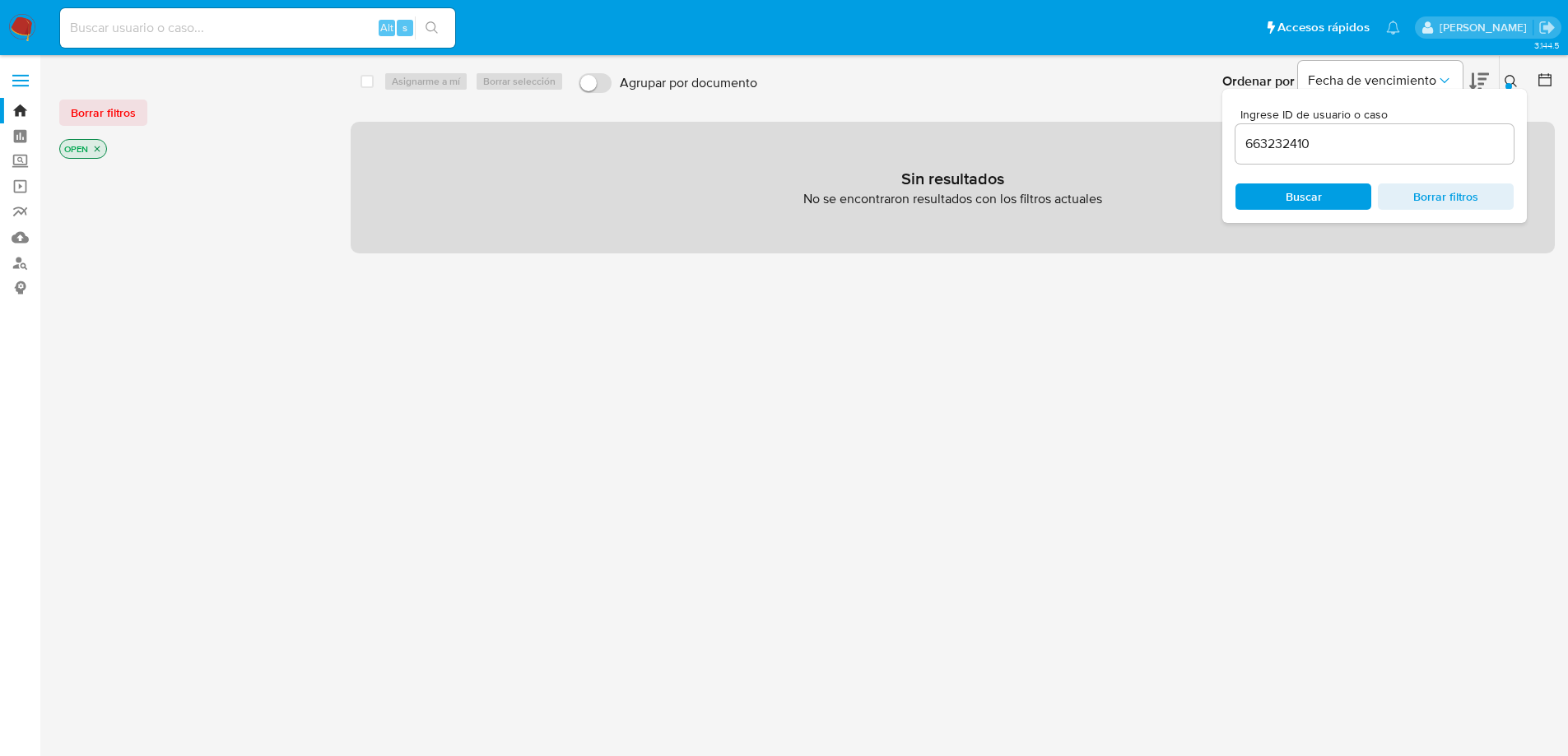 click at bounding box center (258, 28) 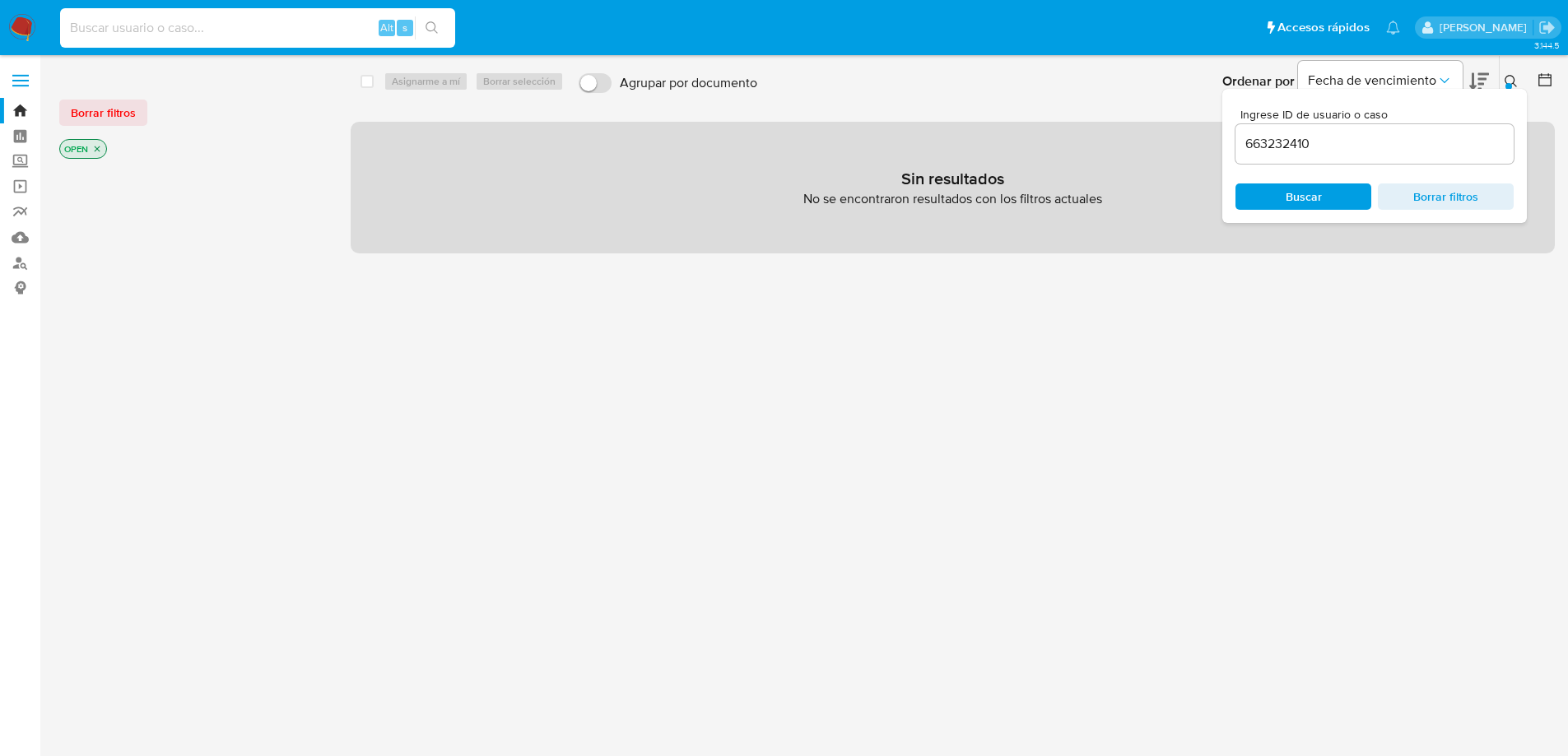 paste on "663232410" 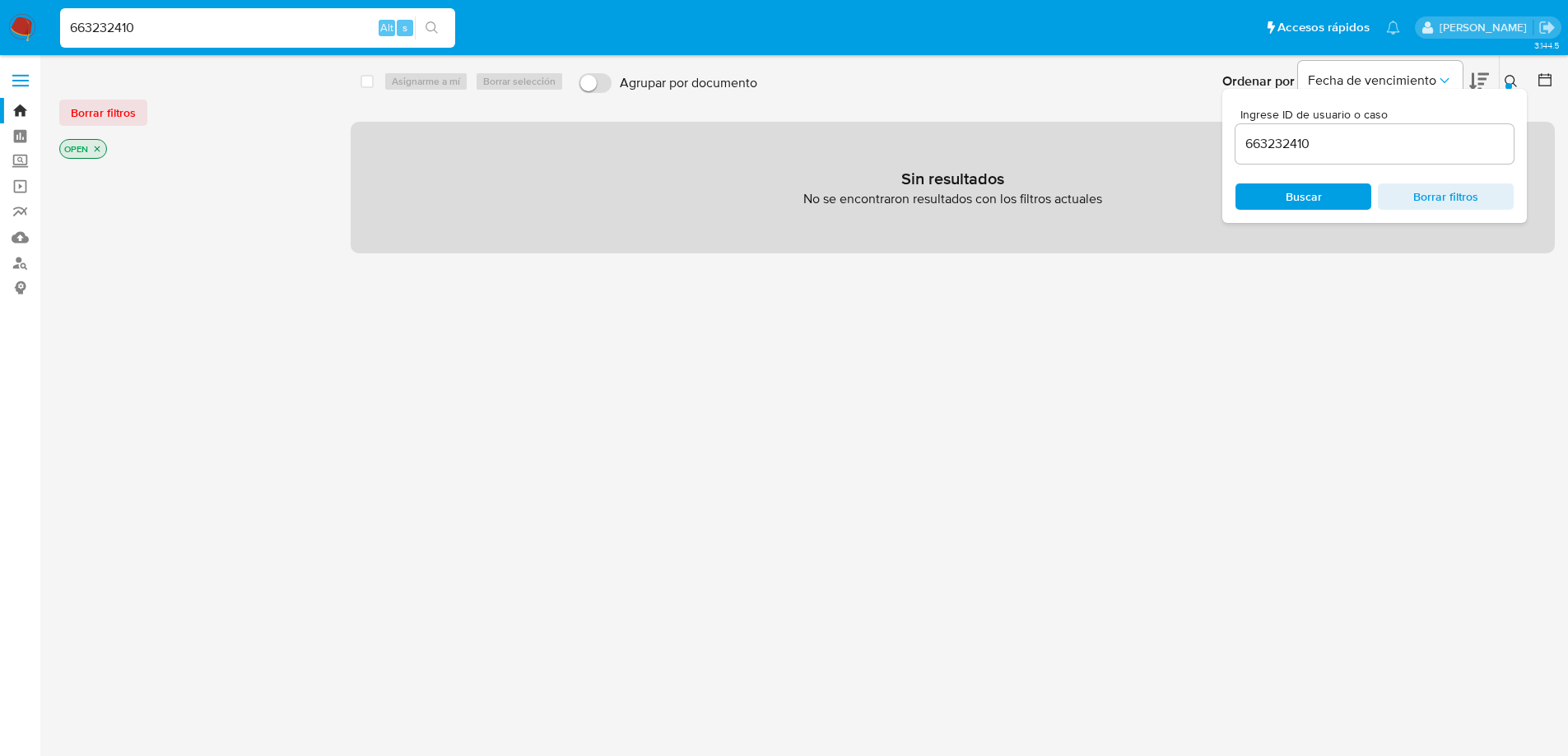 type on "663232410" 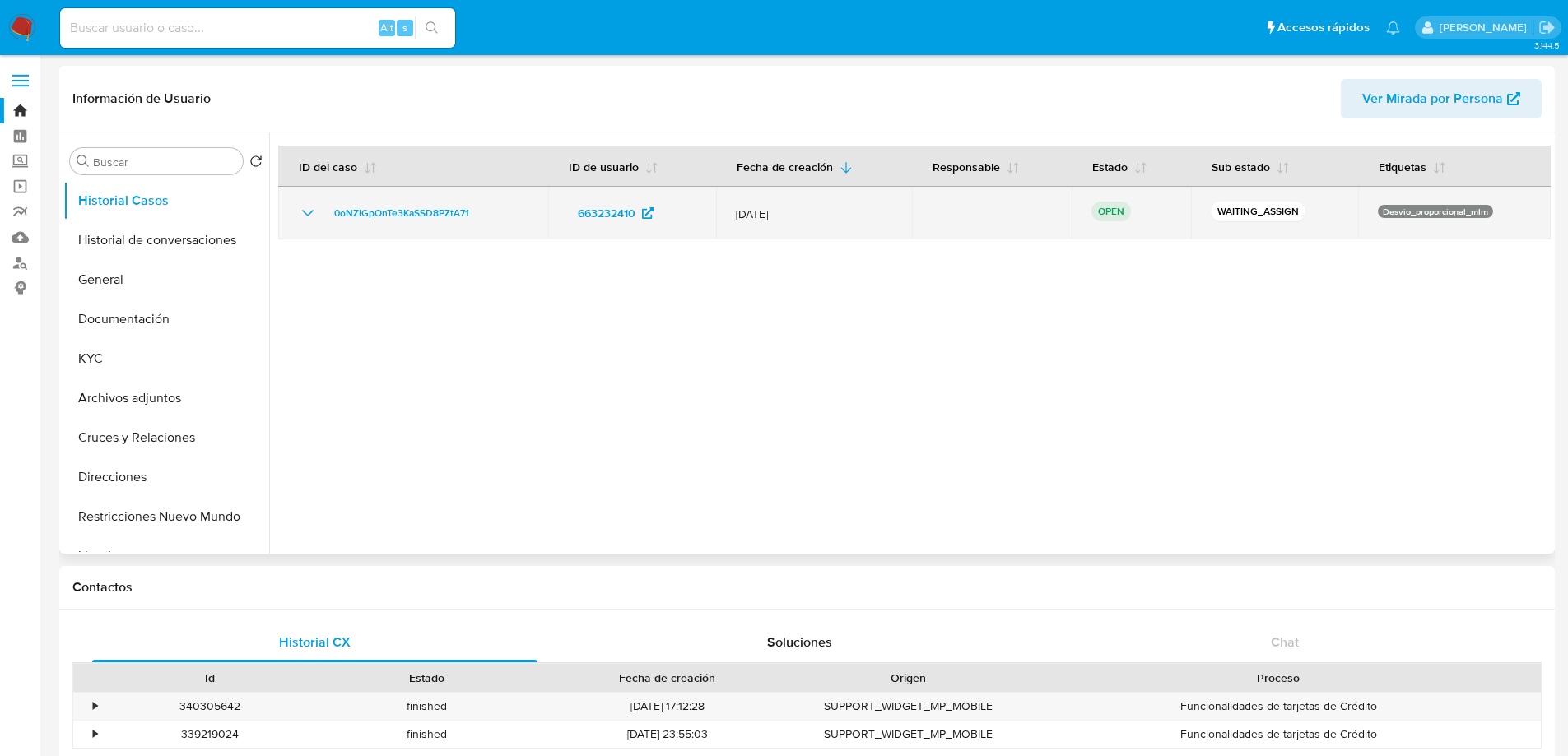 select on "10" 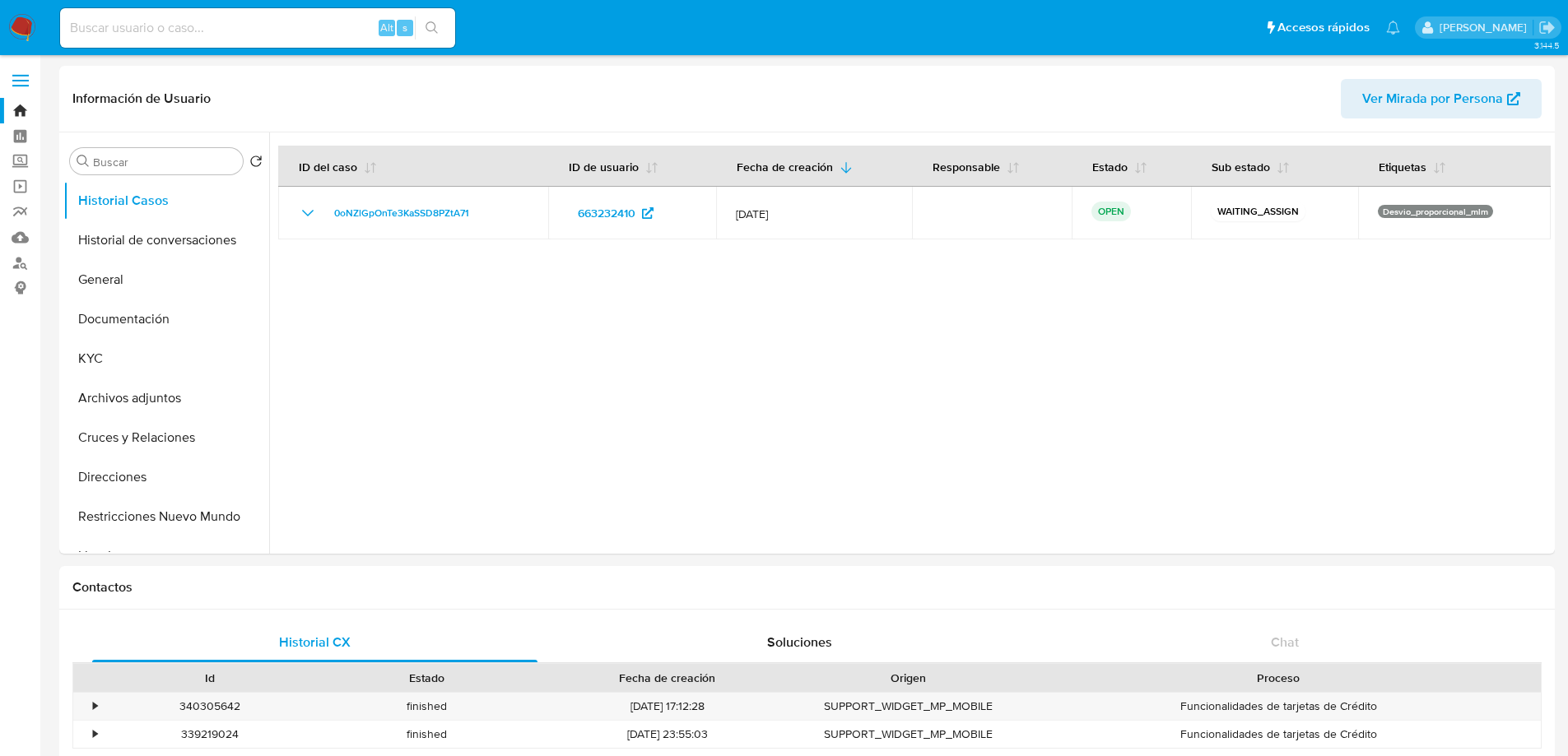 click at bounding box center [22, 28] 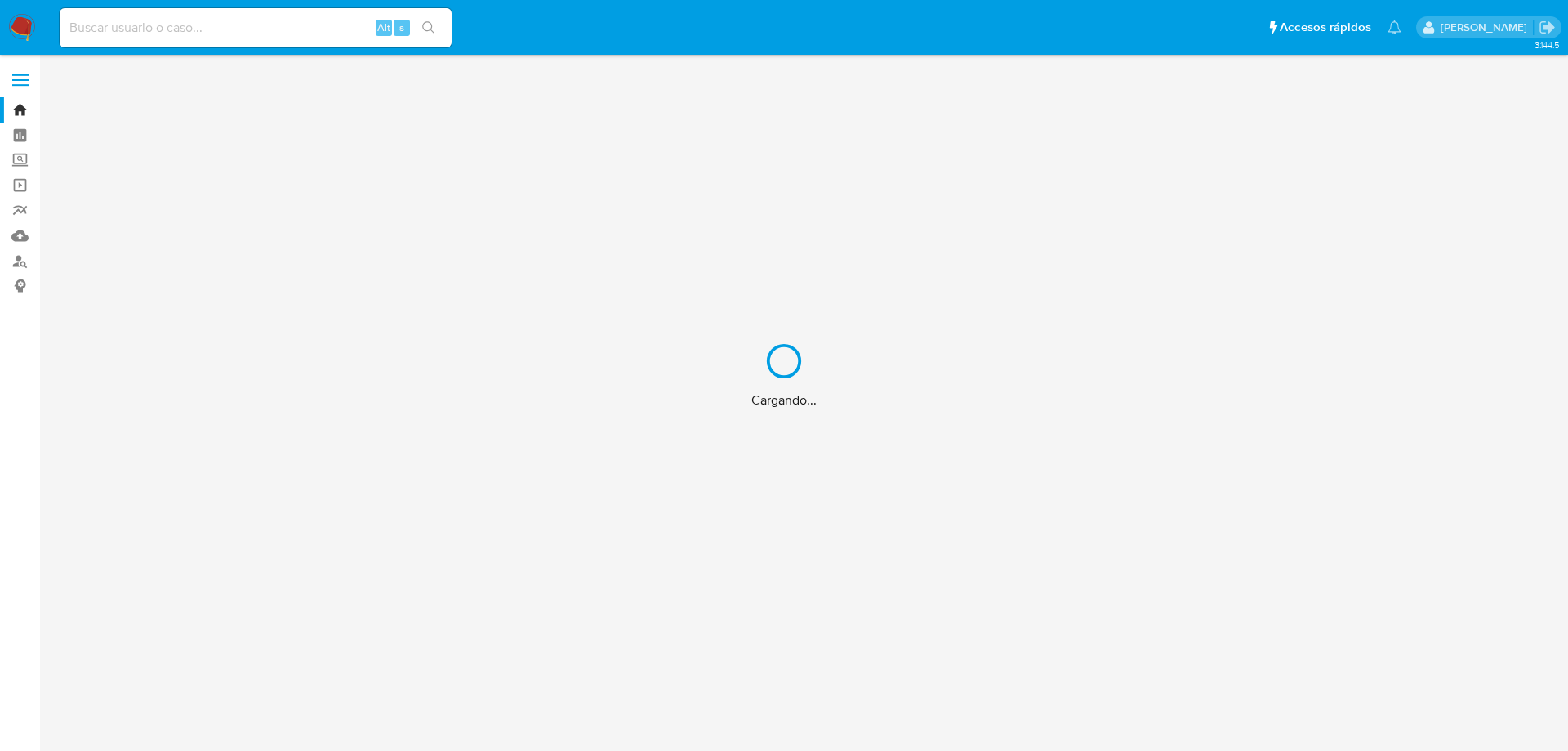 scroll, scrollTop: 0, scrollLeft: 0, axis: both 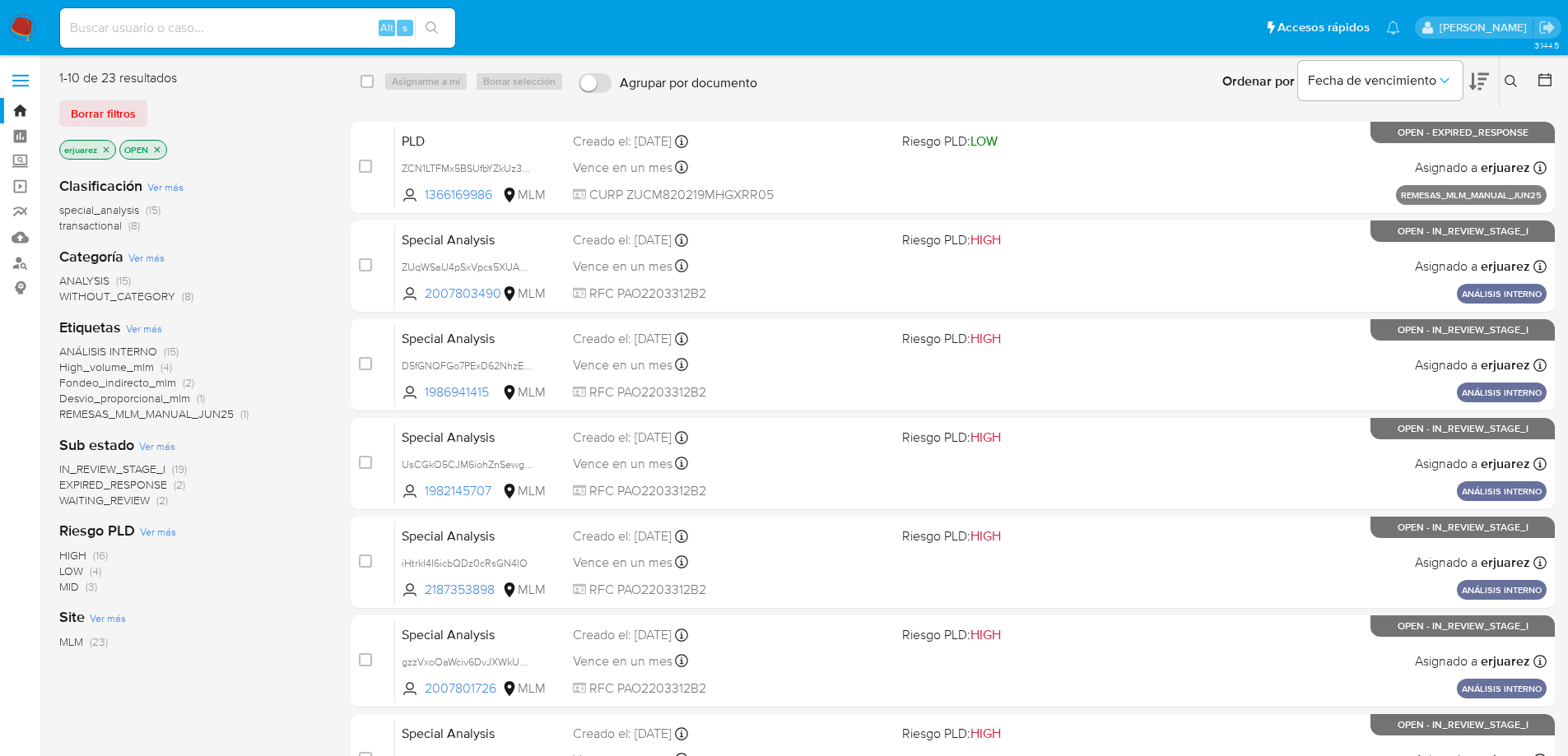 click on "erjuarez" at bounding box center [87, 150] 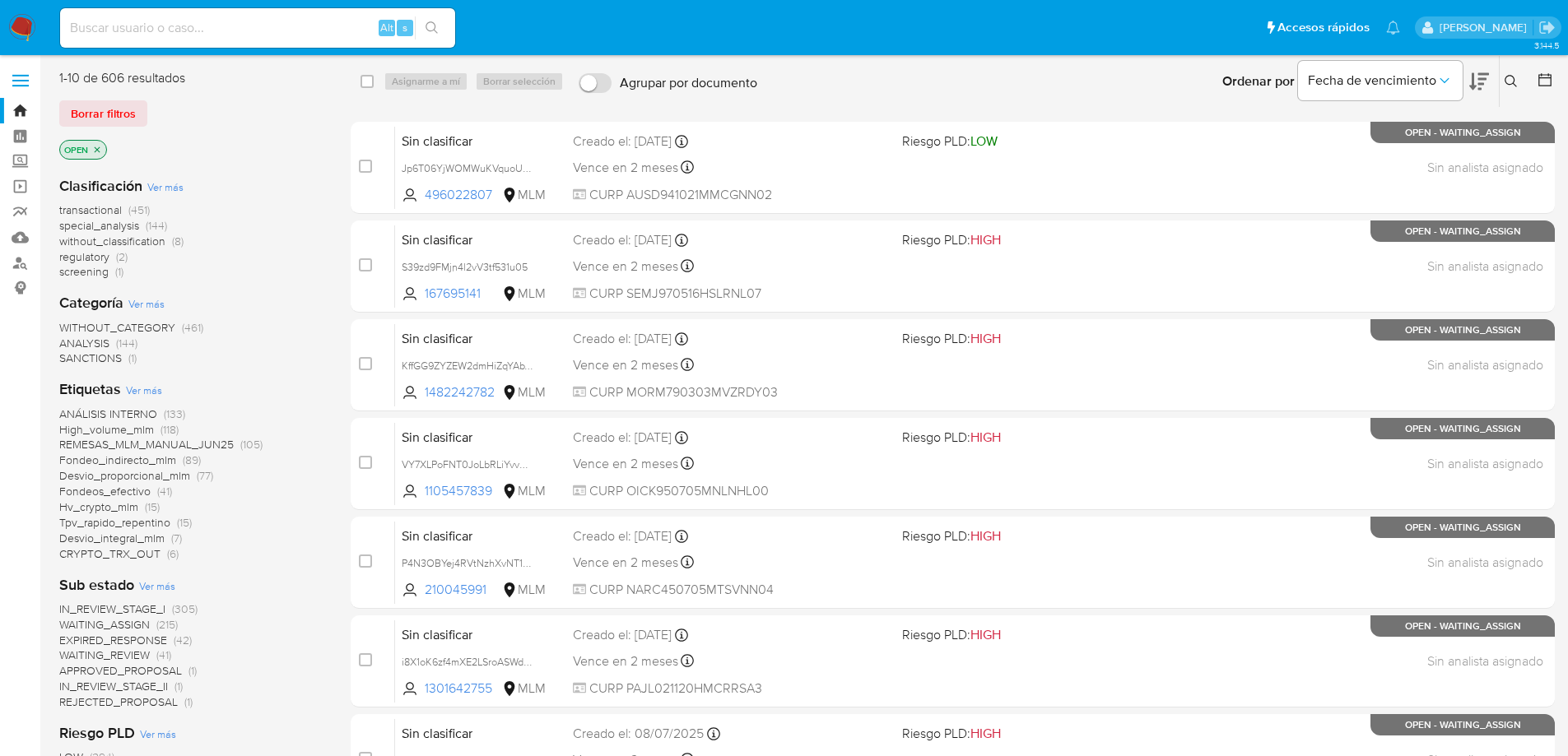click at bounding box center [1513, 81] 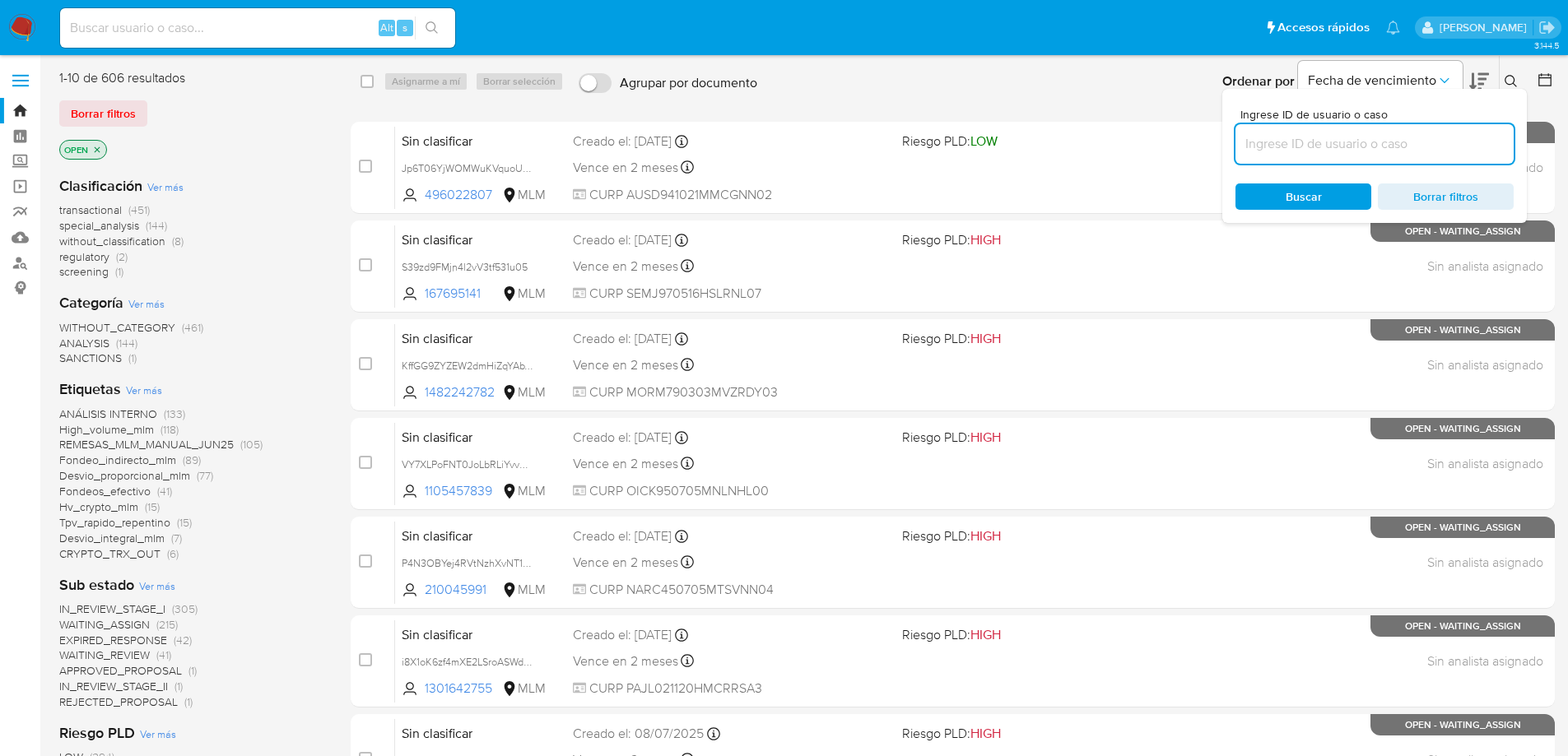 click at bounding box center [1375, 144] 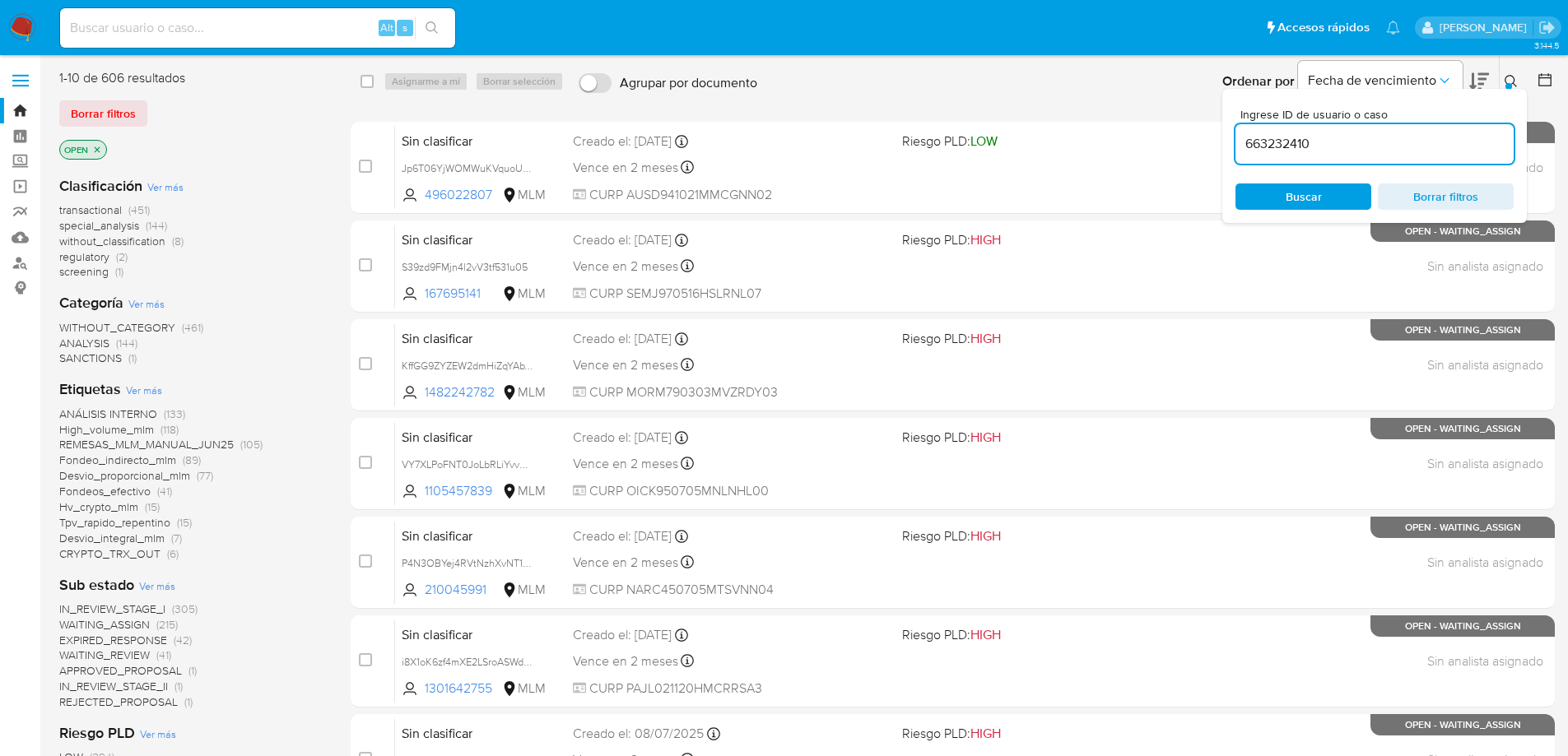 type on "663232410" 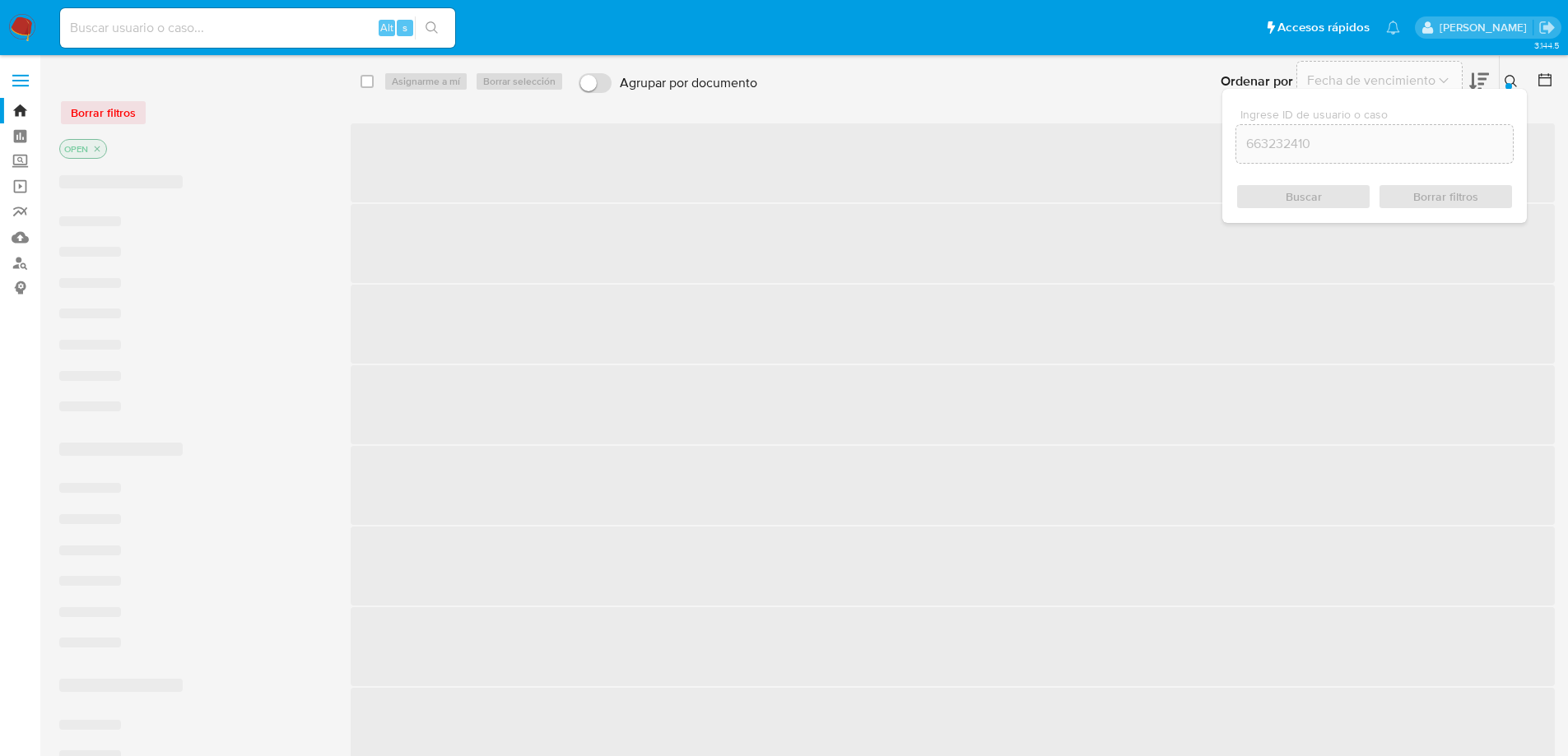 click on "663232410" at bounding box center (1375, 144) 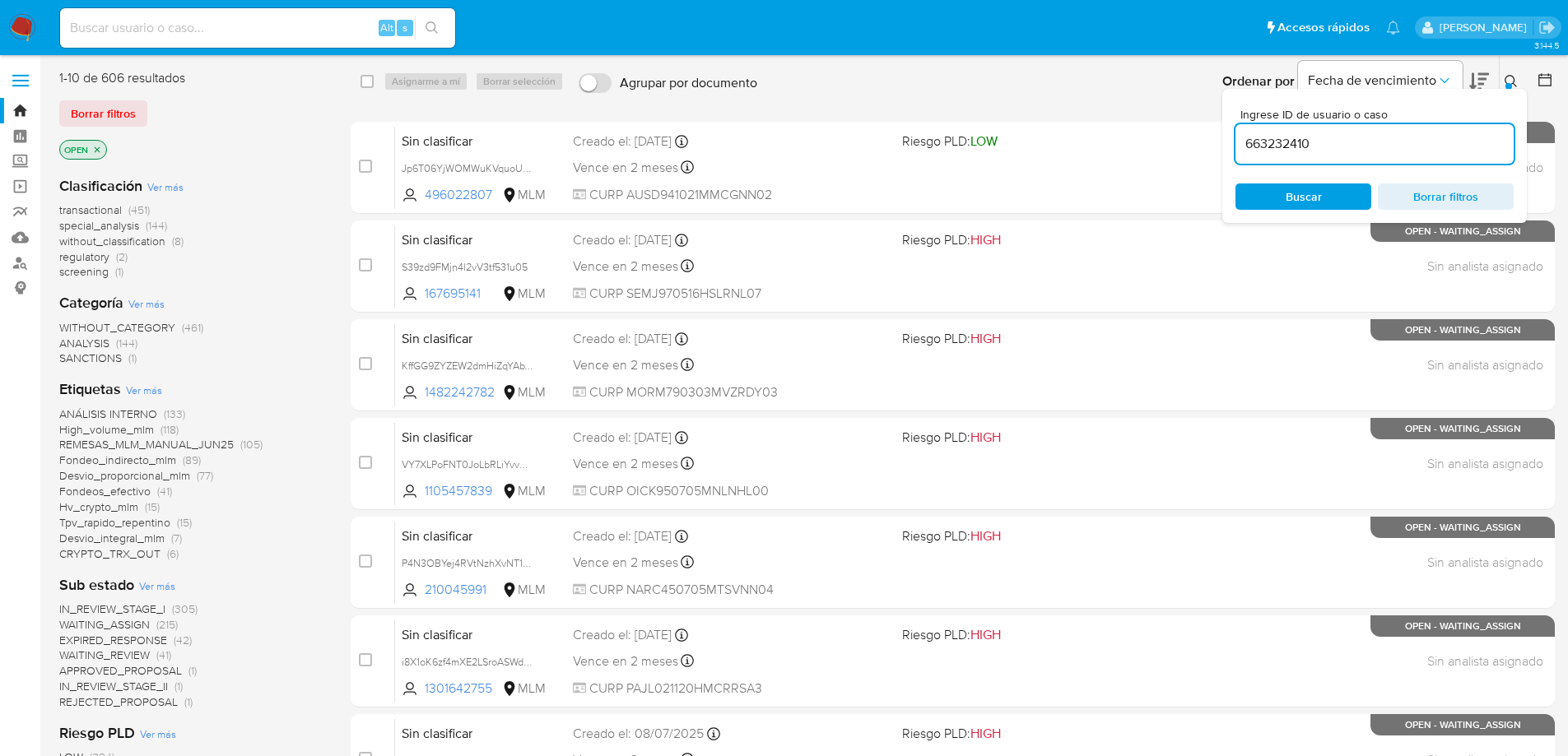 click on "663232410" at bounding box center (1375, 144) 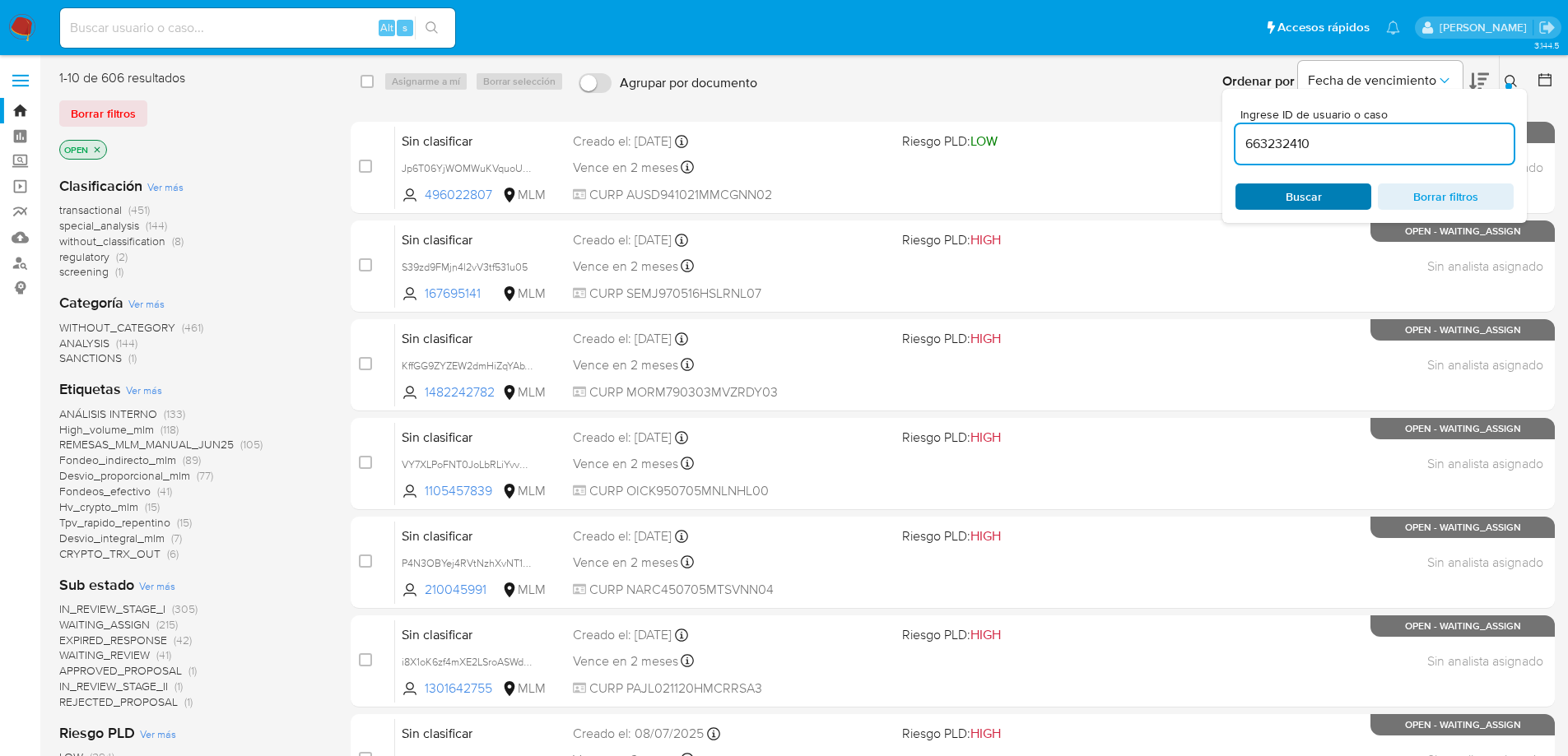 click on "Buscar" at bounding box center (1303, 197) 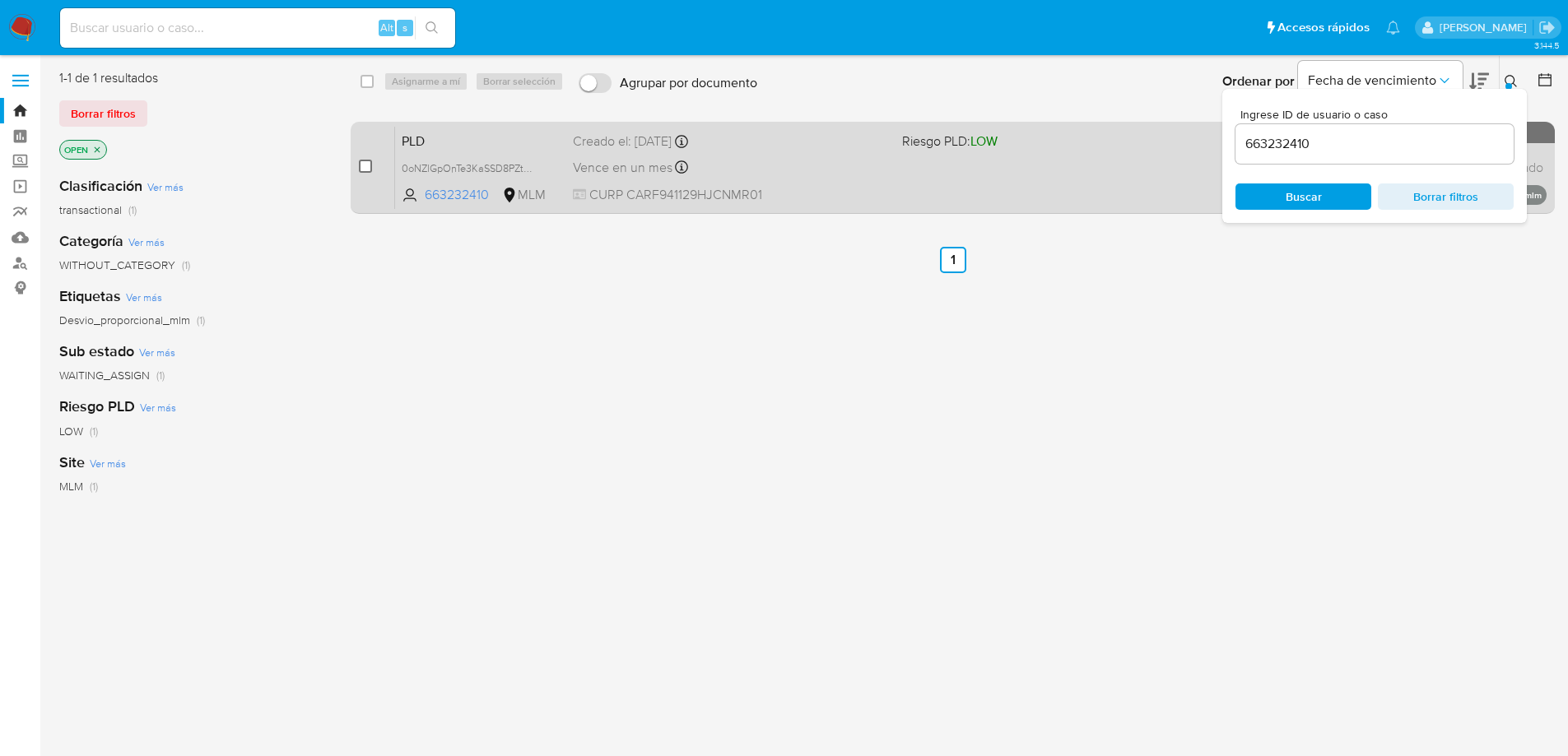 click at bounding box center (365, 166) 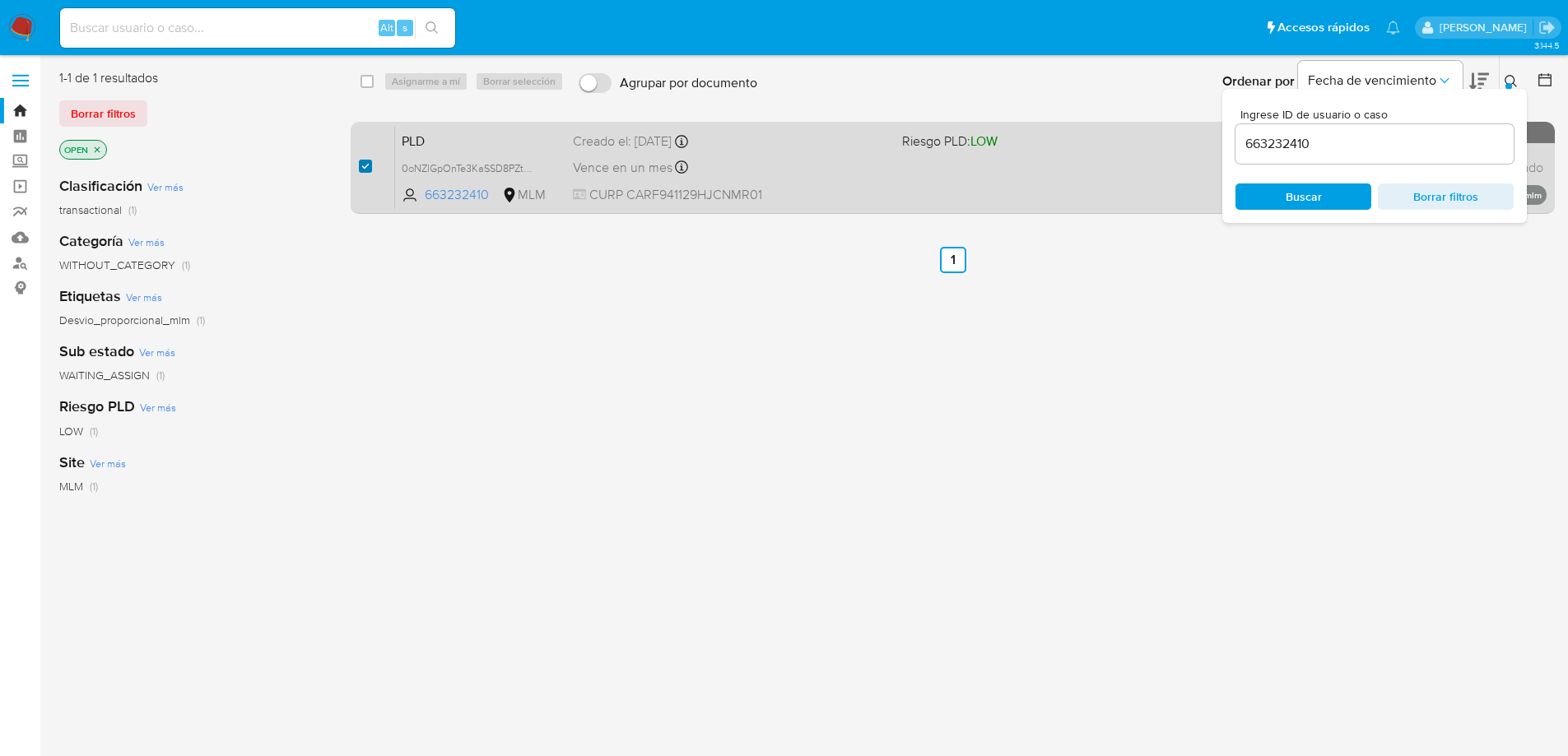 checkbox on "true" 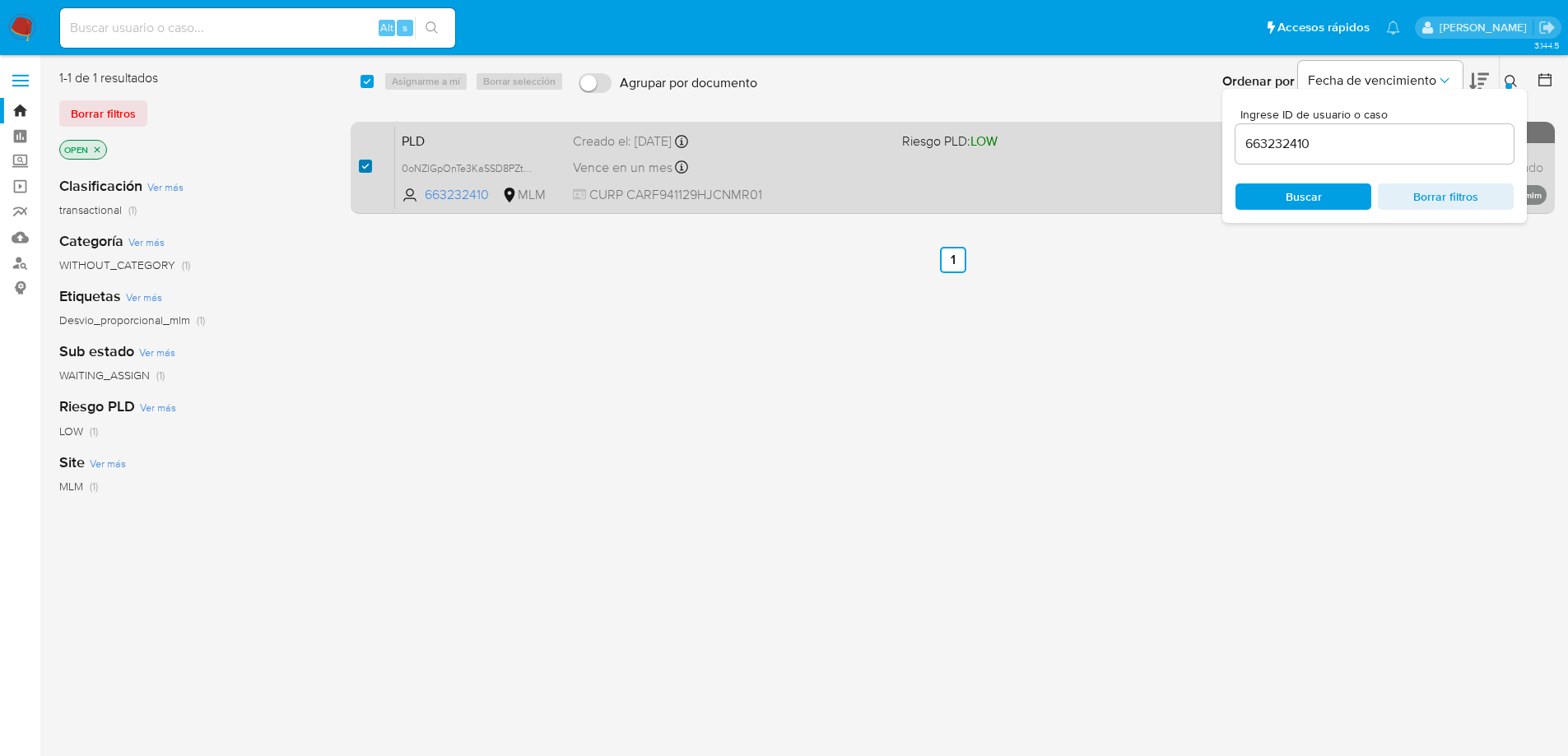 checkbox on "true" 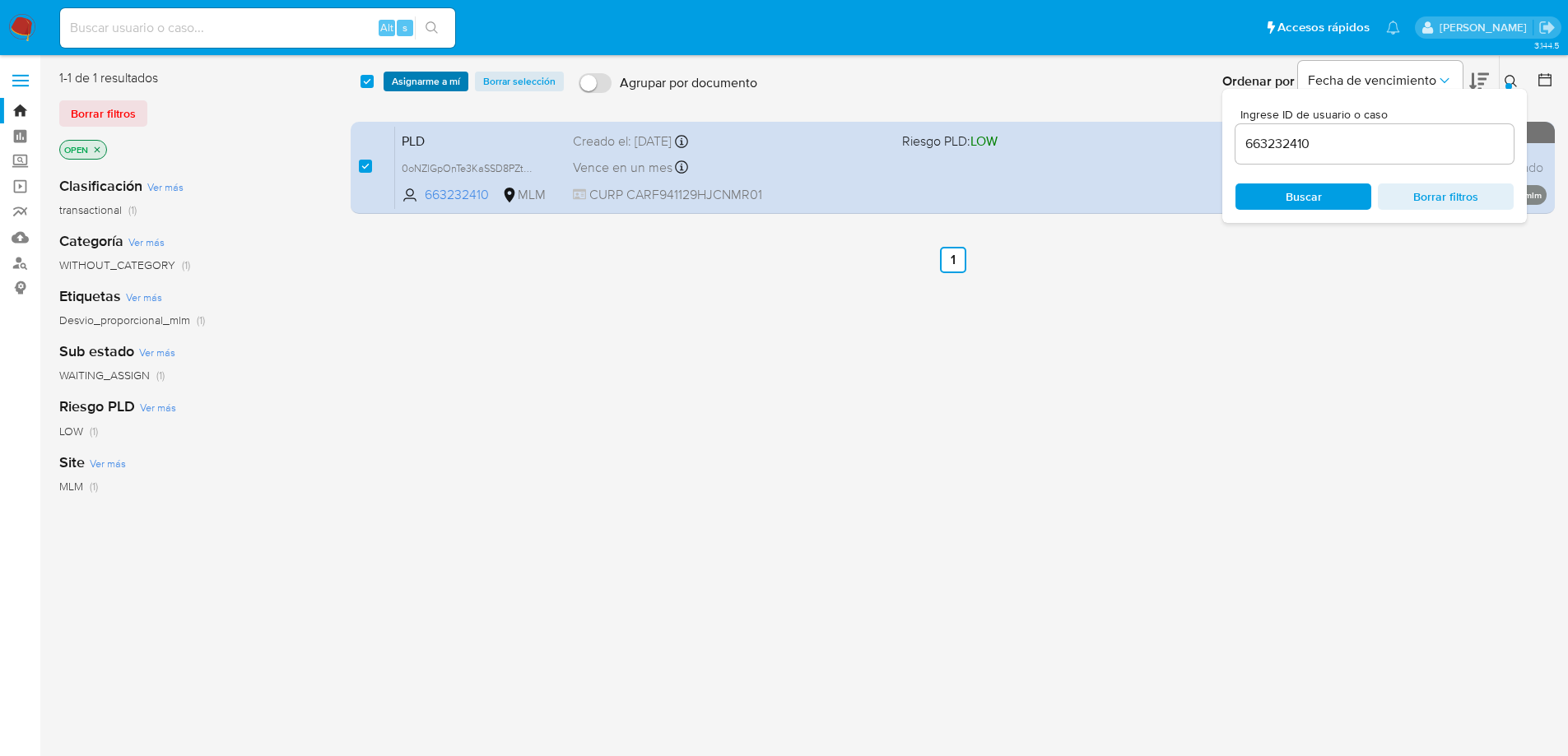 click on "Asignarme a mí" at bounding box center (426, 81) 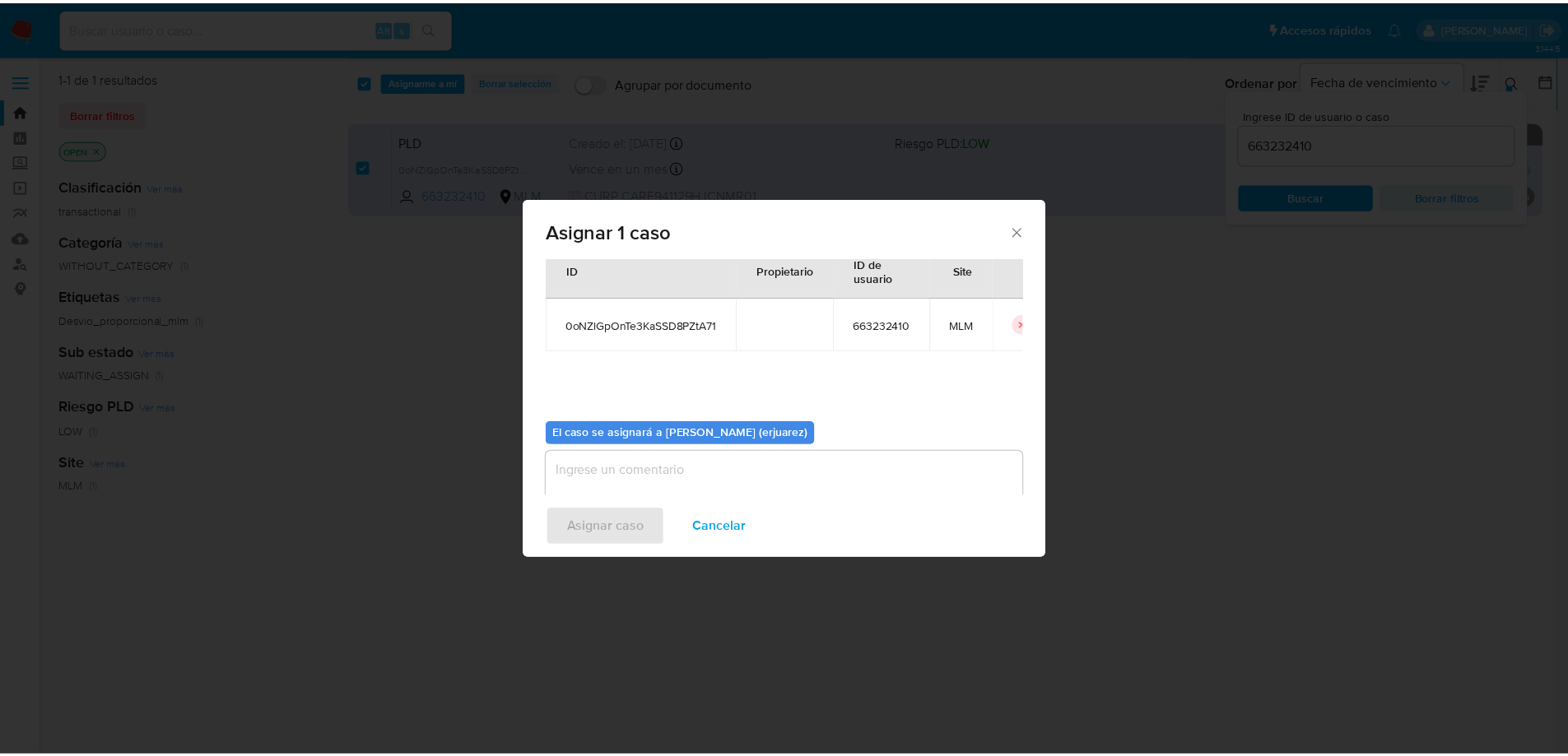 scroll, scrollTop: 86, scrollLeft: 0, axis: vertical 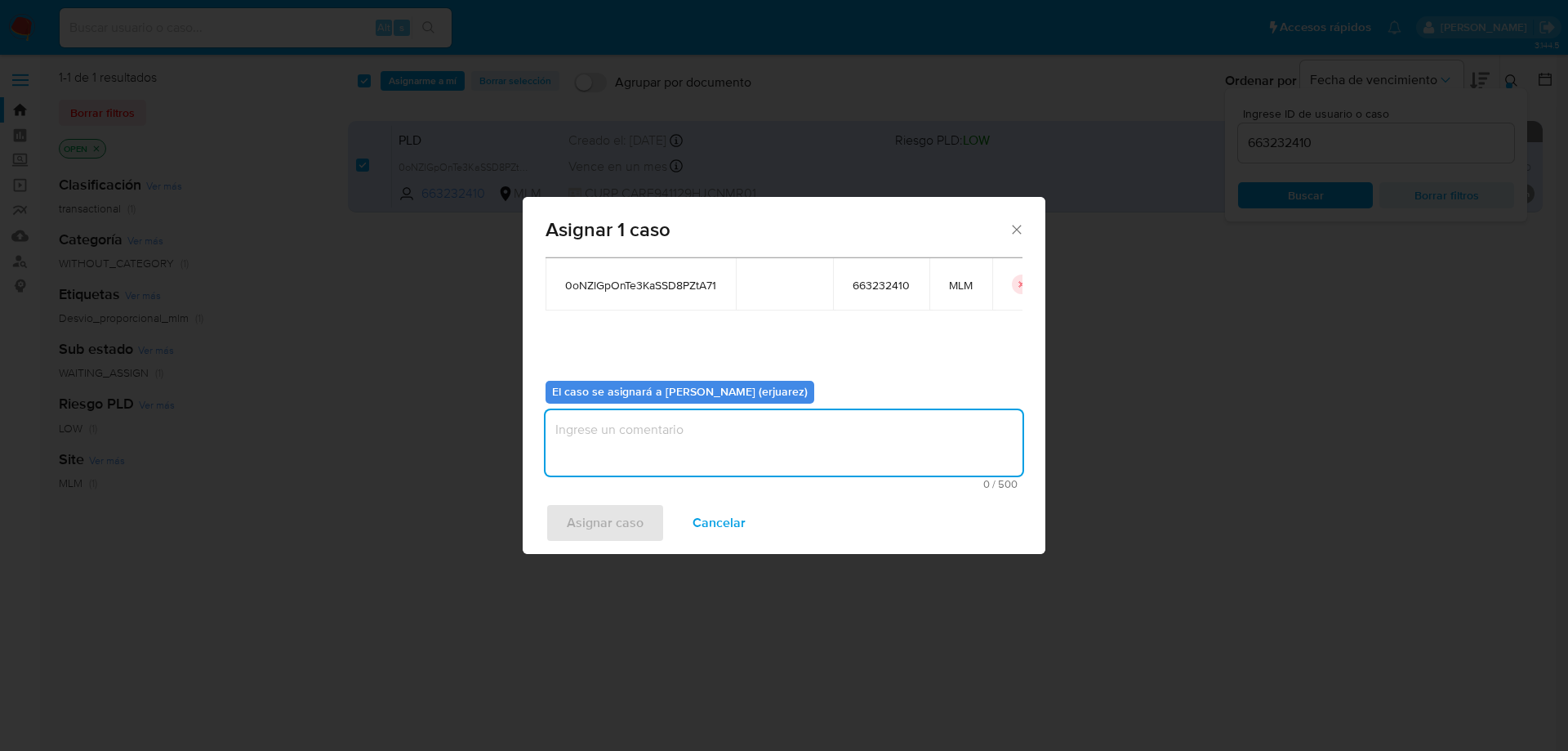 click at bounding box center [784, 443] 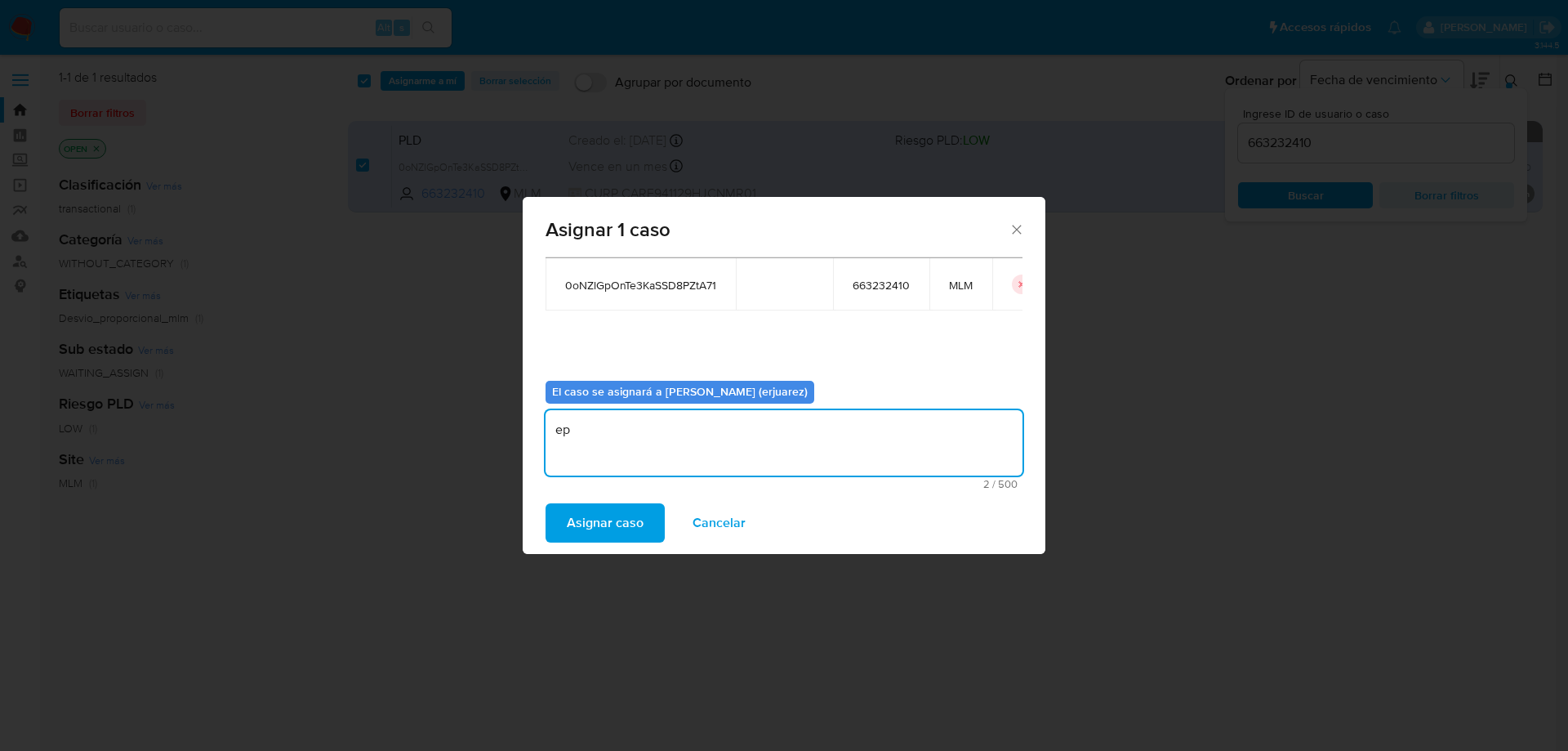 type on "e" 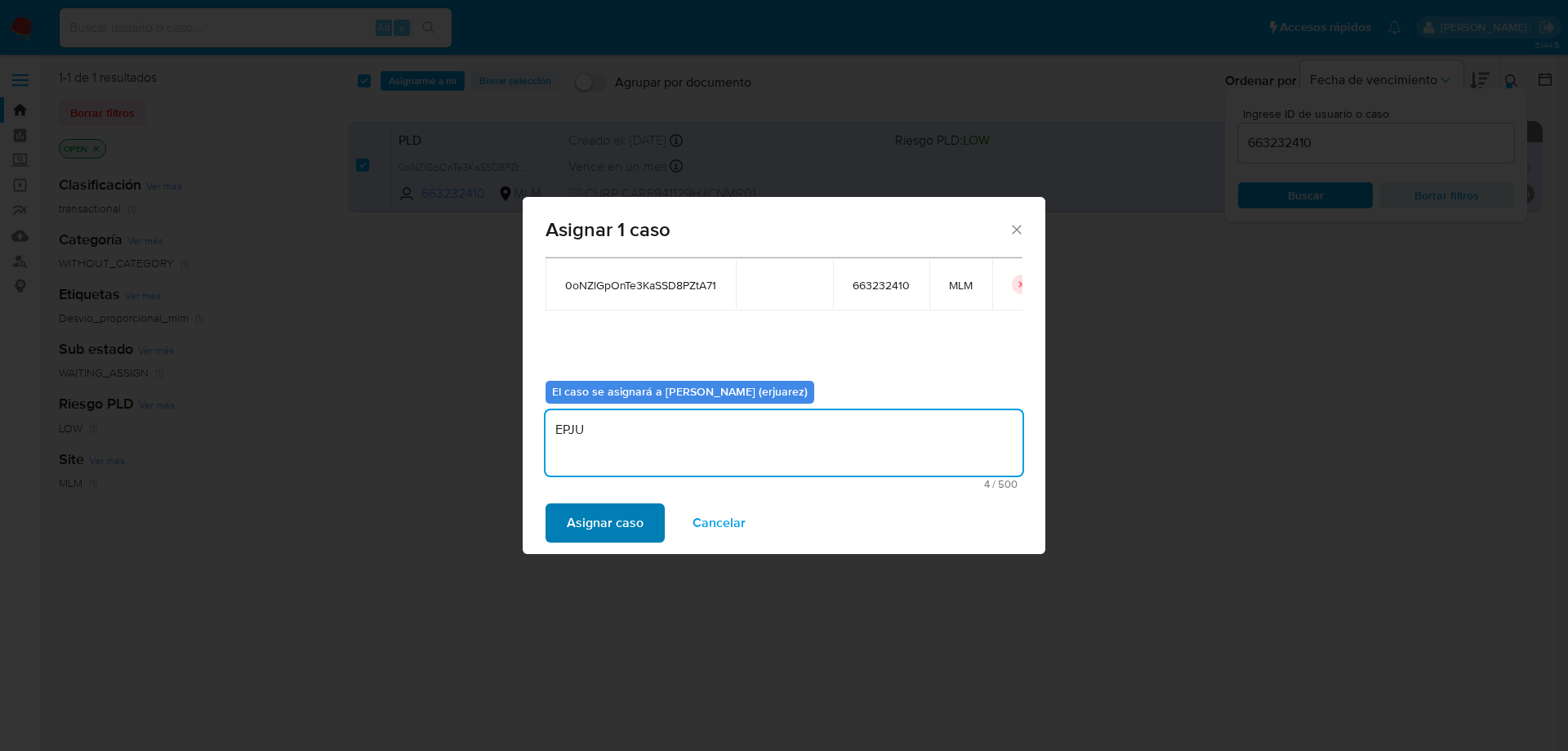 type on "EPJU" 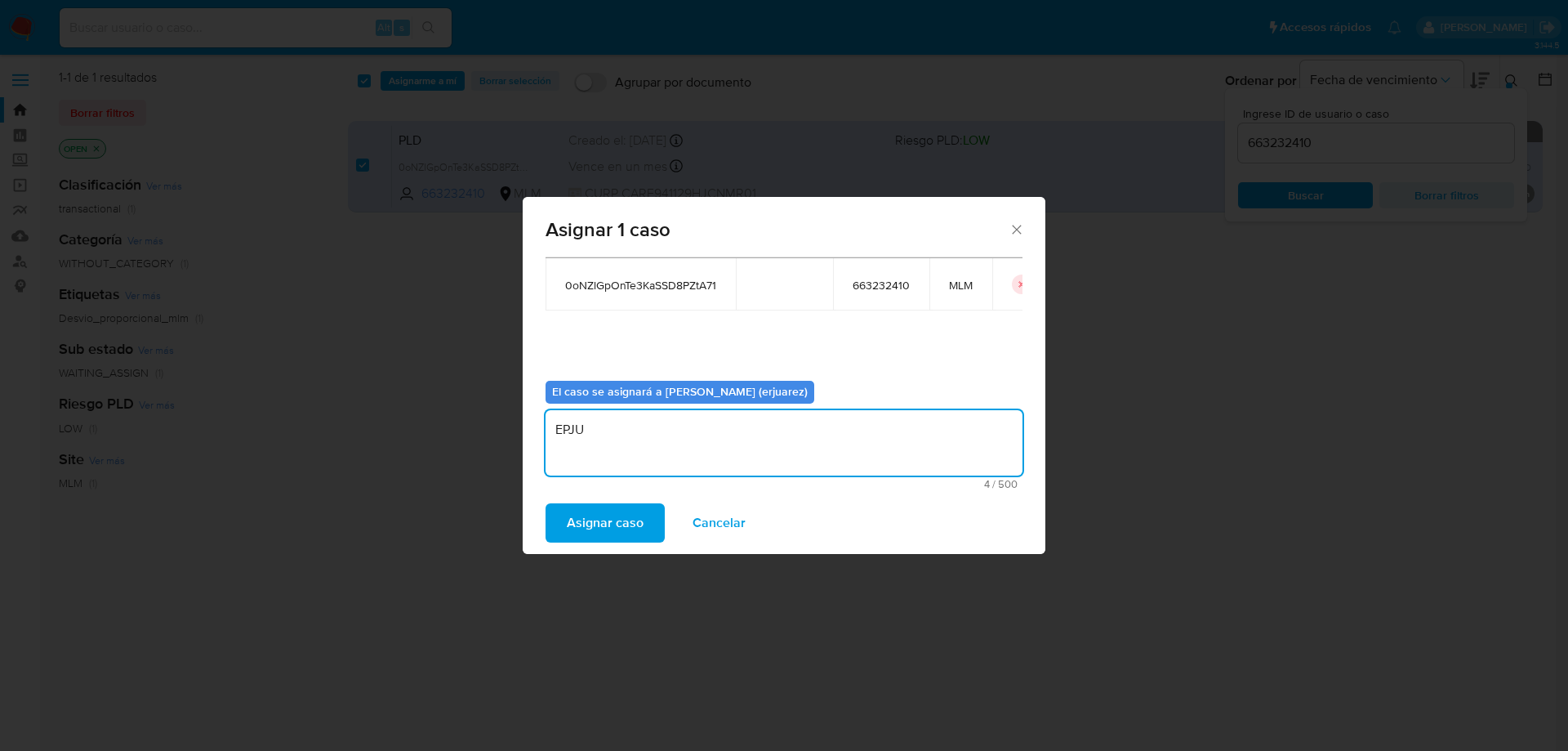 click on "Asignar caso" at bounding box center [605, 523] 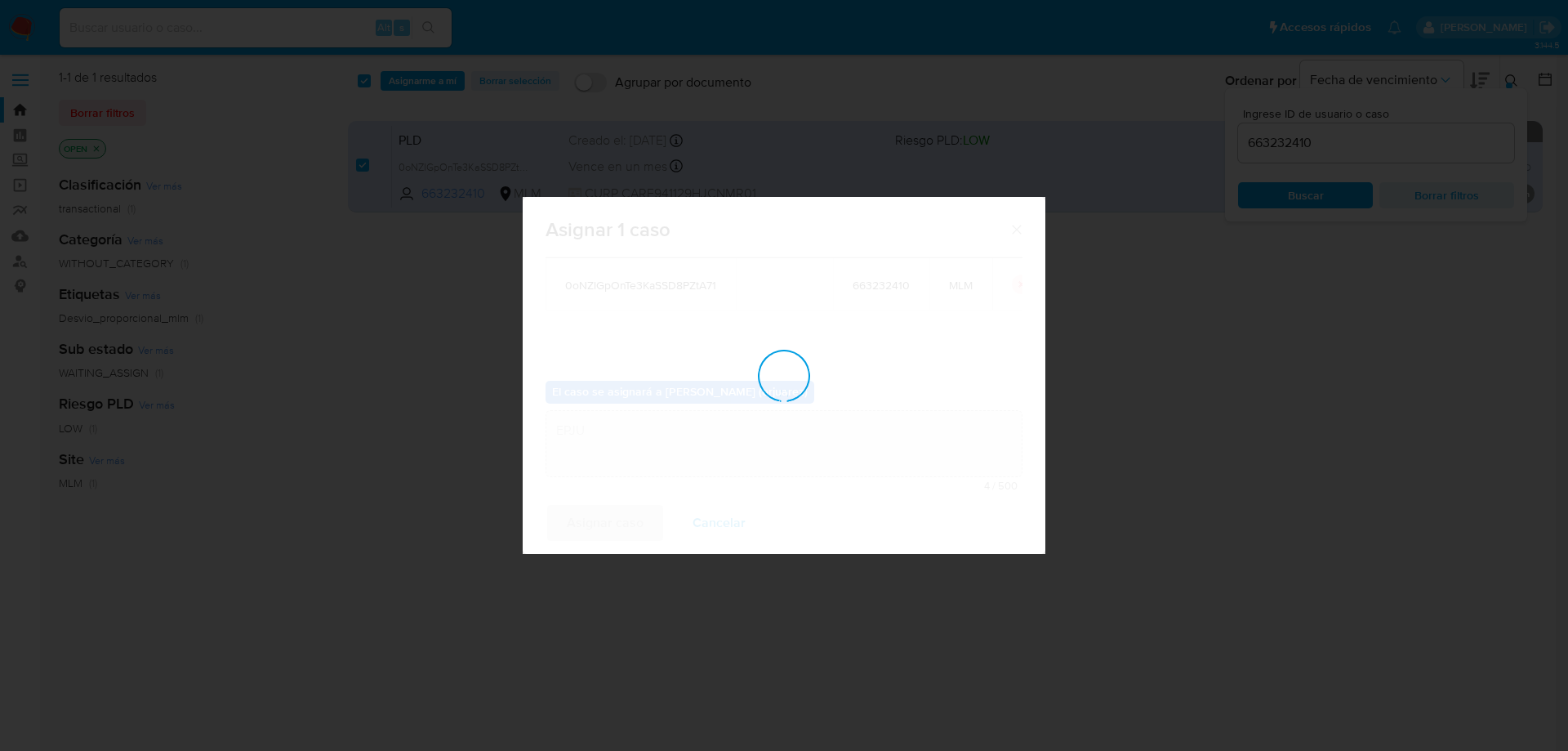 type 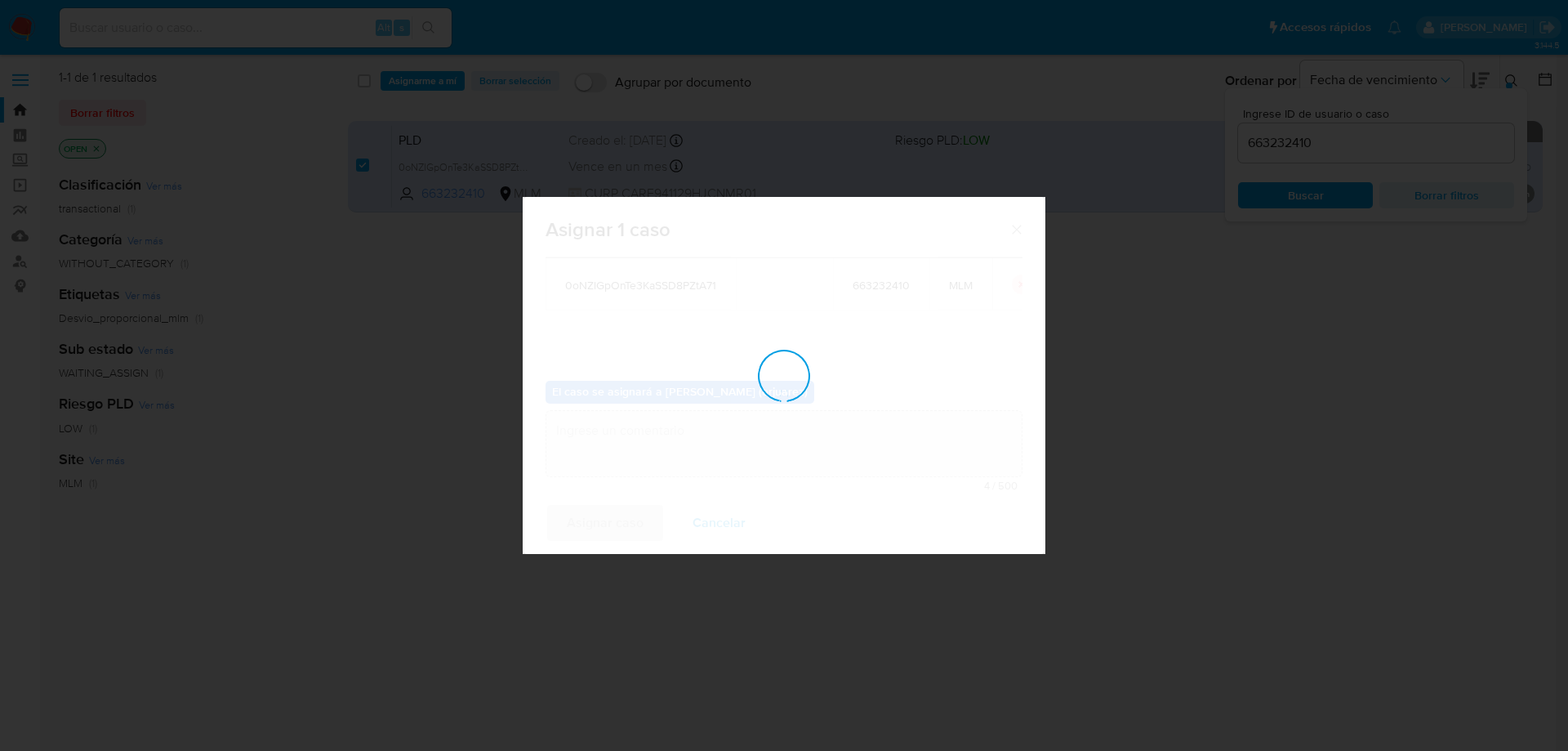 checkbox on "false" 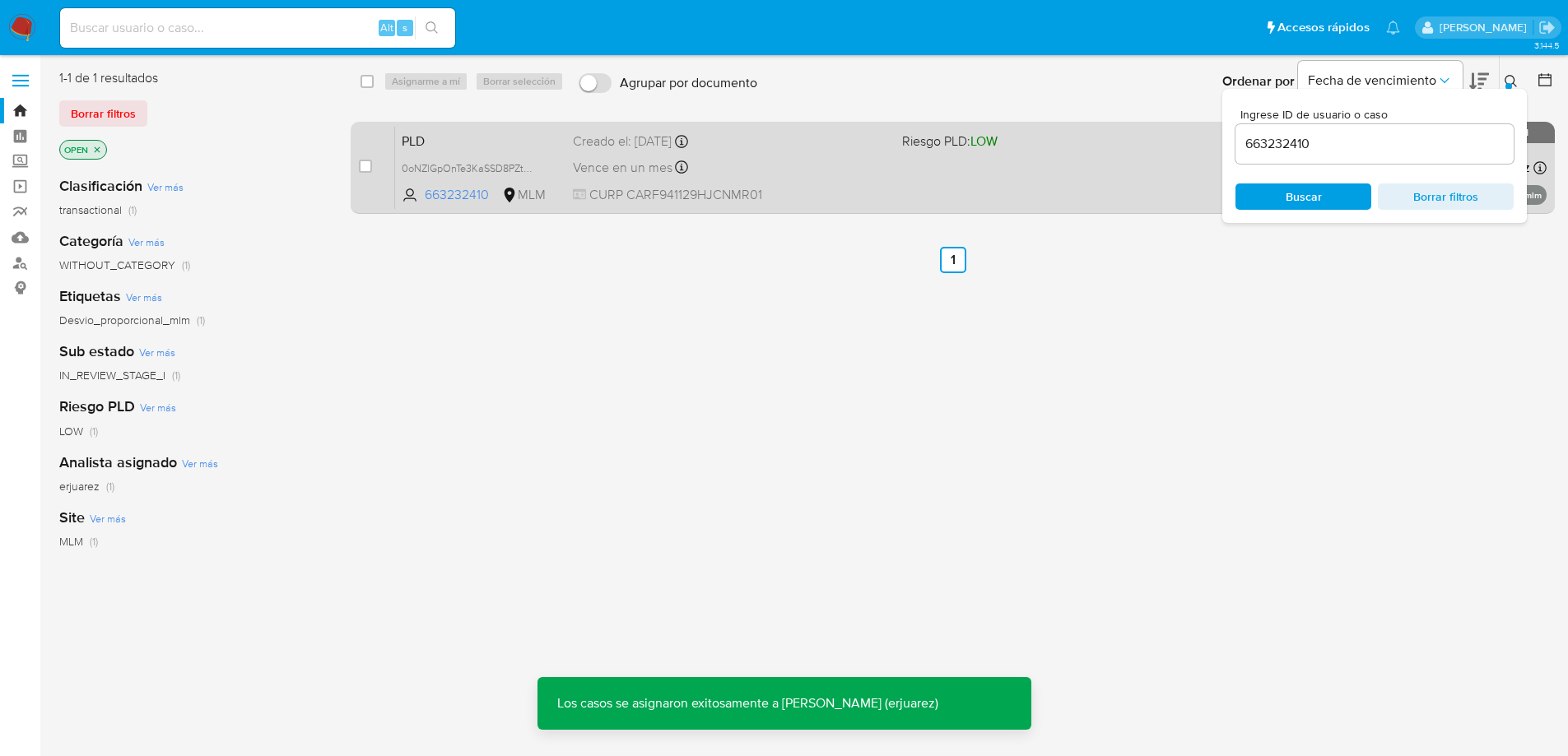 click on "PLD 0oNZlGpOnTe3KaSSD8PZtA71 663232410 MLM Riesgo PLD:  LOW Creado el: 12/06/2025   Creado el: 12/06/2025 02:08:02 Vence en un mes   Vence el 11/08/2025 02:08:02 CURP   CARF941129HJCNMR01 Asignado a   erjuarez   Asignado el: 10/07/2025 18:58:43 Desvio_proporcional_mlm OPEN - IN_REVIEW_STAGE_I" at bounding box center [970, 167] 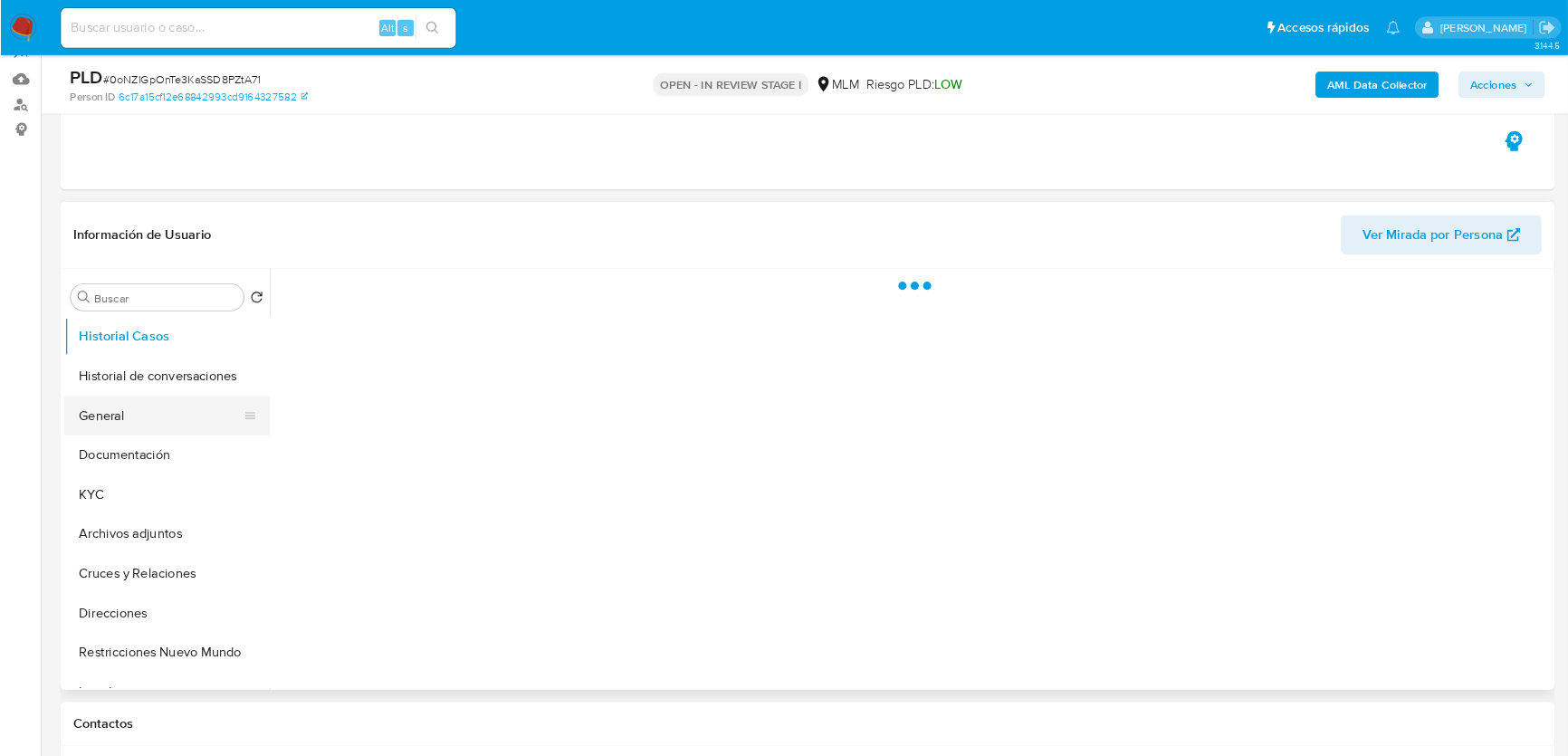 scroll, scrollTop: 181, scrollLeft: 0, axis: vertical 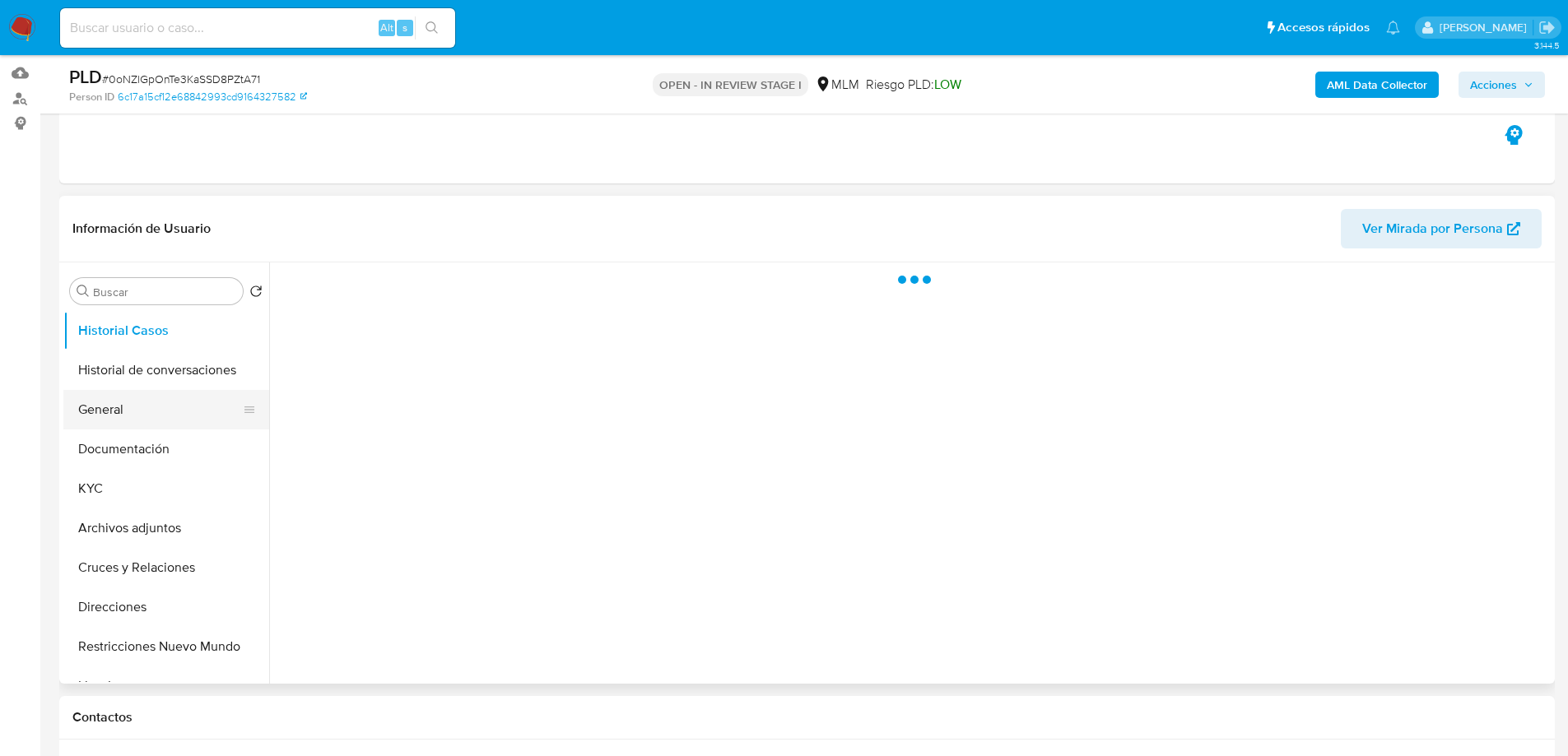 click on "General" at bounding box center (160, 410) 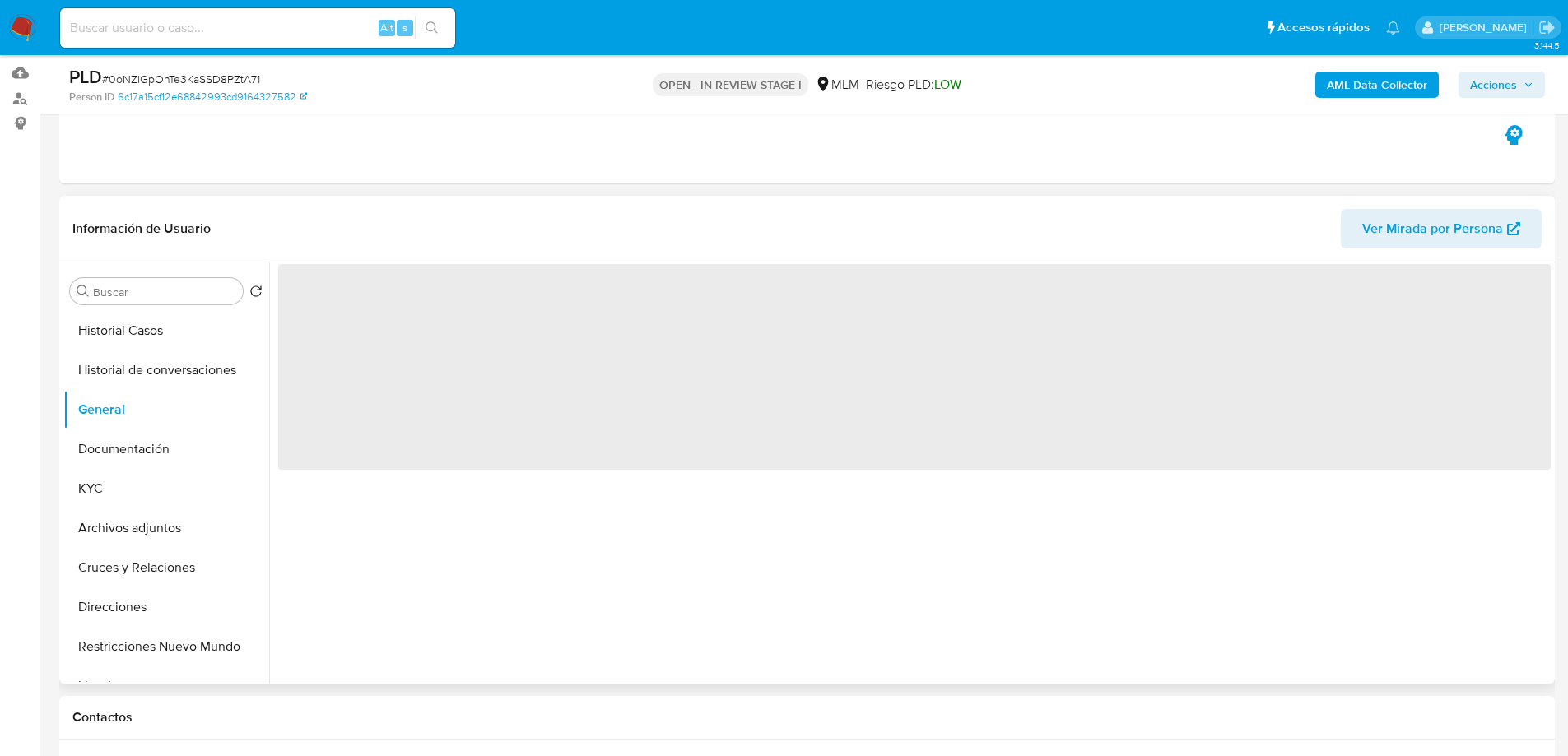 type 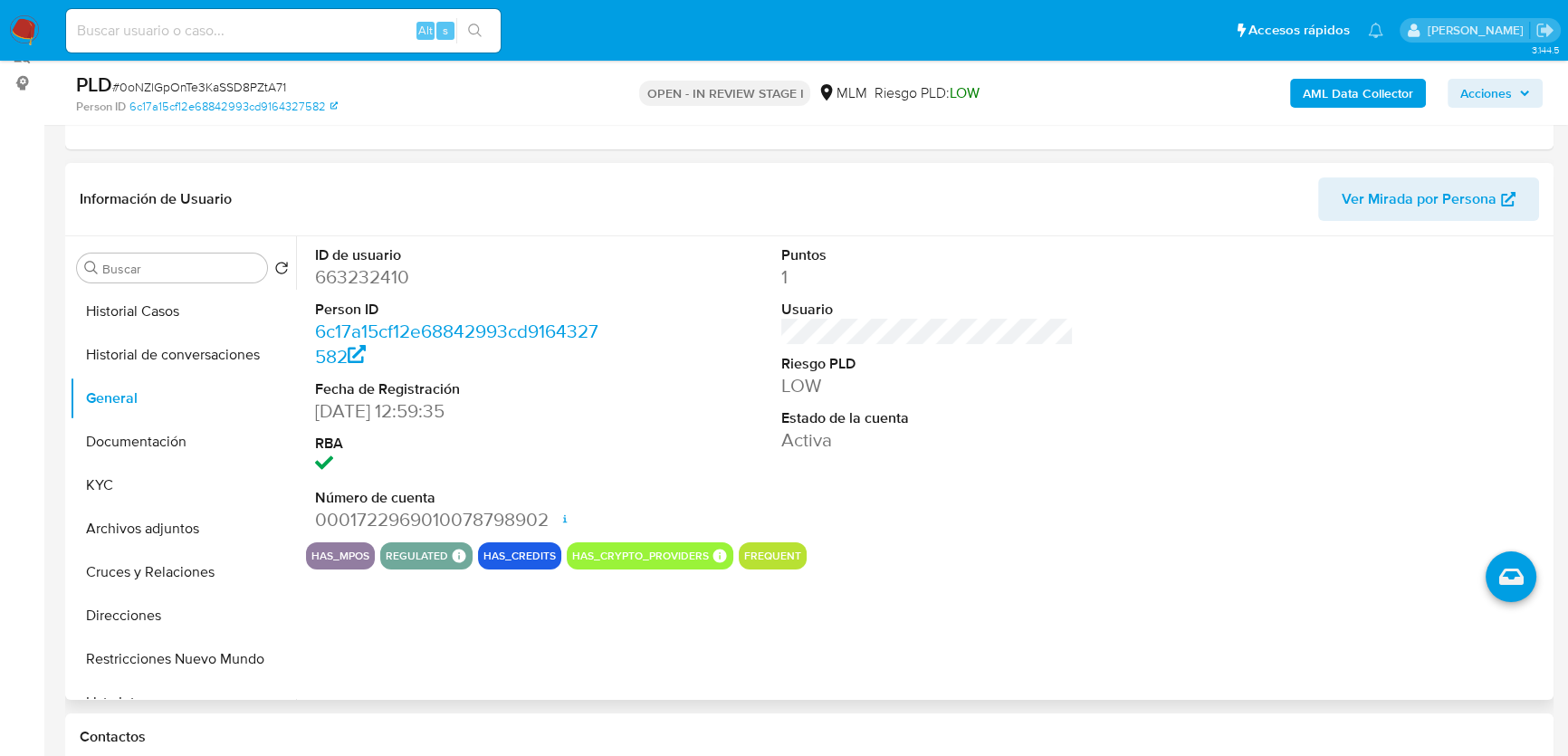 scroll, scrollTop: 263, scrollLeft: 0, axis: vertical 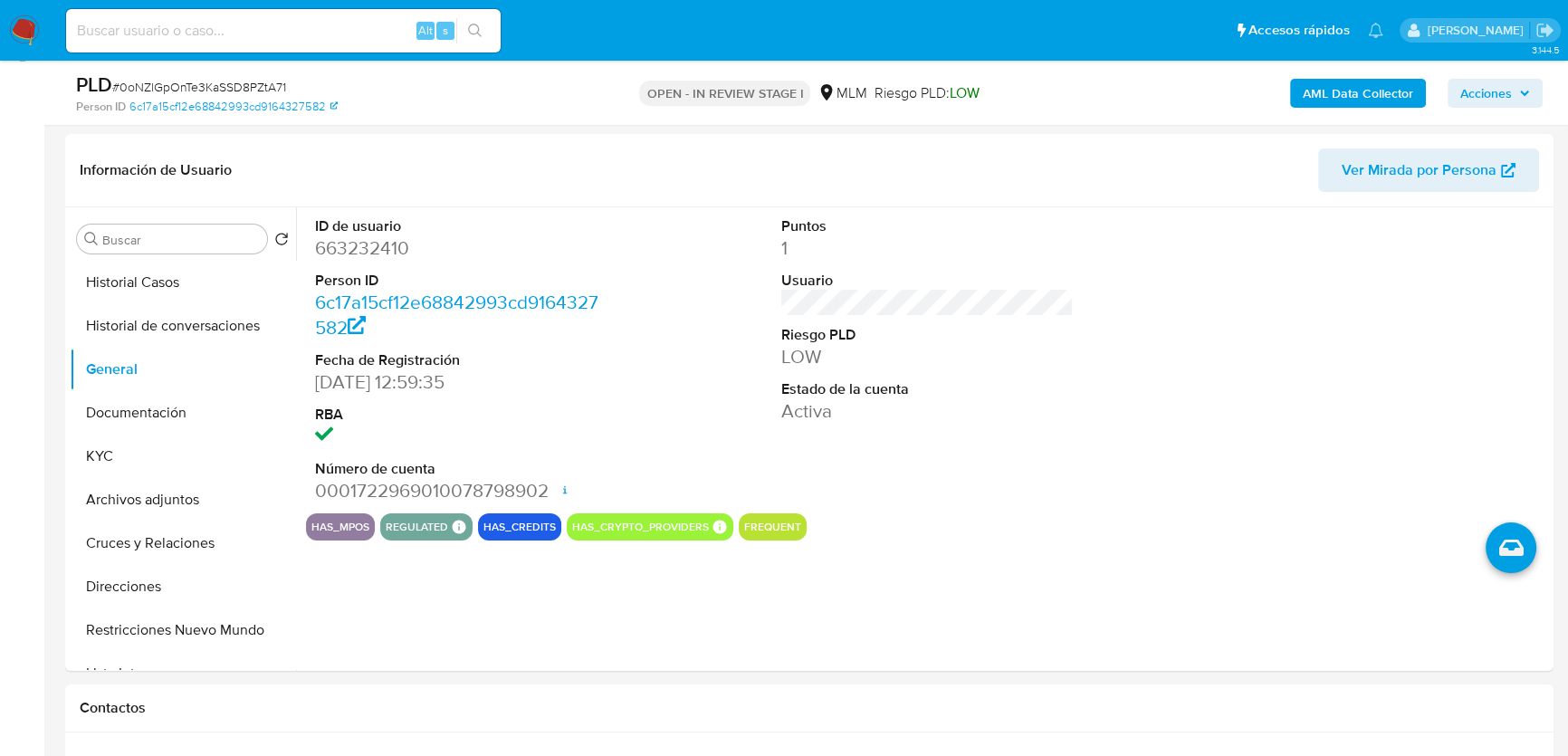 drag, startPoint x: 186, startPoint y: 282, endPoint x: 15, endPoint y: 256, distance: 172.96531 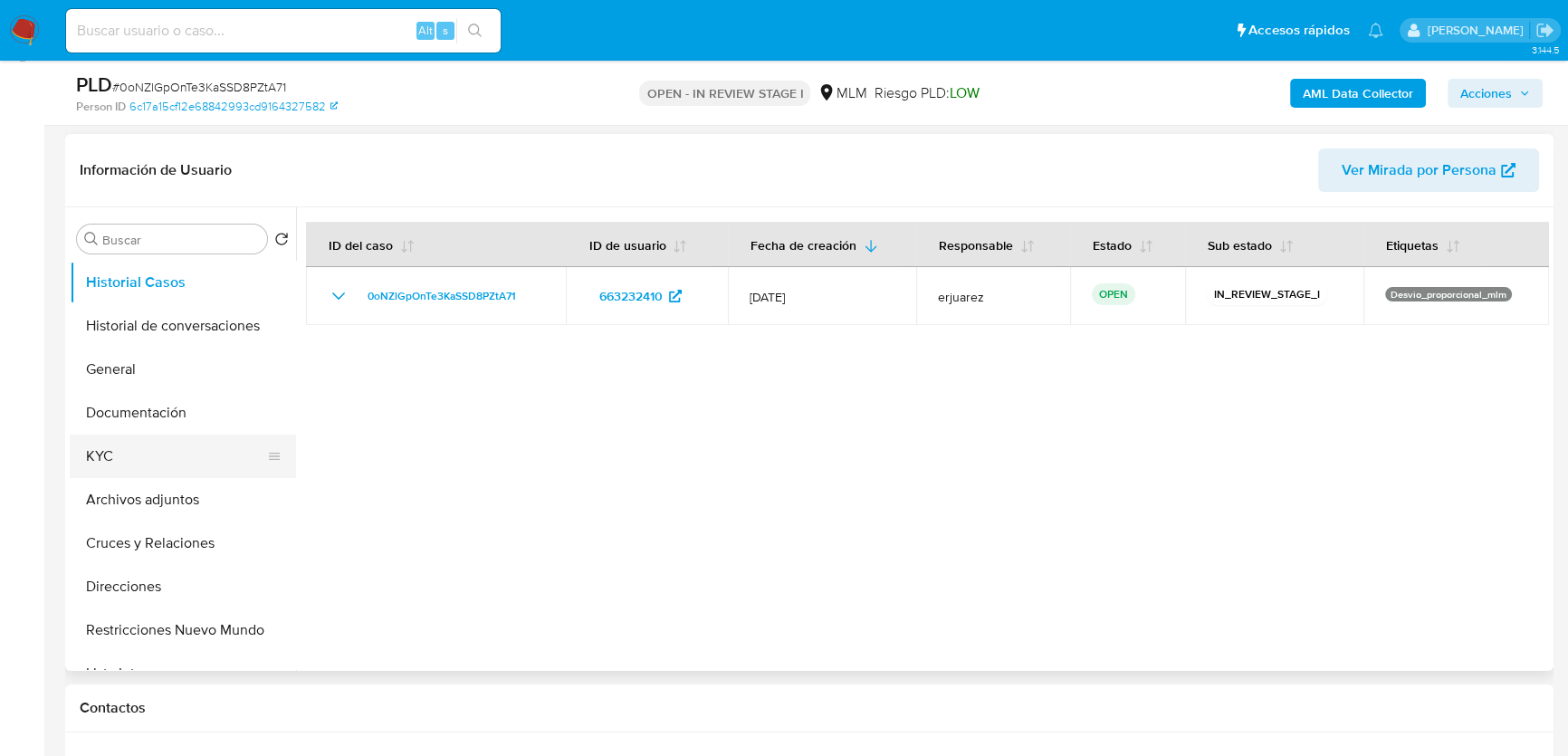 click on "KYC" at bounding box center [176, 456] 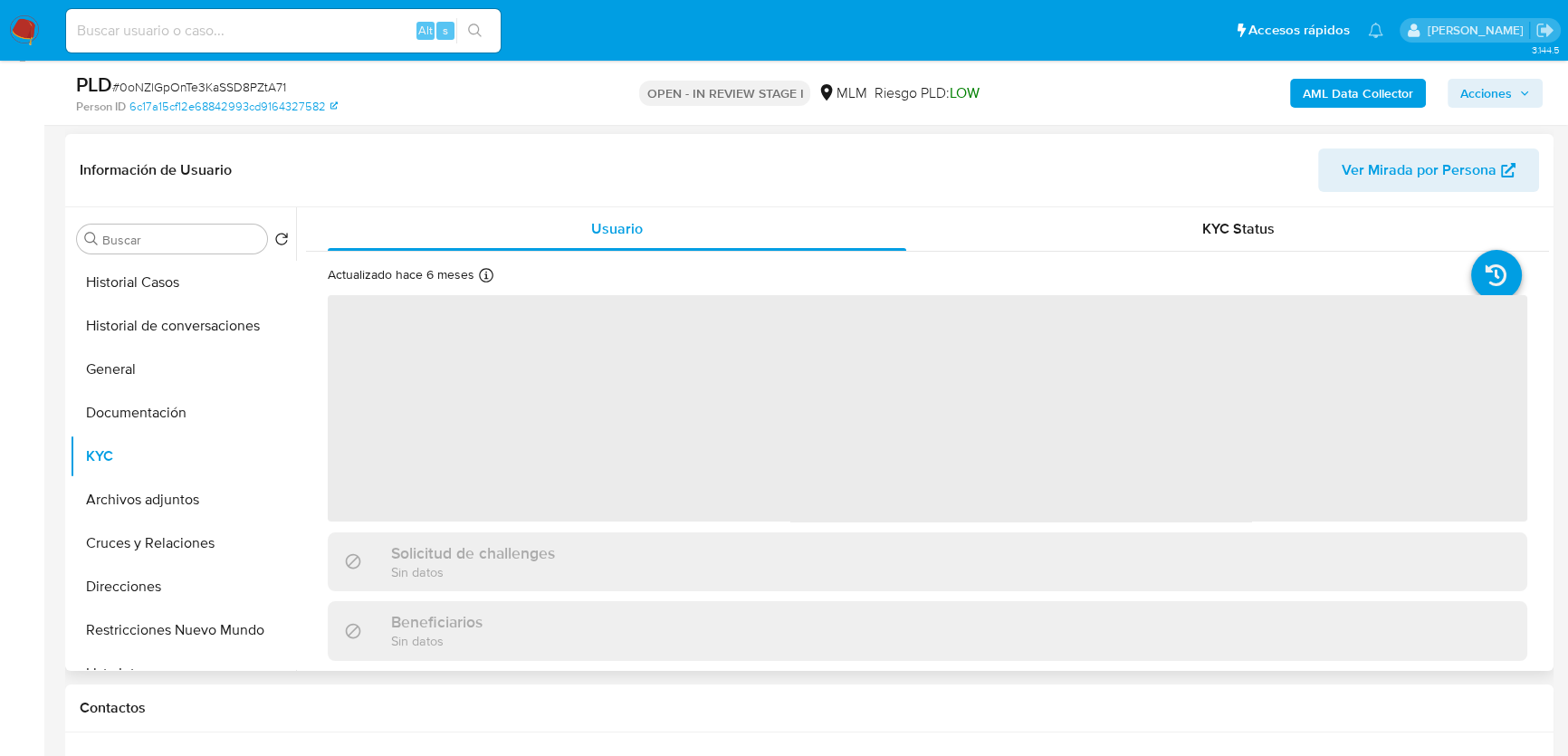 type 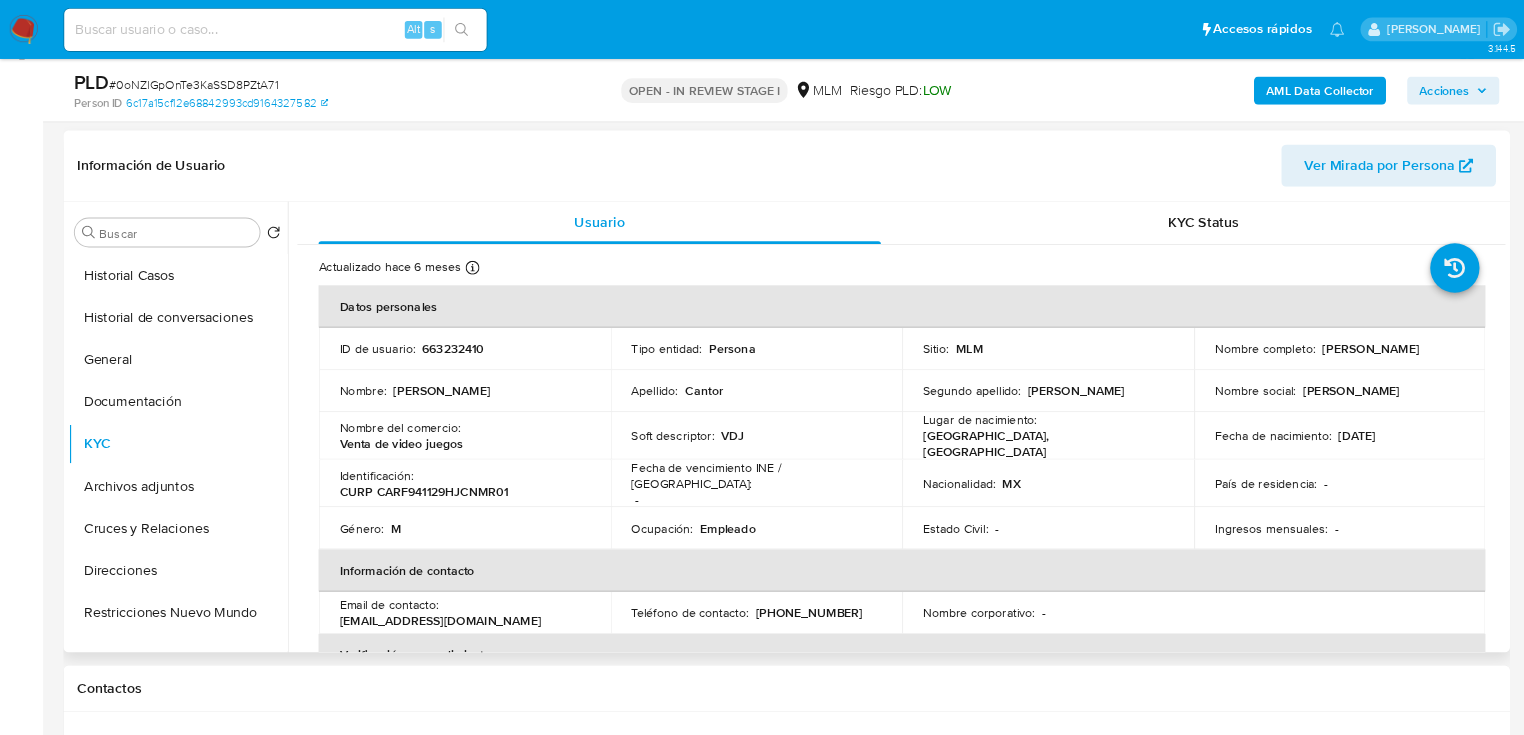scroll, scrollTop: 291, scrollLeft: 0, axis: vertical 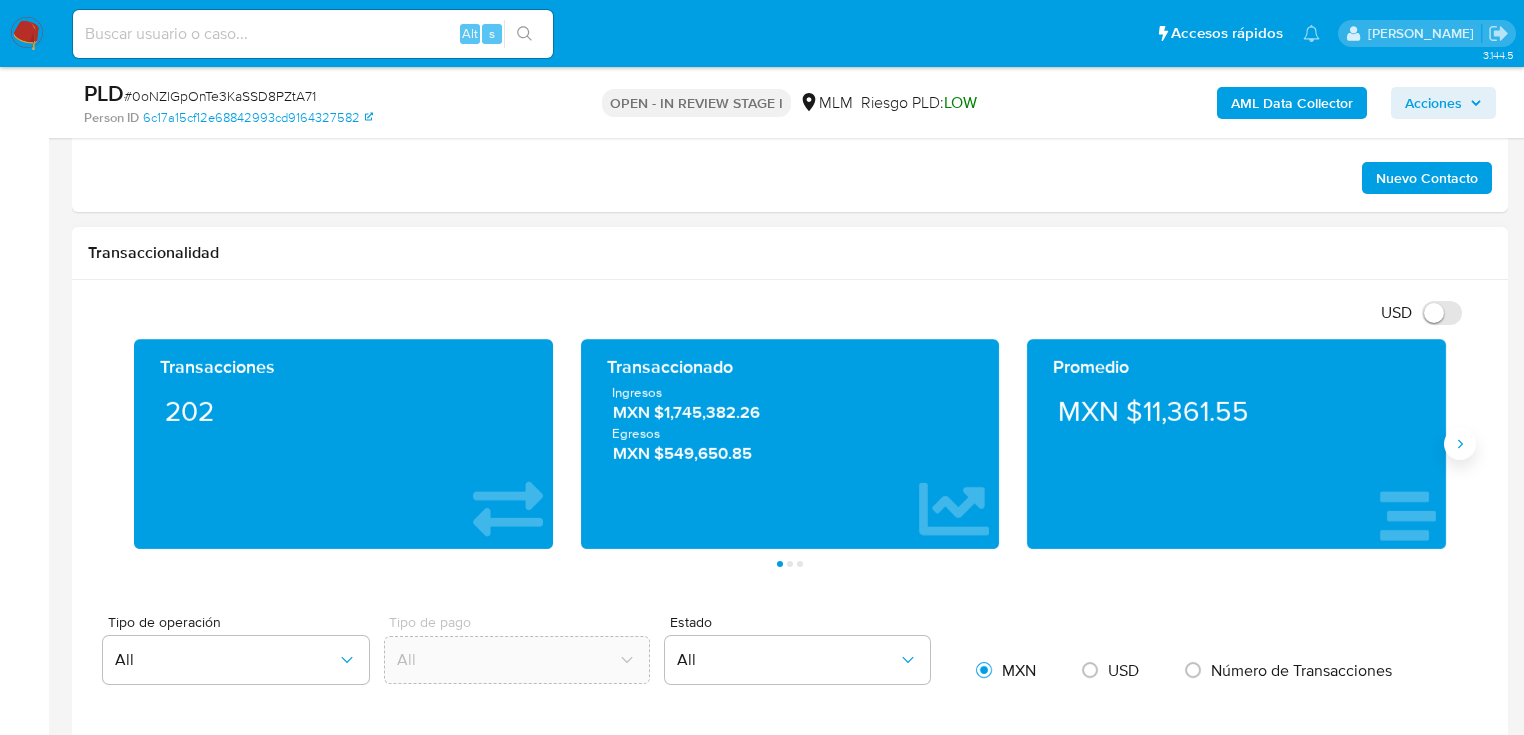 click at bounding box center (1460, 444) 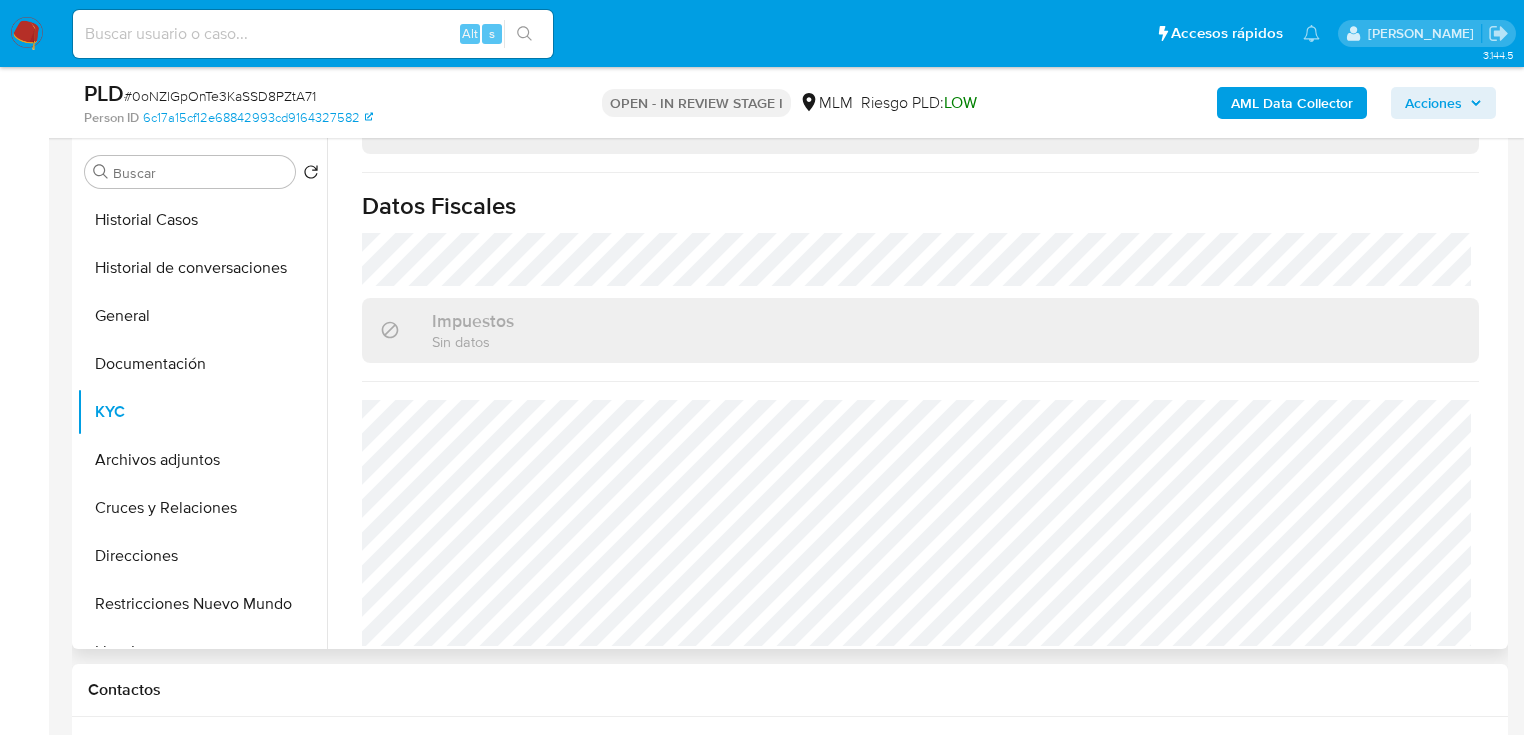 scroll, scrollTop: 551, scrollLeft: 0, axis: vertical 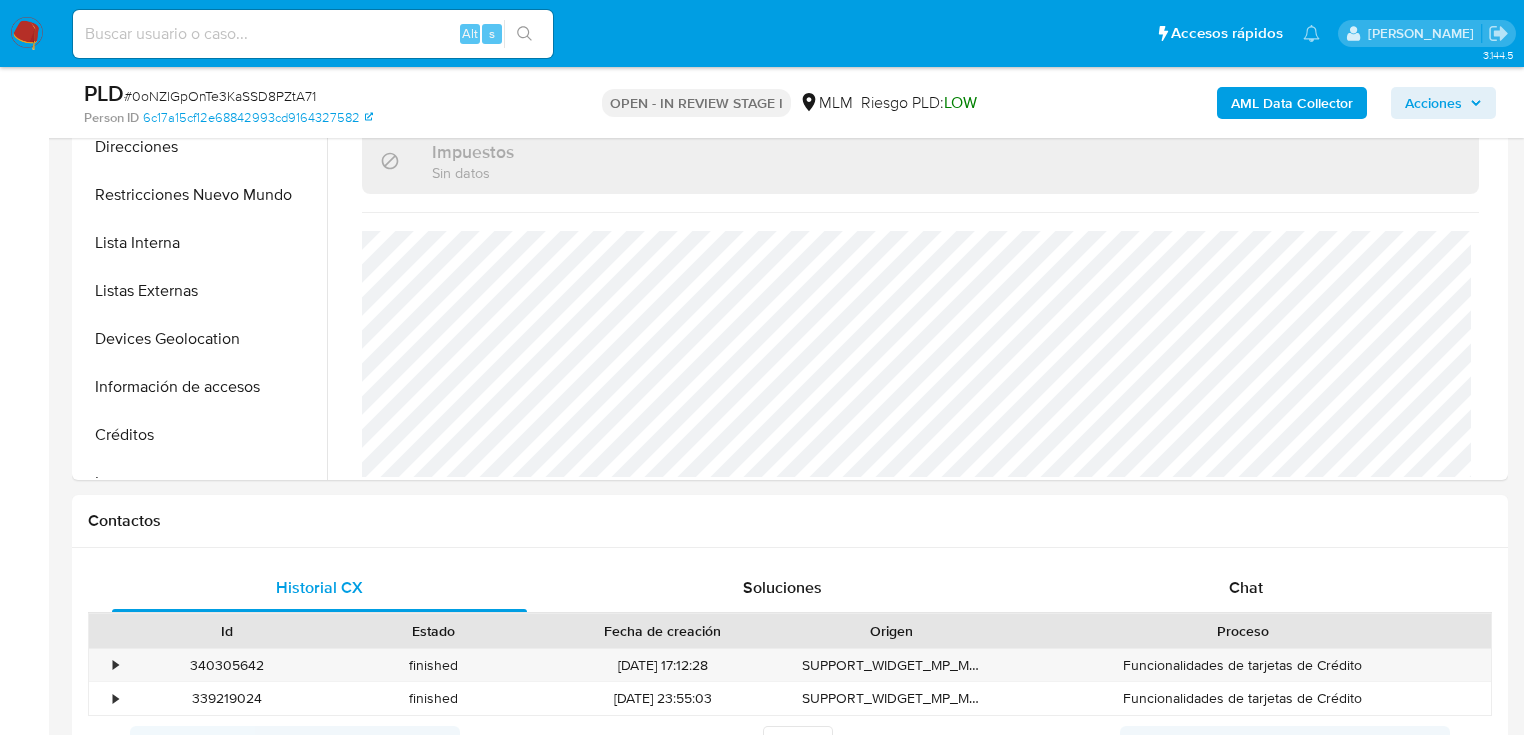 drag, startPoint x: 184, startPoint y: 277, endPoint x: 26, endPoint y: 277, distance: 158 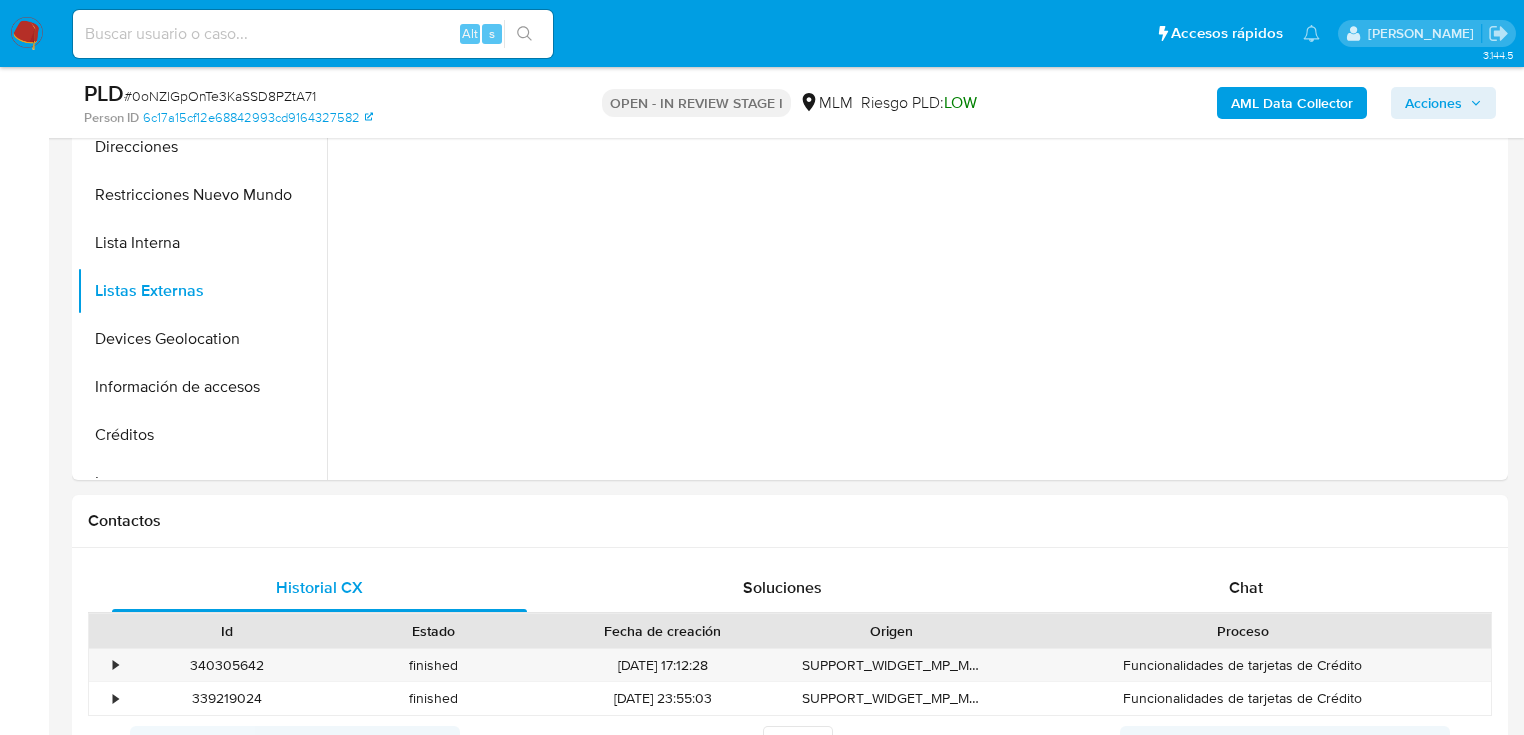 scroll, scrollTop: 0, scrollLeft: 0, axis: both 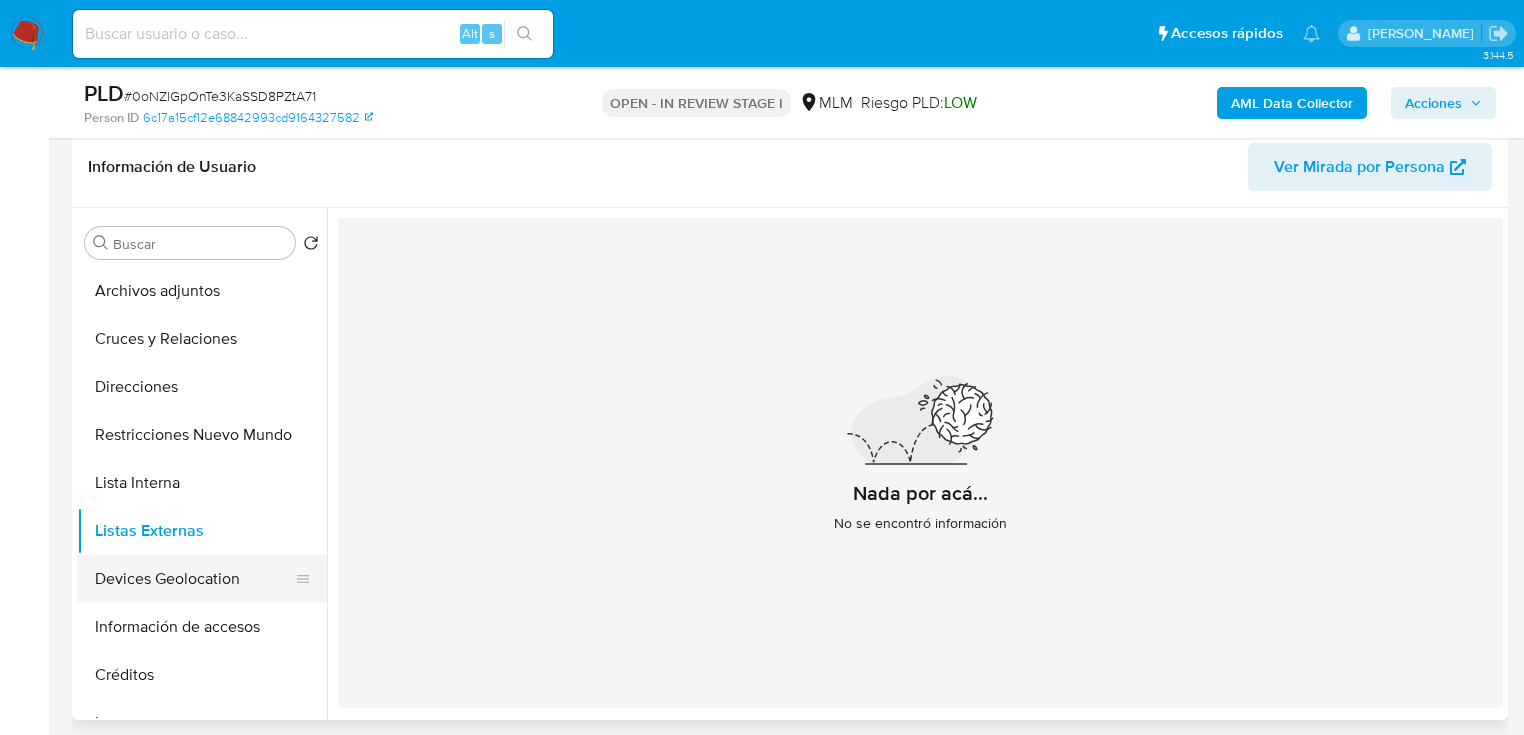 click on "Devices Geolocation" at bounding box center [194, 579] 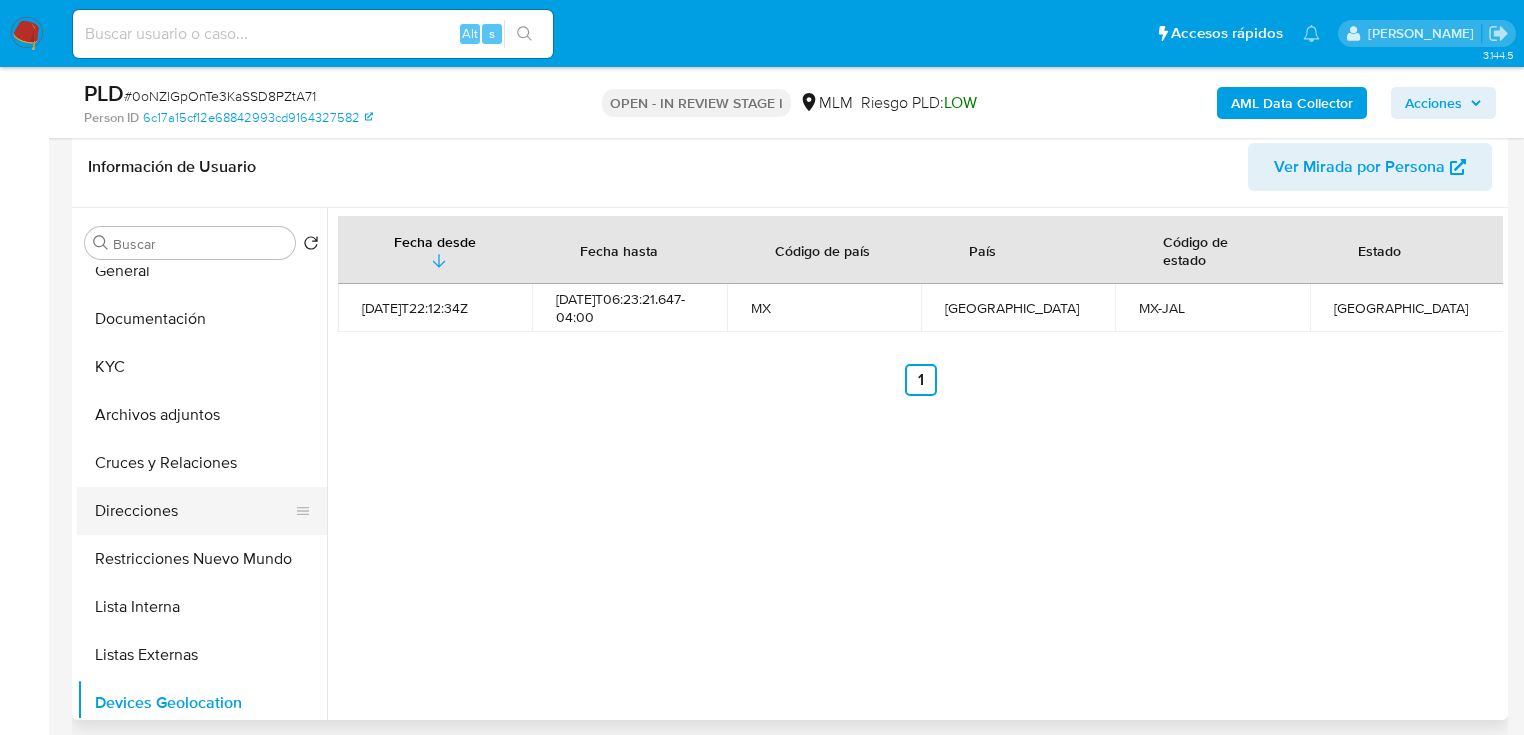scroll, scrollTop: 0, scrollLeft: 0, axis: both 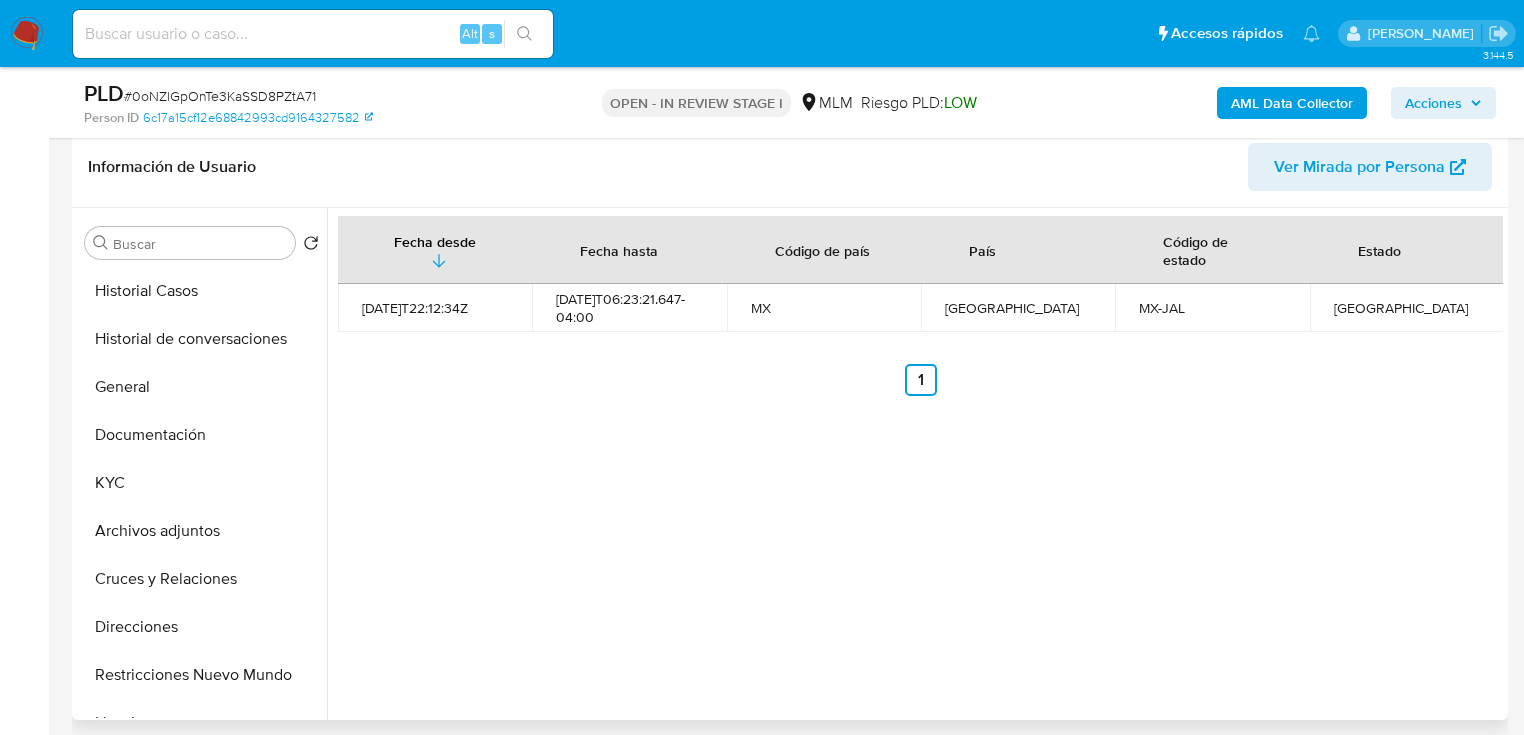 drag, startPoint x: 128, startPoint y: 471, endPoint x: 76, endPoint y: 491, distance: 55.713554 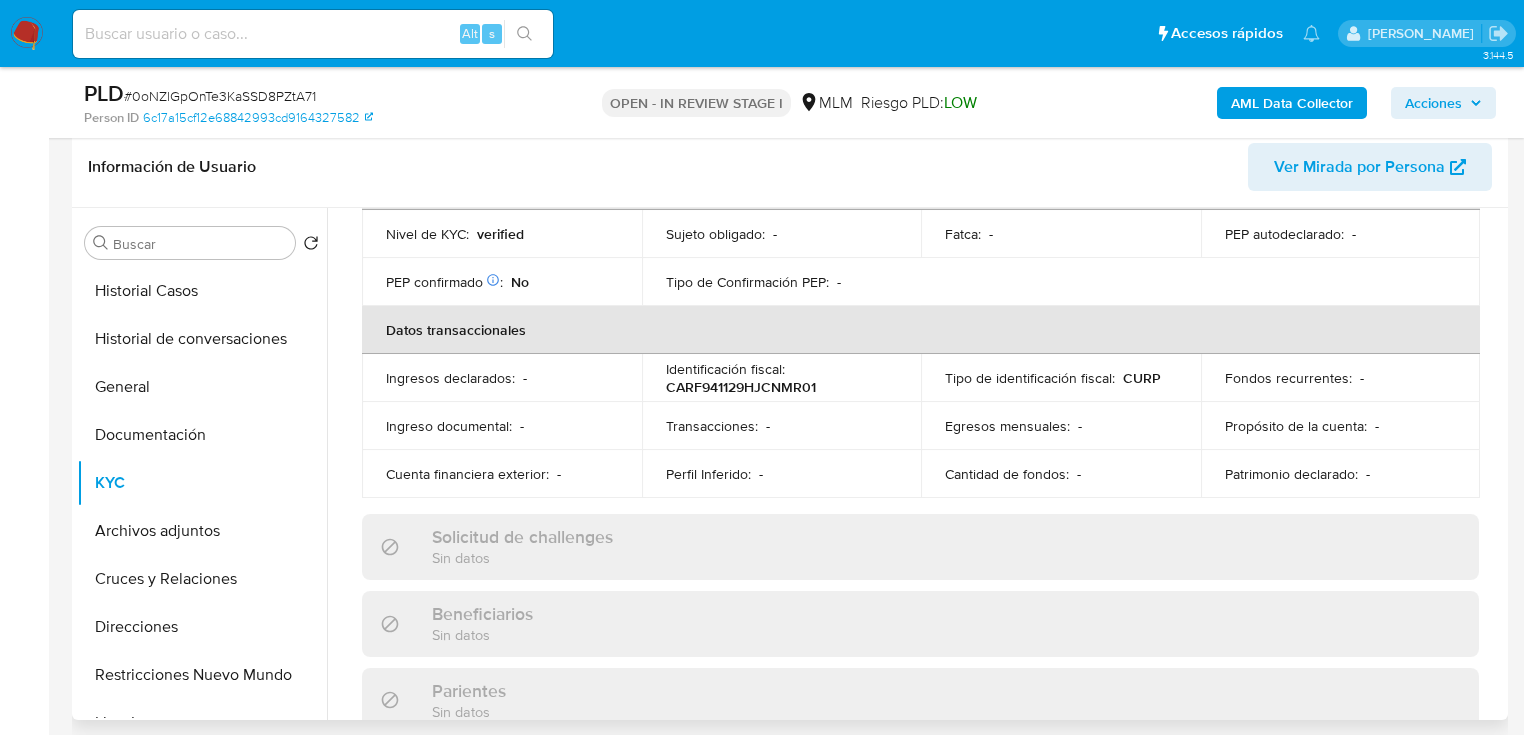 scroll, scrollTop: 302, scrollLeft: 0, axis: vertical 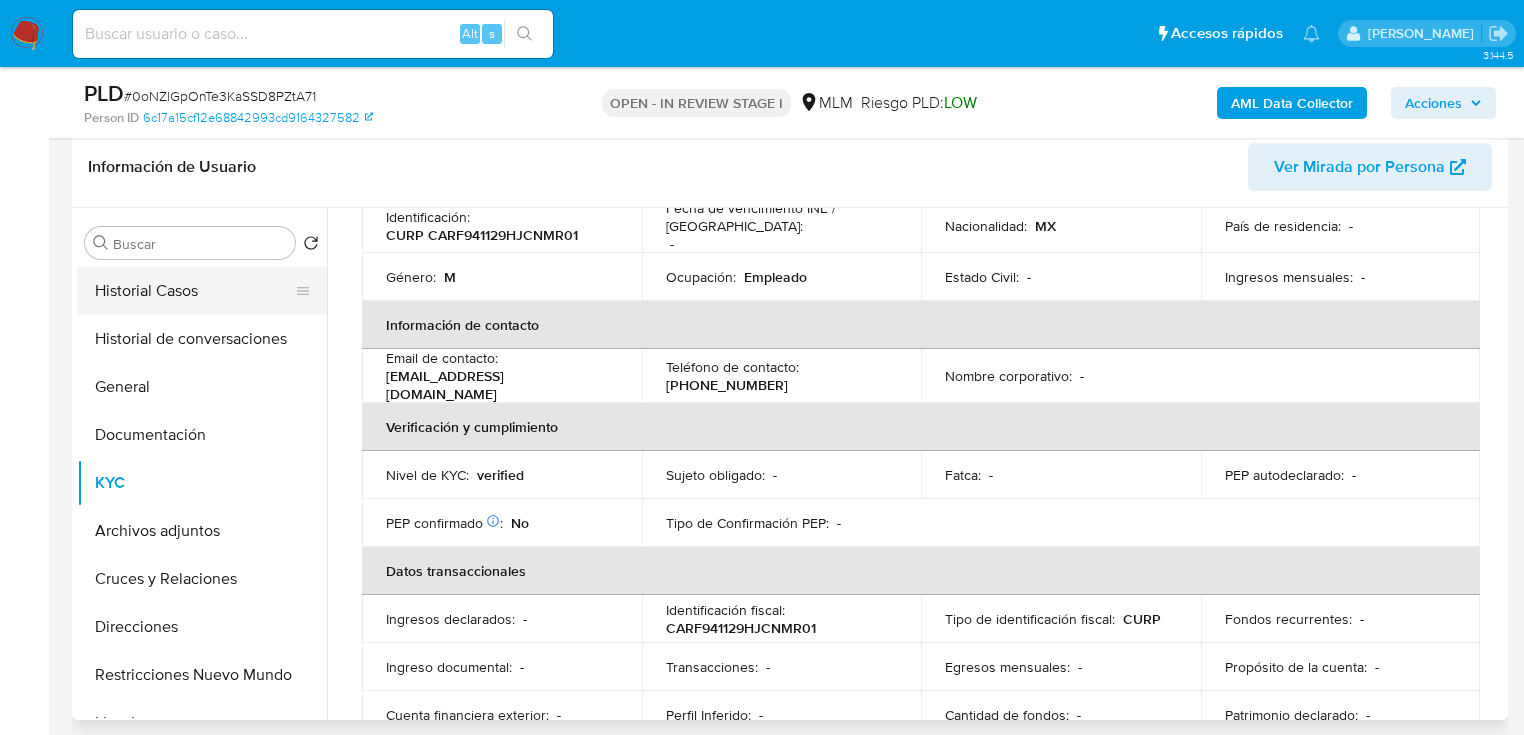 click on "Historial Casos" at bounding box center (194, 291) 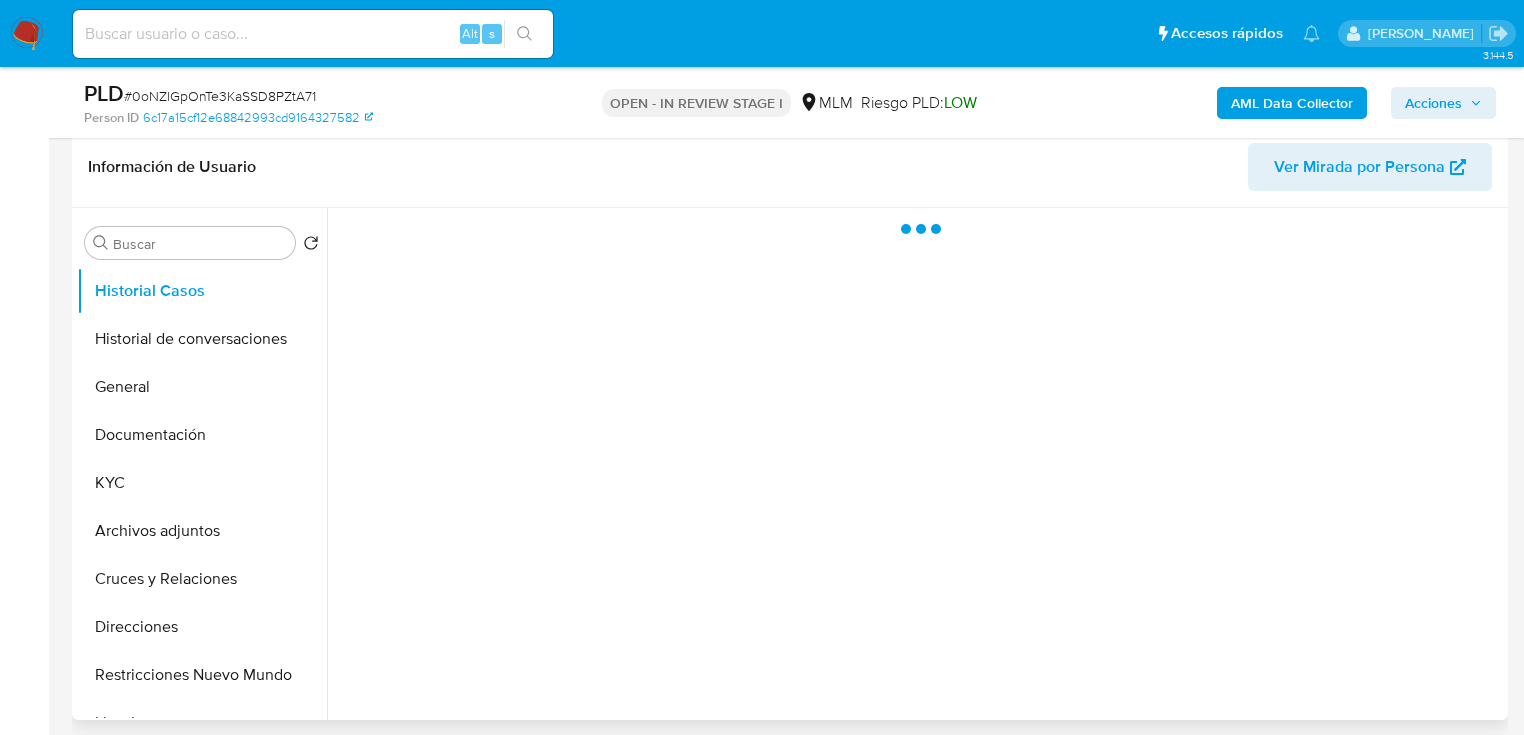 scroll, scrollTop: 0, scrollLeft: 0, axis: both 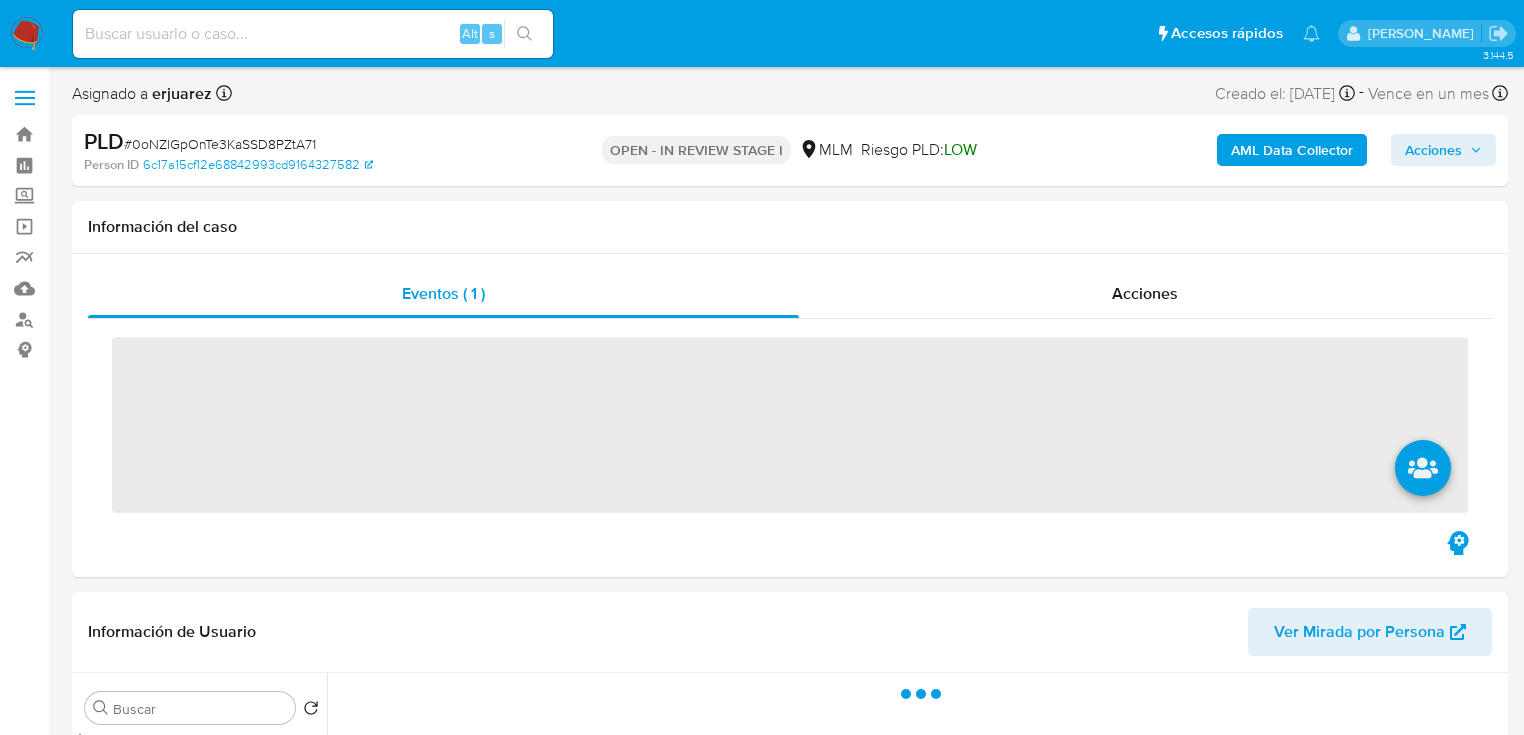 click at bounding box center (313, 34) 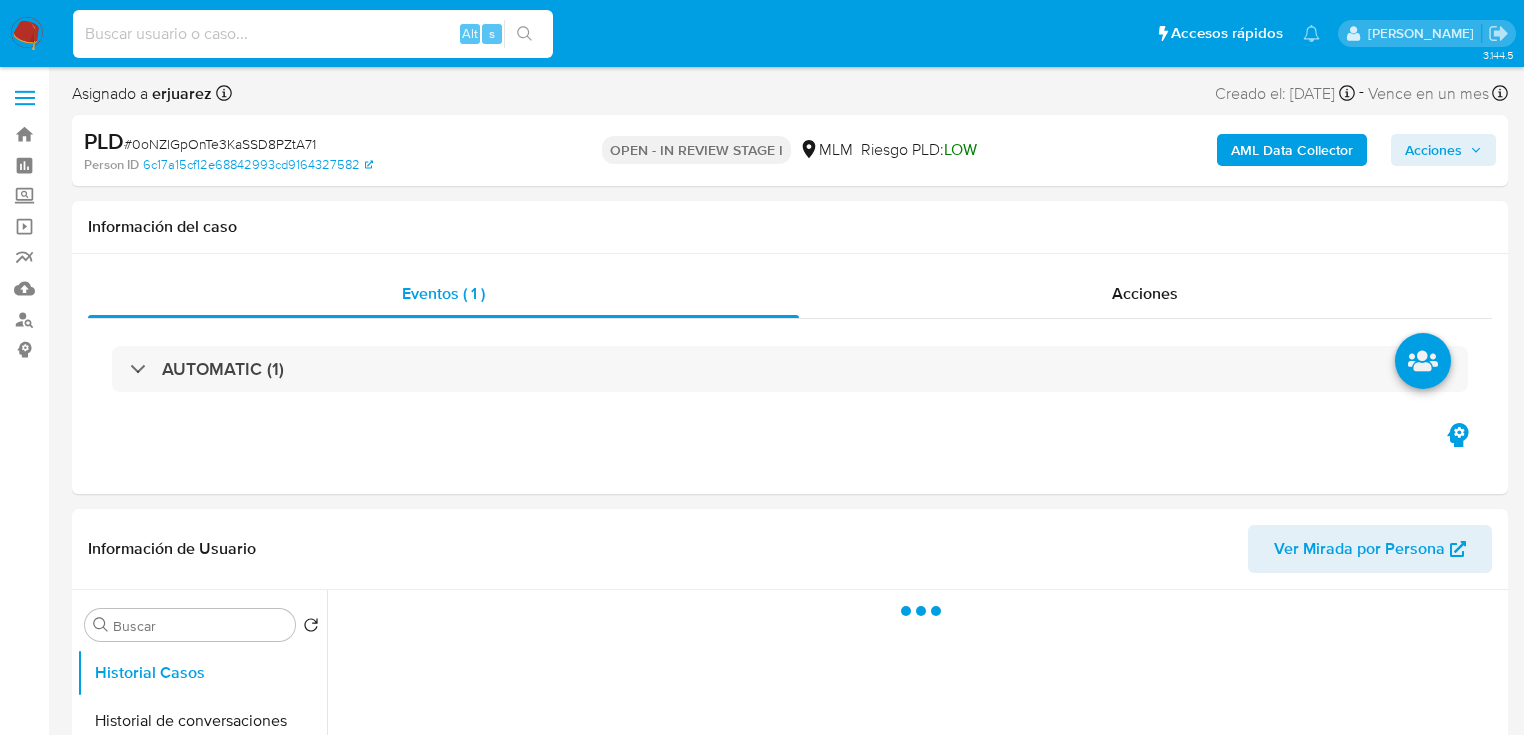 click at bounding box center [313, 34] 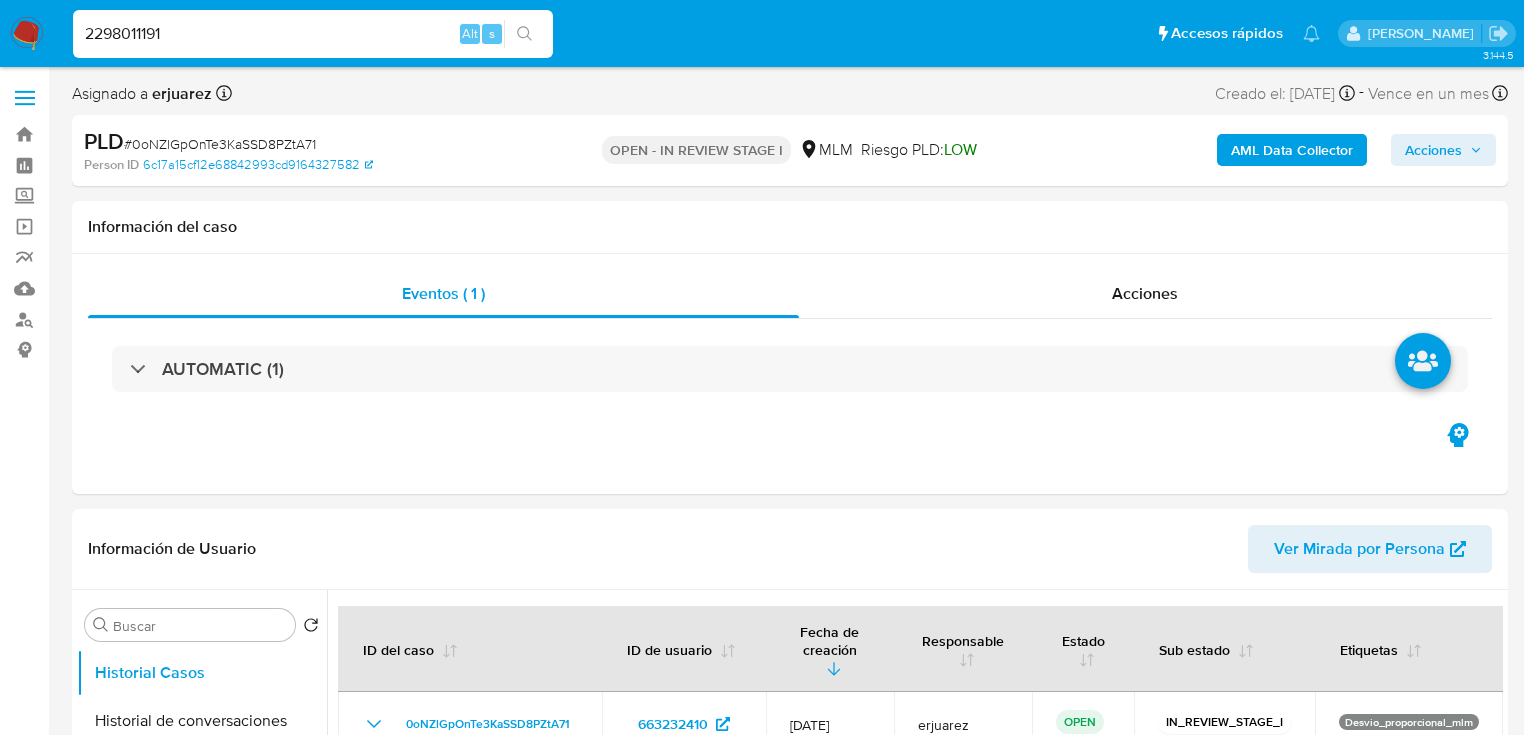 type on "2298011191" 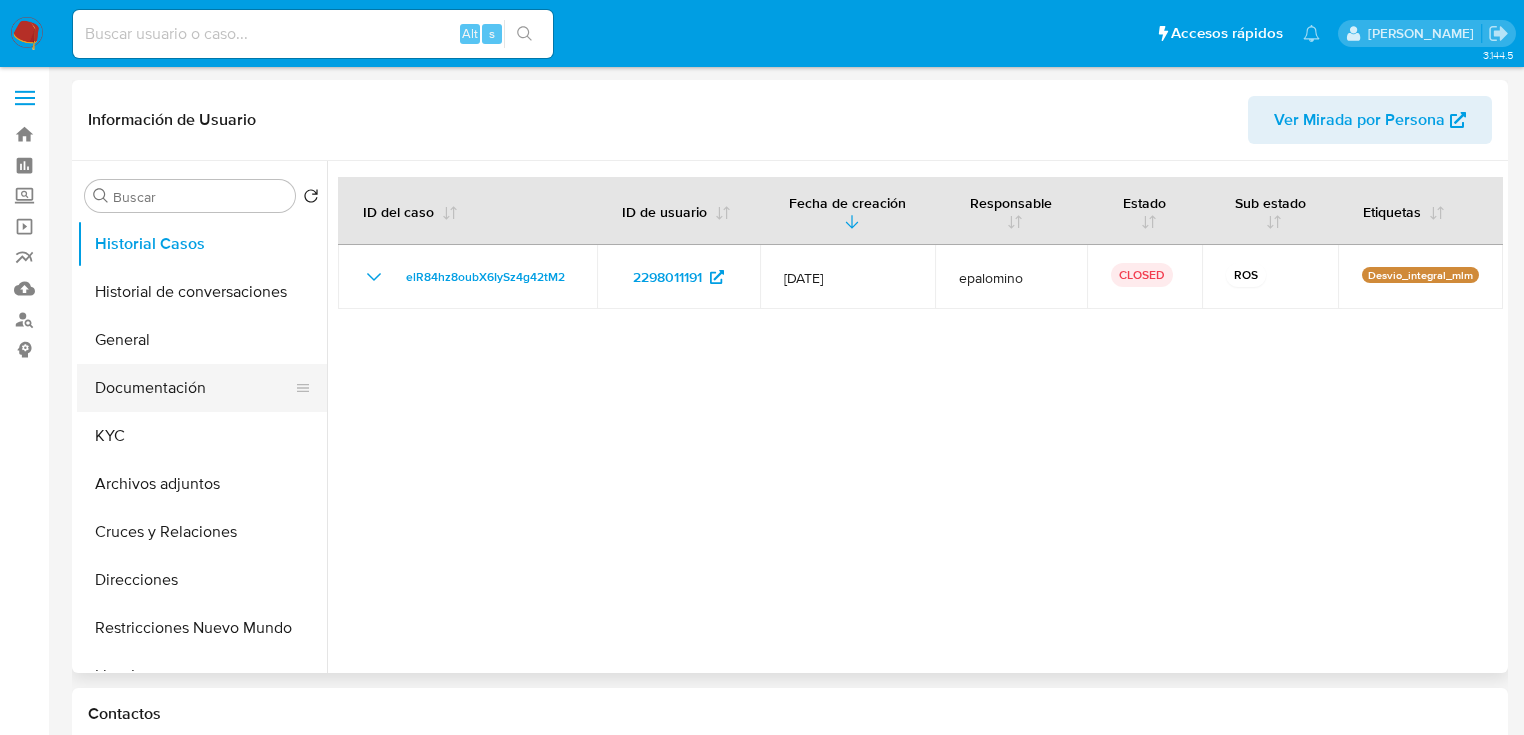 select on "10" 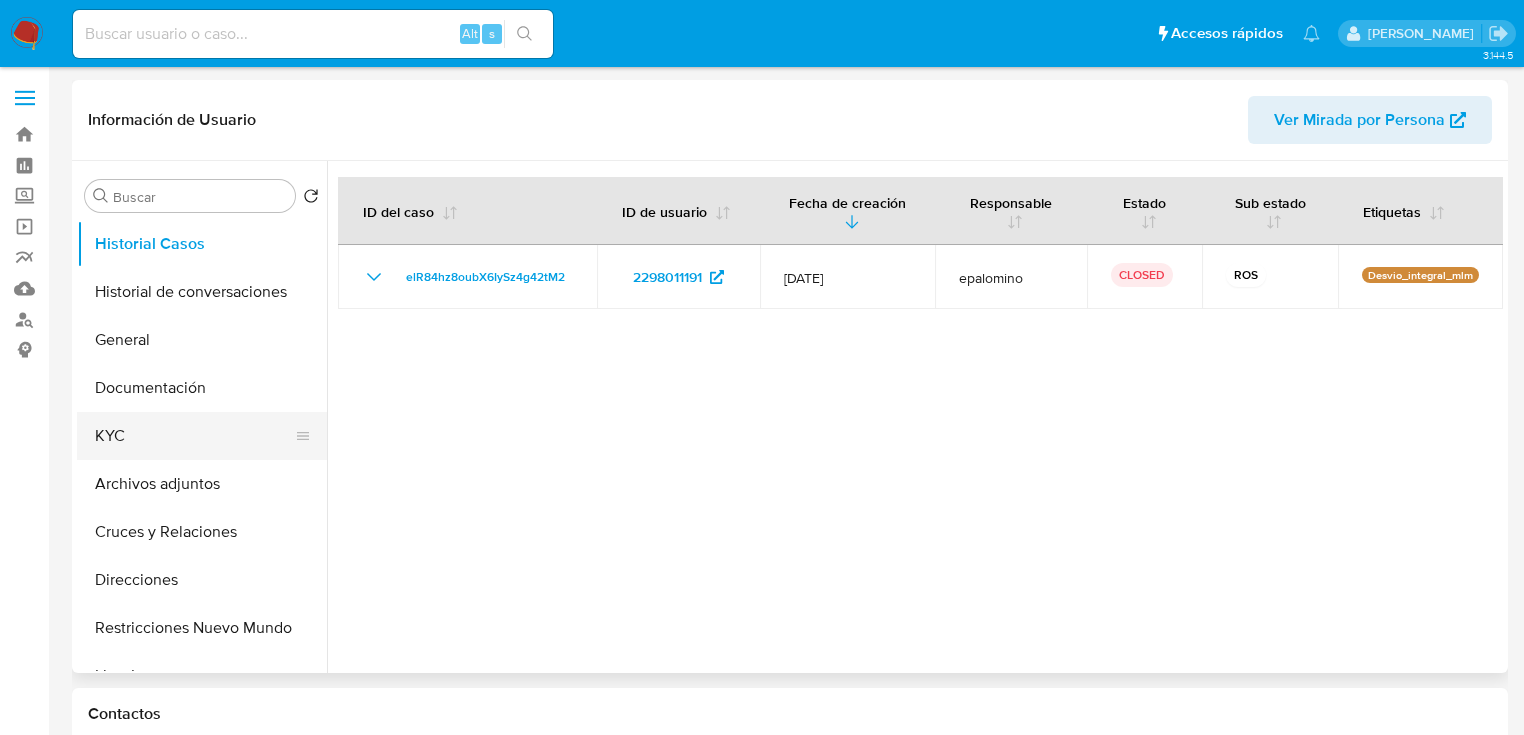 click on "KYC" at bounding box center [194, 436] 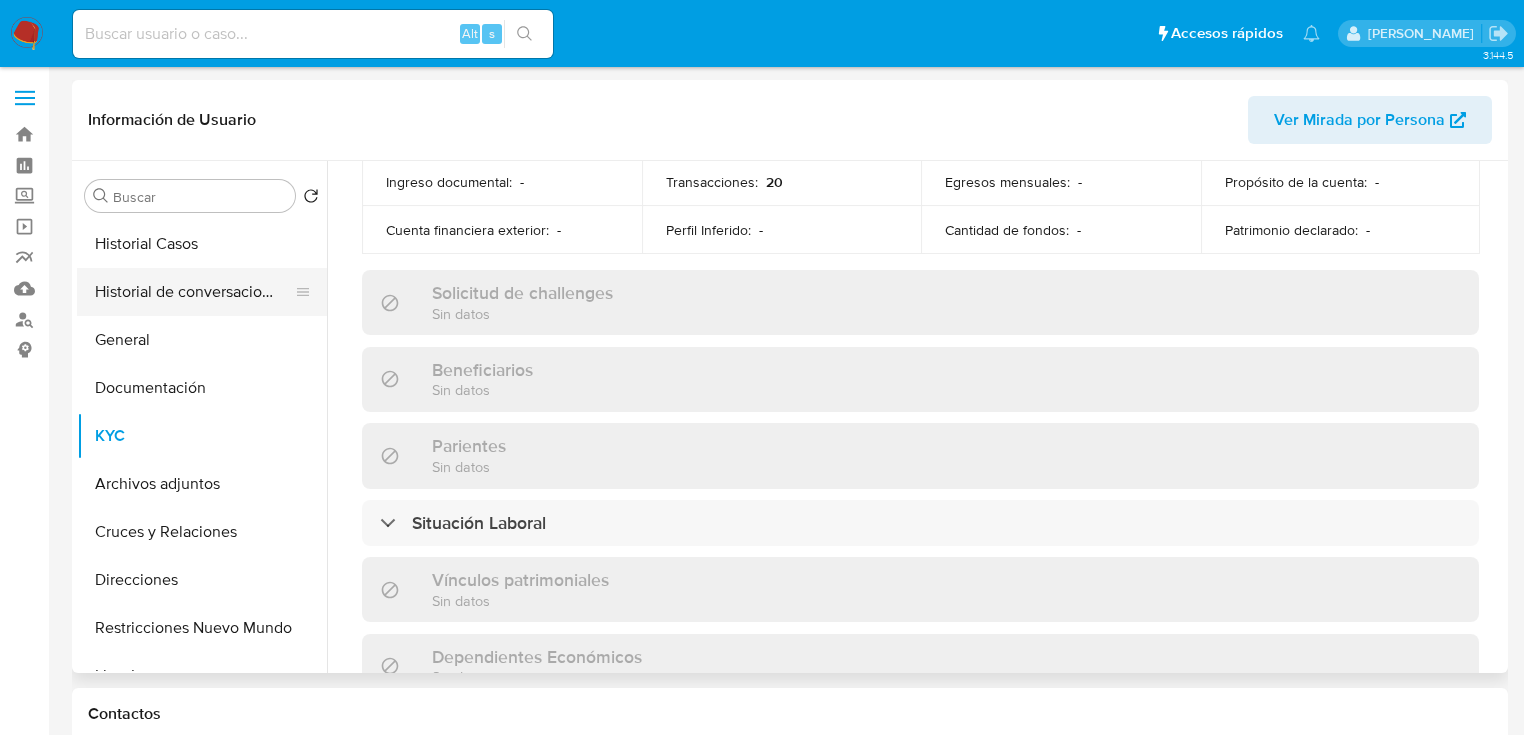 scroll, scrollTop: 720, scrollLeft: 0, axis: vertical 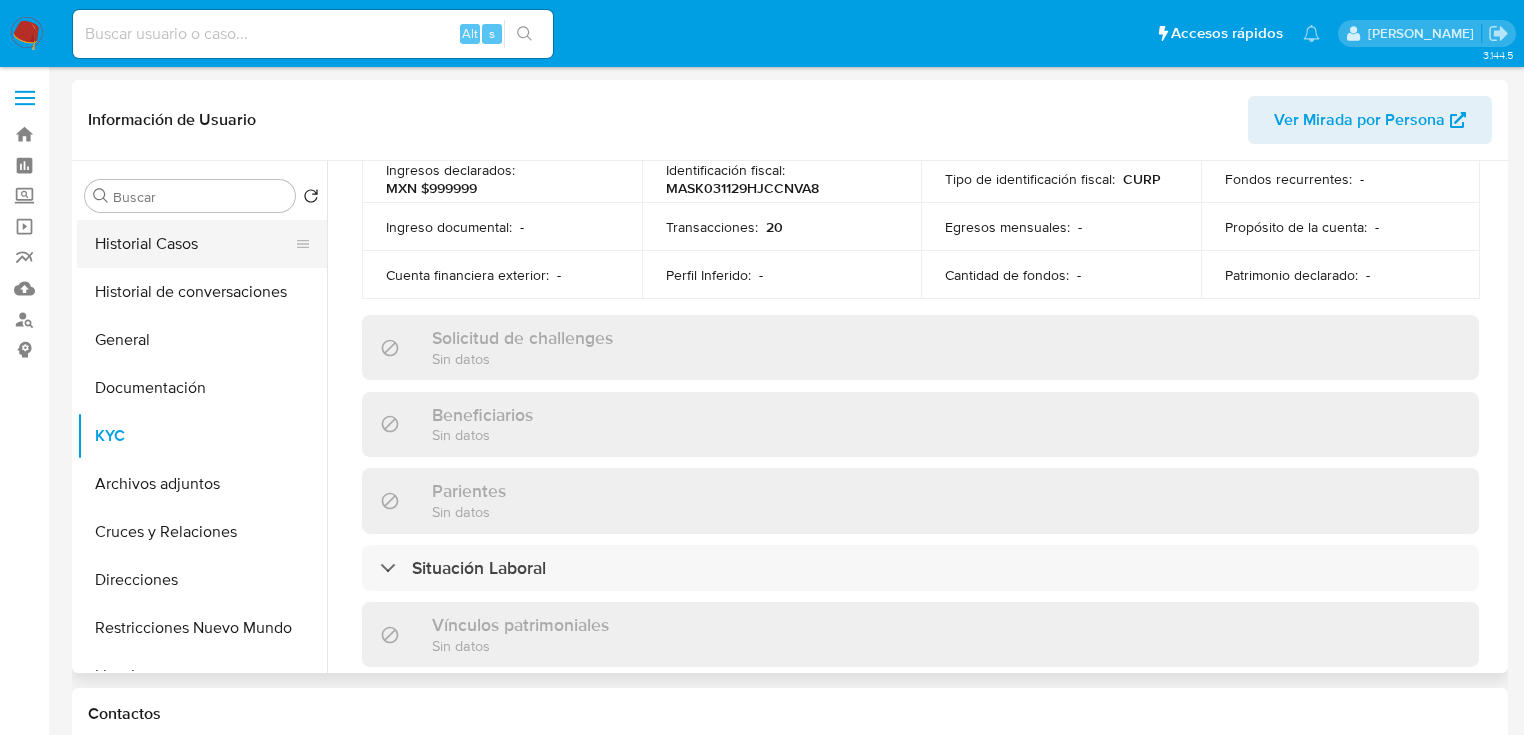 click on "Historial Casos" at bounding box center (194, 244) 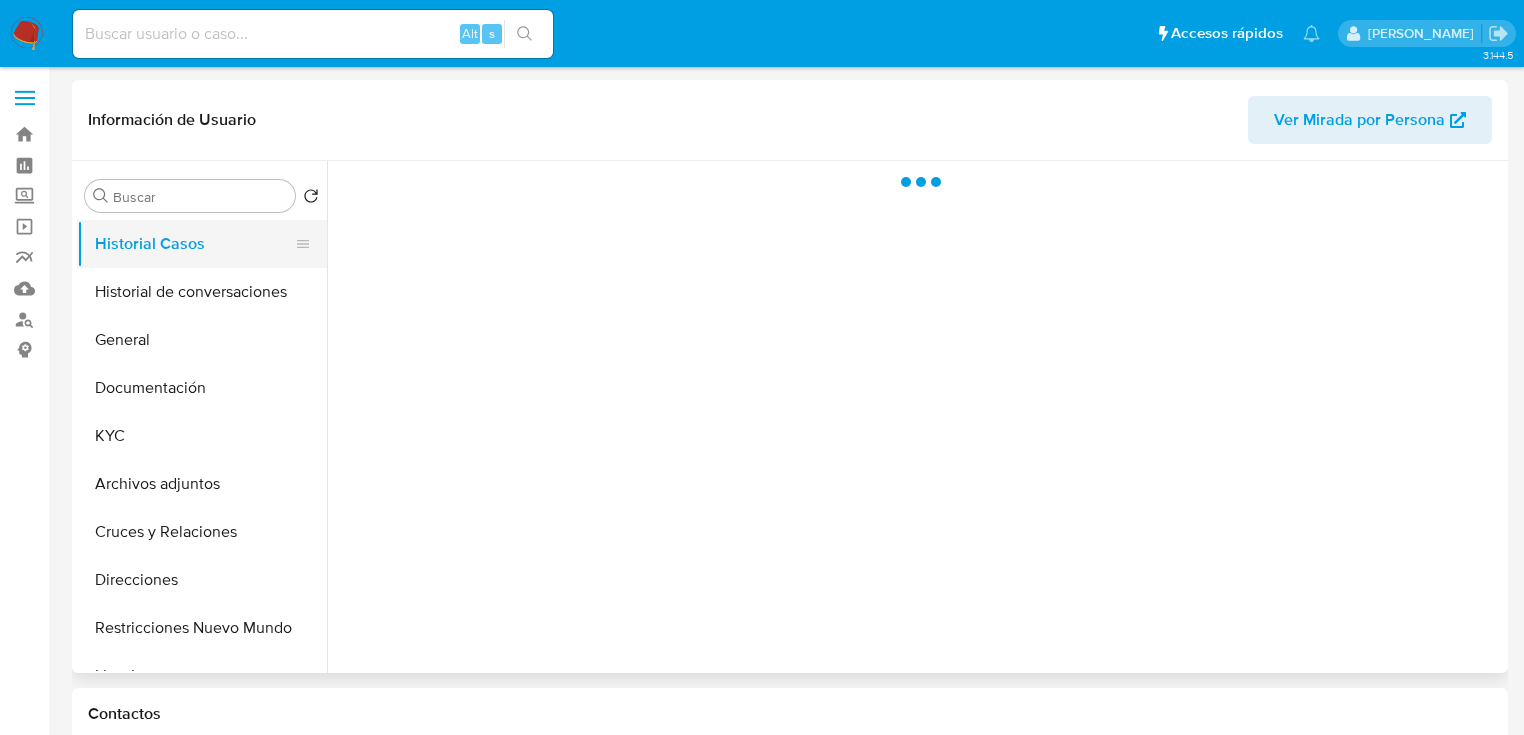 scroll, scrollTop: 0, scrollLeft: 0, axis: both 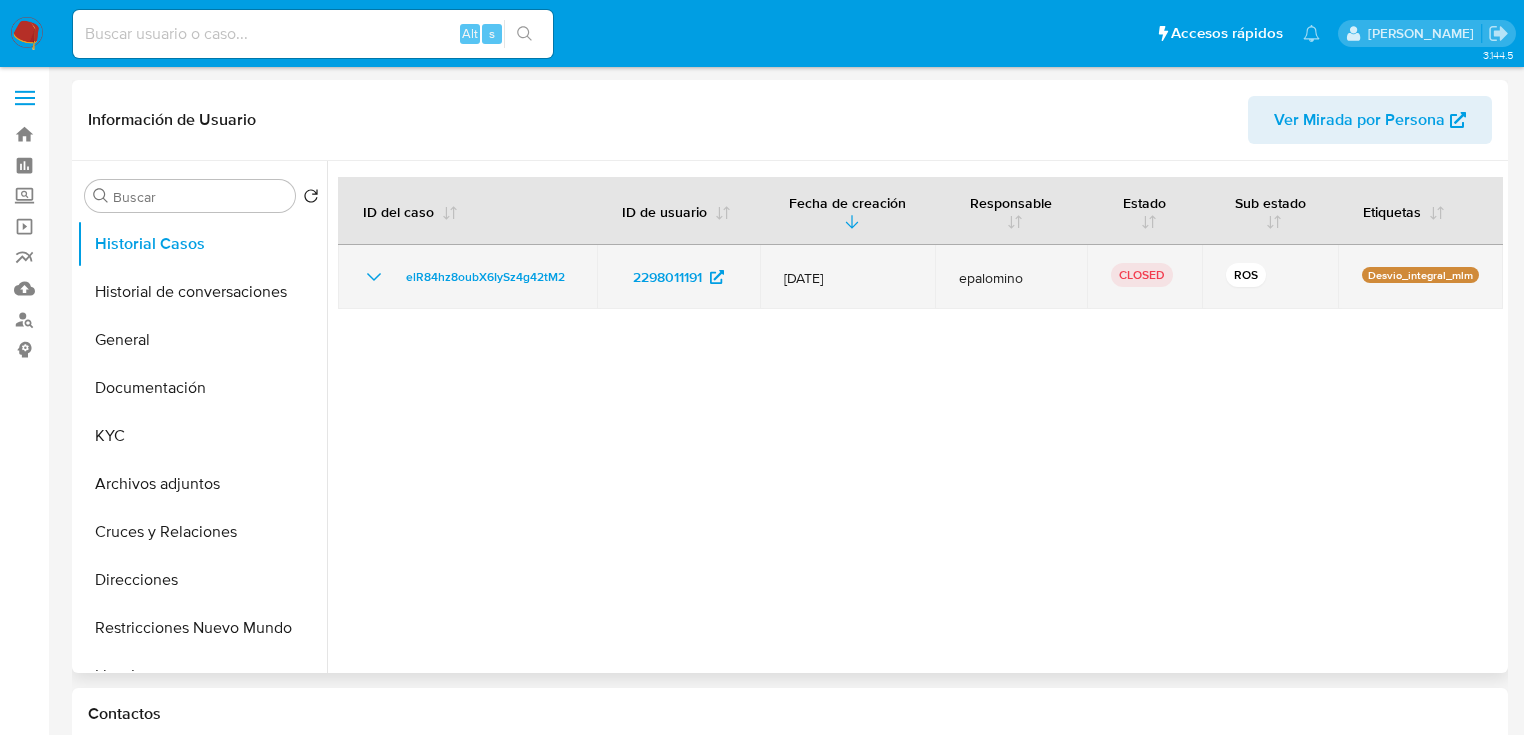 click 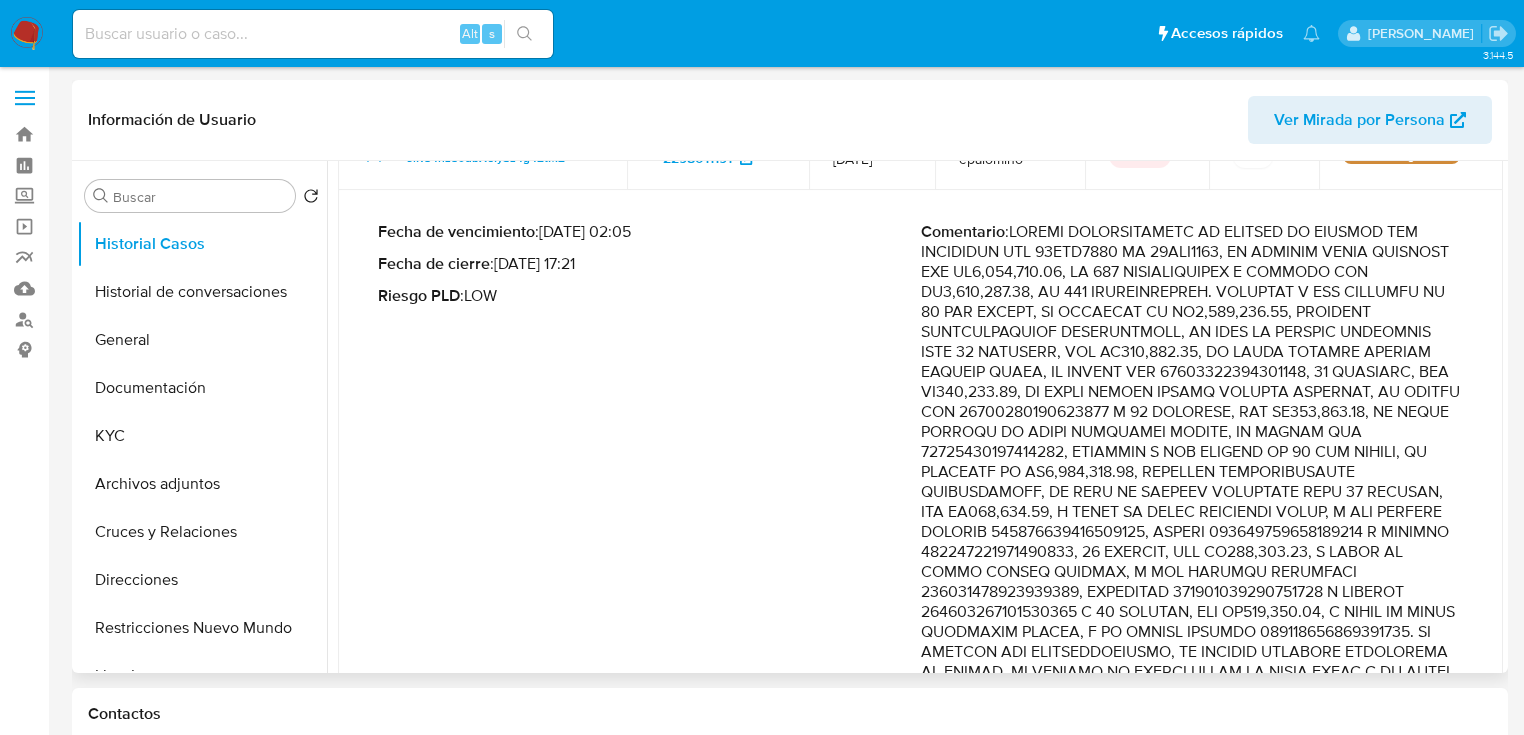 scroll, scrollTop: 0, scrollLeft: 0, axis: both 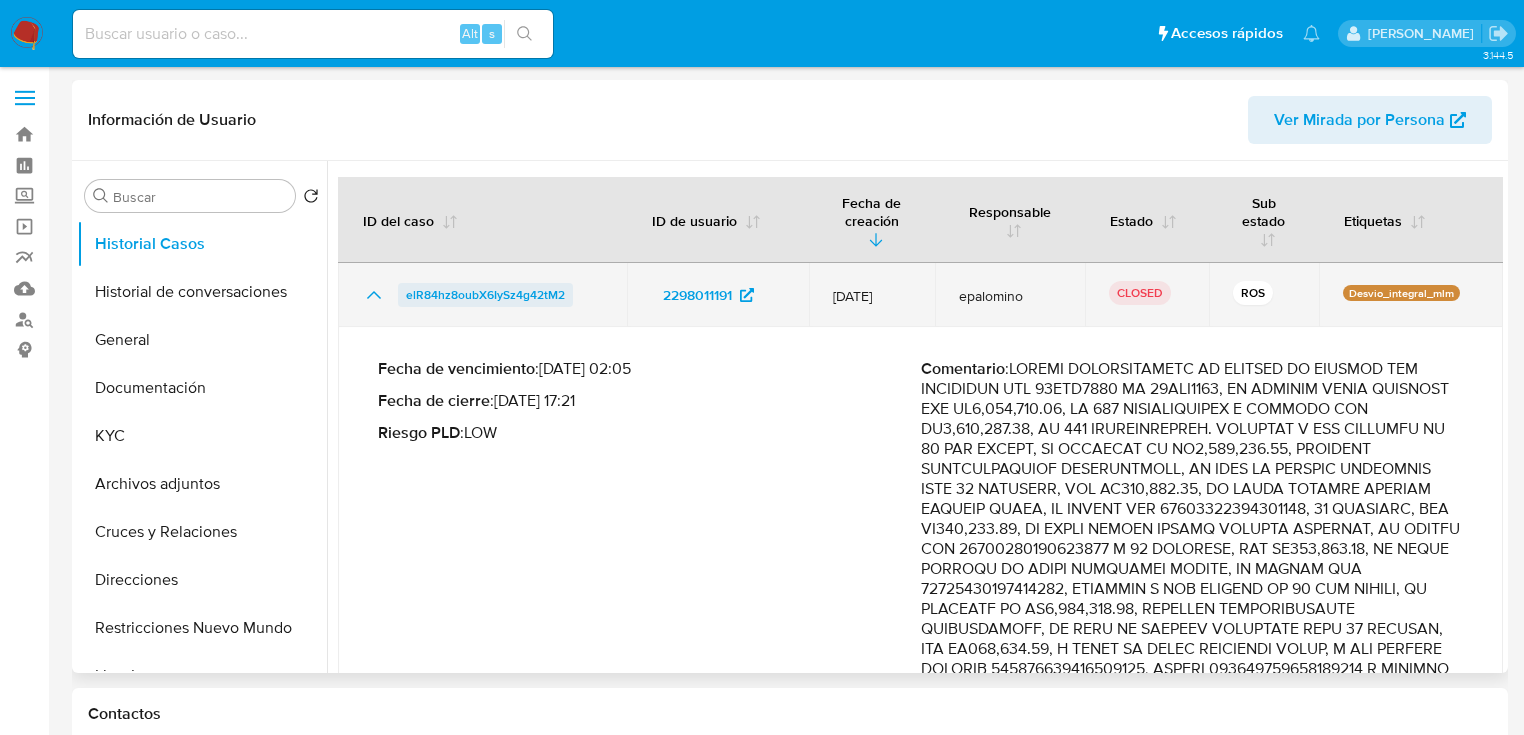 click on "elR84hz8oubX6IySz4g42tM2" at bounding box center [485, 295] 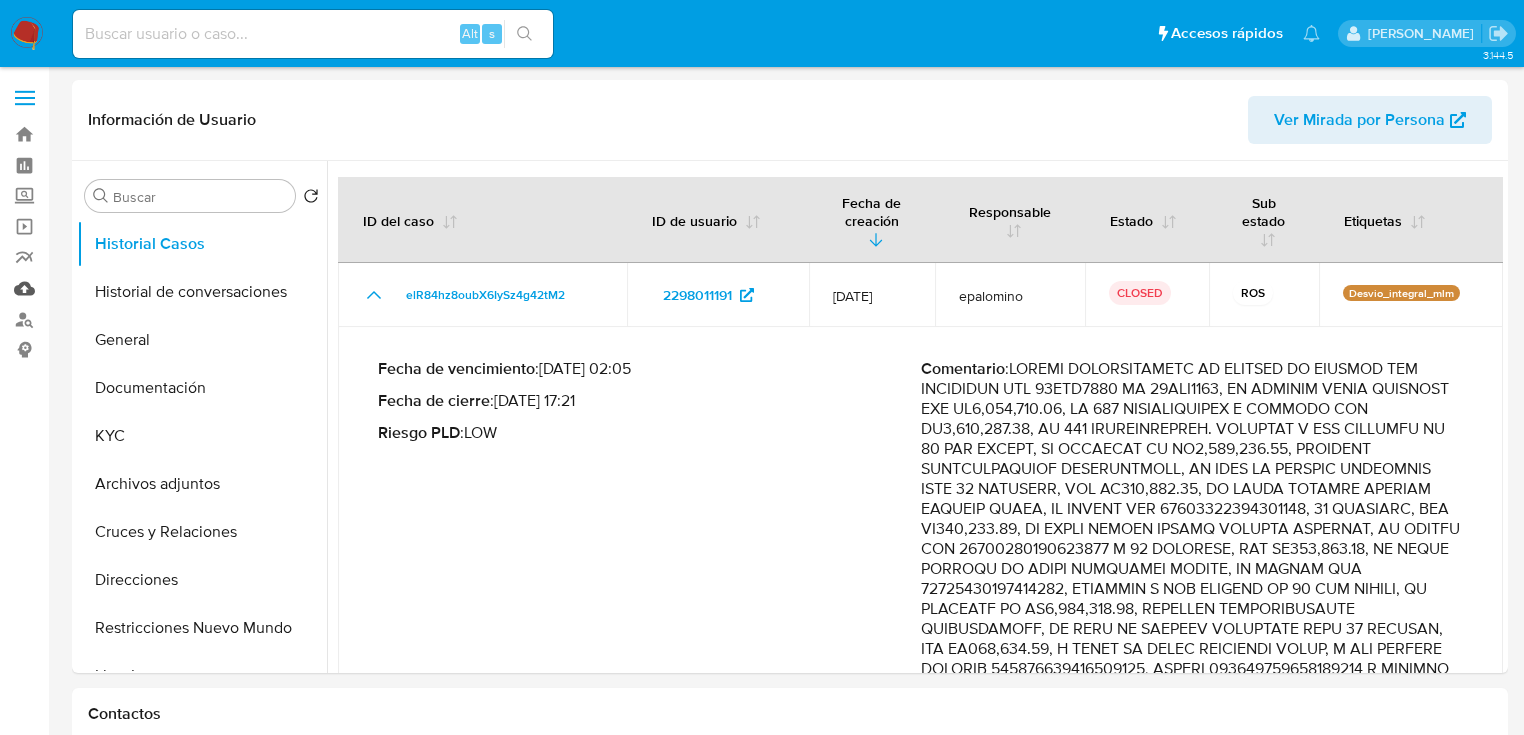 click on "Mulan" at bounding box center [119, 288] 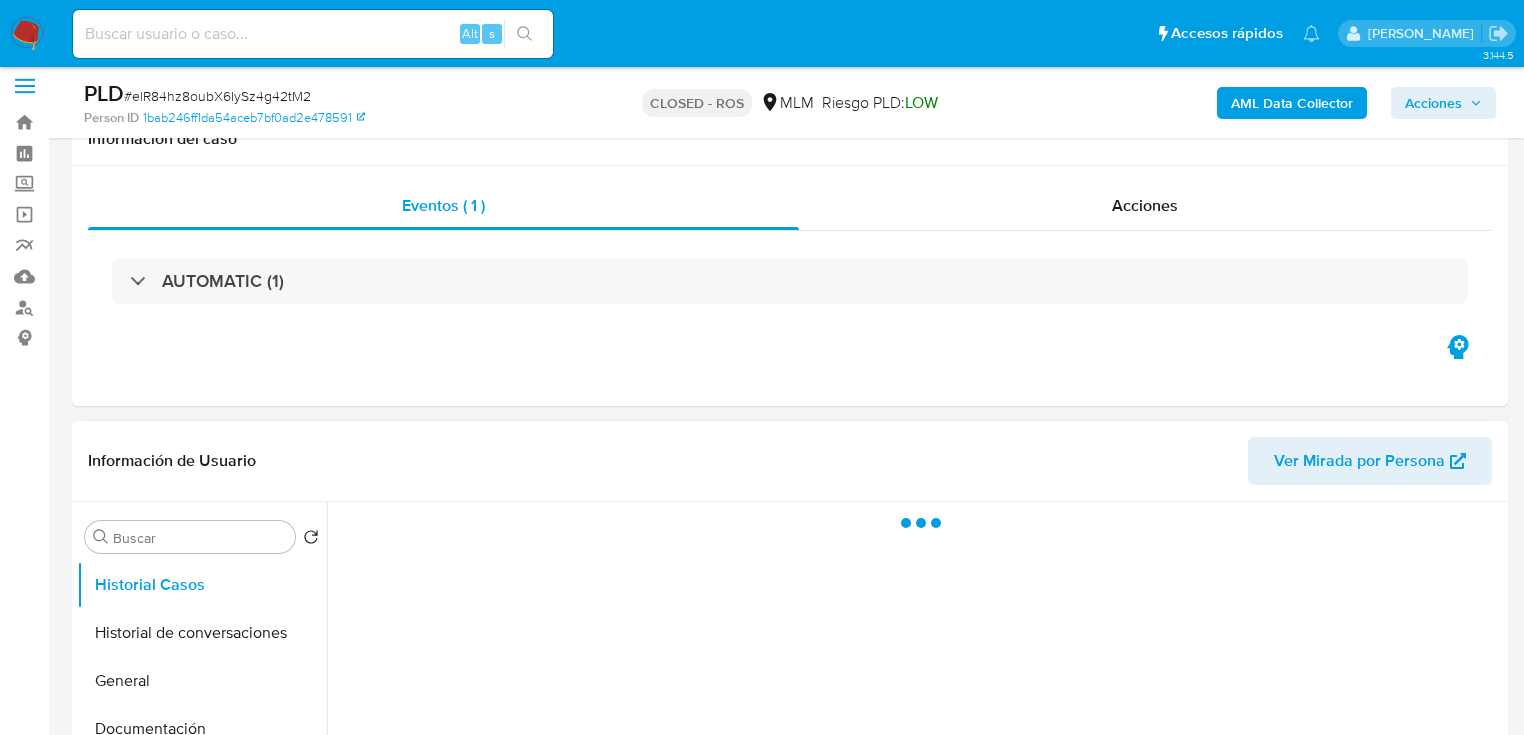 scroll, scrollTop: 0, scrollLeft: 0, axis: both 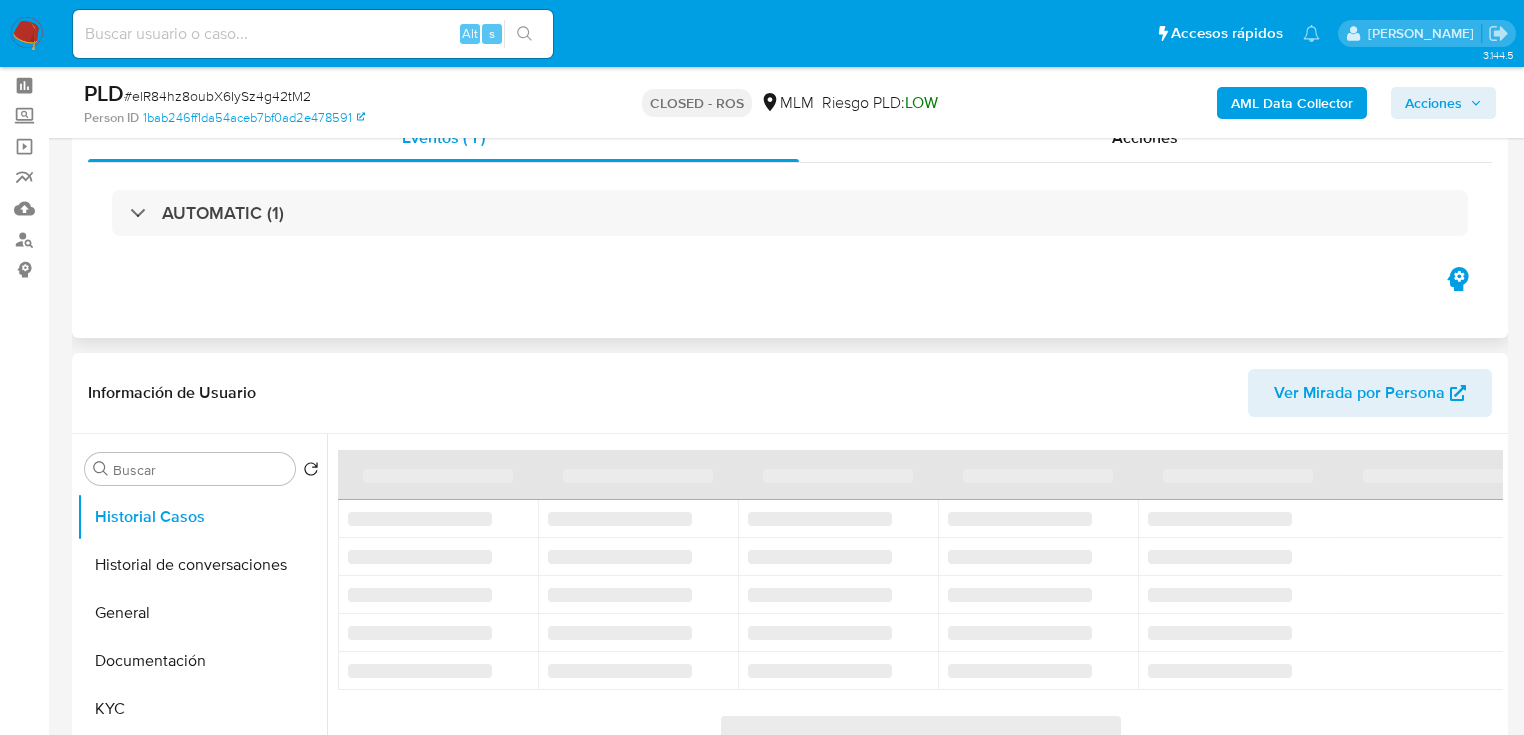 select on "10" 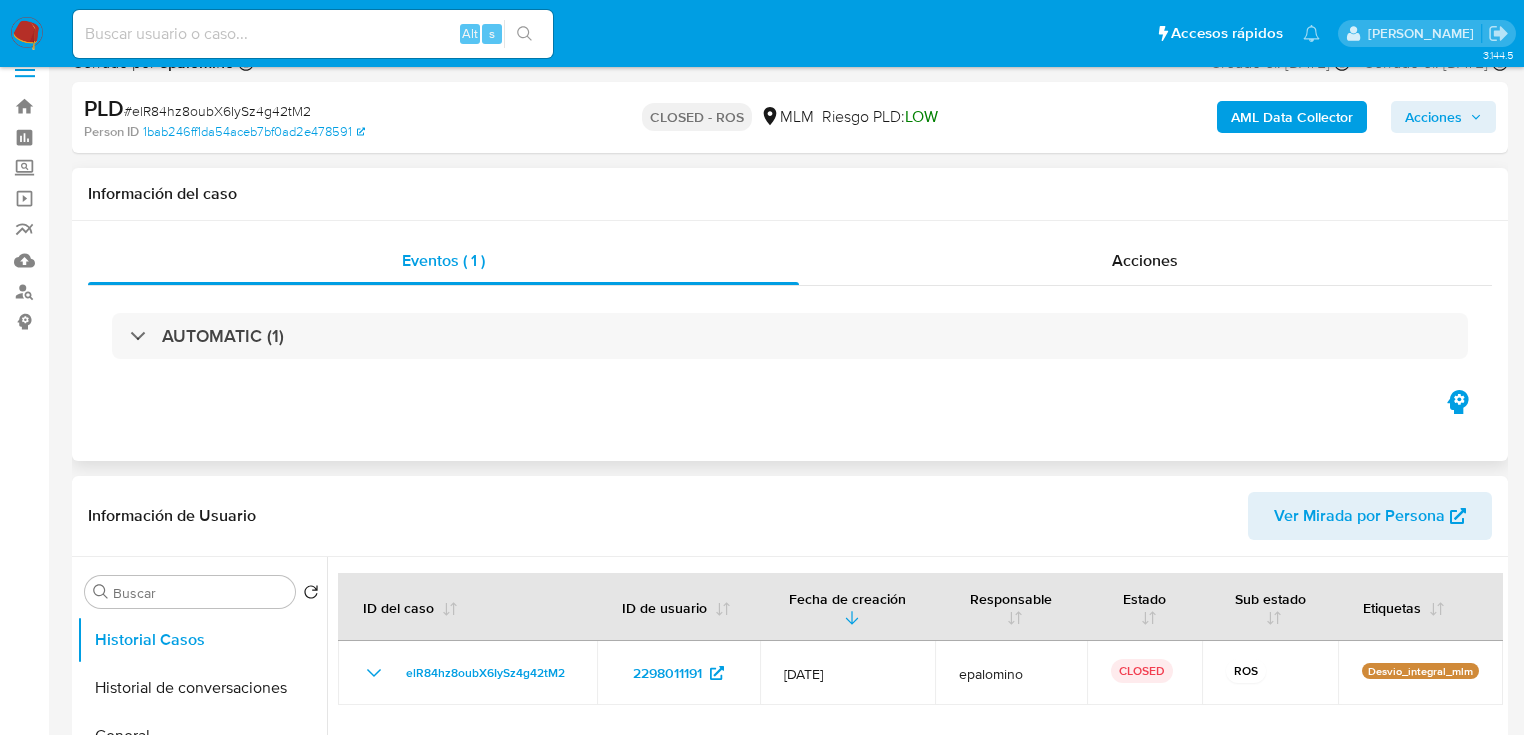scroll, scrollTop: 0, scrollLeft: 0, axis: both 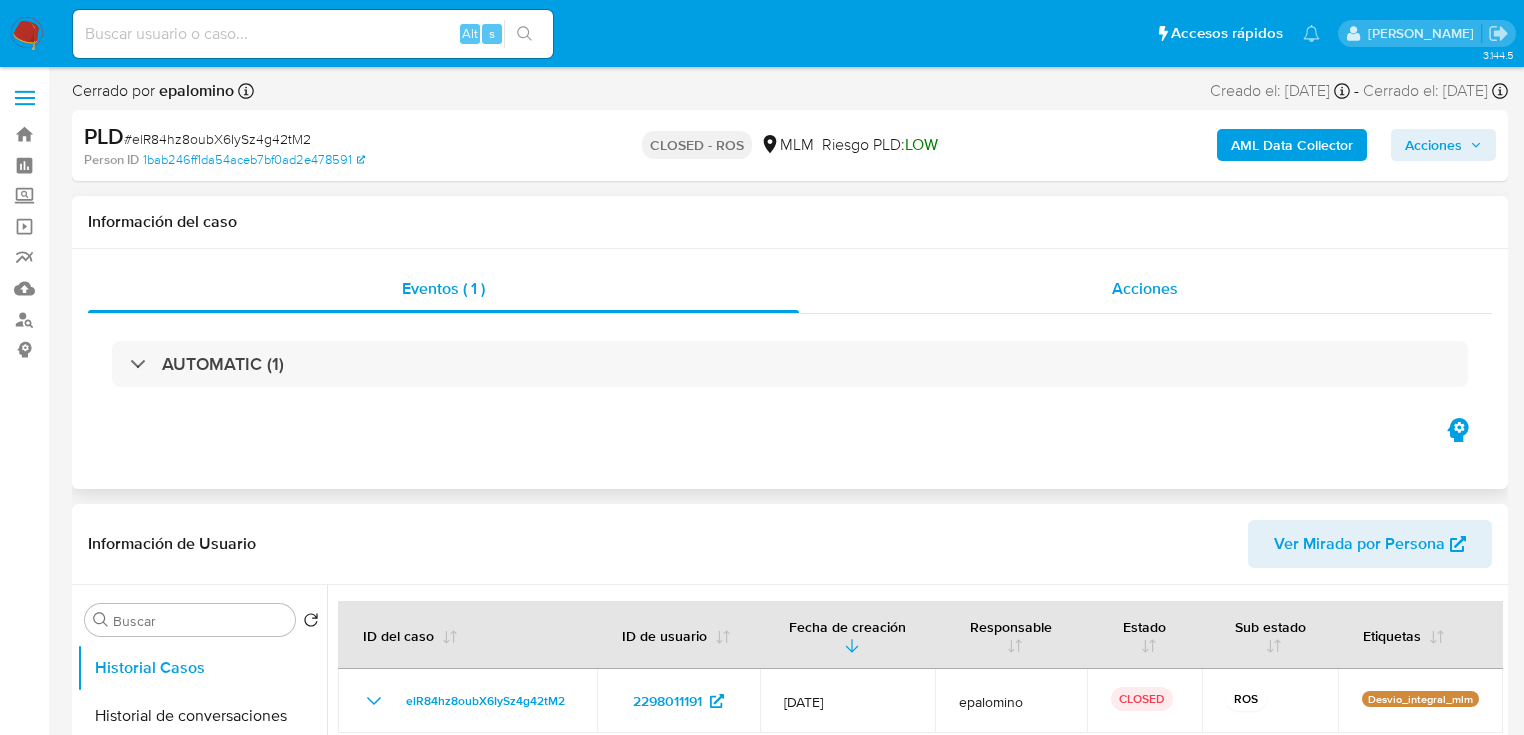 click on "Acciones" at bounding box center [1146, 289] 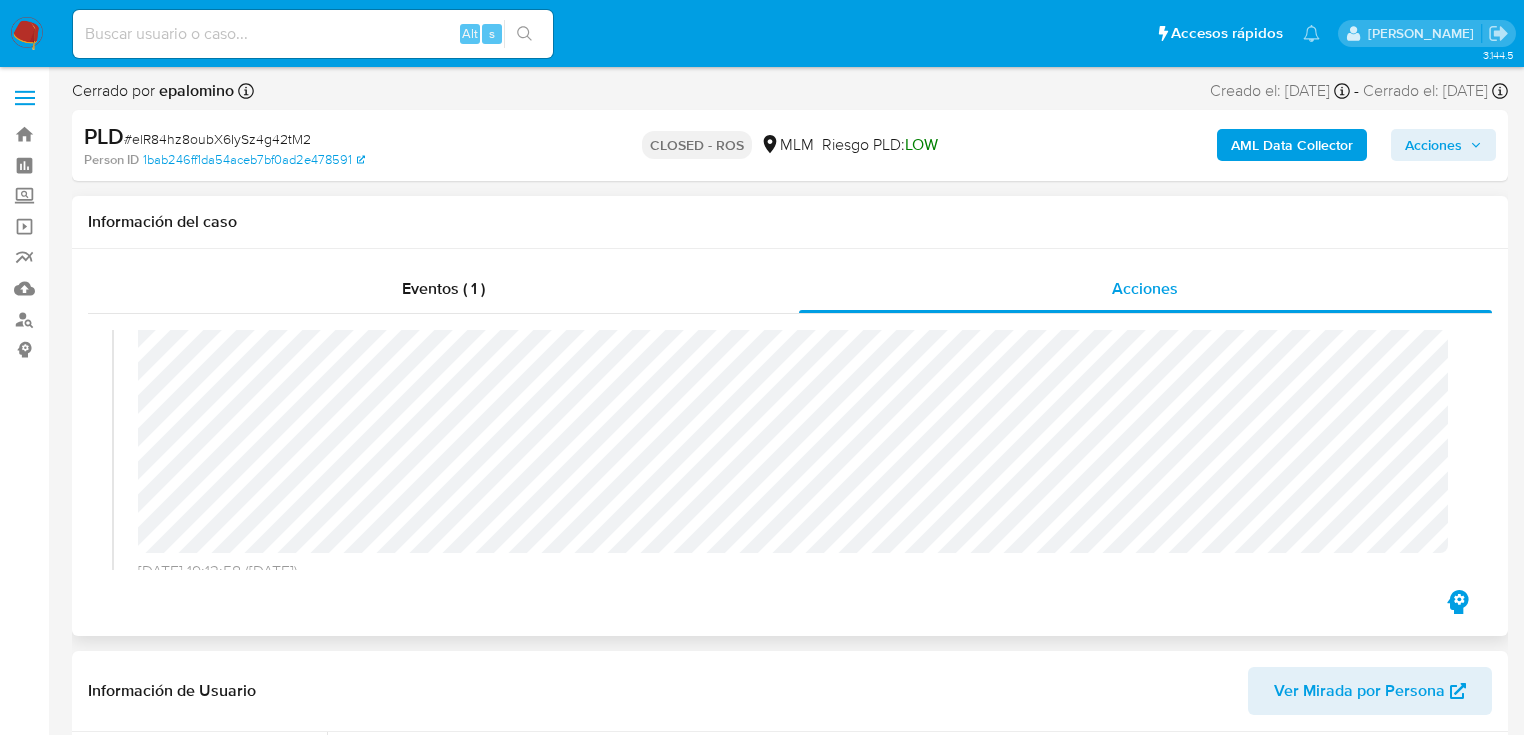 scroll, scrollTop: 1280, scrollLeft: 0, axis: vertical 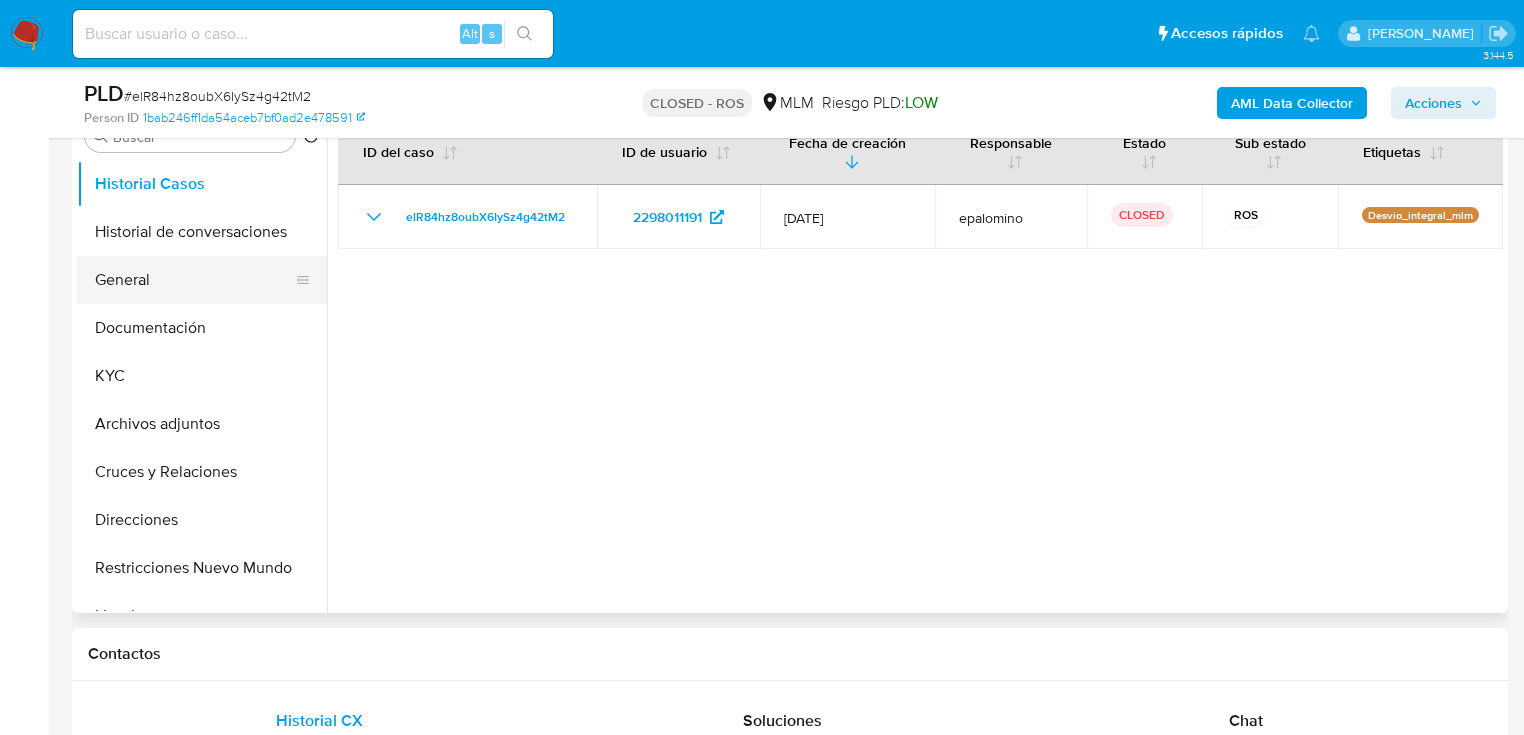 click on "General" at bounding box center [194, 280] 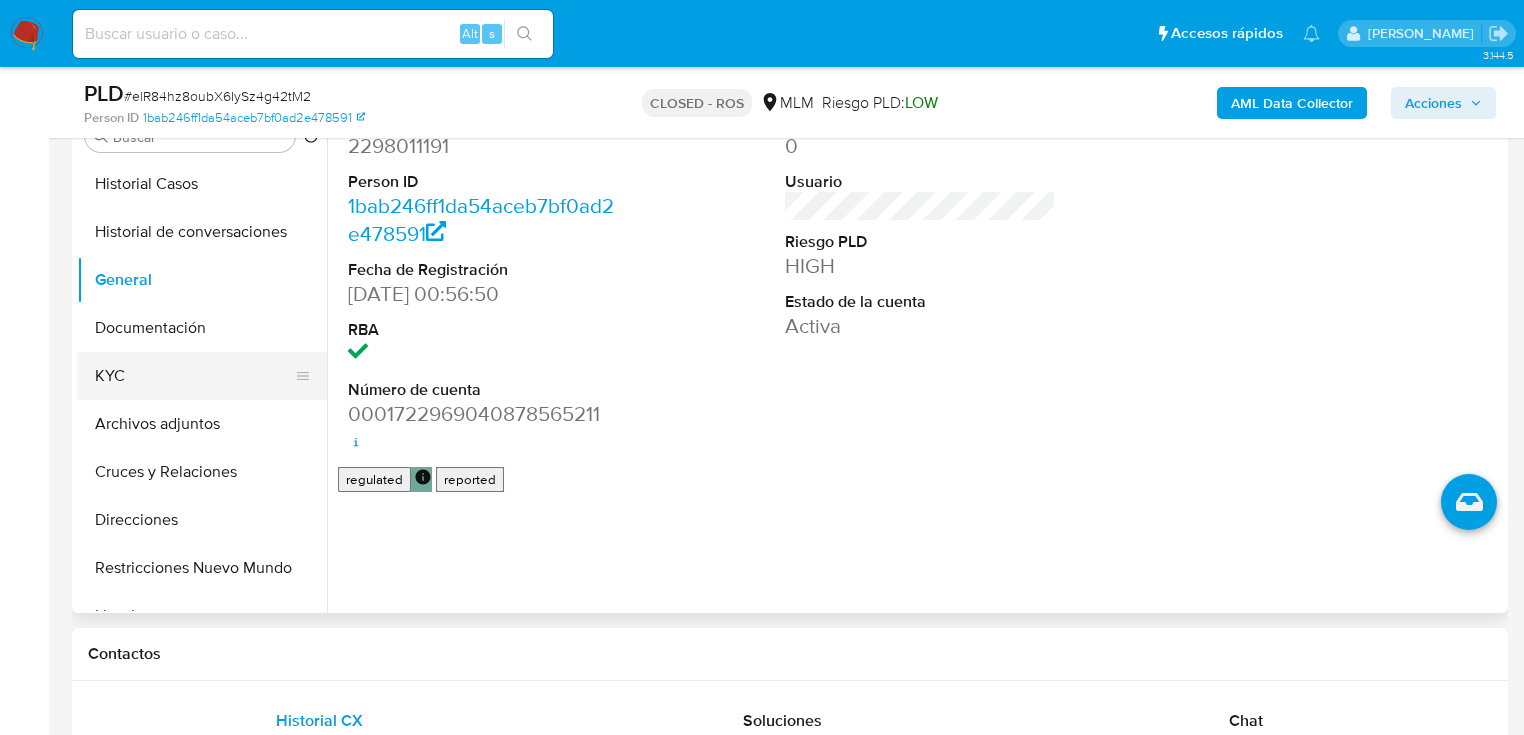 scroll, scrollTop: 480, scrollLeft: 0, axis: vertical 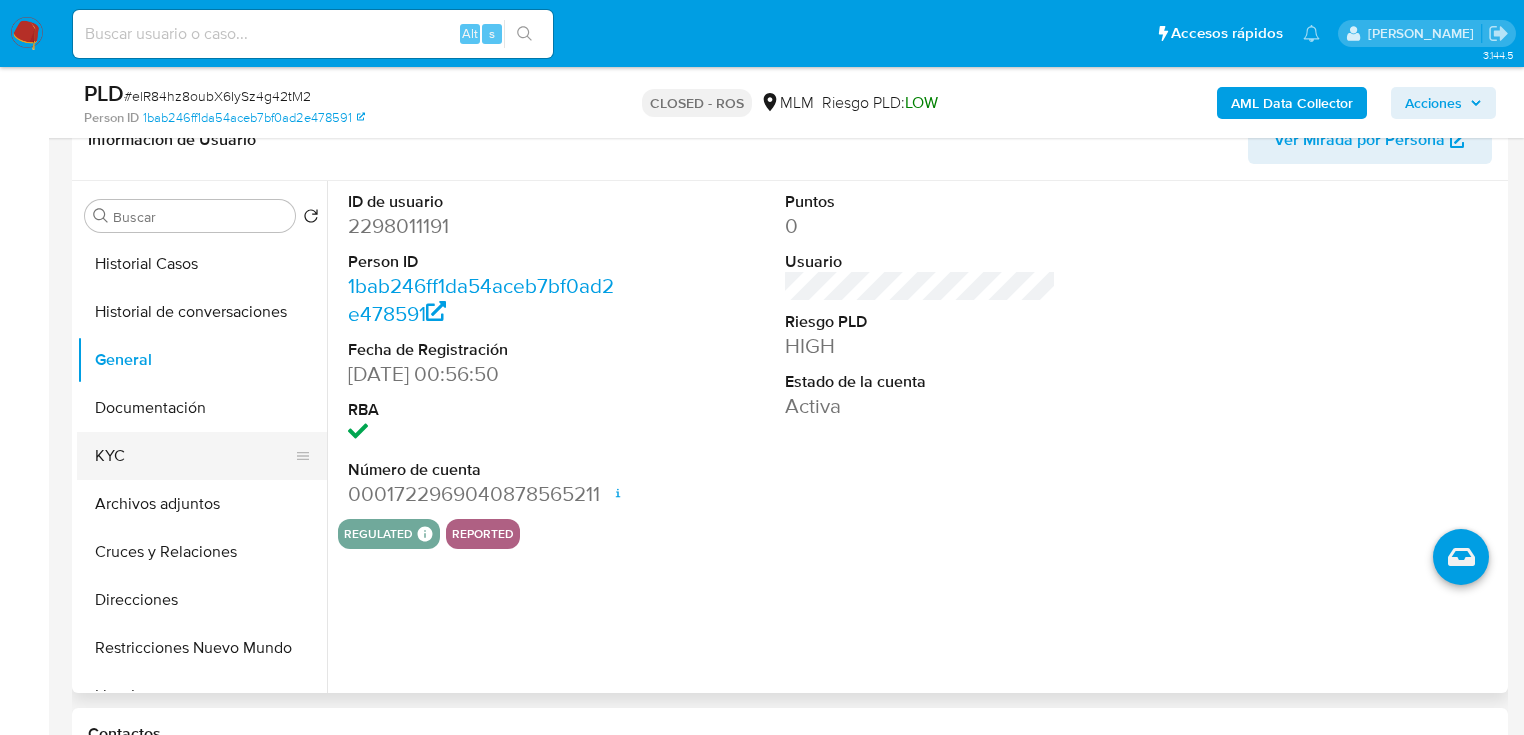 click on "KYC" at bounding box center [194, 456] 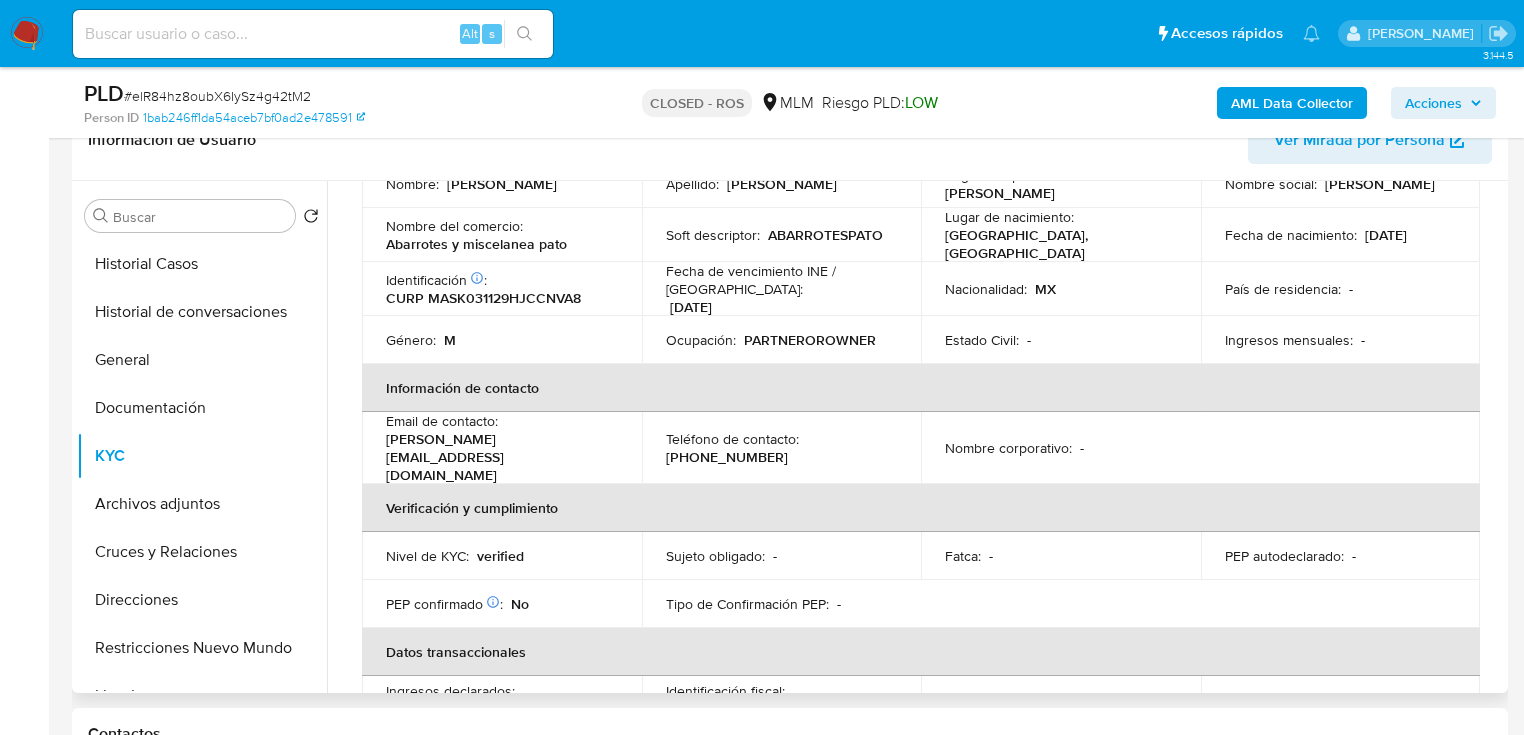 scroll, scrollTop: 0, scrollLeft: 0, axis: both 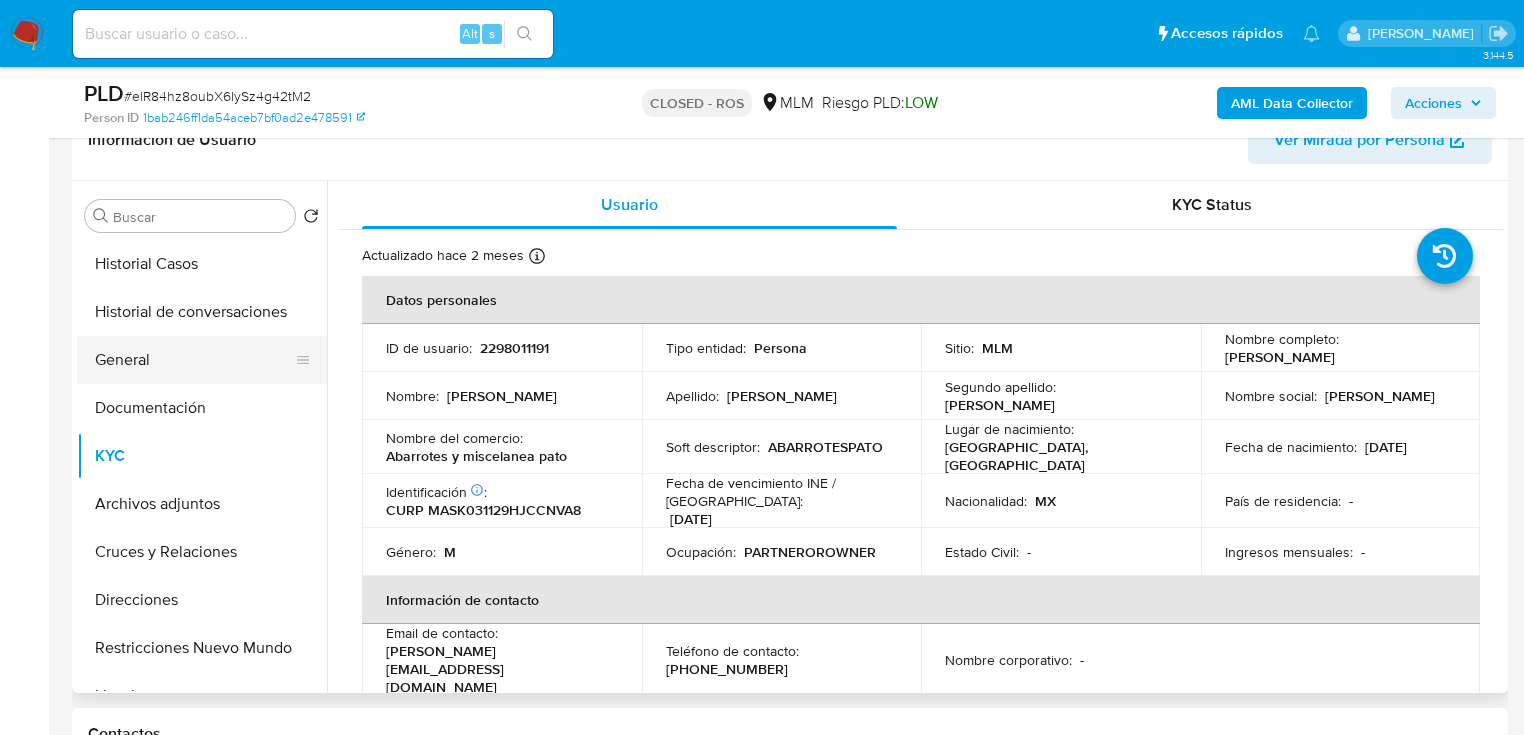 click on "Historial Casos Historial de conversaciones General Documentación KYC Archivos adjuntos Cruces y Relaciones Direcciones Restricciones Nuevo Mundo Lista Interna Listas Externas Devices Geolocation Información de accesos Créditos Items Cuentas Bancarias Datos Modificados Dispositivos Point IV Challenges Fecha Compliant Historial Riesgo PLD Insurtech Marcas AML Perfiles Tarjetas Anticipos de dinero" at bounding box center (202, 465) 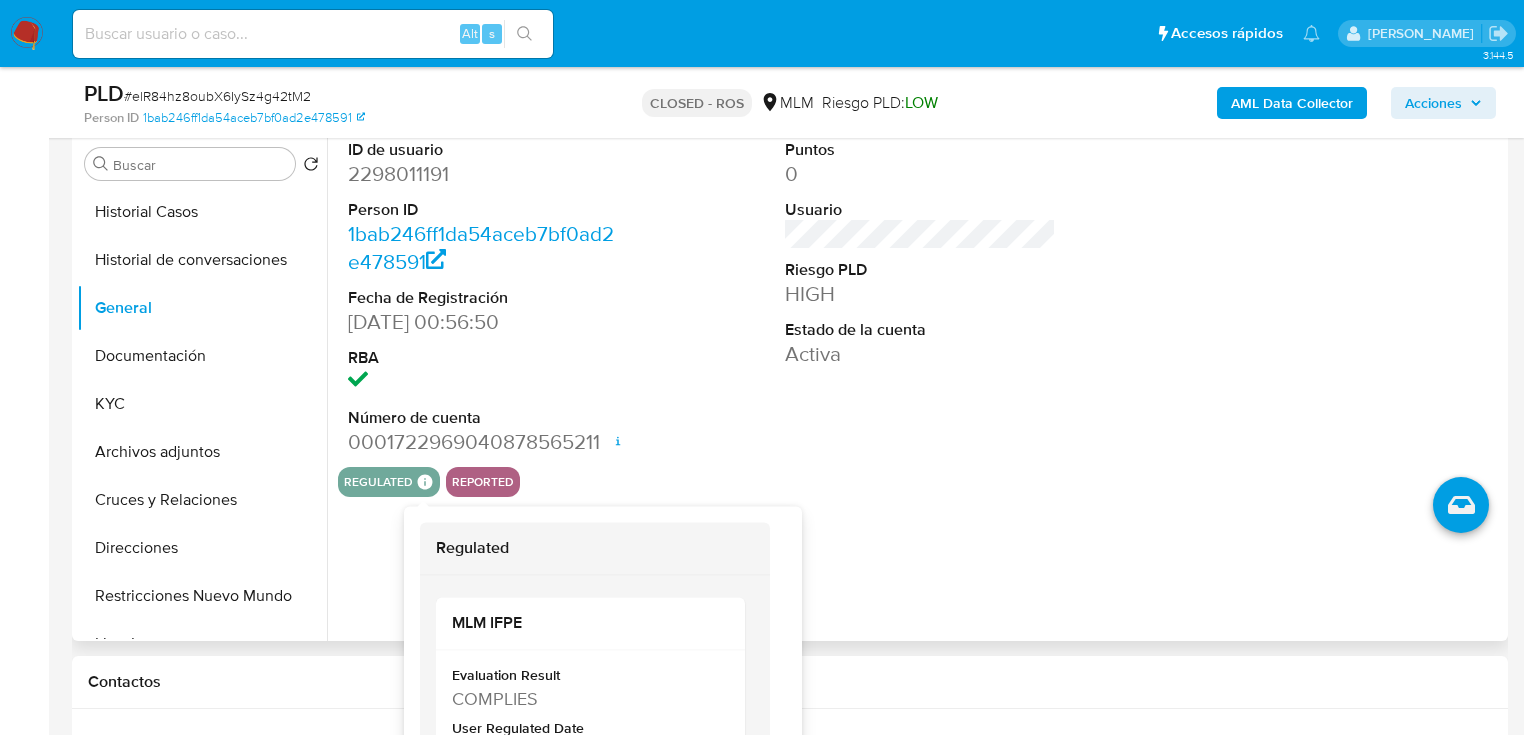 scroll, scrollTop: 560, scrollLeft: 0, axis: vertical 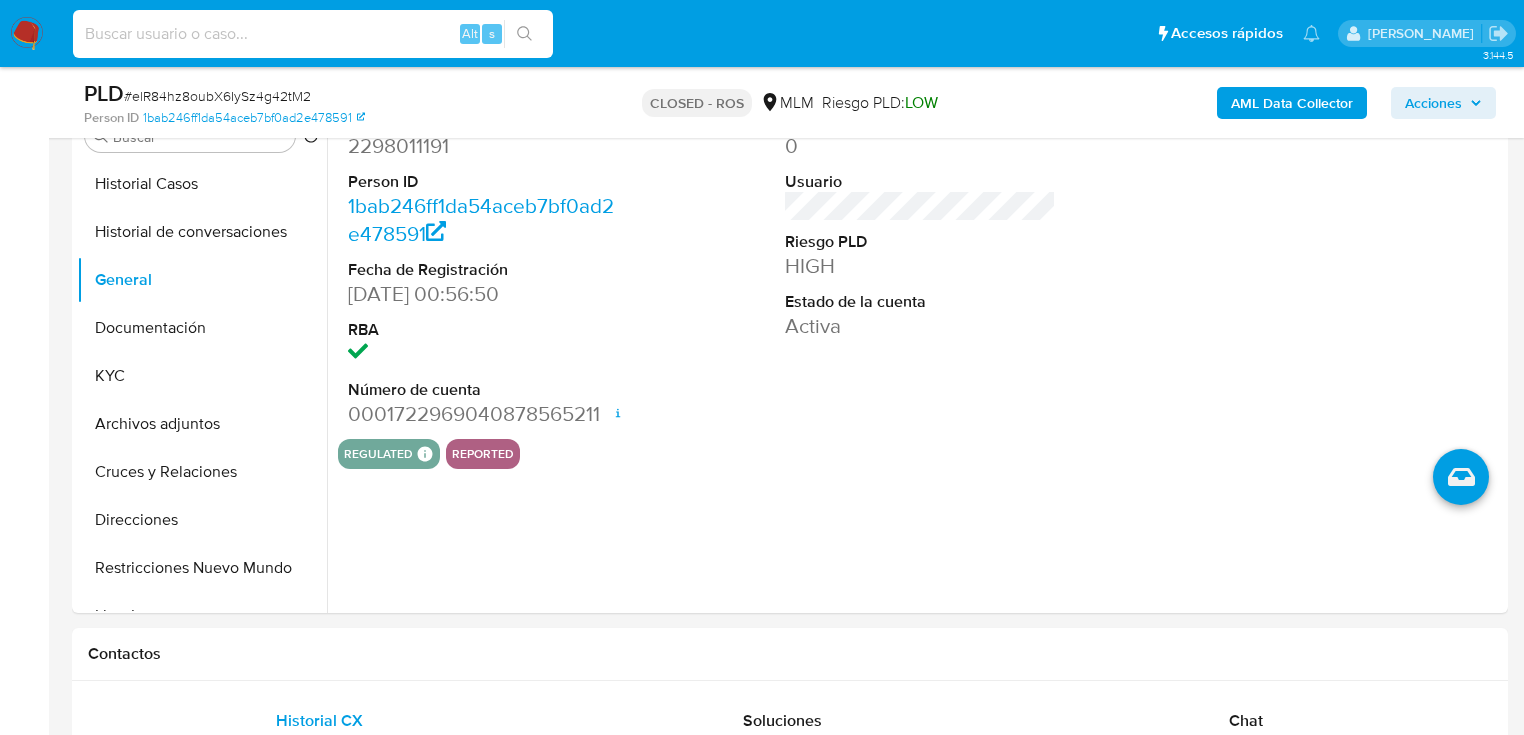 drag, startPoint x: 298, startPoint y: 40, endPoint x: 400, endPoint y: 32, distance: 102.31325 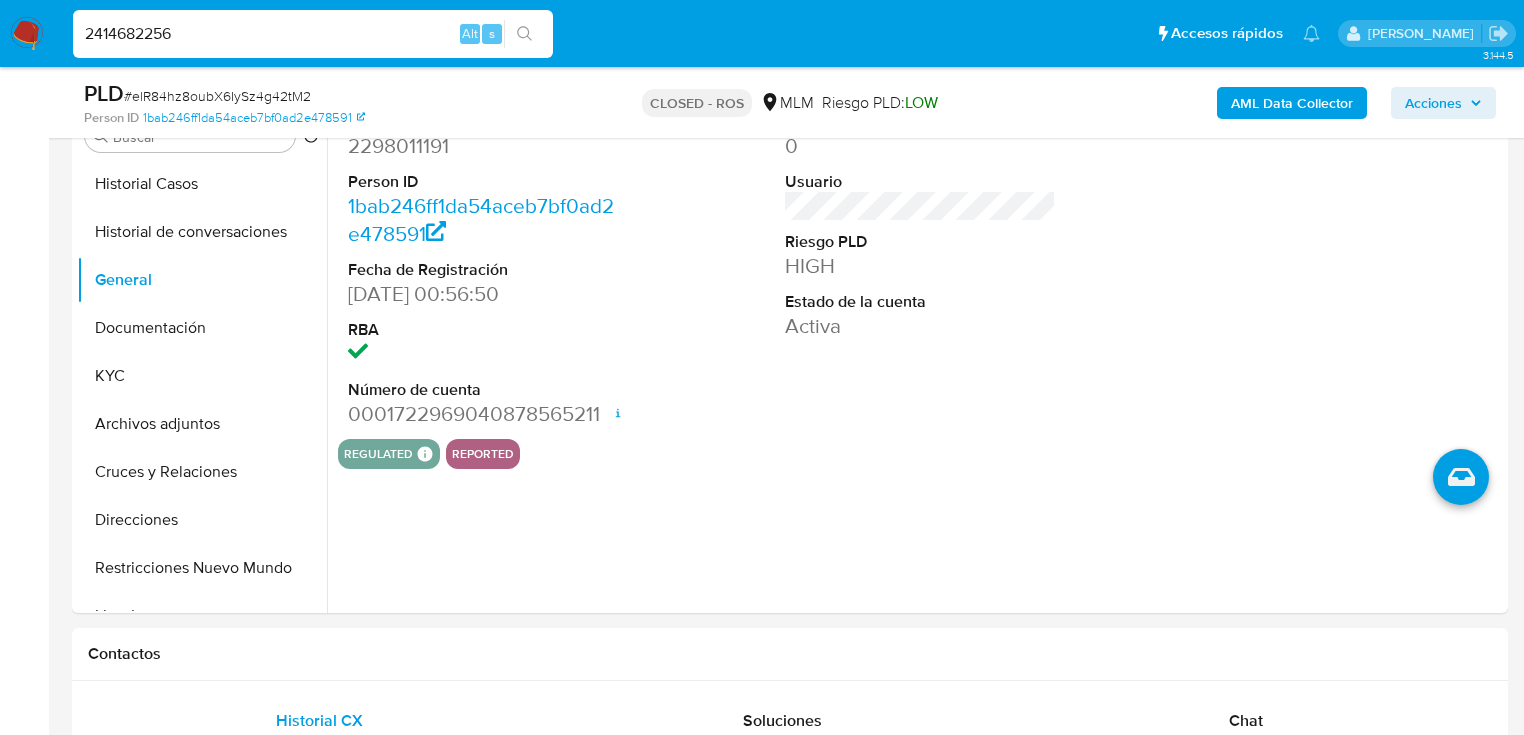 type on "2414682256" 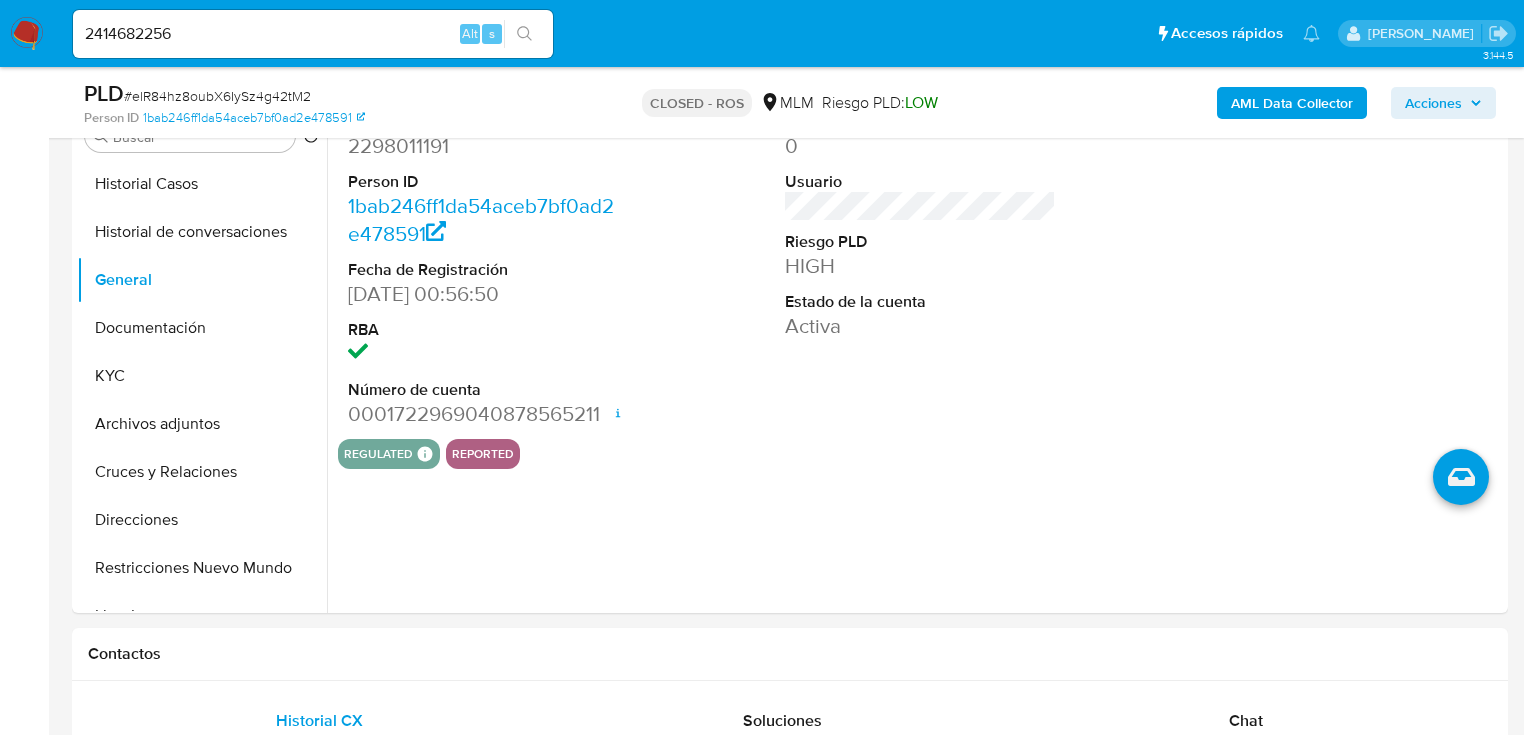 click 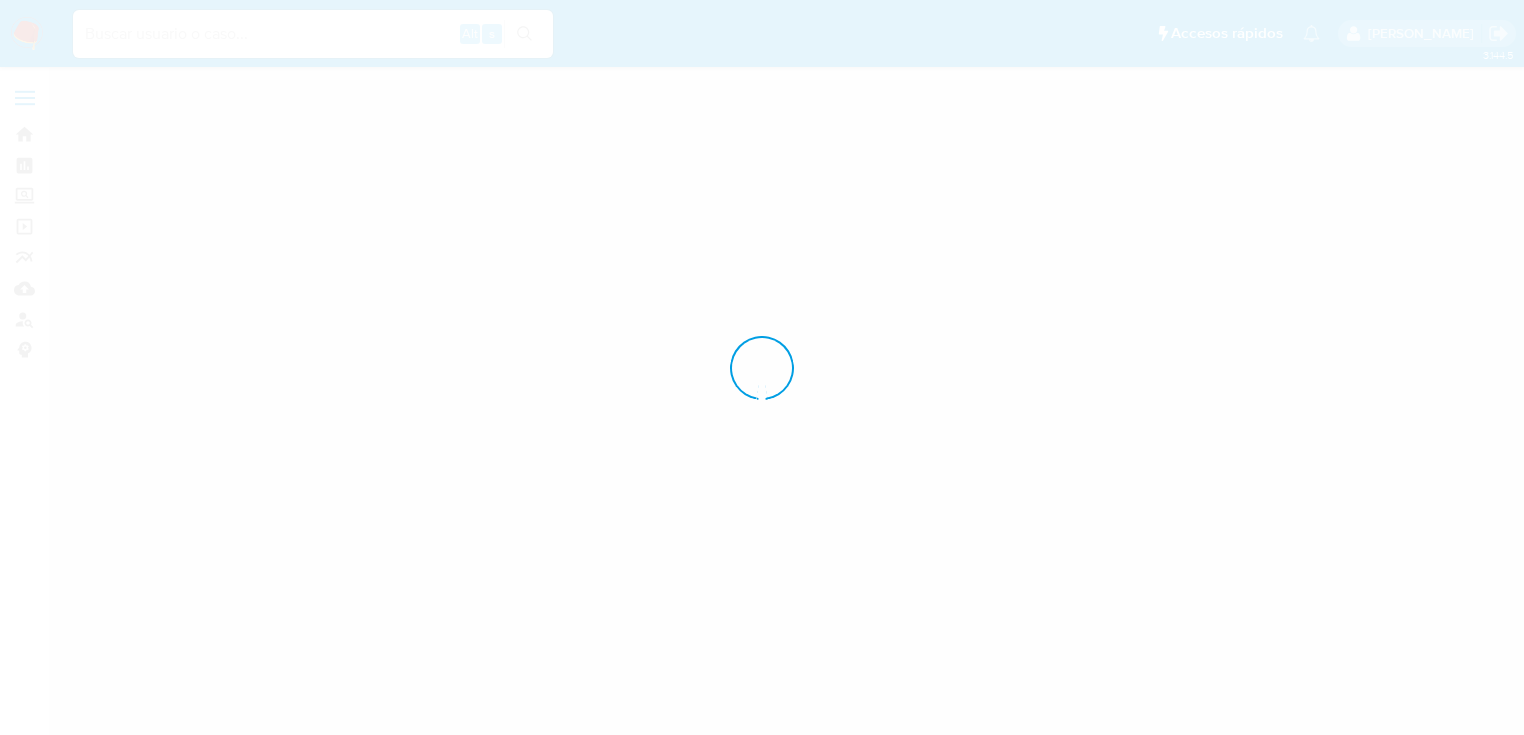 scroll, scrollTop: 0, scrollLeft: 0, axis: both 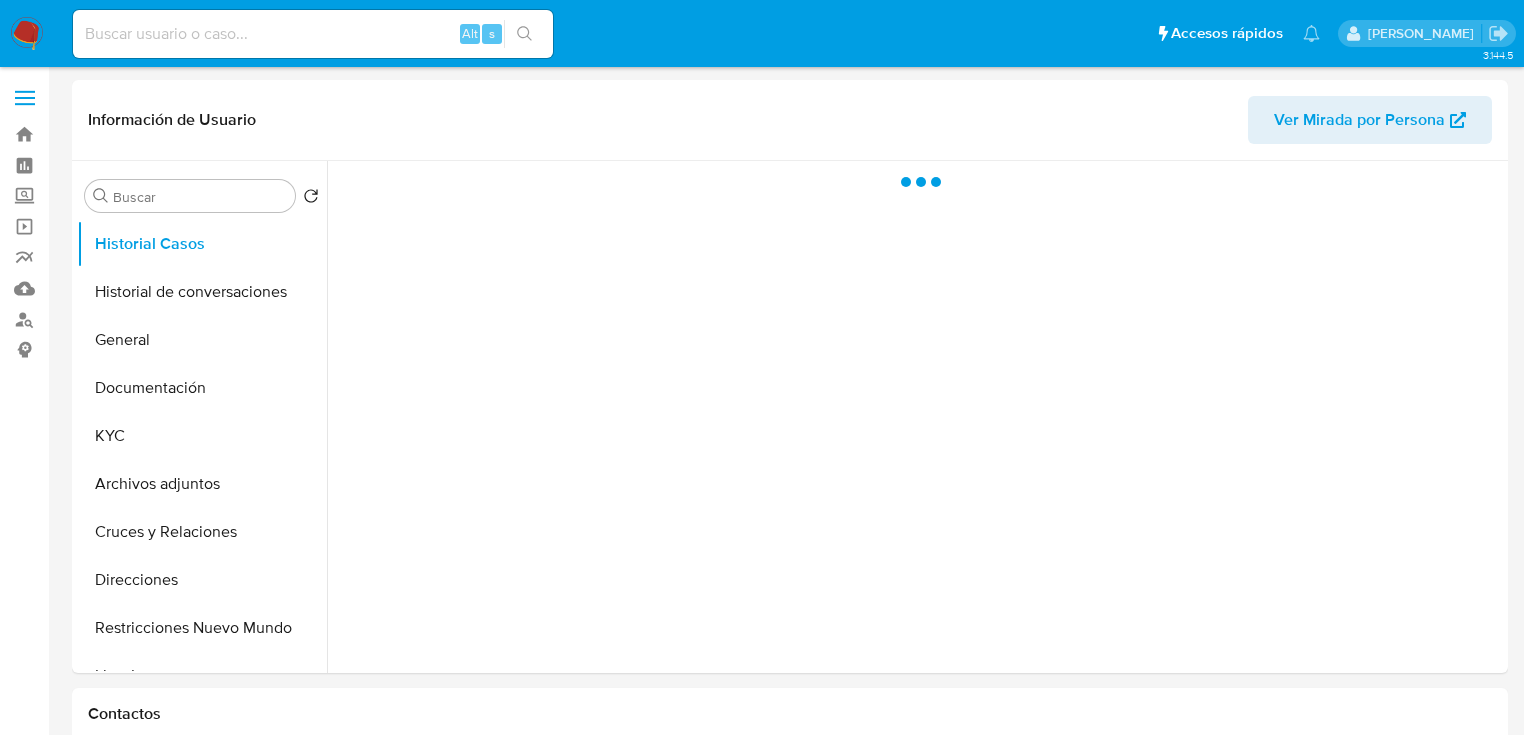 click at bounding box center (313, 34) 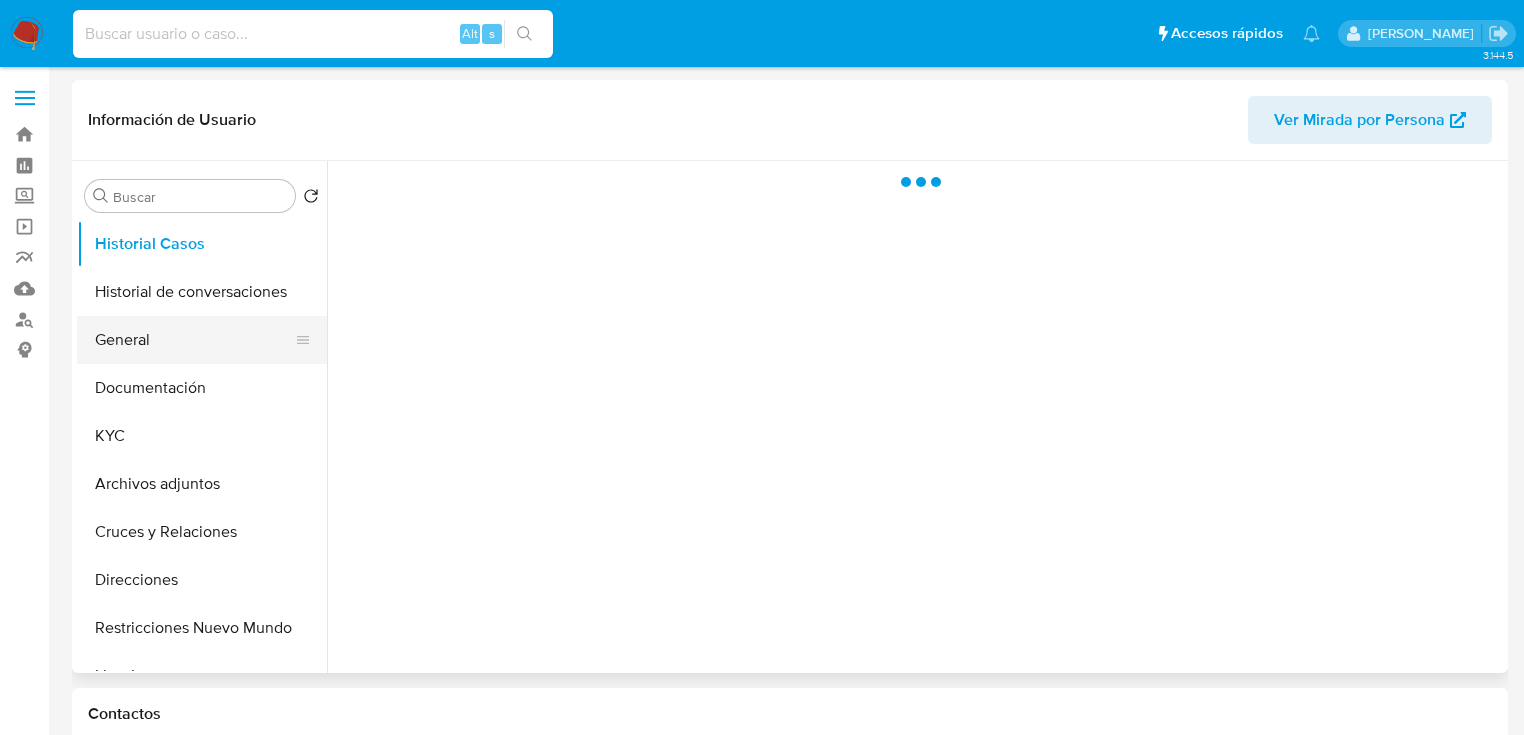 click on "General" at bounding box center [194, 340] 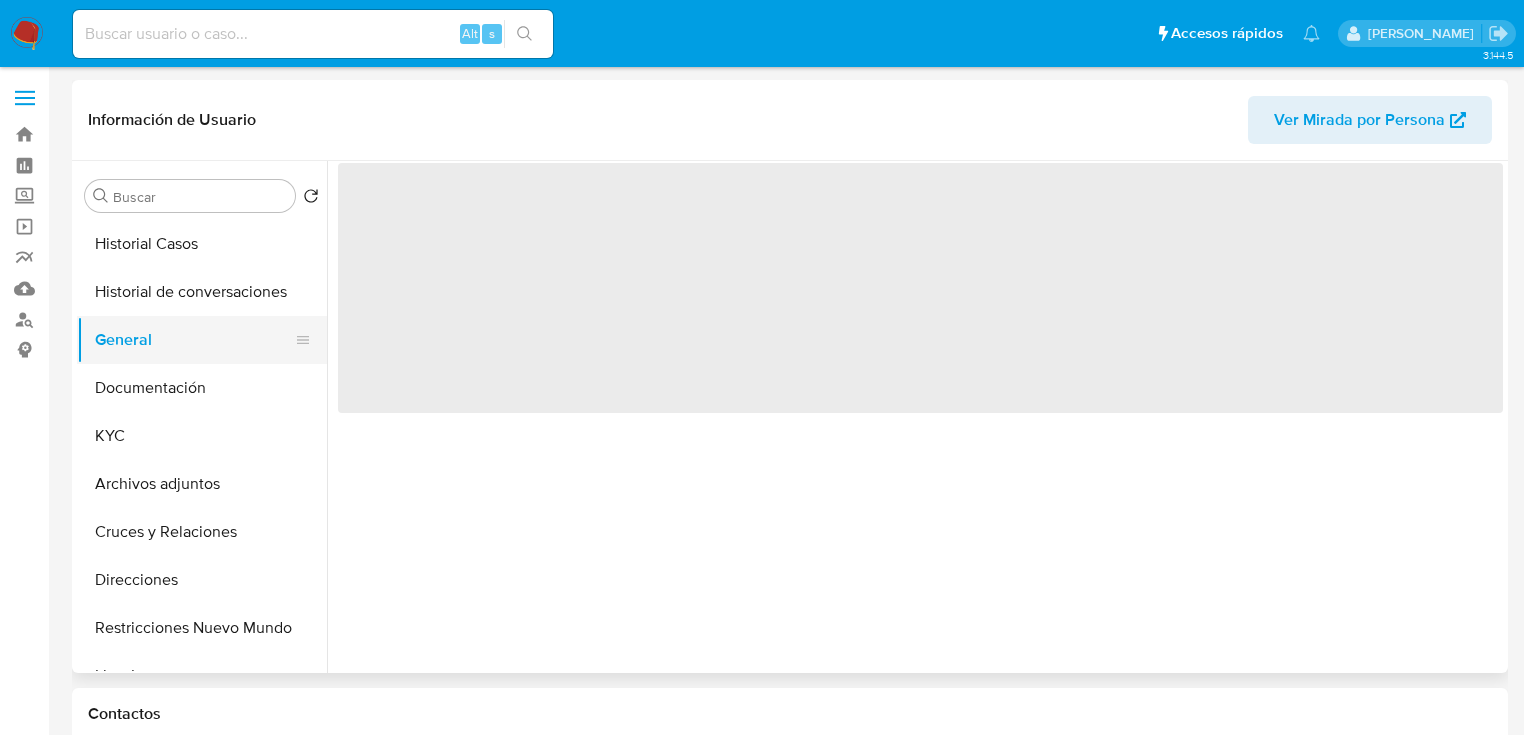 select on "10" 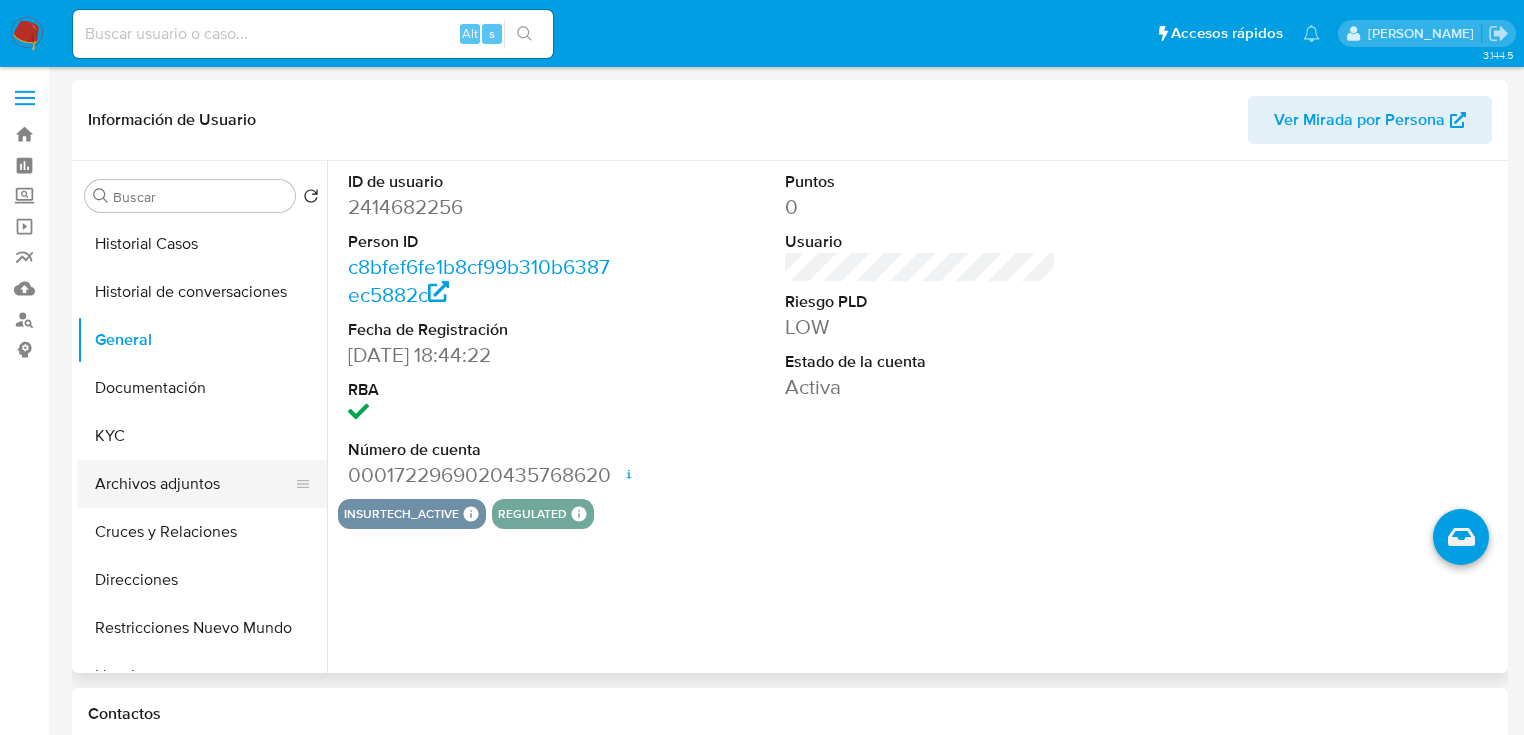 click on "Archivos adjuntos" at bounding box center [194, 484] 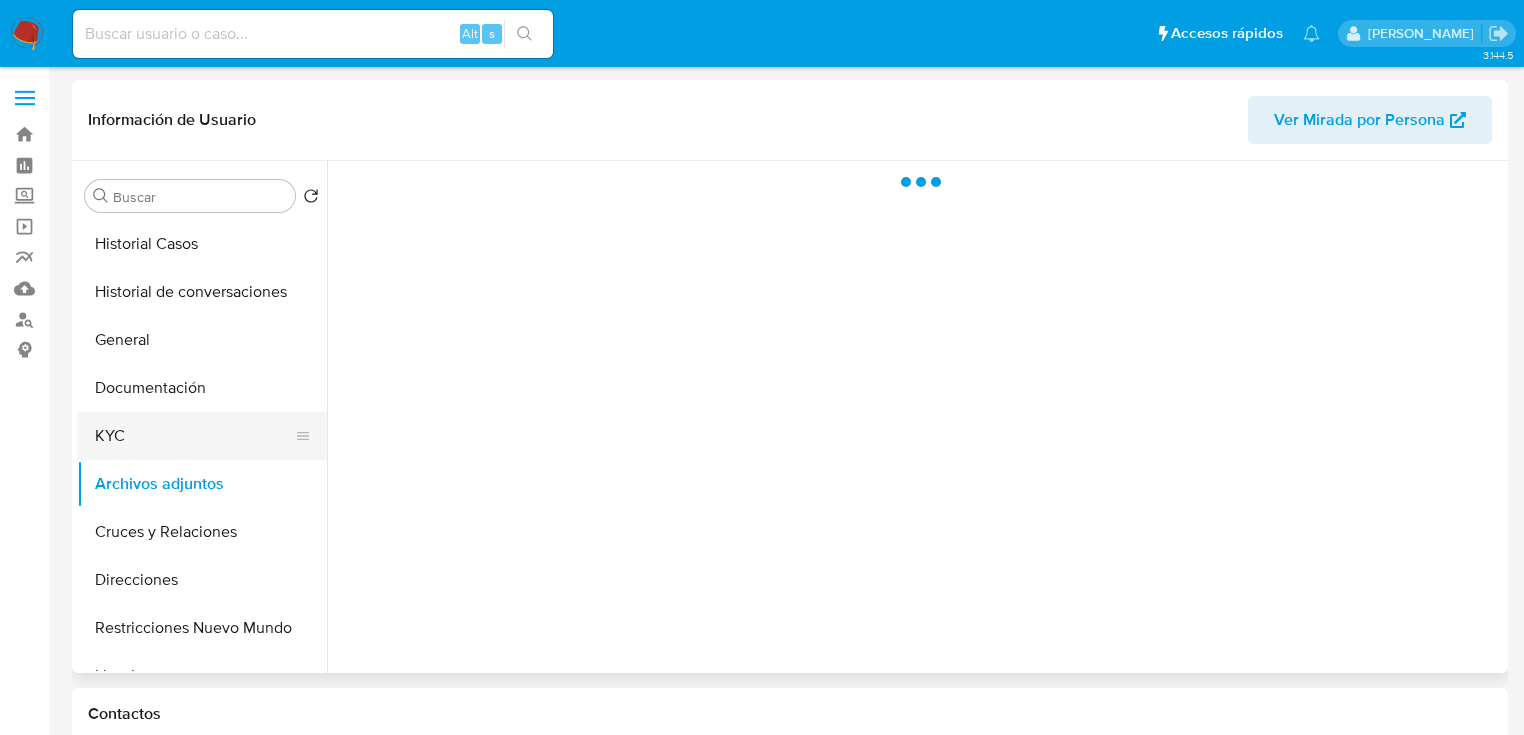 click on "KYC" at bounding box center [194, 436] 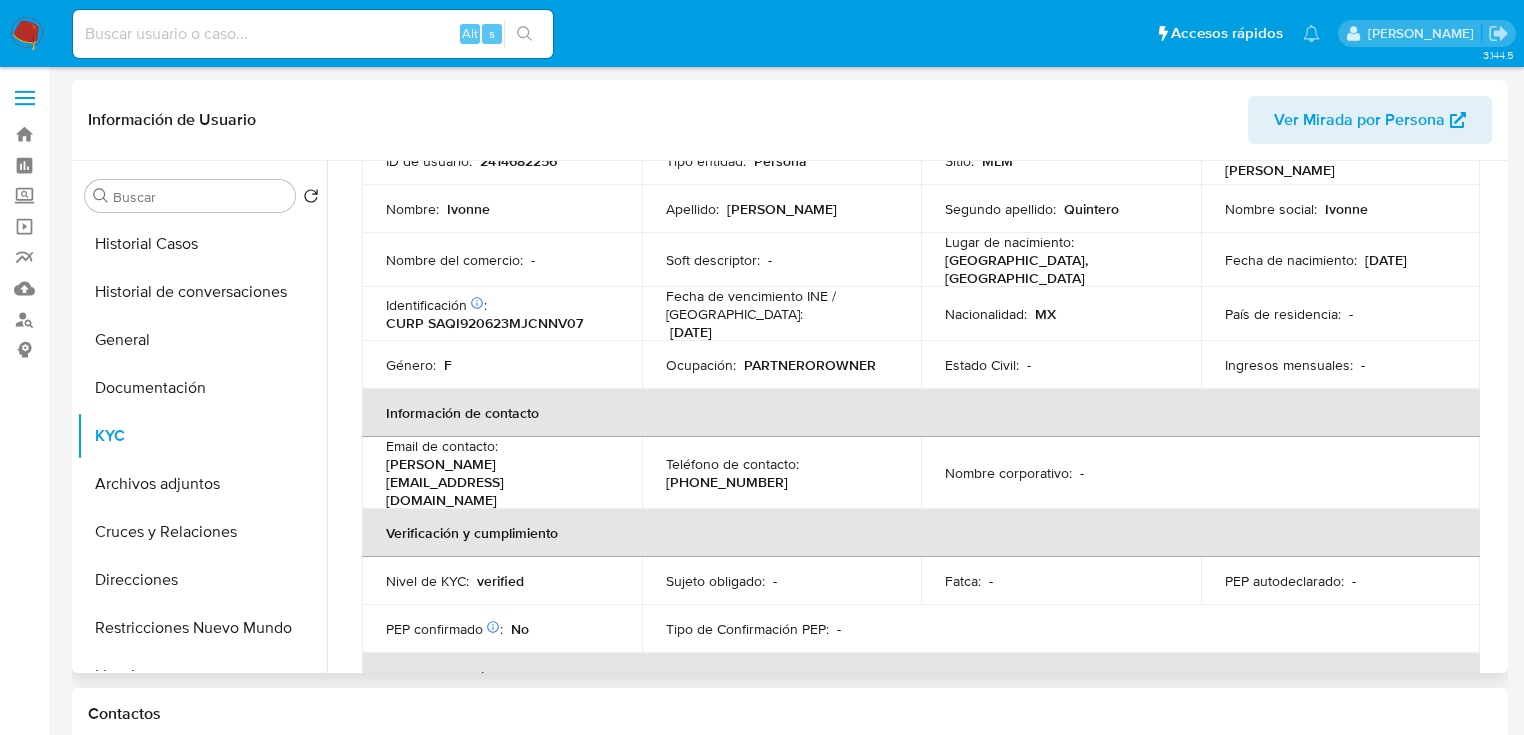 scroll, scrollTop: 143, scrollLeft: 0, axis: vertical 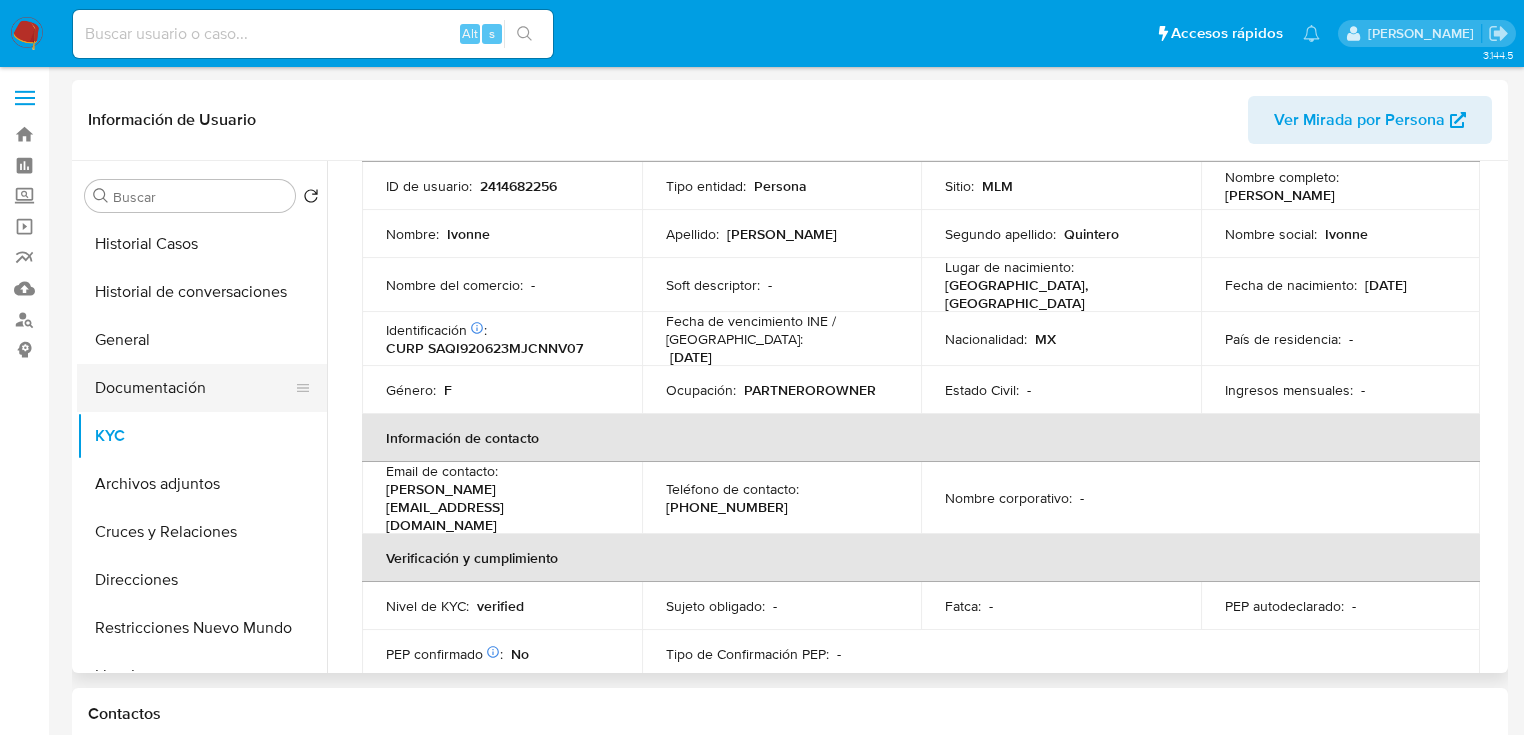 drag, startPoint x: 1018, startPoint y: 316, endPoint x: 120, endPoint y: 410, distance: 902.90643 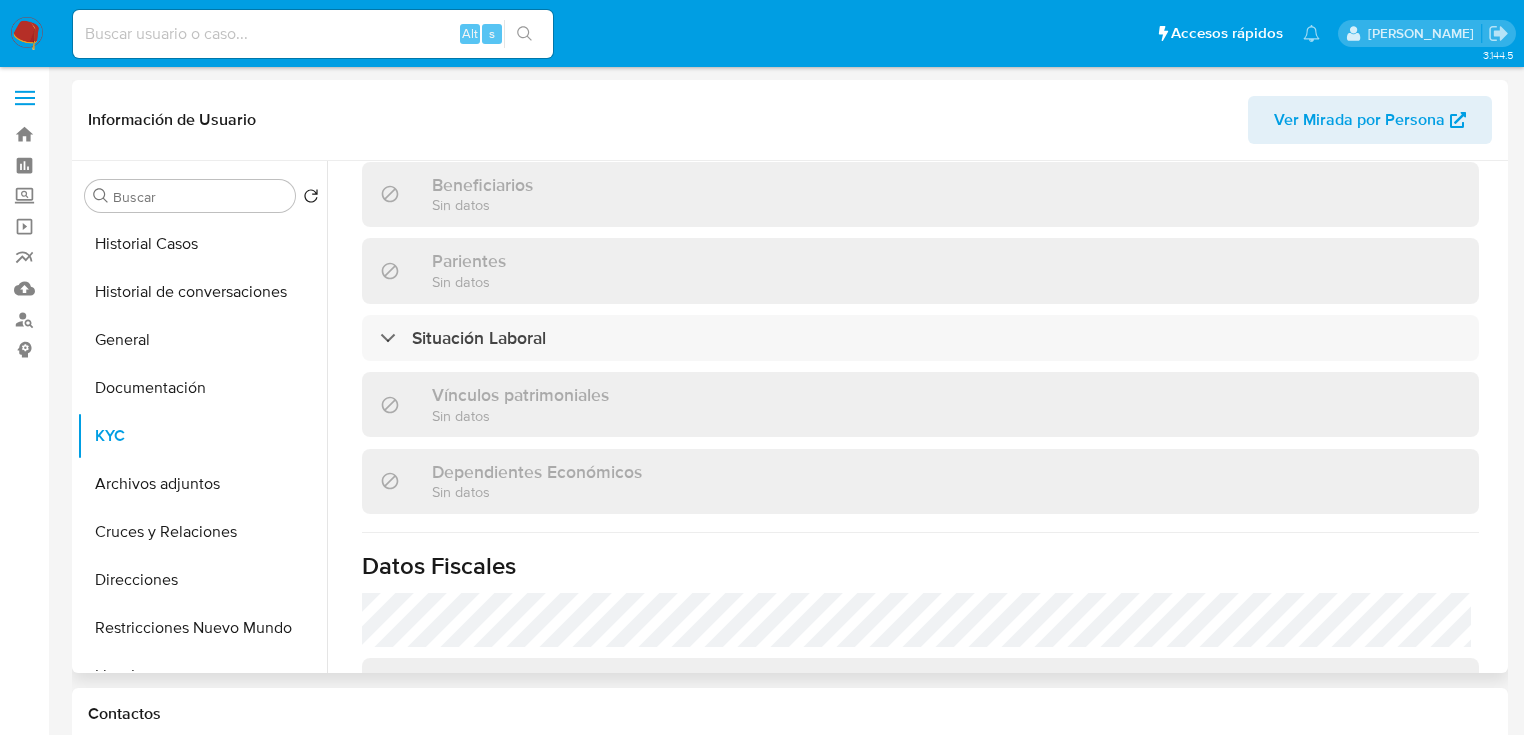 scroll, scrollTop: 1263, scrollLeft: 0, axis: vertical 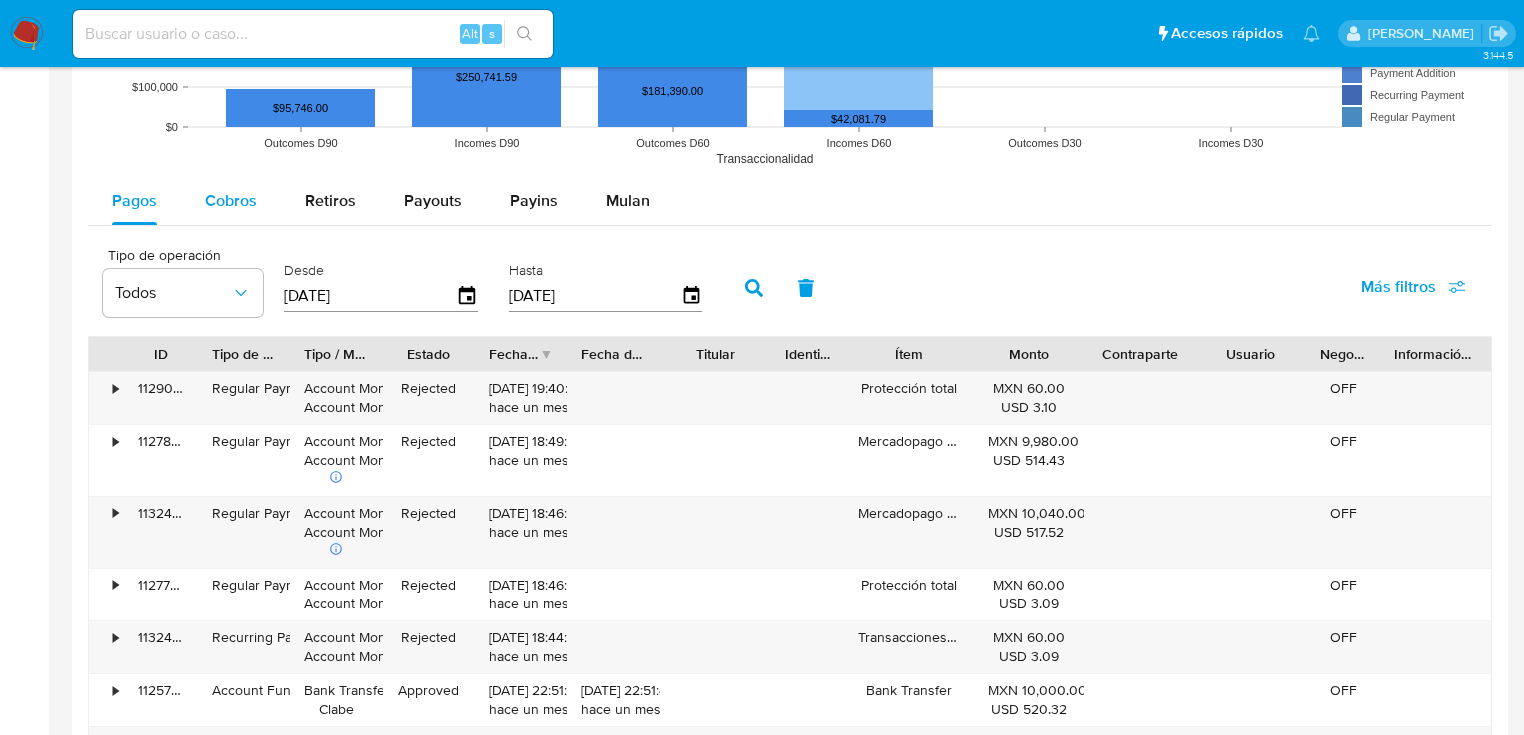 drag, startPoint x: 225, startPoint y: 218, endPoint x: 260, endPoint y: 213, distance: 35.35534 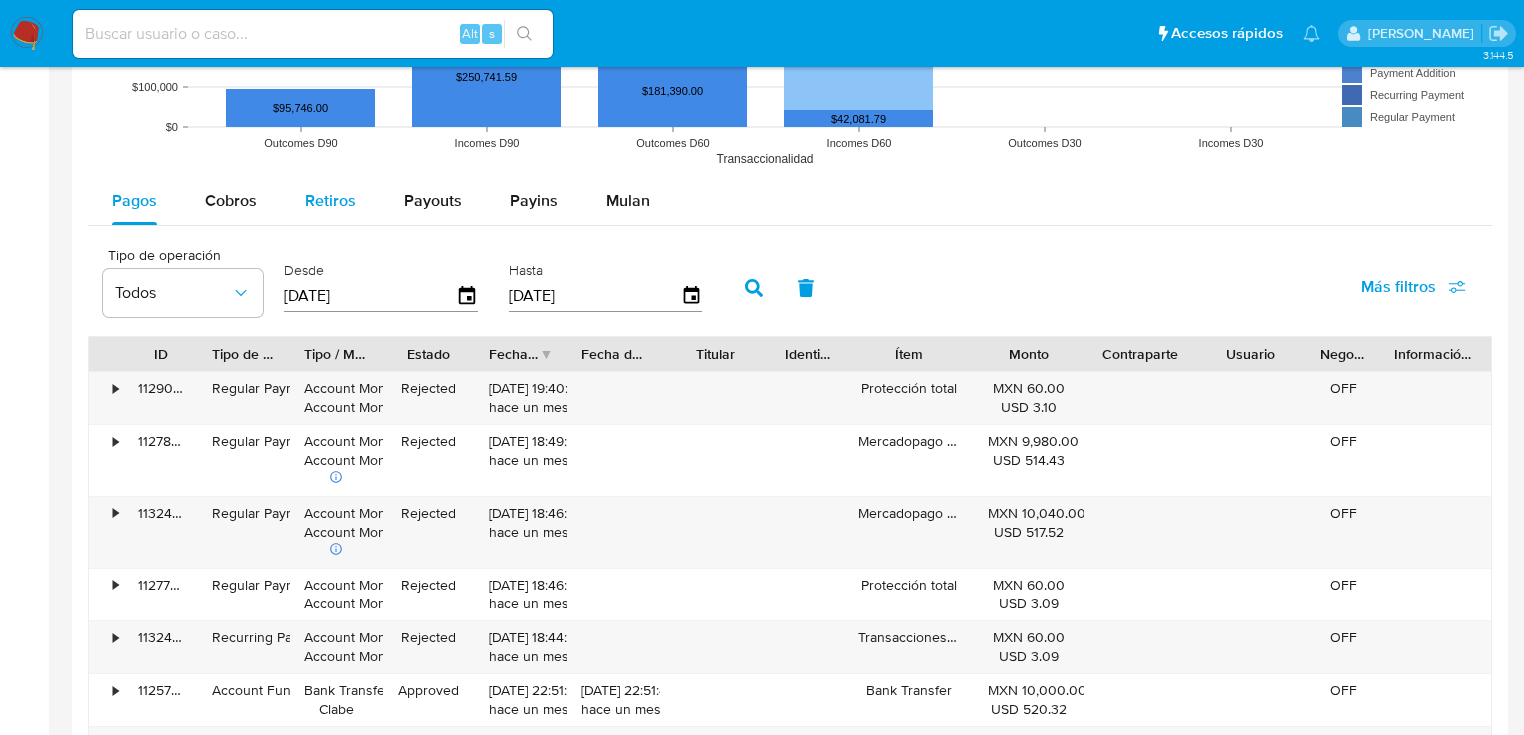 select on "10" 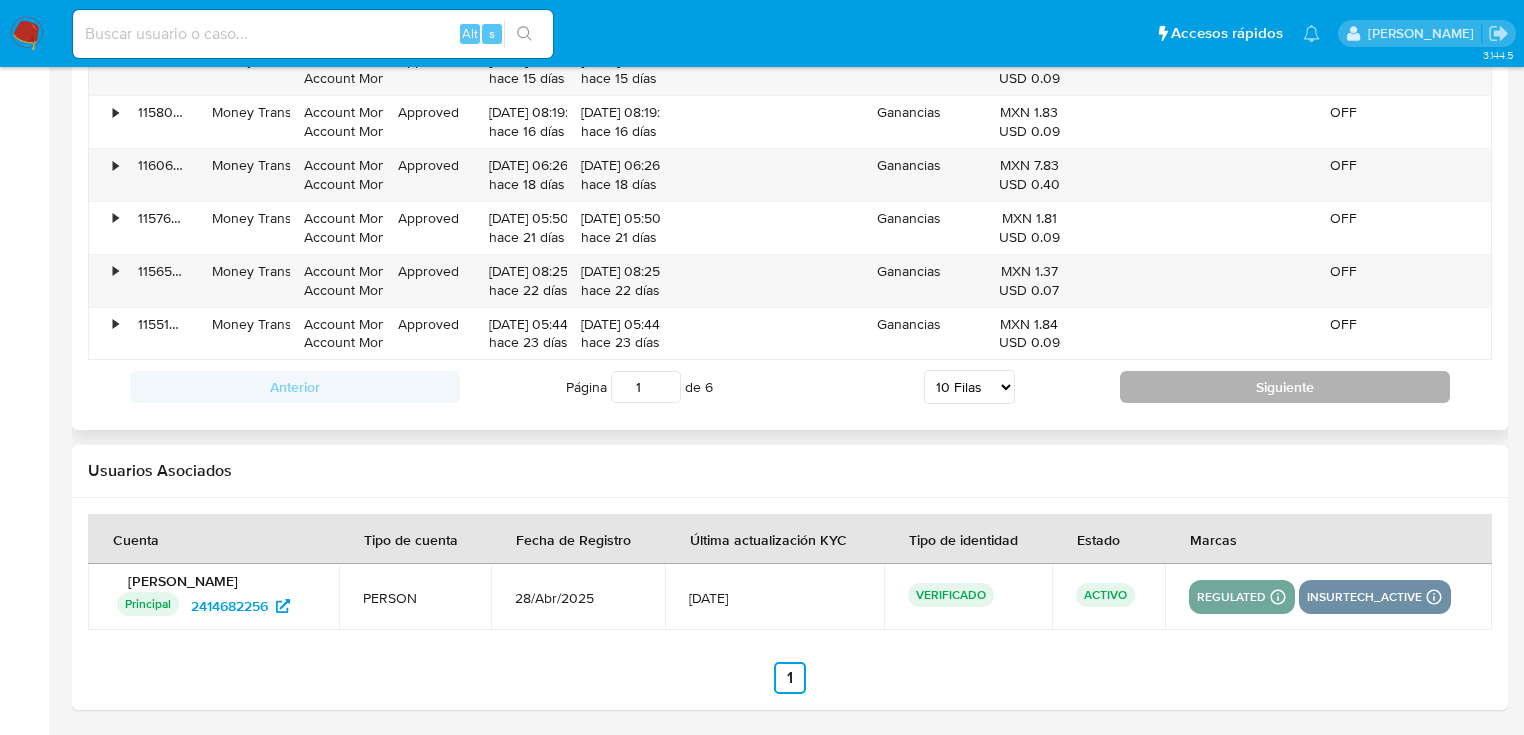 click on "Siguiente" at bounding box center [1285, 387] 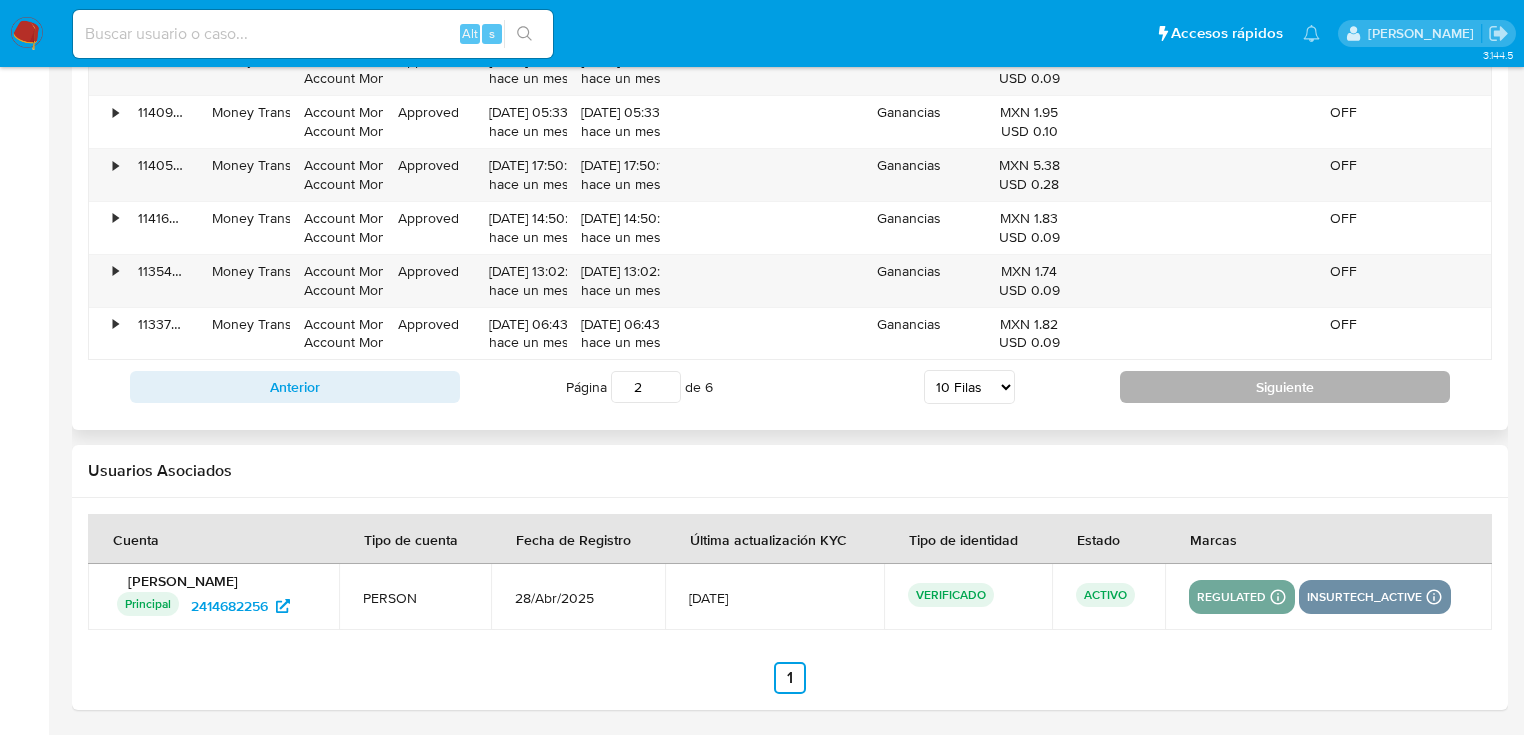 click on "Siguiente" at bounding box center [1285, 387] 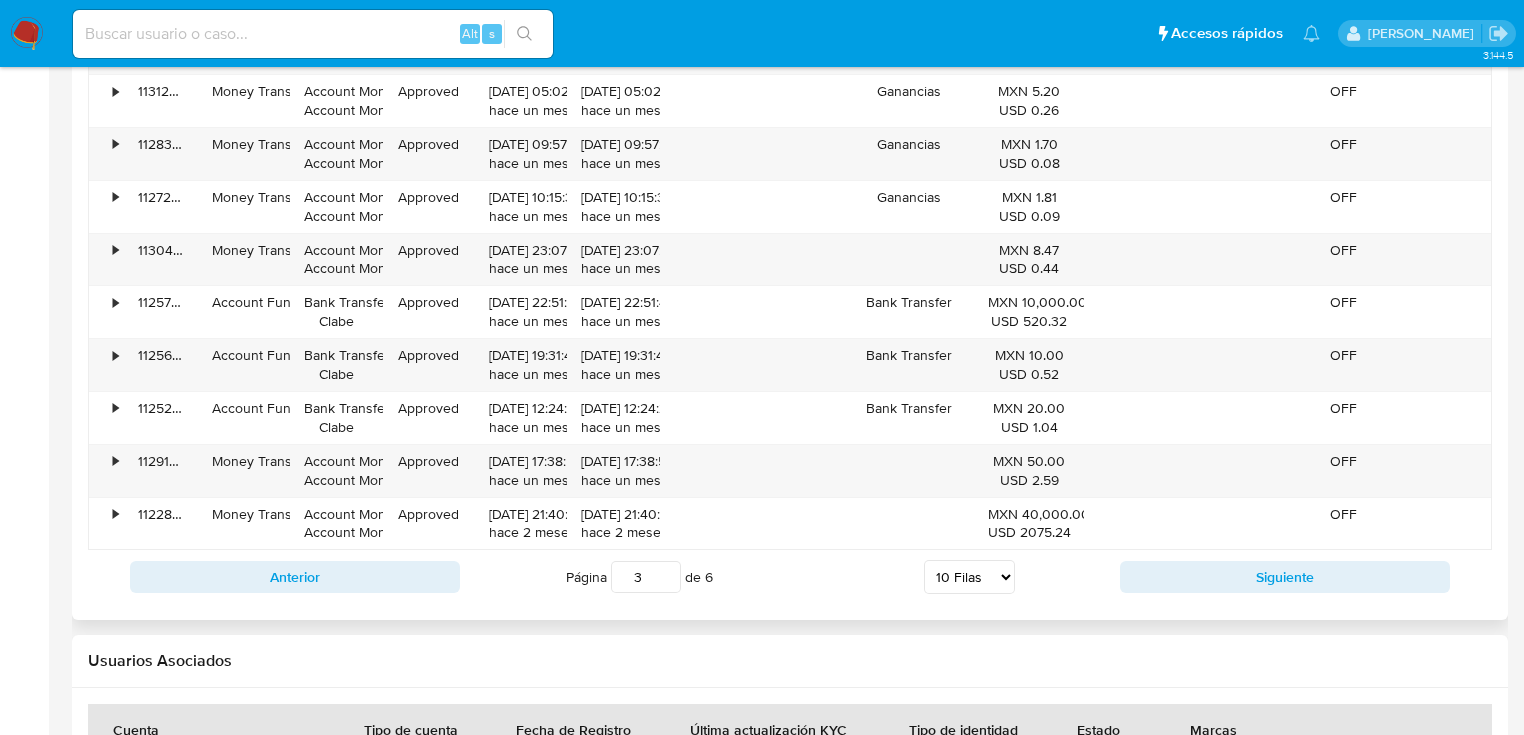 scroll, scrollTop: 2220, scrollLeft: 0, axis: vertical 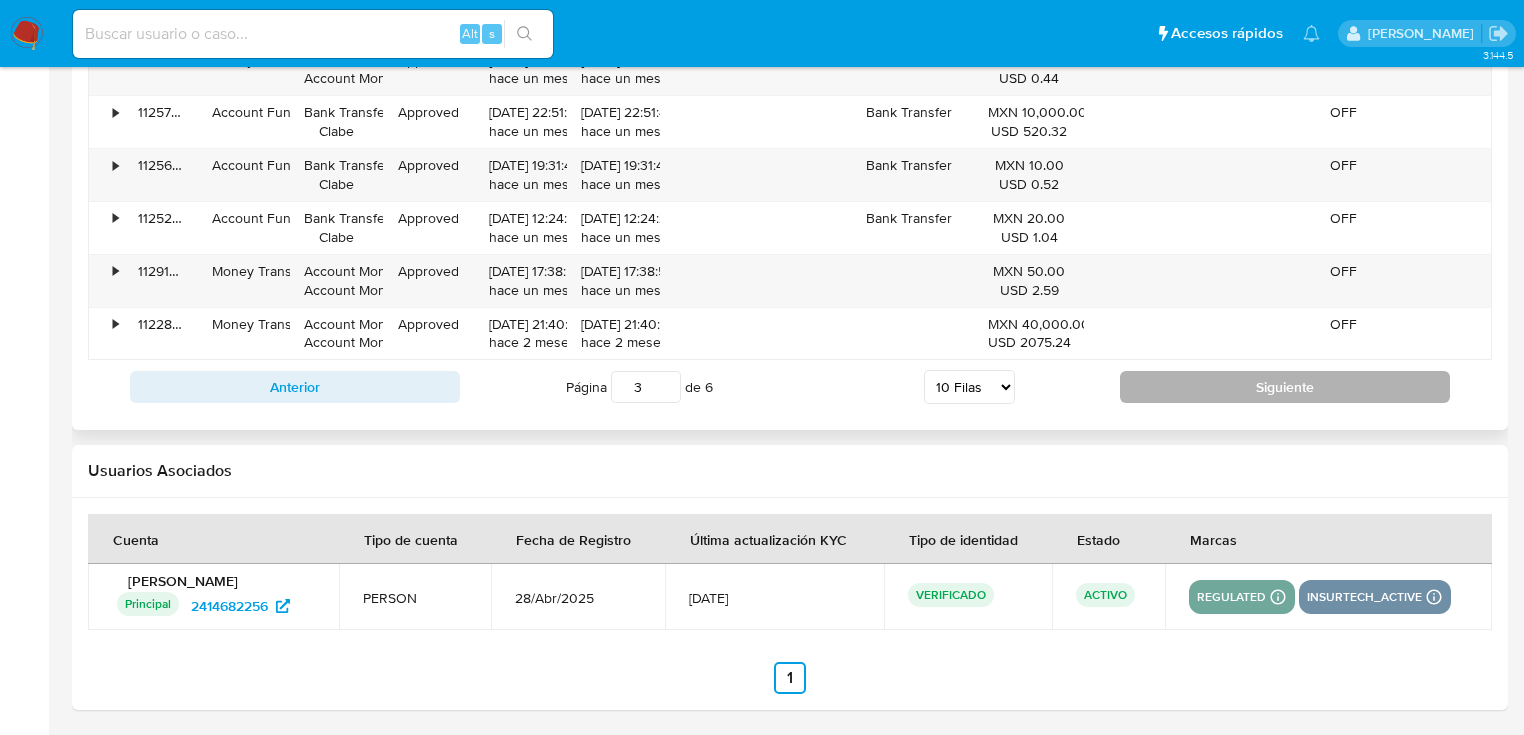click on "Siguiente" at bounding box center (1285, 387) 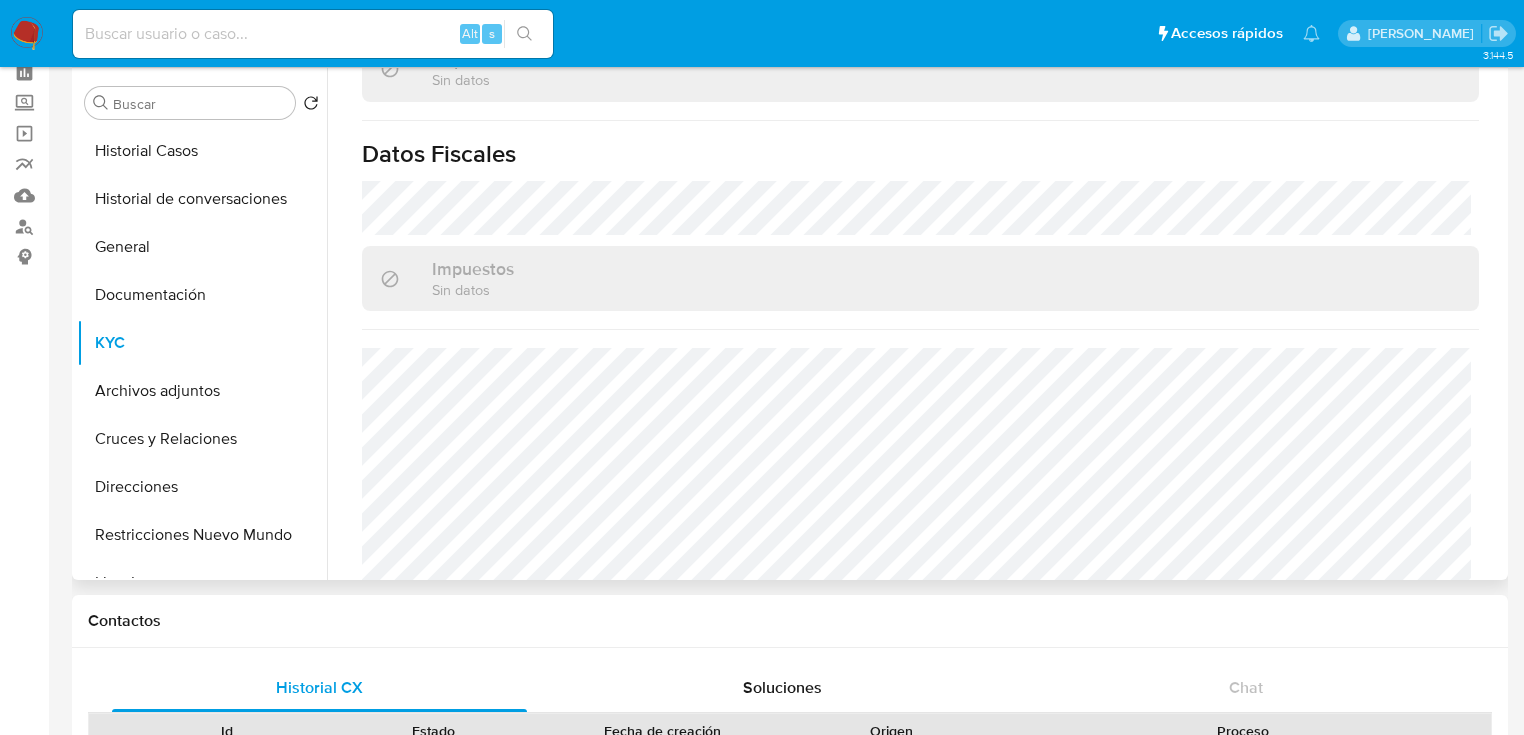 scroll, scrollTop: 0, scrollLeft: 0, axis: both 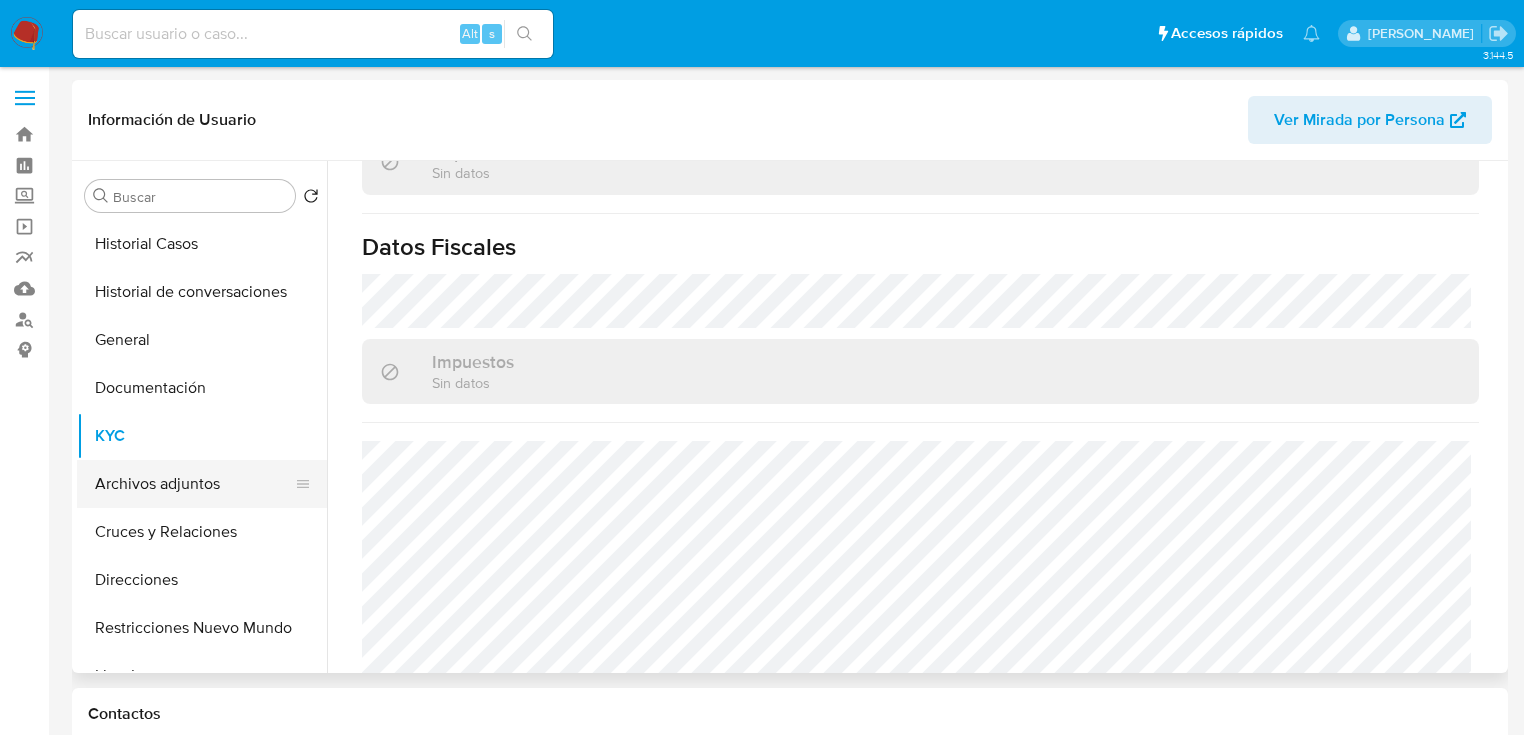 click on "Archivos adjuntos" at bounding box center (194, 484) 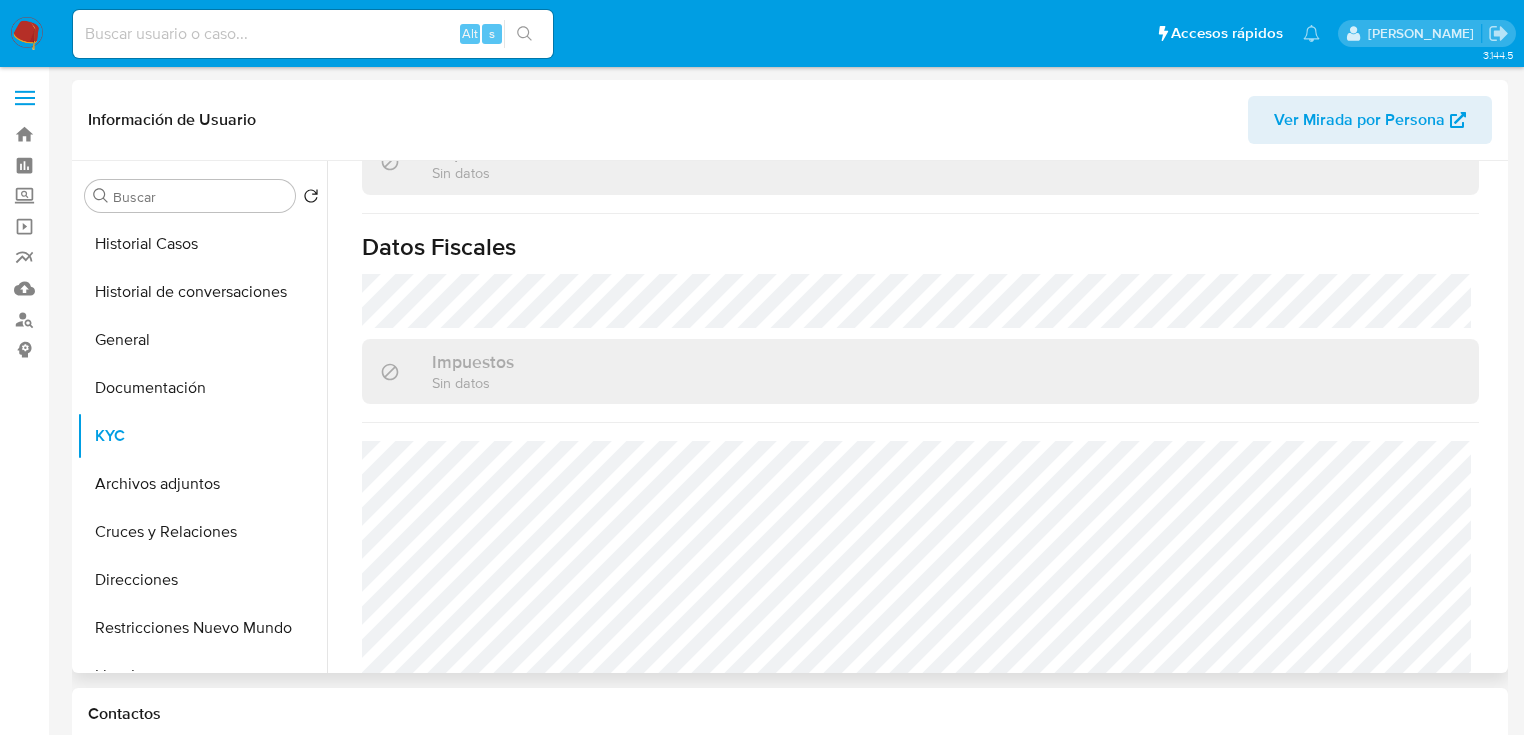 scroll, scrollTop: 0, scrollLeft: 0, axis: both 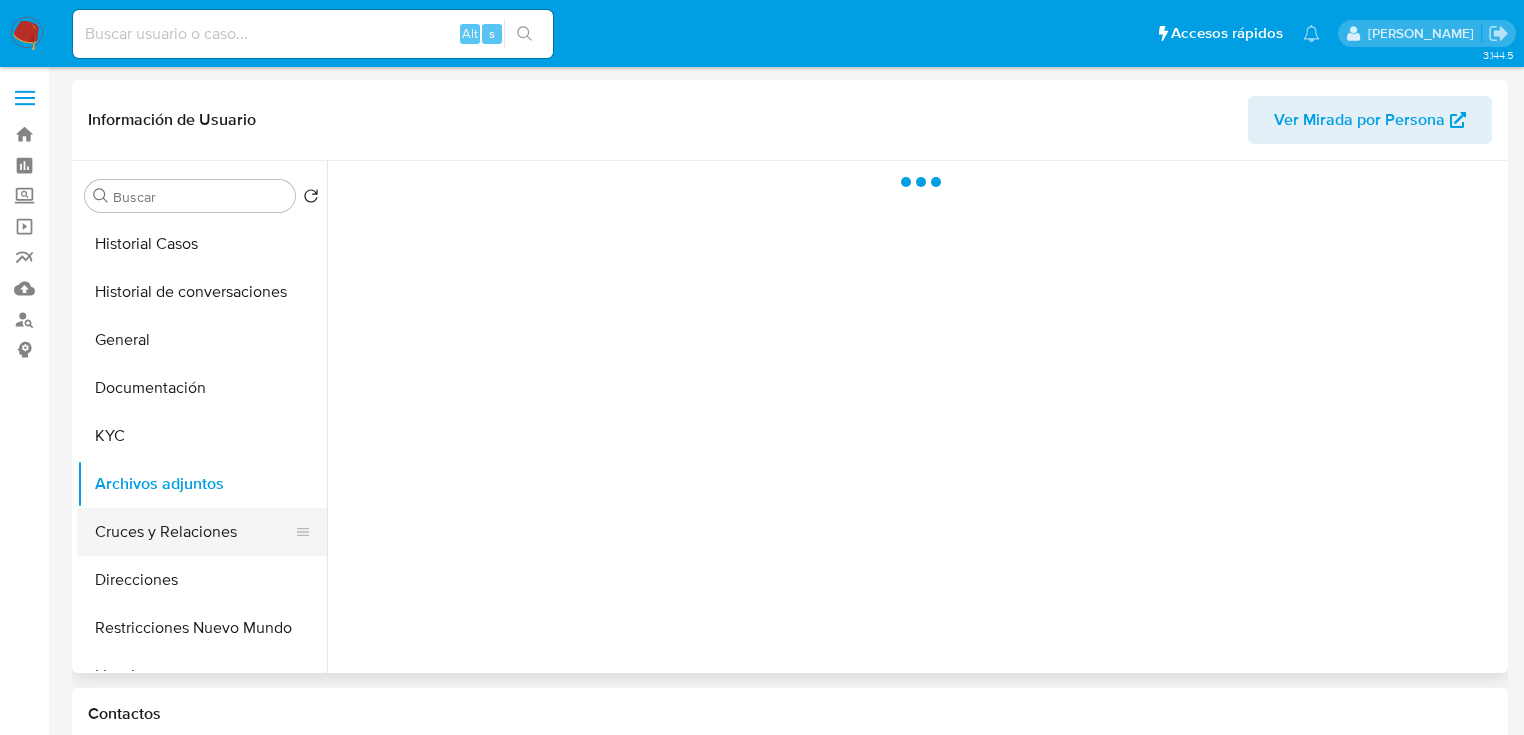 click on "Cruces y Relaciones" at bounding box center (194, 532) 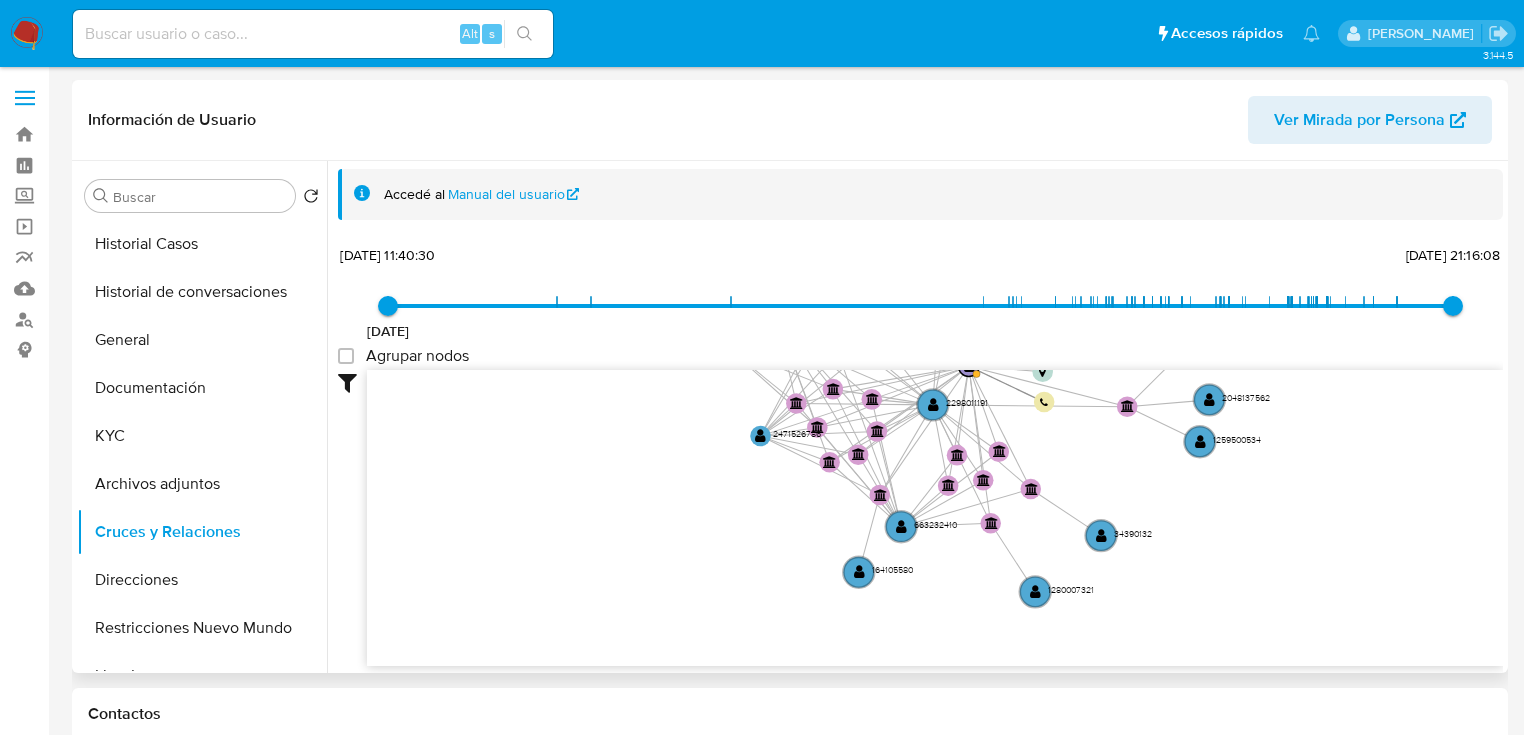 drag, startPoint x: 954, startPoint y: 548, endPoint x: 1172, endPoint y: 450, distance: 239.01465 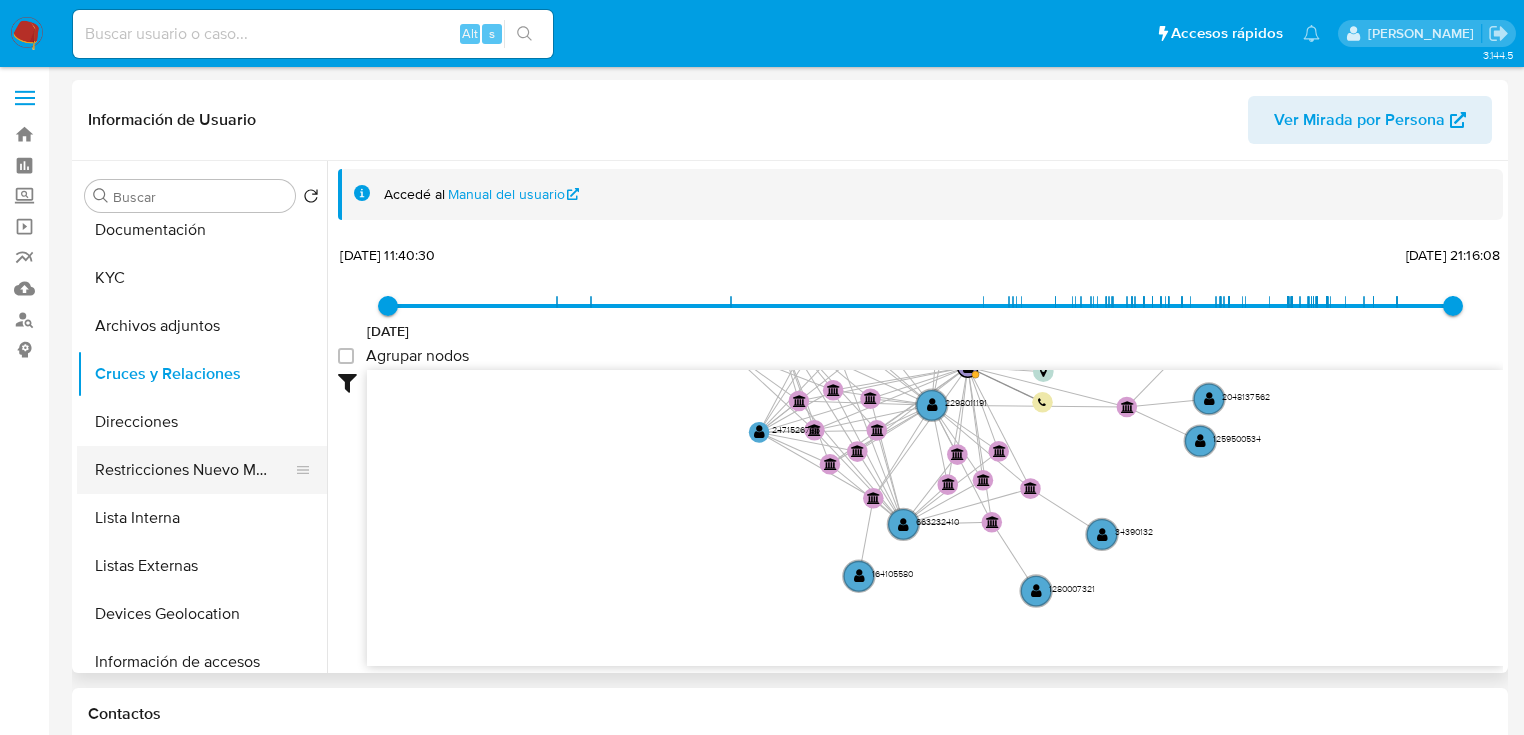 scroll, scrollTop: 160, scrollLeft: 0, axis: vertical 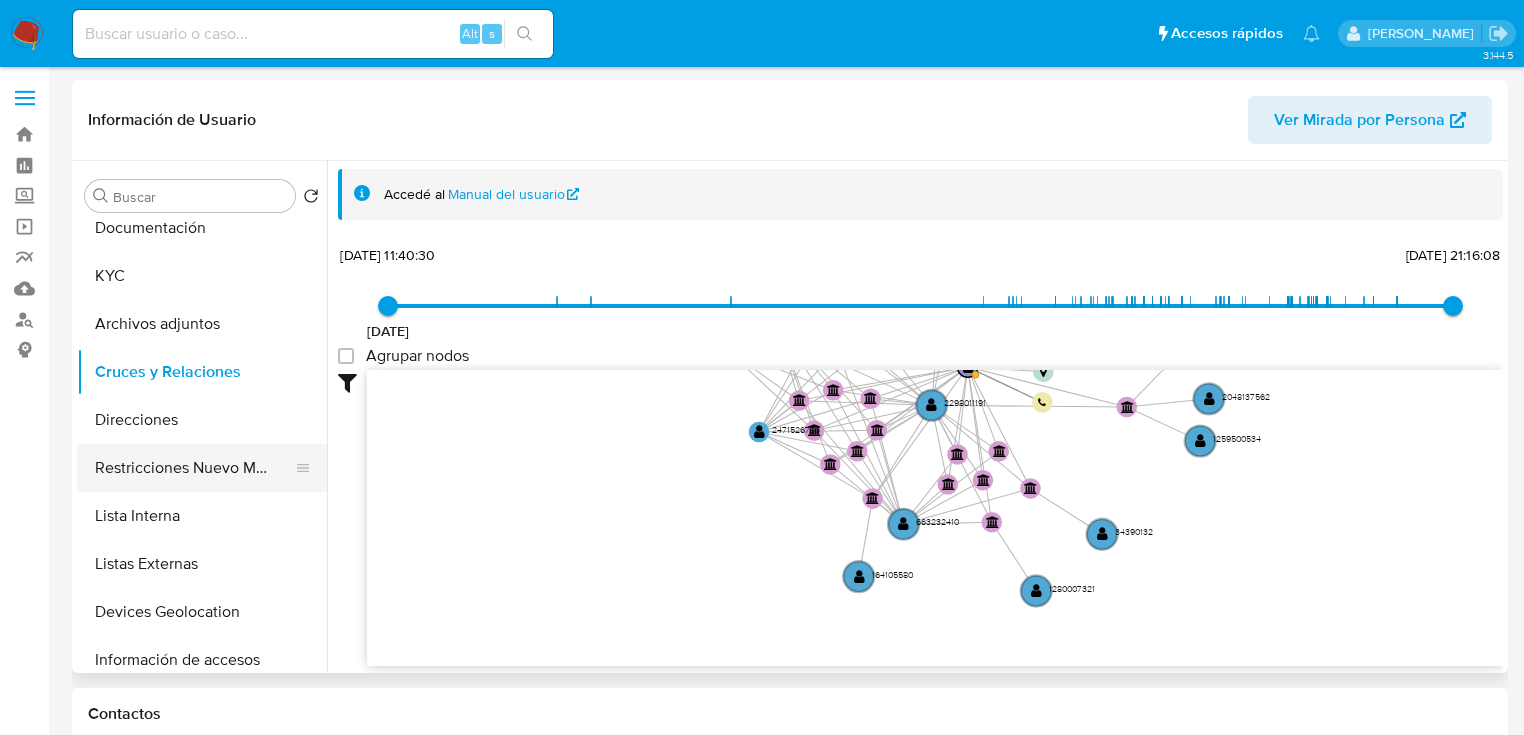 drag, startPoint x: 180, startPoint y: 478, endPoint x: 214, endPoint y: 479, distance: 34.0147 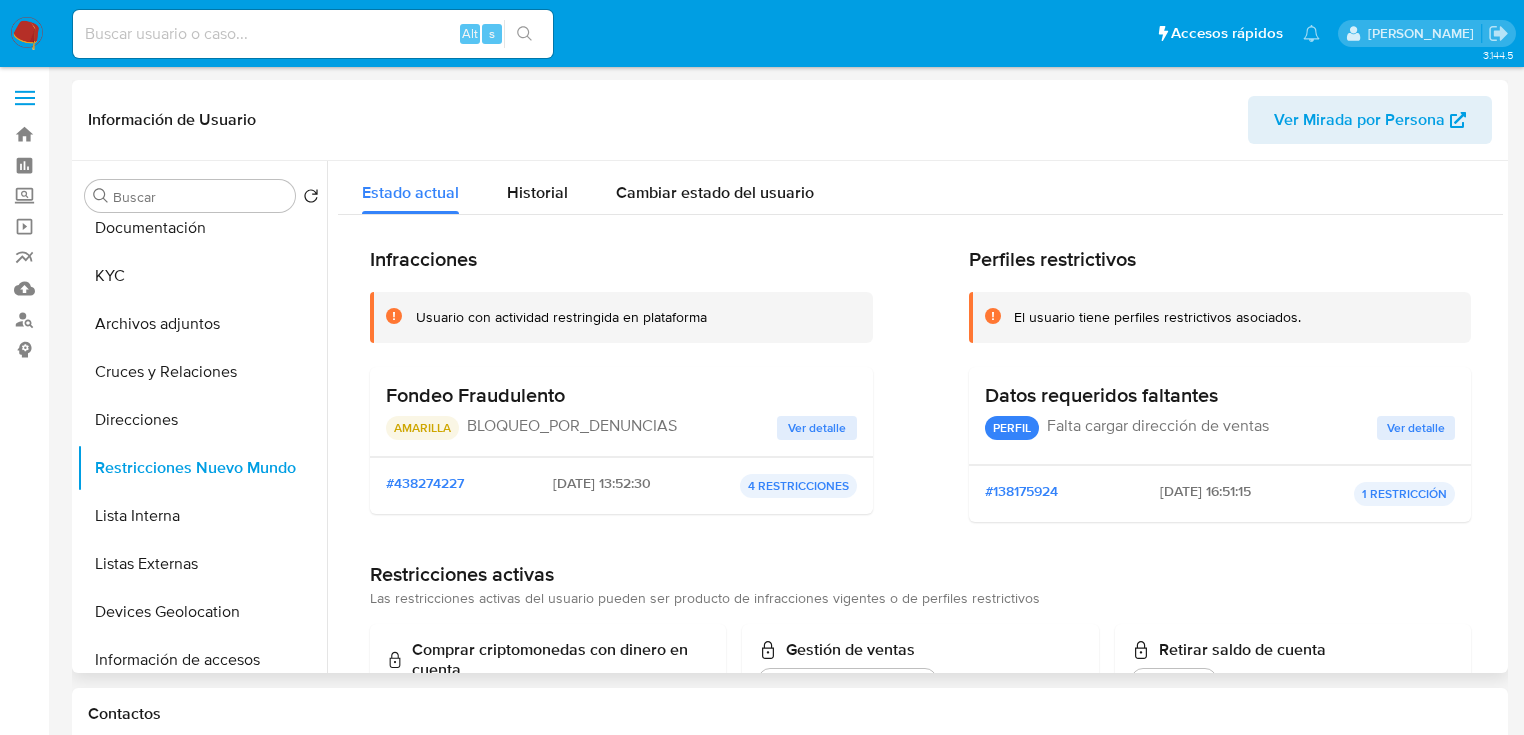 click on "Ver detalle" at bounding box center [817, 428] 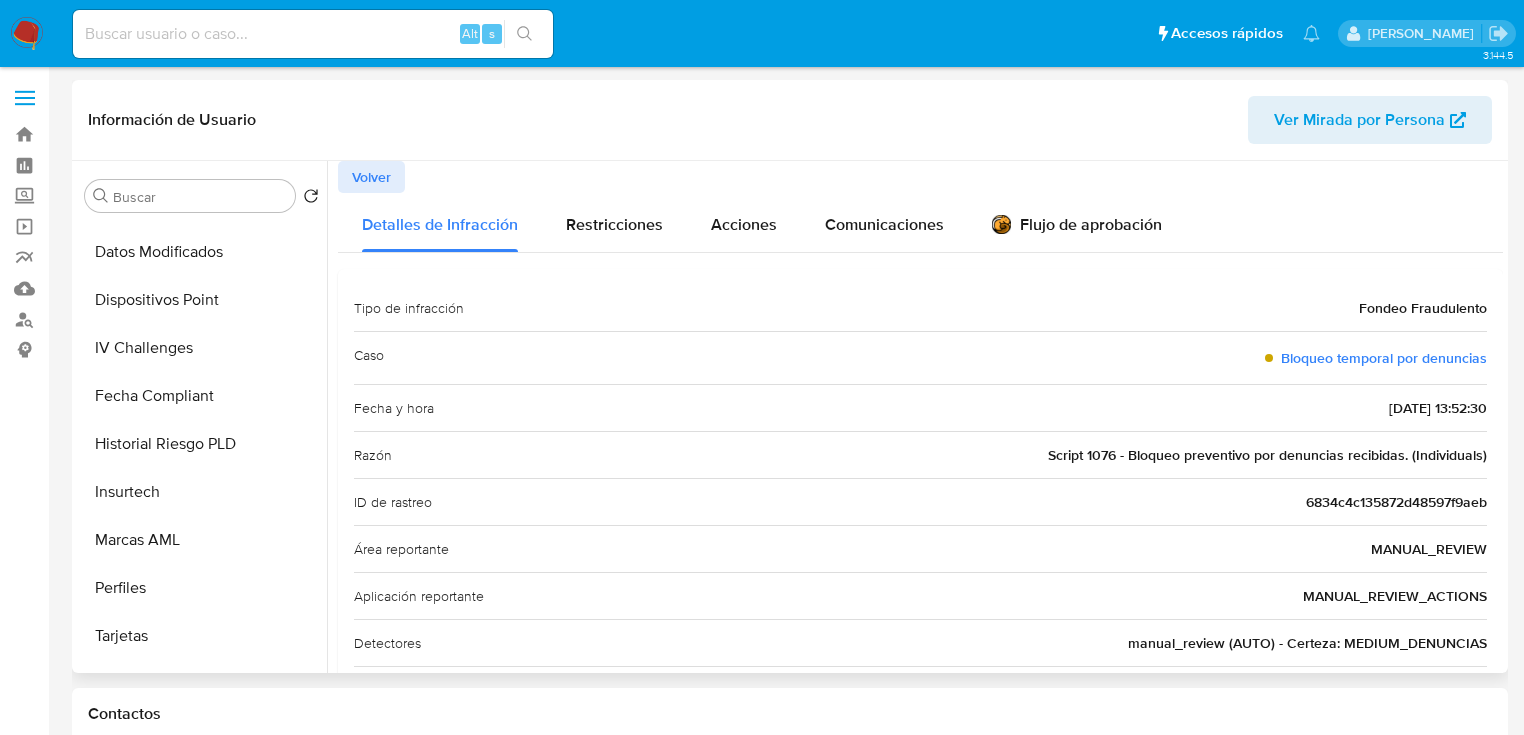 scroll, scrollTop: 796, scrollLeft: 0, axis: vertical 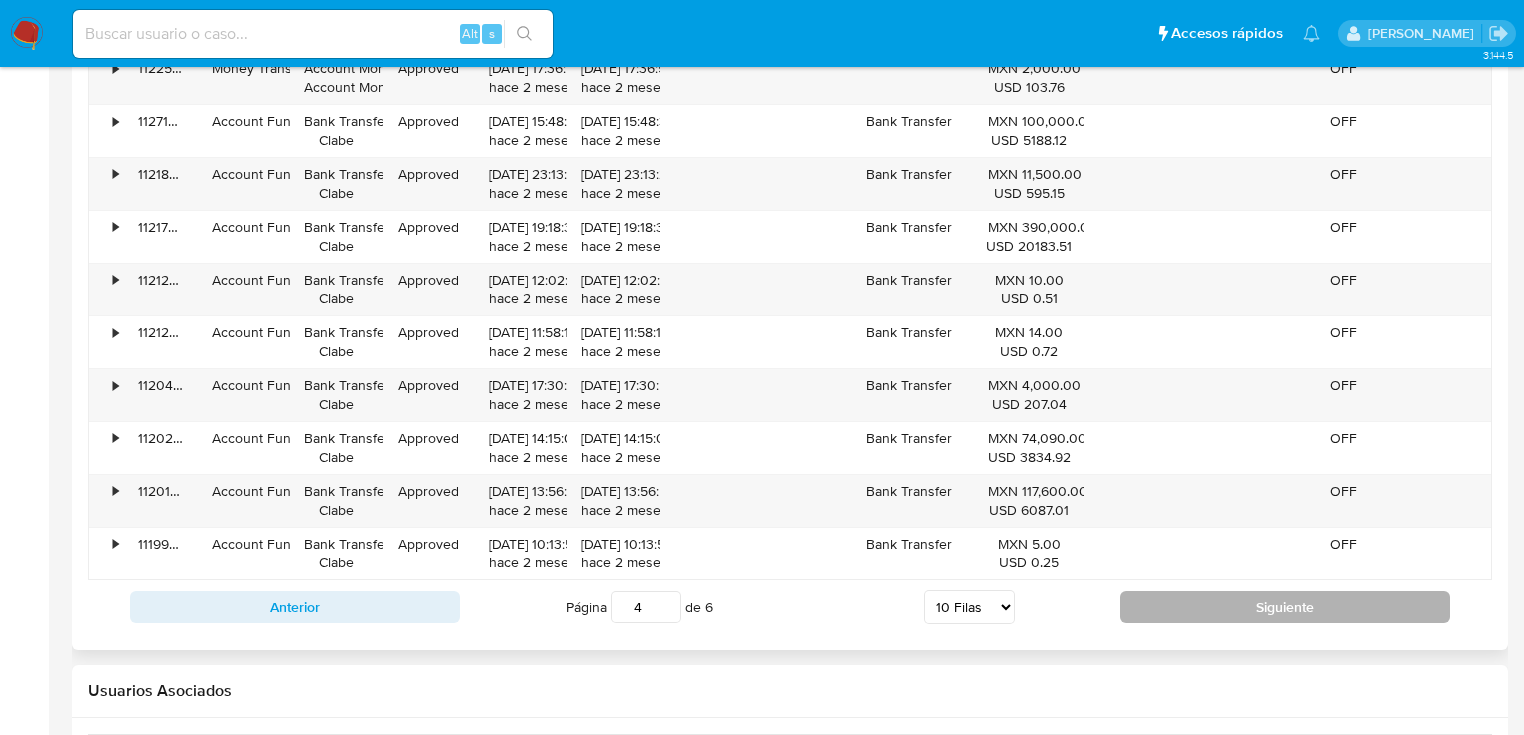click on "Siguiente" at bounding box center (1285, 607) 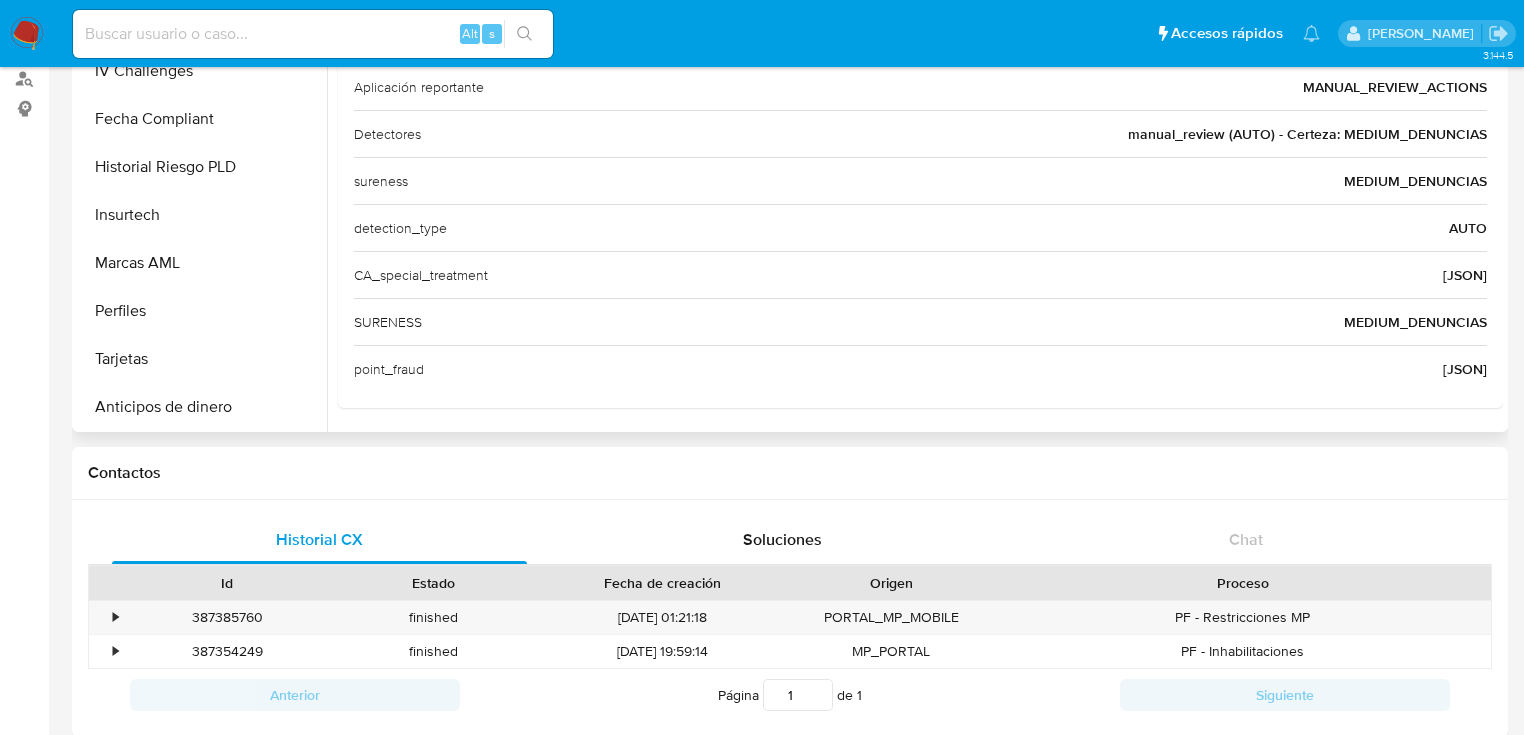 scroll, scrollTop: 240, scrollLeft: 0, axis: vertical 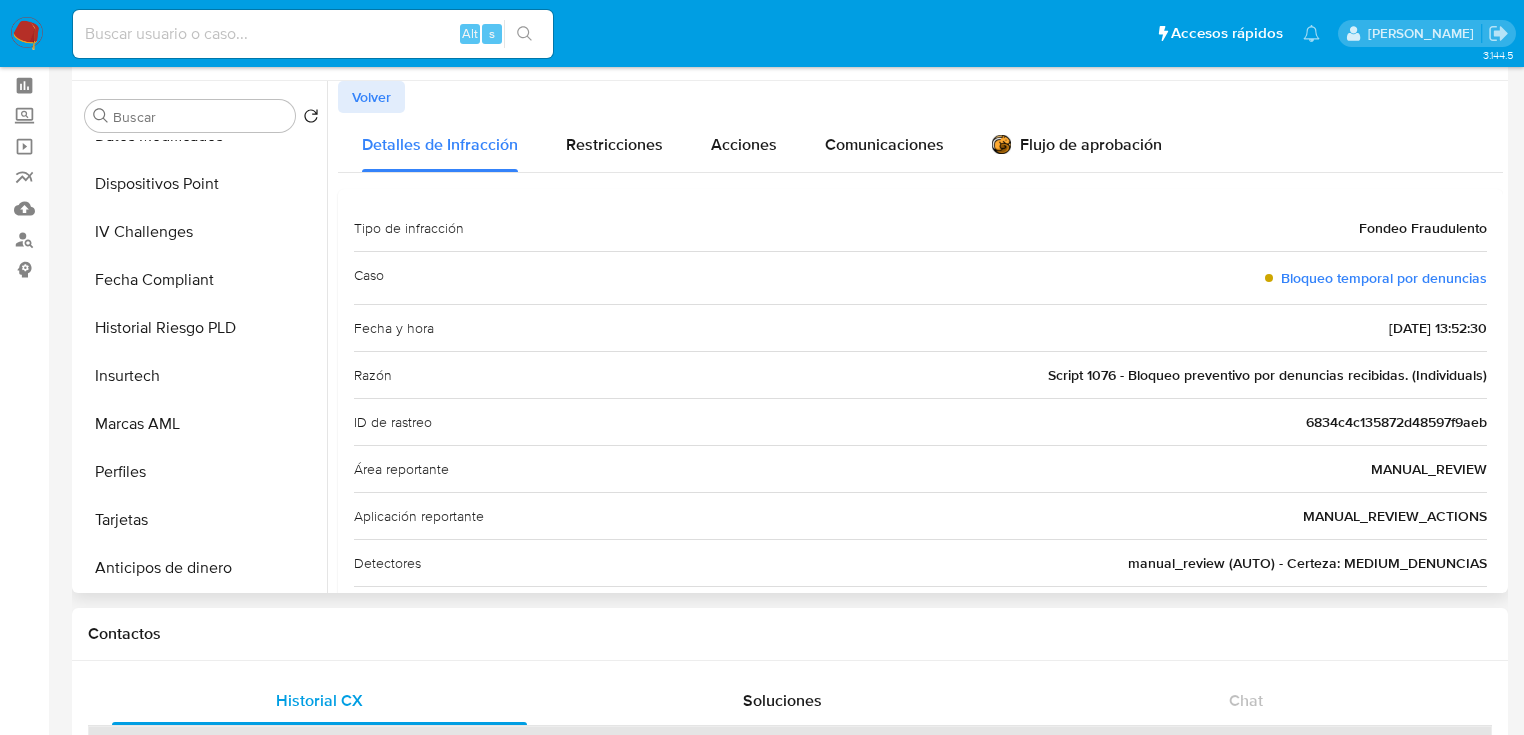 click on "Volver" at bounding box center (371, 97) 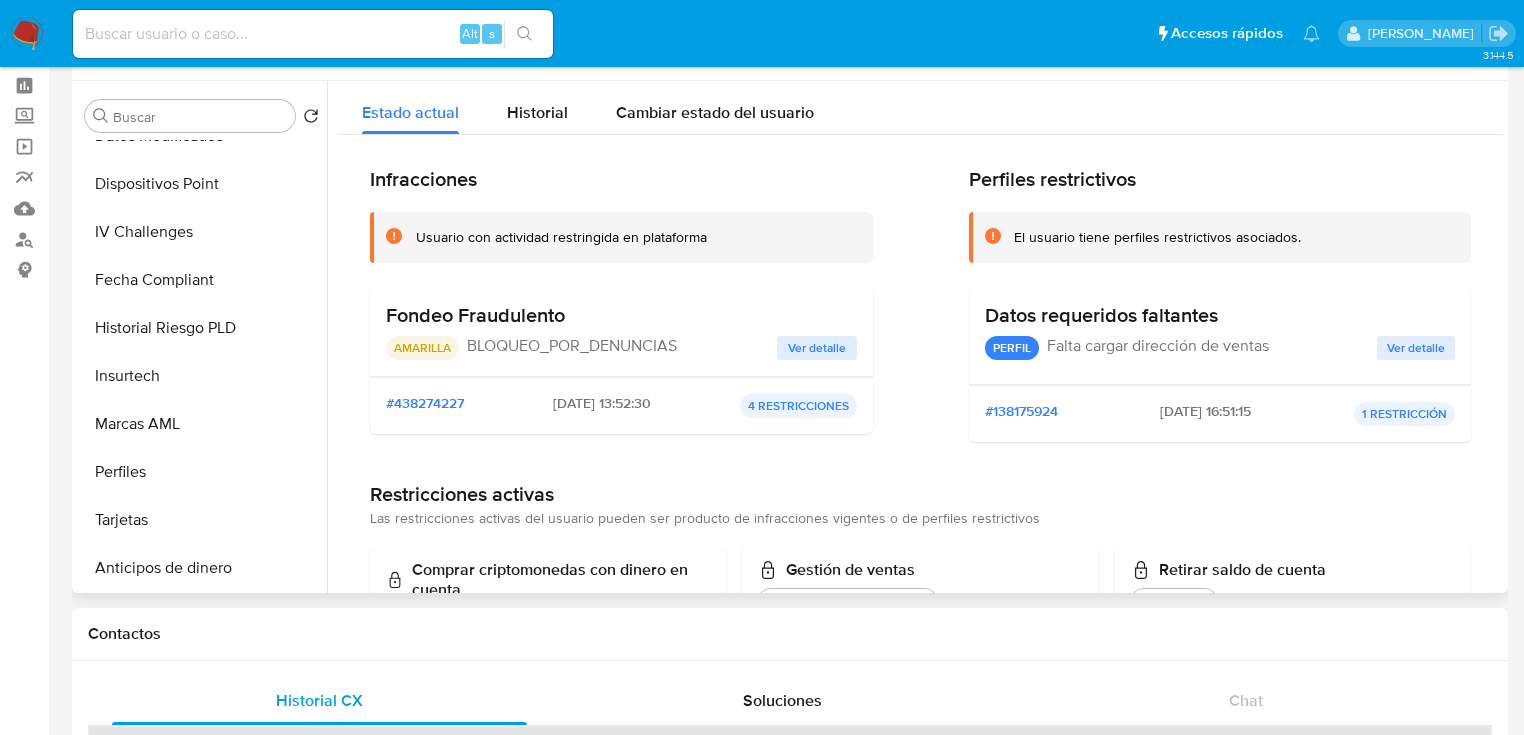 click on "Ver detalle" at bounding box center [817, 348] 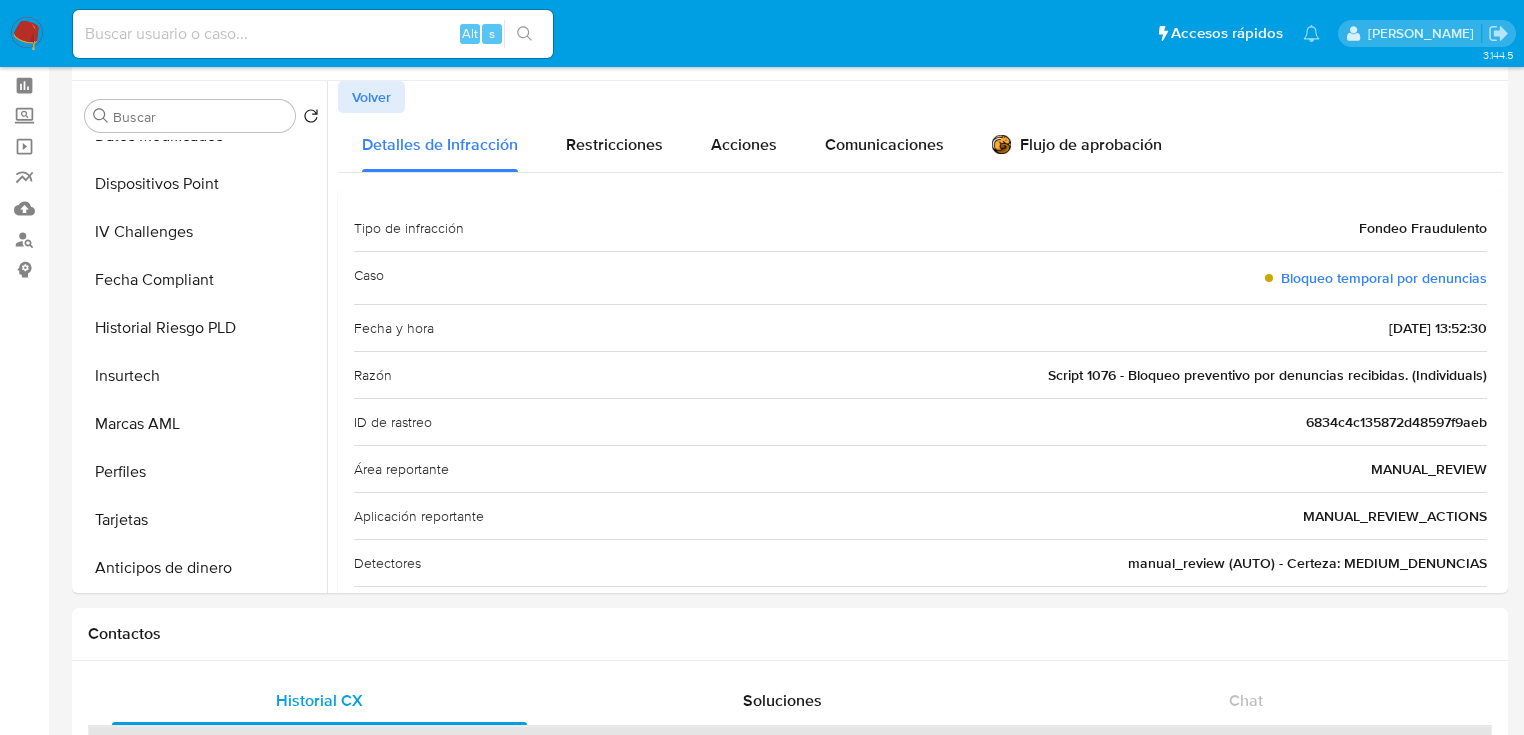 click at bounding box center (313, 34) 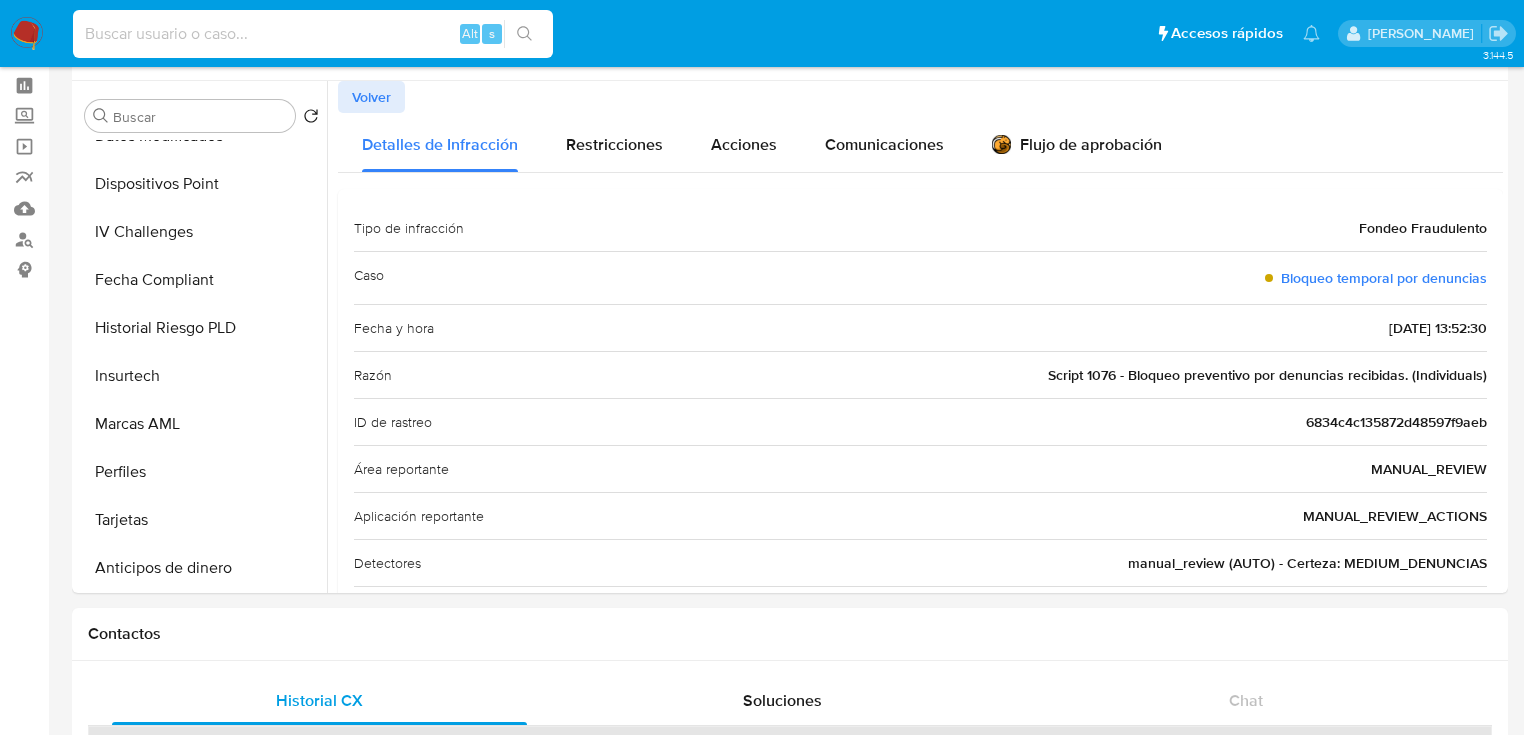 paste on "2298011191" 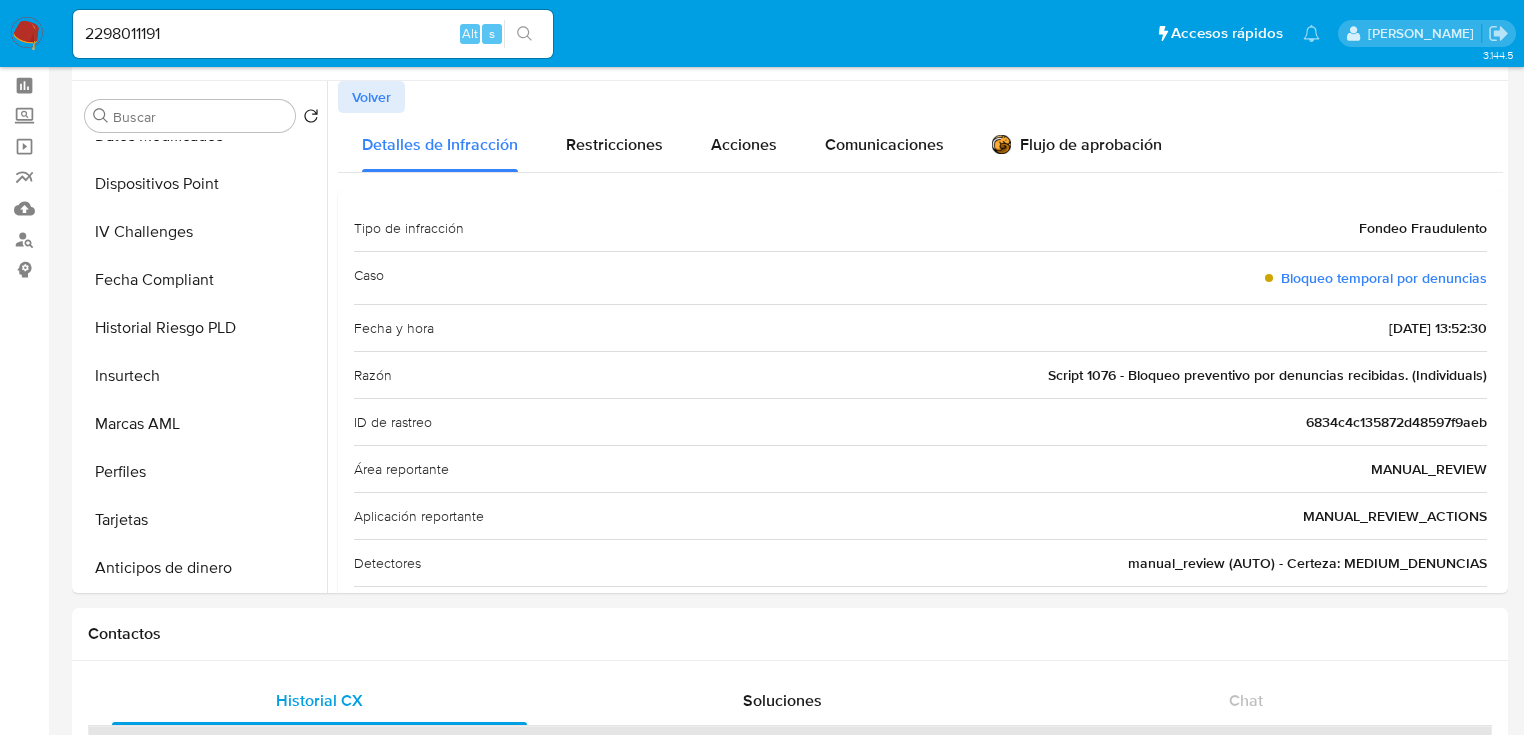 click at bounding box center (524, 34) 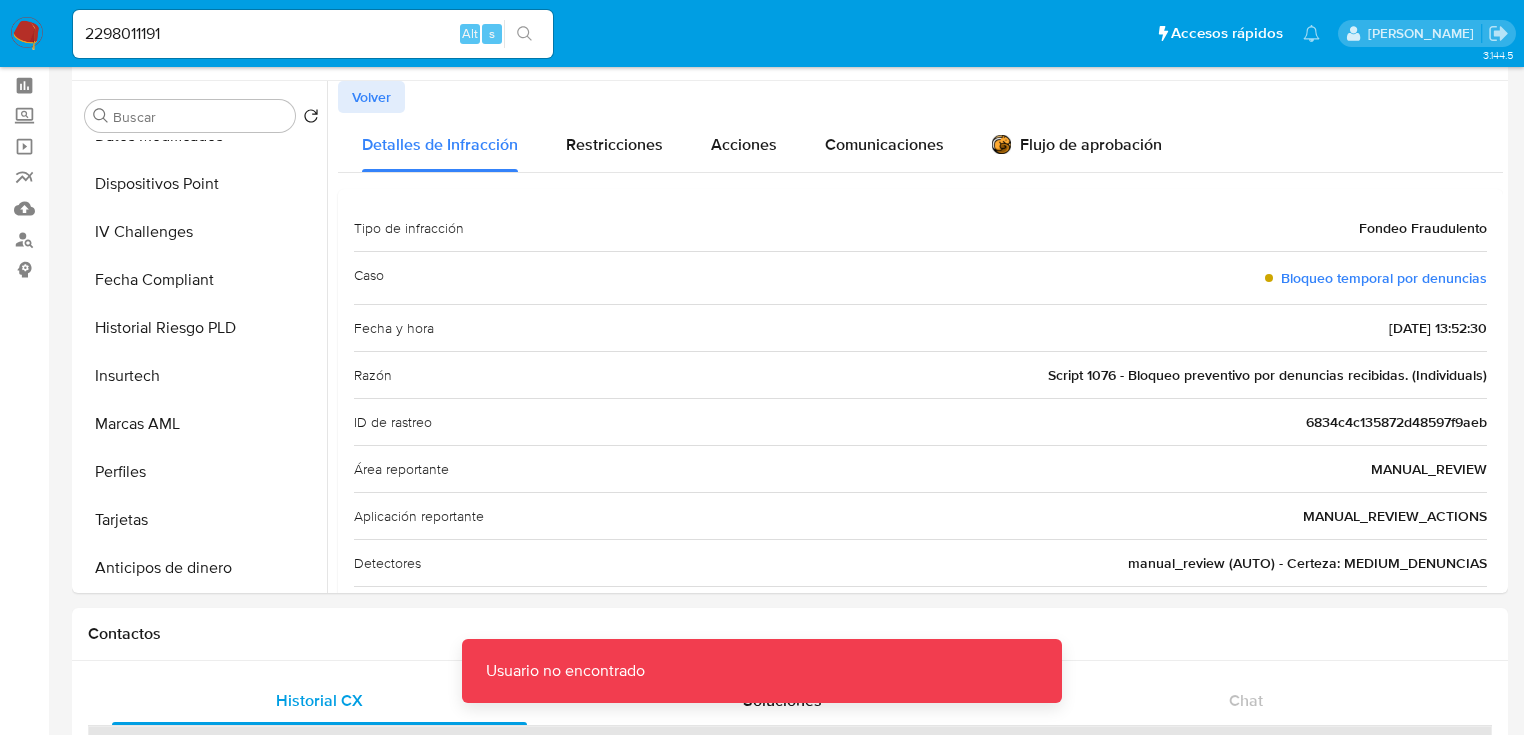 click on "2298011191 Alt s" at bounding box center (313, 34) 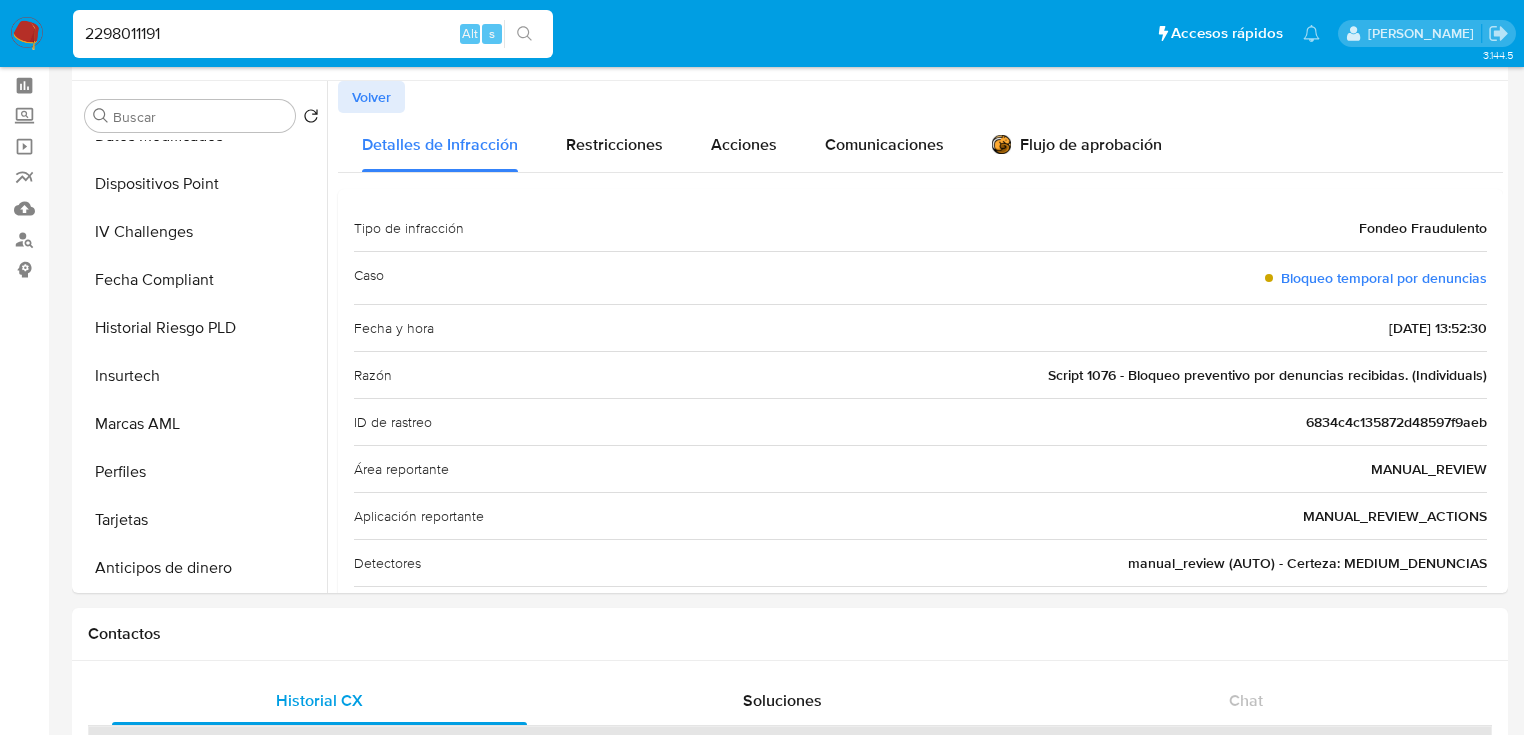 click on "2298011191" at bounding box center [313, 34] 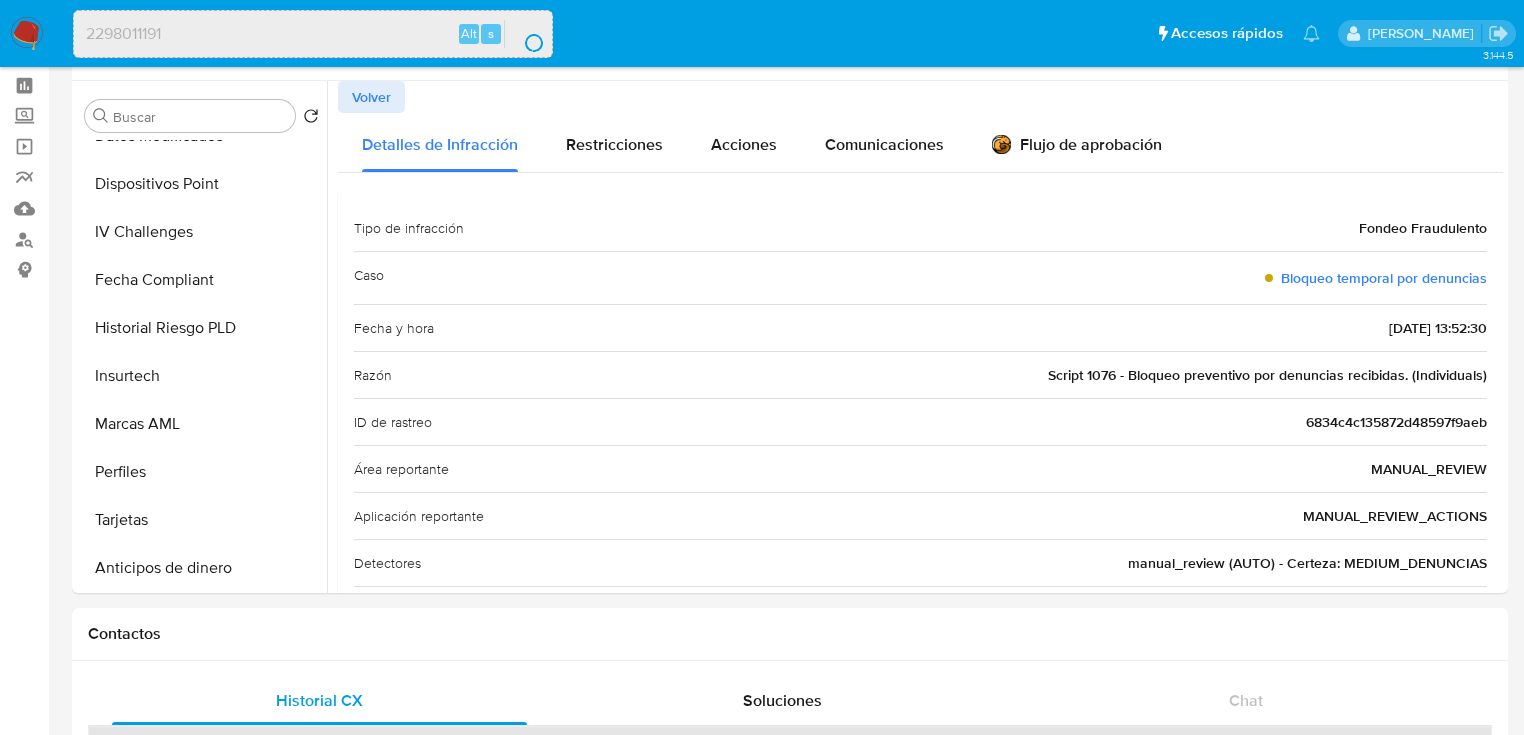 scroll, scrollTop: 0, scrollLeft: 0, axis: both 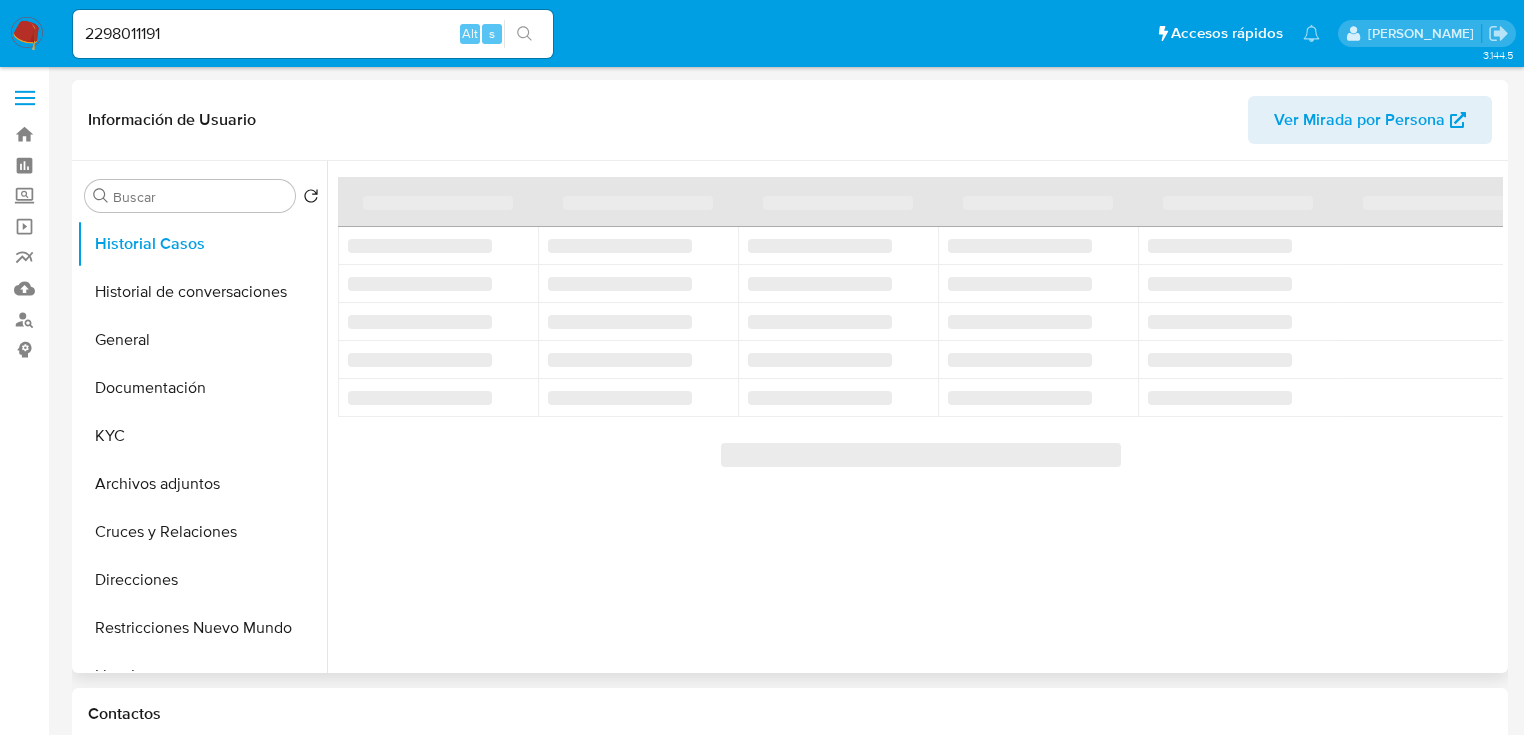 select on "10" 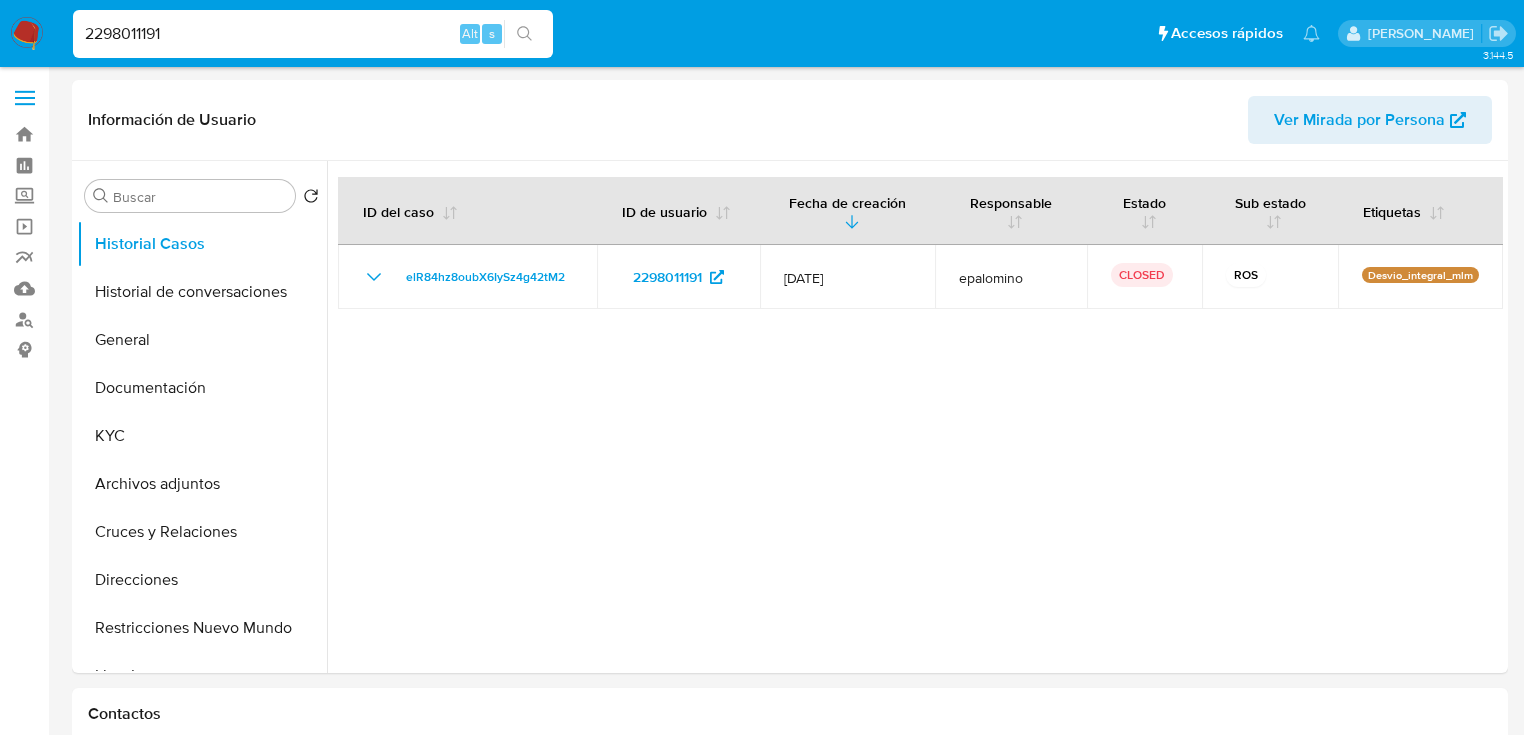 drag, startPoint x: 203, startPoint y: 26, endPoint x: -36, endPoint y: 26, distance: 239 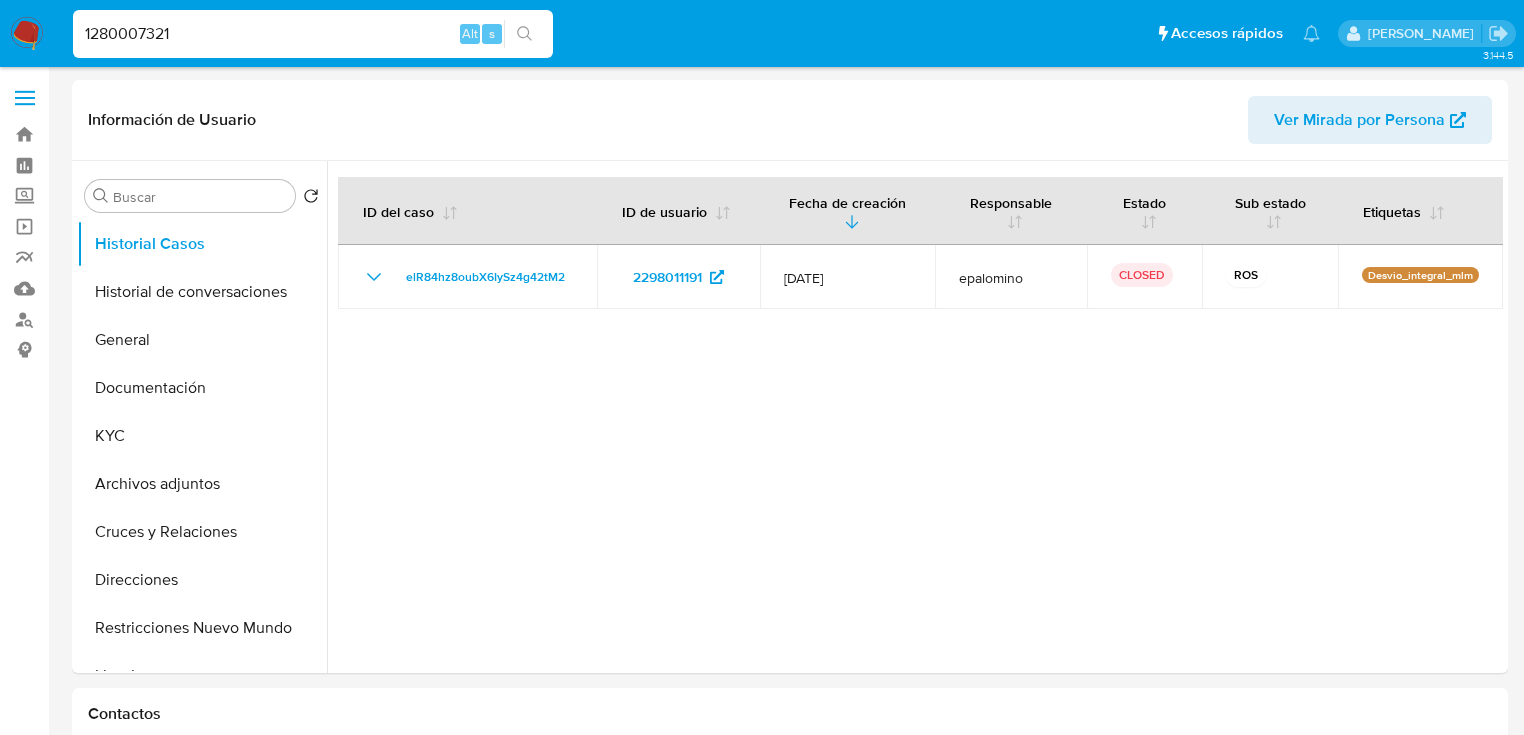 click on "1280007321" at bounding box center (313, 34) 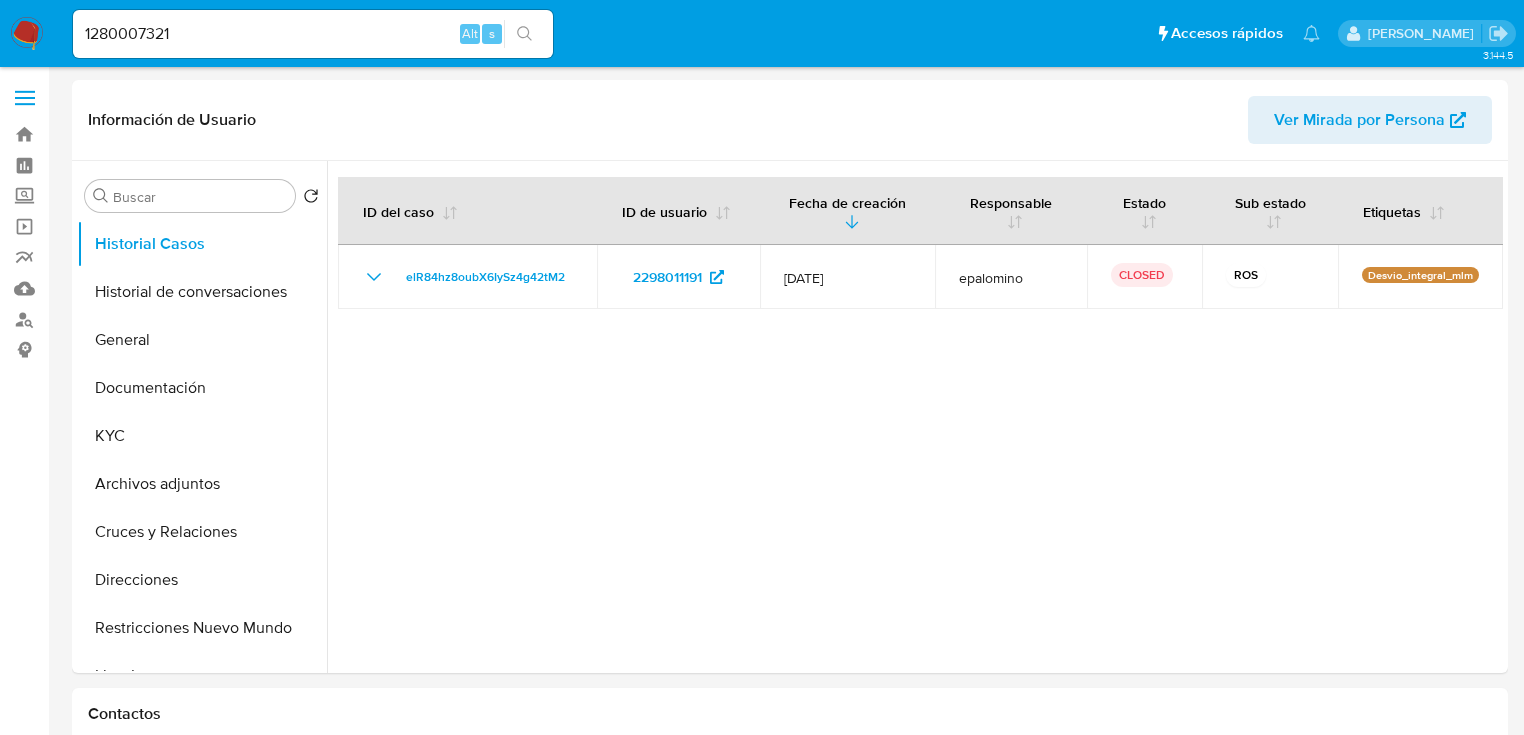 click 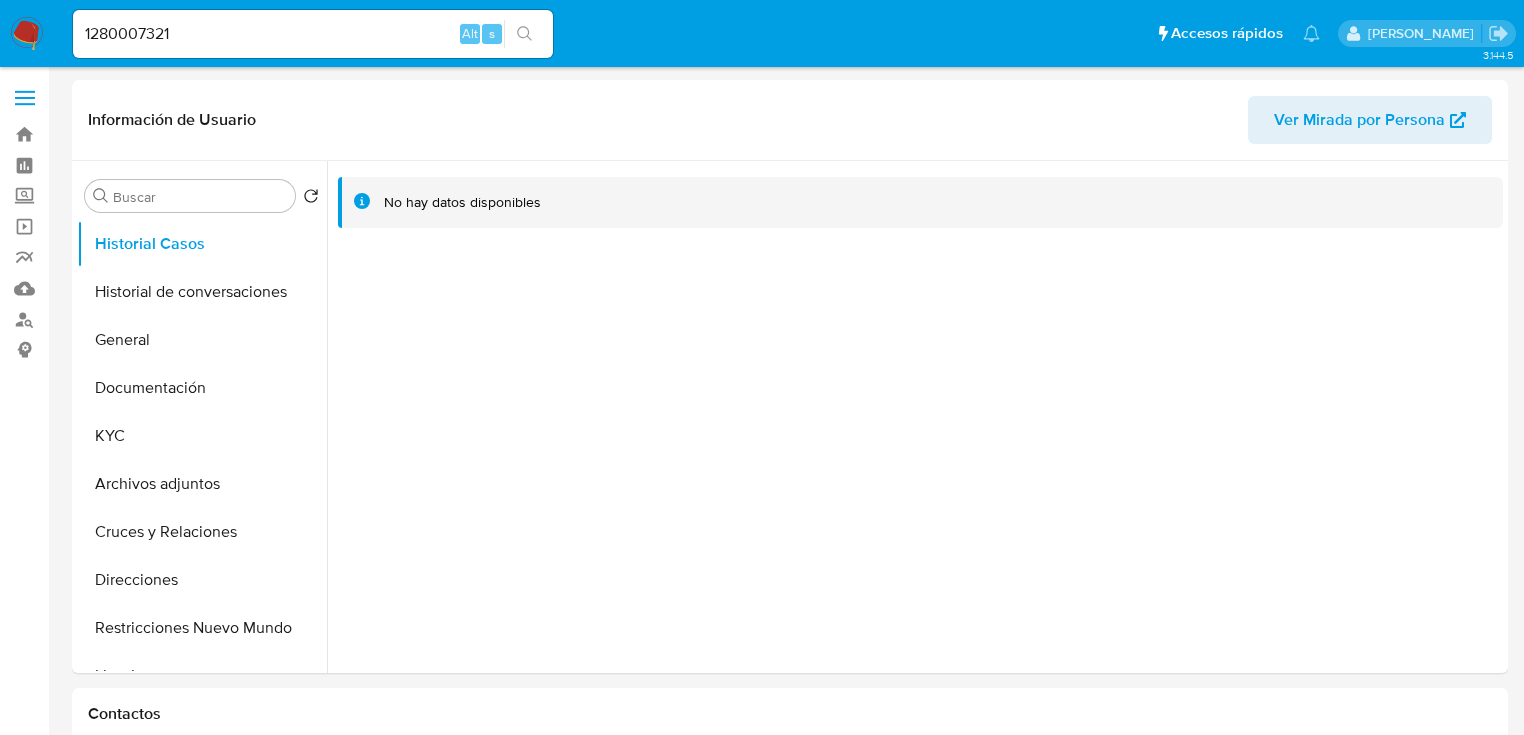 select on "10" 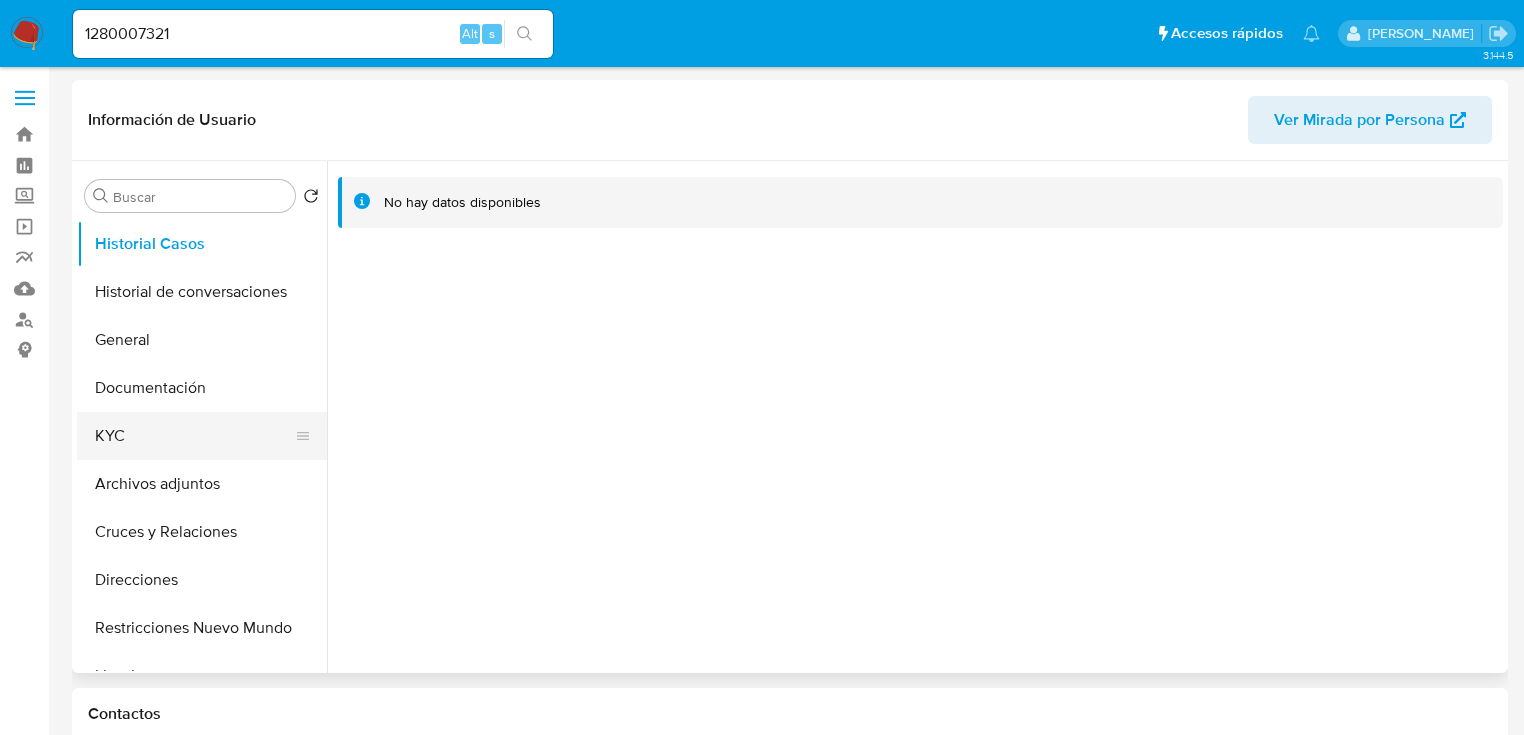 click on "KYC" at bounding box center (194, 436) 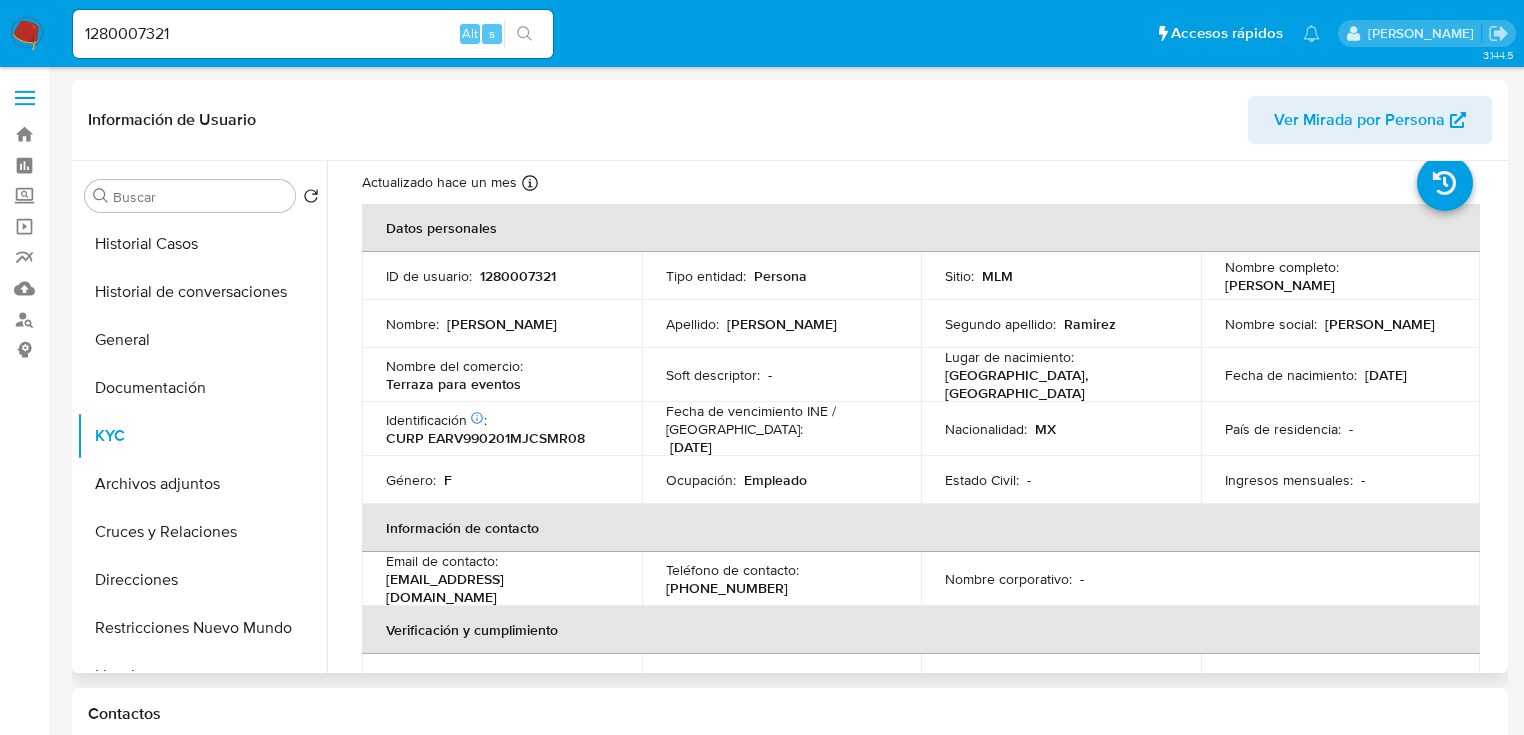scroll, scrollTop: 80, scrollLeft: 0, axis: vertical 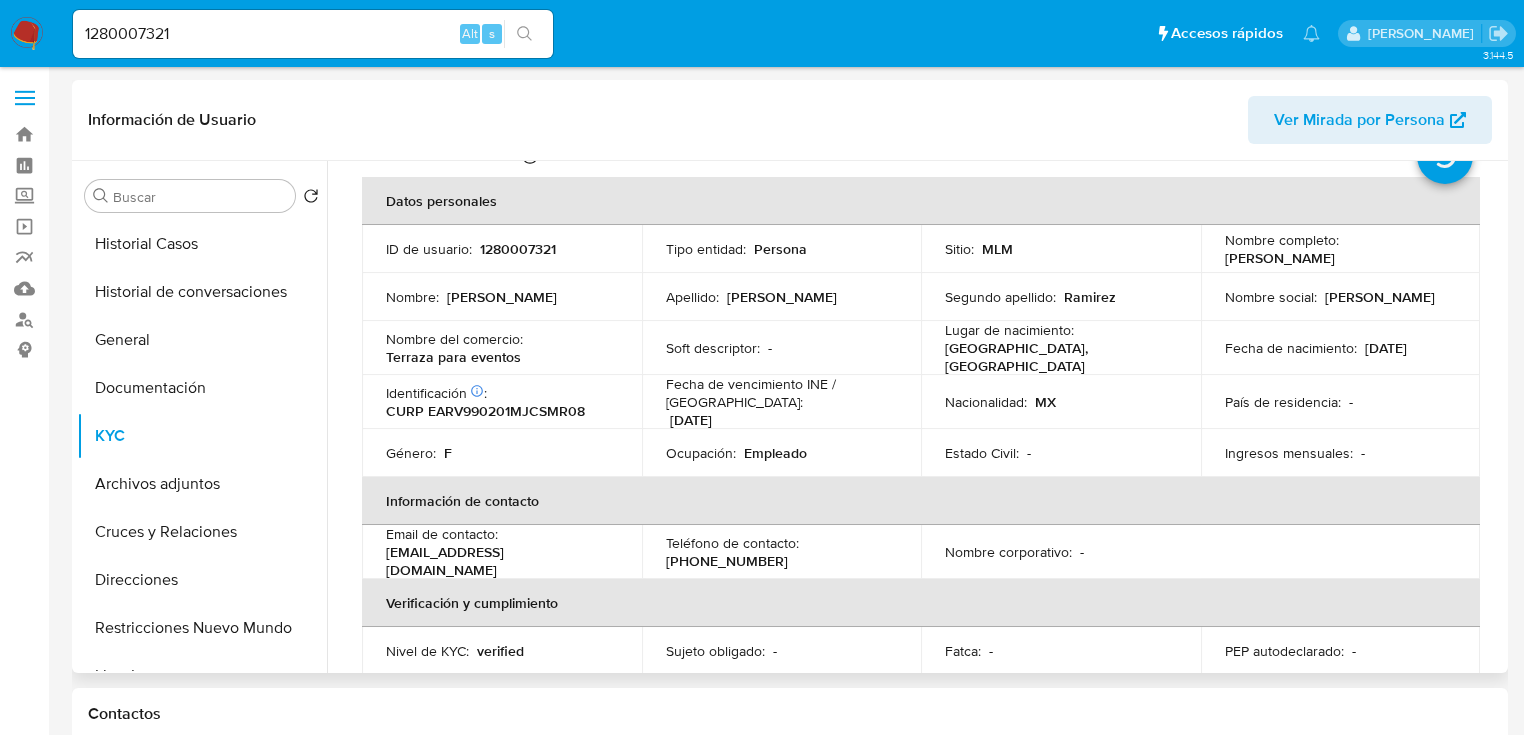 click on "Ingresos mensuales :    -" at bounding box center [1341, 453] 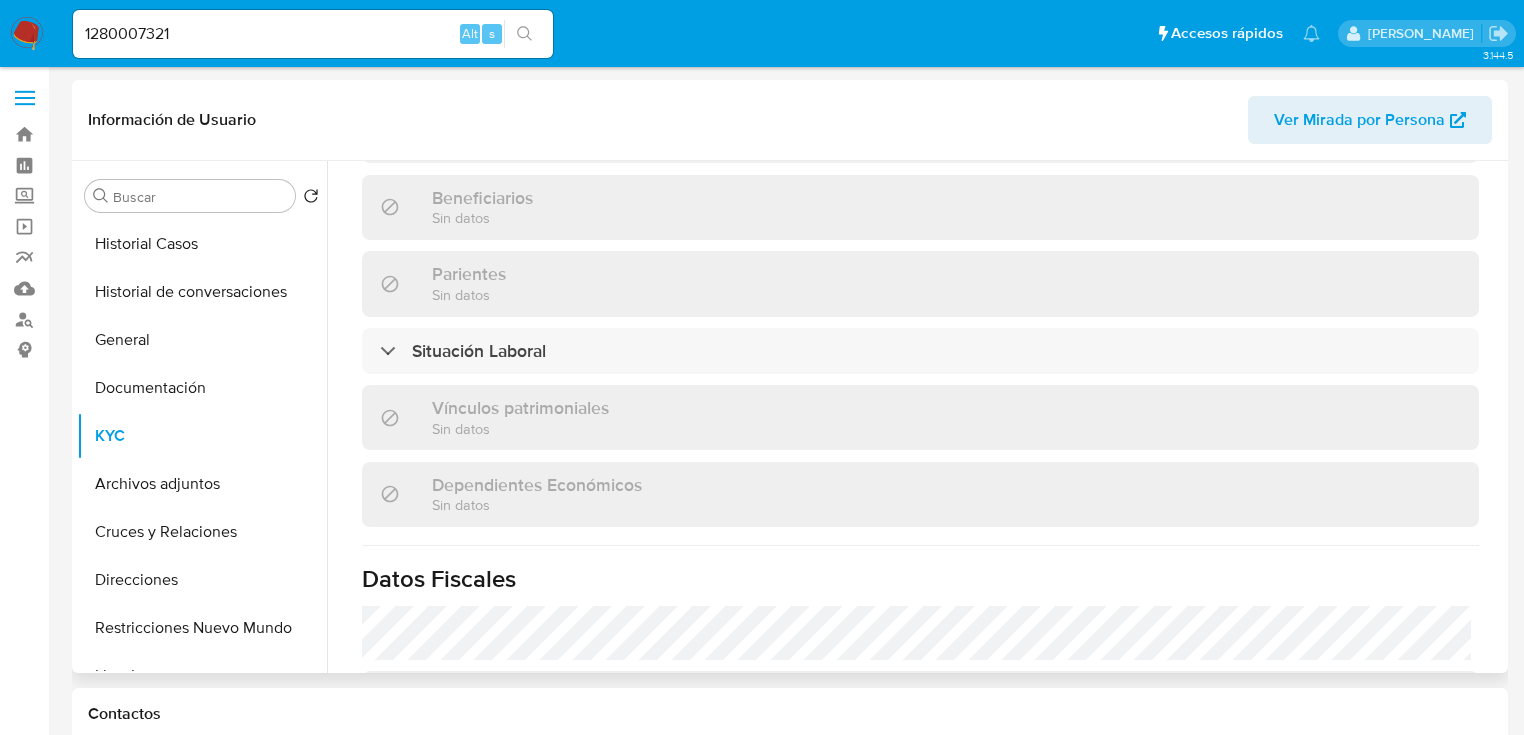 scroll, scrollTop: 1263, scrollLeft: 0, axis: vertical 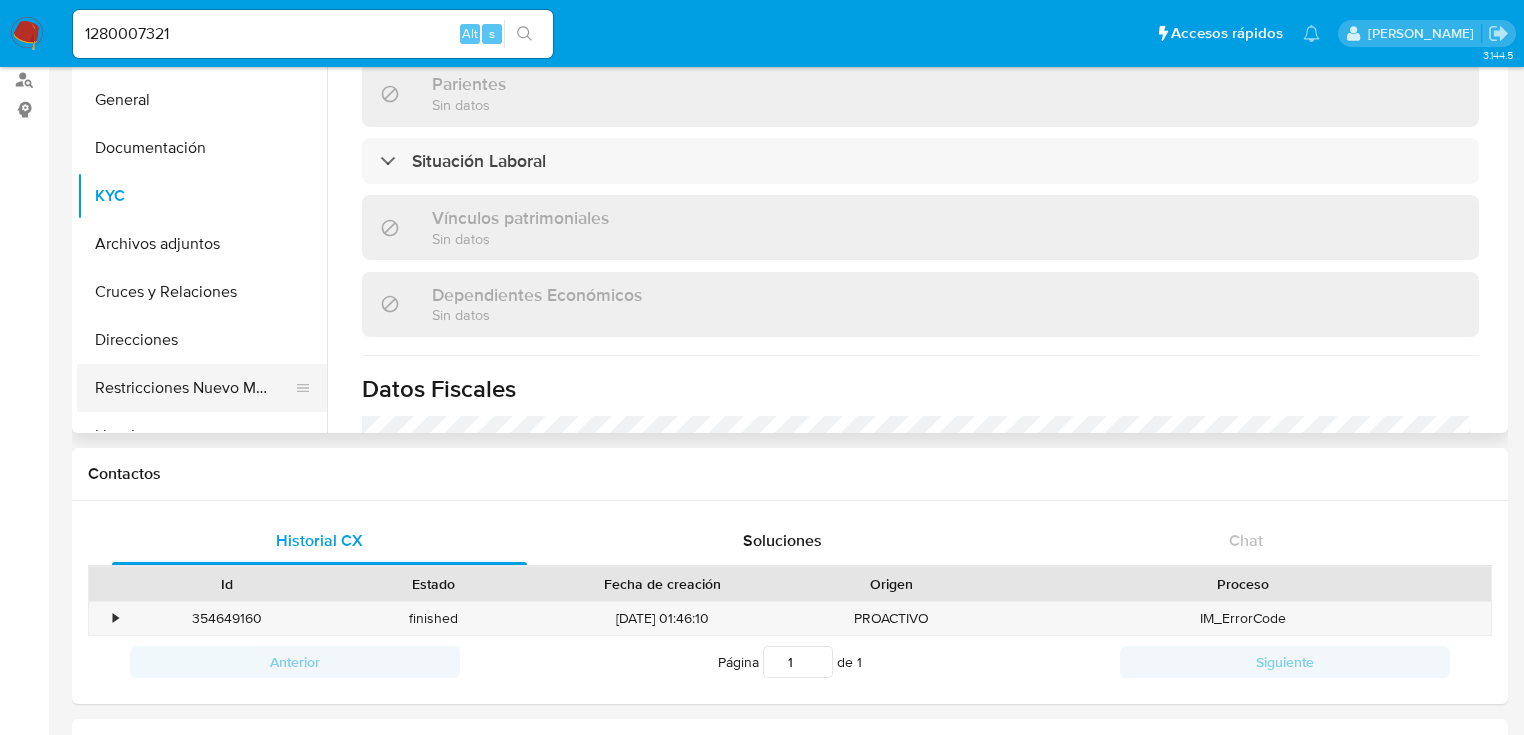 click on "Cruces y Relaciones" at bounding box center [202, 292] 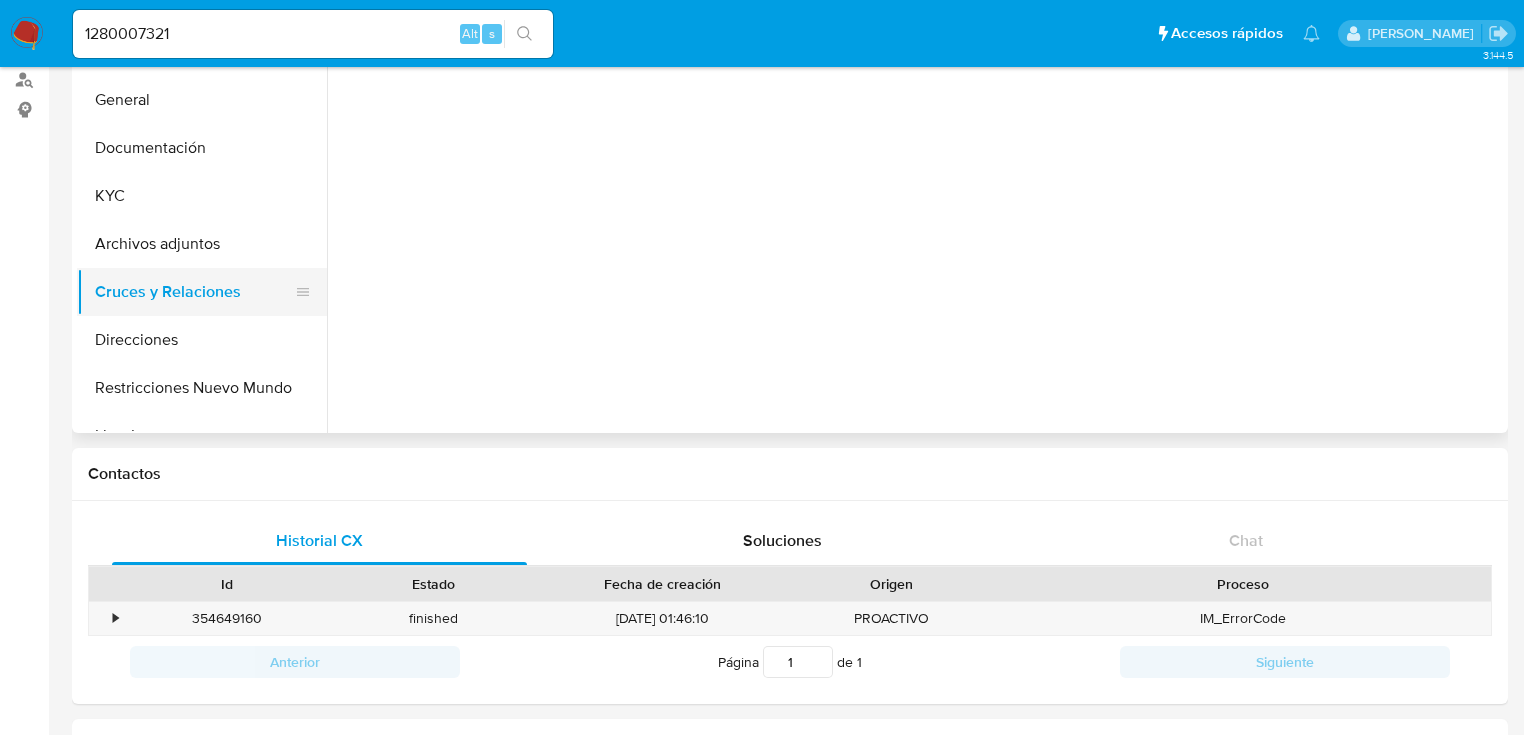 scroll, scrollTop: 0, scrollLeft: 0, axis: both 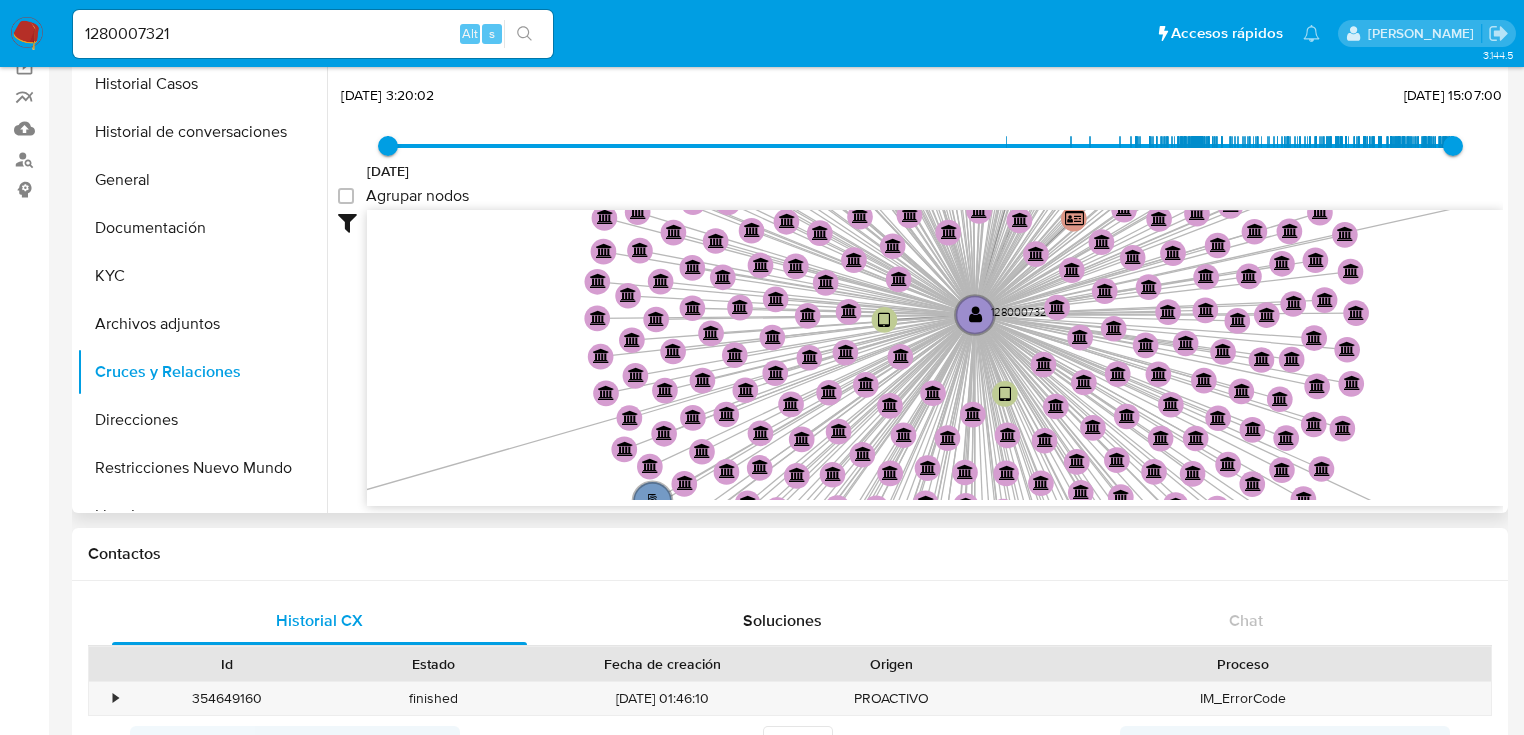 drag, startPoint x: 584, startPoint y: 248, endPoint x: 492, endPoint y: 304, distance: 107.70329 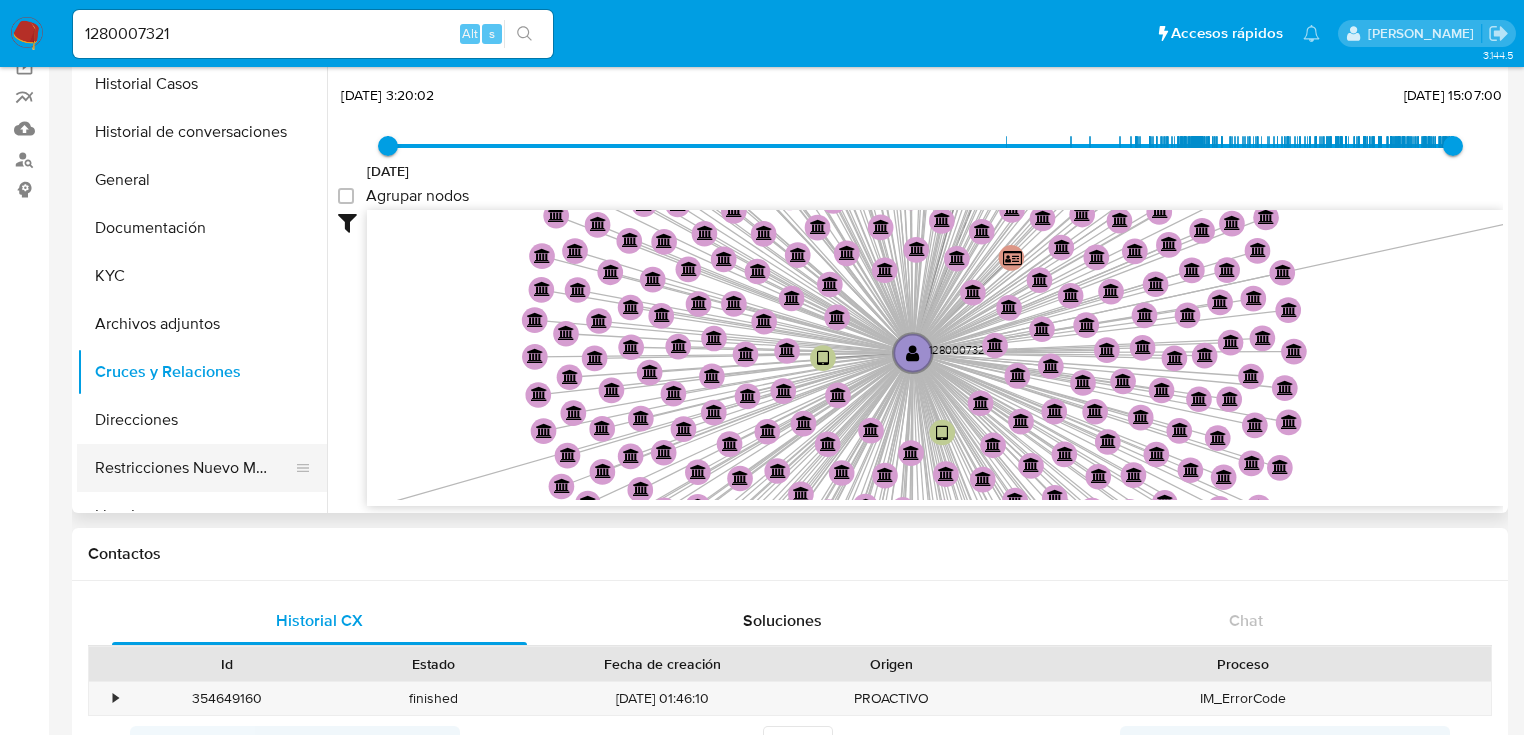 click on "Restricciones Nuevo Mundo" at bounding box center [194, 468] 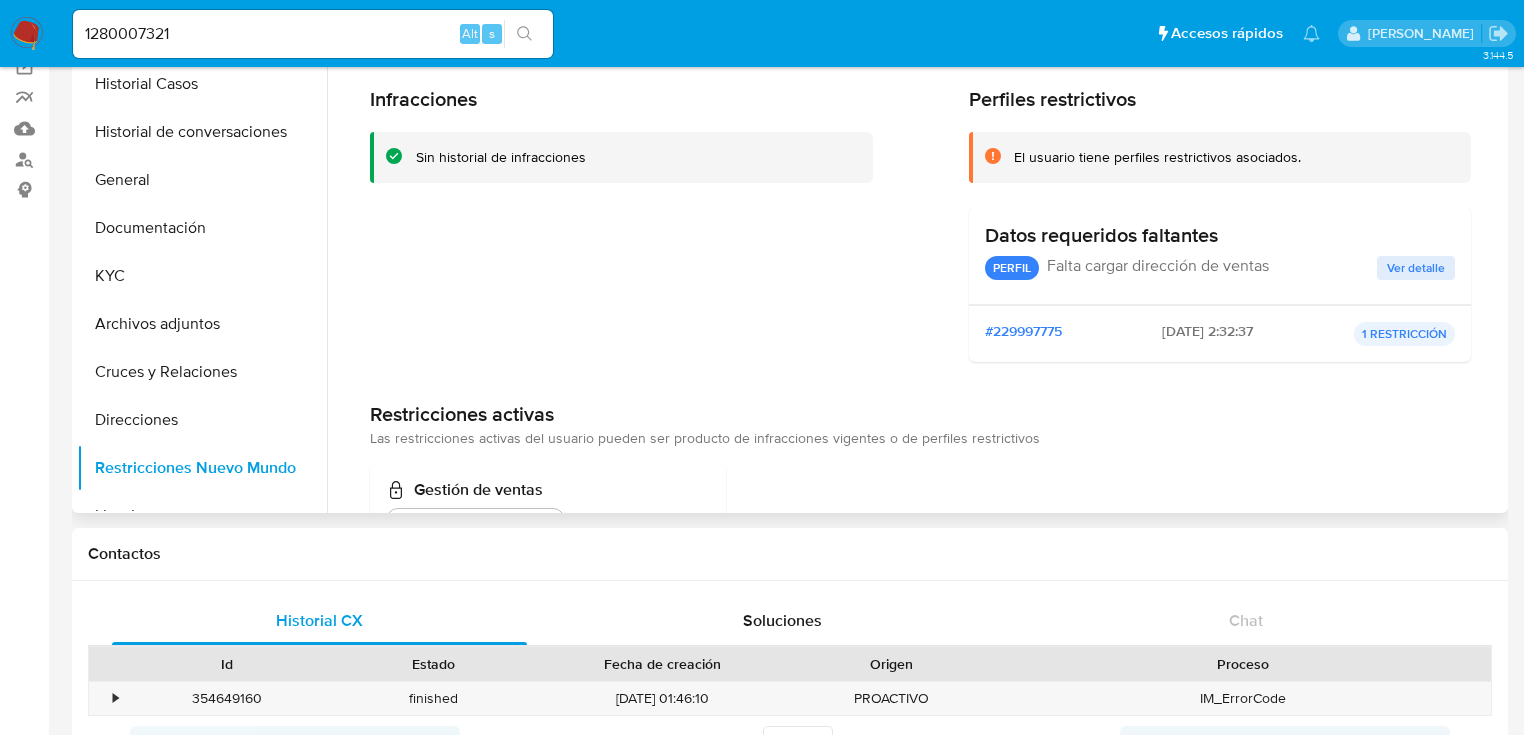scroll, scrollTop: 76, scrollLeft: 0, axis: vertical 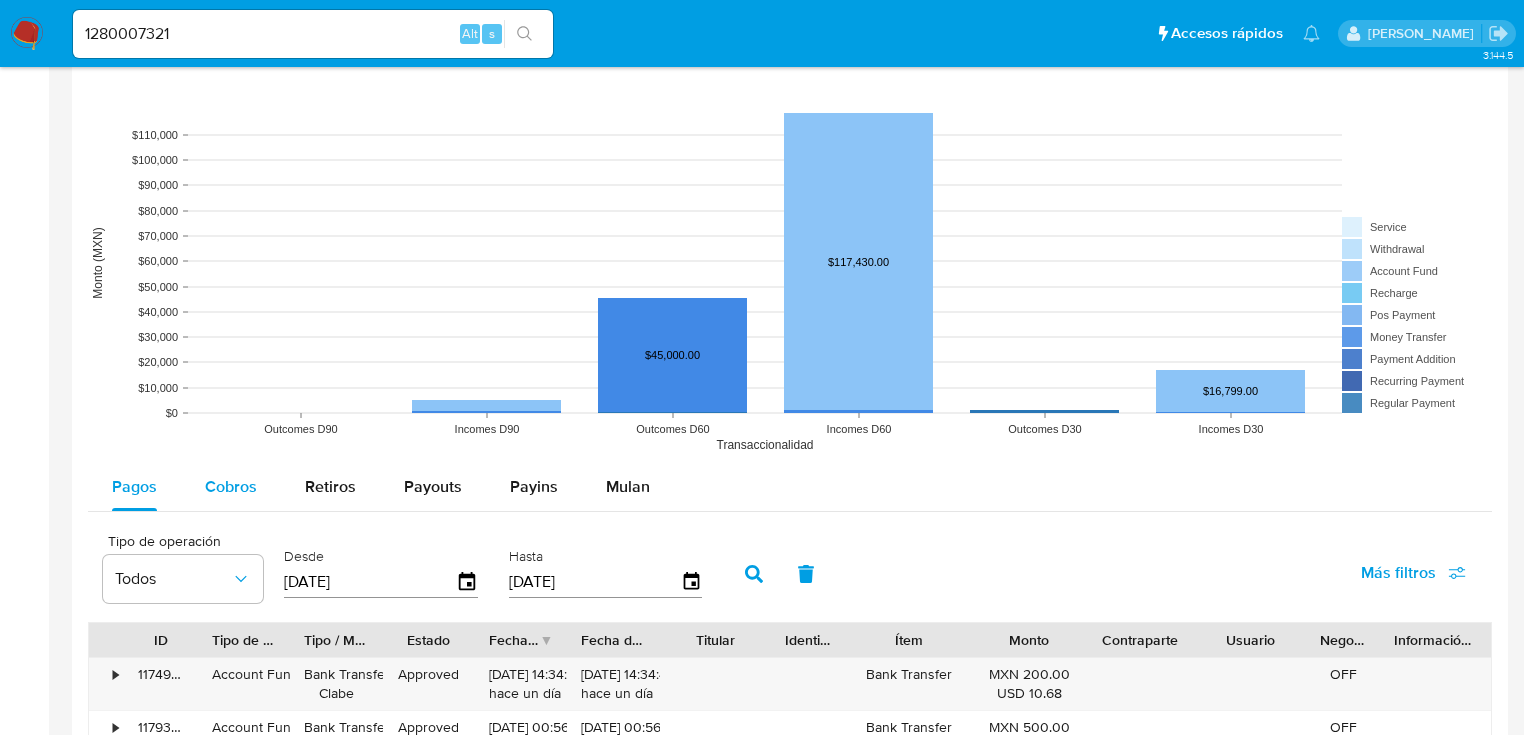 click on "Cobros" at bounding box center [231, 486] 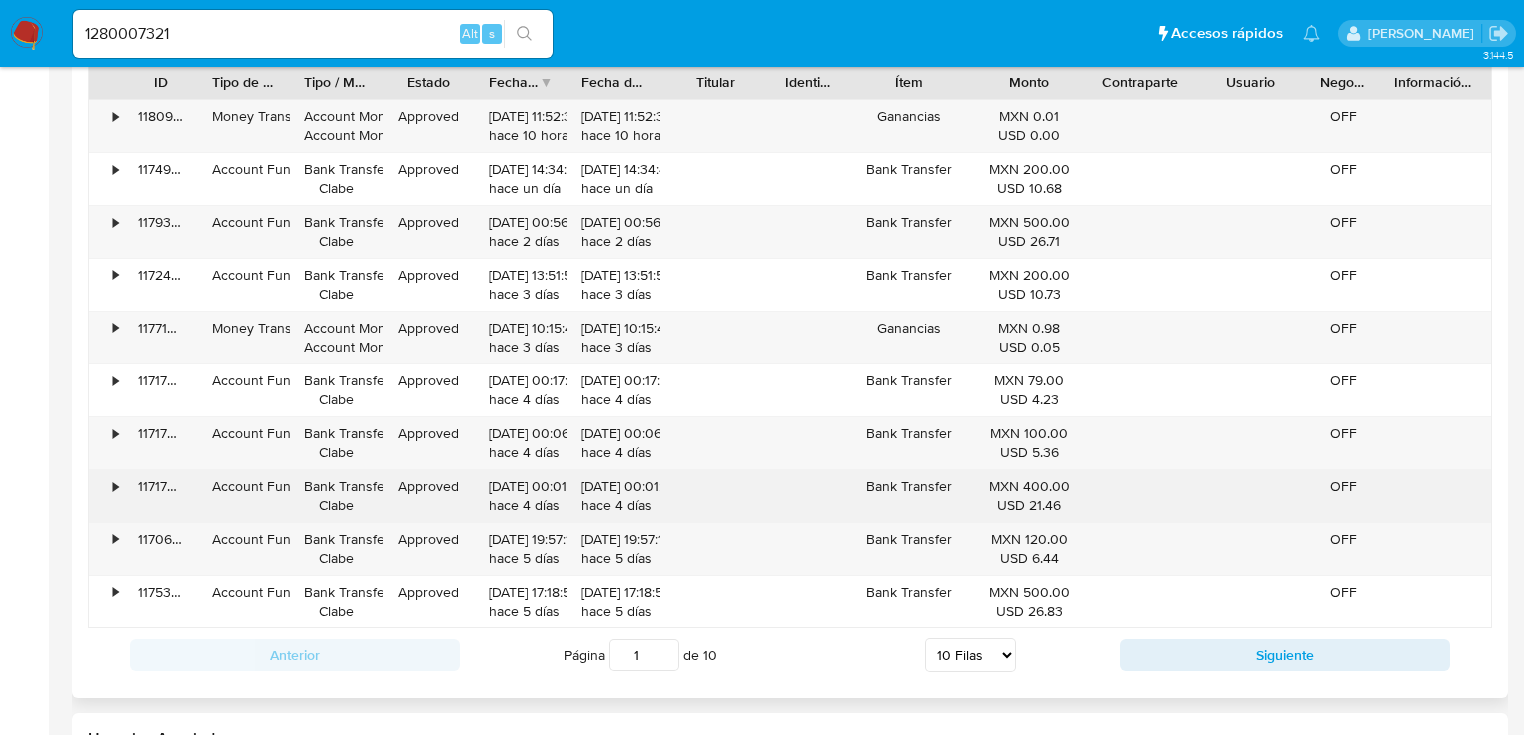 scroll, scrollTop: 1920, scrollLeft: 0, axis: vertical 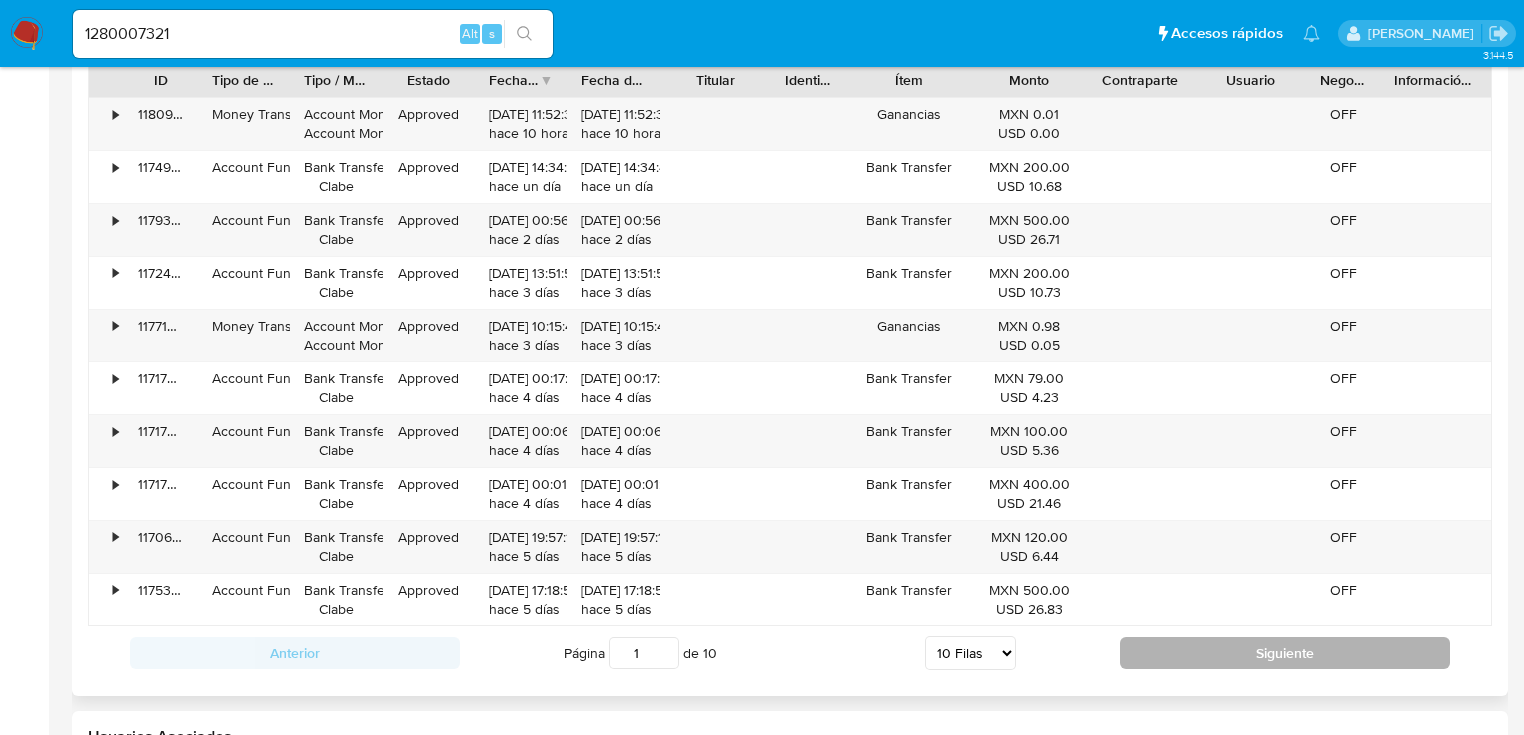click on "Siguiente" at bounding box center [1285, 653] 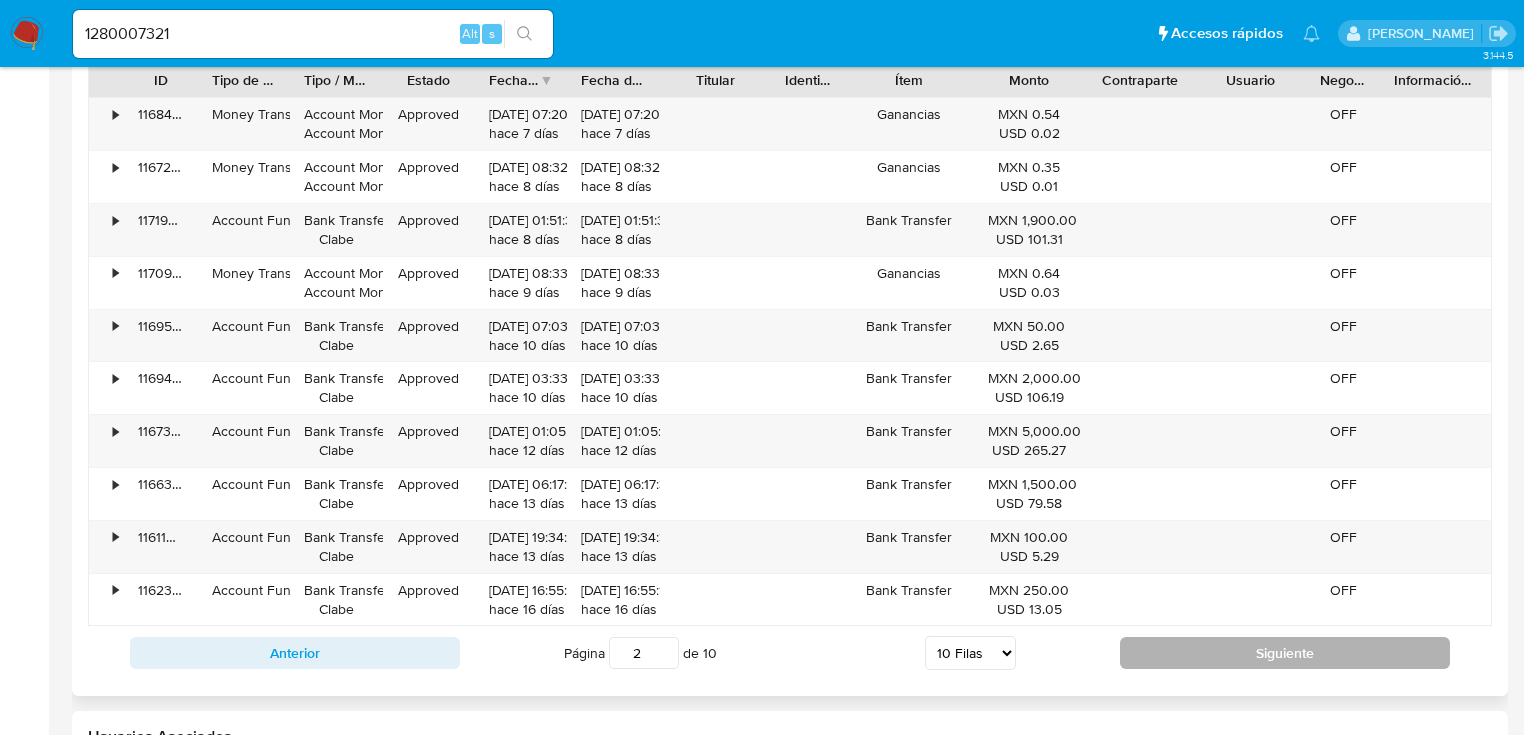 click on "Siguiente" at bounding box center (1285, 653) 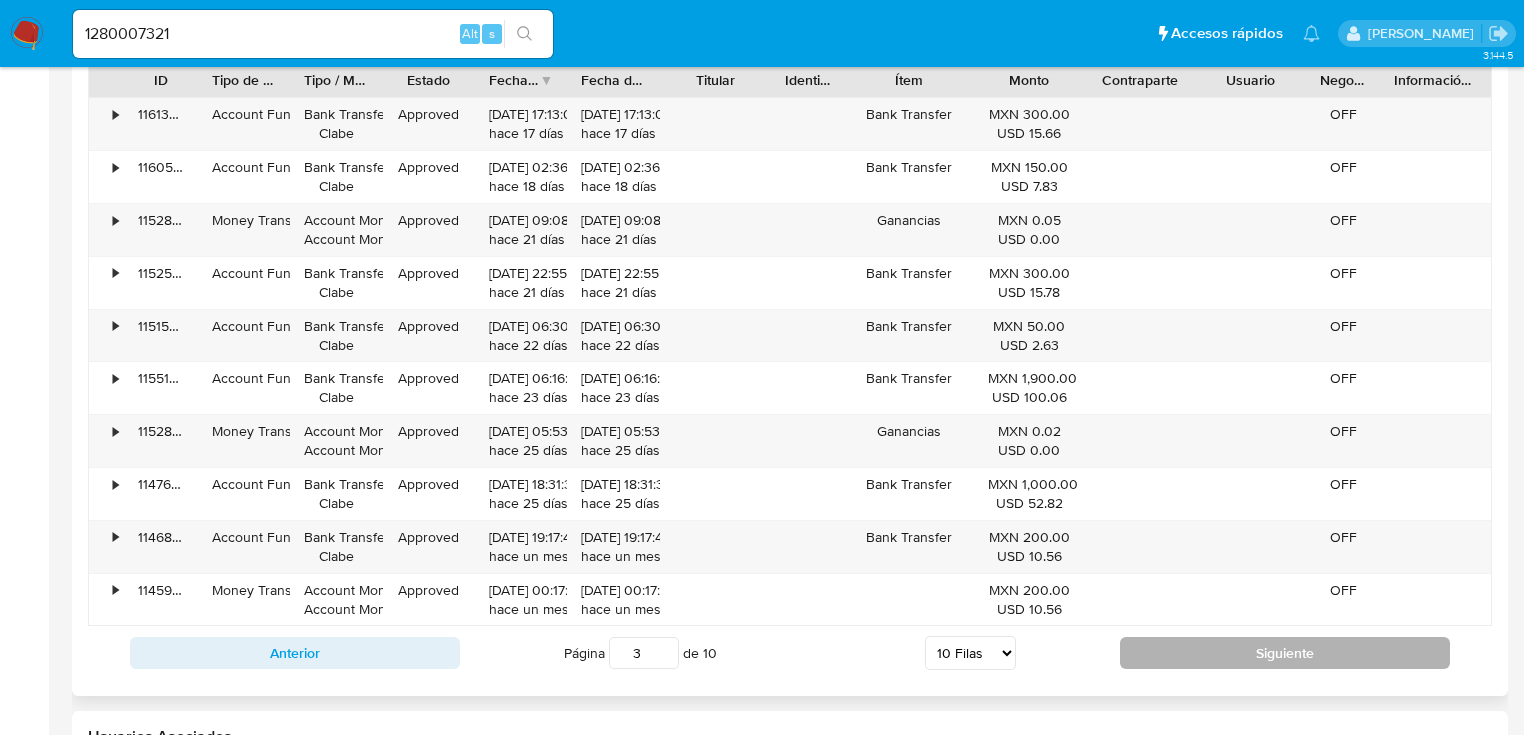 click on "Siguiente" at bounding box center [1285, 653] 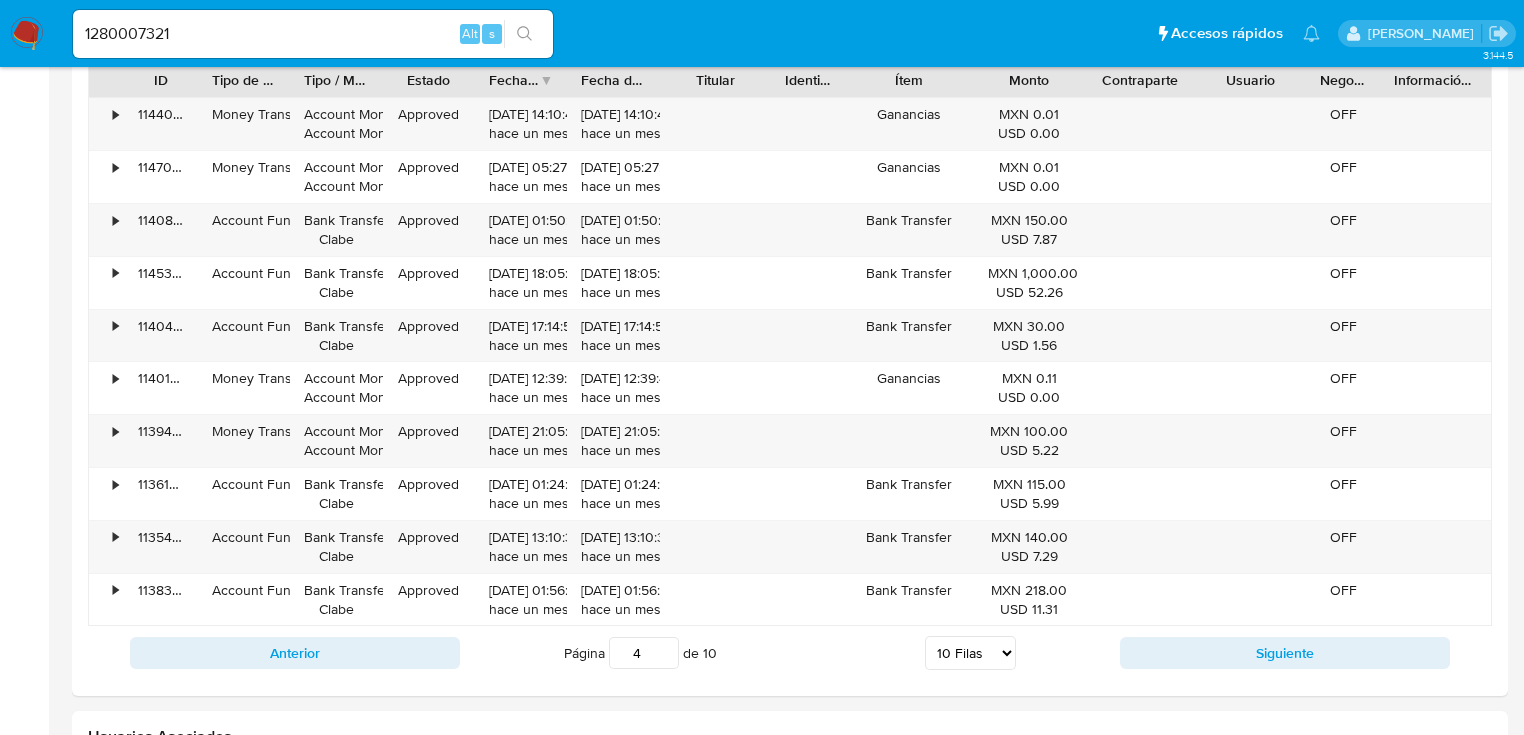 click on "Siguiente" at bounding box center [1285, 653] 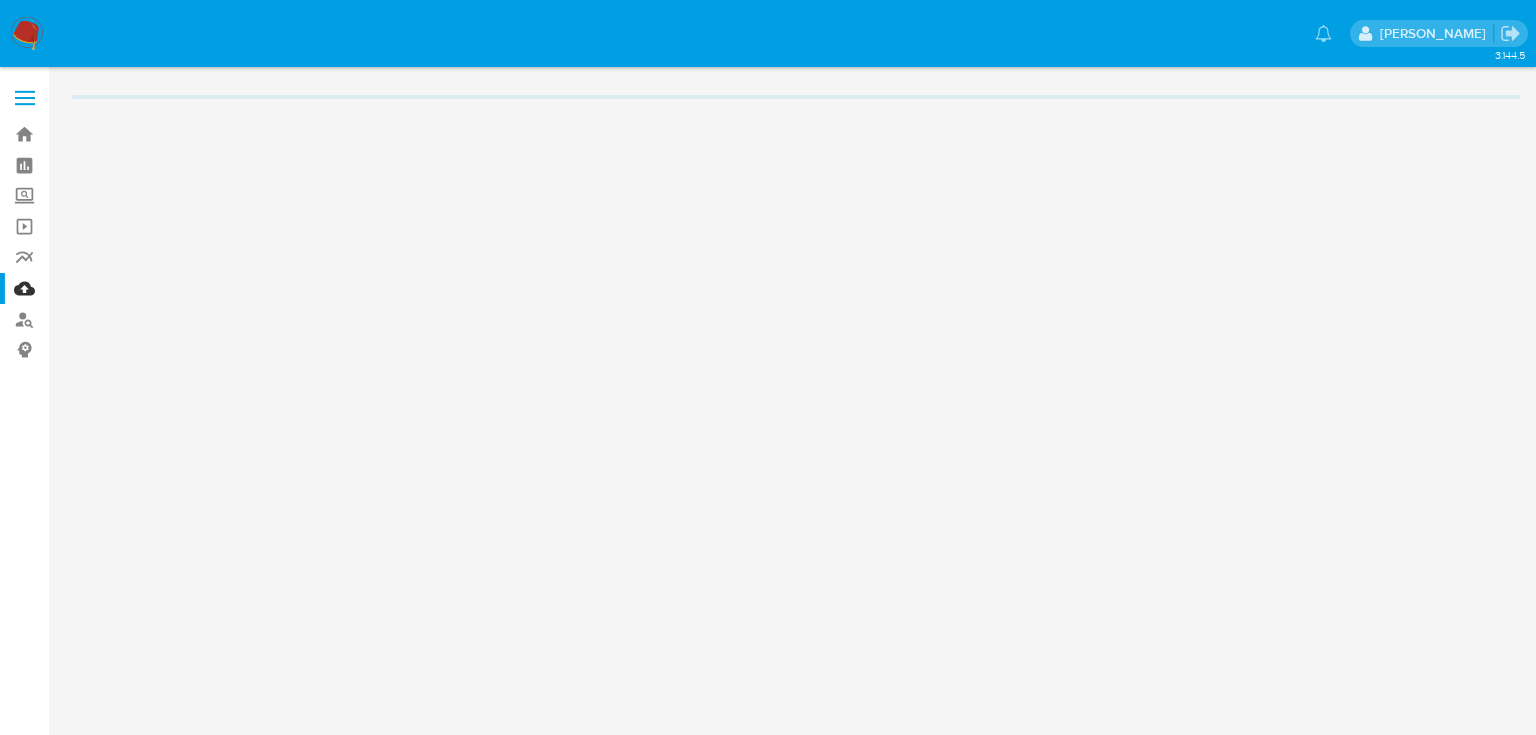 scroll, scrollTop: 0, scrollLeft: 0, axis: both 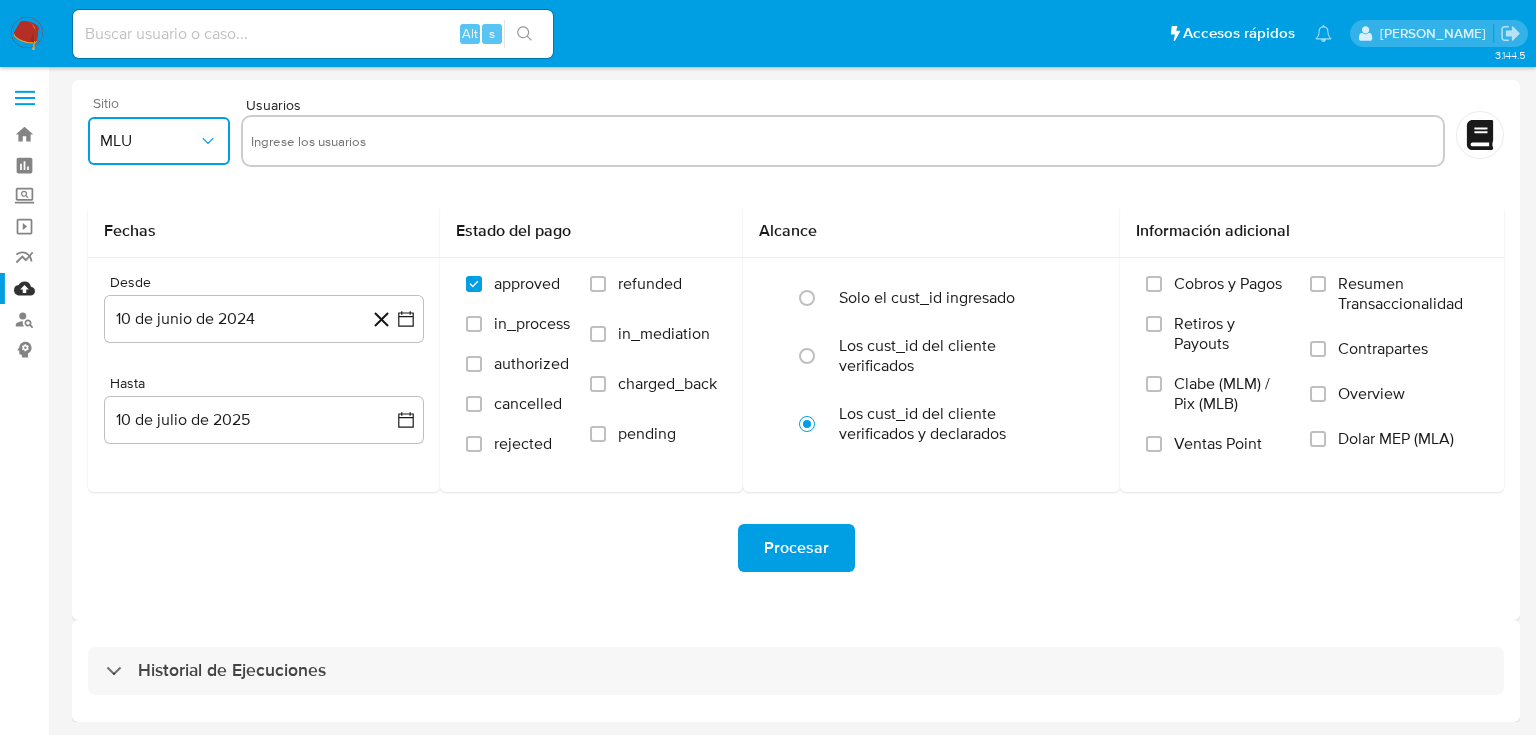 click on "MLU" at bounding box center (149, 141) 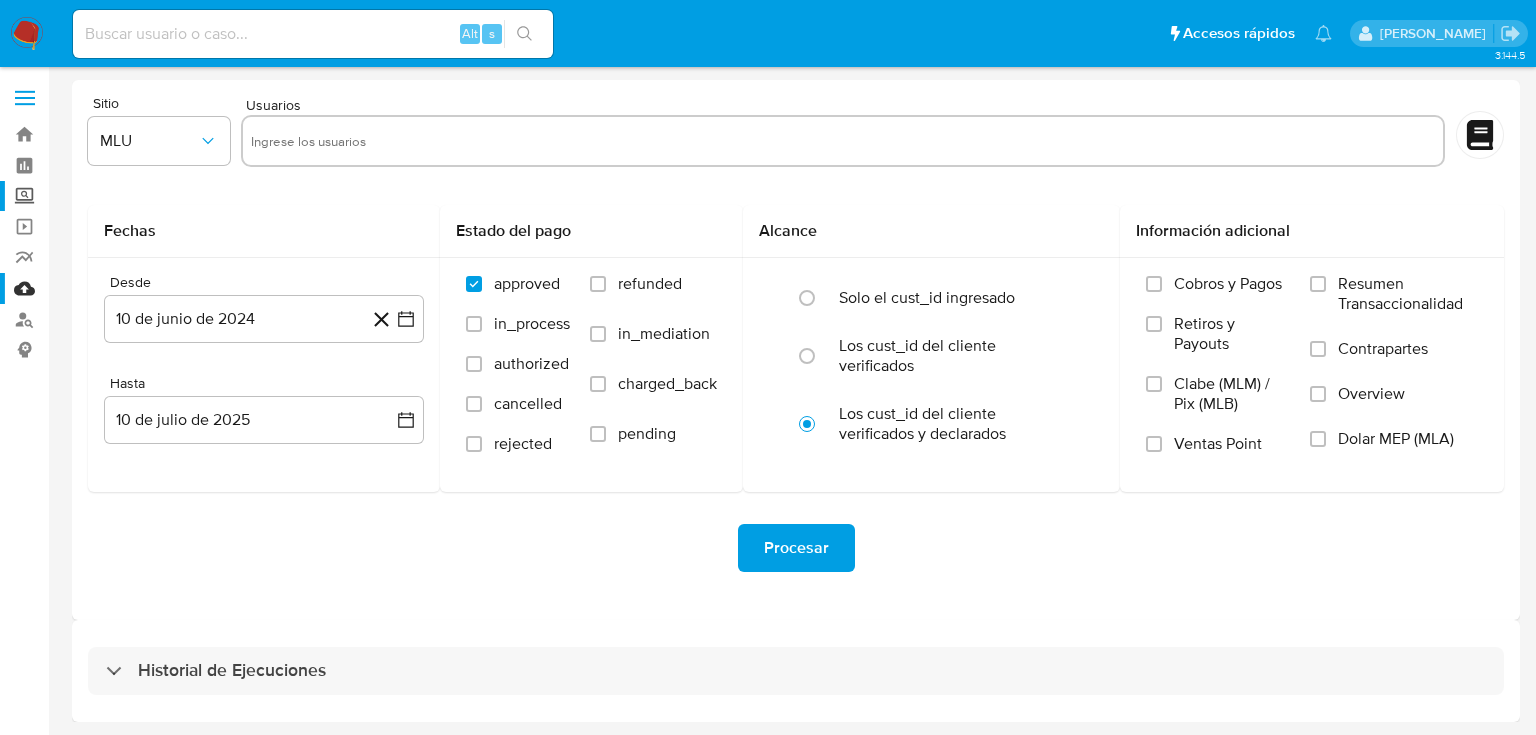 click on "Screening" at bounding box center (119, 196) 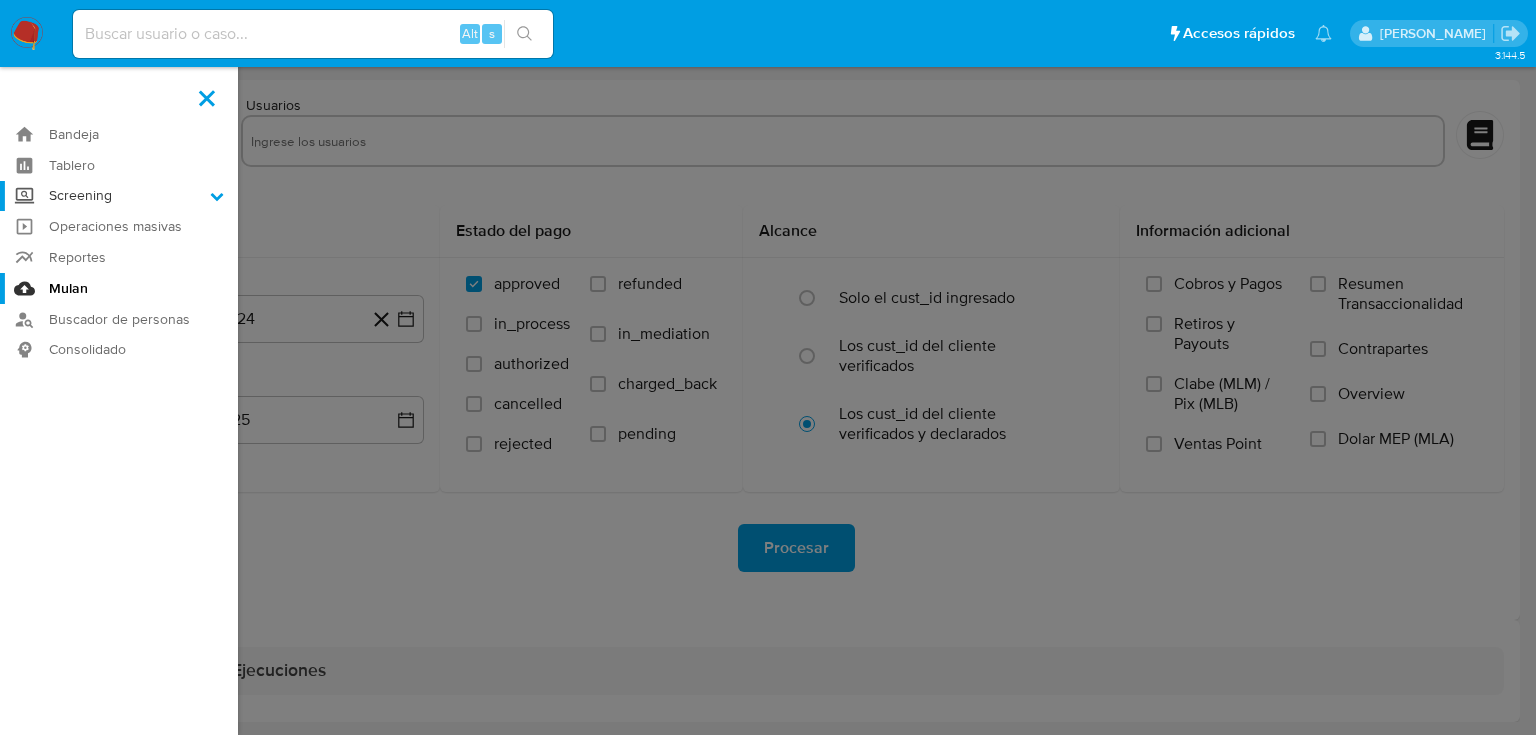 click on "Screening" at bounding box center (0, 0) 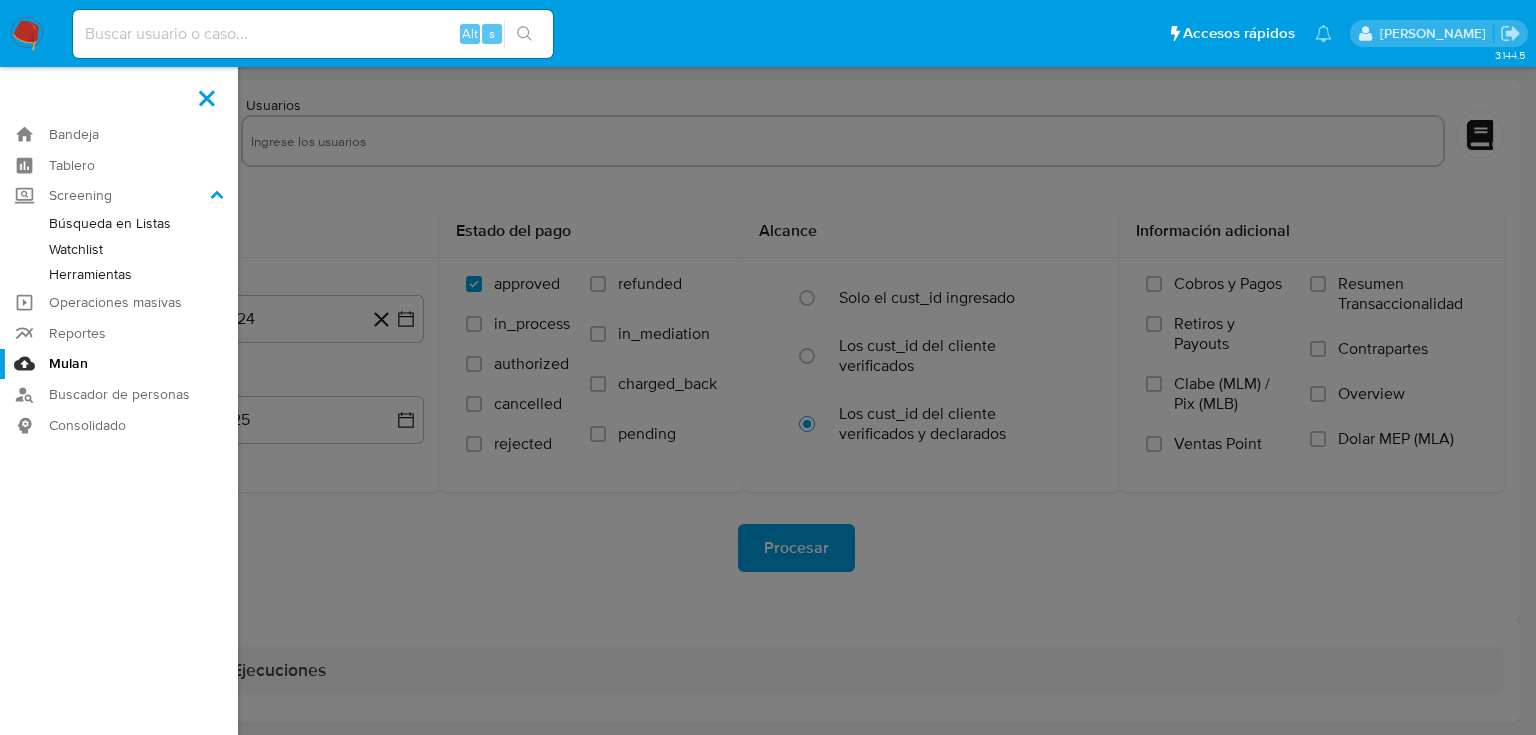 click on "Herramientas" at bounding box center (119, 274) 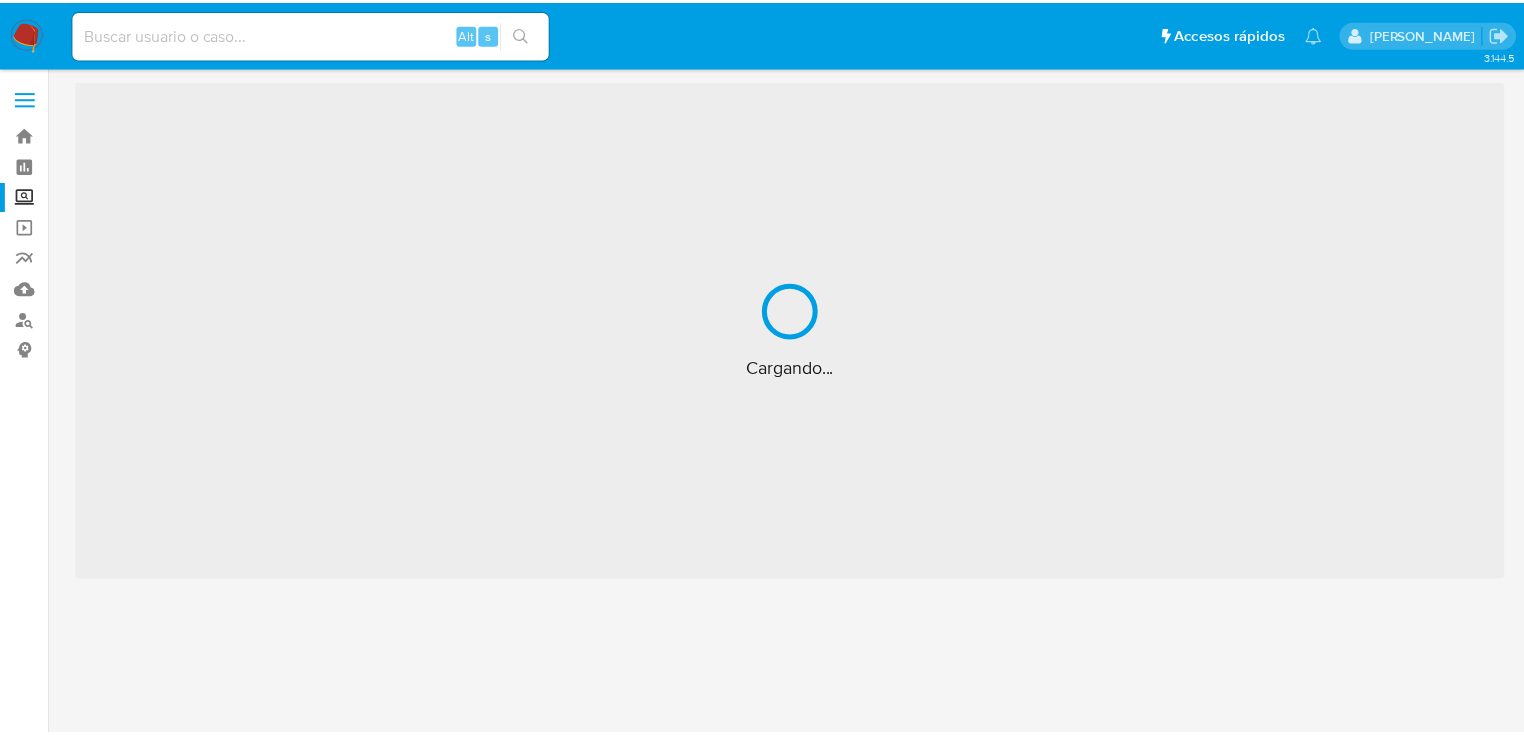 scroll, scrollTop: 0, scrollLeft: 0, axis: both 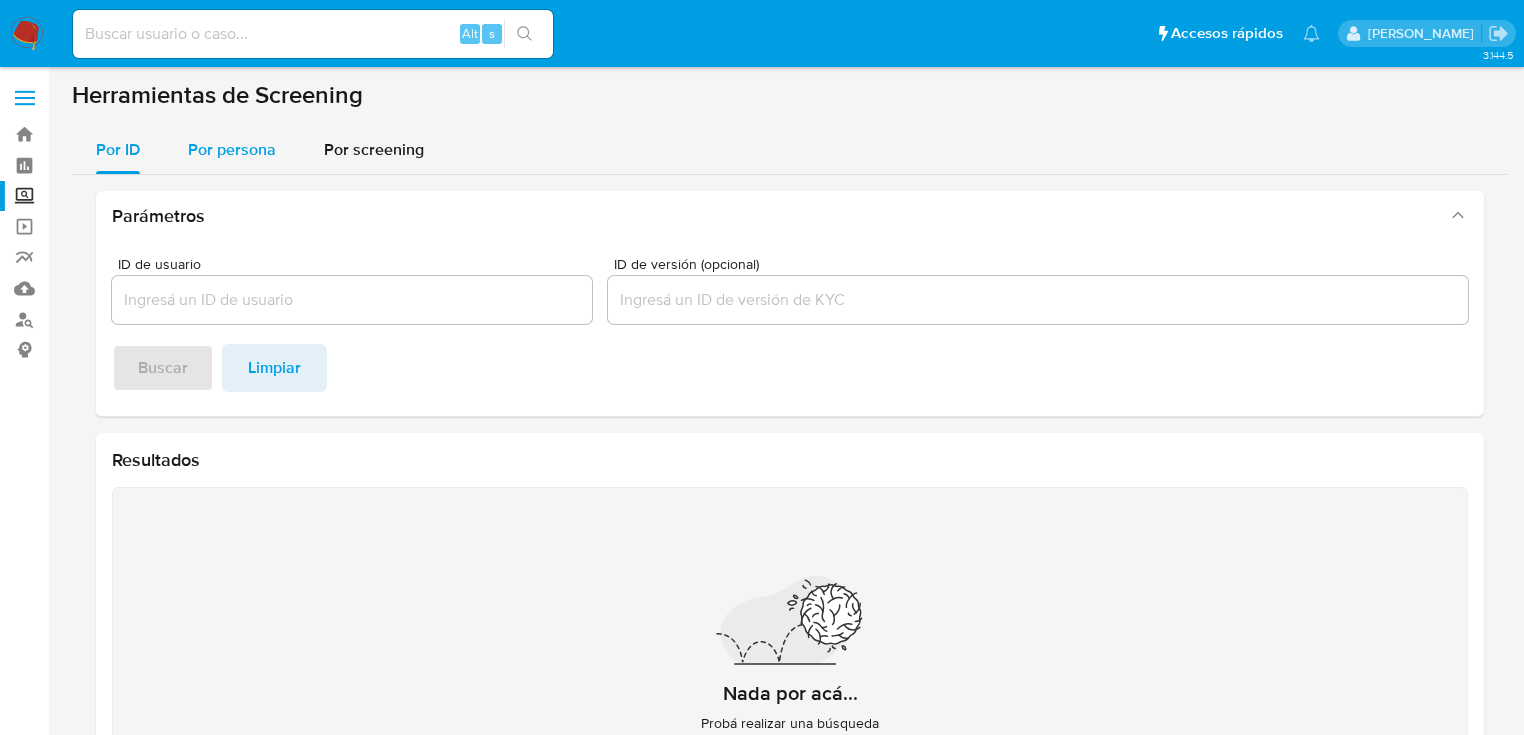 click on "Por persona" at bounding box center [232, 149] 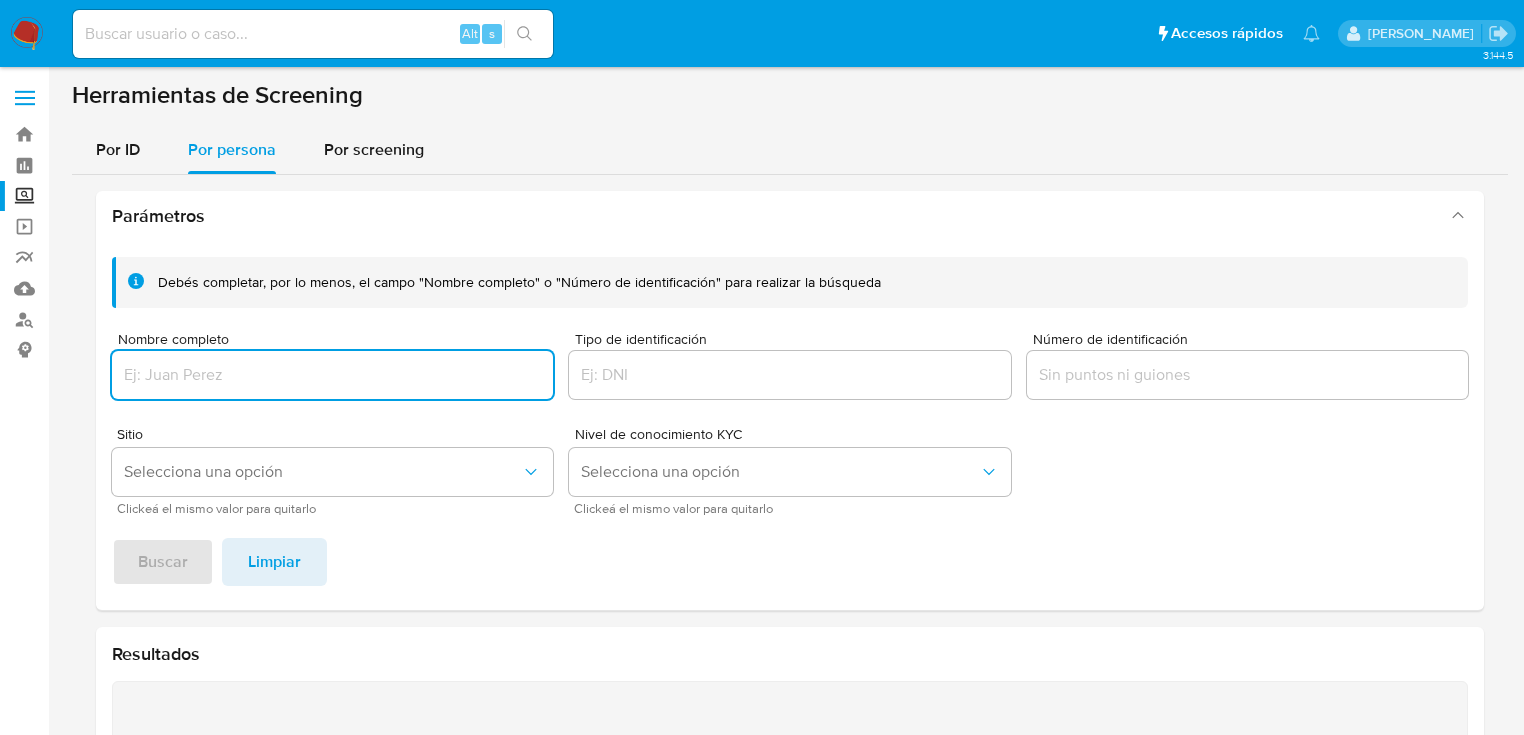 click at bounding box center (332, 375) 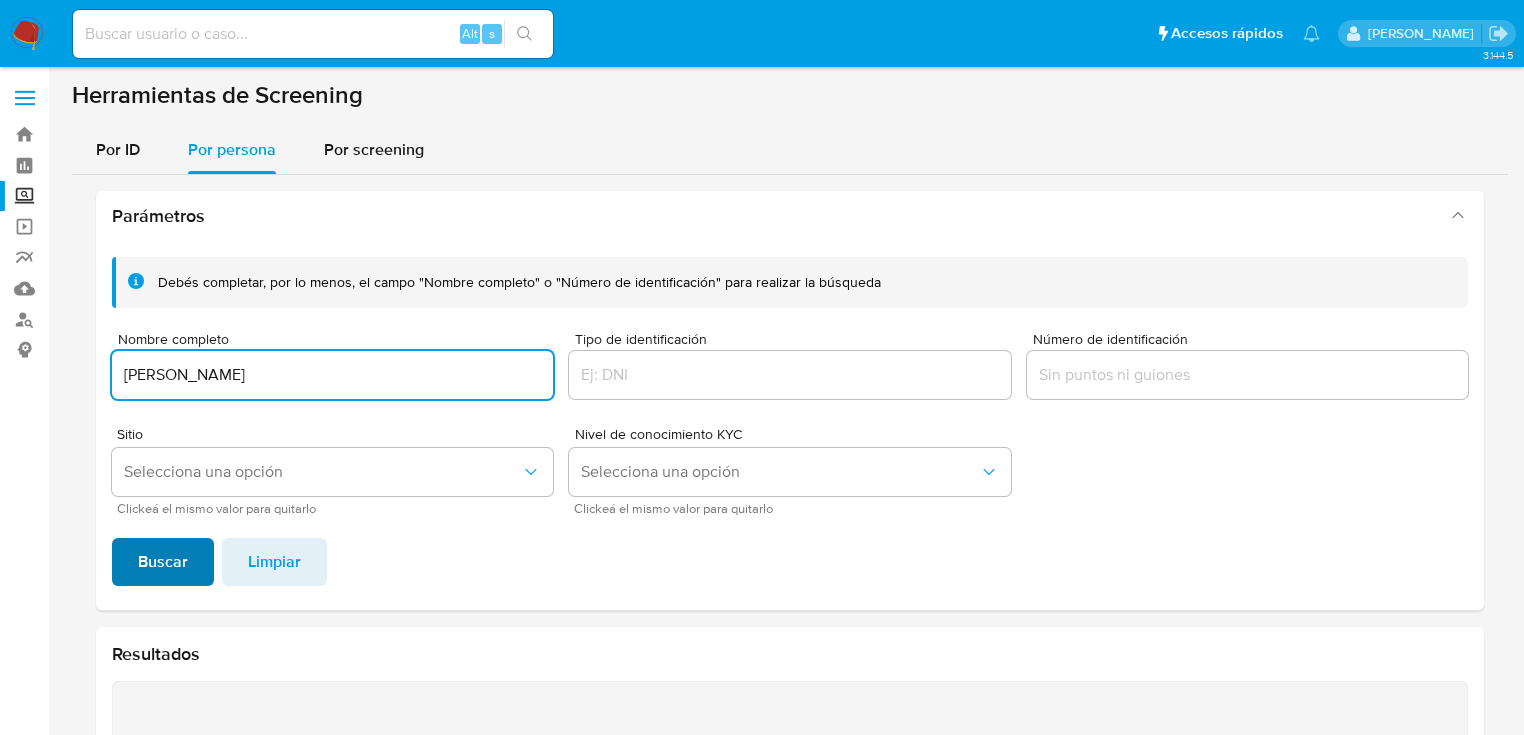click on "Buscar" at bounding box center (163, 562) 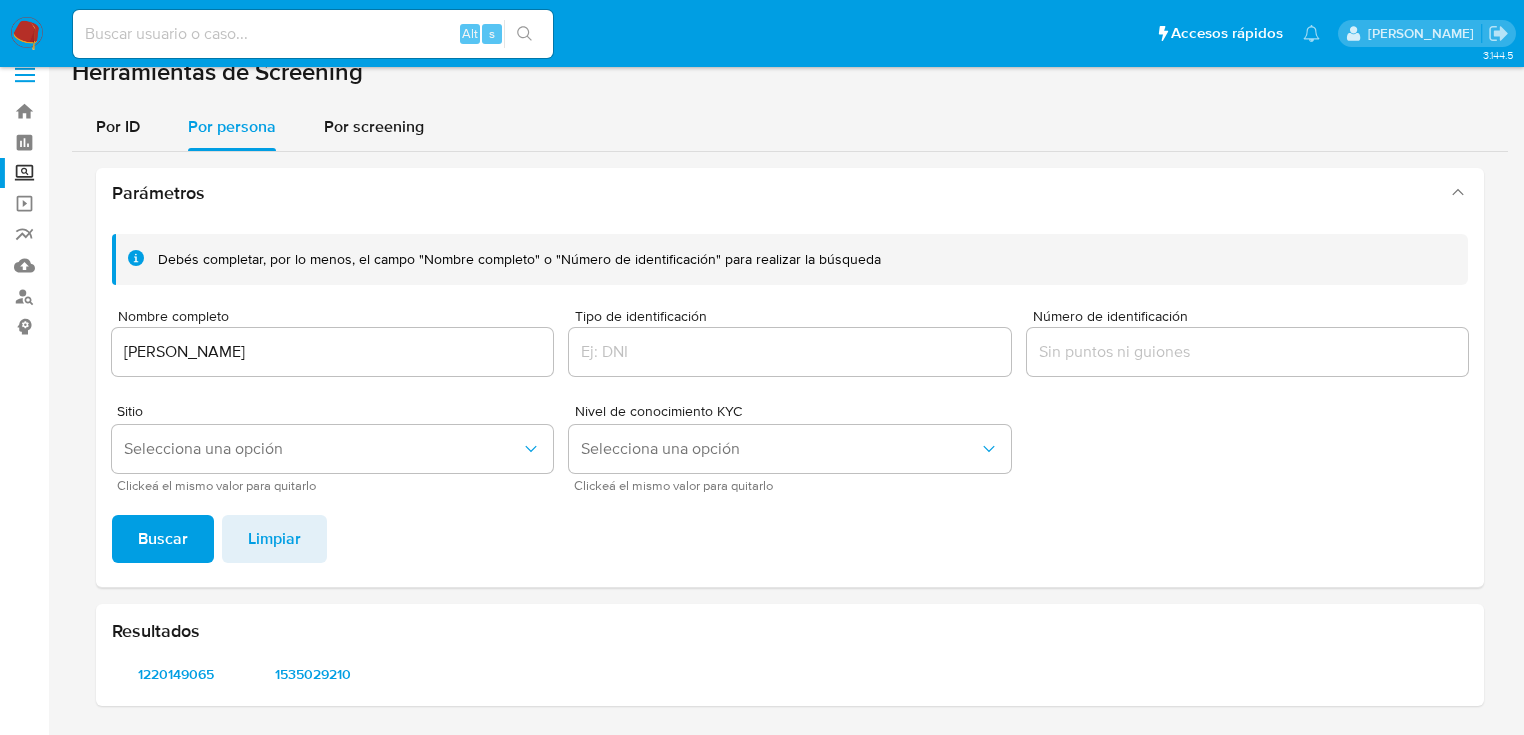 scroll, scrollTop: 22, scrollLeft: 0, axis: vertical 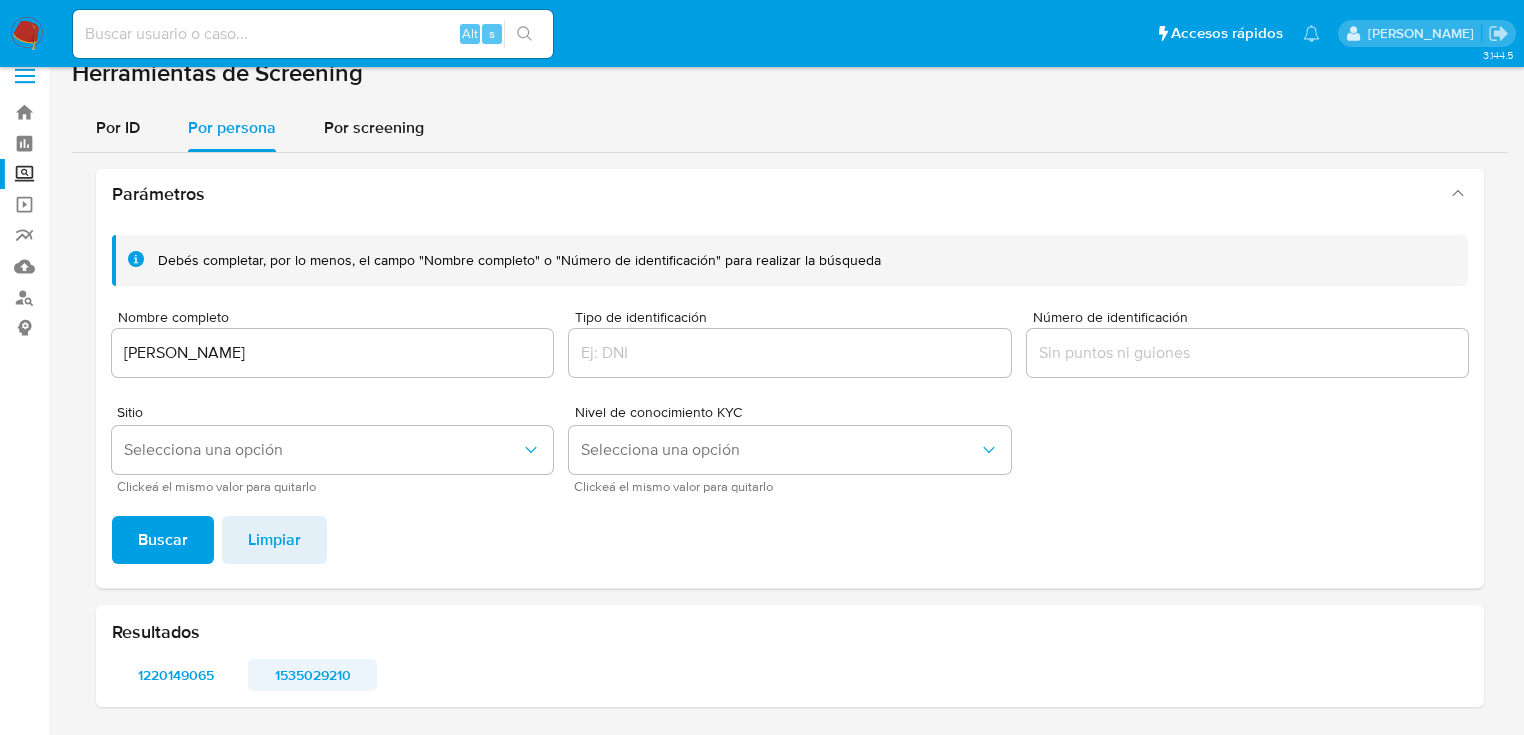 click on "1535029210" at bounding box center (312, 675) 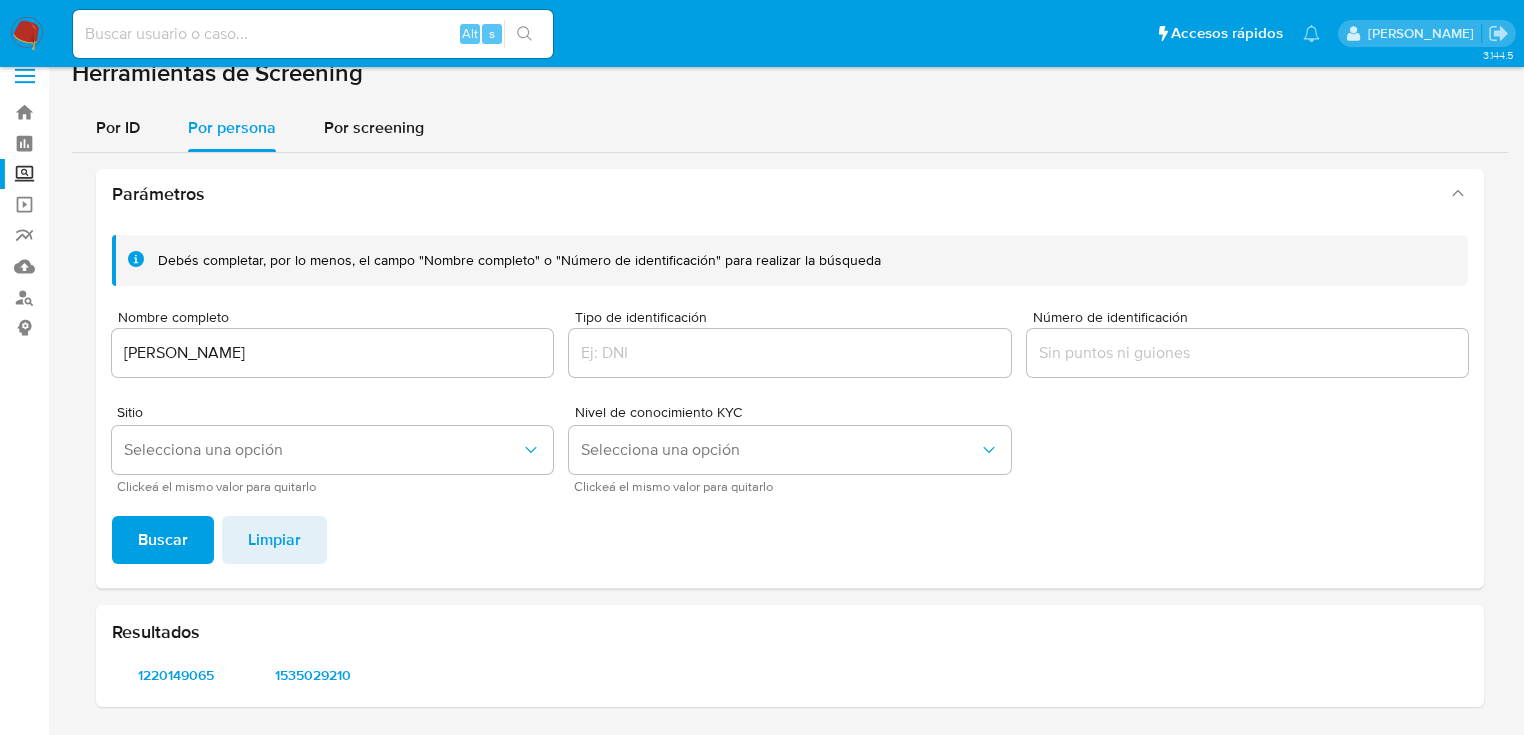 click on "1535029210" at bounding box center [312, 675] 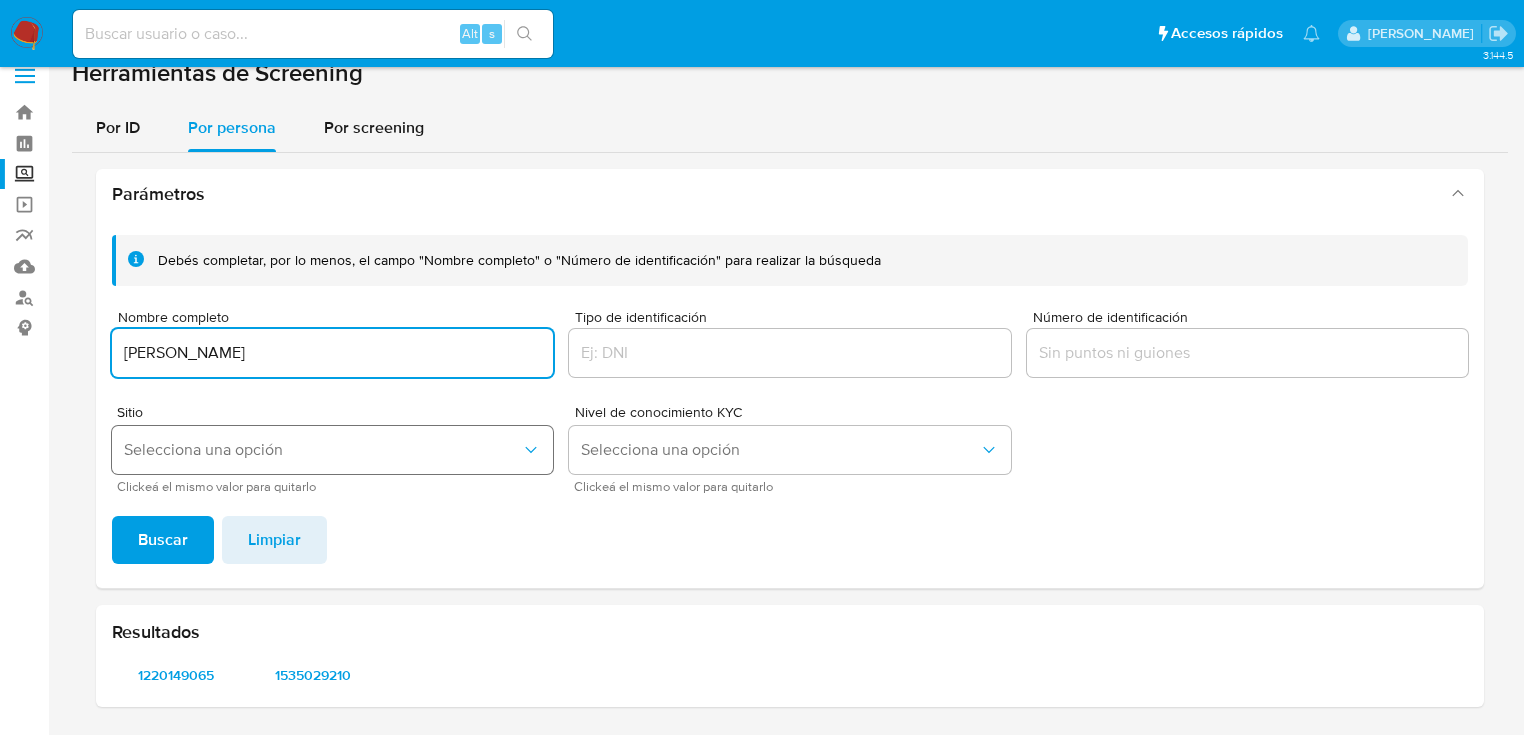 drag, startPoint x: 408, startPoint y: 356, endPoint x: 139, endPoint y: 466, distance: 290.62173 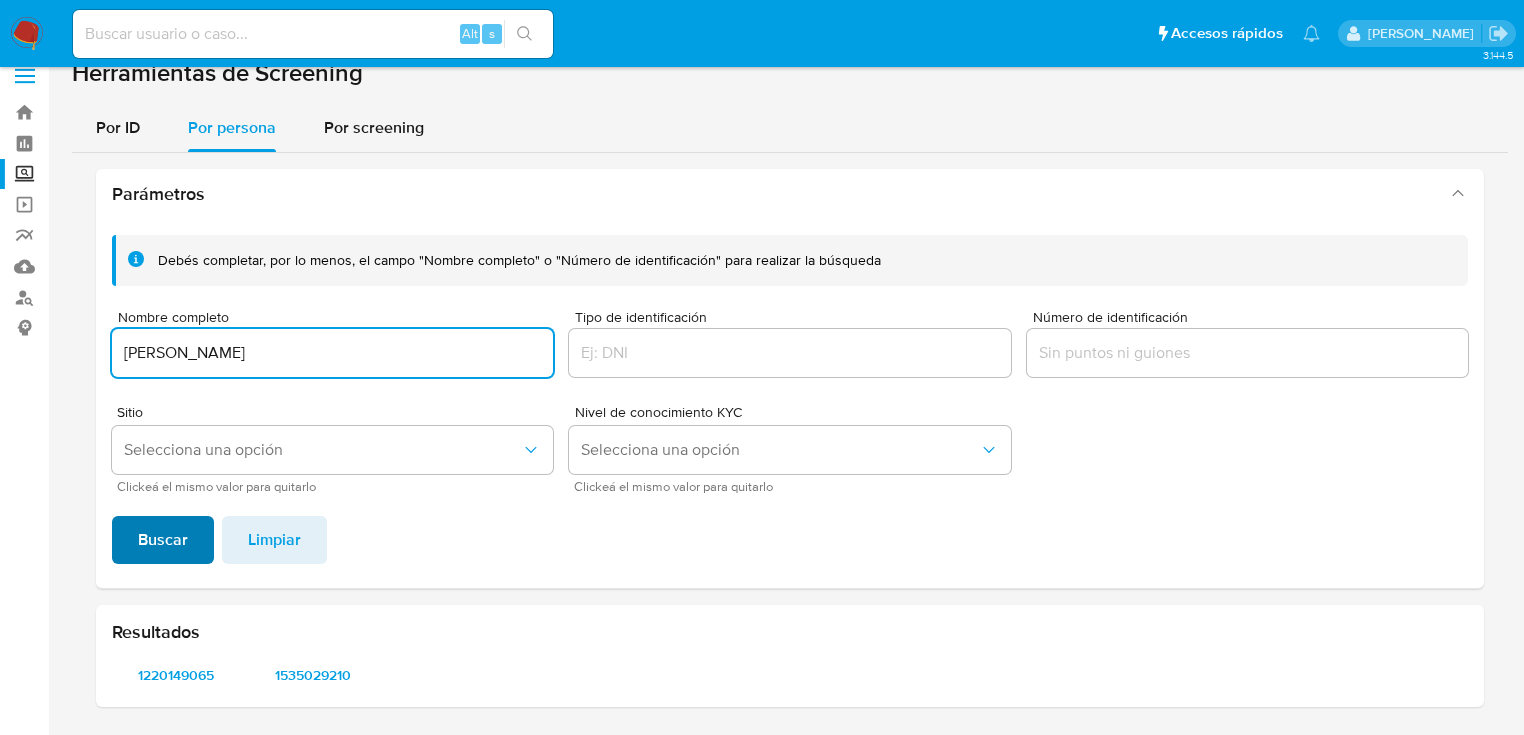 type on "CLAUDIA LIZETH DURAN MARISCAL" 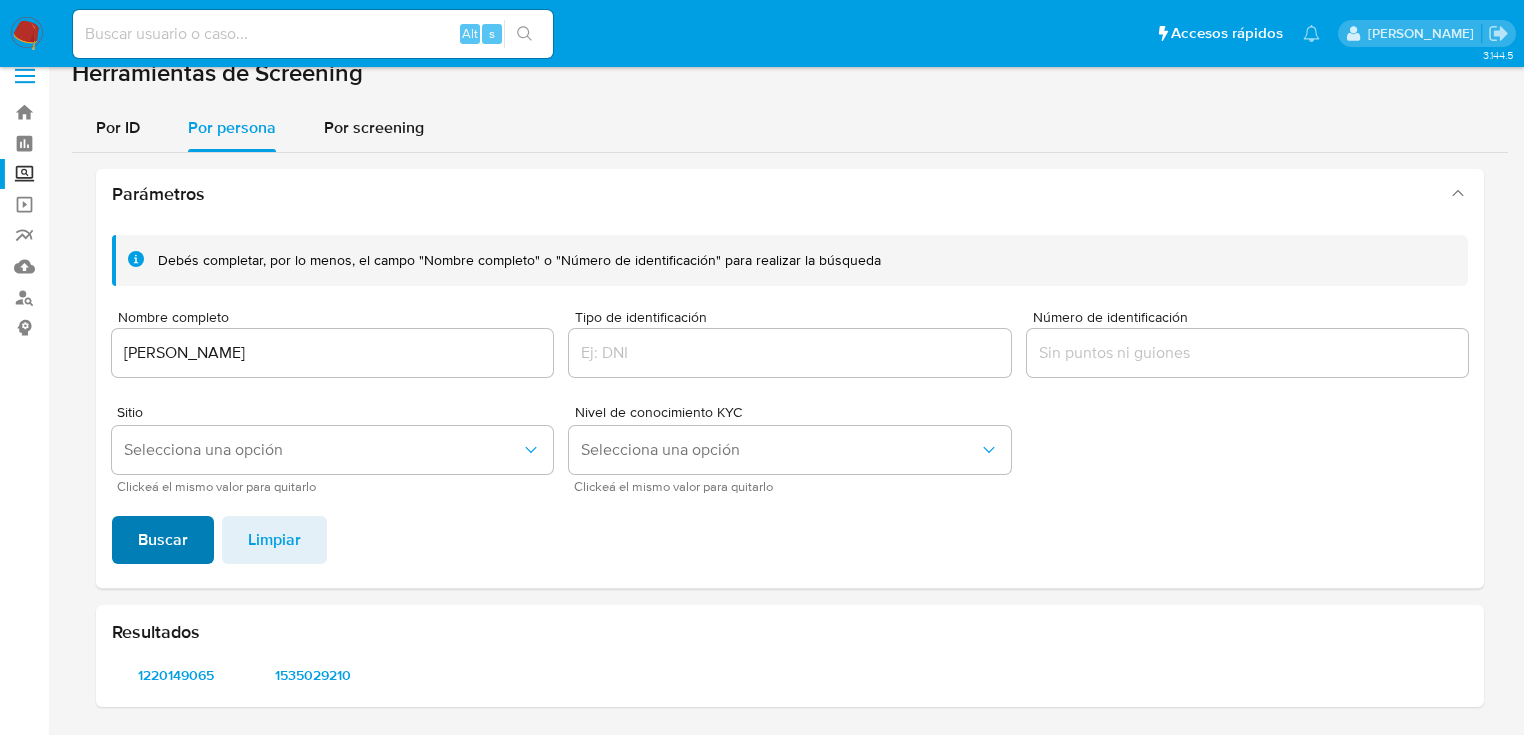 click on "Buscar" at bounding box center [163, 540] 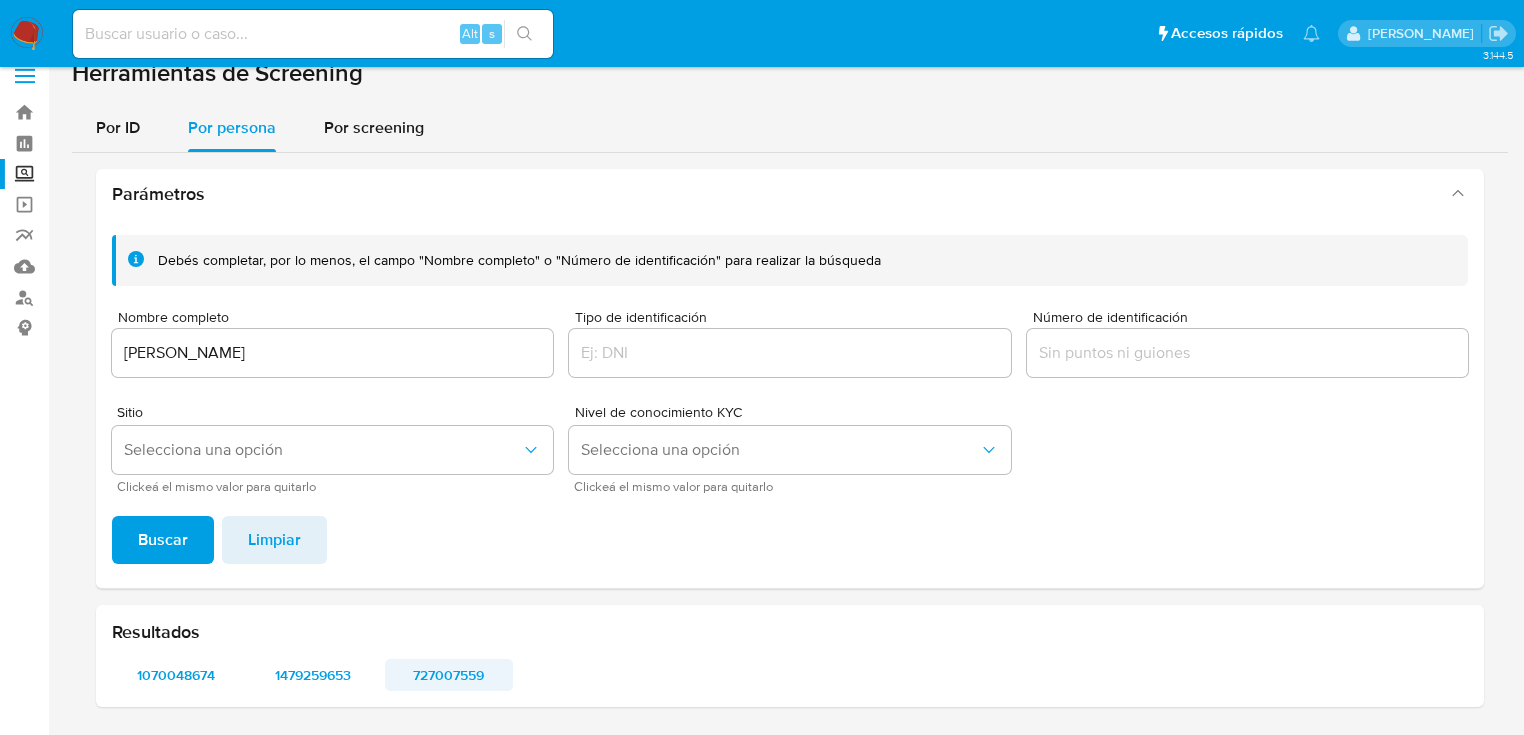 click on "727007559" at bounding box center (449, 675) 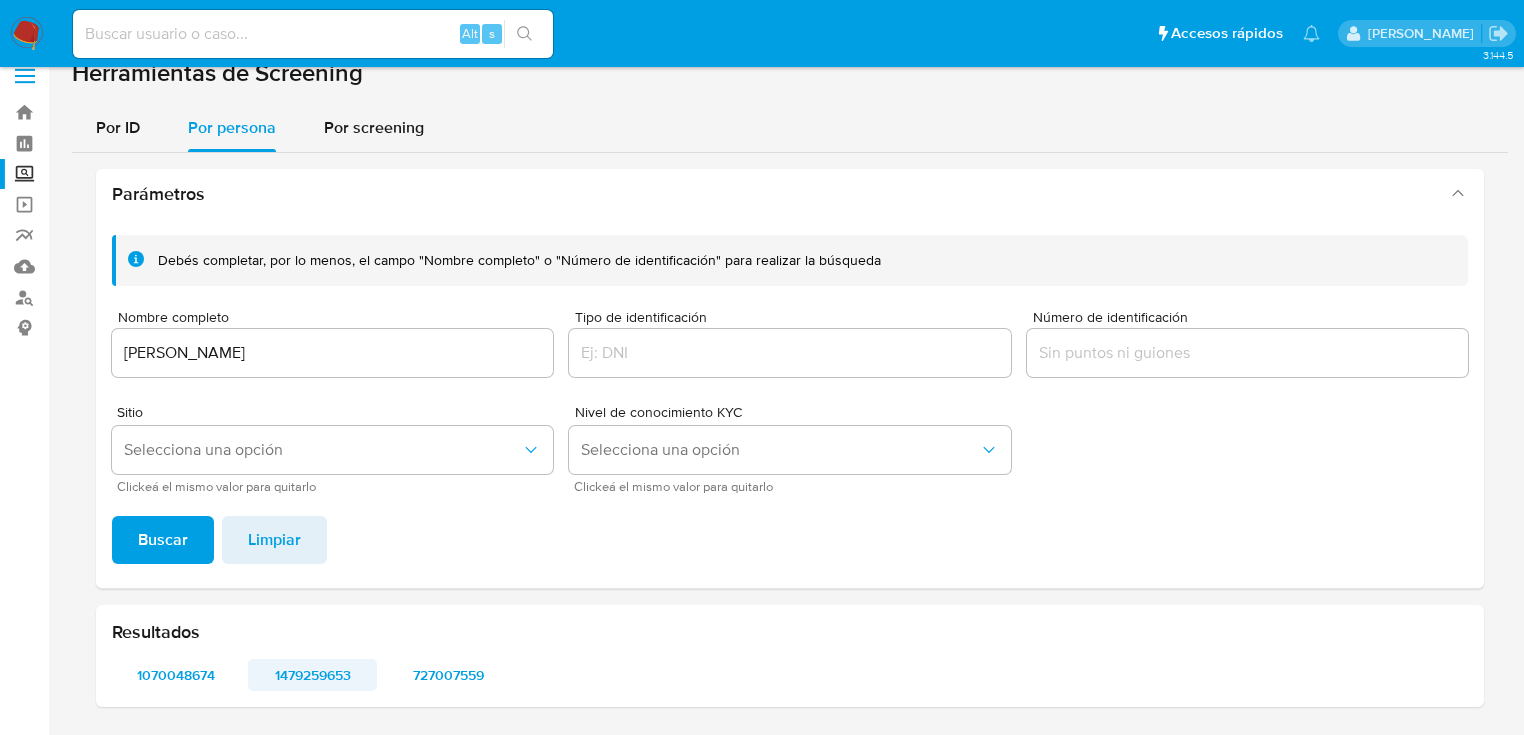 click on "1479259653" at bounding box center [312, 675] 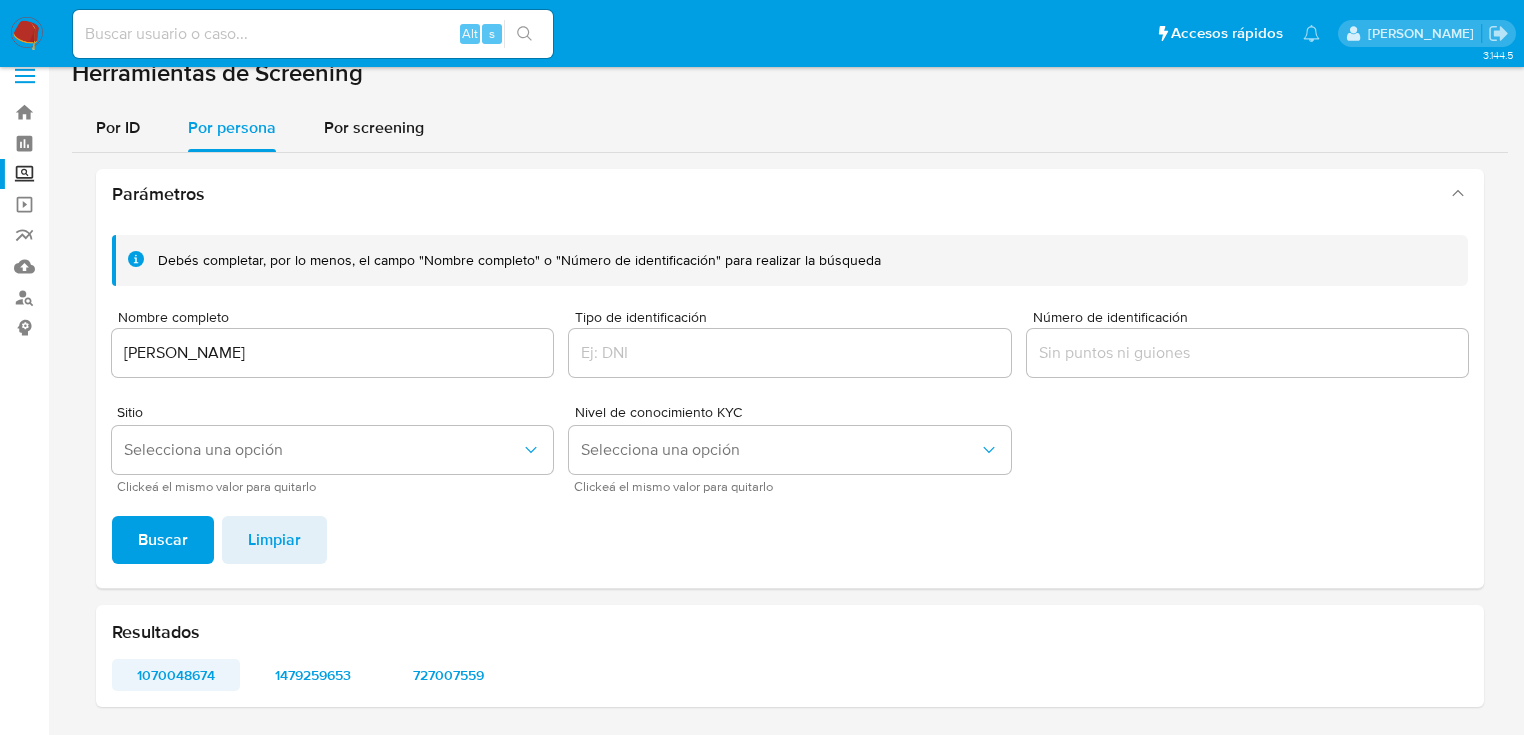 click on "1070048674" at bounding box center (176, 675) 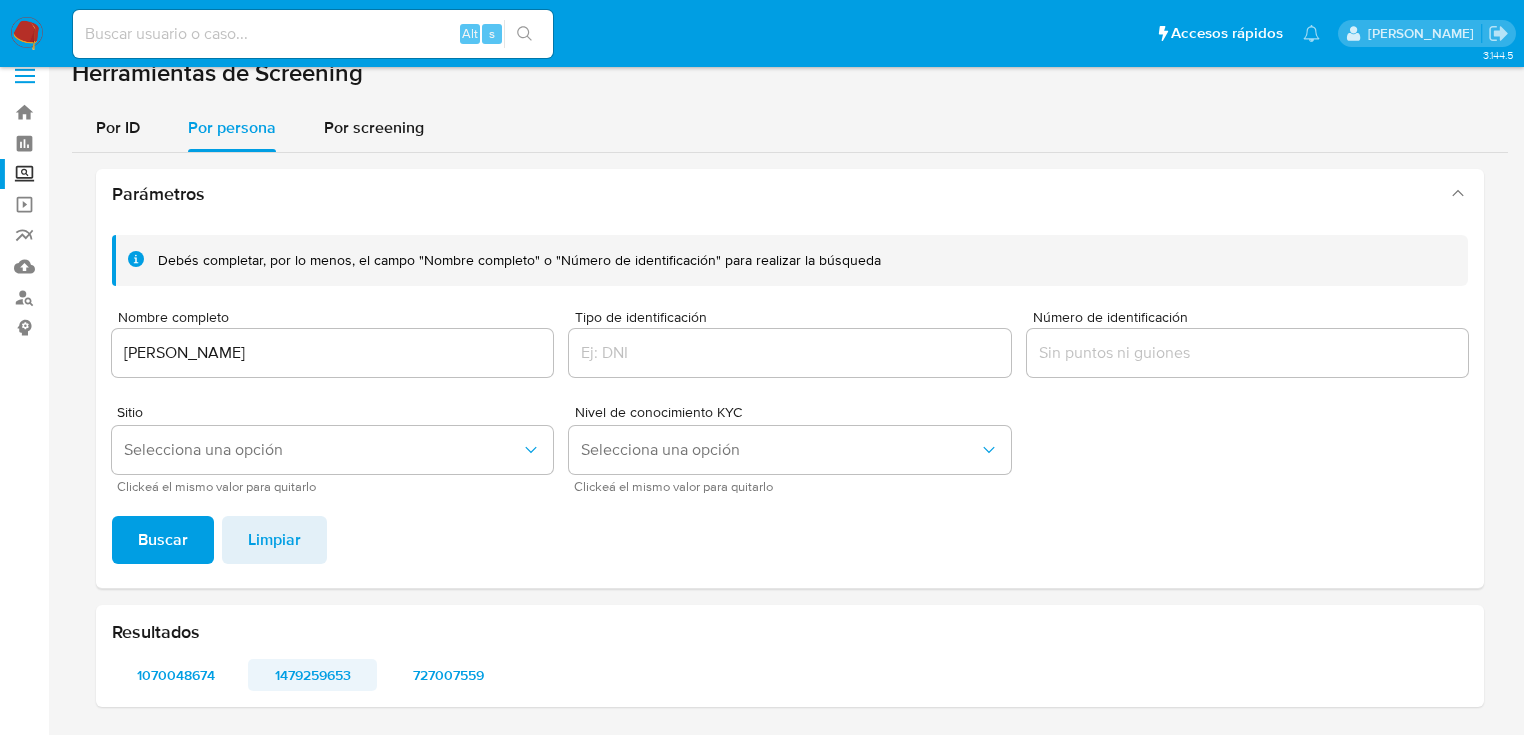 click on "1479259653" at bounding box center (312, 675) 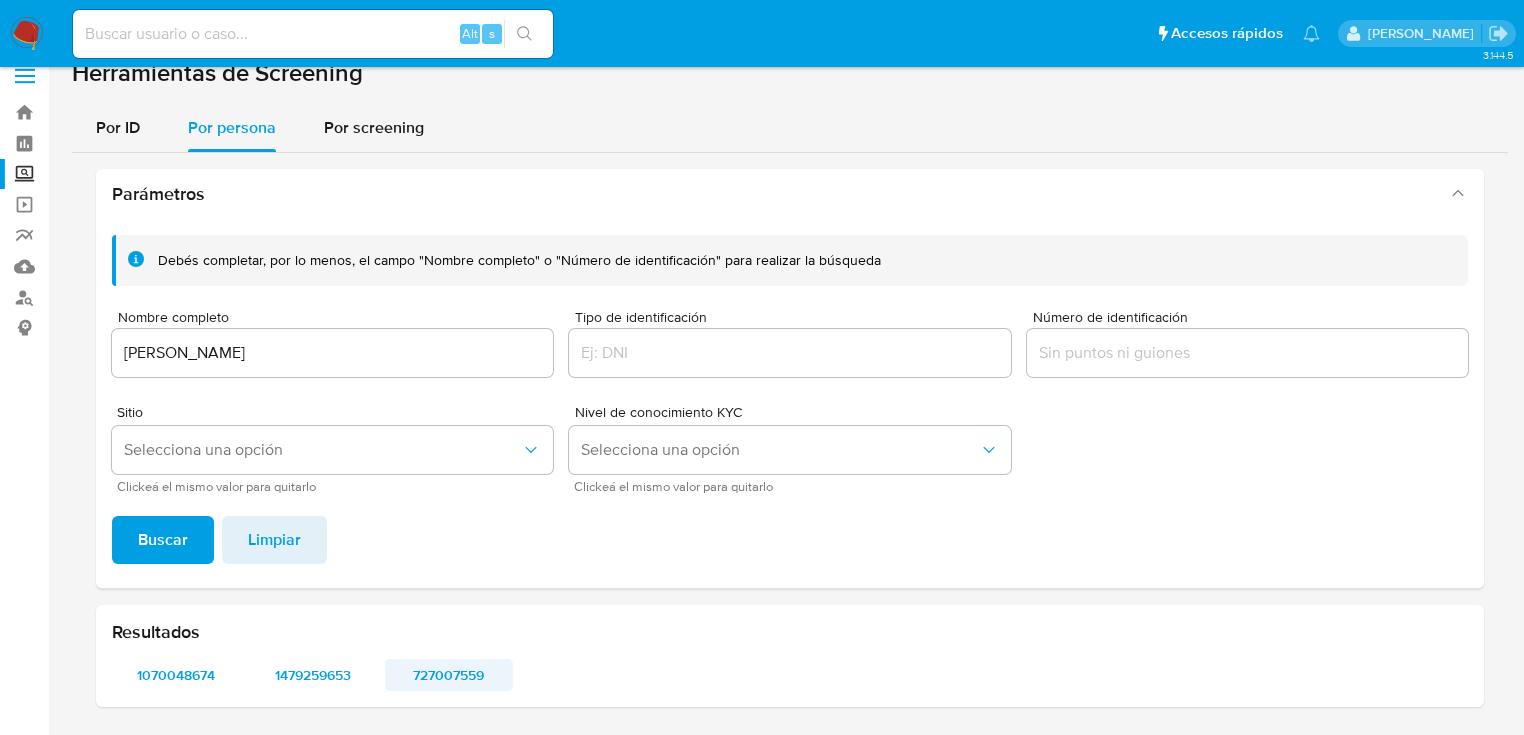 click on "727007559" at bounding box center (449, 675) 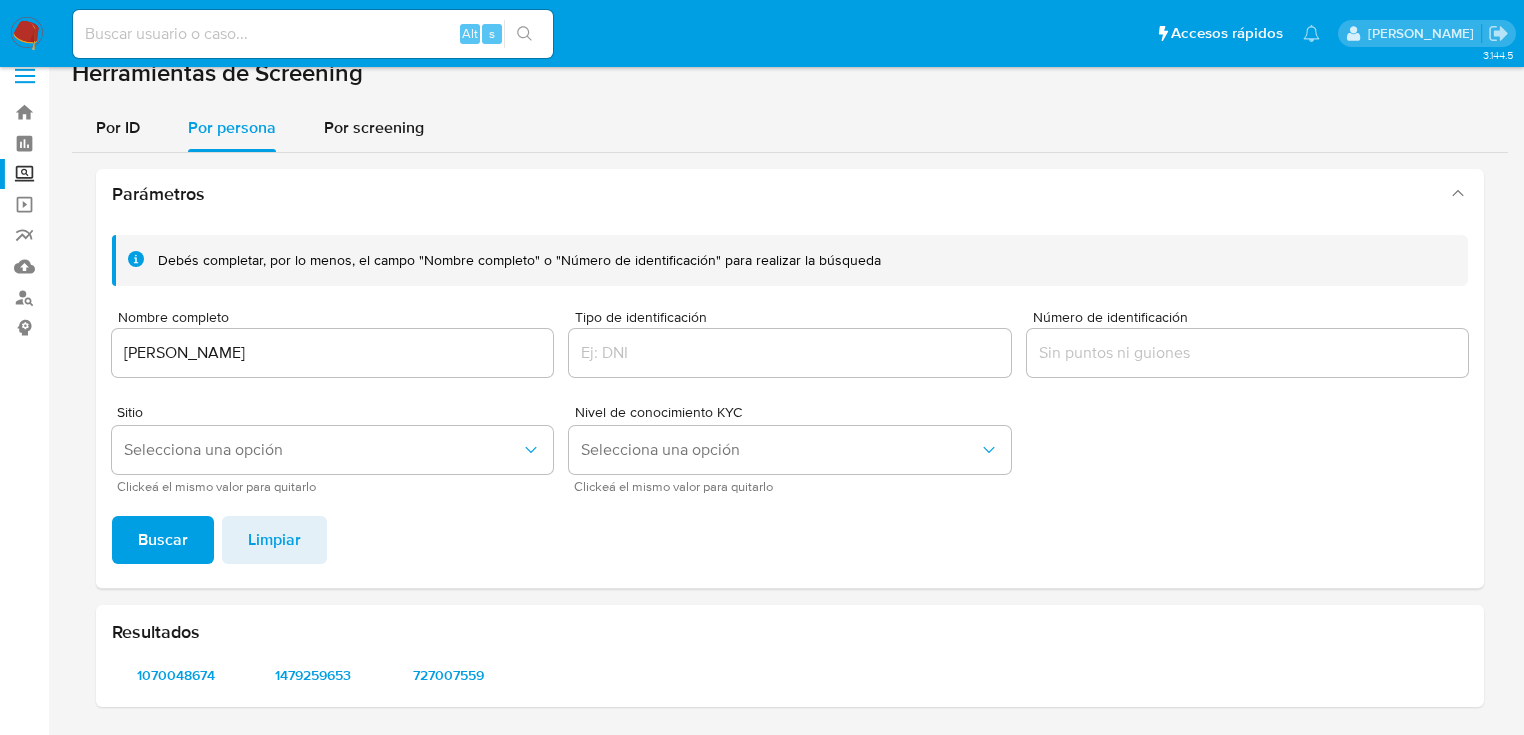 click at bounding box center [27, 34] 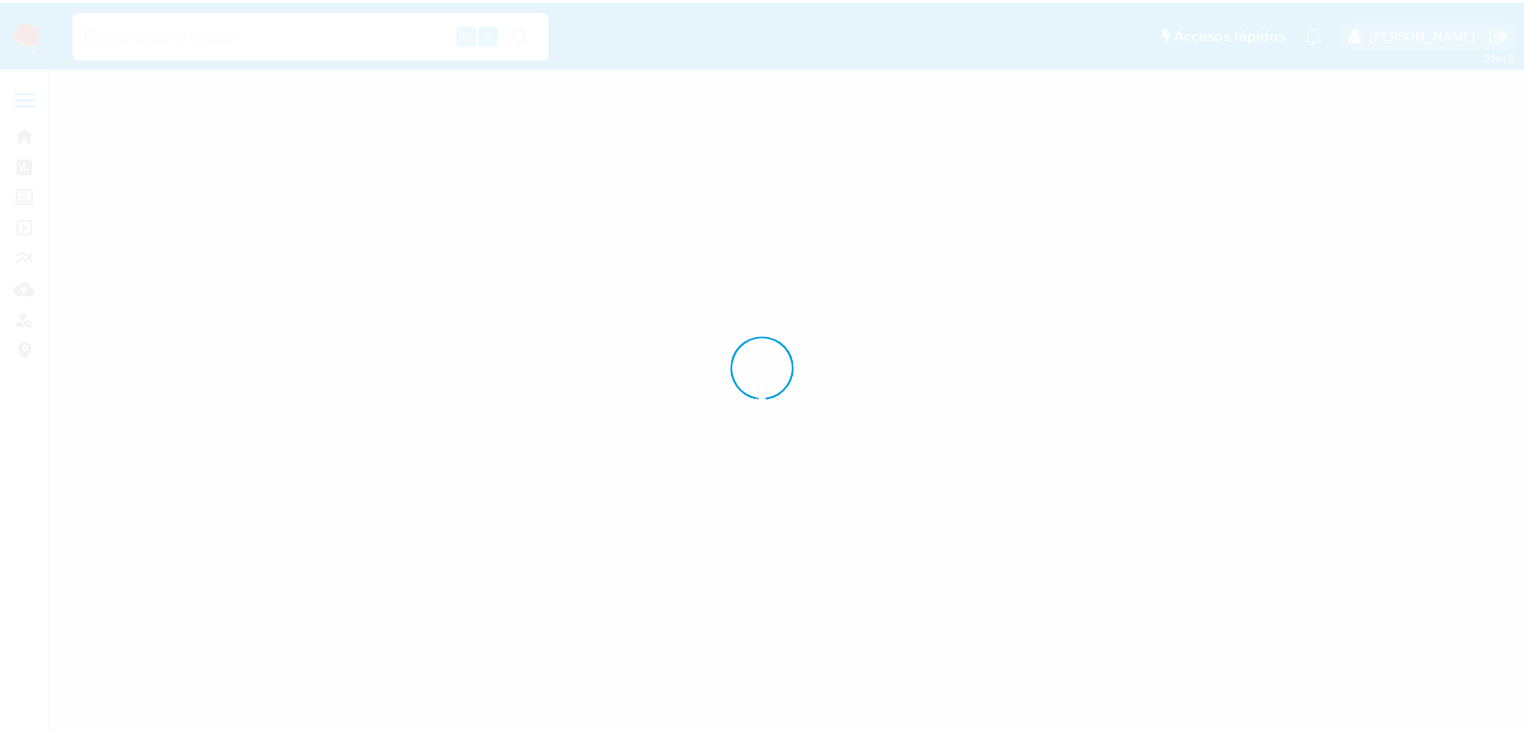 scroll, scrollTop: 0, scrollLeft: 0, axis: both 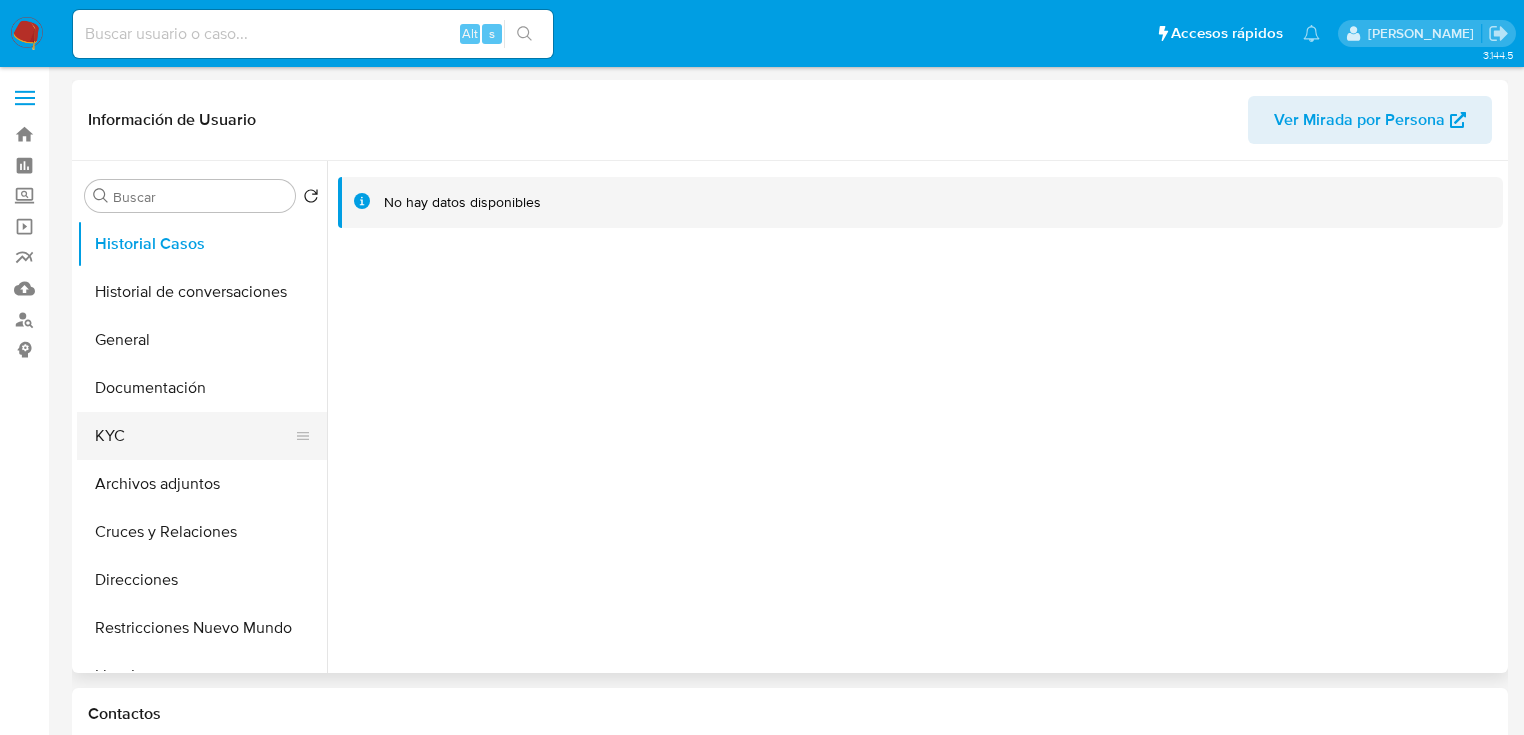 select on "10" 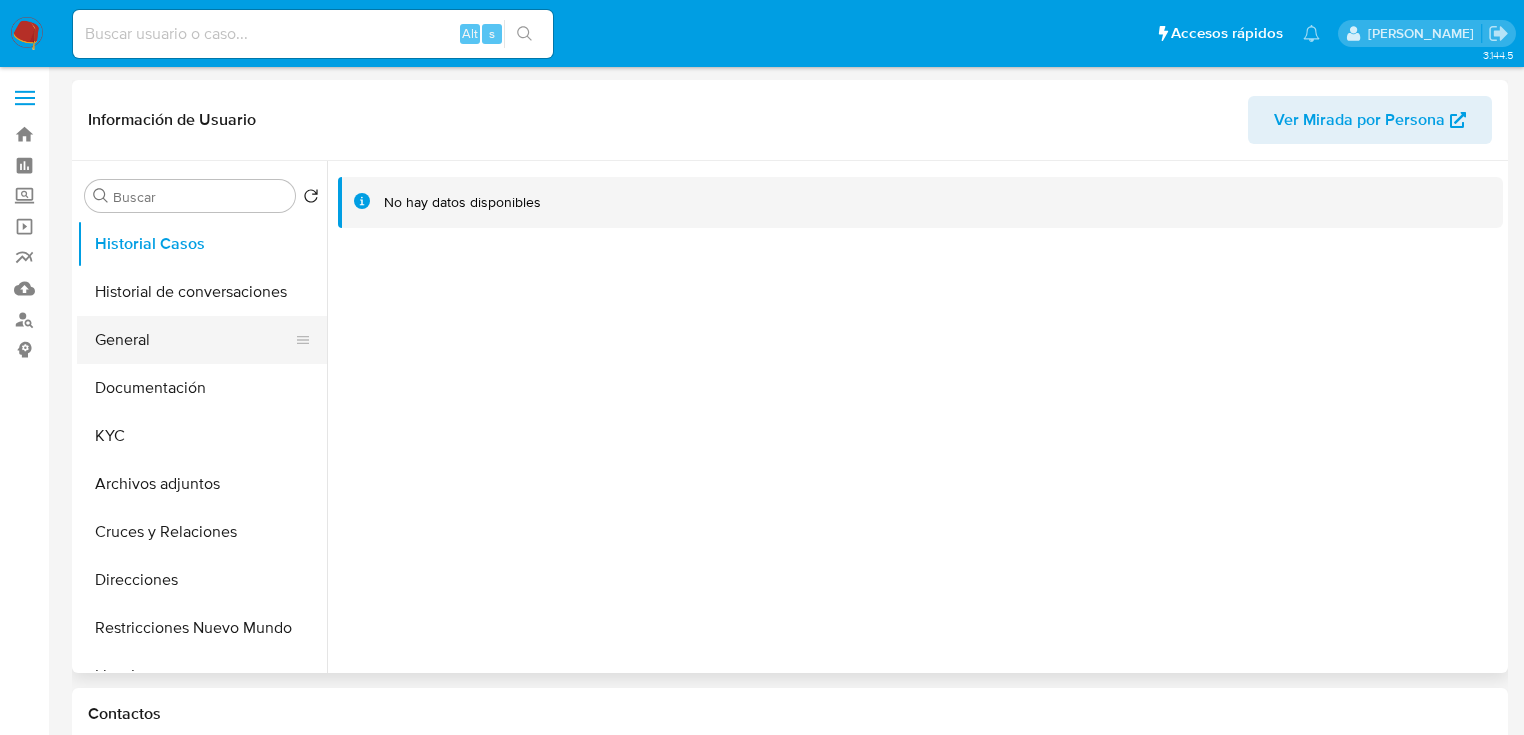 click on "General" at bounding box center [194, 340] 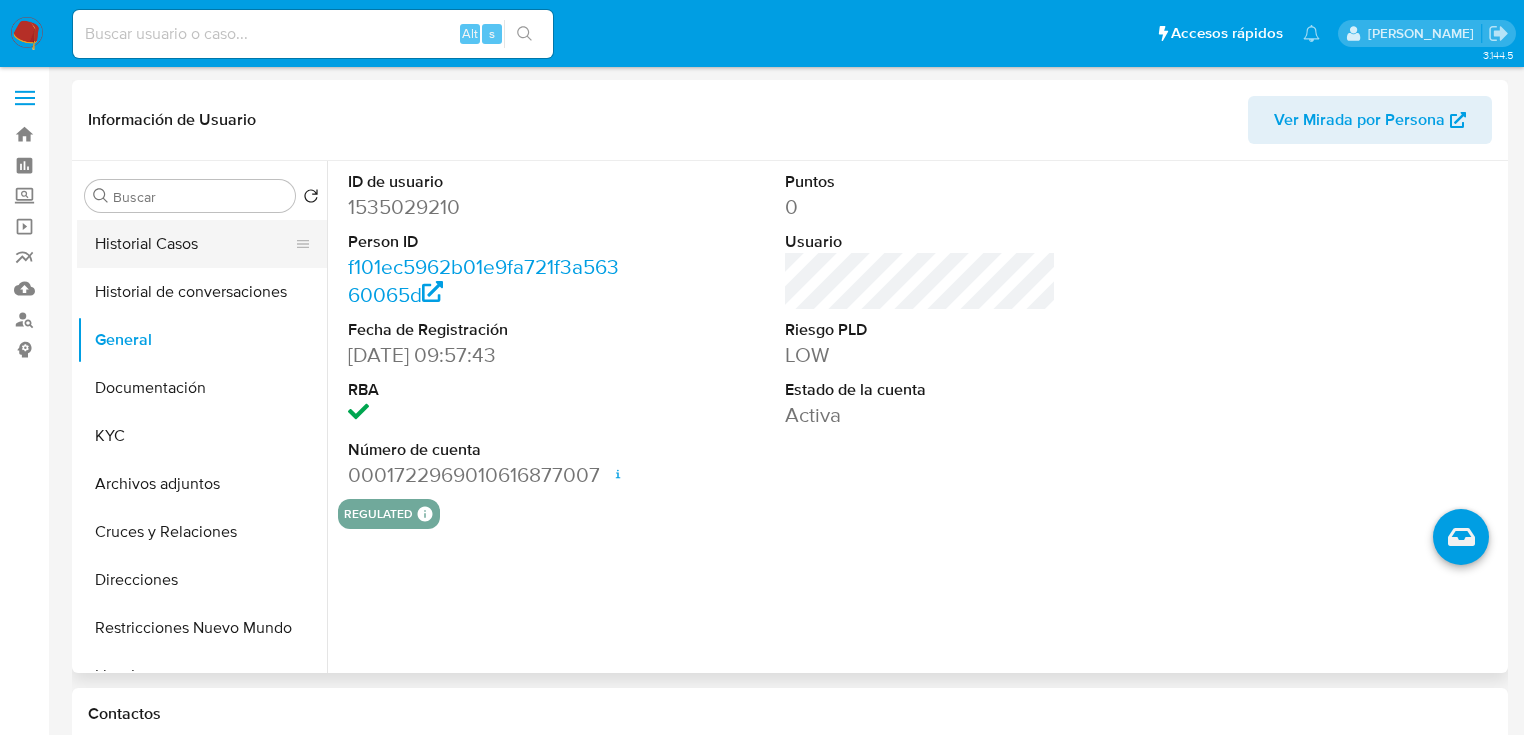 click on "Historial Casos" at bounding box center [194, 244] 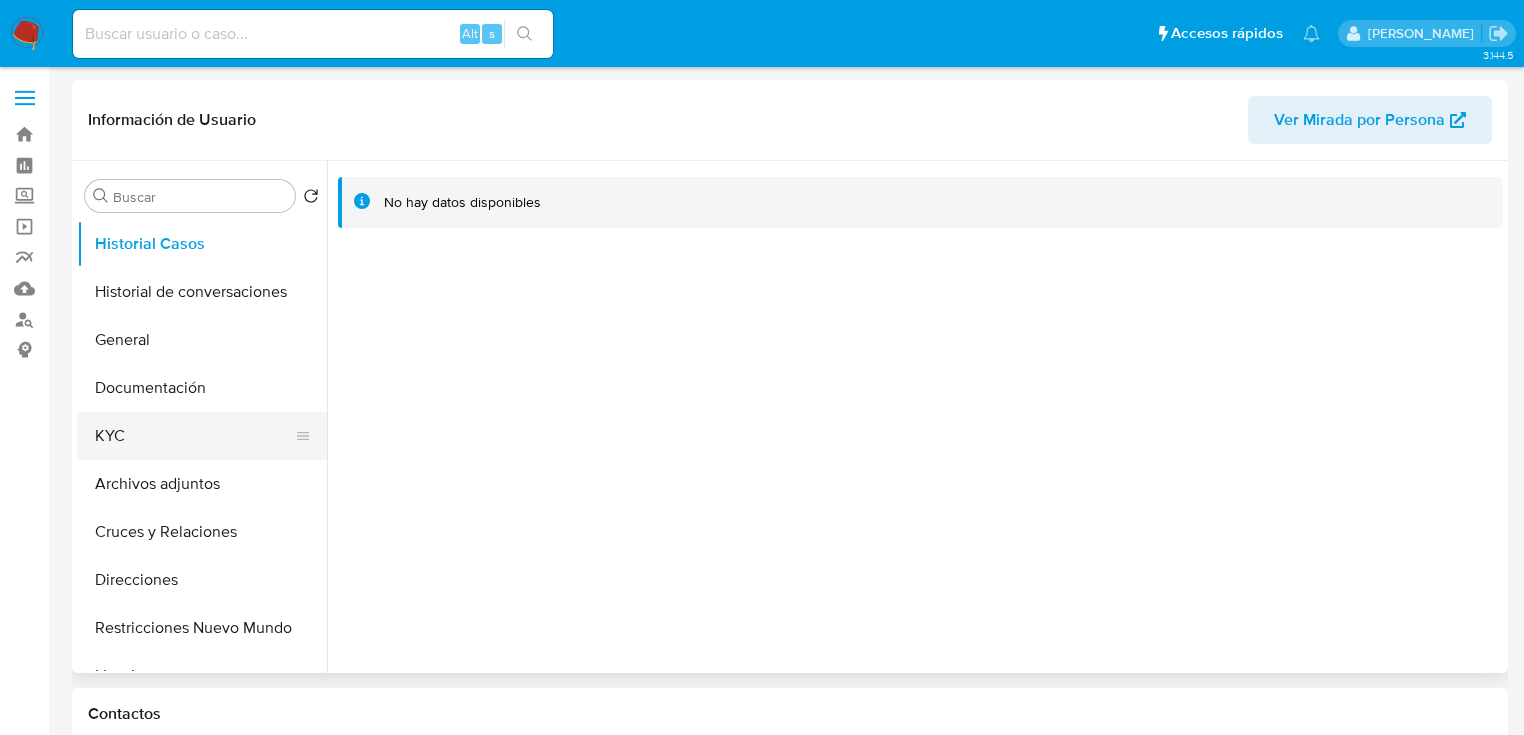 click on "KYC" at bounding box center [194, 436] 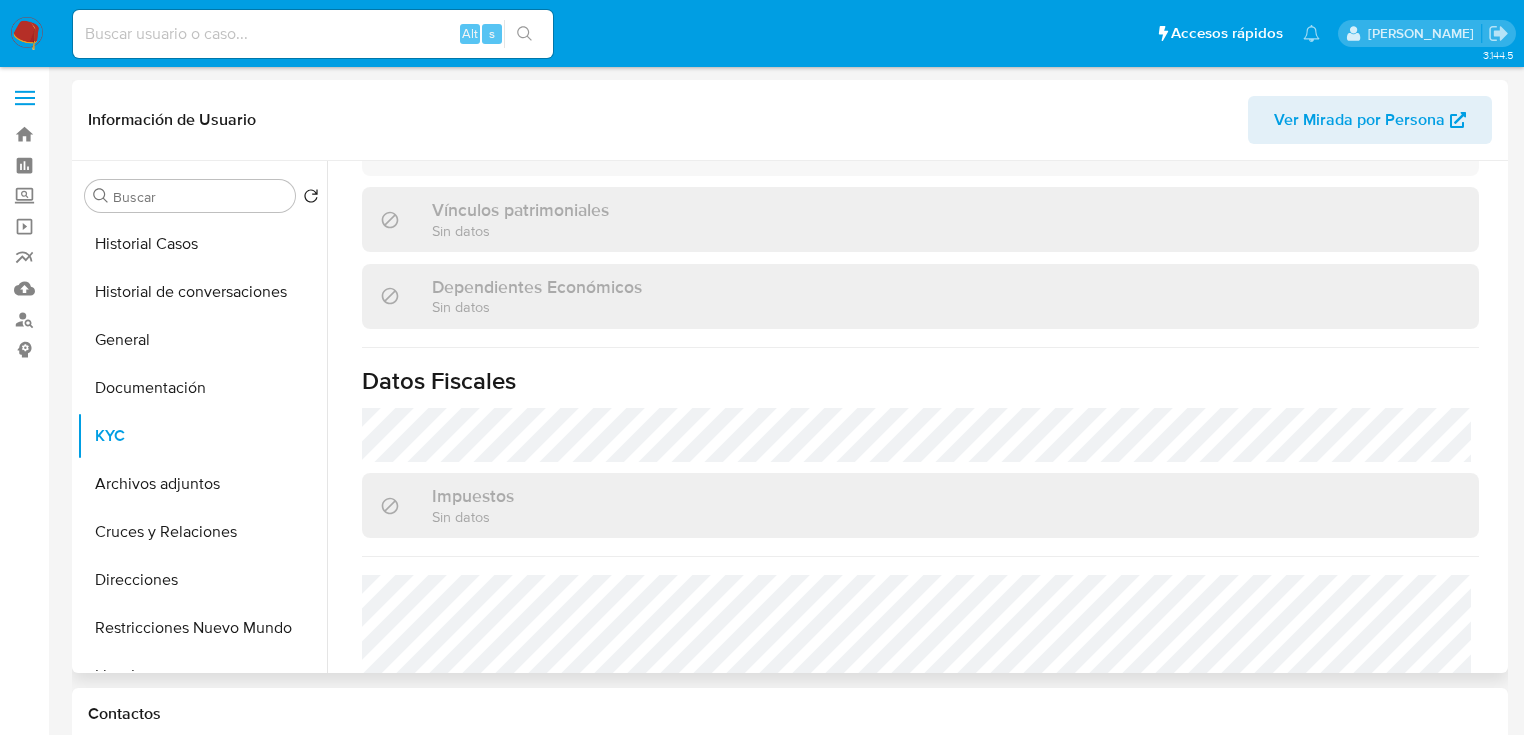 scroll, scrollTop: 1263, scrollLeft: 0, axis: vertical 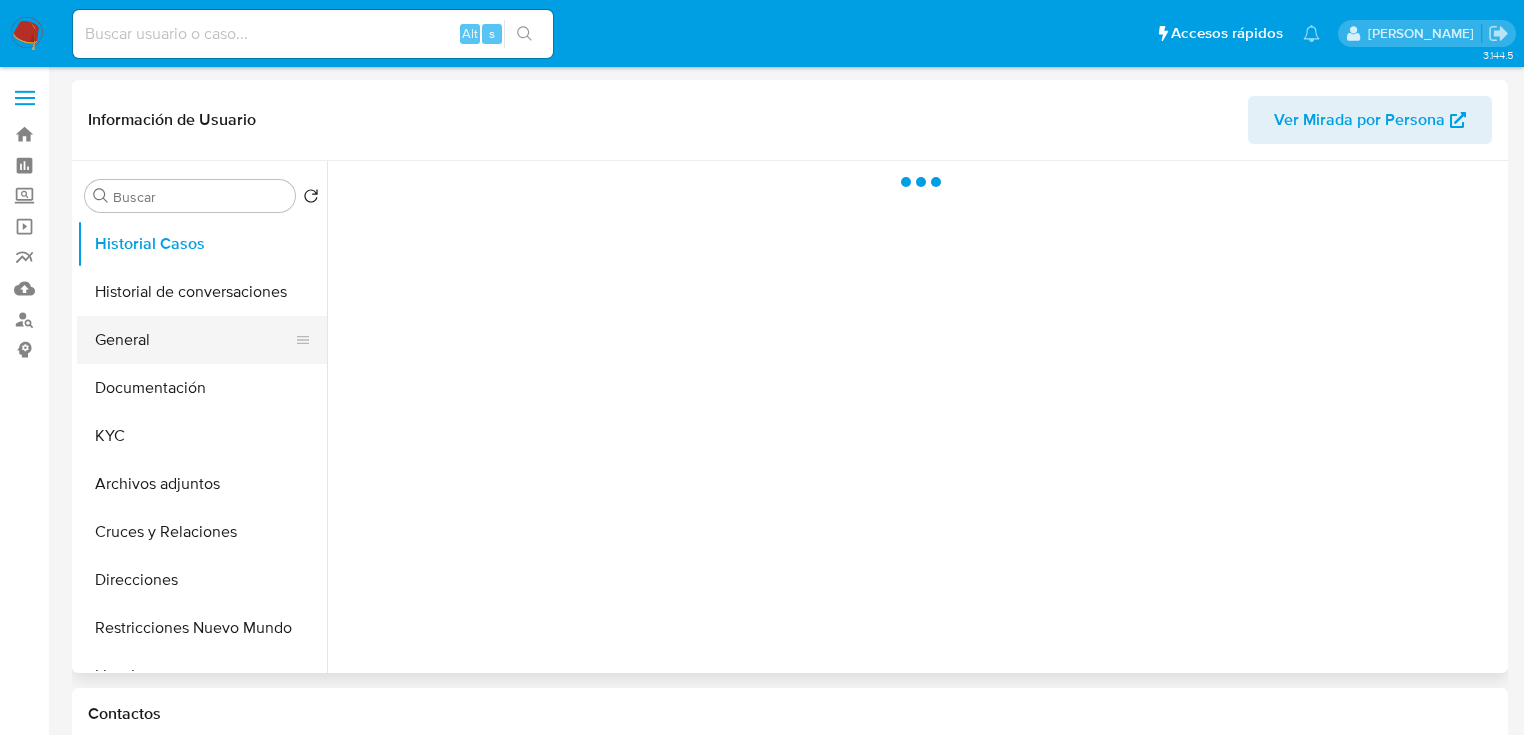 click on "General" at bounding box center (194, 340) 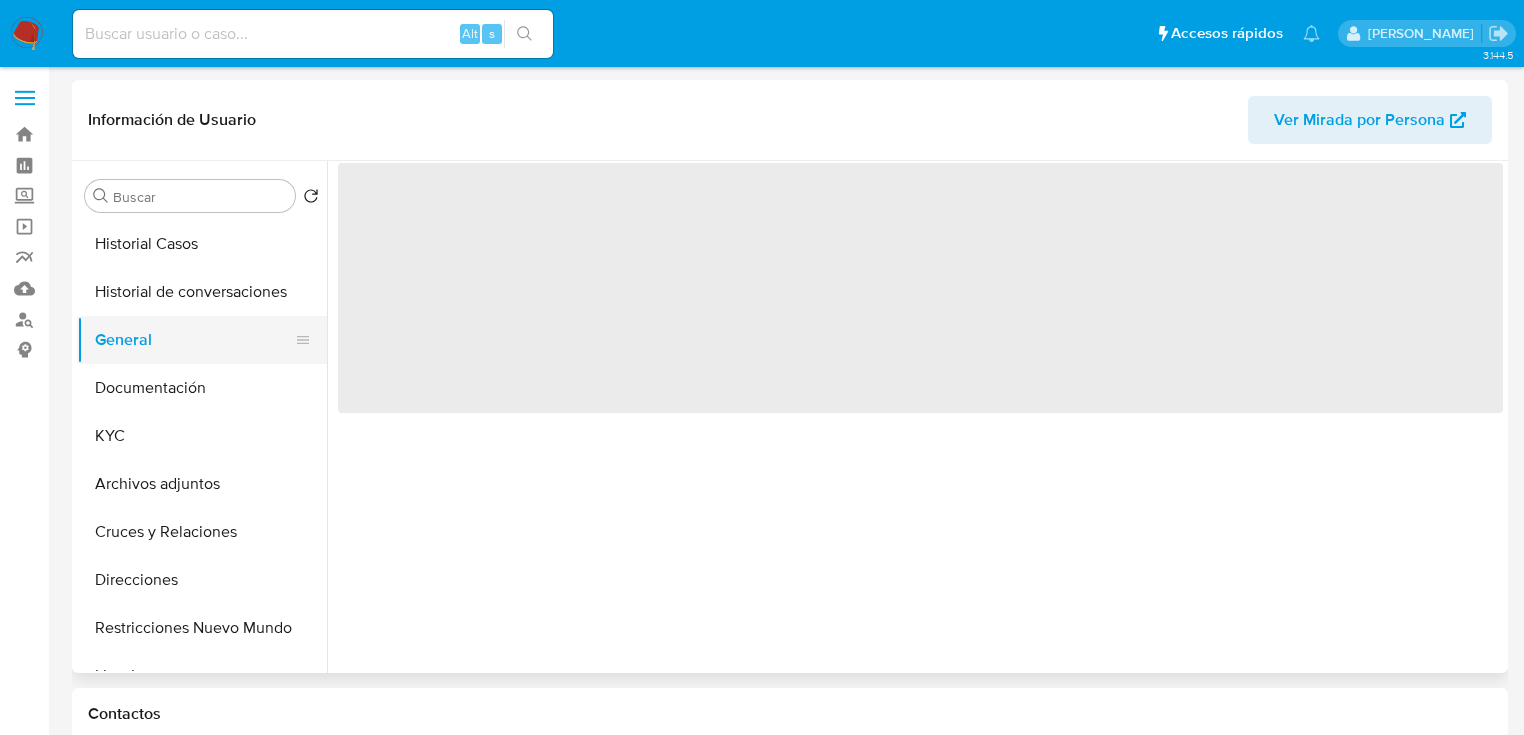 select on "10" 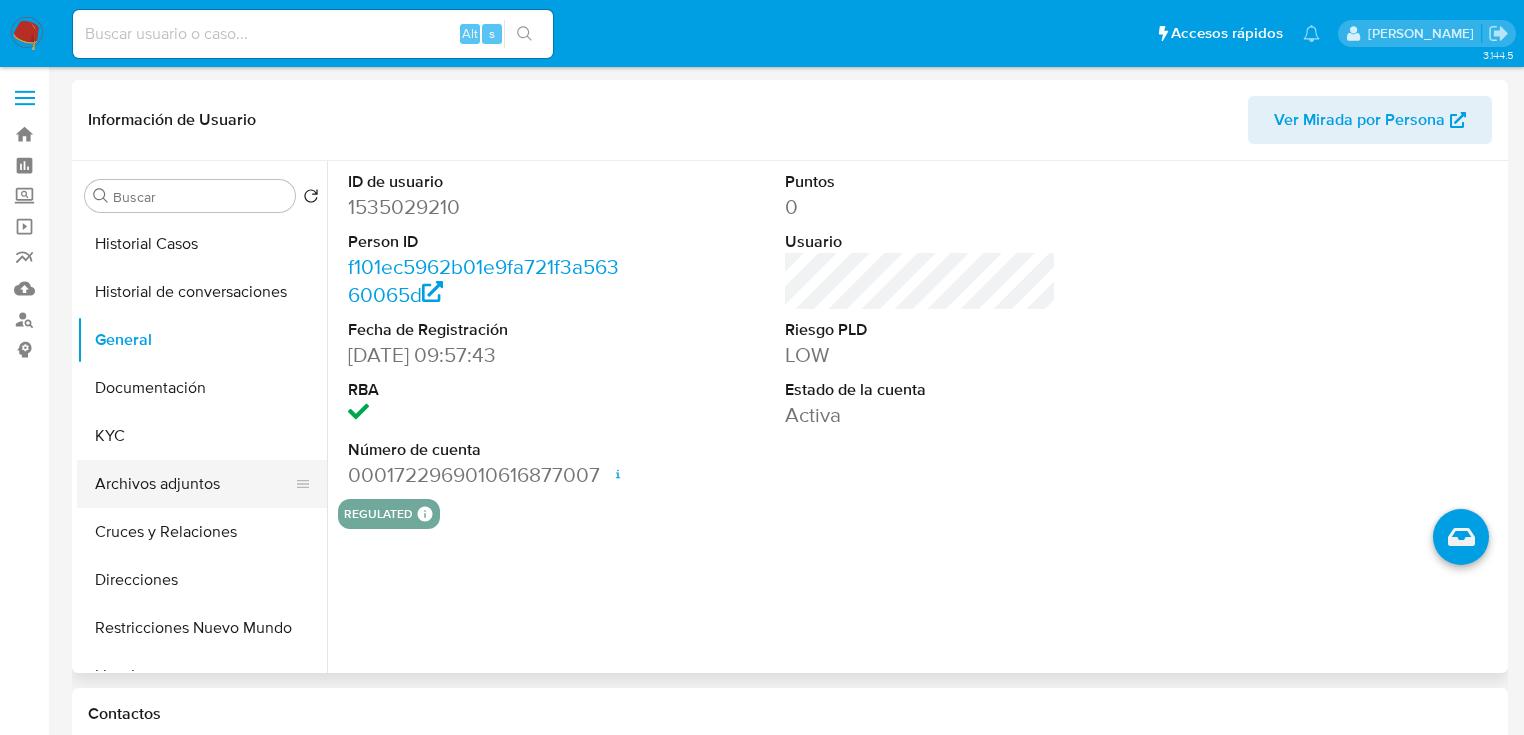 drag, startPoint x: 120, startPoint y: 441, endPoint x: 192, endPoint y: 462, distance: 75 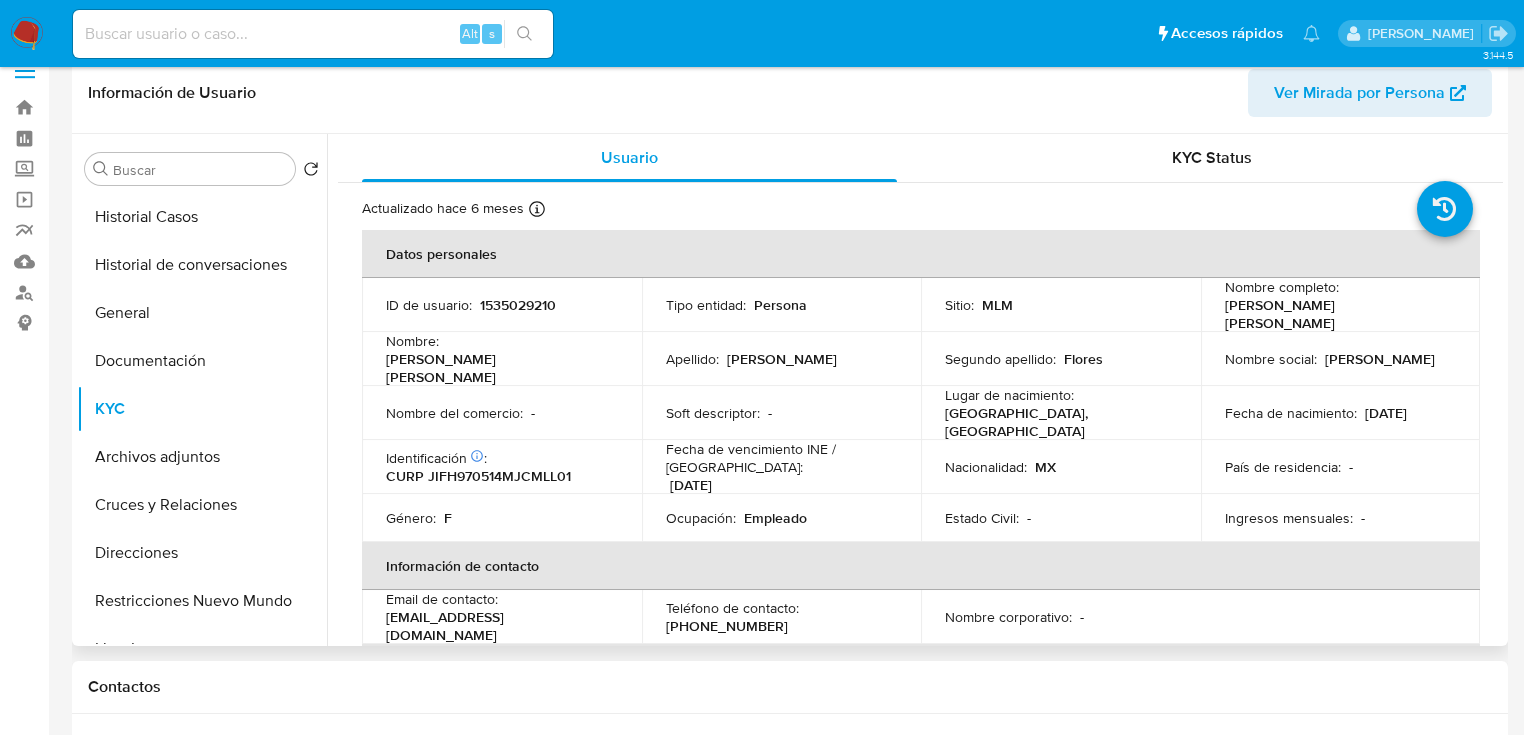 scroll, scrollTop: 0, scrollLeft: 0, axis: both 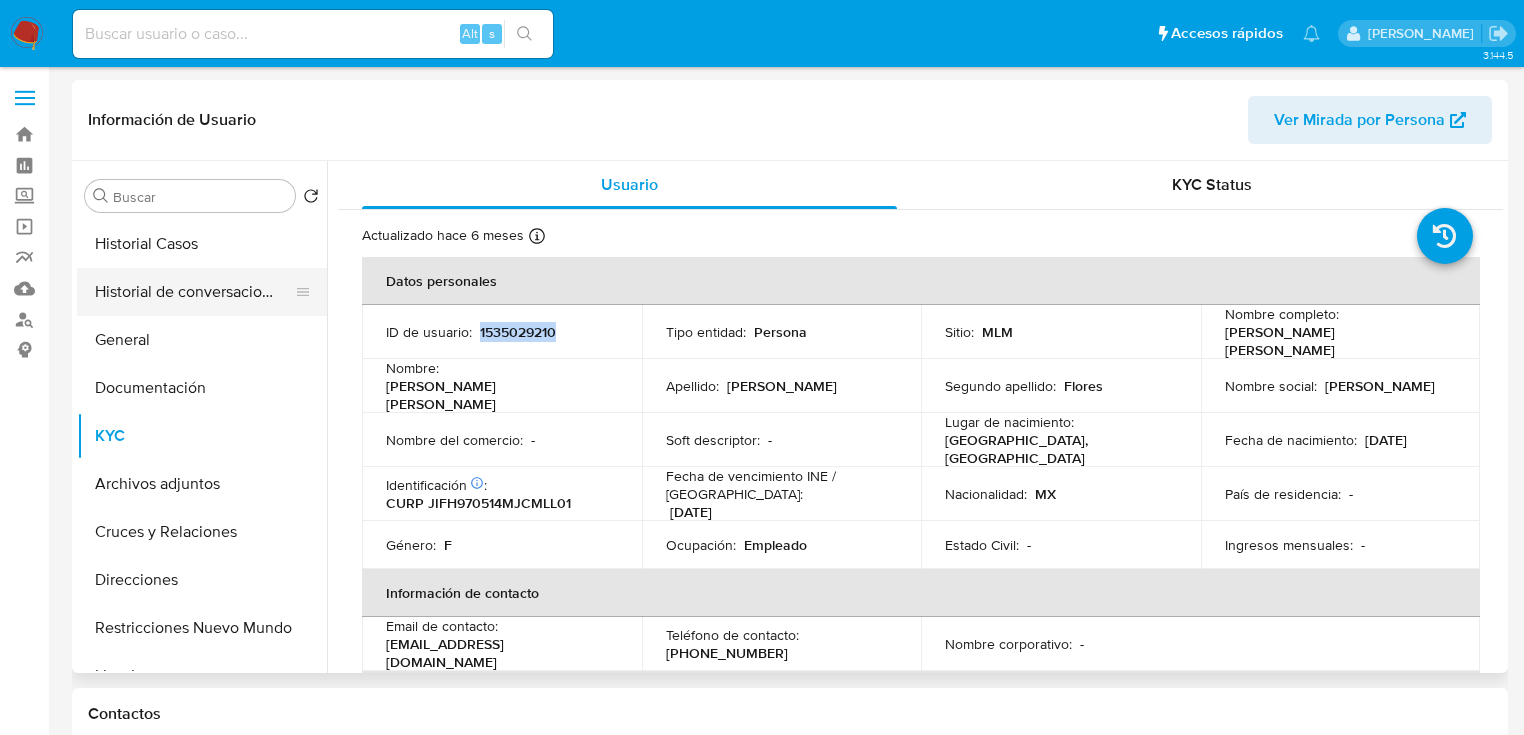 drag, startPoint x: 477, startPoint y: 329, endPoint x: 106, endPoint y: 292, distance: 372.84045 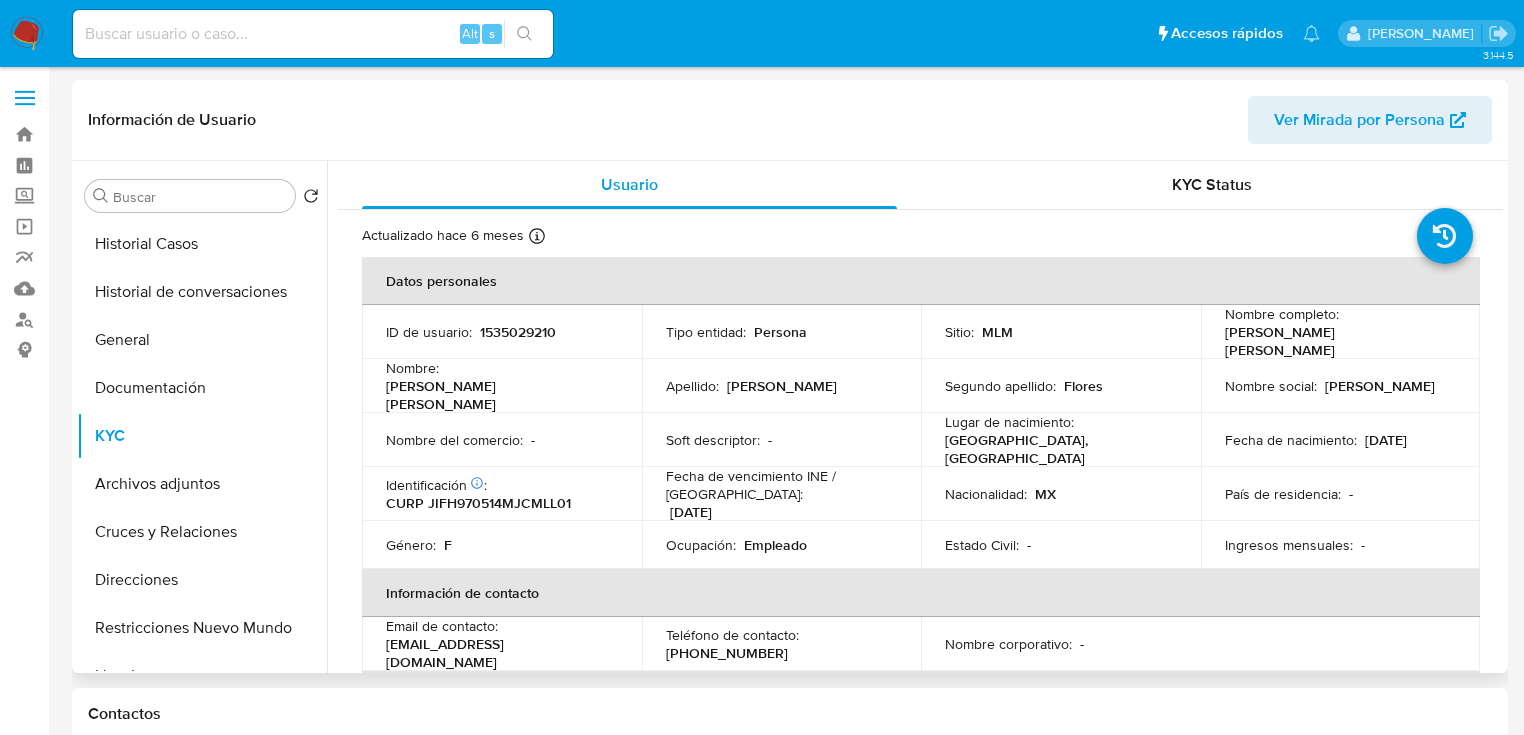 click on "ID de usuario :    1535029210" at bounding box center [502, 332] 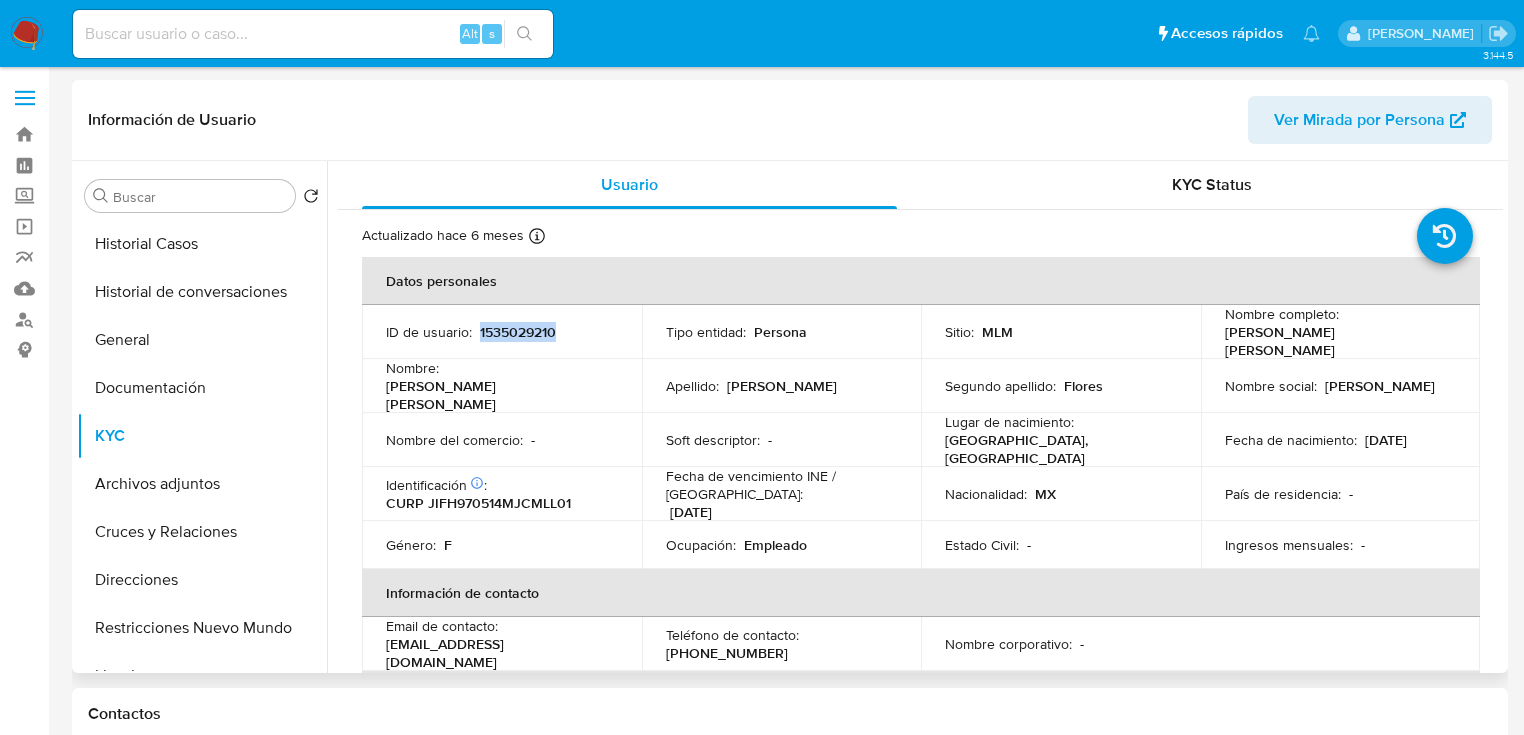 drag, startPoint x: 479, startPoint y: 326, endPoint x: 612, endPoint y: 330, distance: 133.06013 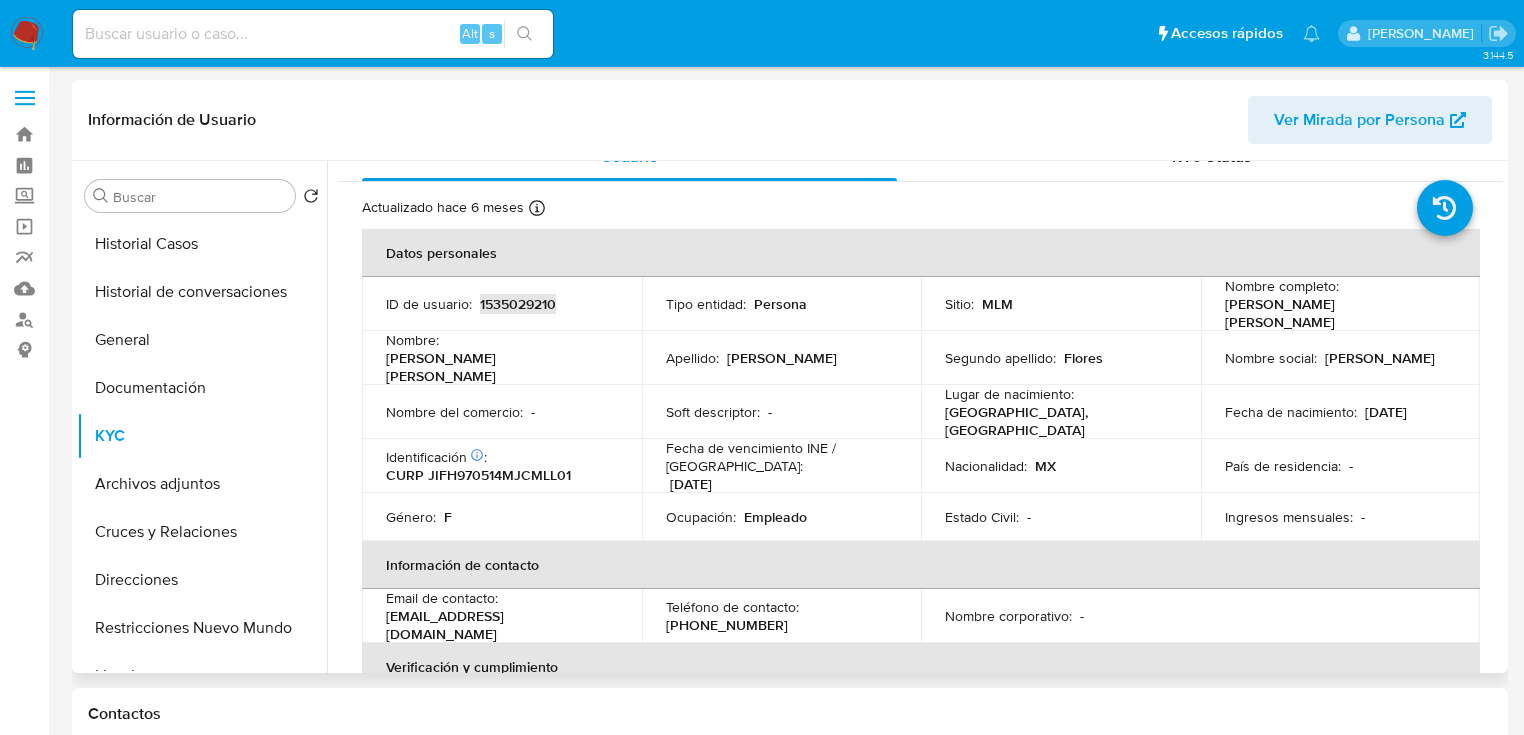 scroll, scrollTop: 0, scrollLeft: 0, axis: both 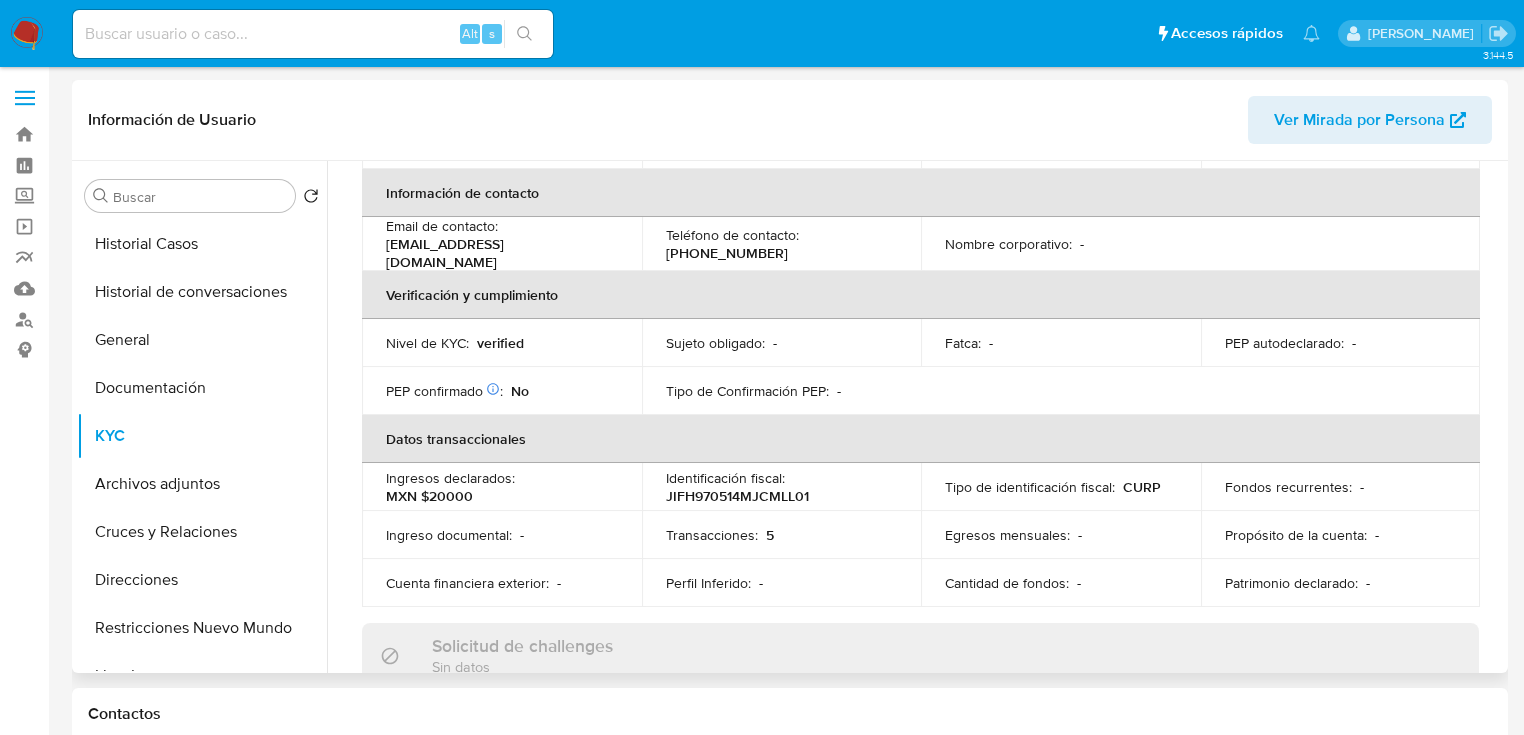 click on "Cantidad de fondos :    -" at bounding box center [1061, 583] 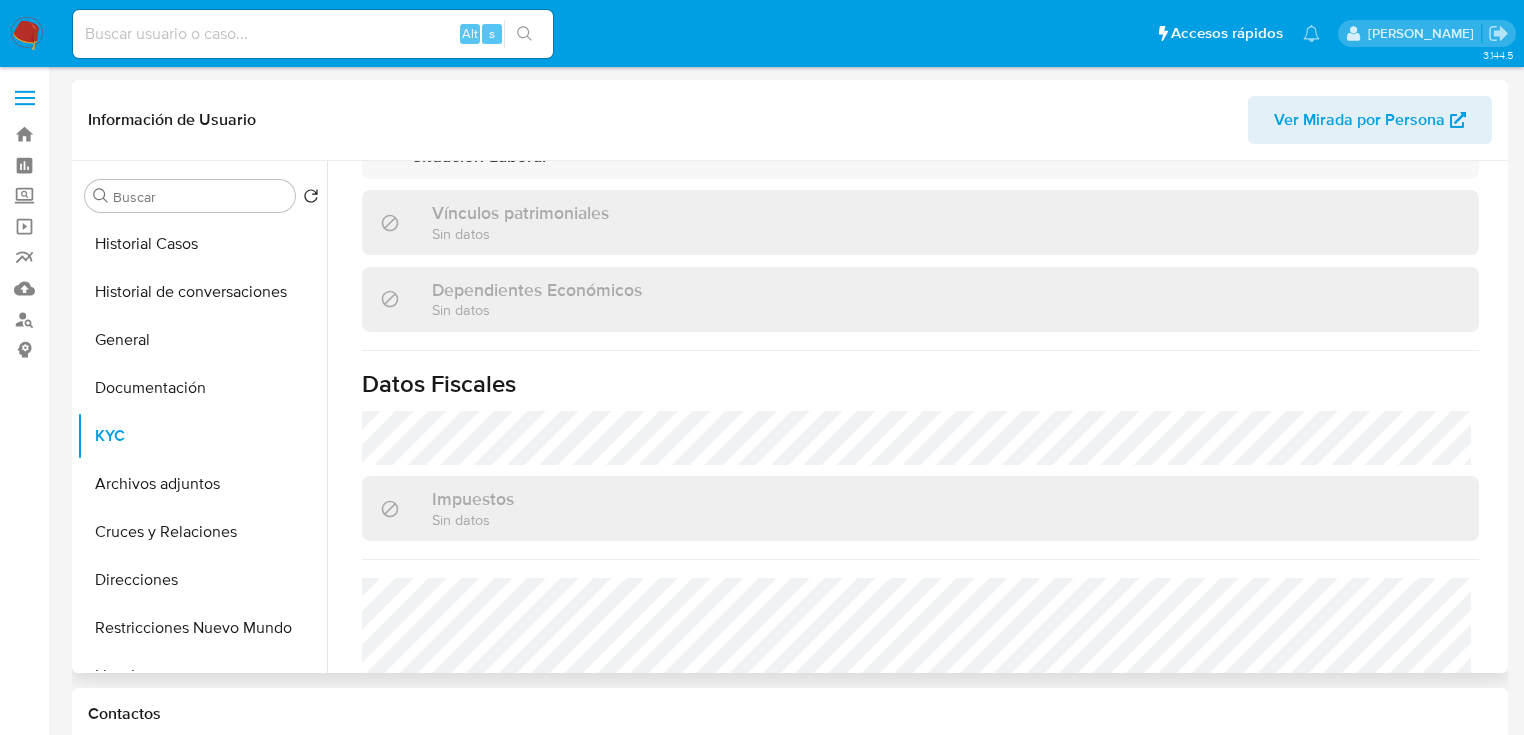 scroll, scrollTop: 1263, scrollLeft: 0, axis: vertical 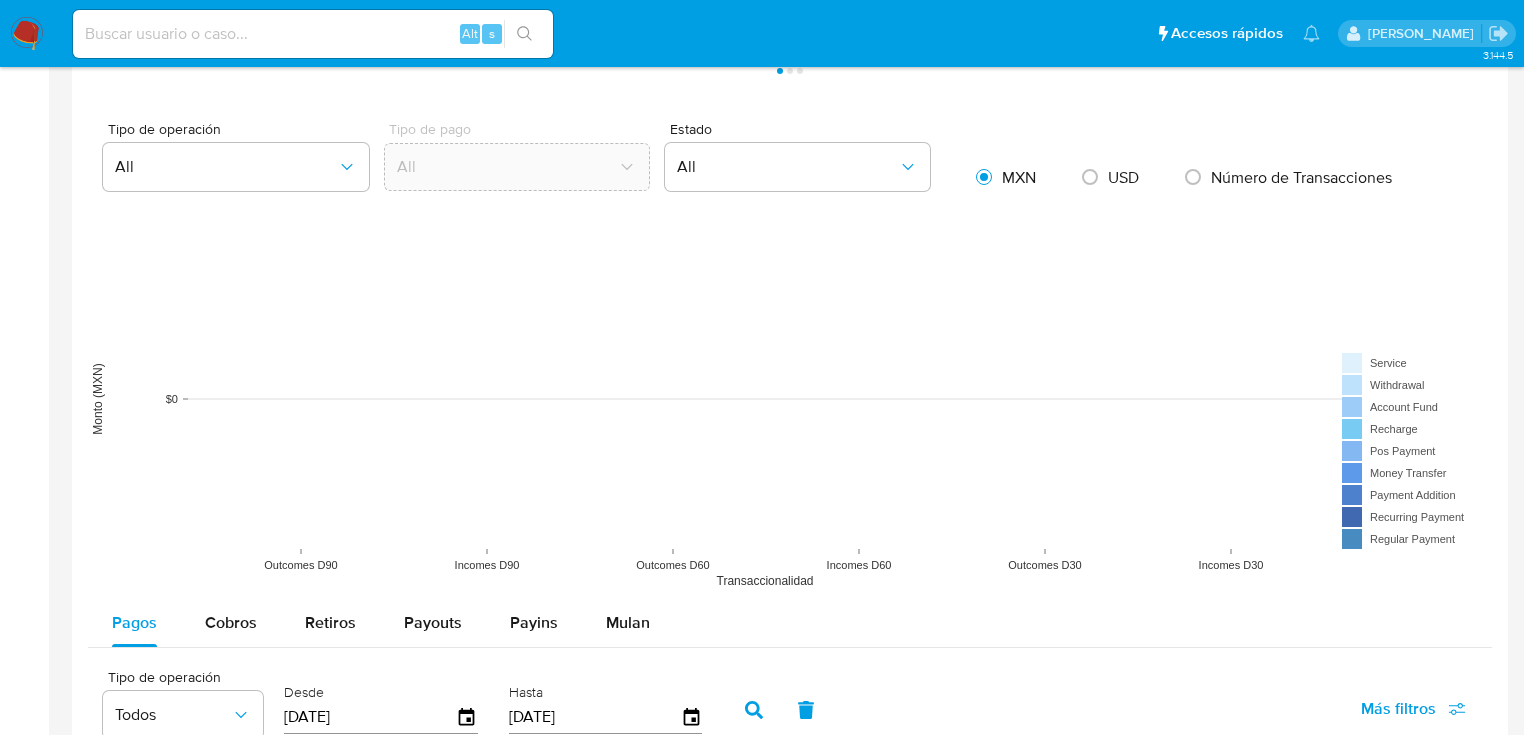 drag, startPoint x: 226, startPoint y: 611, endPoint x: 245, endPoint y: 572, distance: 43.382023 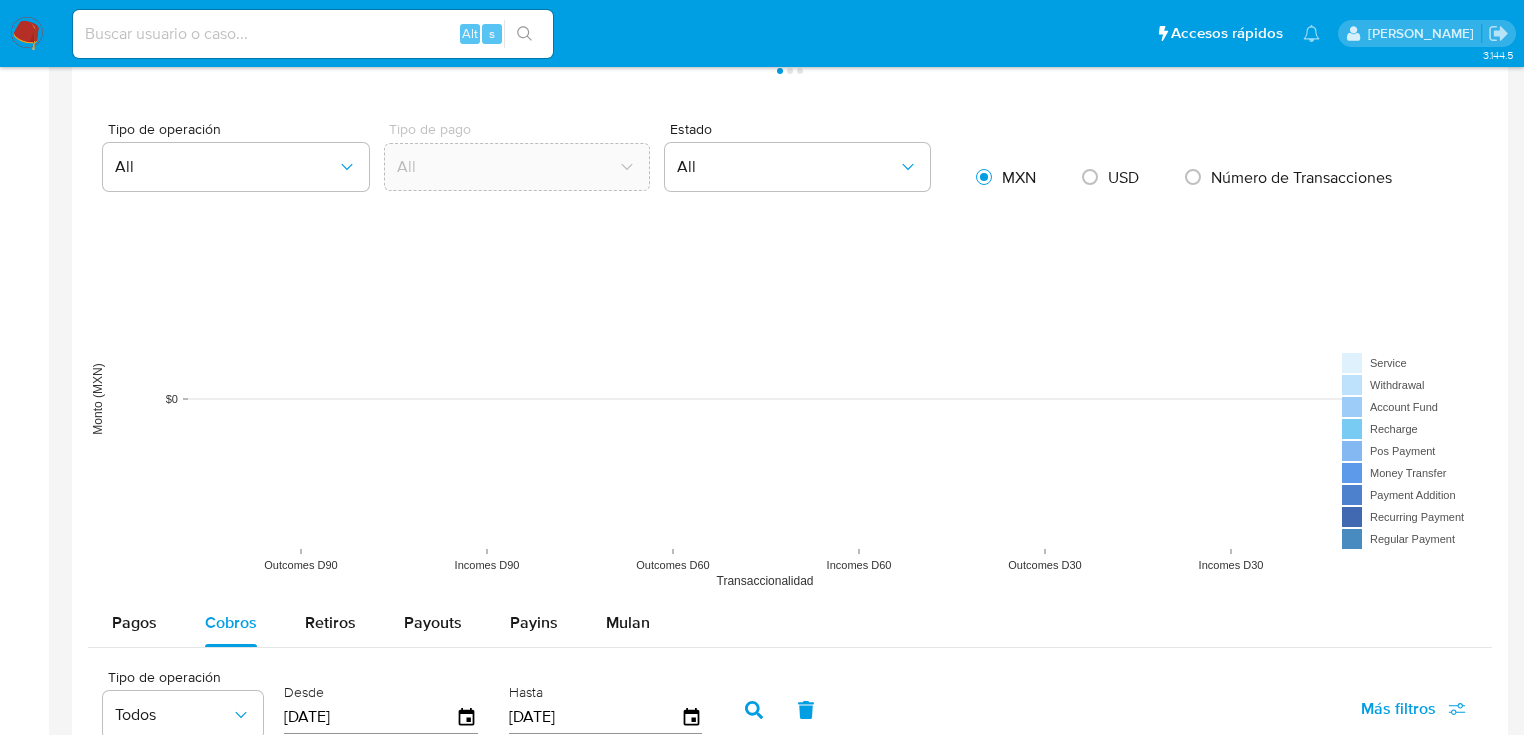 scroll, scrollTop: 1760, scrollLeft: 0, axis: vertical 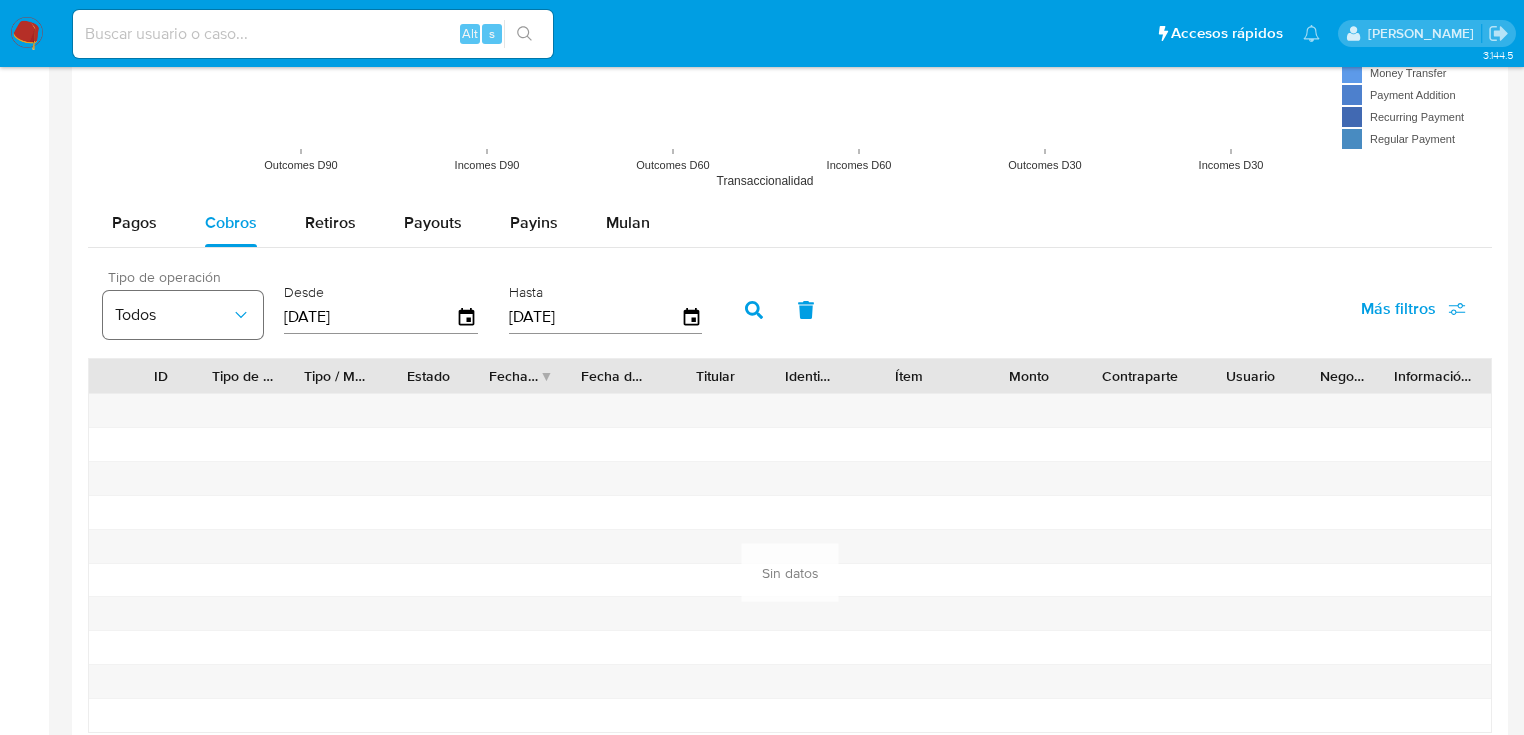 drag, startPoint x: 238, startPoint y: 306, endPoint x: 228, endPoint y: 308, distance: 10.198039 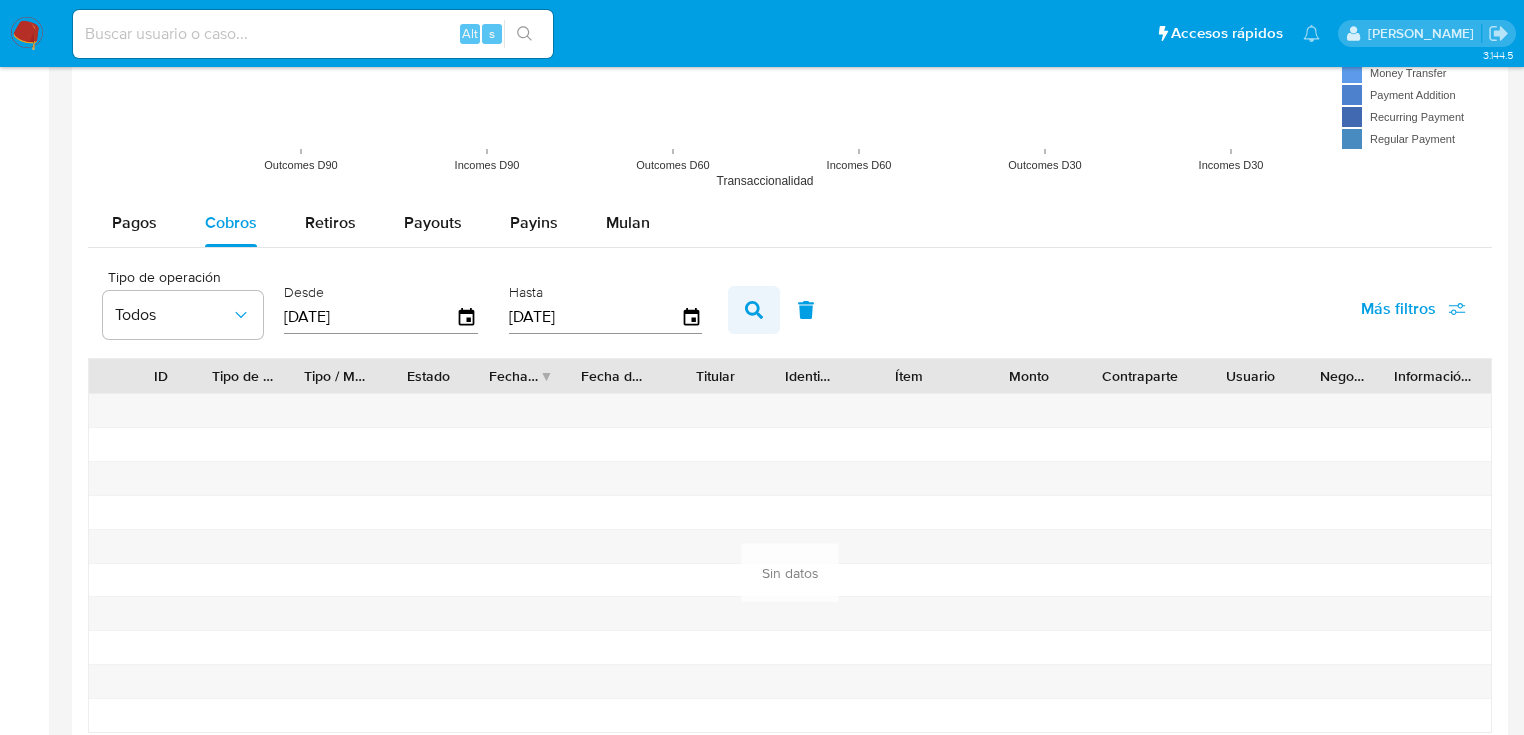 click 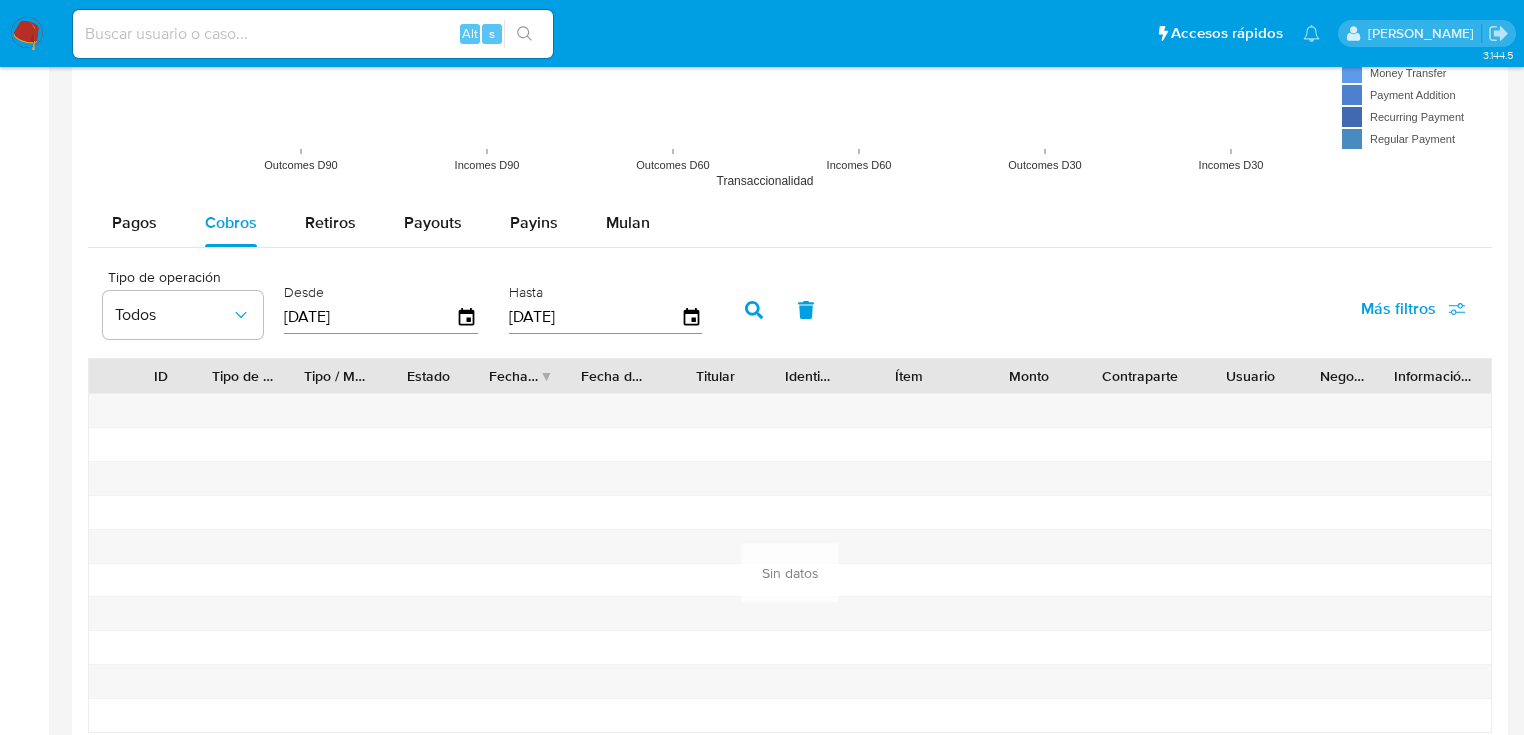 drag, startPoint x: 385, startPoint y: 311, endPoint x: 272, endPoint y: 312, distance: 113.004425 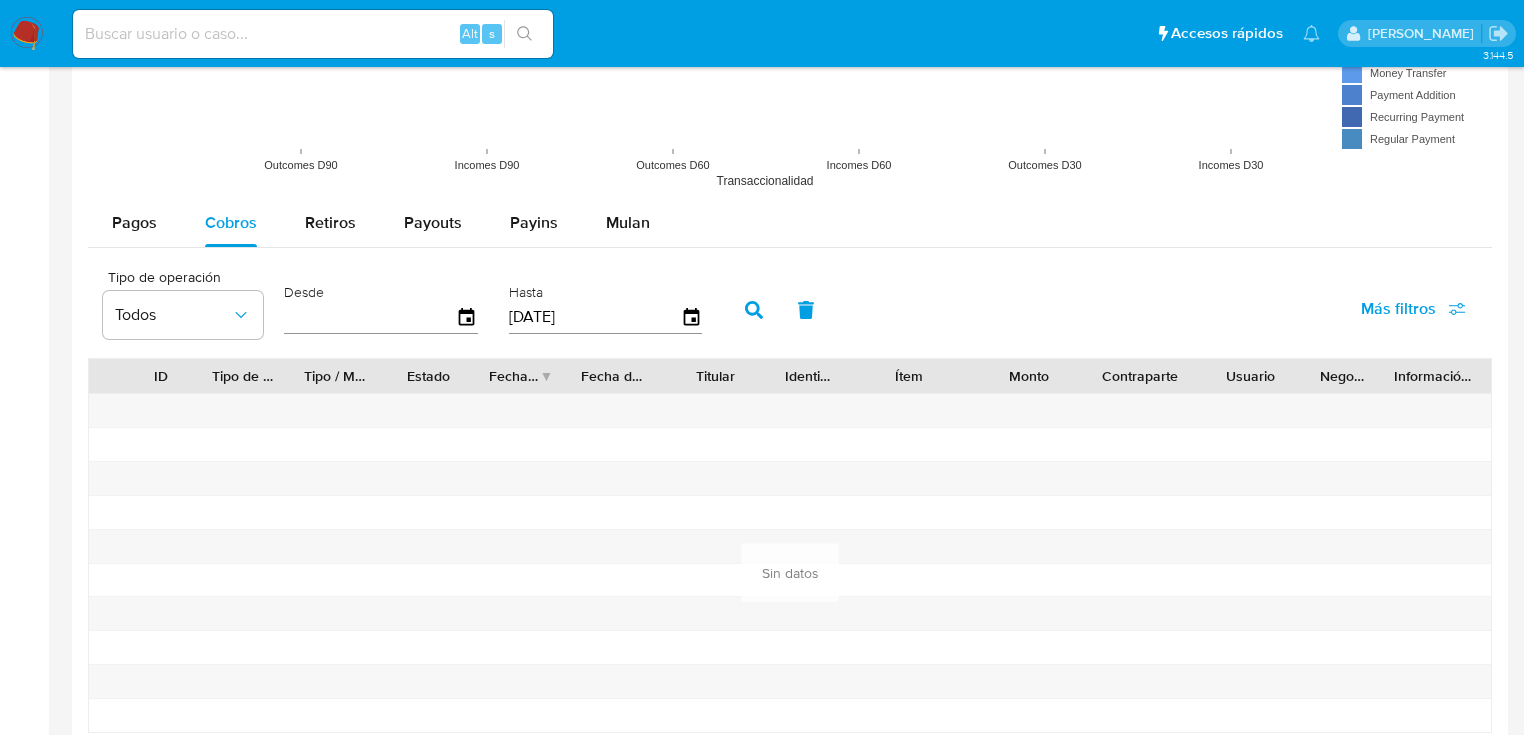 type on "1_/__/____" 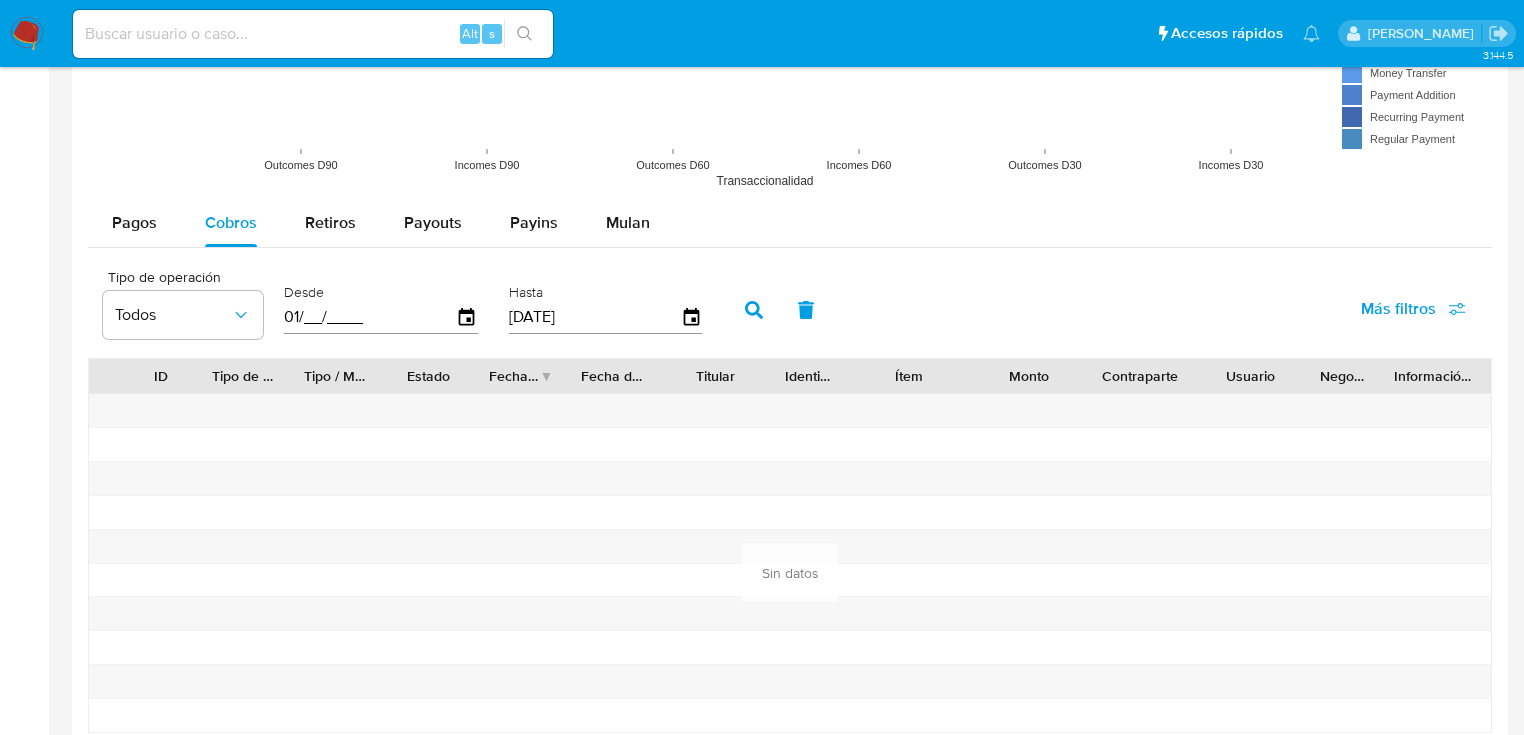 click on "01/__/____" at bounding box center (370, 317) 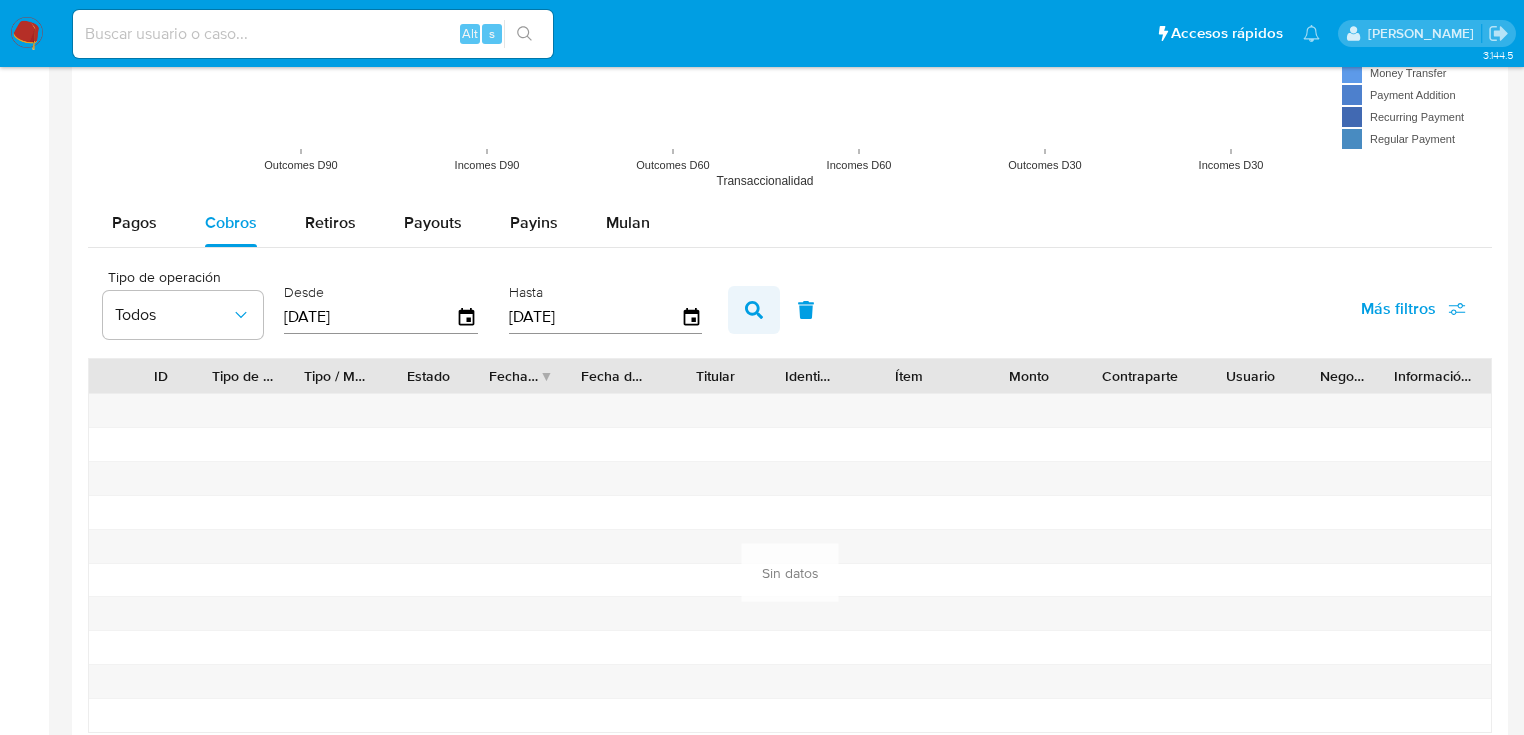 type on "[DATE]" 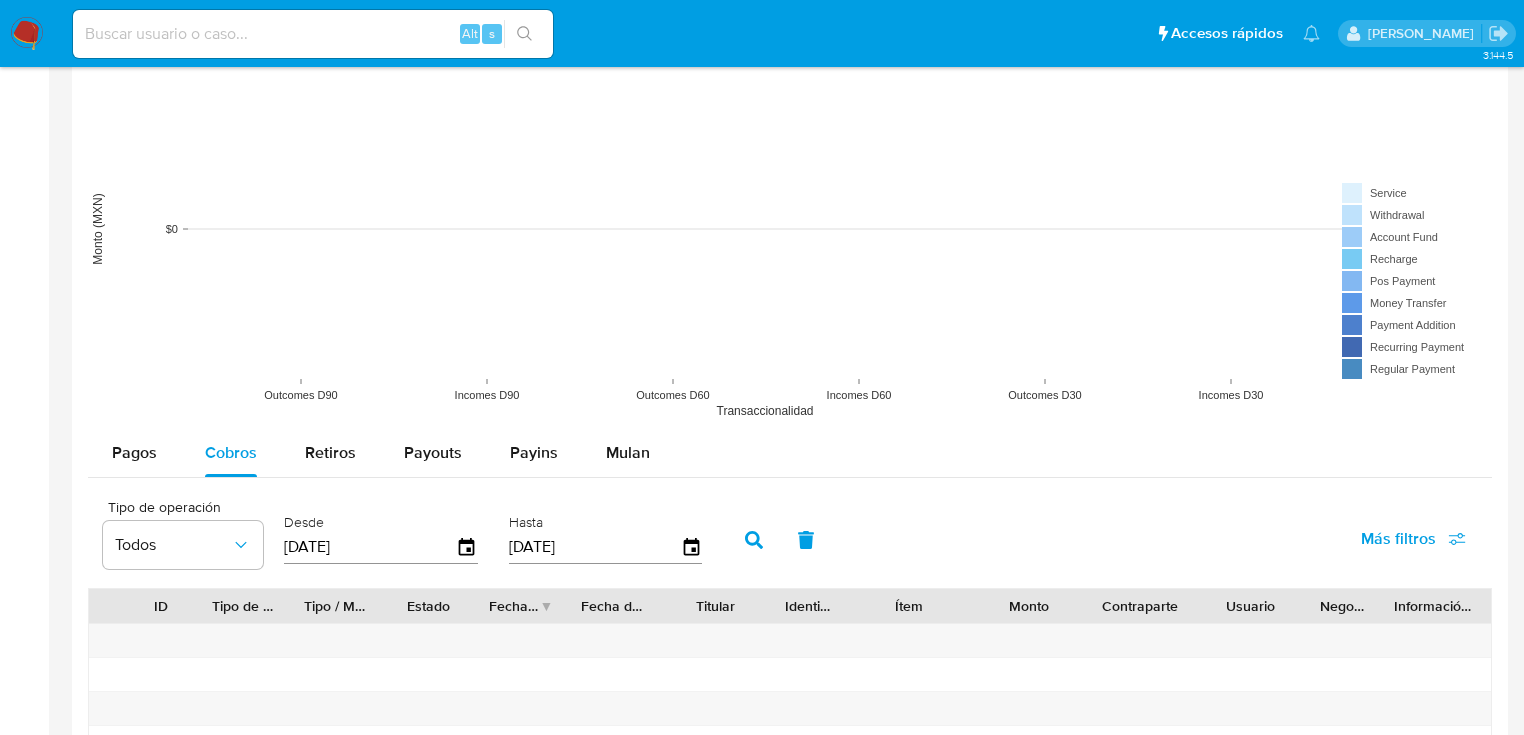 scroll, scrollTop: 1280, scrollLeft: 0, axis: vertical 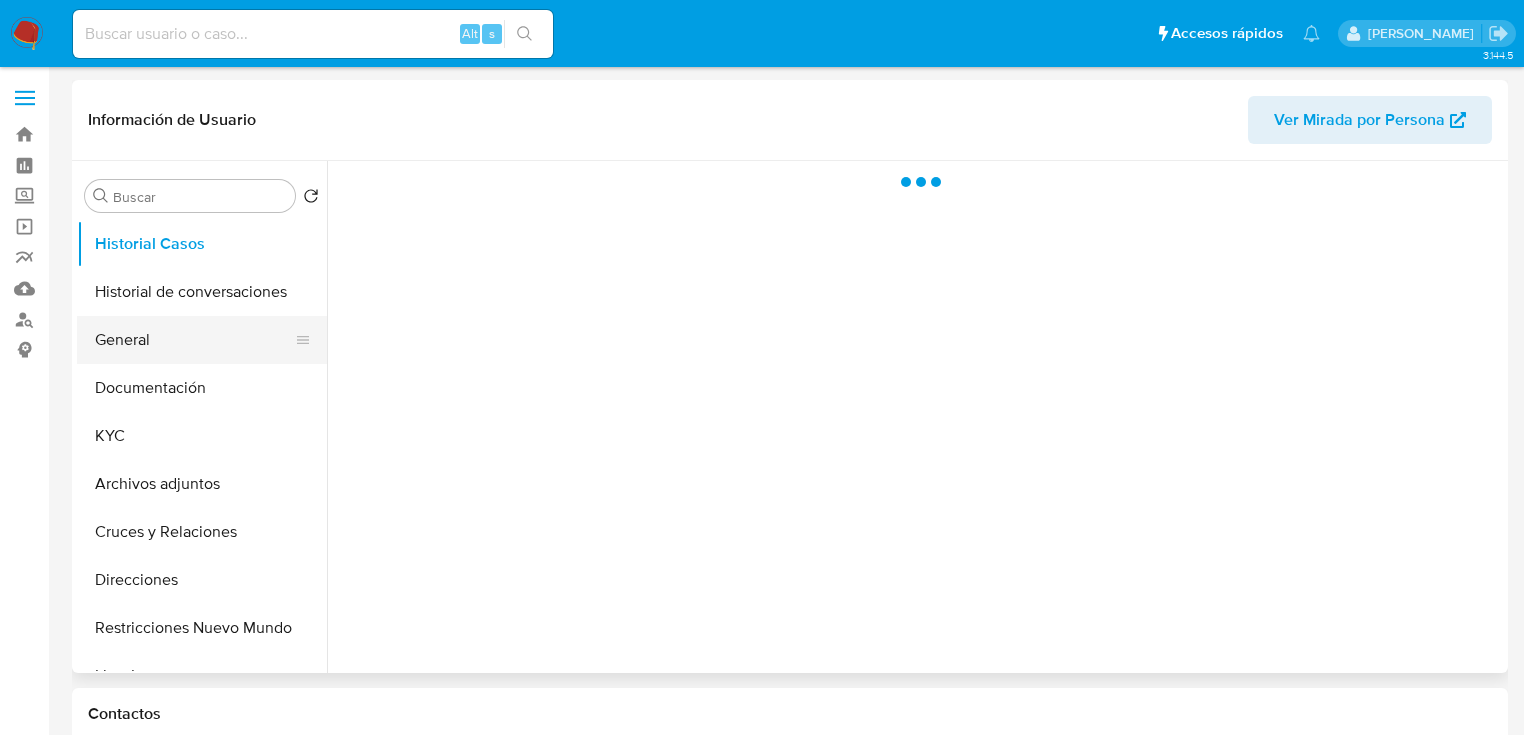 click on "General" at bounding box center [194, 340] 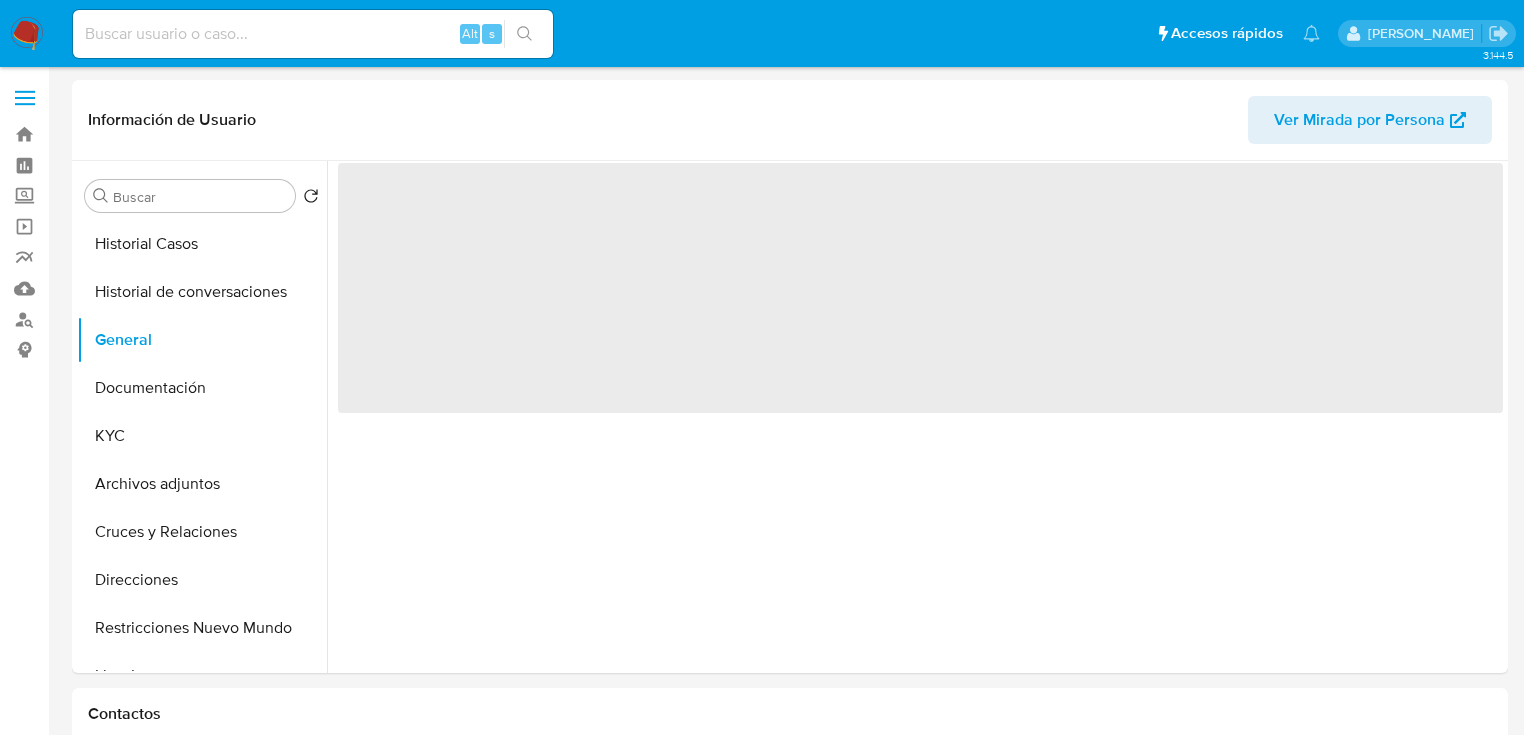 select on "10" 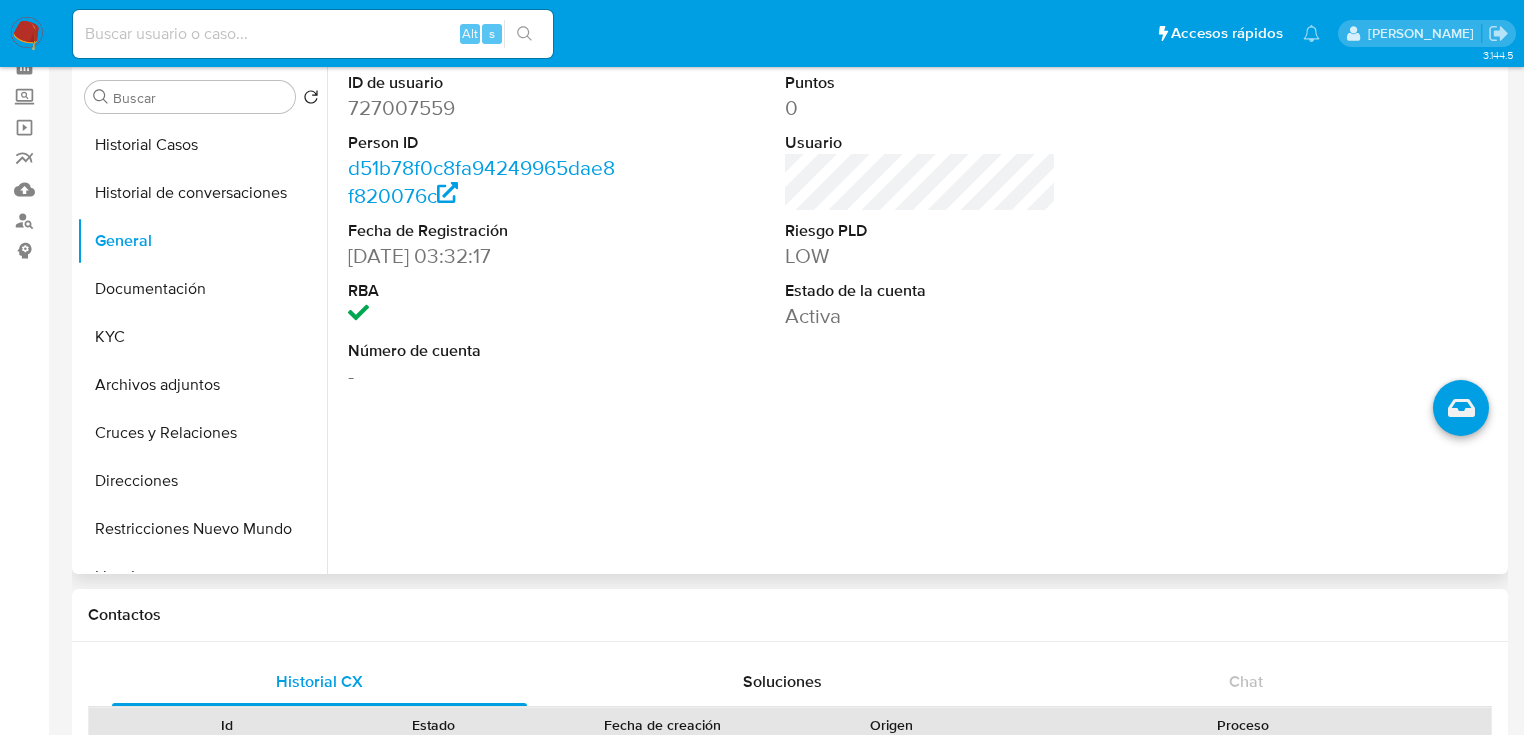 scroll, scrollTop: 0, scrollLeft: 0, axis: both 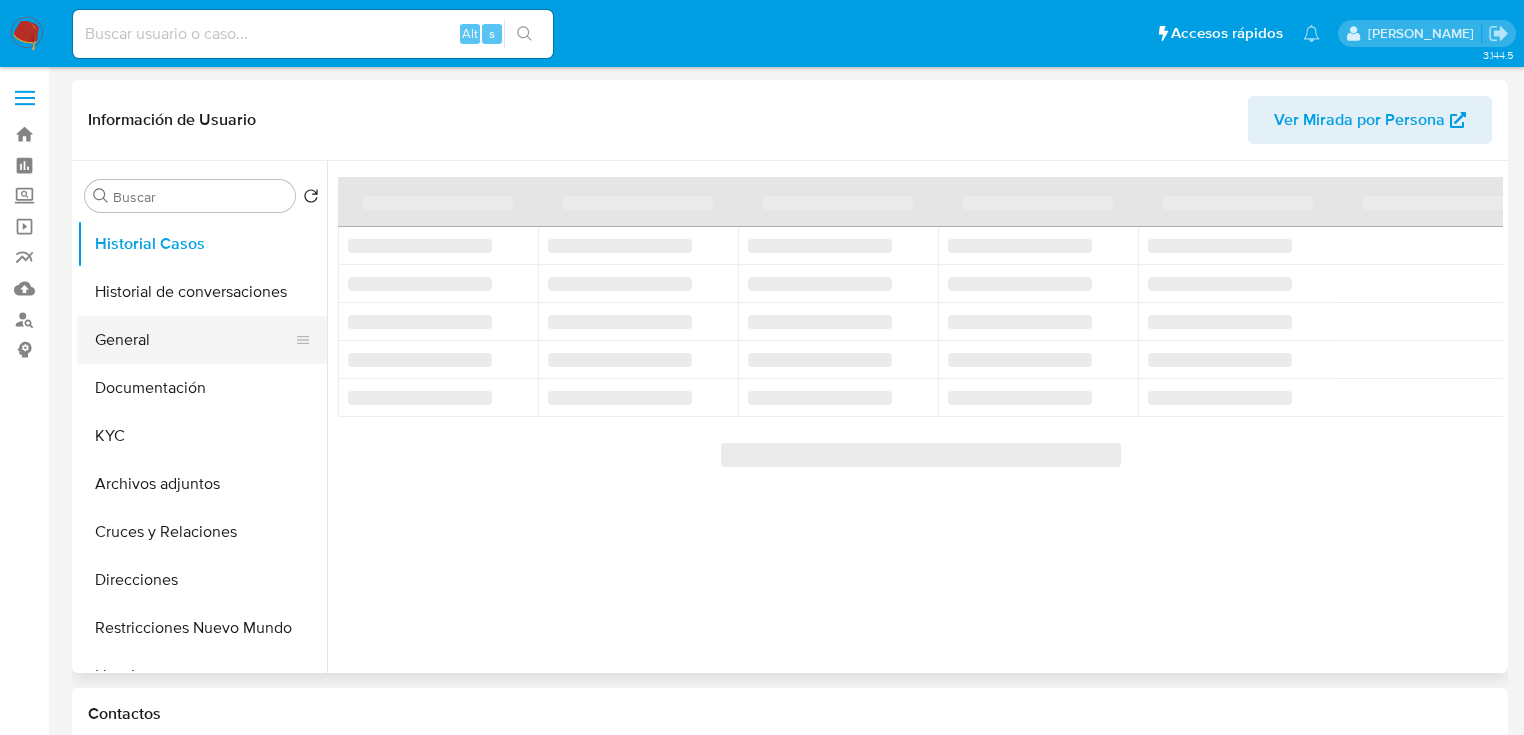 click on "General" at bounding box center (194, 340) 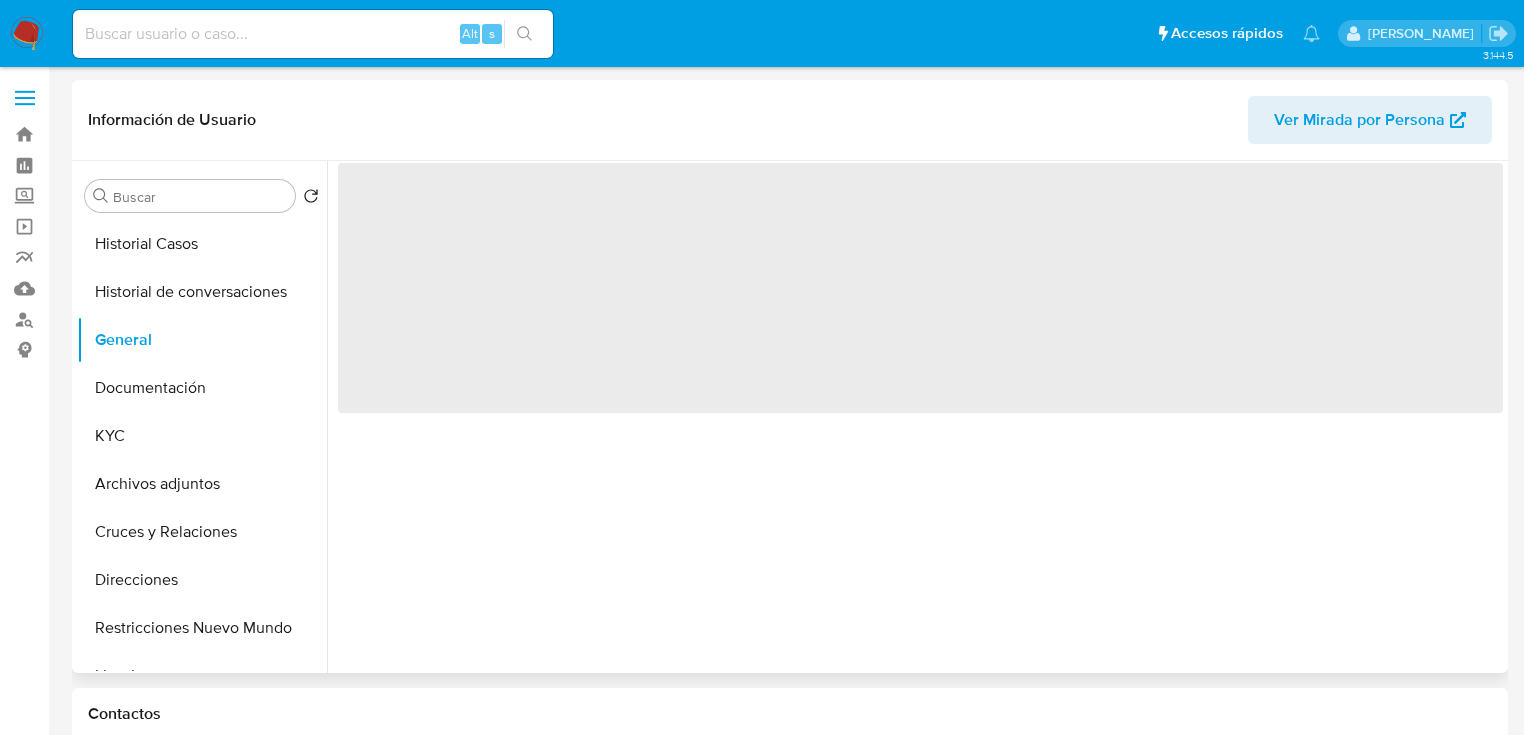 select on "10" 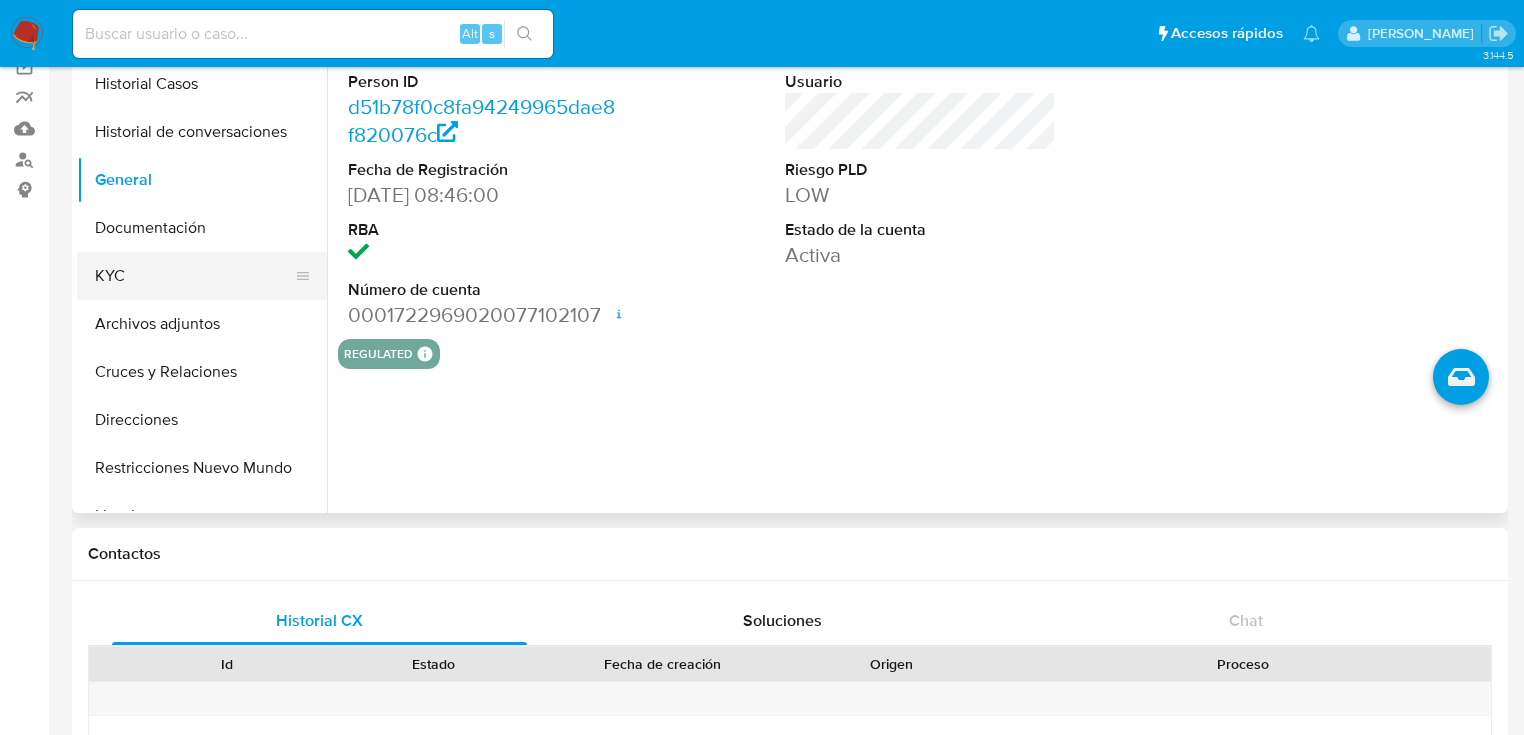 click on "KYC" at bounding box center [194, 276] 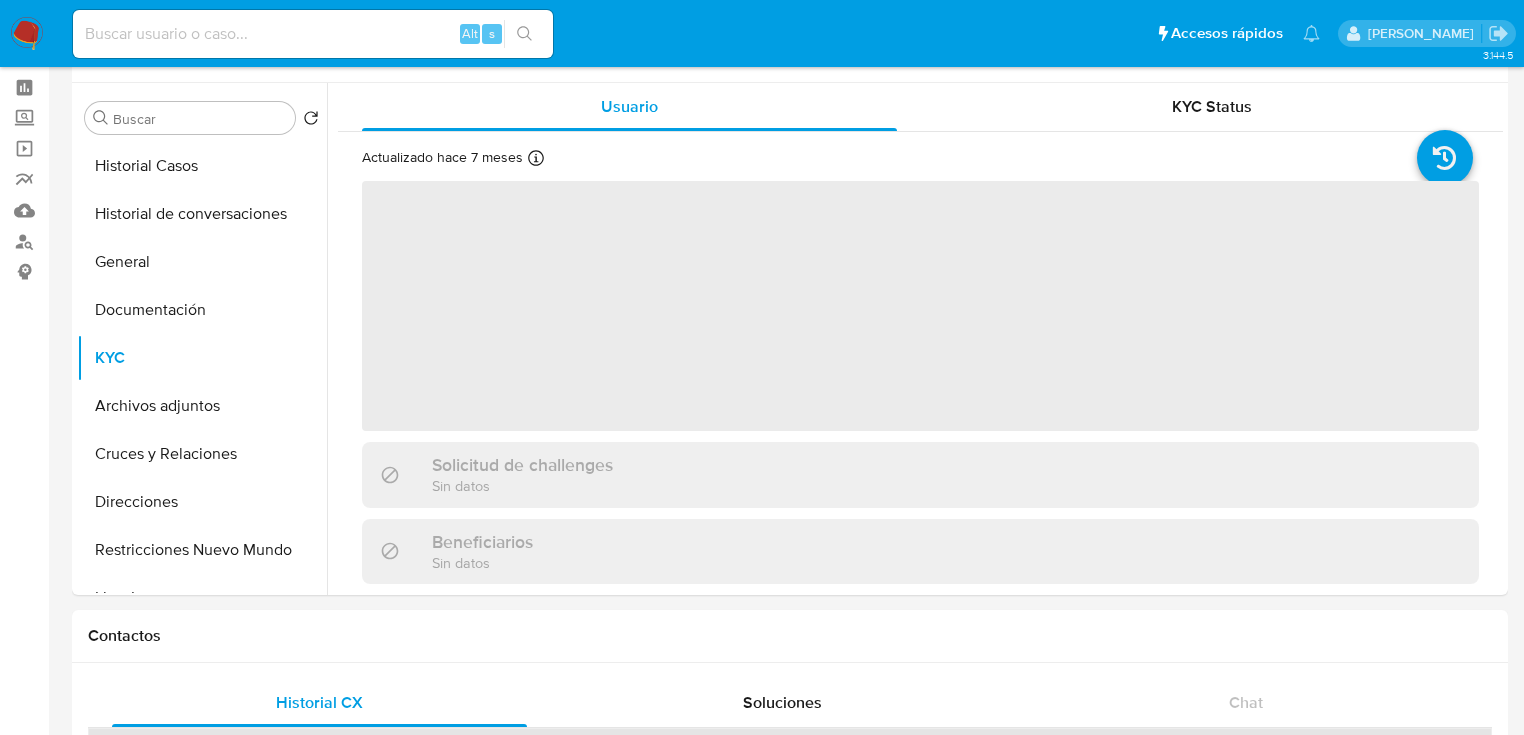scroll, scrollTop: 0, scrollLeft: 0, axis: both 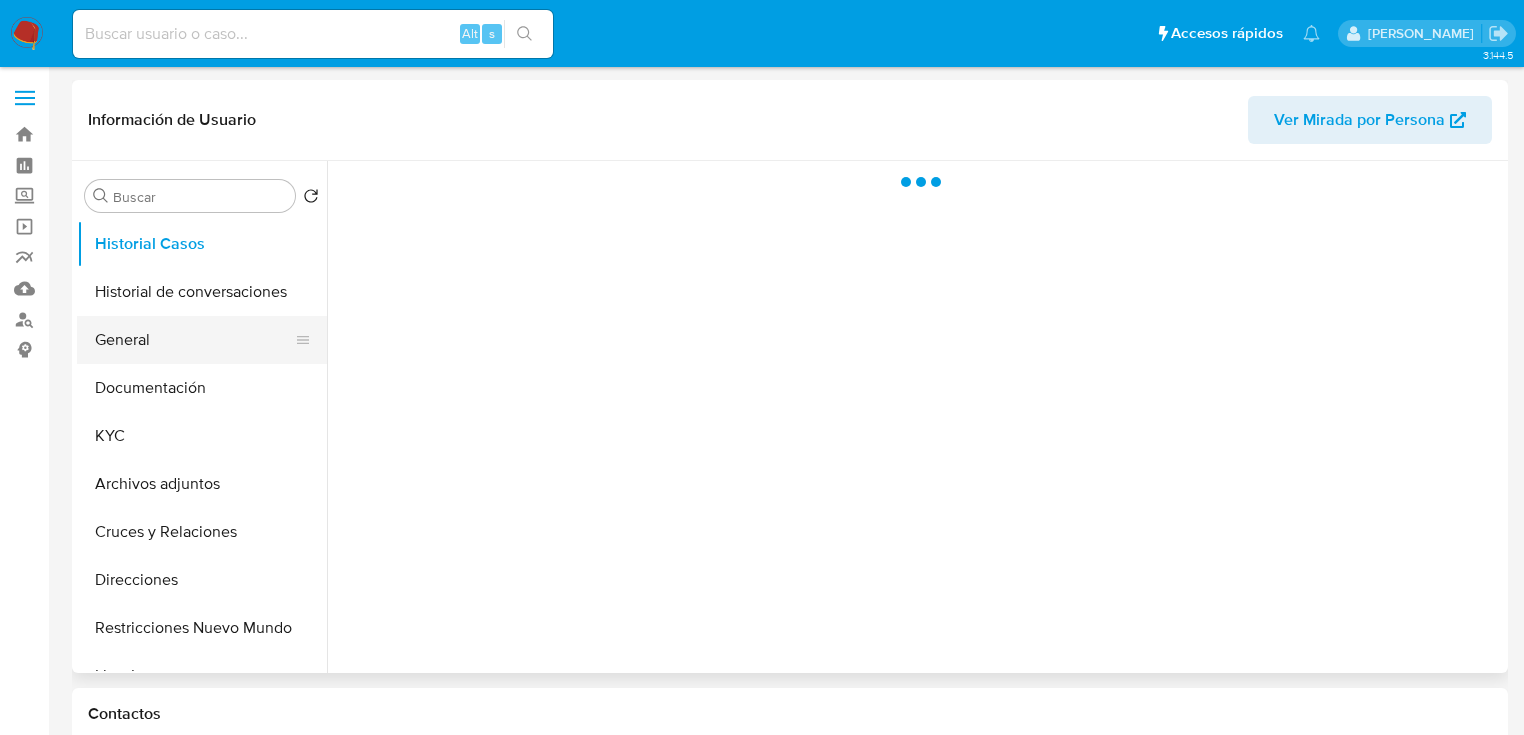 click on "General" at bounding box center [194, 340] 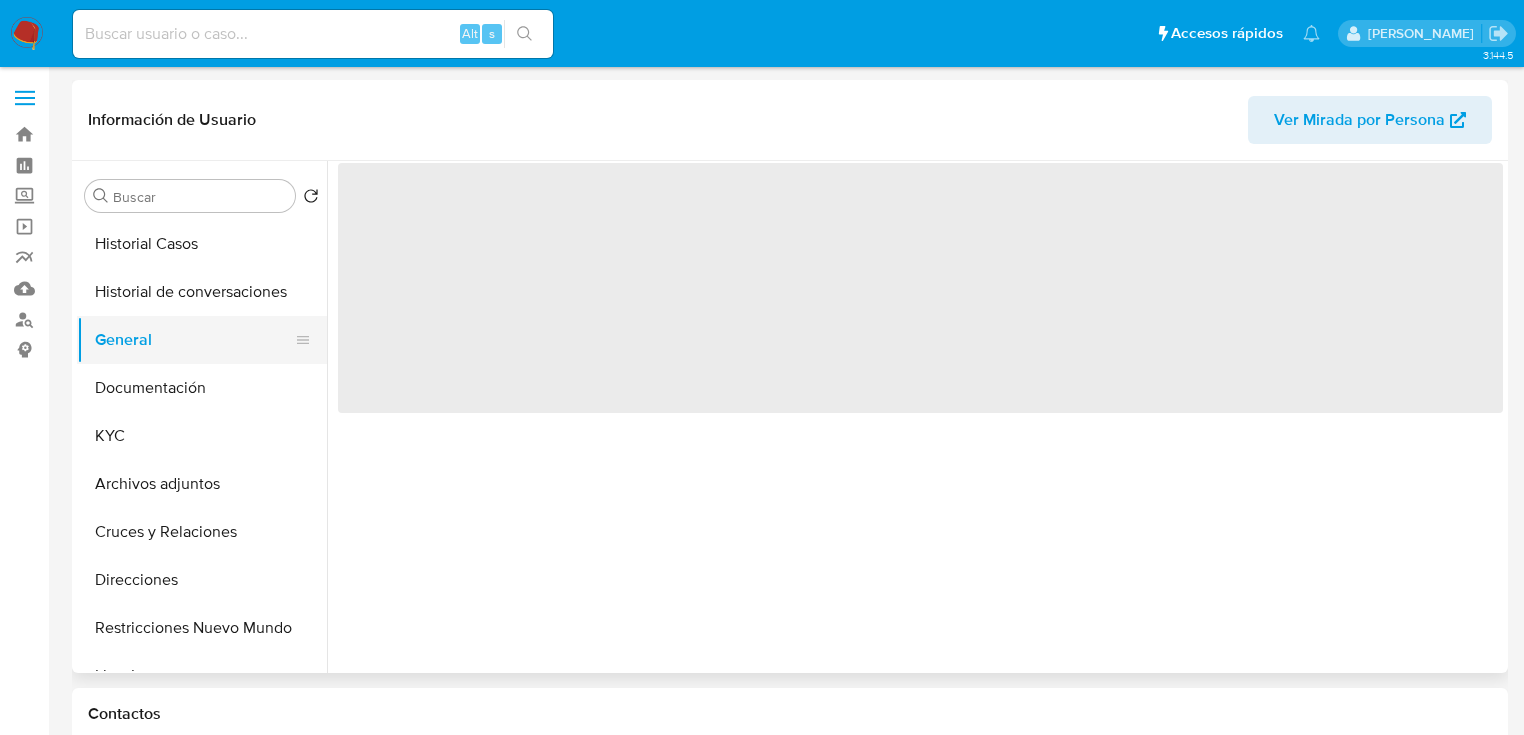 select on "10" 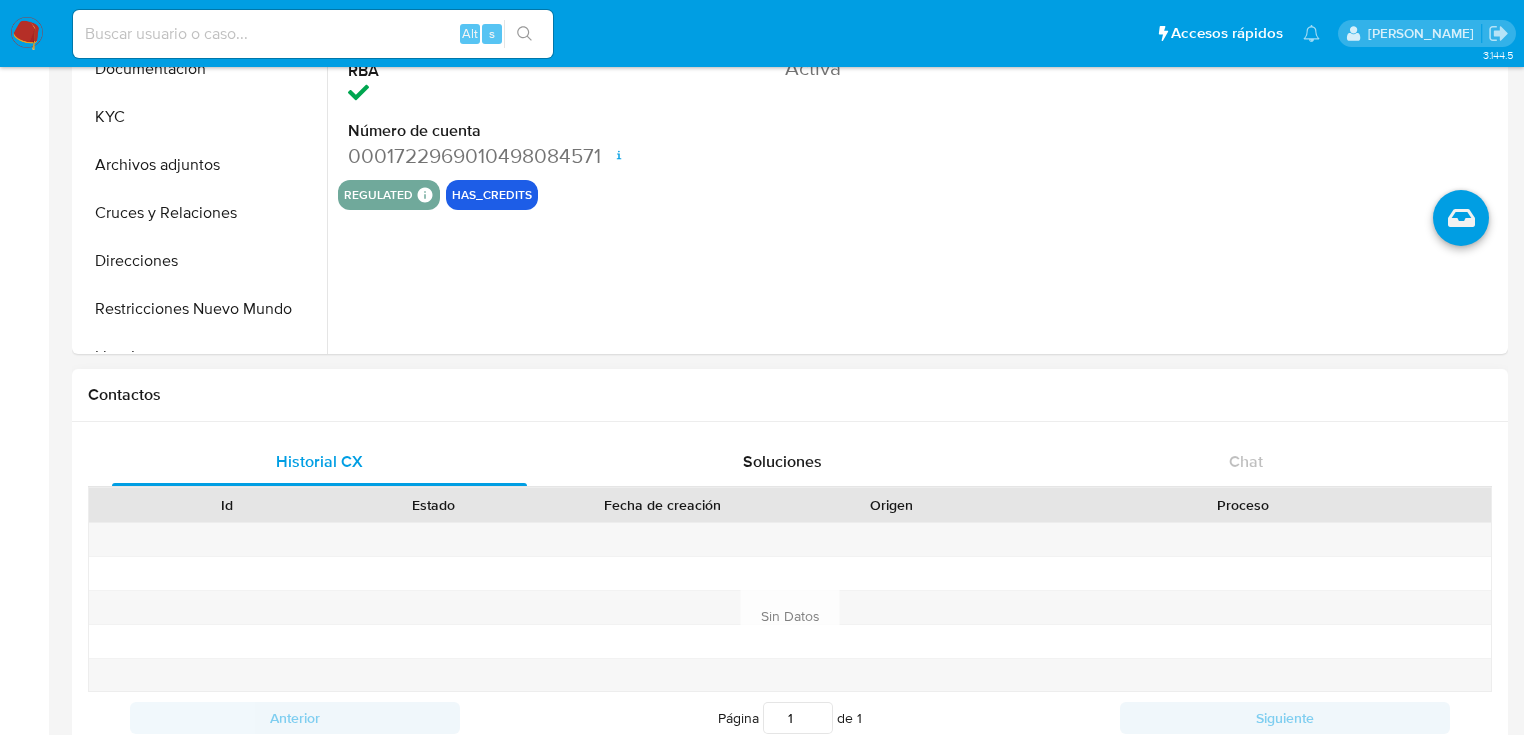 scroll, scrollTop: 0, scrollLeft: 0, axis: both 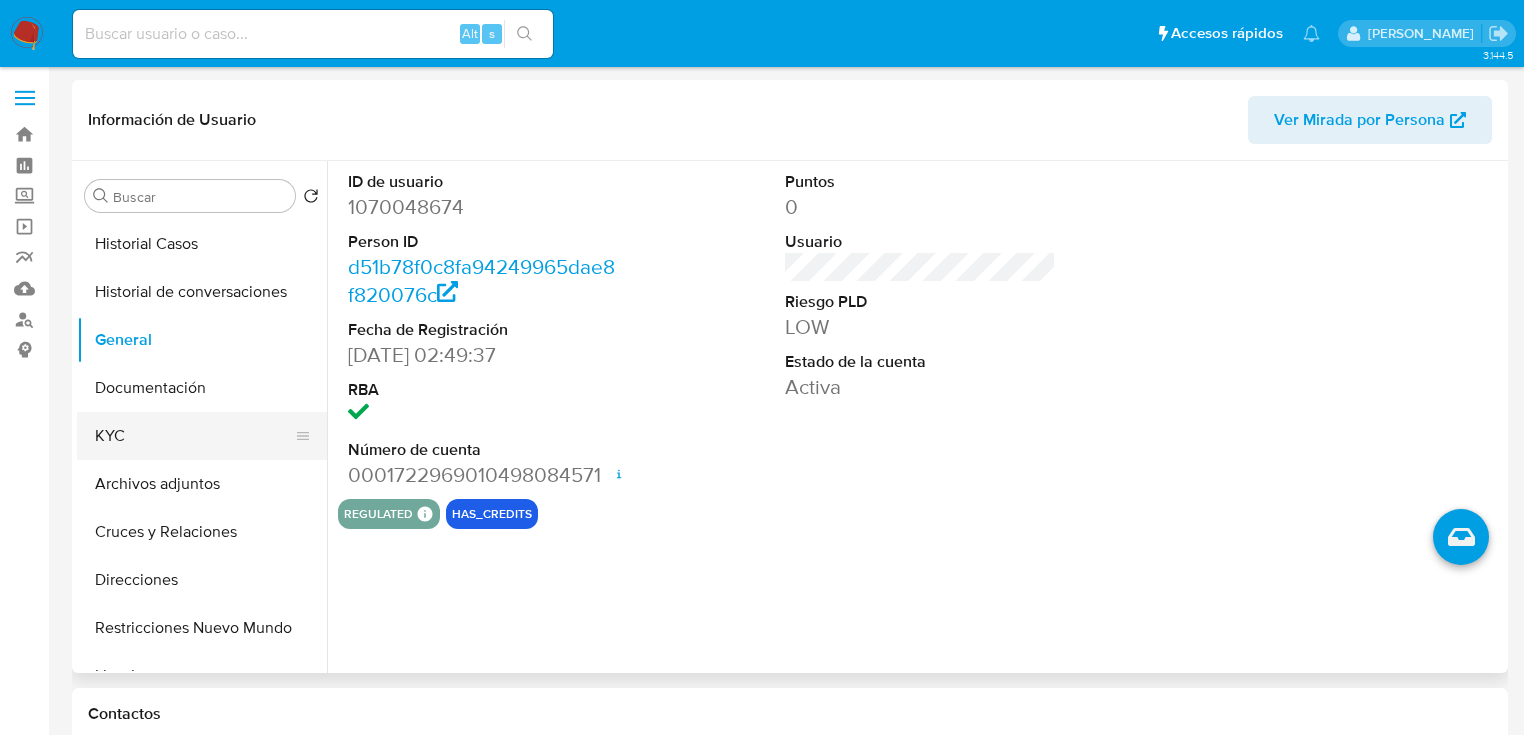 click on "KYC" at bounding box center [194, 436] 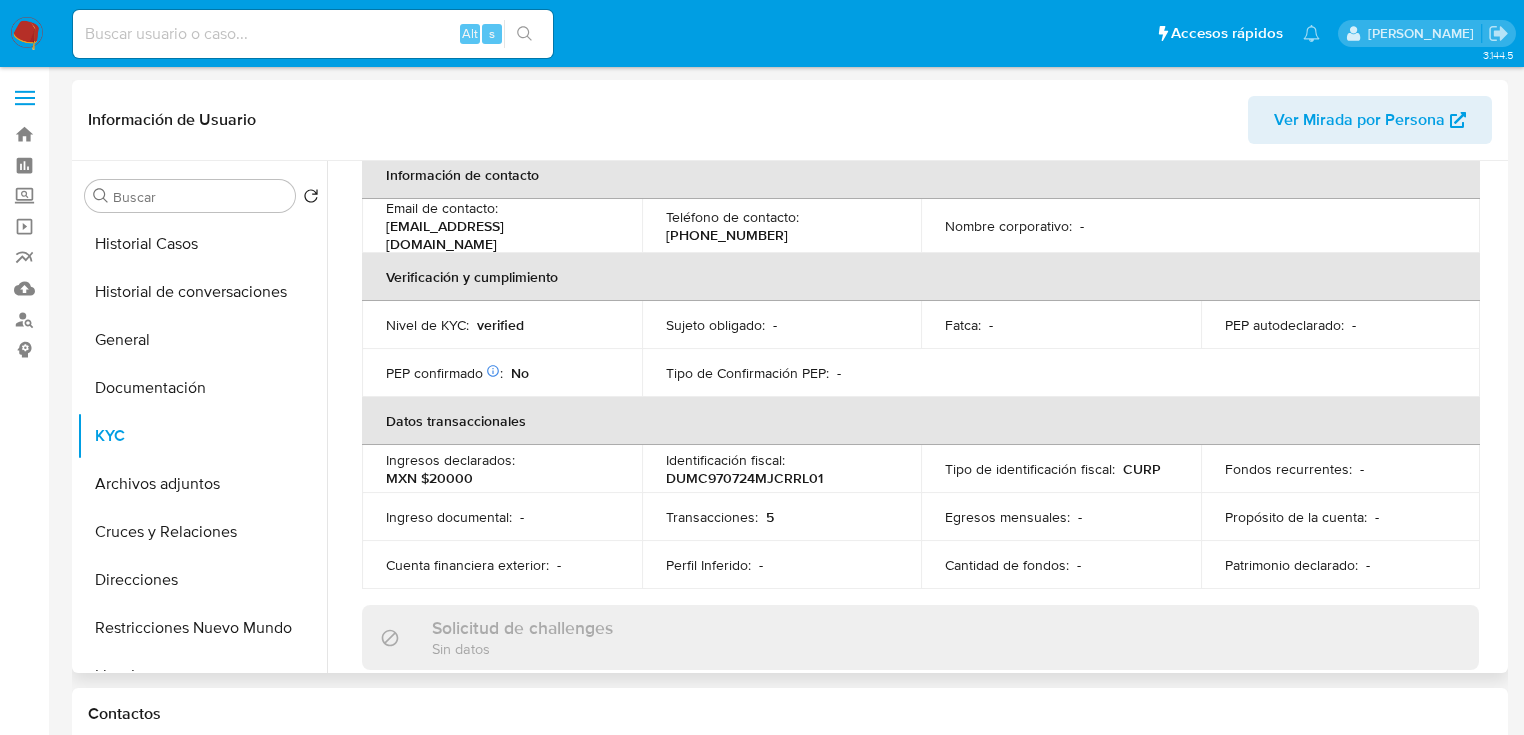 scroll, scrollTop: 80, scrollLeft: 0, axis: vertical 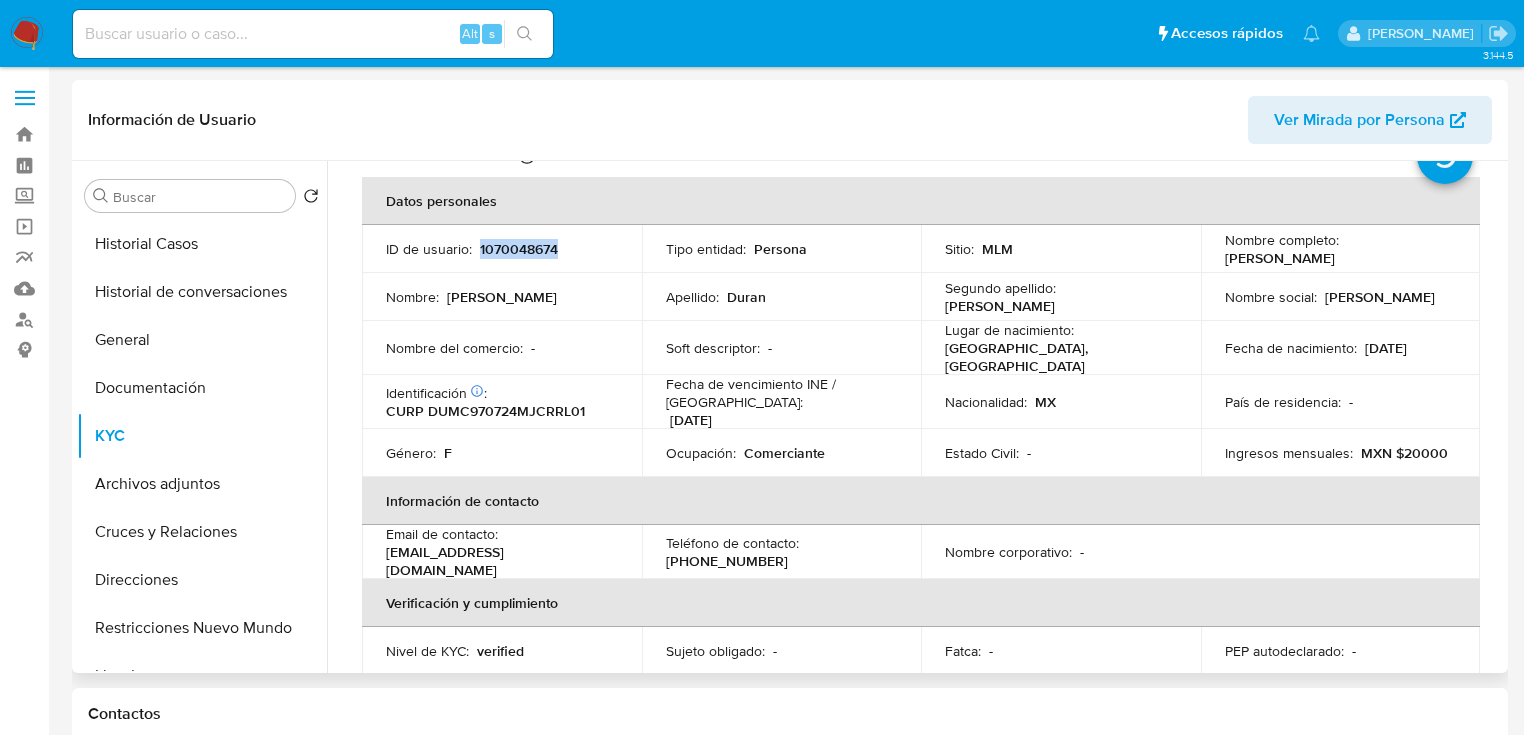 drag, startPoint x: 477, startPoint y: 250, endPoint x: 580, endPoint y: 257, distance: 103.23759 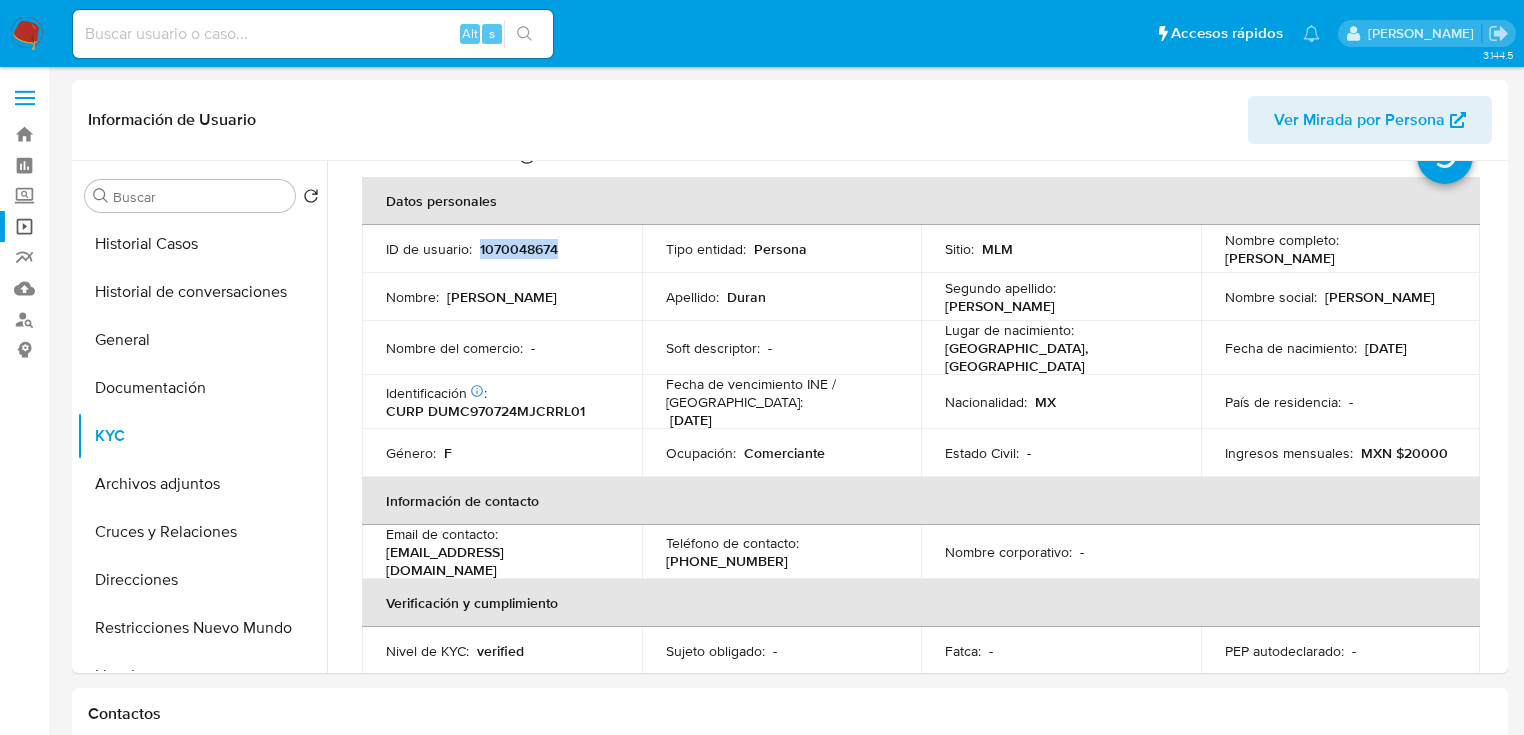 copy on "1070048674" 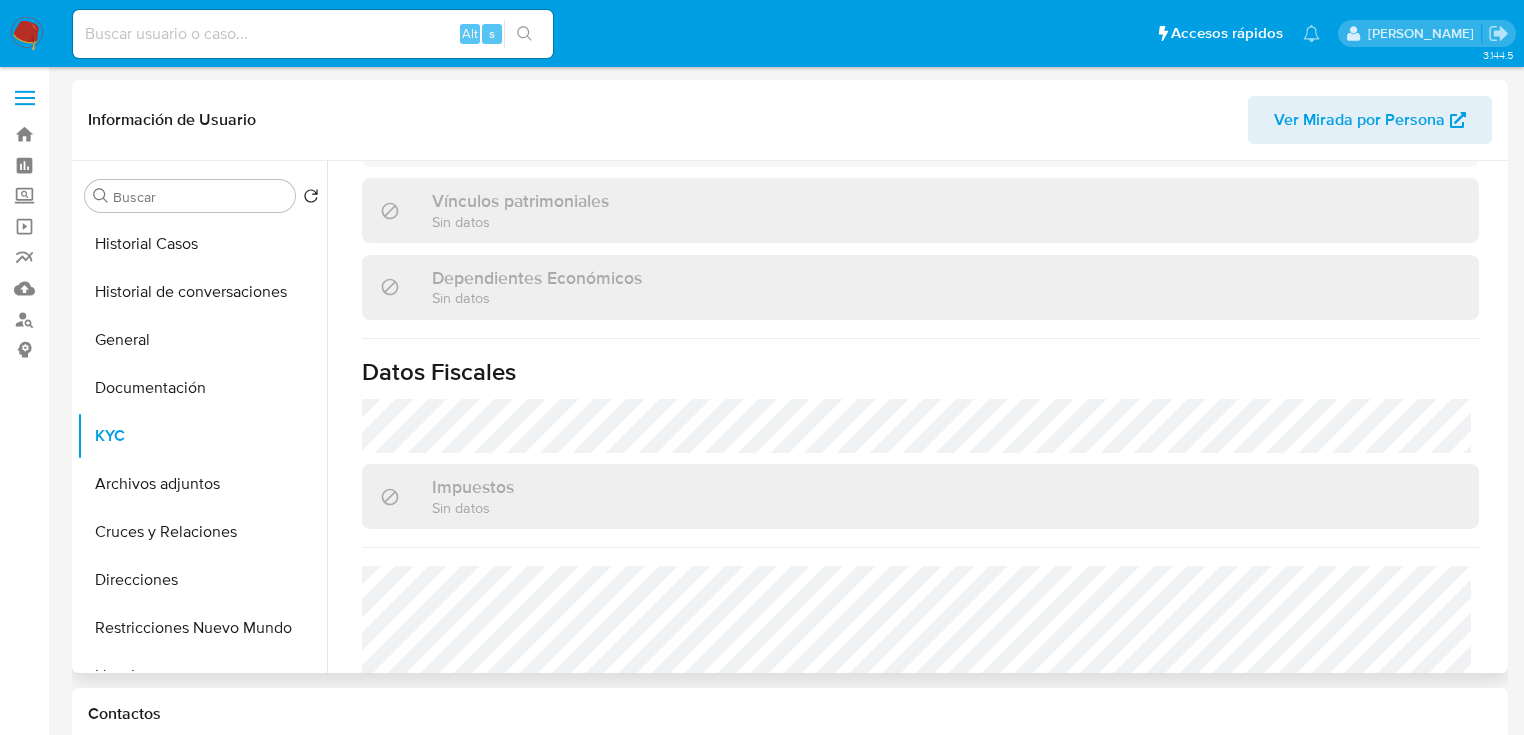 scroll, scrollTop: 1263, scrollLeft: 0, axis: vertical 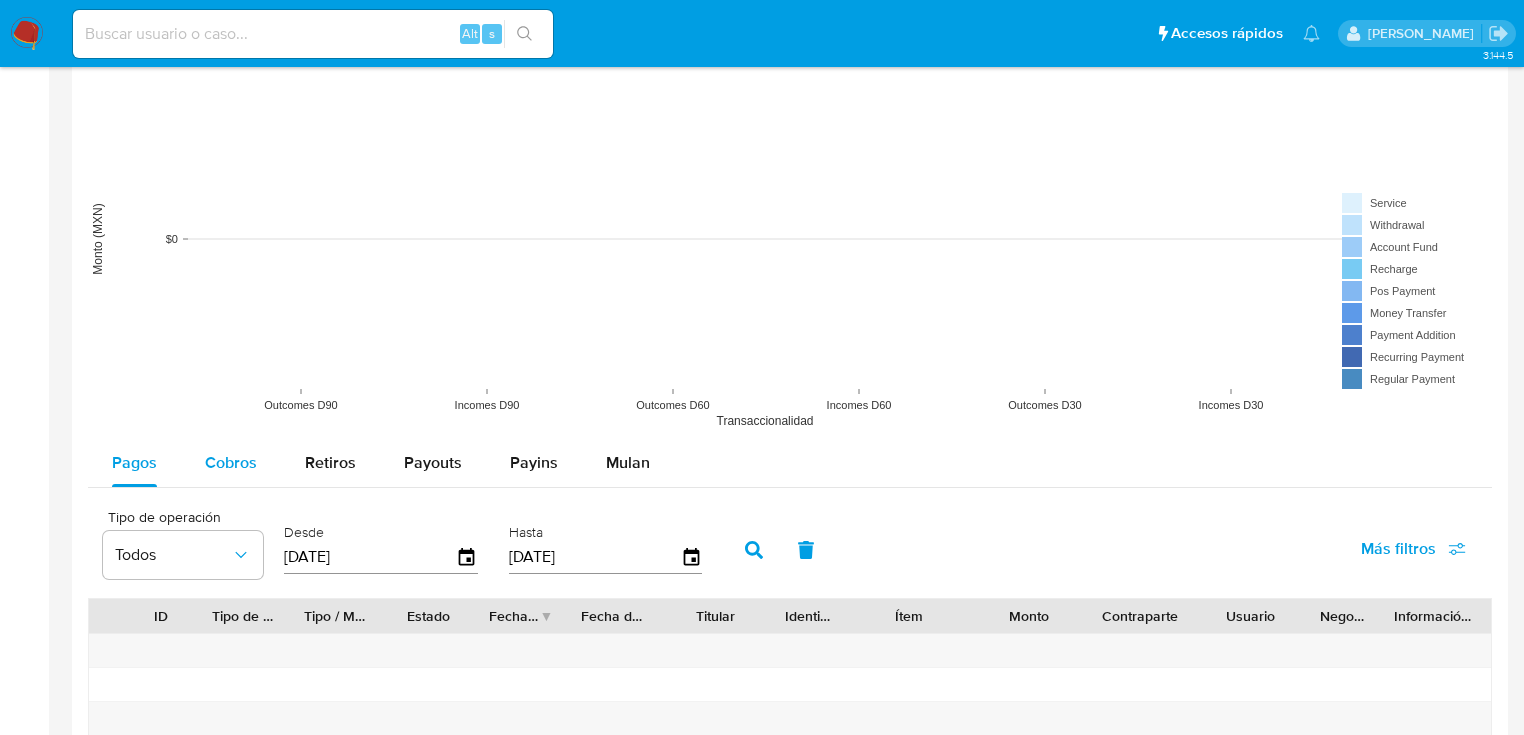 drag, startPoint x: 220, startPoint y: 456, endPoint x: 244, endPoint y: 469, distance: 27.294687 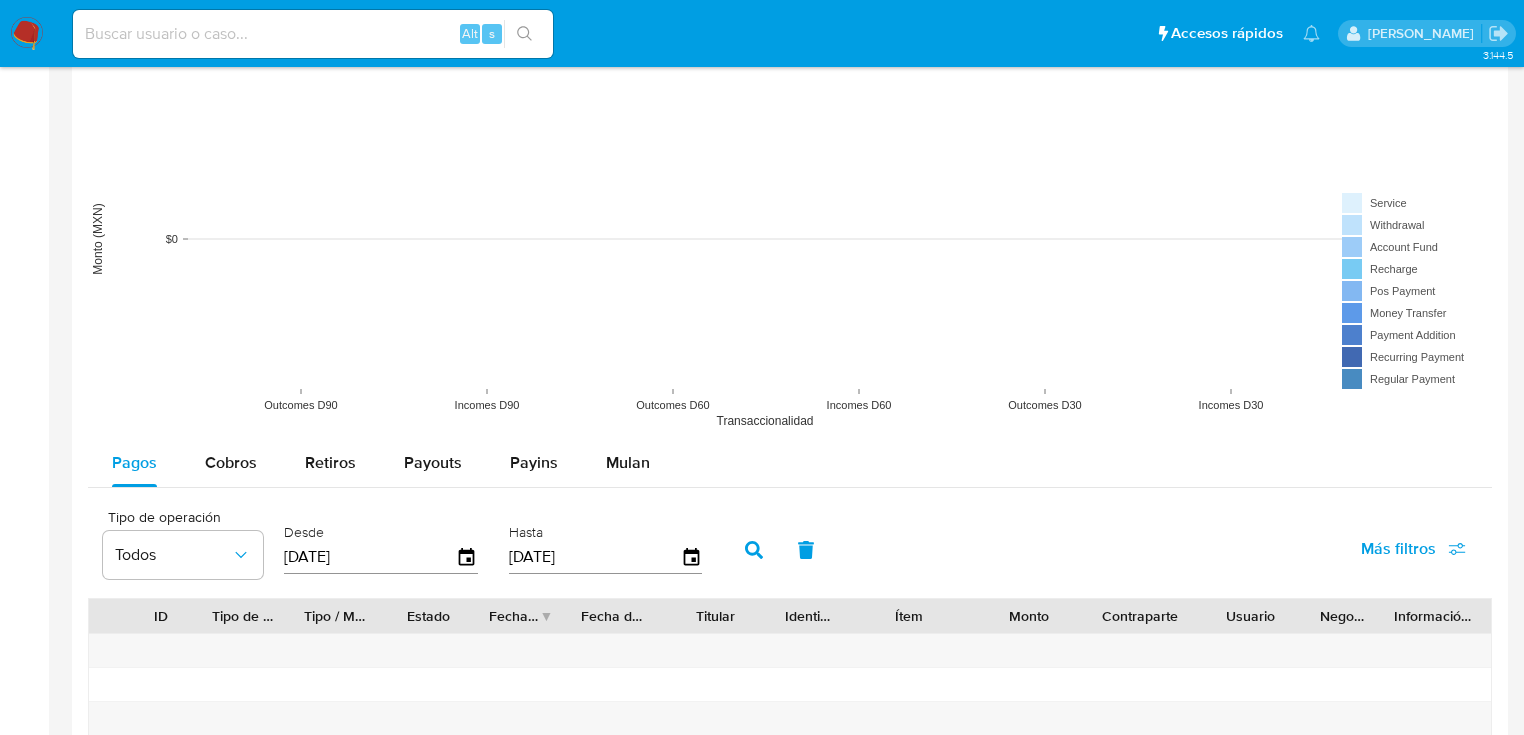 select on "10" 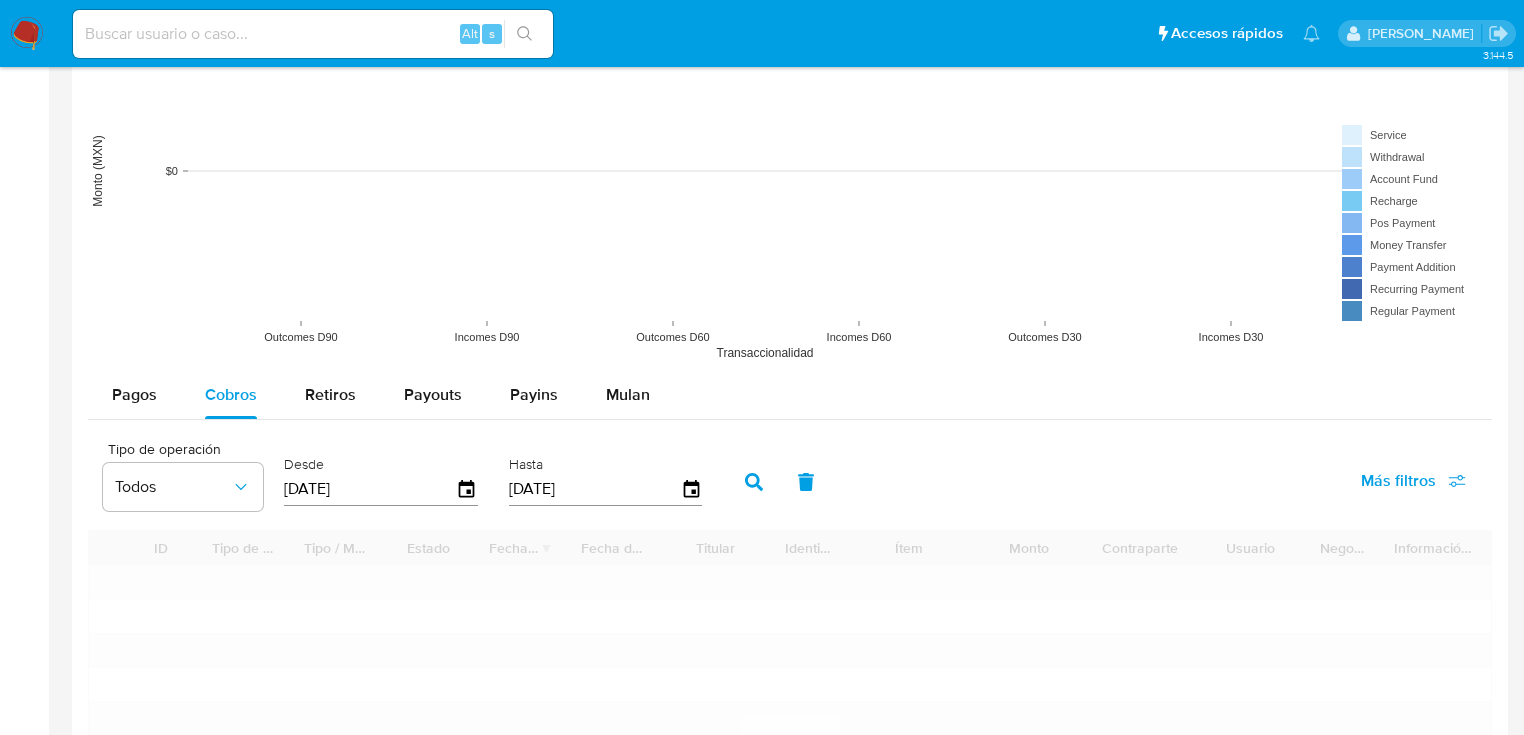 scroll, scrollTop: 1680, scrollLeft: 0, axis: vertical 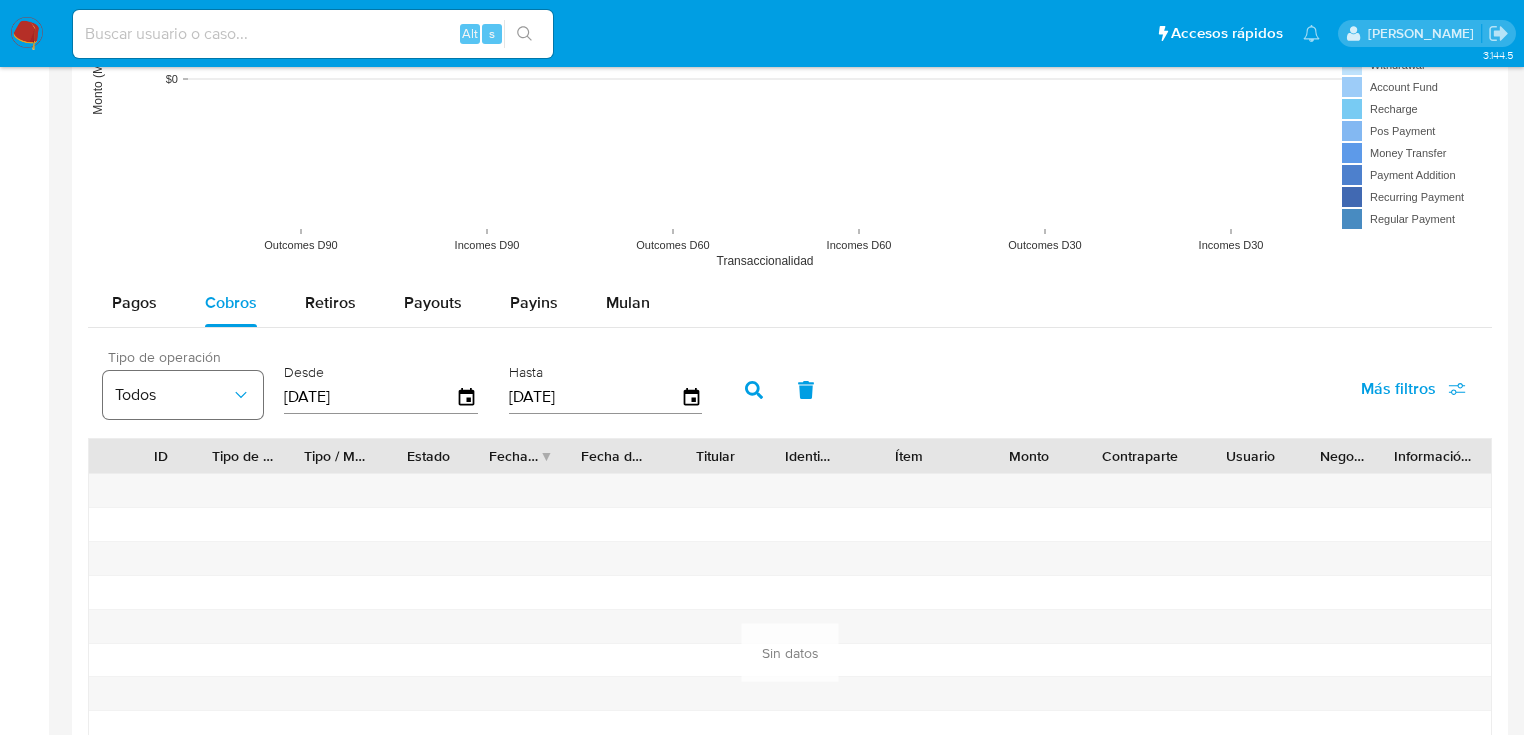 drag, startPoint x: 391, startPoint y: 403, endPoint x: 227, endPoint y: 385, distance: 164.98485 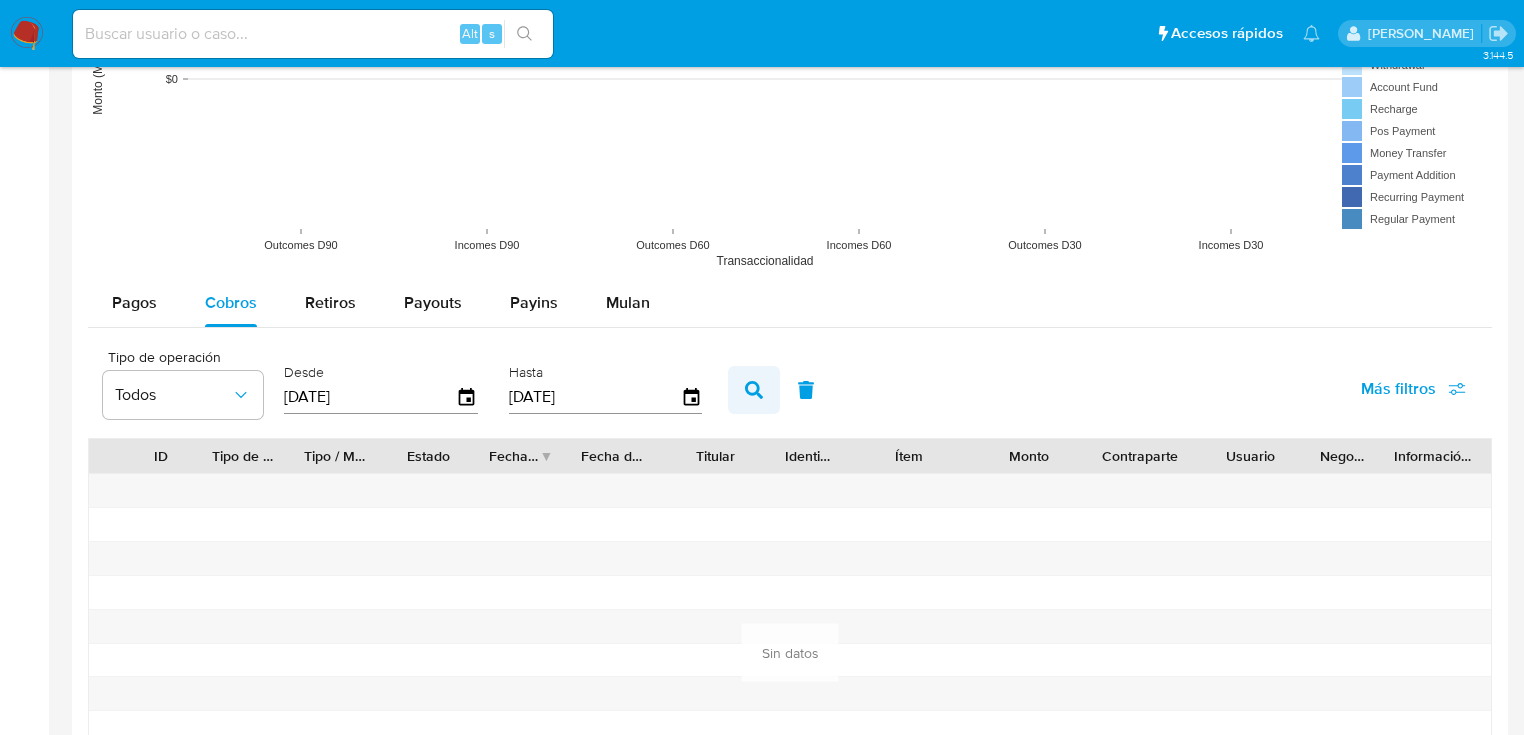 type on "[DATE]" 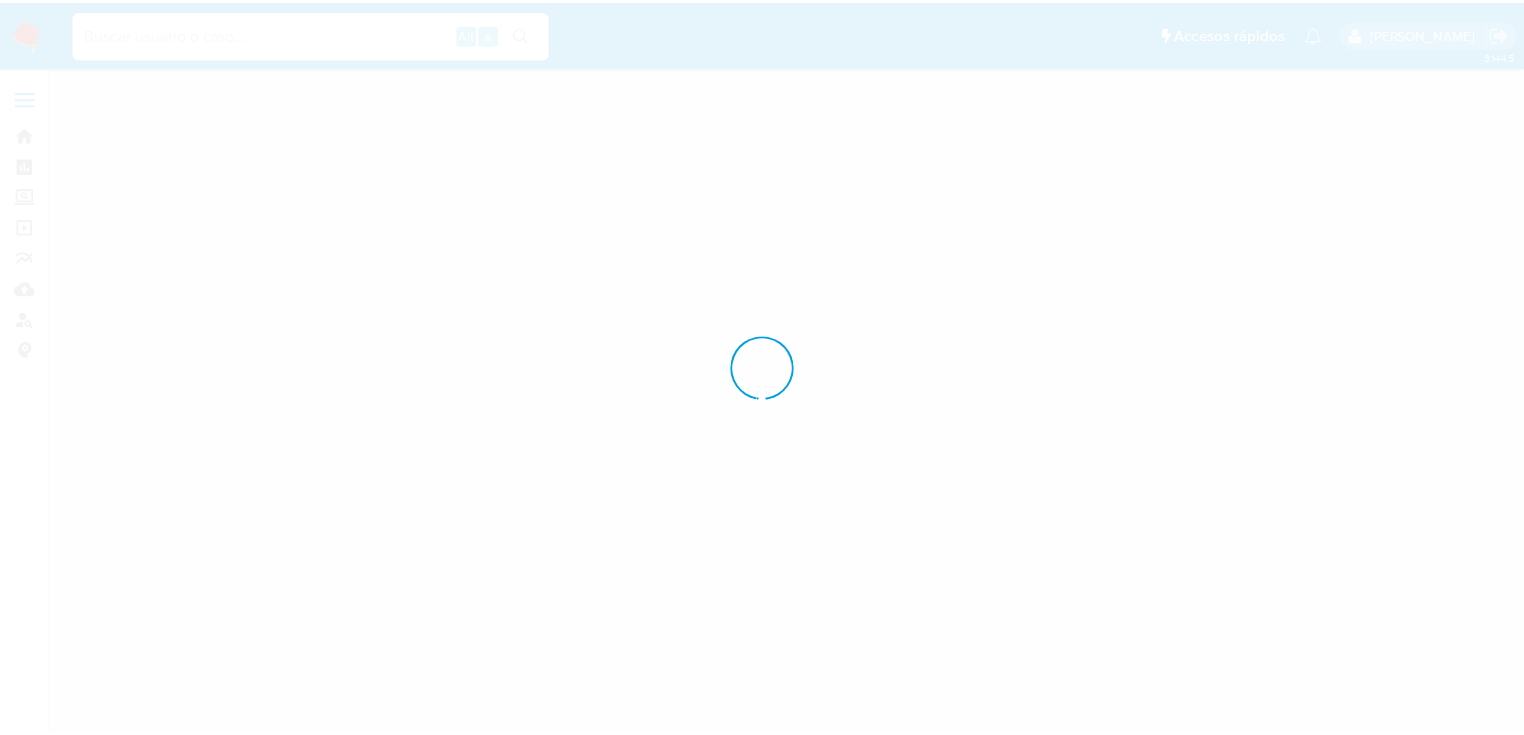 scroll, scrollTop: 0, scrollLeft: 0, axis: both 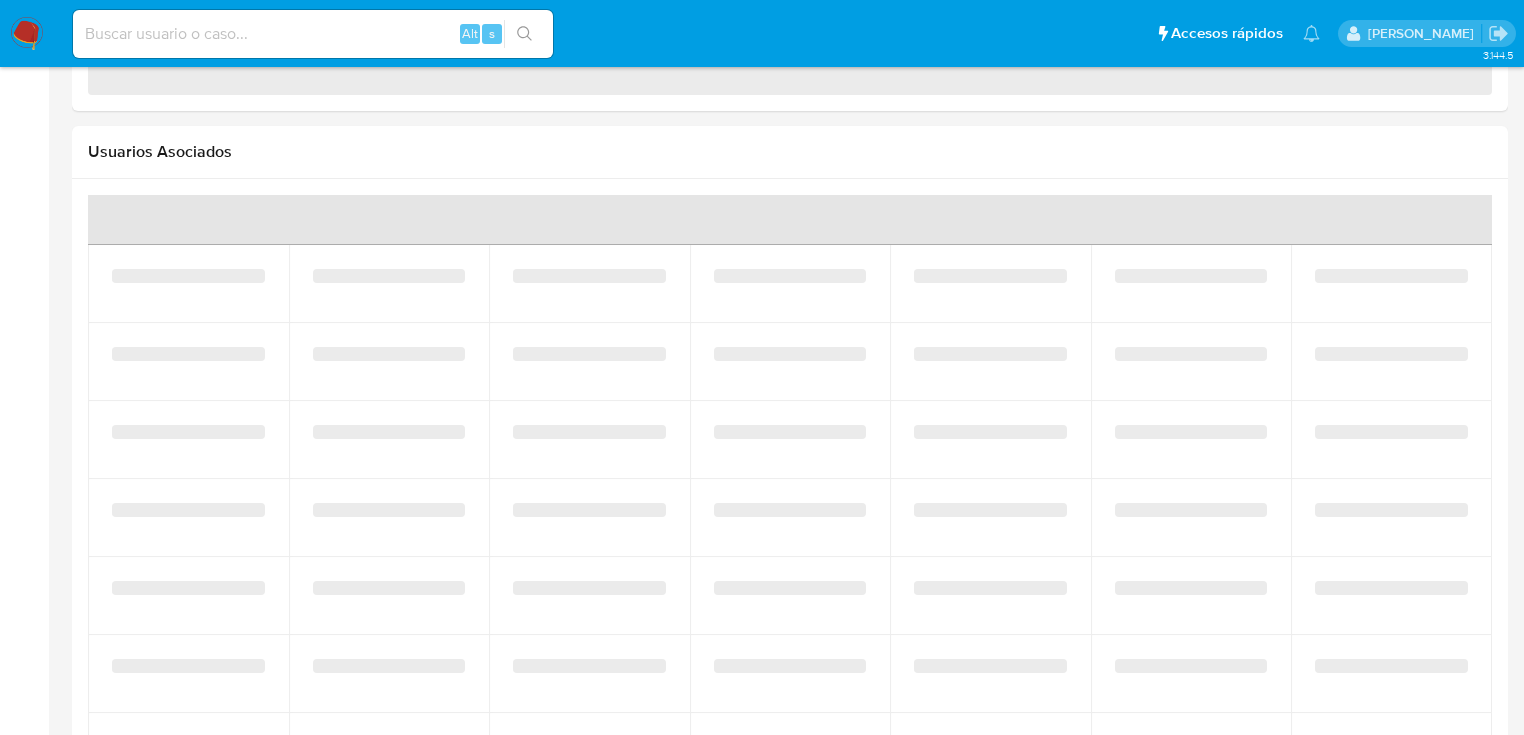 select on "10" 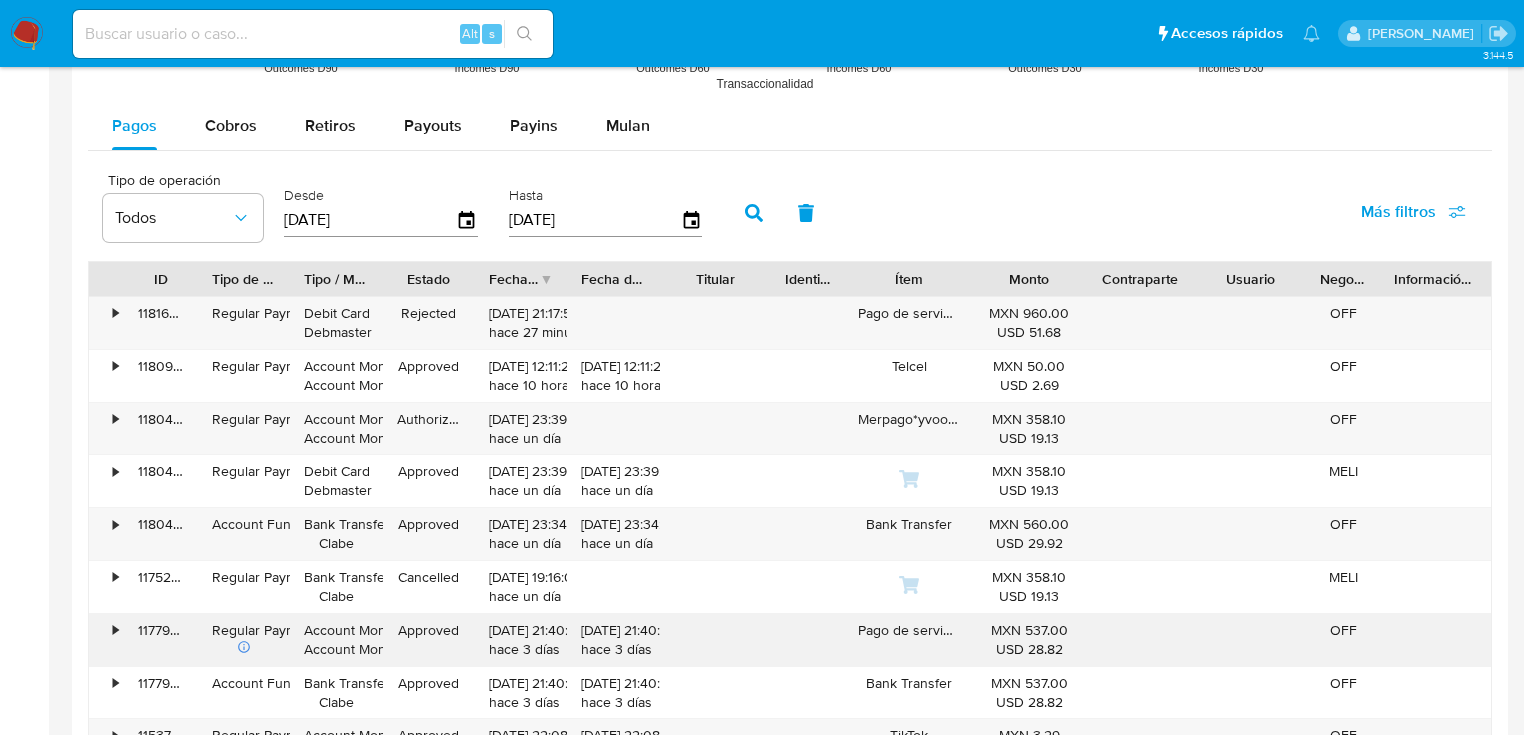 scroll, scrollTop: 1680, scrollLeft: 0, axis: vertical 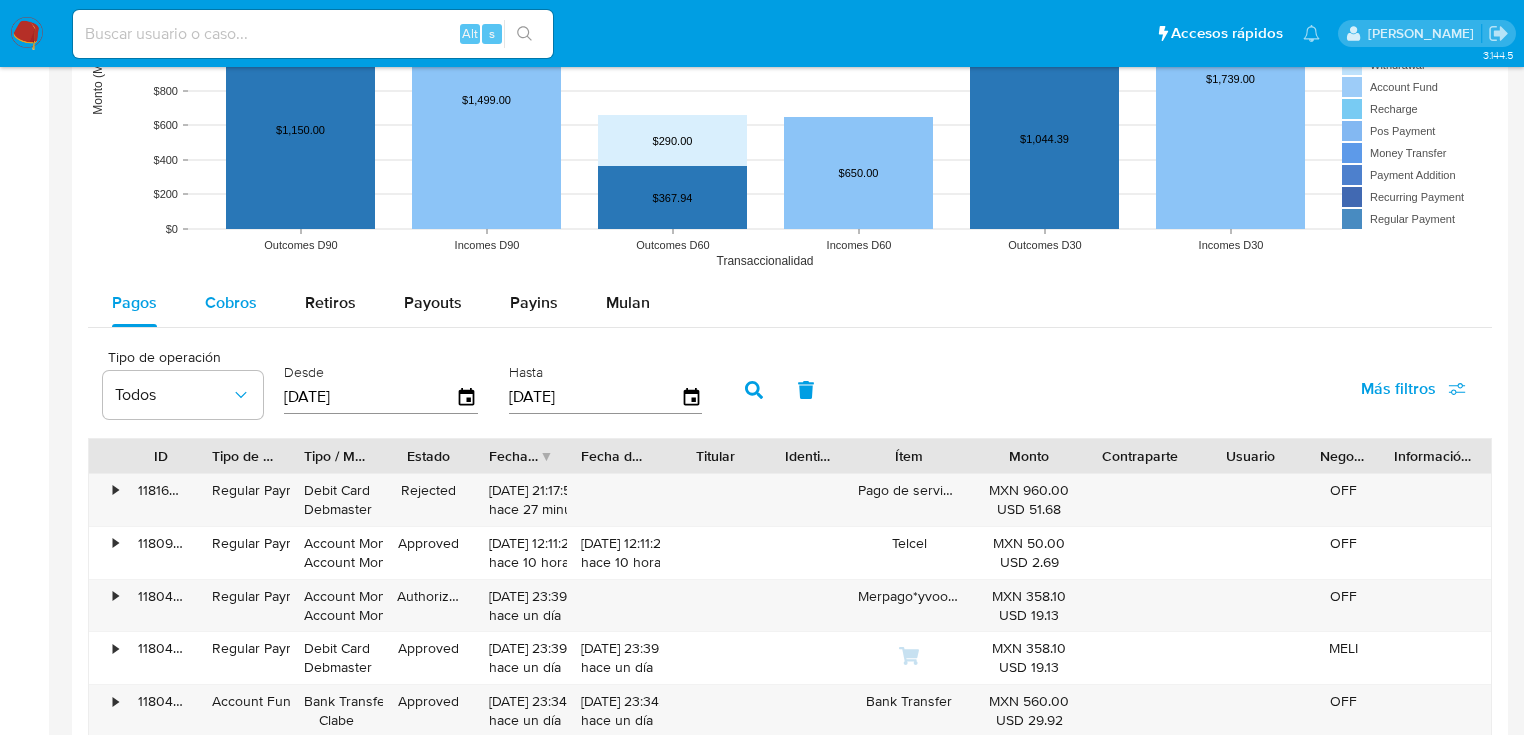 drag, startPoint x: 257, startPoint y: 296, endPoint x: 260, endPoint y: 310, distance: 14.3178215 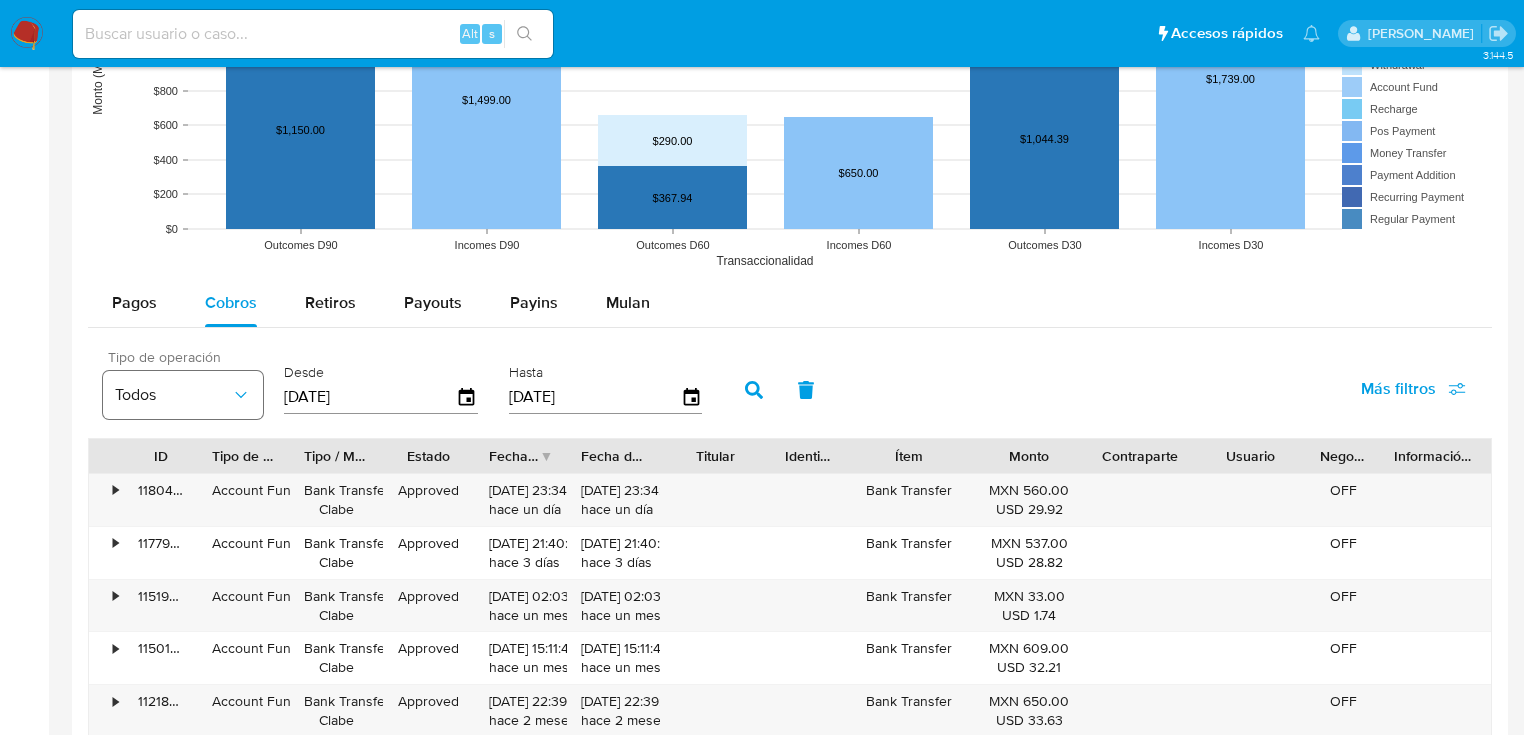 drag, startPoint x: 396, startPoint y: 399, endPoint x: 228, endPoint y: 399, distance: 168 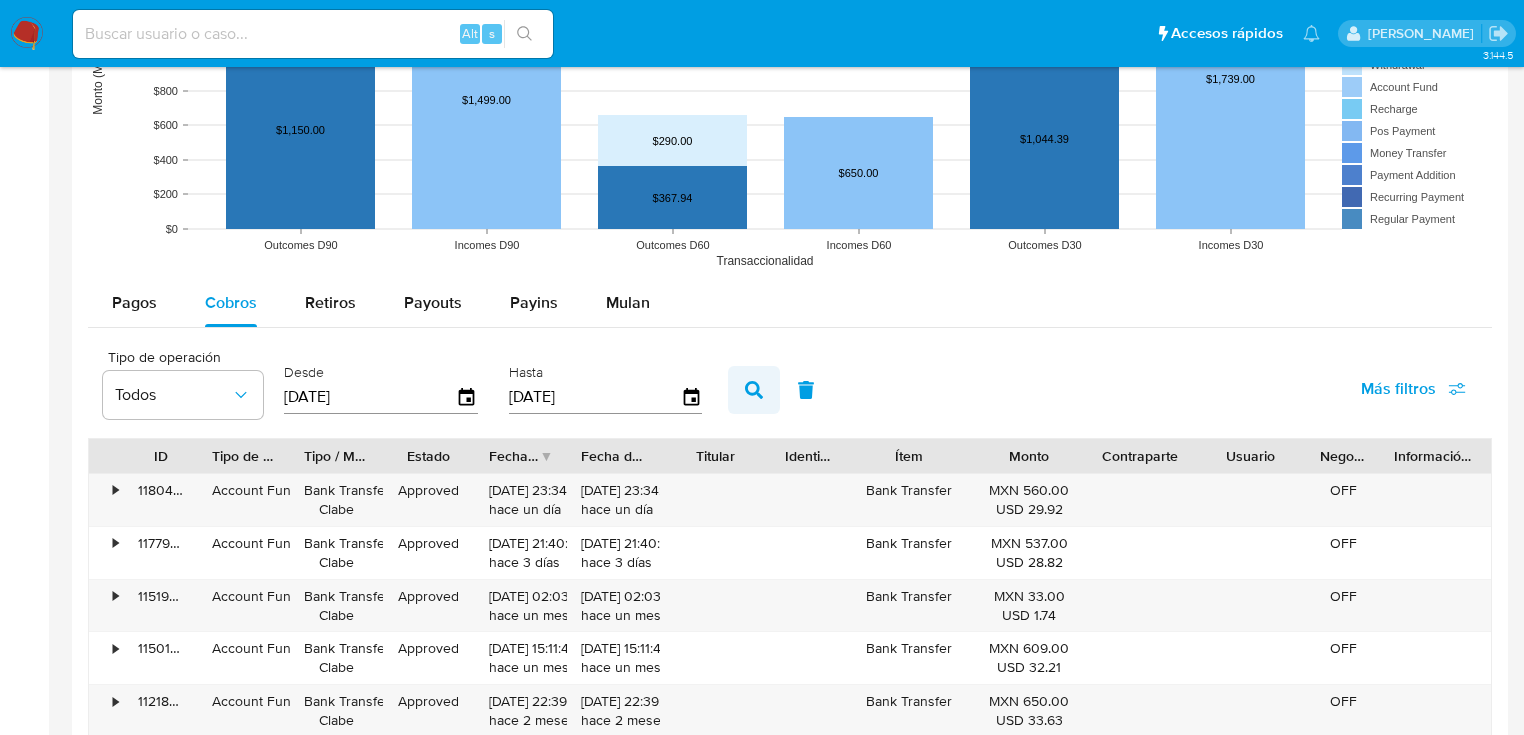 type on "01/12/2024" 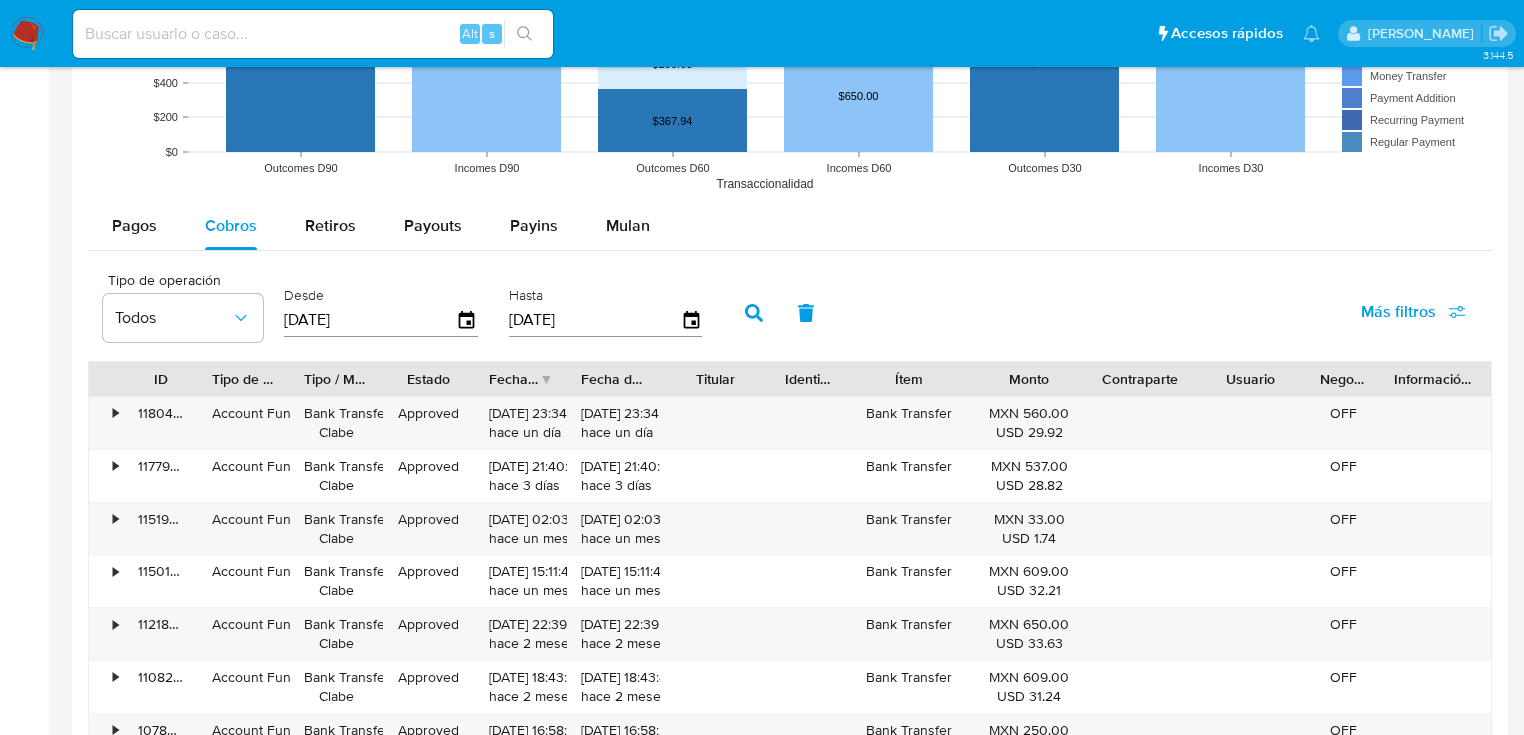 scroll, scrollTop: 2000, scrollLeft: 0, axis: vertical 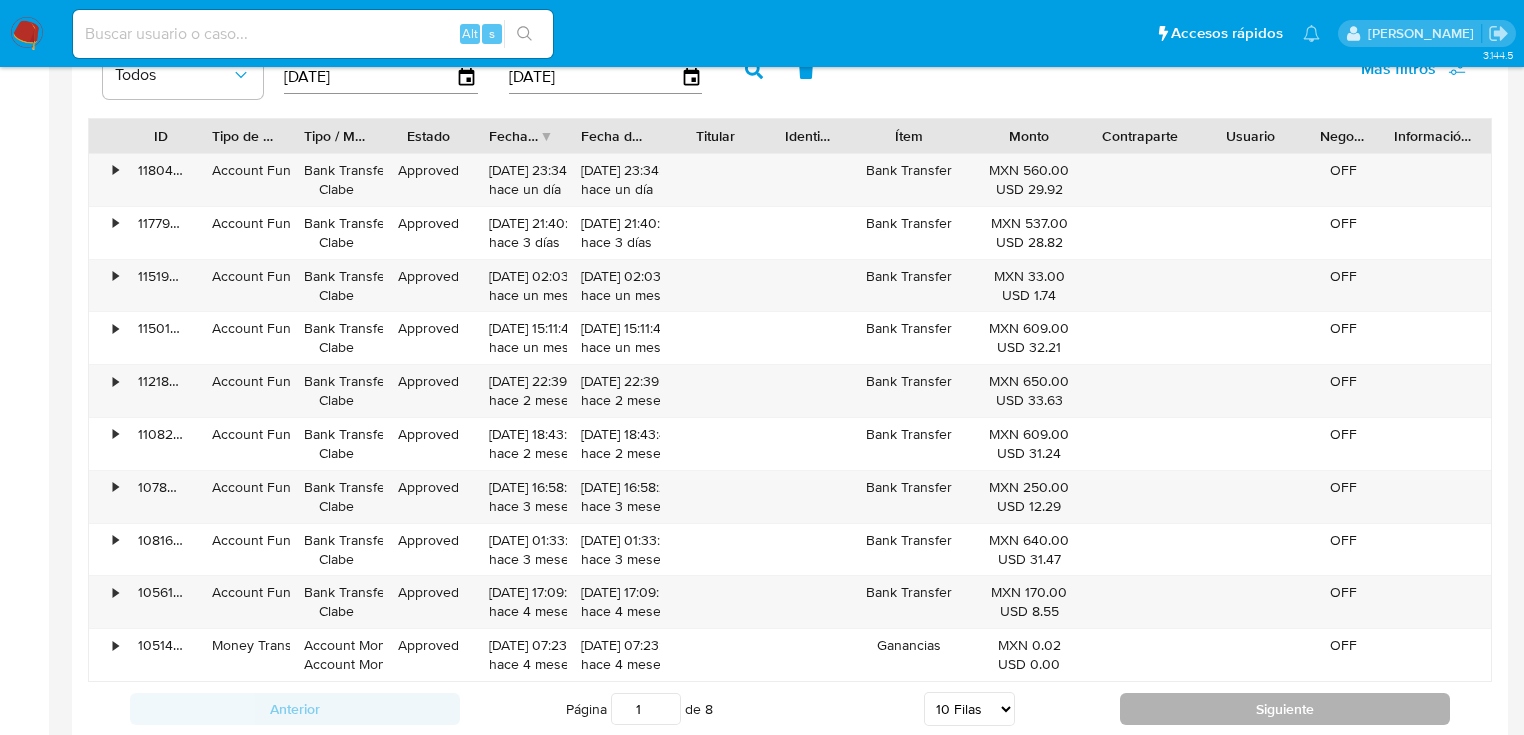 click on "Siguiente" at bounding box center (1285, 709) 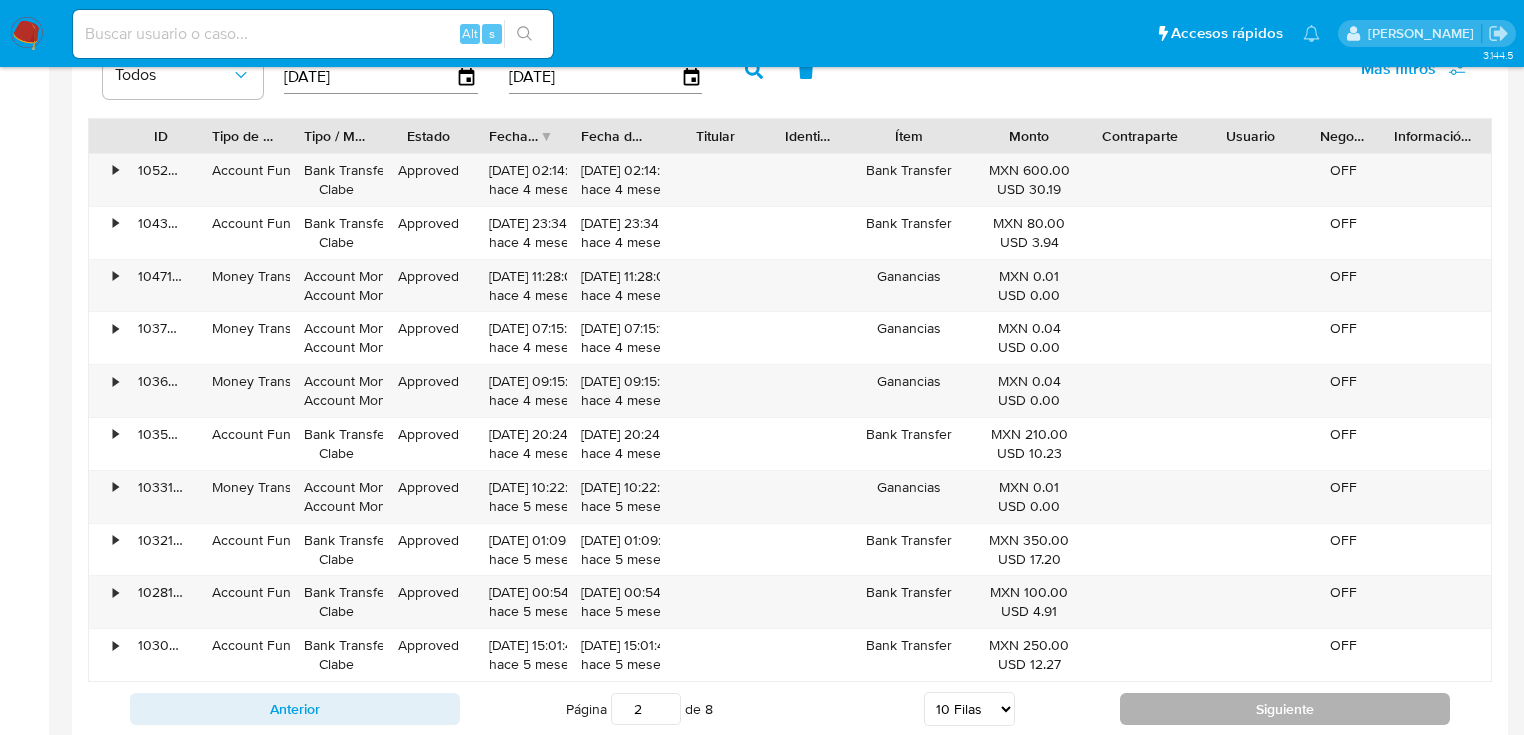 click on "Siguiente" at bounding box center (1285, 709) 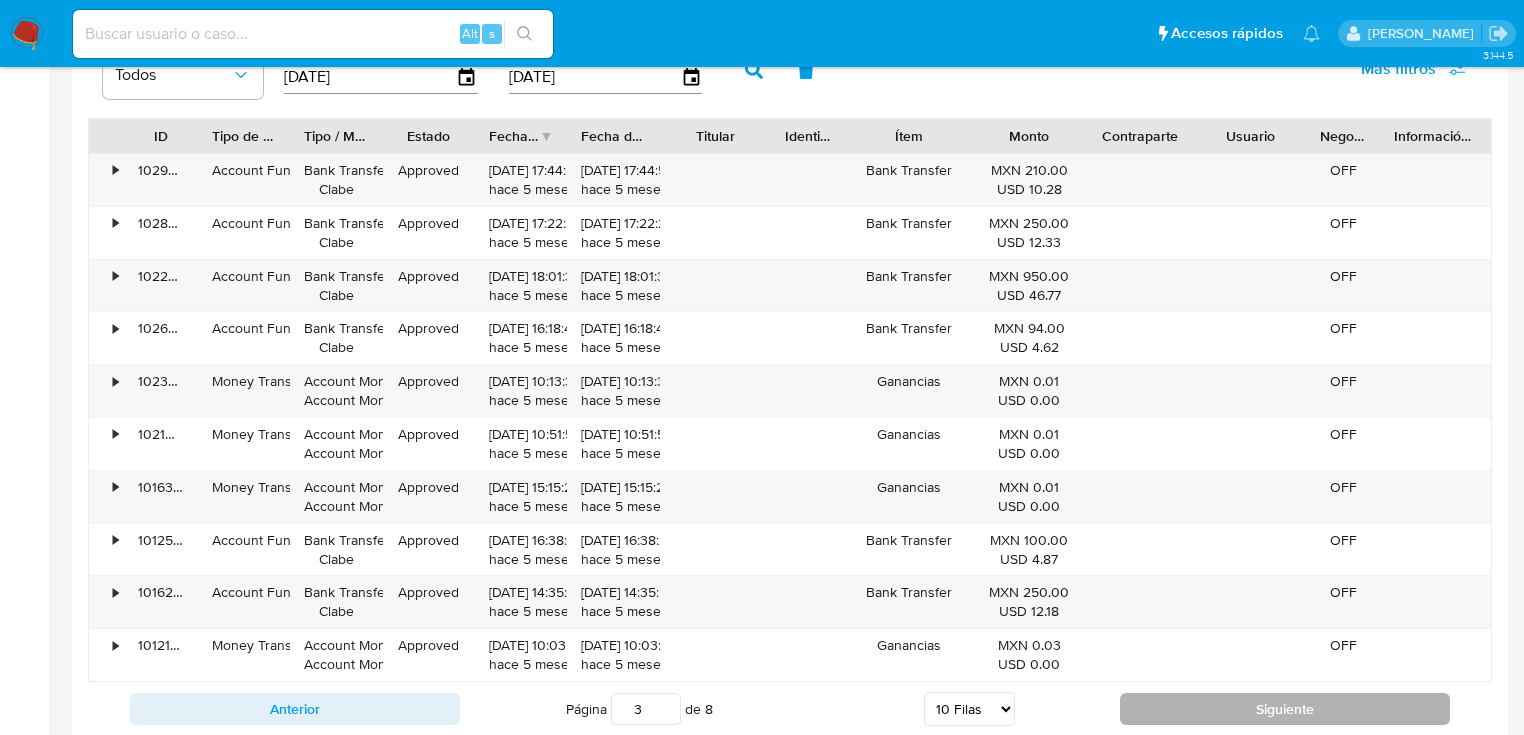 click on "Siguiente" at bounding box center (1285, 709) 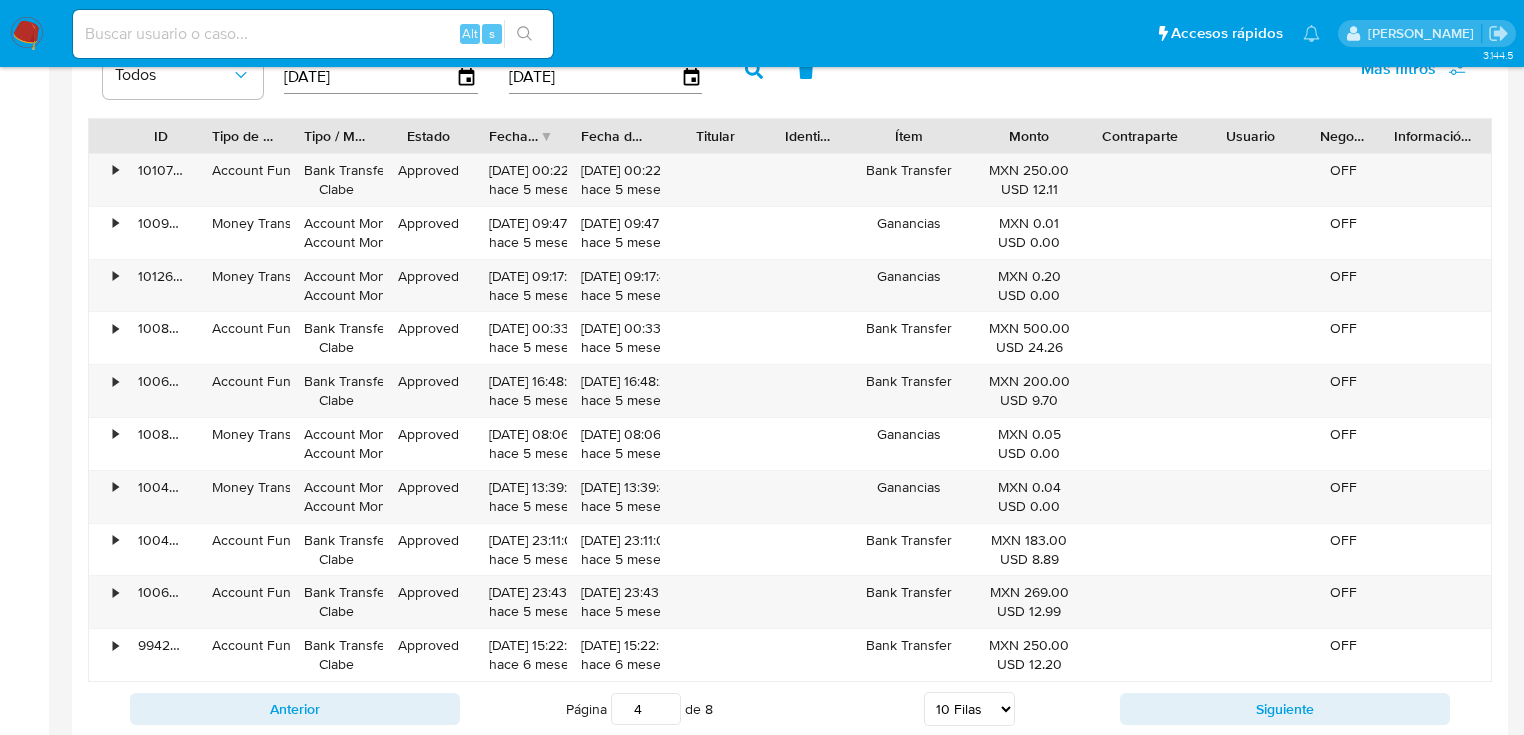 click on "Anterior Página   4   de   8 5   Filas 10   Filas 20   Filas 25   Filas 50   Filas 100   Filas Siguiente" at bounding box center (790, 709) 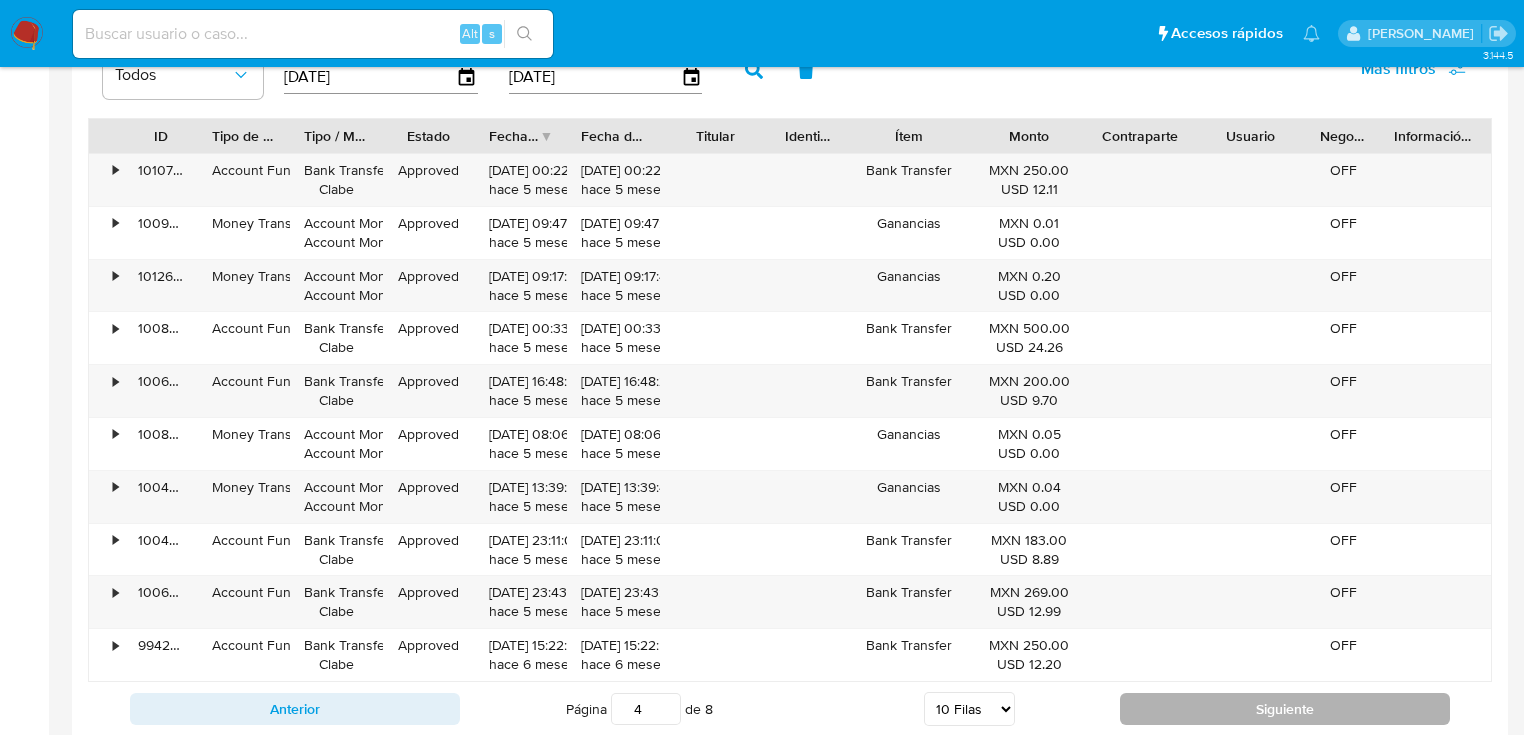 click on "Siguiente" at bounding box center (1285, 709) 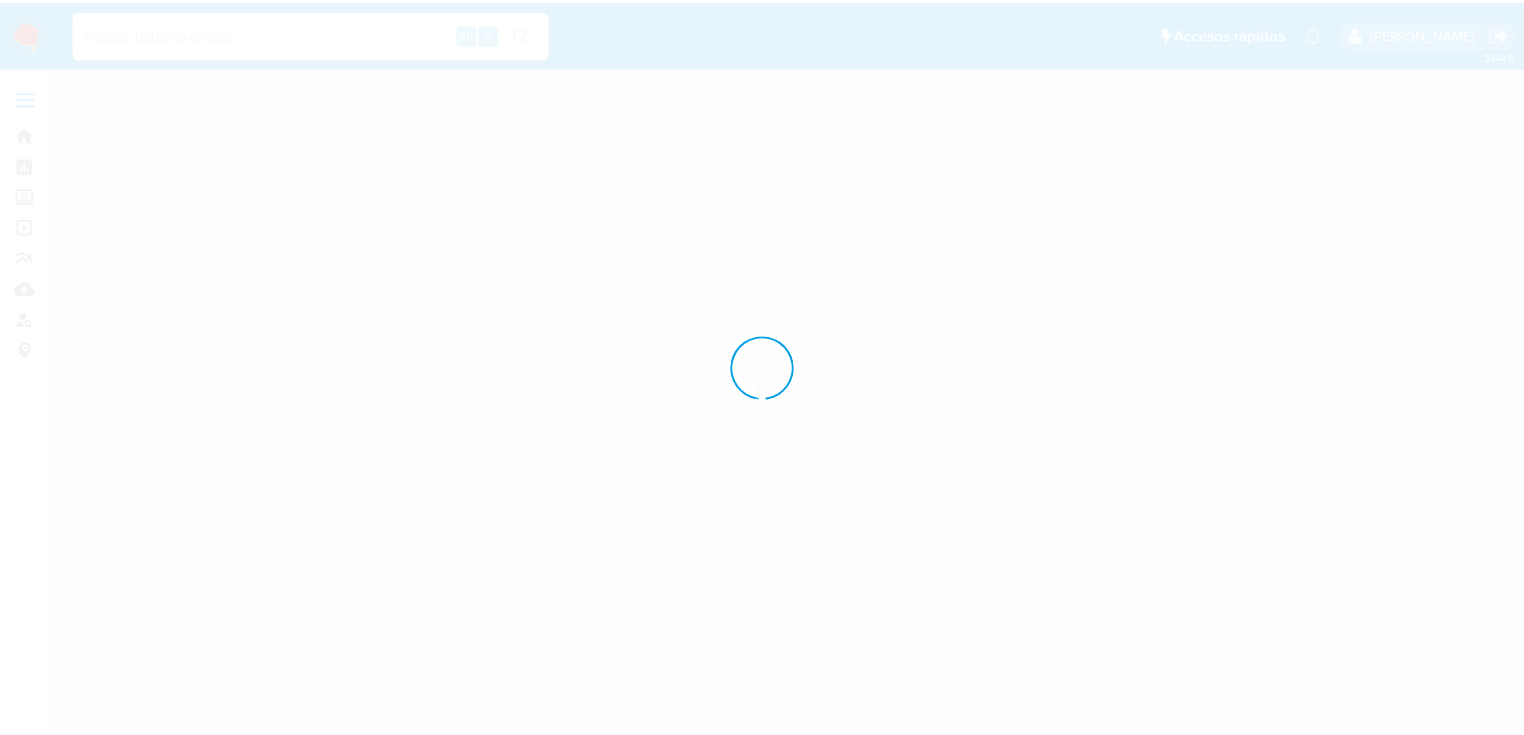 scroll, scrollTop: 0, scrollLeft: 0, axis: both 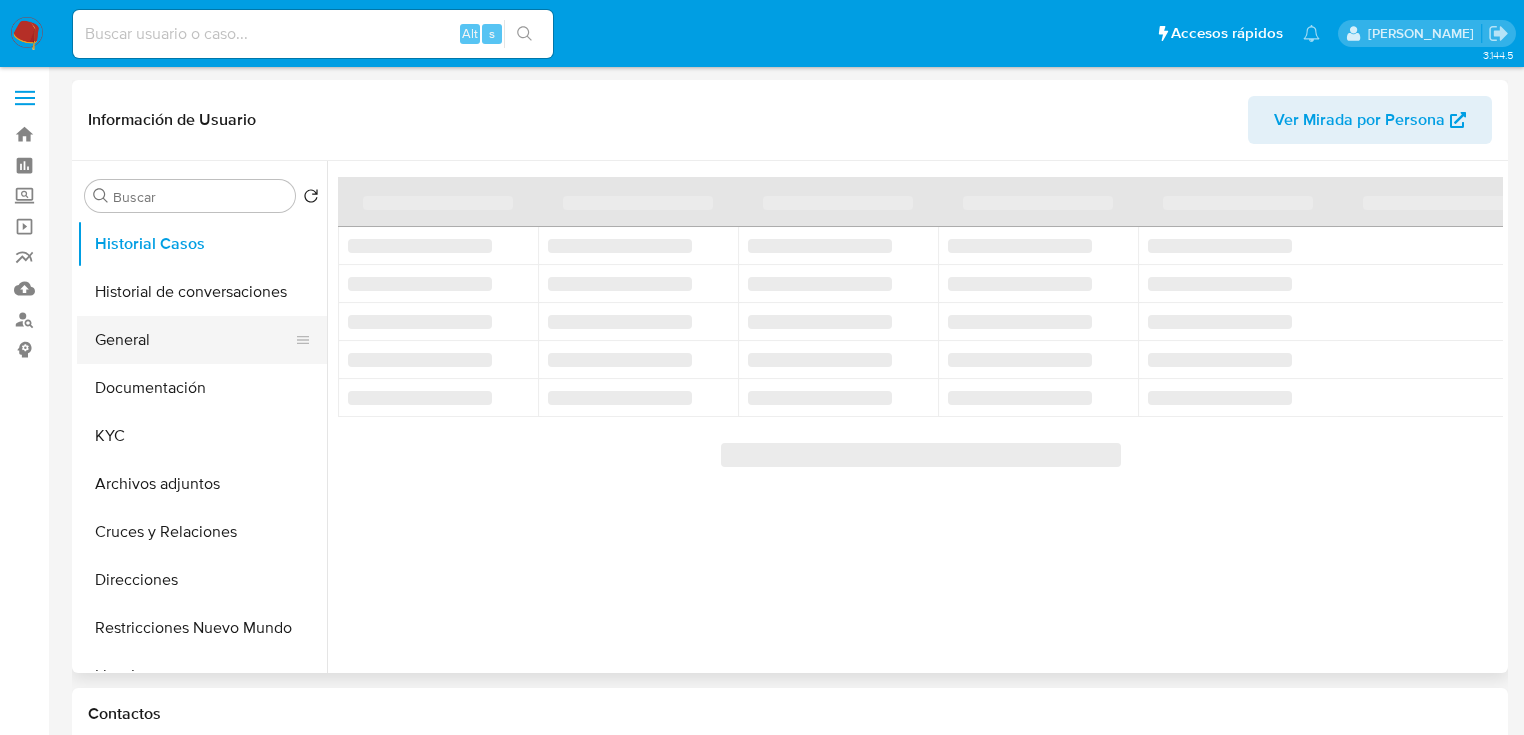 click on "General" at bounding box center [194, 340] 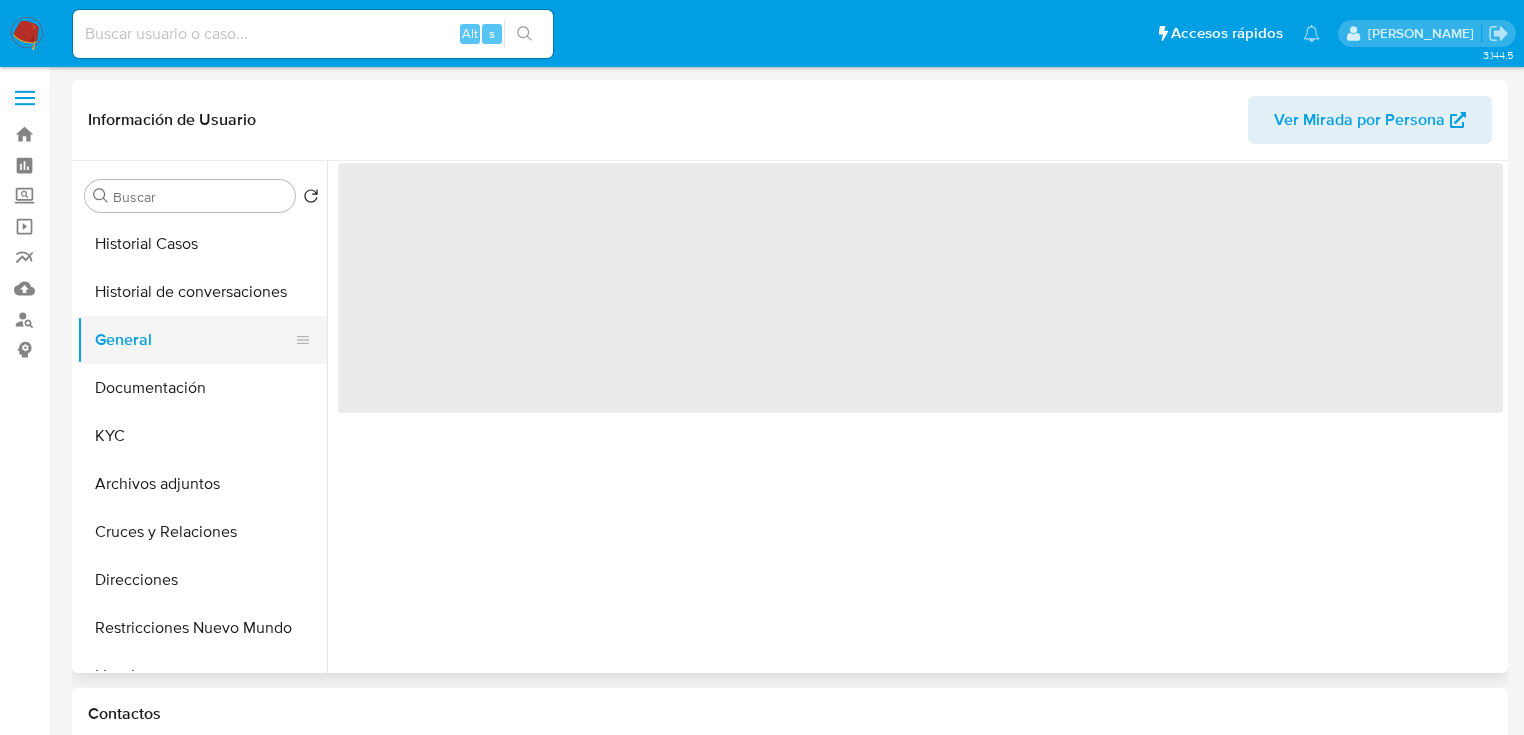 select on "10" 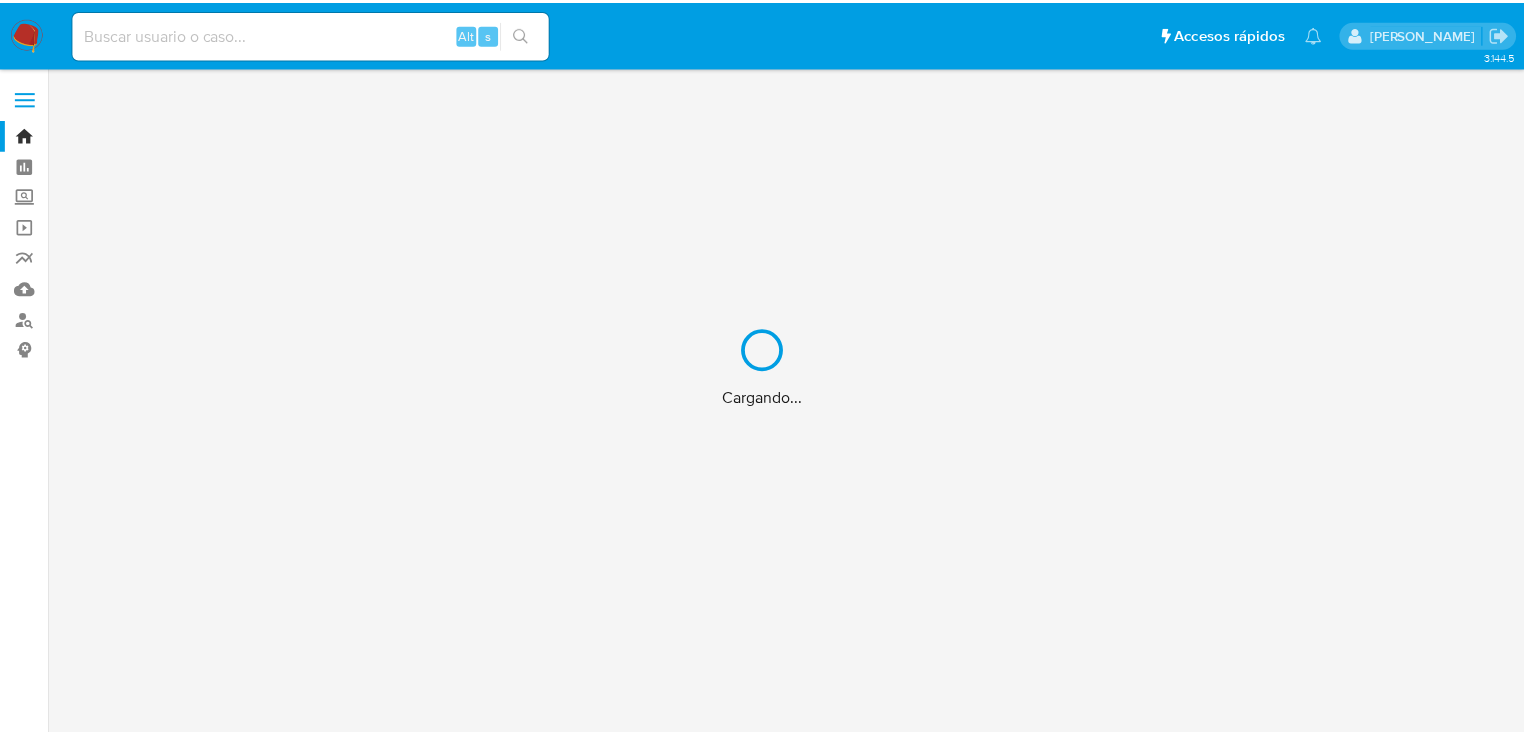 scroll, scrollTop: 0, scrollLeft: 0, axis: both 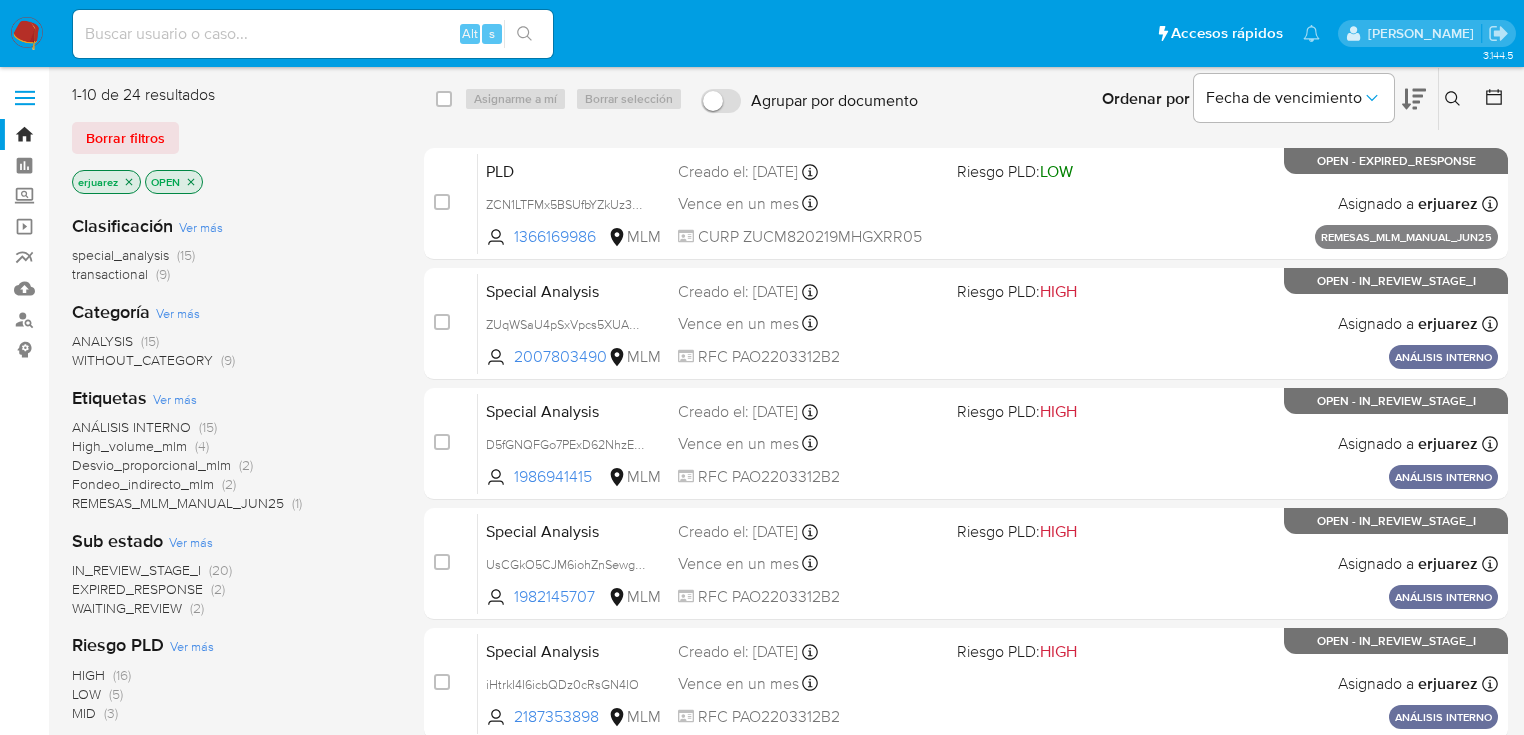 click 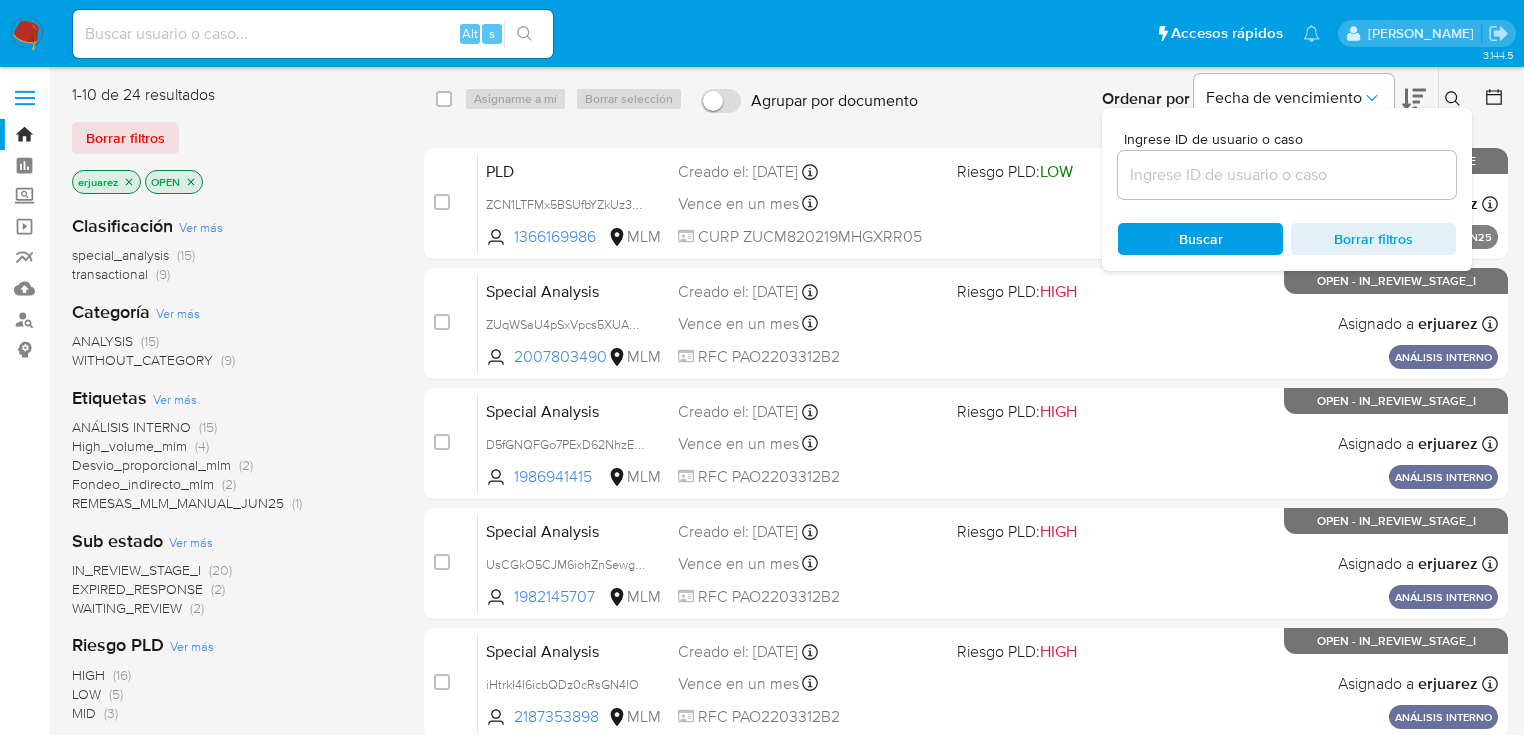 click on "Ingrese ID de usuario o caso" at bounding box center [1293, 139] 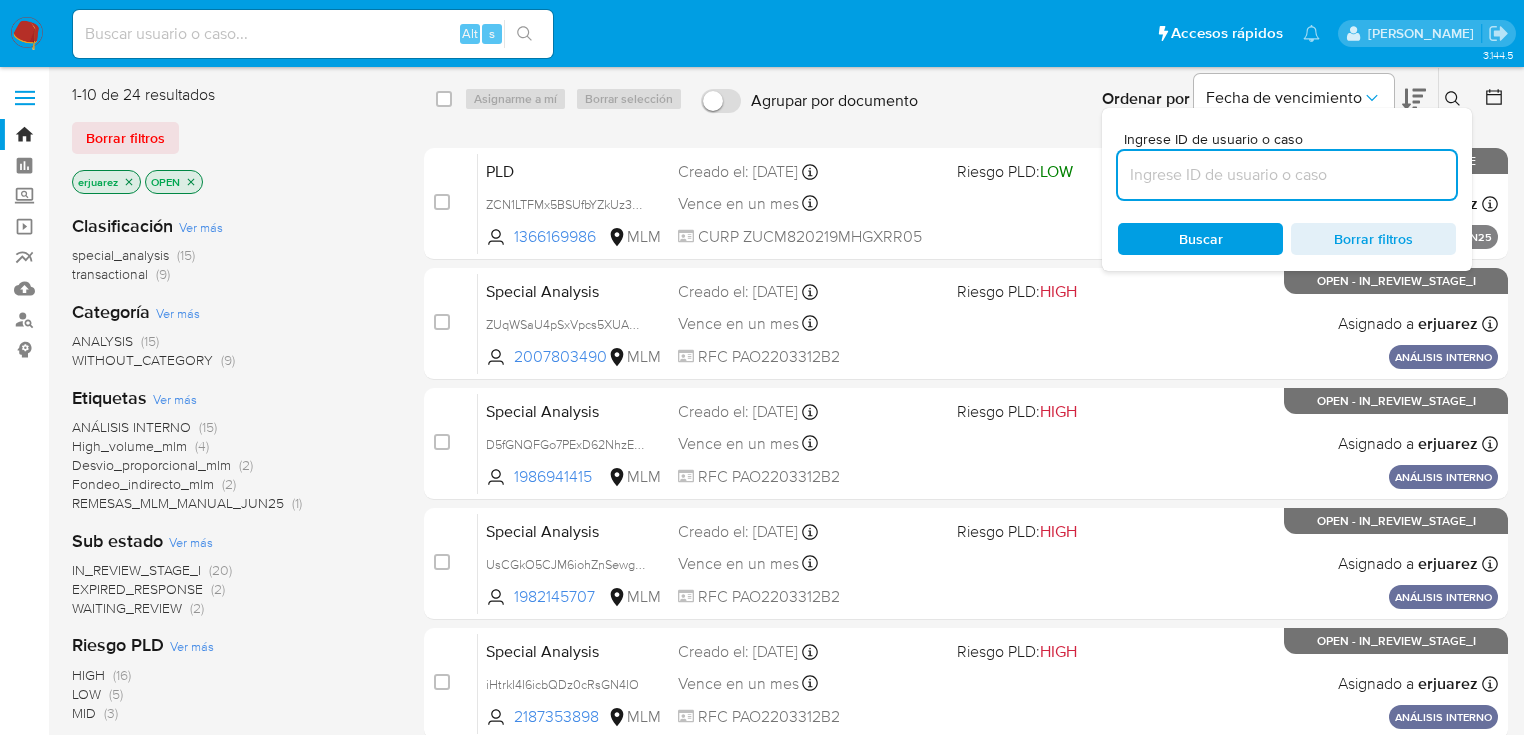 click at bounding box center [1287, 175] 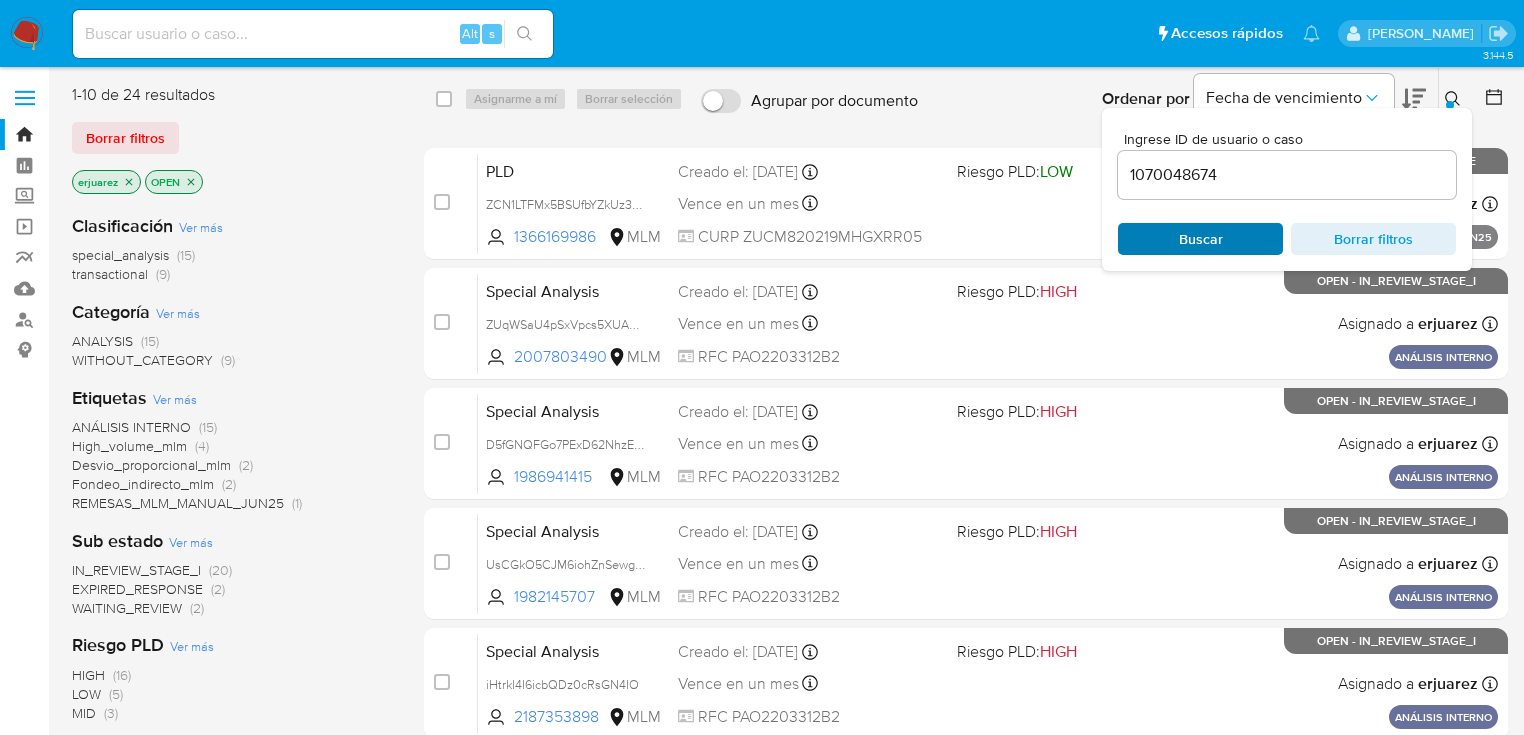 click on "Buscar Borrar filtros" at bounding box center (1287, 239) 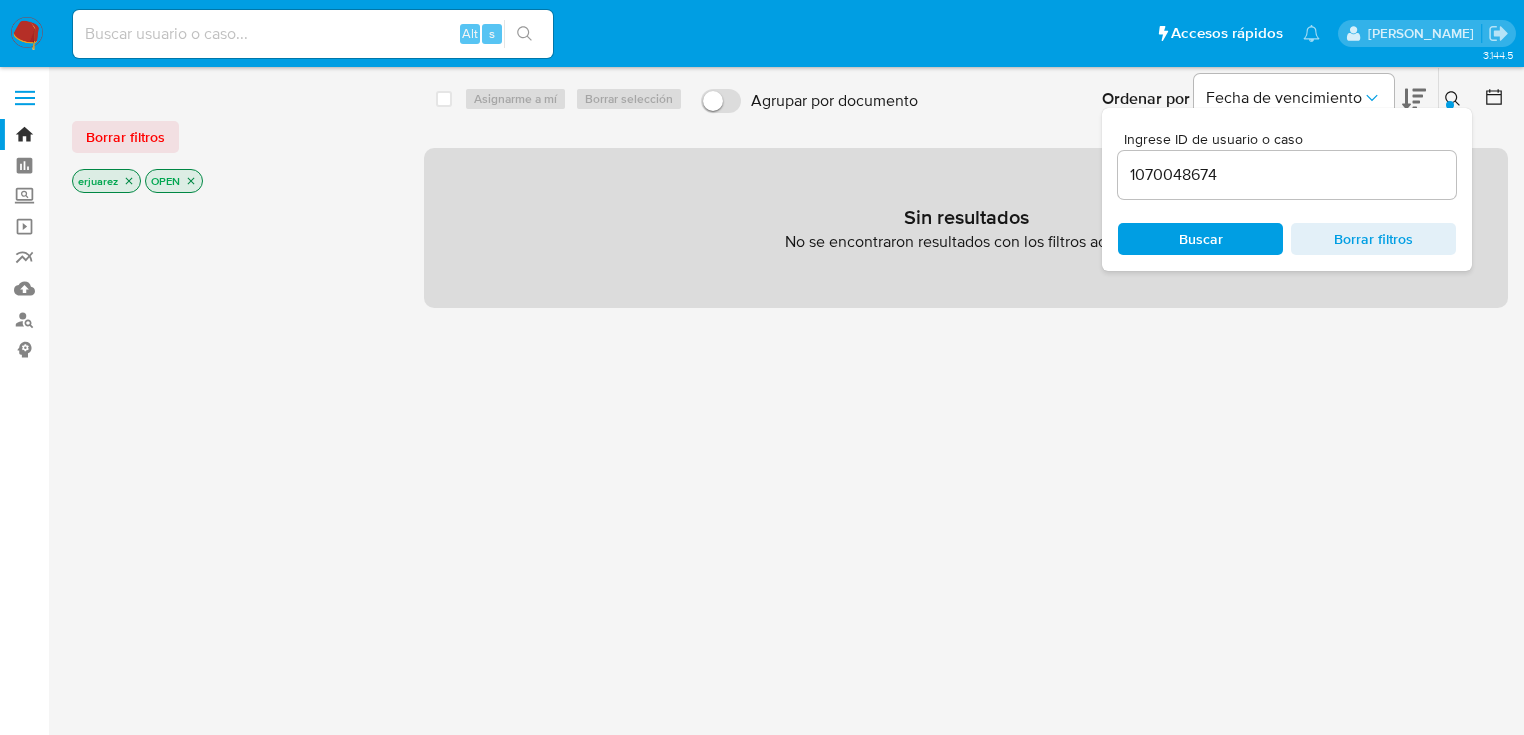 click 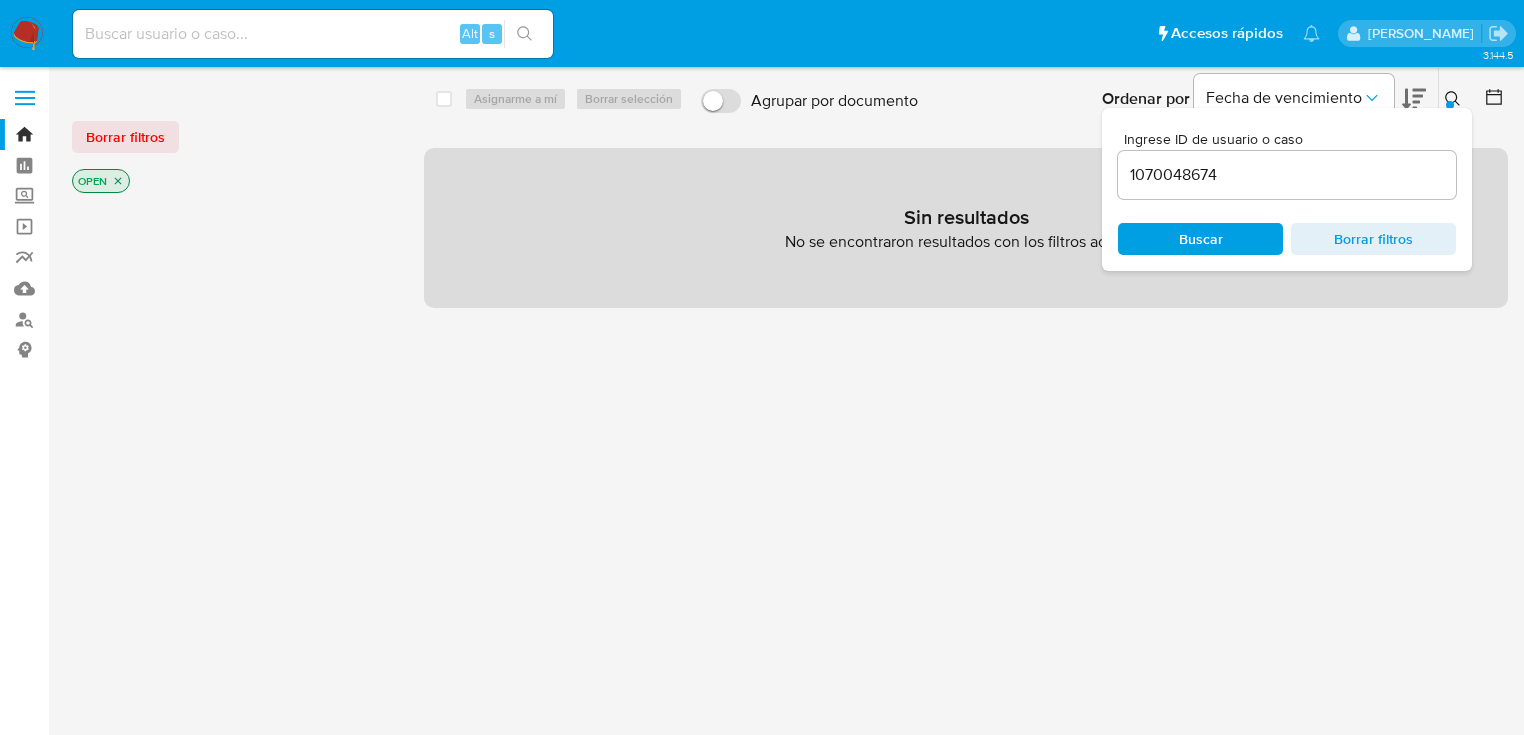 click on "1070048674" at bounding box center [1287, 175] 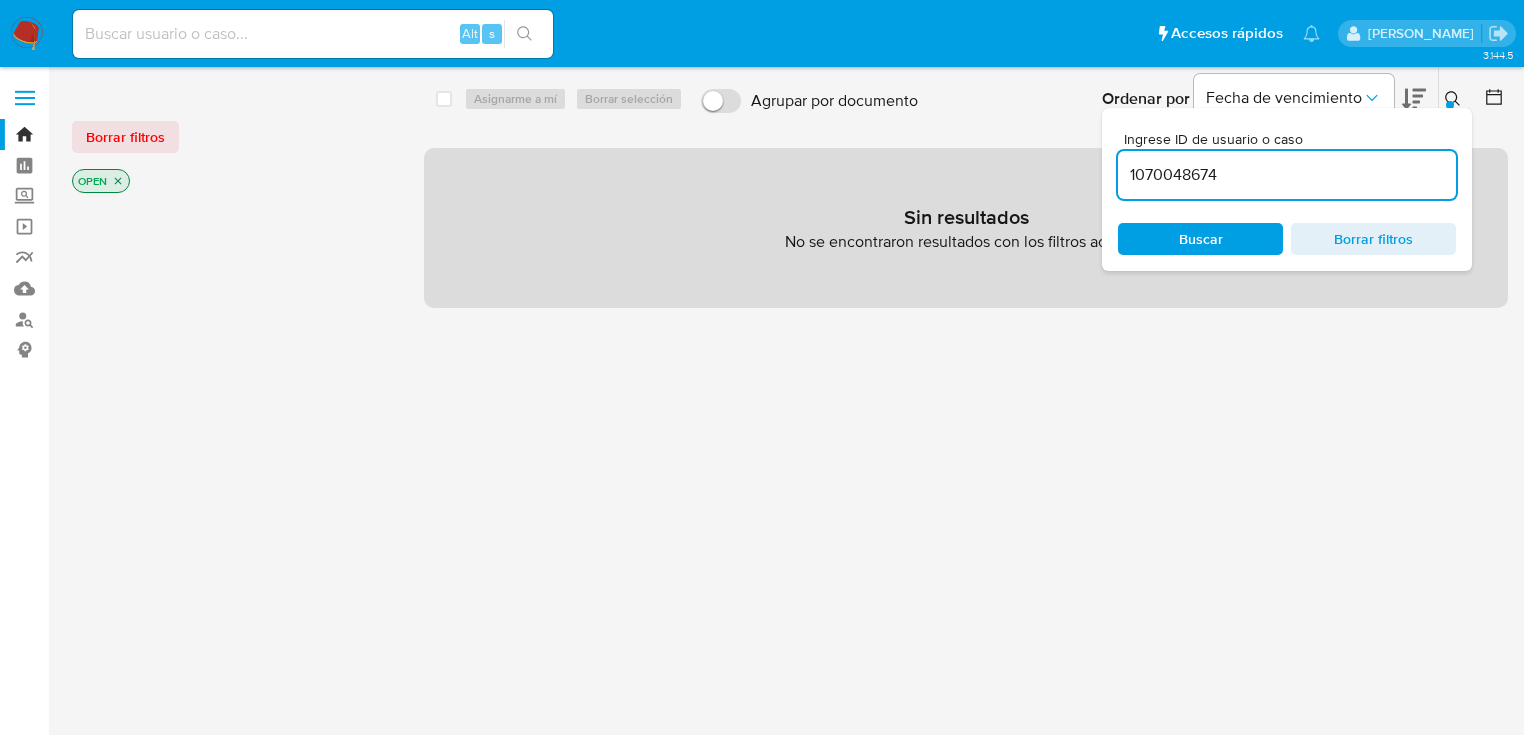 click on "1070048674" at bounding box center [1287, 175] 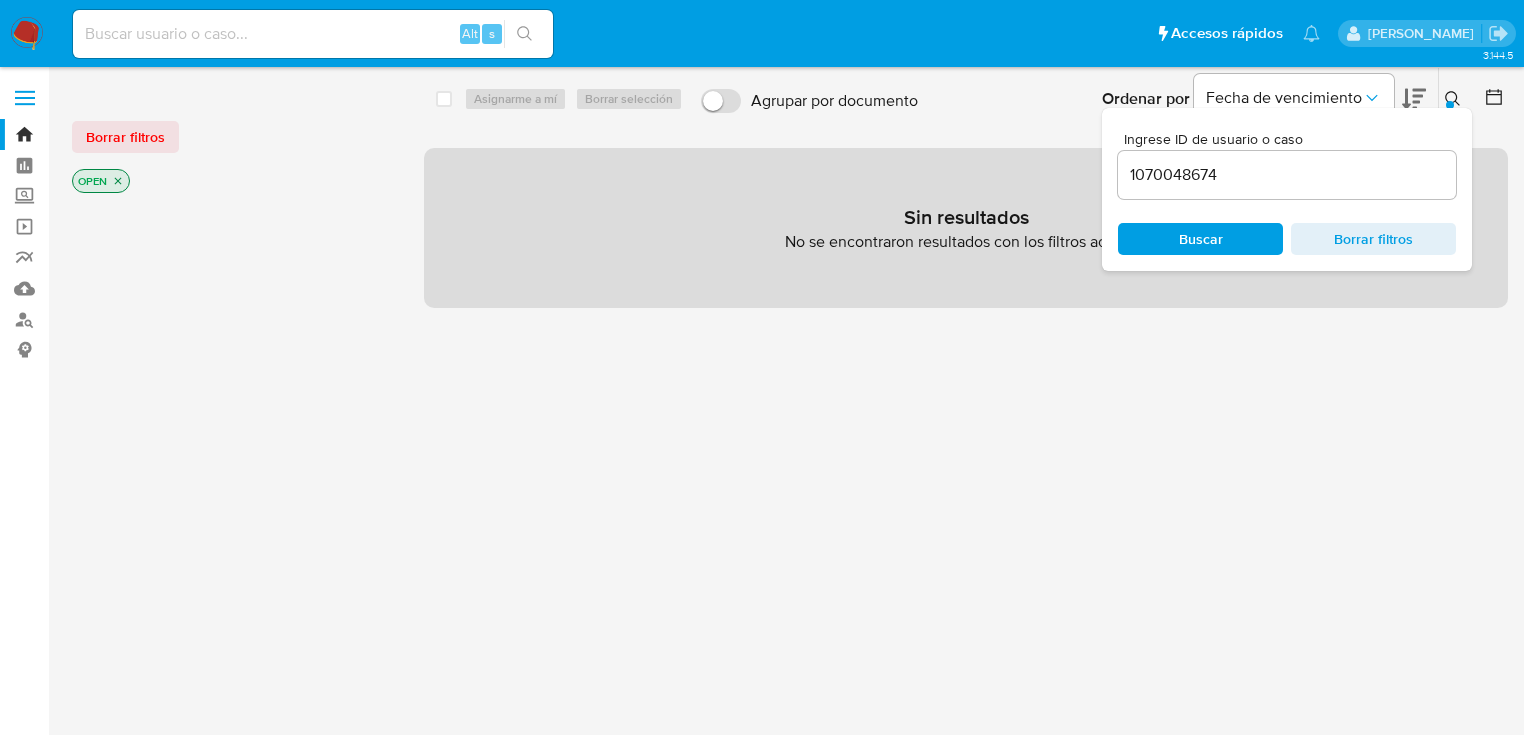 click on "1070048674" at bounding box center [1287, 175] 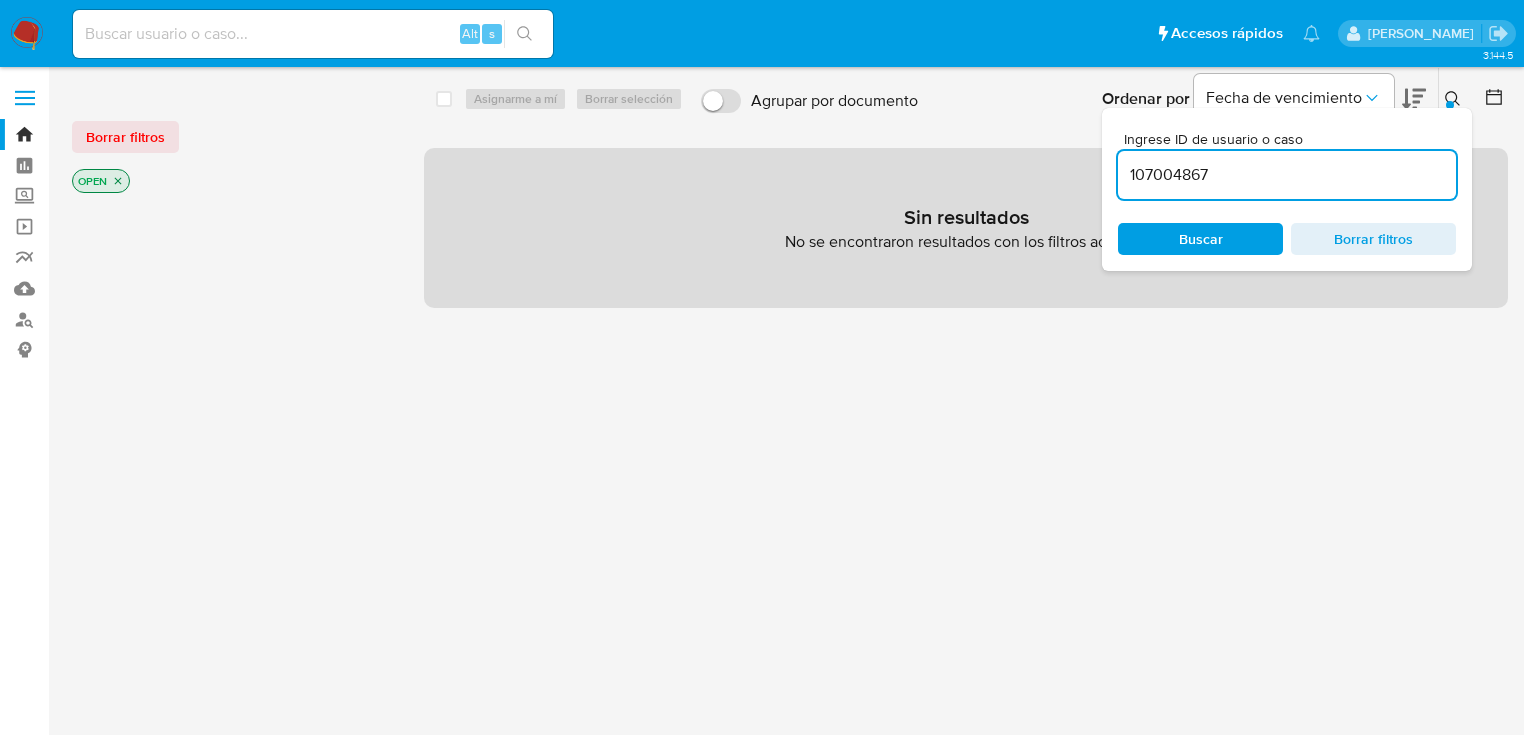type on "107004867" 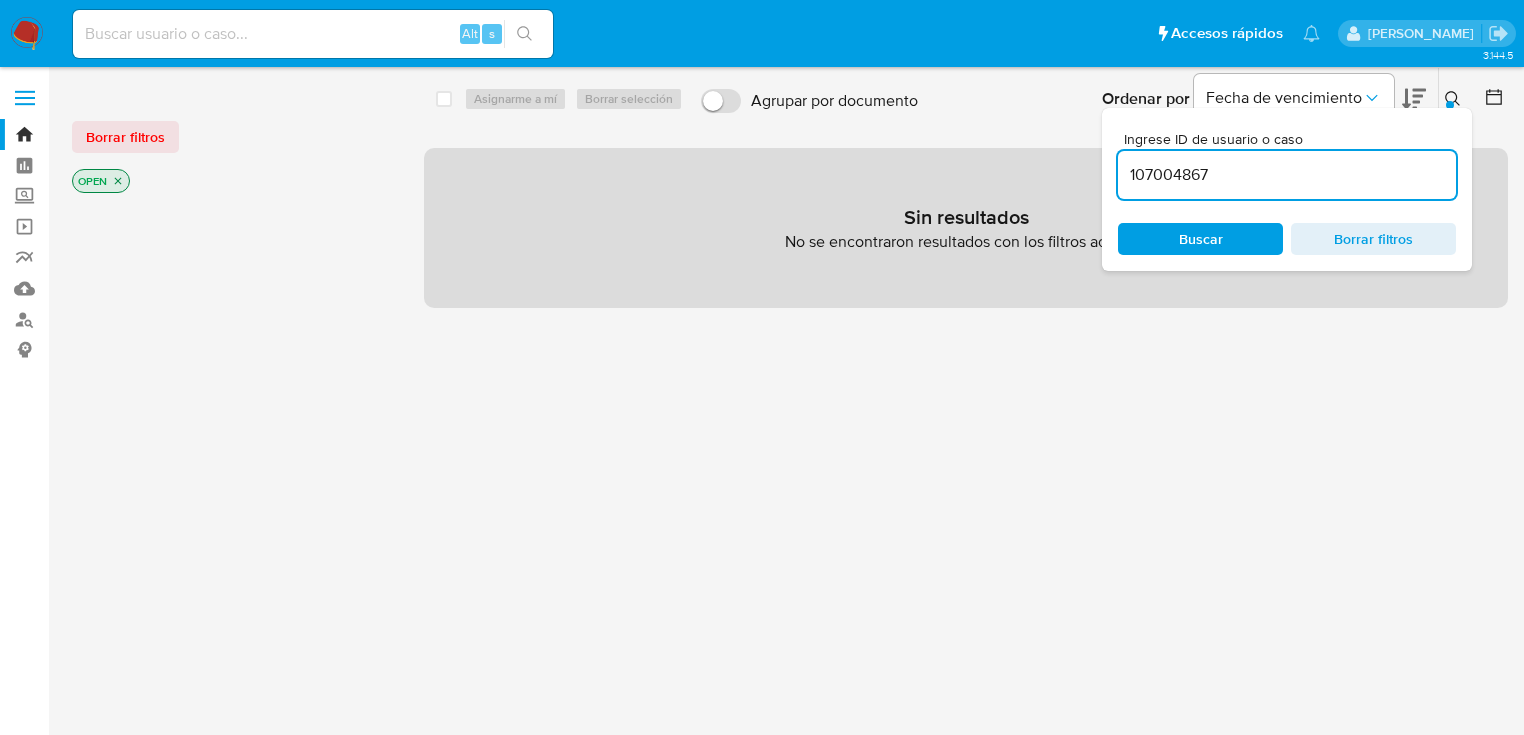 click at bounding box center [313, 34] 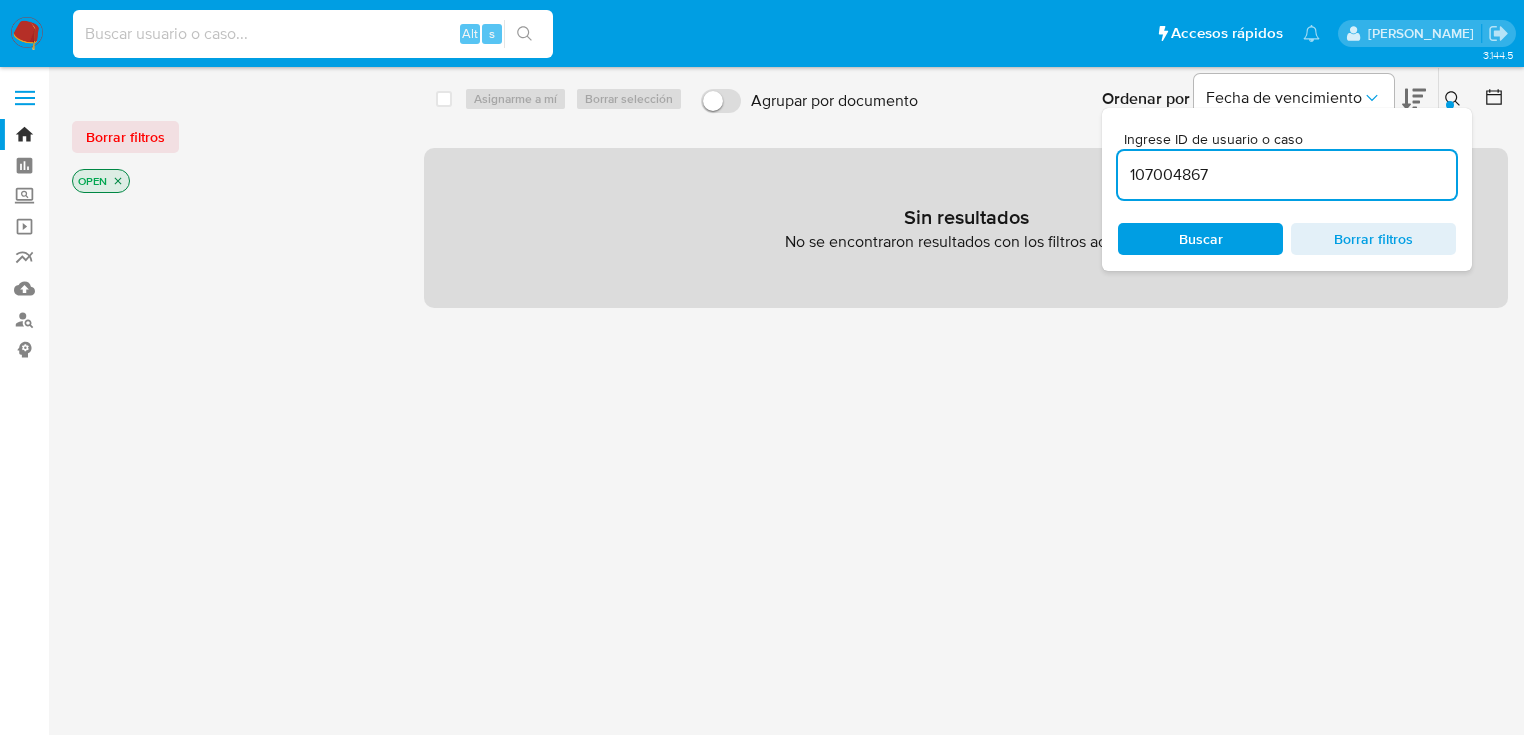 paste on "1070048674" 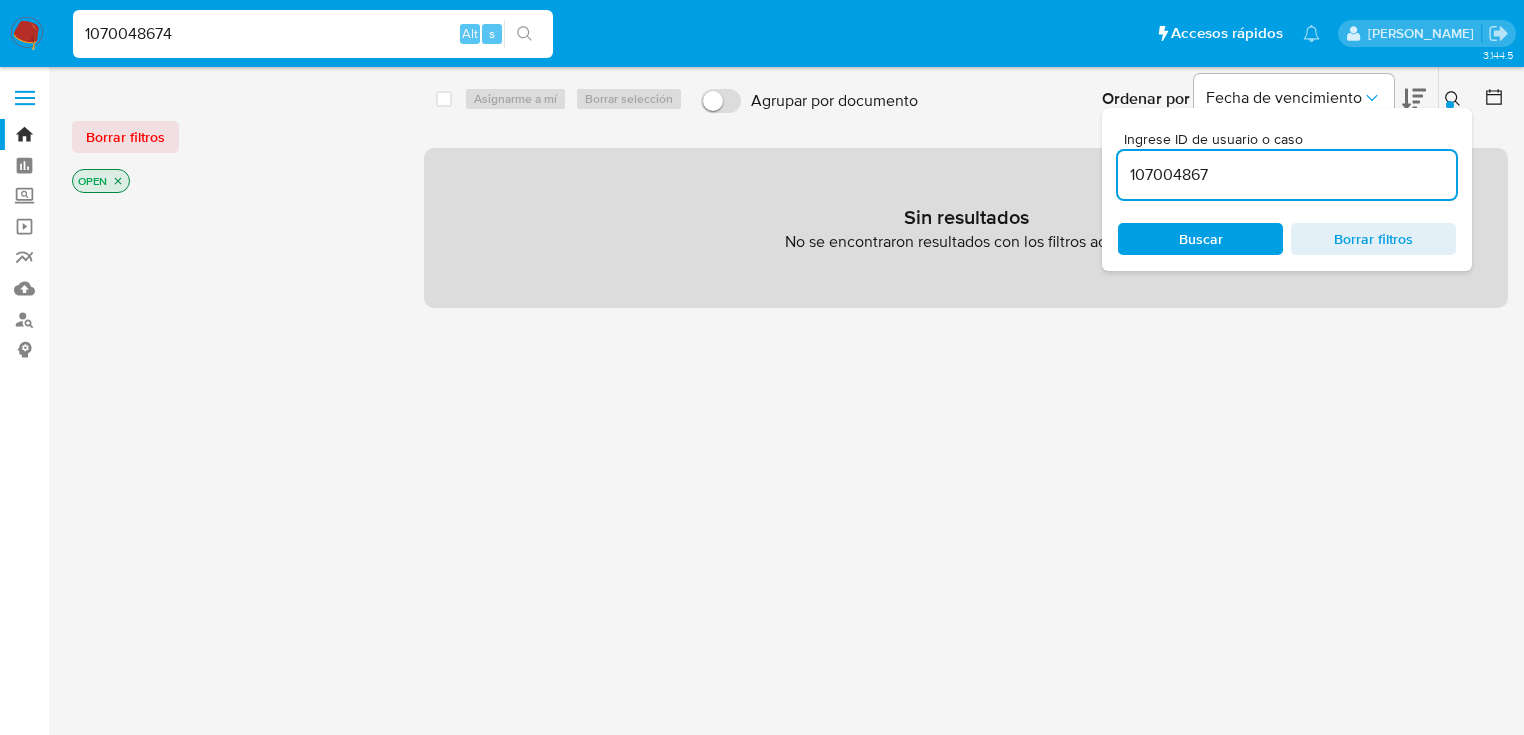 type on "1070048674" 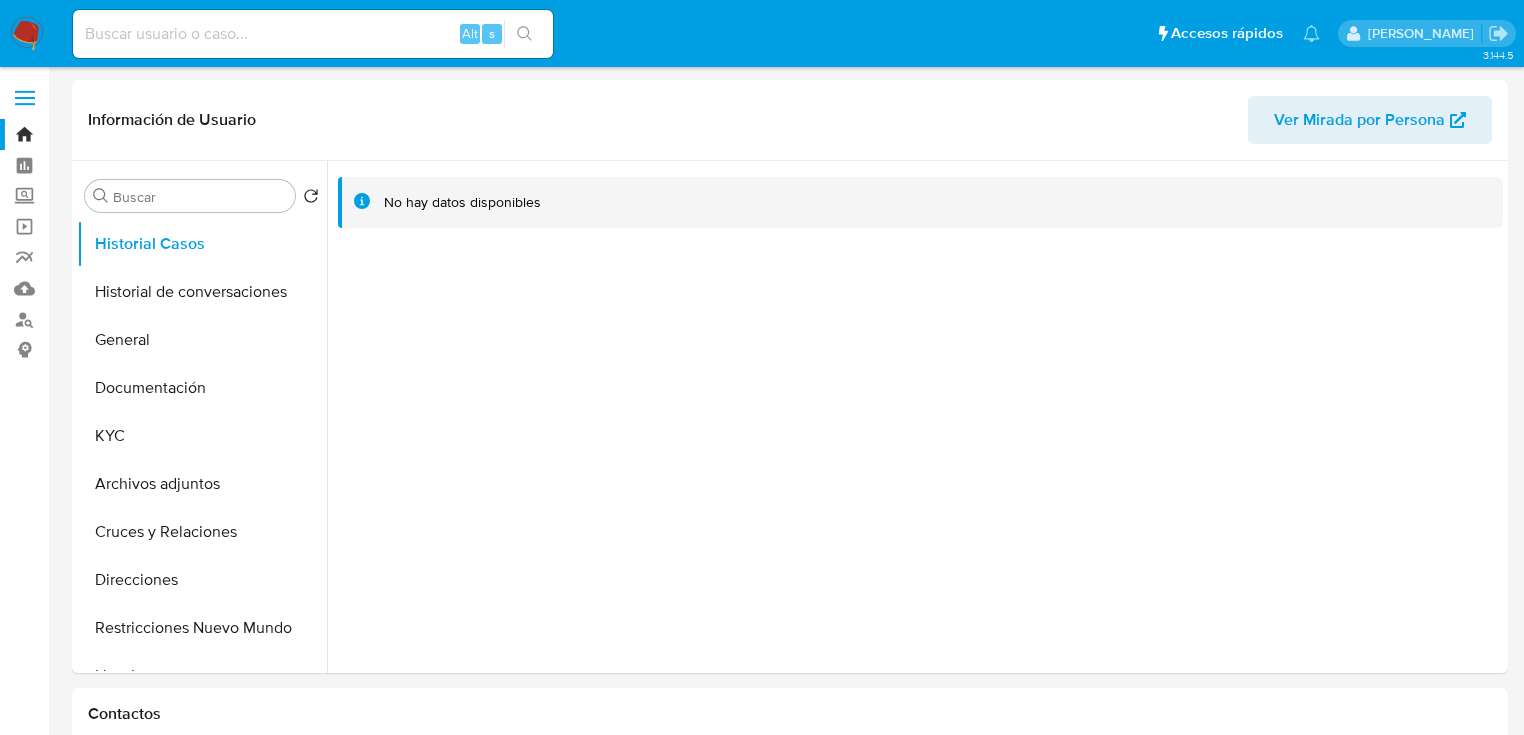 select on "10" 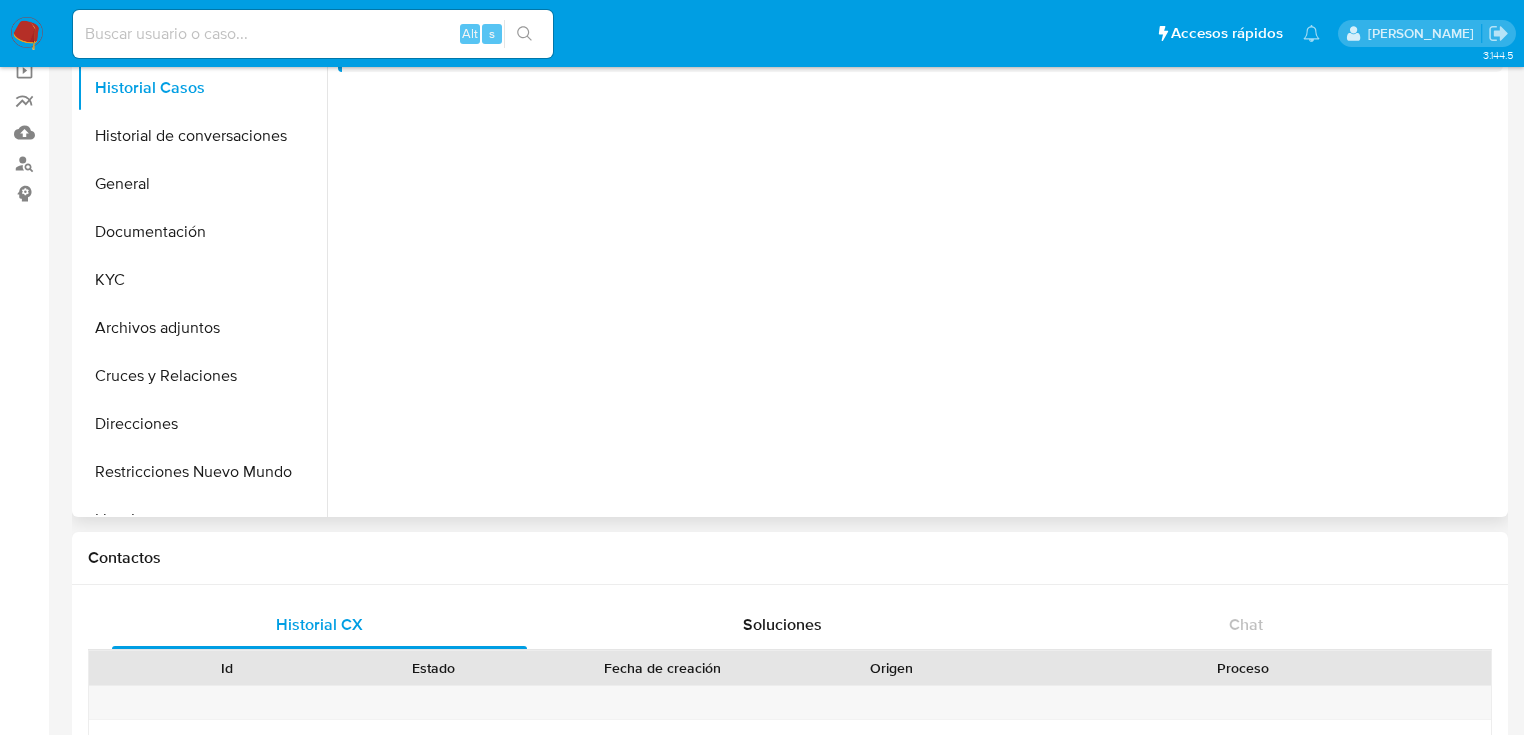 scroll, scrollTop: 160, scrollLeft: 0, axis: vertical 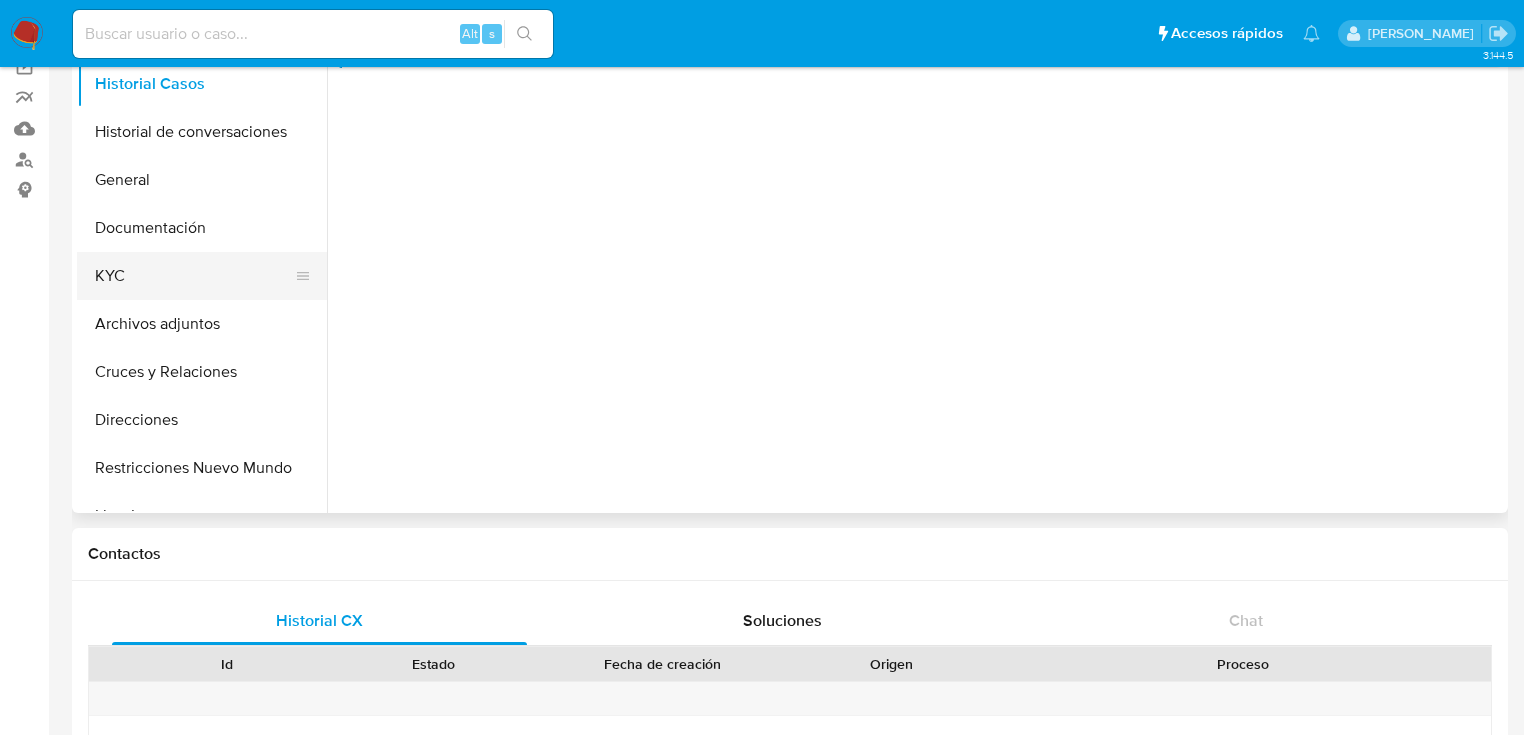 drag, startPoint x: 120, startPoint y: 282, endPoint x: 154, endPoint y: 261, distance: 39.962482 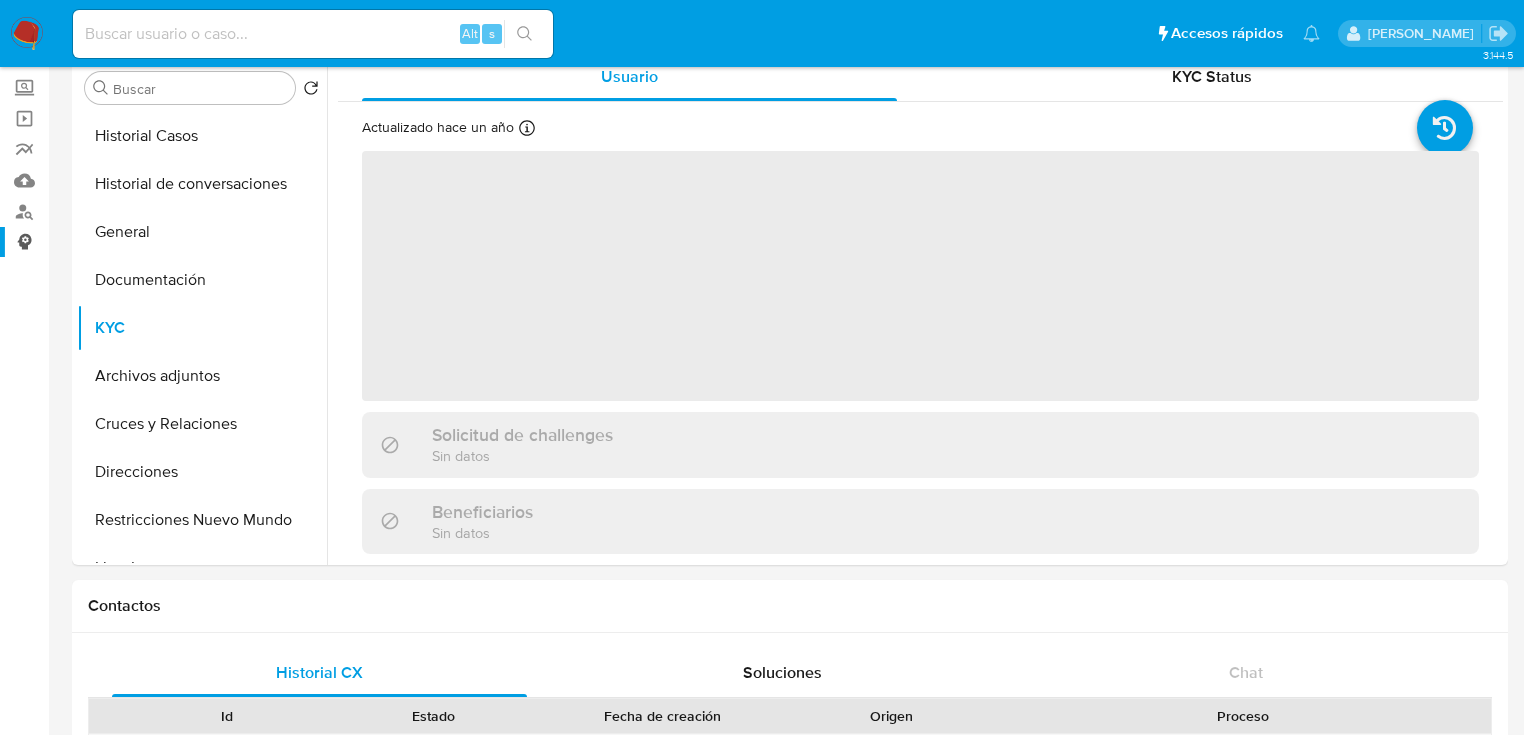scroll, scrollTop: 80, scrollLeft: 0, axis: vertical 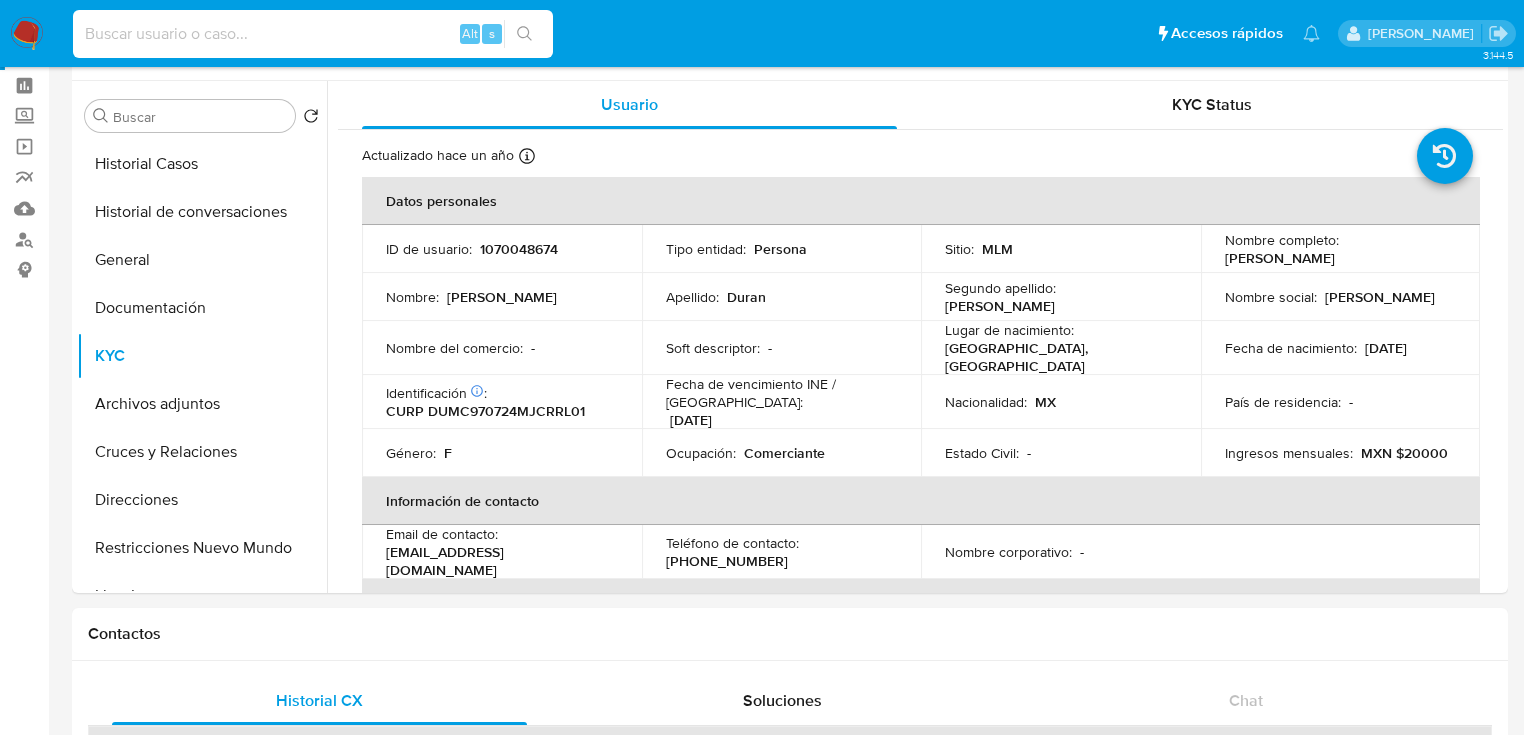 click at bounding box center [313, 34] 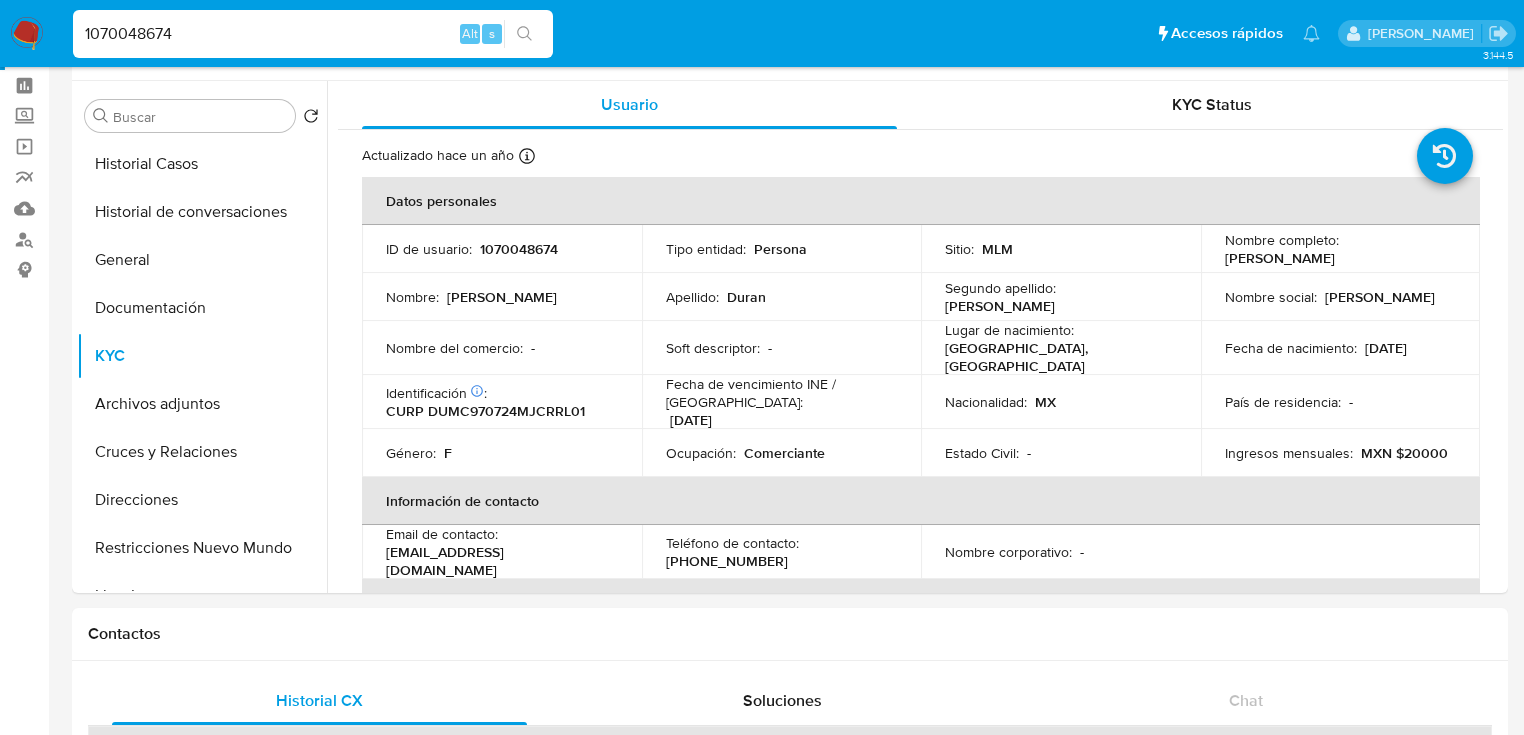type on "1070048674" 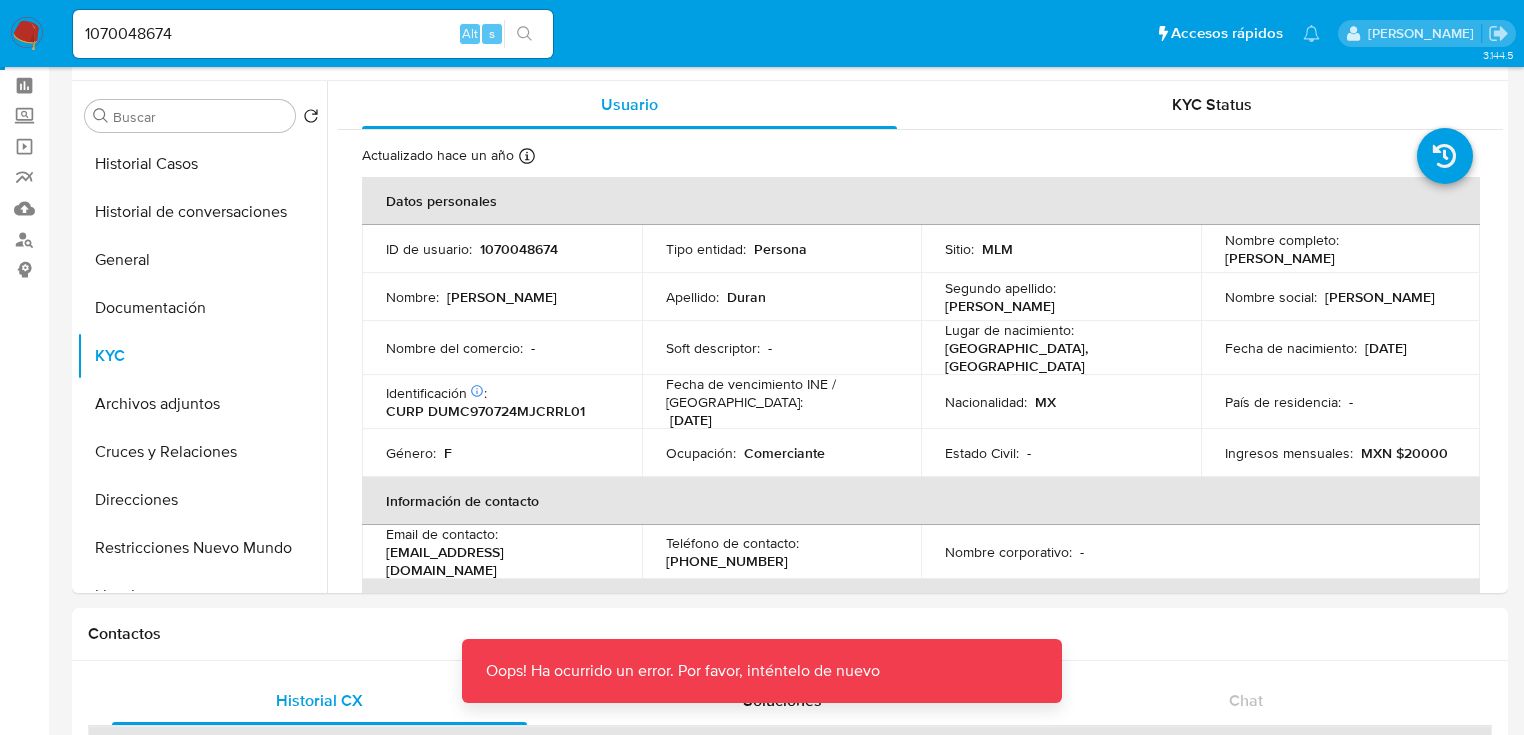 click on "1070048674 Alt s" at bounding box center (313, 34) 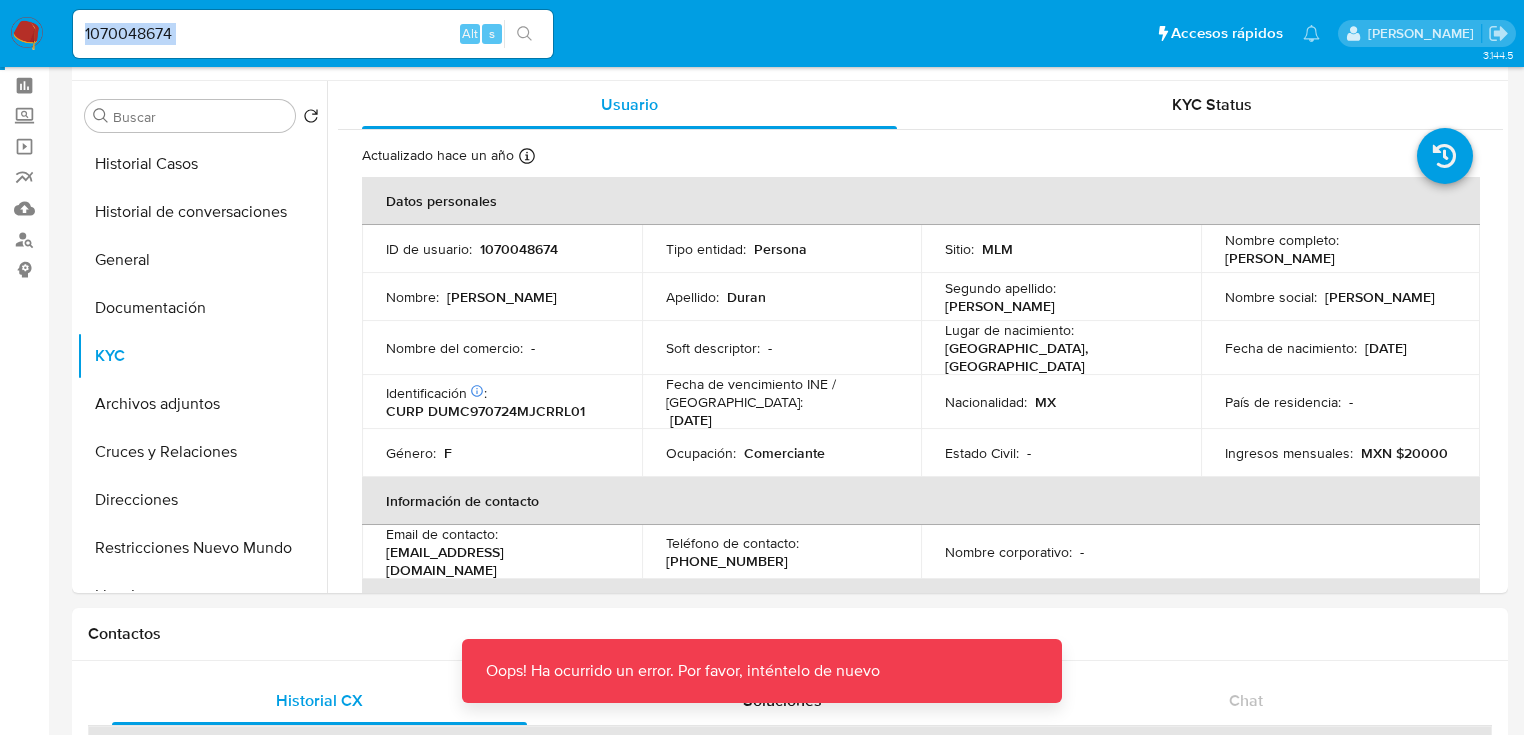 click on "1070048674" at bounding box center (313, 34) 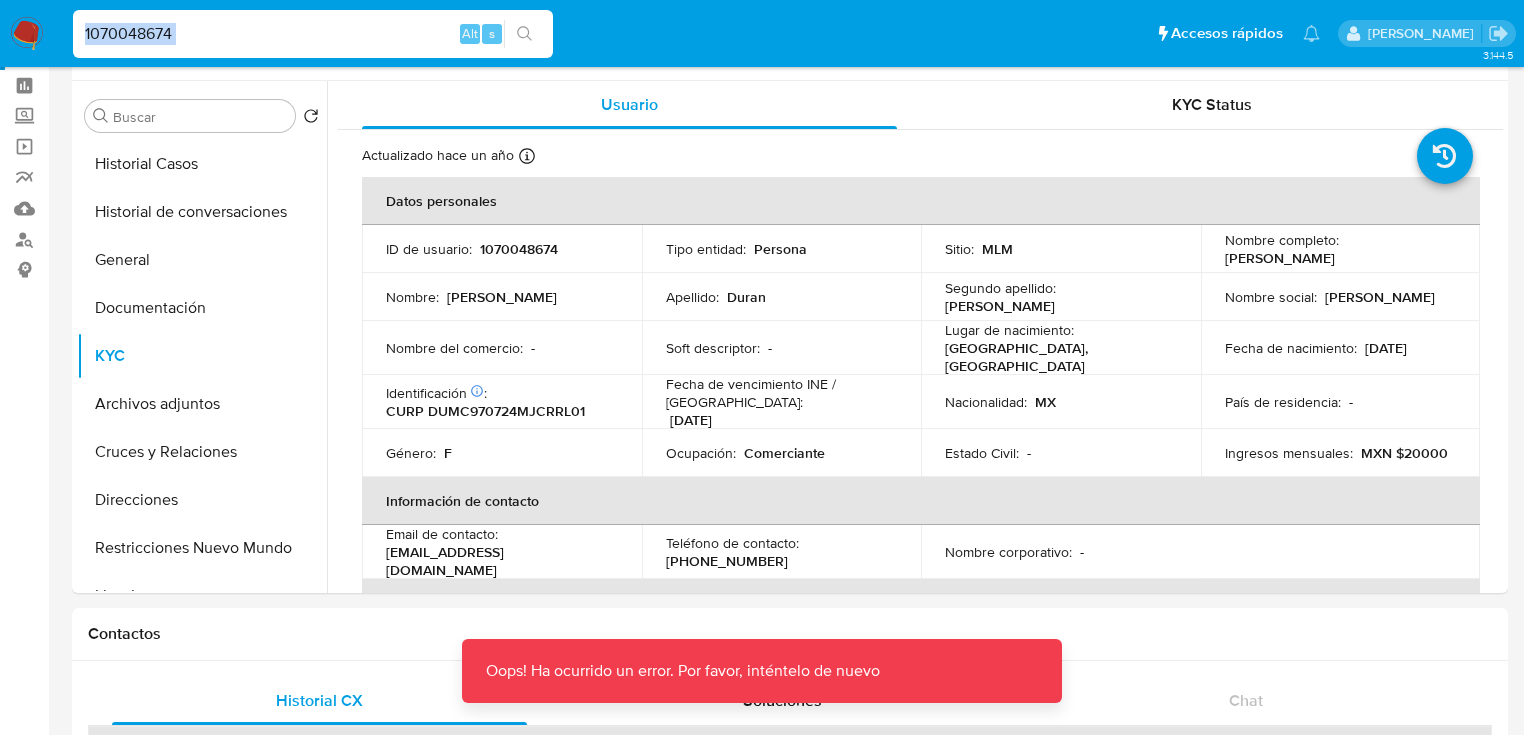 click on "1070048674" at bounding box center [313, 34] 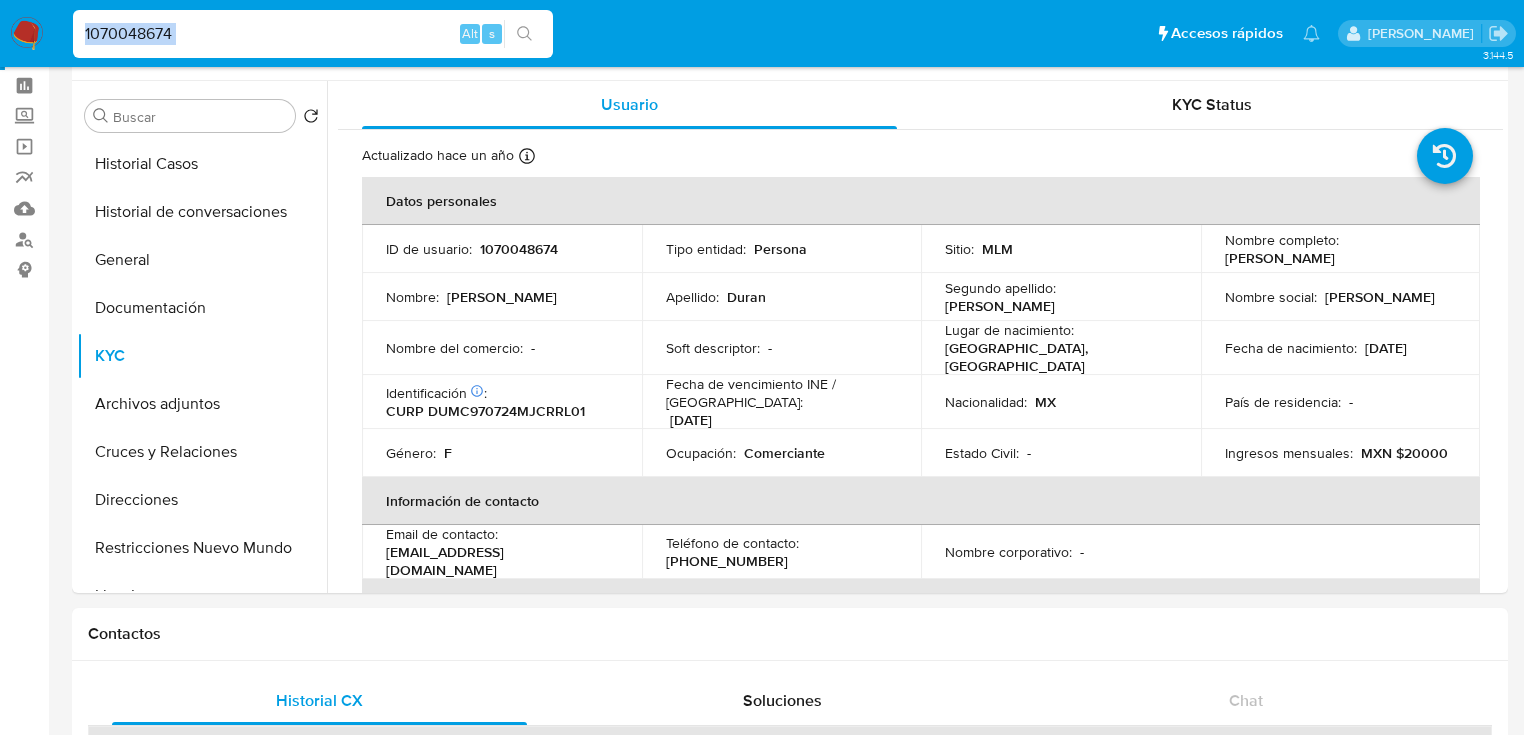 click on "1070048674" at bounding box center [313, 34] 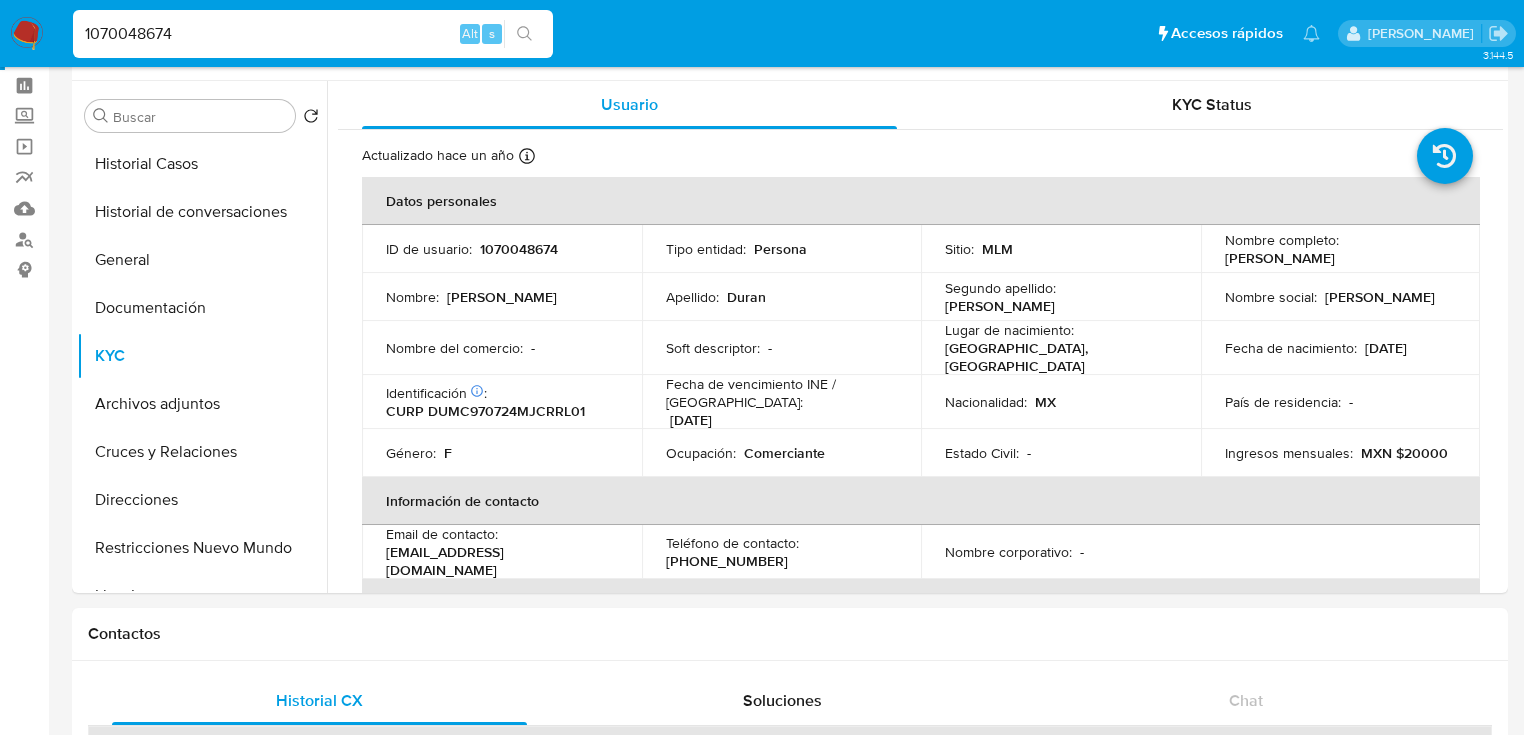 click on "1070048674" at bounding box center [313, 34] 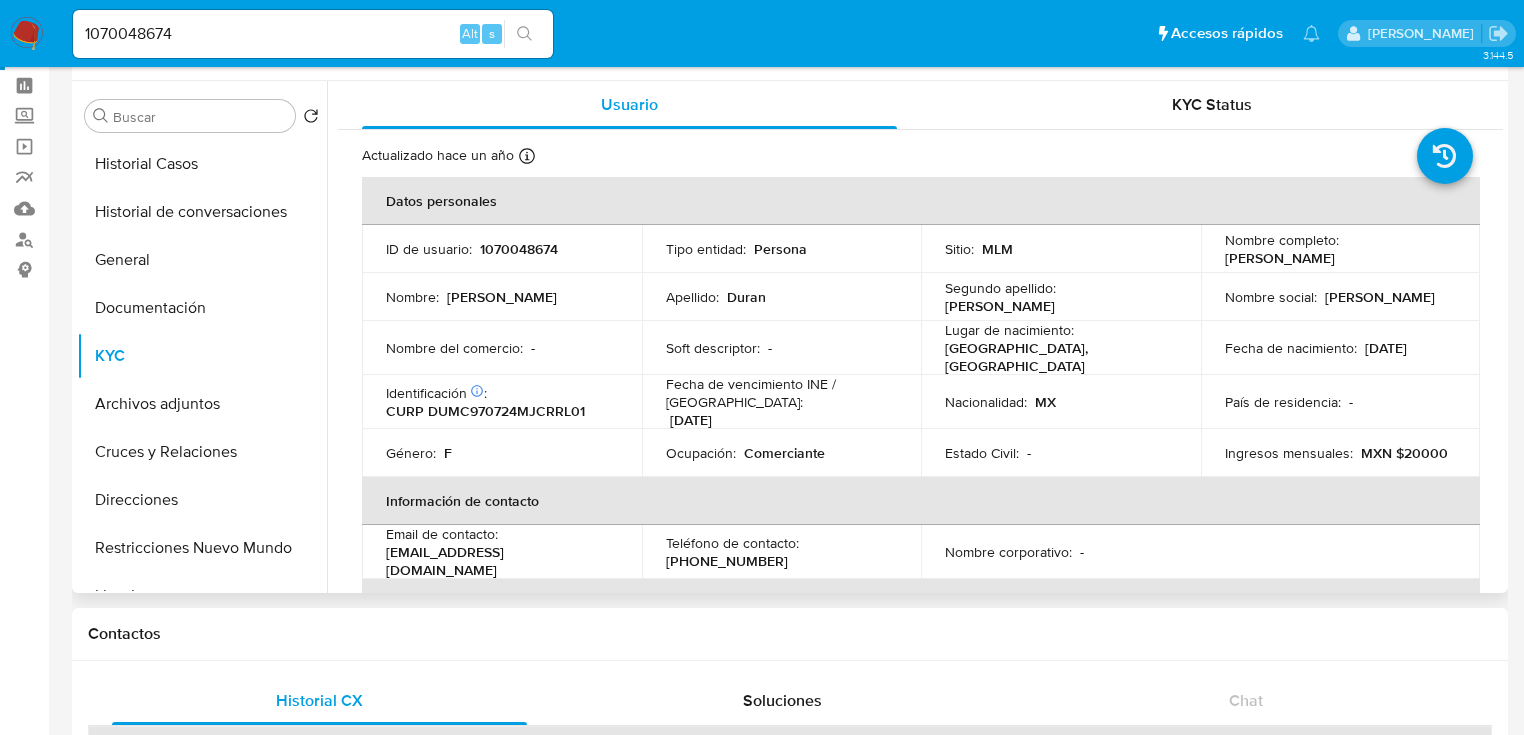 click on "[GEOGRAPHIC_DATA], [GEOGRAPHIC_DATA]" at bounding box center [1057, 357] 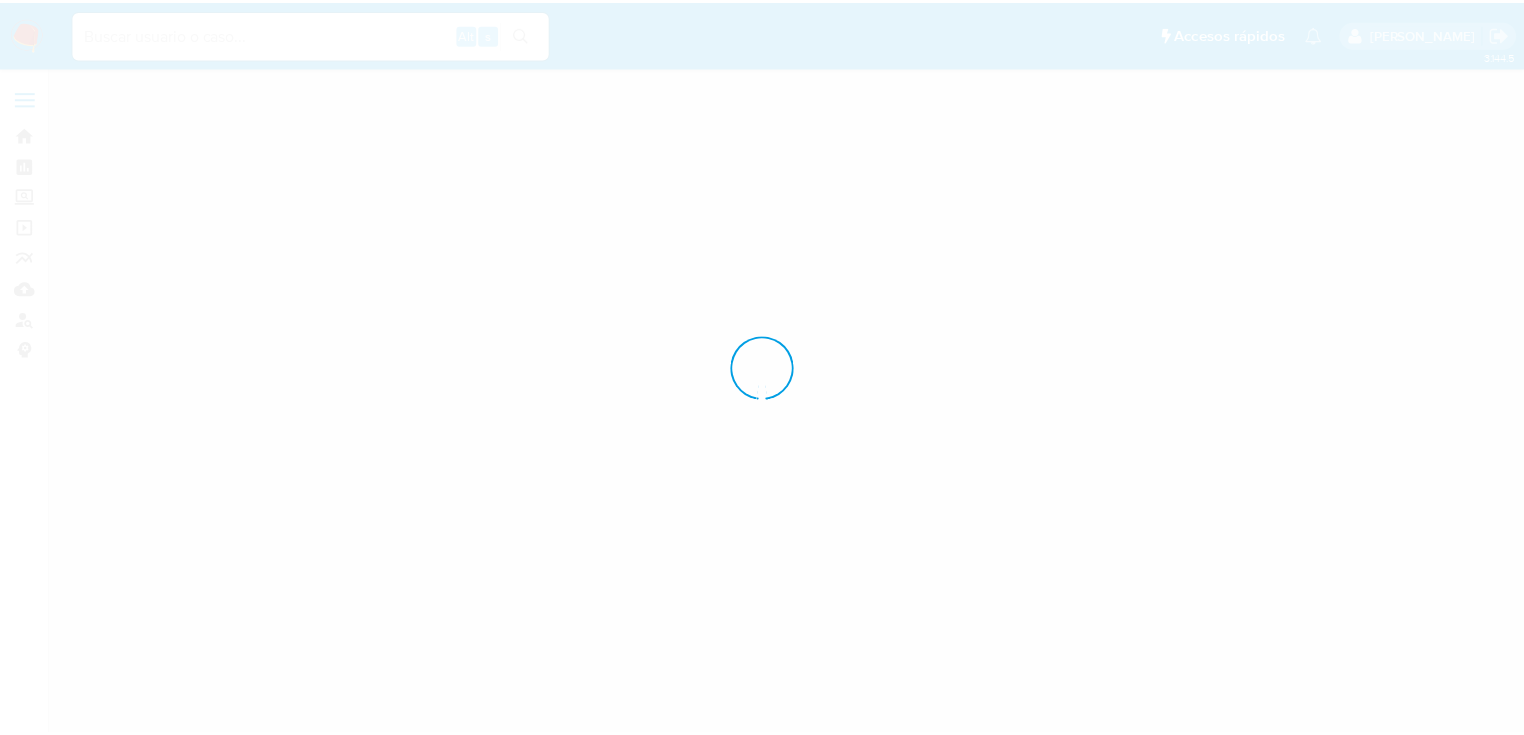 scroll, scrollTop: 0, scrollLeft: 0, axis: both 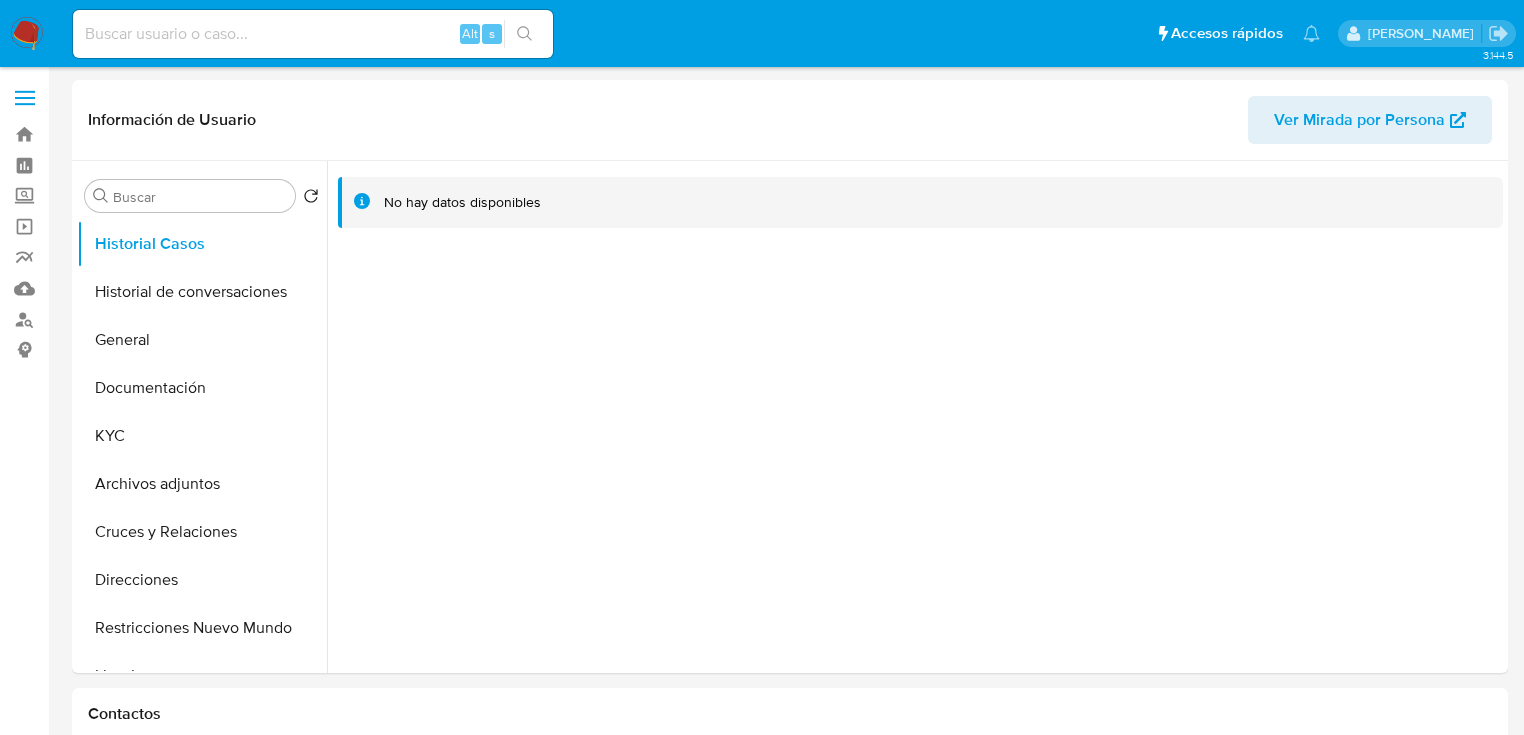 select on "10" 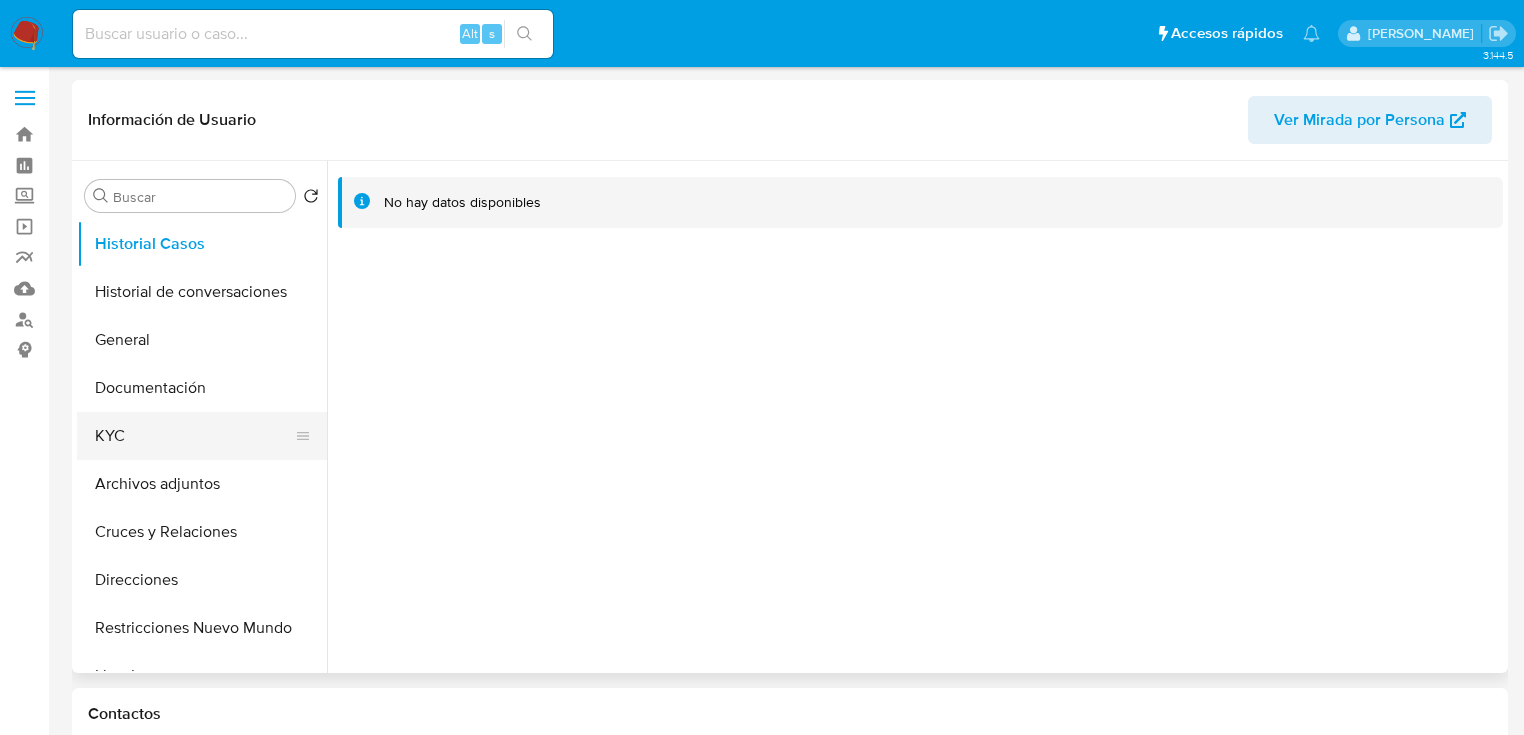 click on "KYC" at bounding box center (194, 436) 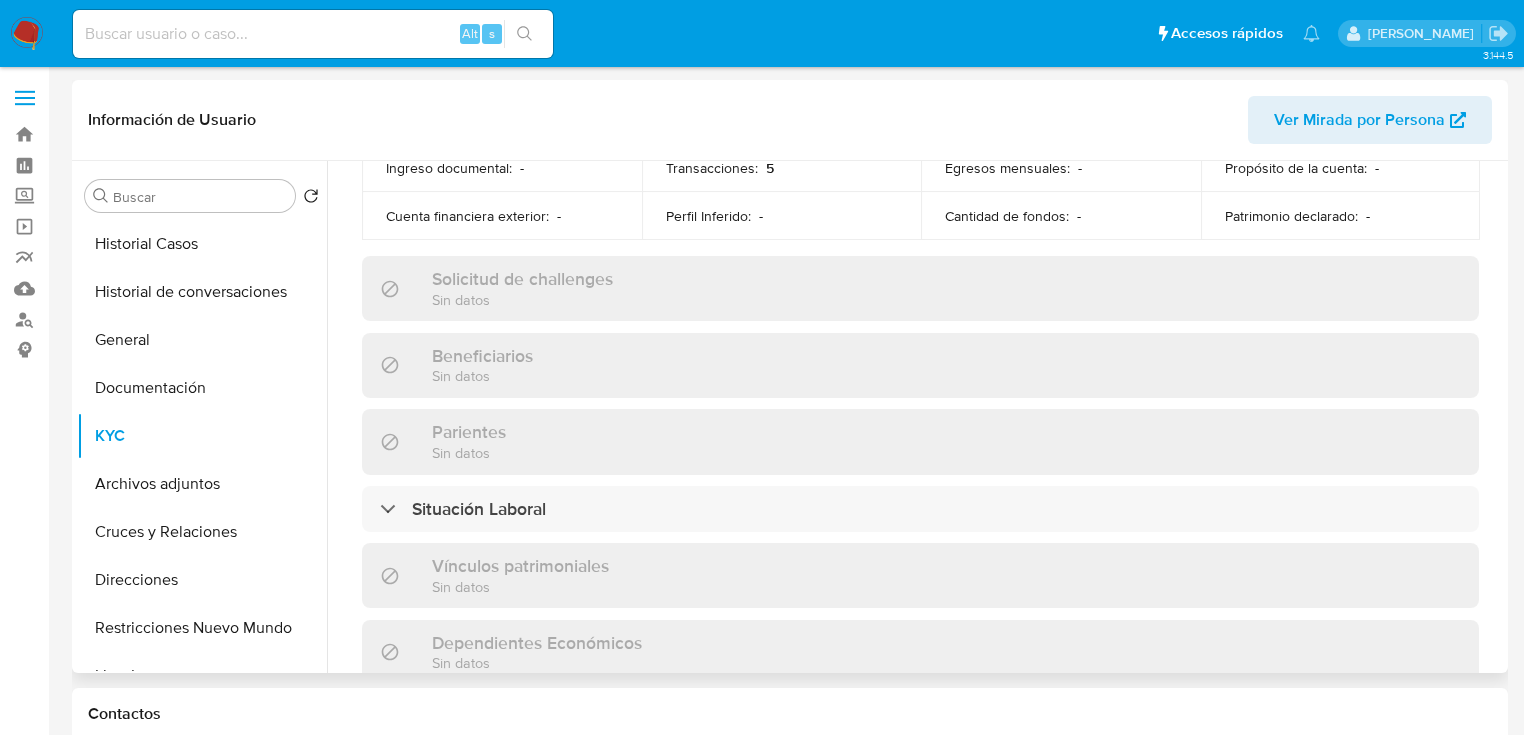 scroll, scrollTop: 800, scrollLeft: 0, axis: vertical 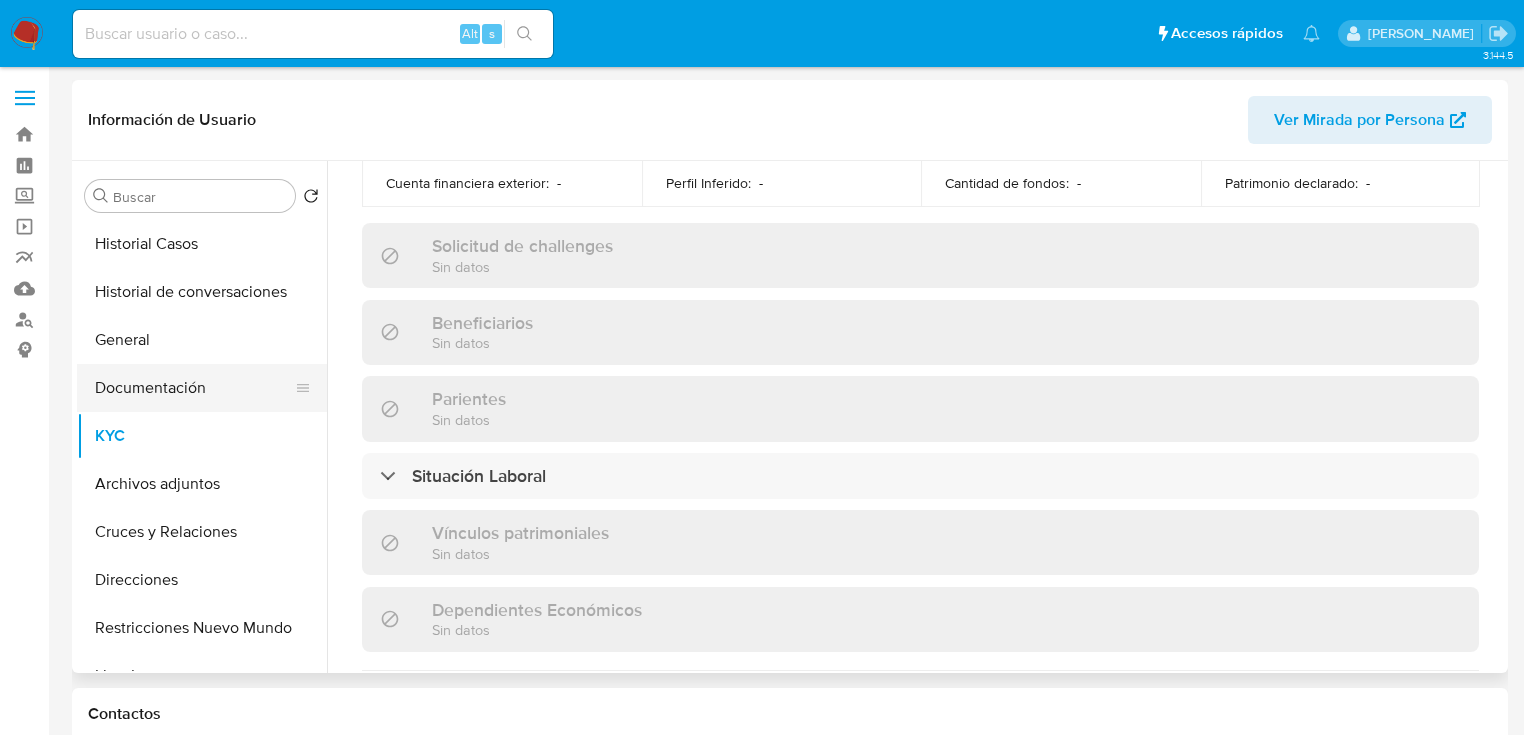 click on "Documentación" at bounding box center [194, 388] 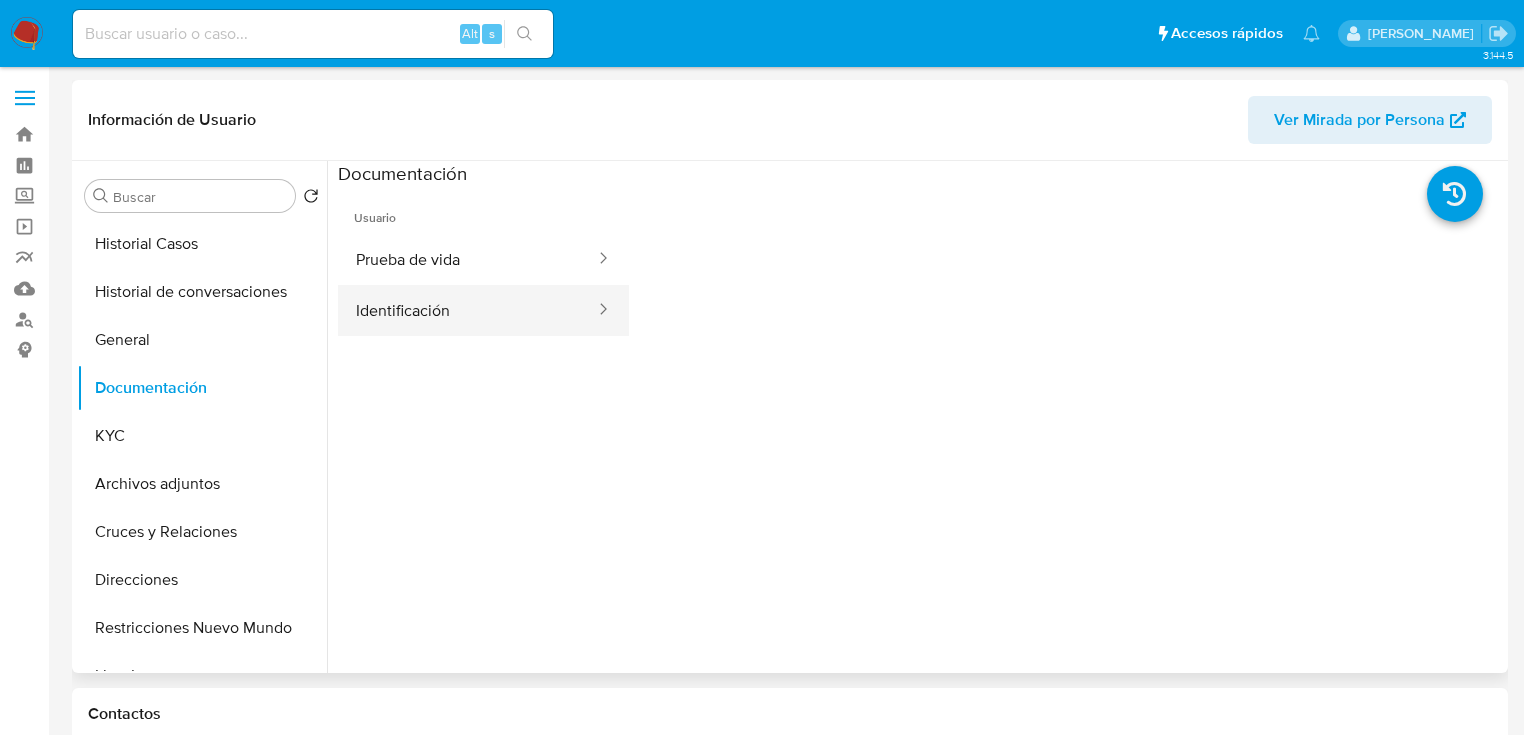 drag, startPoint x: 462, startPoint y: 328, endPoint x: 507, endPoint y: 314, distance: 47.127487 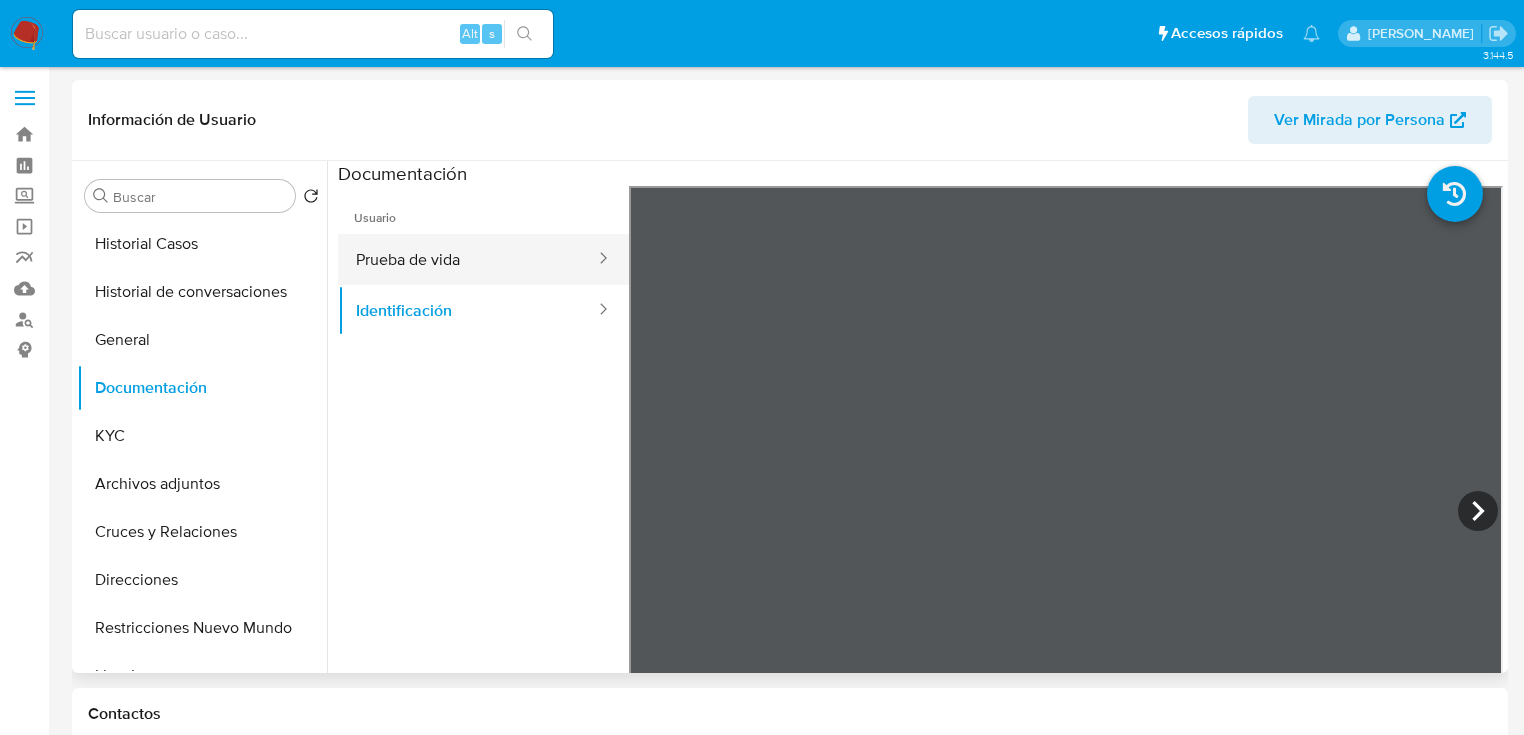 drag, startPoint x: 444, startPoint y: 253, endPoint x: 573, endPoint y: 254, distance: 129.00388 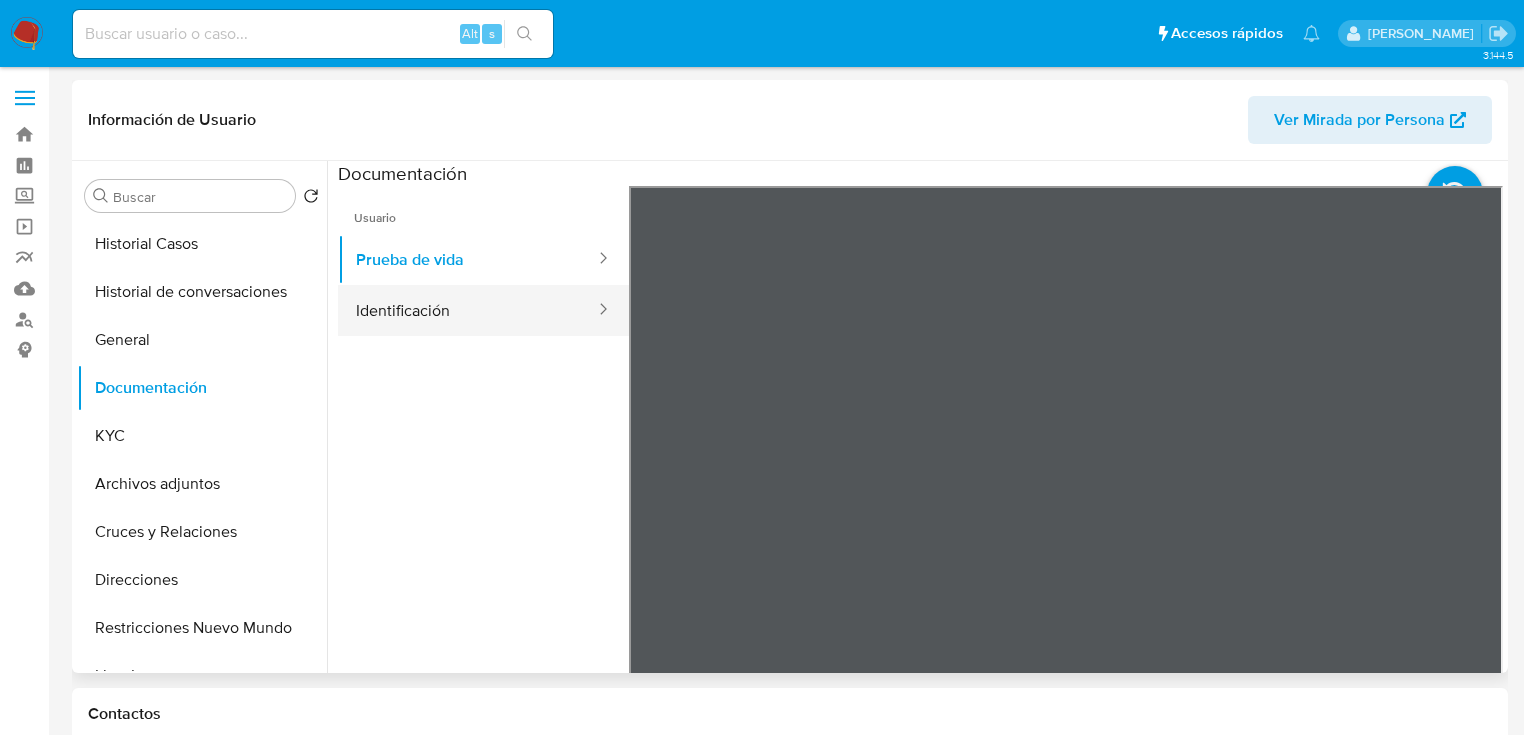 drag, startPoint x: 439, startPoint y: 299, endPoint x: 516, endPoint y: 307, distance: 77.41447 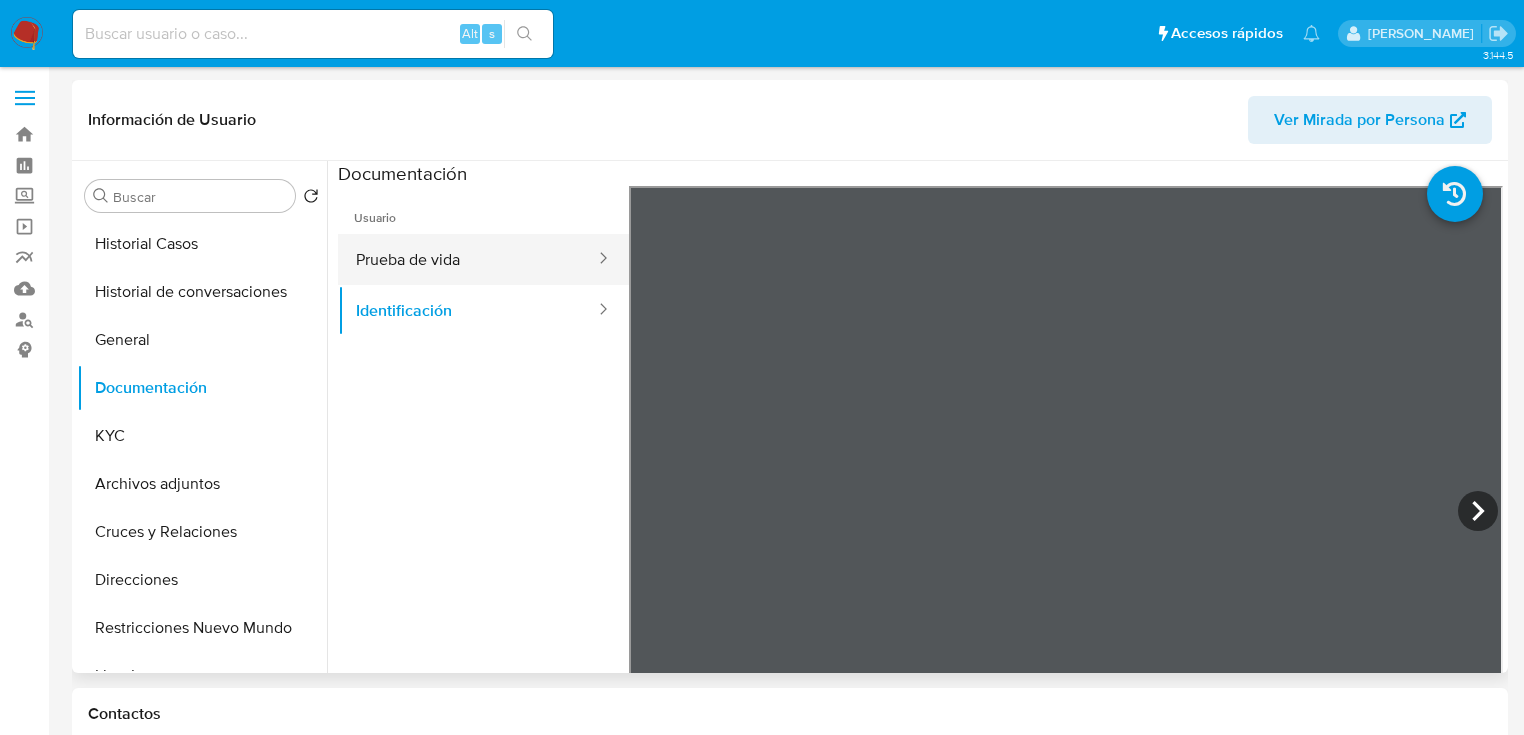click on "Prueba de vida" at bounding box center (467, 259) 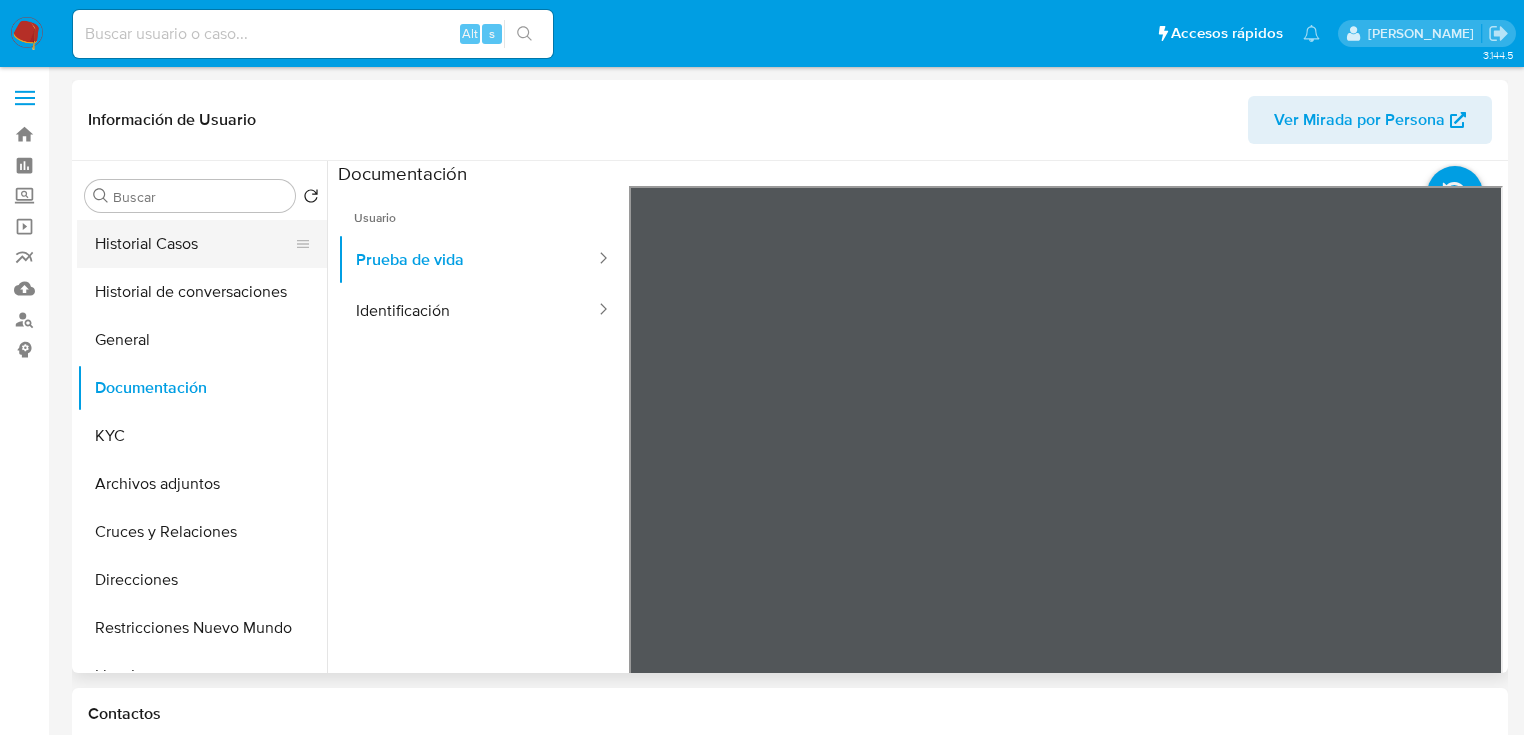 click on "Historial Casos" at bounding box center [194, 244] 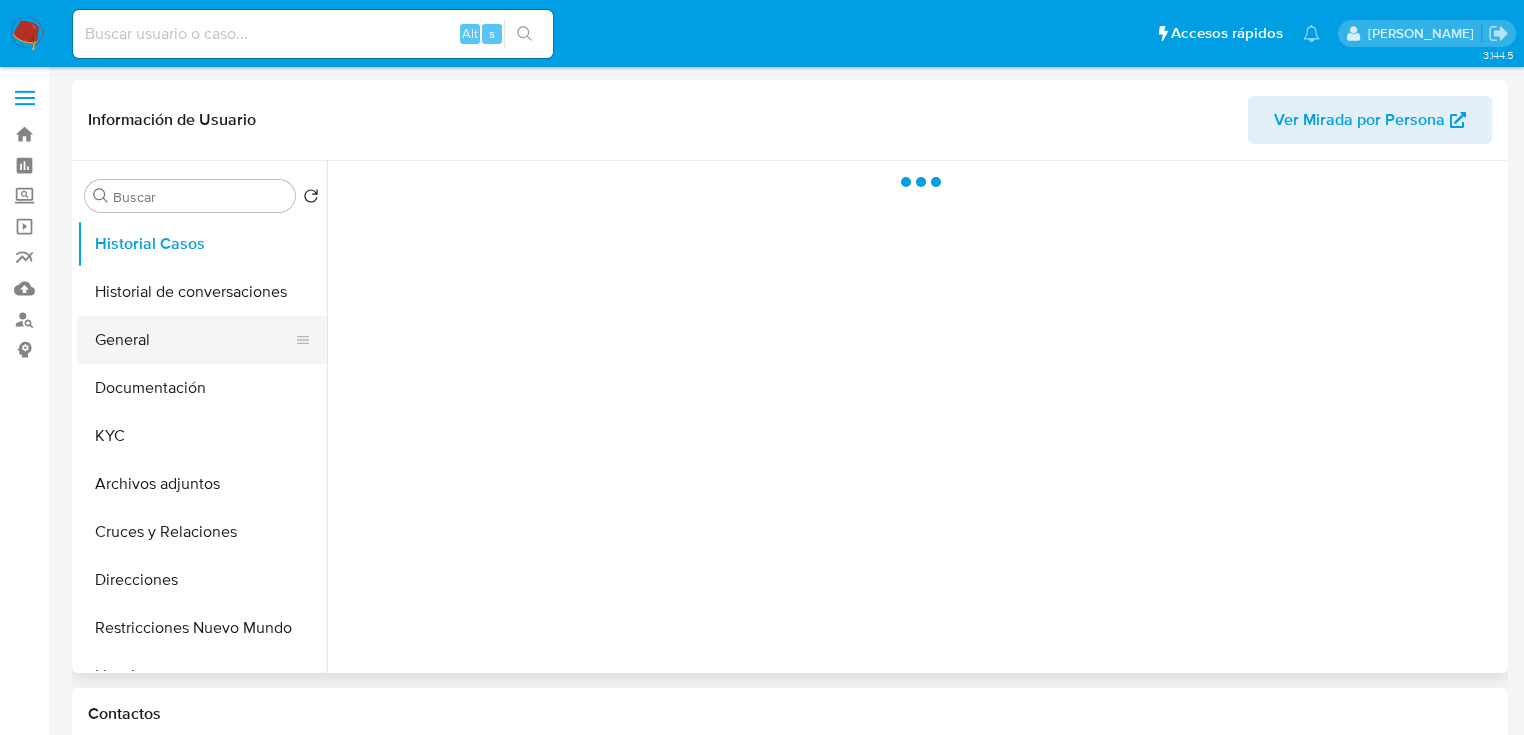 click on "General" at bounding box center [194, 340] 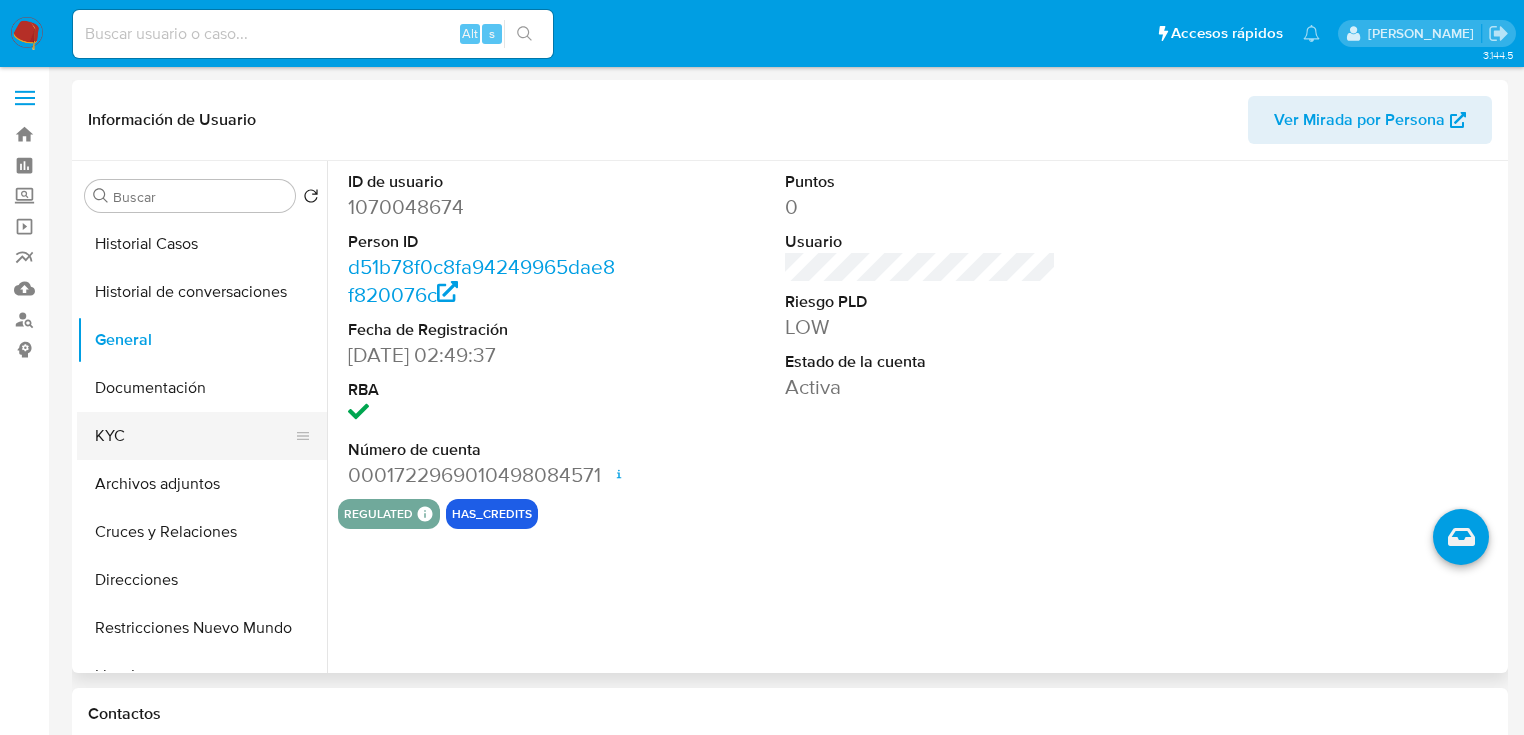 click on "KYC" at bounding box center [194, 436] 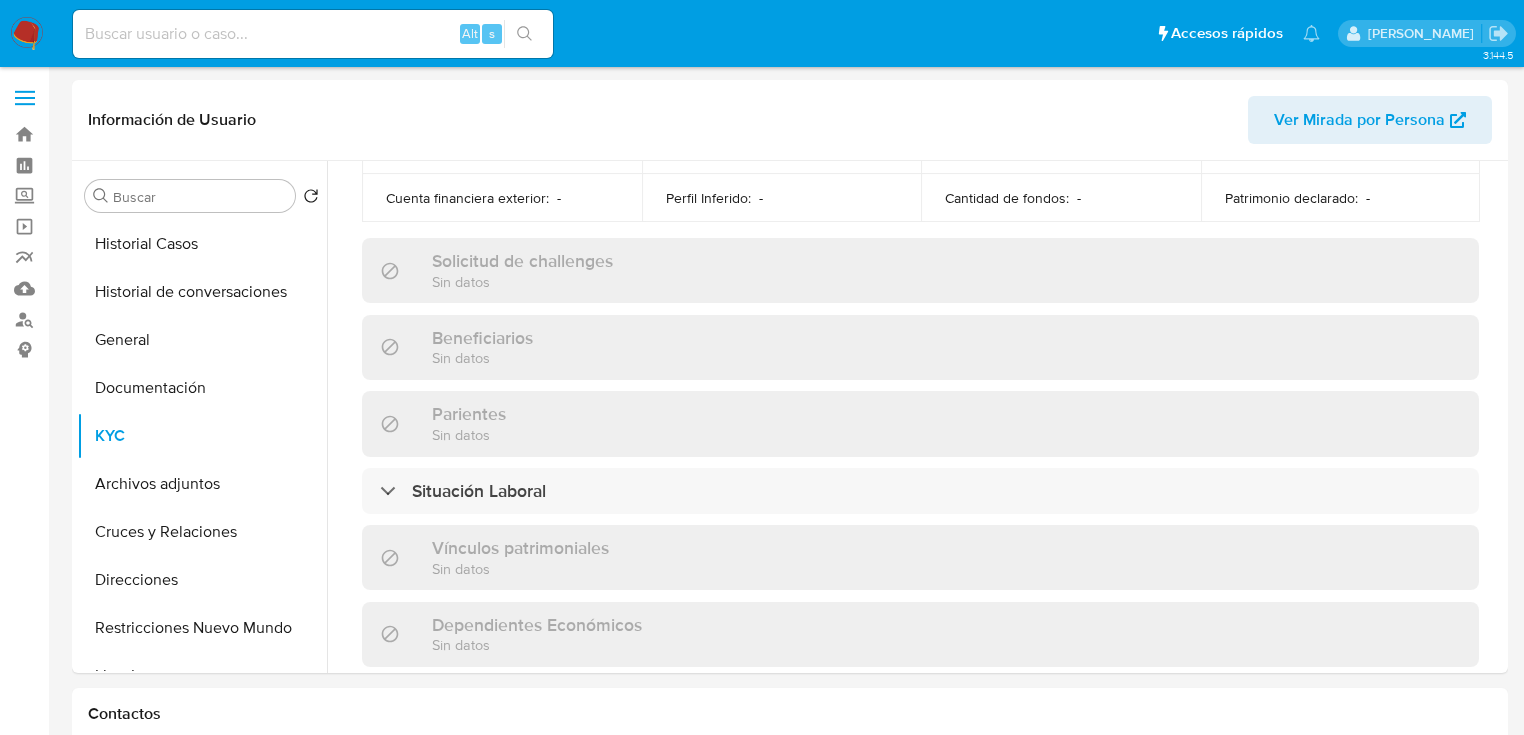 scroll, scrollTop: 1263, scrollLeft: 0, axis: vertical 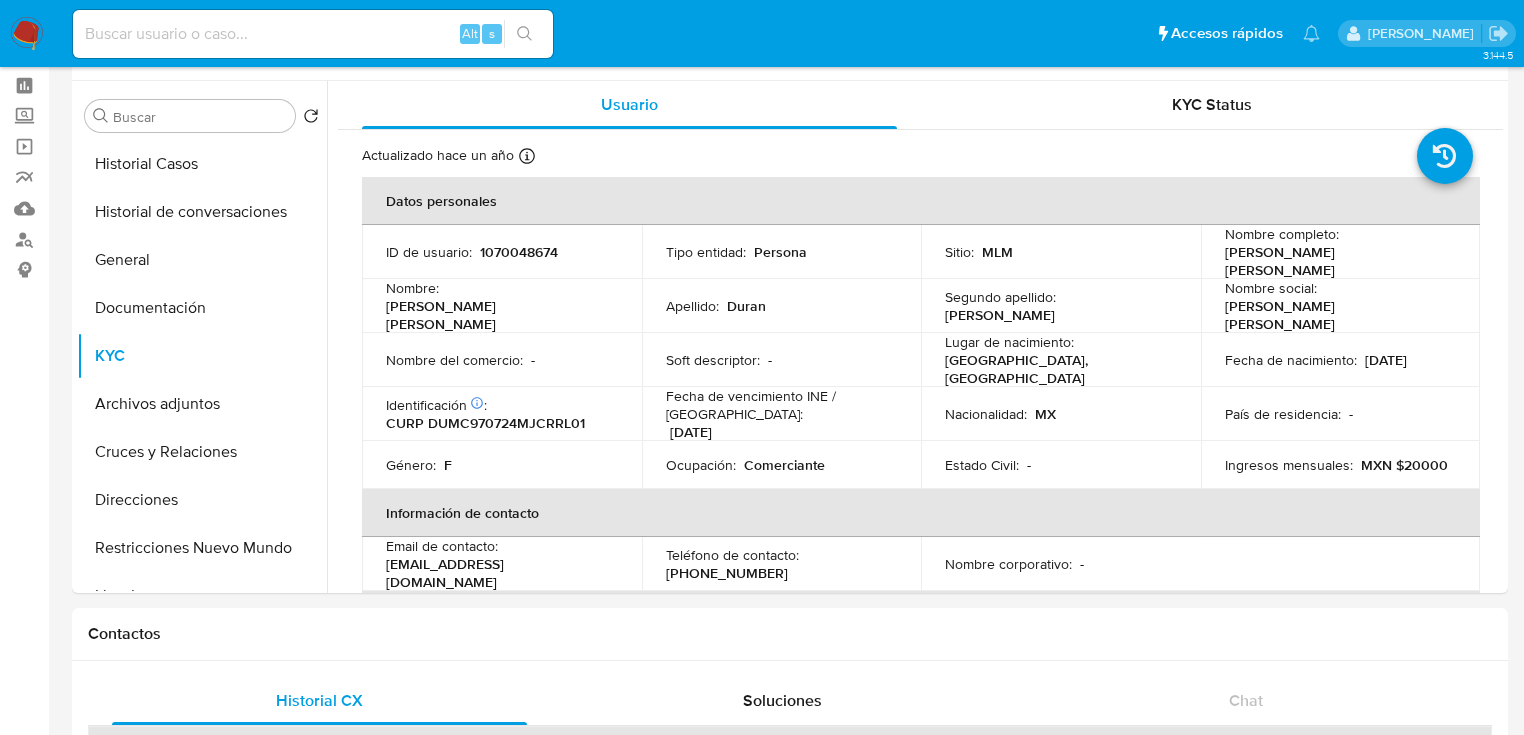 drag, startPoint x: 35, startPoint y: 109, endPoint x: 60, endPoint y: 126, distance: 30.232433 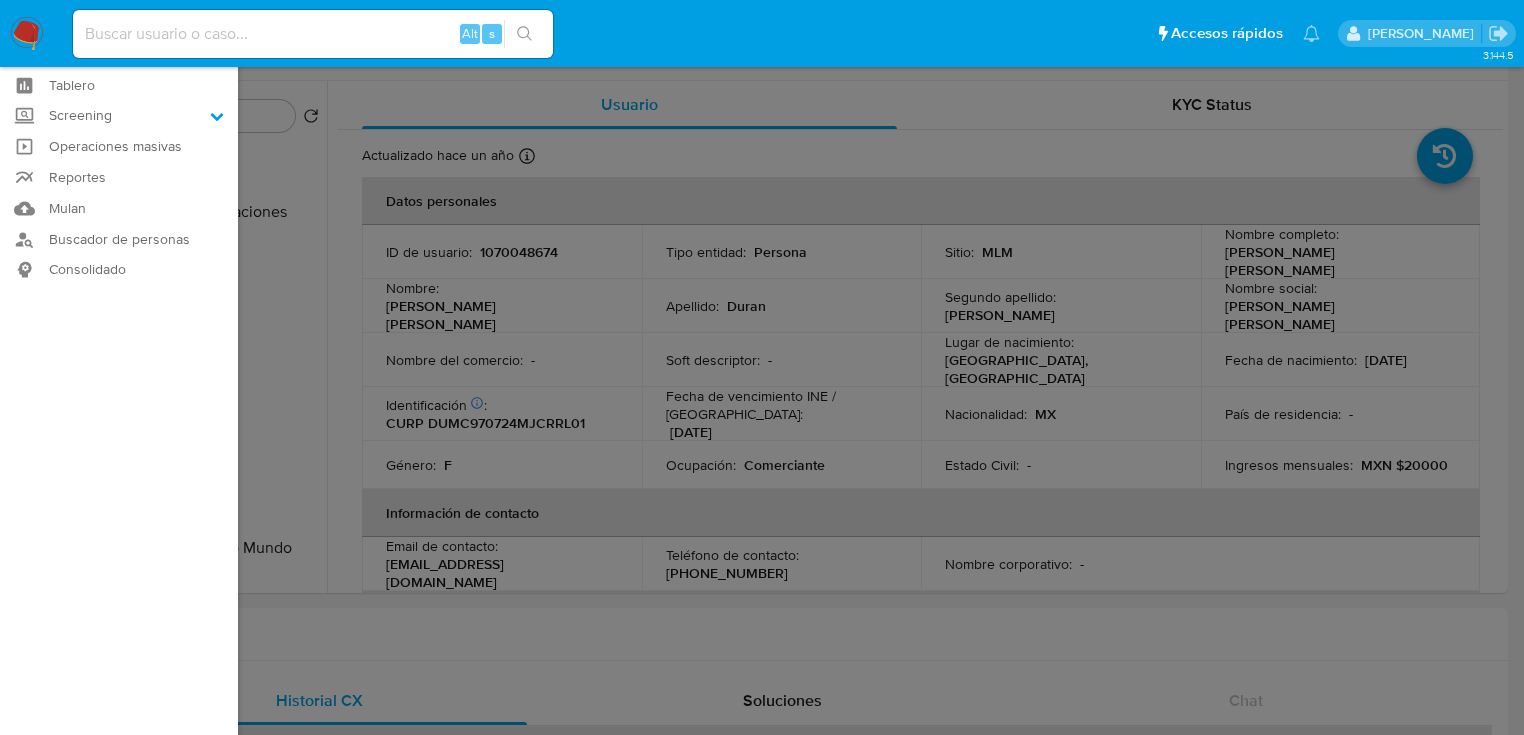 click on "Screening" at bounding box center [0, 0] 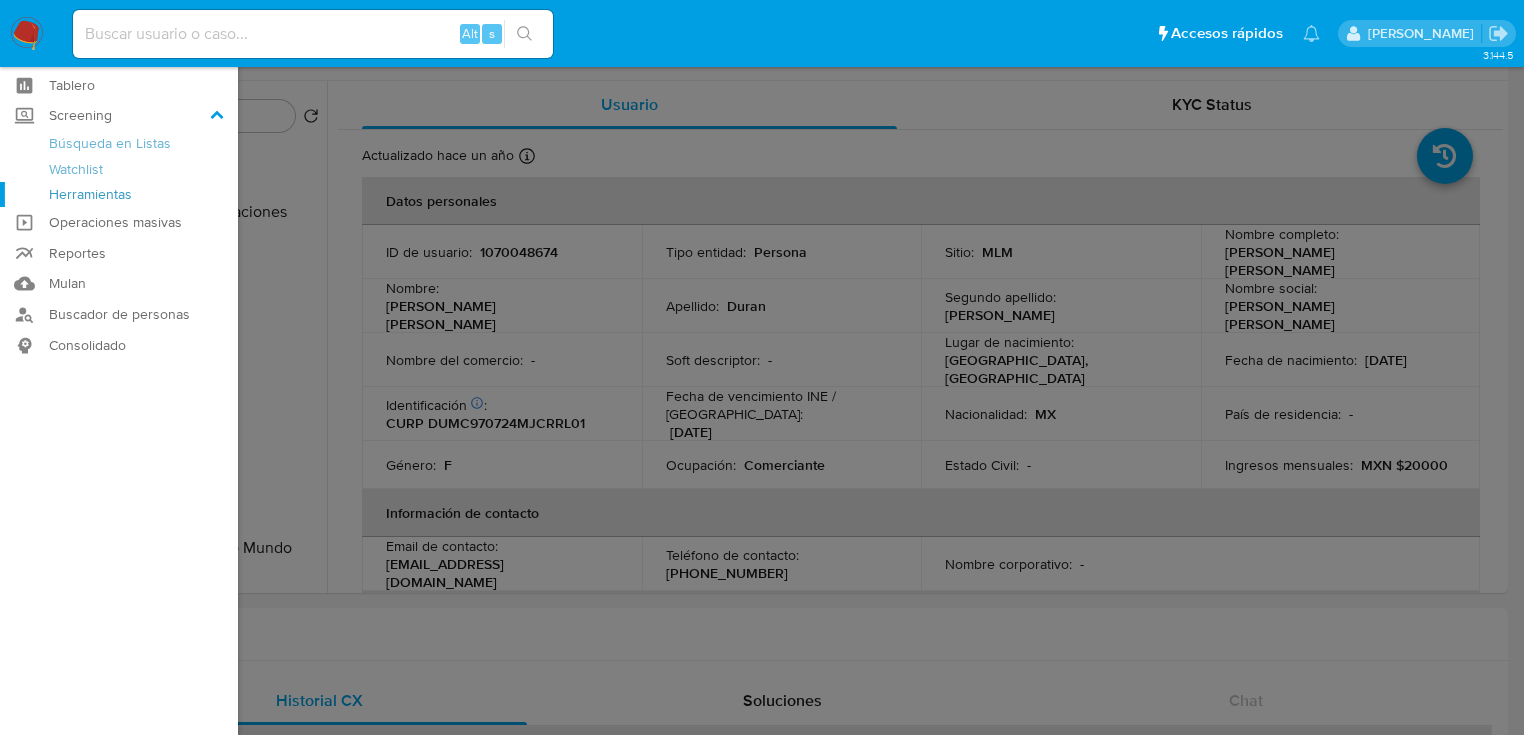 click on "Herramientas" at bounding box center (119, 194) 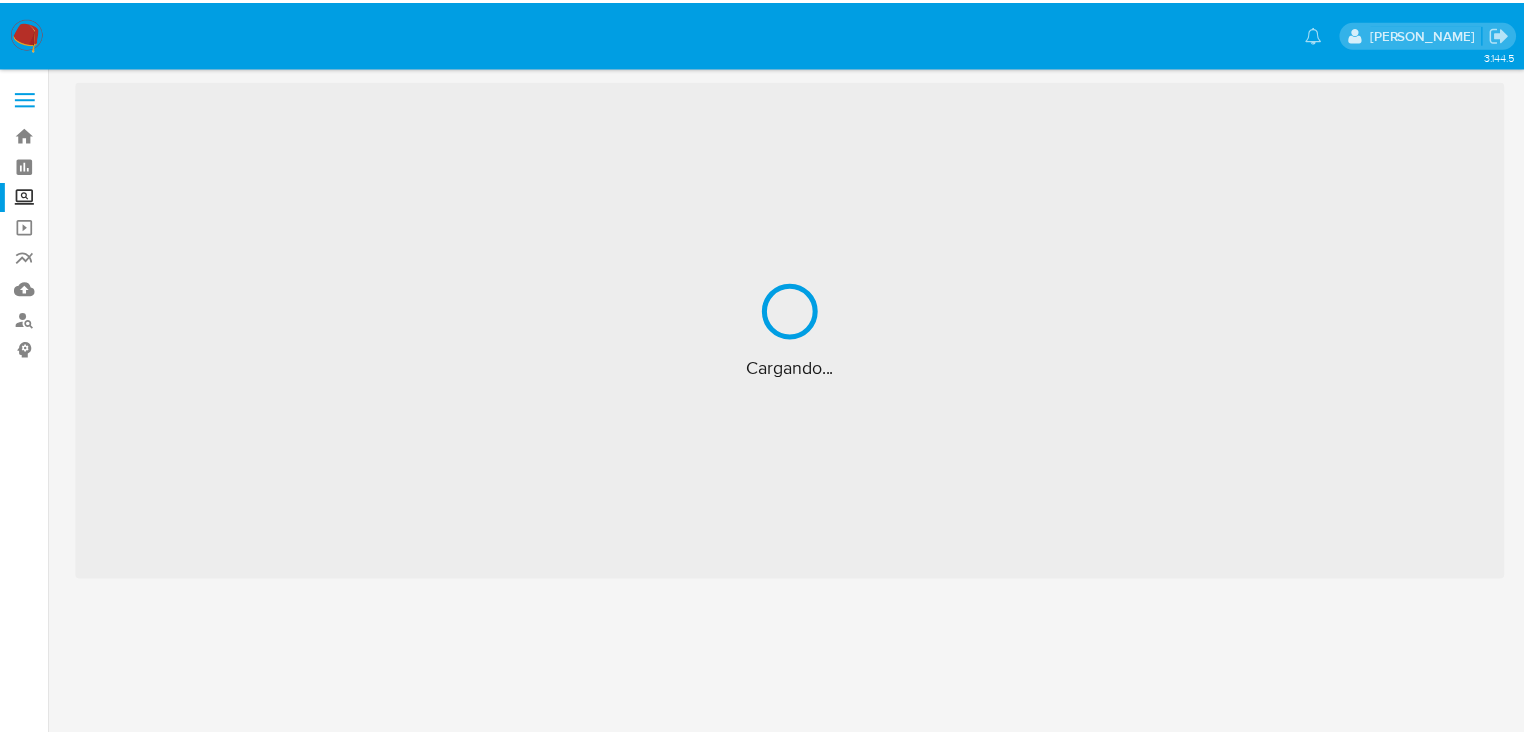 scroll, scrollTop: 0, scrollLeft: 0, axis: both 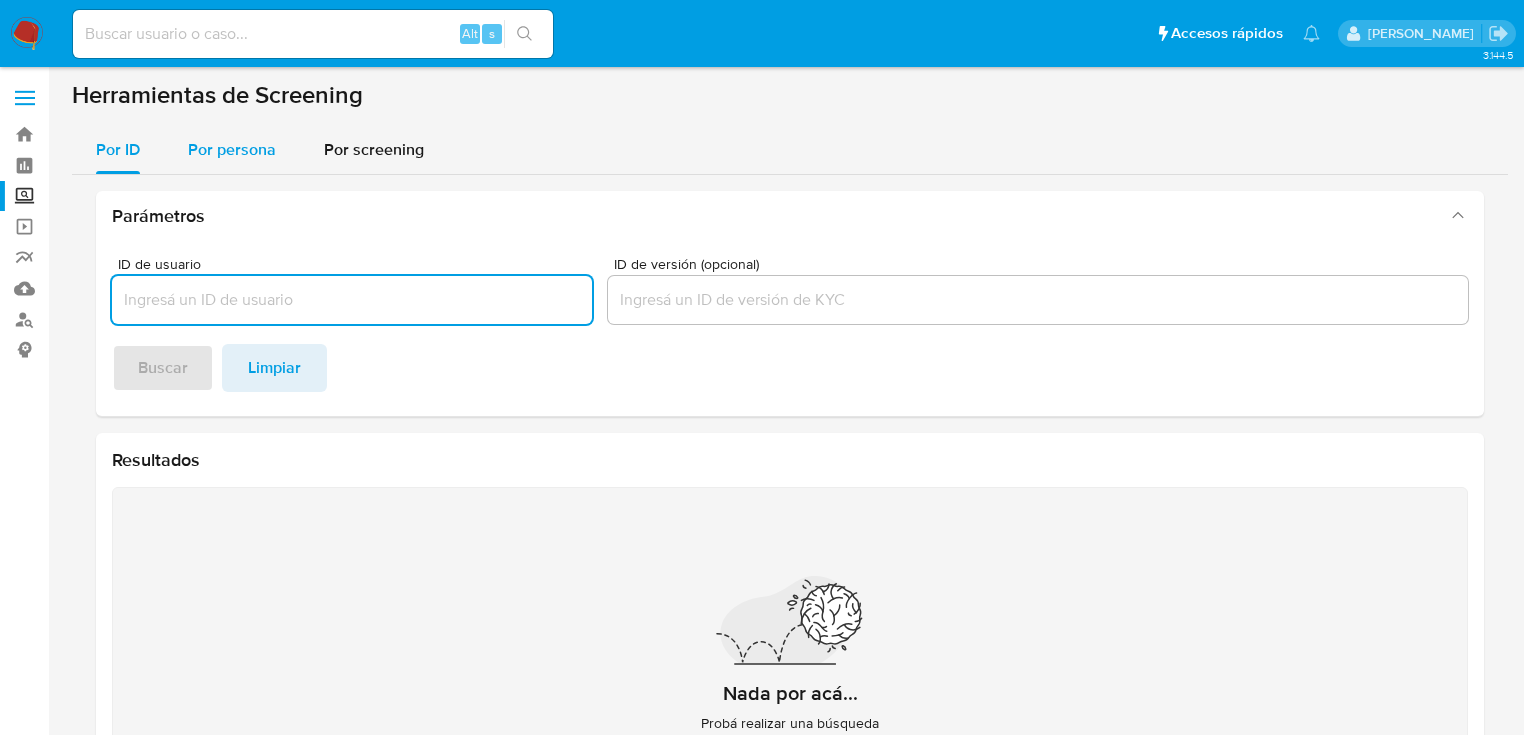 click on "Por persona" at bounding box center [232, 150] 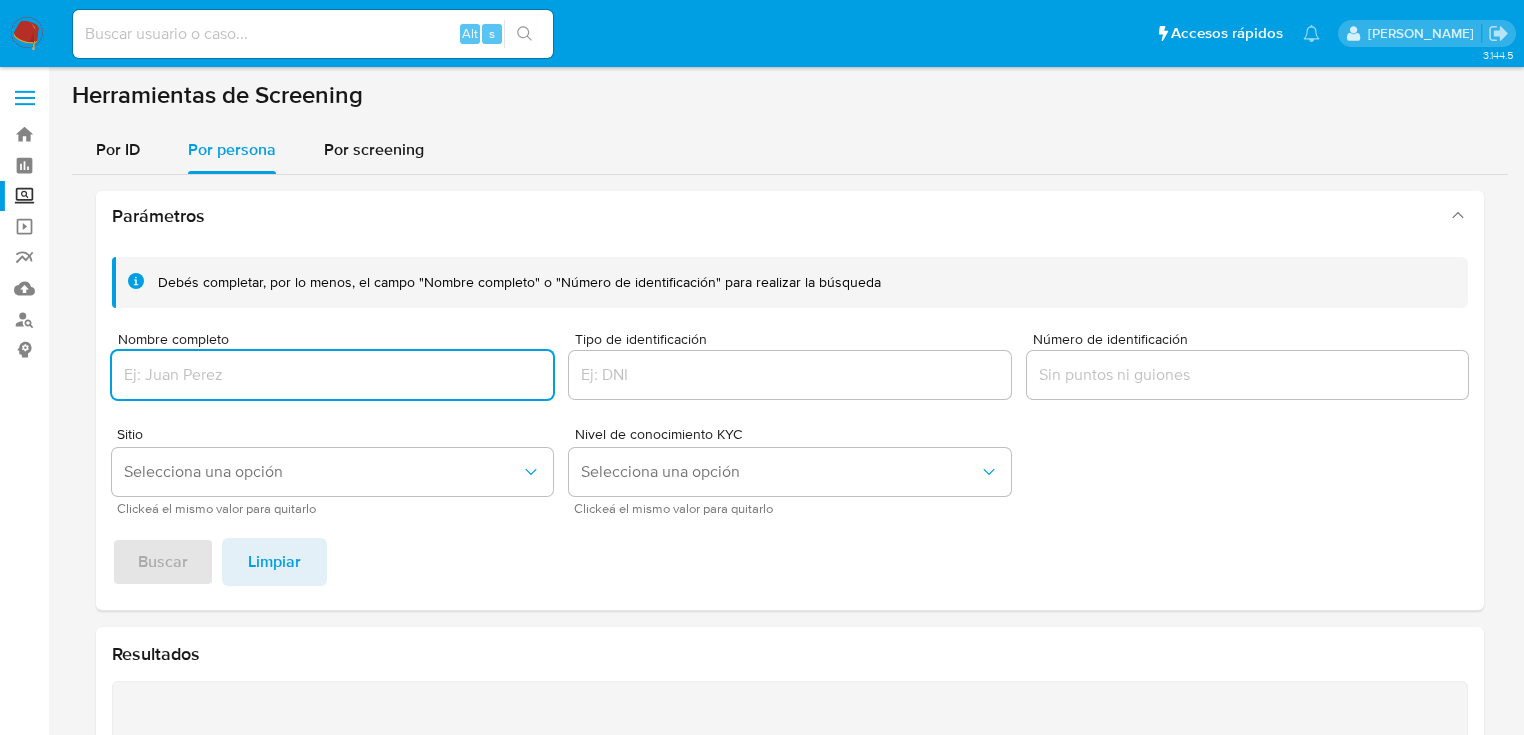 click at bounding box center [332, 375] 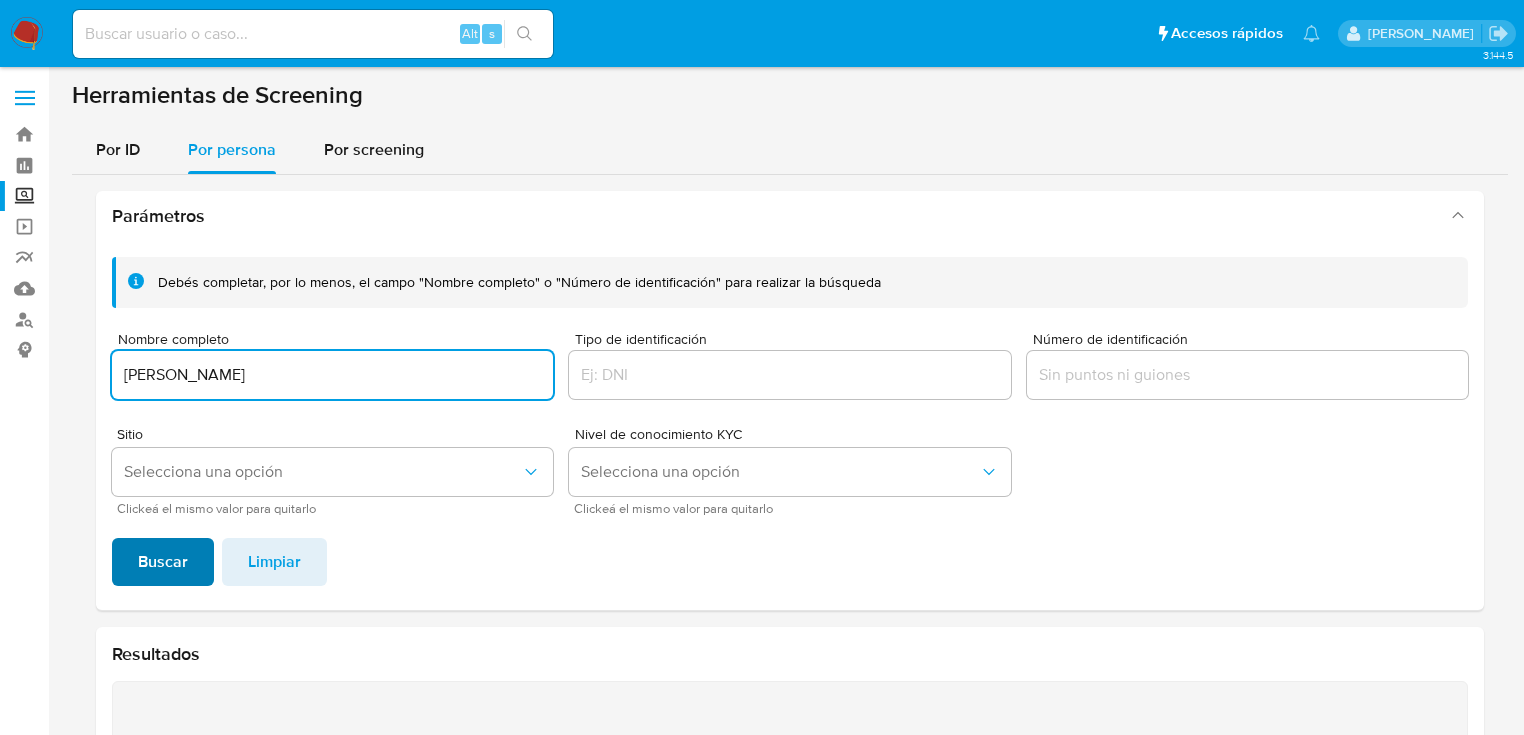 click on "Buscar" at bounding box center (163, 562) 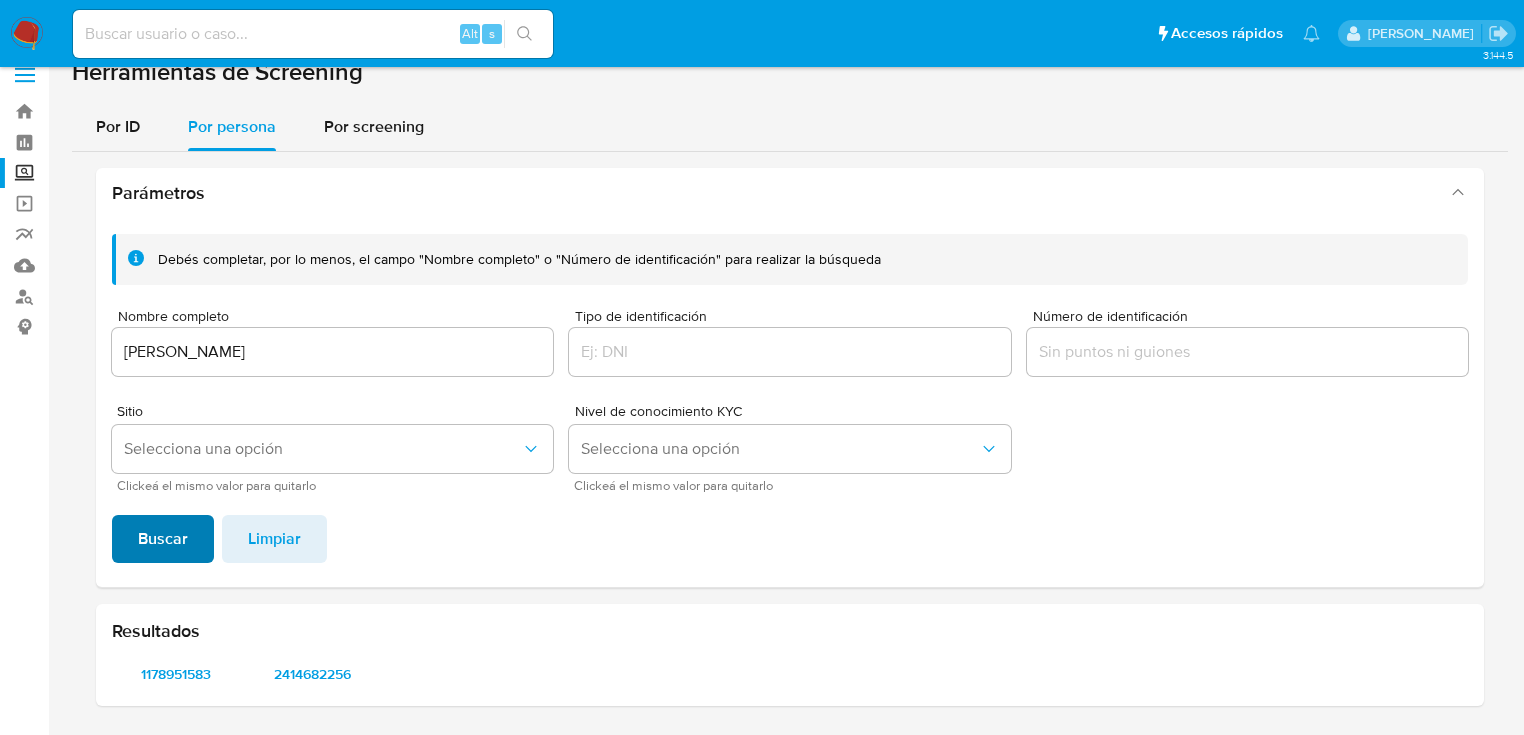 scroll, scrollTop: 22, scrollLeft: 0, axis: vertical 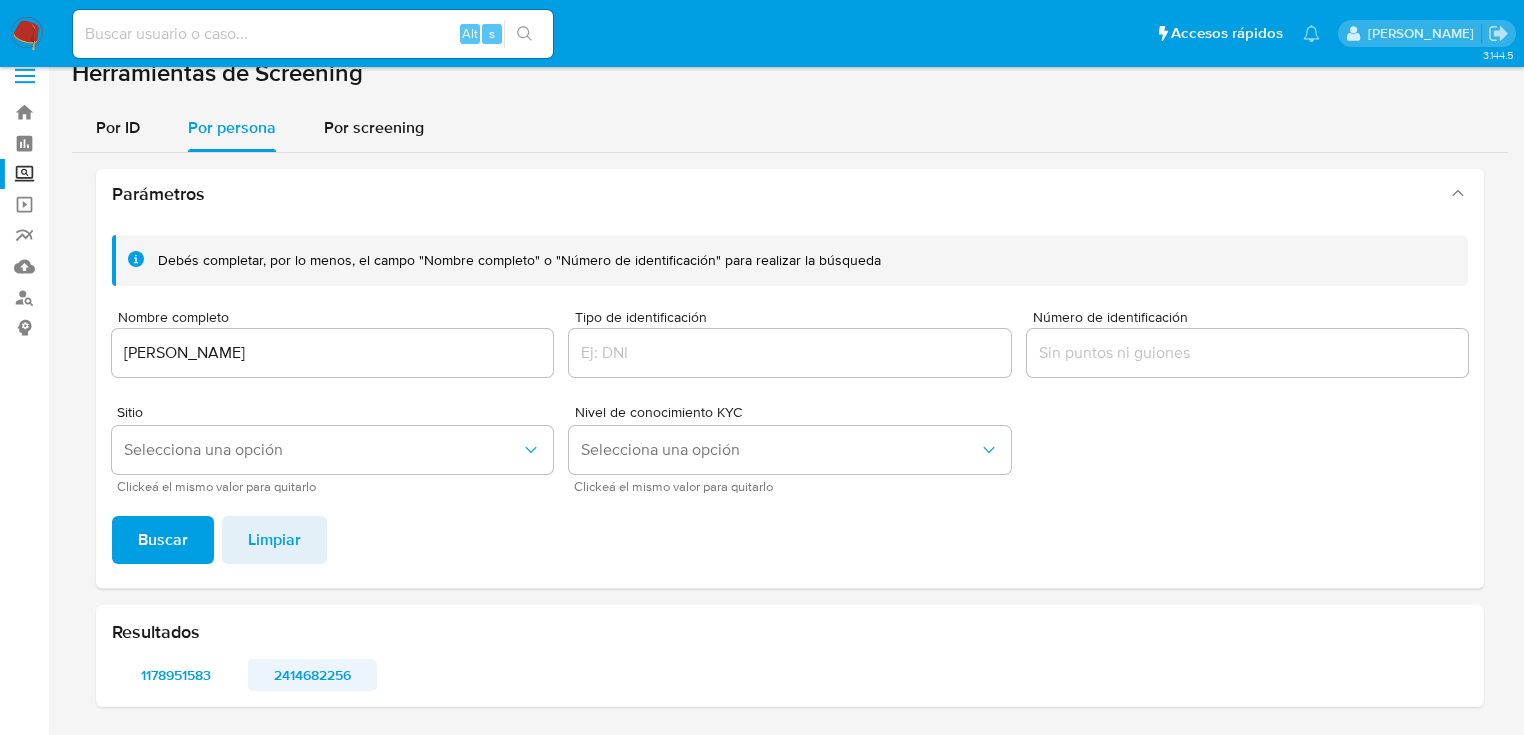 click on "2414682256" at bounding box center (312, 675) 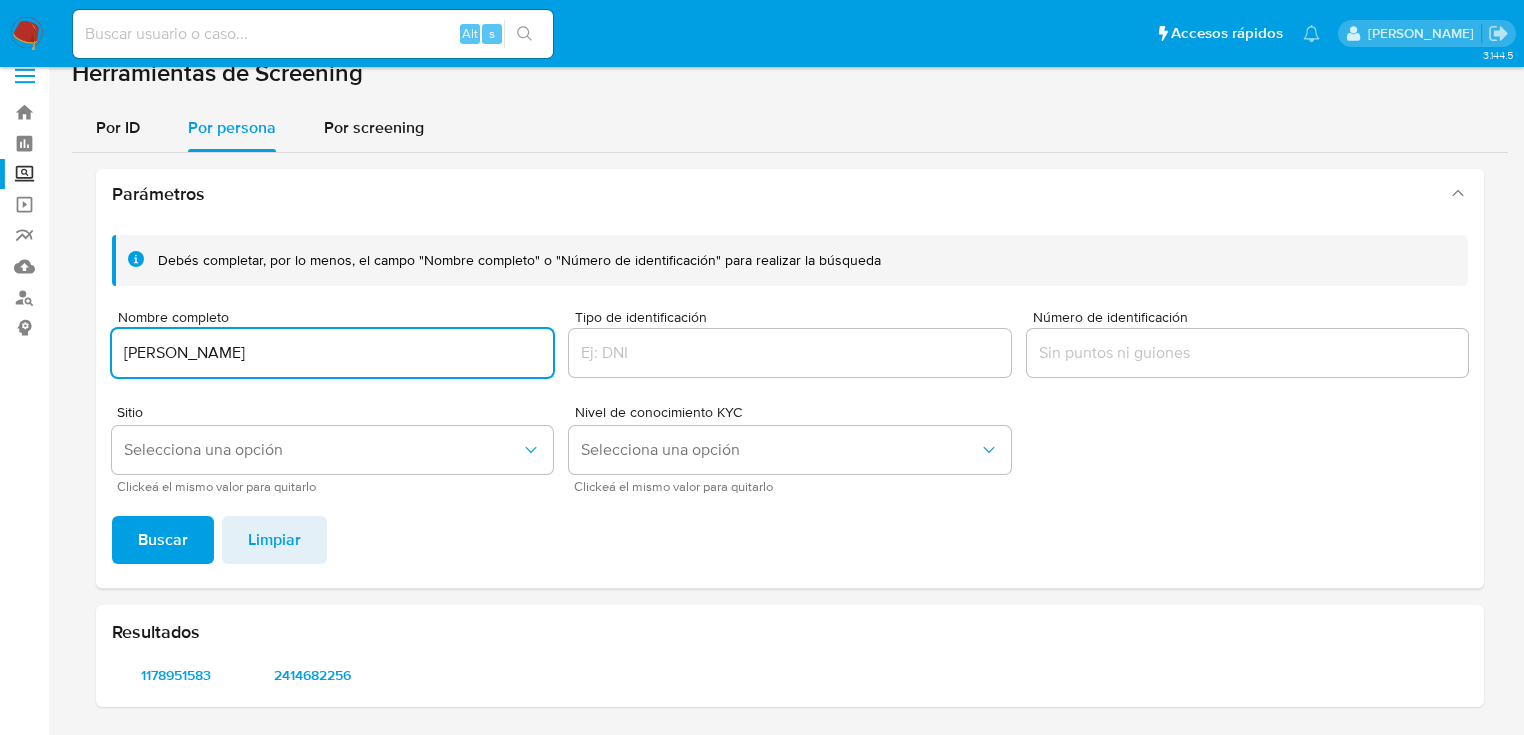 drag, startPoint x: 393, startPoint y: 356, endPoint x: 64, endPoint y: 358, distance: 329.00607 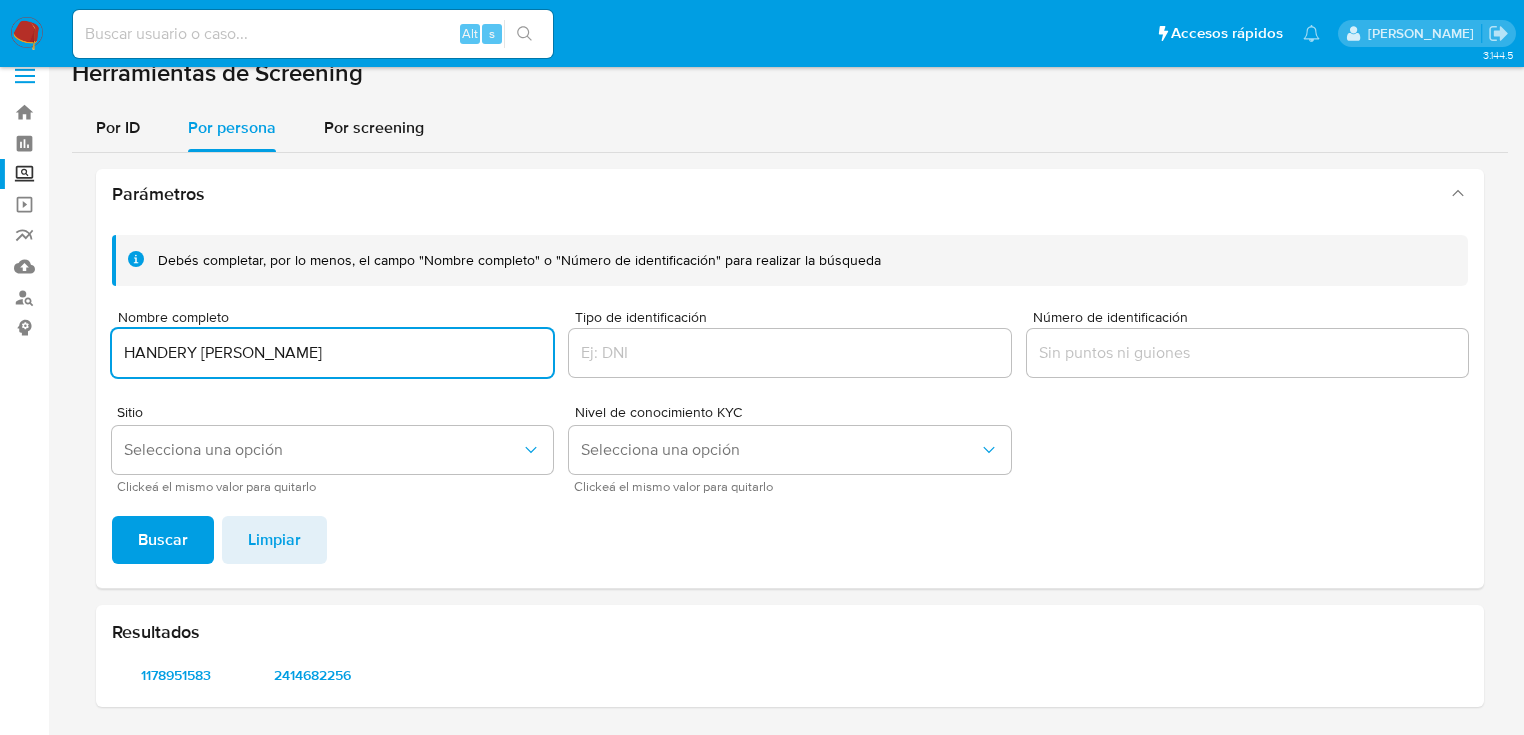 type on "HANDERY ALEJANDRA DURAN MARISCA" 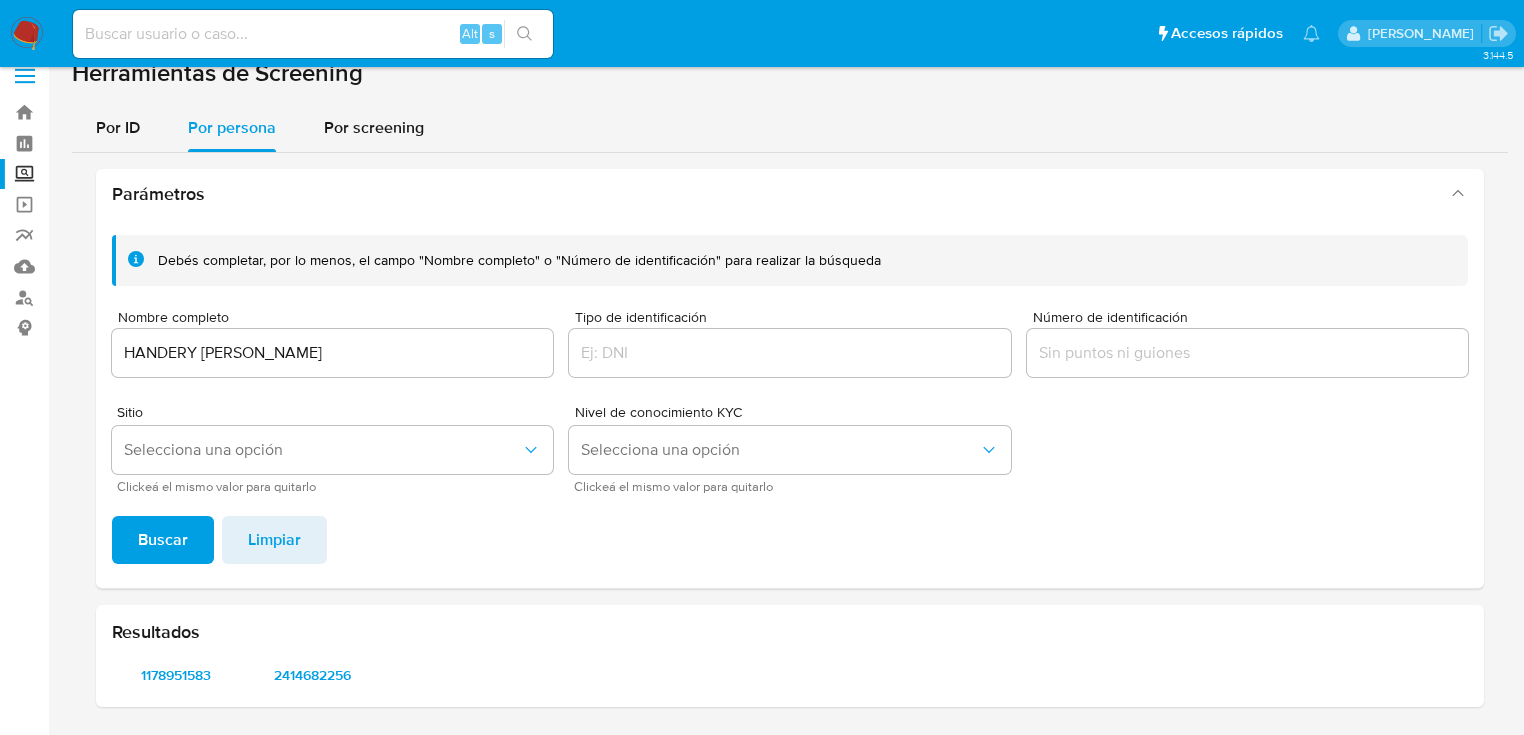 click on "Debés completar, por lo menos, el campo "Nombre completo" o "Número de identificación" para realizar la búsqueda Nombre completo HANDERY ALEJANDRA DURAN MARISCA Tipo de identificación Número de identificación Sitio Selecciona una opción Clickeá el mismo valor para quitarlo Nivel de conocimiento KYC Selecciona una opción Clickeá el mismo valor para quitarlo Buscar Limpiar" at bounding box center [790, 403] 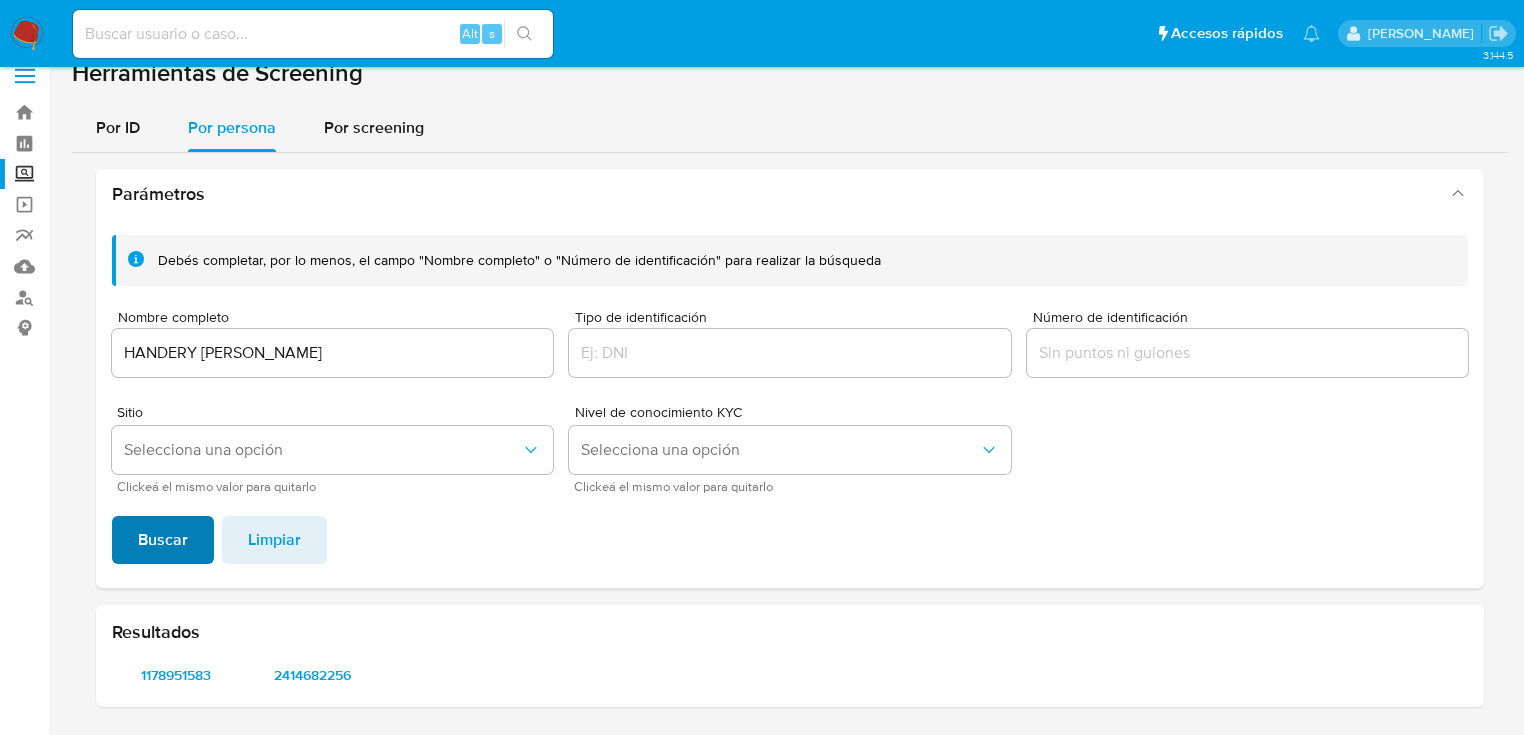 click on "Buscar" at bounding box center (163, 540) 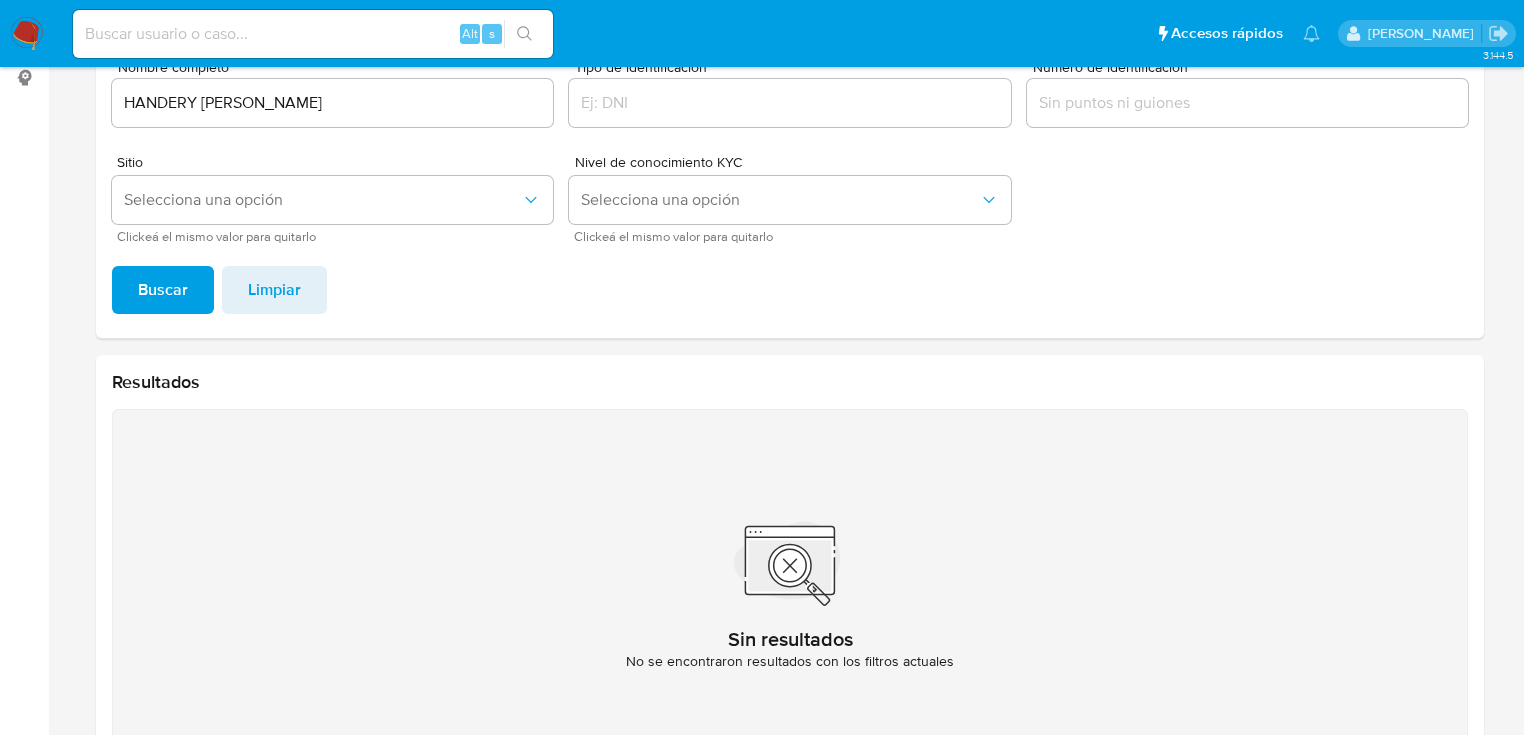 scroll, scrollTop: 340, scrollLeft: 0, axis: vertical 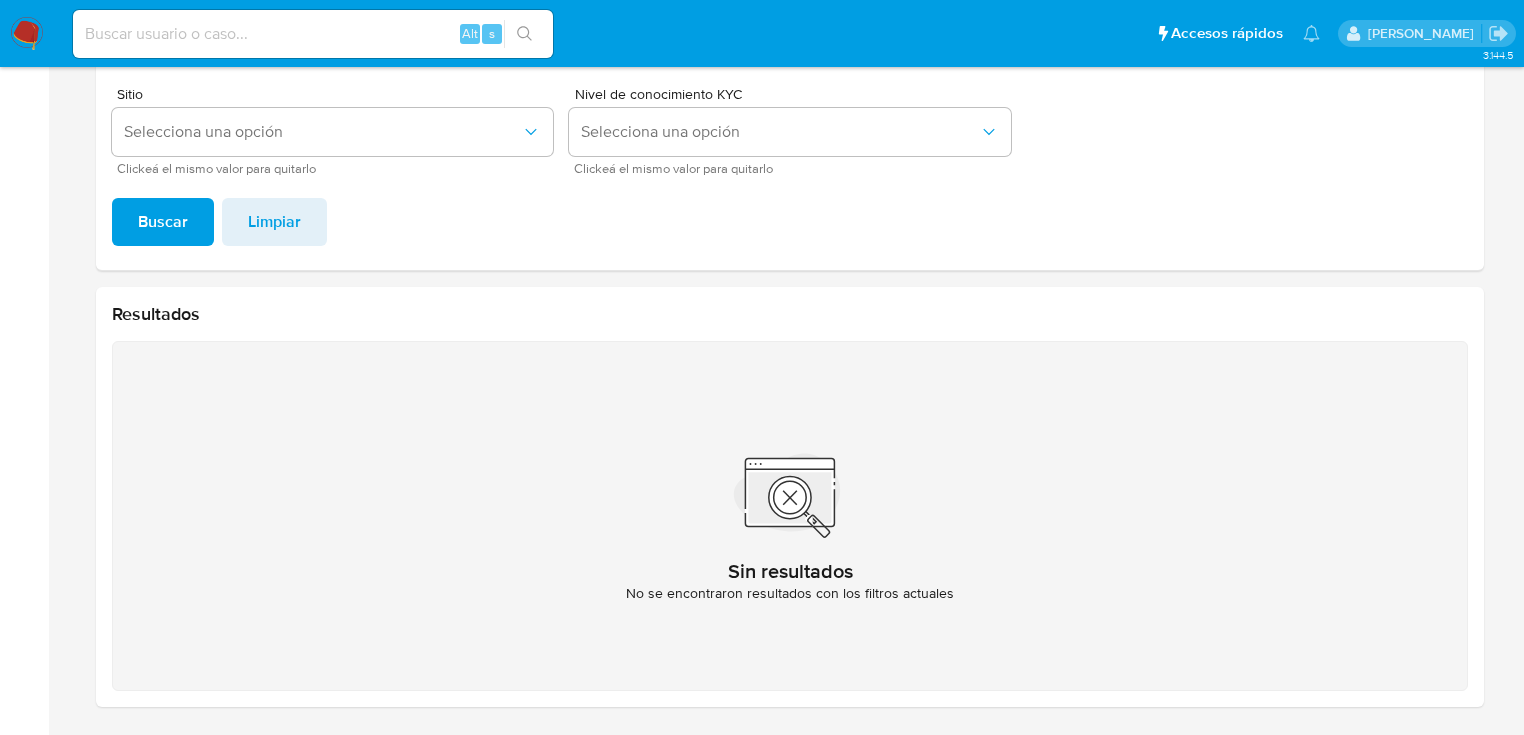 click on "Alt s" at bounding box center [313, 34] 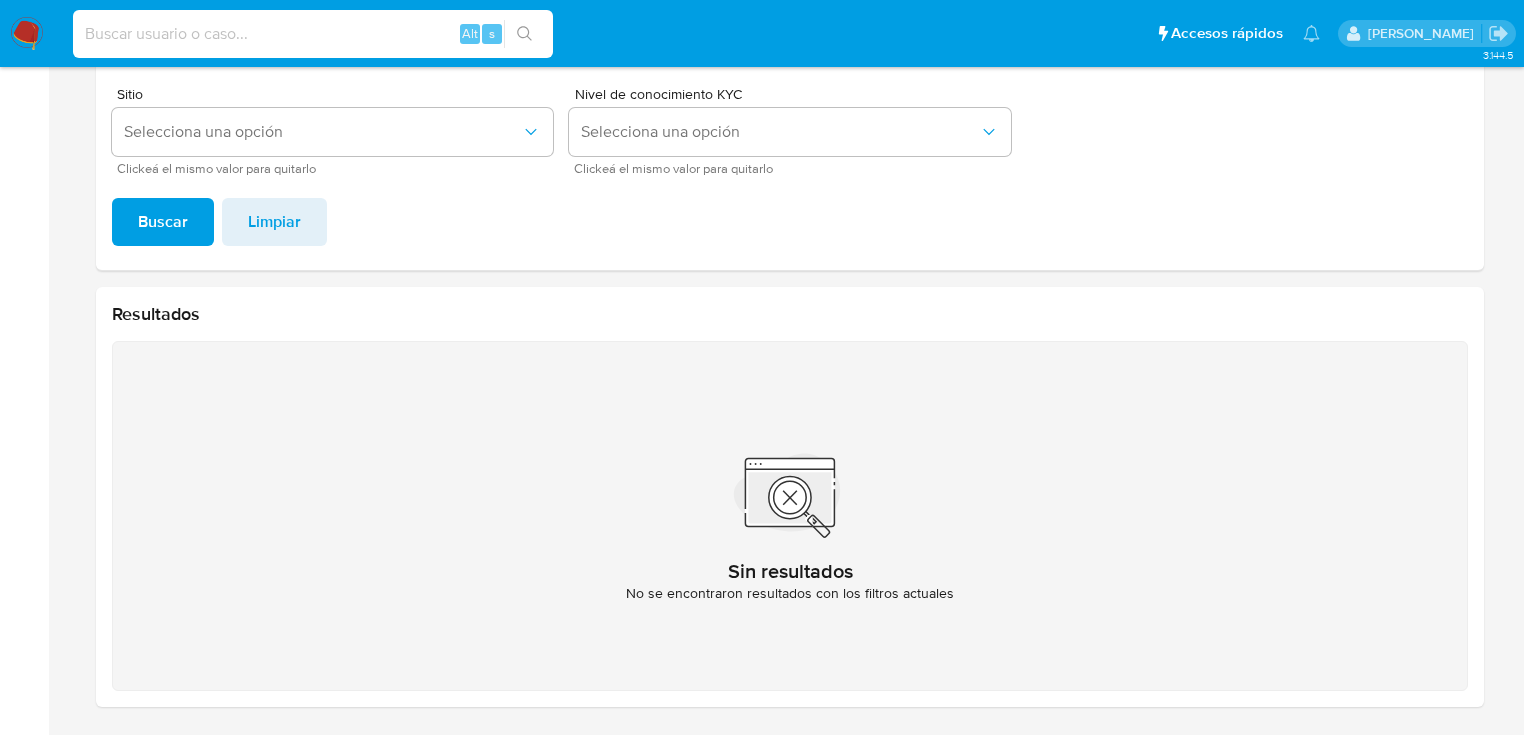 click at bounding box center [313, 34] 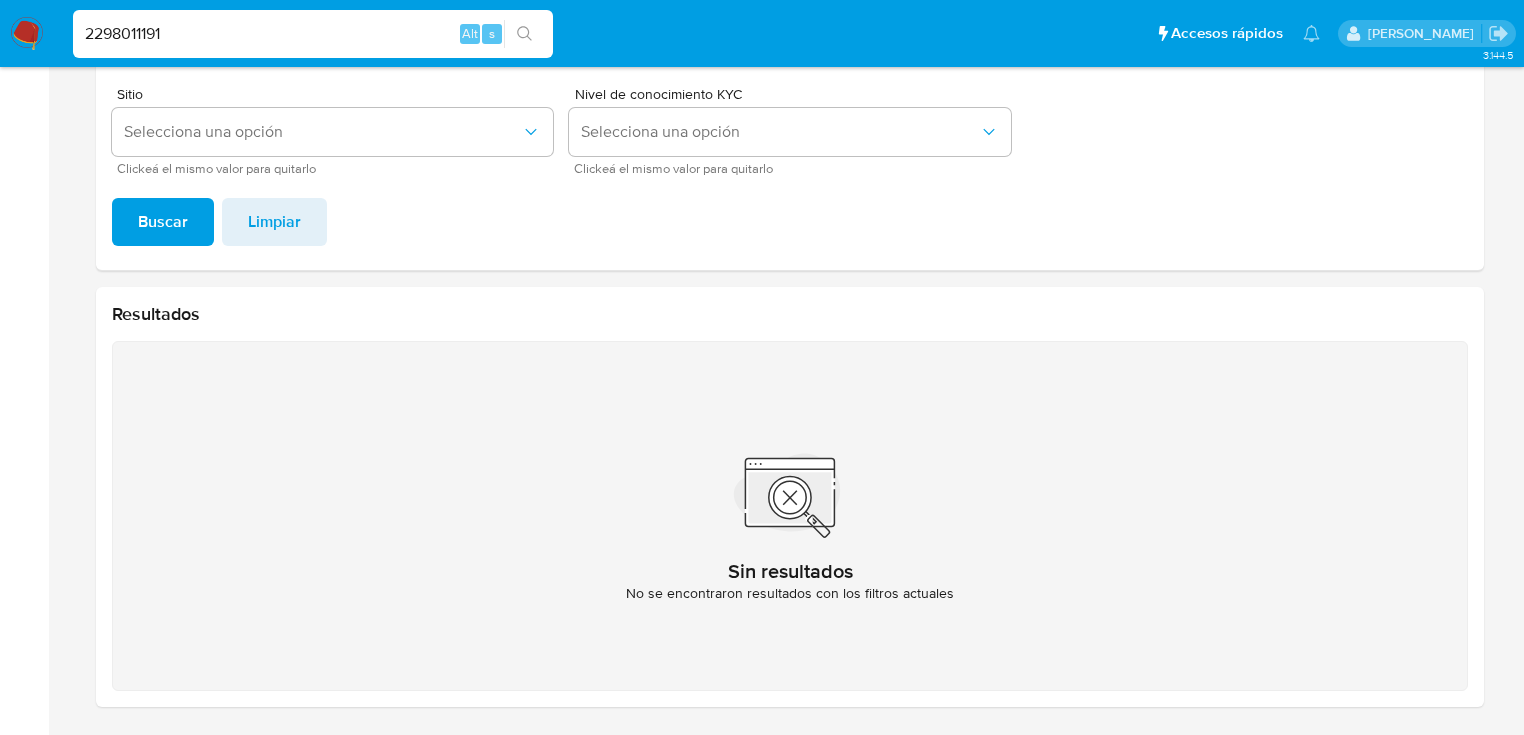 click on "2298011191" at bounding box center [313, 34] 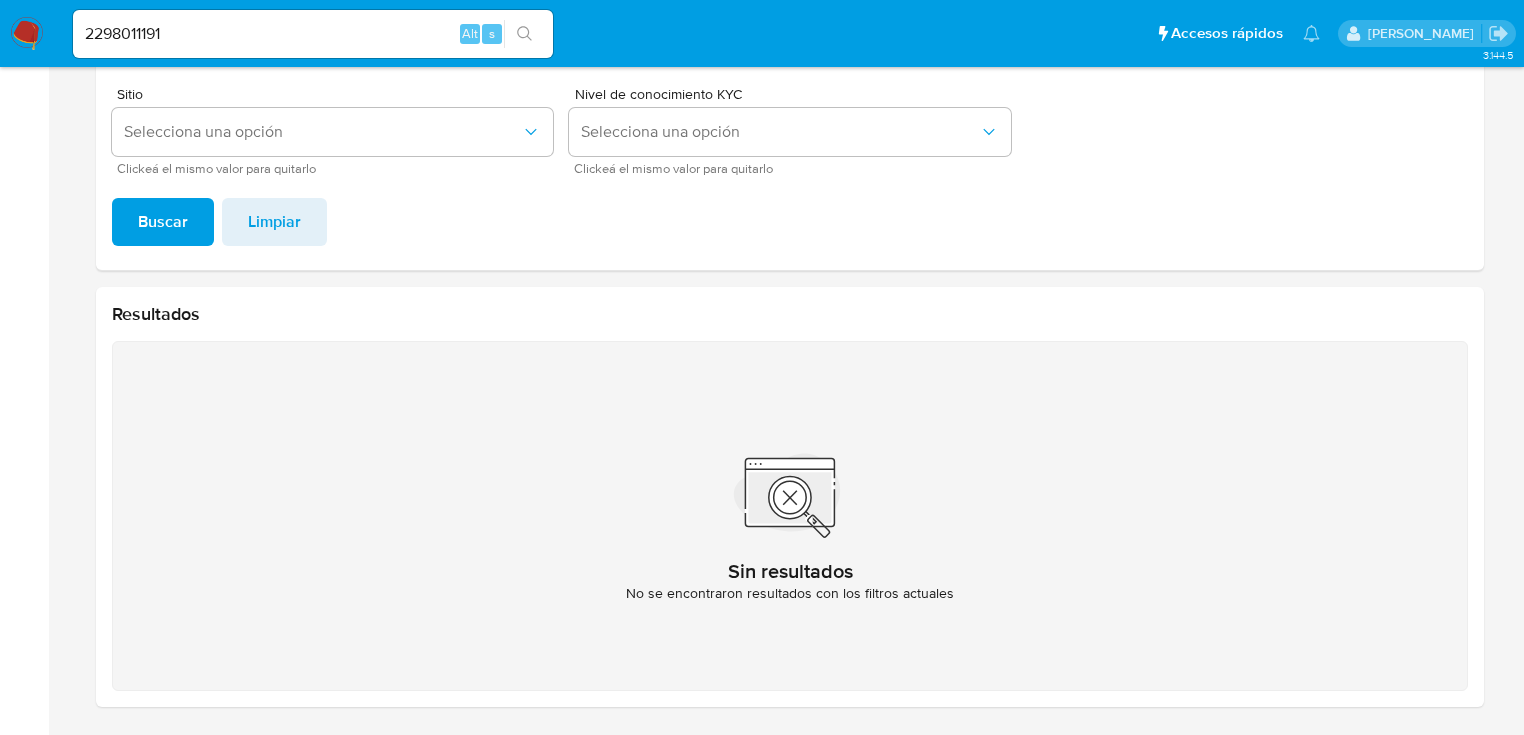 click 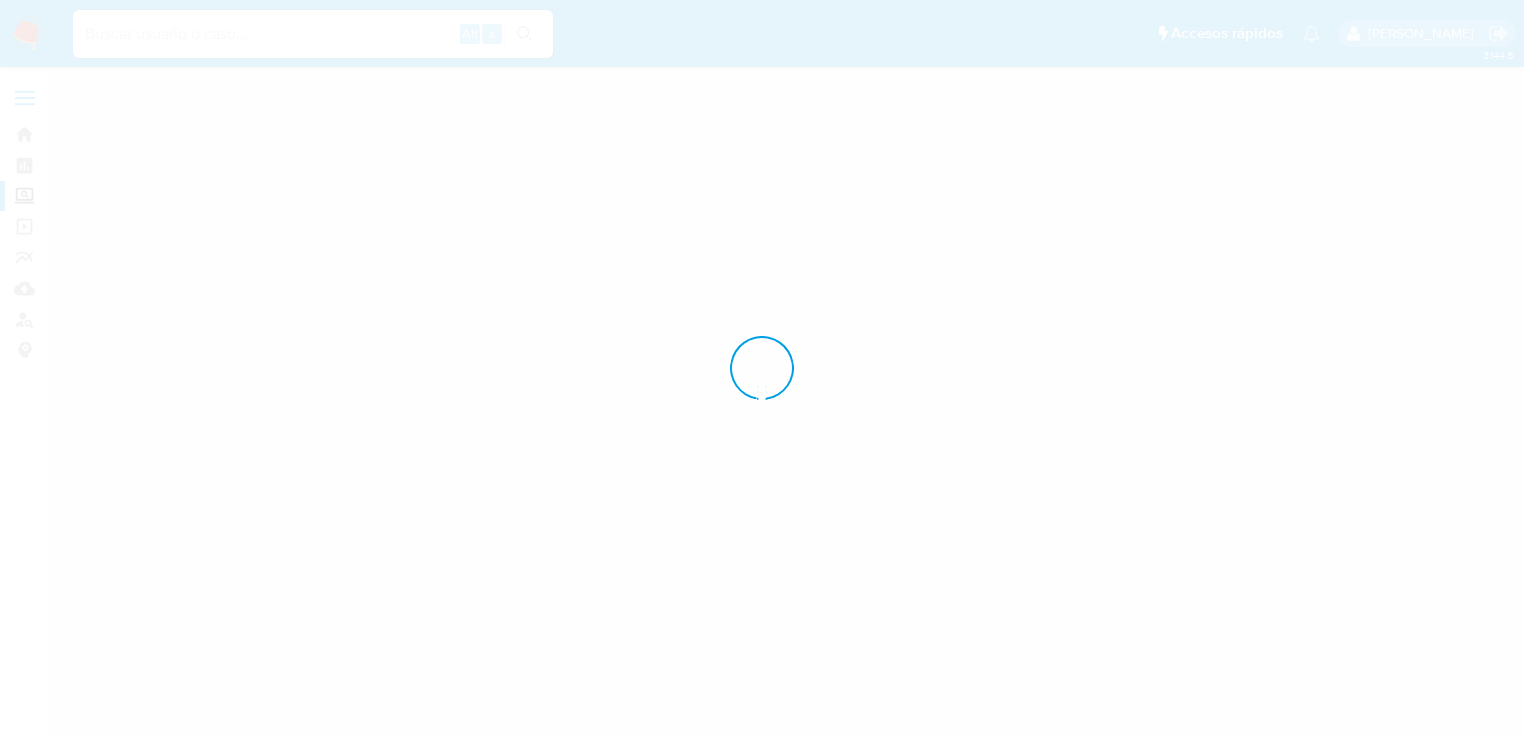 scroll, scrollTop: 0, scrollLeft: 0, axis: both 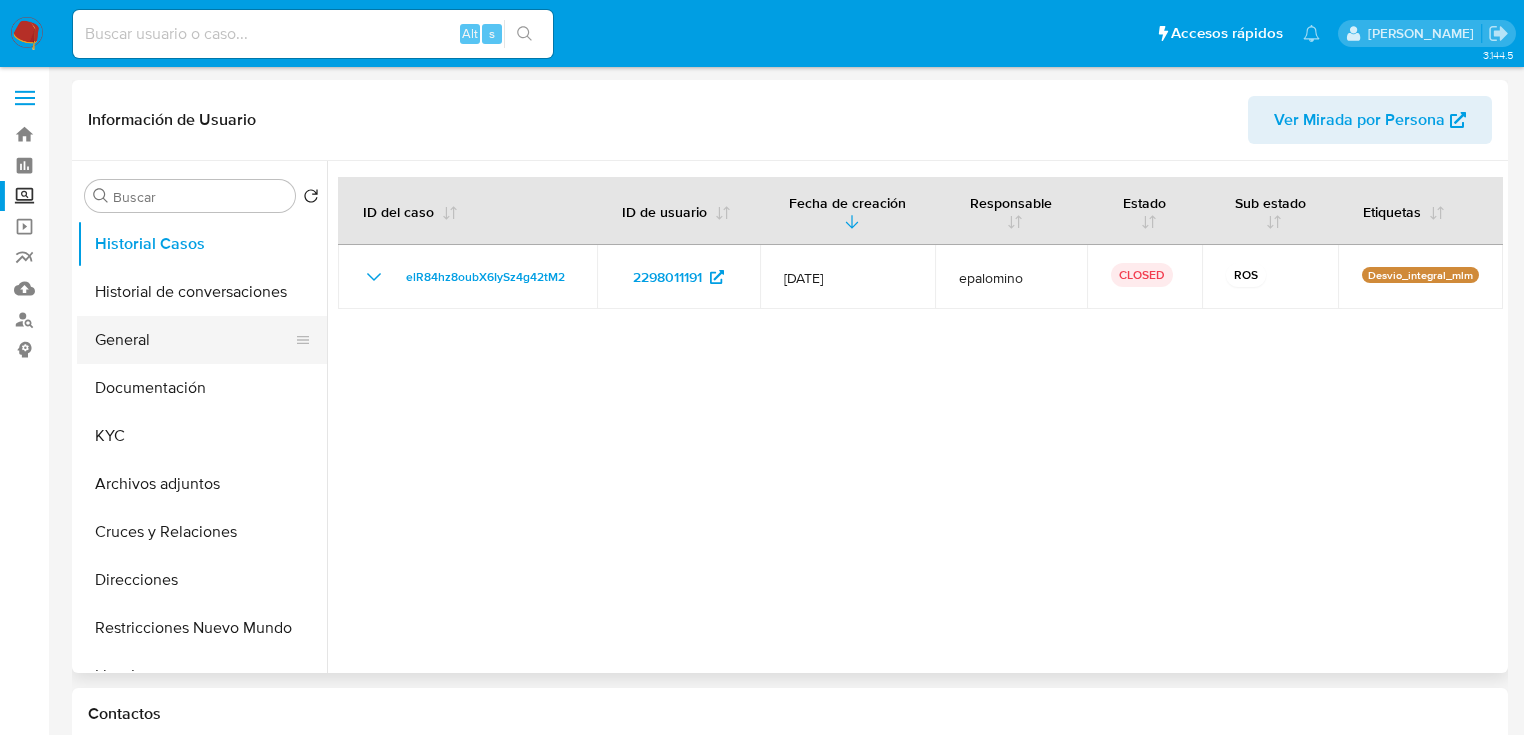 select on "10" 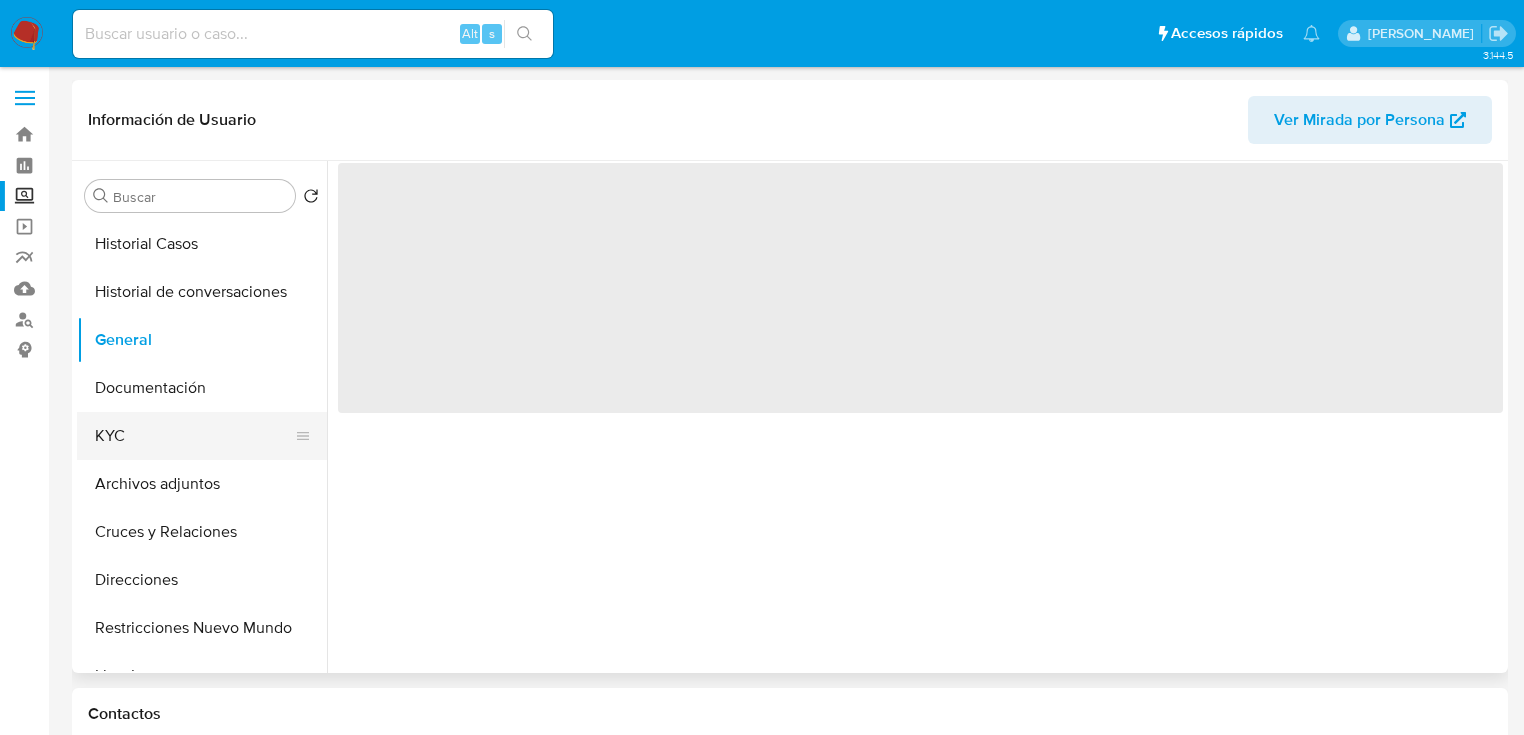 click on "KYC" at bounding box center [194, 436] 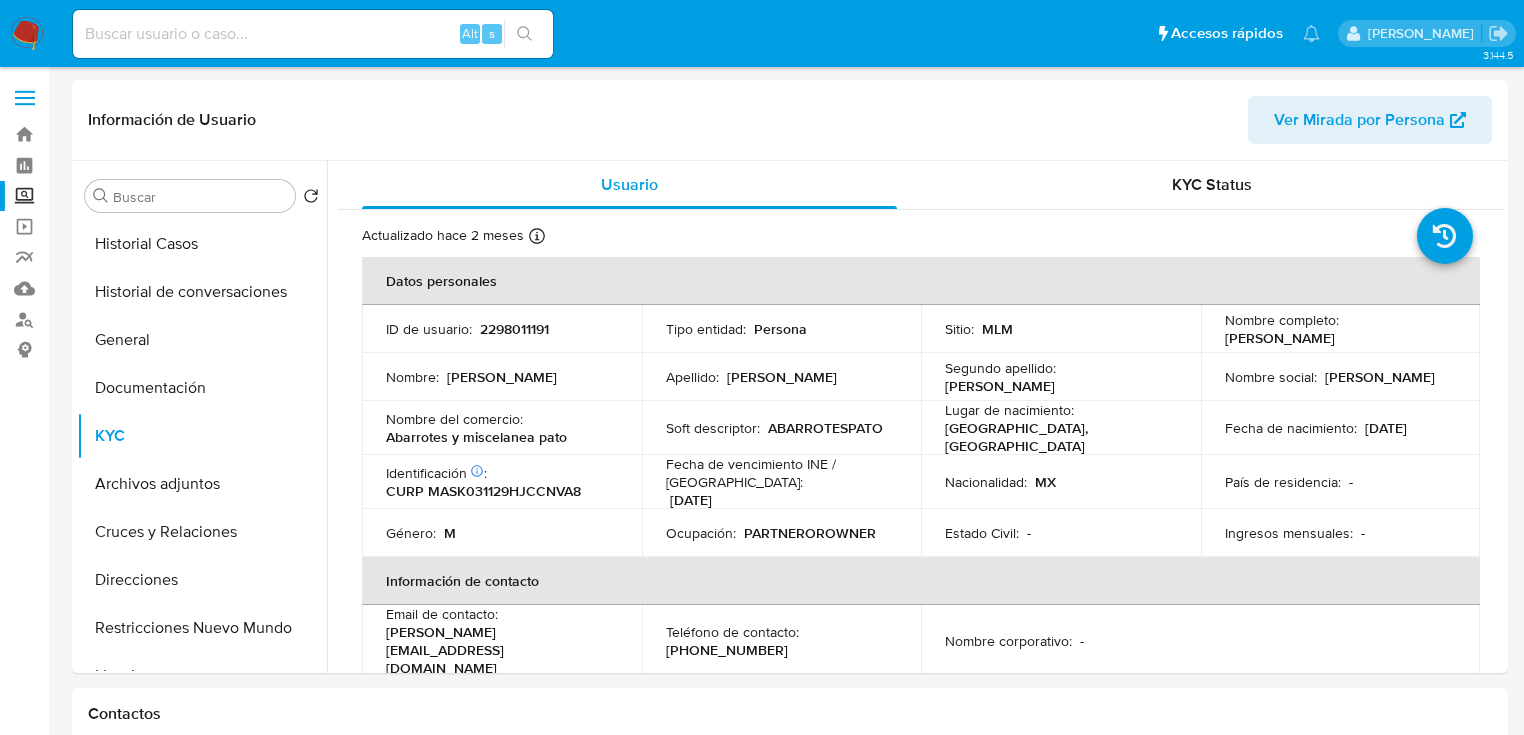 click at bounding box center [313, 34] 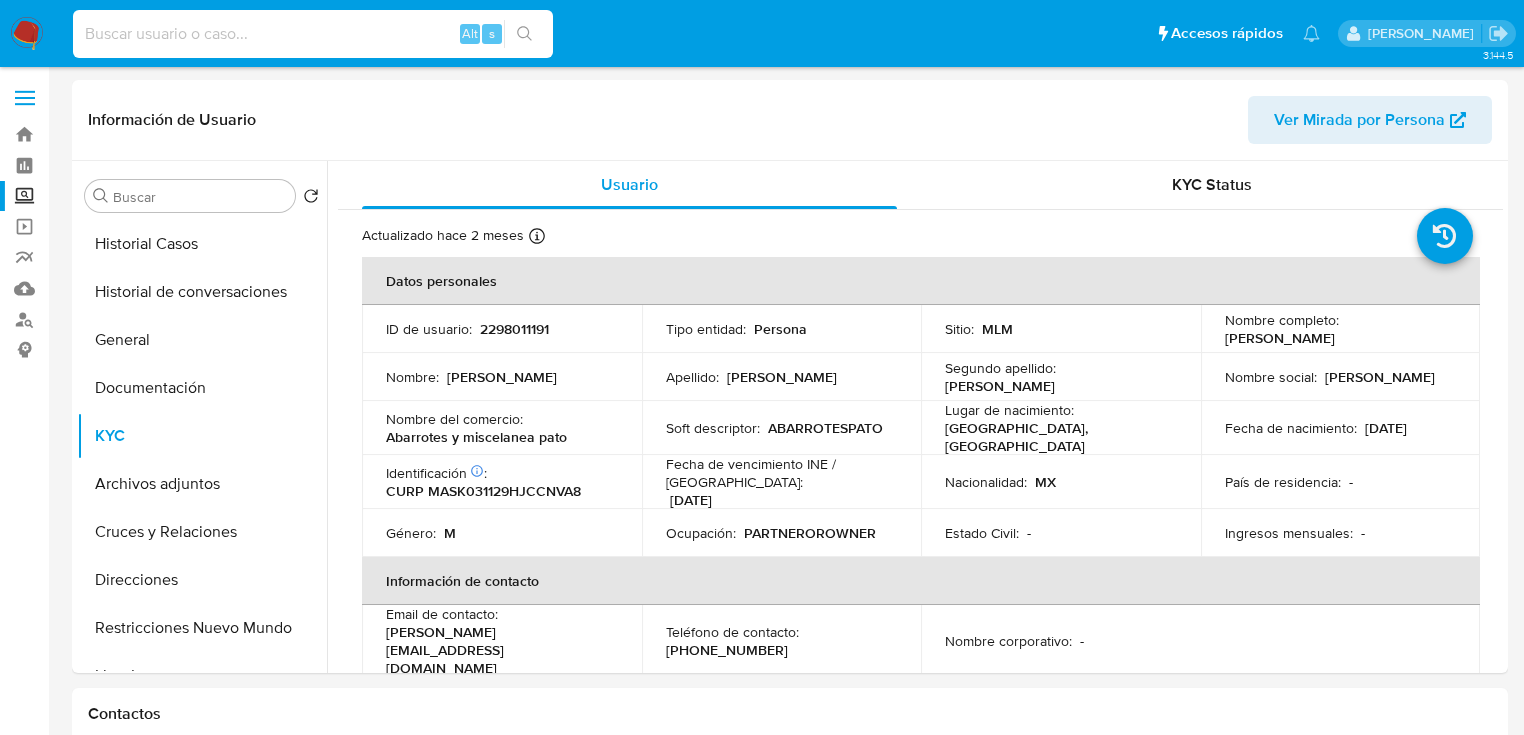paste on "1492665631" 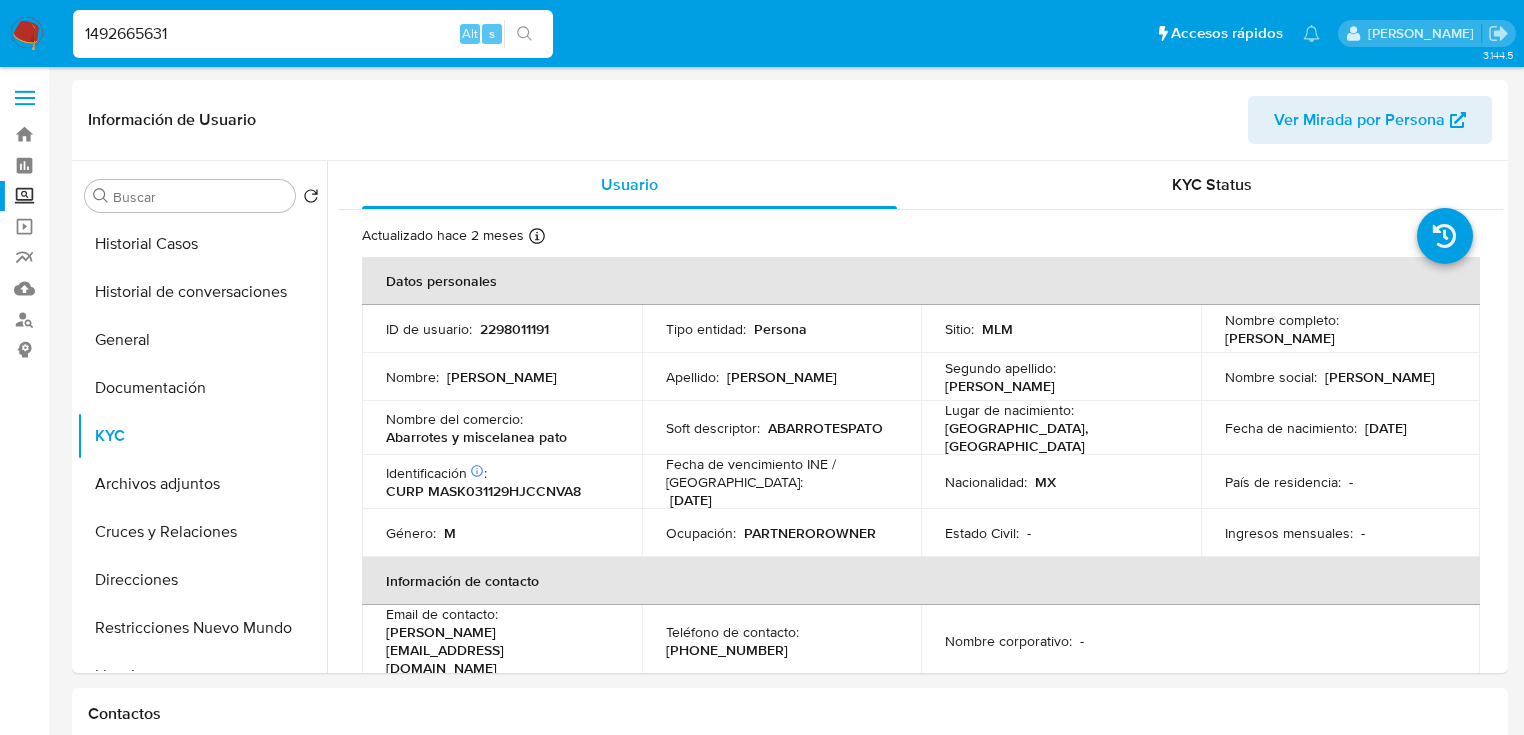 type on "1492665631" 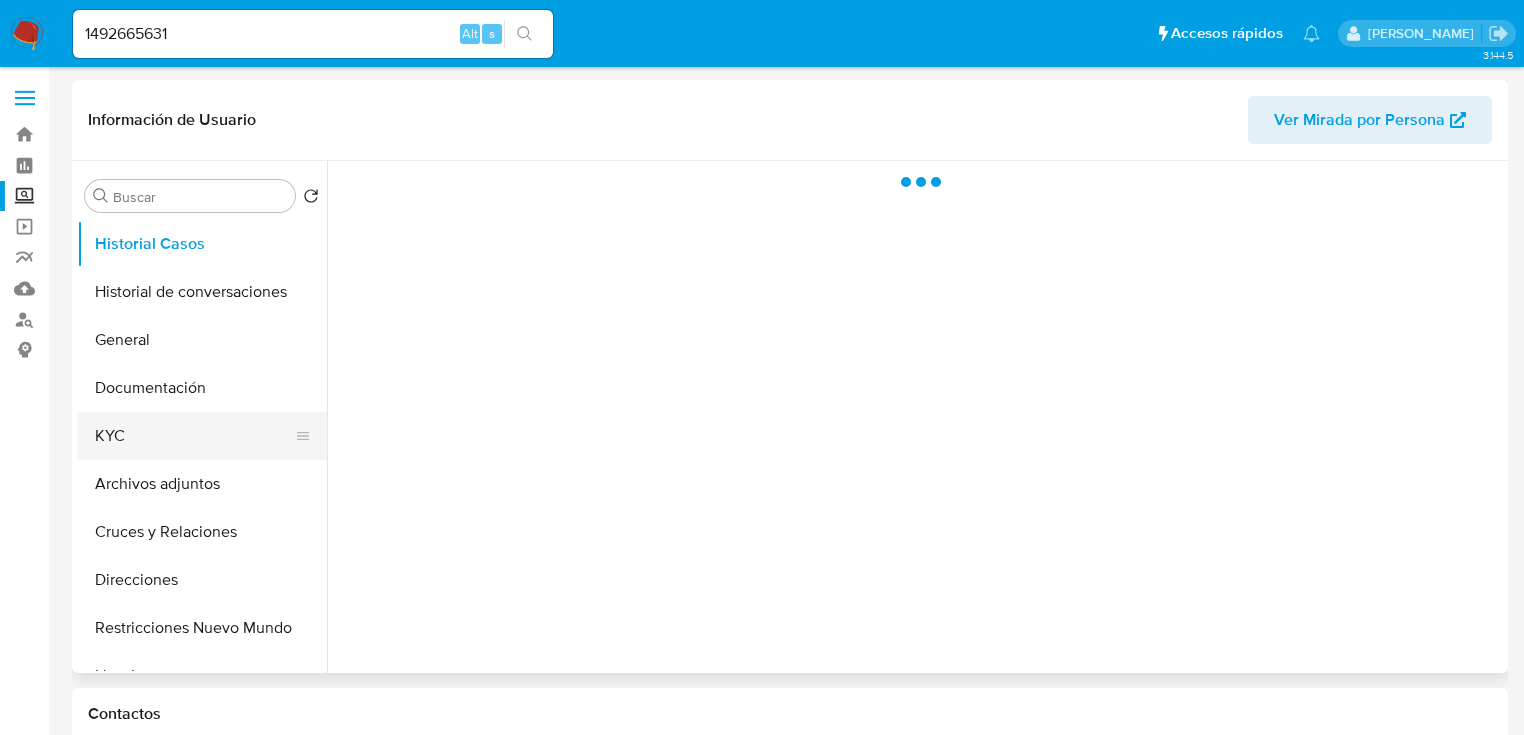 click on "KYC" at bounding box center [194, 436] 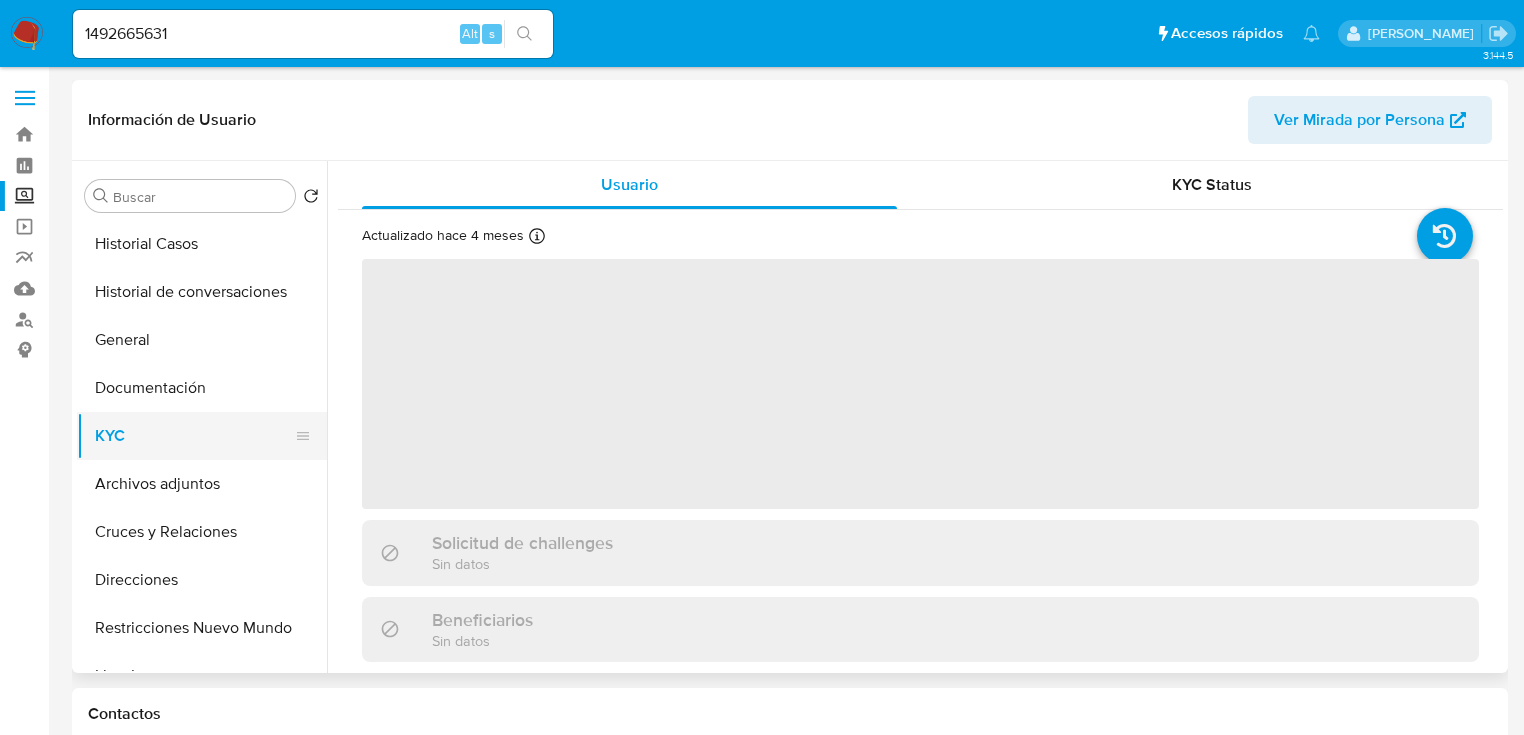 select on "10" 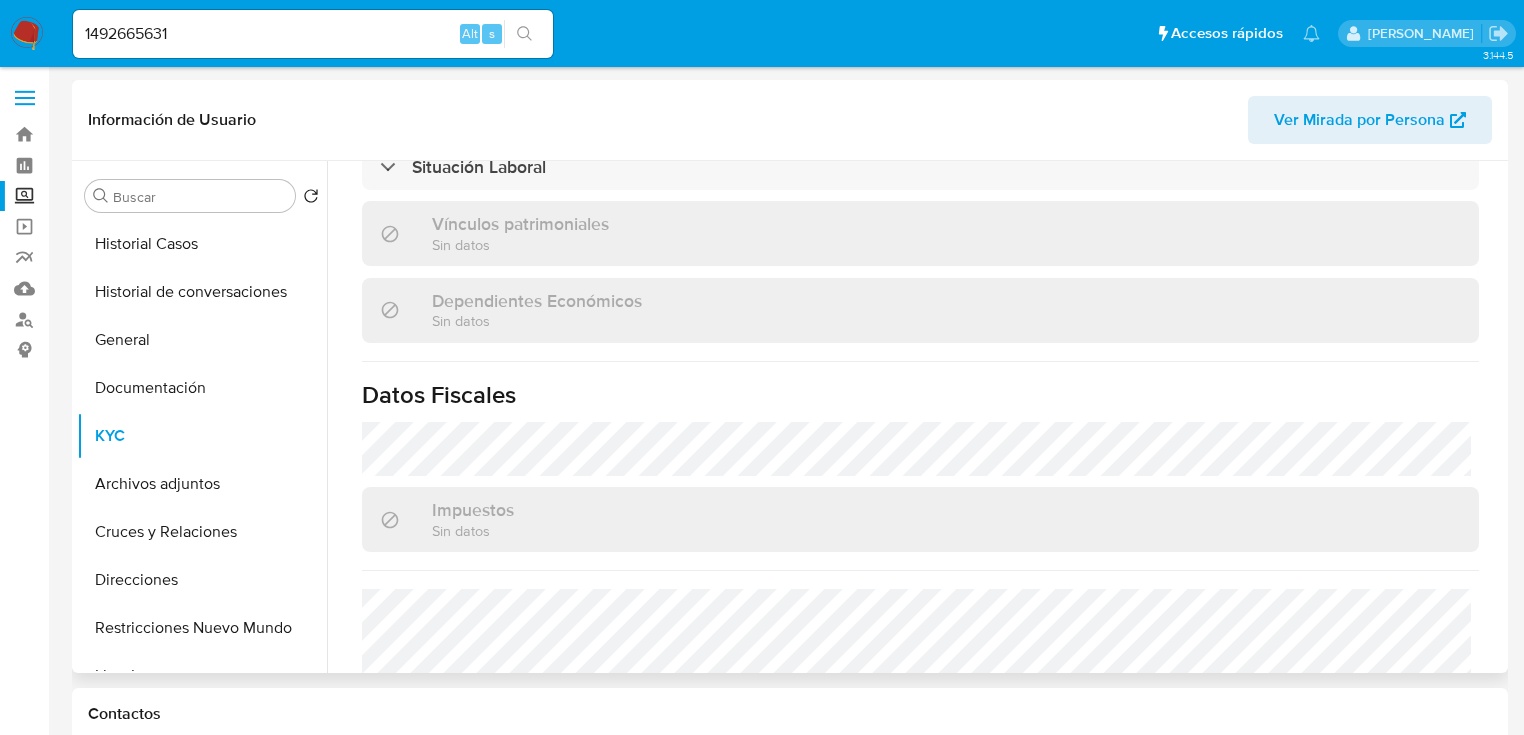 scroll, scrollTop: 1263, scrollLeft: 0, axis: vertical 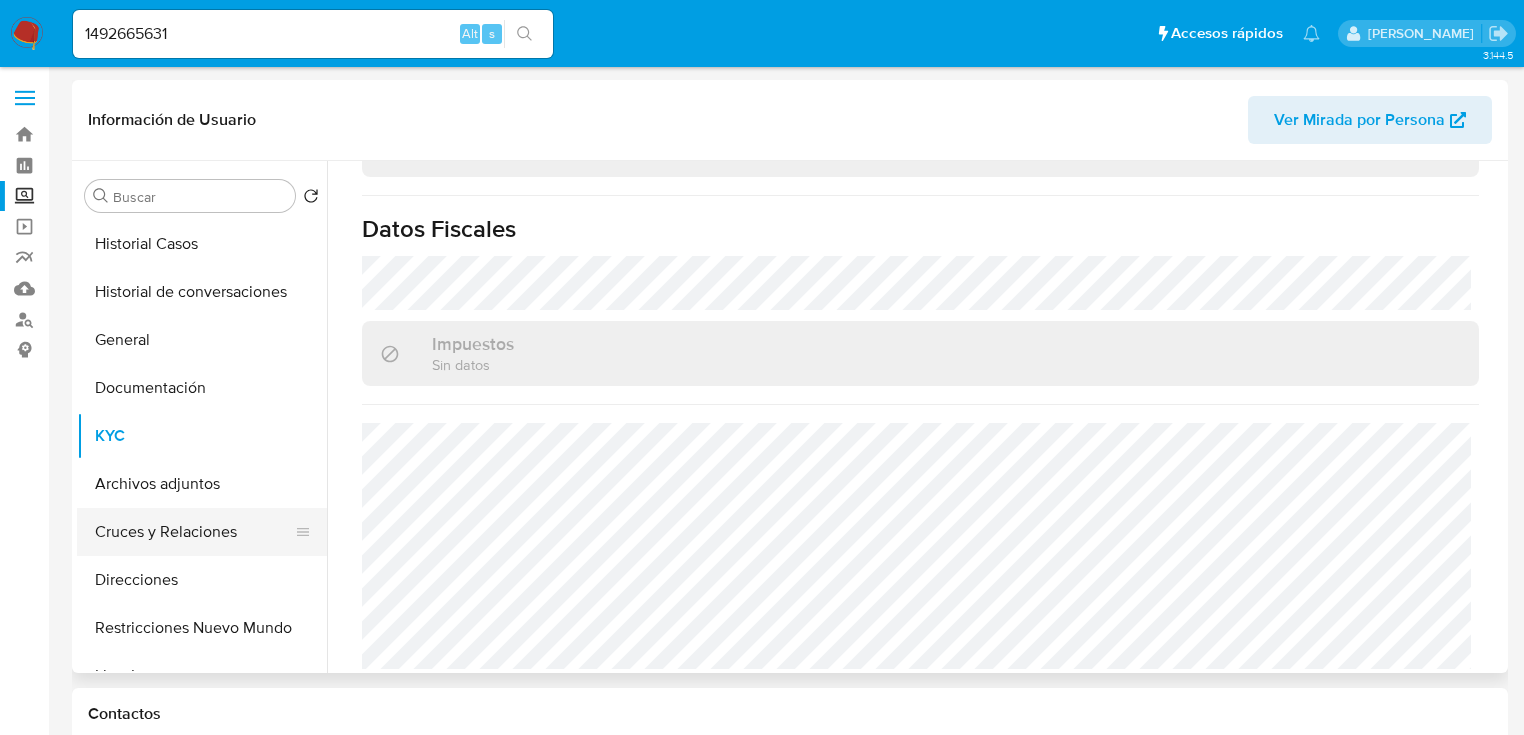 click on "Cruces y Relaciones" at bounding box center (194, 532) 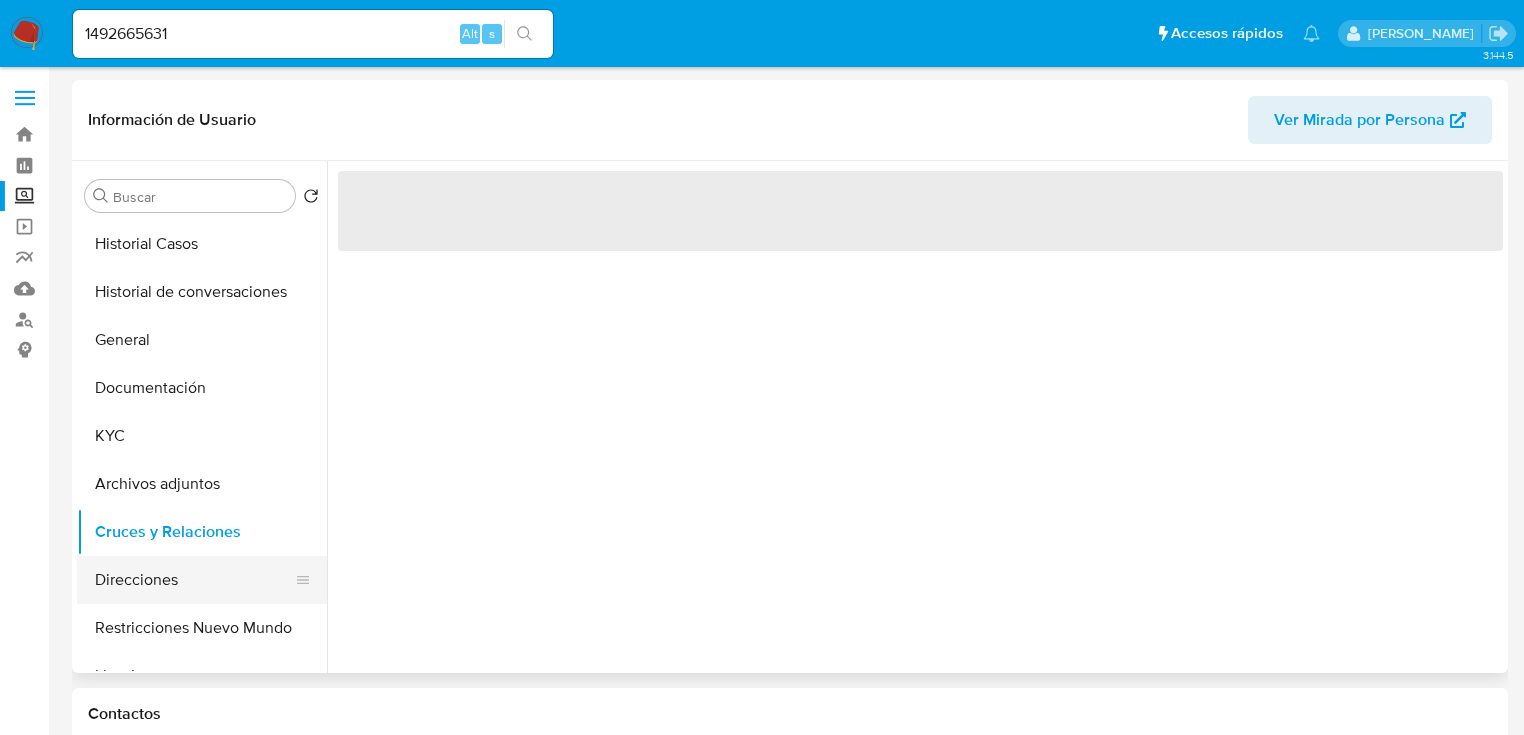 scroll, scrollTop: 0, scrollLeft: 0, axis: both 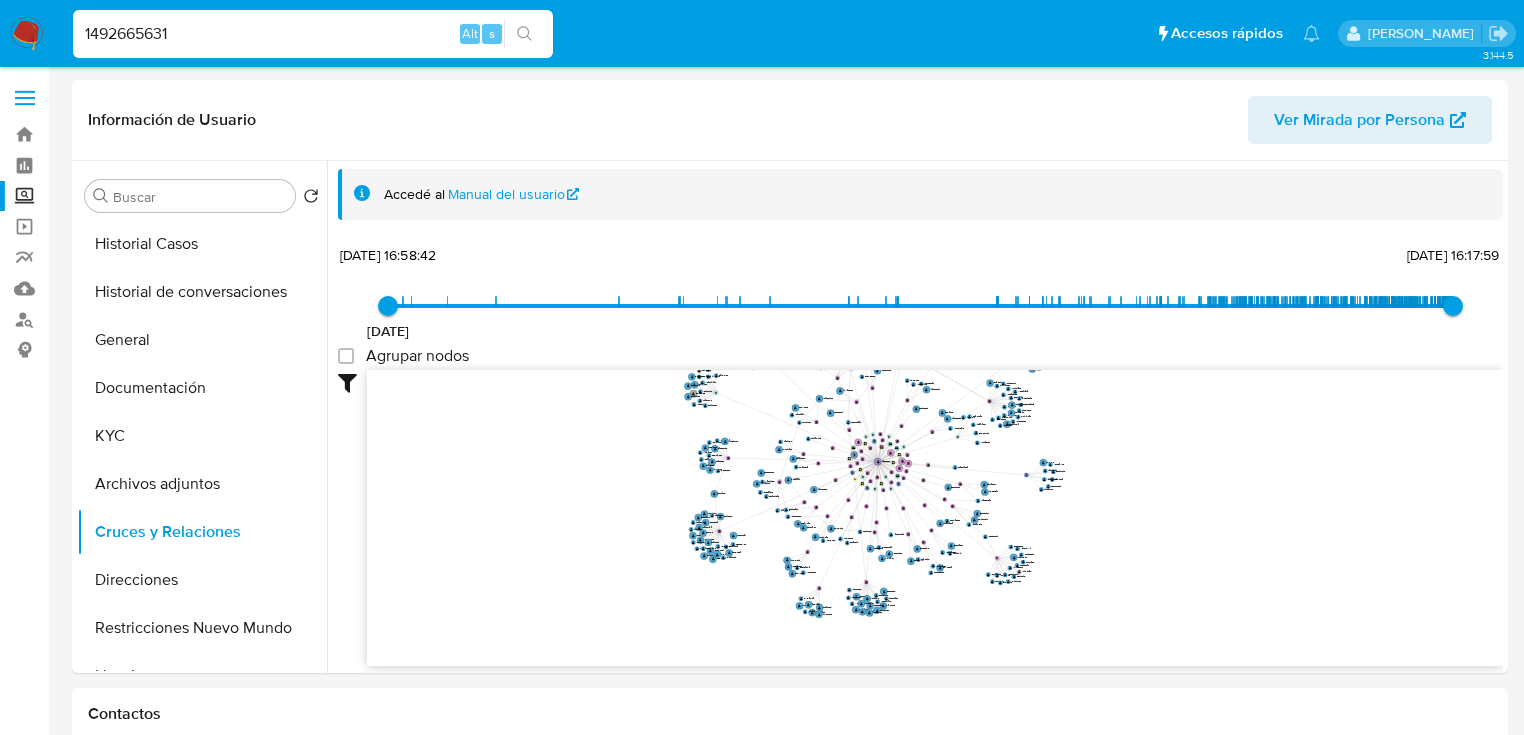 drag, startPoint x: 172, startPoint y: 44, endPoint x: -36, endPoint y: 46, distance: 208.00961 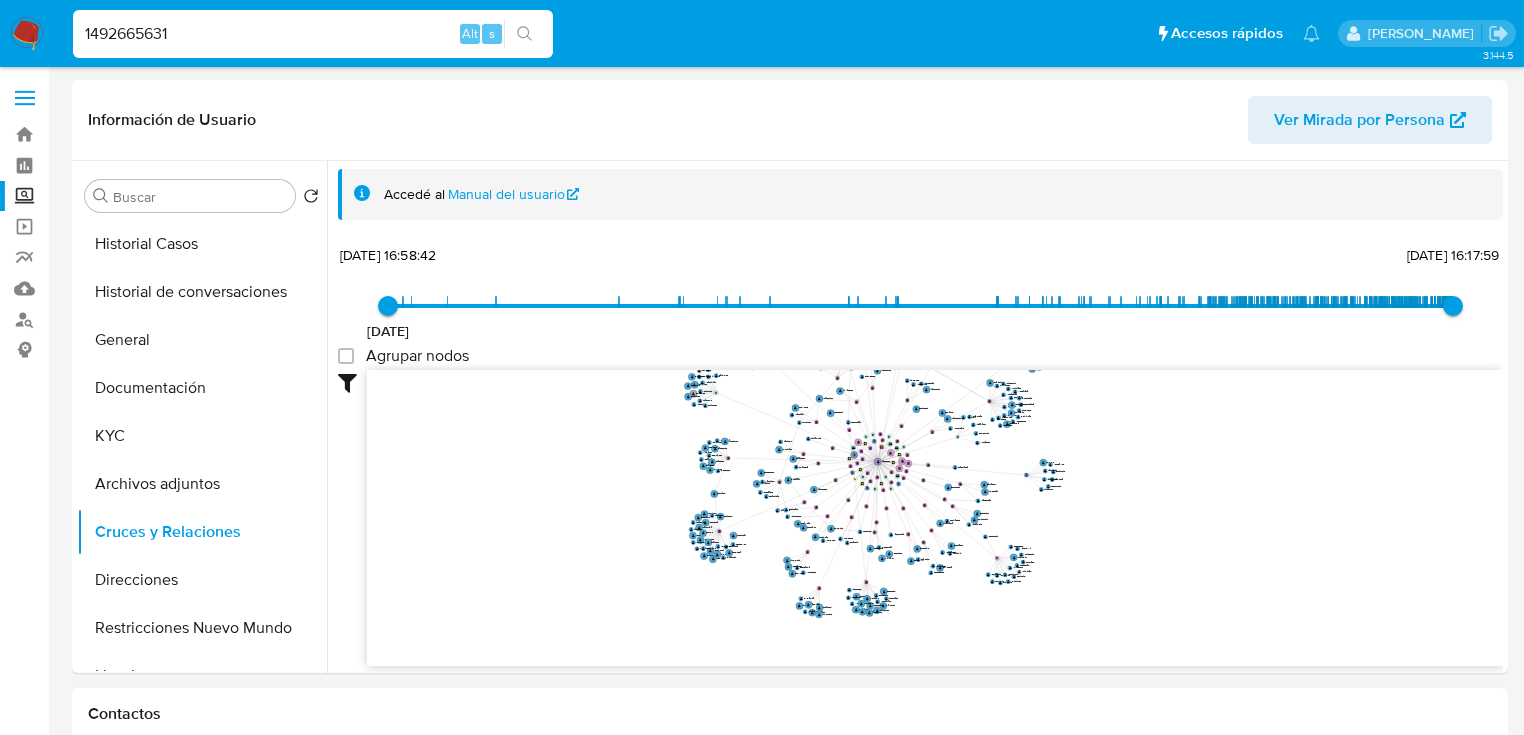 paste on "67918452" 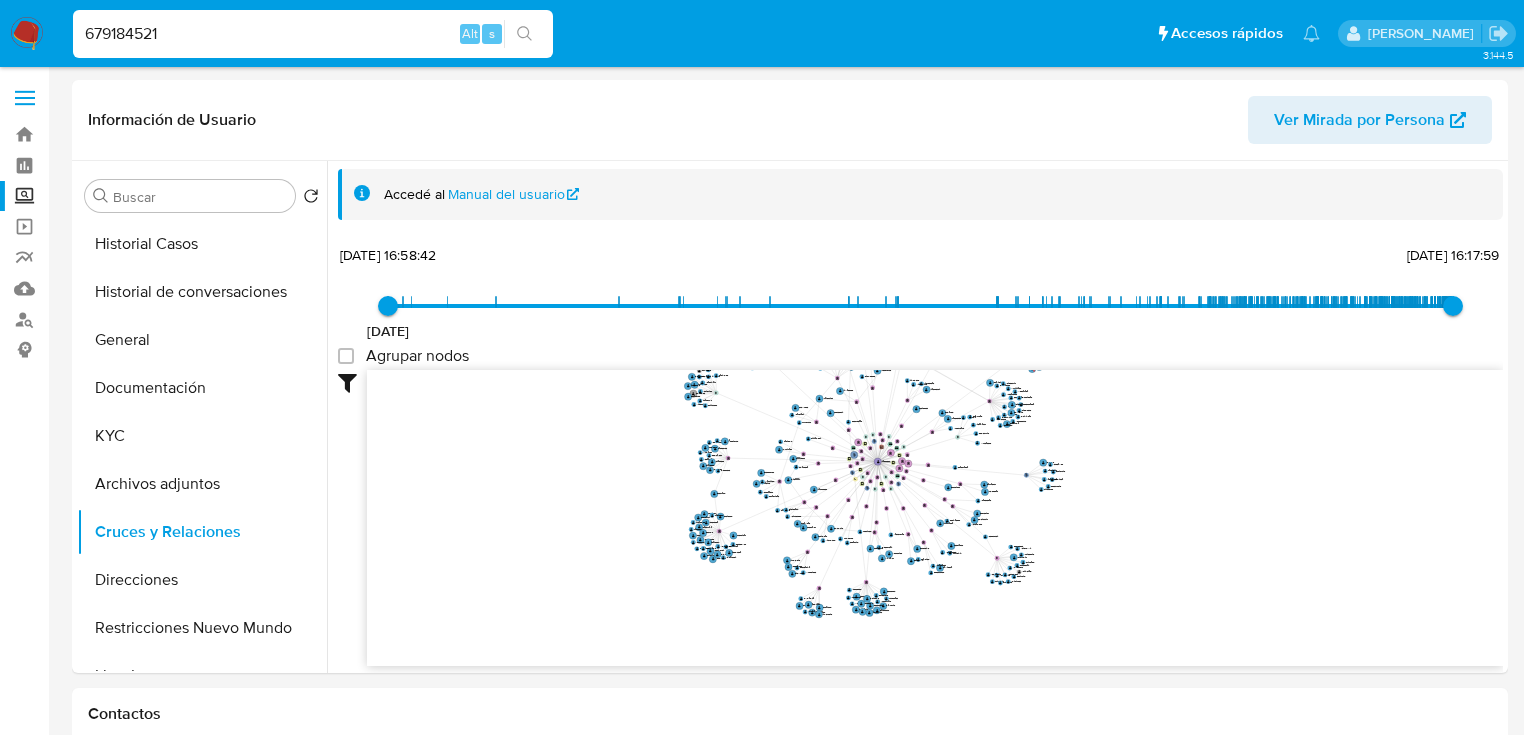 type on "679184521" 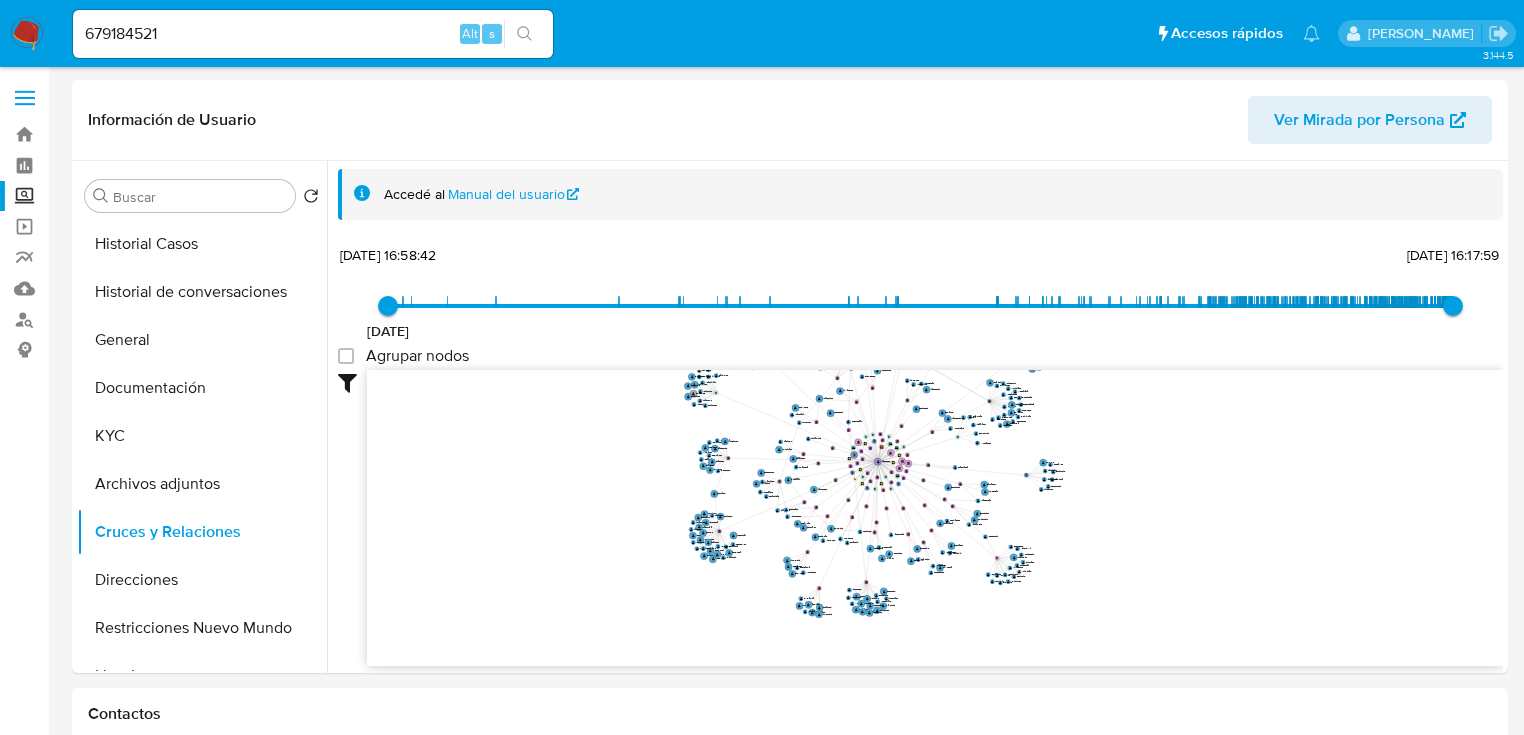 click 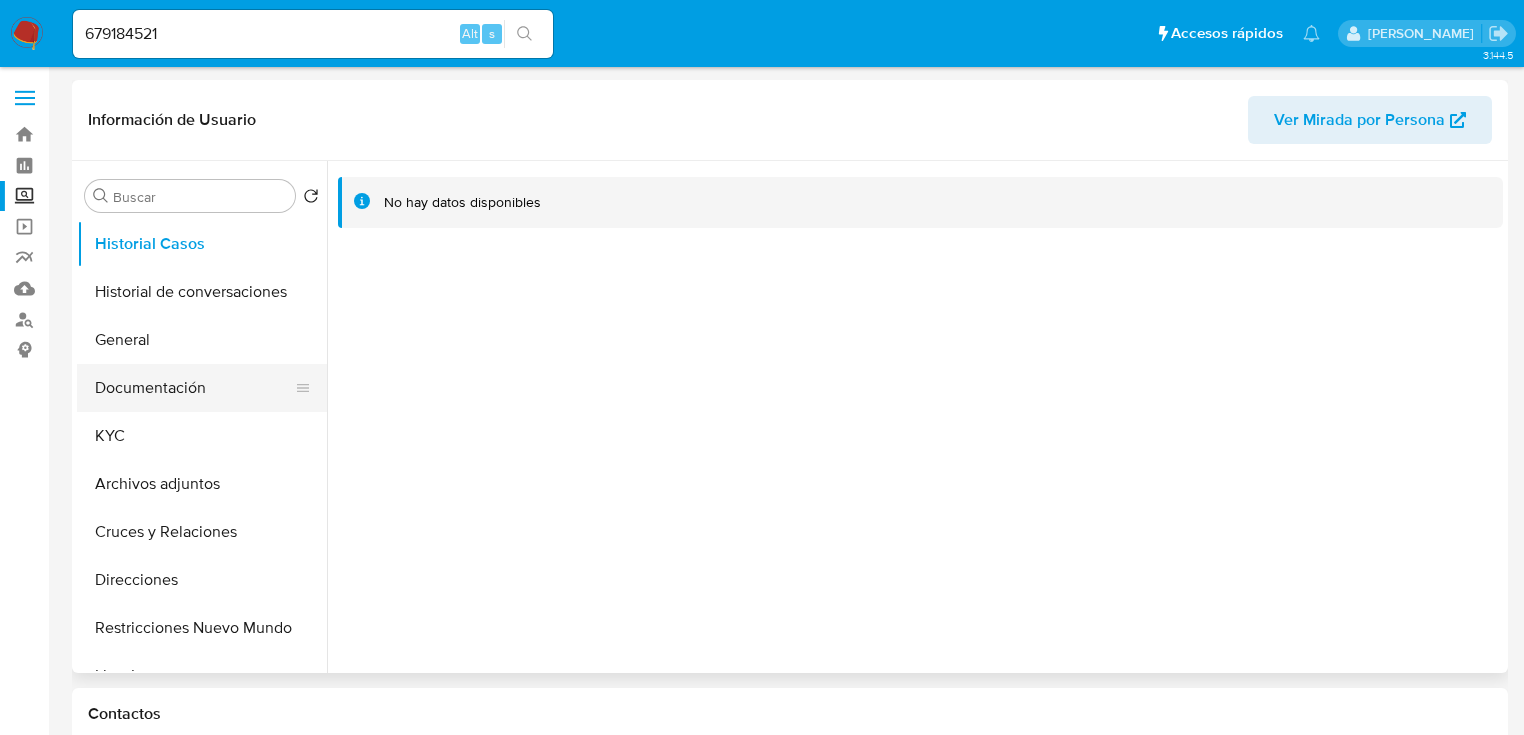 select on "10" 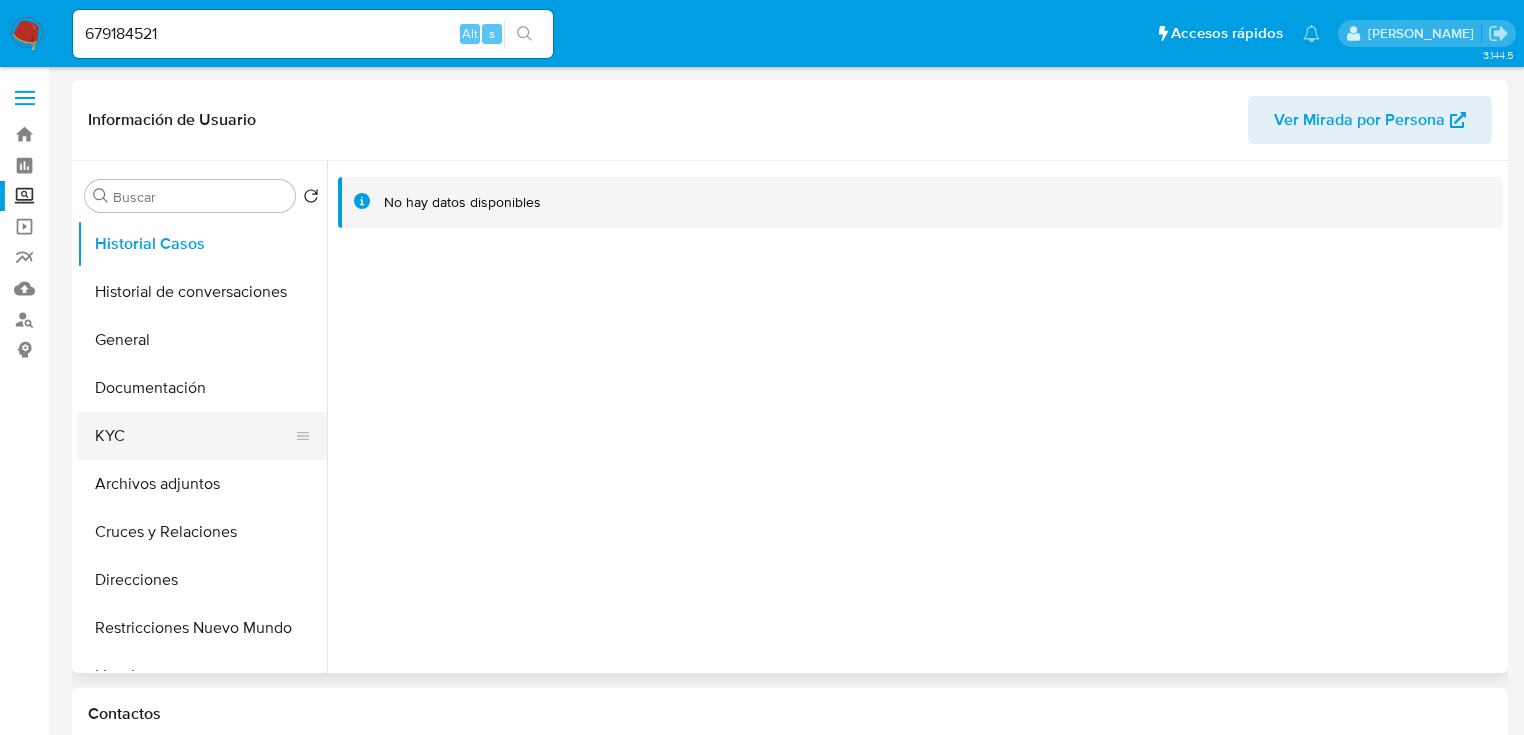 click on "KYC" at bounding box center (194, 436) 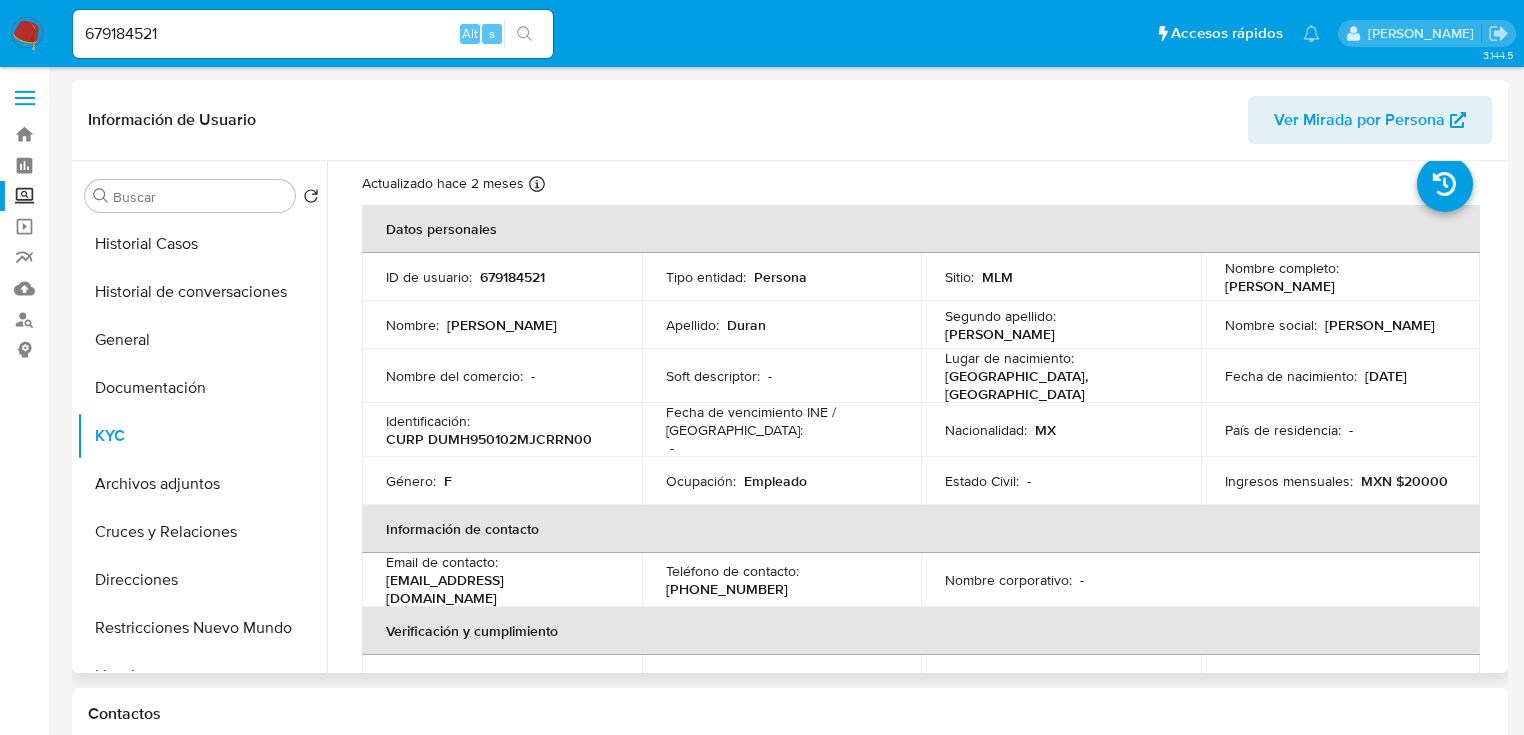 scroll, scrollTop: 80, scrollLeft: 0, axis: vertical 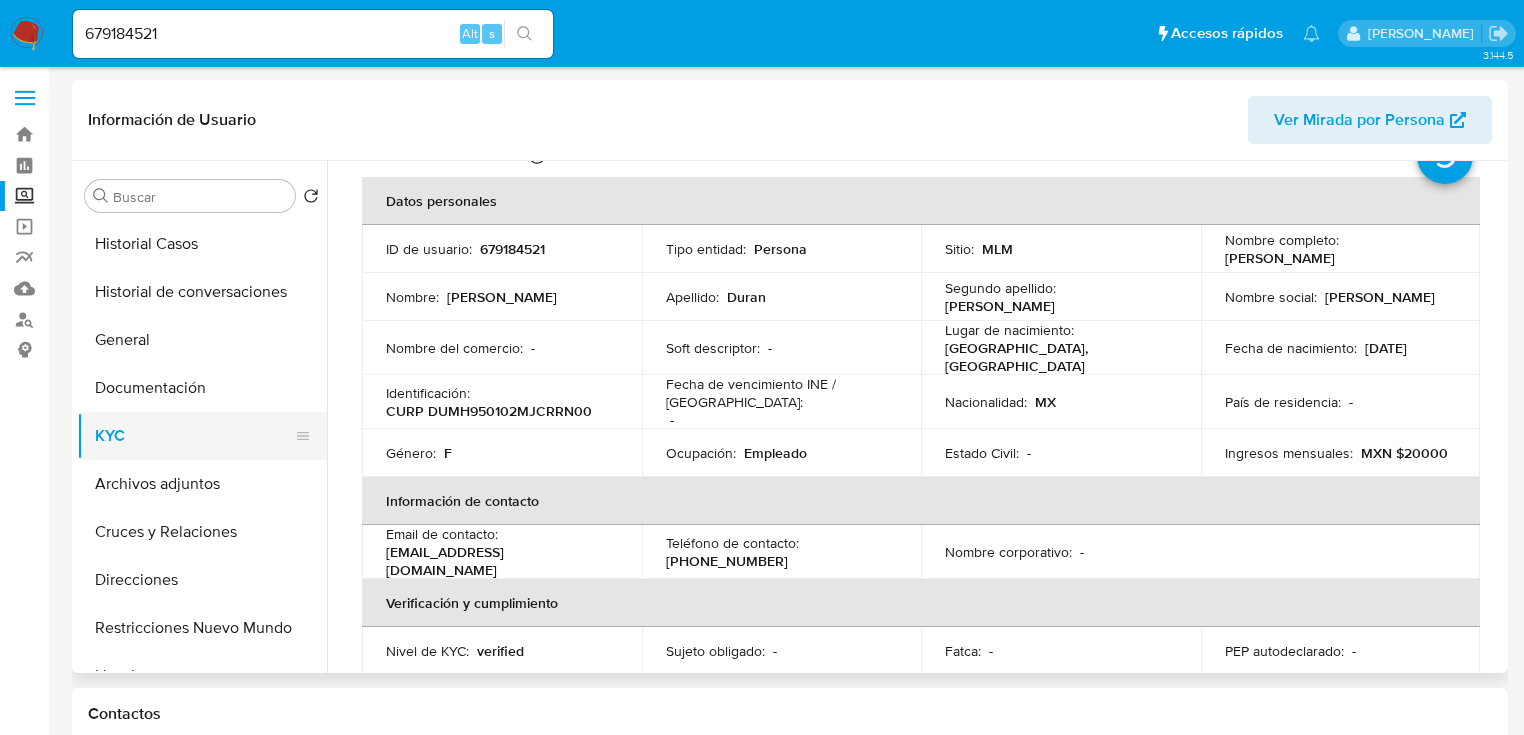 click on "KYC" at bounding box center [194, 436] 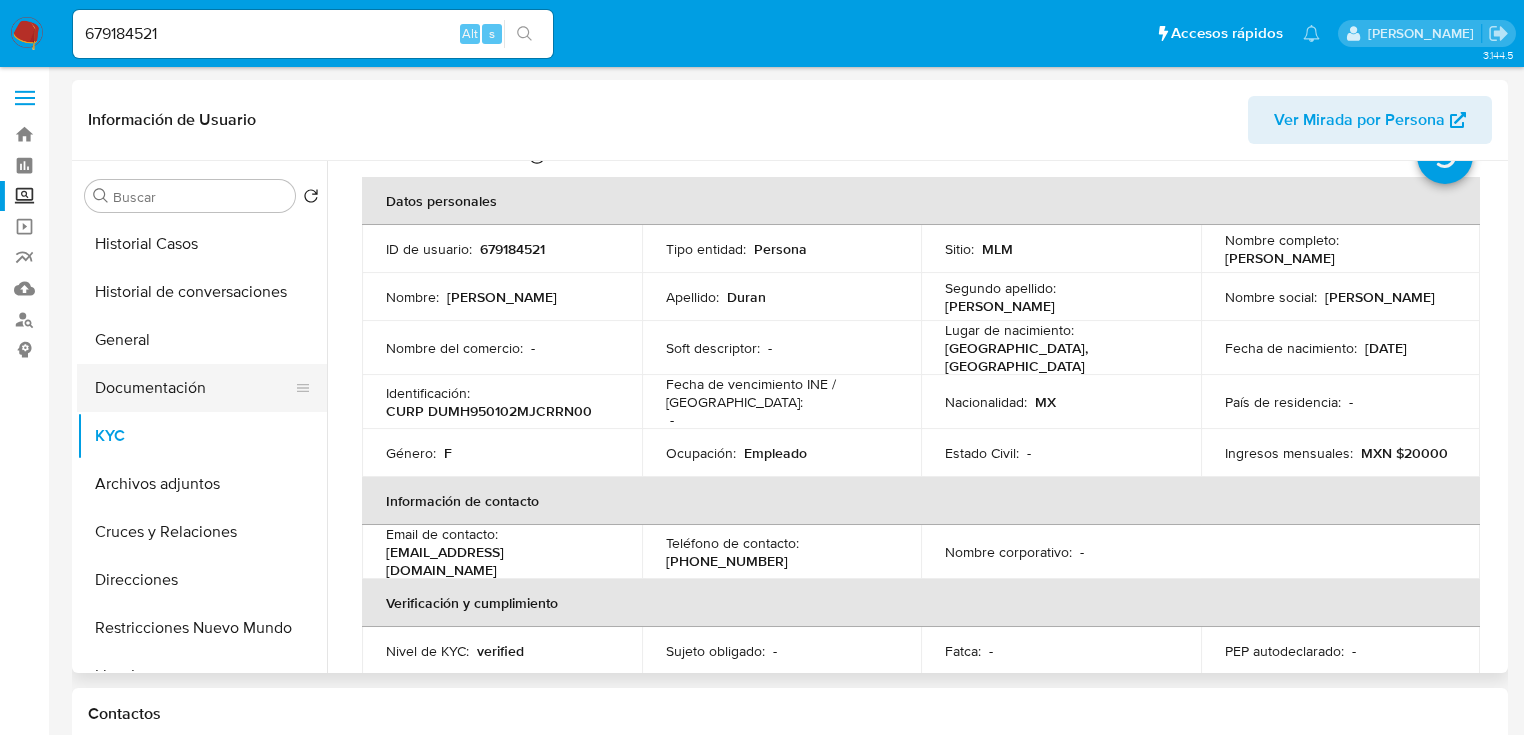click on "Documentación" at bounding box center [194, 388] 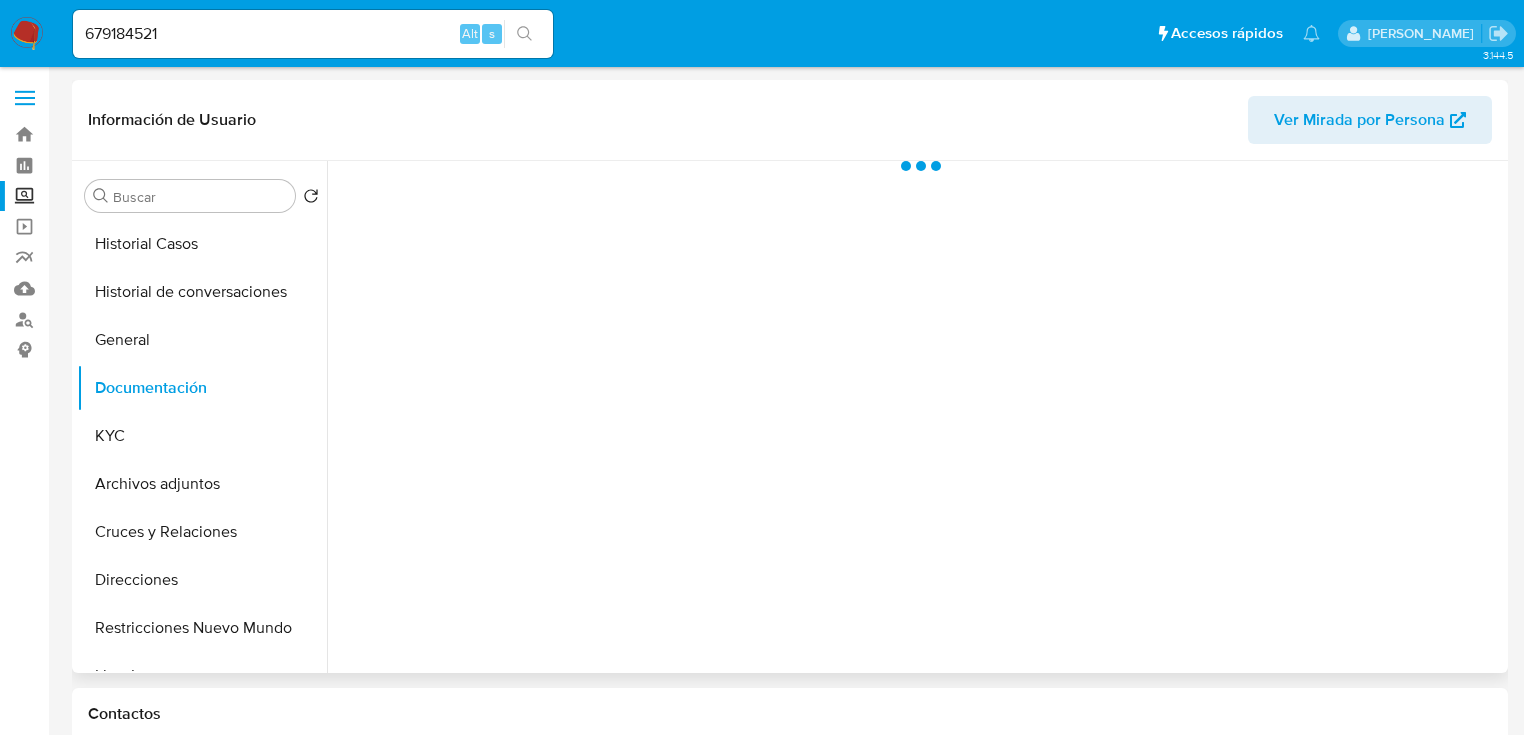 scroll, scrollTop: 0, scrollLeft: 0, axis: both 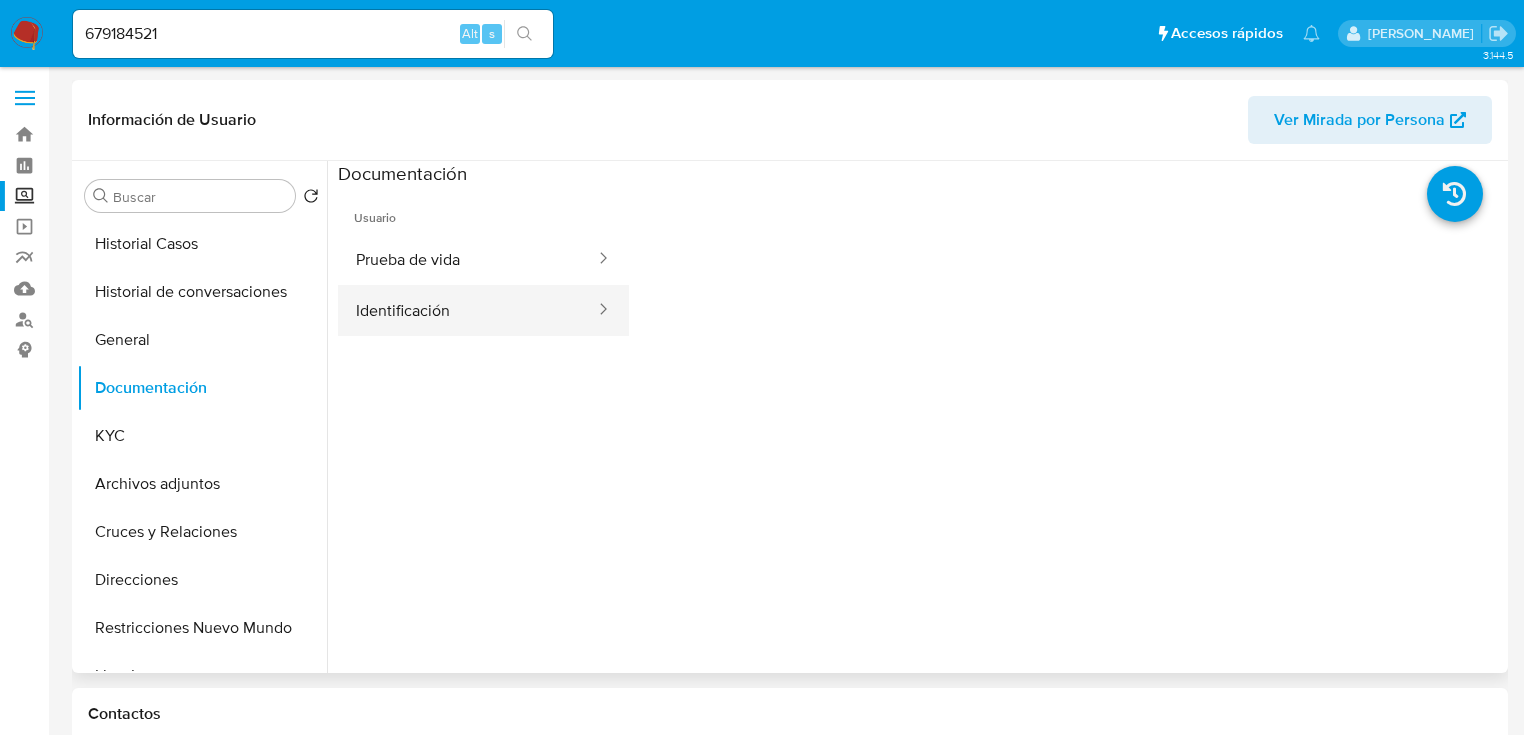 click on "Identificación" at bounding box center (467, 310) 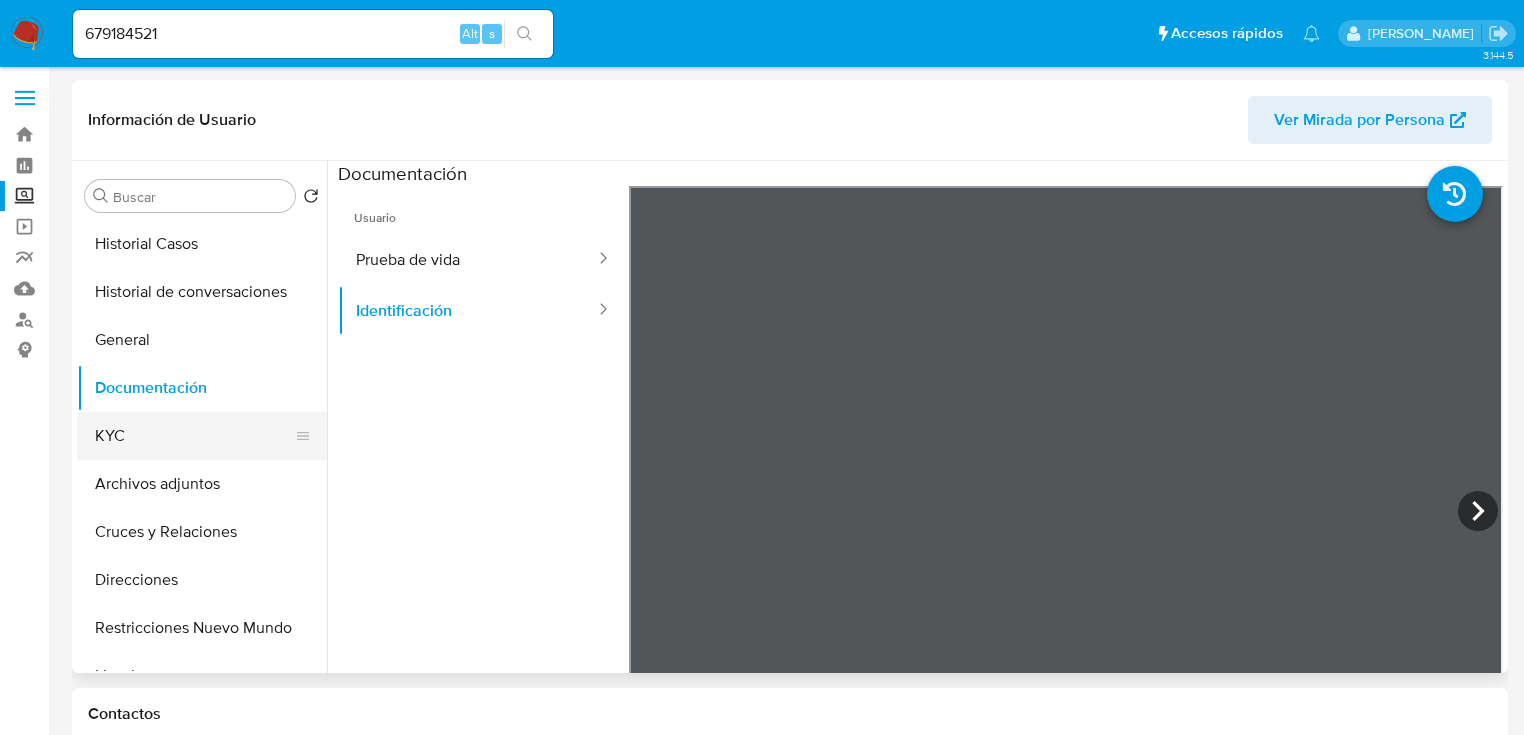 click on "KYC" at bounding box center (194, 436) 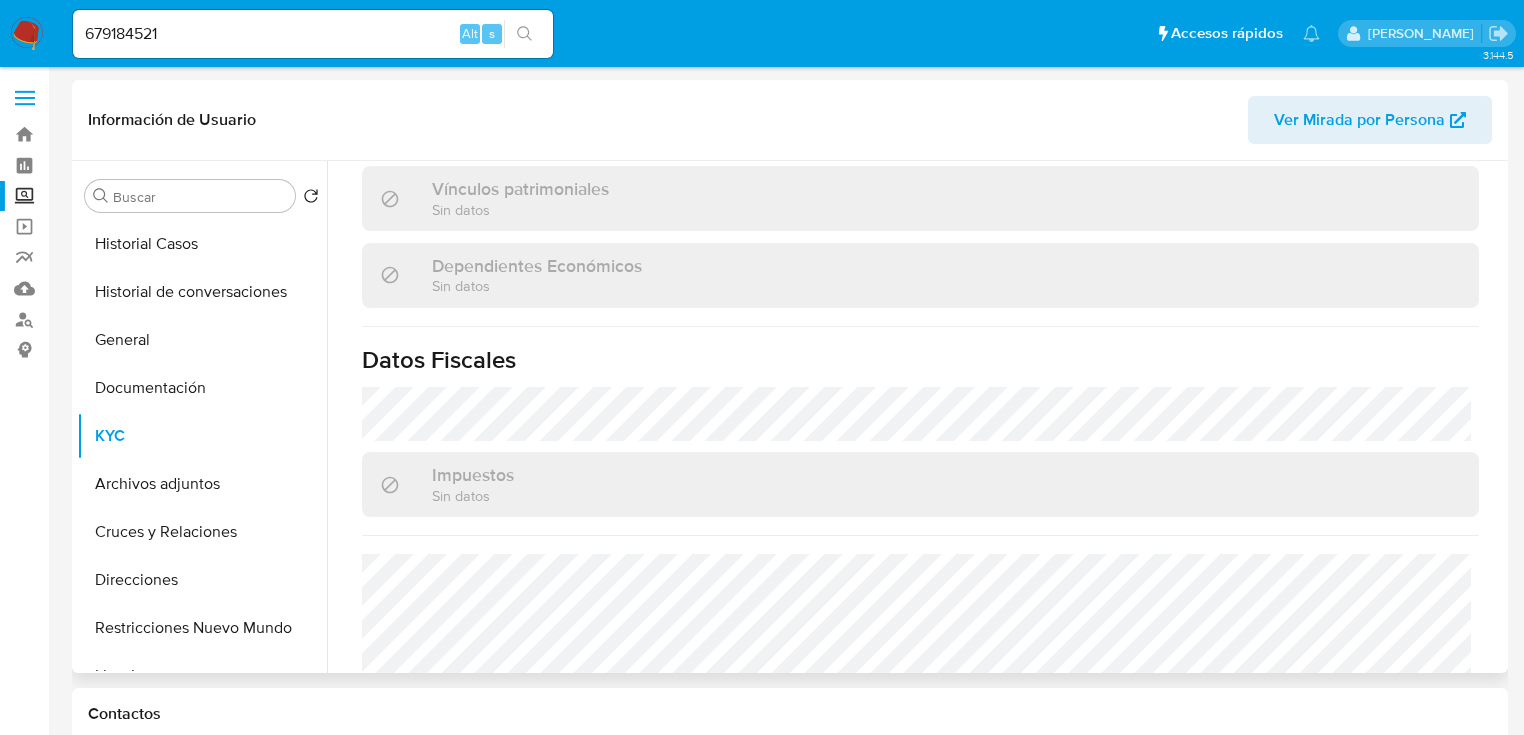 scroll, scrollTop: 1263, scrollLeft: 0, axis: vertical 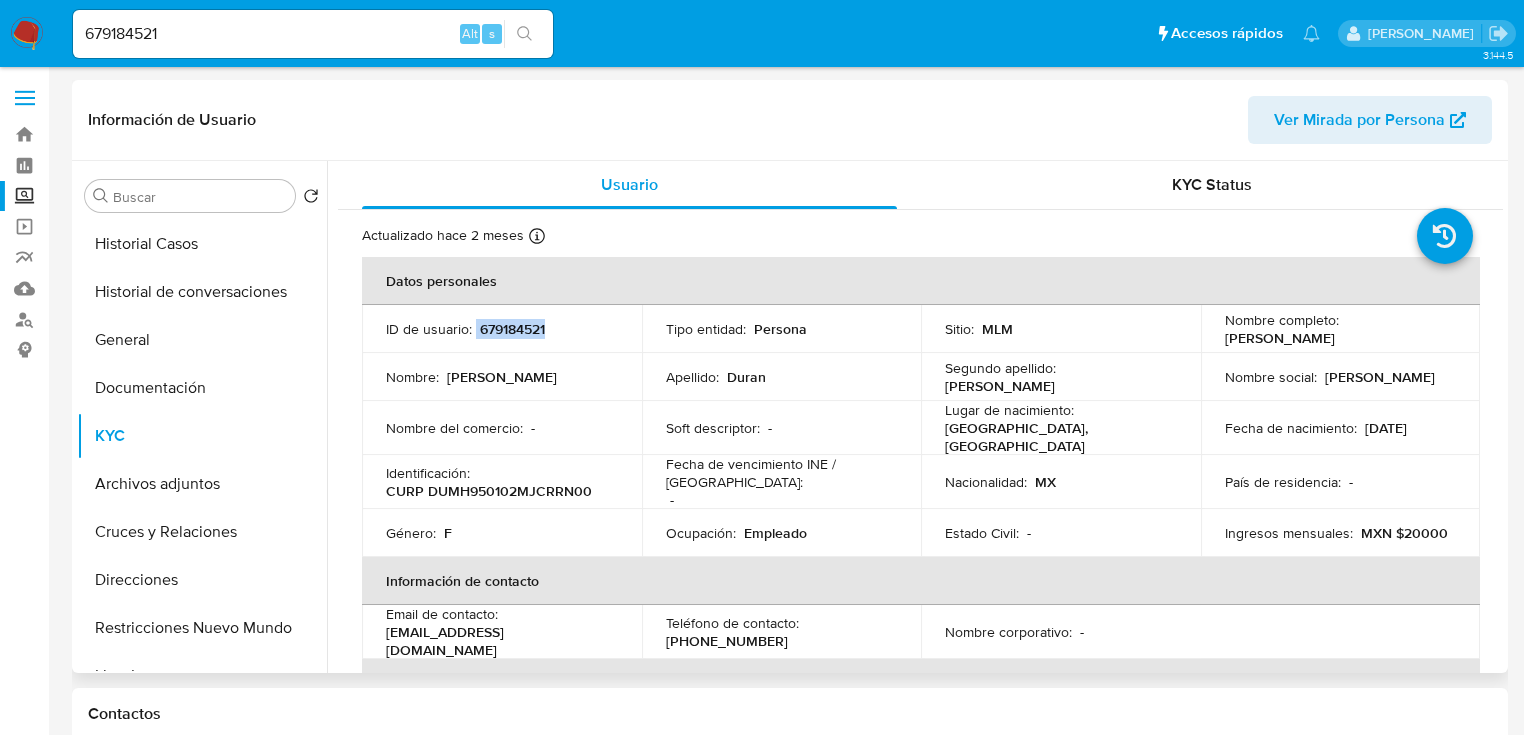 drag, startPoint x: 507, startPoint y: 327, endPoint x: 473, endPoint y: 328, distance: 34.0147 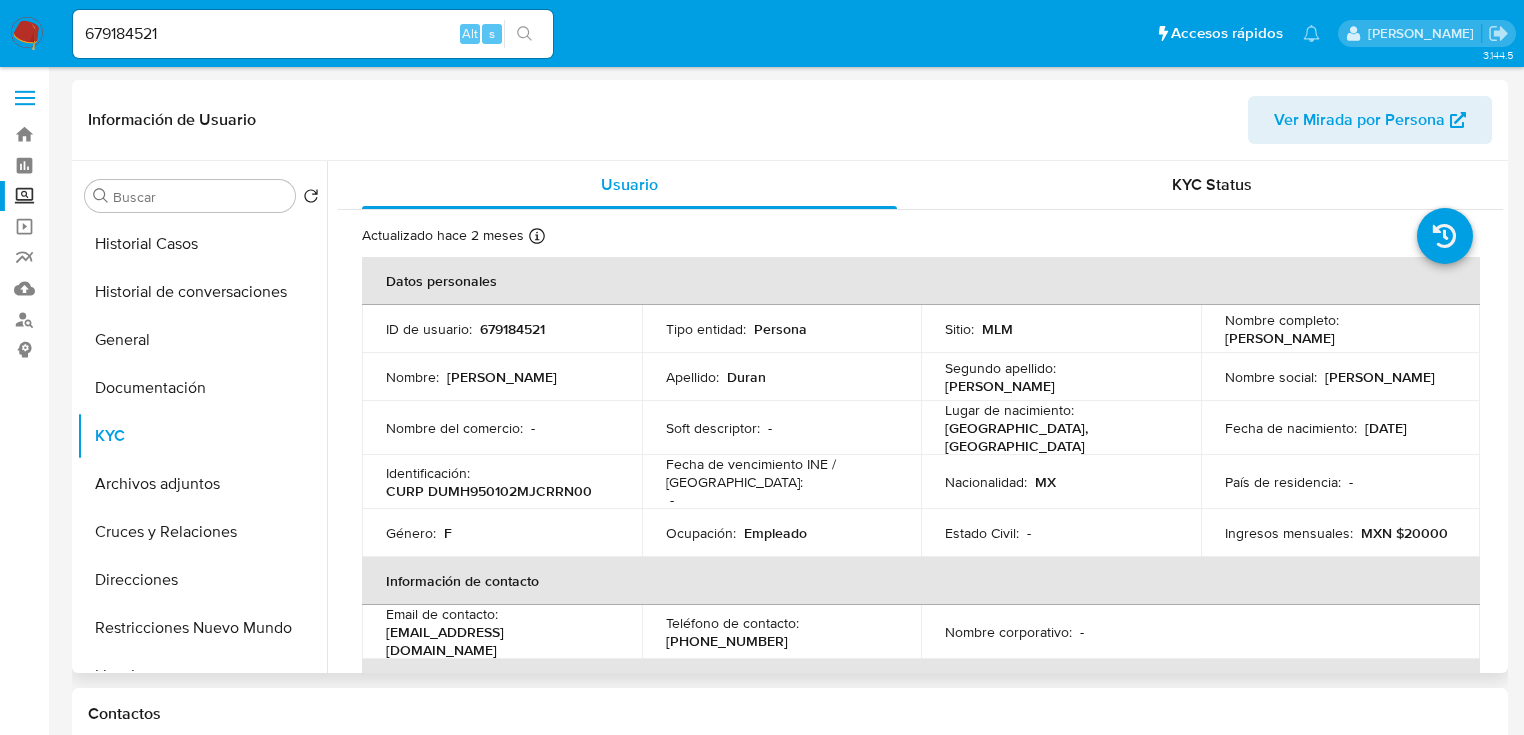 click on "Nombre del comercio :    -" at bounding box center [502, 428] 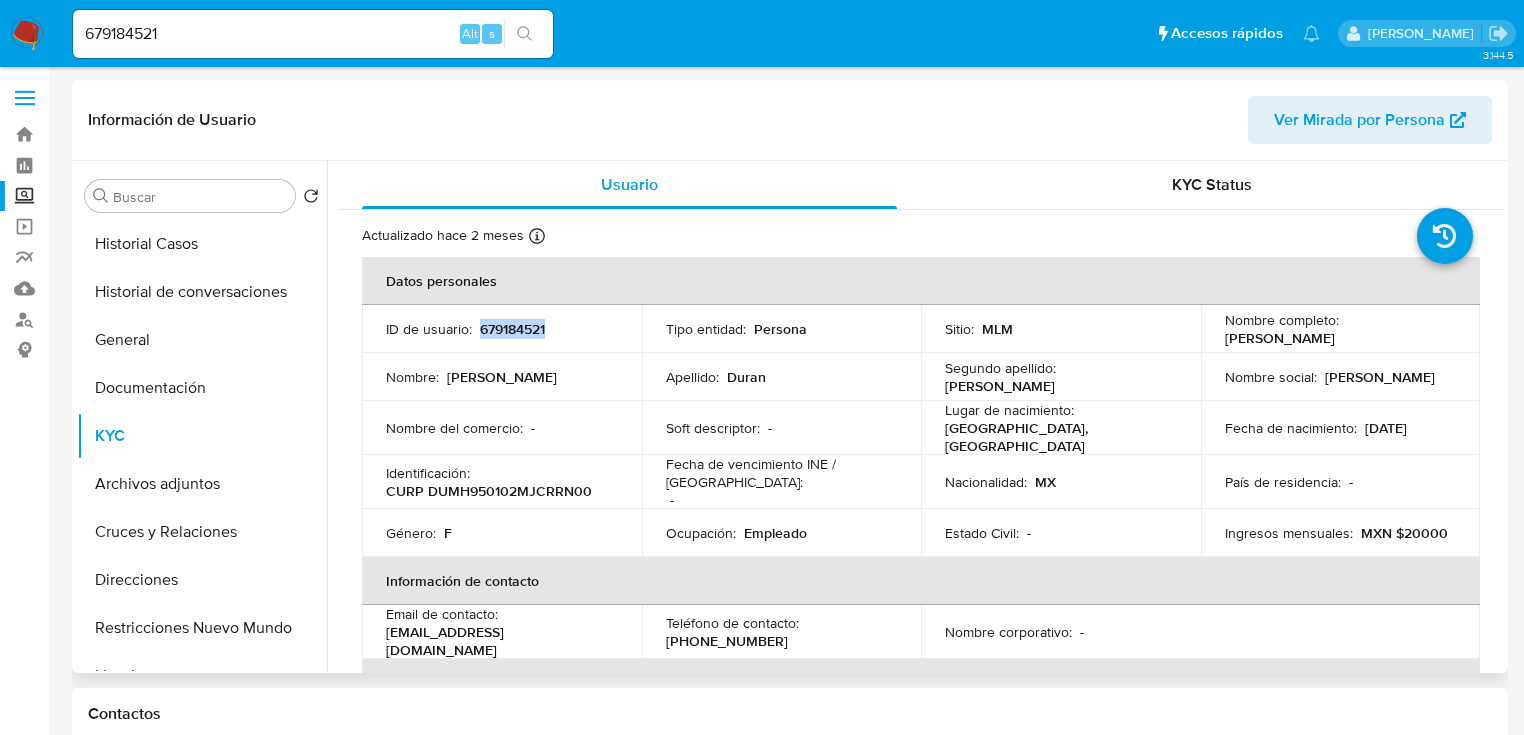 drag, startPoint x: 477, startPoint y: 331, endPoint x: 605, endPoint y: 338, distance: 128.19127 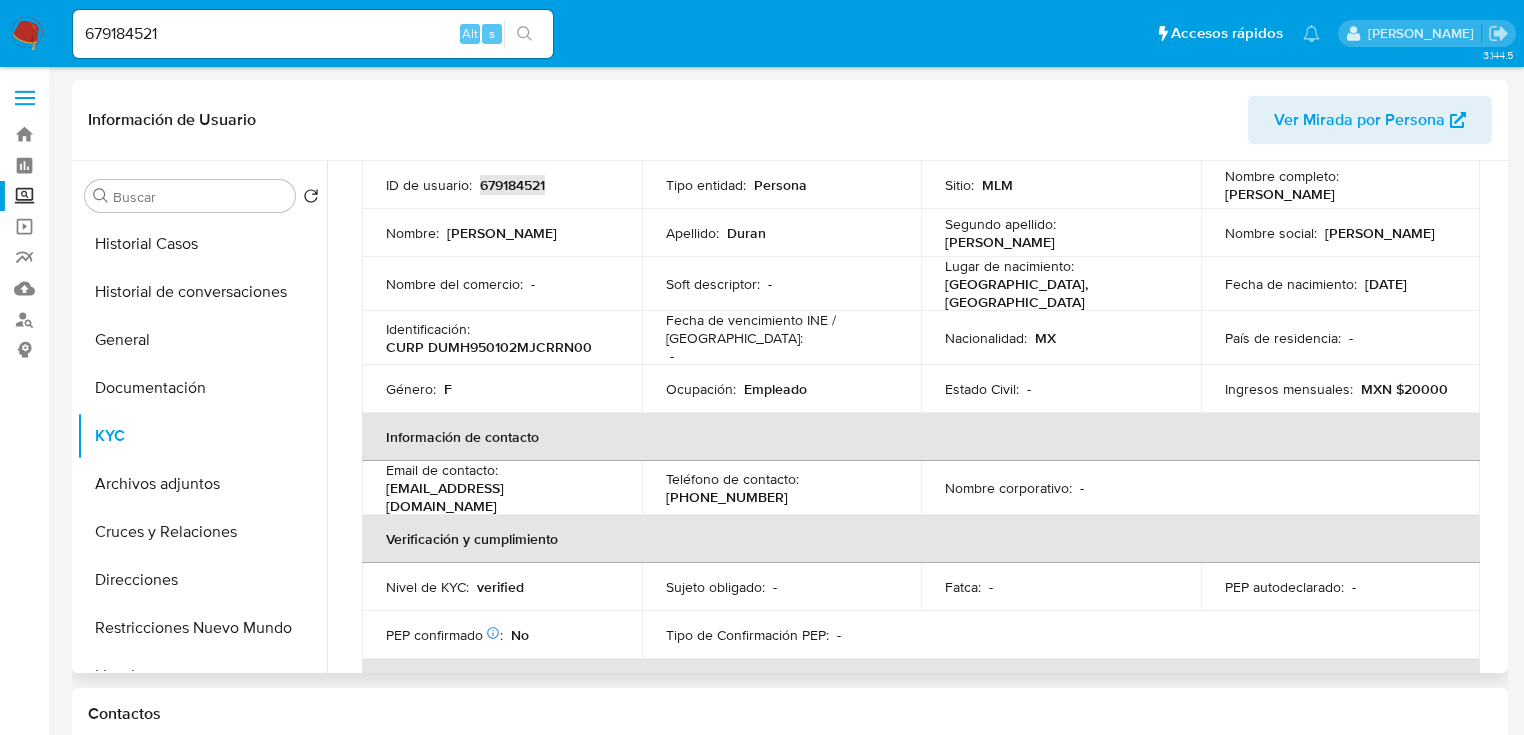scroll, scrollTop: 0, scrollLeft: 0, axis: both 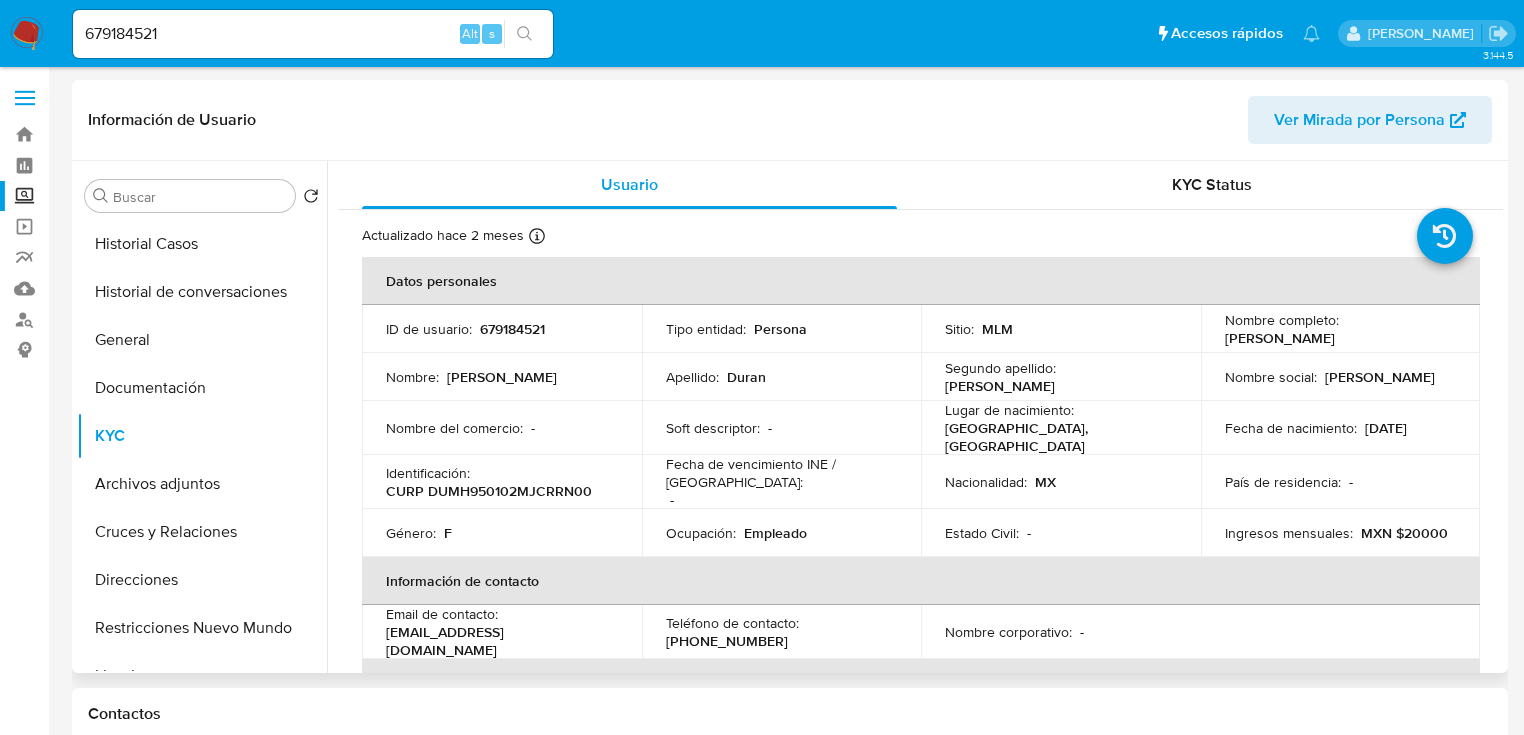 click on "Nacionalidad :    MX" at bounding box center (1061, 482) 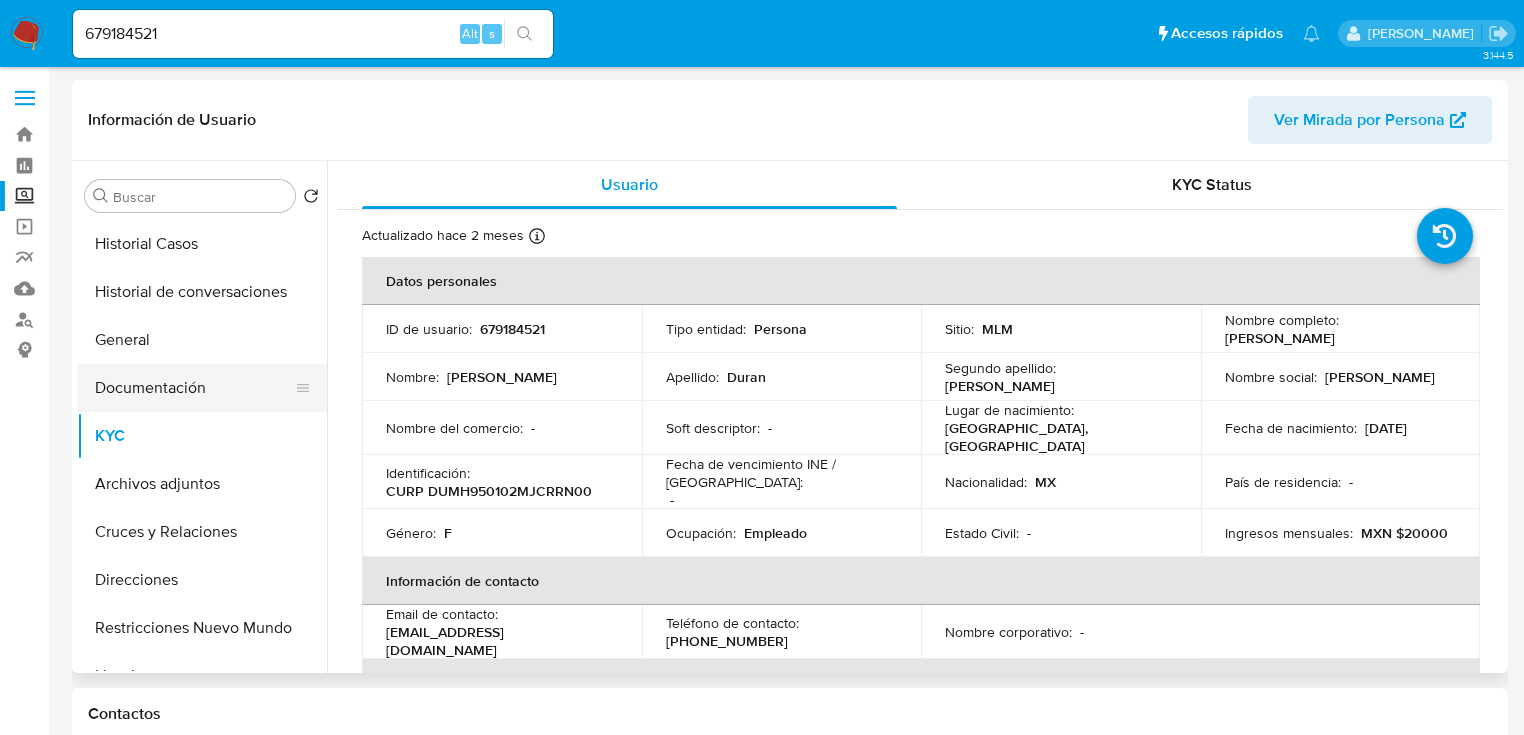 click on "Documentación" at bounding box center [194, 388] 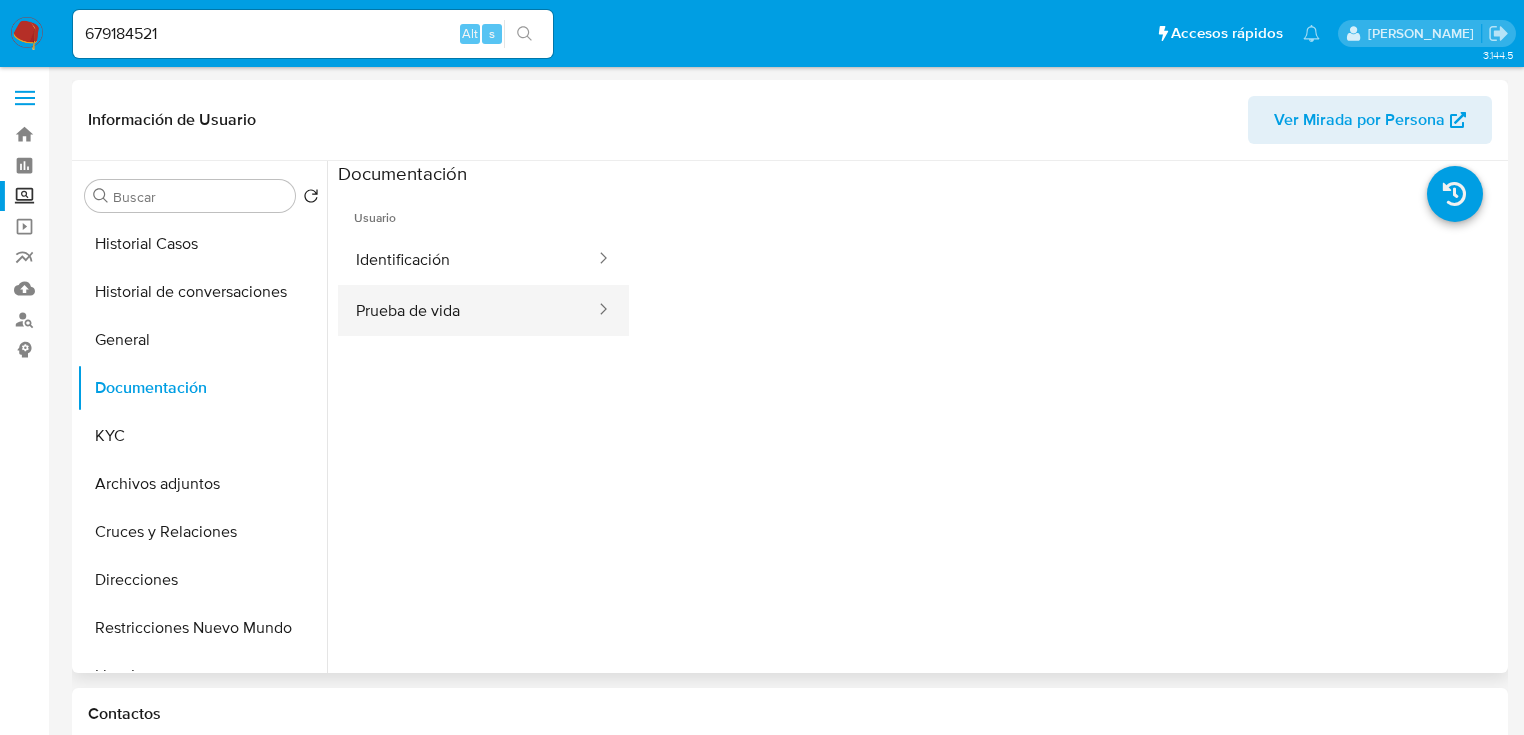 drag, startPoint x: 442, startPoint y: 316, endPoint x: 477, endPoint y: 284, distance: 47.423622 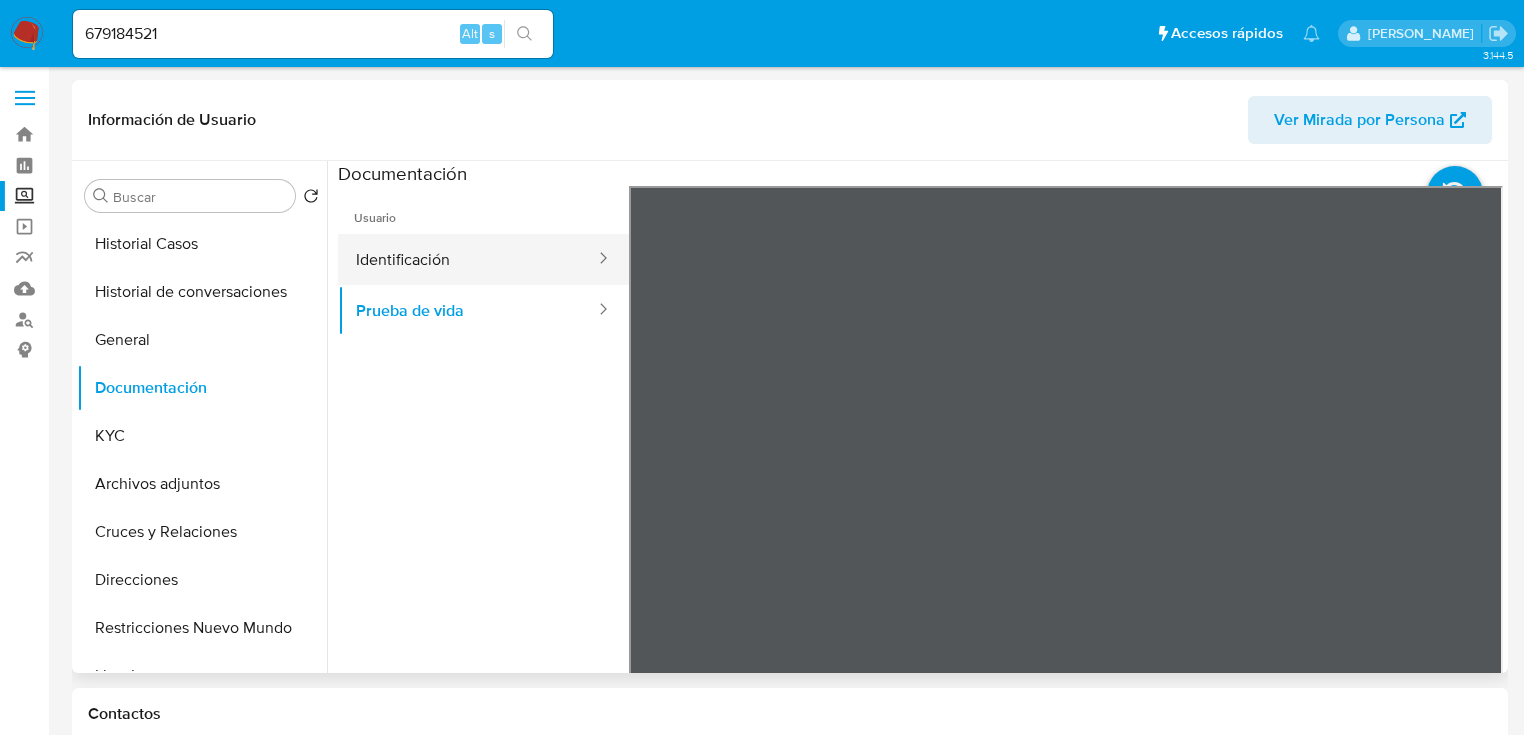 click on "Identificación" at bounding box center (467, 259) 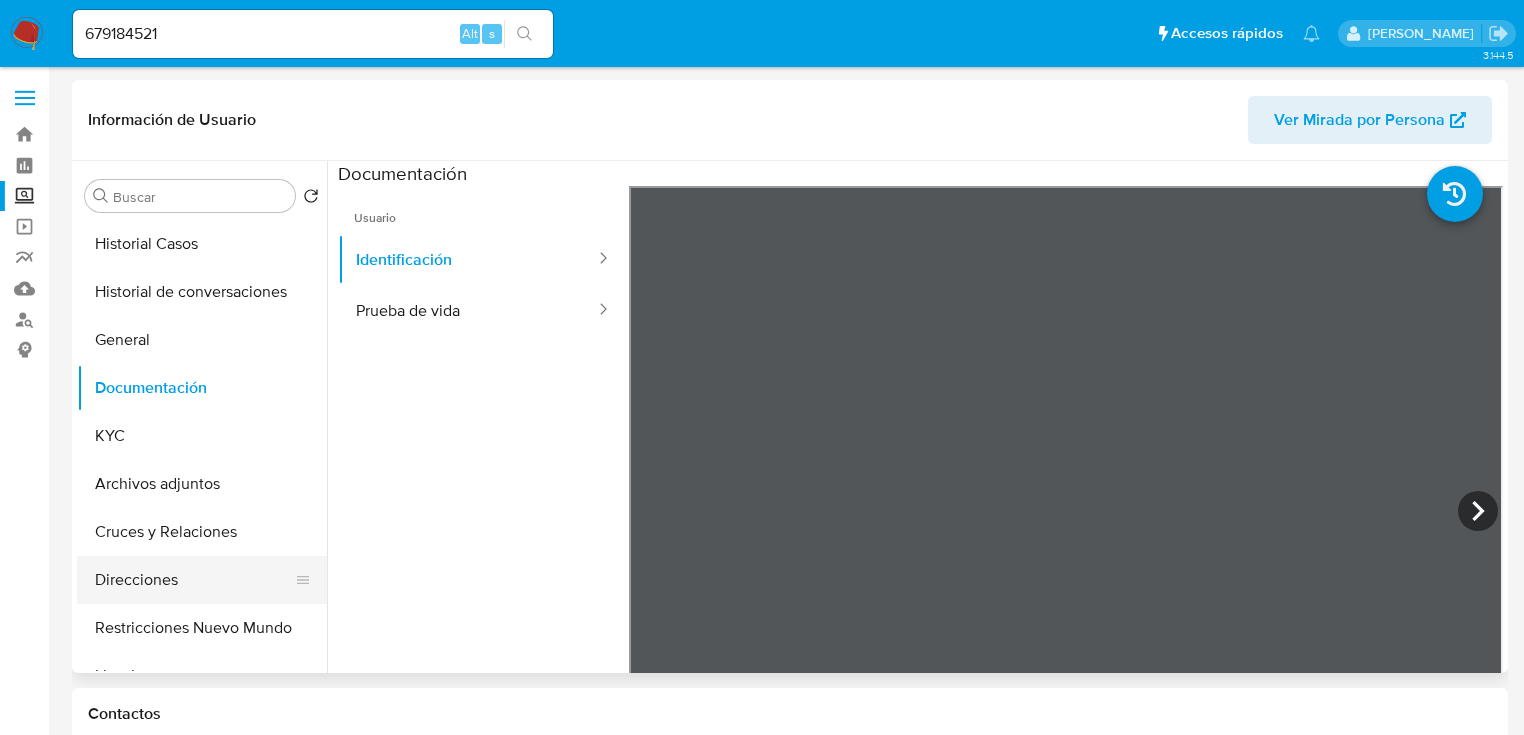 click on "Historial Casos Historial de conversaciones General Documentación KYC Archivos adjuntos Cruces y Relaciones Direcciones Restricciones Nuevo Mundo Lista Interna Listas Externas Devices Geolocation Información de accesos Créditos Items Cuentas Bancarias Datos Modificados Dispositivos Point IV Challenges Fecha Compliant Historial Riesgo PLD Insurtech Marcas AML Perfiles Tarjetas Anticipos de dinero" at bounding box center [202, 445] 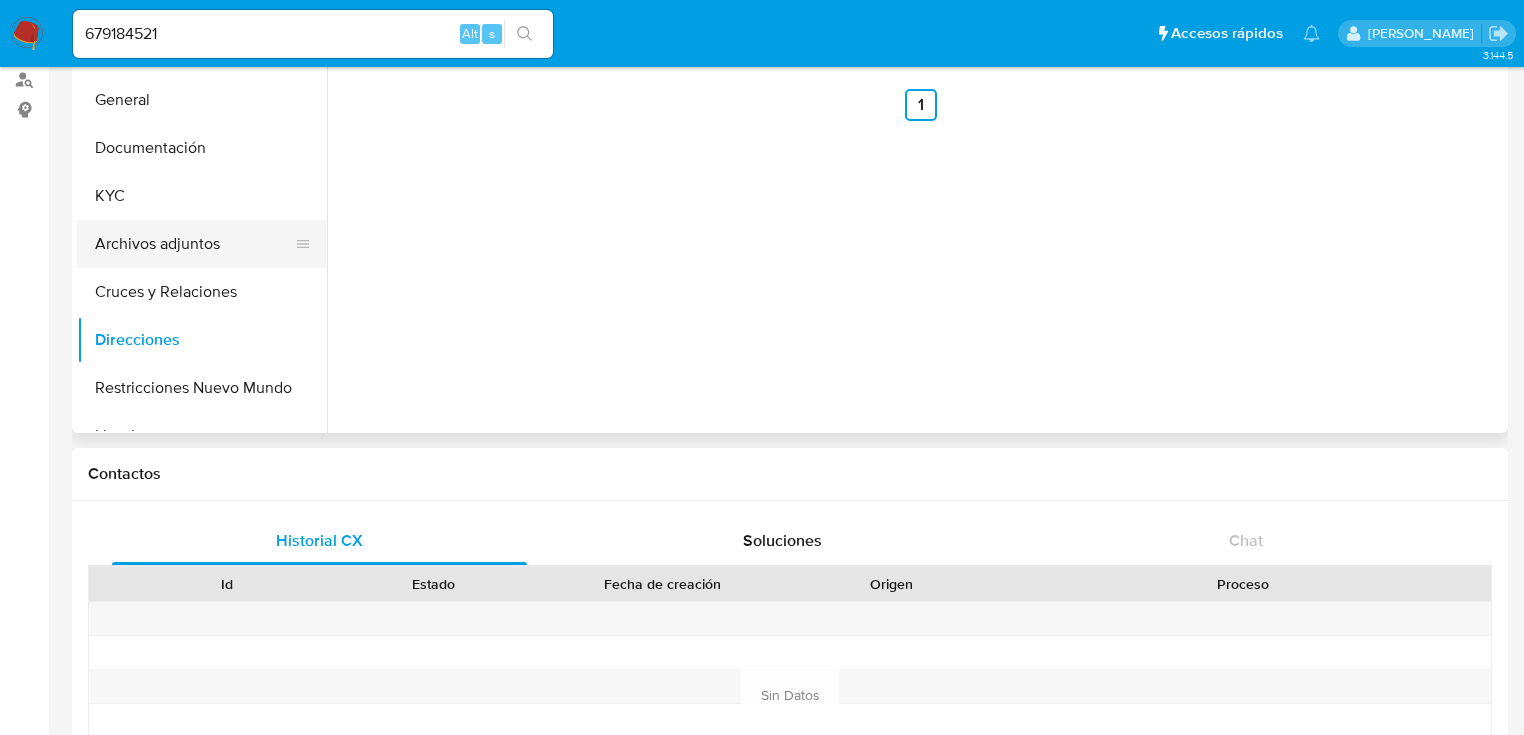 scroll, scrollTop: 0, scrollLeft: 0, axis: both 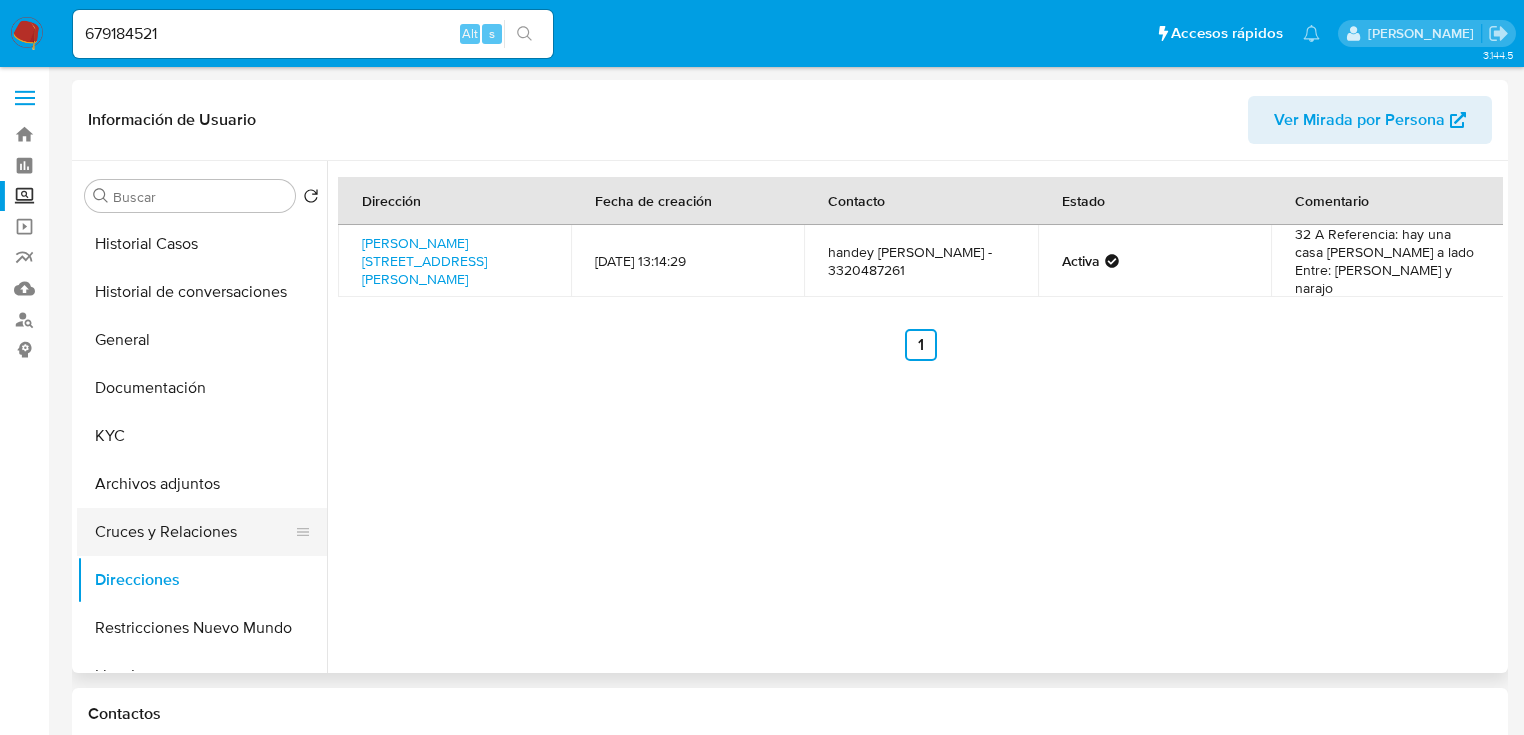 click on "Cruces y Relaciones" at bounding box center (194, 532) 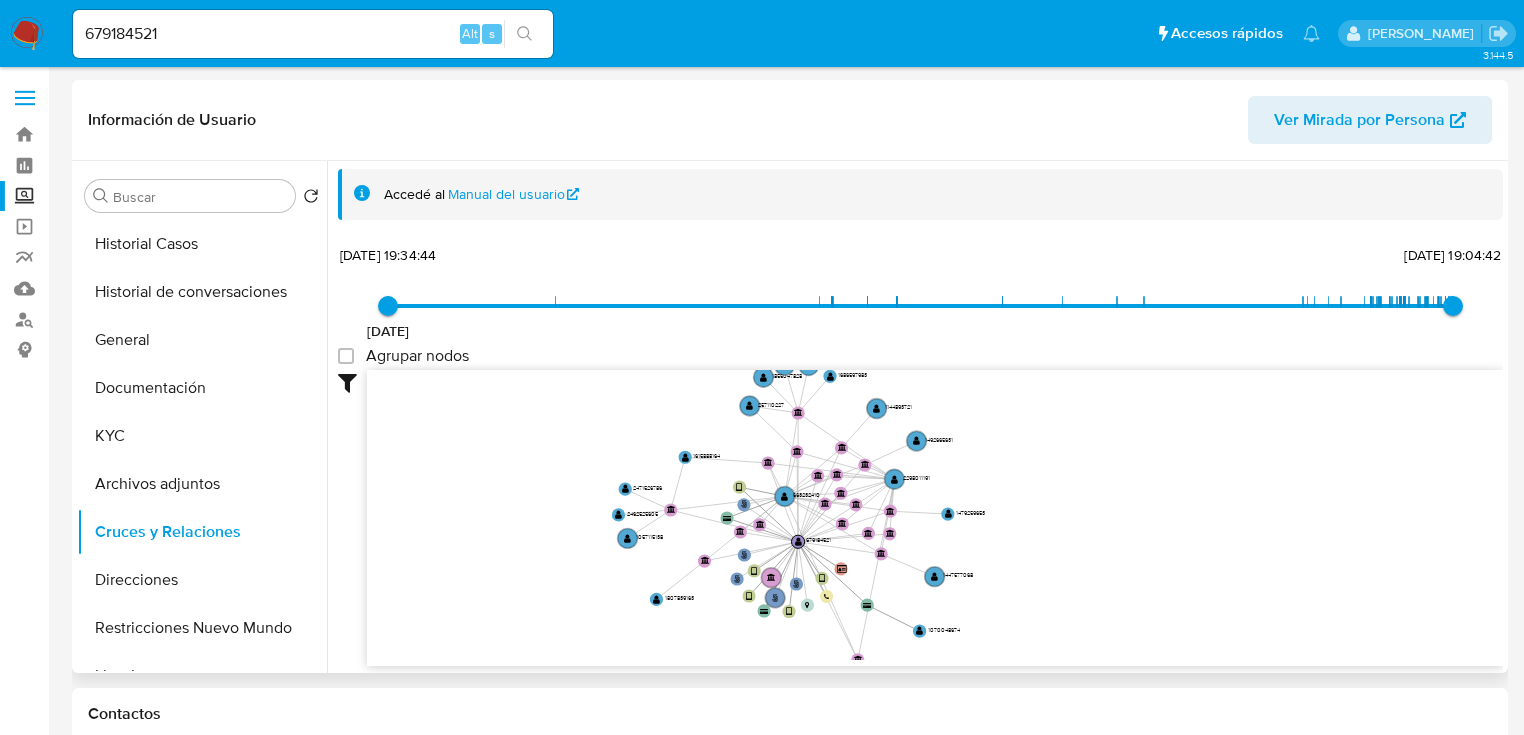 drag, startPoint x: 828, startPoint y: 528, endPoint x: 769, endPoint y: 624, distance: 112.68097 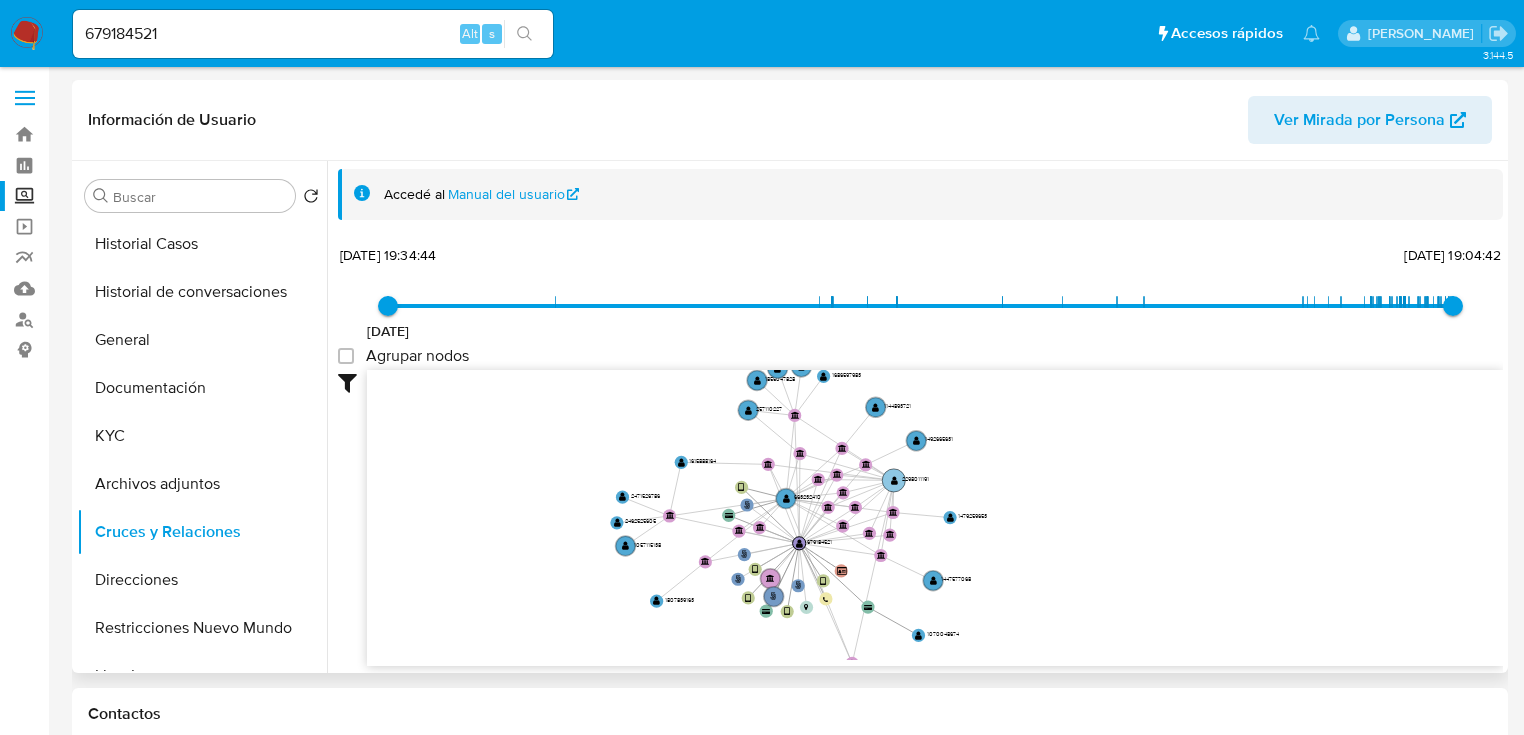 click on "" 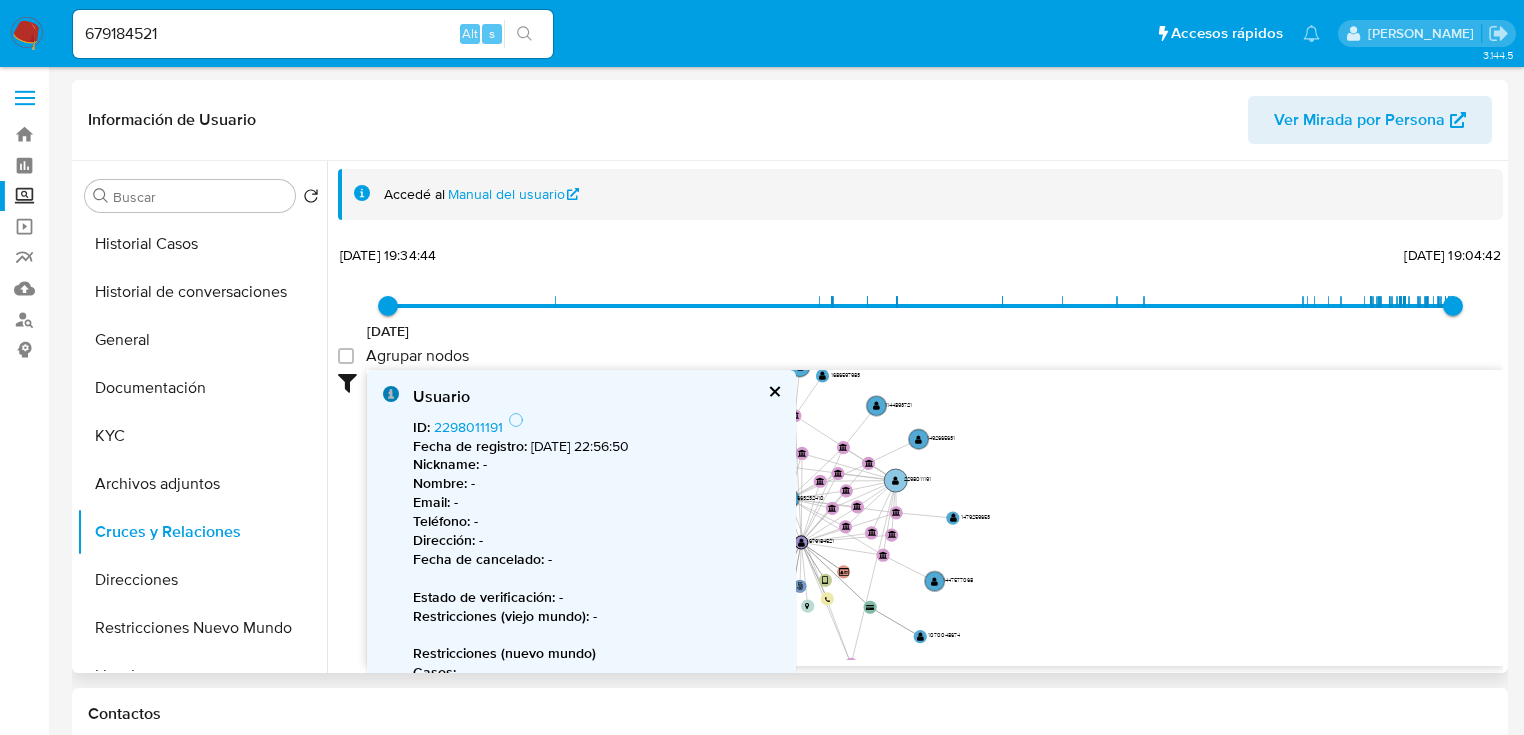 click on "" 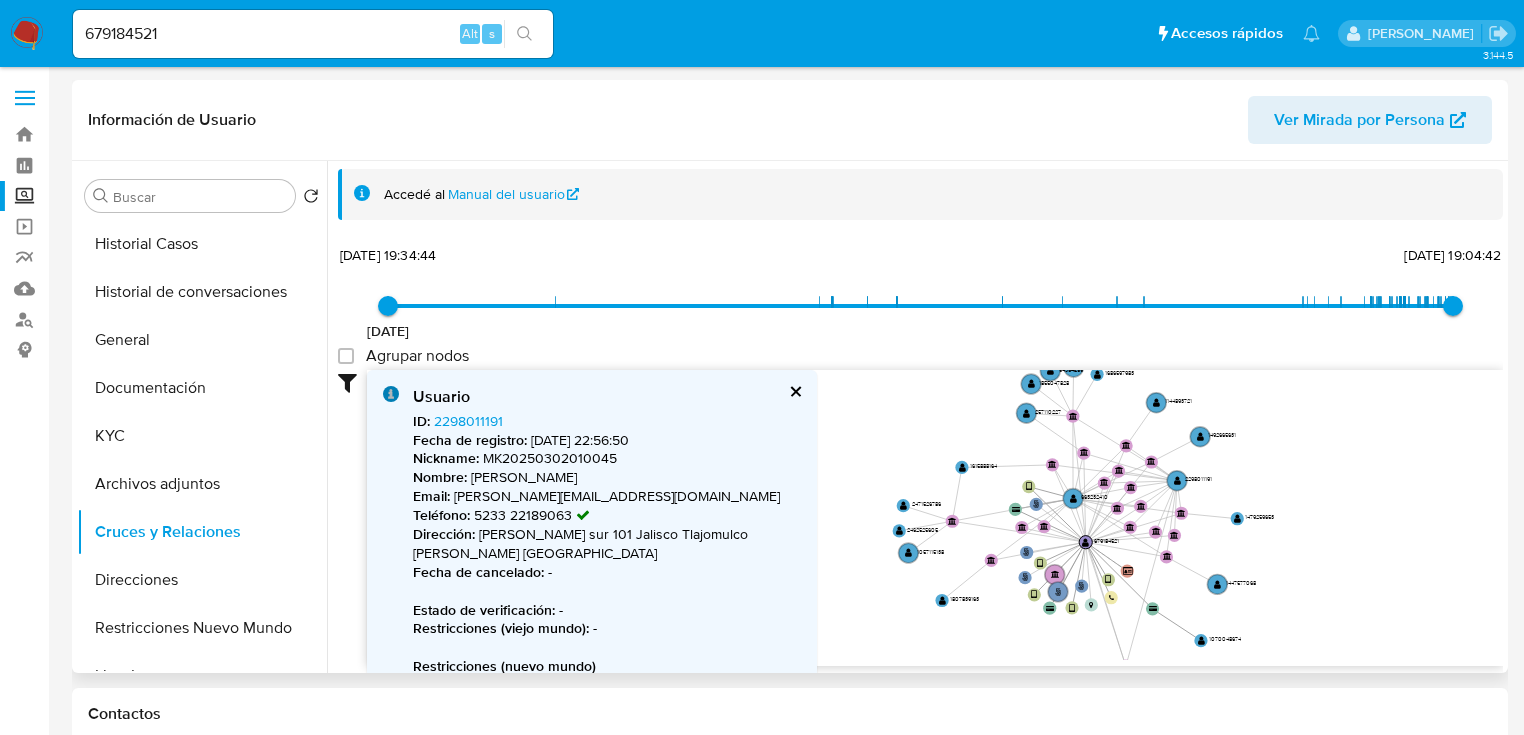 drag, startPoint x: 932, startPoint y: 471, endPoint x: 1242, endPoint y: 469, distance: 310.00644 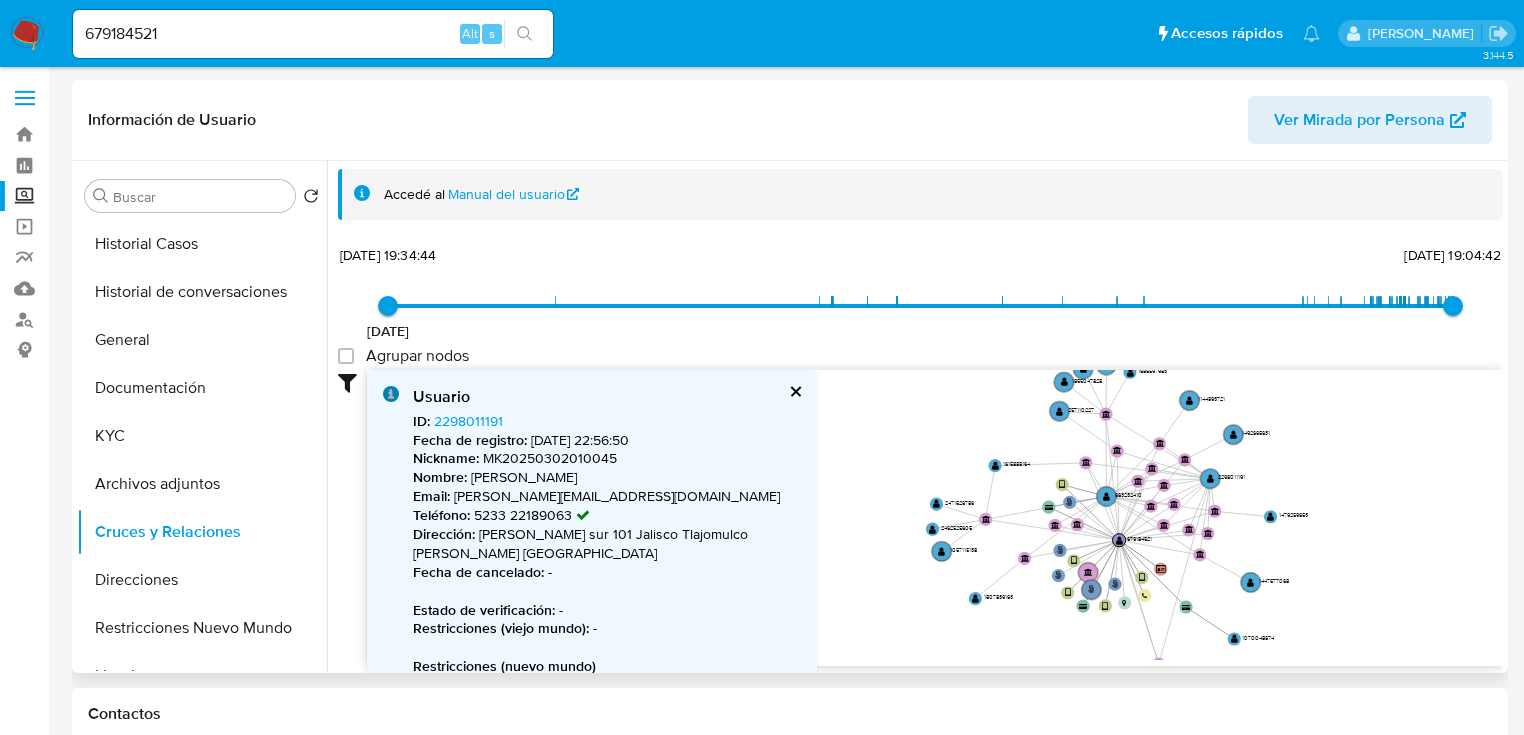 click on "phone-f1a2bf4bdd0f8daa954f2718b27213c5  user-679184521  679184521 person-810562fb5321bc38f97b365379636573  device-635ffebd08813b00184cd4f0  device-68034adef5b5b60d55329372  device-68296ea77b54dd5be5af8c13  device-64c2e783245ffa276b61f7d5  device-5fc5de4908813b0017c91d1d  card-JMTOINVZQOLMCOLERGUQNTBSYYMENUEDXSSUOSDX  card-HMMVEHNIEOICIIKPIBUCAHPCFKQCVCIDUHFDLTNK  card-IBTQZWQEALMLHZFJVATVUCMMXLQQCMYXZSUIJNQX  bank_account-51517119981ed6100b3db25afe9d296f  bank_account-e6056c4b32840c34d38ea60351d4a815  bank_account-771f1d532d4c408b5c1af984eefc488f  bank_account-e53072f555a93b80ff47c2e636610408  bank_account-b2c64a9b19f51953df57a8158695384a  bank_account-cfdbcc3ba9a0682ff1fba04fdc3be6ca  bank_account-7497408a80b9c18a8cc9a27624a059f9  bank_account-bd403b4742542786b88949e67fb37464  bank_account-1c416d86c6777c63e645fdfb801982cc  bank_account-702259c9c31b8e9d6365d50a06201b5f  bank_account-34ab1c8c7ce3231a627f68c72fb67759        " 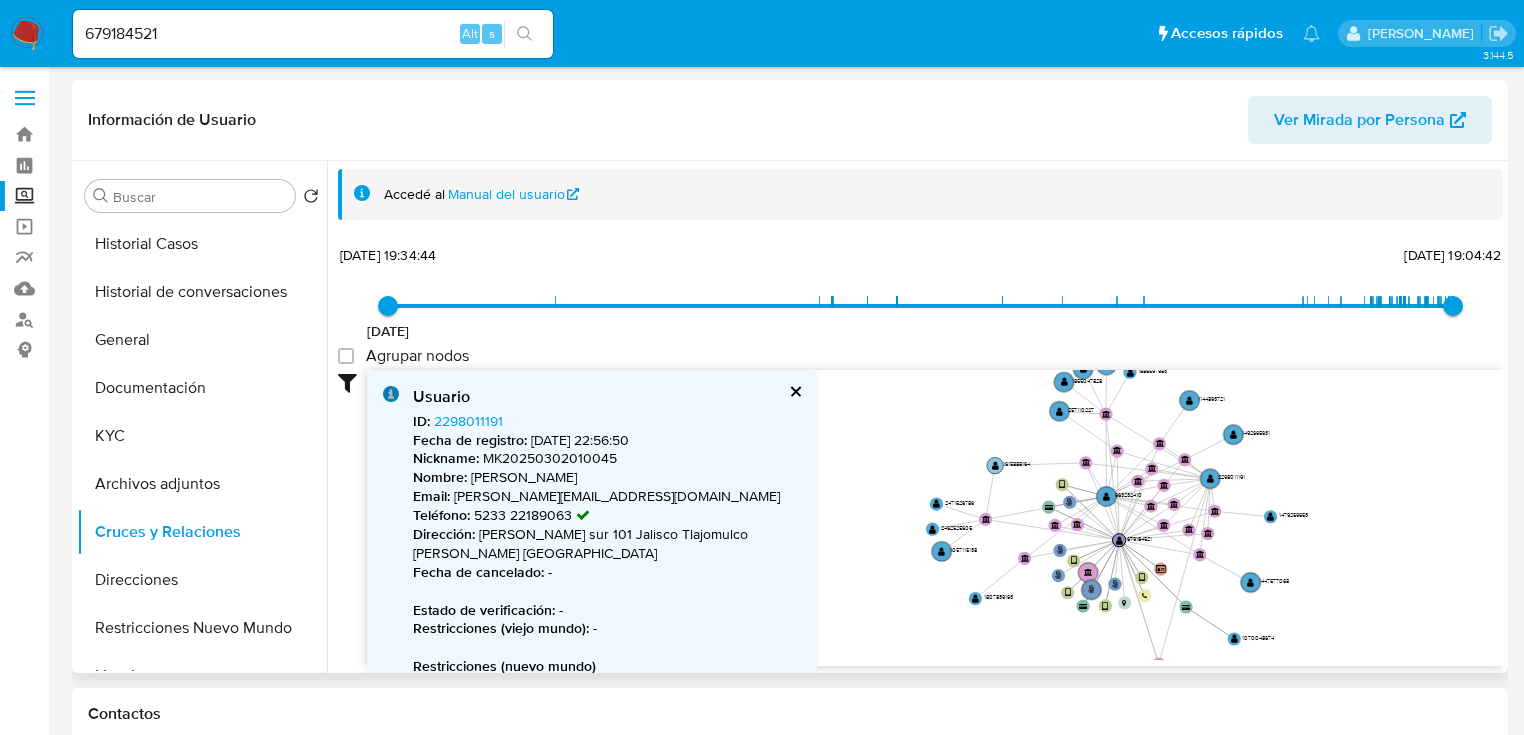 click on "" 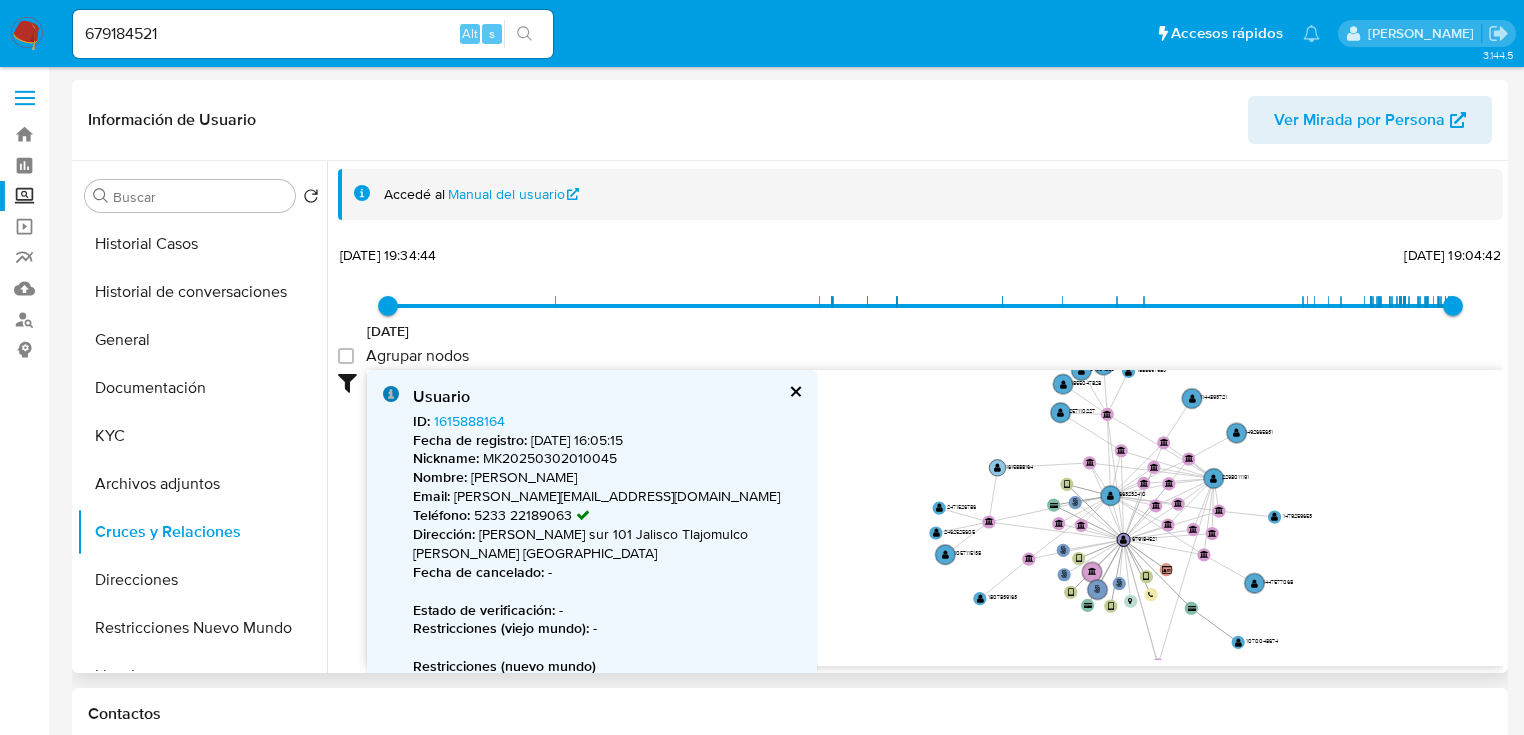 click 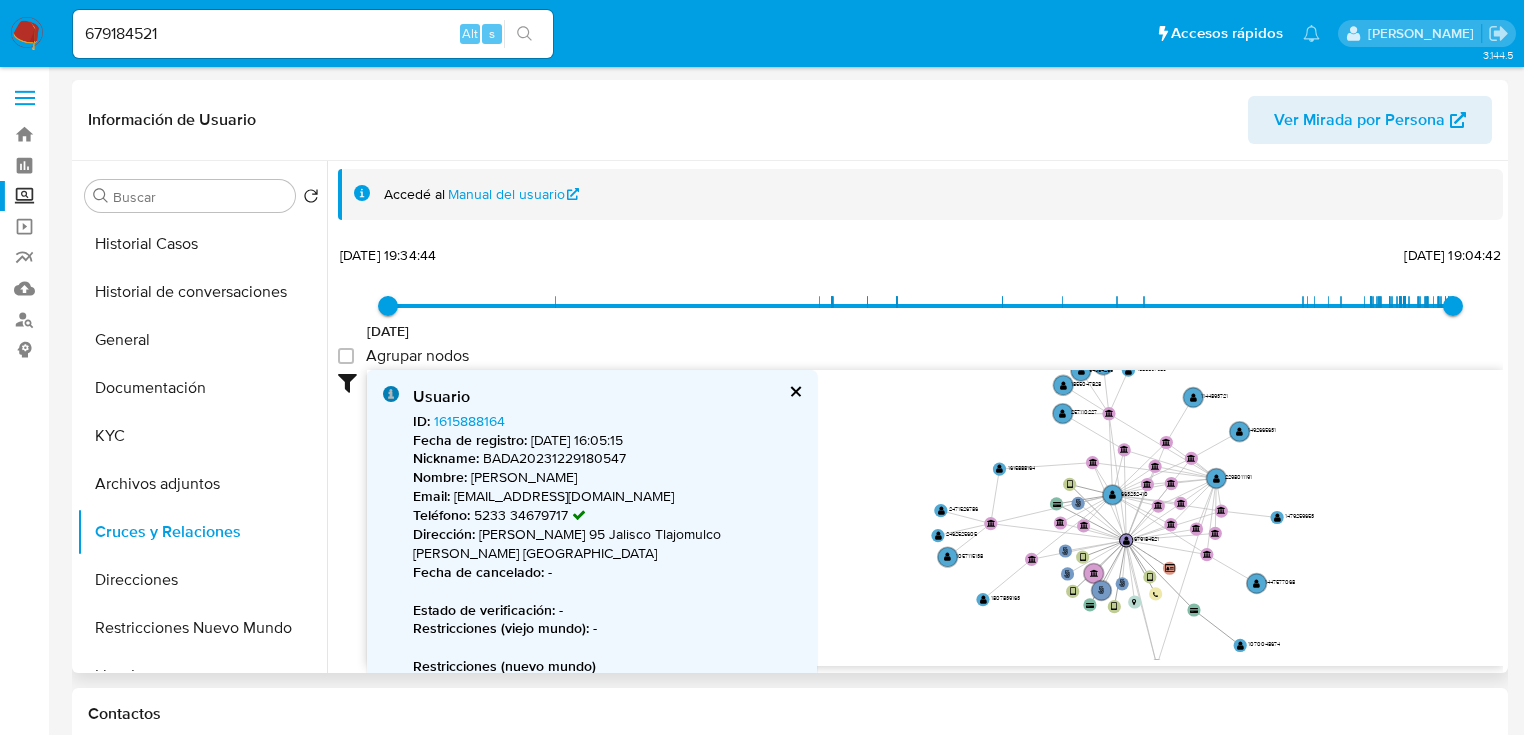 click on "Fecha de registro :" at bounding box center (470, 440) 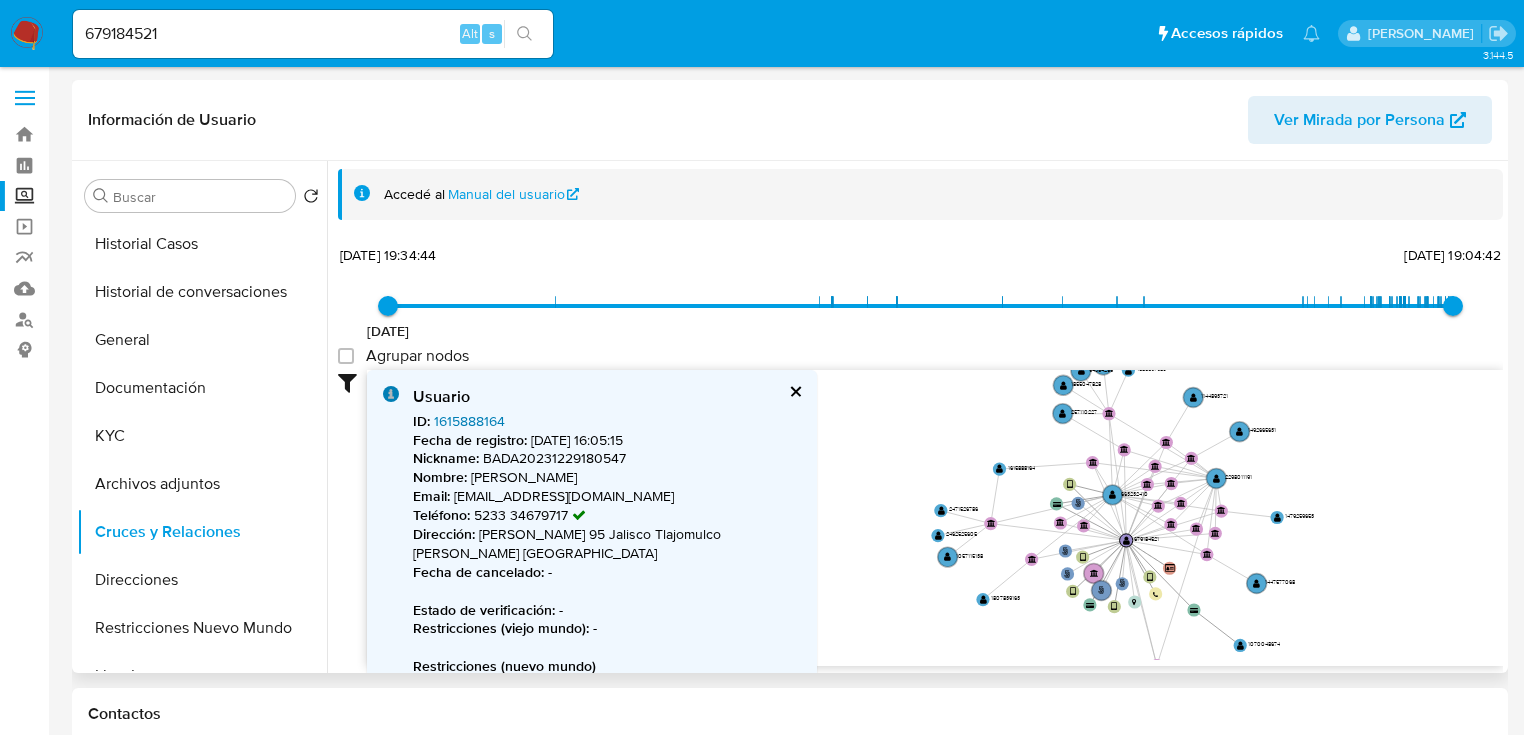 click on "1615888164" at bounding box center [469, 421] 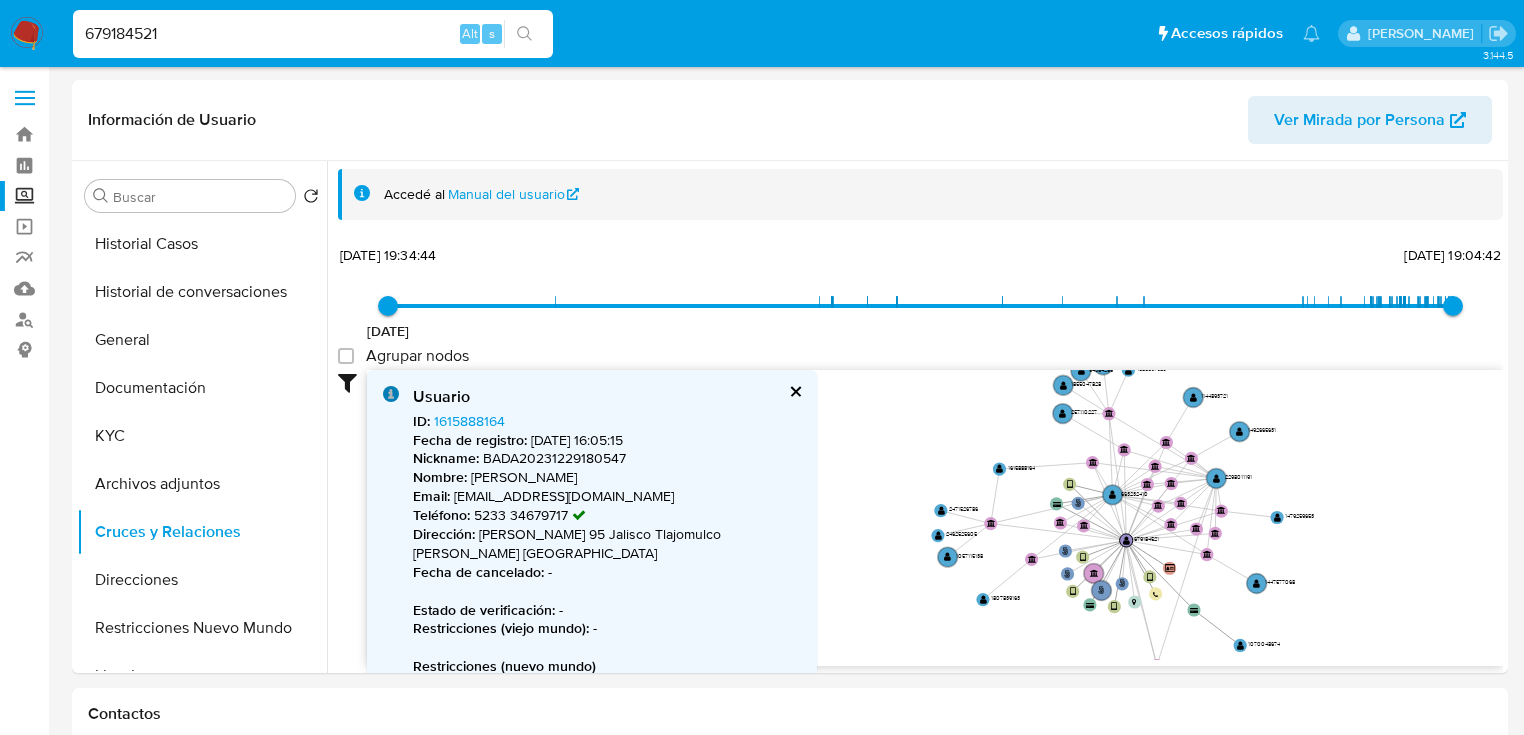 drag, startPoint x: 206, startPoint y: 37, endPoint x: 56, endPoint y: 39, distance: 150.01334 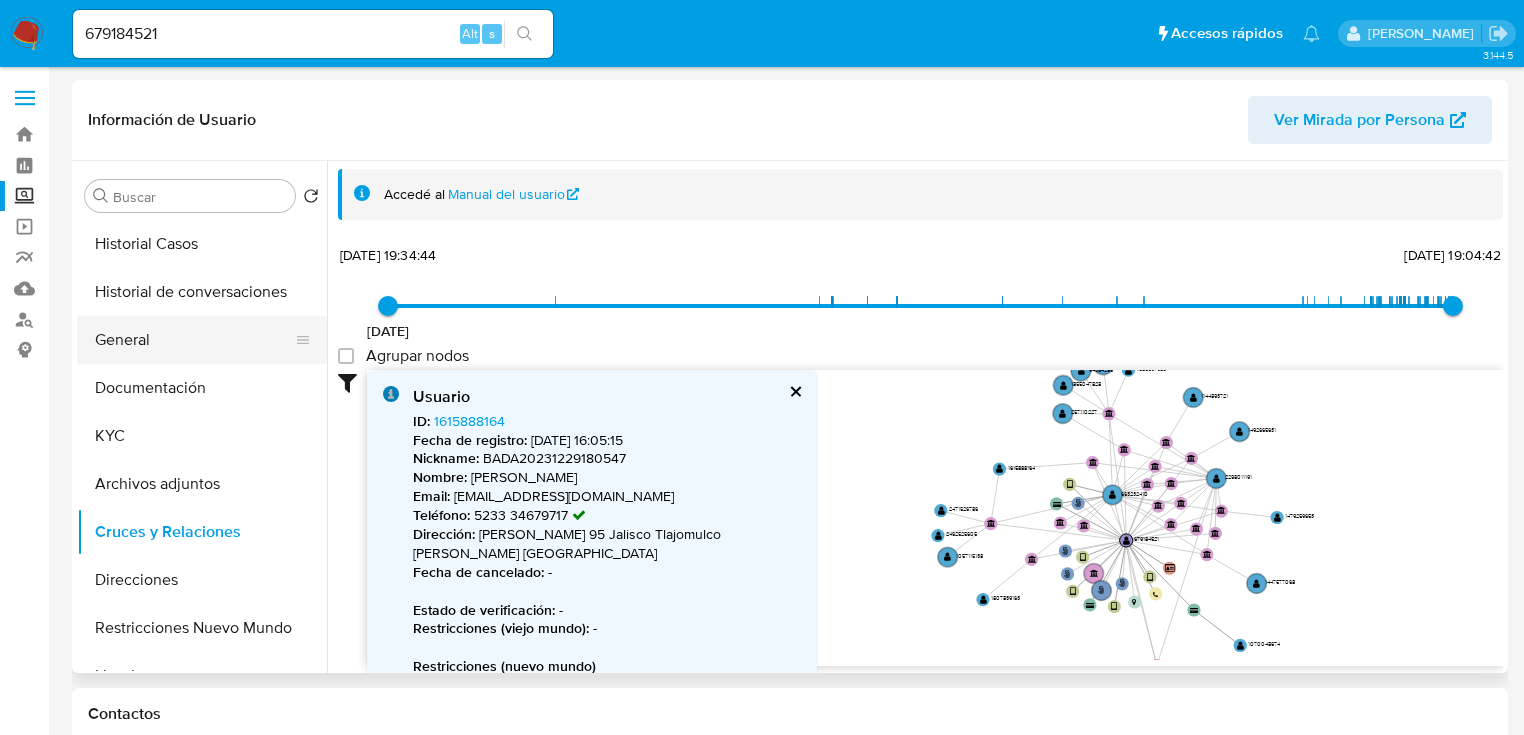 drag, startPoint x: 129, startPoint y: 347, endPoint x: 244, endPoint y: 324, distance: 117.27745 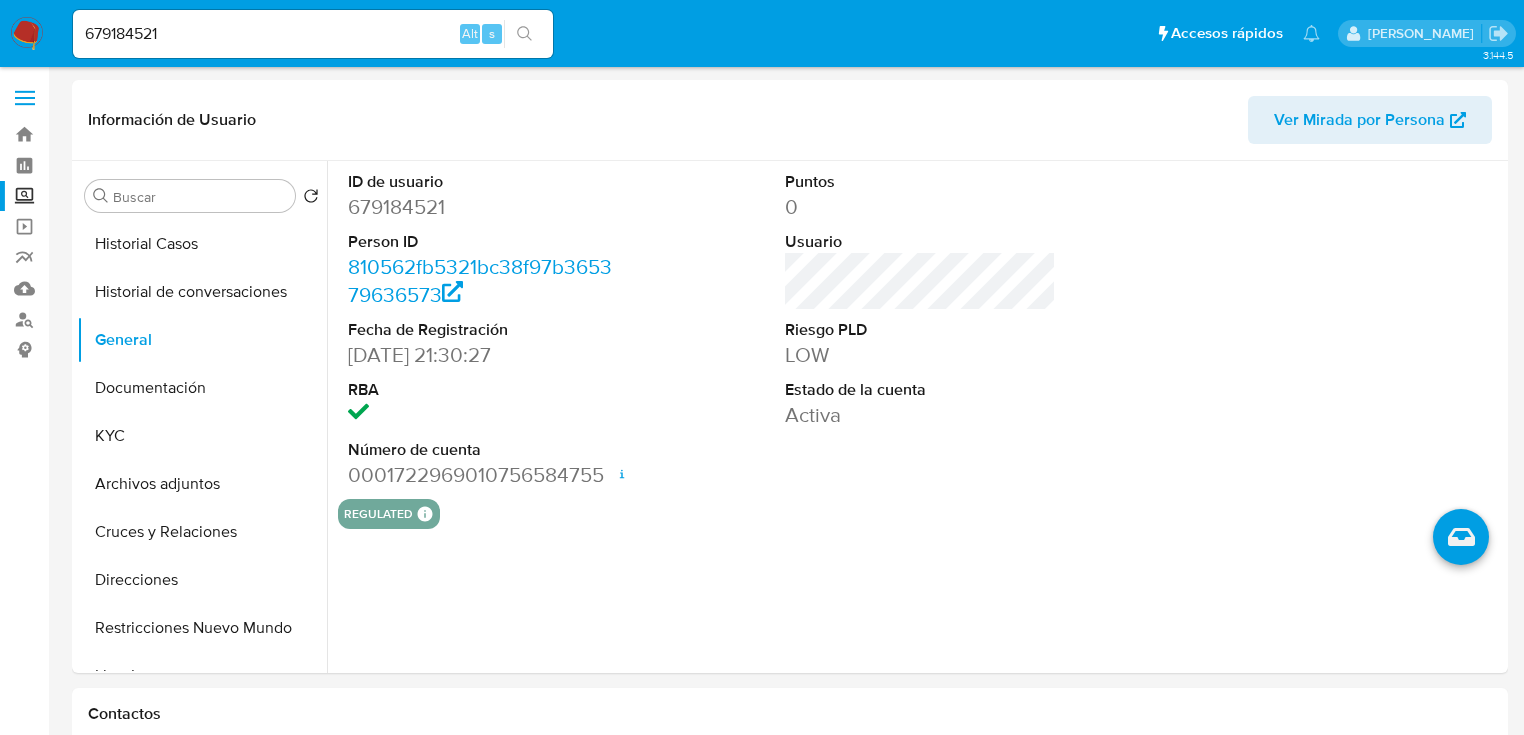 click on "3.144.5 Información de Usuario Ver Mirada por Persona Buscar   Volver al orden por defecto Historial Casos Historial de conversaciones General Documentación KYC Archivos adjuntos Cruces y Relaciones Direcciones Restricciones Nuevo Mundo Lista Interna Listas Externas Devices Geolocation Información de accesos Créditos Items Cuentas Bancarias Datos Modificados Dispositivos Point IV Challenges Fecha Compliant Historial Riesgo PLD Insurtech Marcas AML Perfiles Tarjetas Anticipos de dinero ID de usuario 679184521 Person ID 810562fb5321bc38f97b365379636573 Fecha de Registración 27/11/2020 21:30:27 RBA Número de cuenta 0001722969010756584755   Fecha de apertura 26/03/2024 17:44 Estado ACTIVE Puntos 0 Usuario Riesgo PLD LOW Estado de la cuenta Activa regulated   Regulated MLM IFPE Evaluation Result COMPLIES User Regulated Date 2022-10-31T13:02:32-04:00 User Cancelled Date - Cancelled Regulation Status APPLIED Contactos Historial CX Soluciones Chat Id Estado Fecha de creación Origen Proceso" at bounding box center [762, 1530] 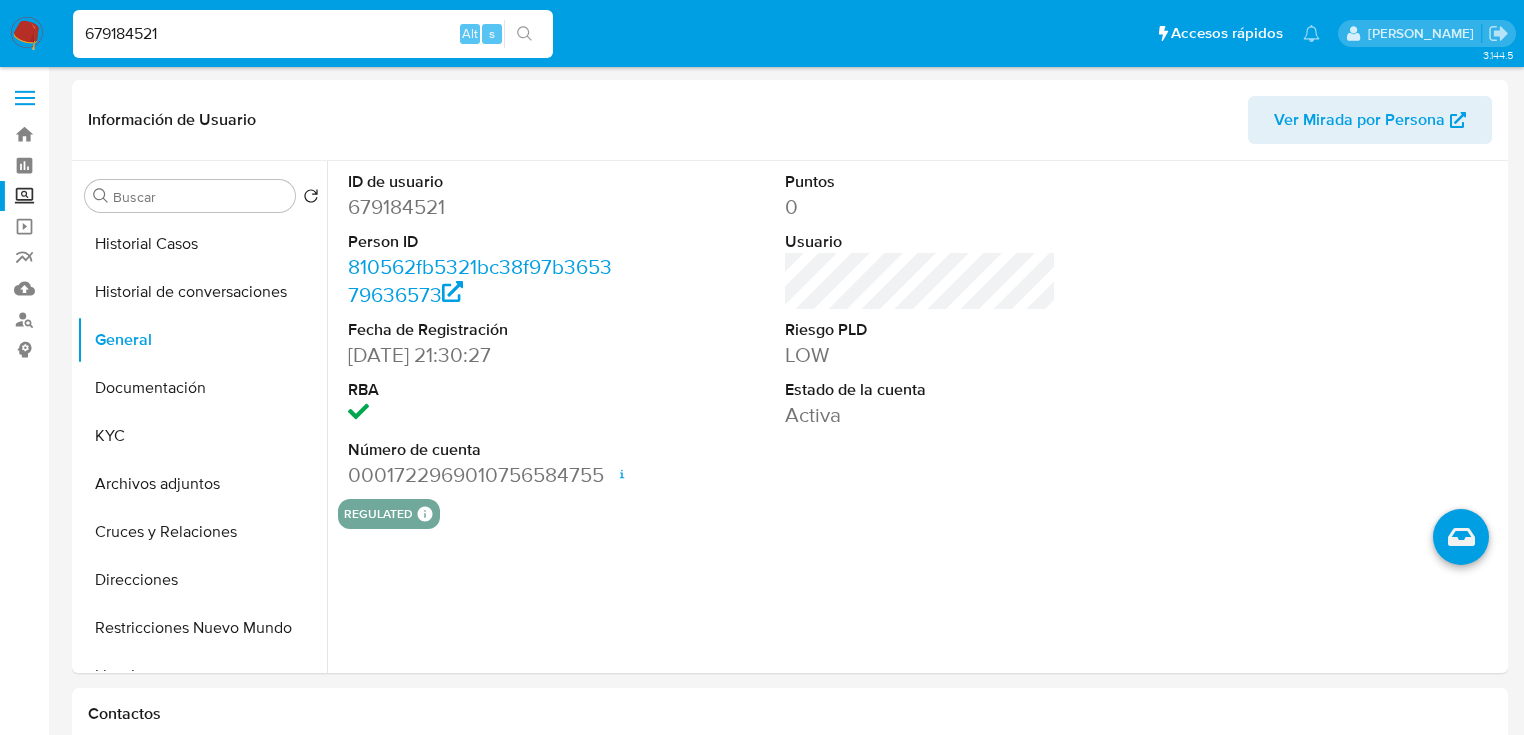 drag, startPoint x: 167, startPoint y: 24, endPoint x: 162, endPoint y: 41, distance: 17.720045 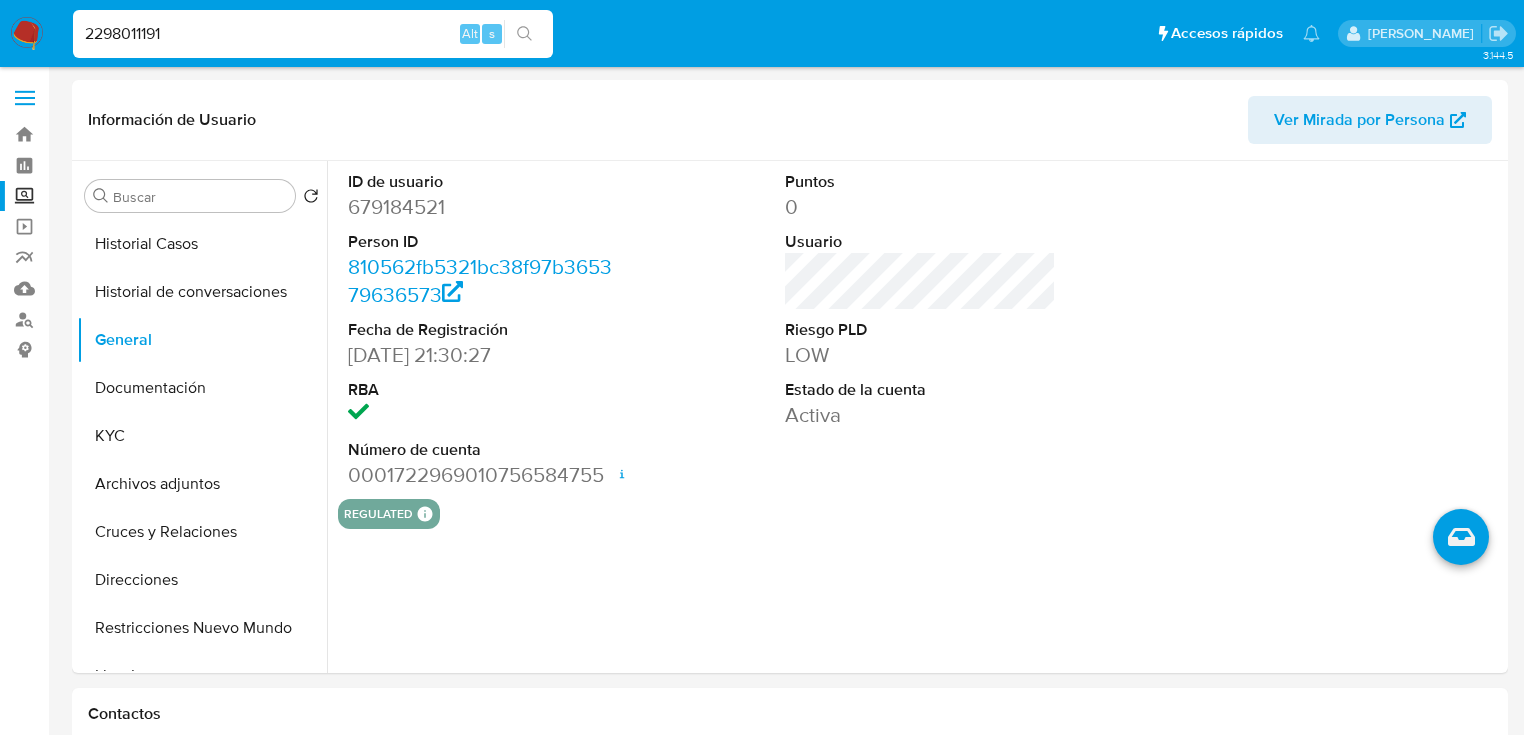type on "2298011191" 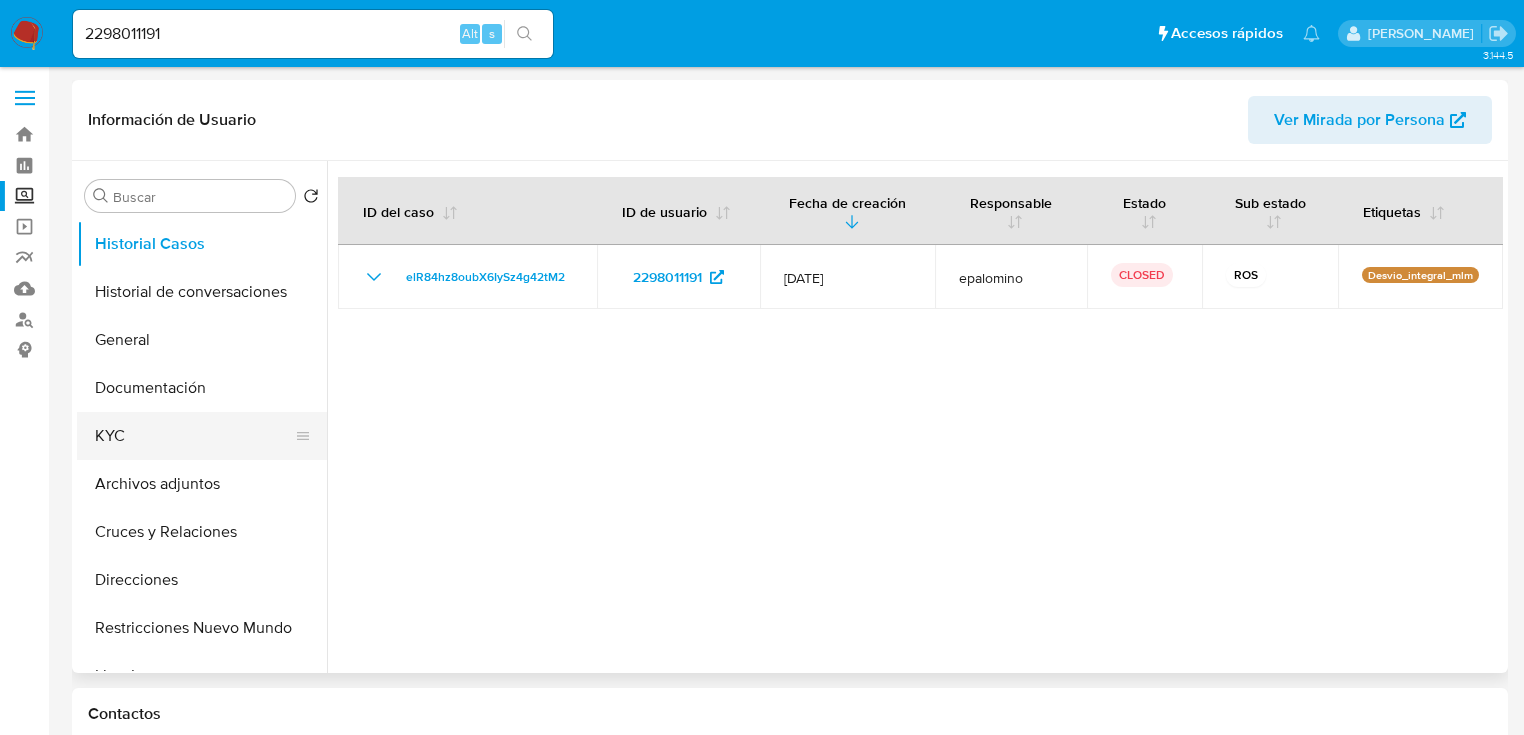 select on "10" 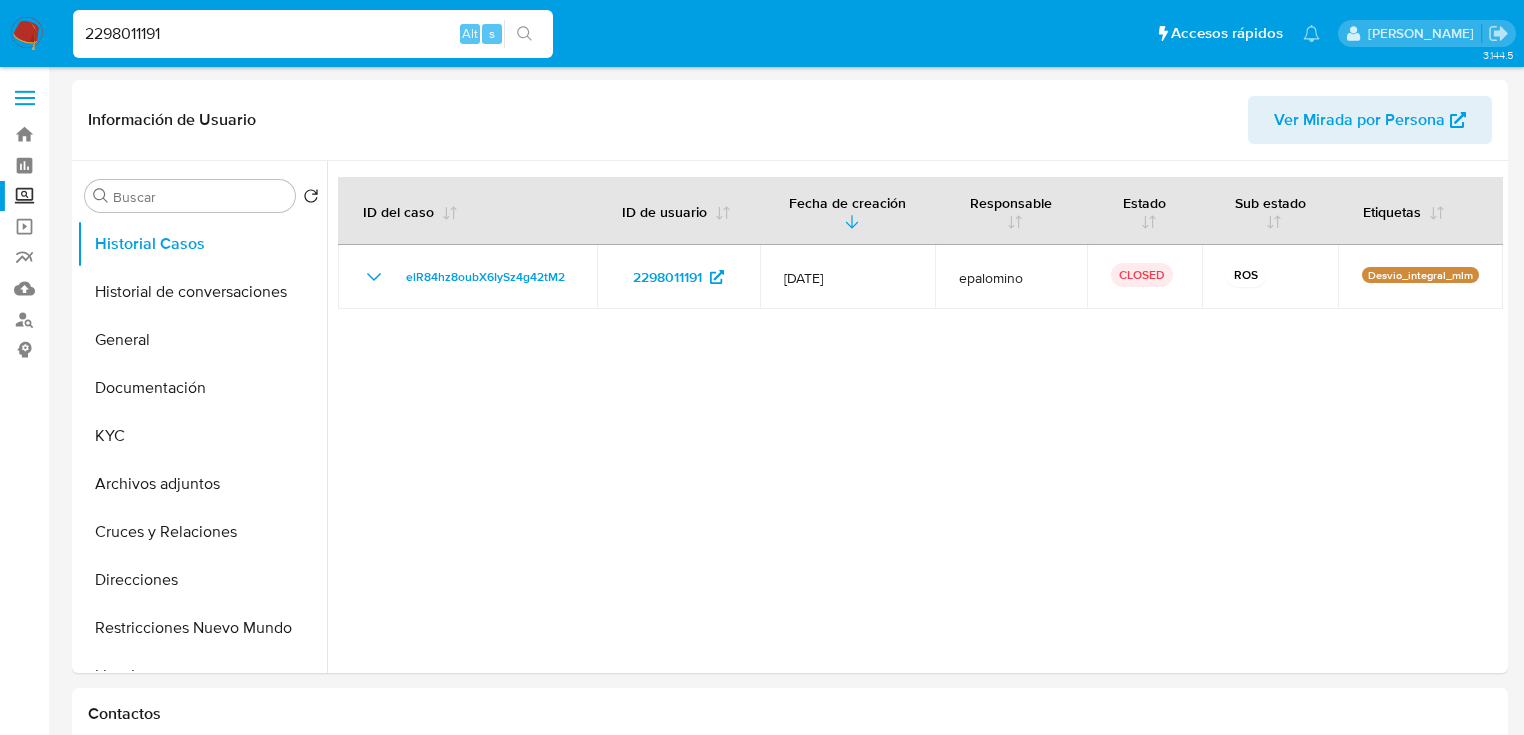 drag, startPoint x: 188, startPoint y: 22, endPoint x: 41, endPoint y: 24, distance: 147.01361 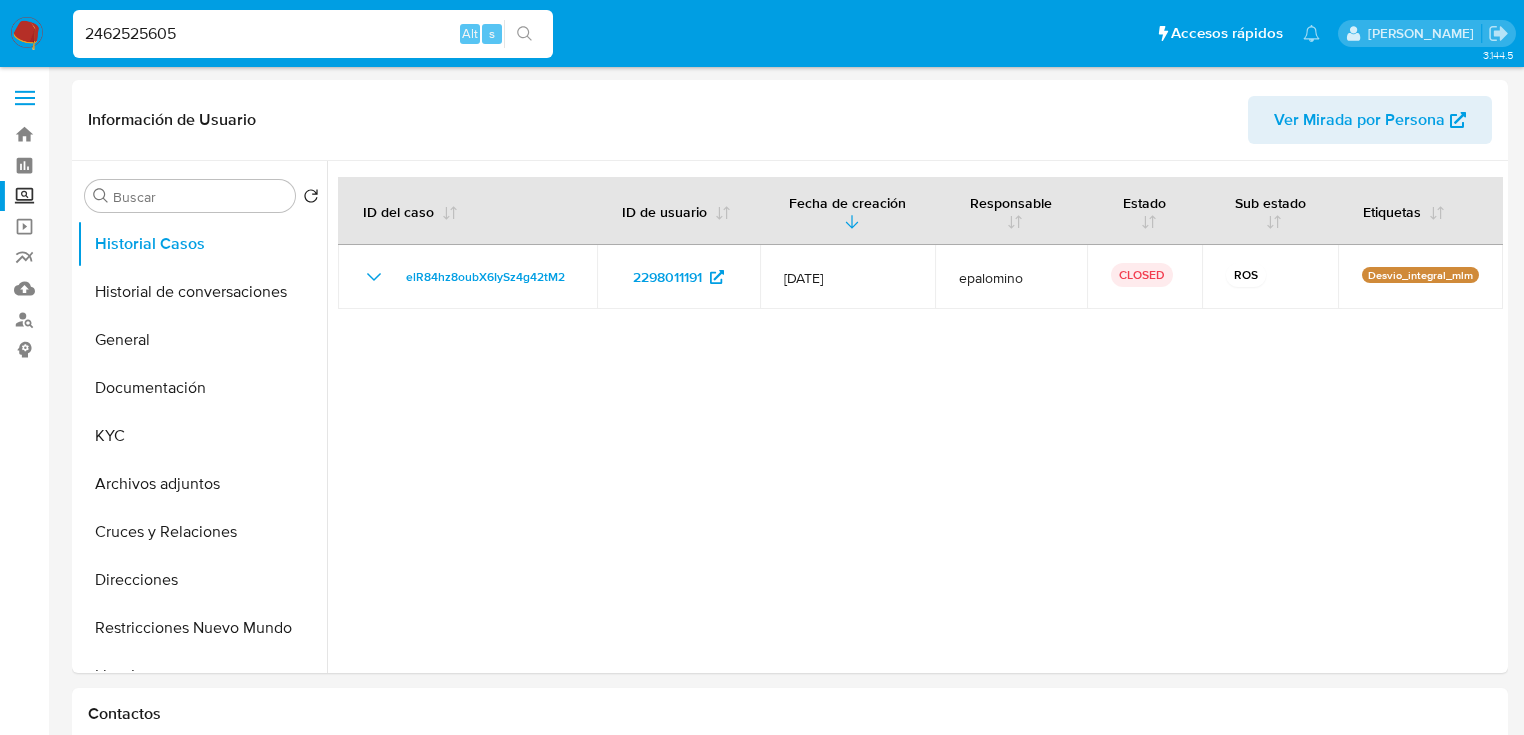 type on "2462525605" 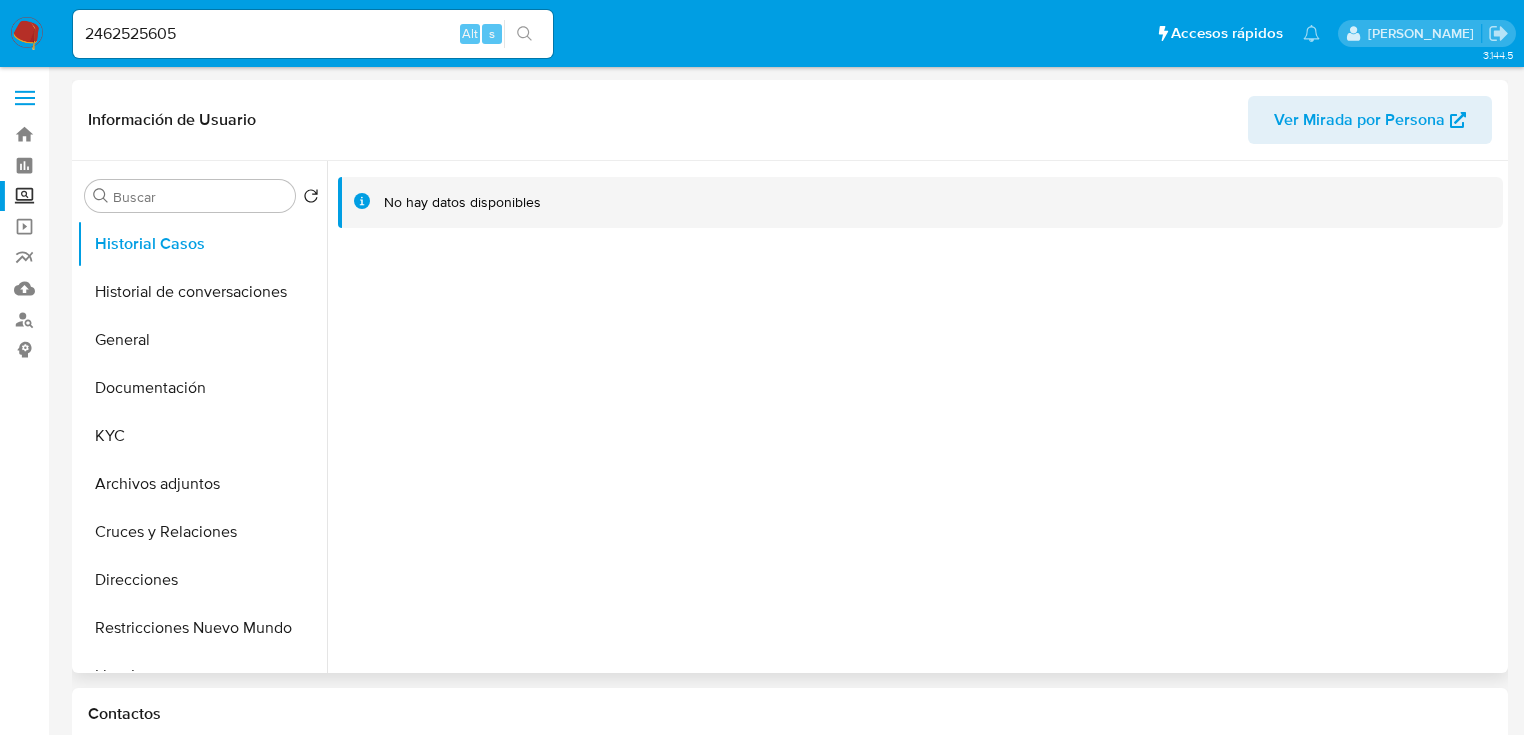 select on "10" 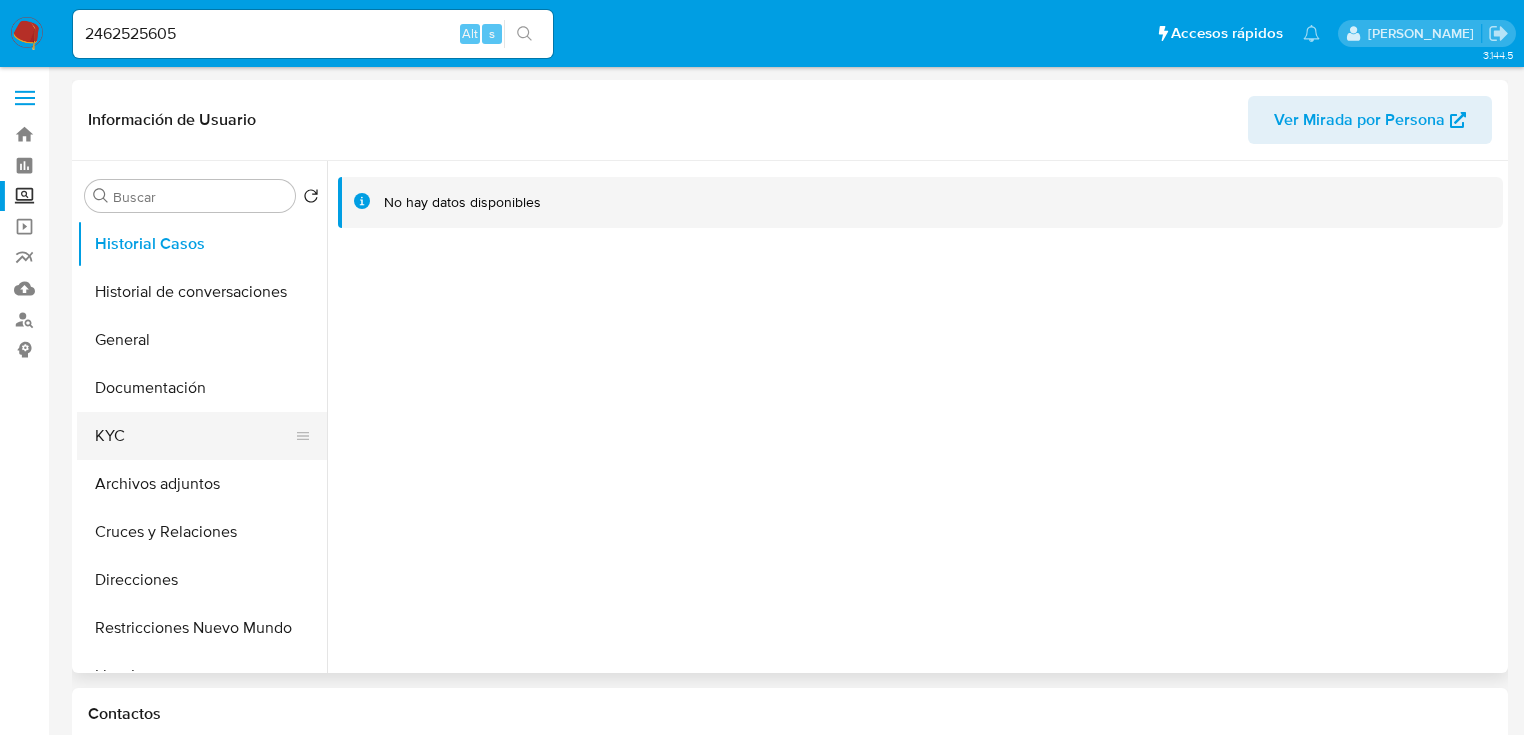 click on "KYC" at bounding box center (194, 436) 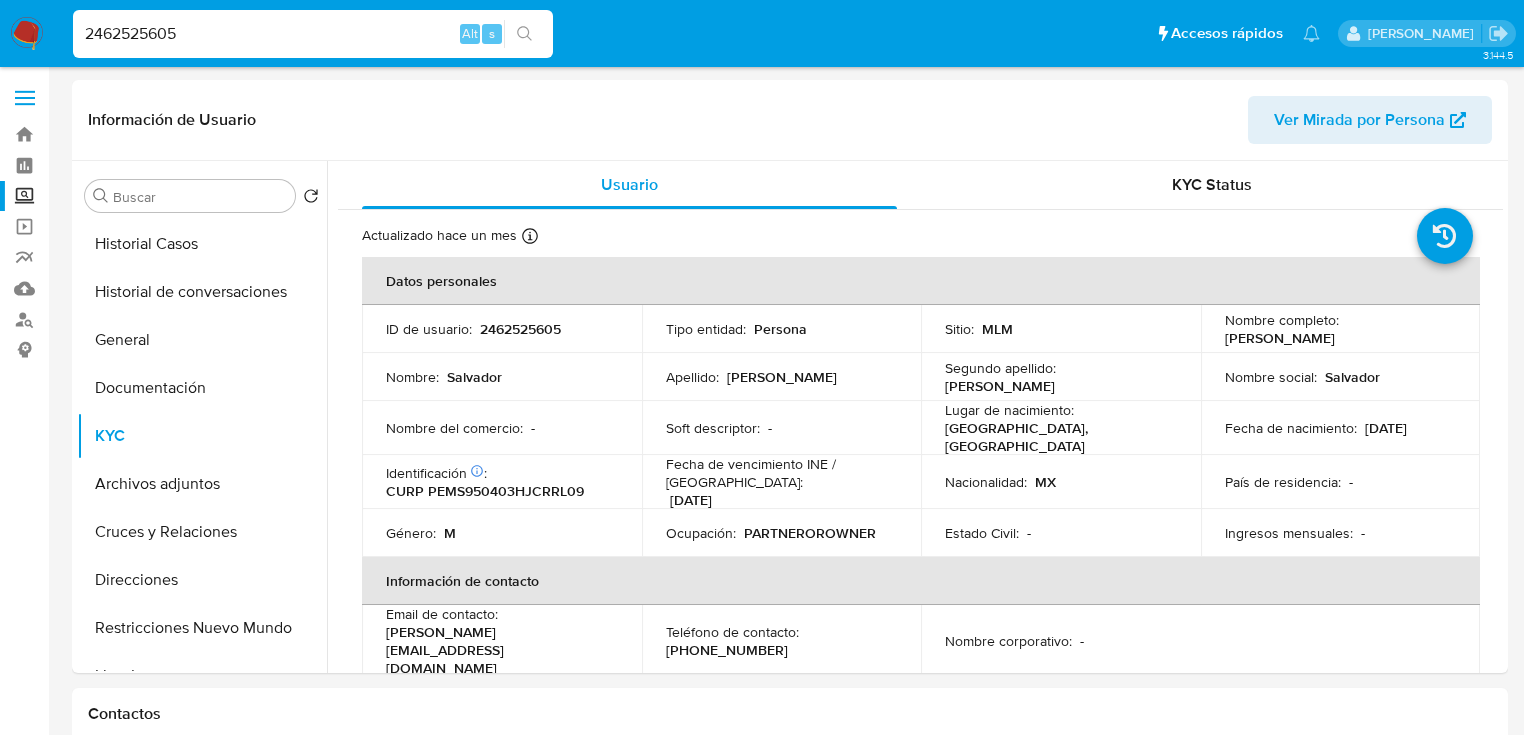 drag, startPoint x: 60, startPoint y: 32, endPoint x: 40, endPoint y: 34, distance: 20.09975 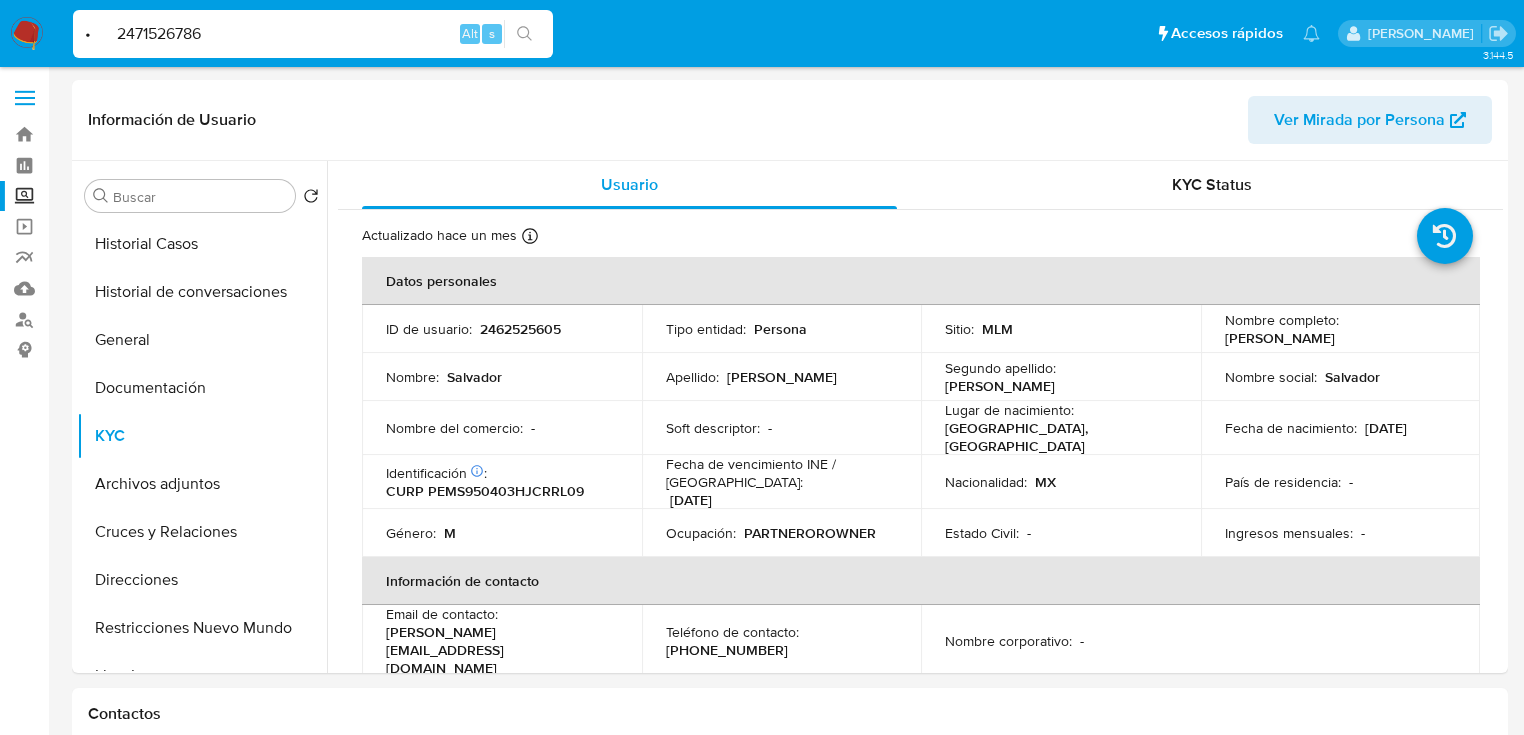 click on "•	2471526786" at bounding box center [313, 34] 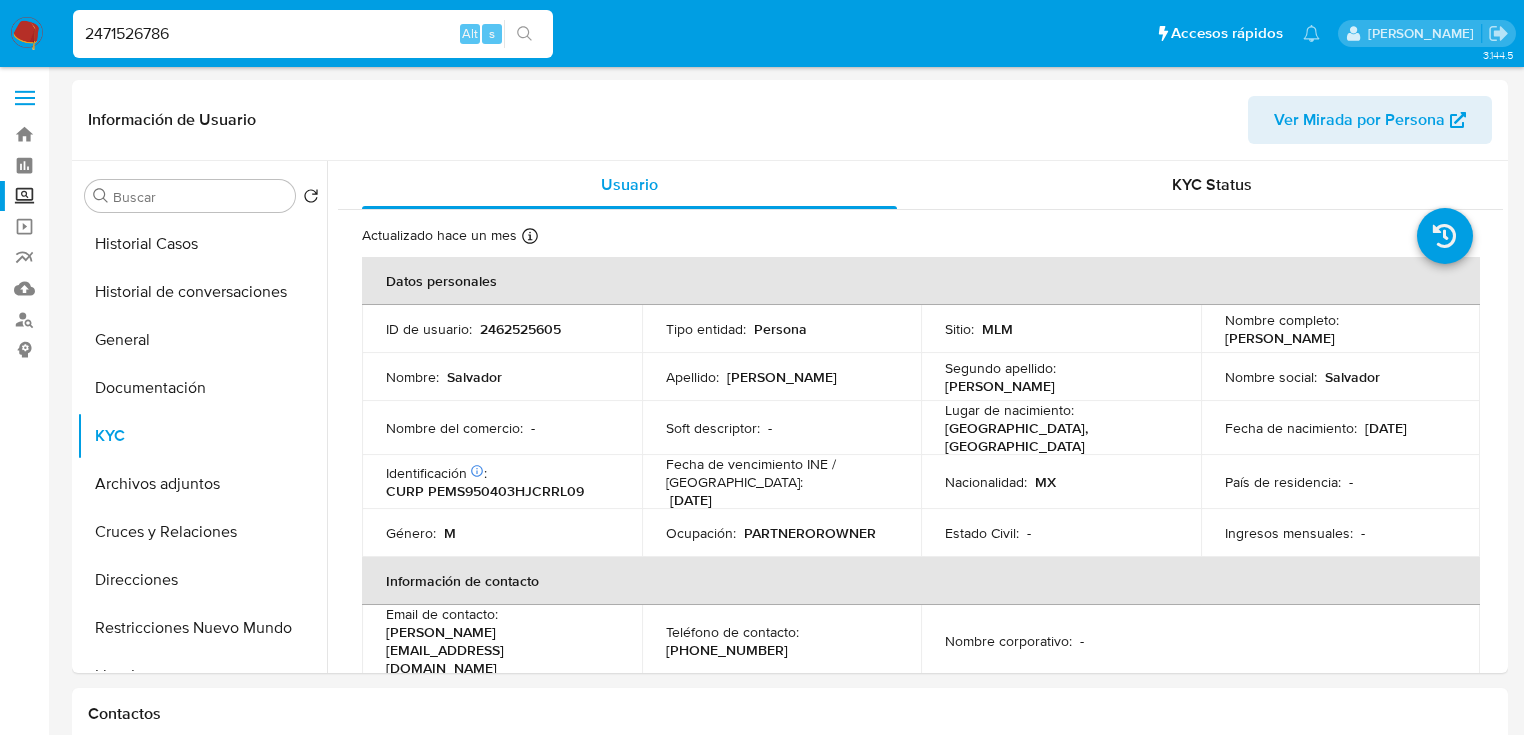 click on "2471526786" at bounding box center [313, 34] 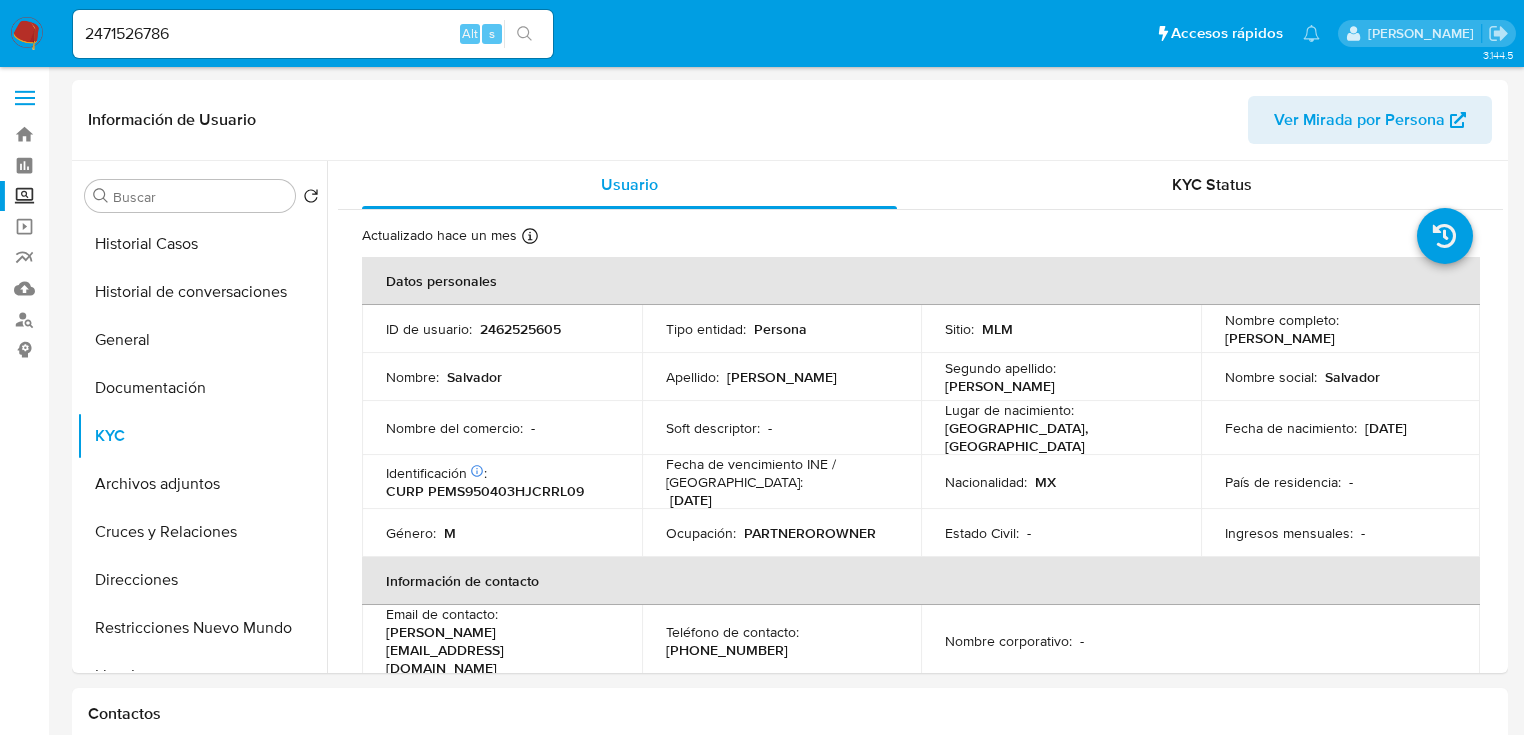 click at bounding box center (524, 34) 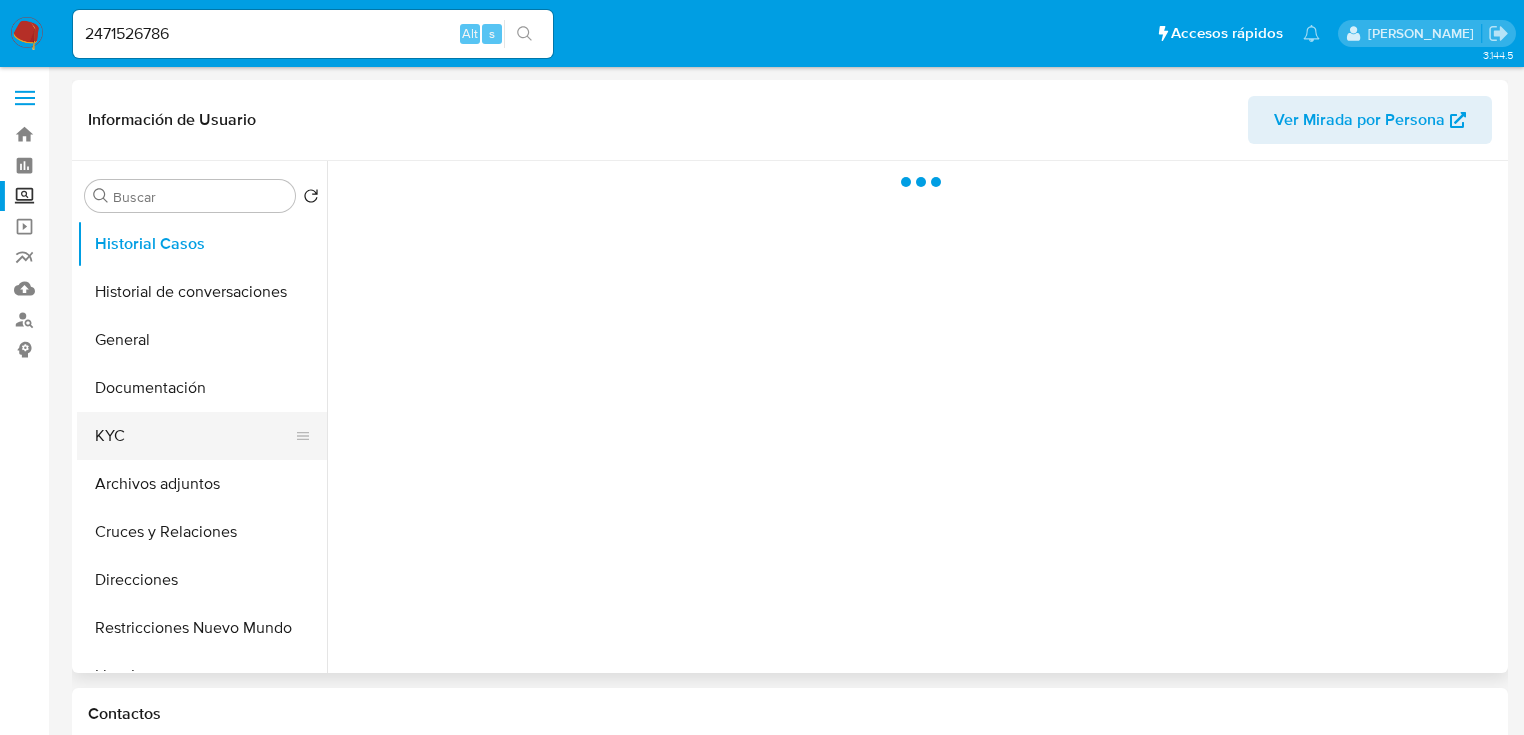 click on "KYC" at bounding box center (194, 436) 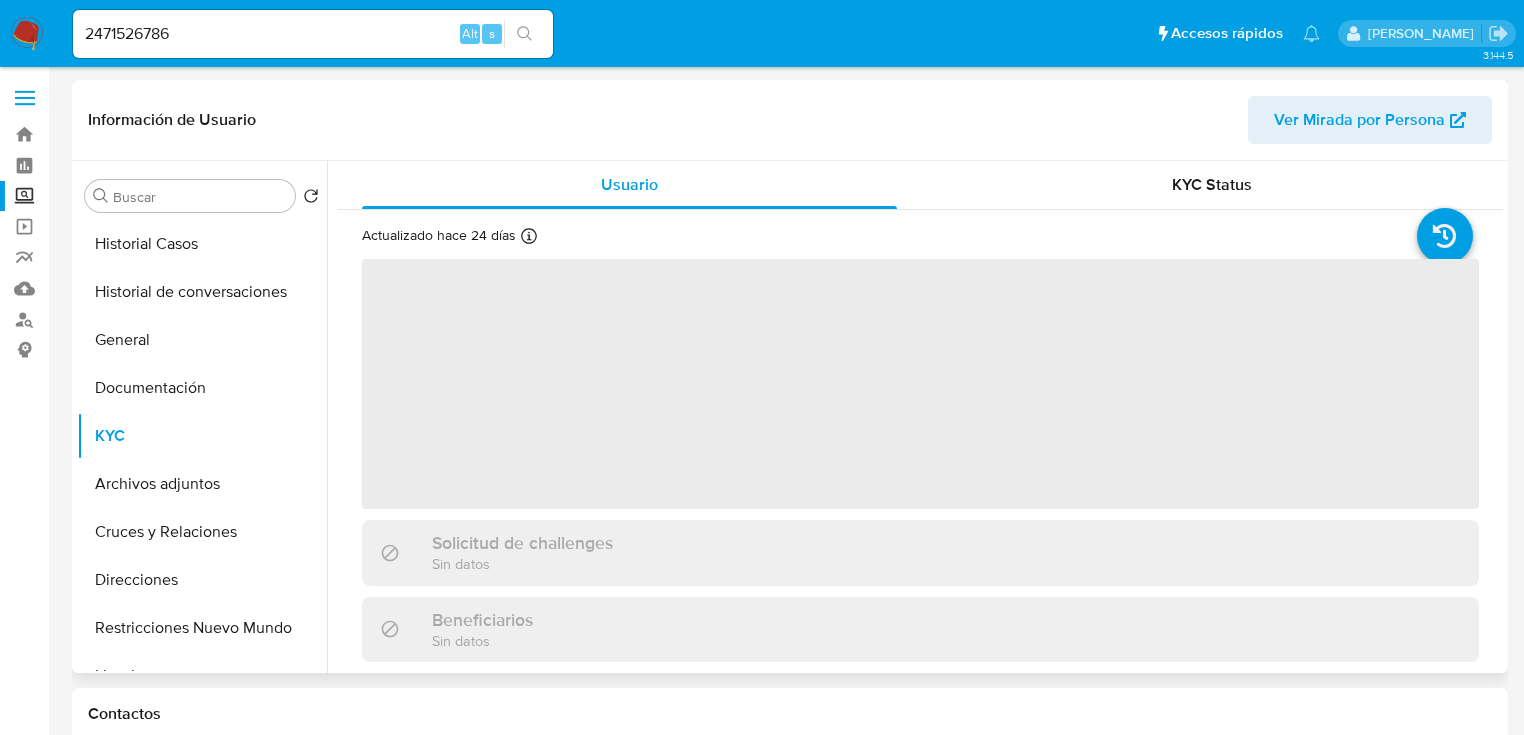 select on "10" 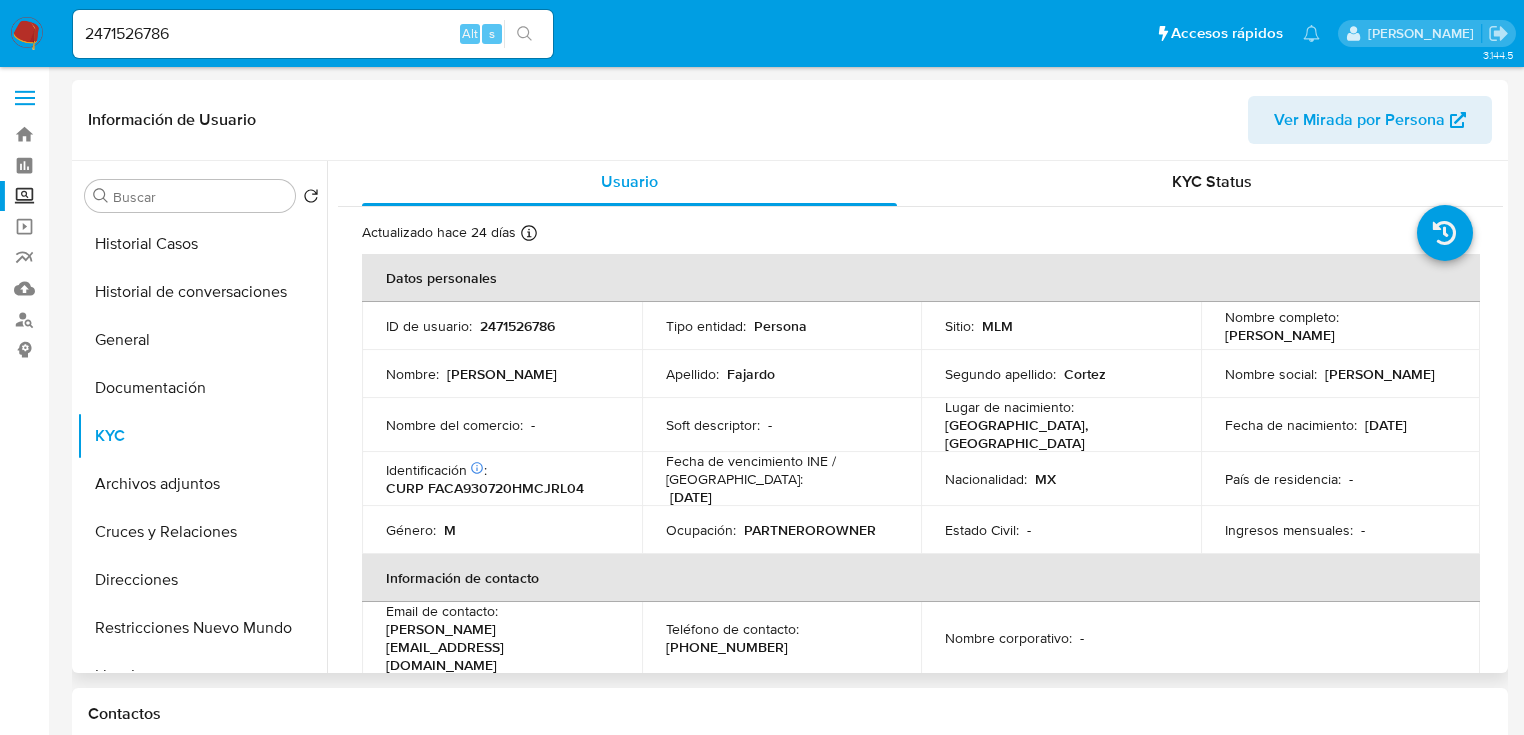 scroll, scrollTop: 0, scrollLeft: 0, axis: both 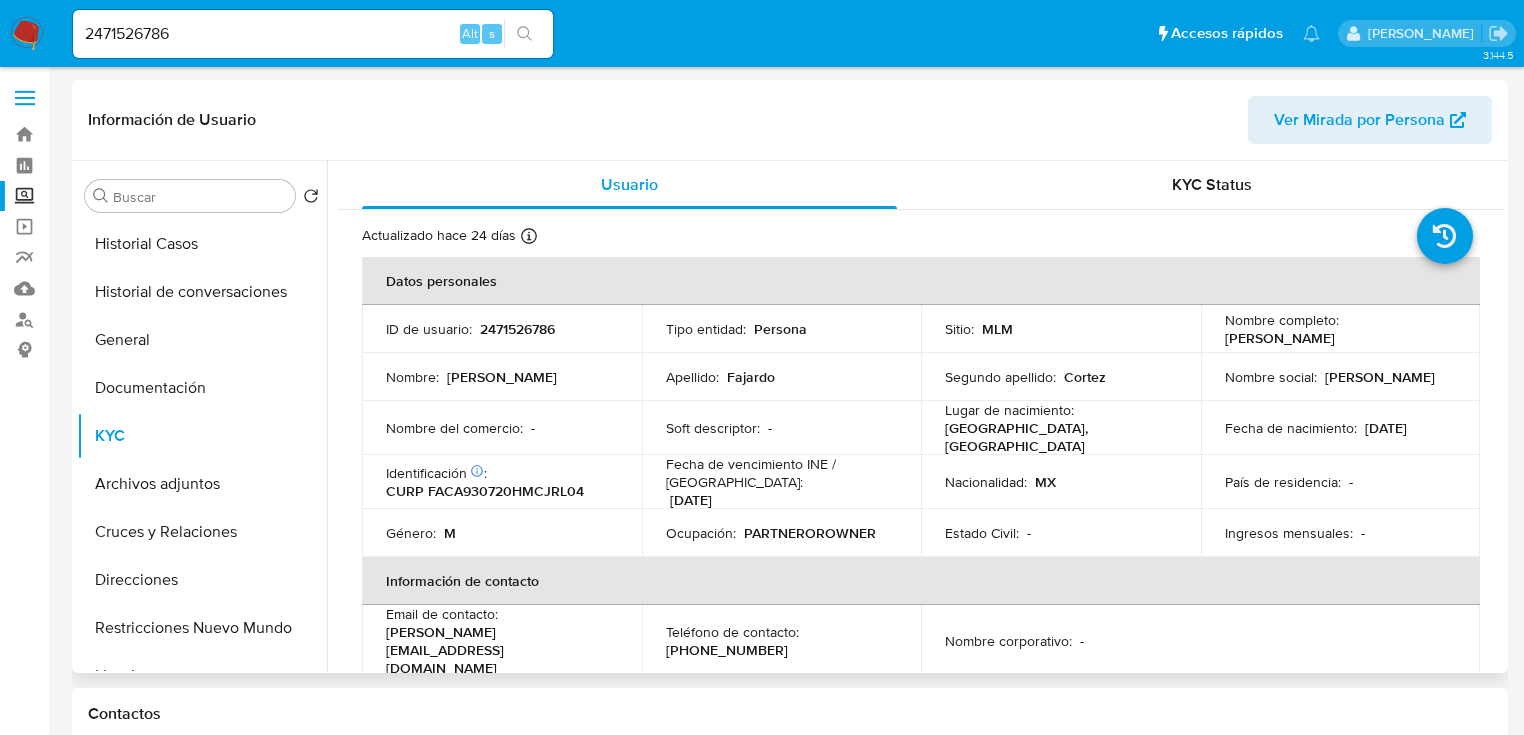 drag, startPoint x: 1220, startPoint y: 343, endPoint x: 1430, endPoint y: 342, distance: 210.00238 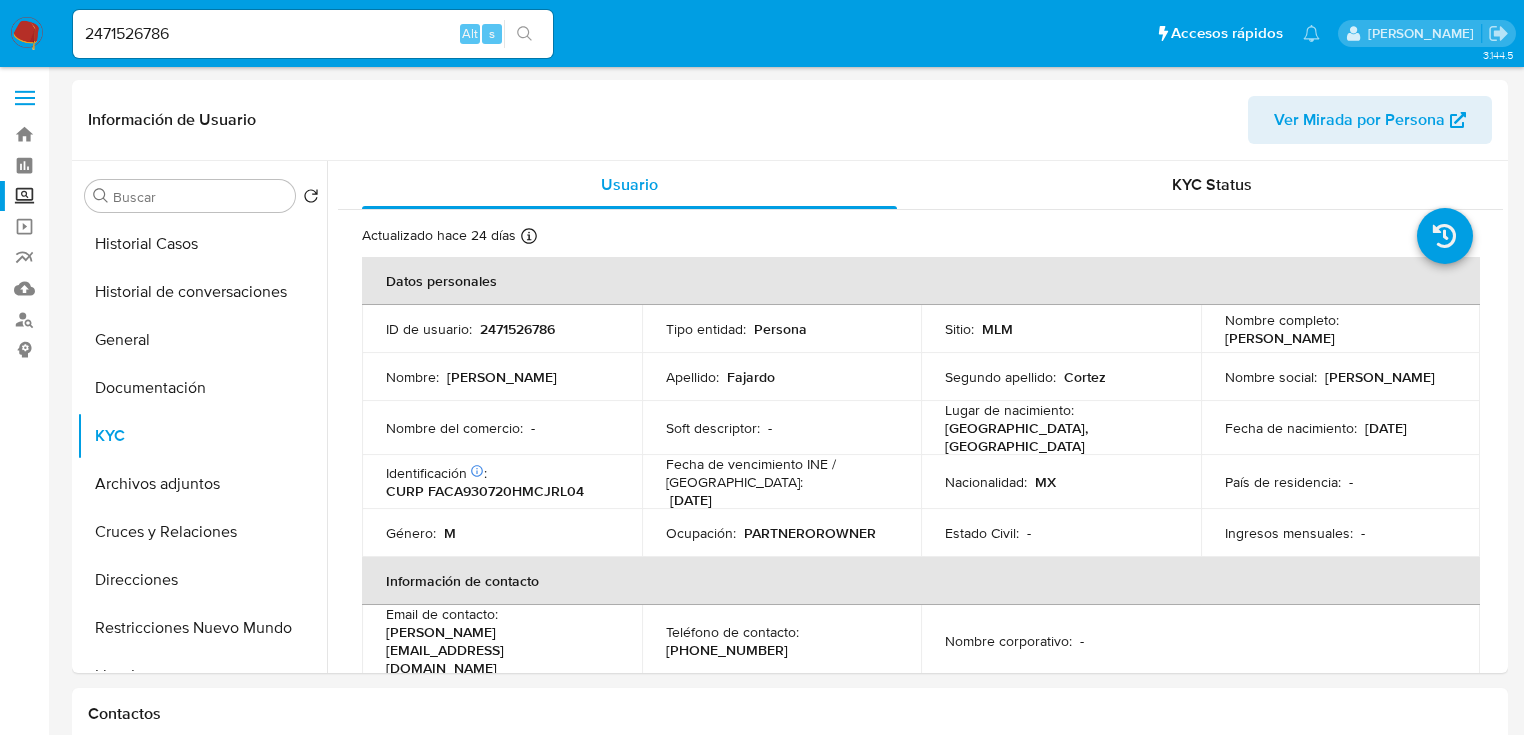 copy on "Jose Alejandro Fajardo Cortez" 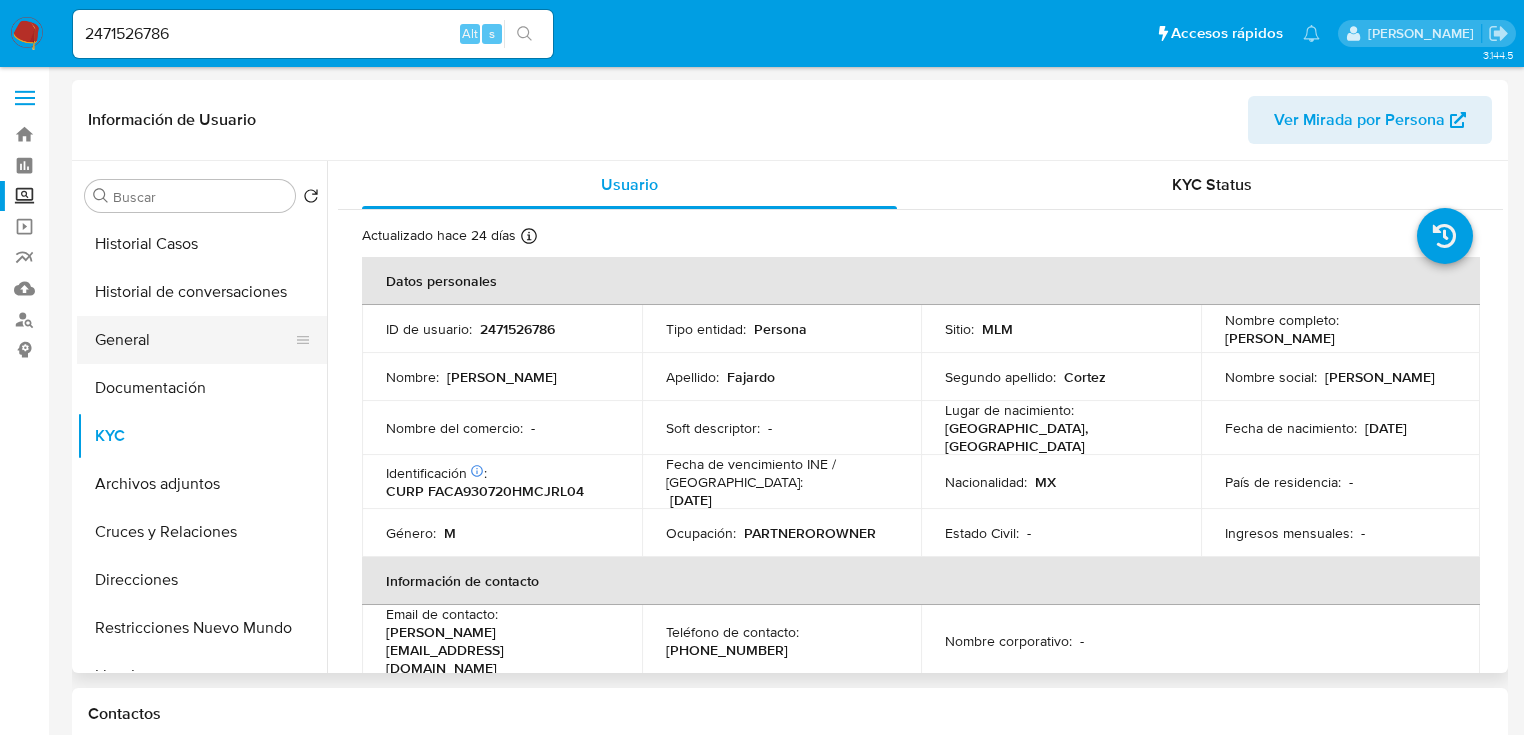 click on "General" at bounding box center (194, 340) 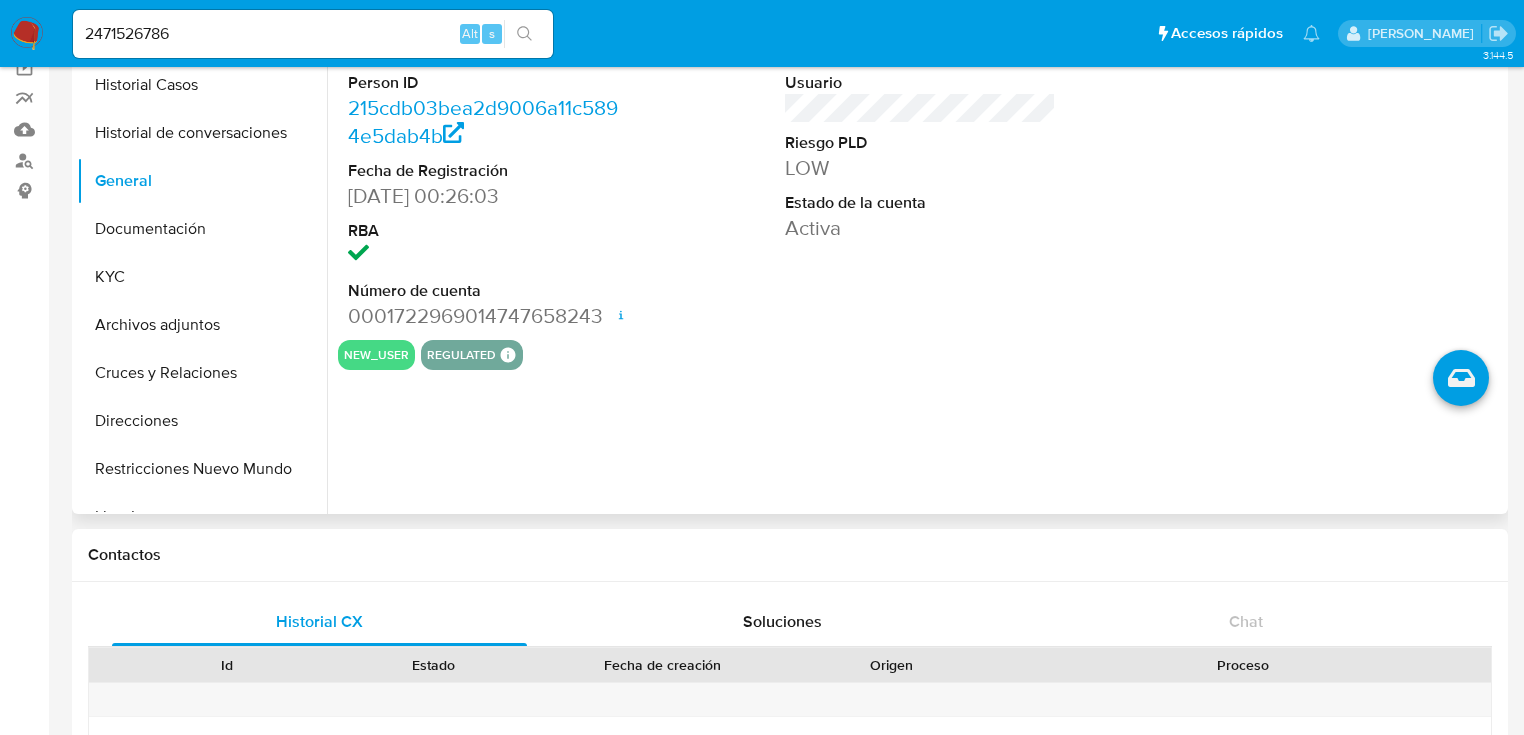 scroll, scrollTop: 160, scrollLeft: 0, axis: vertical 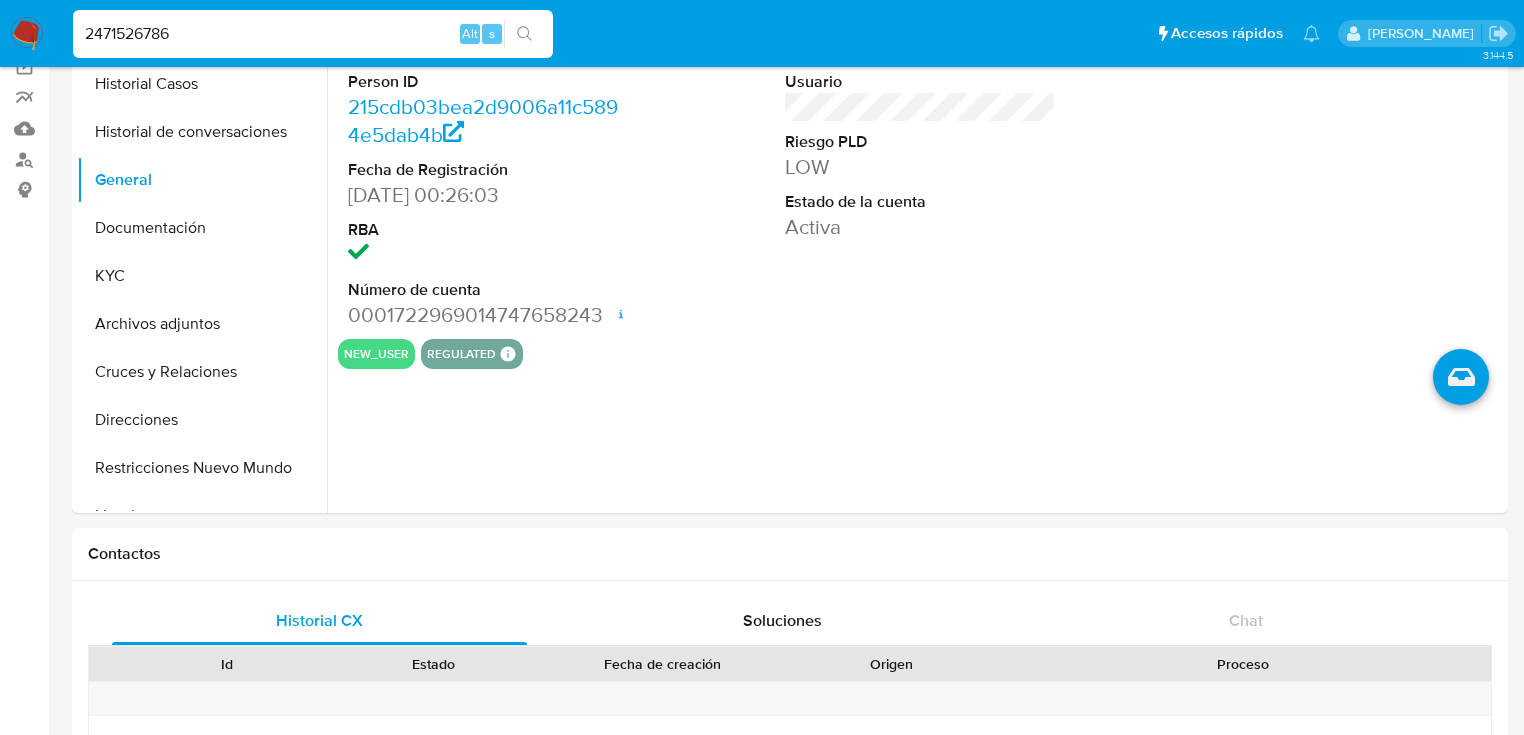 drag, startPoint x: 264, startPoint y: 37, endPoint x: 66, endPoint y: 33, distance: 198.0404 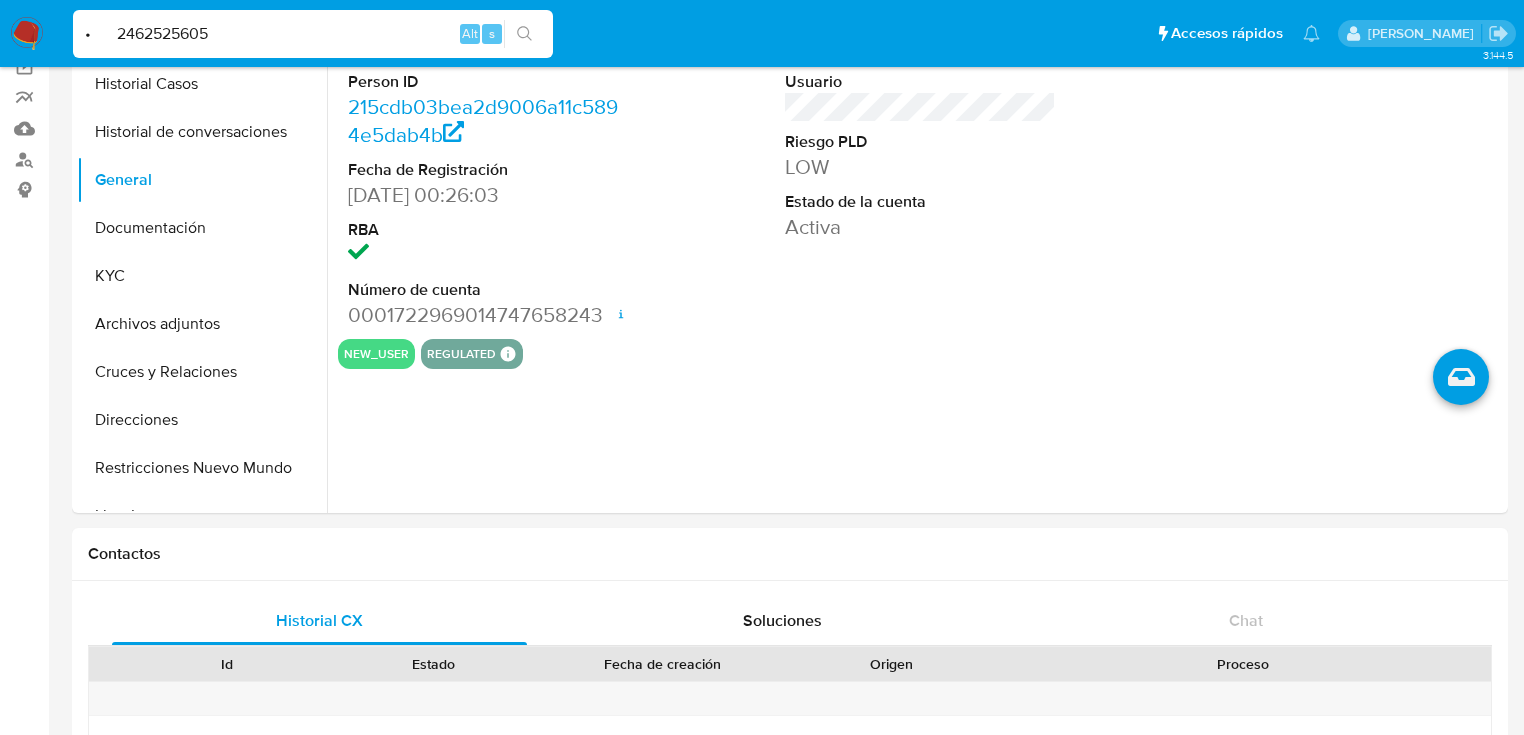 click on "•	2462525605" at bounding box center (313, 34) 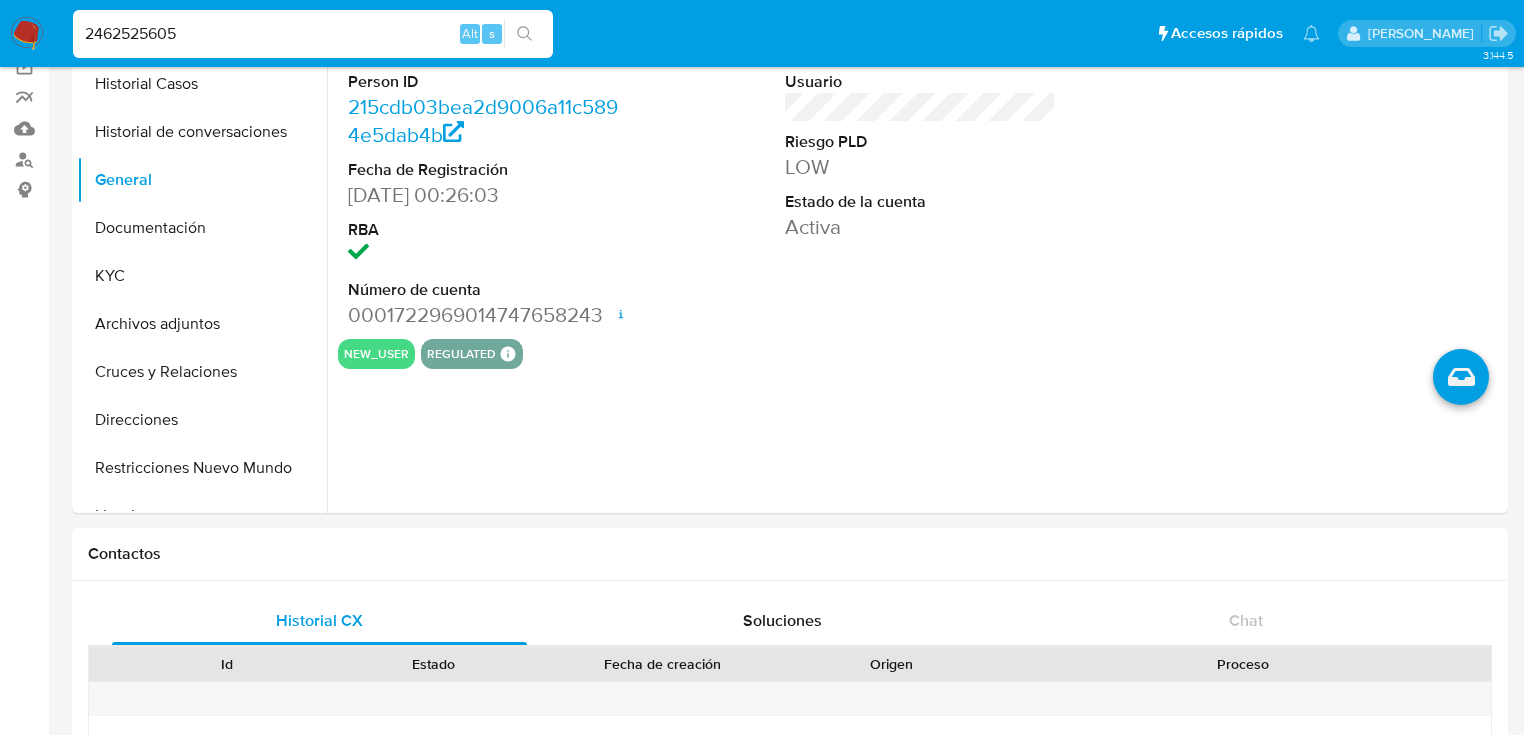 click on "2462525605" at bounding box center (313, 34) 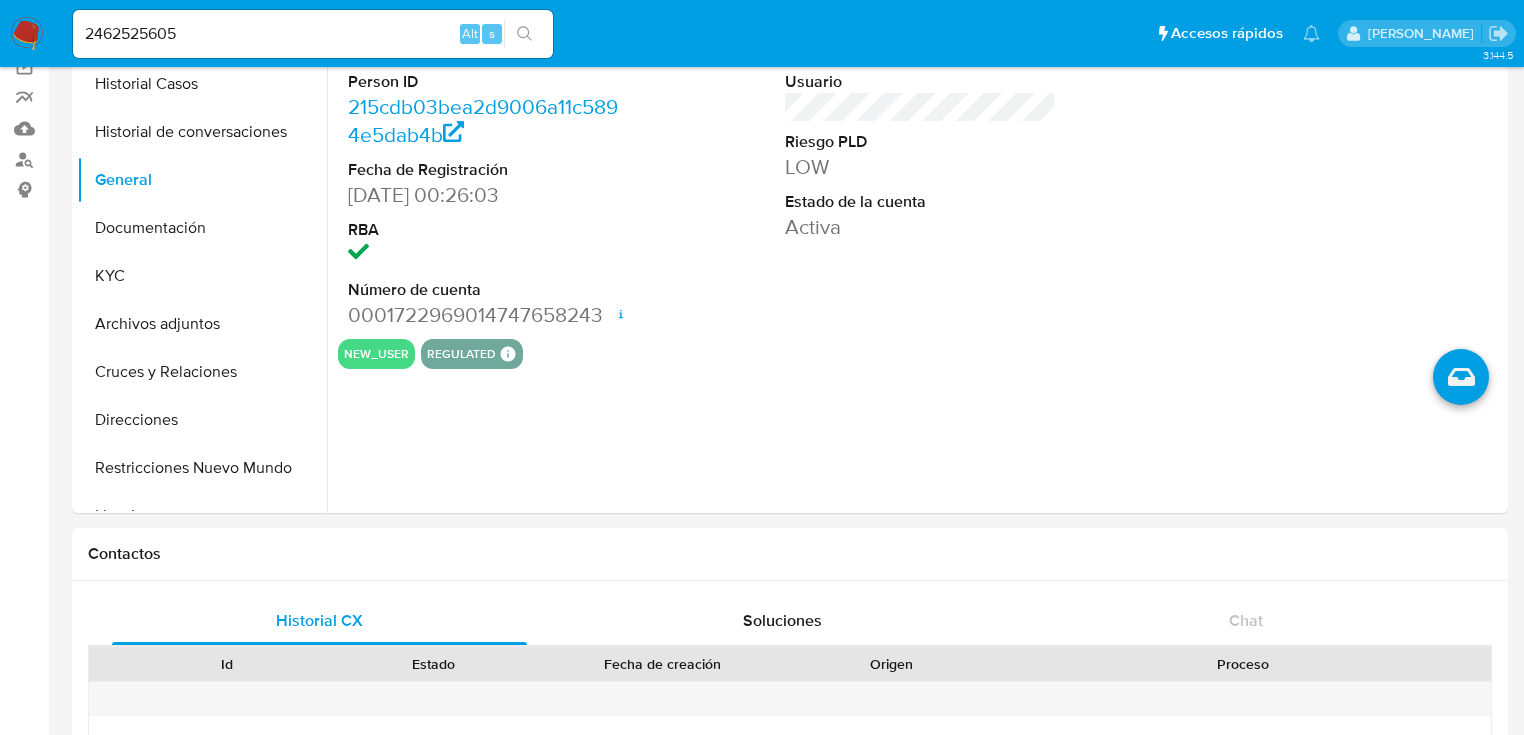 click at bounding box center (524, 34) 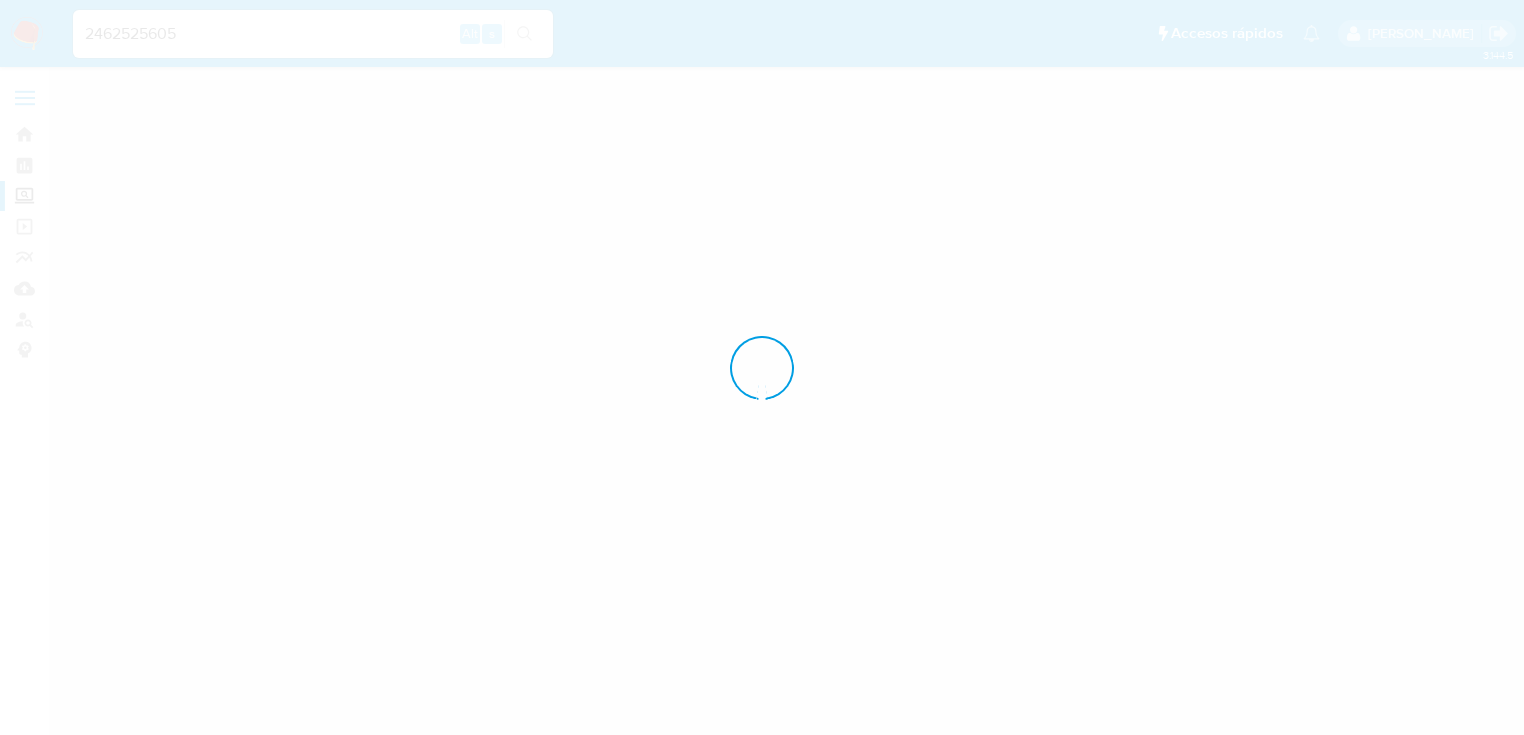 scroll, scrollTop: 0, scrollLeft: 0, axis: both 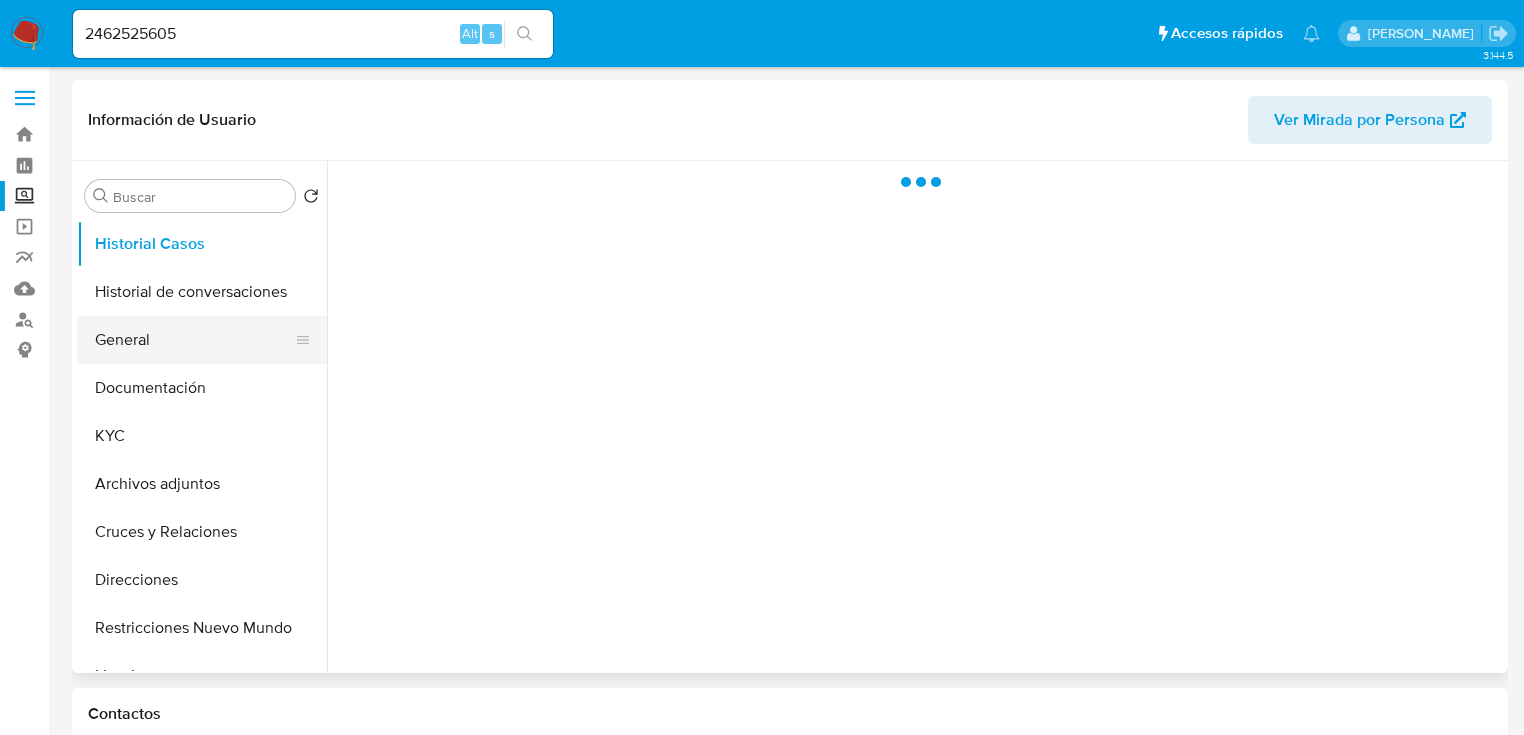 click on "General" at bounding box center [194, 340] 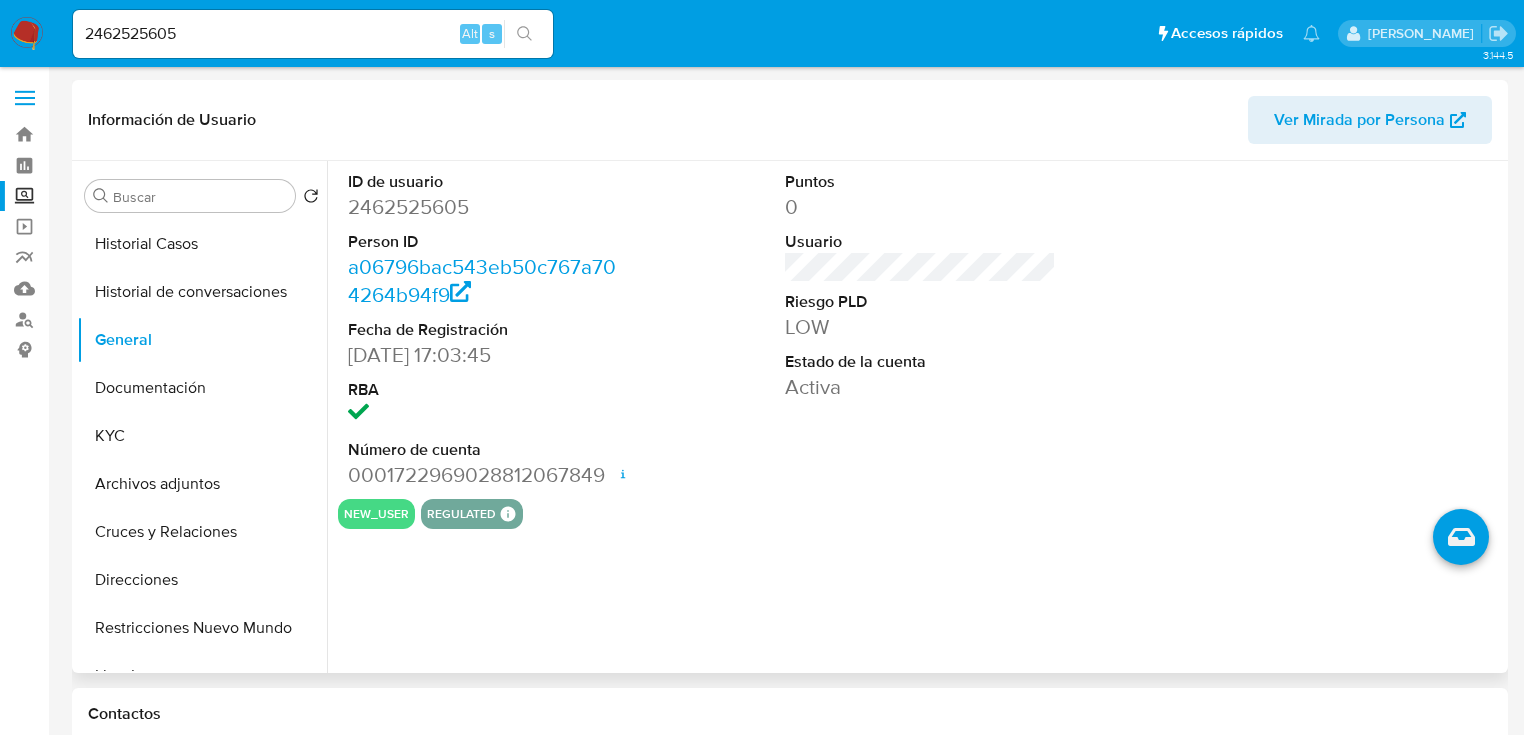select on "10" 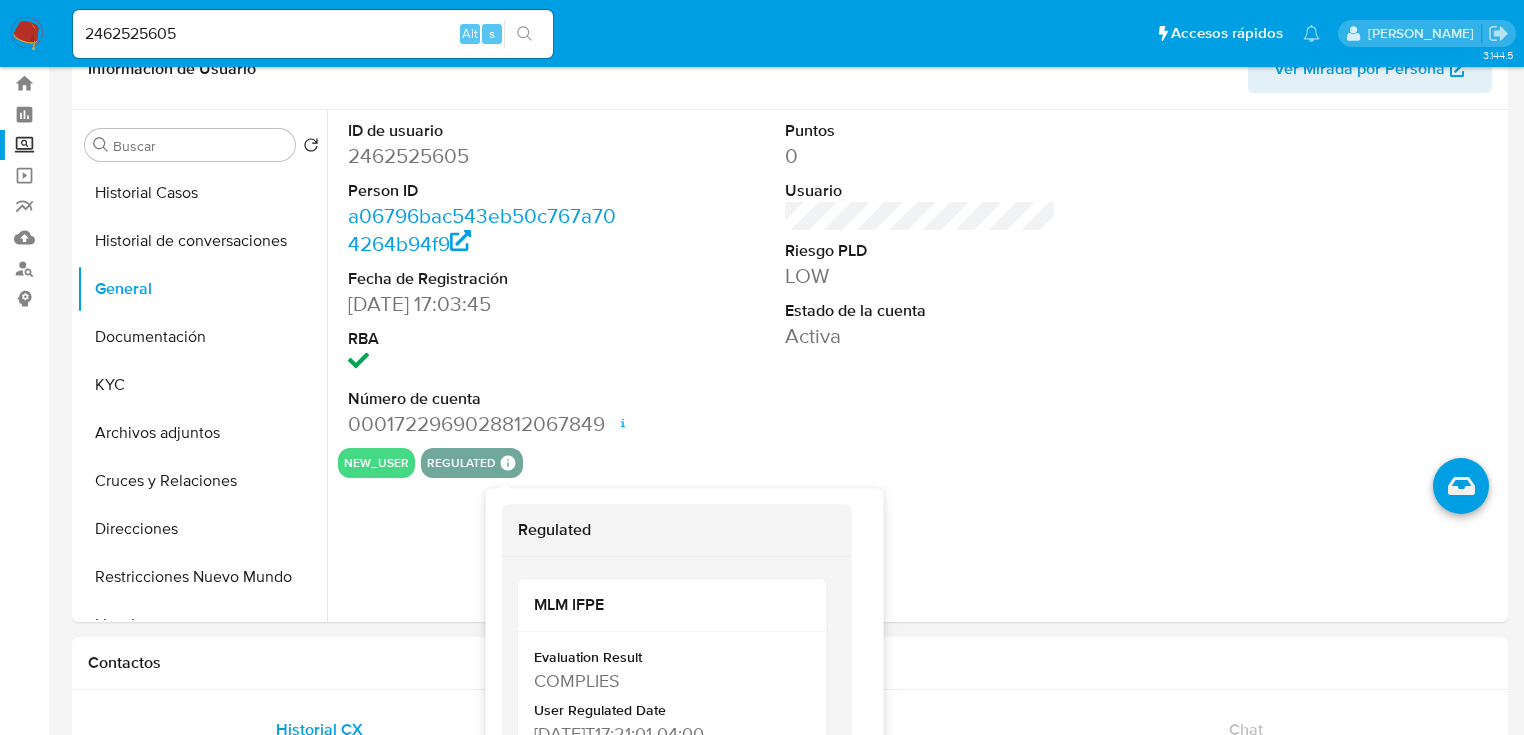 scroll, scrollTop: 80, scrollLeft: 0, axis: vertical 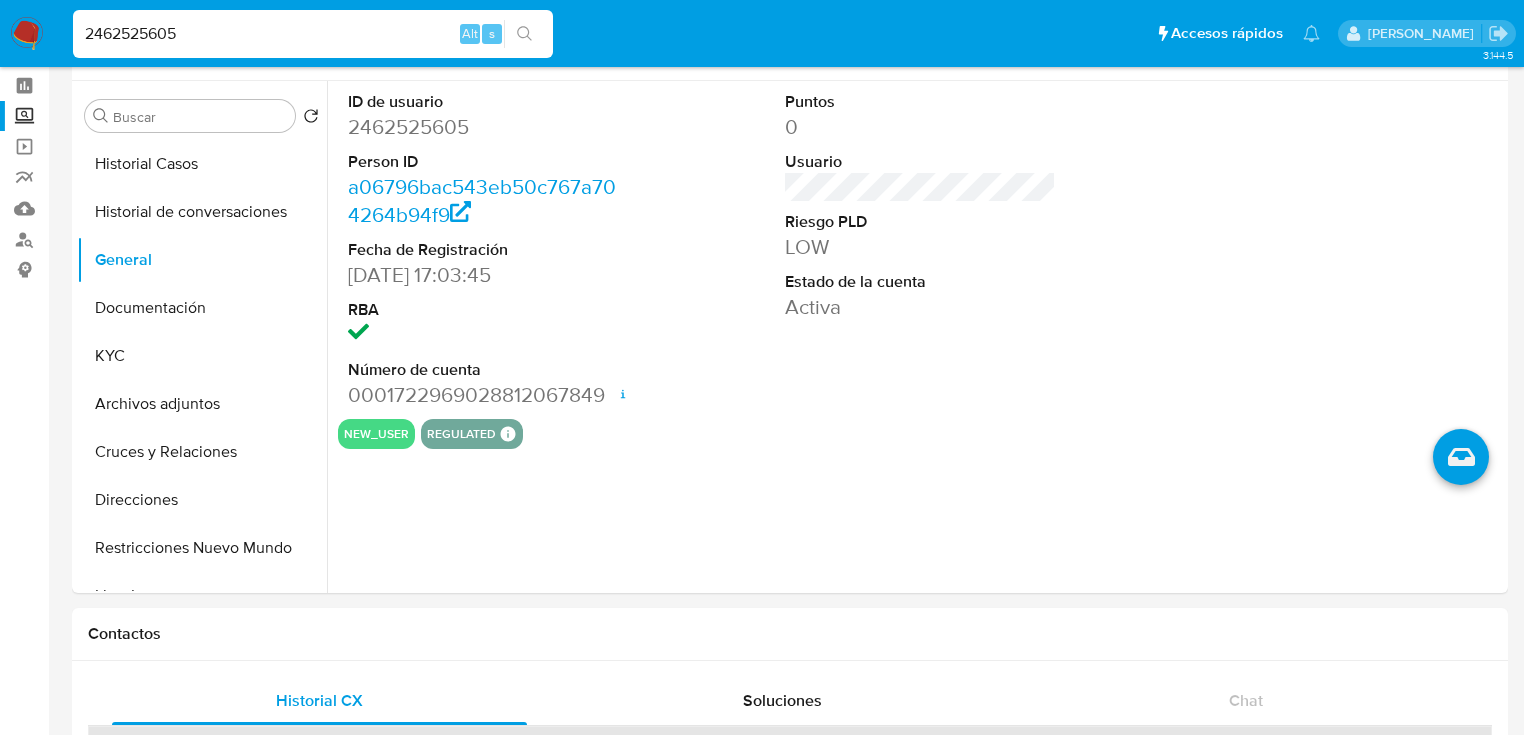 drag, startPoint x: 204, startPoint y: 24, endPoint x: -42, endPoint y: 24, distance: 246 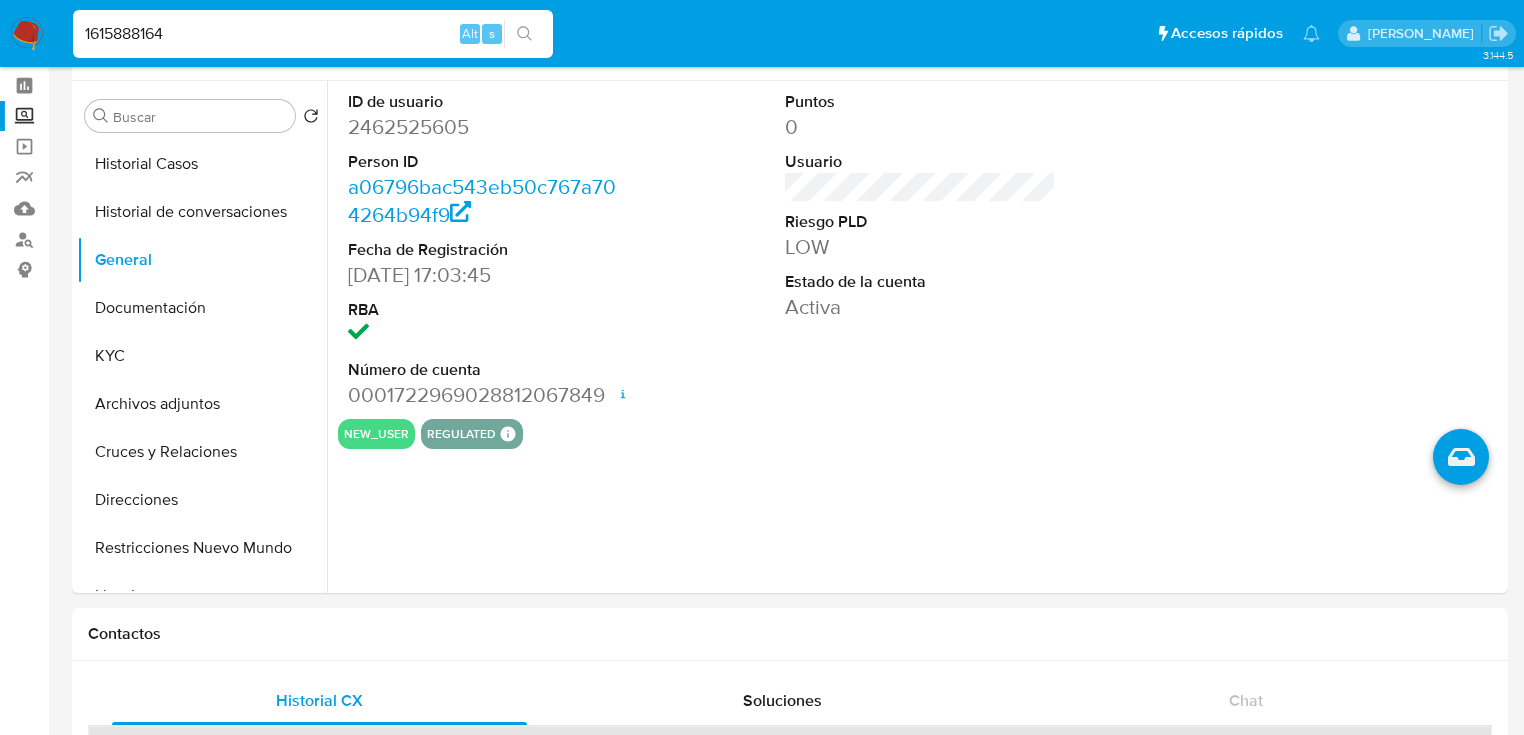 type on "1615888164" 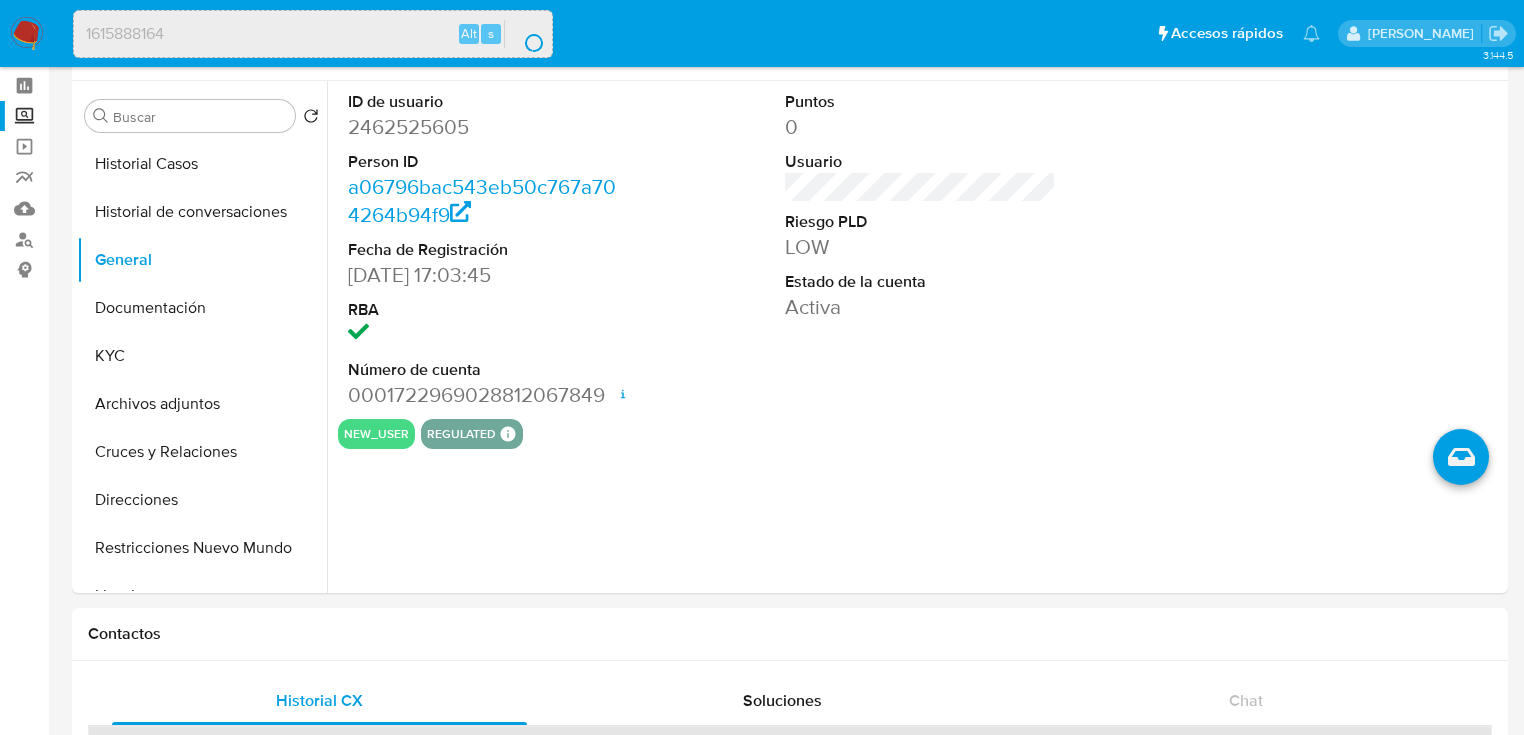 scroll, scrollTop: 0, scrollLeft: 0, axis: both 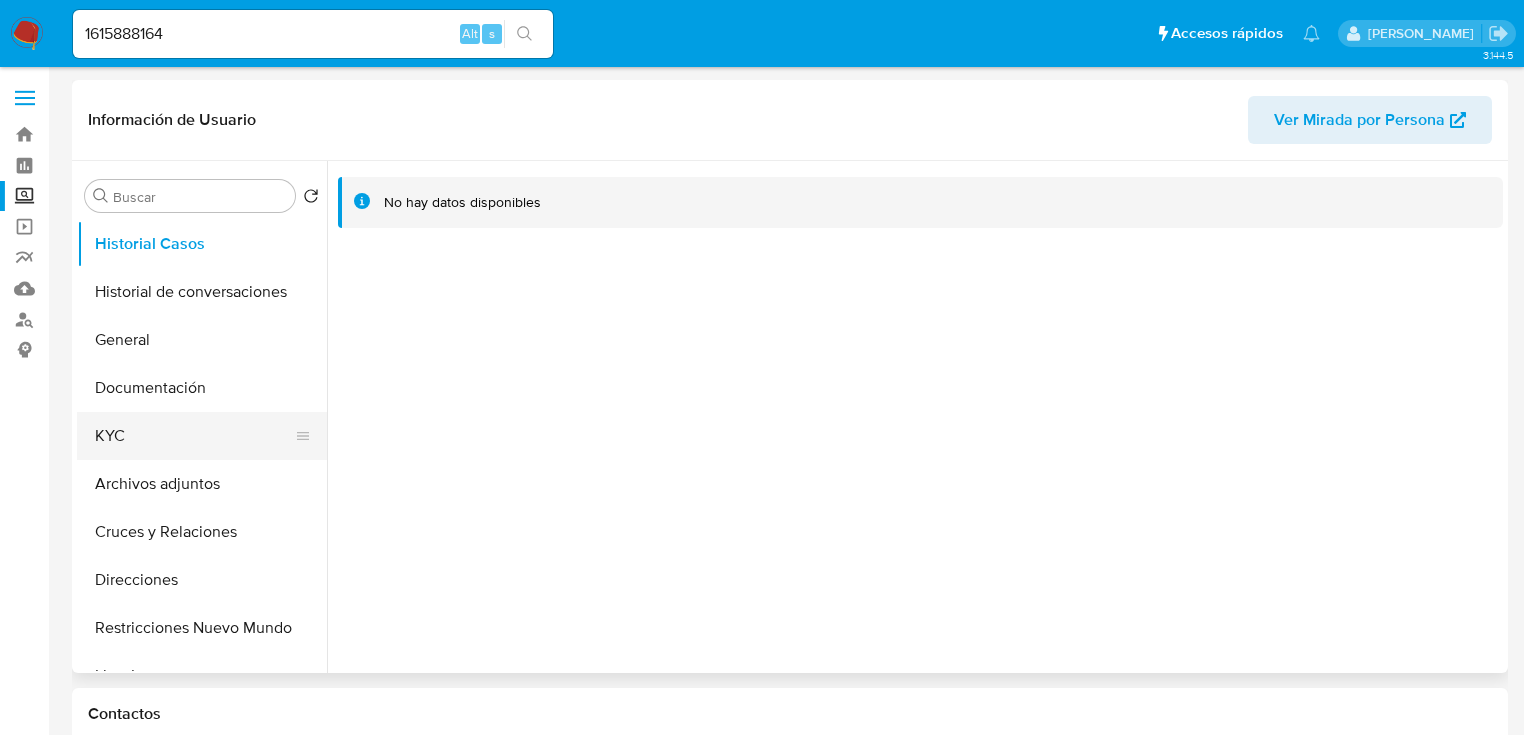 select on "10" 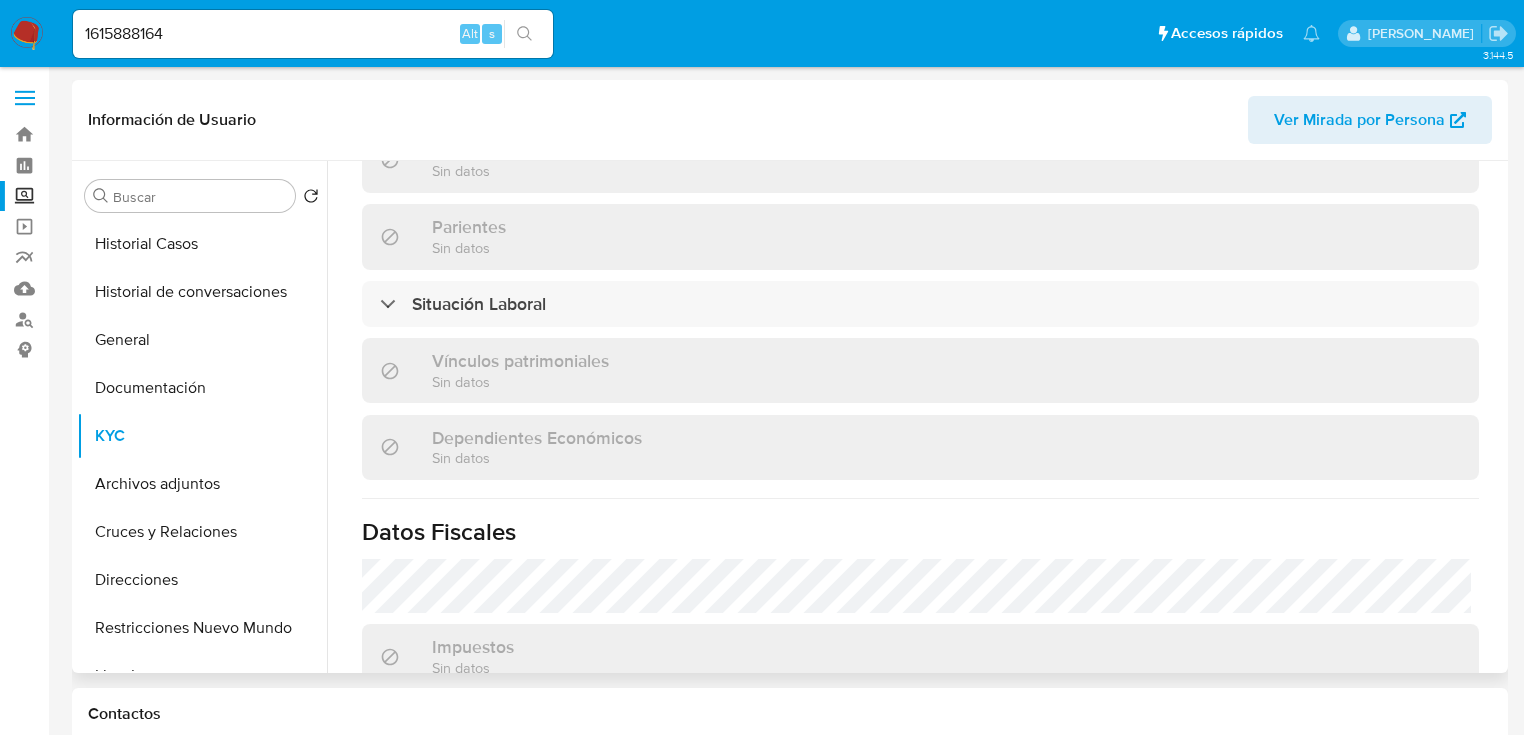 scroll, scrollTop: 1263, scrollLeft: 0, axis: vertical 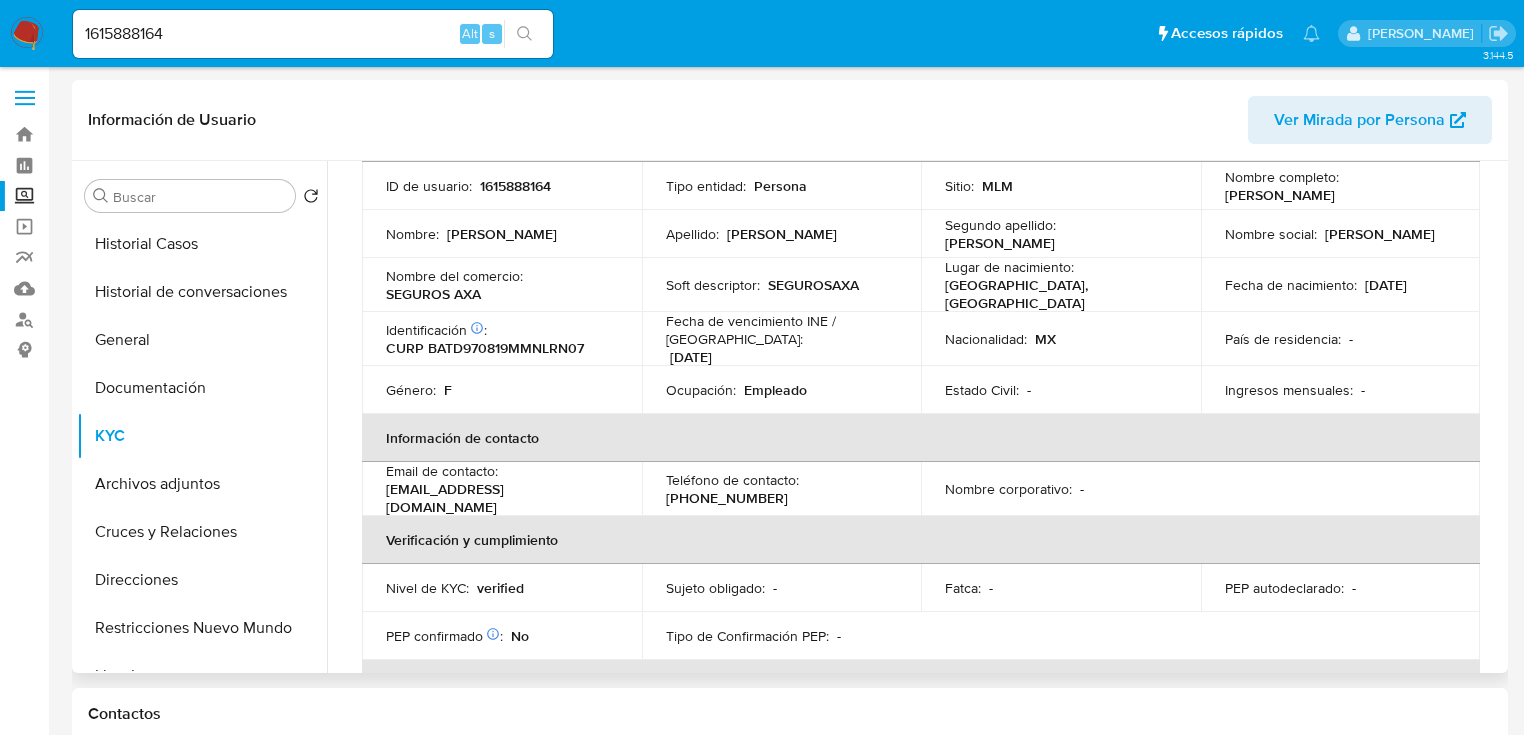 drag, startPoint x: 128, startPoint y: 351, endPoint x: 320, endPoint y: 340, distance: 192.31485 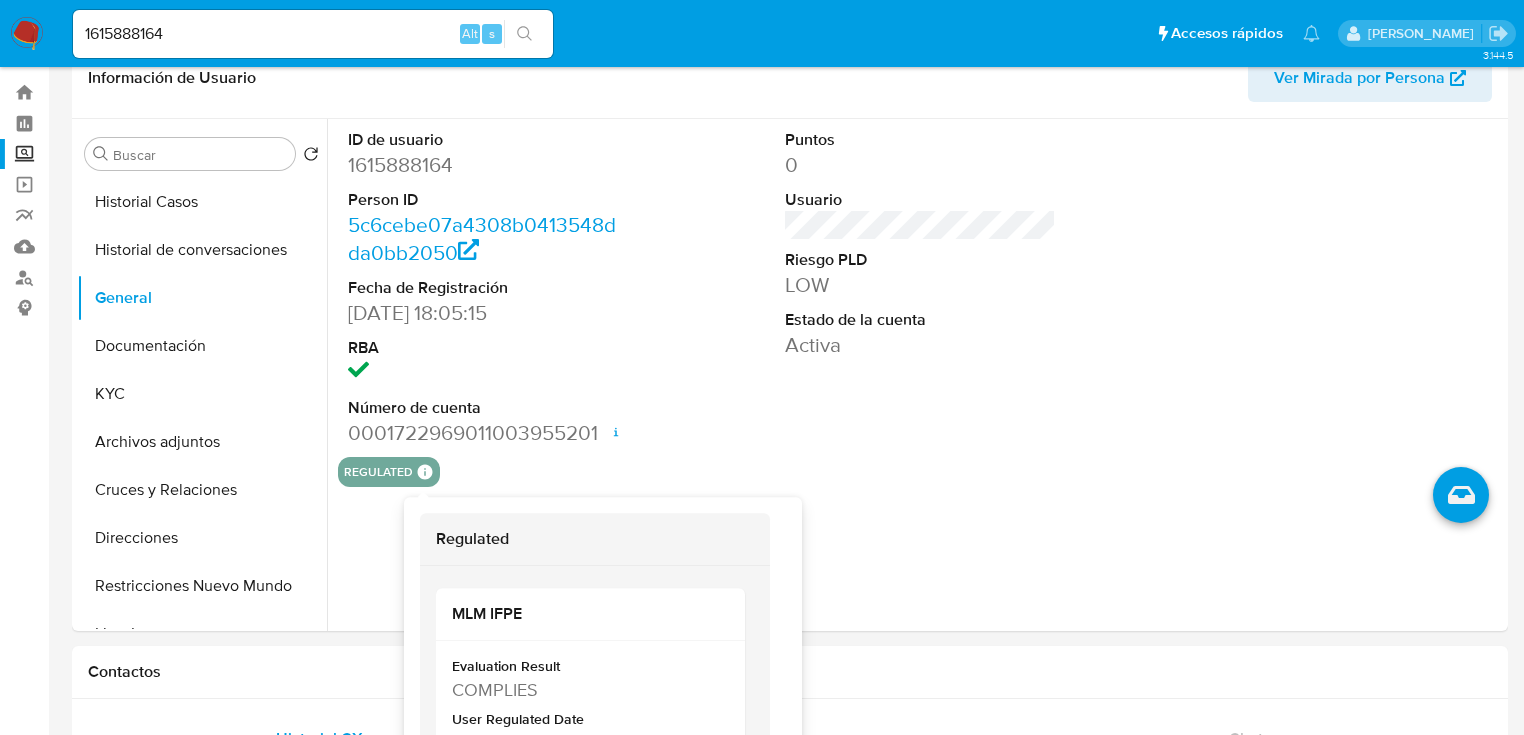 scroll, scrollTop: 80, scrollLeft: 0, axis: vertical 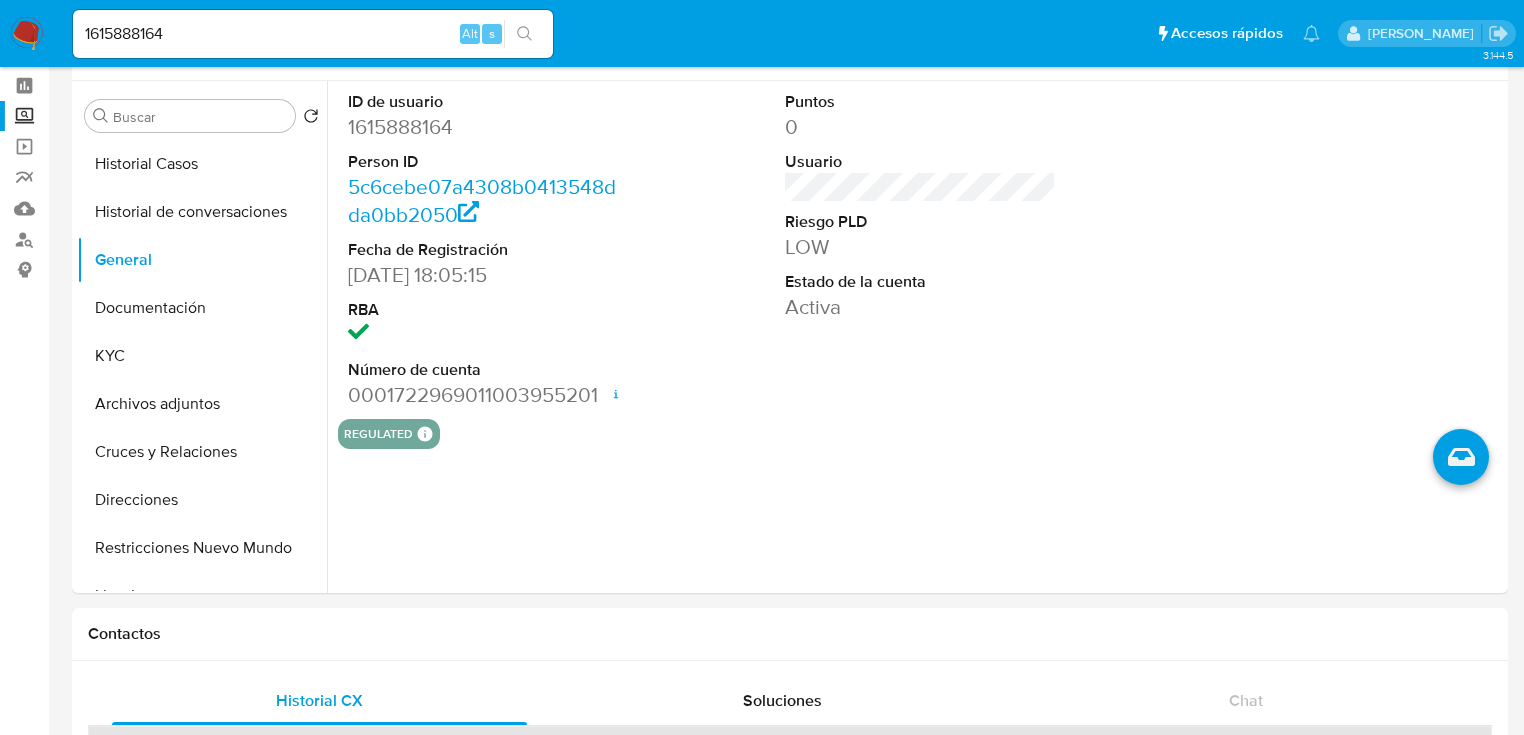 click at bounding box center [27, 34] 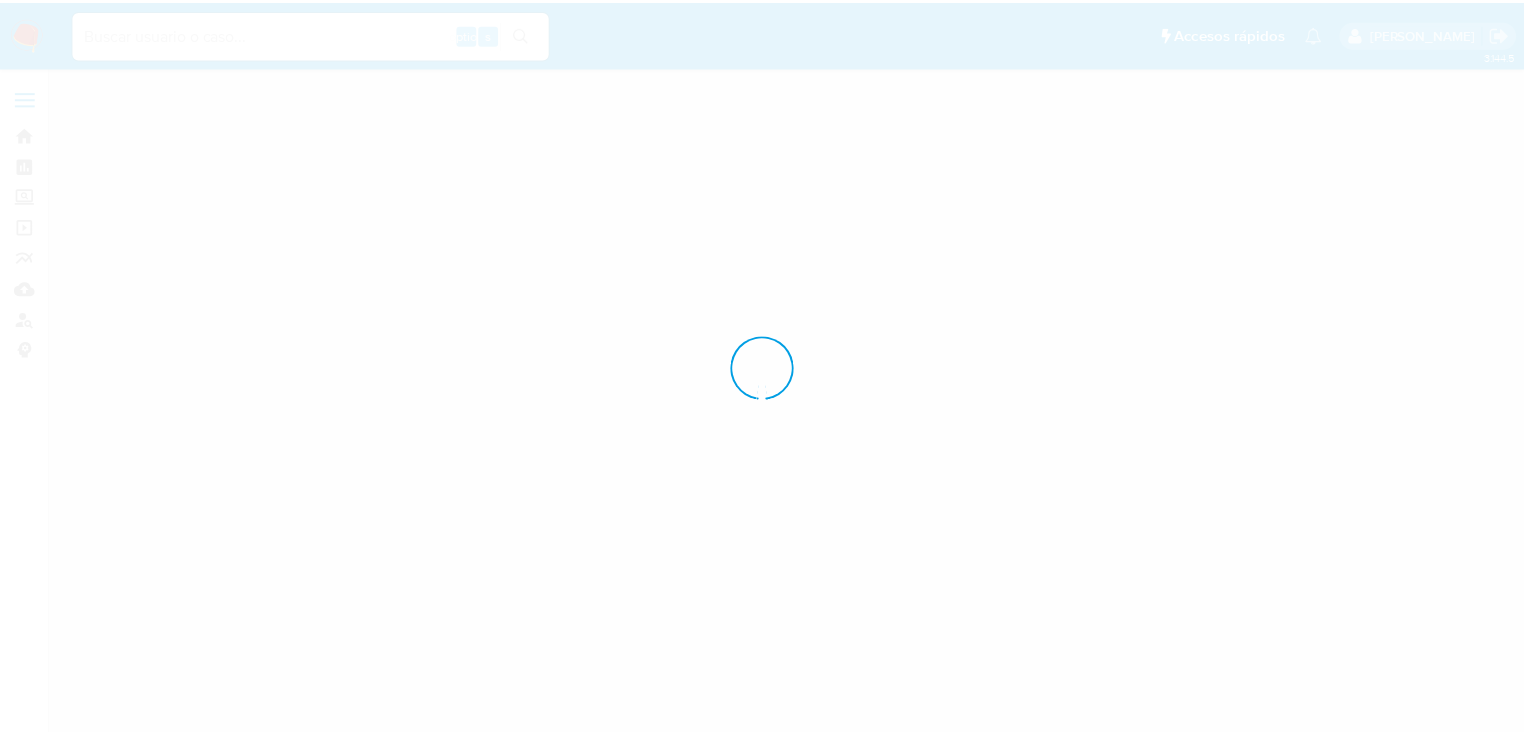 scroll, scrollTop: 0, scrollLeft: 0, axis: both 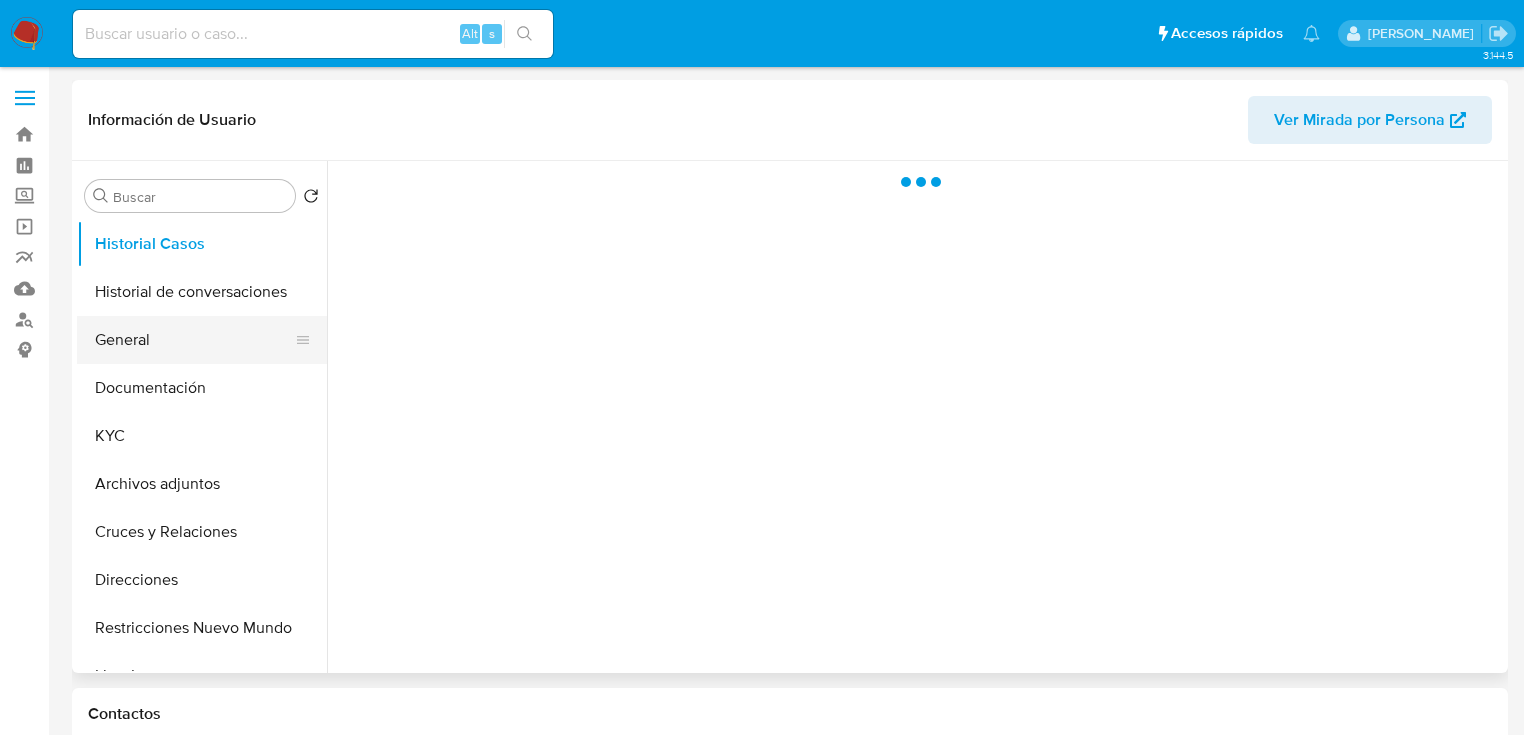 click on "General" at bounding box center (194, 340) 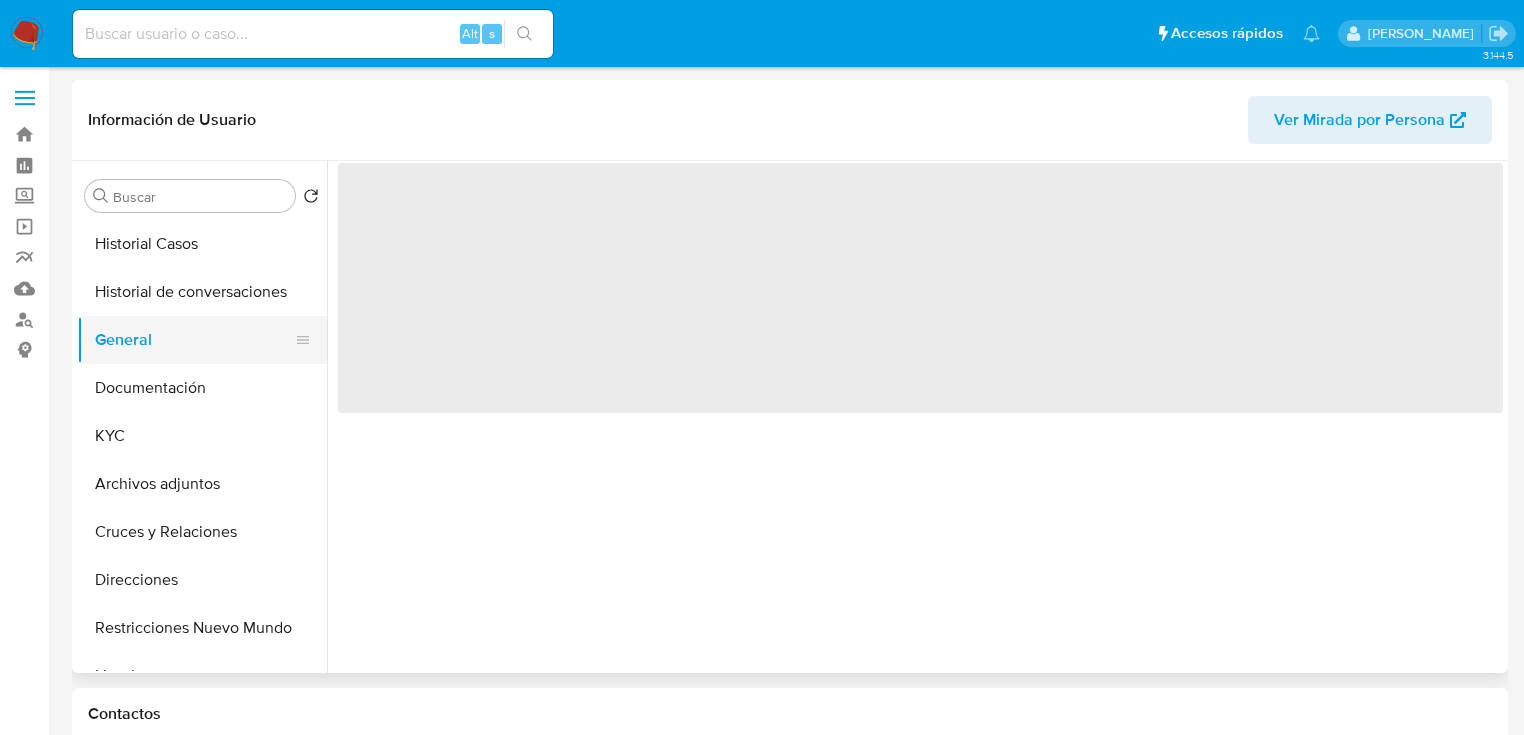 select on "10" 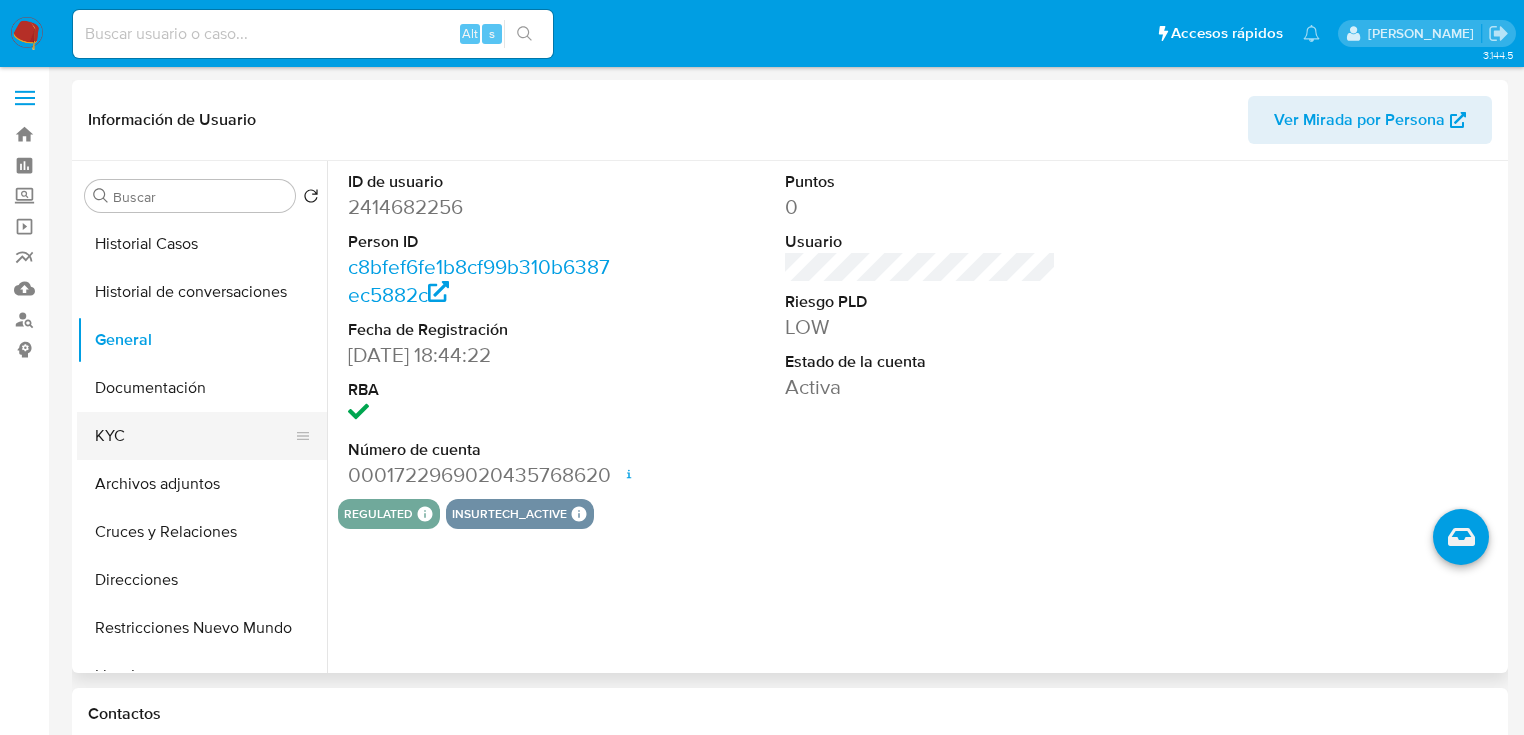 click on "KYC" at bounding box center [194, 436] 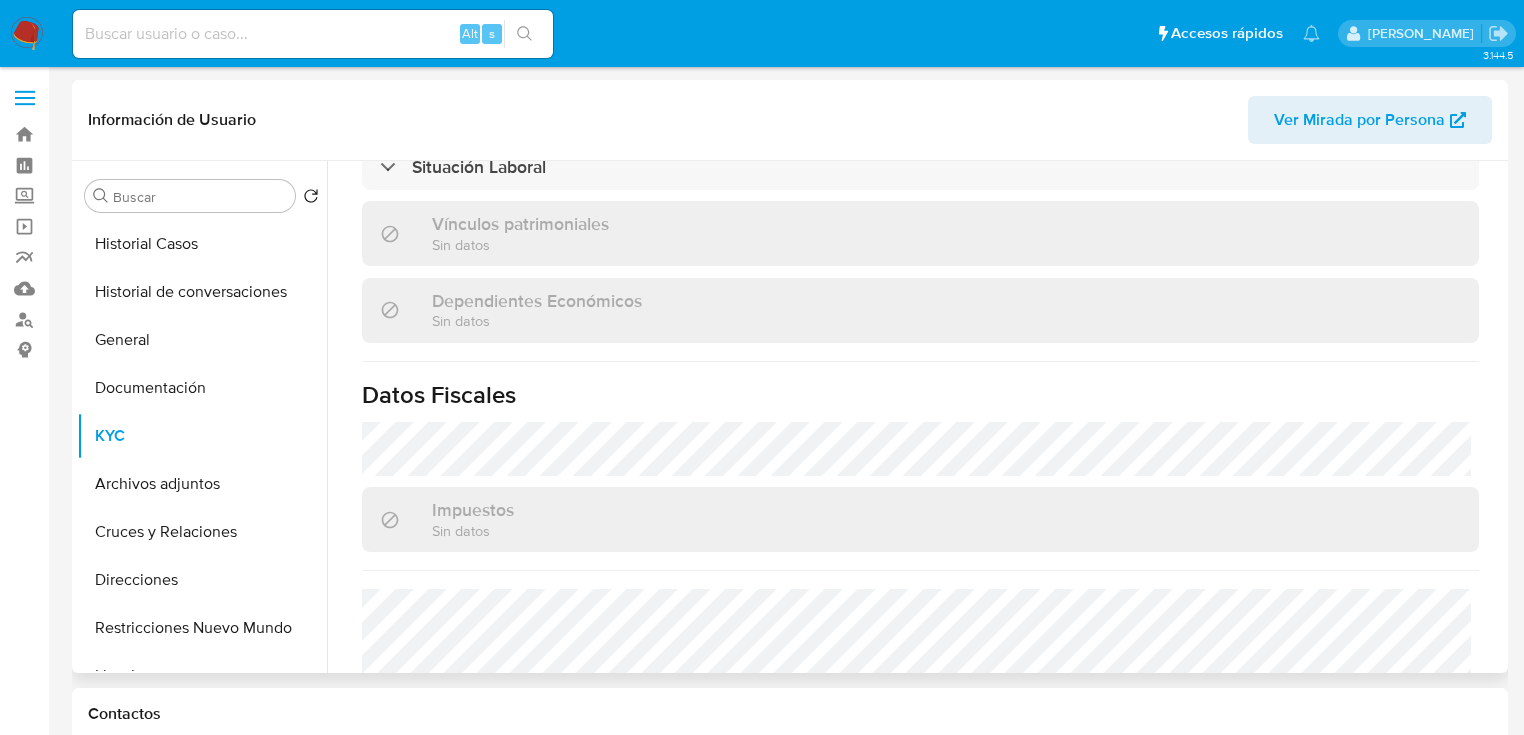 scroll, scrollTop: 1263, scrollLeft: 0, axis: vertical 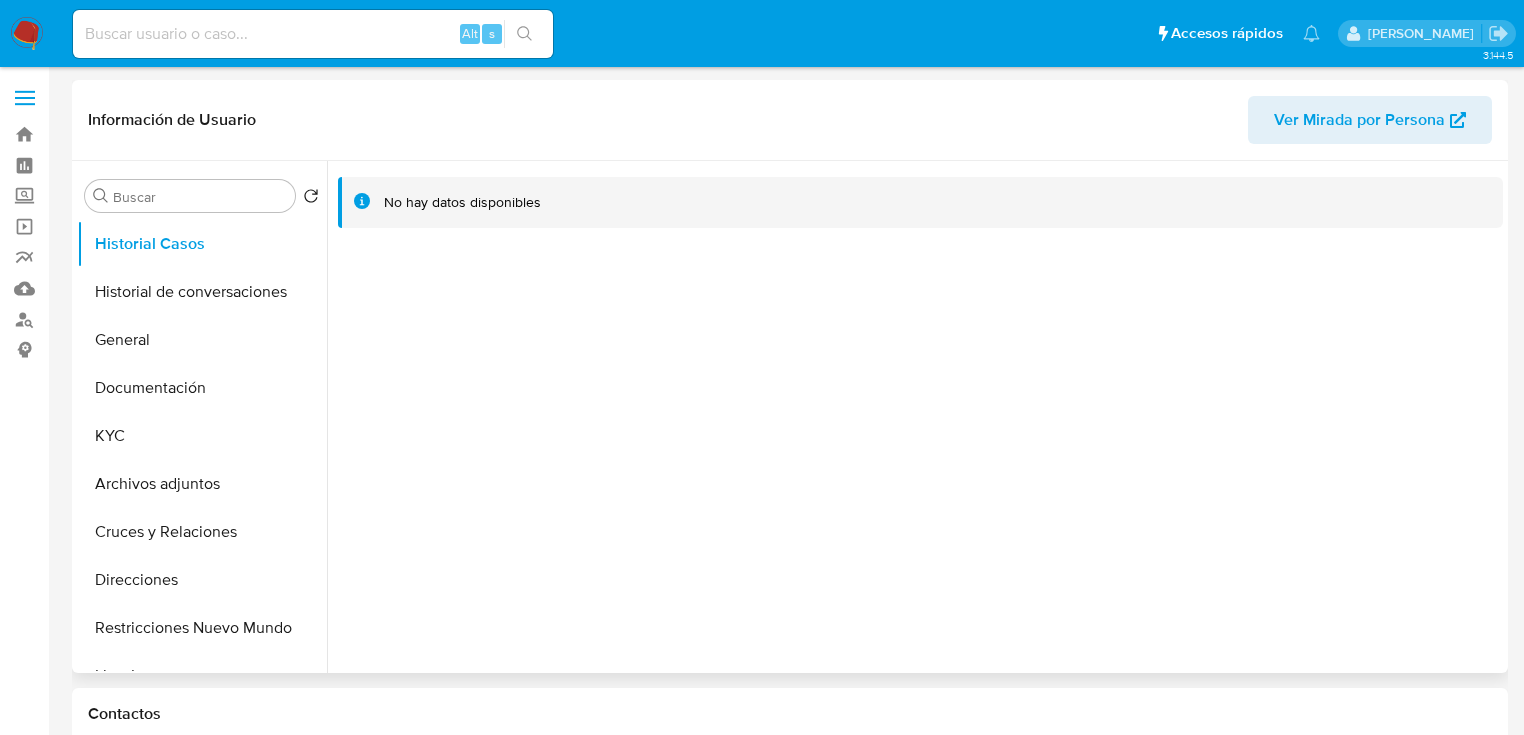 select on "10" 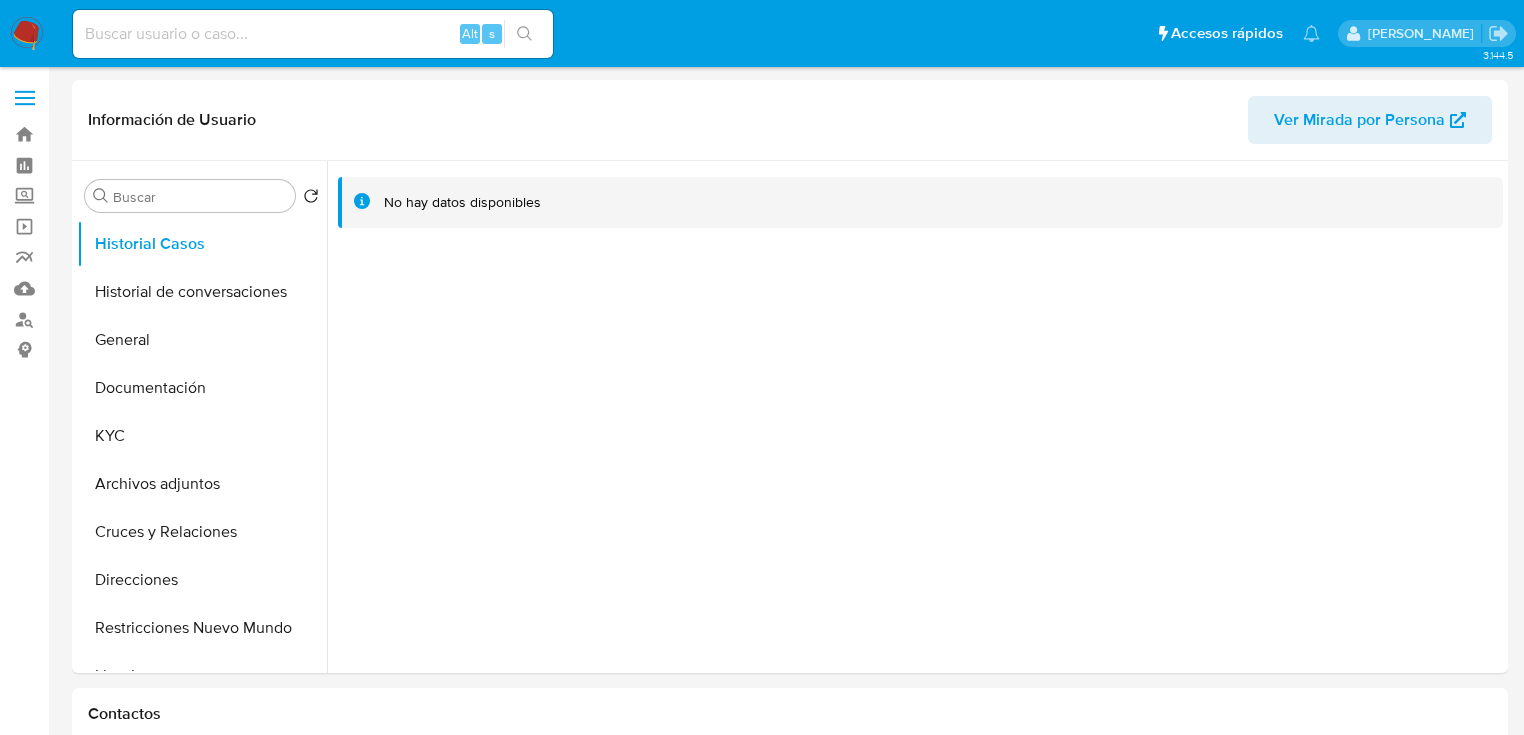 click at bounding box center [313, 34] 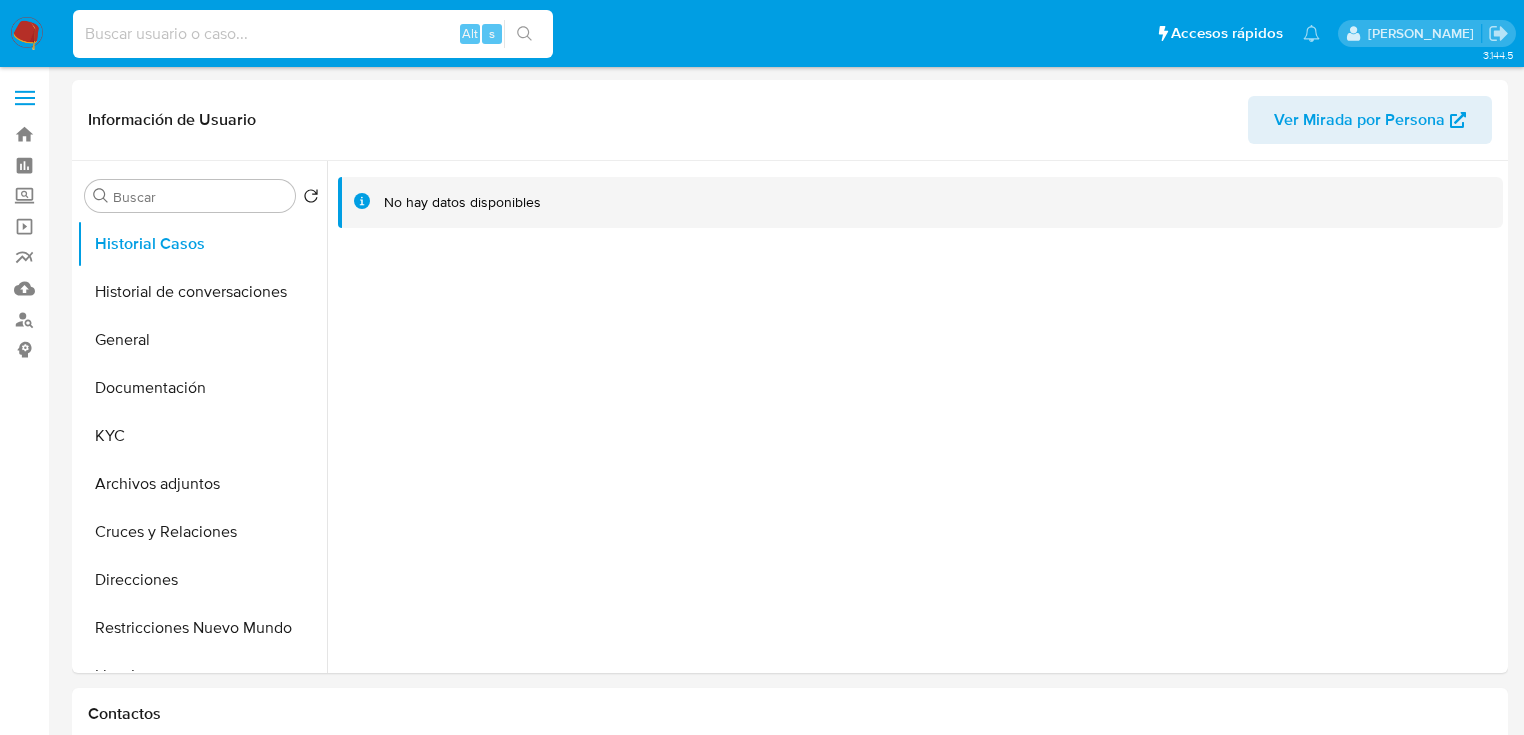 paste on "1492665631" 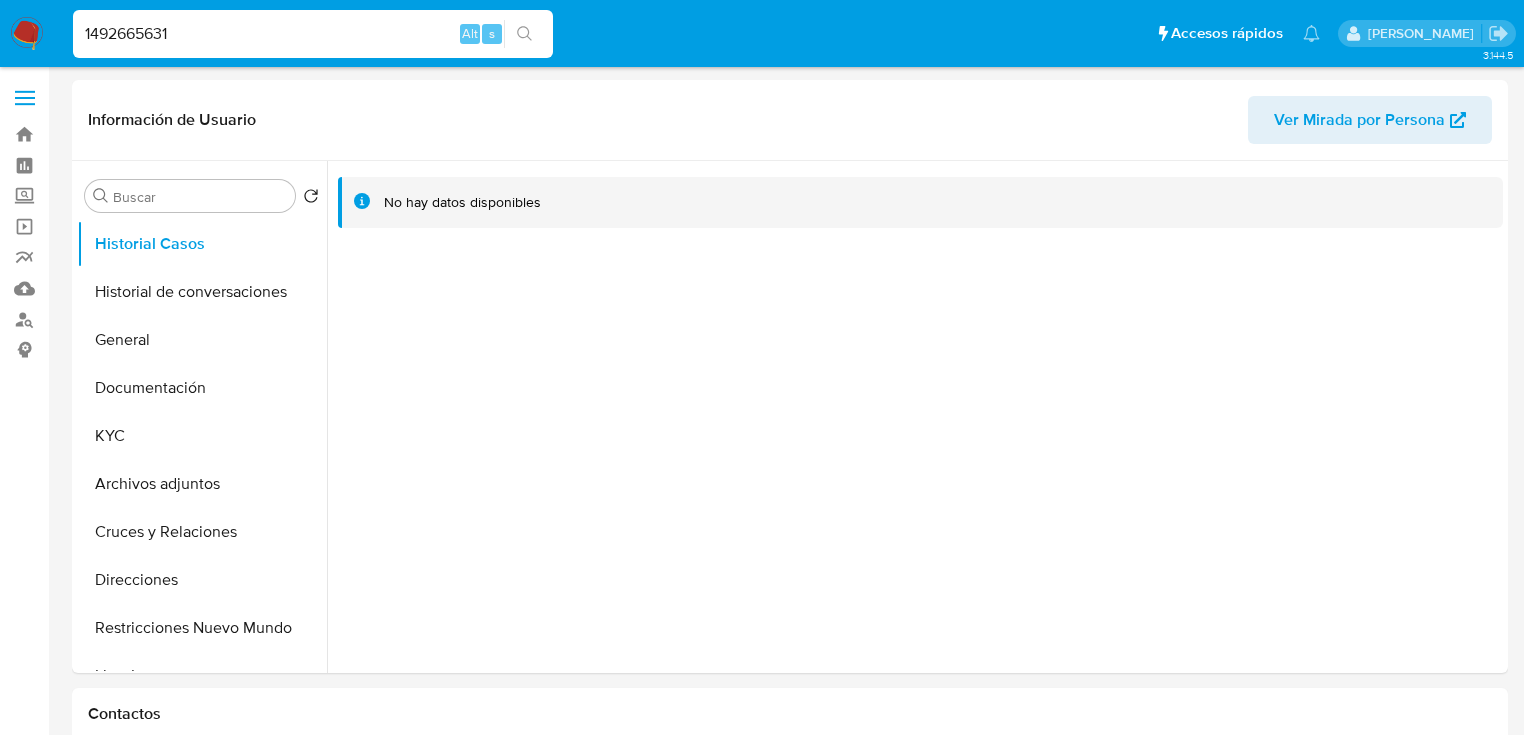 click on "1492665631" at bounding box center [313, 34] 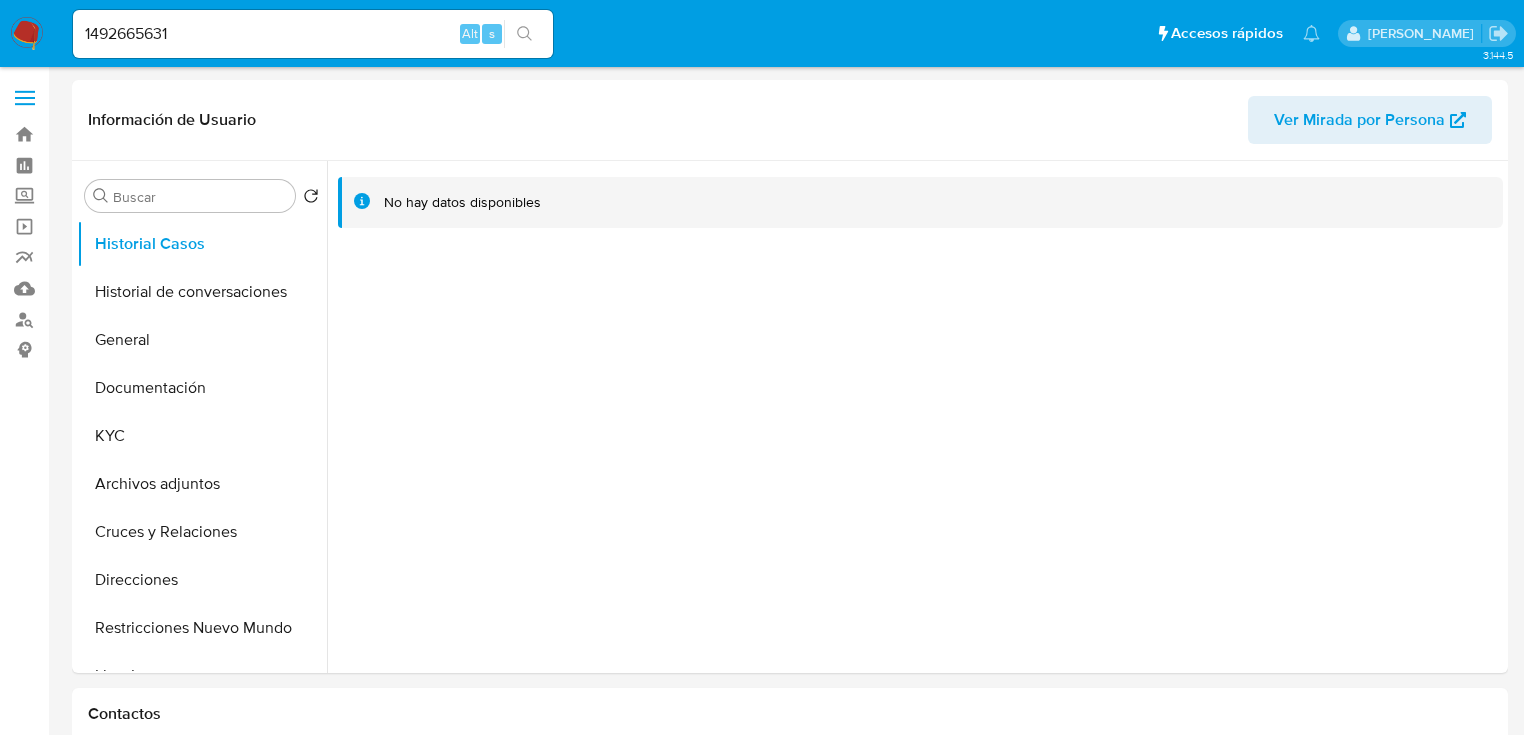 click at bounding box center (524, 34) 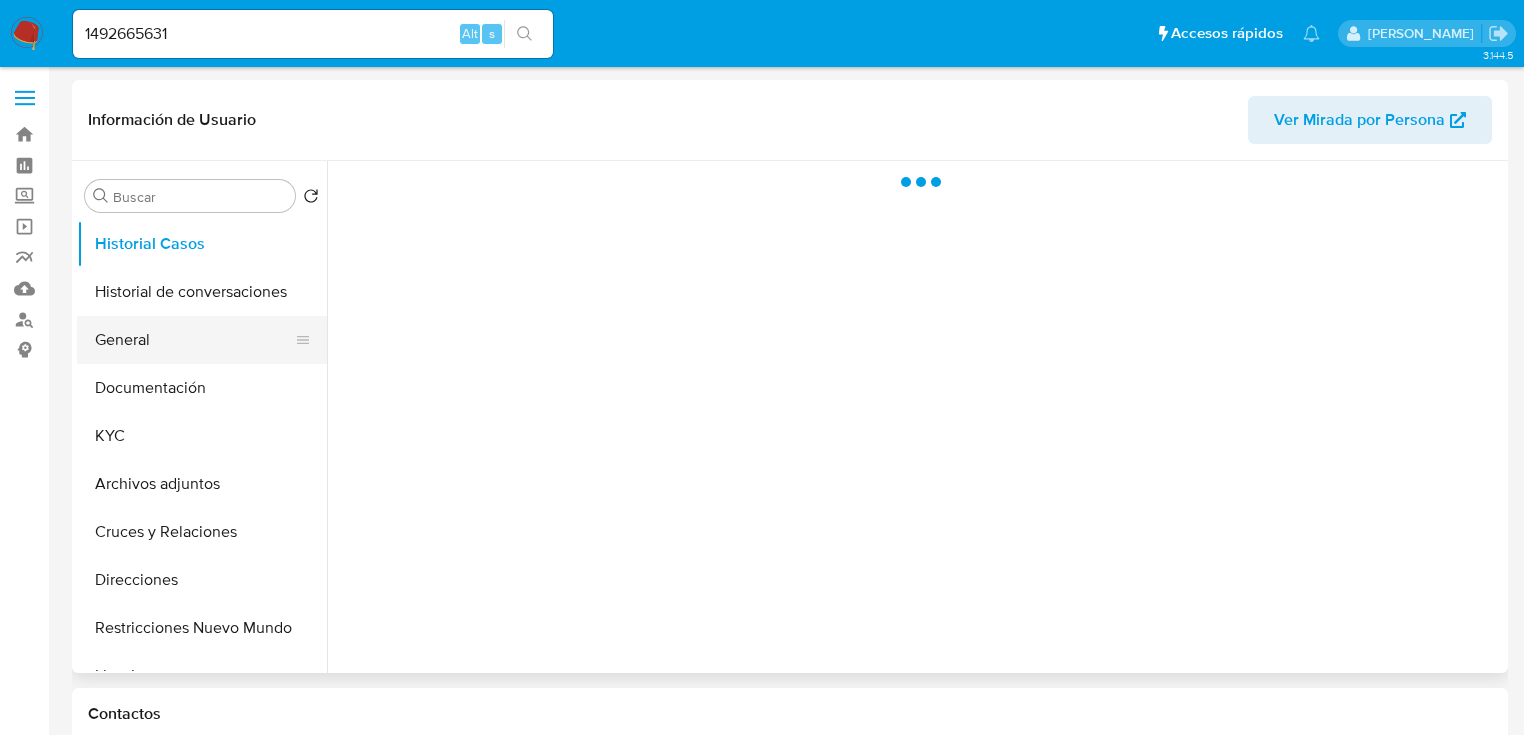 drag, startPoint x: 112, startPoint y: 356, endPoint x: 118, endPoint y: 345, distance: 12.529964 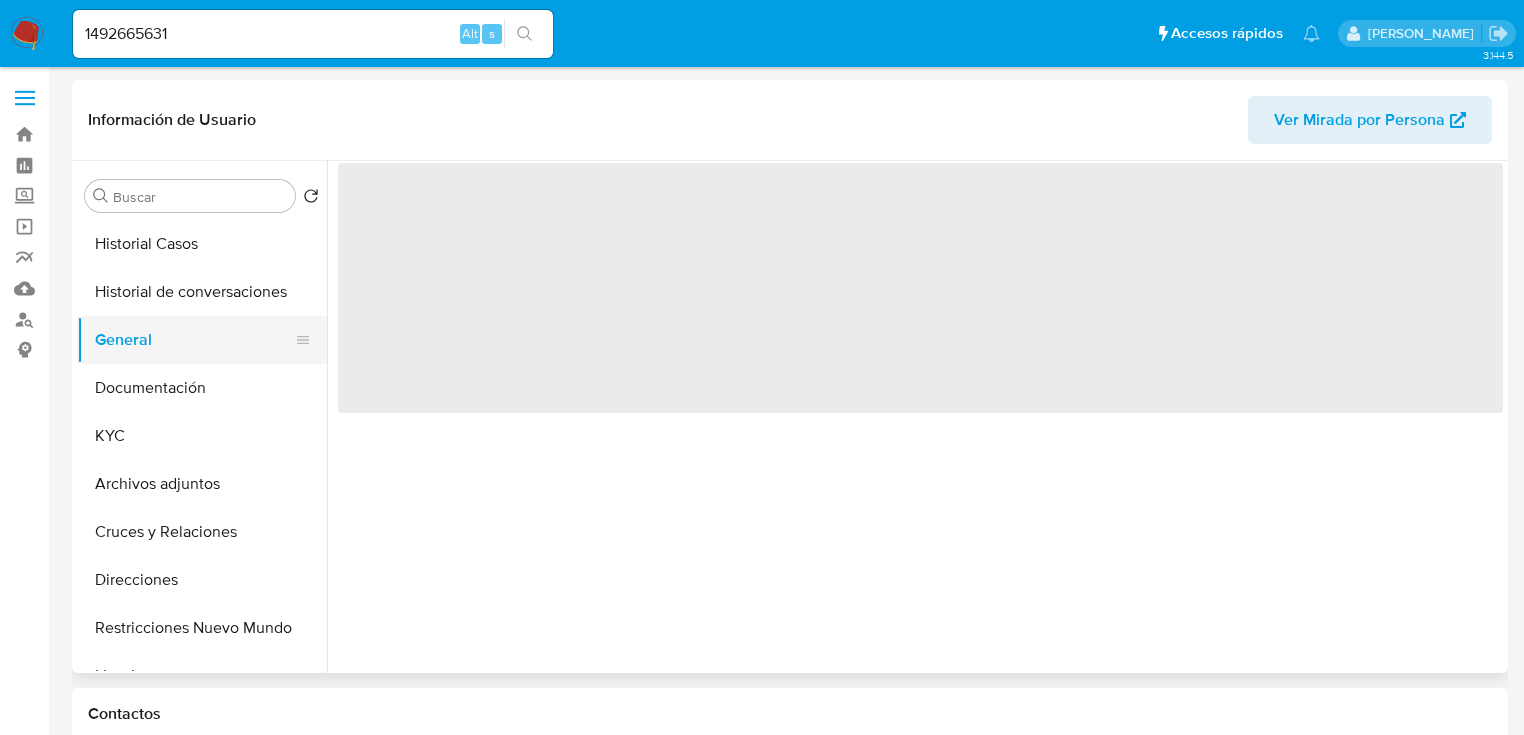 select on "10" 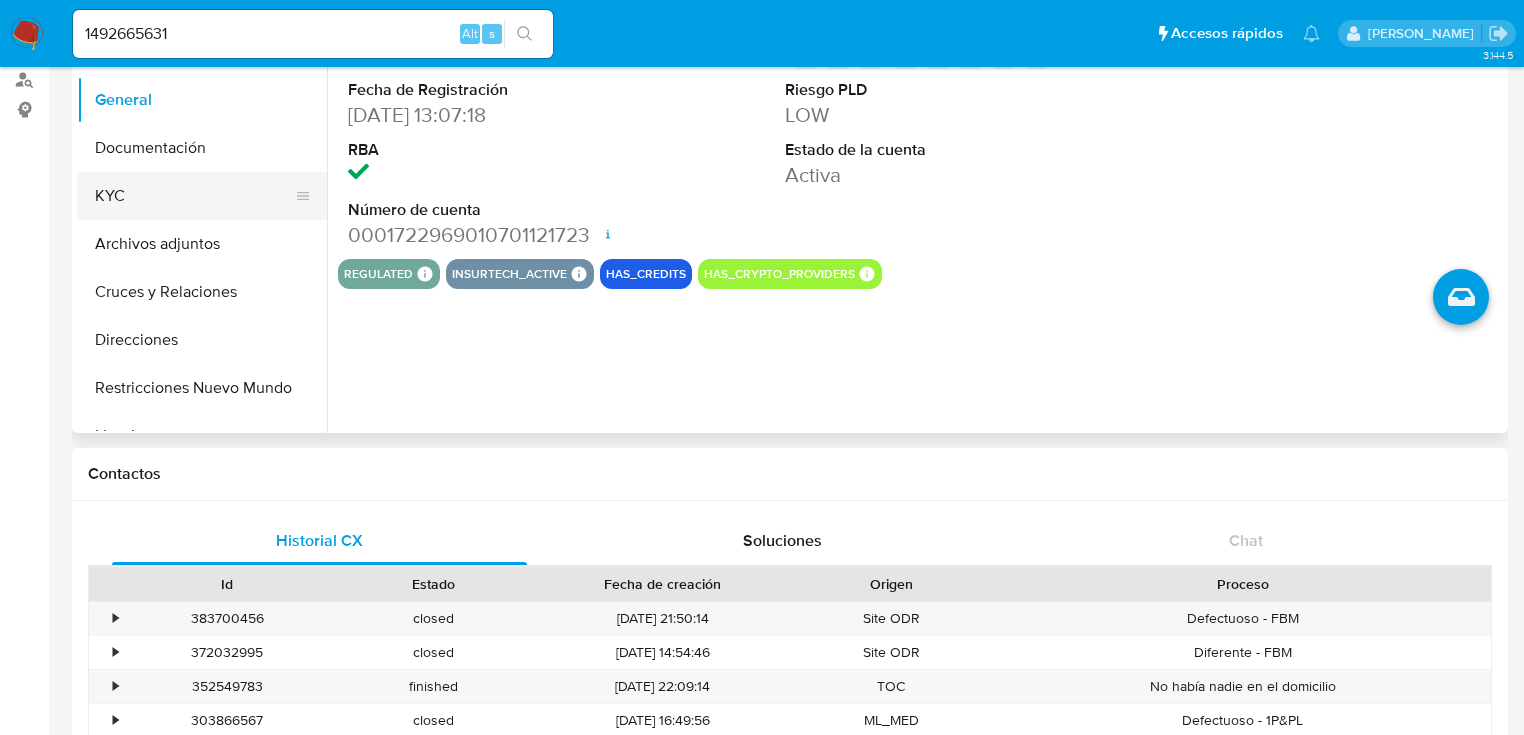 click on "KYC" at bounding box center (194, 196) 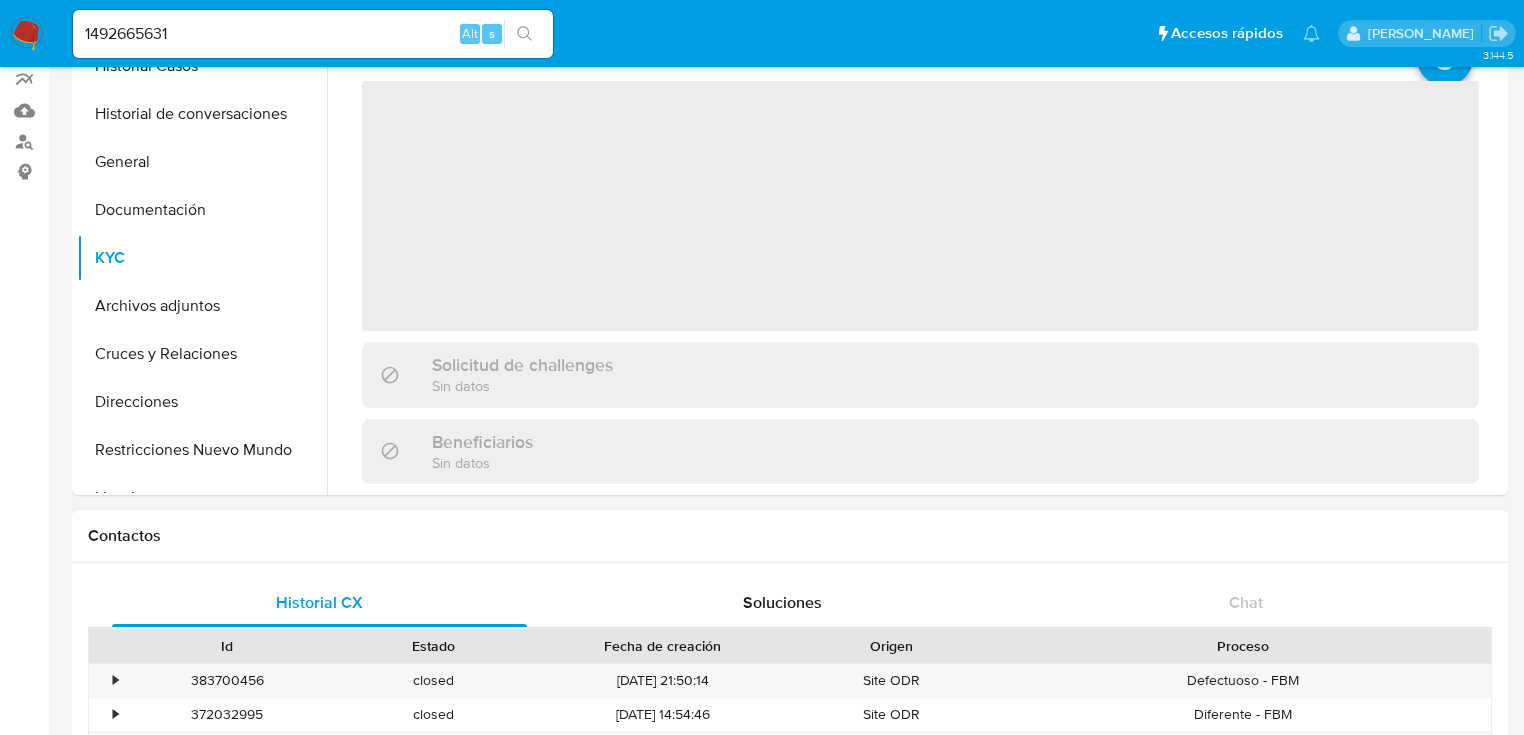 scroll, scrollTop: 160, scrollLeft: 0, axis: vertical 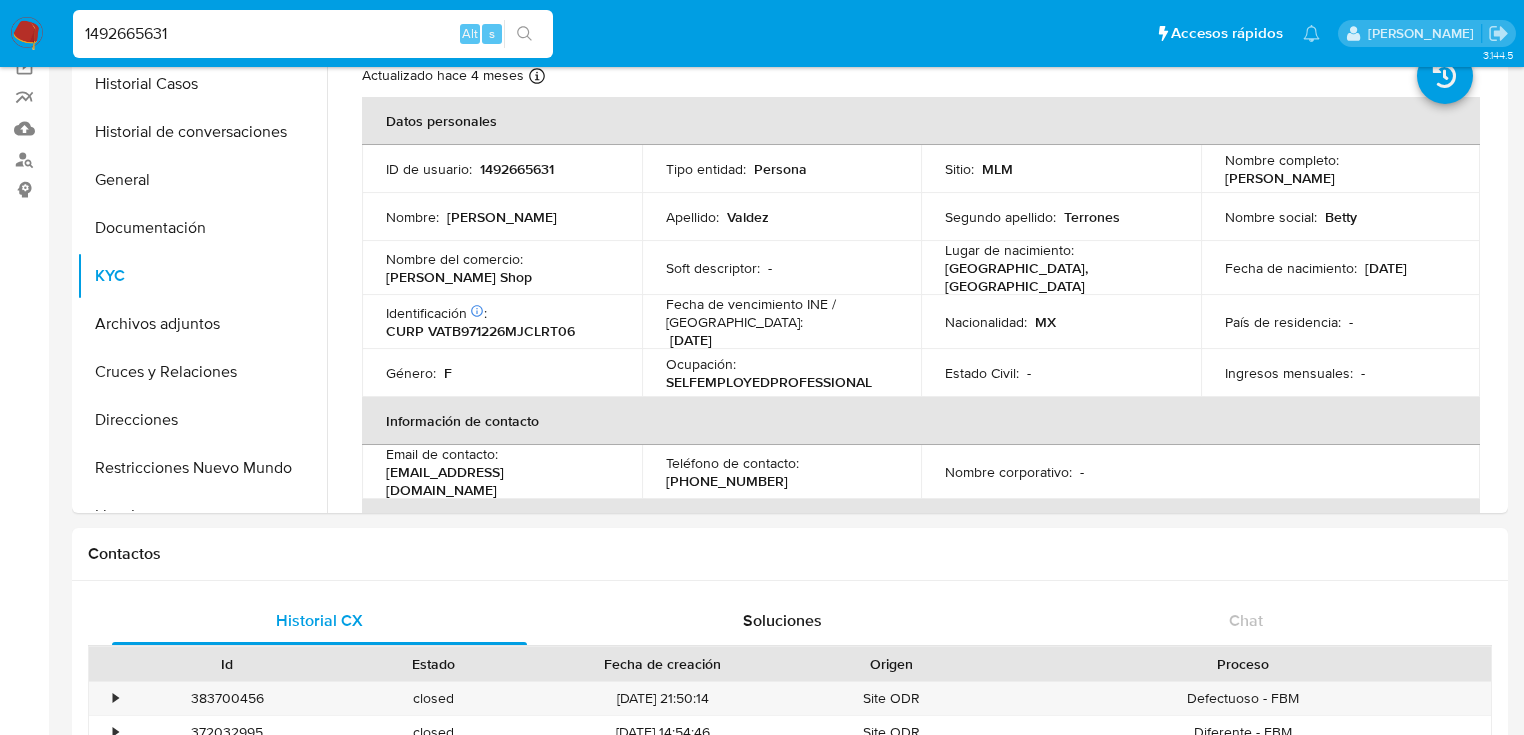 drag, startPoint x: 199, startPoint y: 30, endPoint x: -74, endPoint y: 24, distance: 273.06592 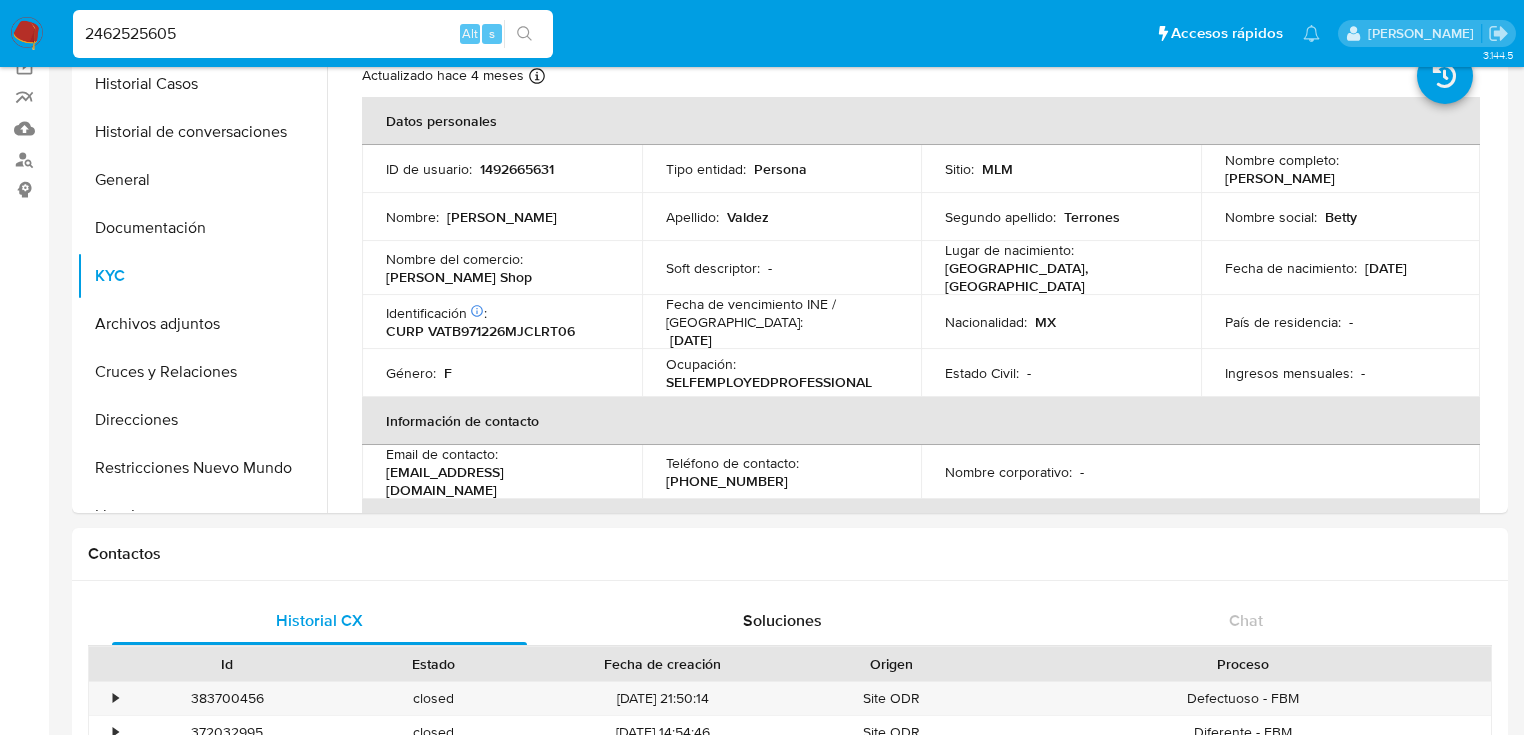 type on "2462525605" 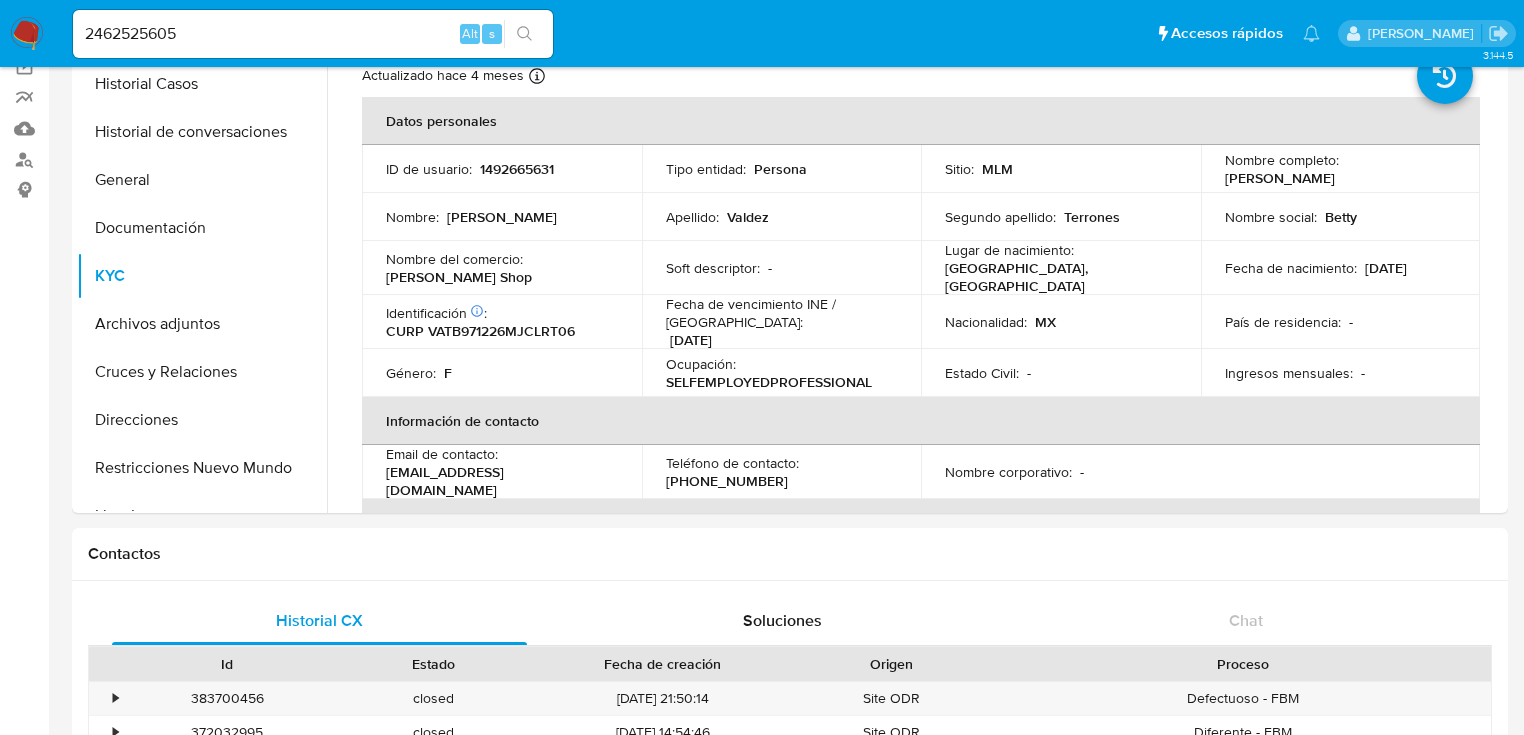 scroll, scrollTop: 0, scrollLeft: 0, axis: both 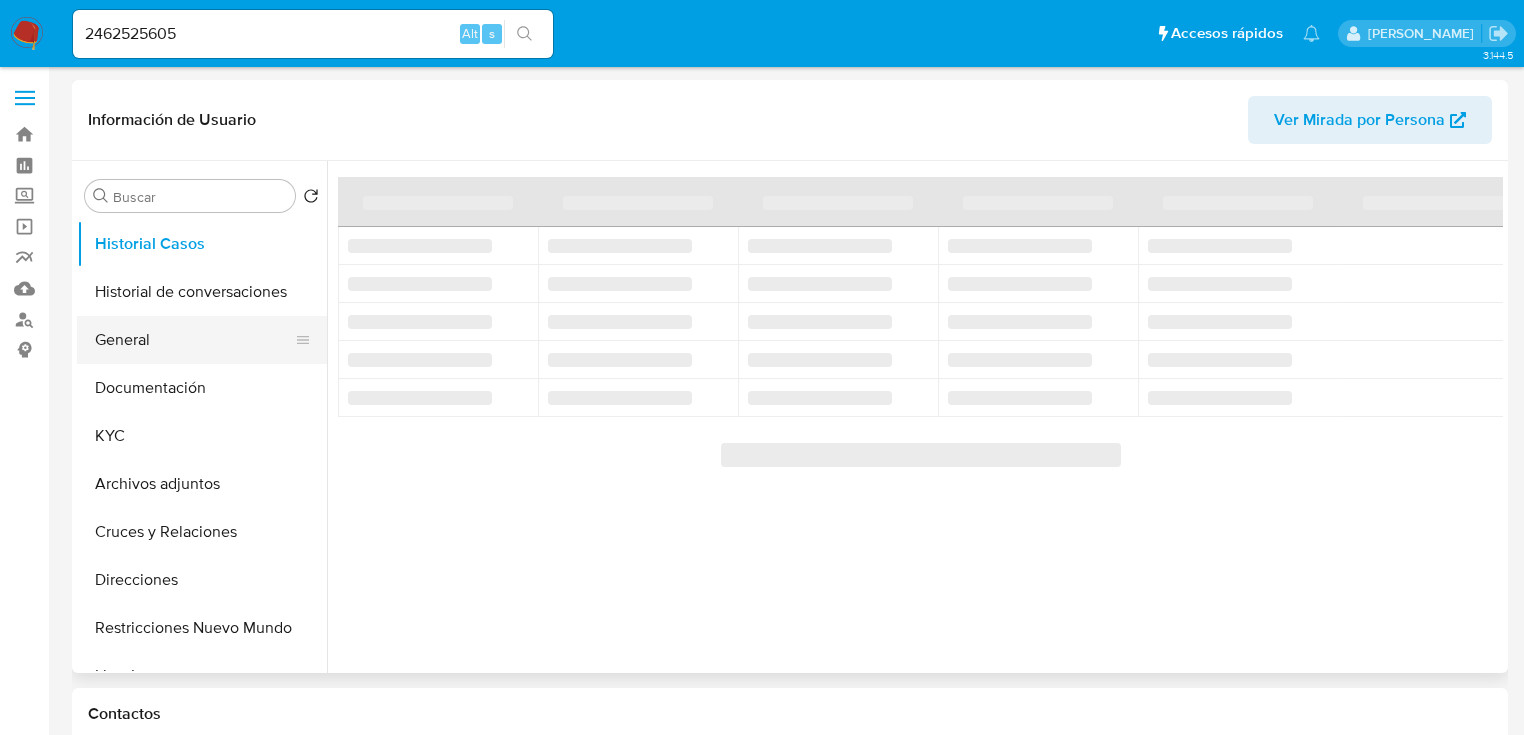 click on "General" at bounding box center (194, 340) 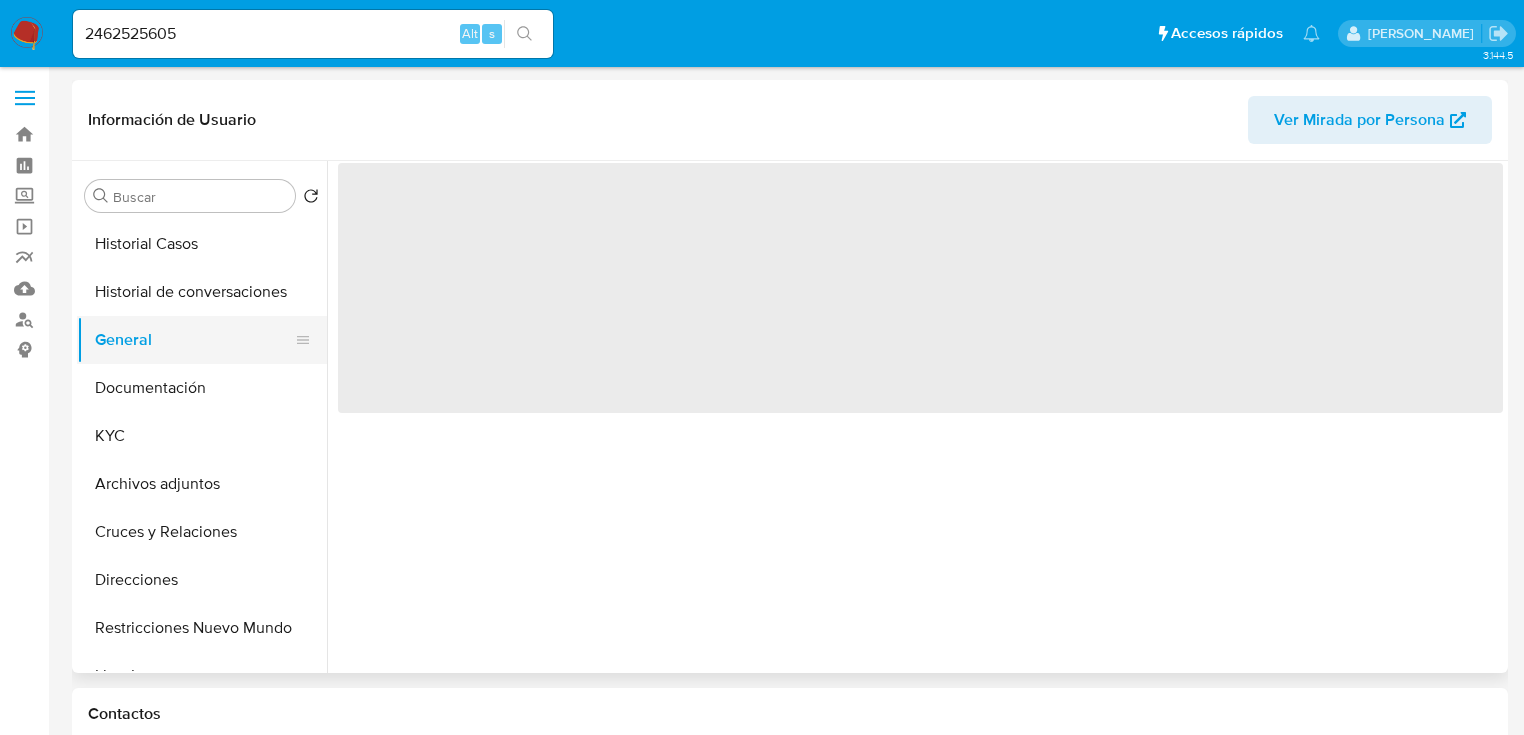select on "10" 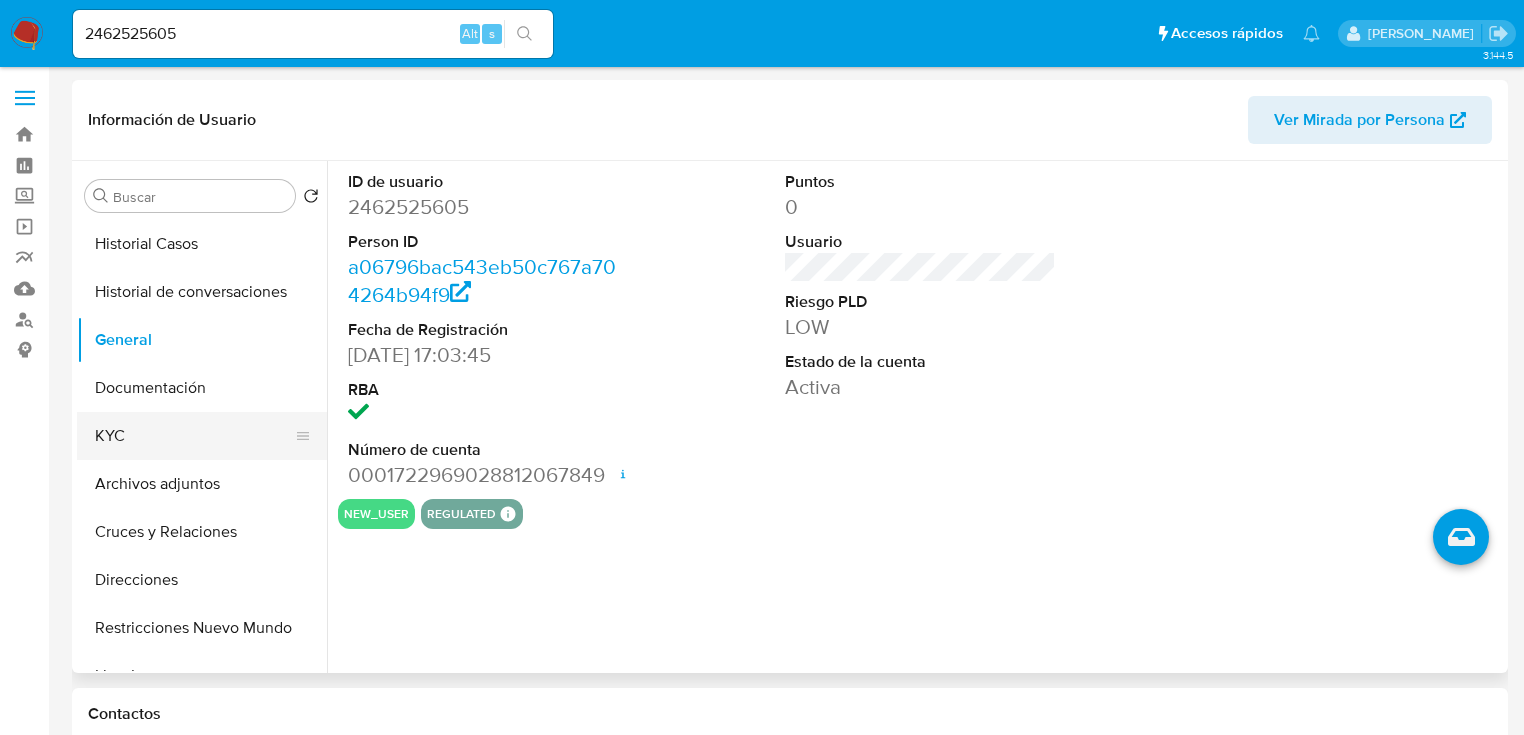 click on "KYC" at bounding box center [194, 436] 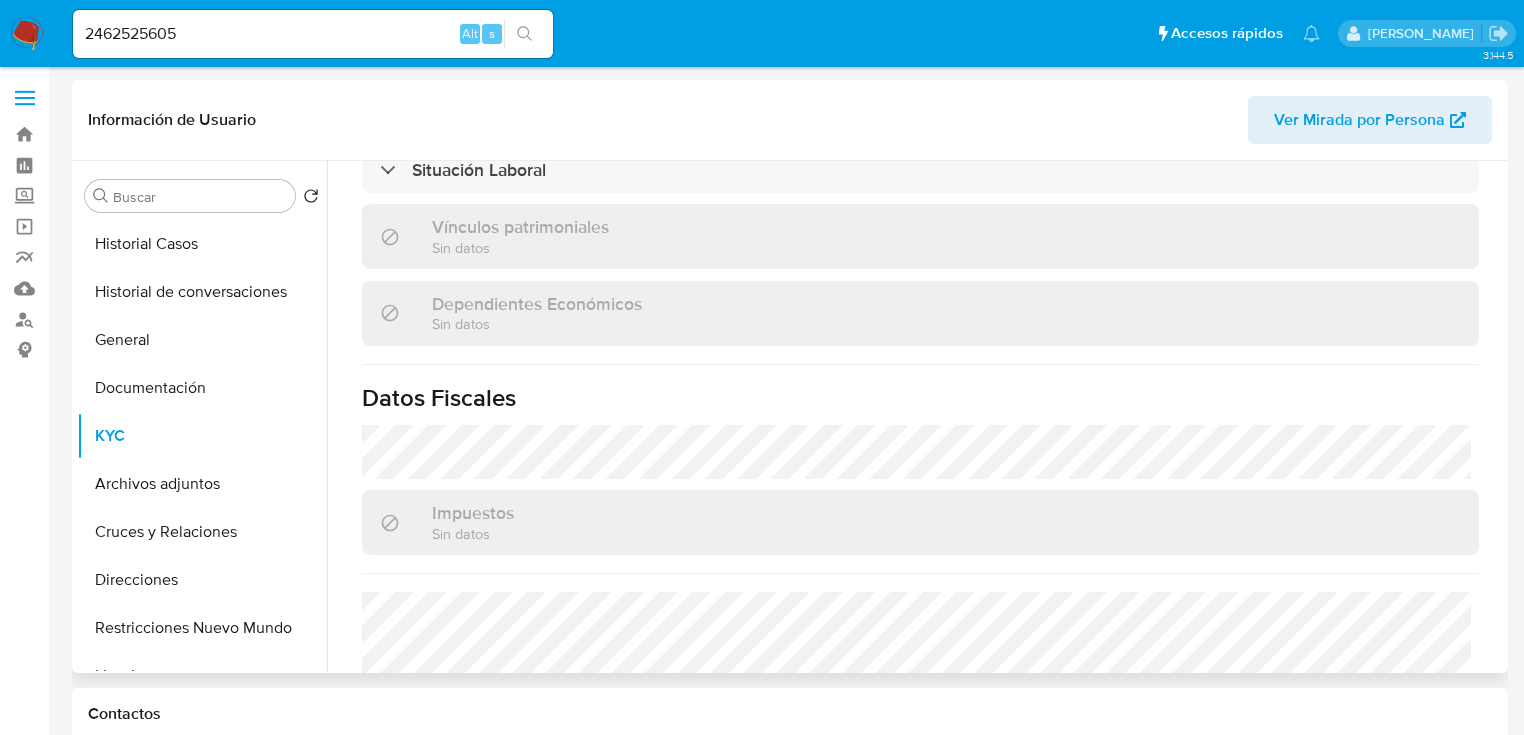 scroll, scrollTop: 1263, scrollLeft: 0, axis: vertical 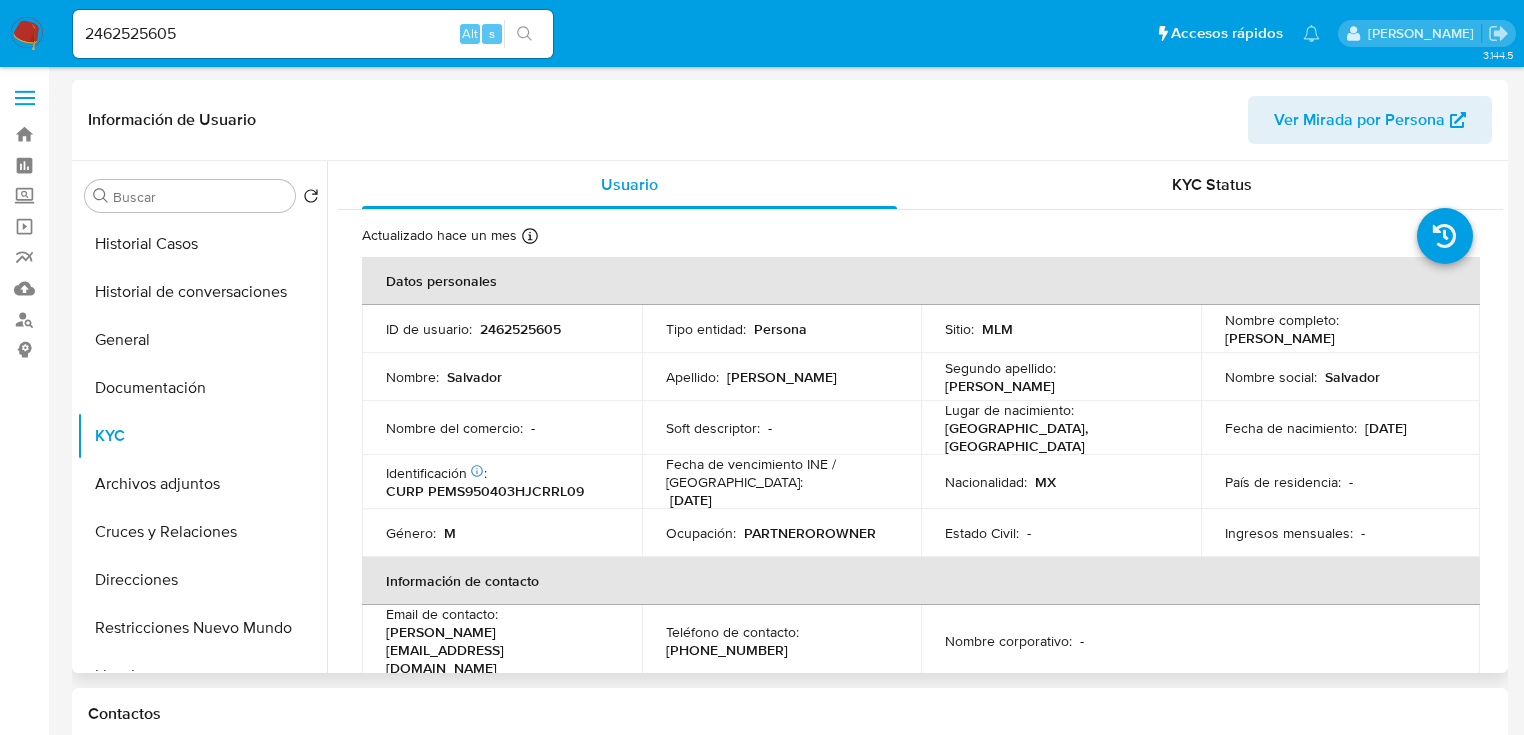 drag, startPoint x: 1219, startPoint y: 338, endPoint x: 1410, endPoint y: 338, distance: 191 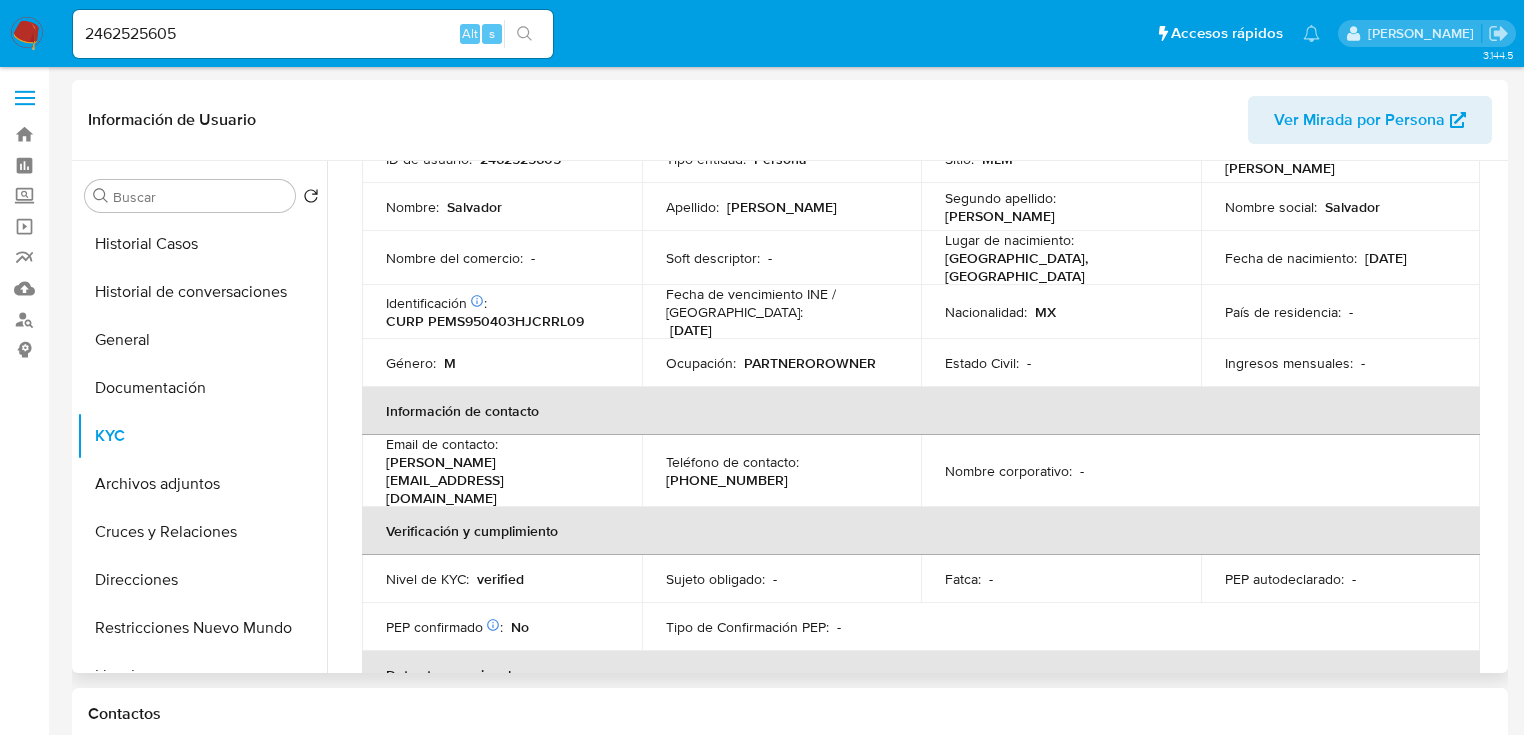 scroll, scrollTop: 0, scrollLeft: 0, axis: both 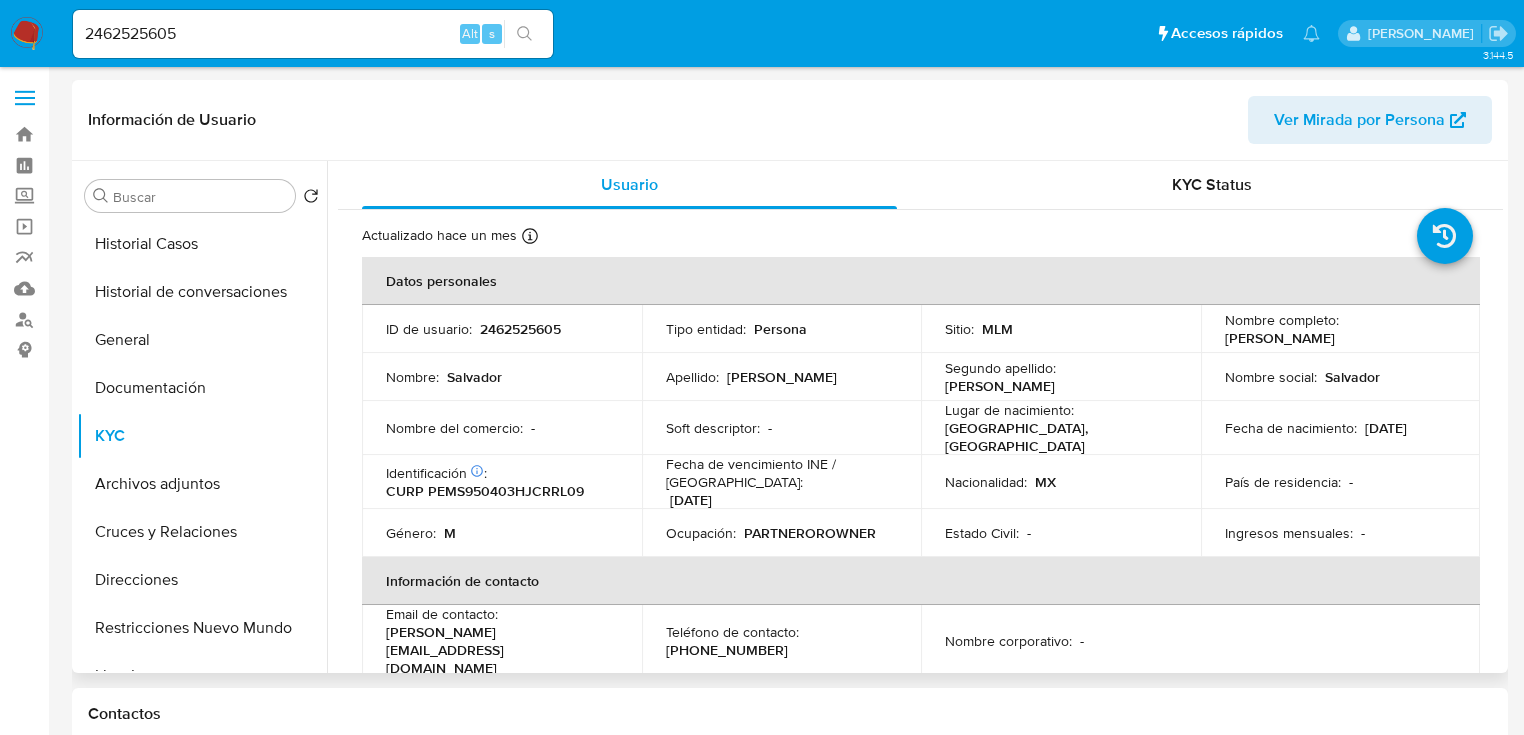 click on "Información de contacto" at bounding box center [921, 581] 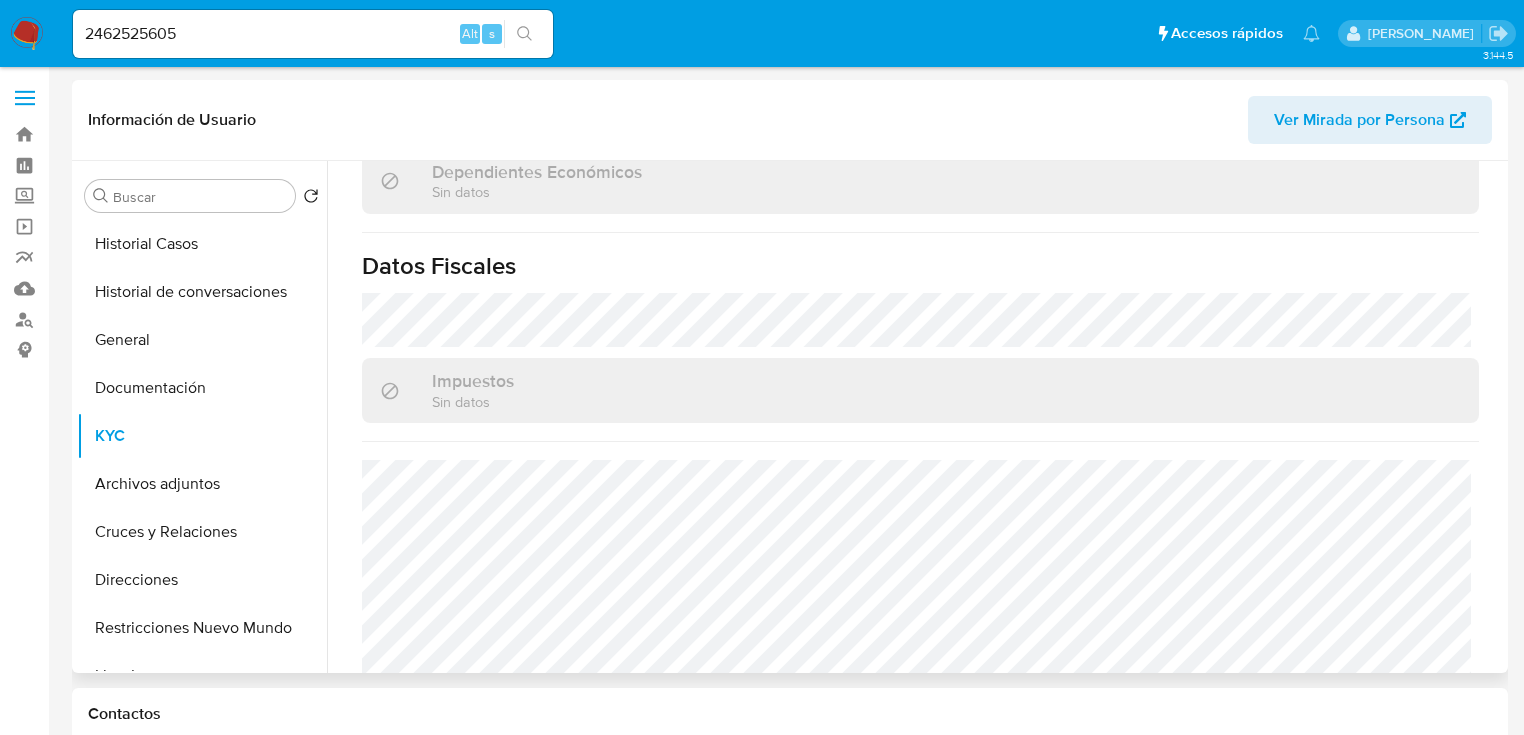 scroll, scrollTop: 1263, scrollLeft: 0, axis: vertical 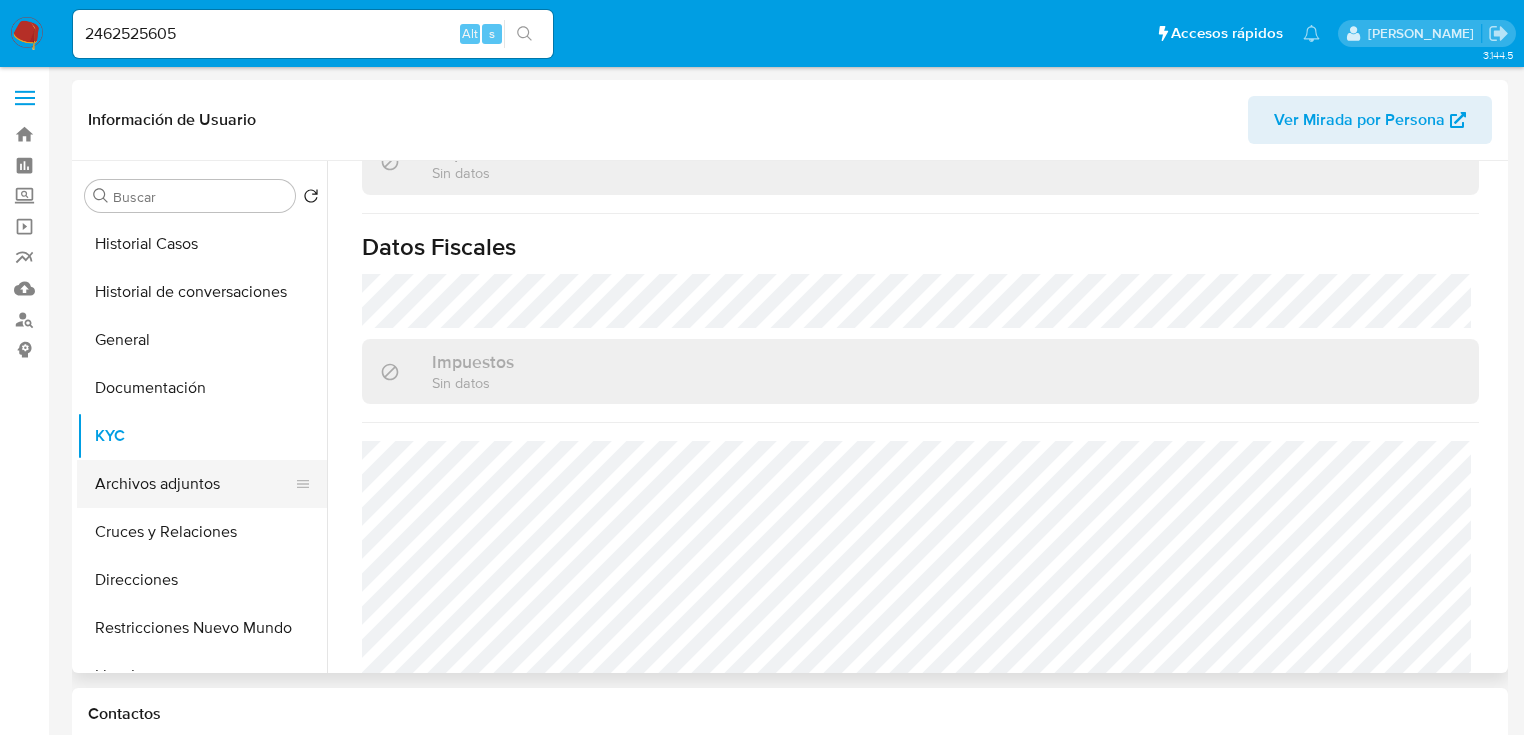 click on "Archivos adjuntos" at bounding box center (194, 484) 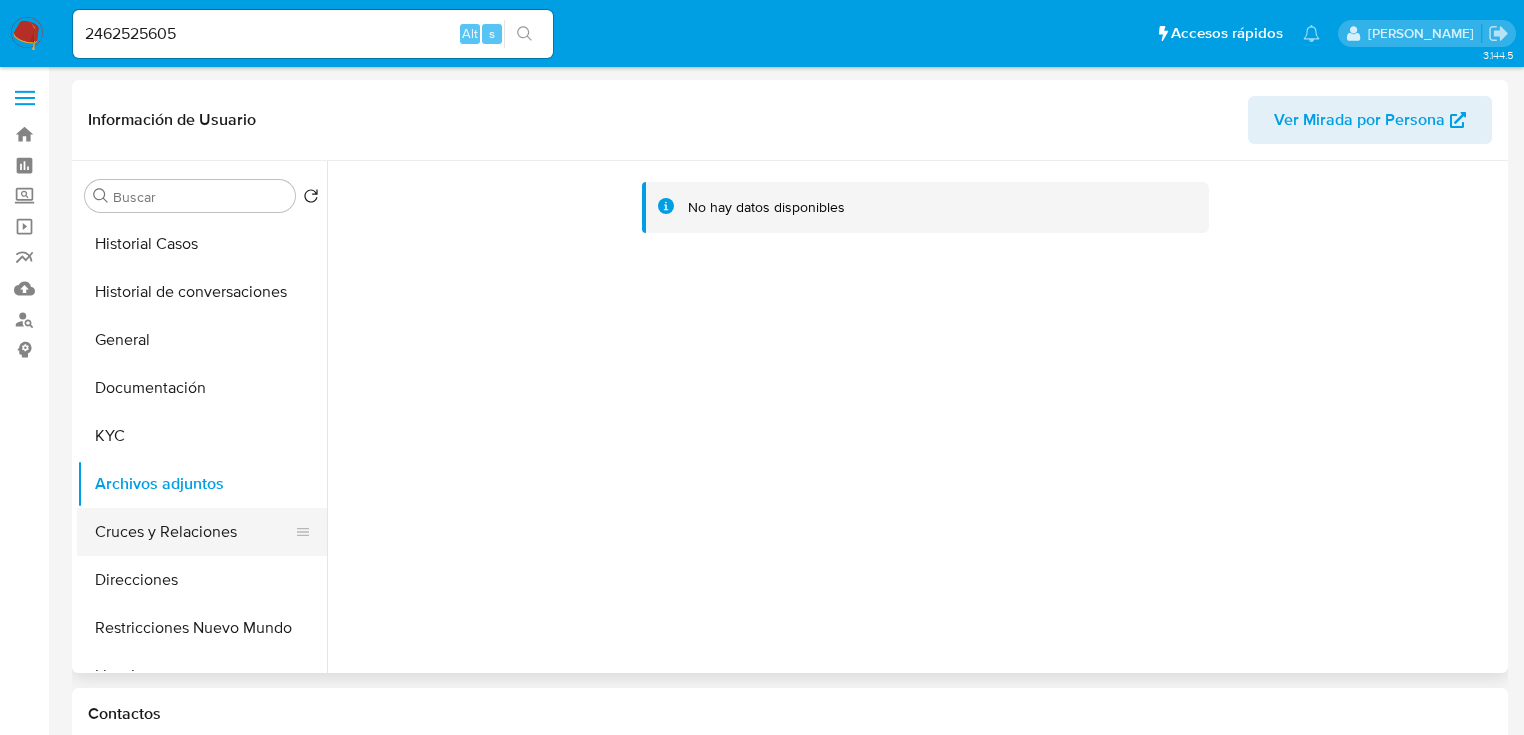 click on "Cruces y Relaciones" at bounding box center [194, 532] 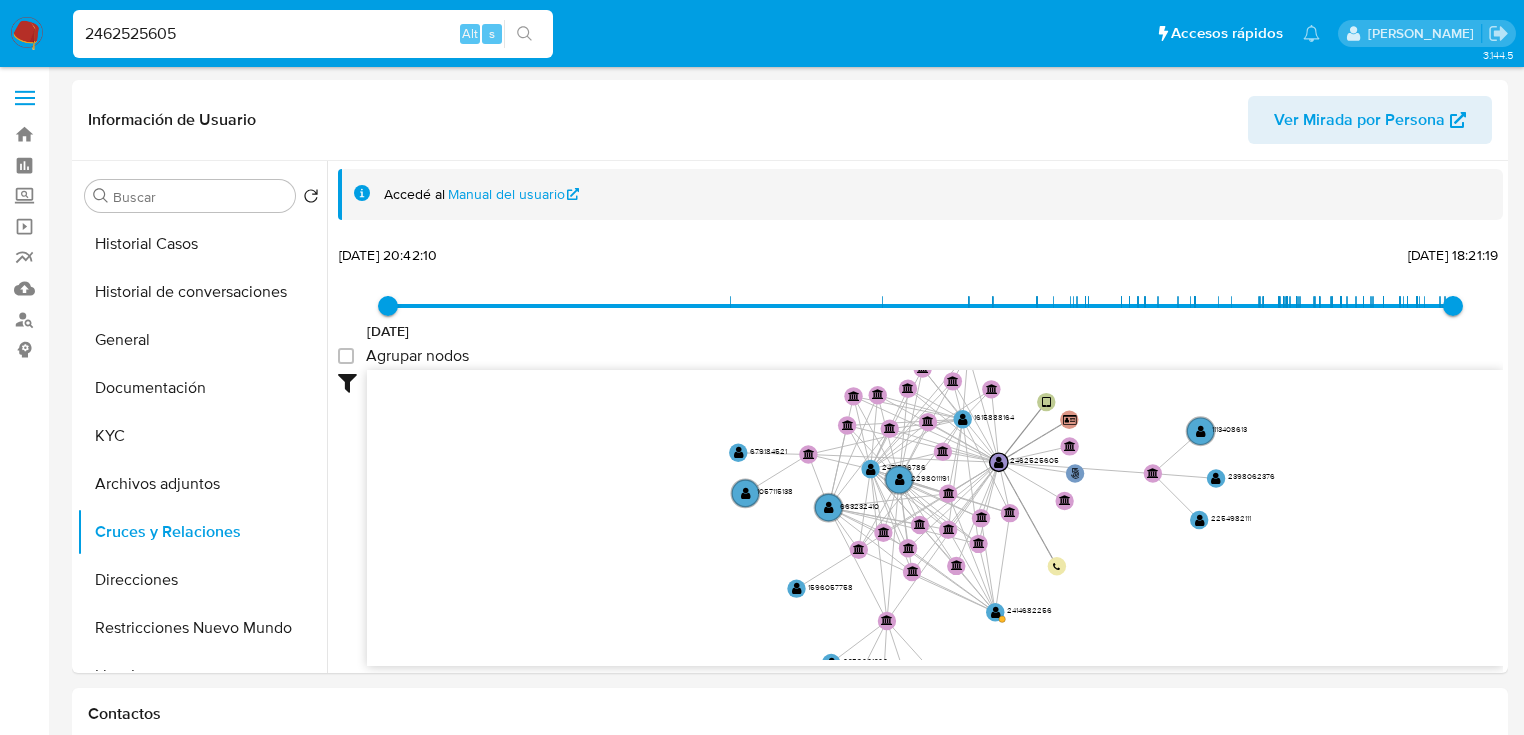drag, startPoint x: 211, startPoint y: 45, endPoint x: -5, endPoint y: 16, distance: 217.93806 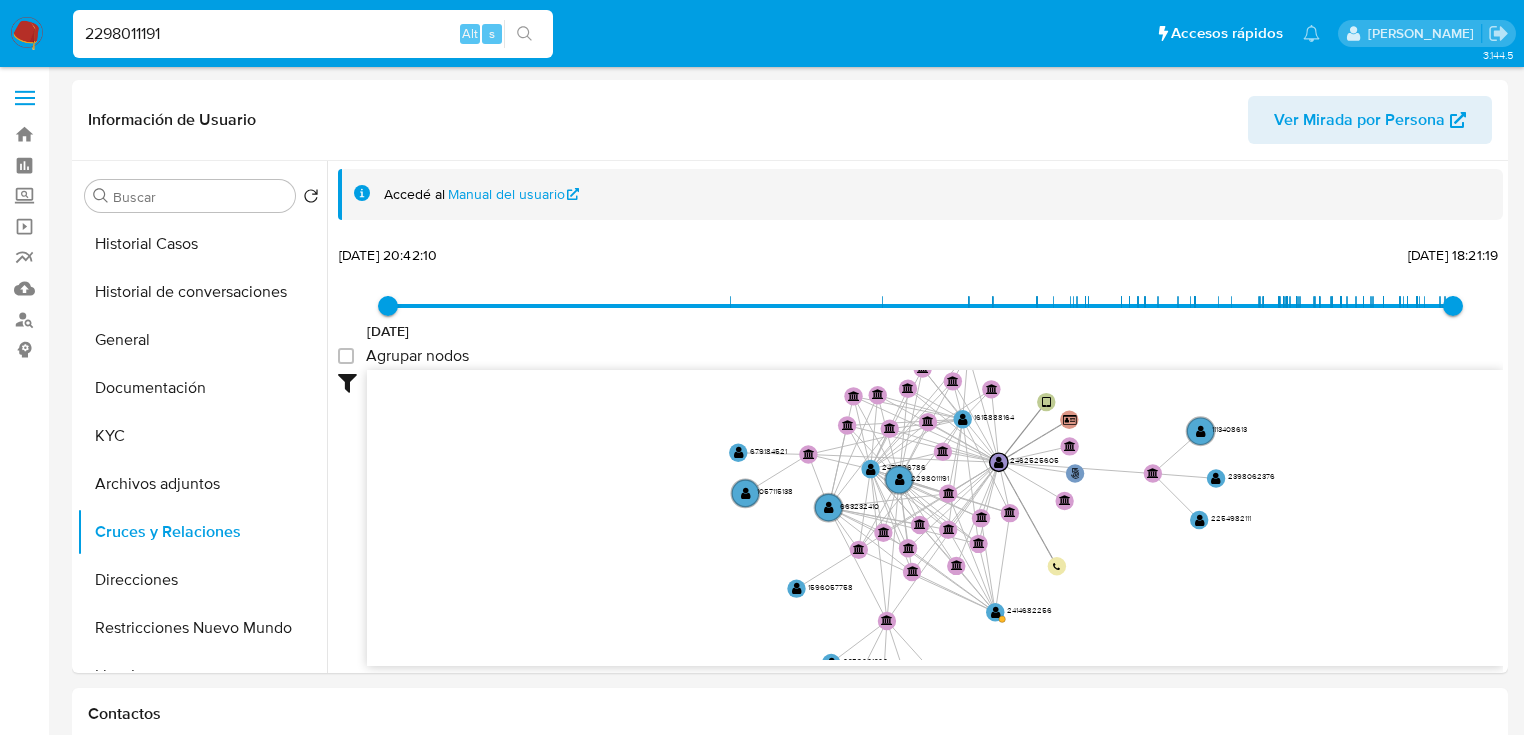type on "2298011191" 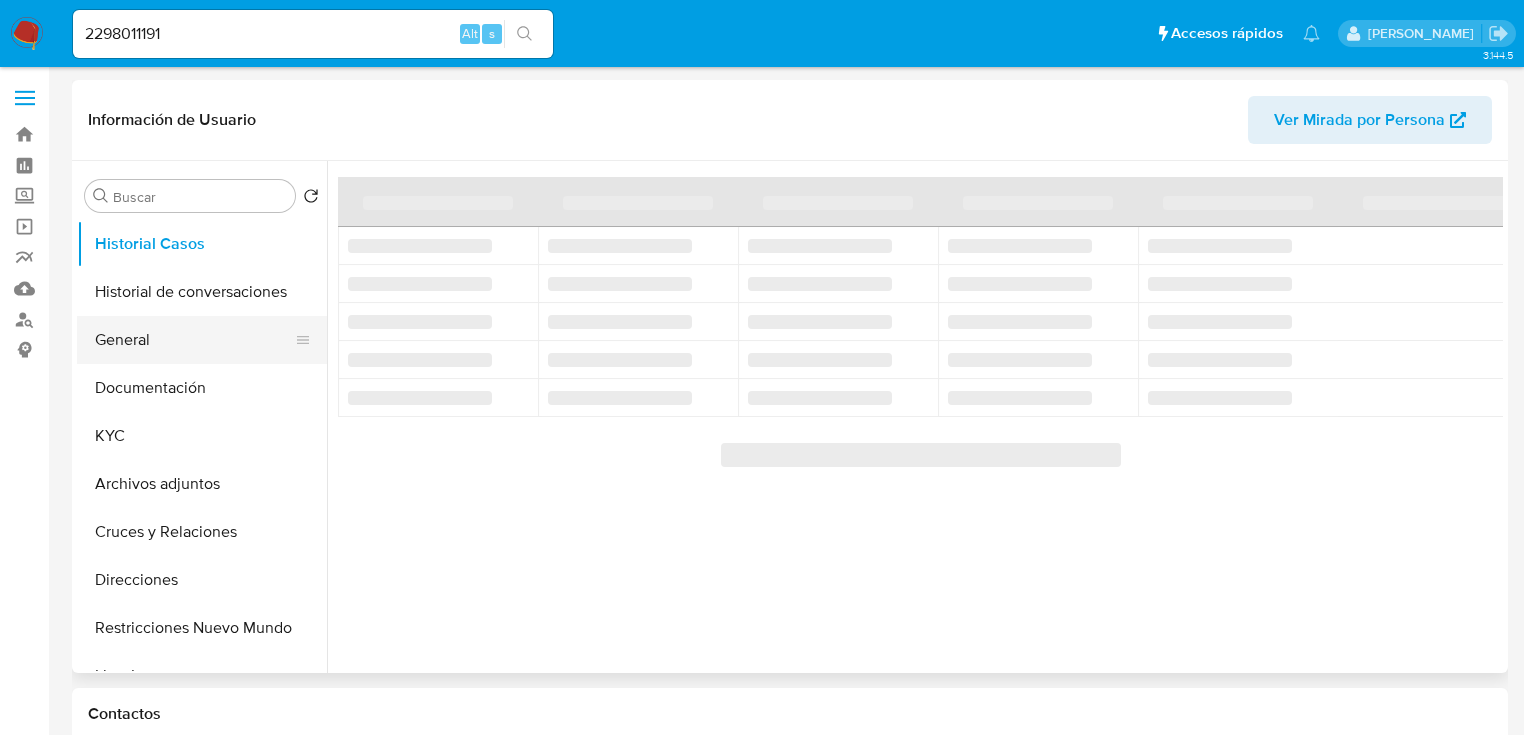 select on "10" 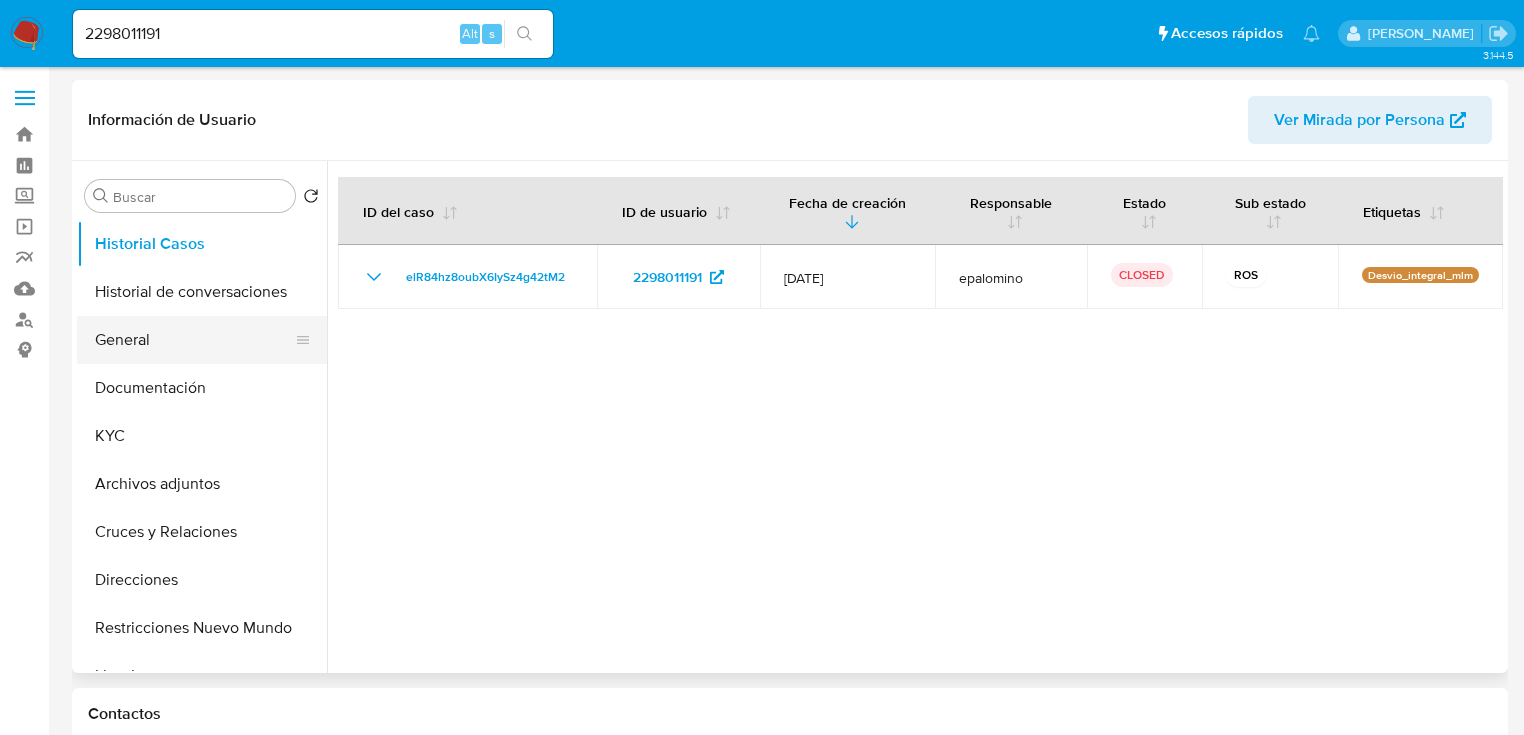 click on "General" at bounding box center [194, 340] 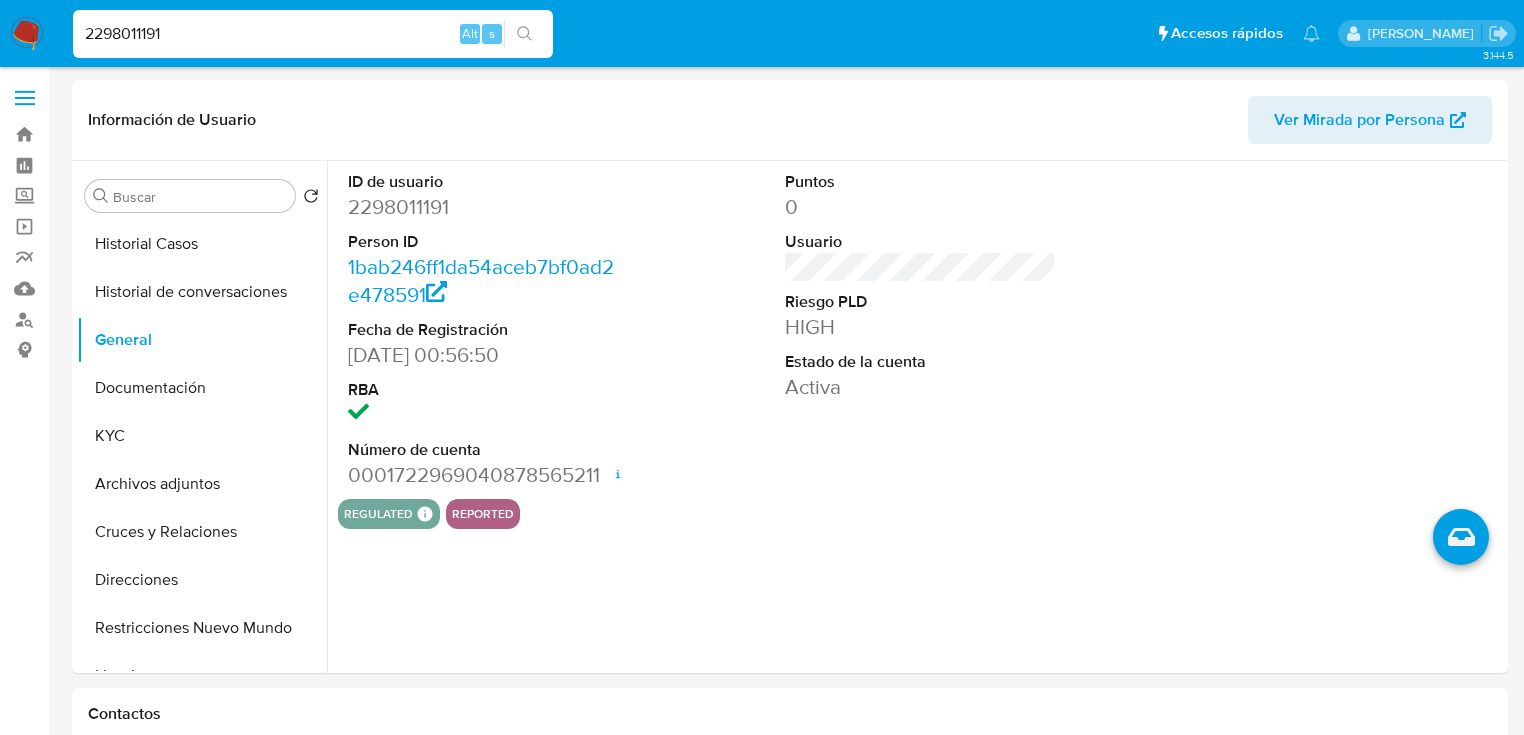 drag, startPoint x: 164, startPoint y: 26, endPoint x: 1, endPoint y: -2, distance: 165.38742 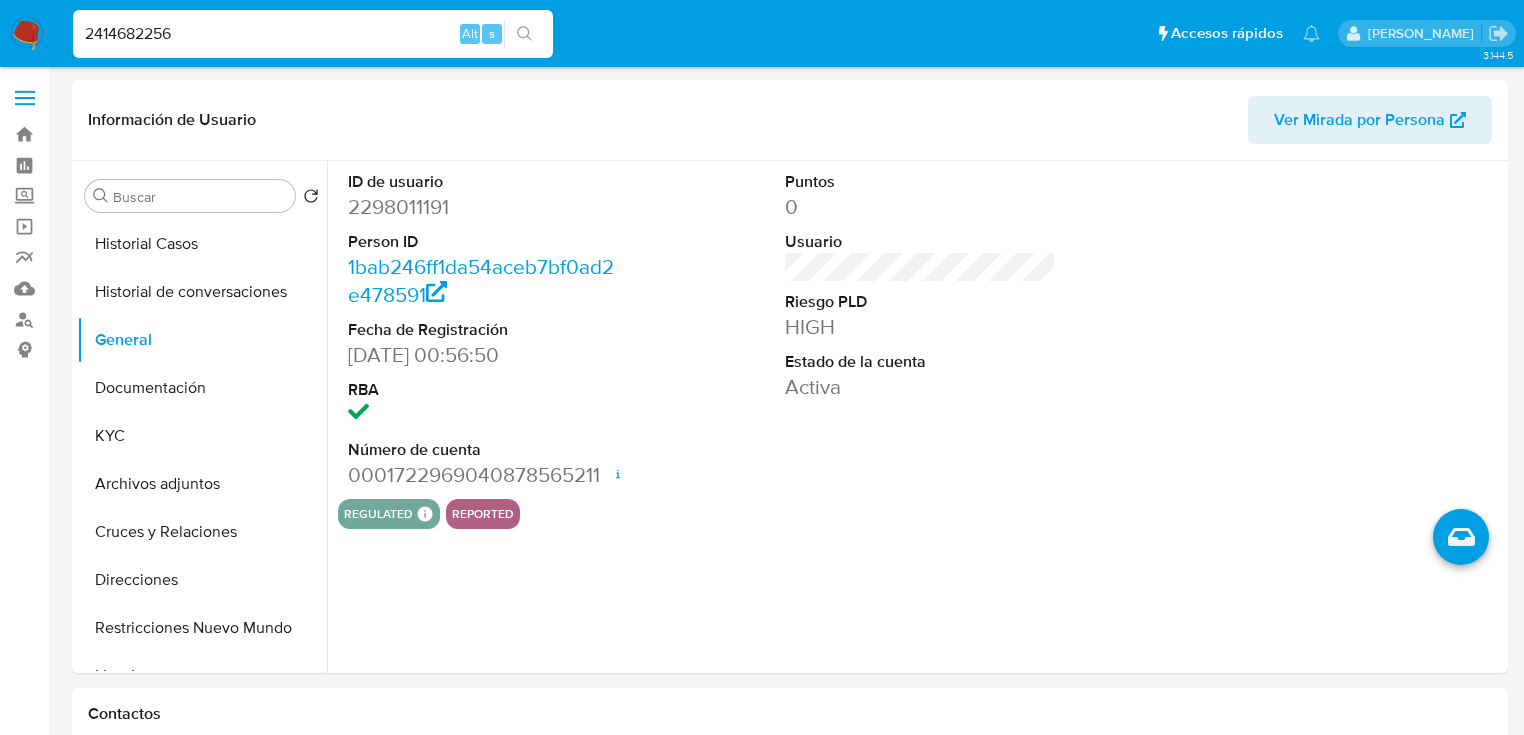 type on "2414682256" 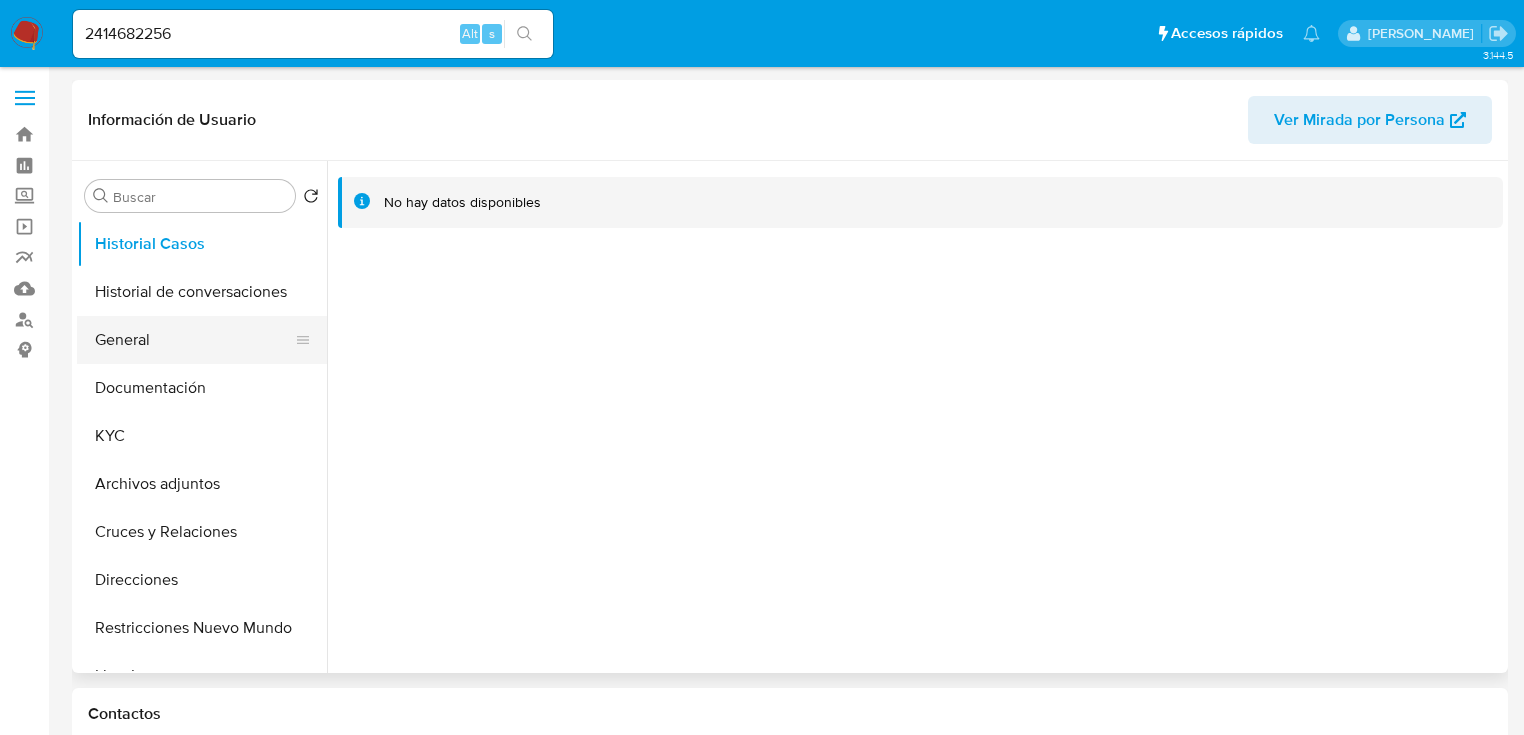 select on "10" 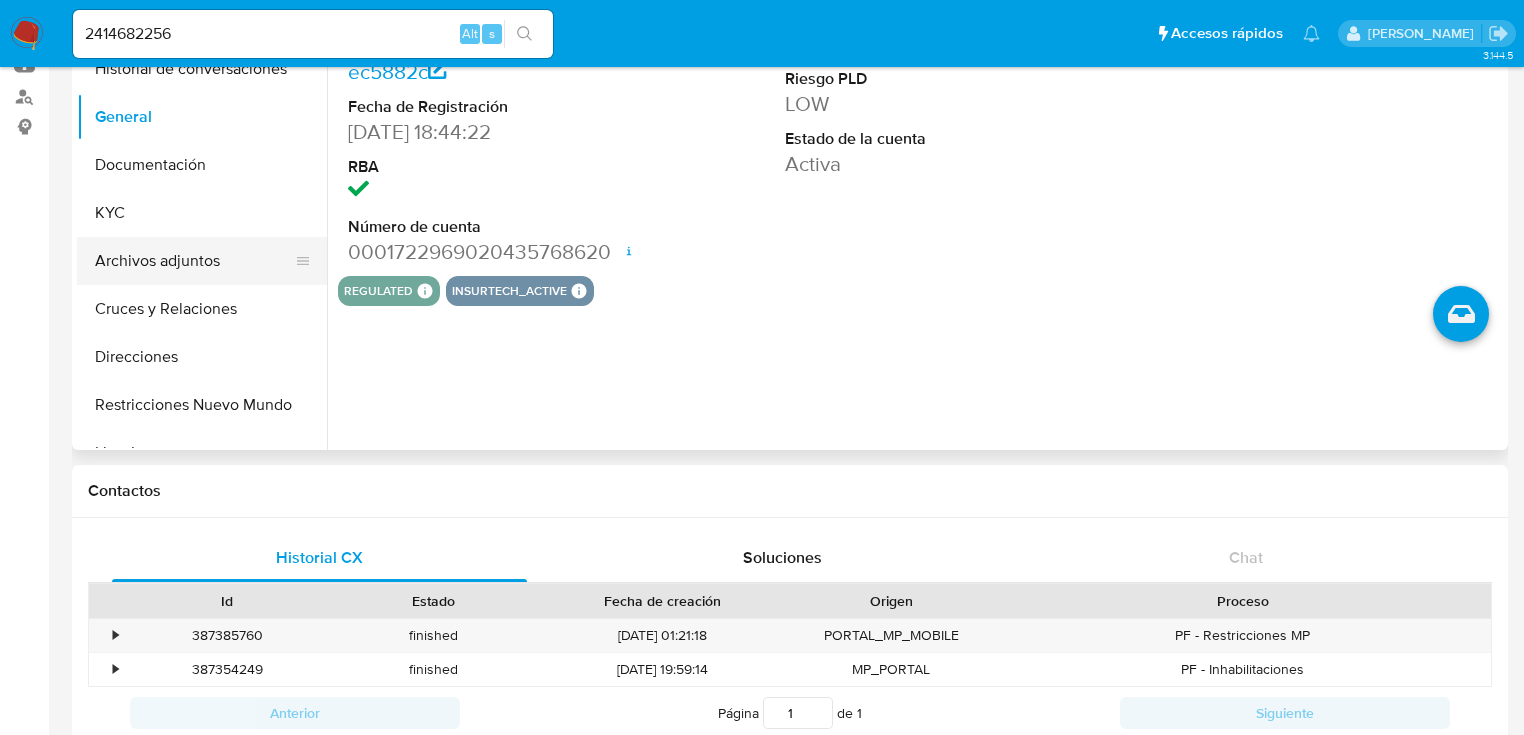 scroll, scrollTop: 160, scrollLeft: 0, axis: vertical 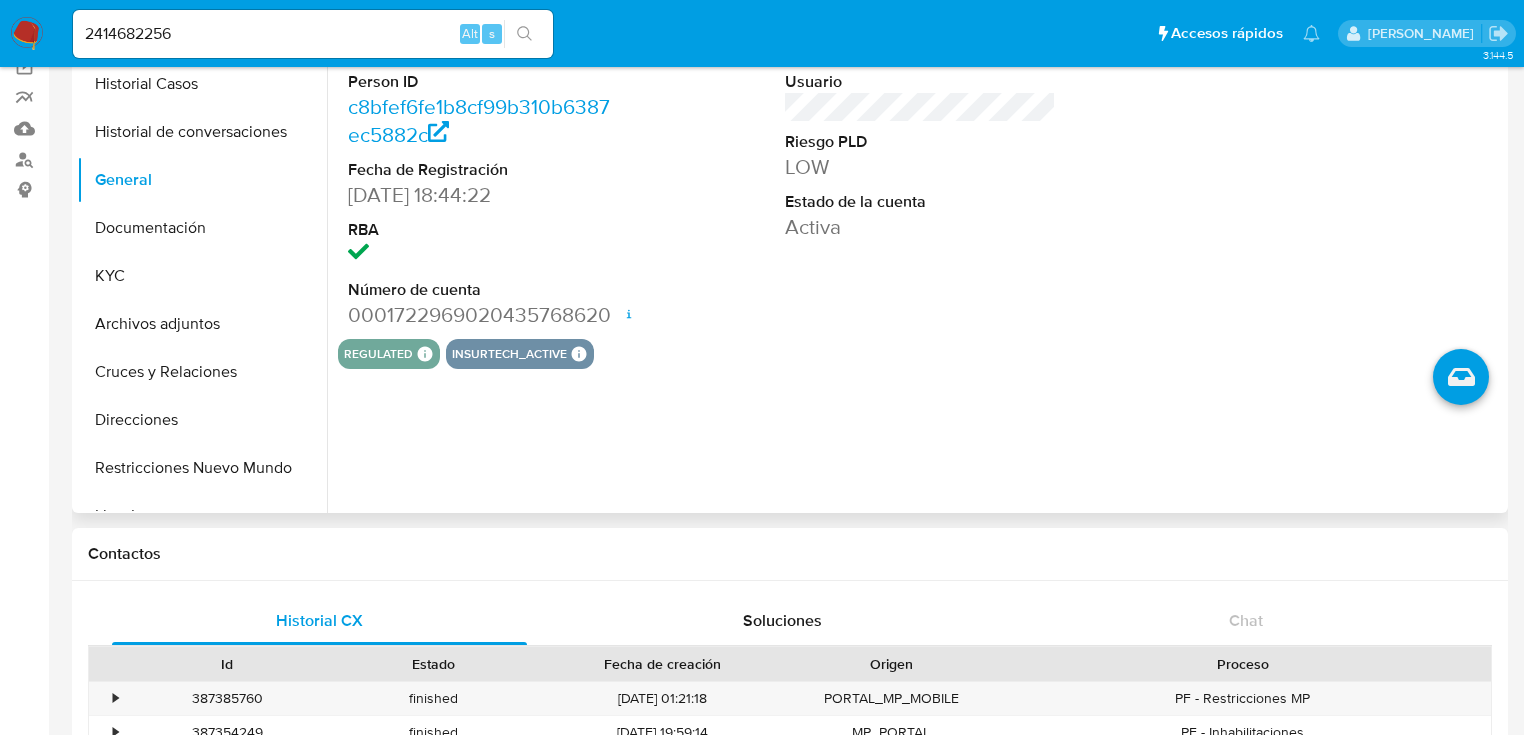drag, startPoint x: 146, startPoint y: 272, endPoint x: 330, endPoint y: 272, distance: 184 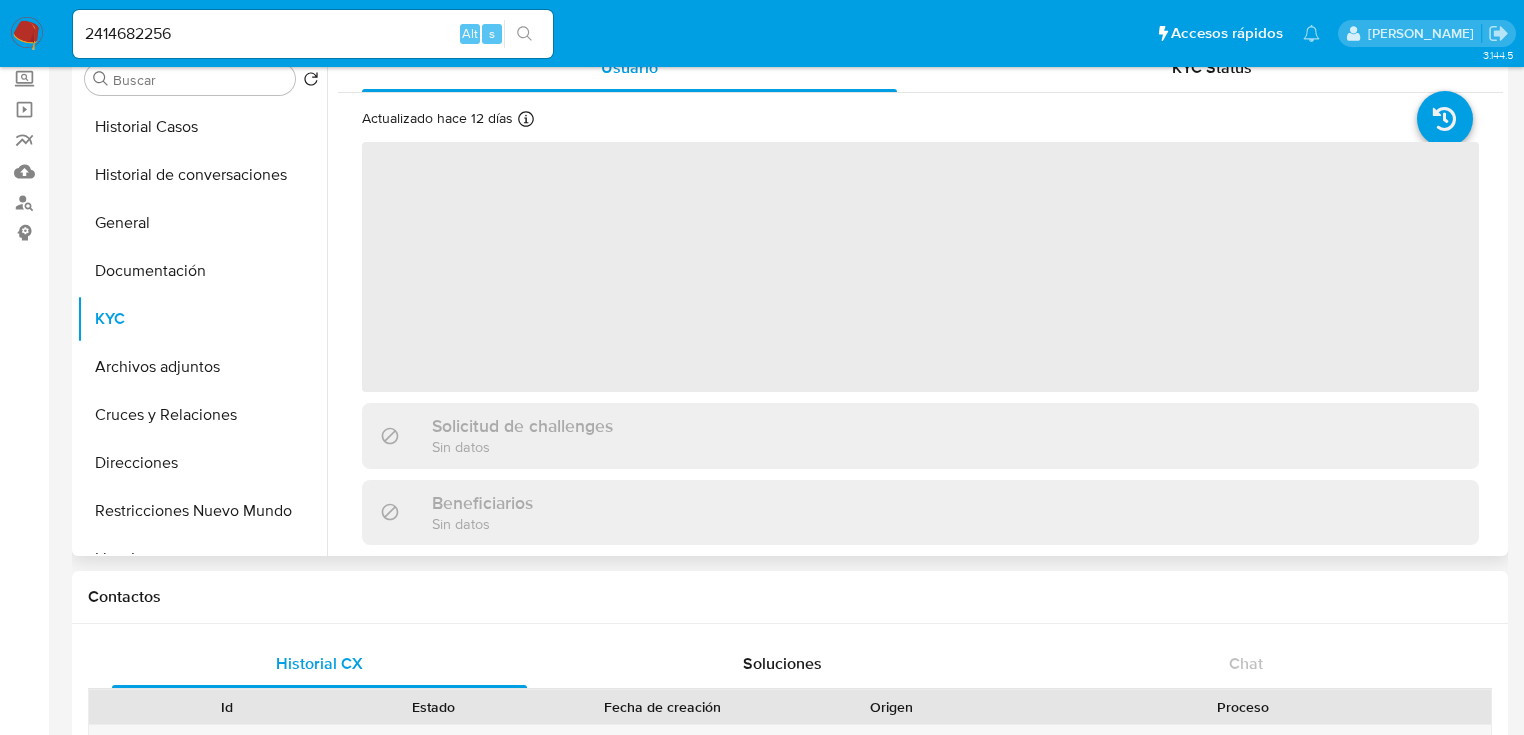 scroll, scrollTop: 80, scrollLeft: 0, axis: vertical 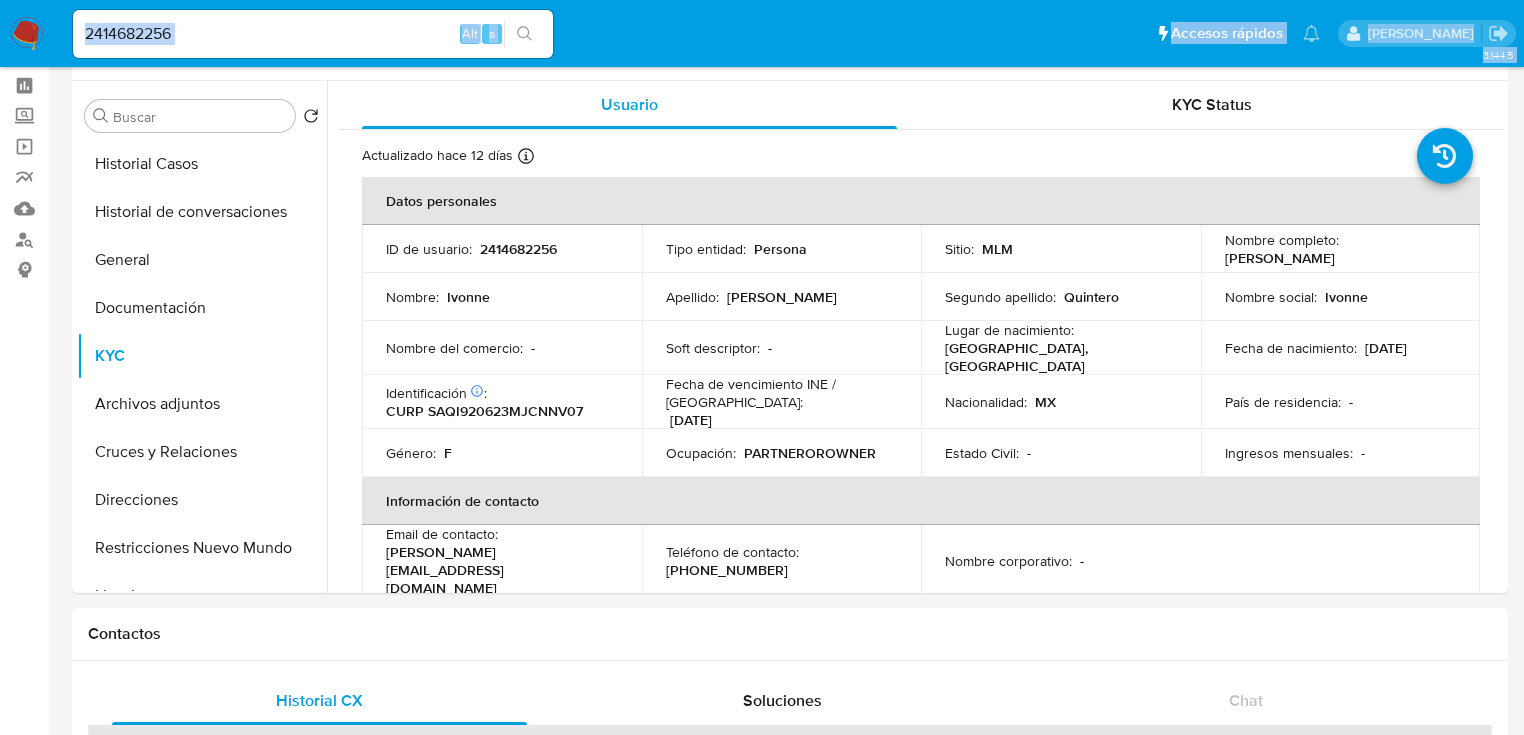 drag, startPoint x: 48, startPoint y: 38, endPoint x: -28, endPoint y: 40, distance: 76.02631 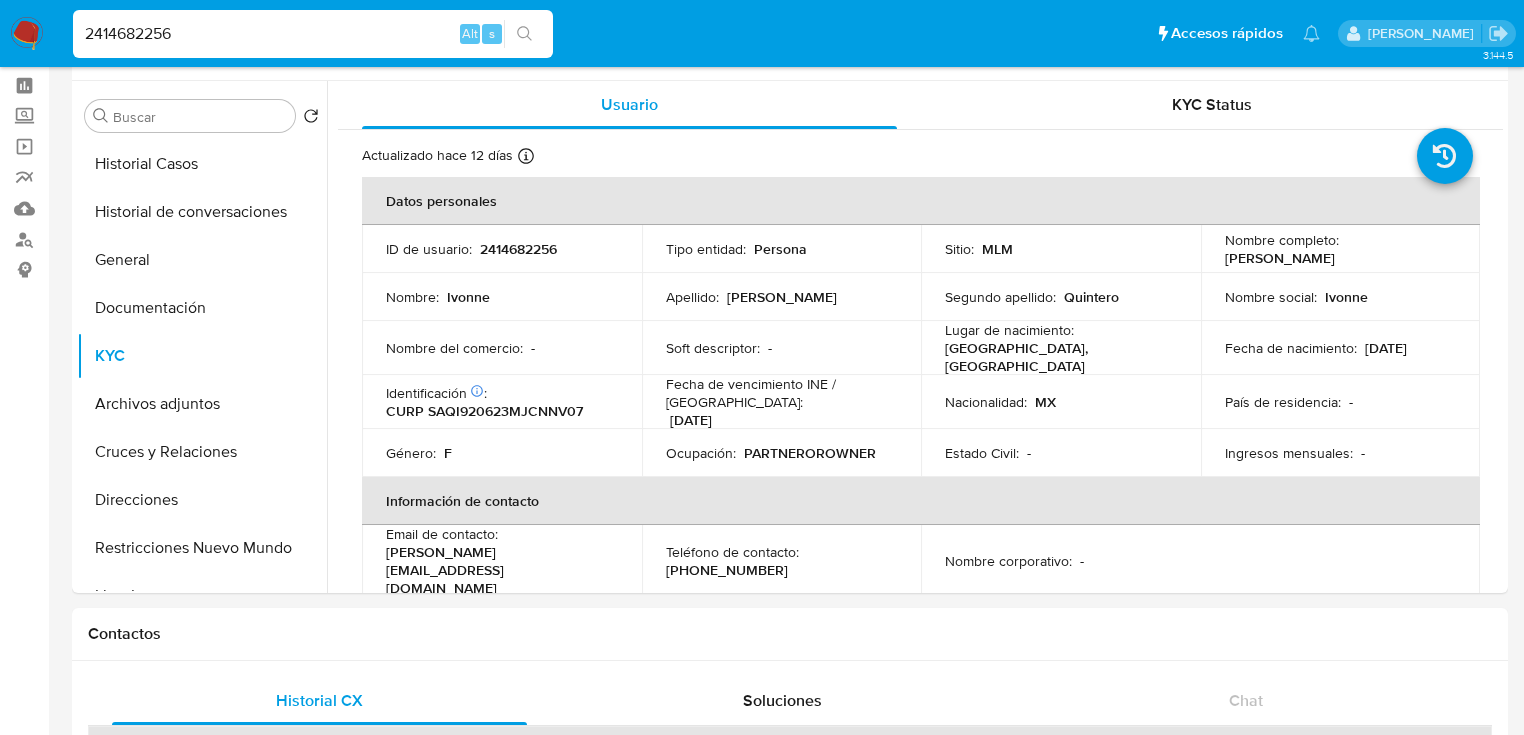 drag, startPoint x: 216, startPoint y: 32, endPoint x: 8, endPoint y: 20, distance: 208.34587 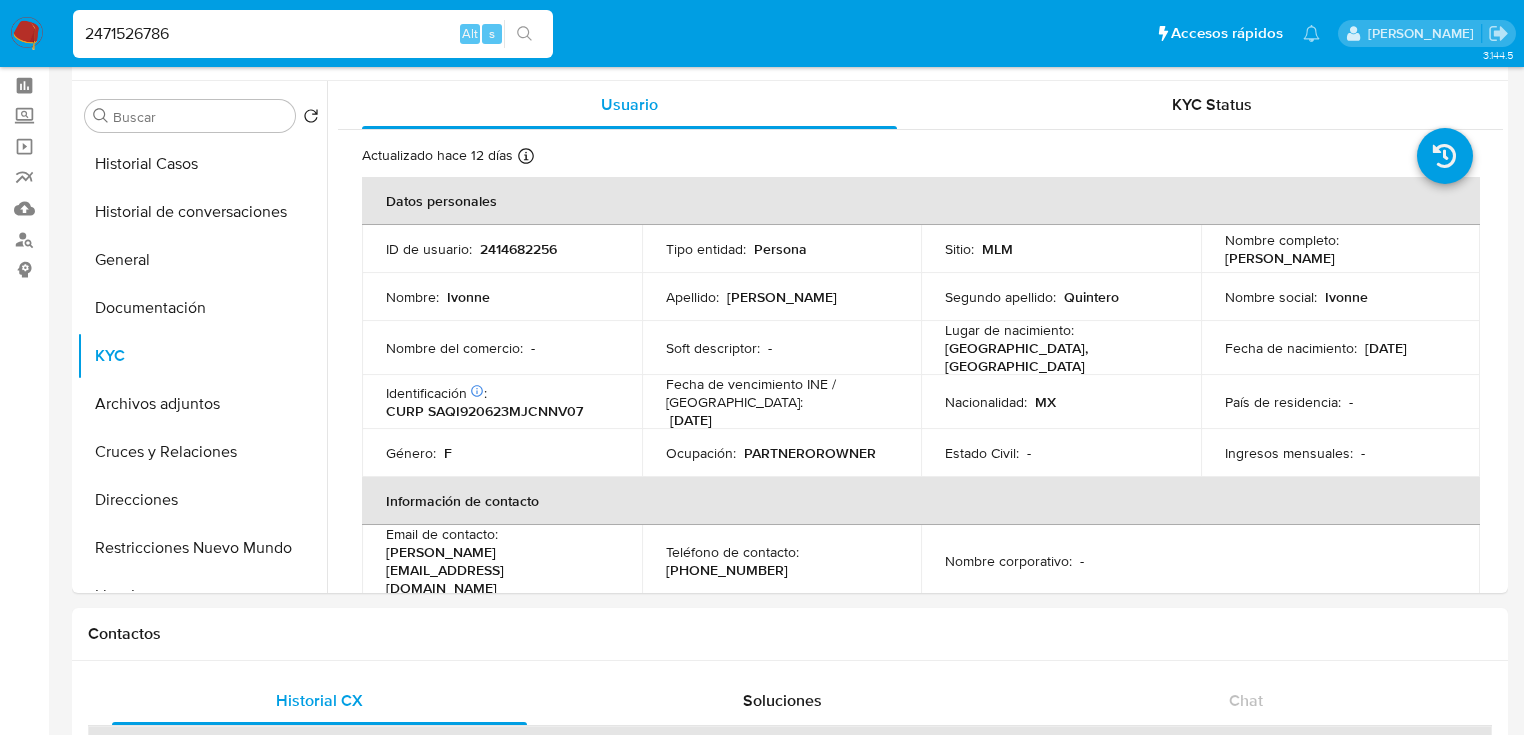 type on "2471526786" 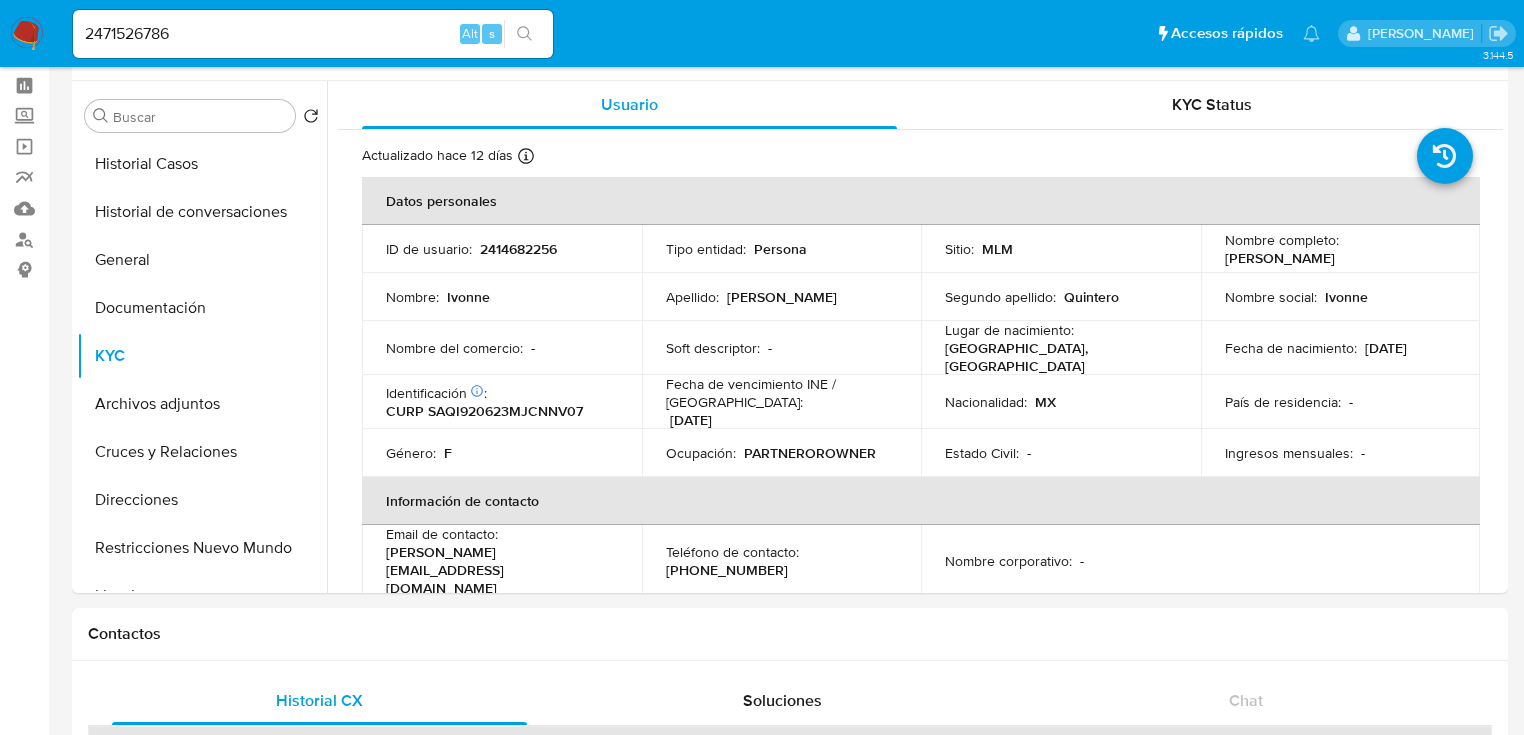 click at bounding box center [524, 34] 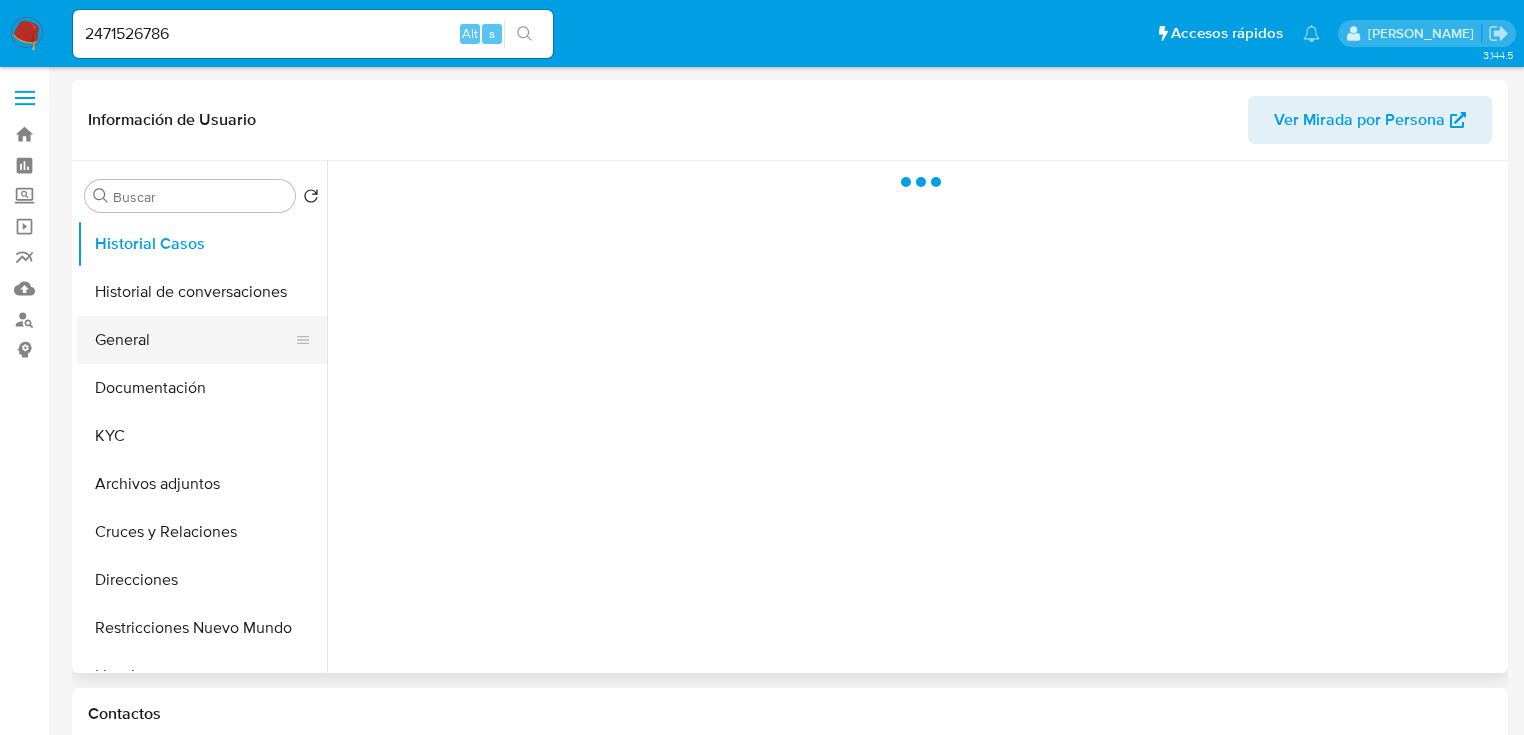 click on "General" at bounding box center [194, 340] 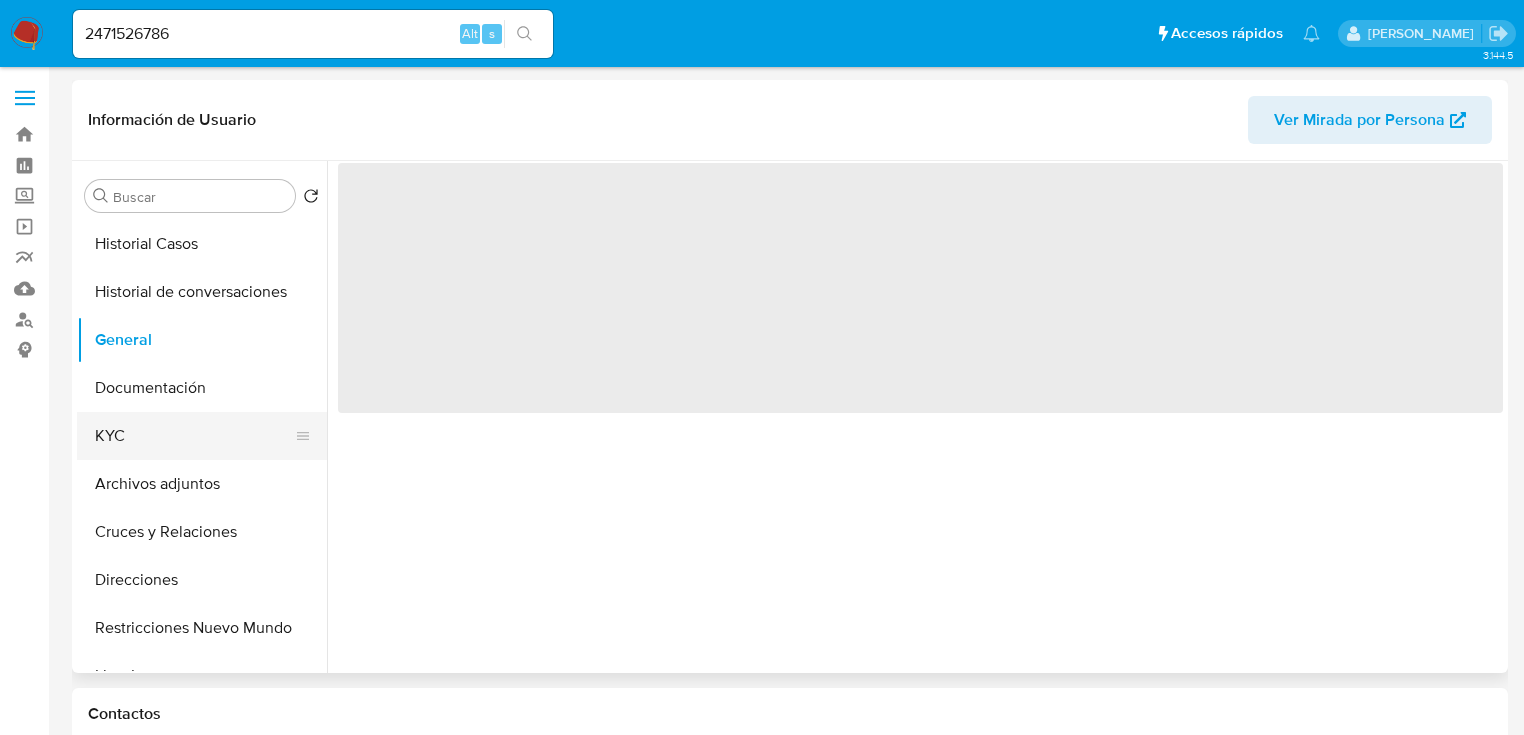select on "10" 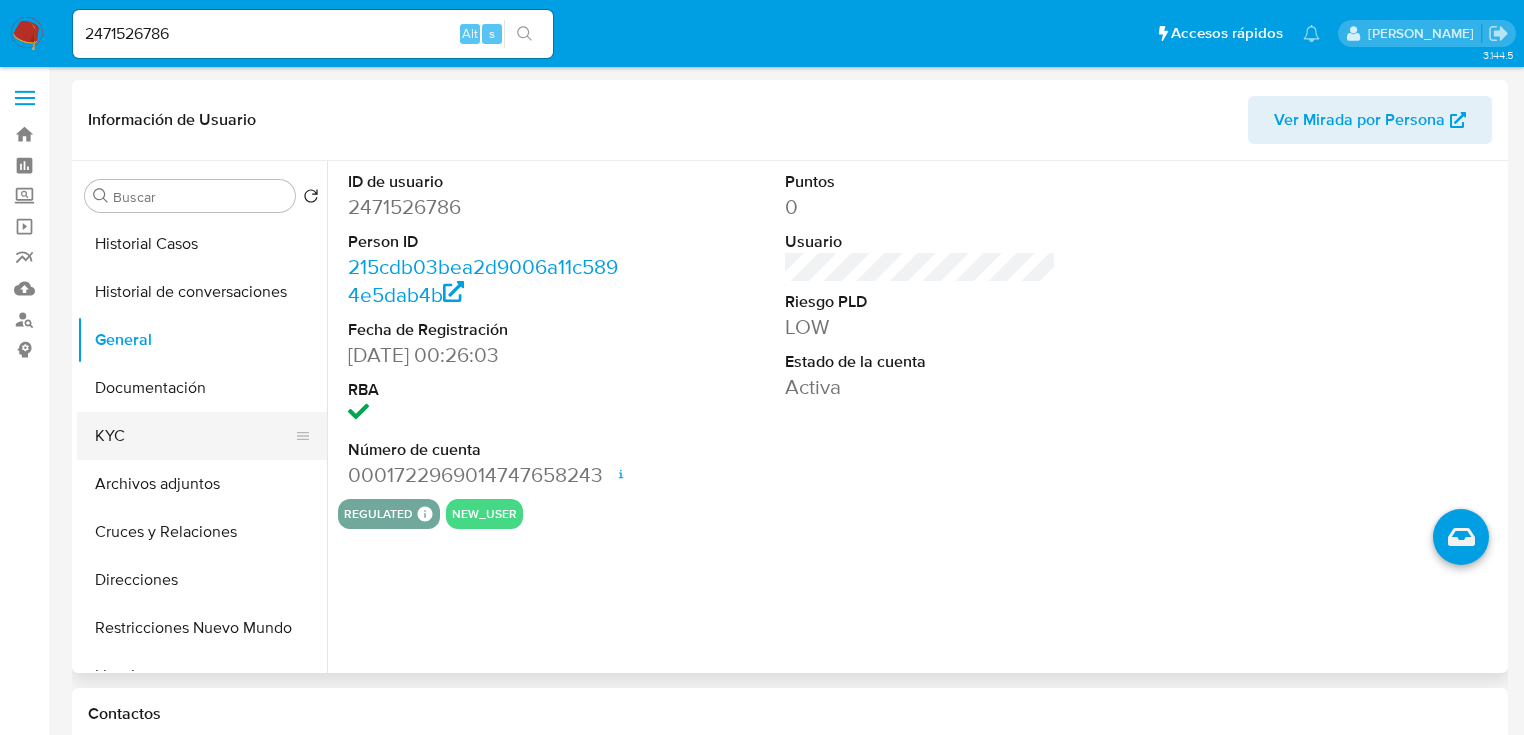 click on "KYC" at bounding box center (194, 436) 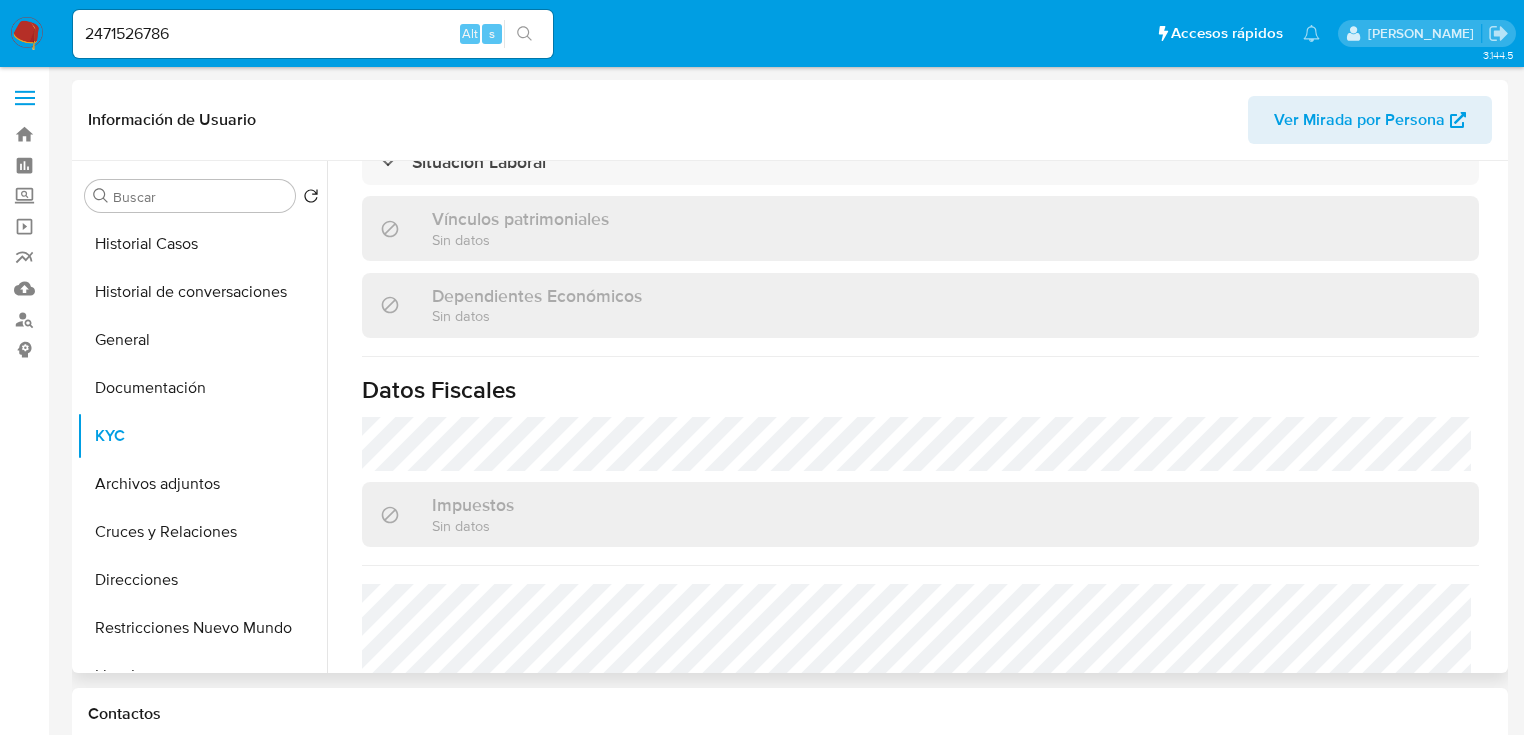 scroll, scrollTop: 1263, scrollLeft: 0, axis: vertical 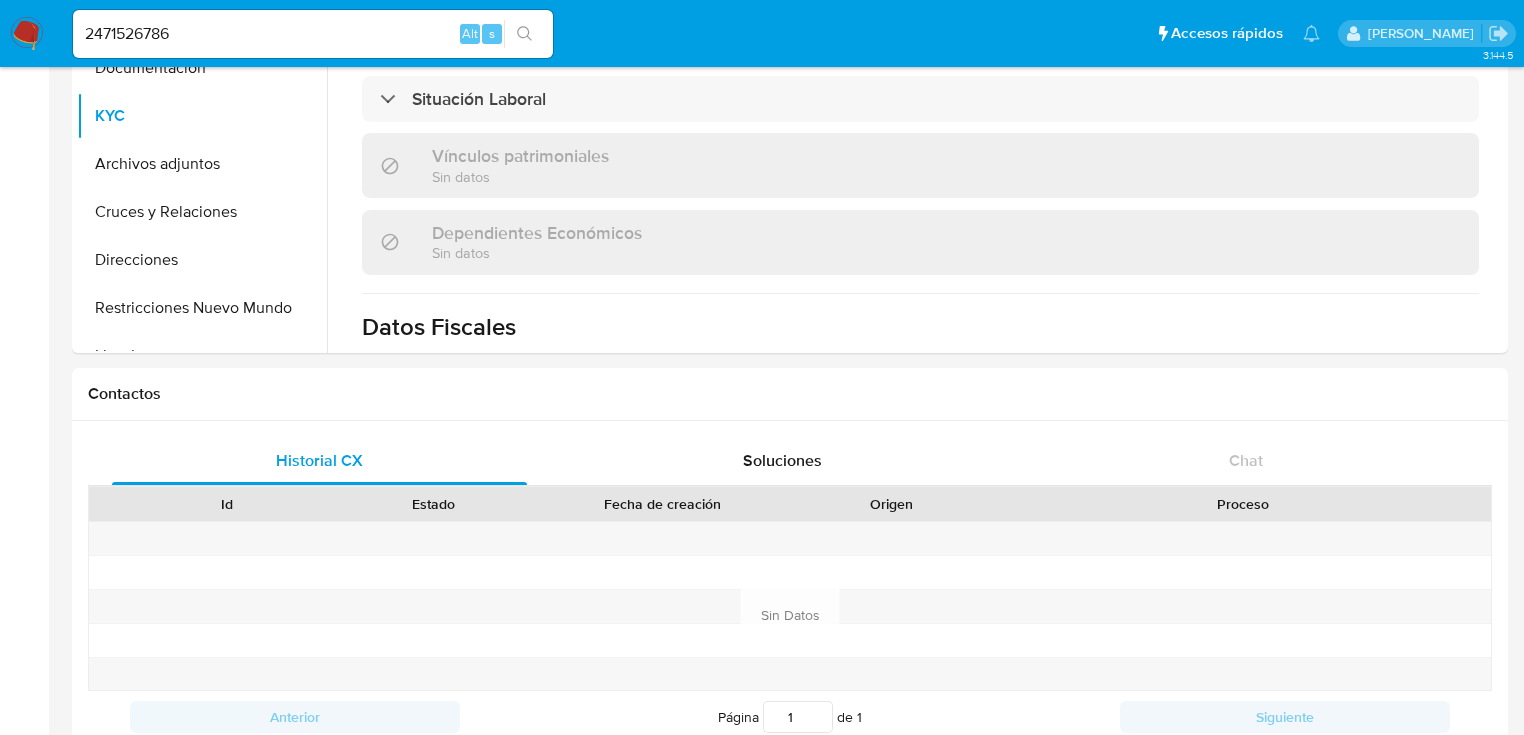click on "2471526786 Alt s" at bounding box center [313, 34] 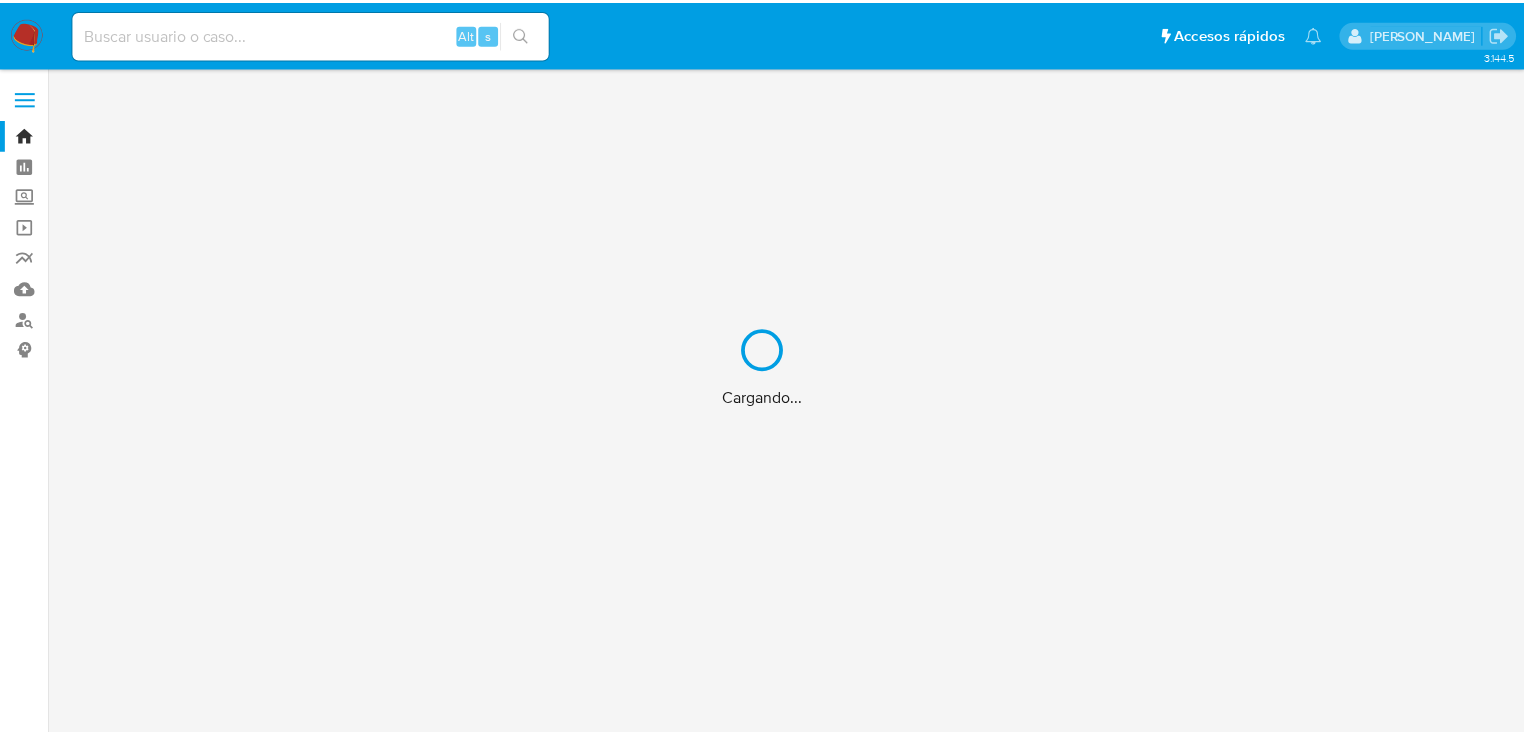 scroll, scrollTop: 0, scrollLeft: 0, axis: both 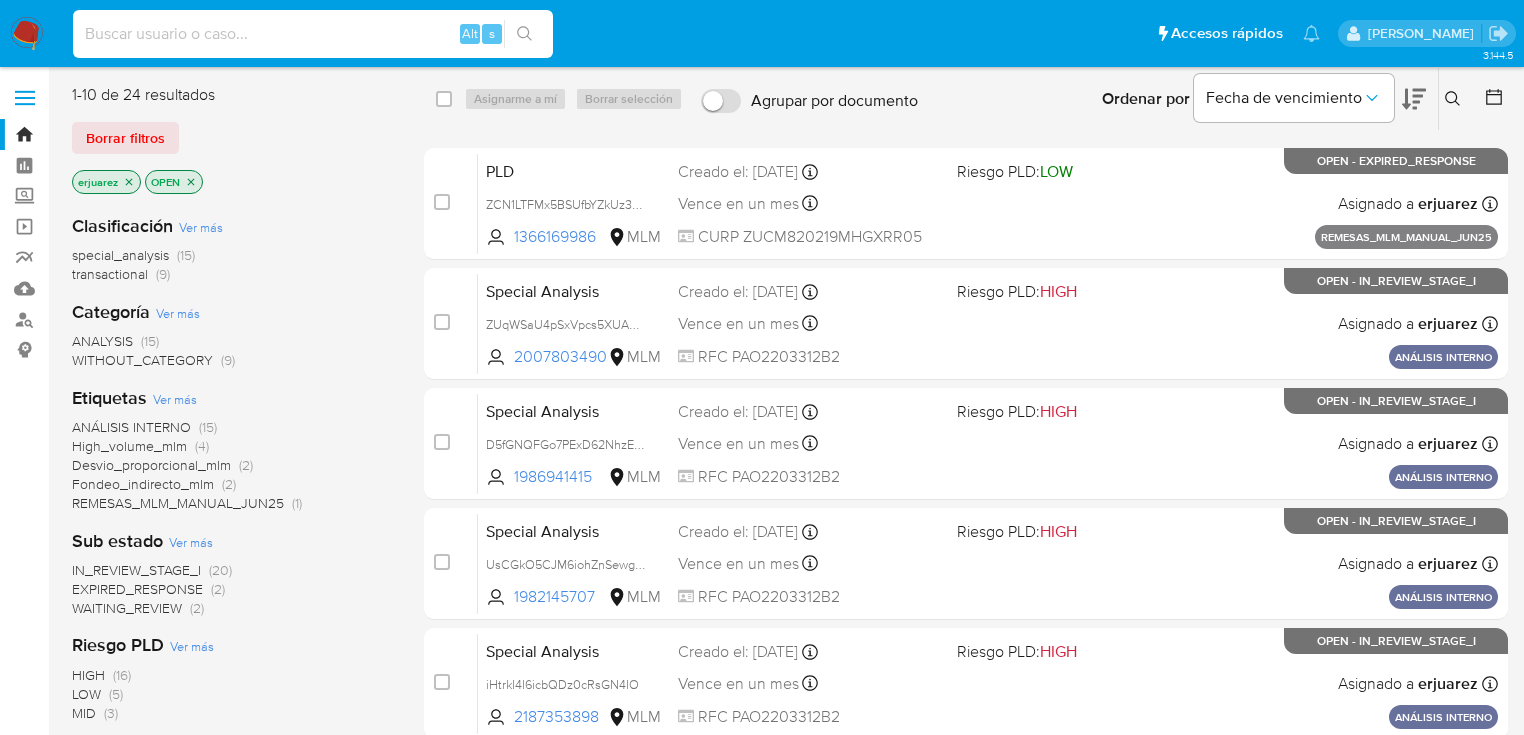 click at bounding box center [313, 34] 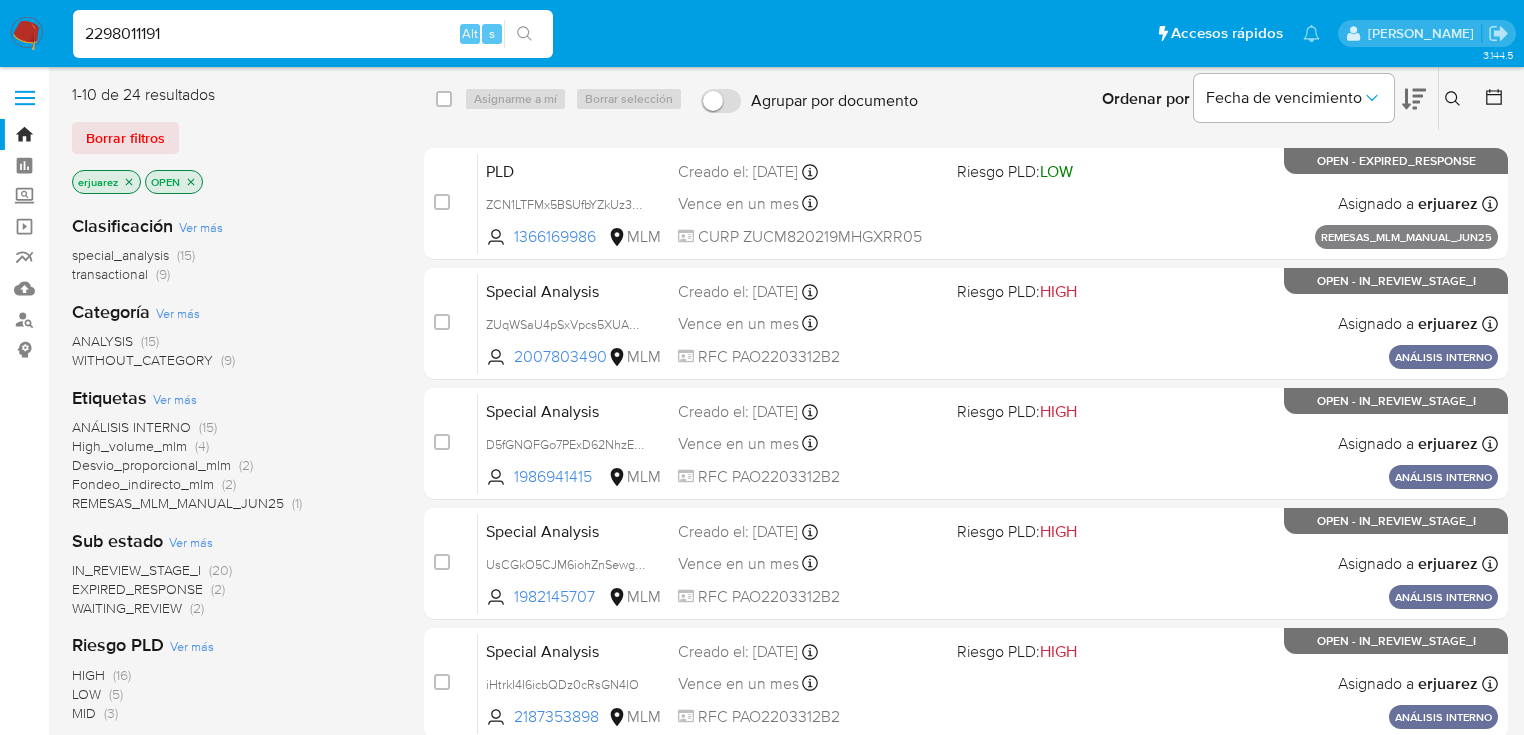 click on "2298011191" at bounding box center (313, 34) 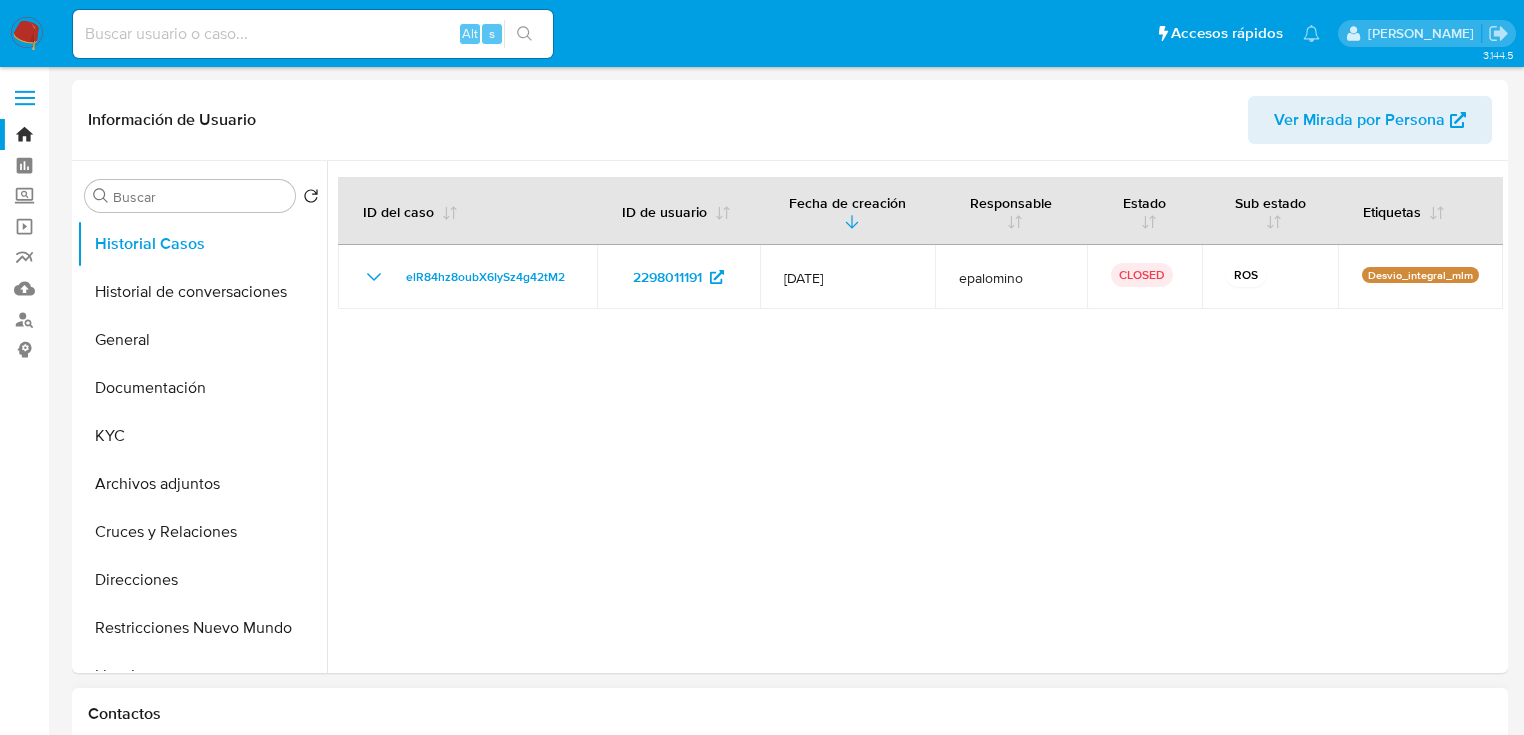 select on "10" 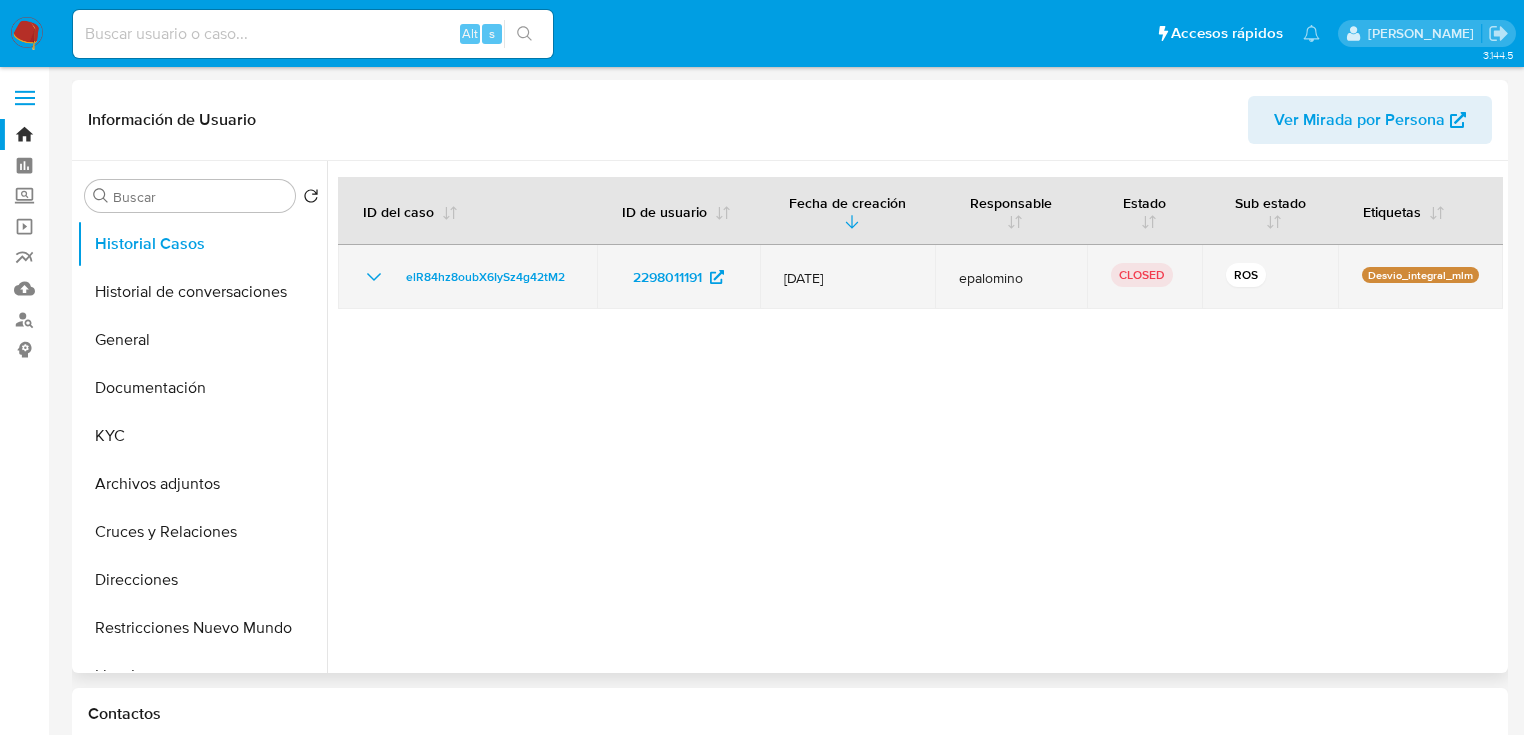 click 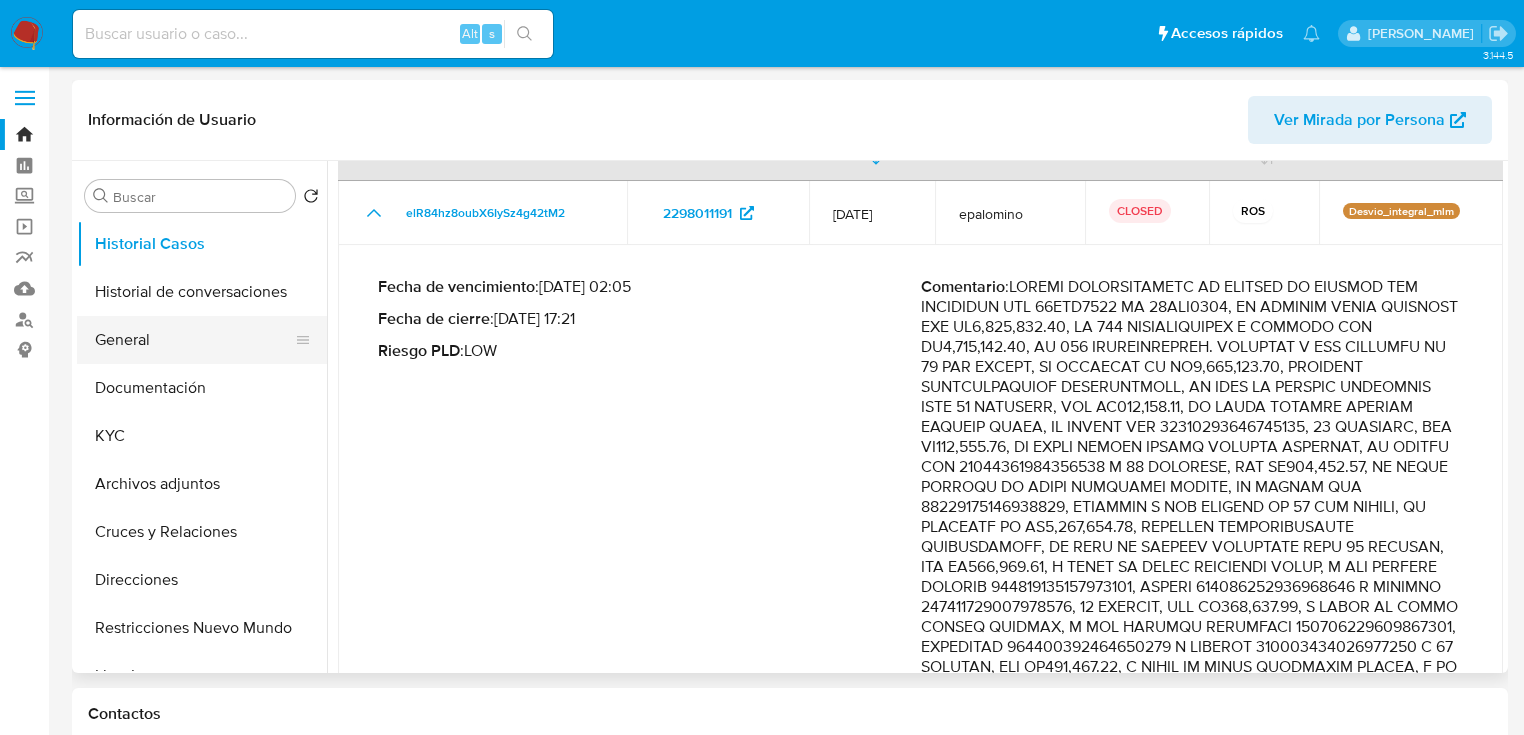 scroll, scrollTop: 0, scrollLeft: 0, axis: both 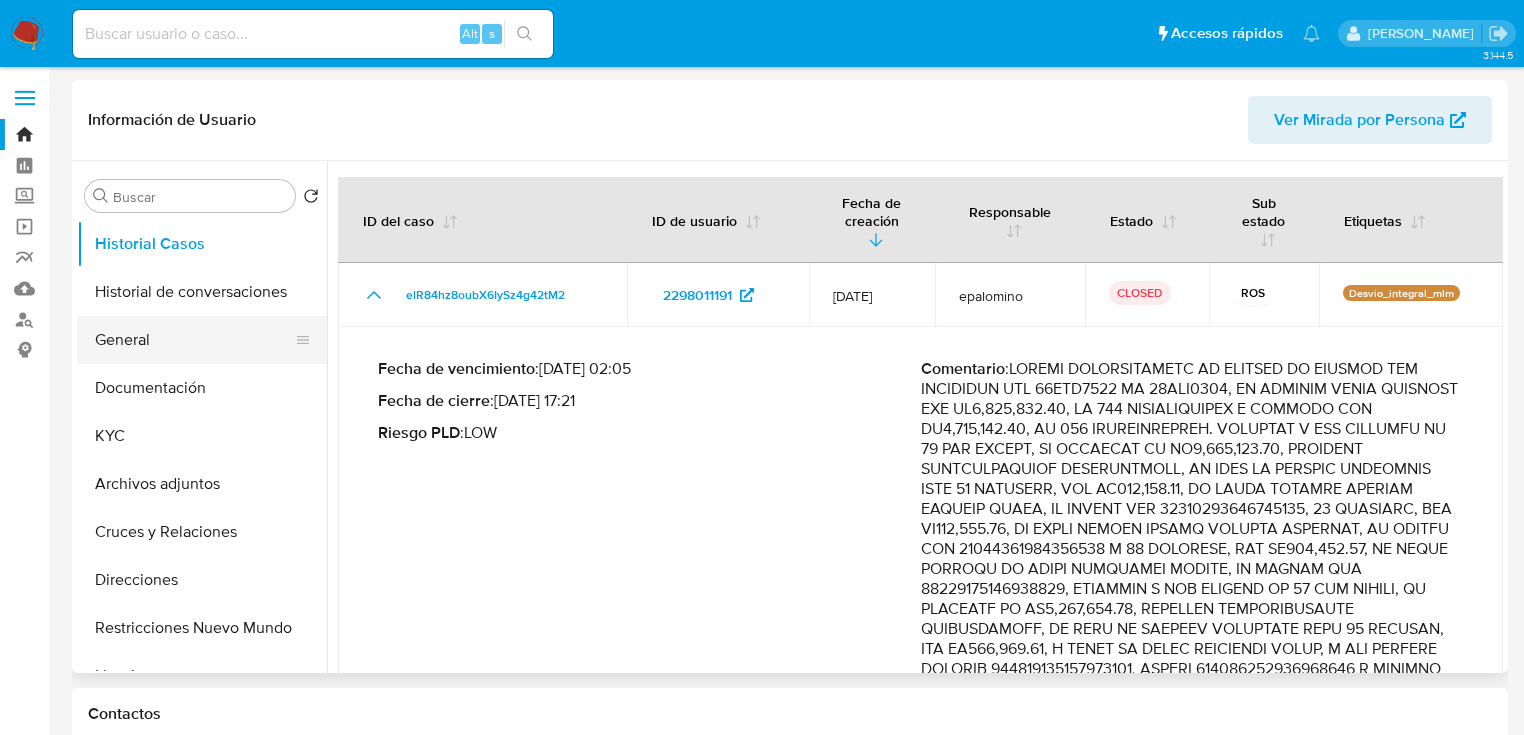 click on "General" at bounding box center [194, 340] 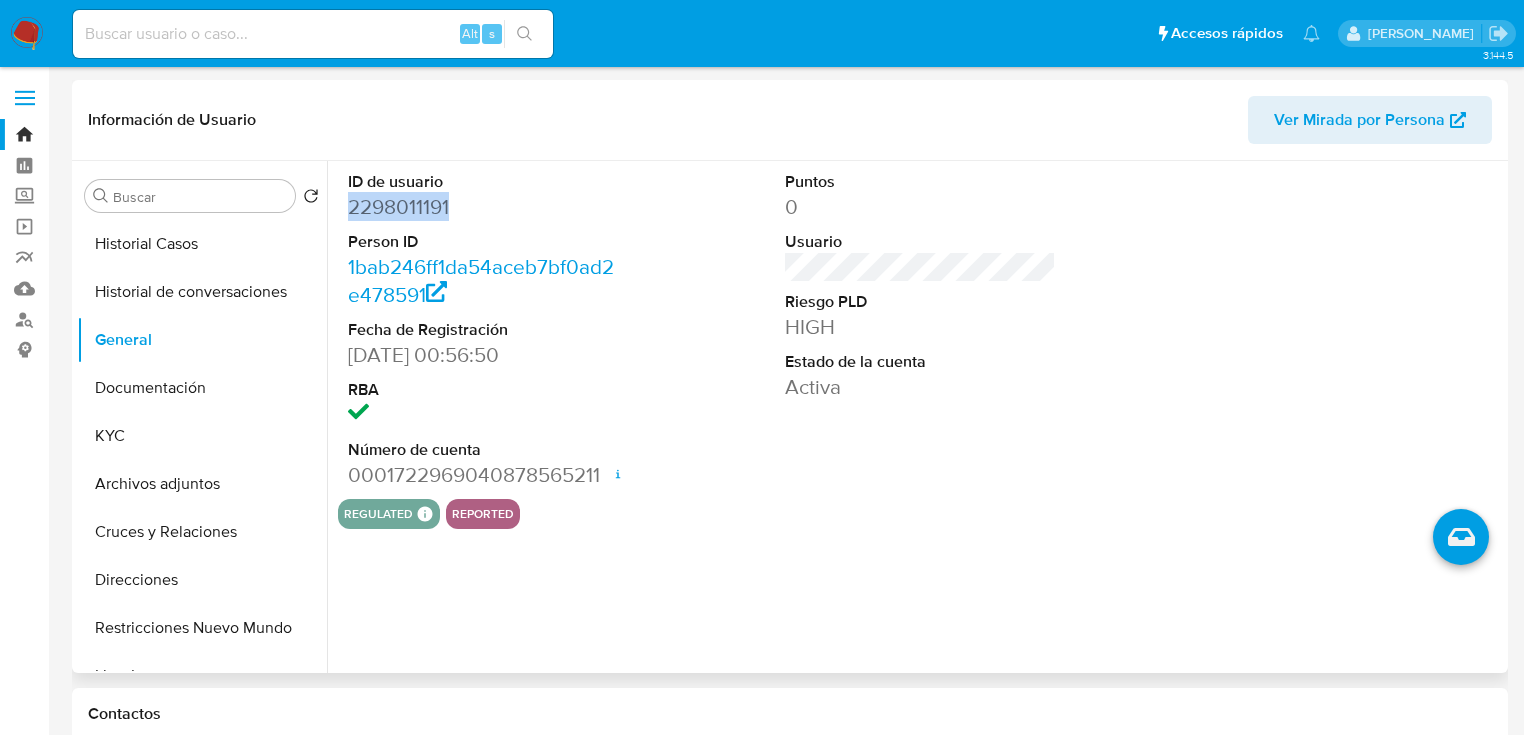 drag, startPoint x: 470, startPoint y: 202, endPoint x: 346, endPoint y: 202, distance: 124 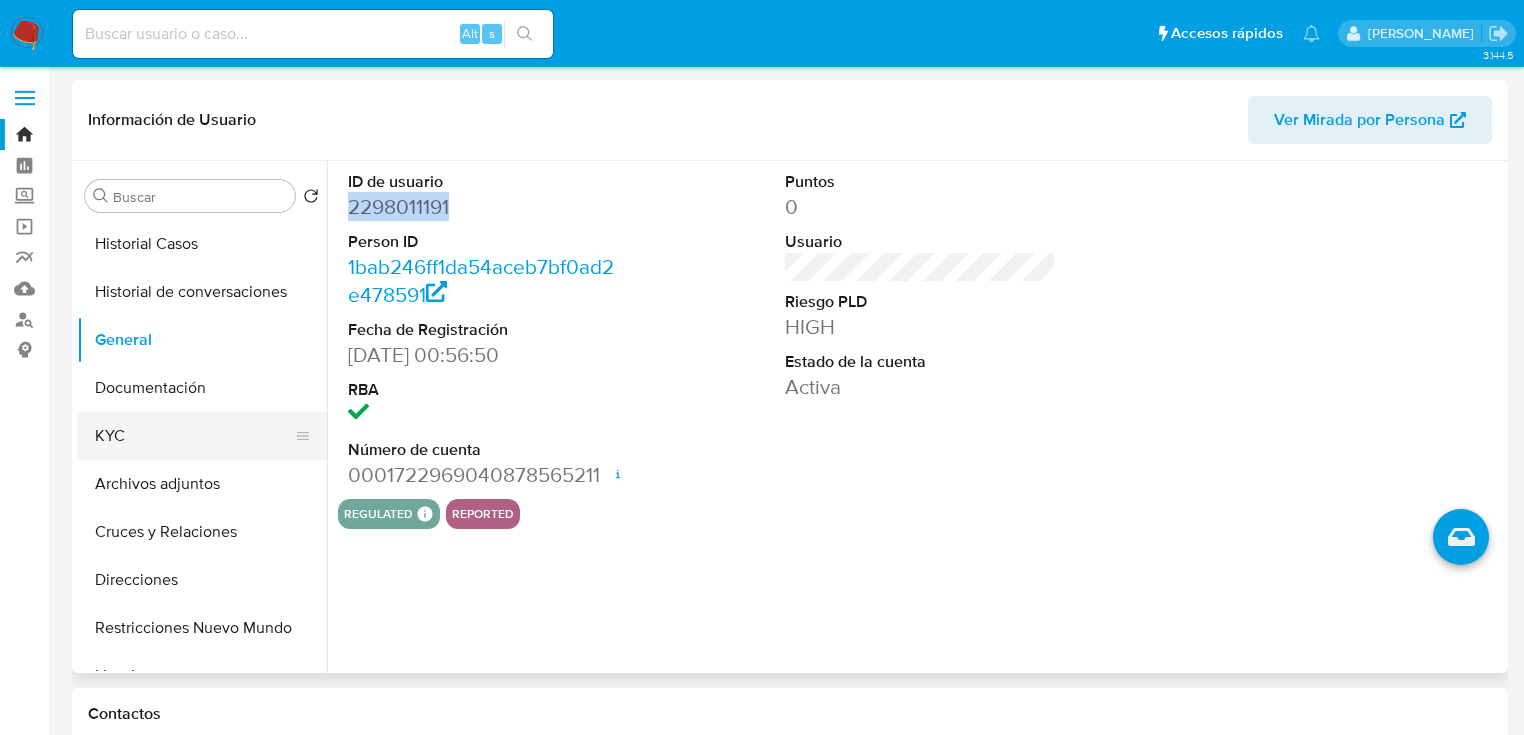 click on "KYC" at bounding box center (194, 436) 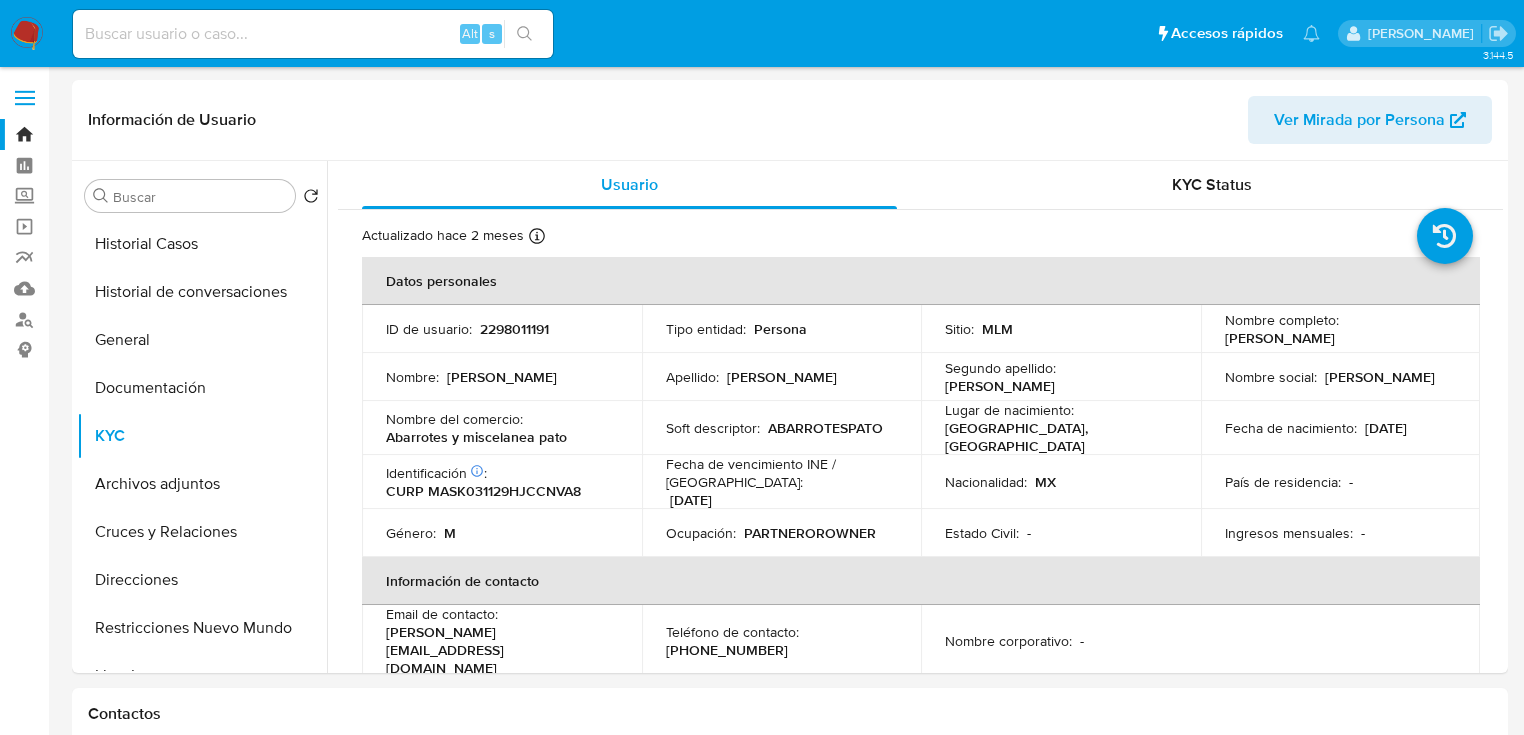 drag, startPoint x: 309, startPoint y: 10, endPoint x: 300, endPoint y: 18, distance: 12.0415945 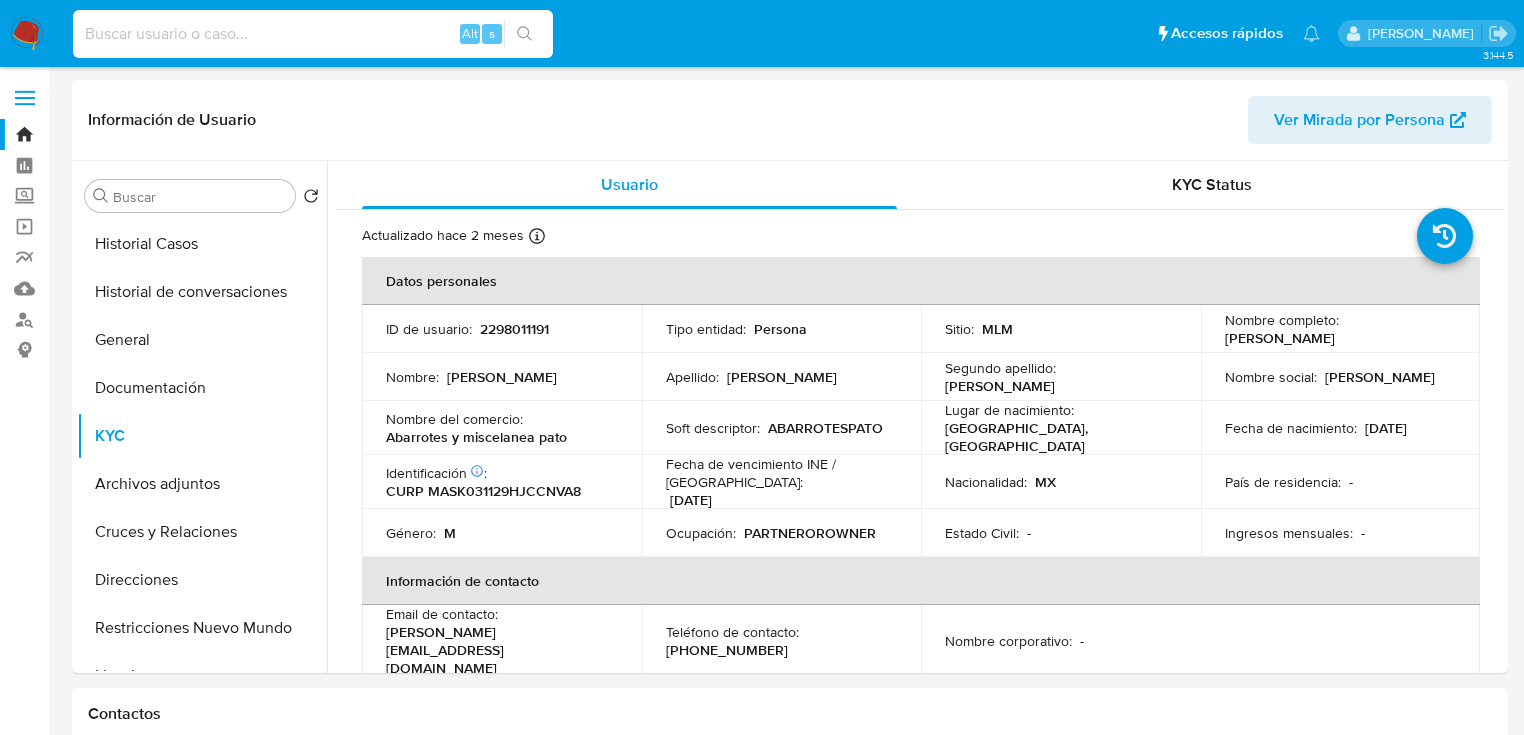 click at bounding box center (313, 34) 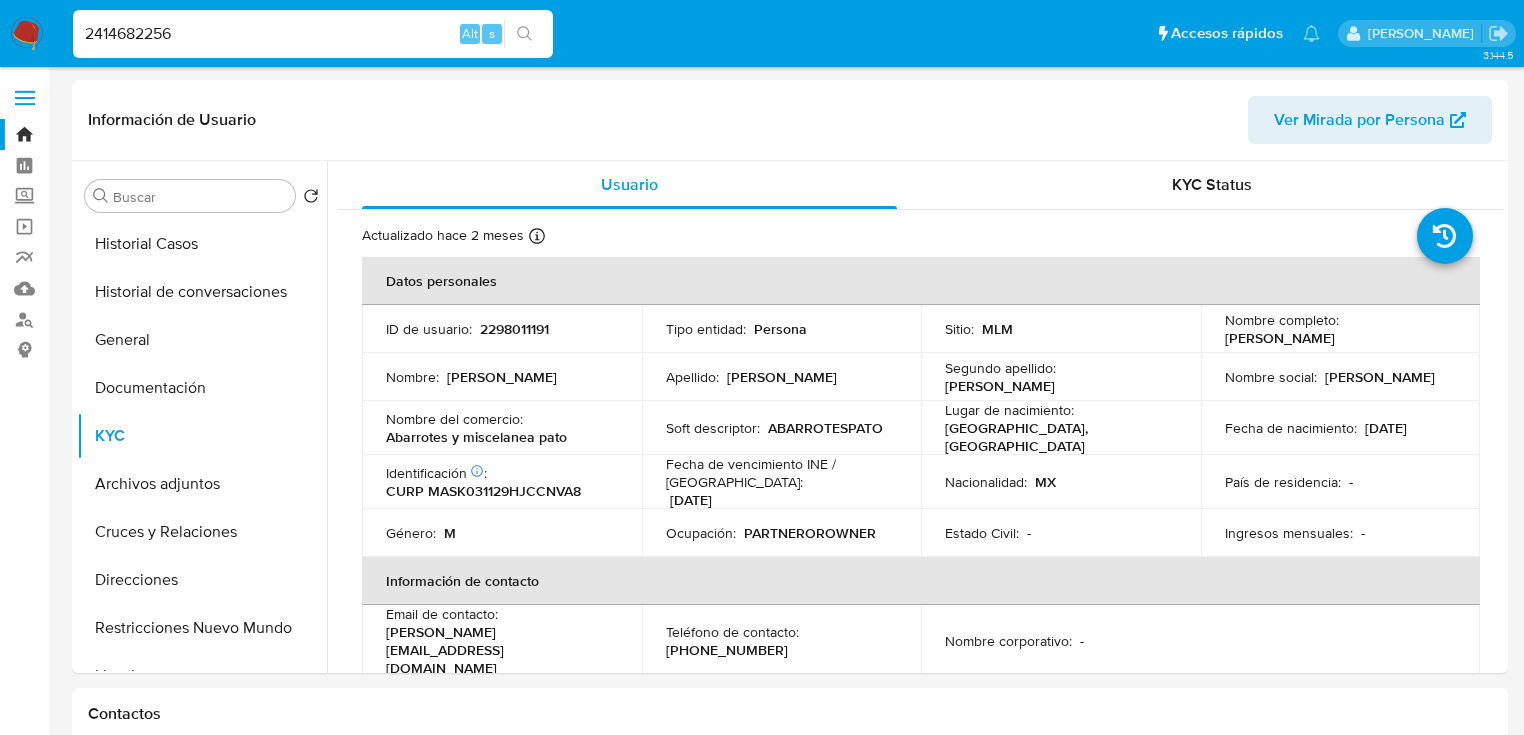 click on "2414682256" at bounding box center [313, 34] 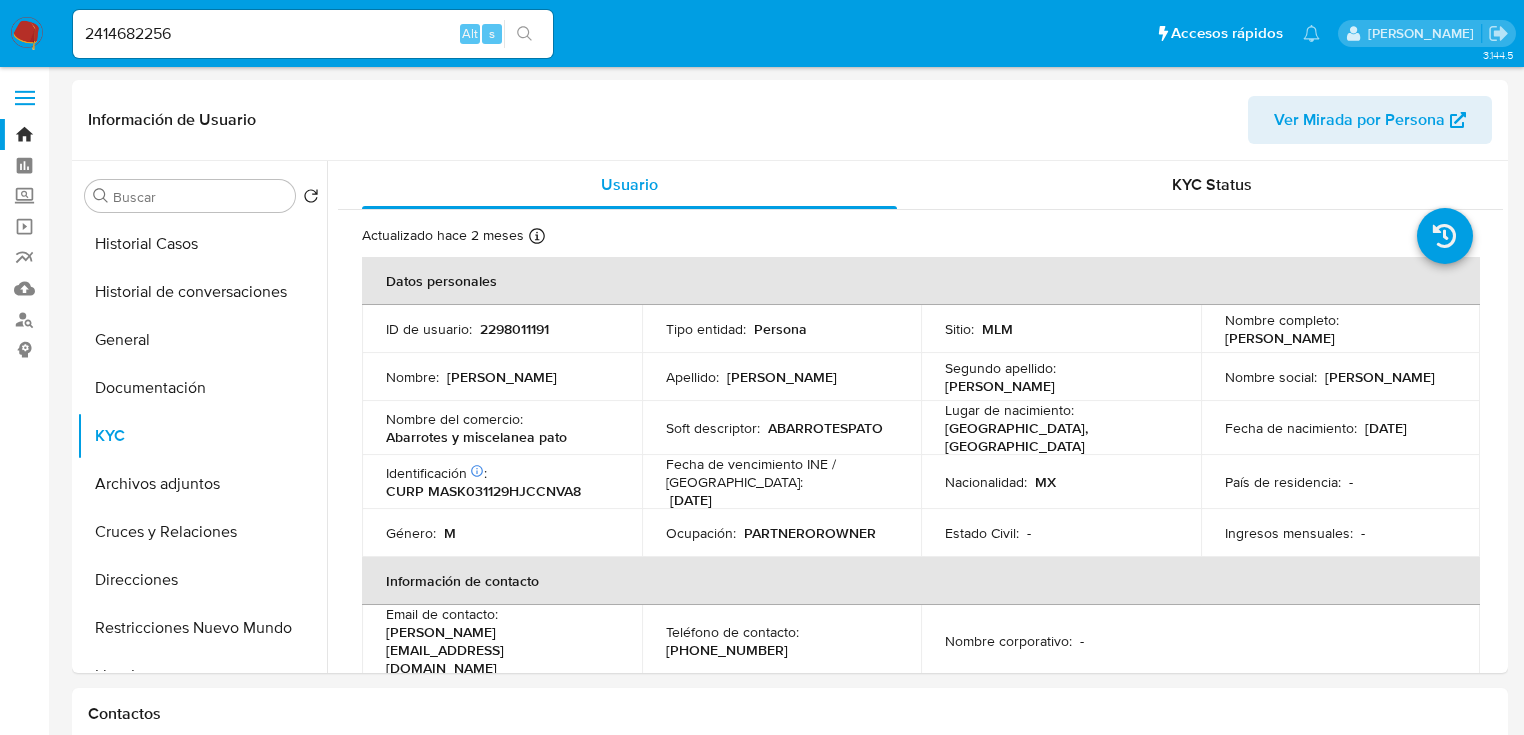 click 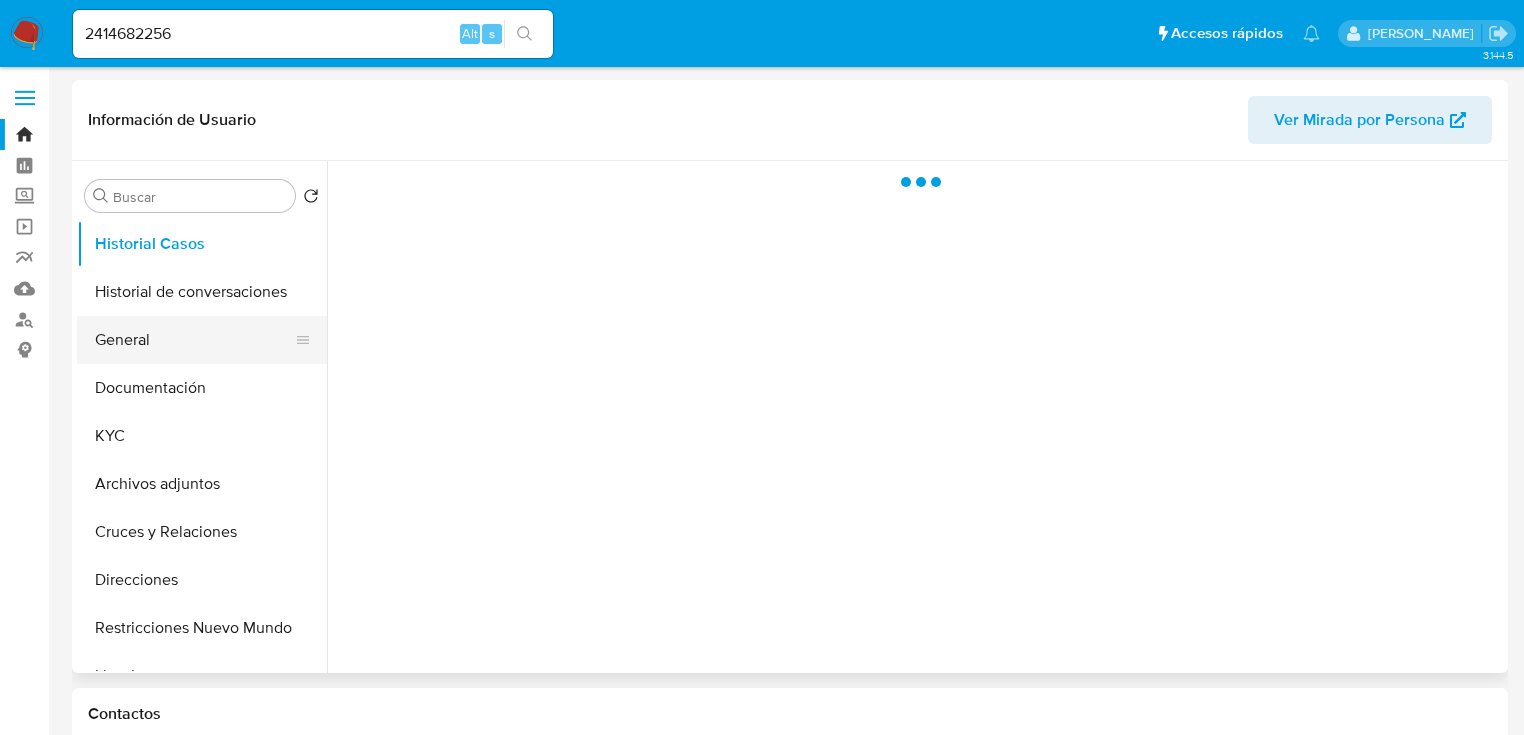 click on "General" at bounding box center [194, 340] 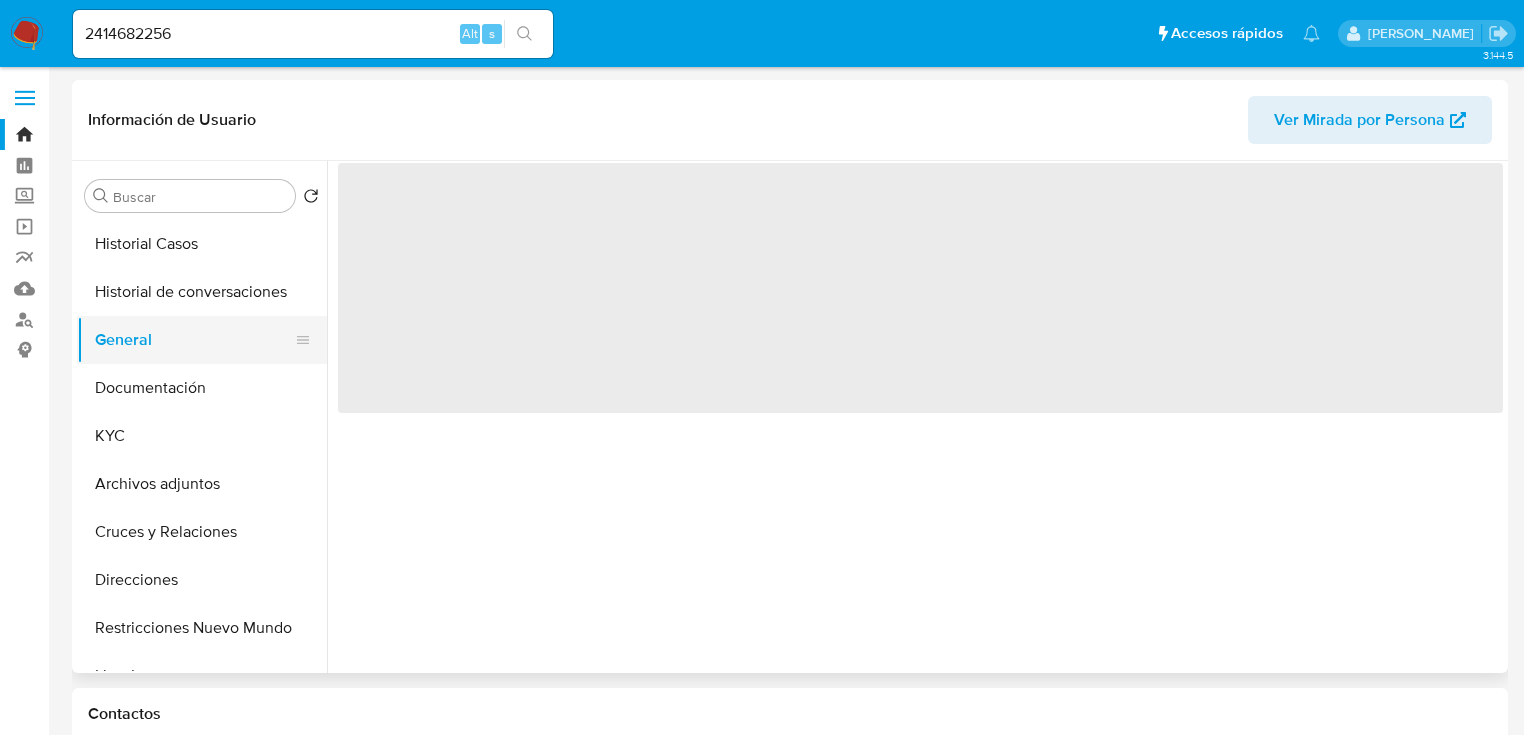 select on "10" 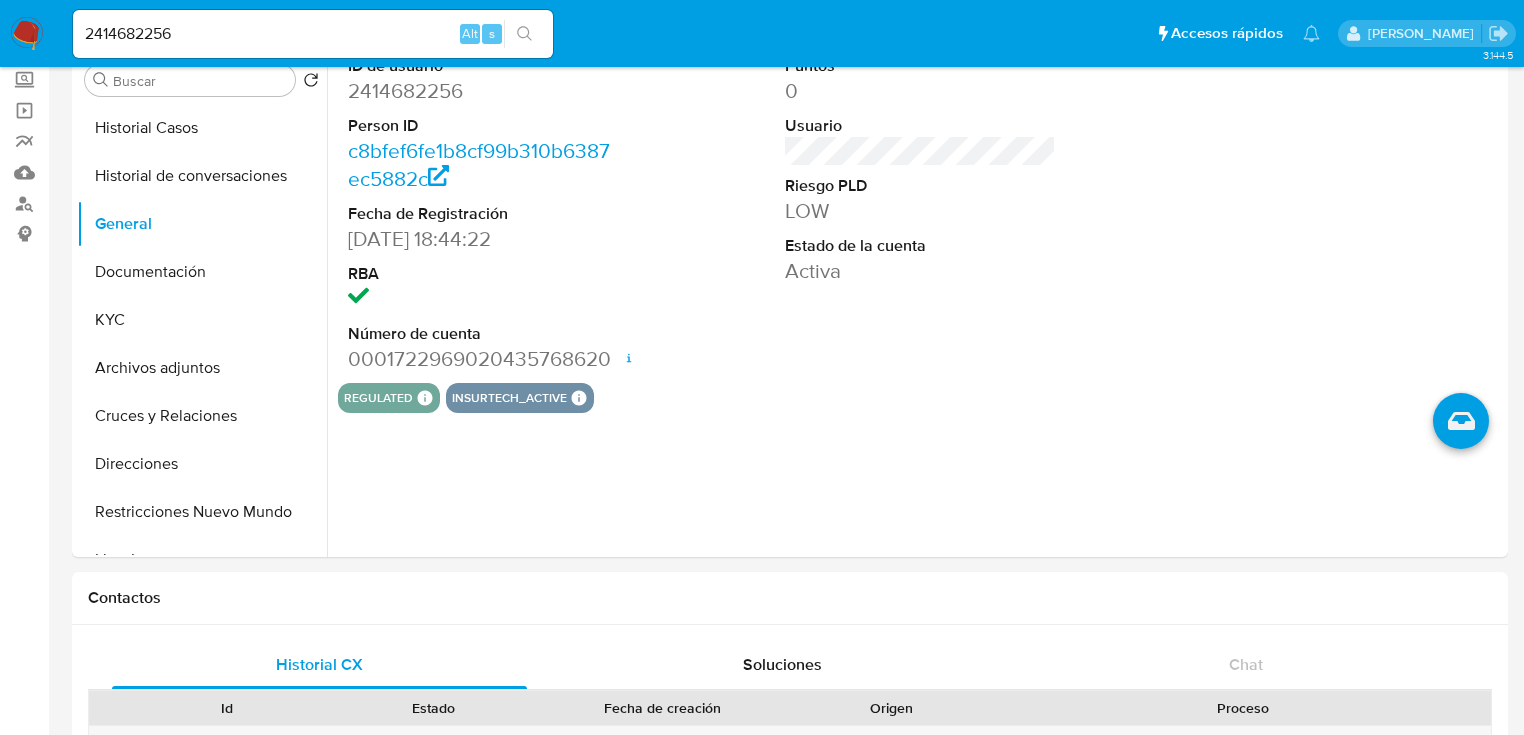 scroll, scrollTop: 80, scrollLeft: 0, axis: vertical 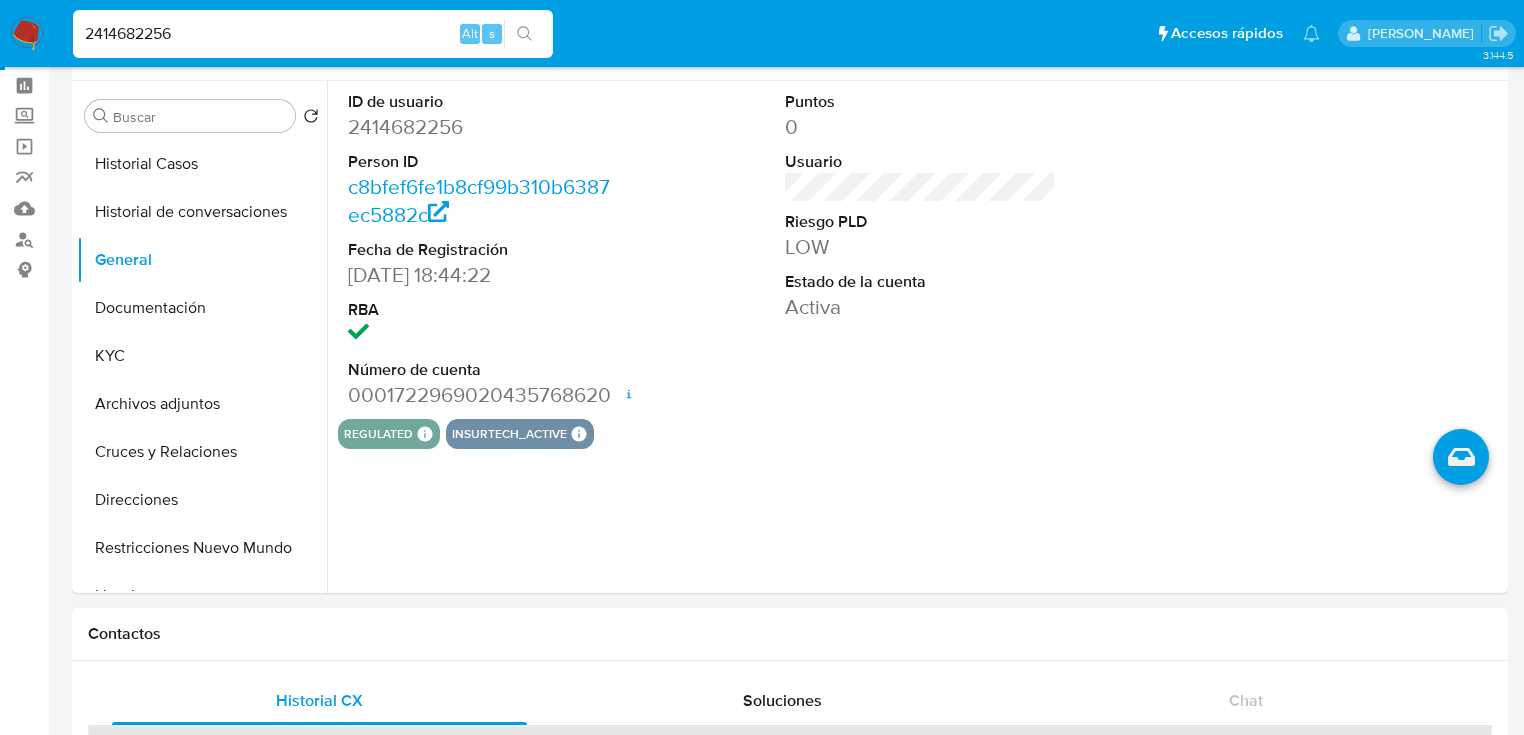 drag, startPoint x: 80, startPoint y: 19, endPoint x: -85, endPoint y: 19, distance: 165 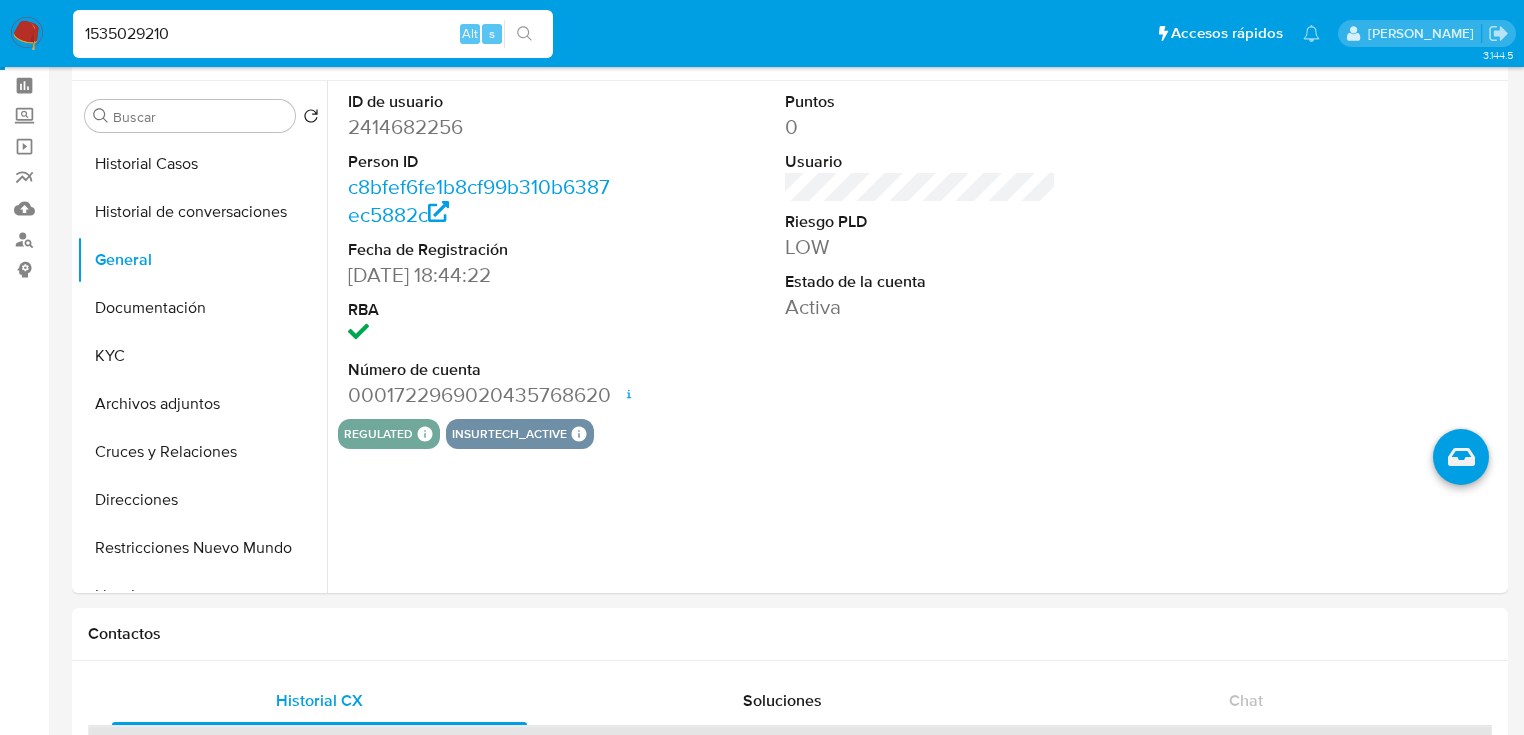 click on "1535029210" at bounding box center (313, 34) 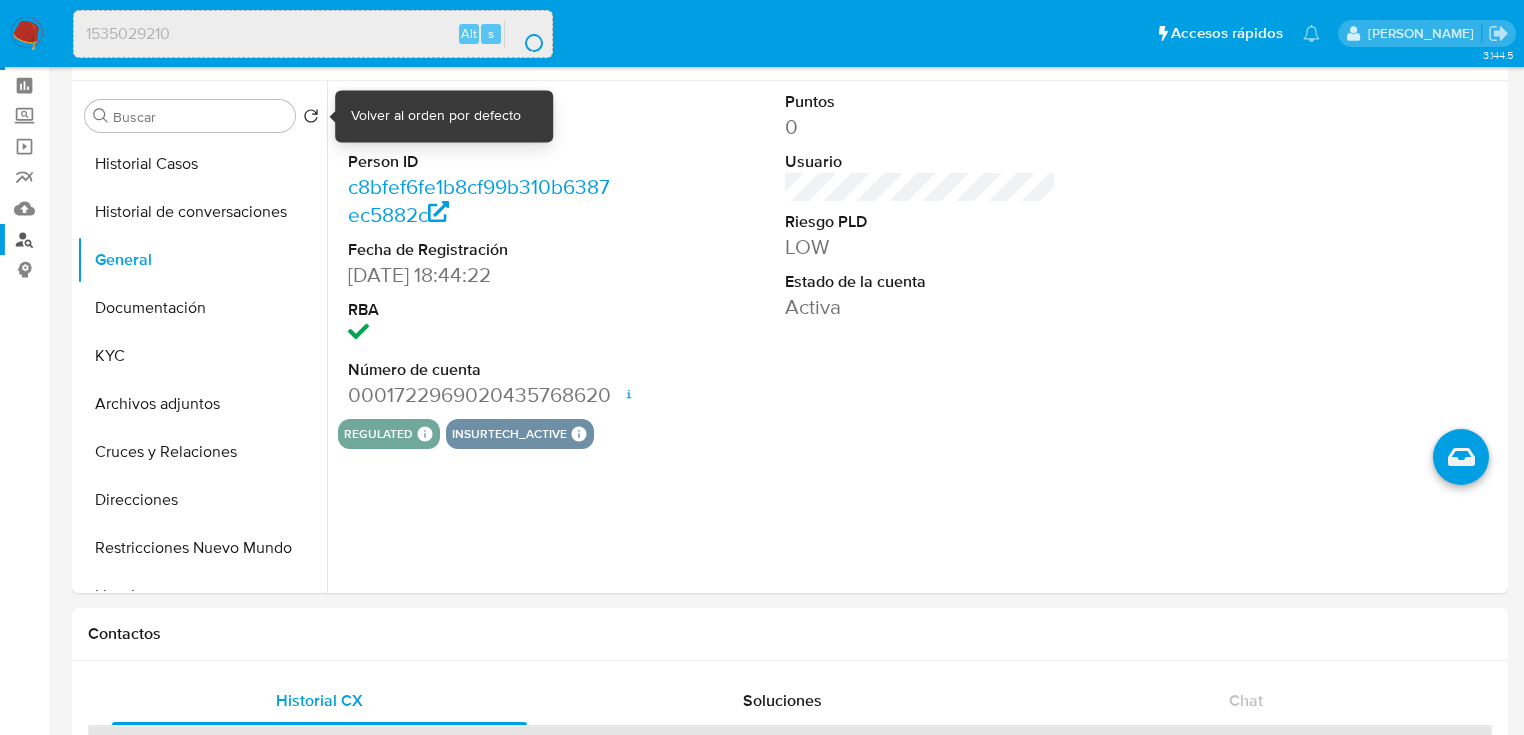 scroll, scrollTop: 0, scrollLeft: 0, axis: both 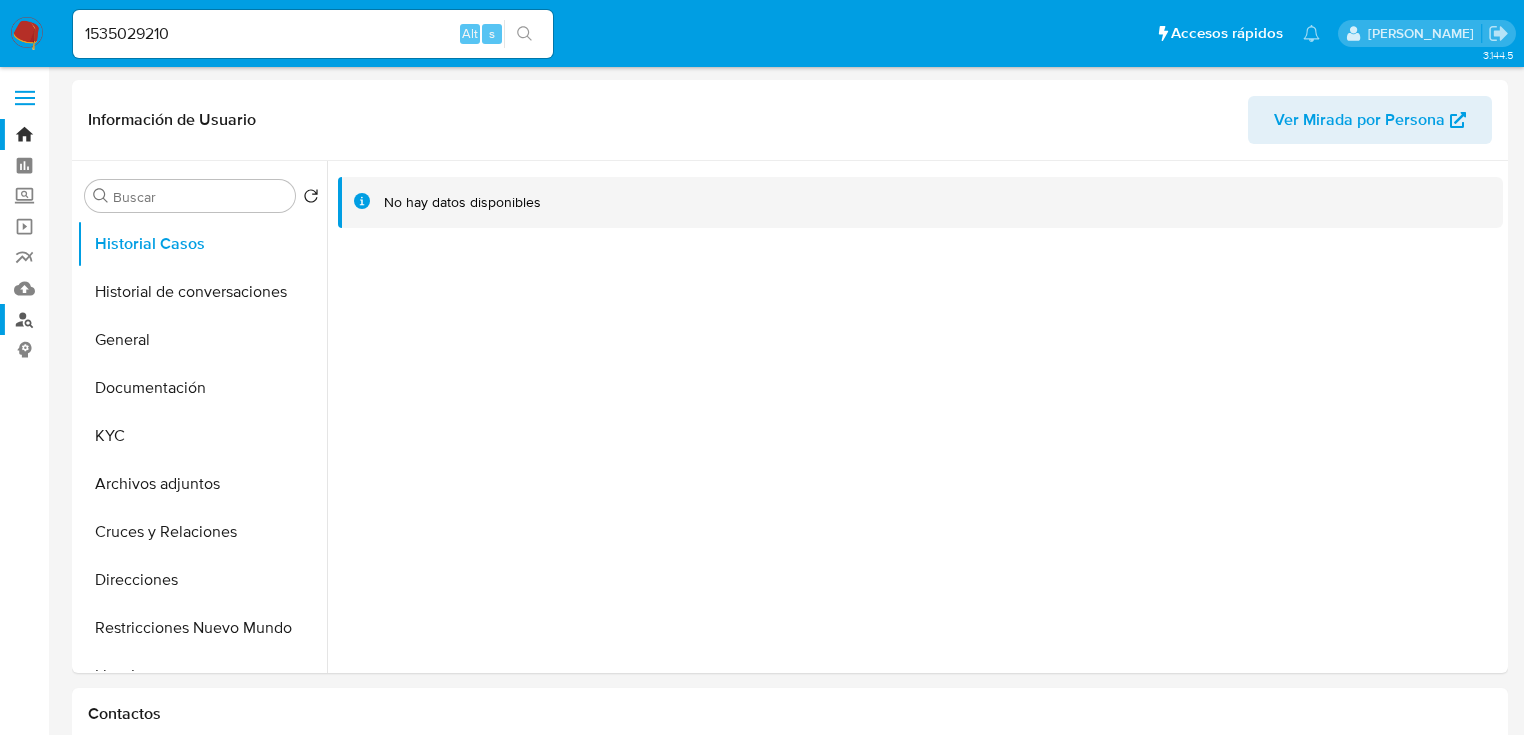 select on "10" 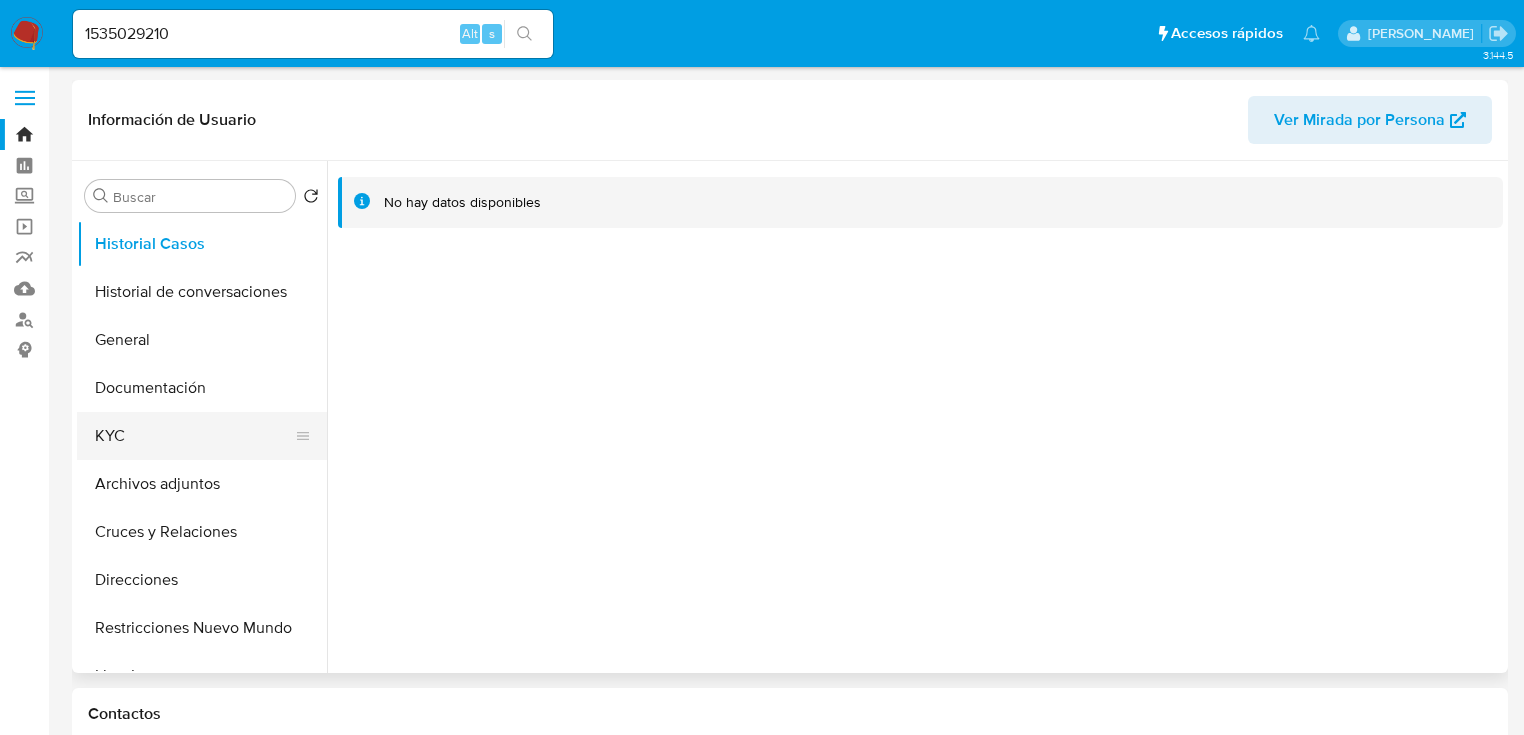 drag, startPoint x: 165, startPoint y: 451, endPoint x: 187, endPoint y: 435, distance: 27.202942 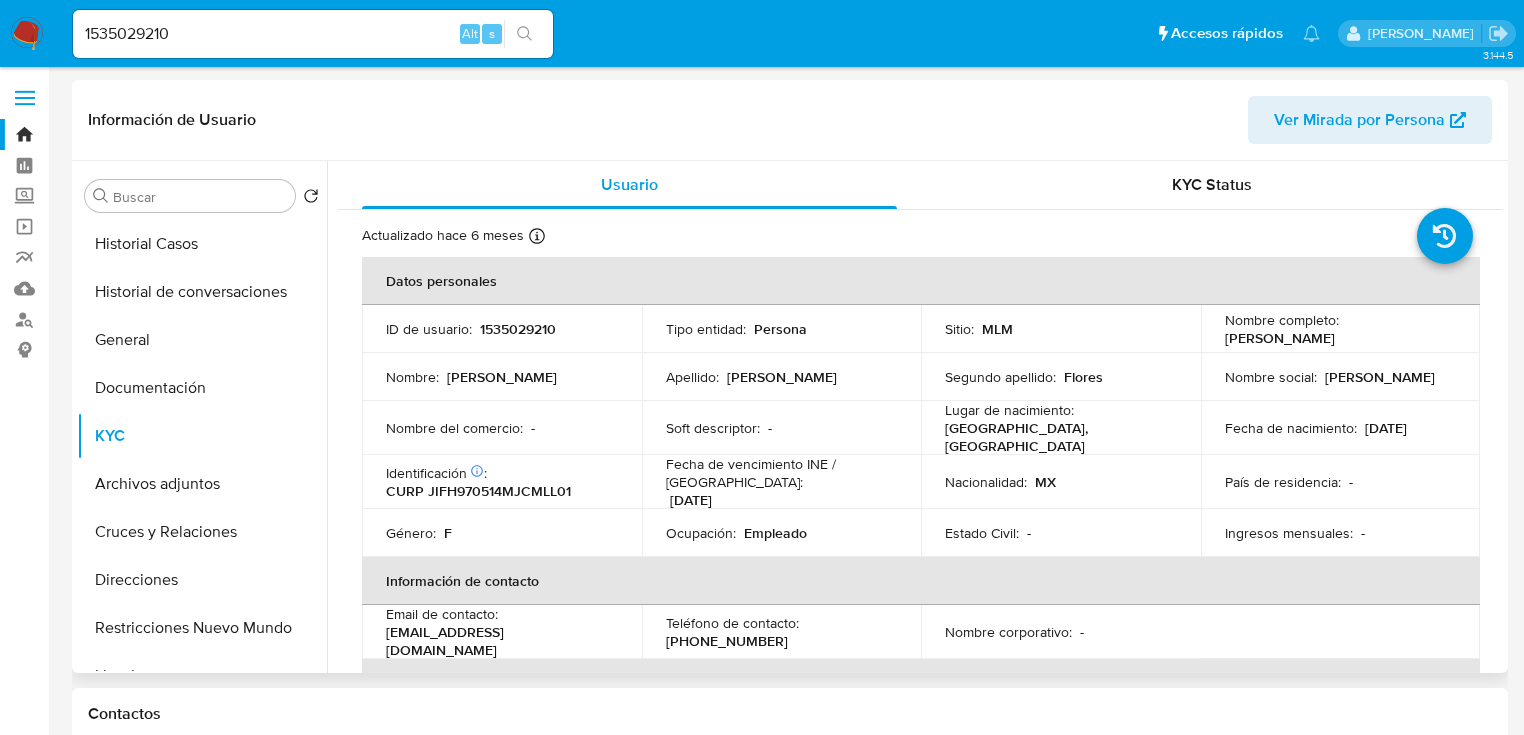 drag, startPoint x: 1218, startPoint y: 337, endPoint x: 1448, endPoint y: 337, distance: 230 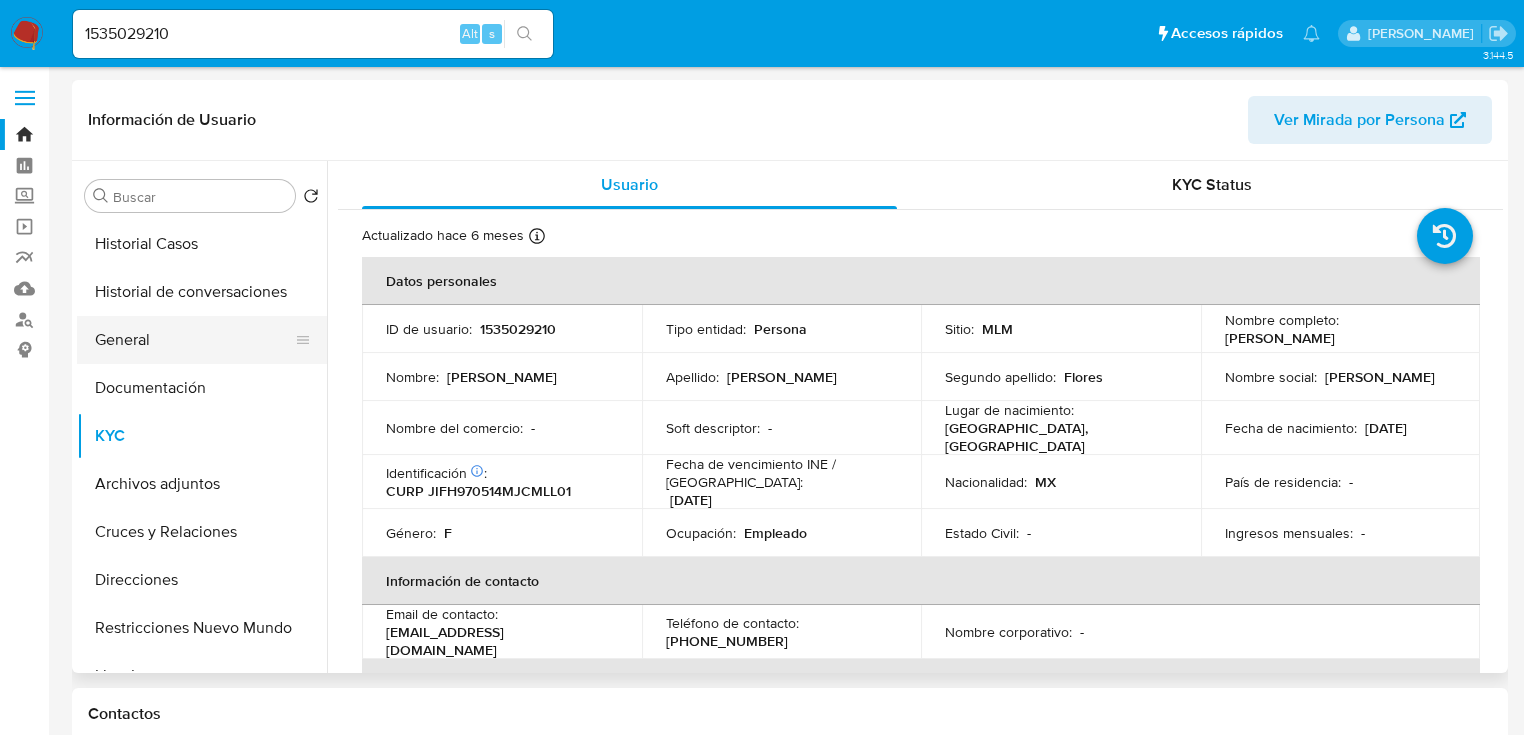 copy on "[PERSON_NAME]" 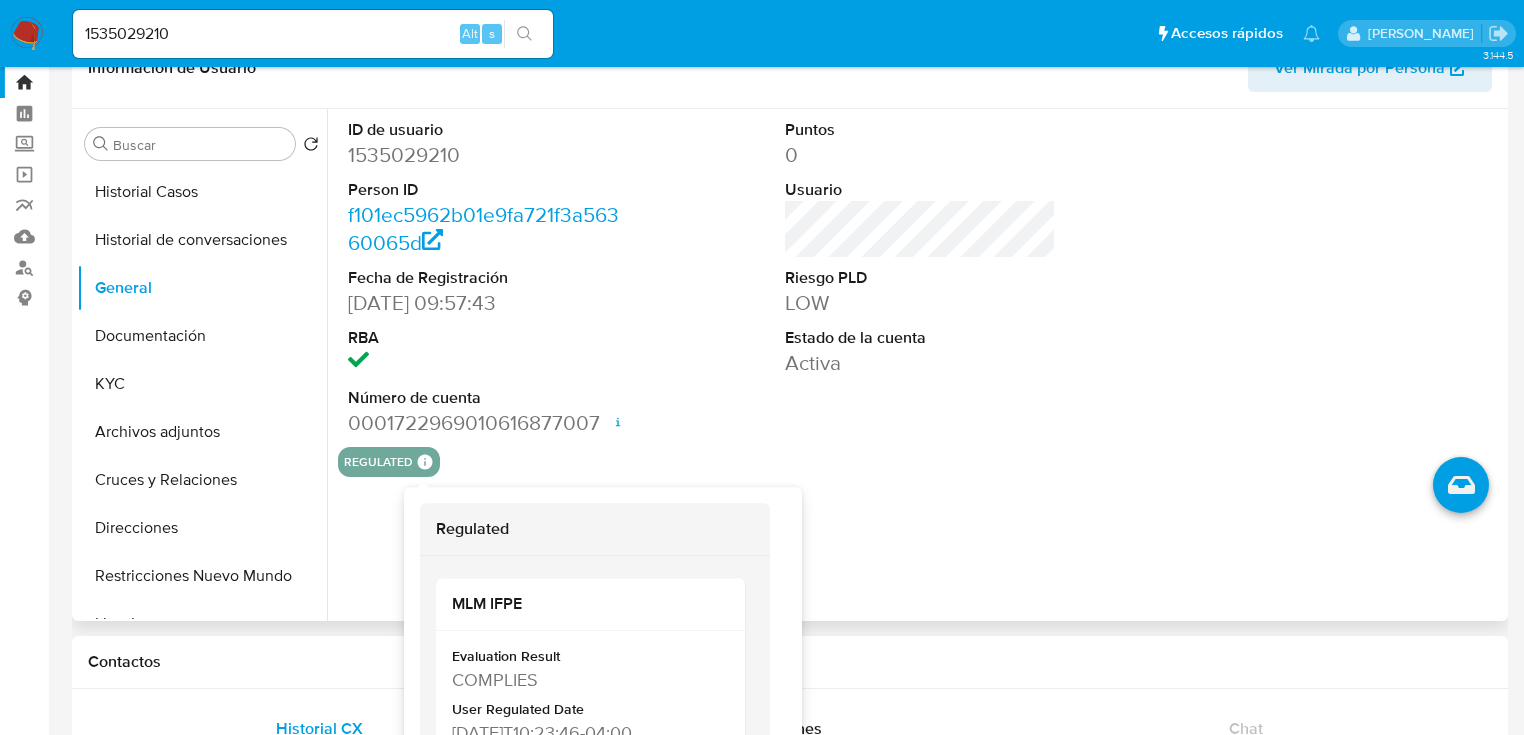 scroll, scrollTop: 80, scrollLeft: 0, axis: vertical 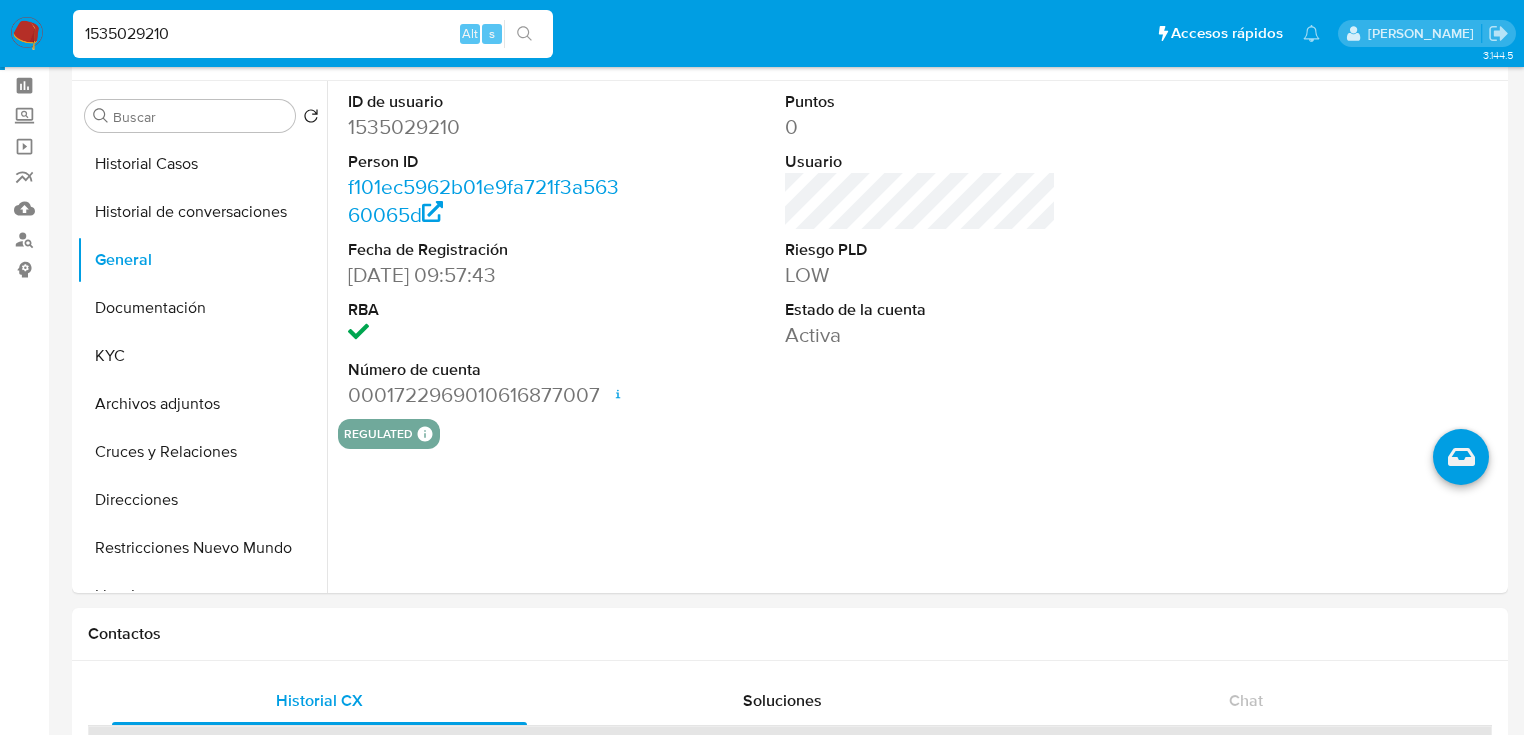 drag, startPoint x: 41, startPoint y: 36, endPoint x: -85, endPoint y: 39, distance: 126.035706 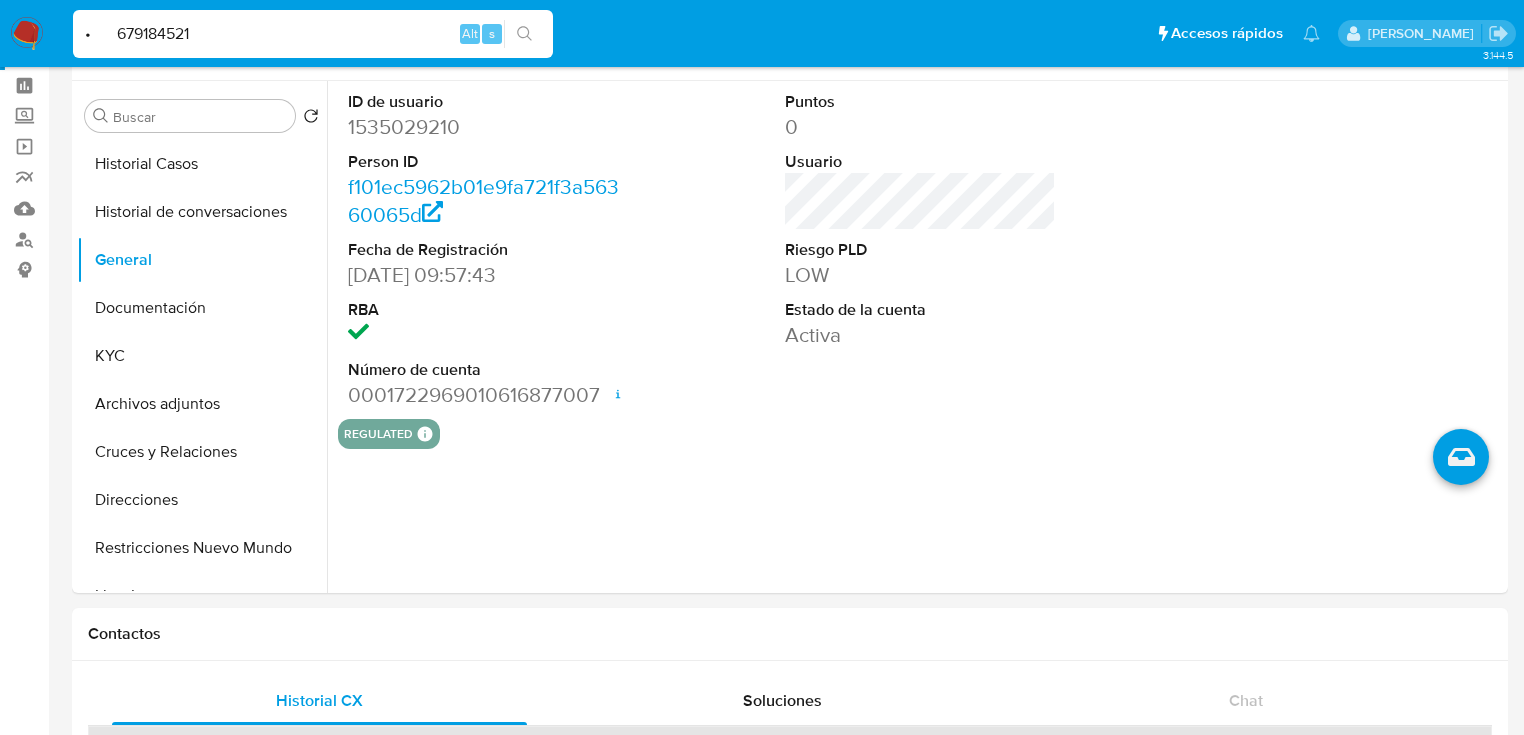 click on "•	679184521" at bounding box center (313, 34) 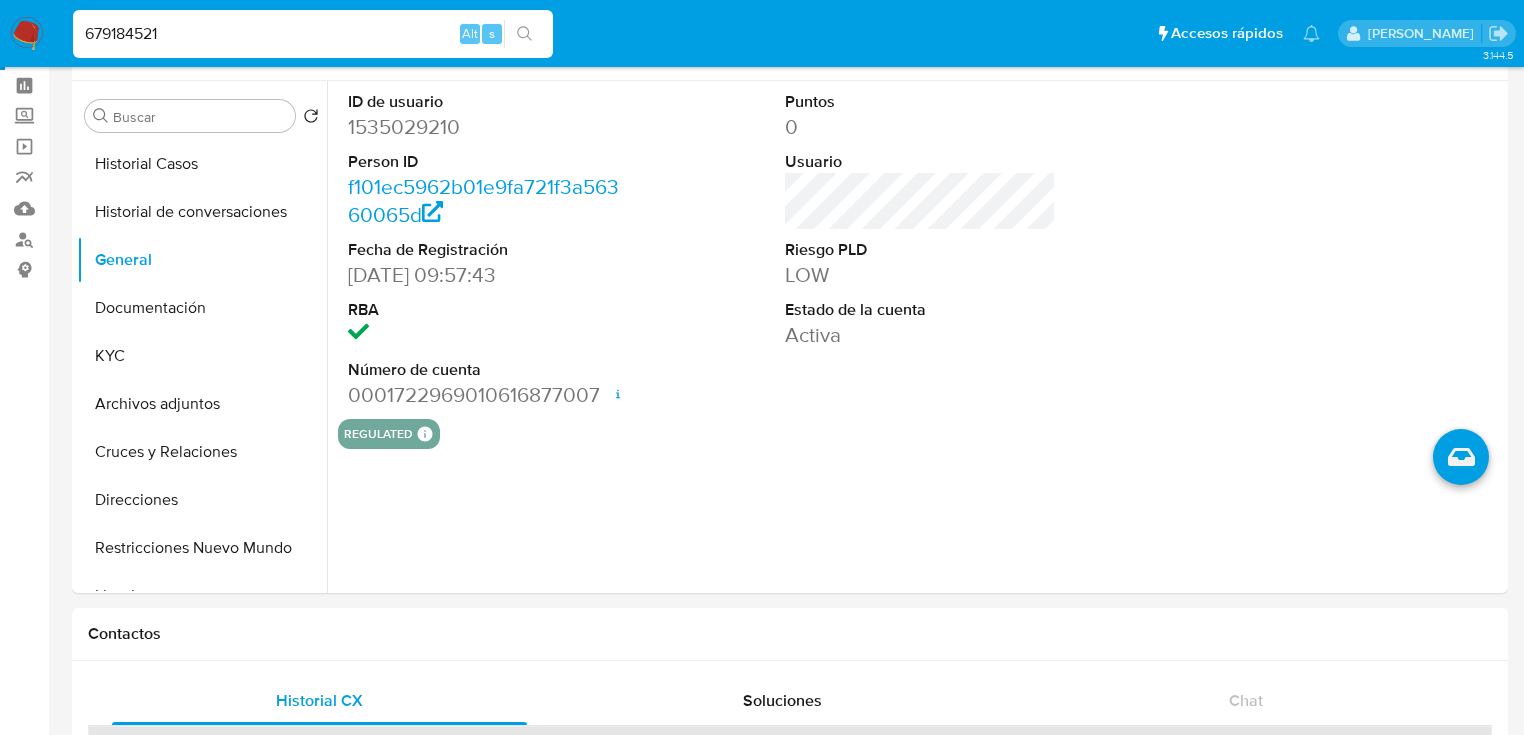drag, startPoint x: 121, startPoint y: 44, endPoint x: 156, endPoint y: 37, distance: 35.69314 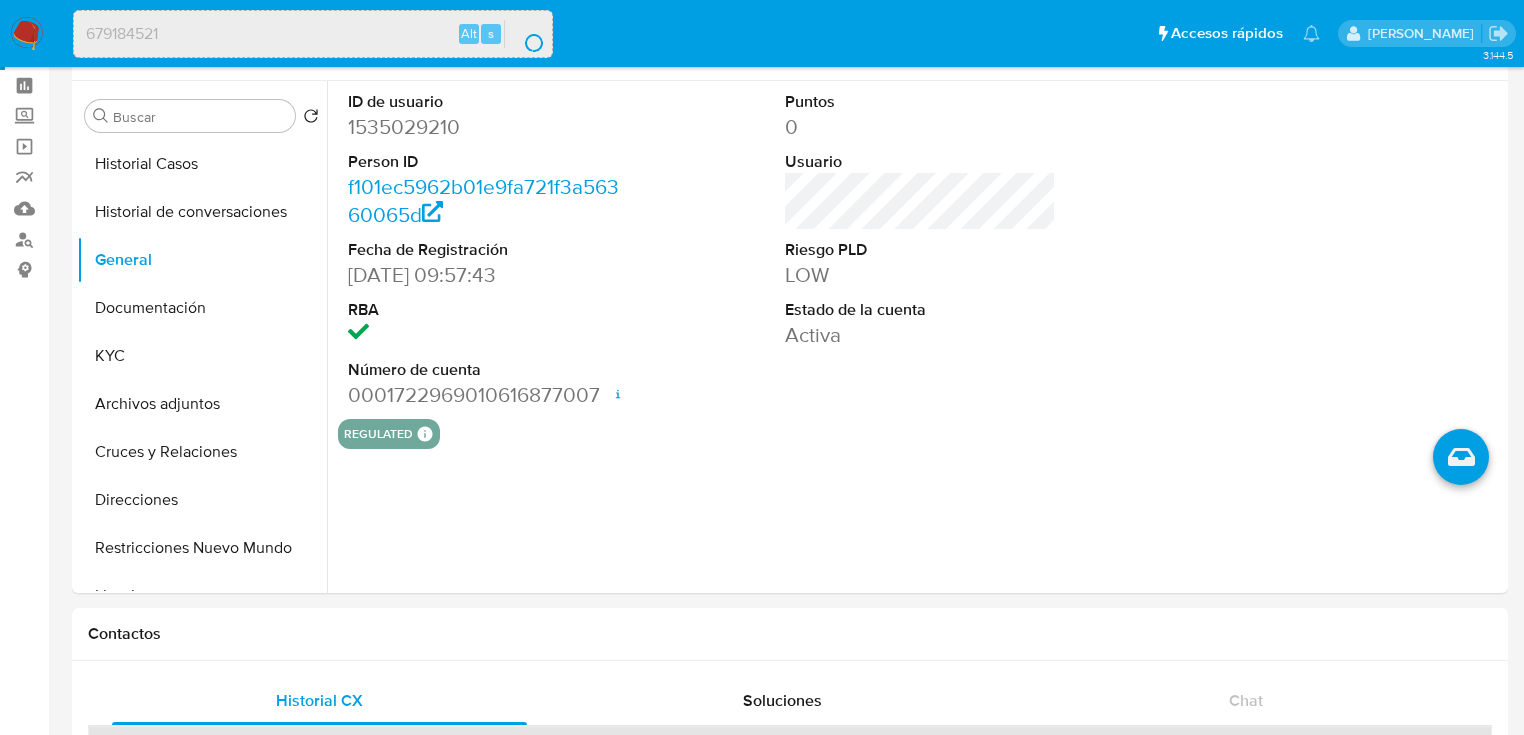 scroll, scrollTop: 0, scrollLeft: 0, axis: both 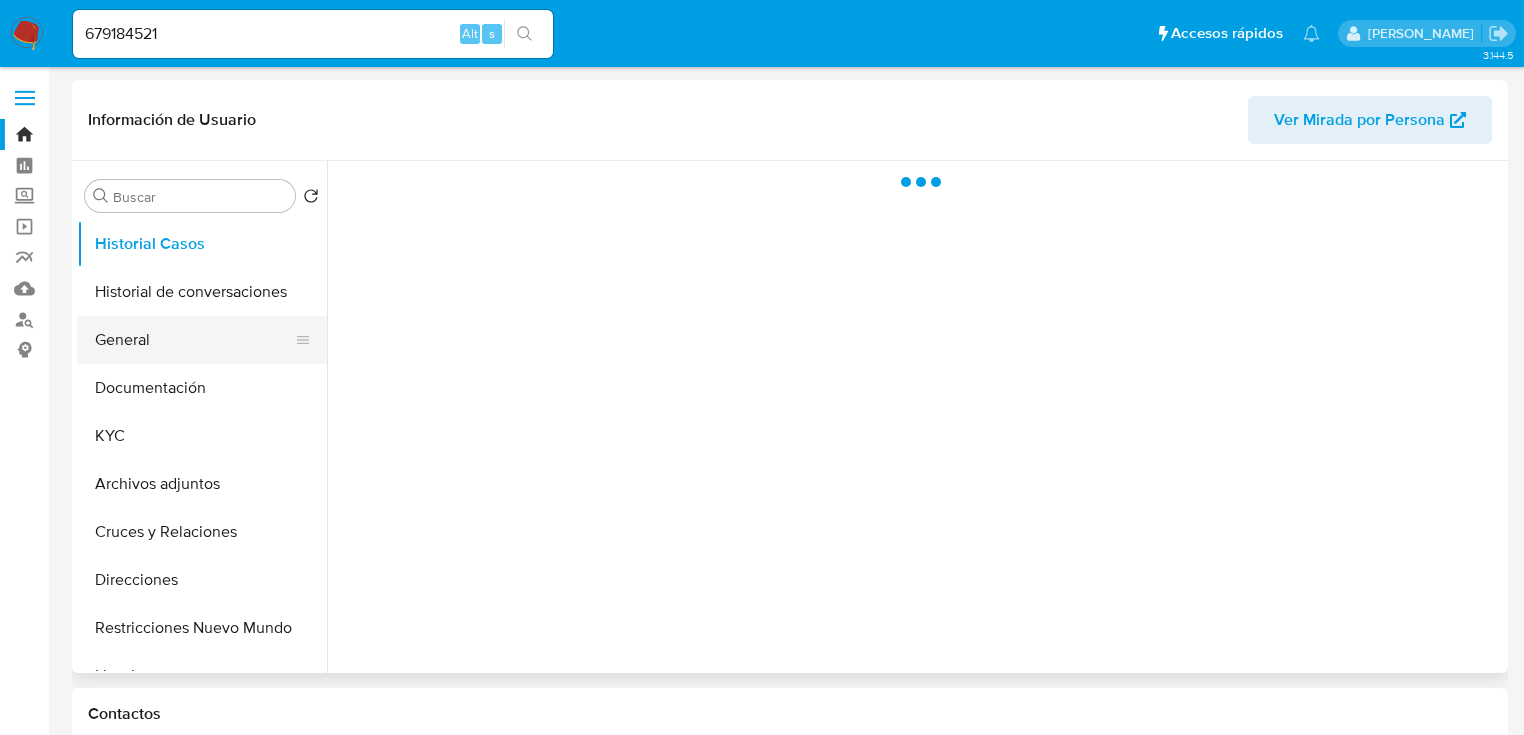 click on "General" at bounding box center [194, 340] 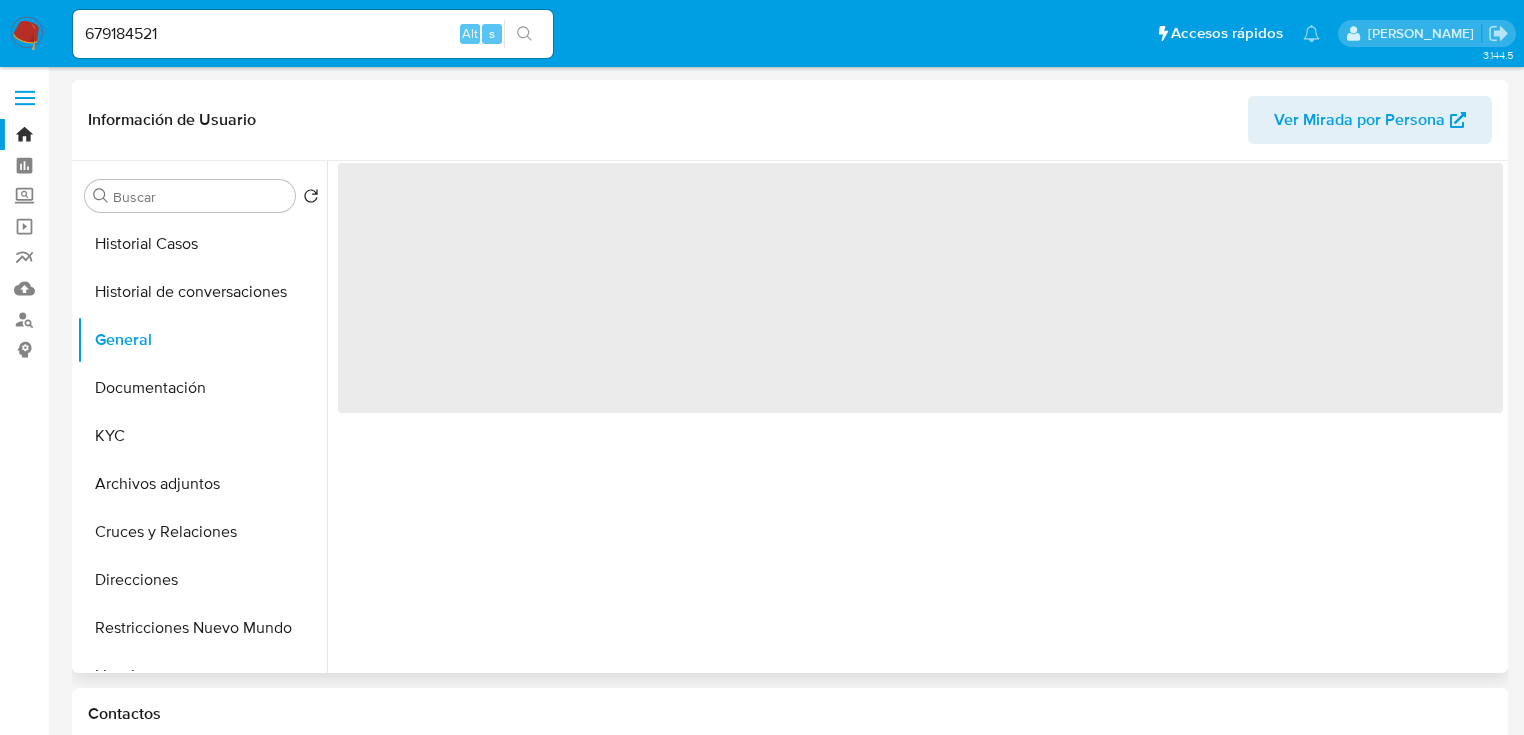 select on "10" 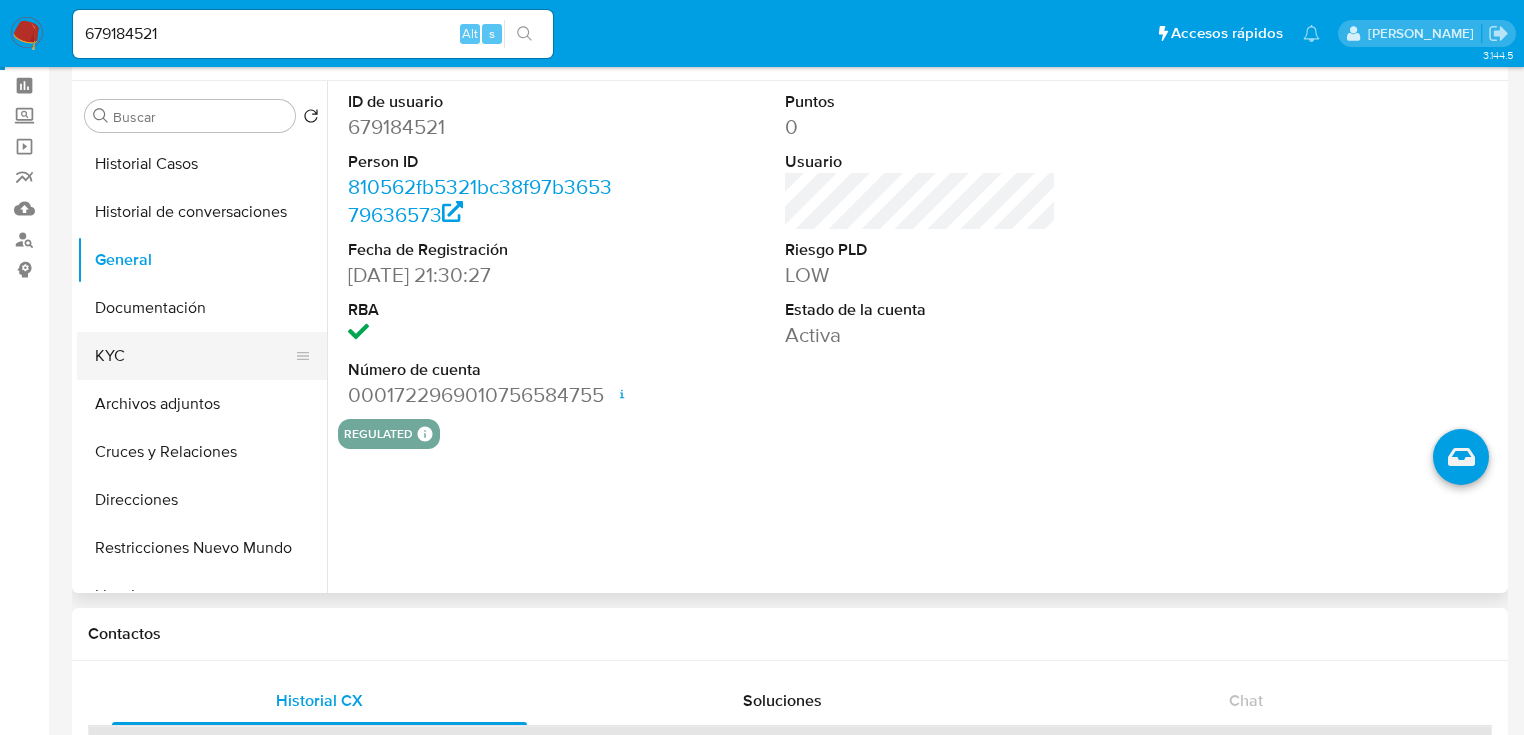 scroll, scrollTop: 80, scrollLeft: 0, axis: vertical 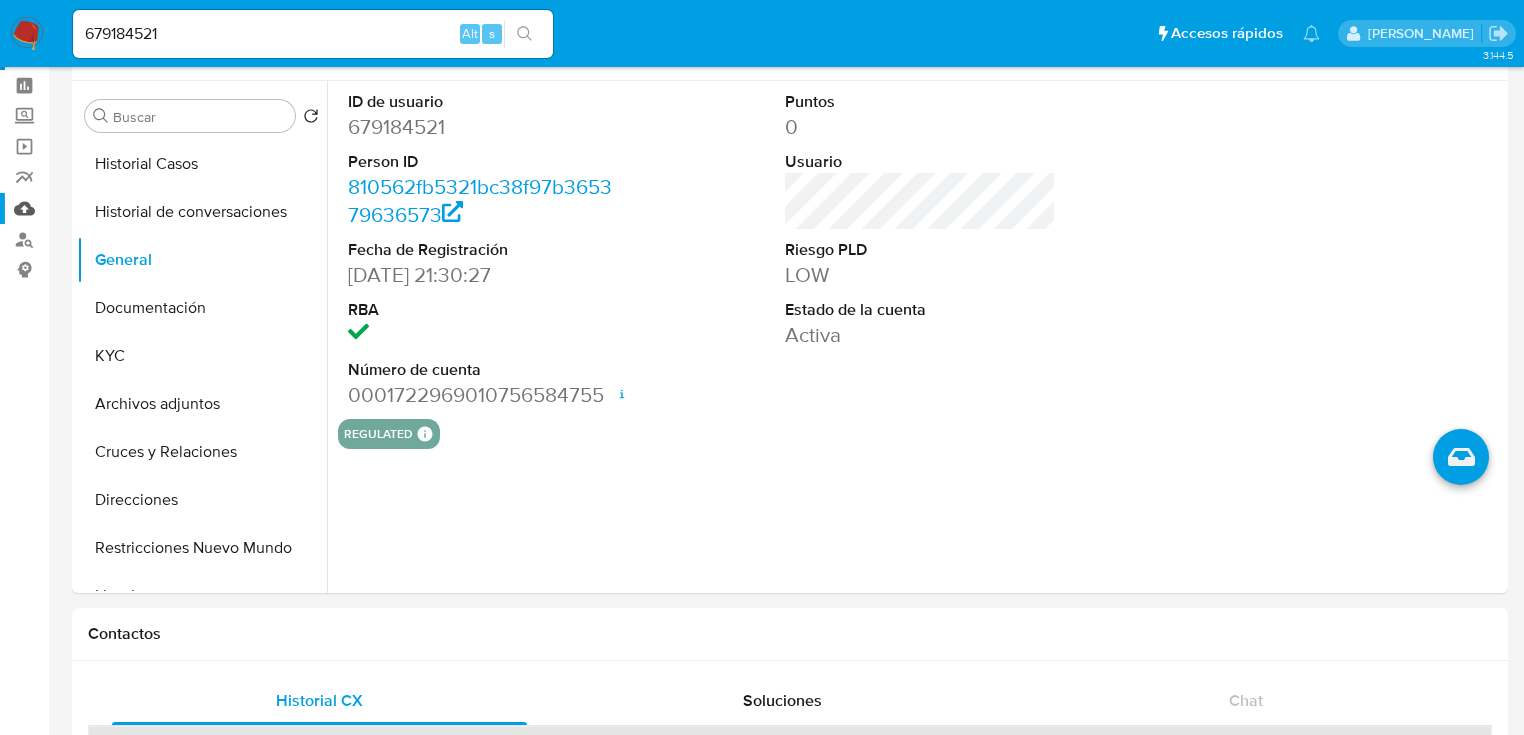 click on "Mulan" at bounding box center (119, 208) 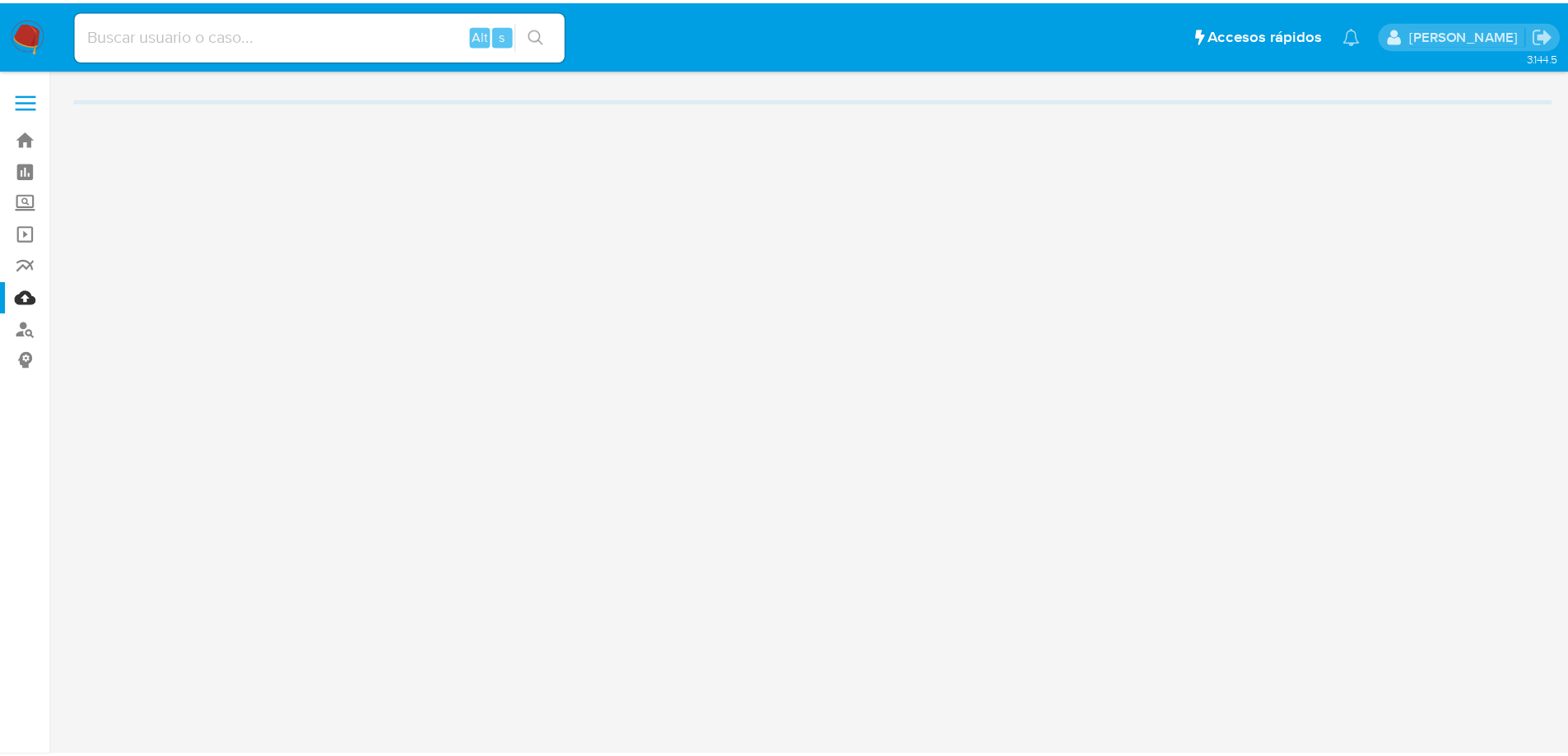 scroll, scrollTop: 0, scrollLeft: 0, axis: both 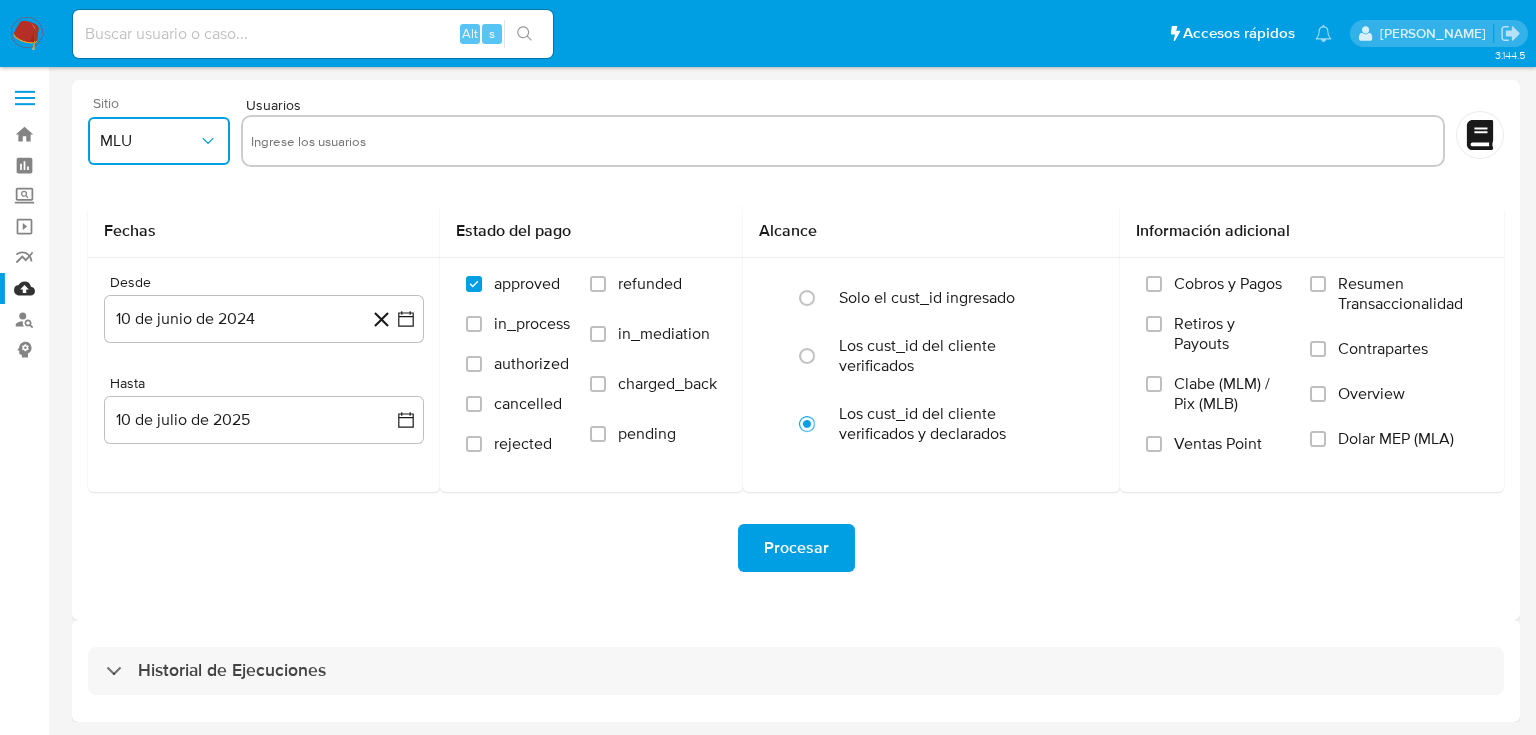 click on "MLU" at bounding box center (149, 141) 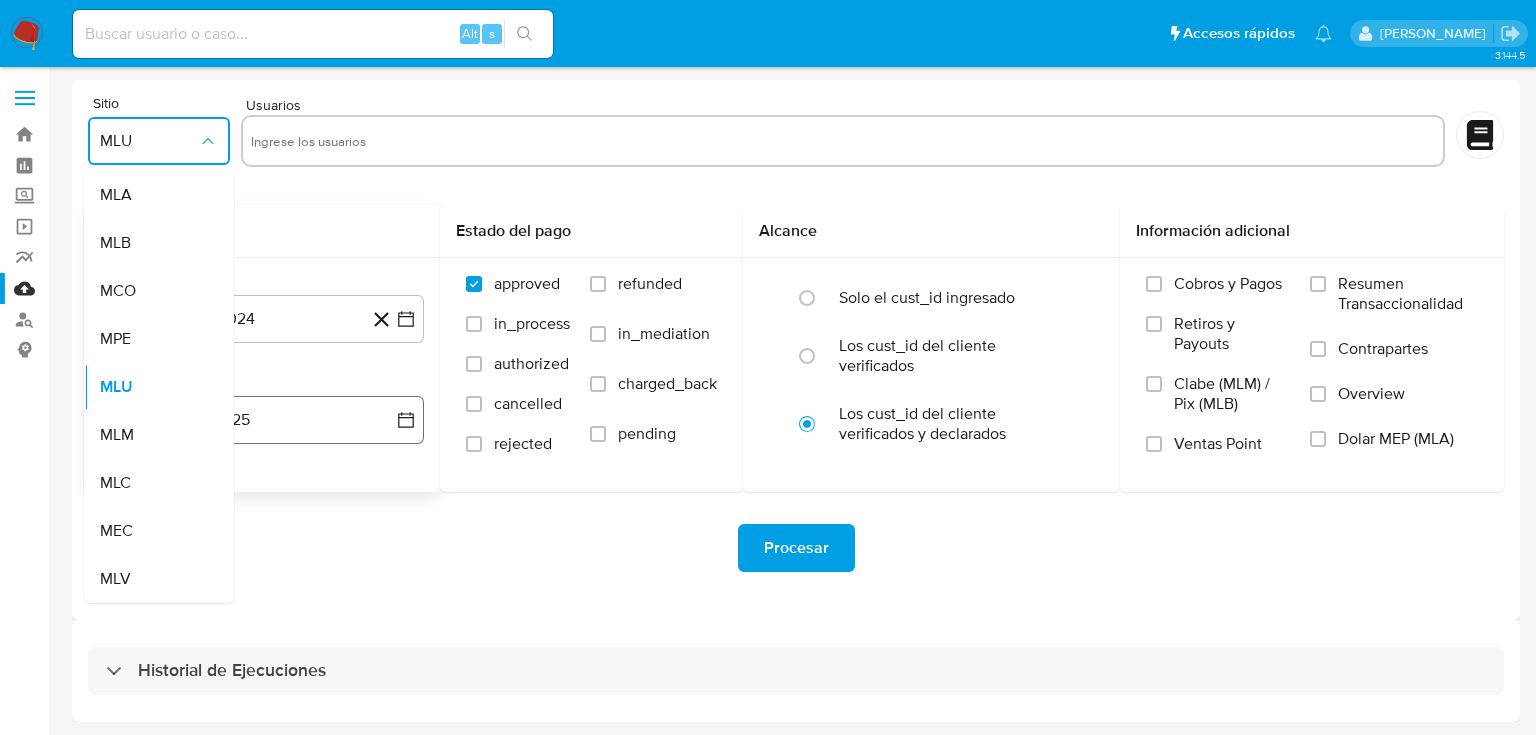 click on "MLM" at bounding box center (153, 435) 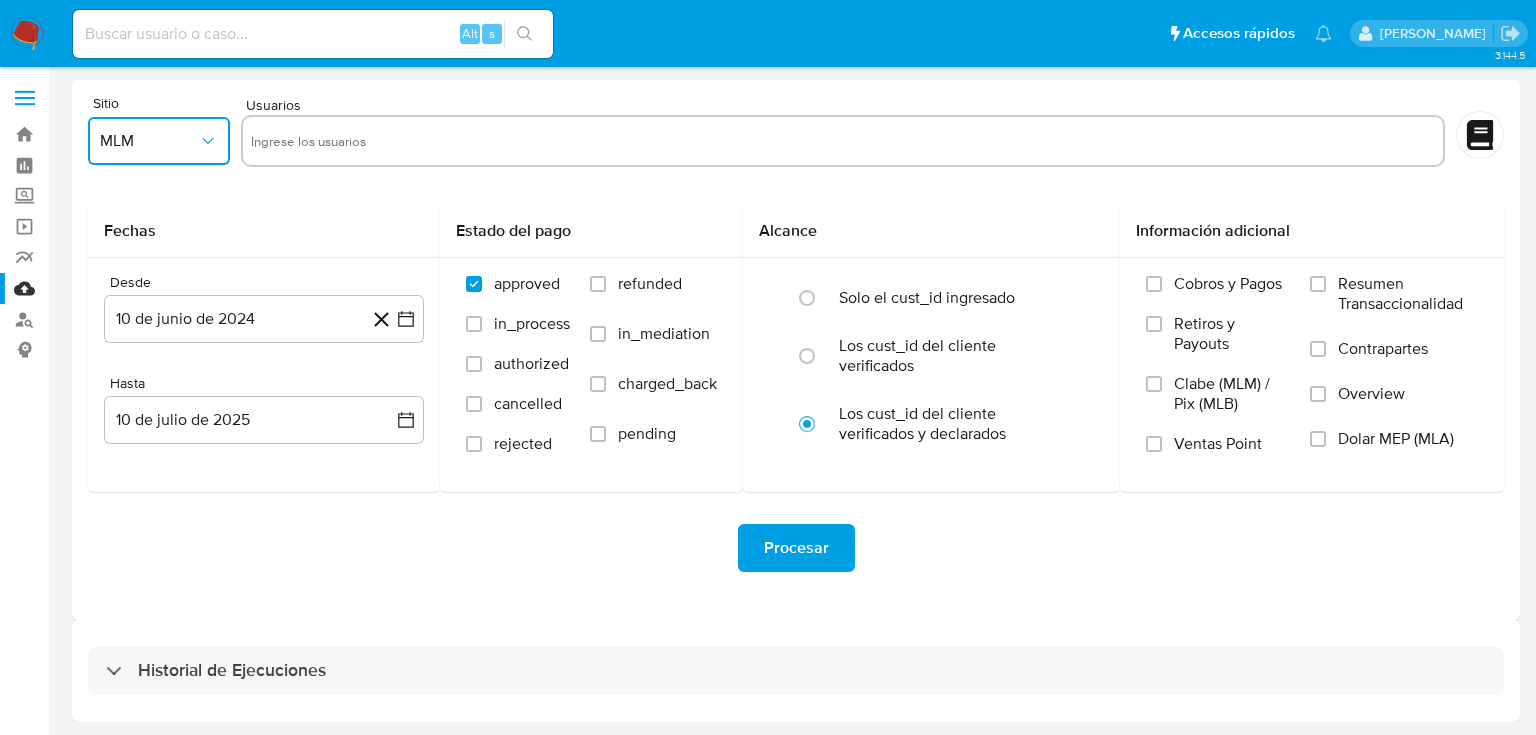 click at bounding box center (843, 141) 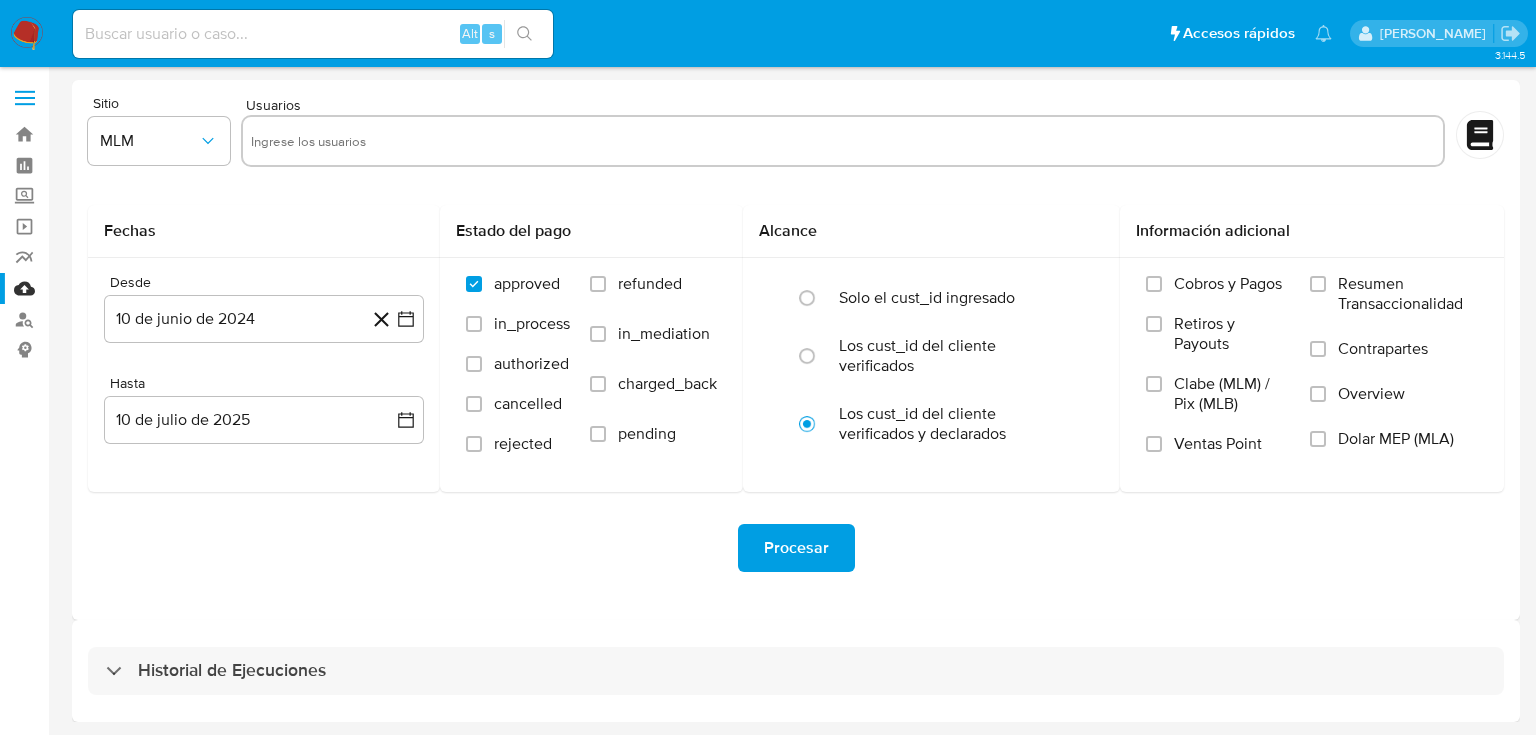 click at bounding box center [843, 141] 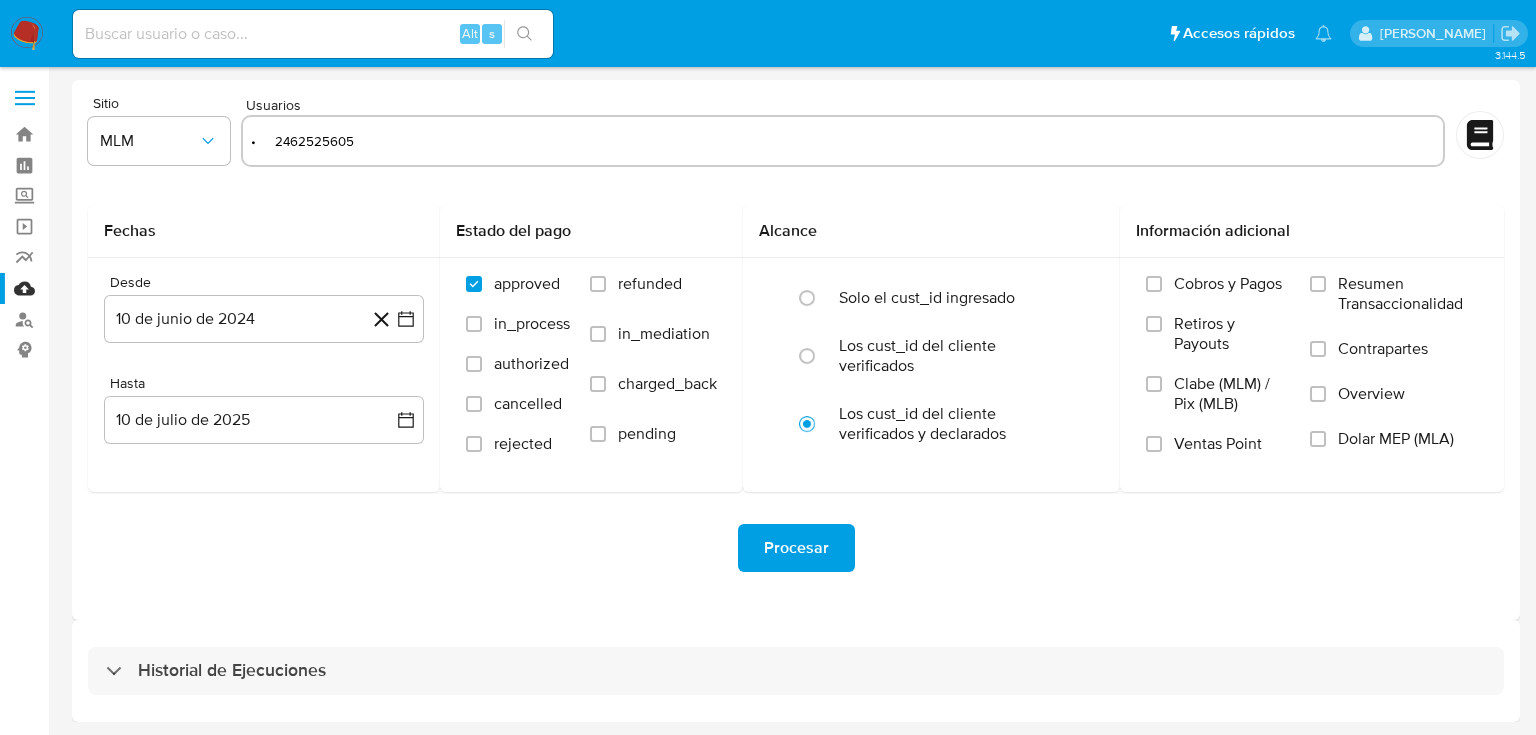 click on "•	2462525605" at bounding box center [843, 141] 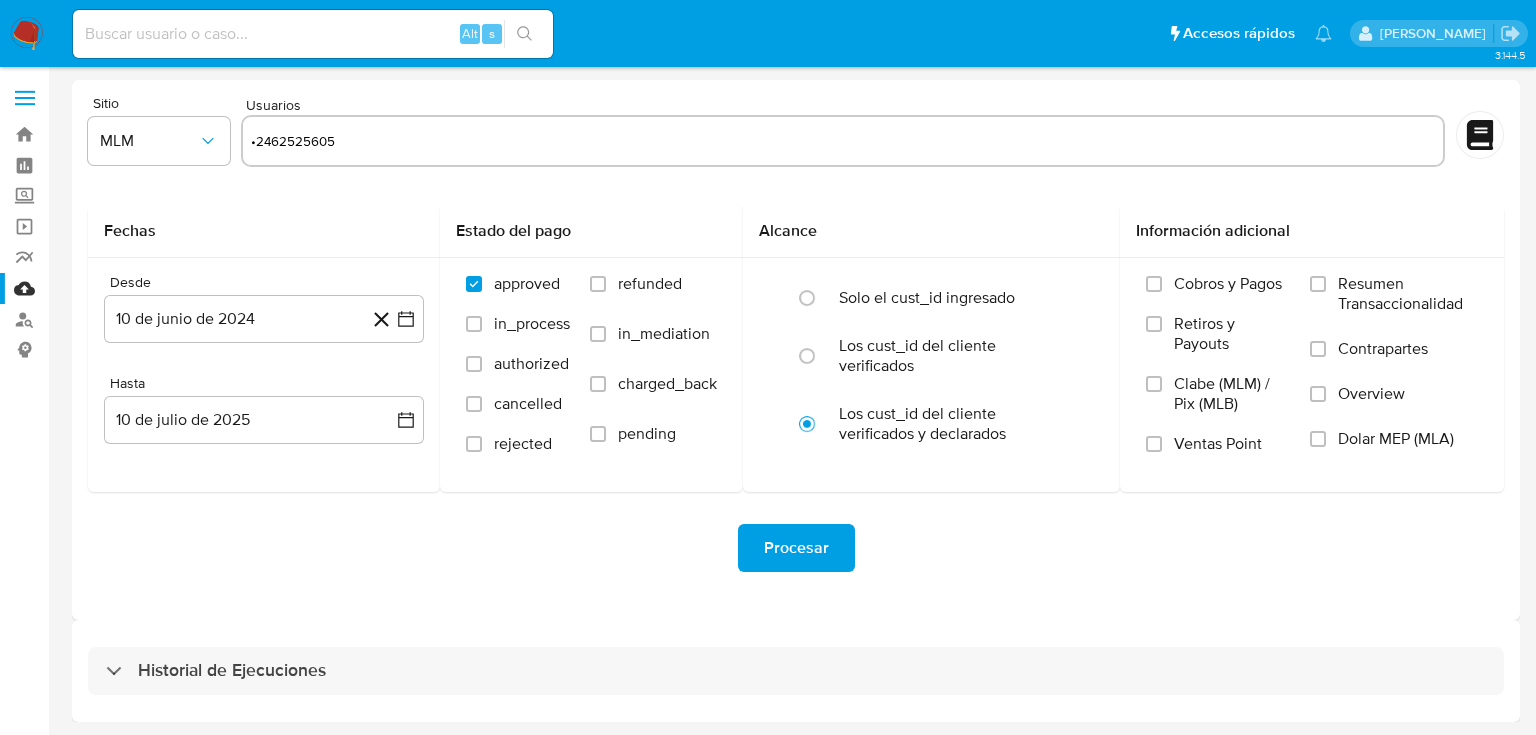 type on "2462525605" 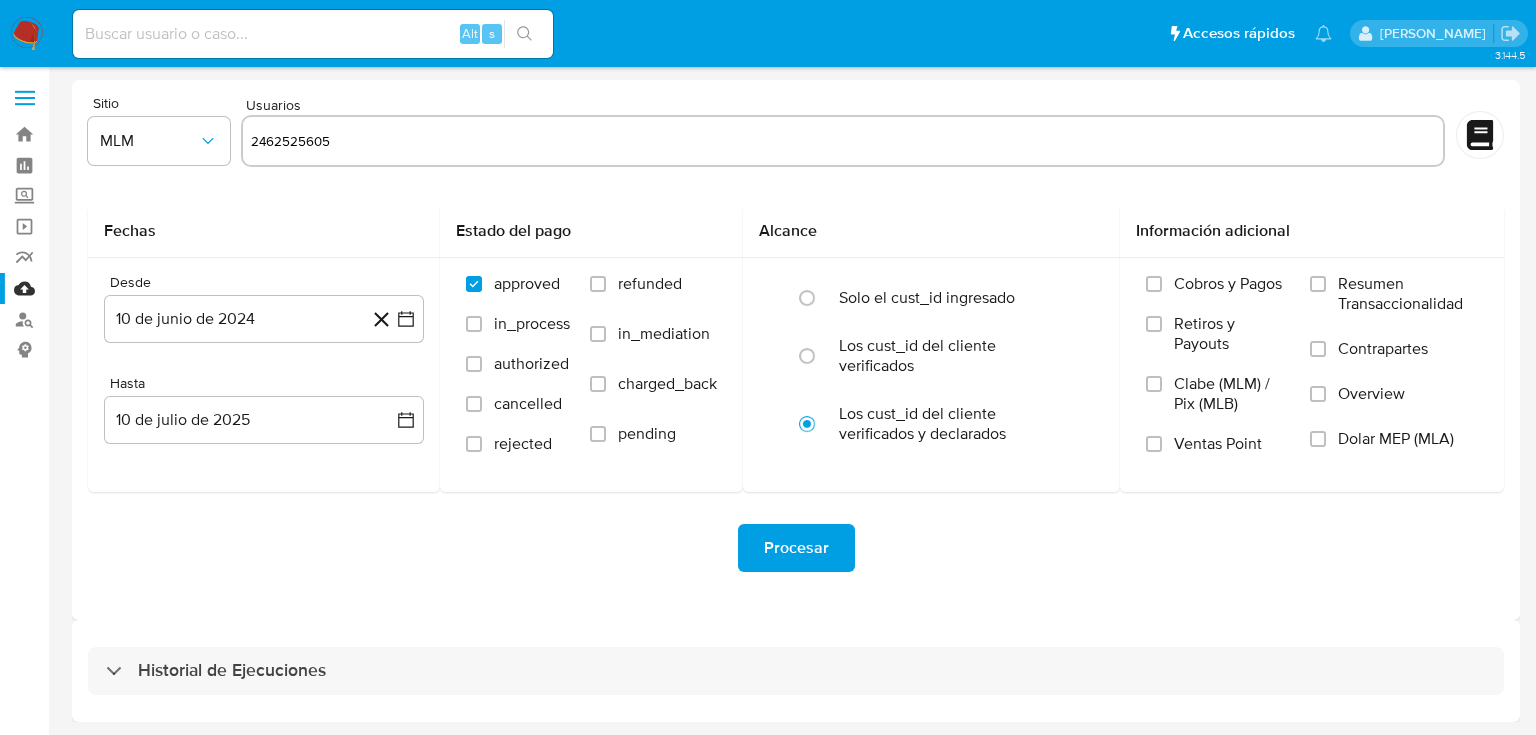 click on "2462525605" at bounding box center (843, 141) 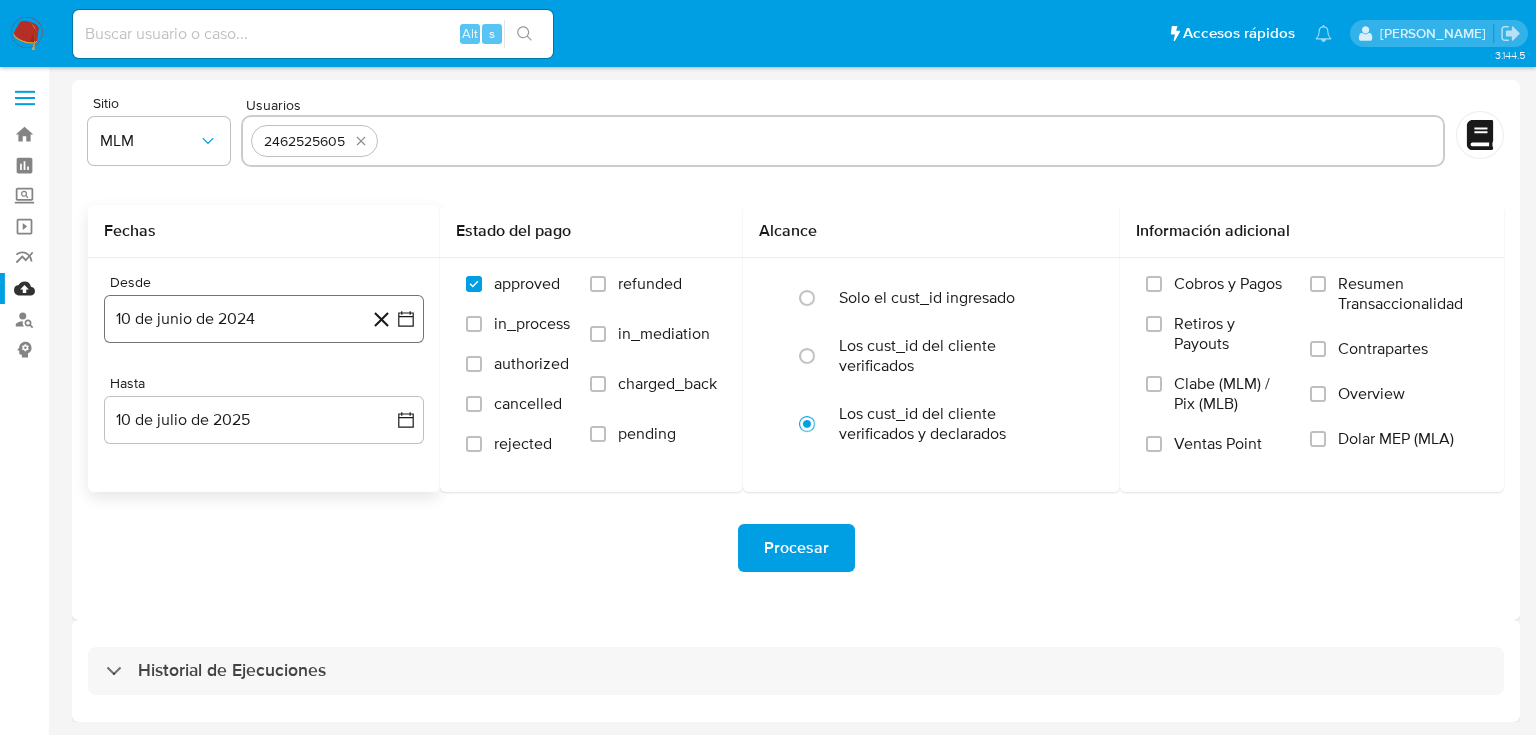 click 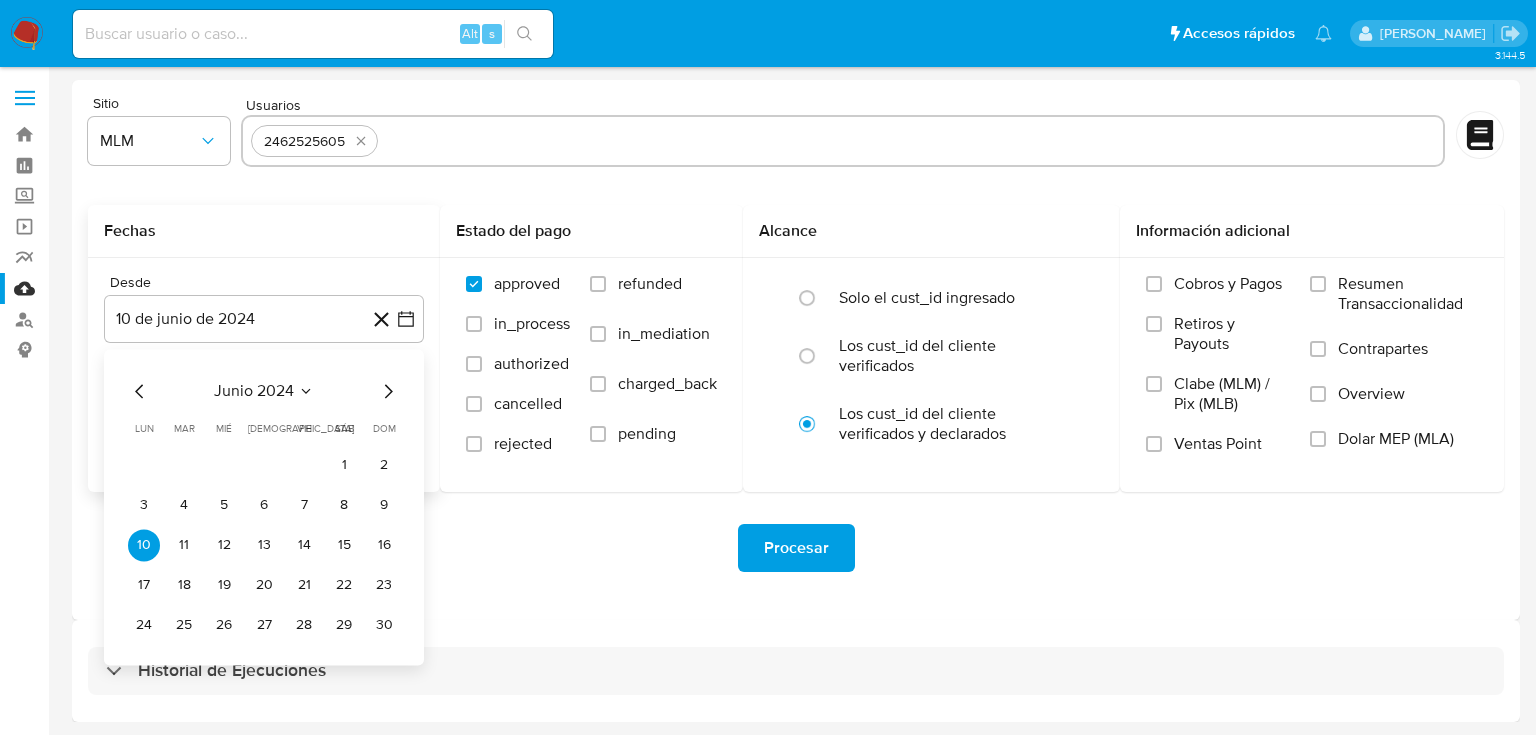 click 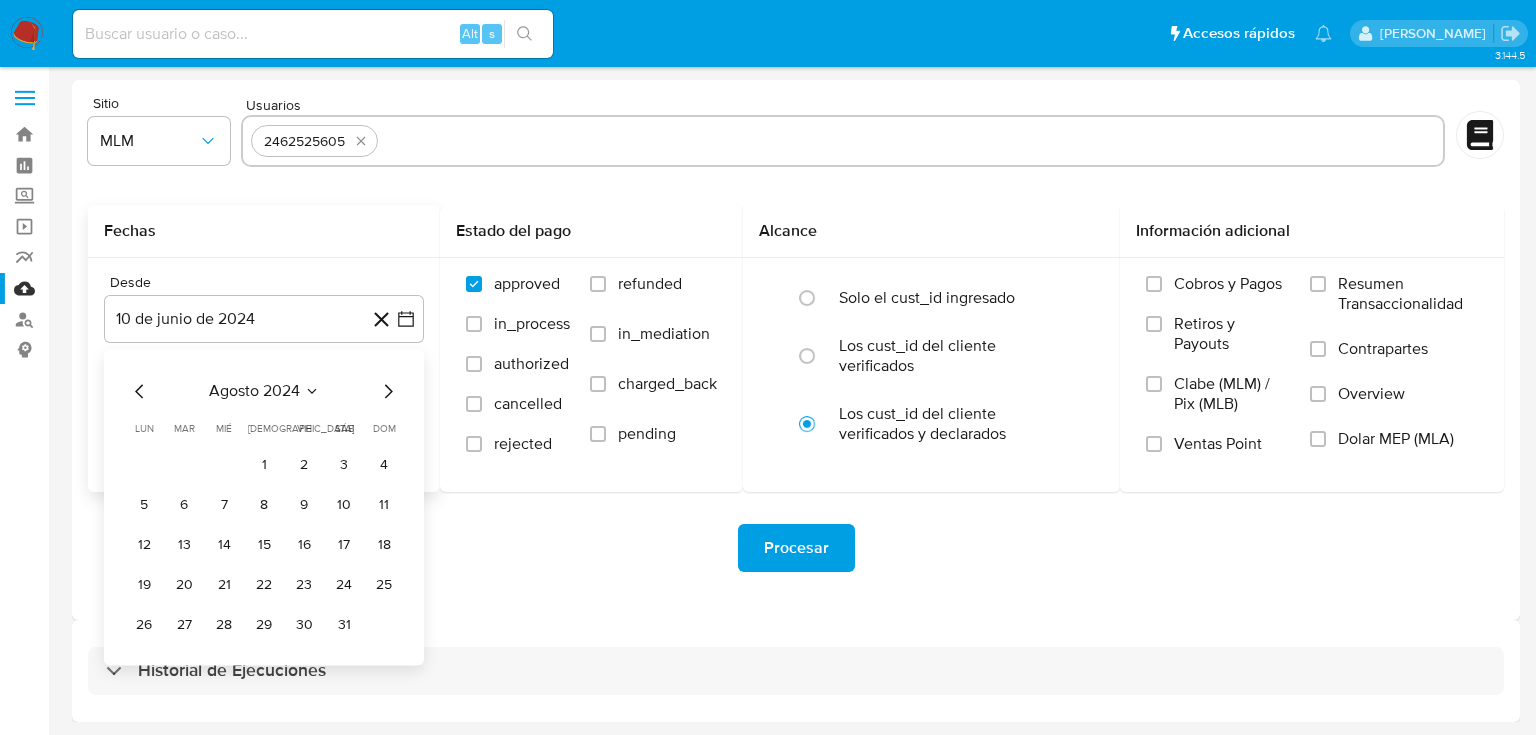 click 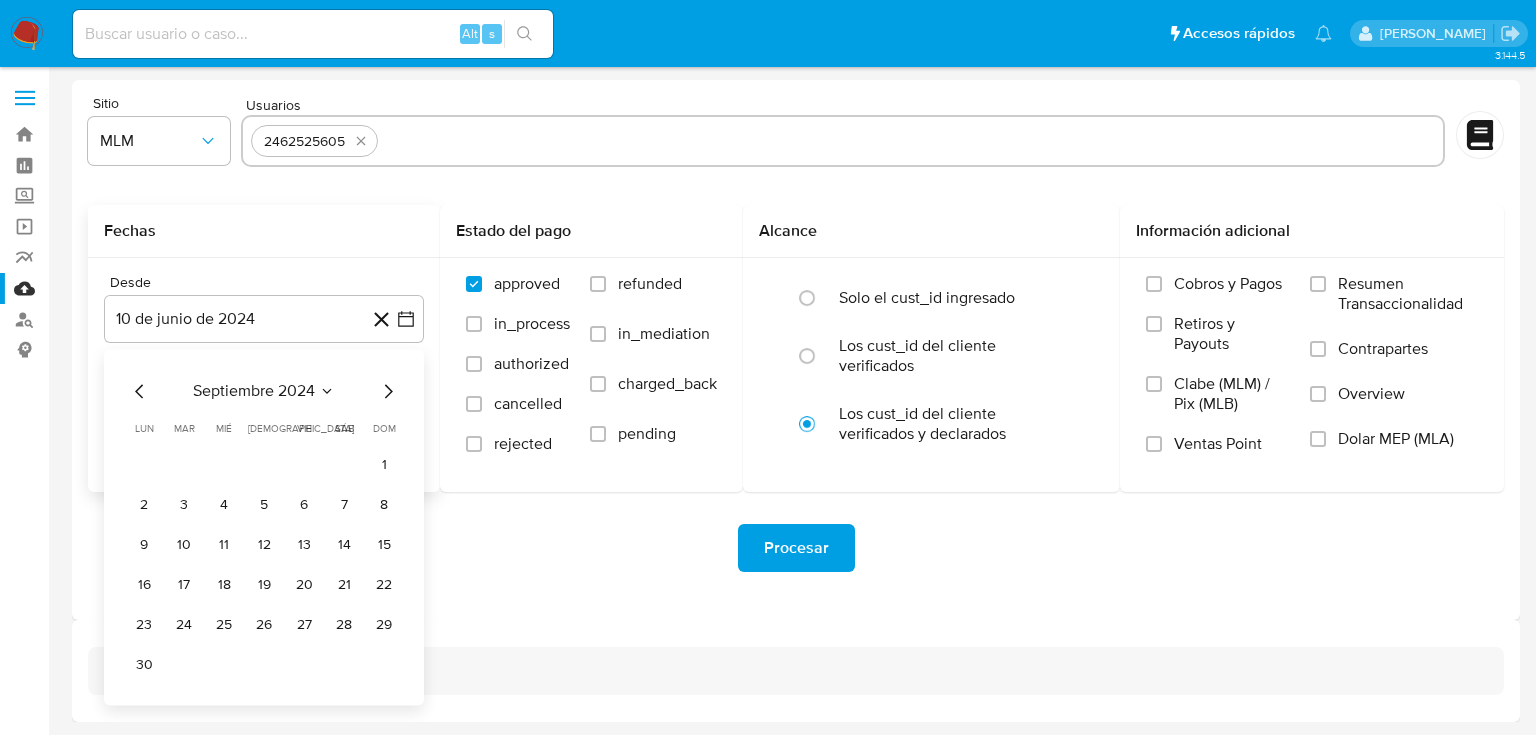 click 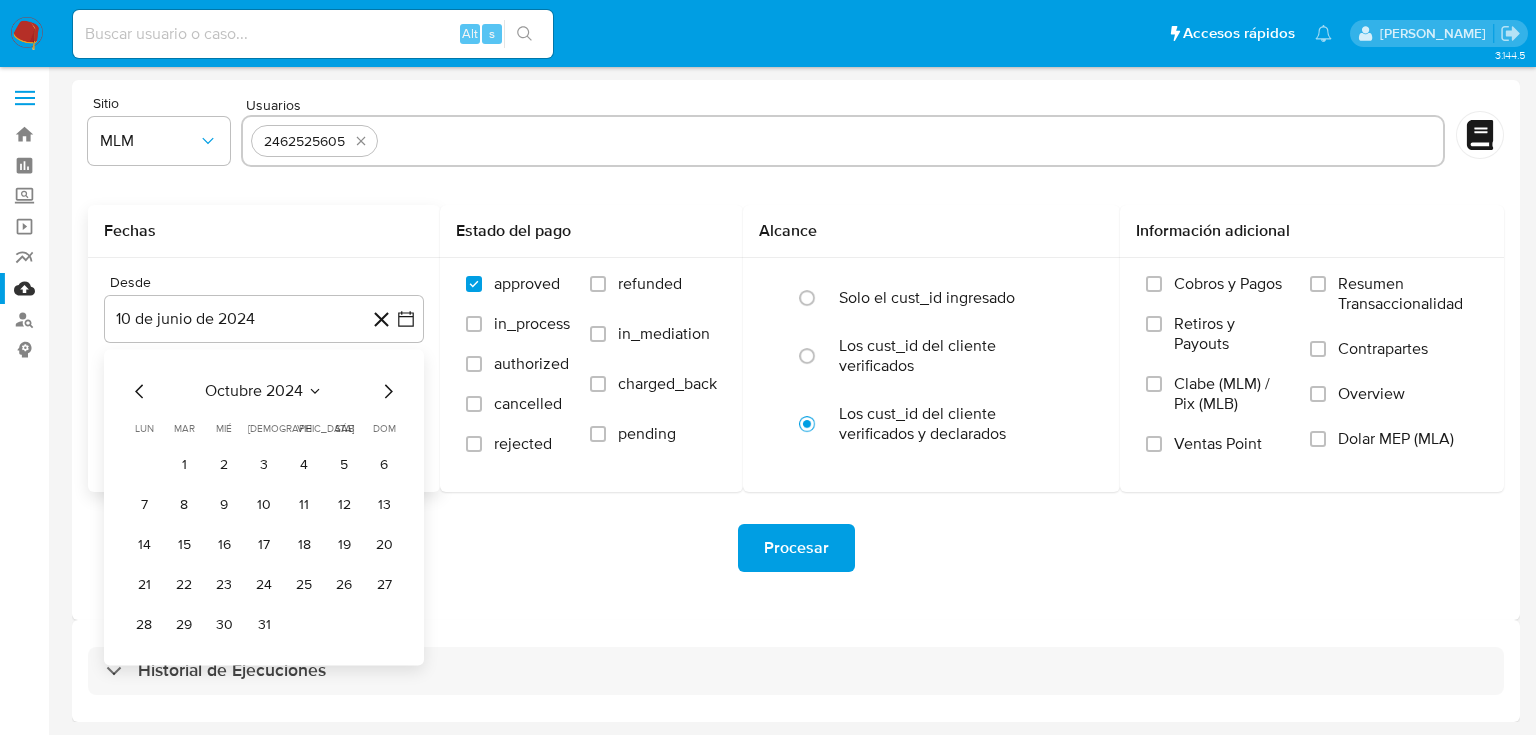 click 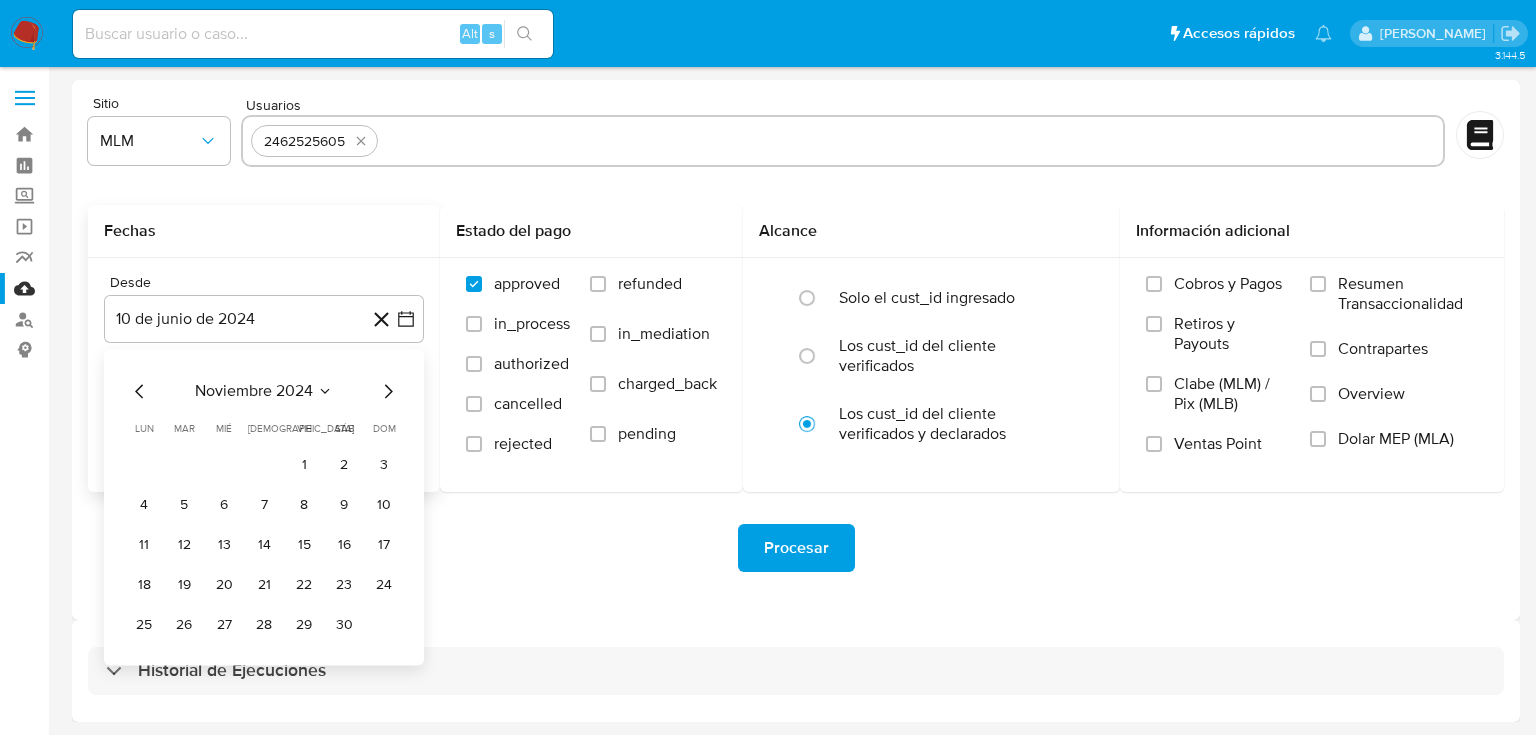 click 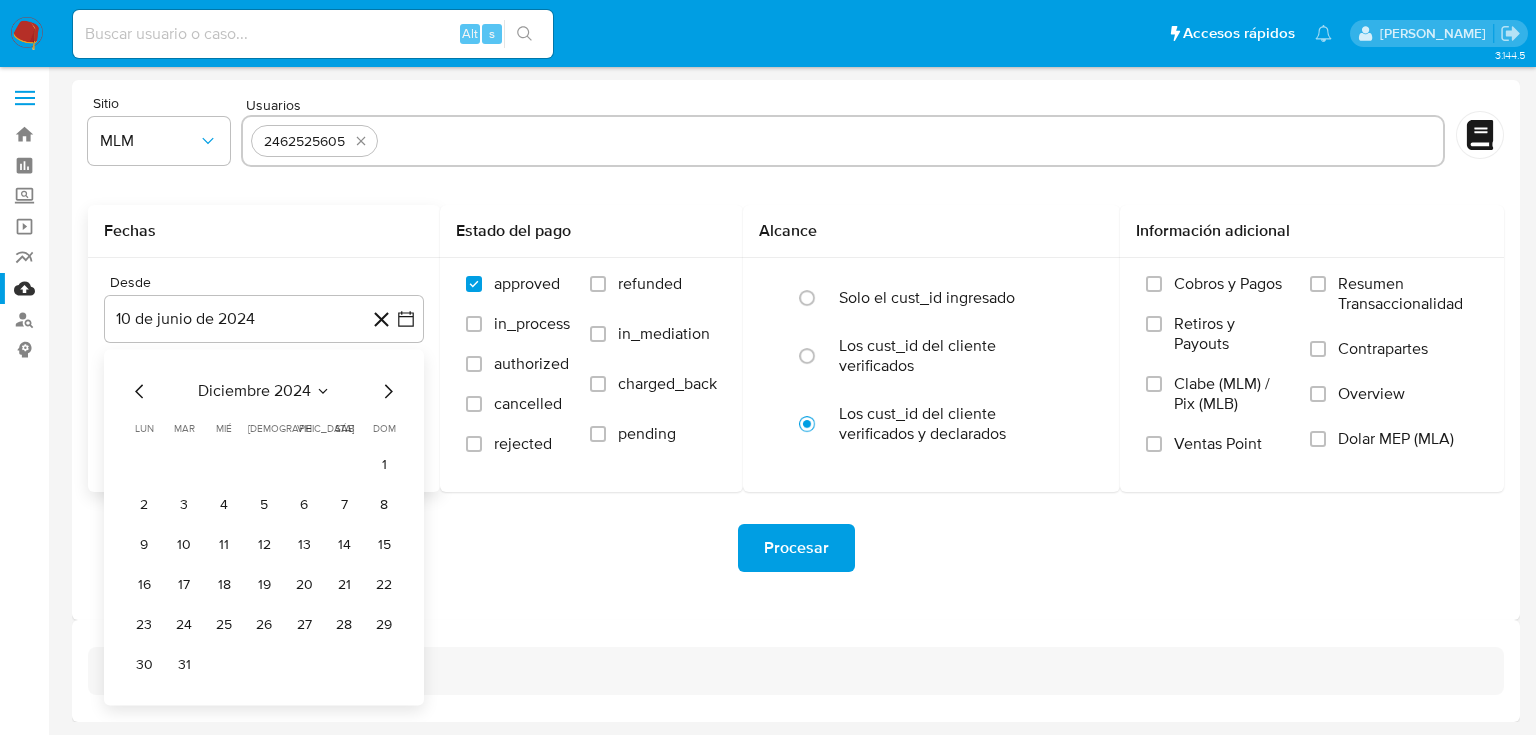 click 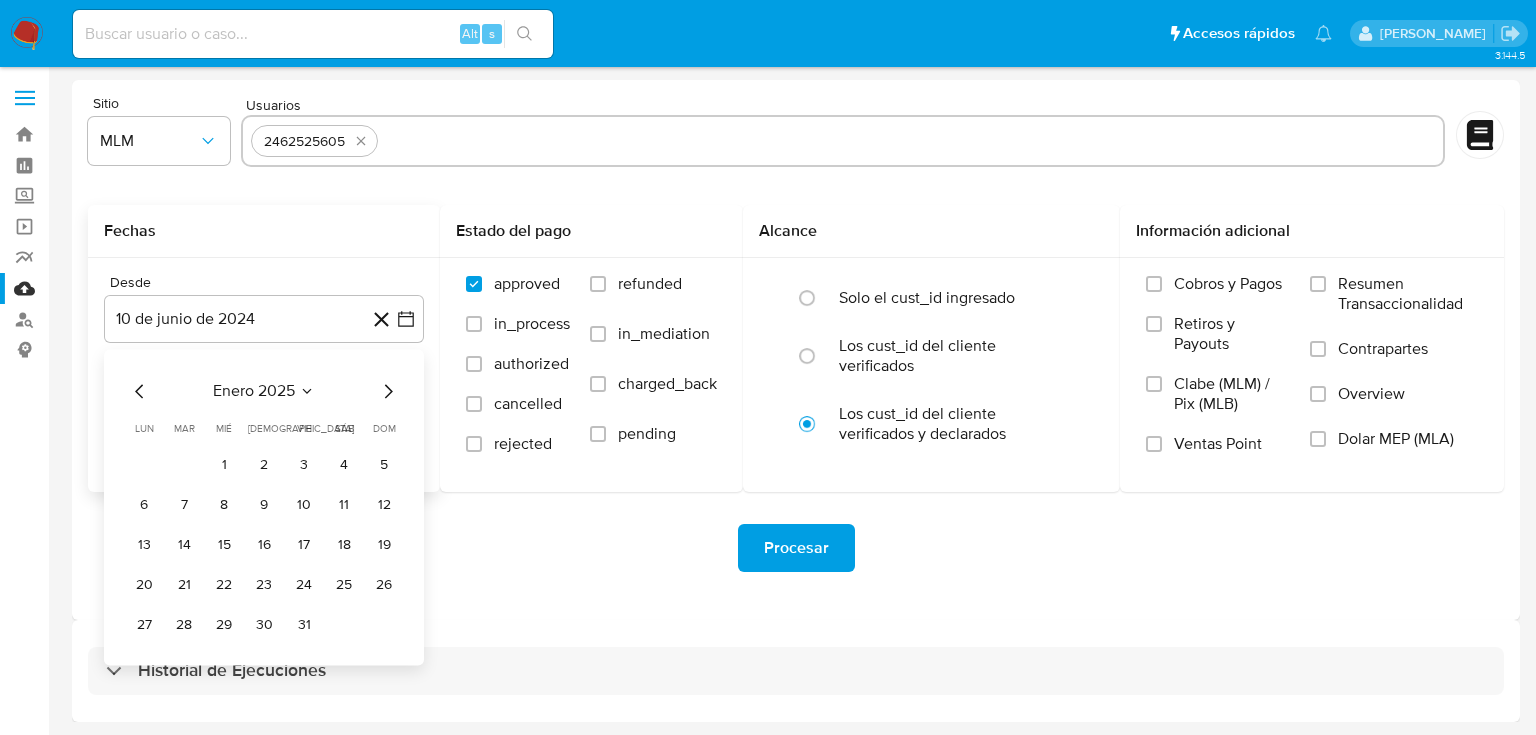 click 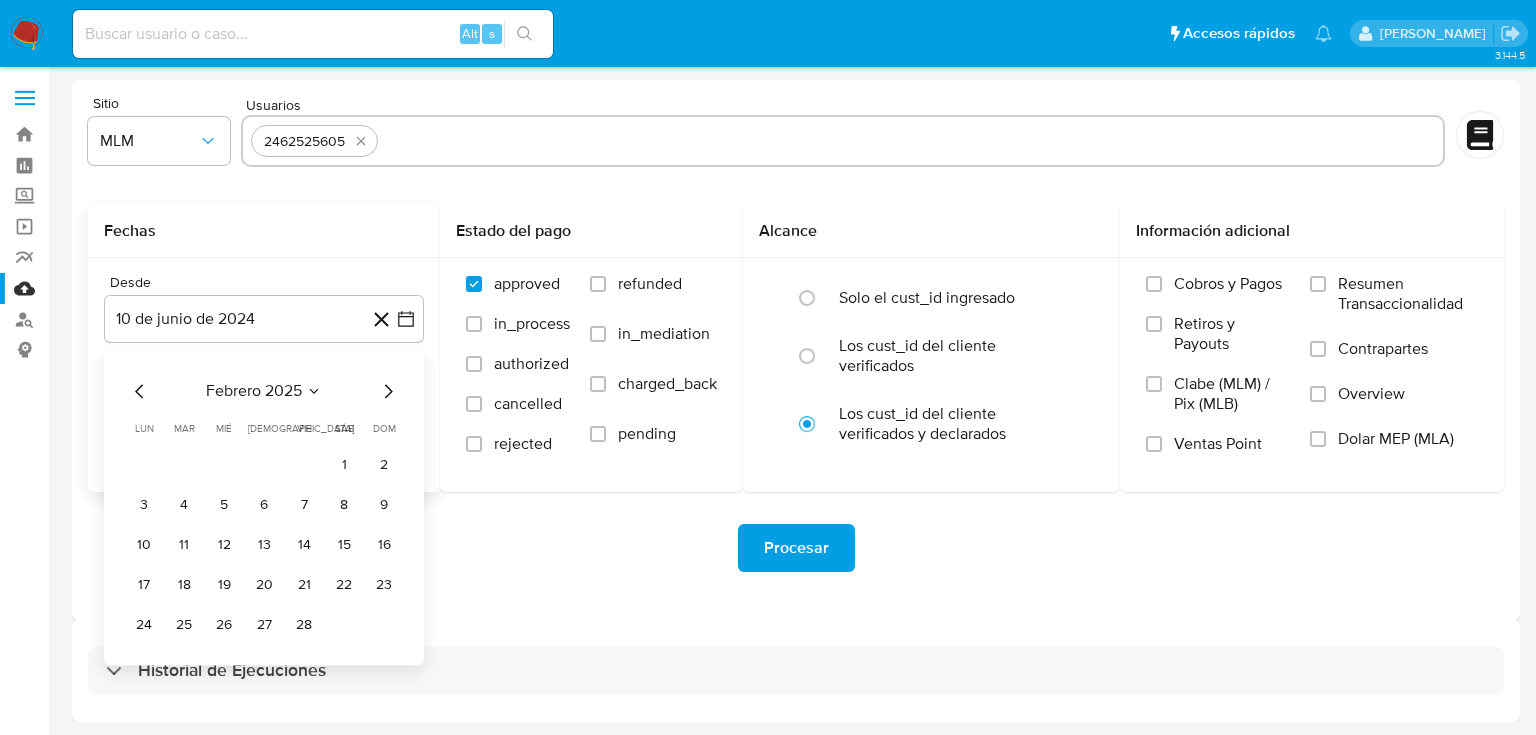 click 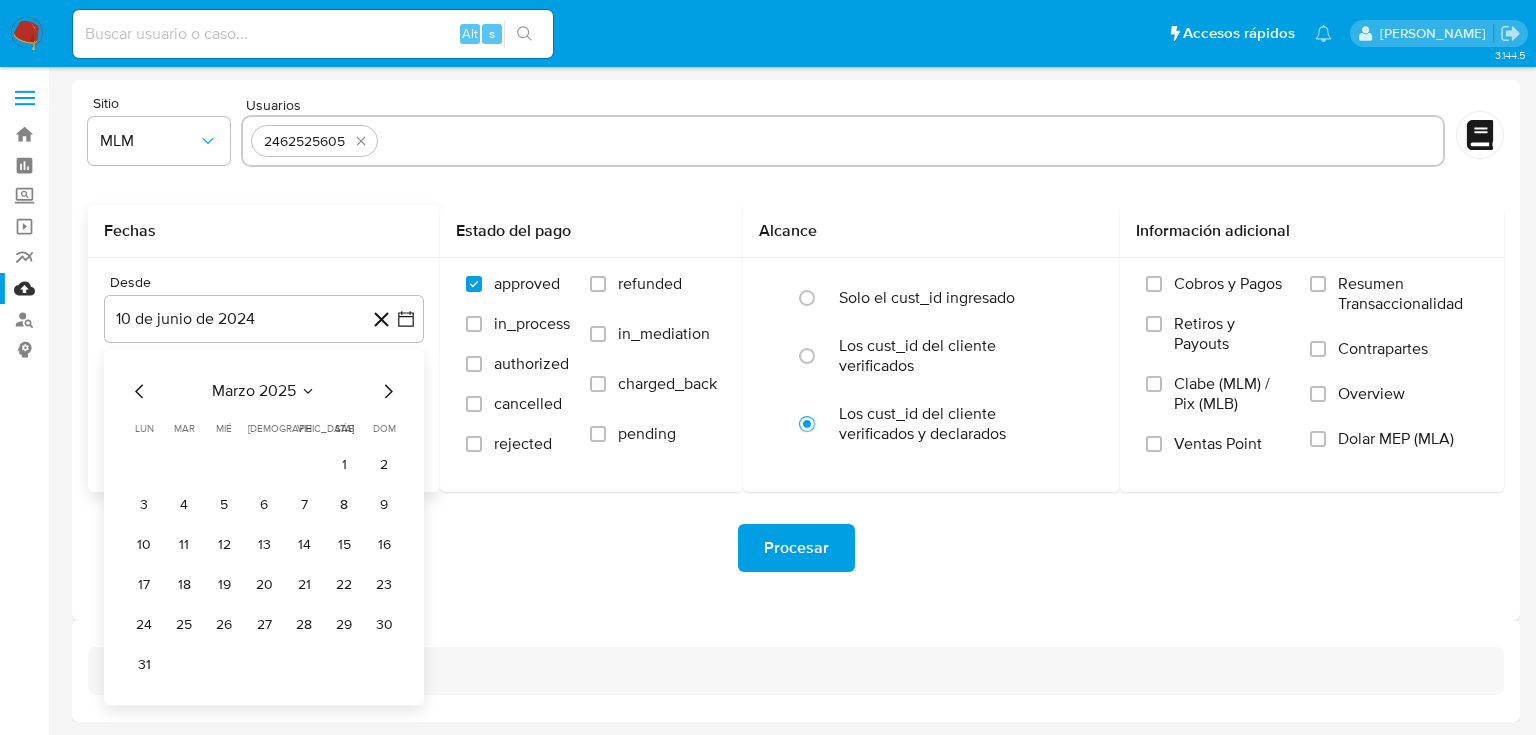 click 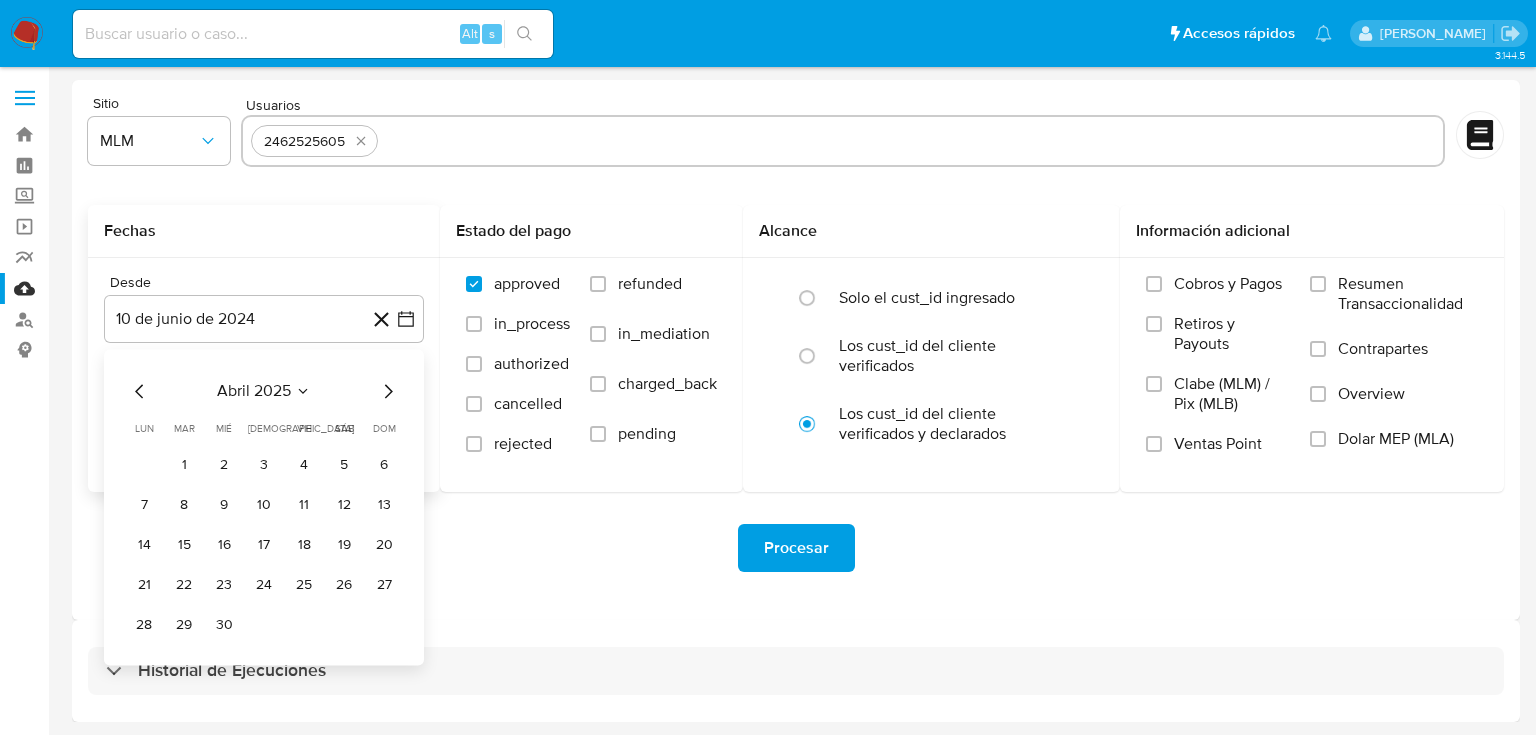 click 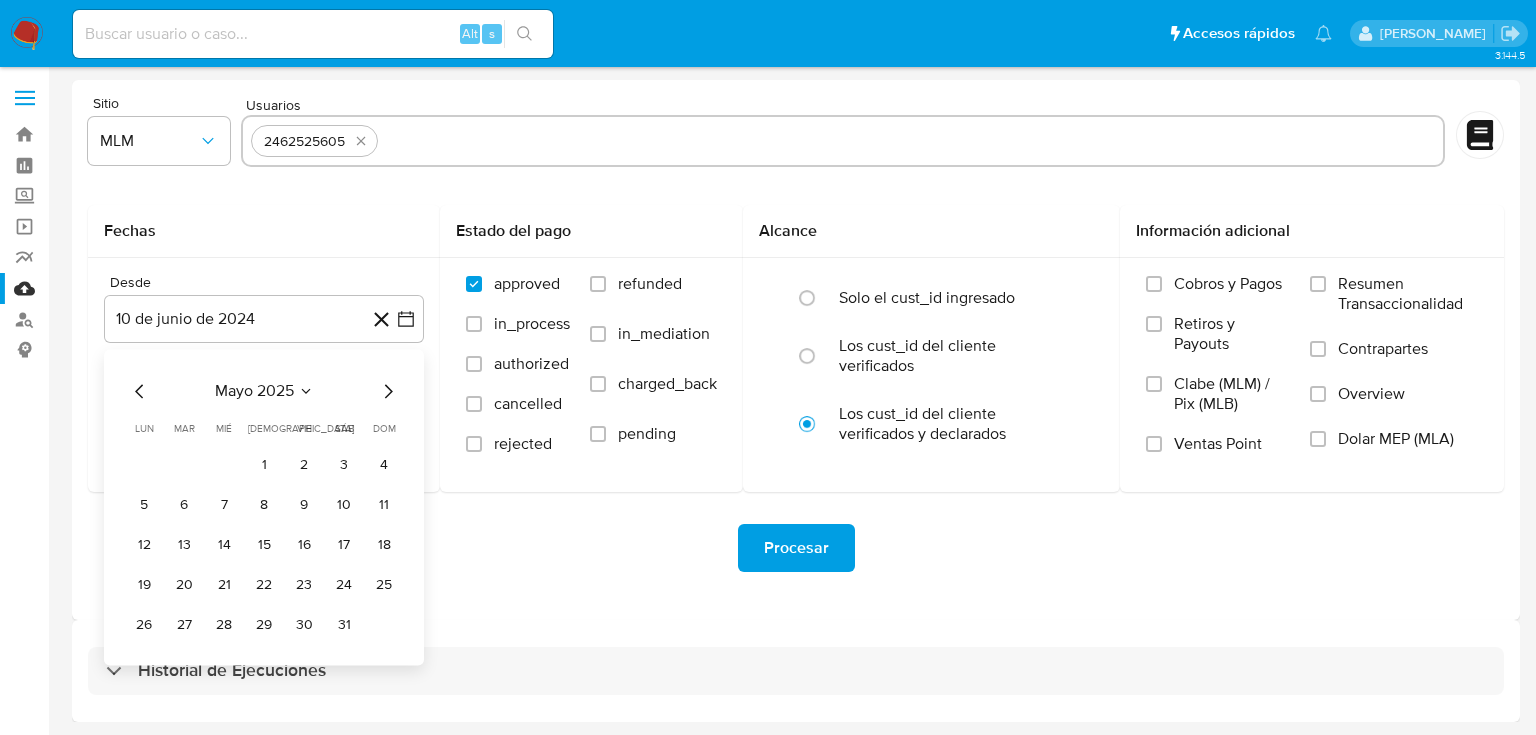 click on "28" at bounding box center [224, 625] 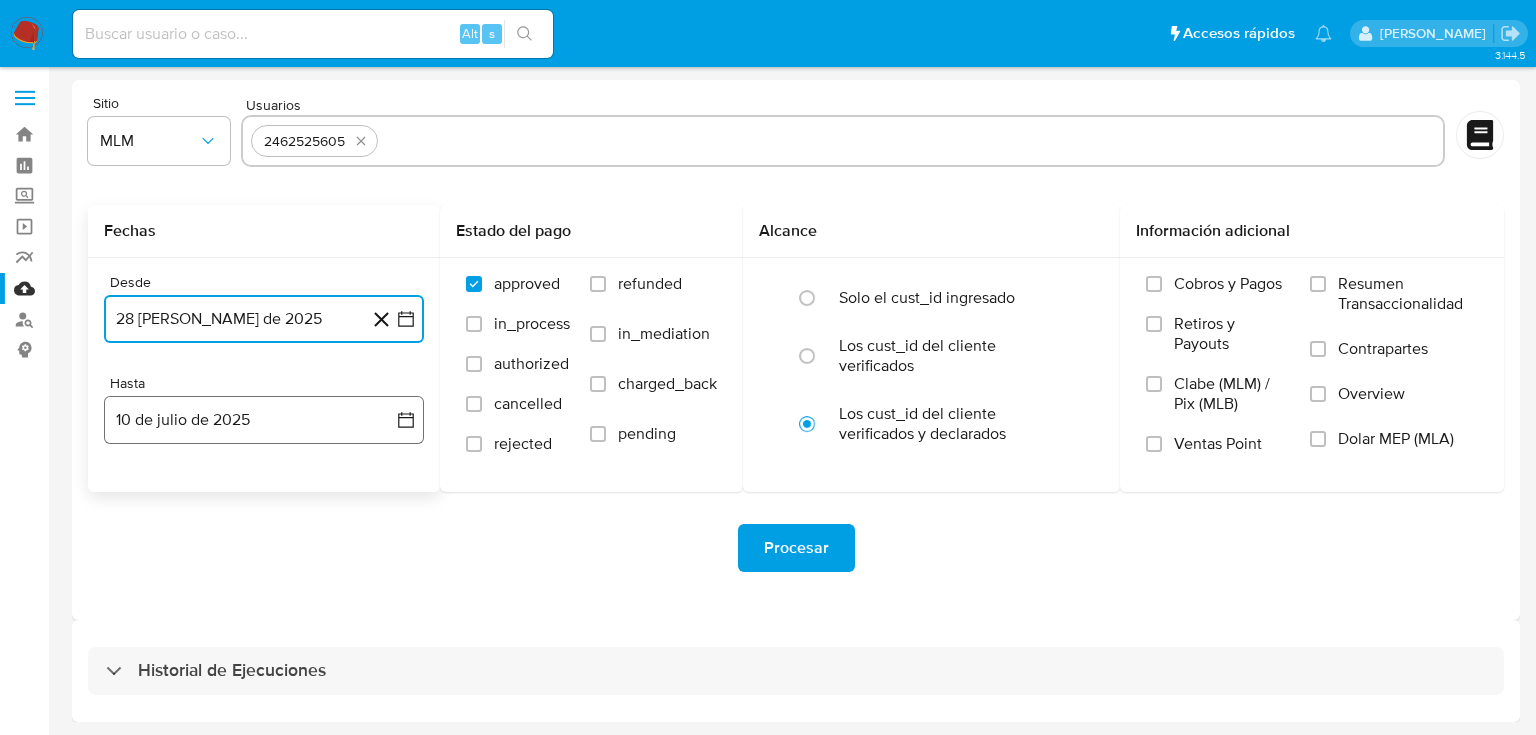 click 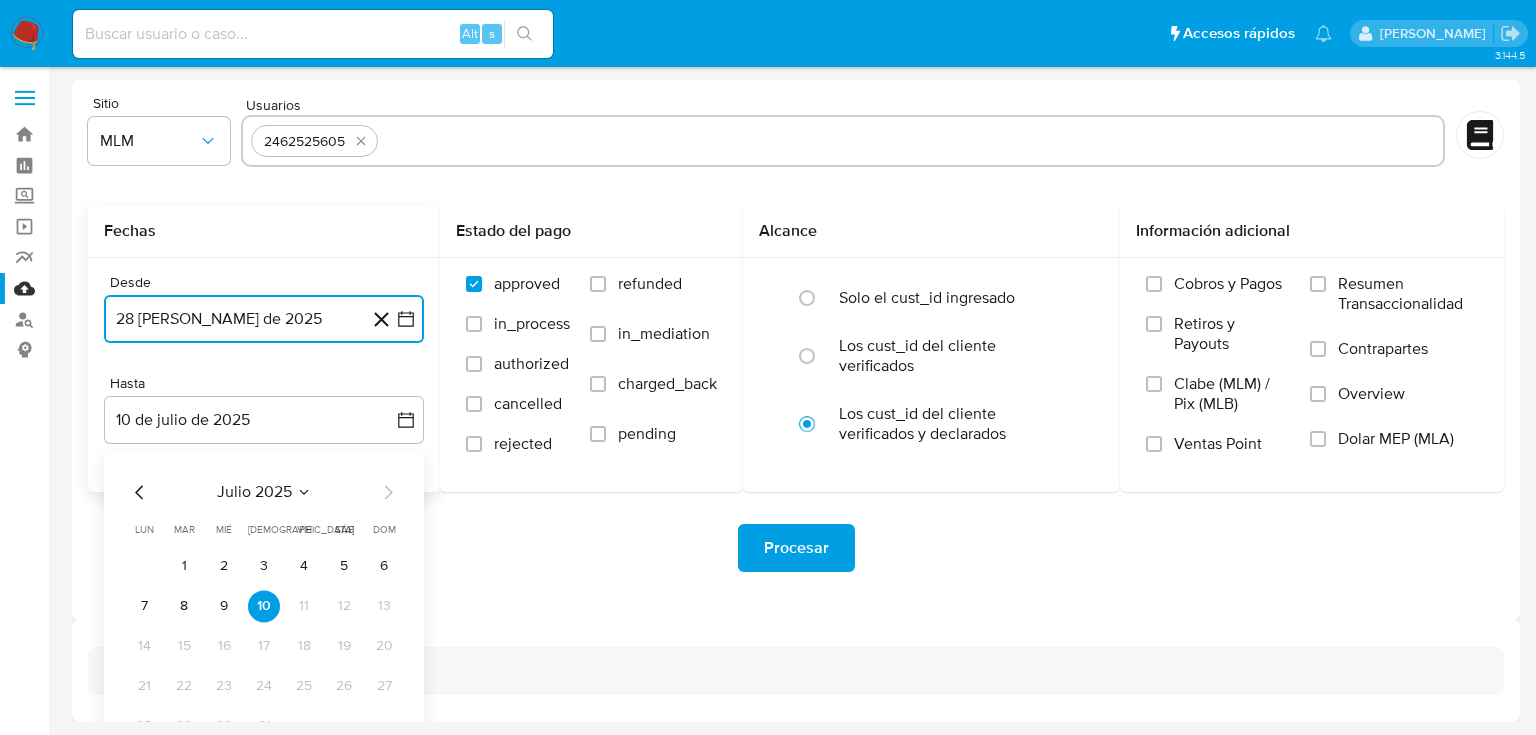 click 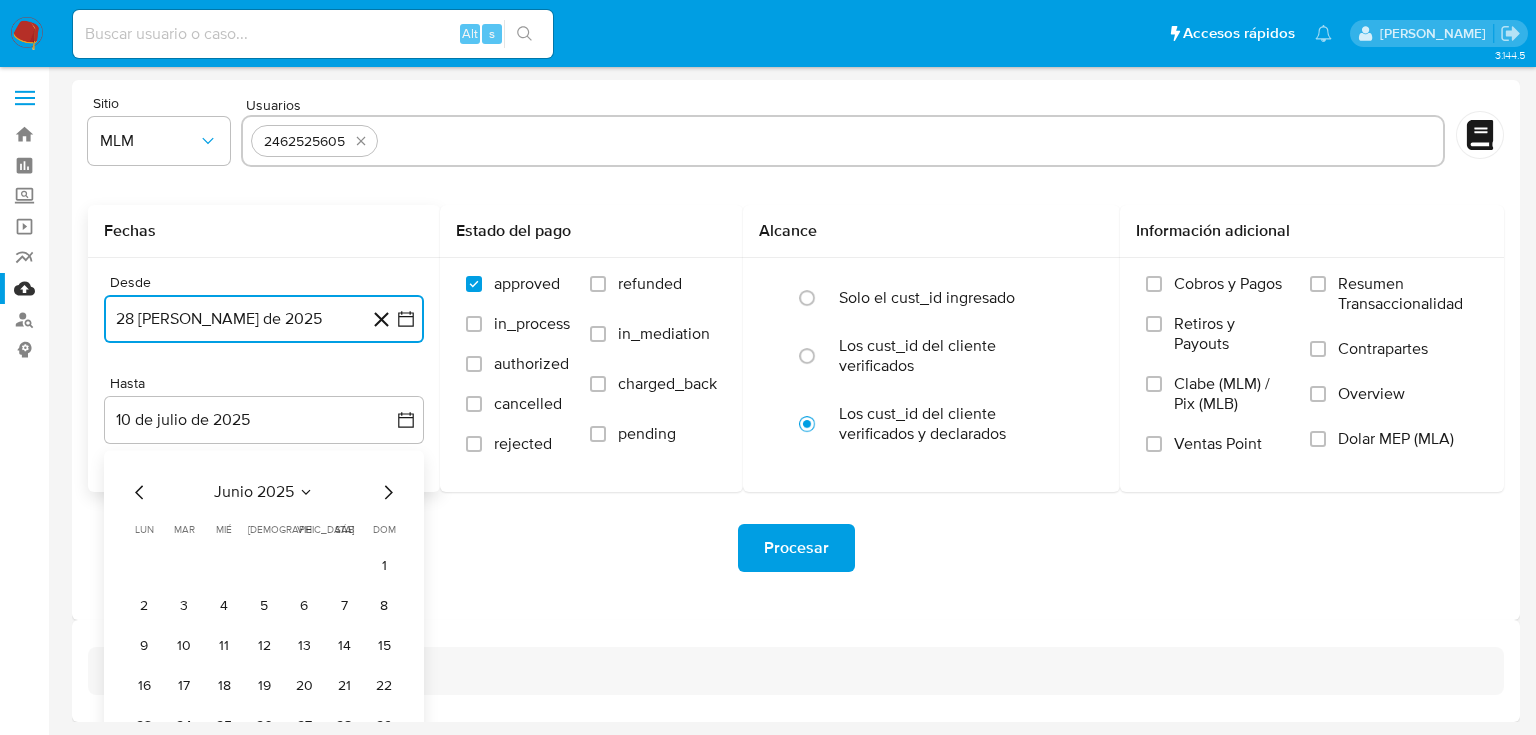 type 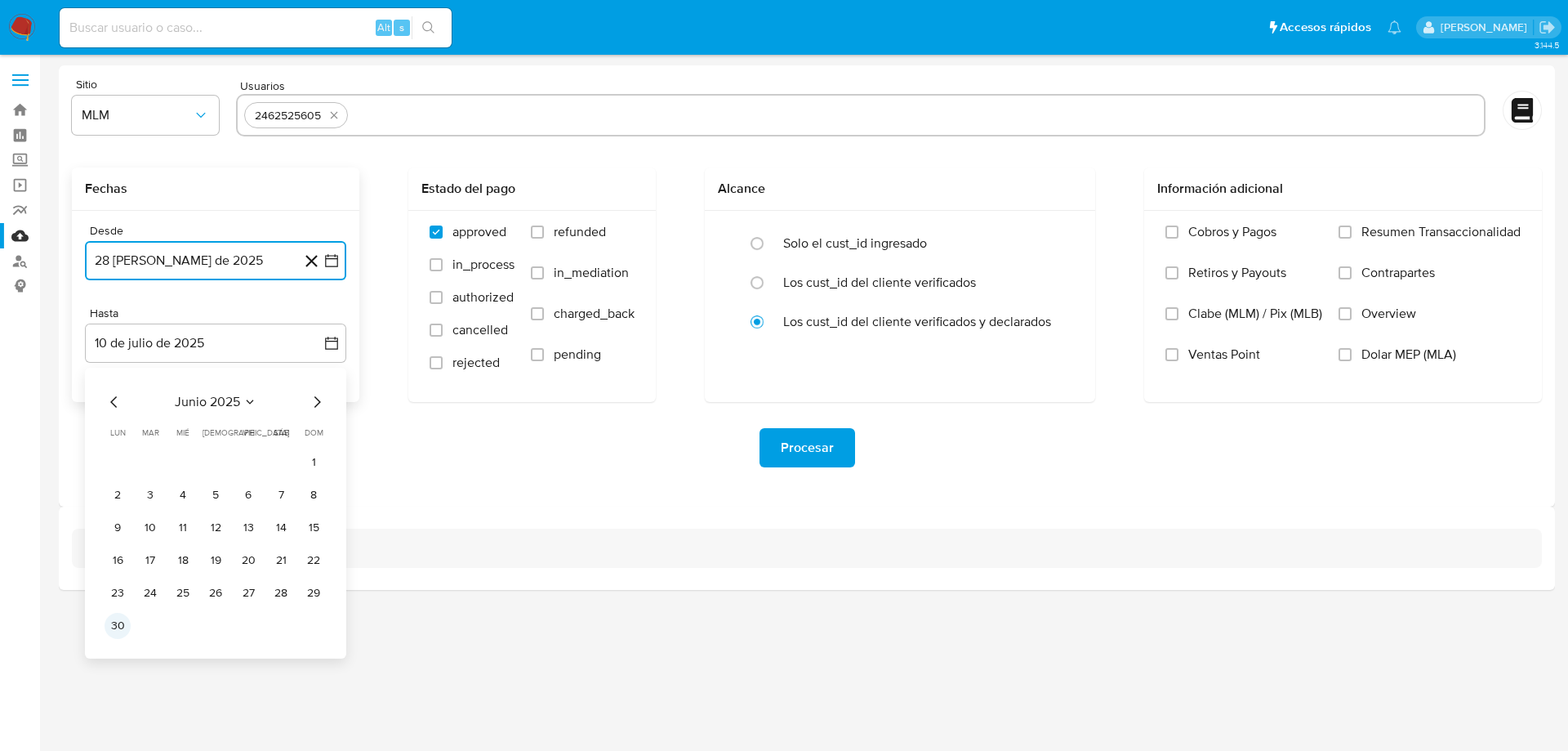 click on "30" at bounding box center [118, 626] 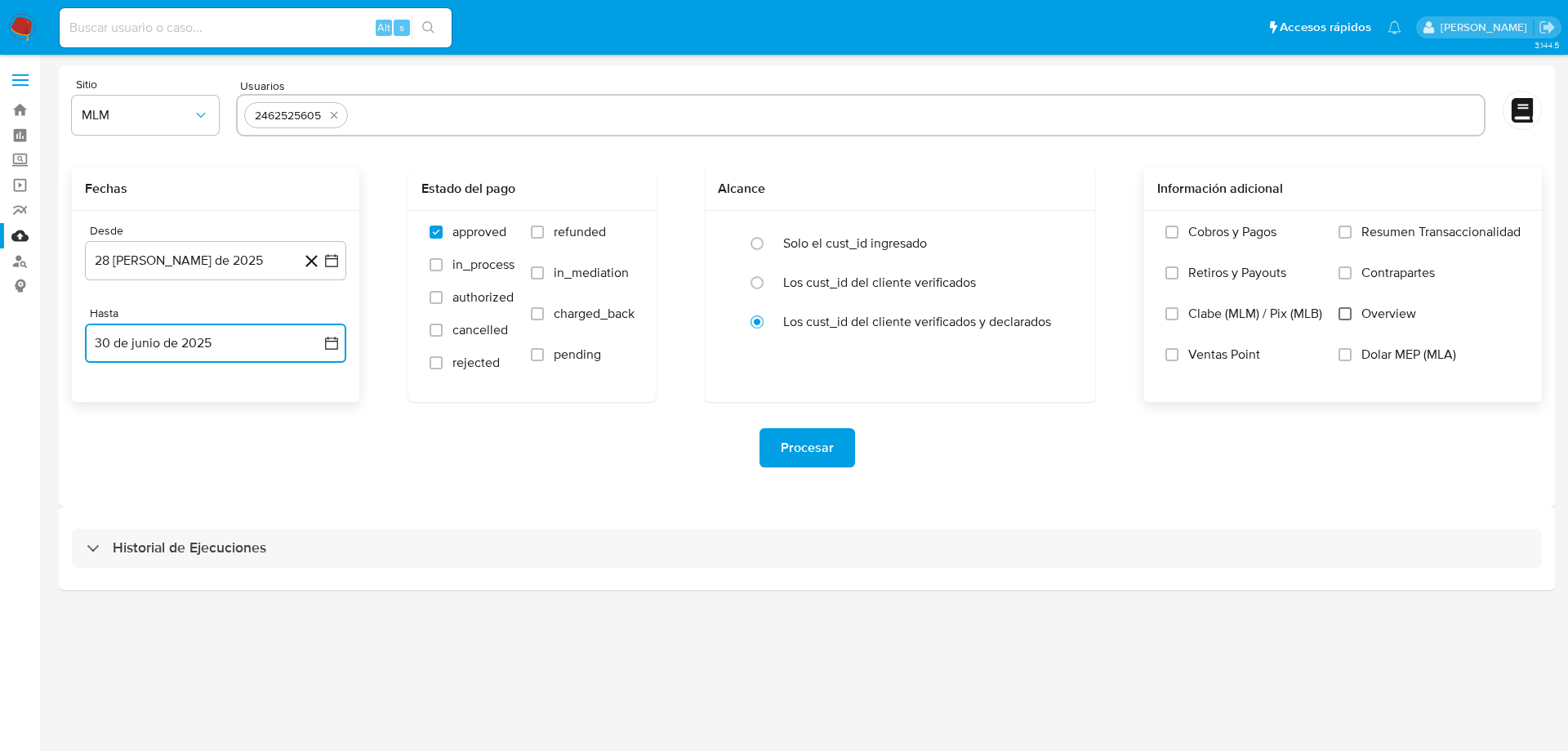 drag, startPoint x: 1345, startPoint y: 320, endPoint x: 1330, endPoint y: 319, distance: 15.033296 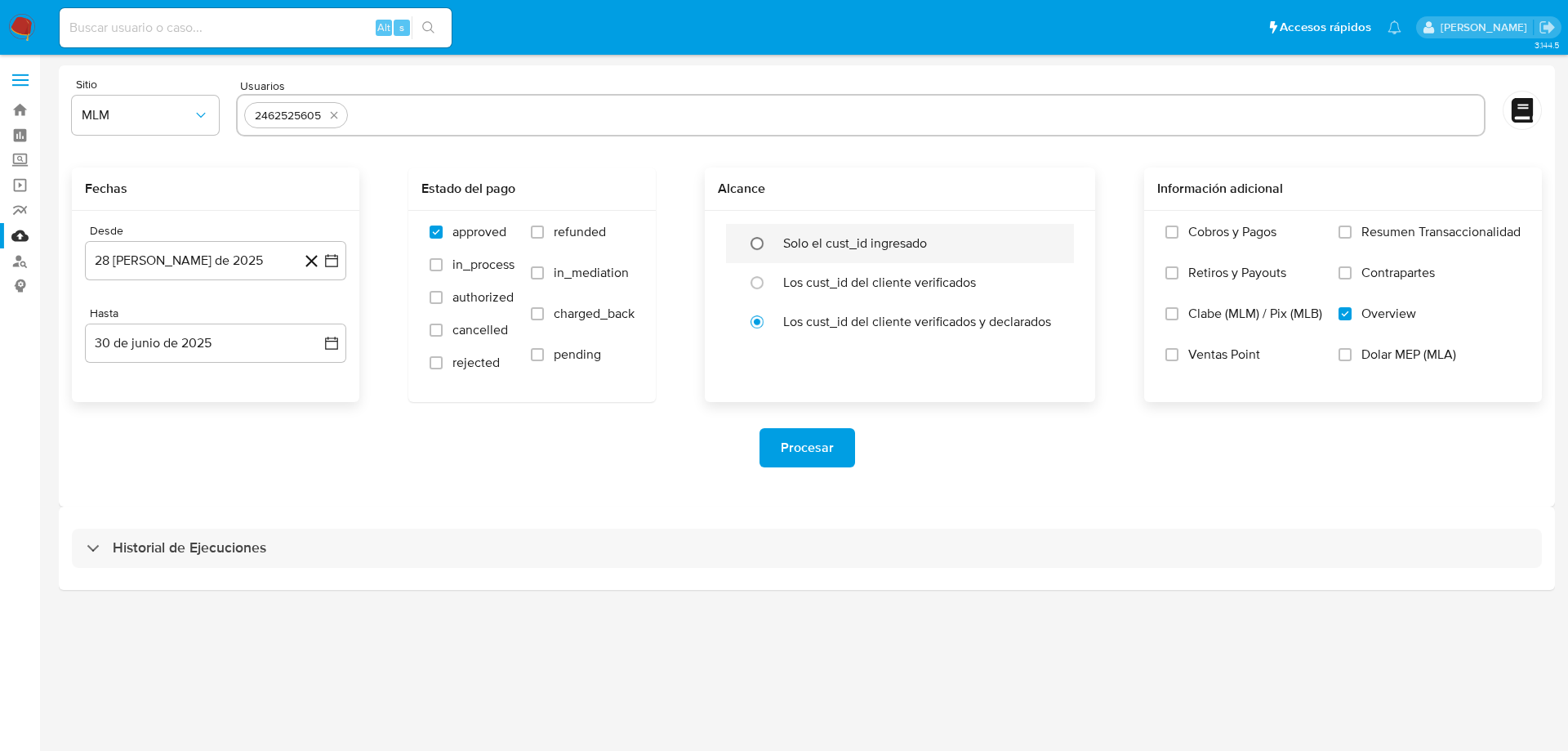 click at bounding box center (757, 244) 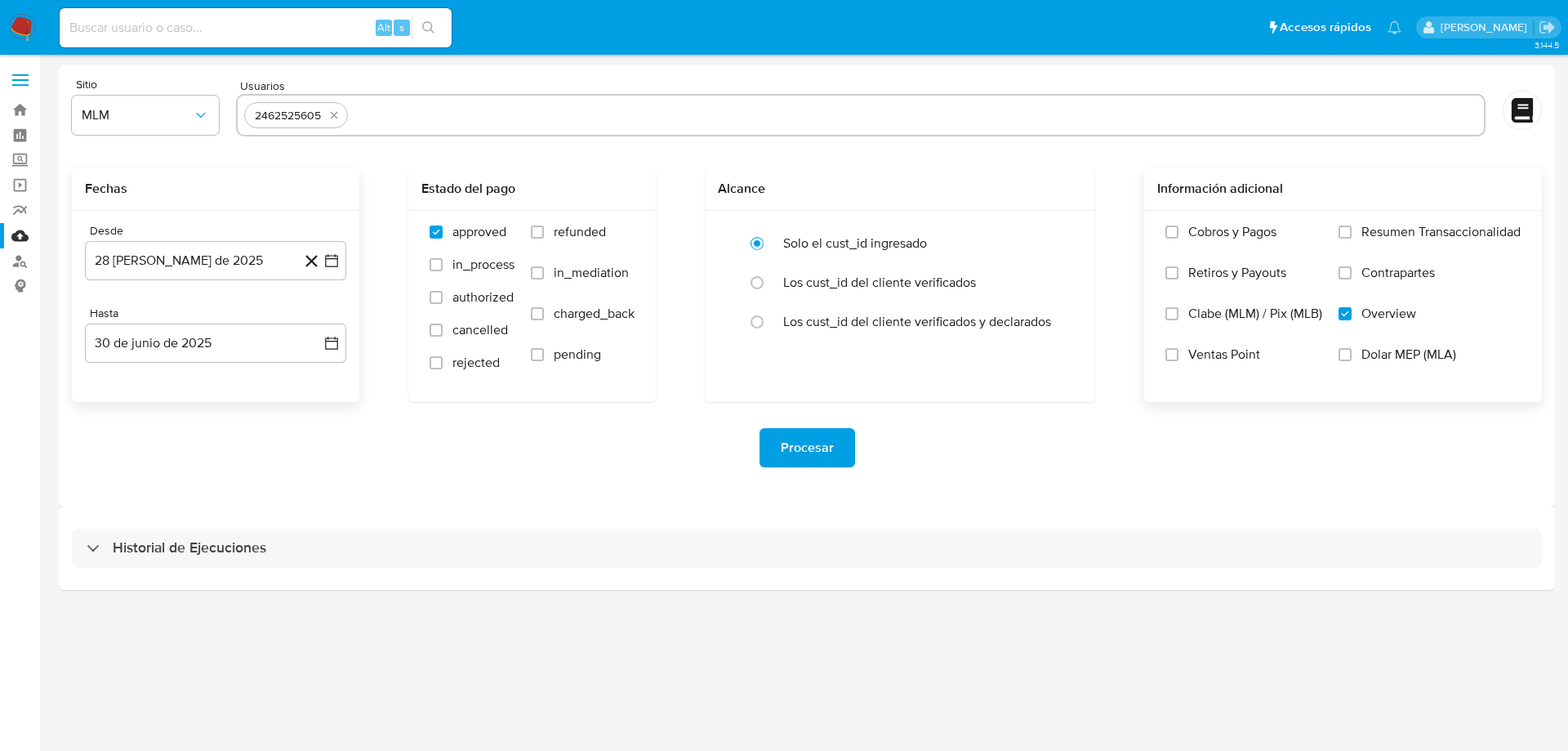 click on "Procesar" at bounding box center (807, 448) 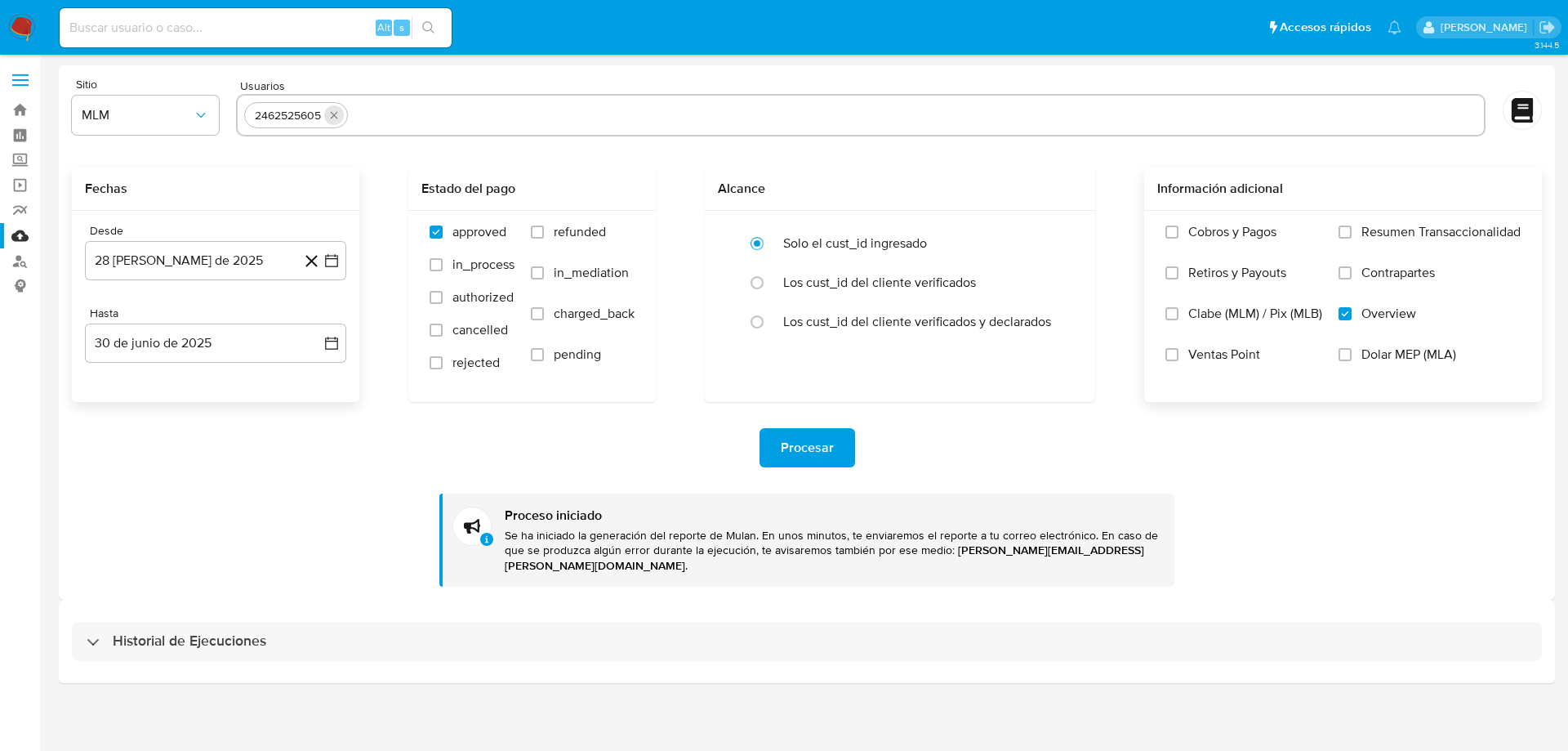 click 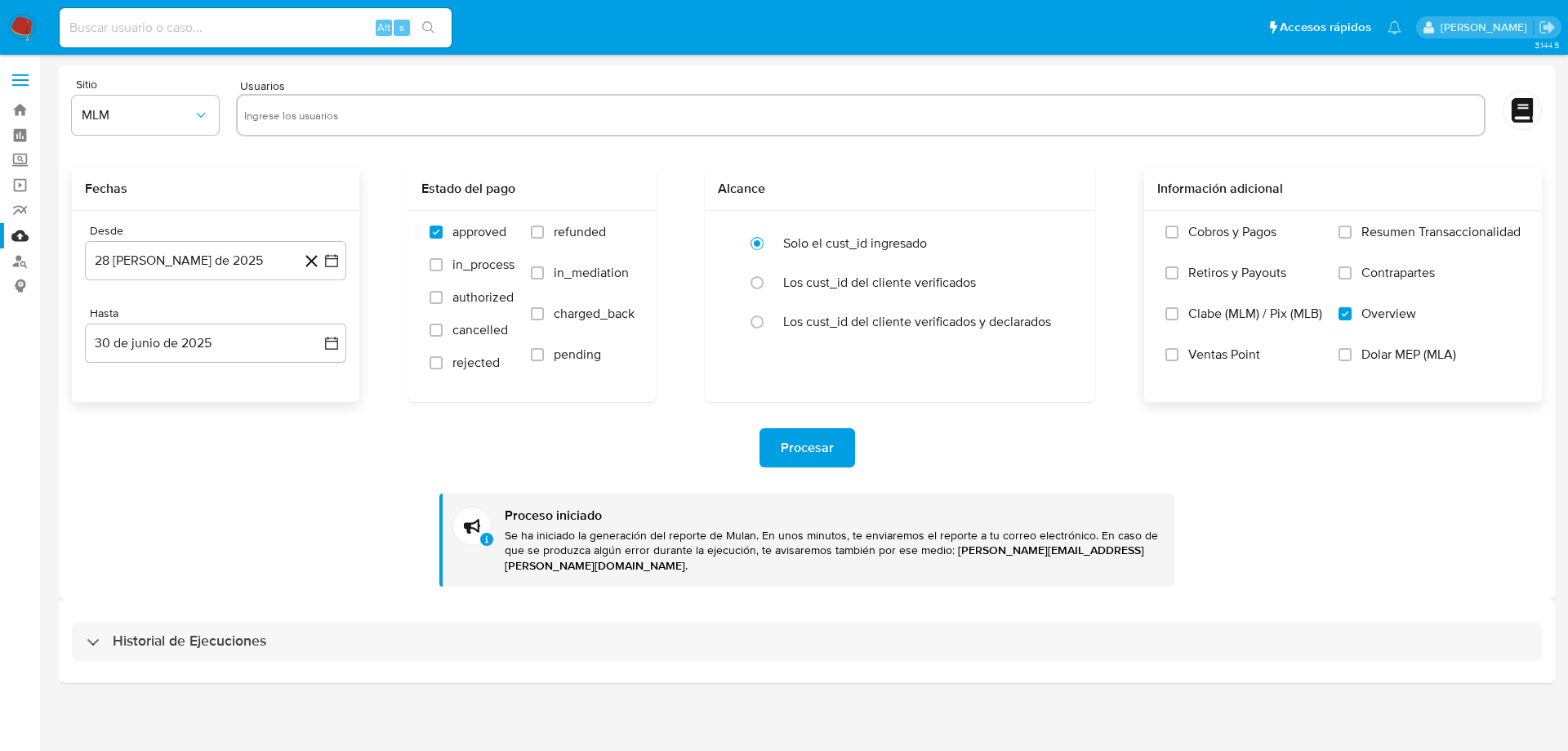 click at bounding box center (861, 115) 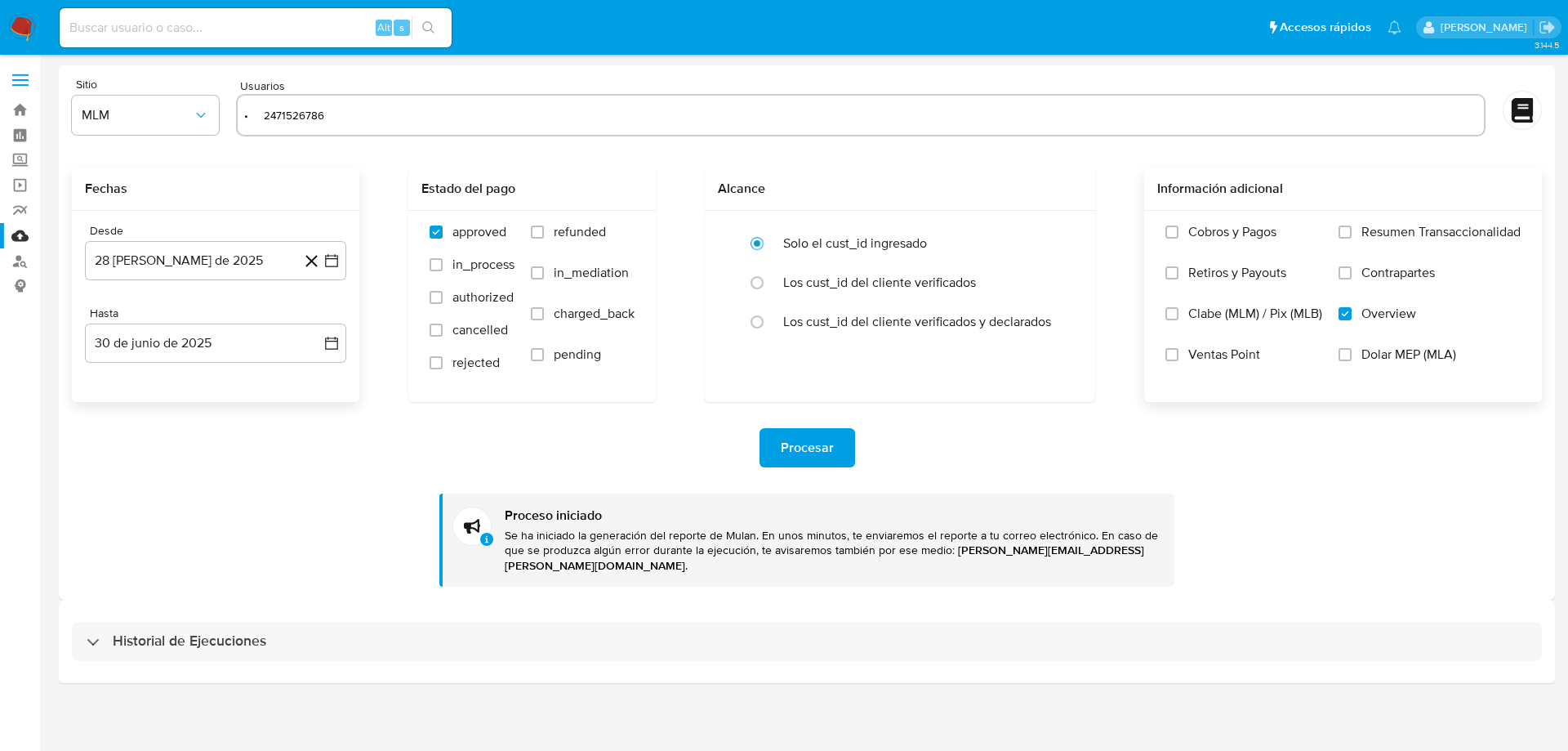 click on "•	2471526786" at bounding box center [861, 115] 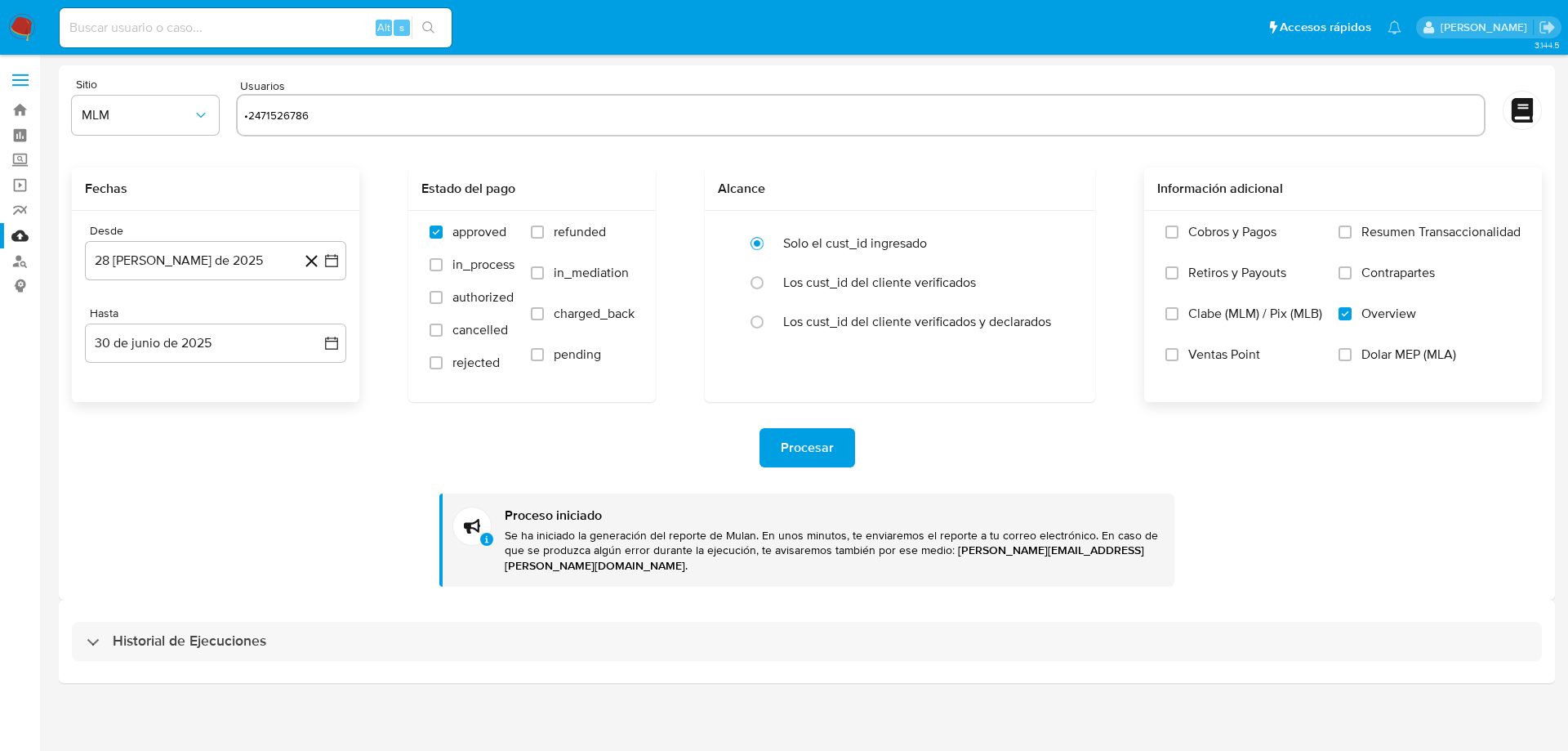 type on "2471526786" 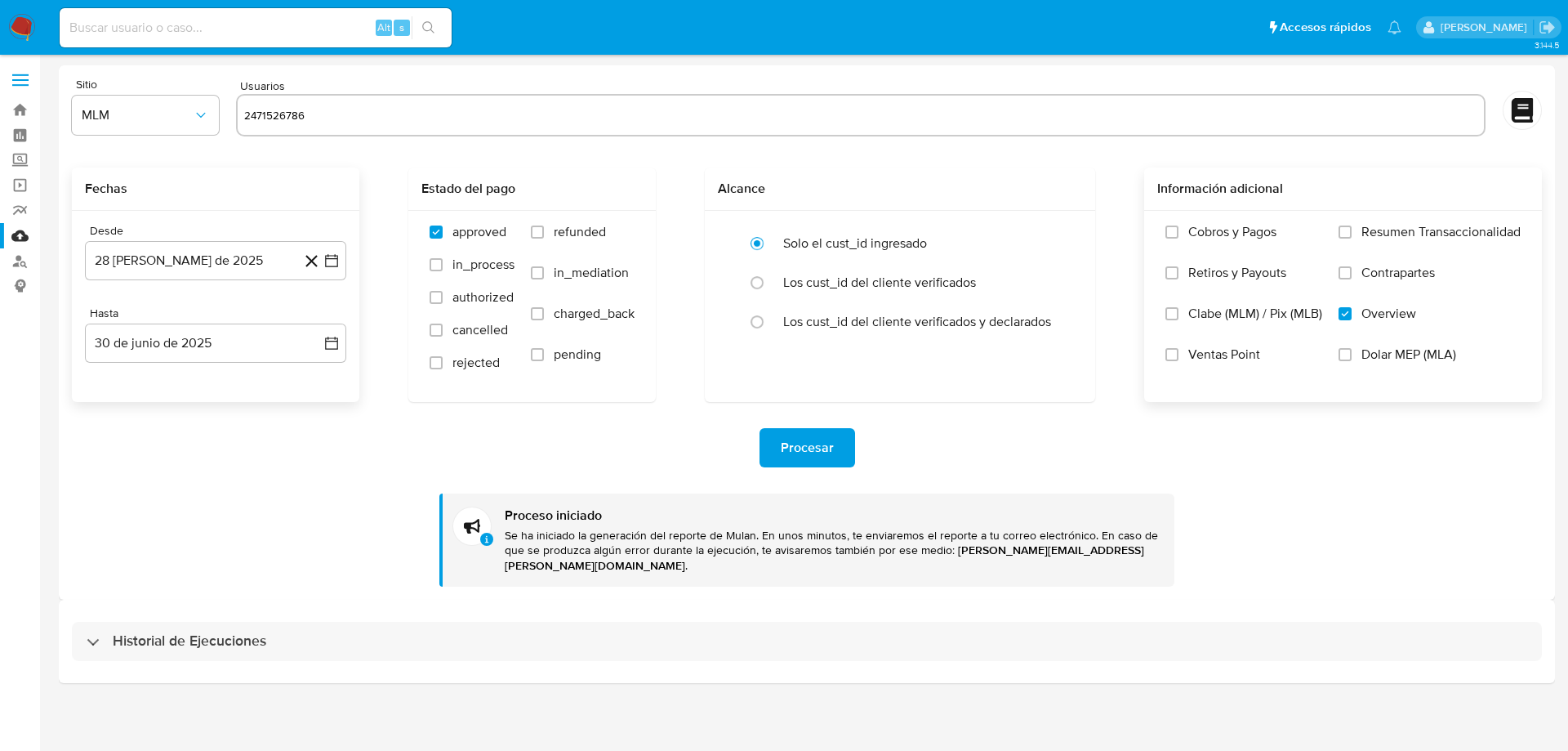 click on "2471526786" at bounding box center (861, 115) 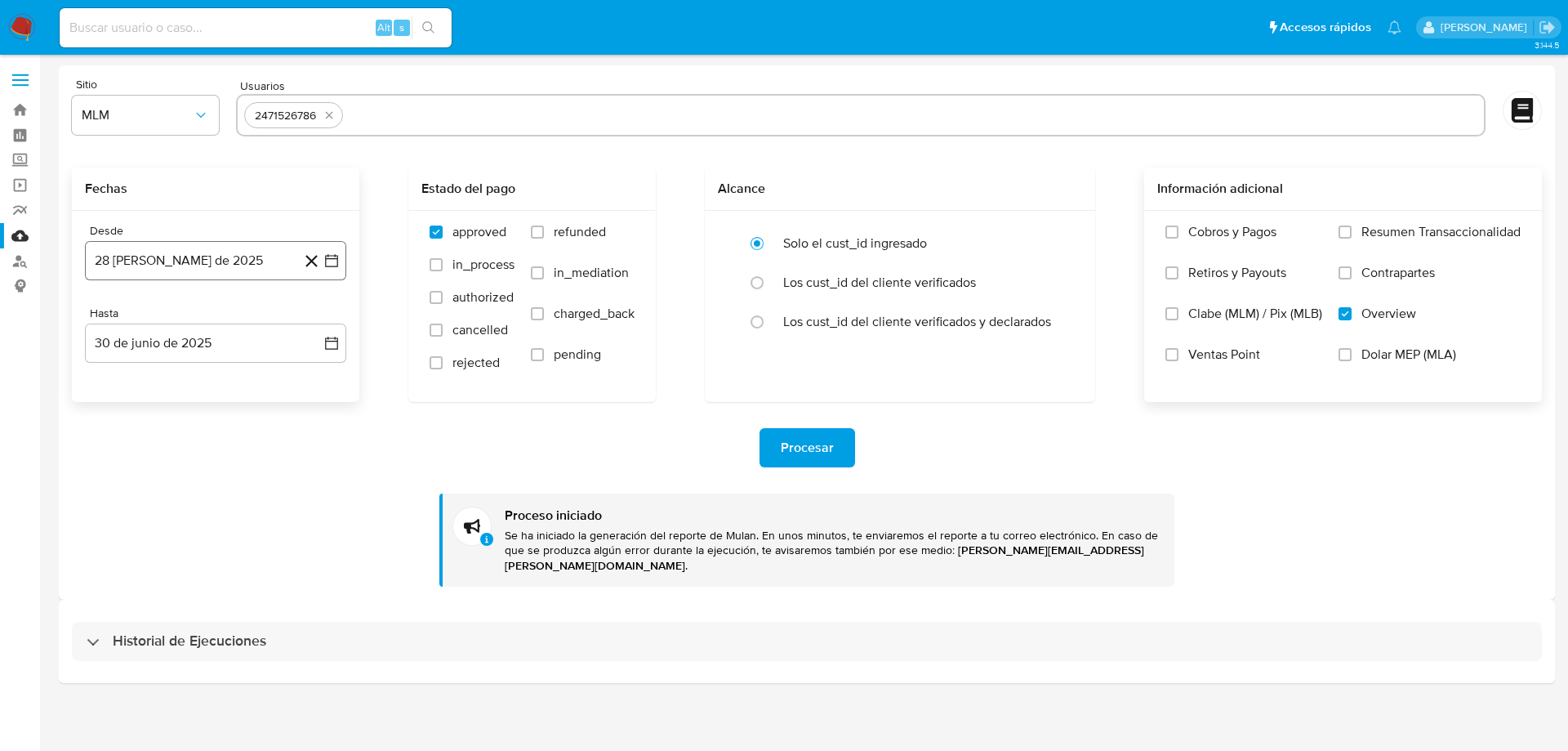 click 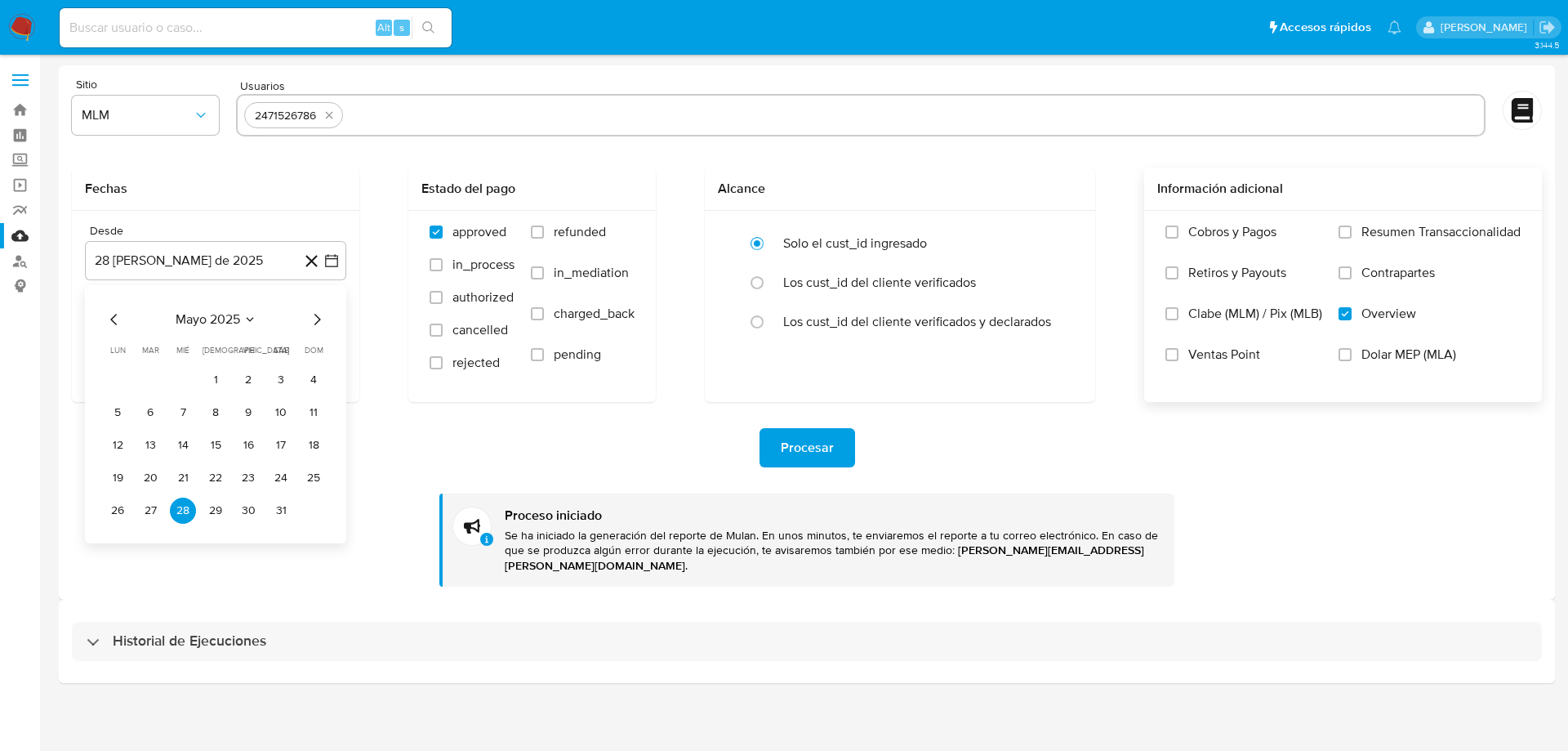 click on "31" at bounding box center [281, 511] 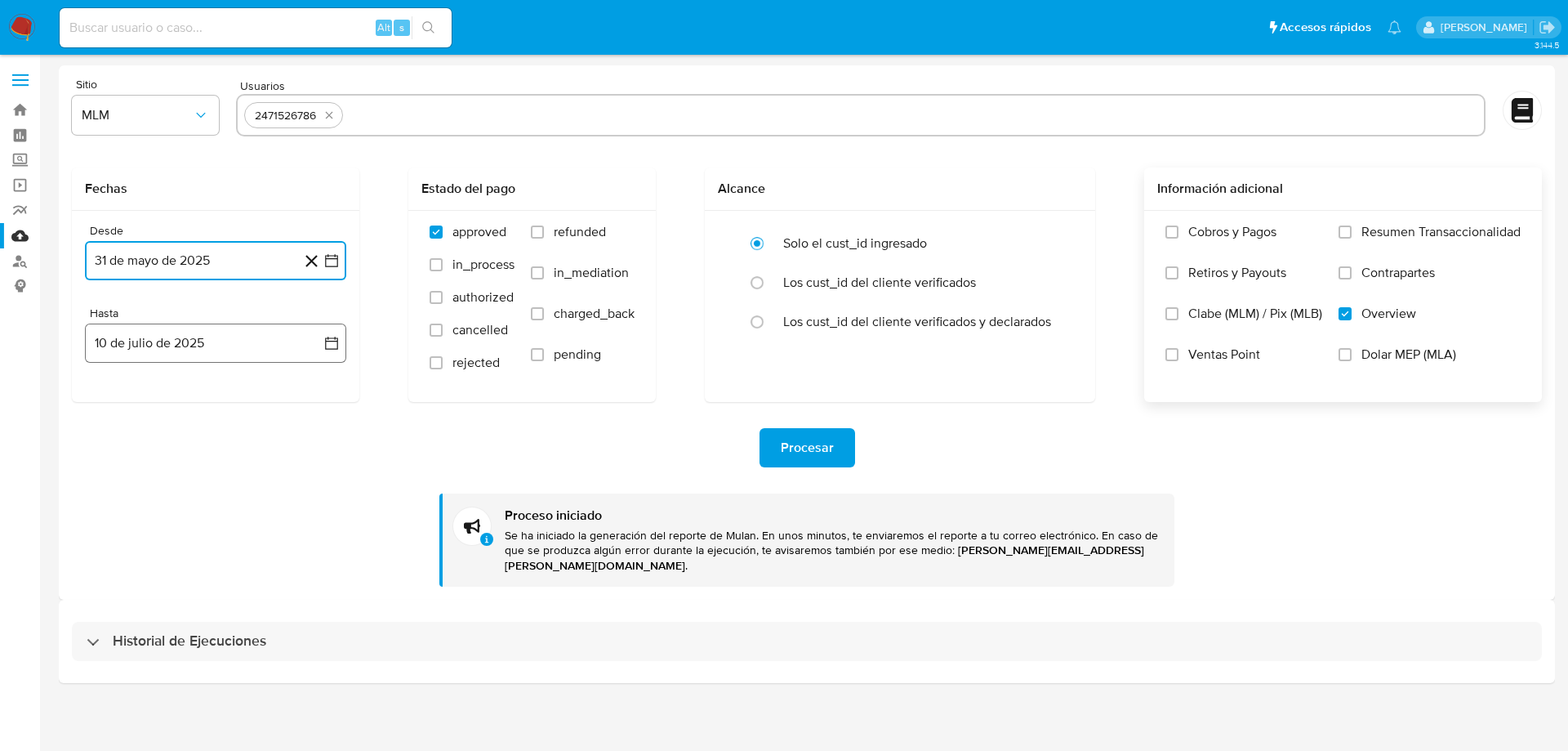 click 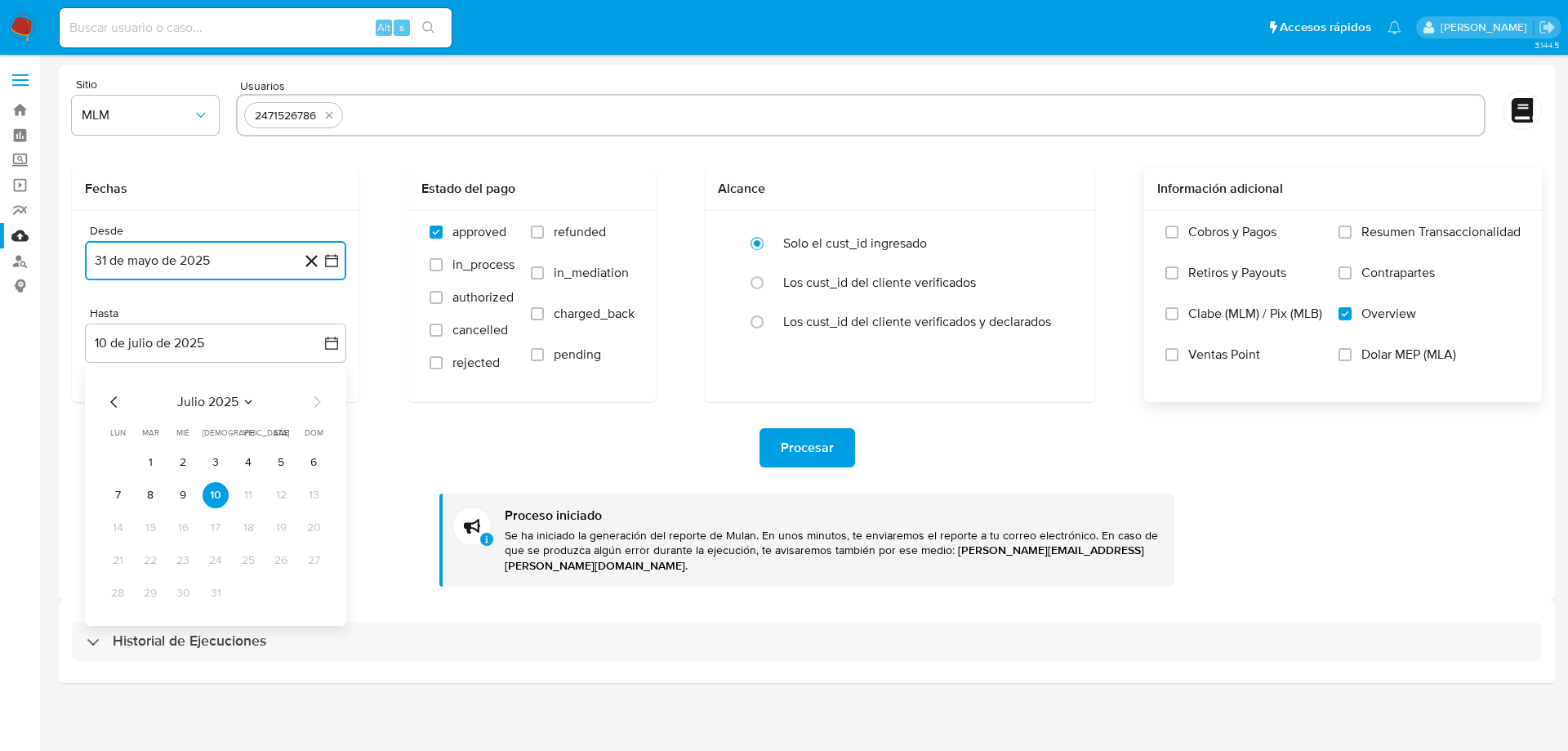 click 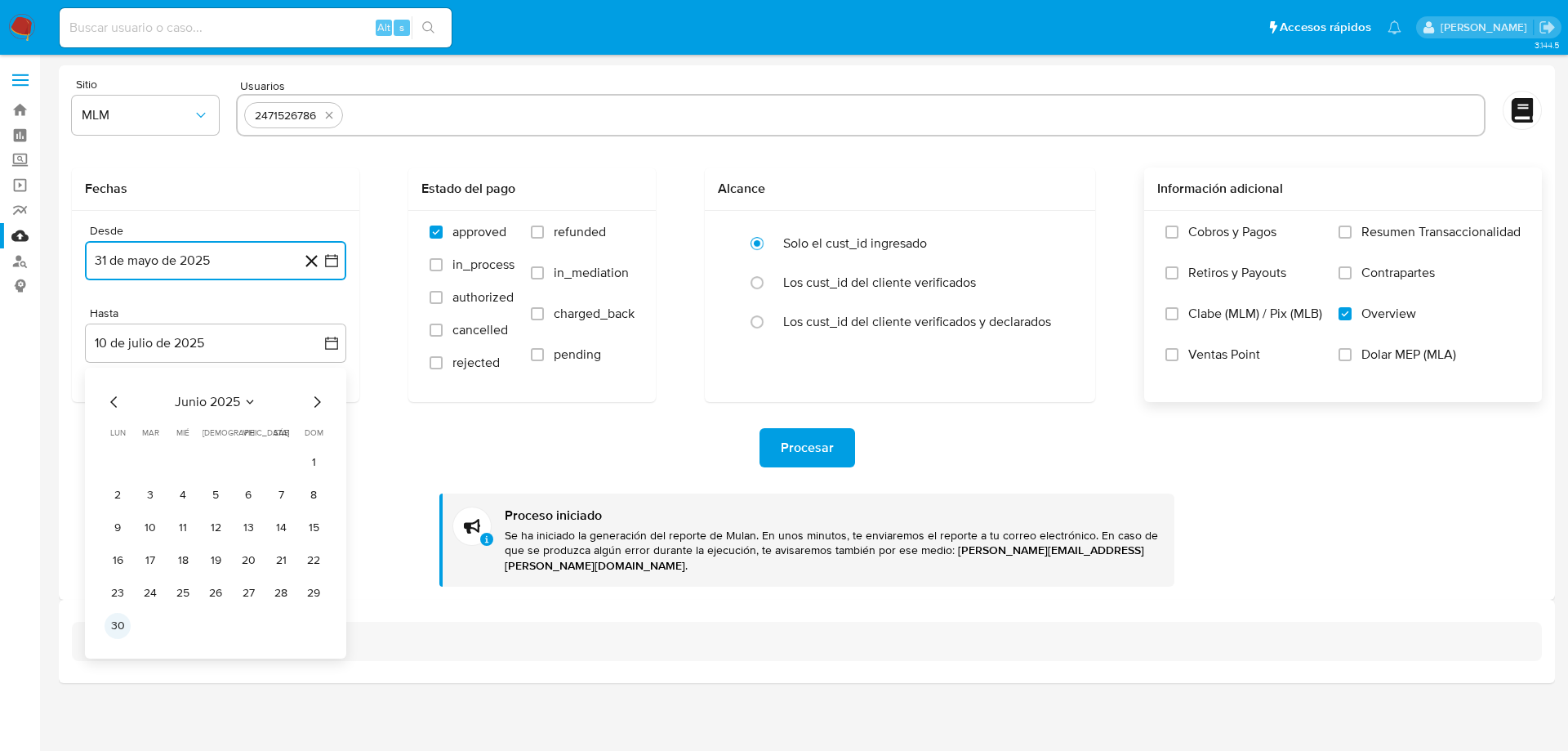 click on "30" at bounding box center (118, 626) 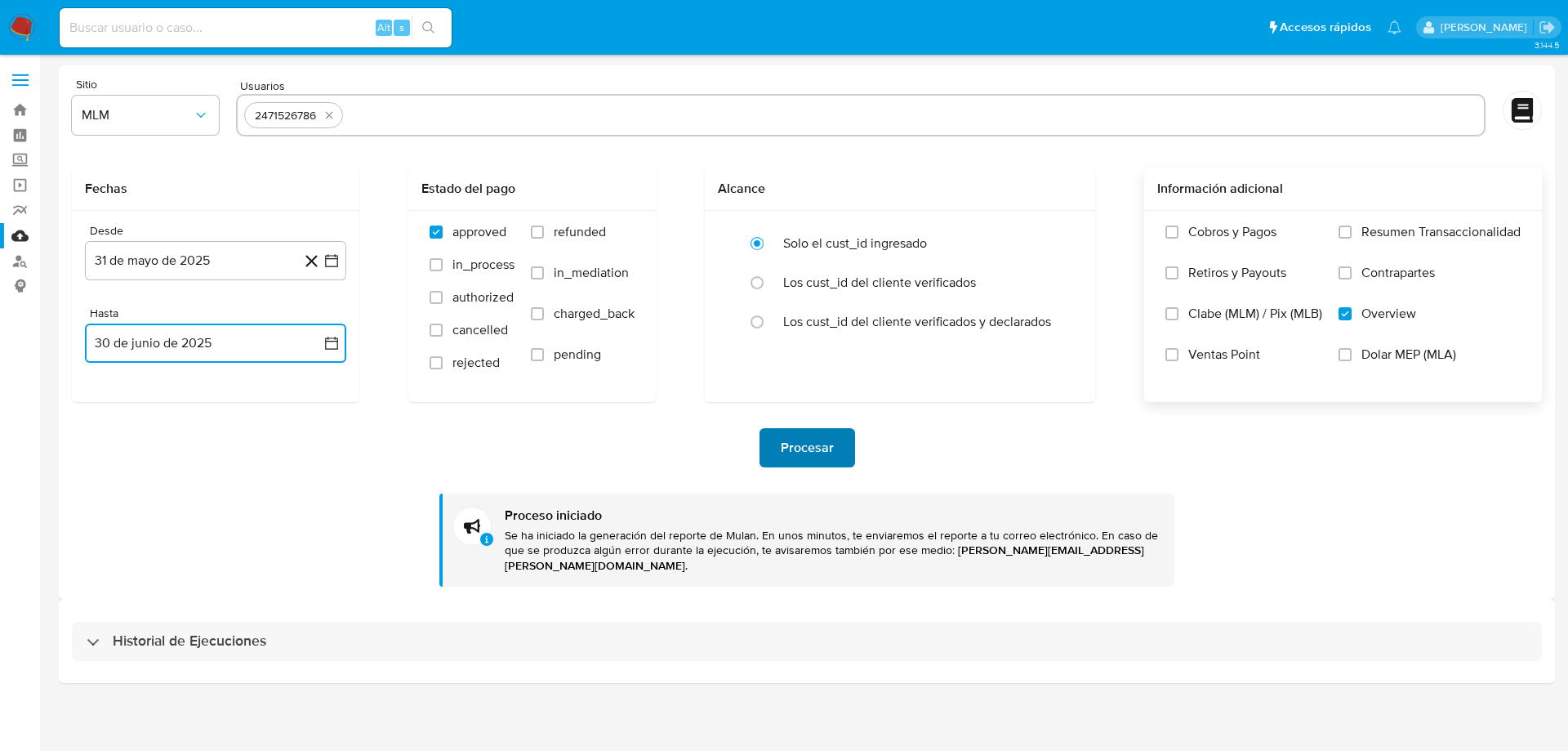 click on "Procesar" at bounding box center (807, 448) 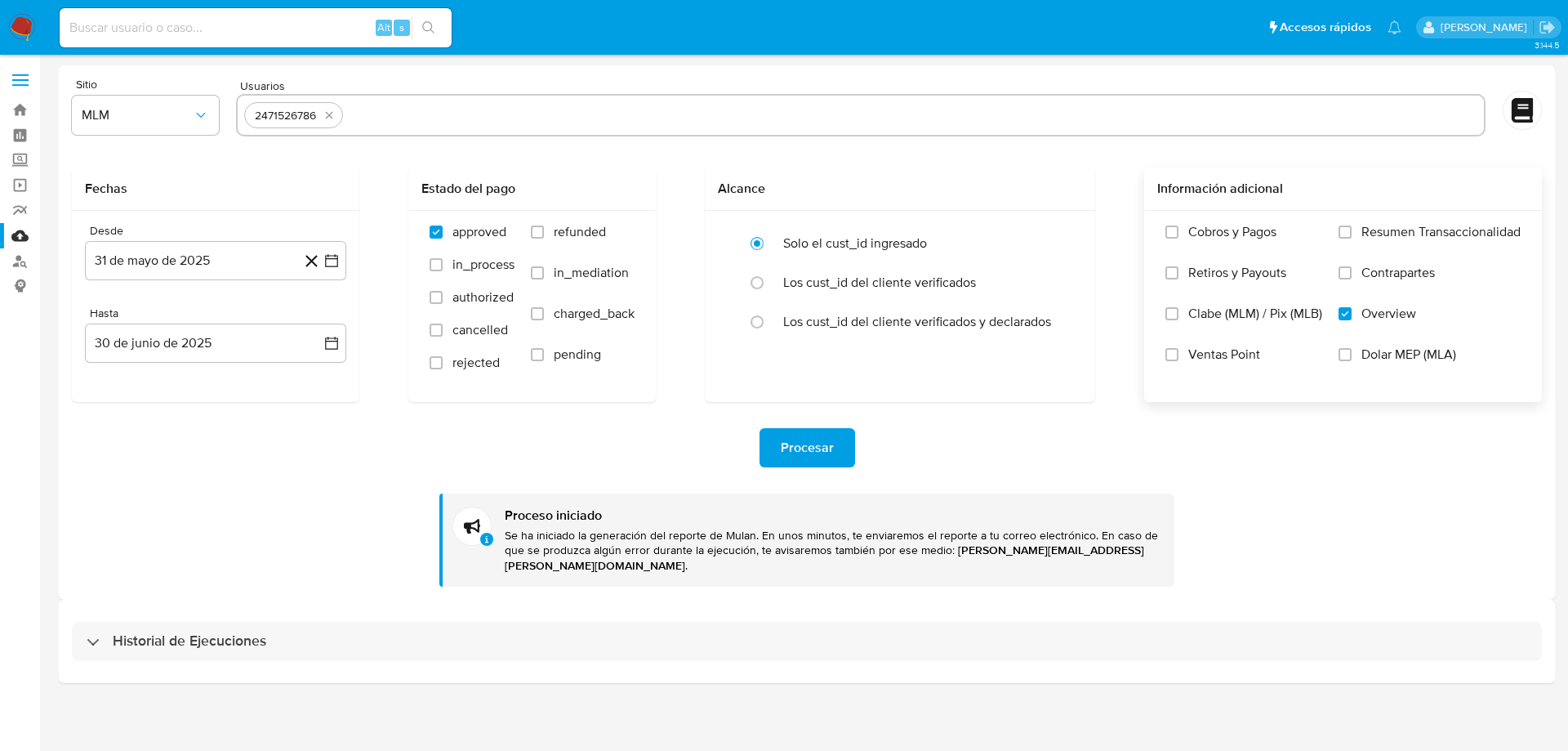 click 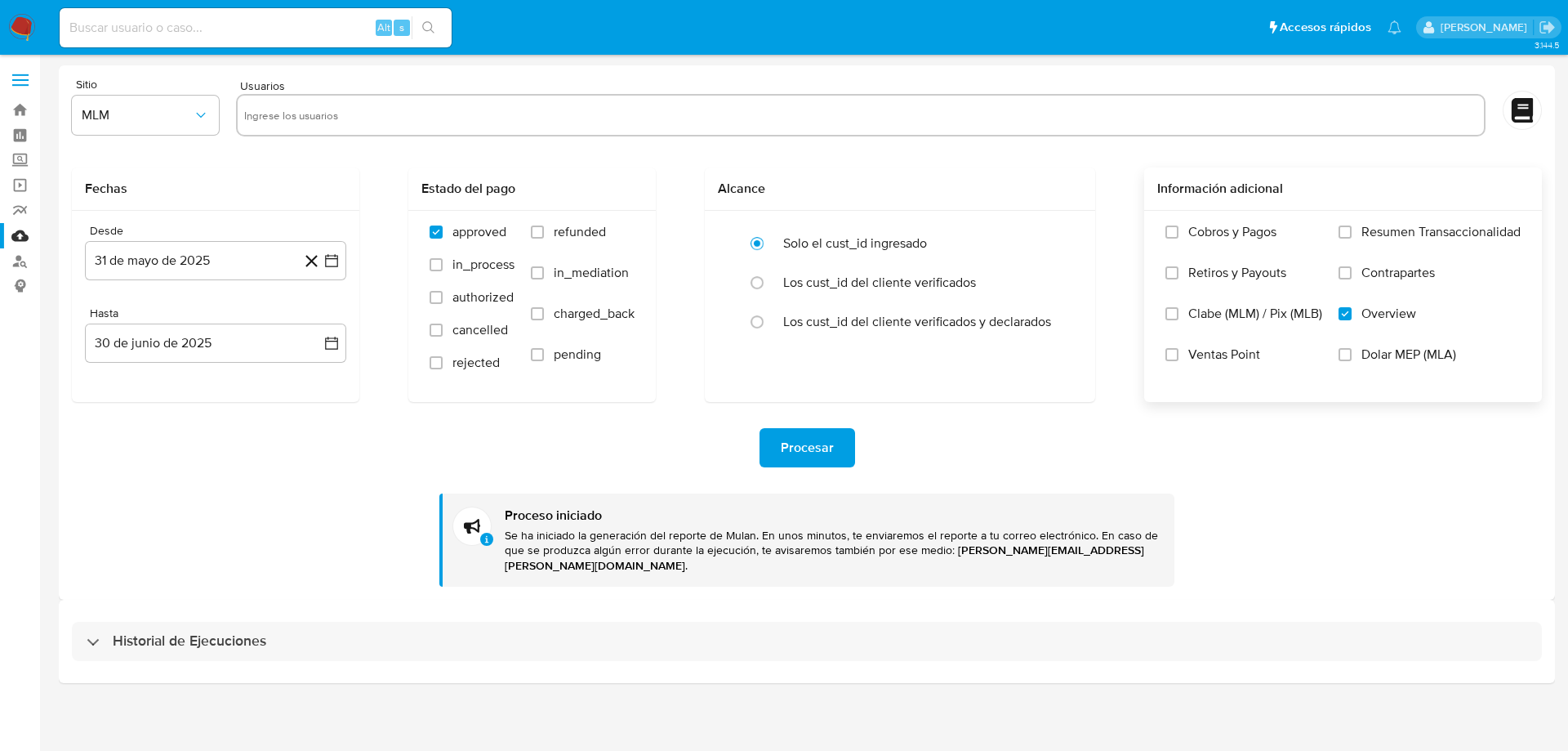 click at bounding box center (861, 115) 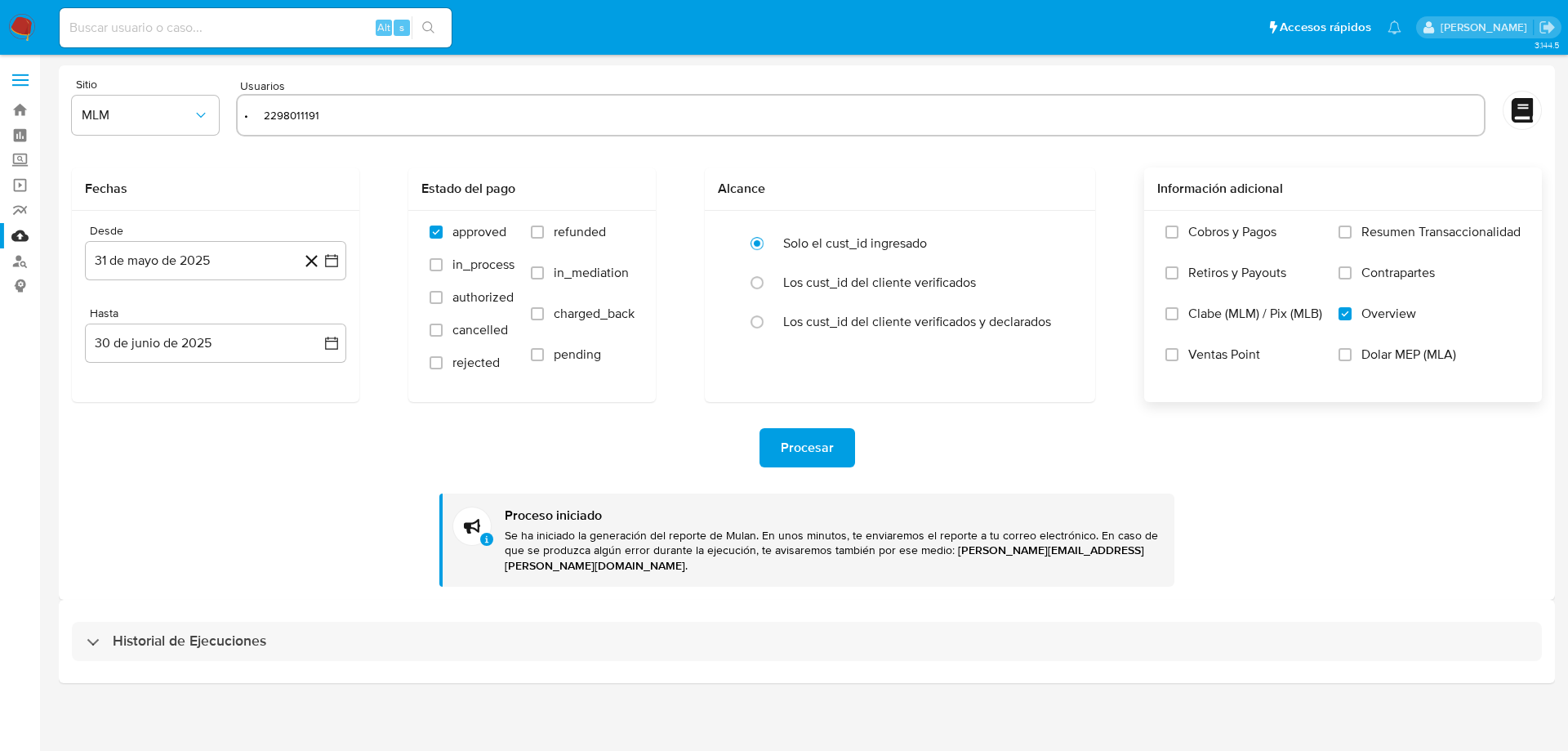 click on "•	2298011191" at bounding box center [861, 115] 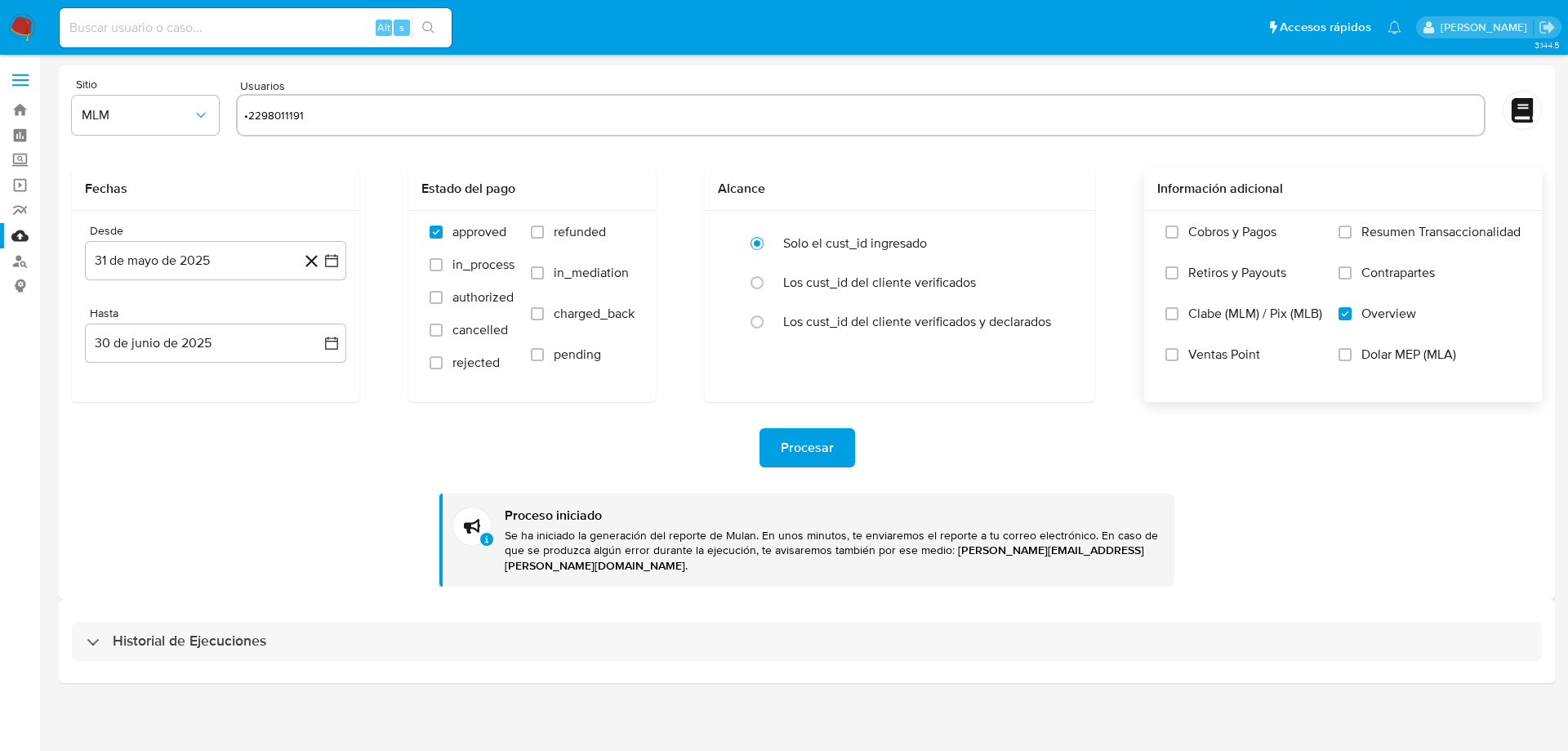type on "2298011191" 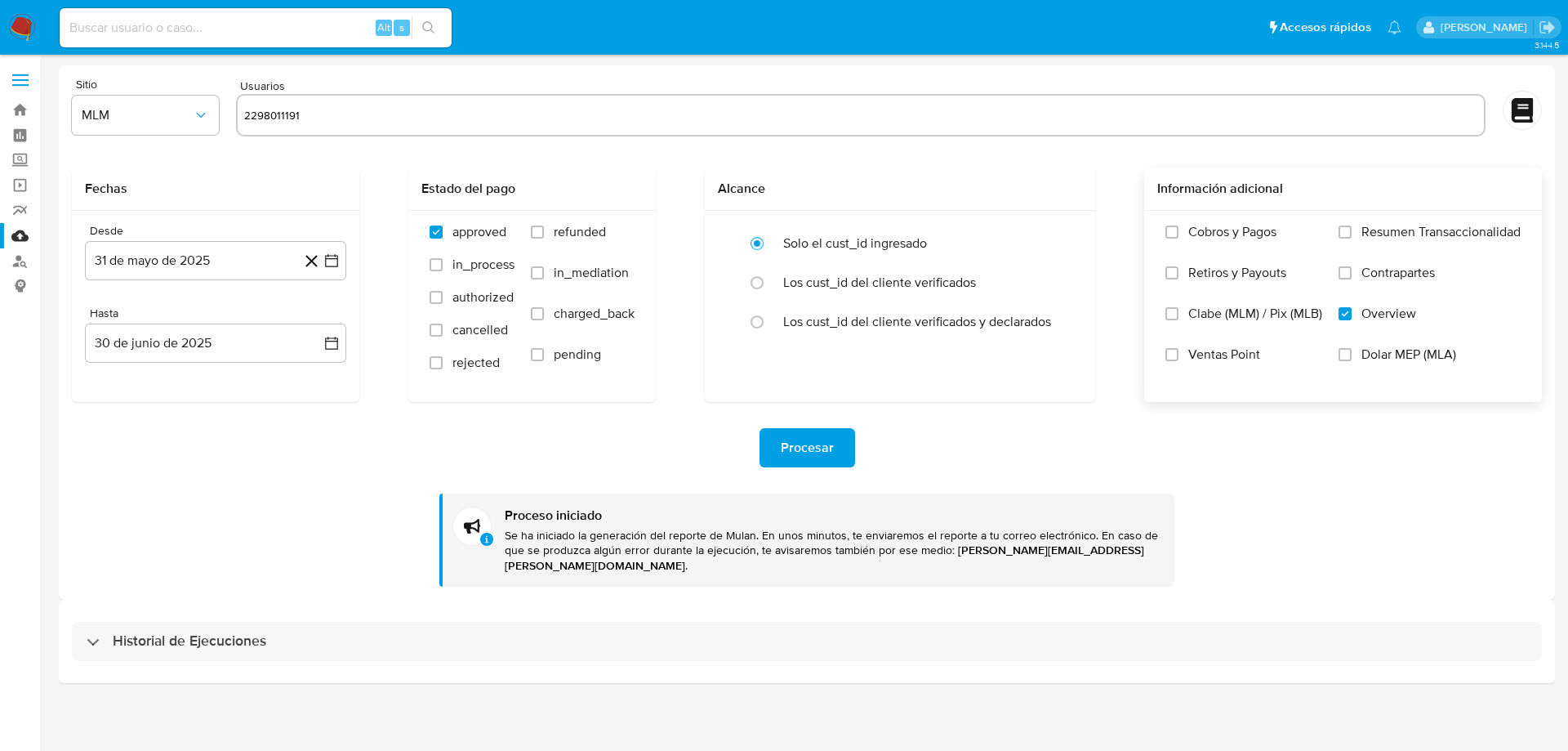 click on "2298011191" at bounding box center [861, 115] 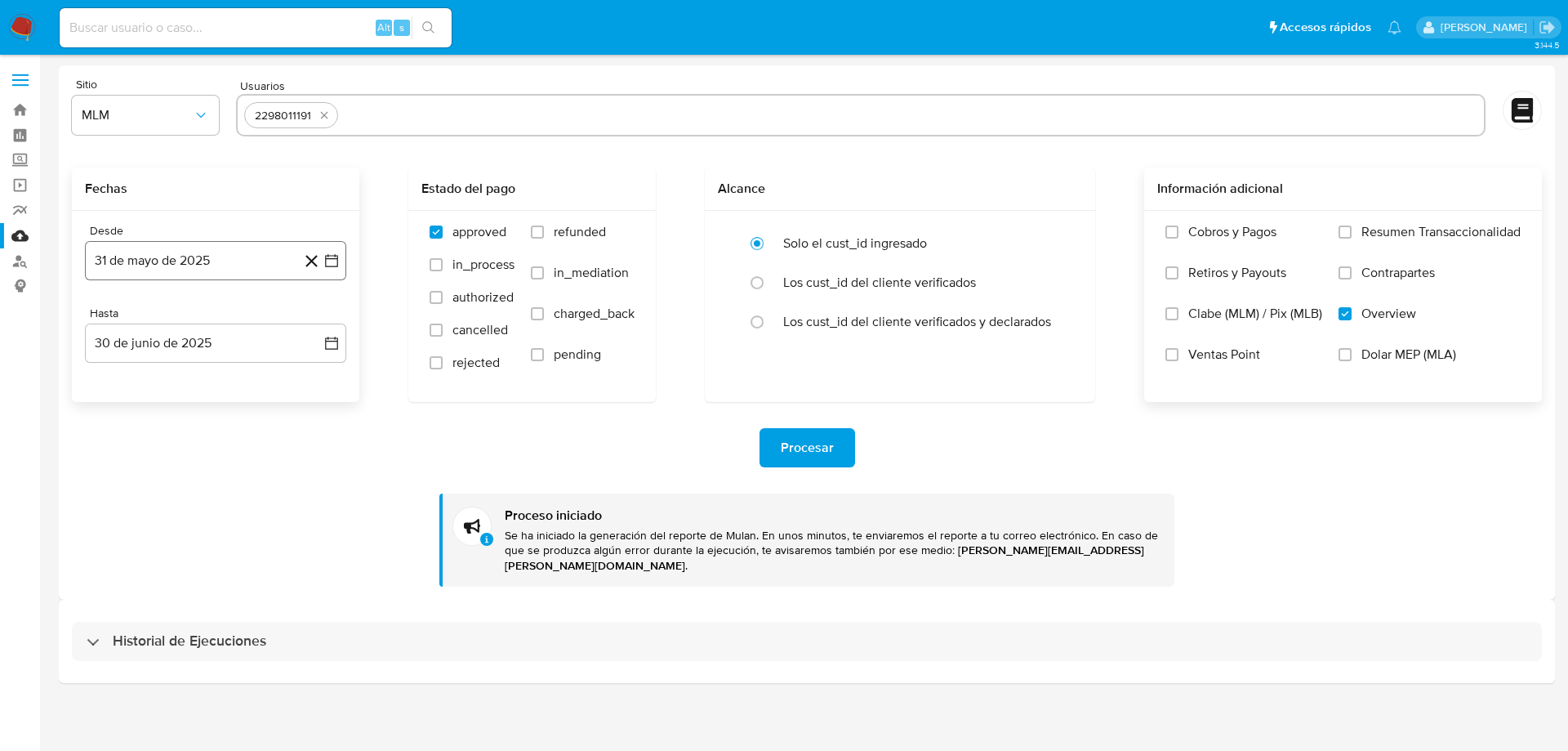click 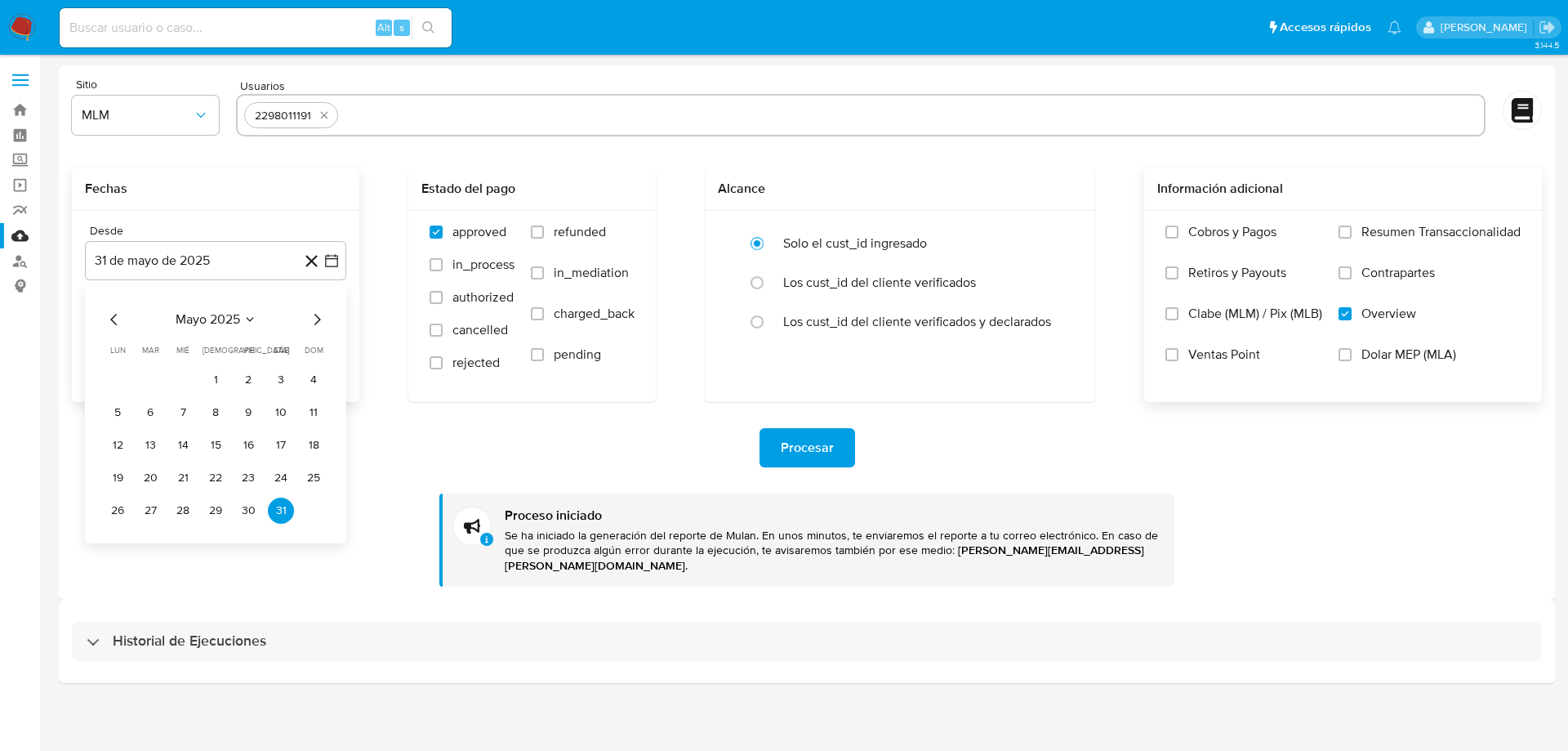 click on "1" at bounding box center (216, 380) 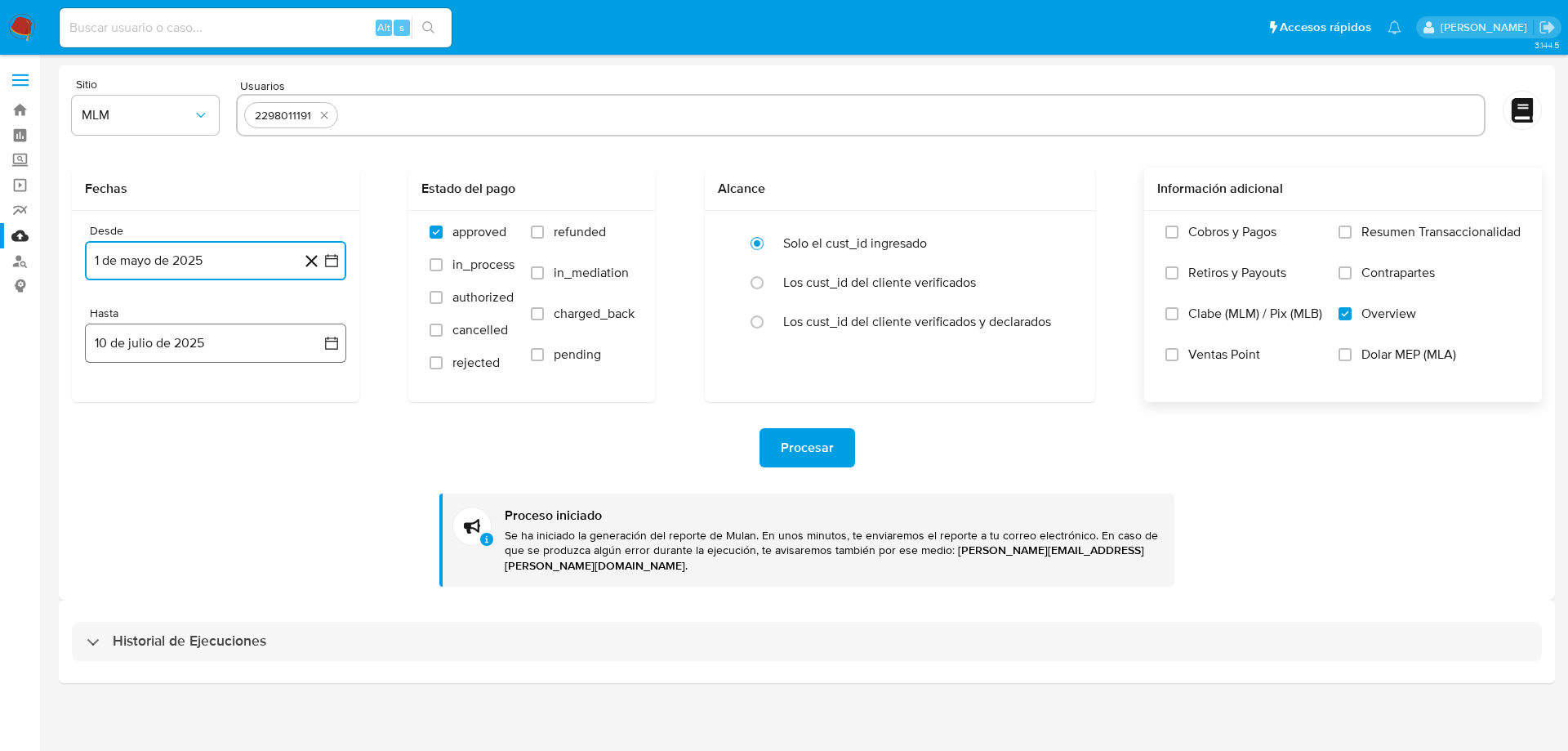 click 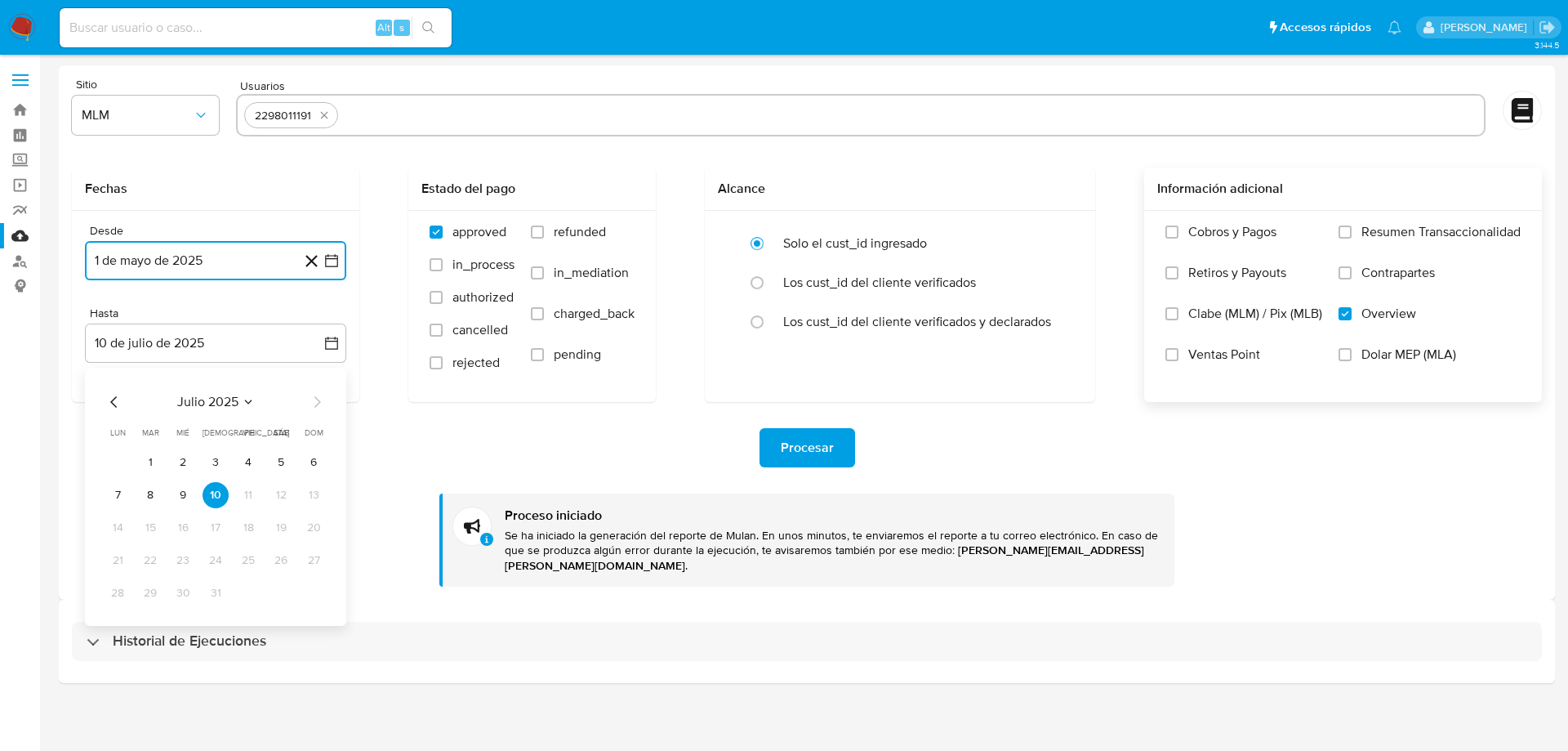 click 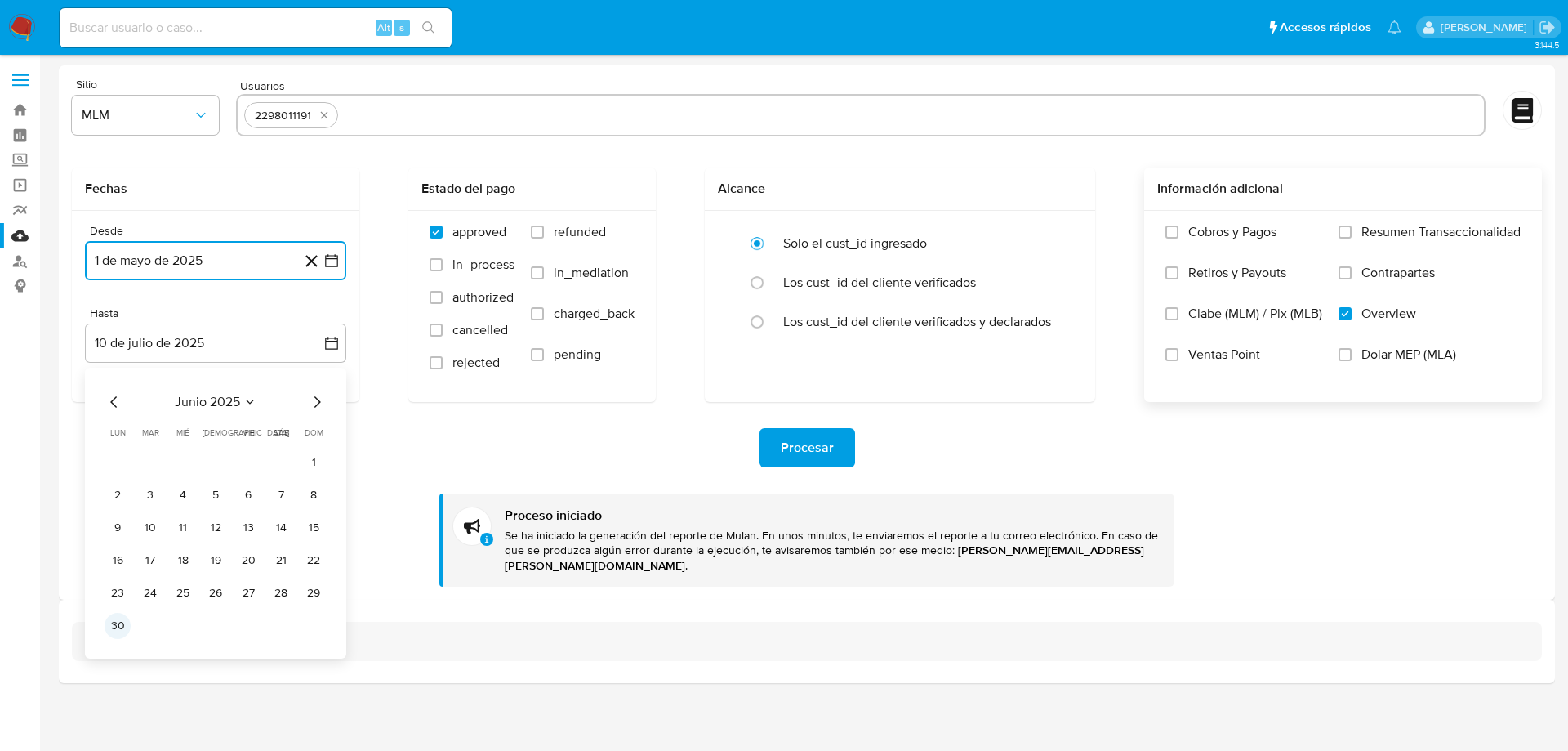 click on "30" at bounding box center [118, 626] 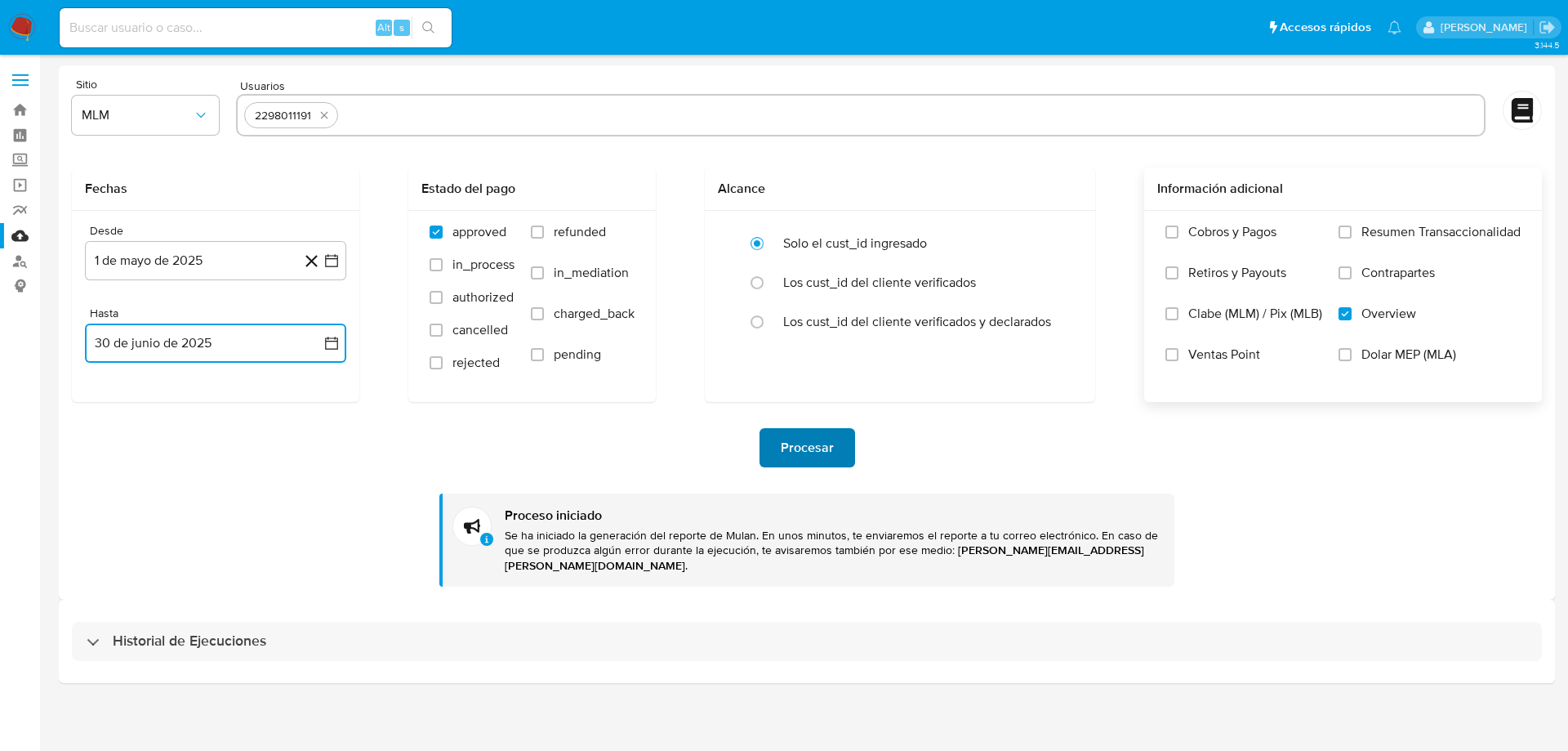 click on "Procesar" at bounding box center (807, 448) 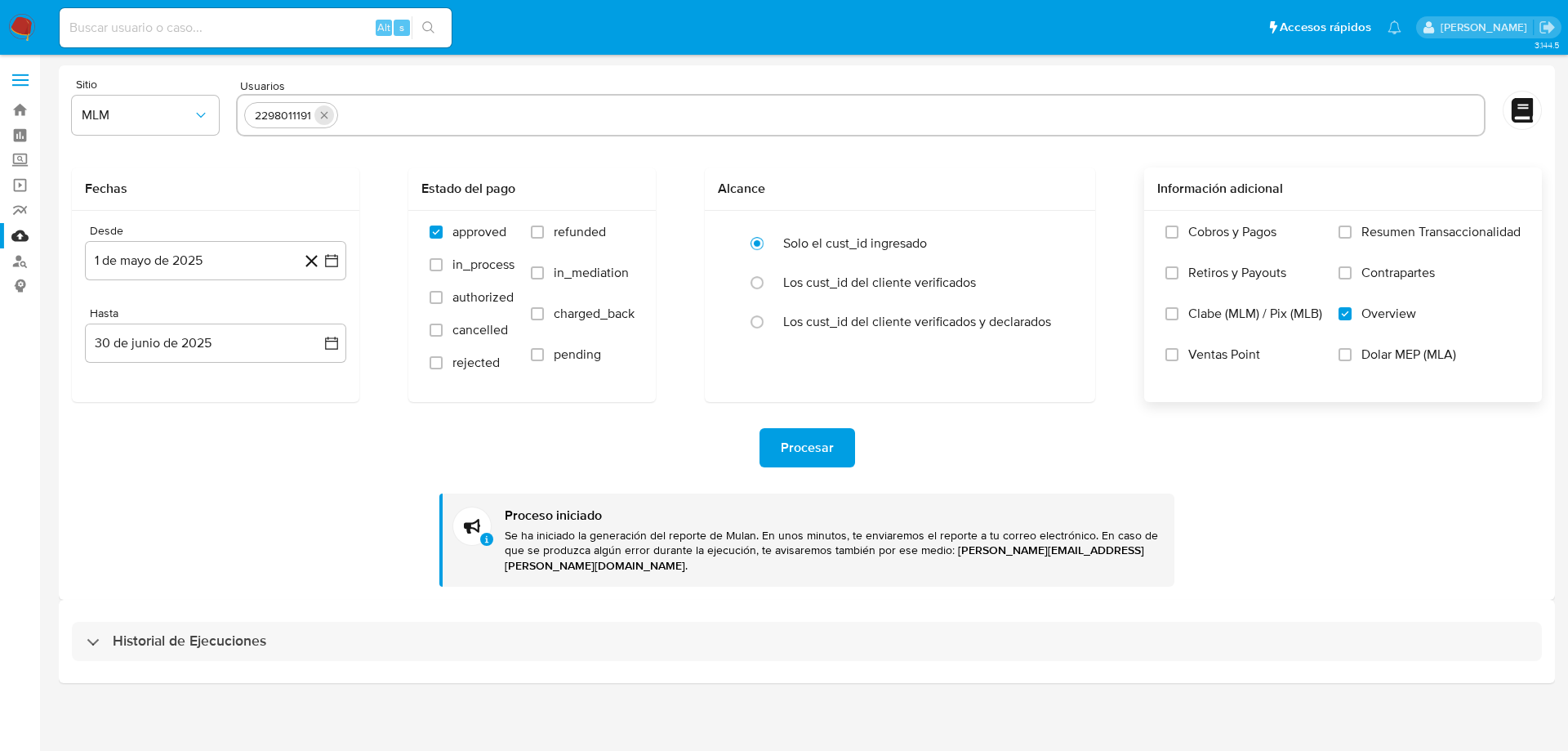click 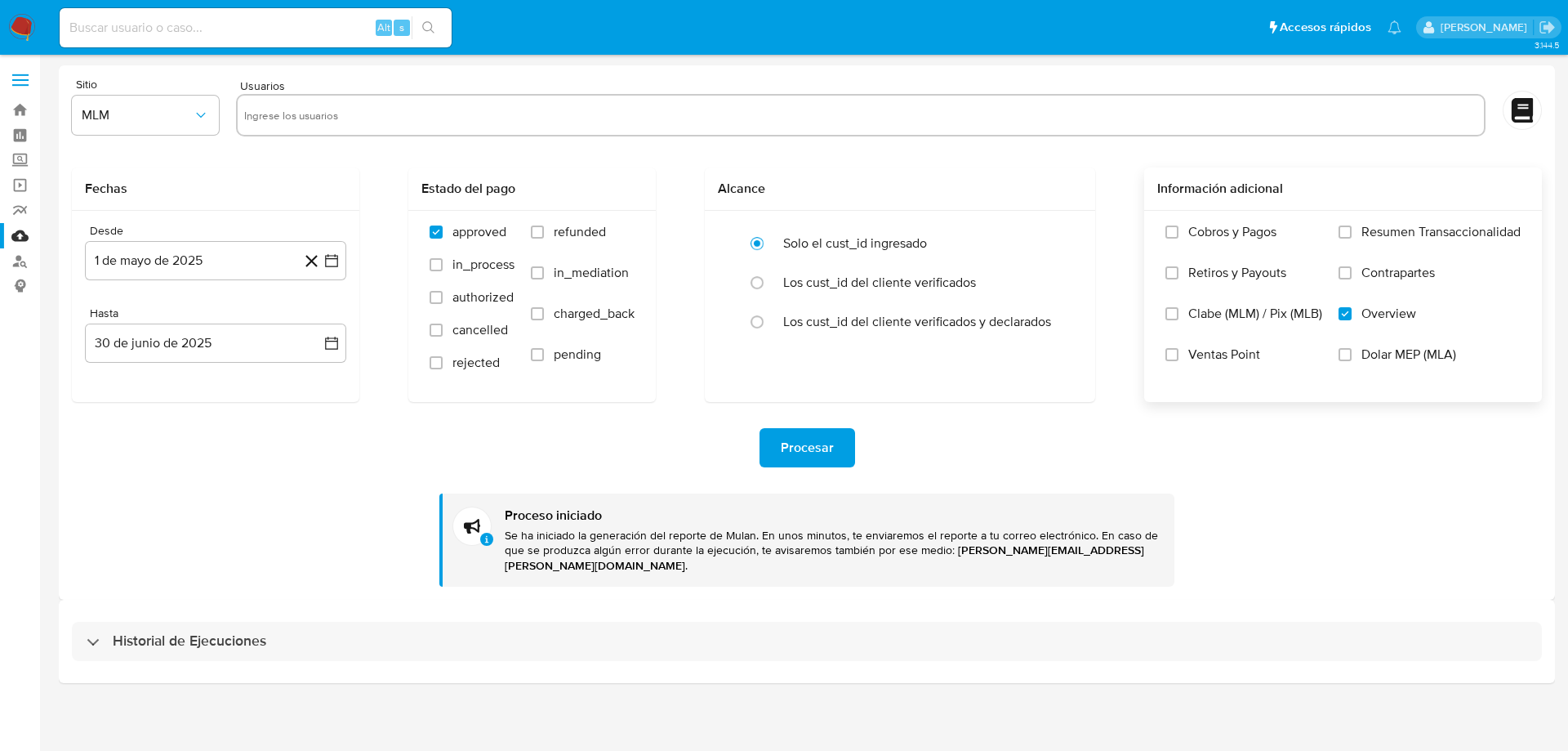 click at bounding box center [861, 115] 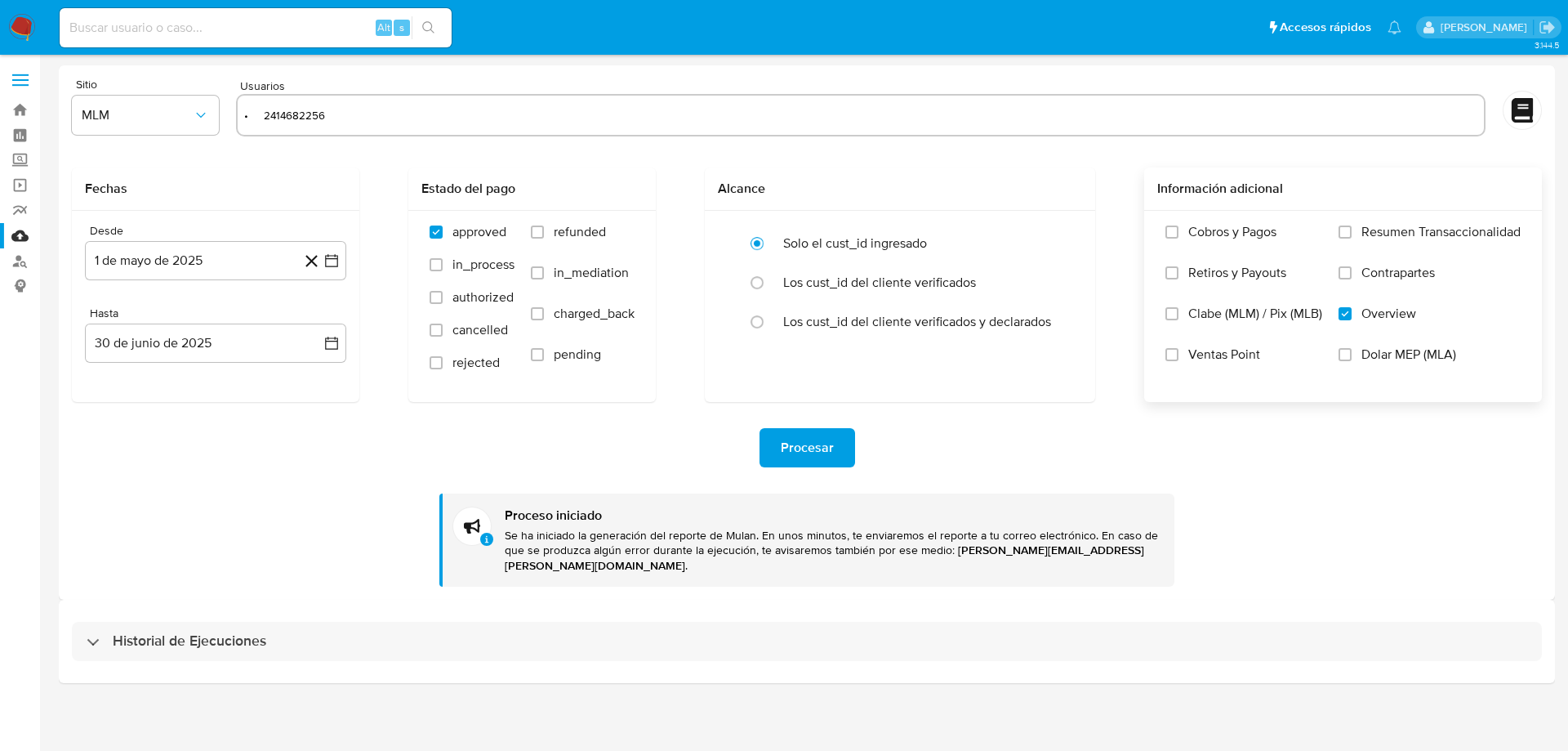 click on "•	2414682256" at bounding box center [861, 115] 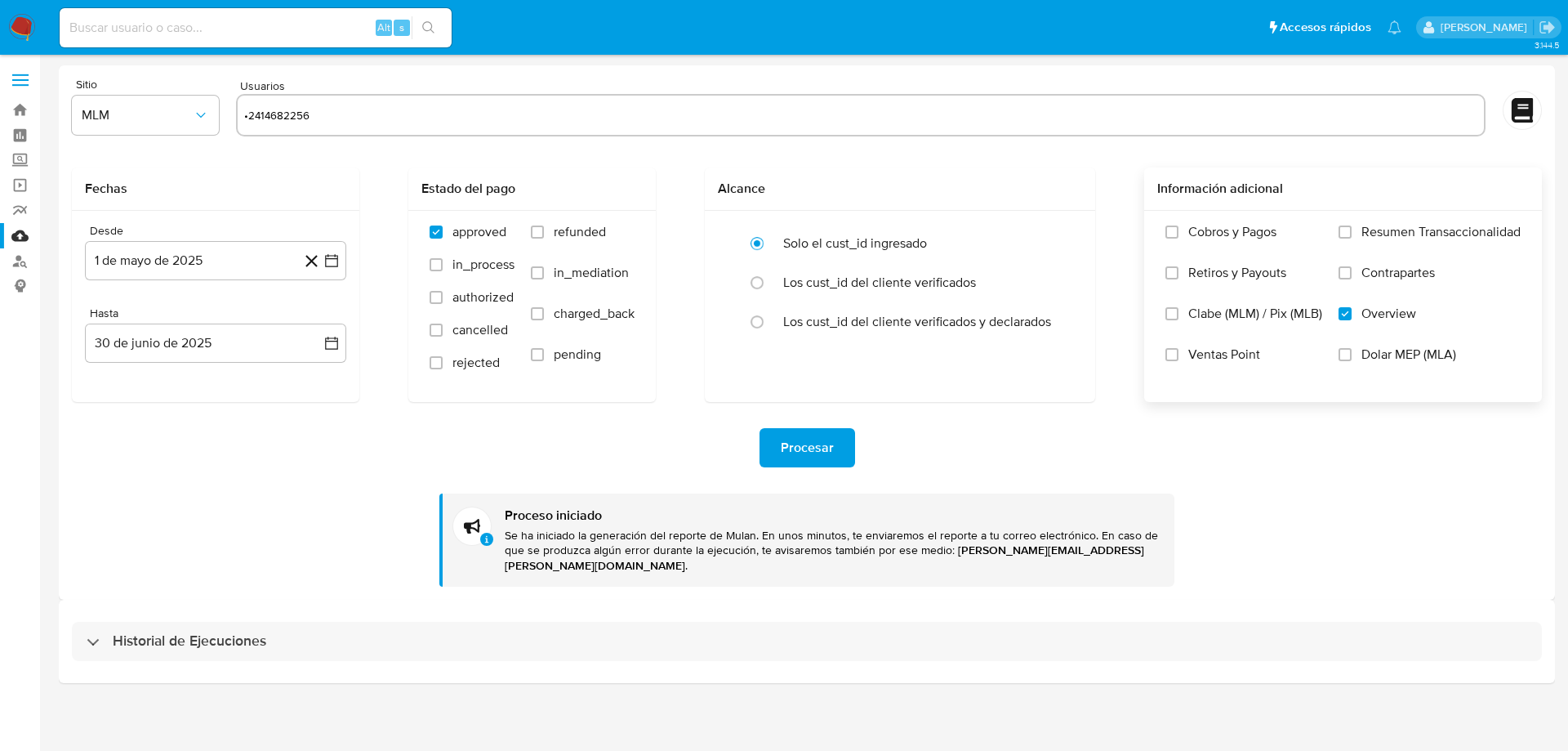 type on "2414682256" 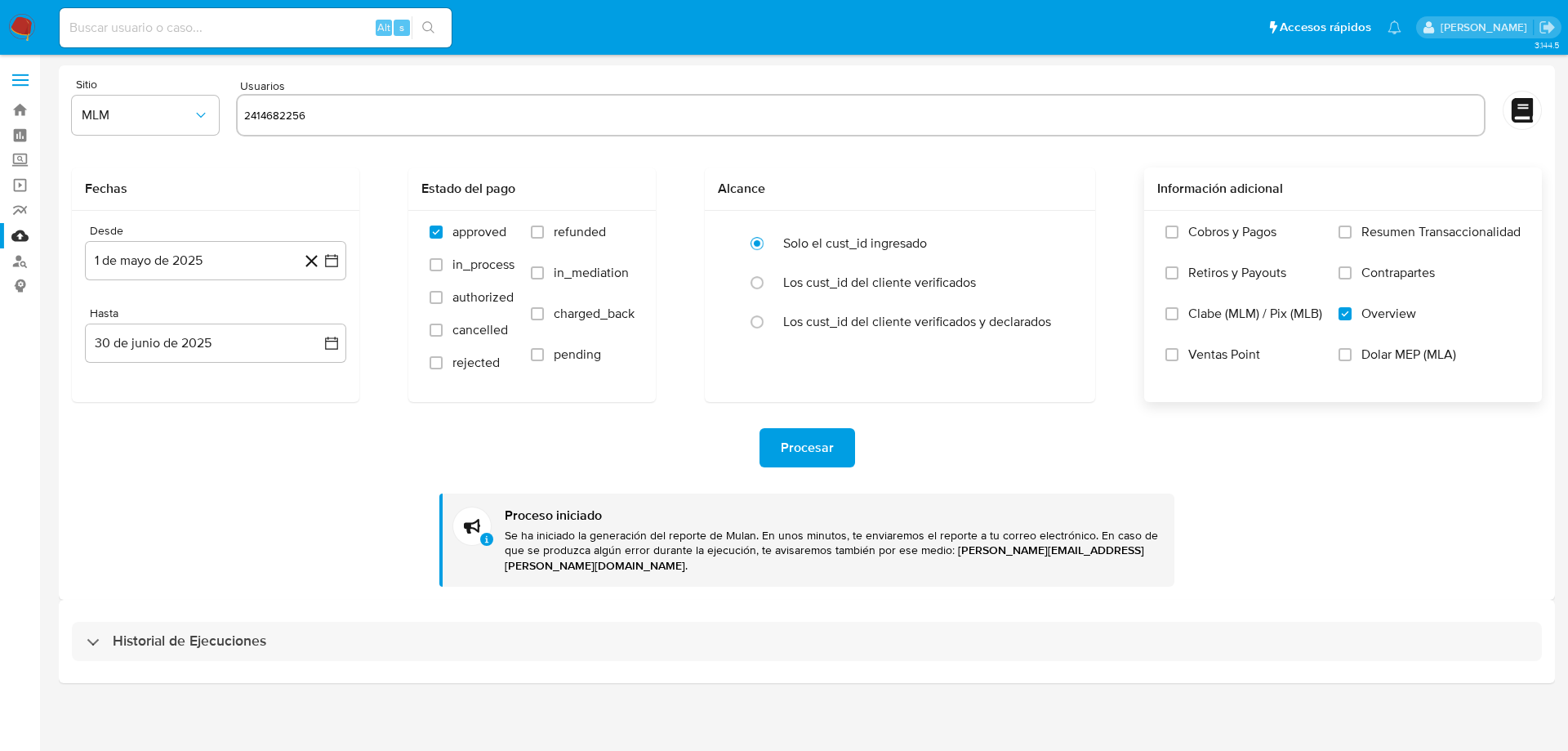 click on "2414682256" at bounding box center (861, 115) 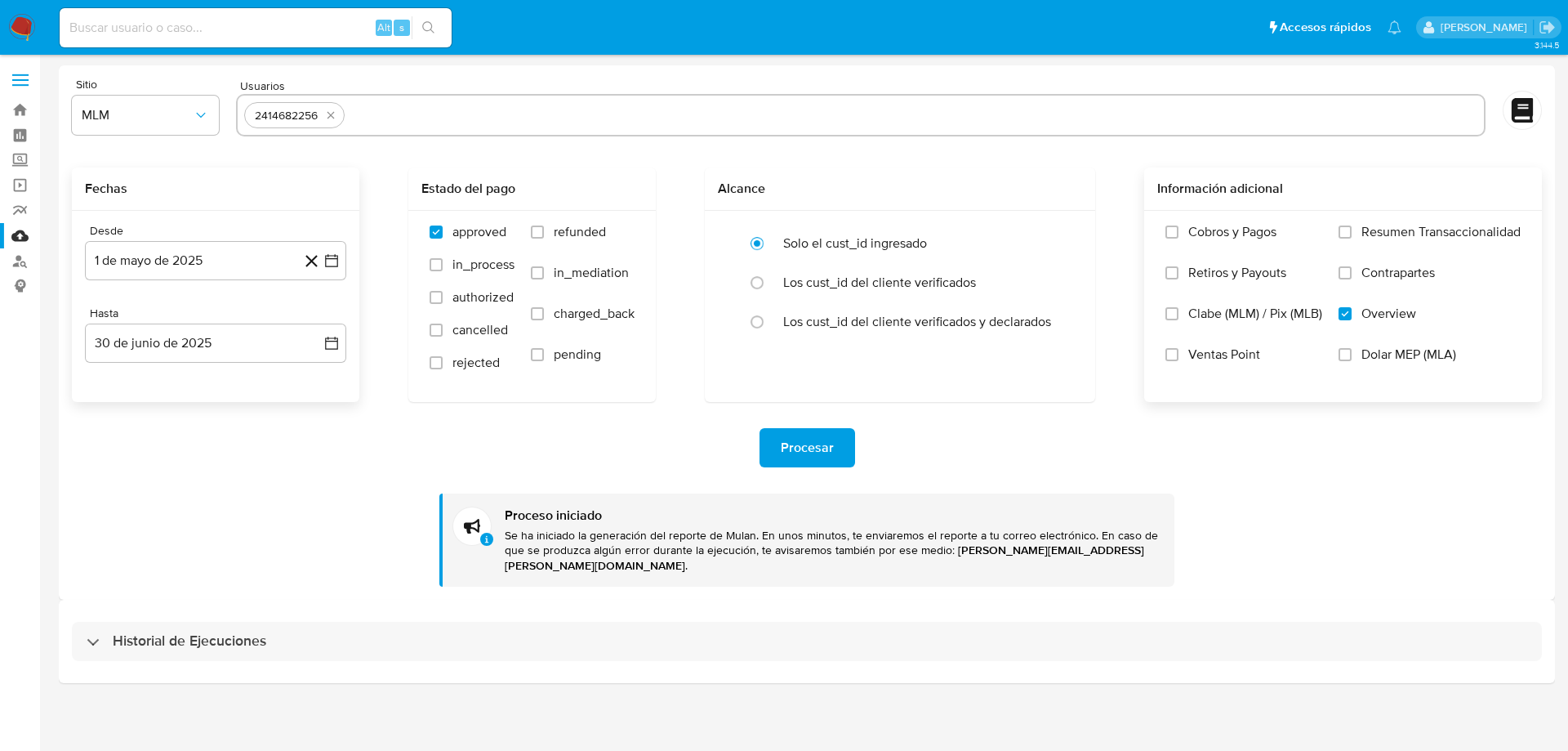 click 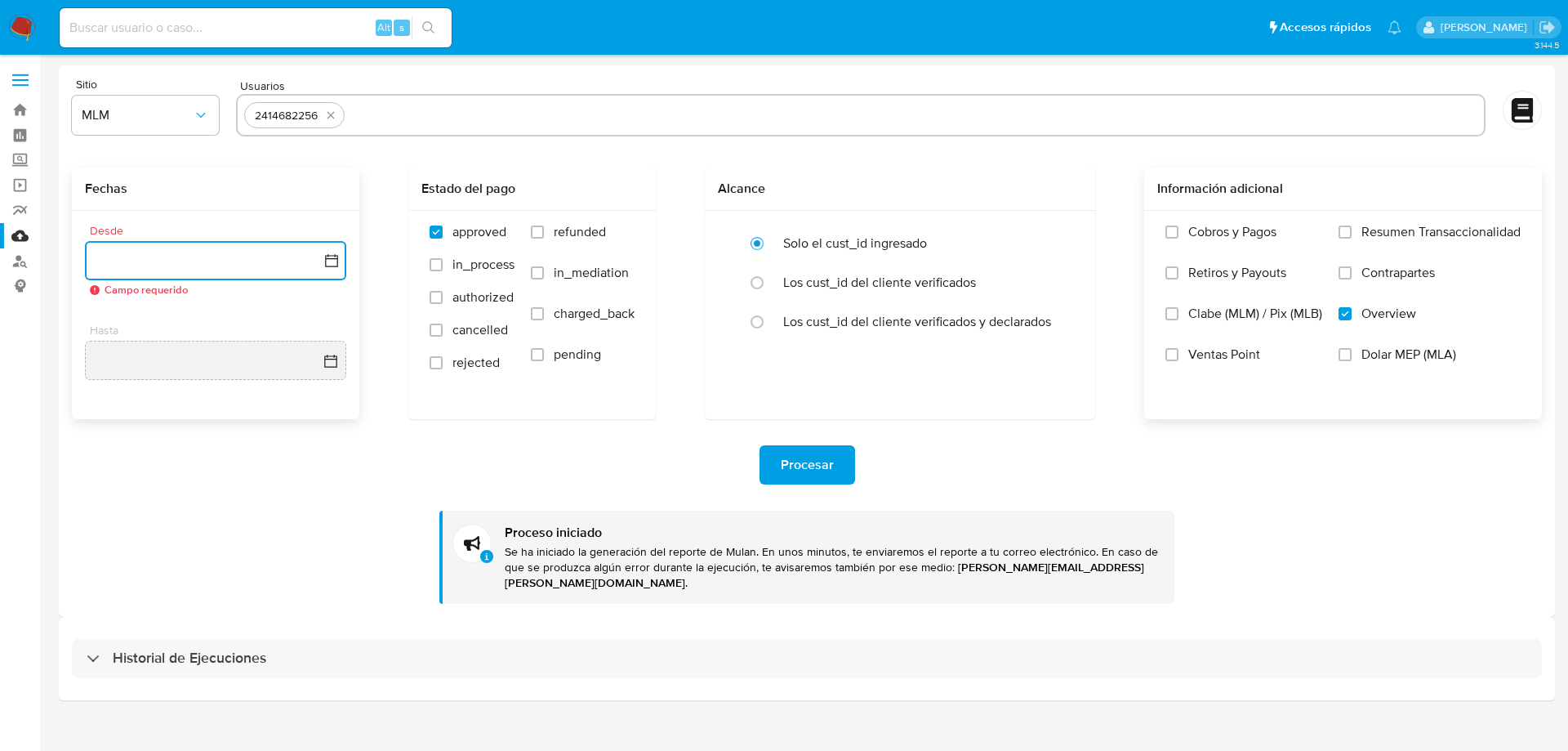 click at bounding box center (216, 261) 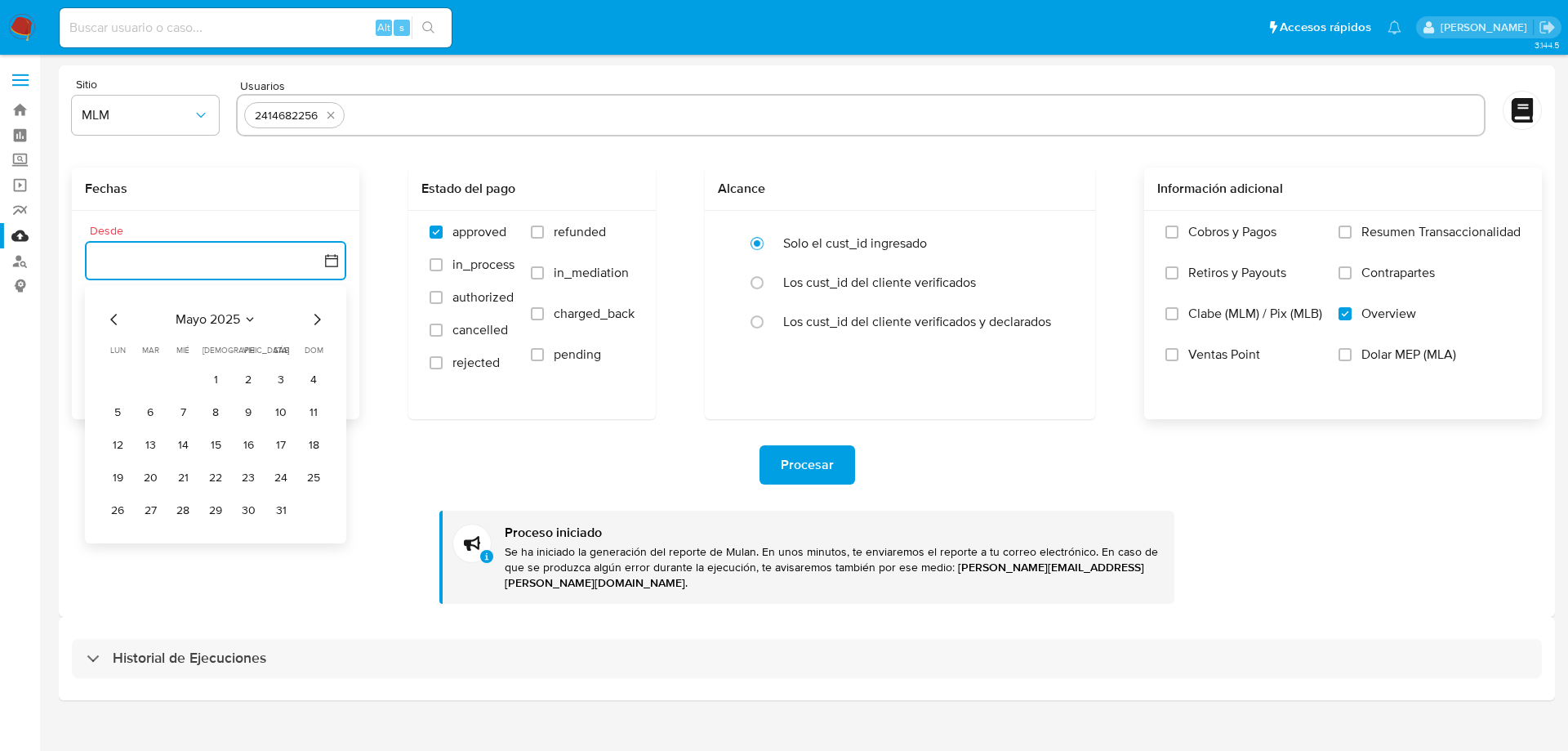 click 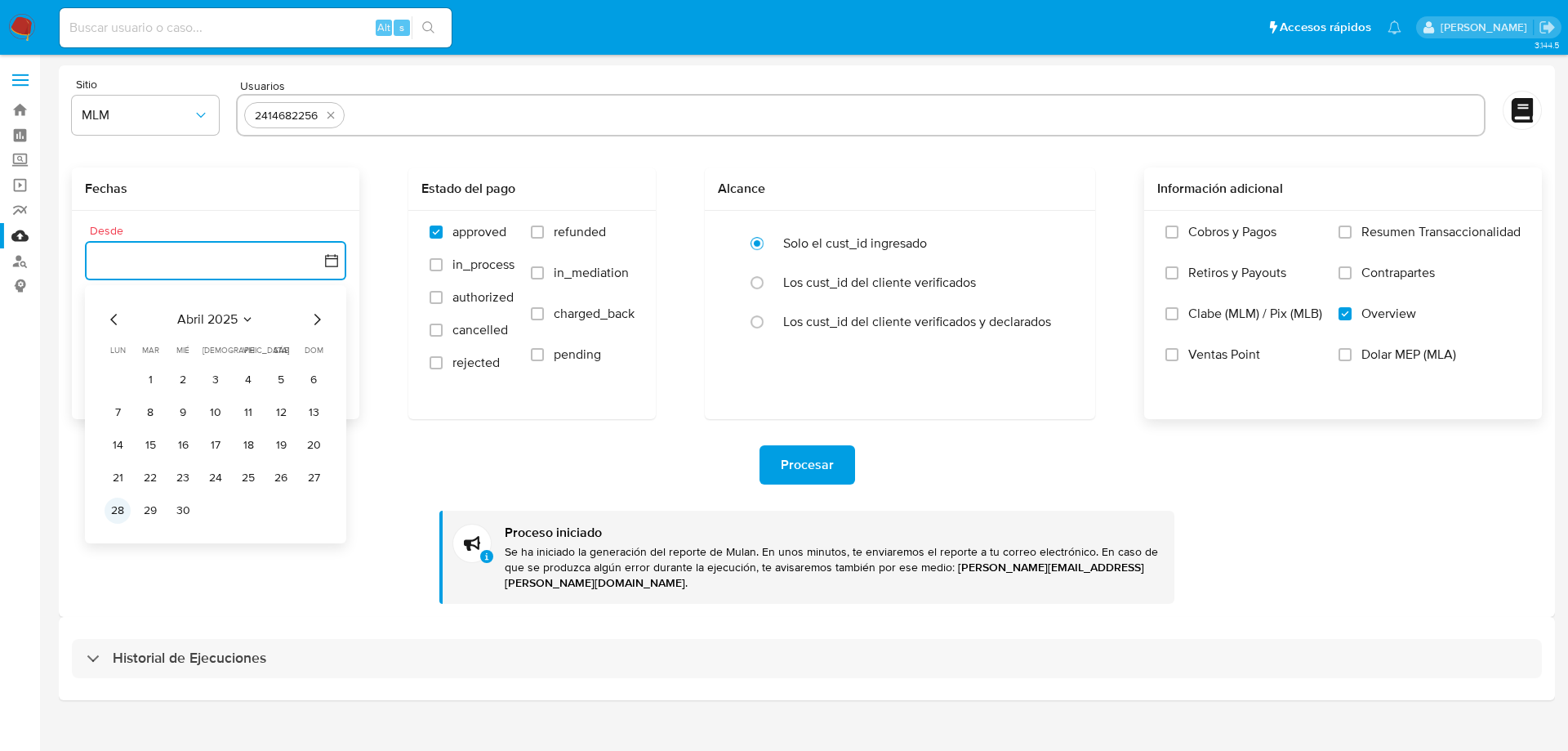 click on "28" at bounding box center (118, 511) 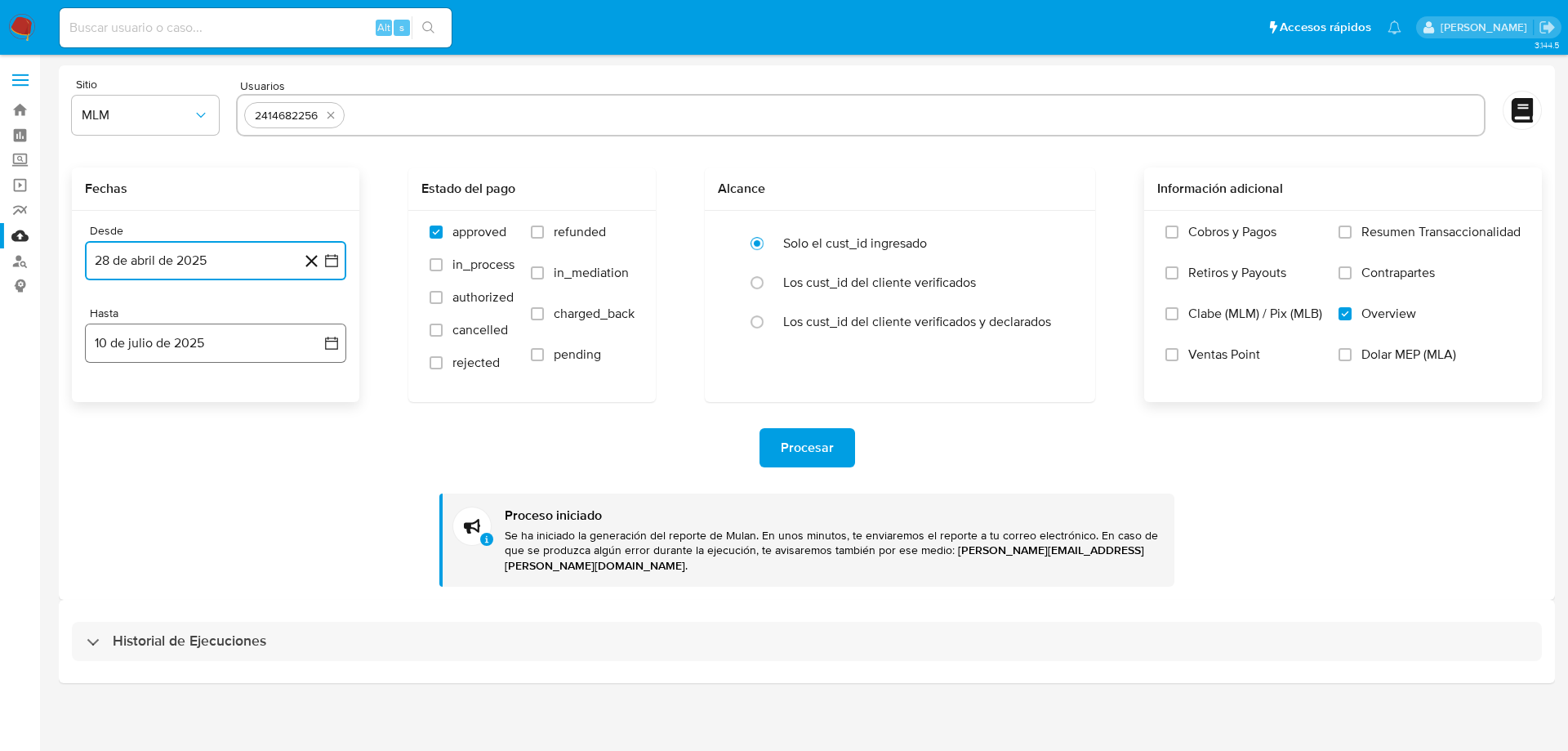 drag, startPoint x: 333, startPoint y: 332, endPoint x: 299, endPoint y: 351, distance: 38.94868 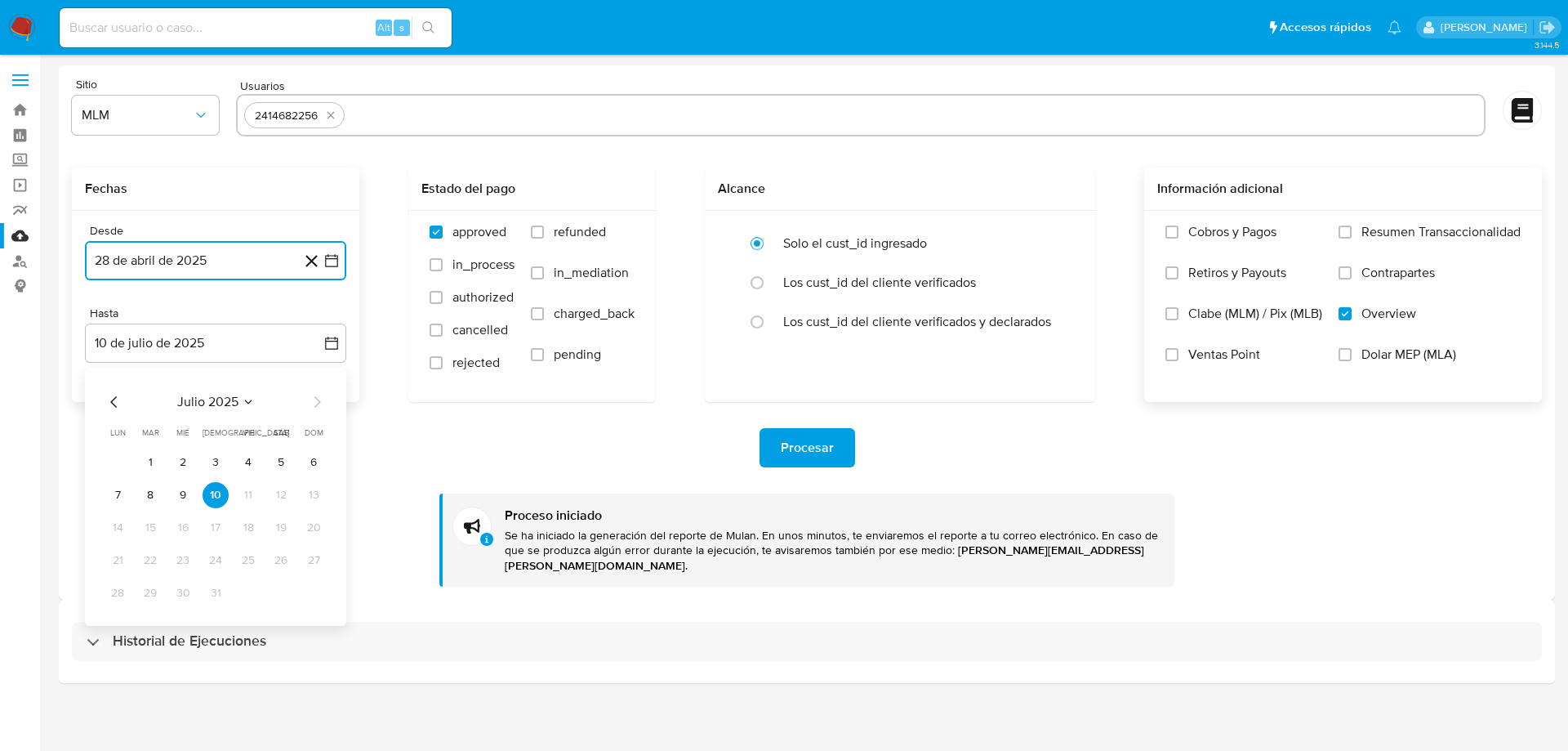click 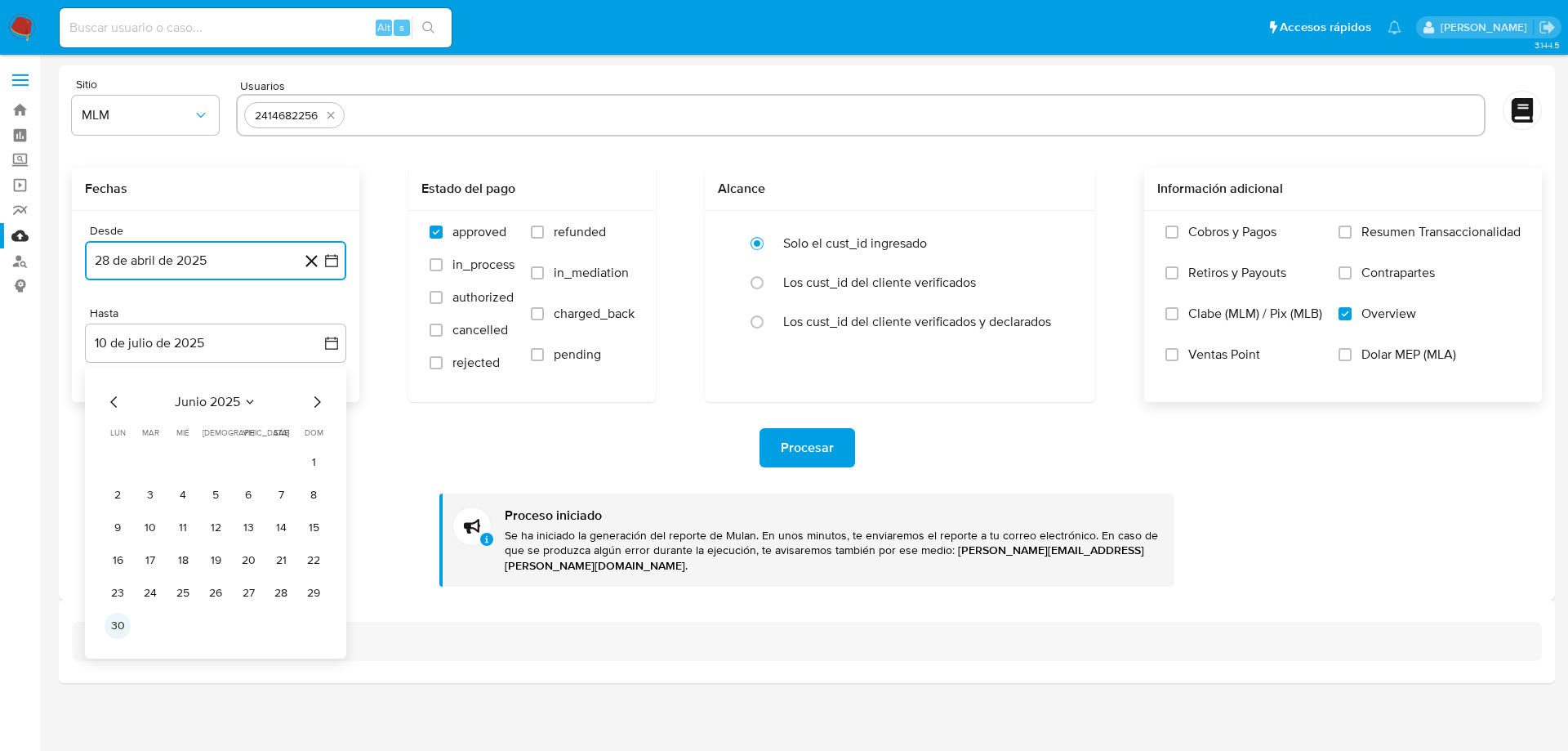 click on "30" at bounding box center (118, 626) 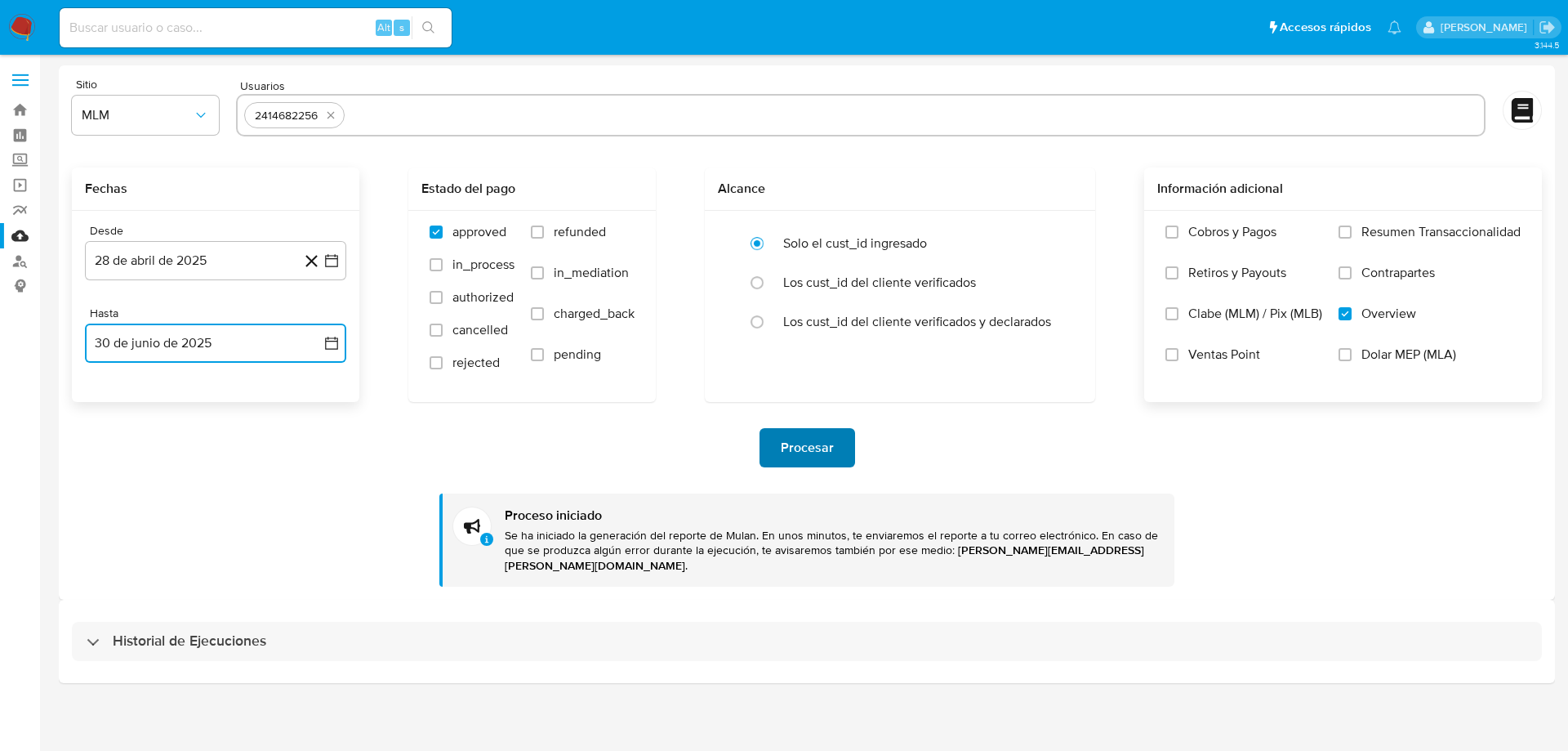 click on "Procesar" at bounding box center (807, 448) 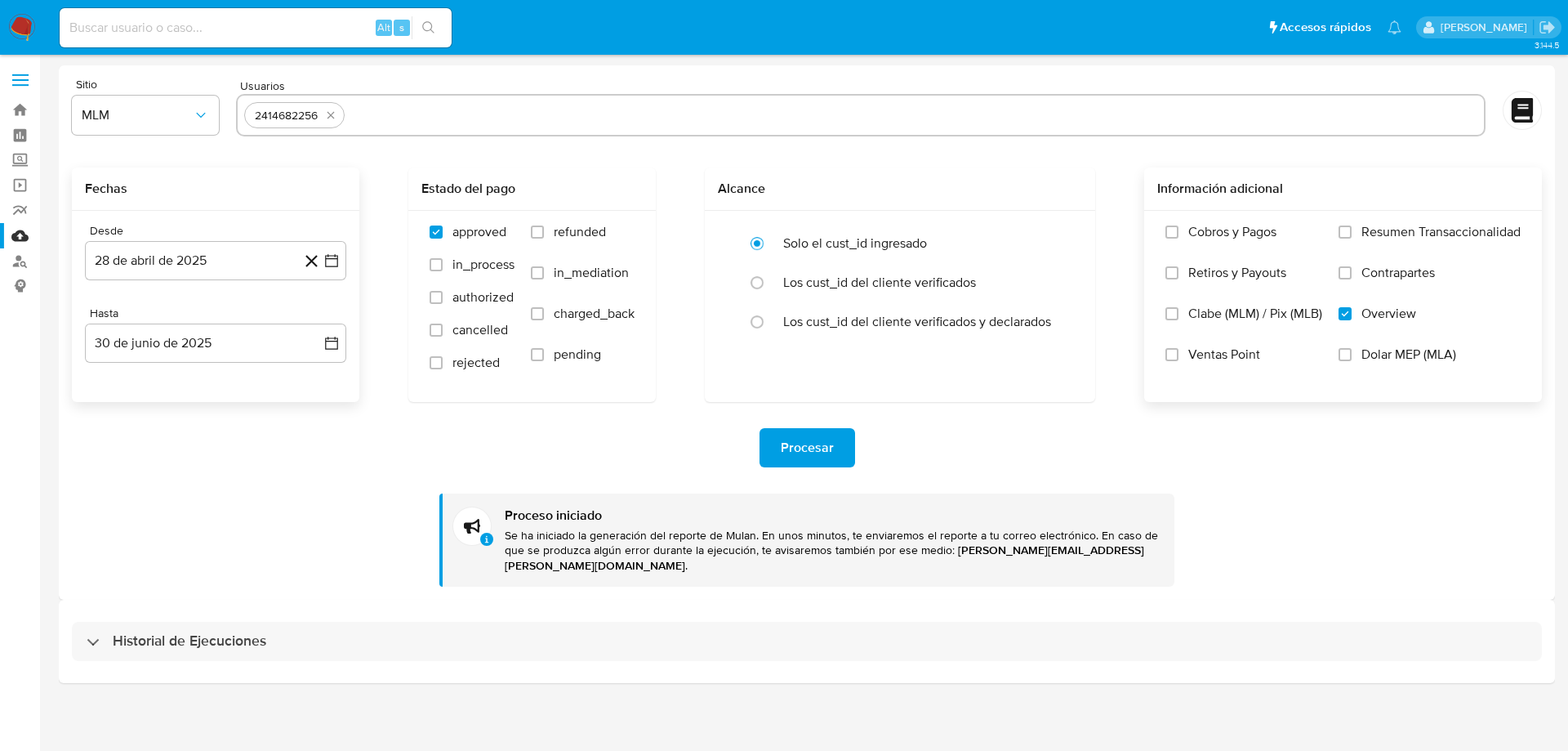 click at bounding box center [331, 115] 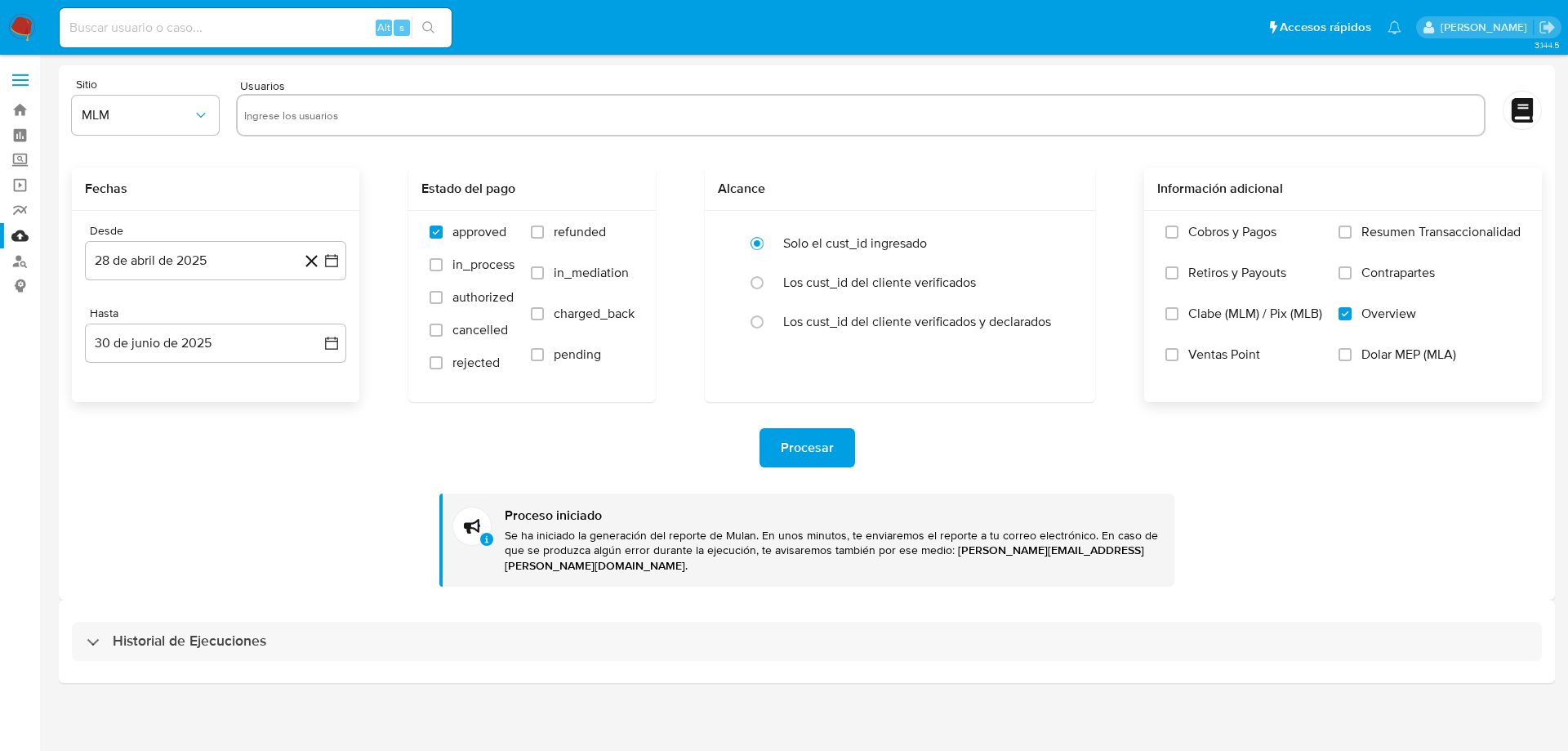 click at bounding box center (861, 115) 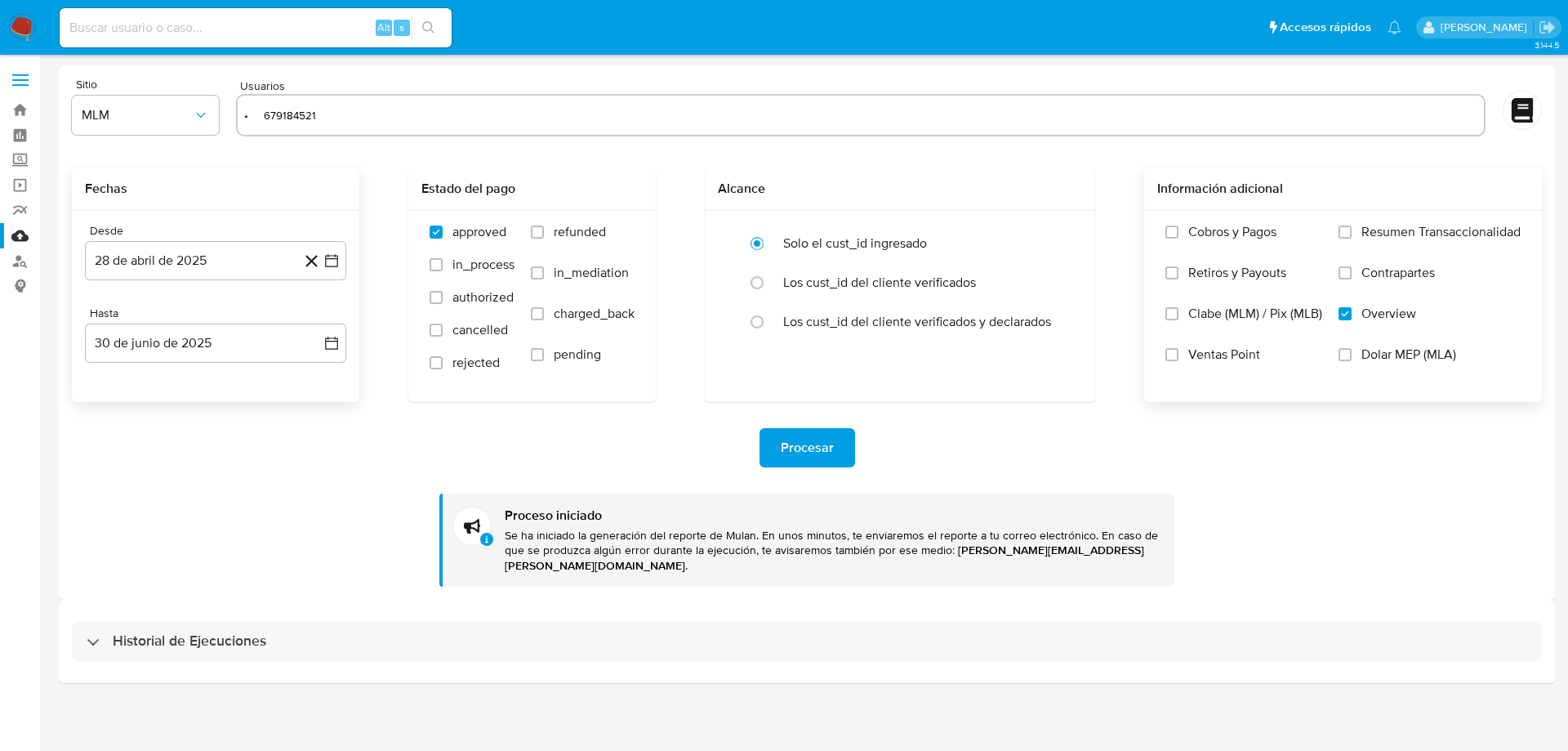 click on "•	679184521" at bounding box center (861, 115) 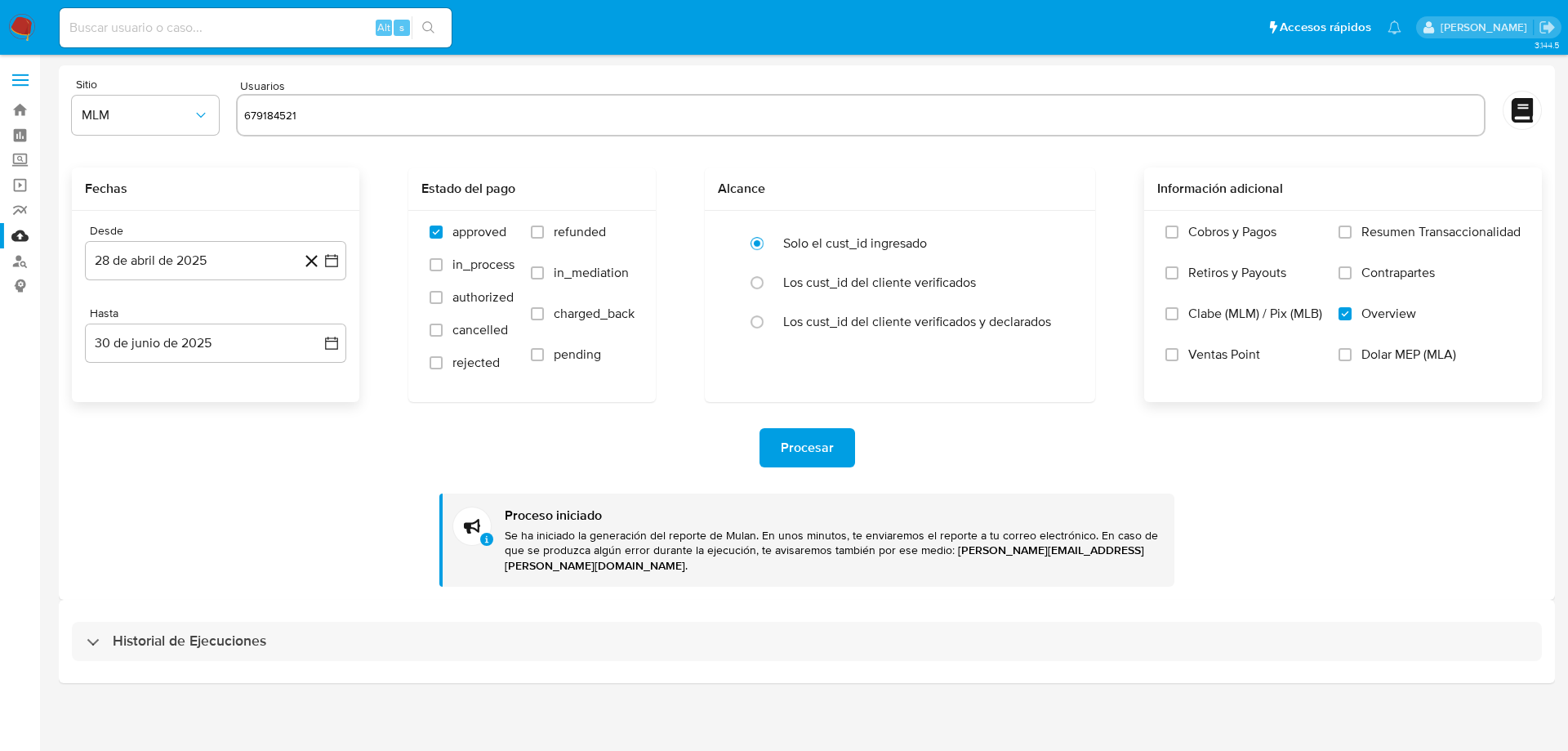 click on "679184521" at bounding box center (861, 115) 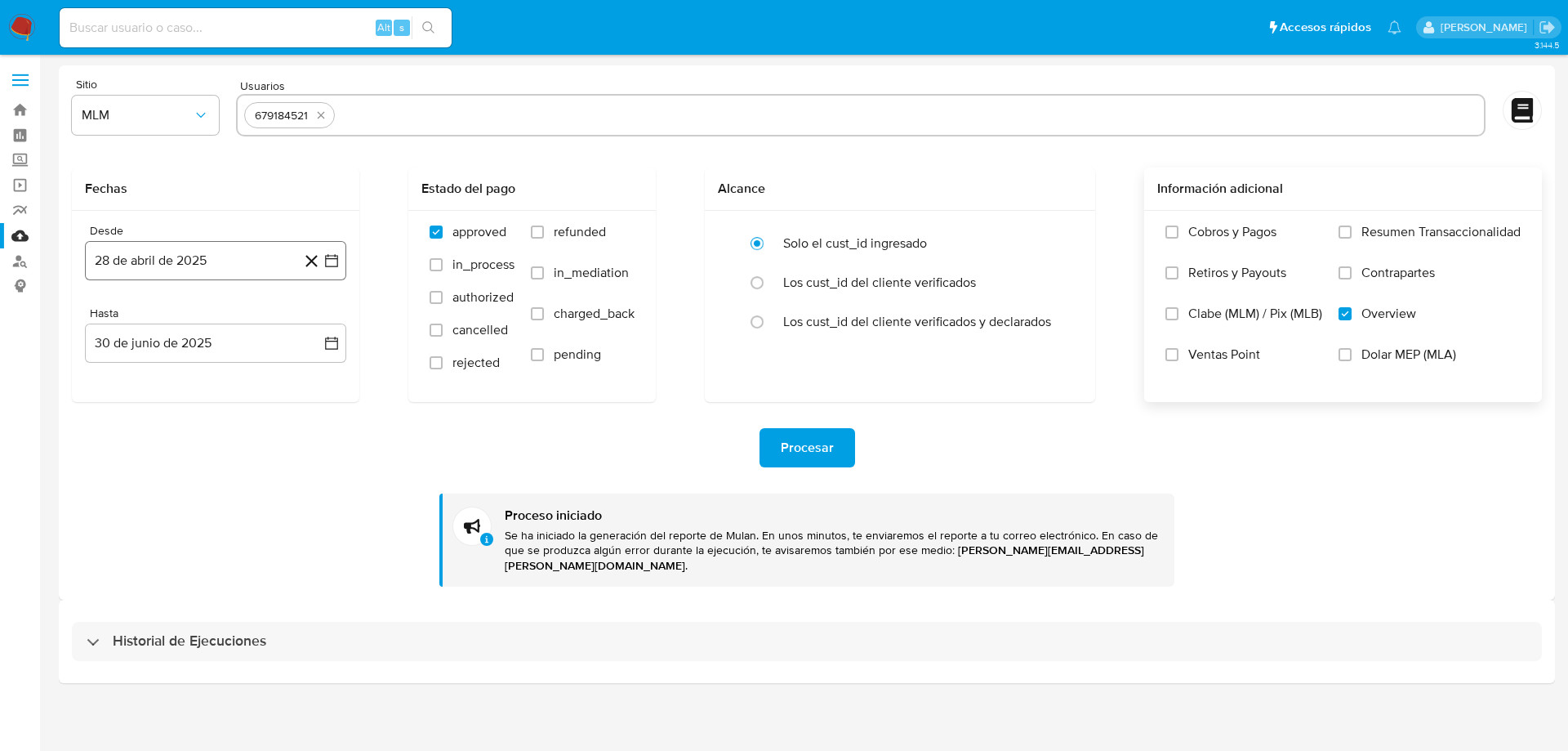 click on "28 de abril de 2025" at bounding box center [216, 261] 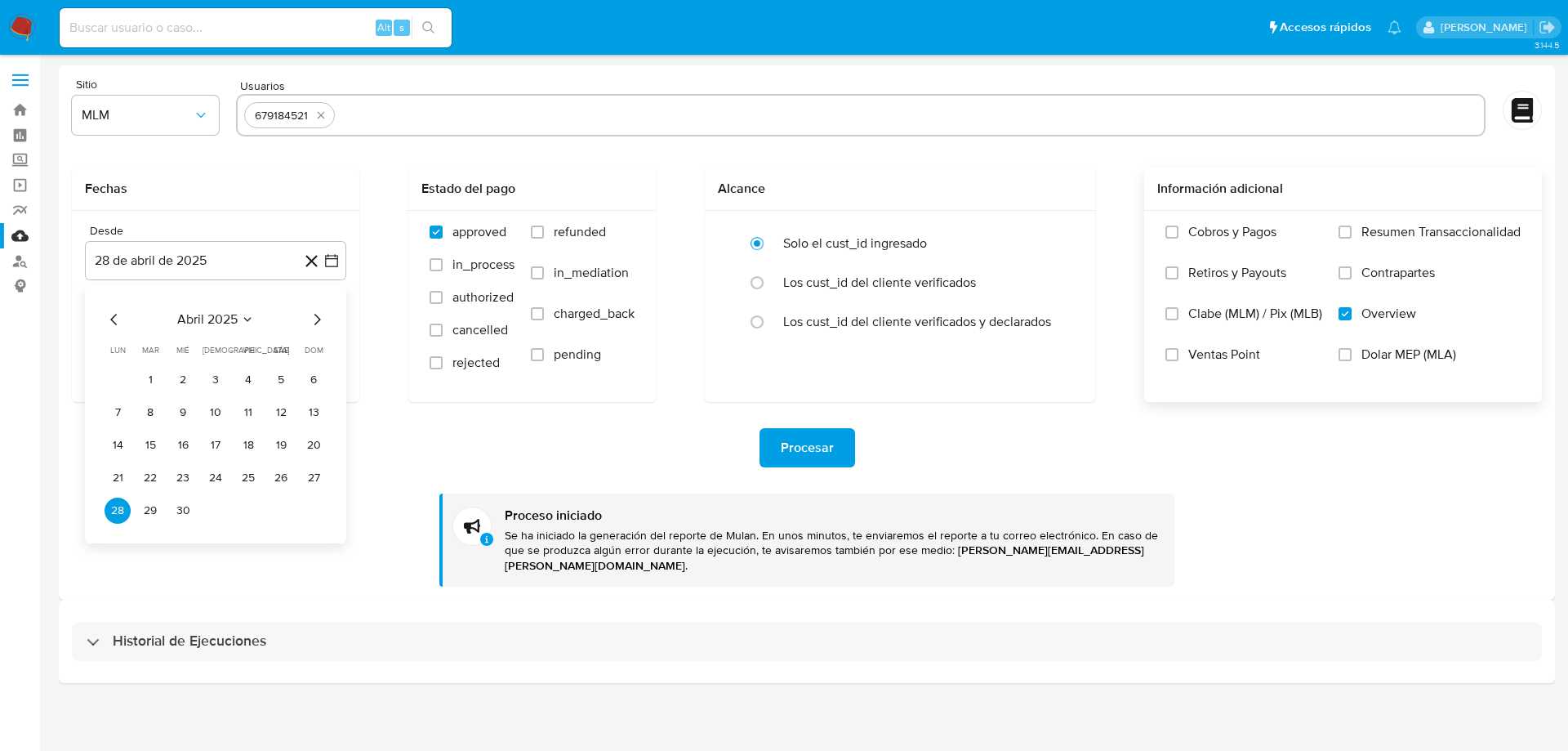 click on "abril 2025 abril 2025 lun lunes mar martes mié miércoles jue jueves vie viernes sáb sábado dom domingo 1 2 3 4 5 6 7 8 9 10 11 12 13 14 15 16 17 18 19 20 21 22 23 24 25 26 27 28 29 30" at bounding box center (216, 414) 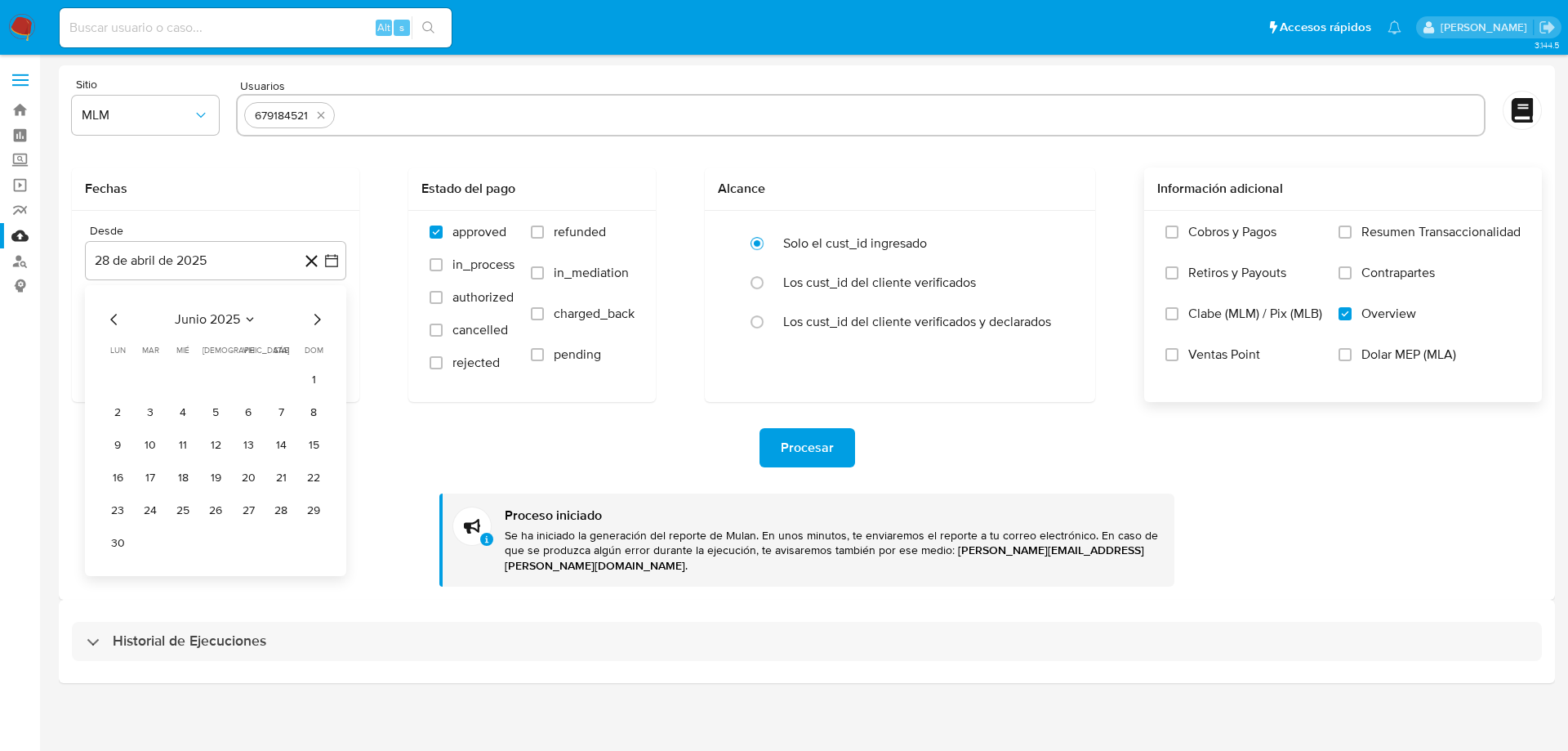 click 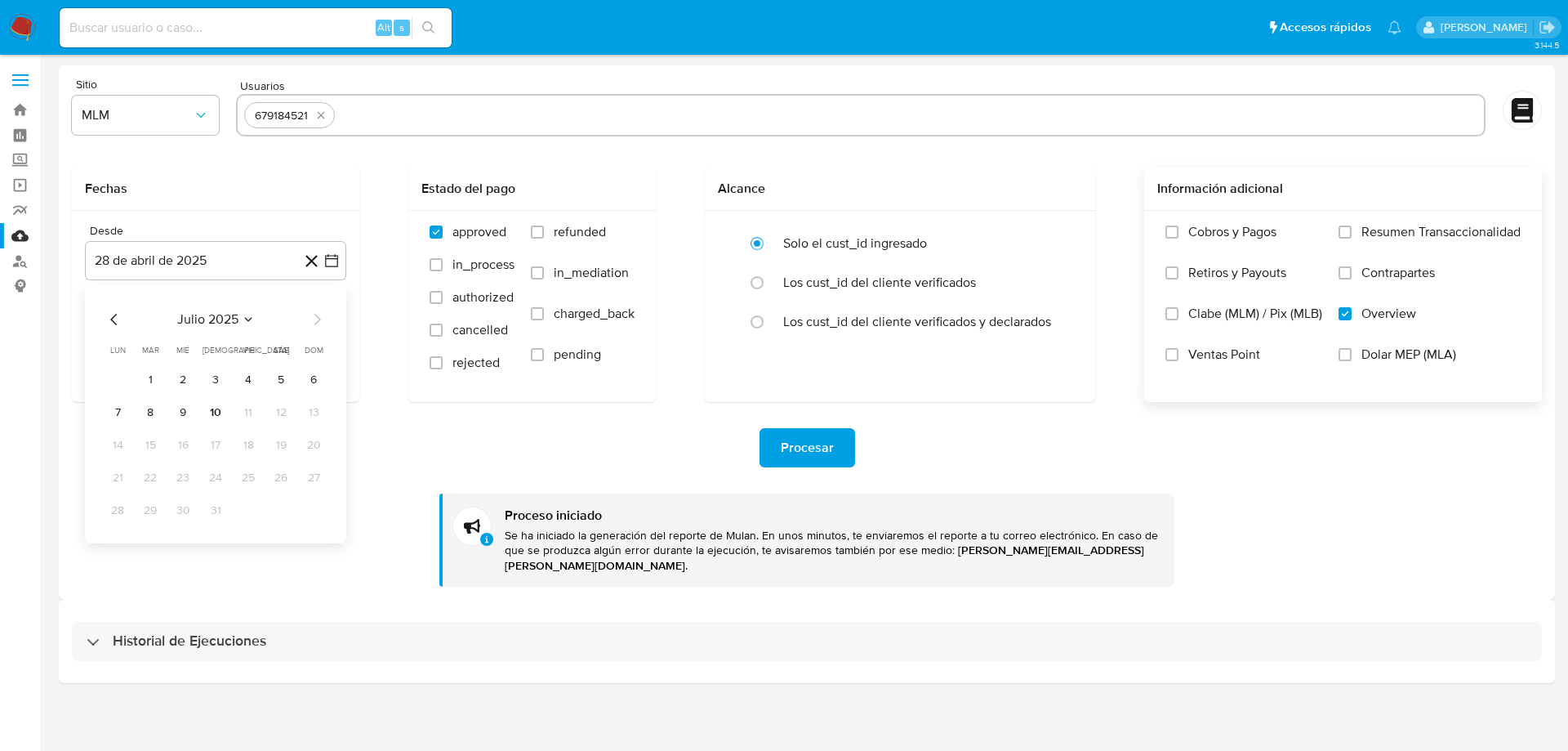 click on "julio 2025 julio 2025 lun lunes mar martes mié miércoles jue jueves vie viernes sáb sábado dom domingo 1 2 3 4 5 6 7 8 9 10 11 12 13 14 15 16 17 18 19 20 21 22 23 24 25 26 27 28 29 30 31" at bounding box center (216, 414) 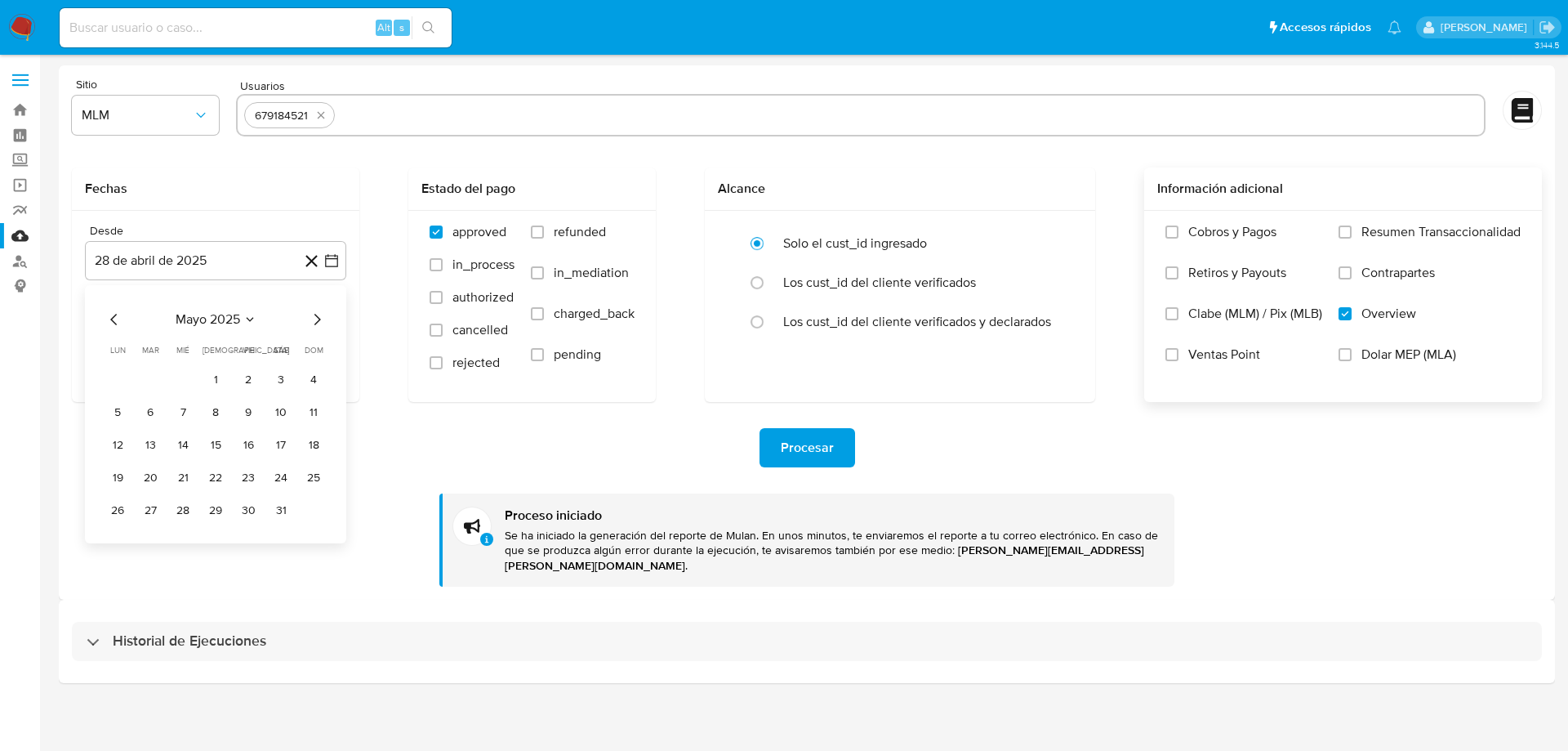 click 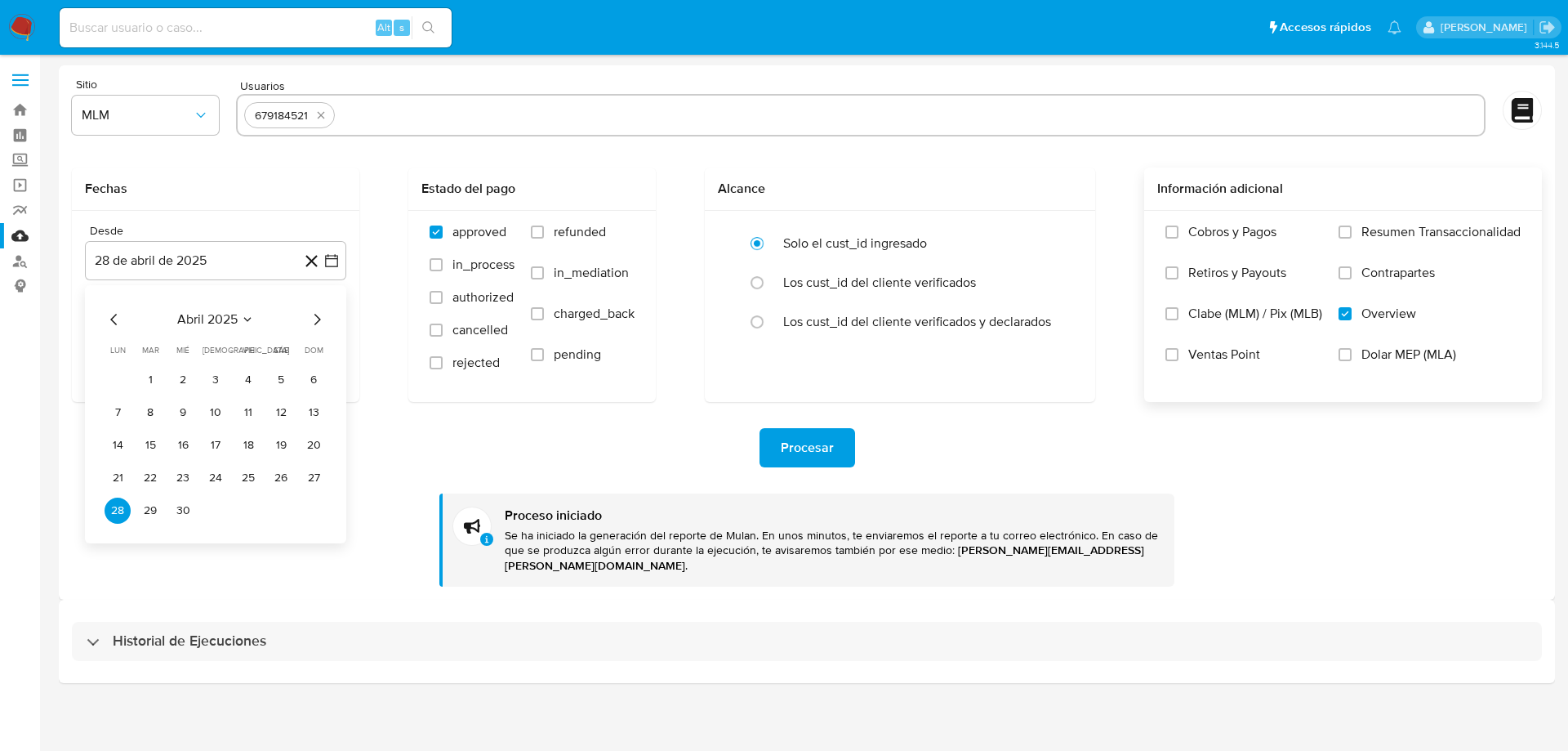 click 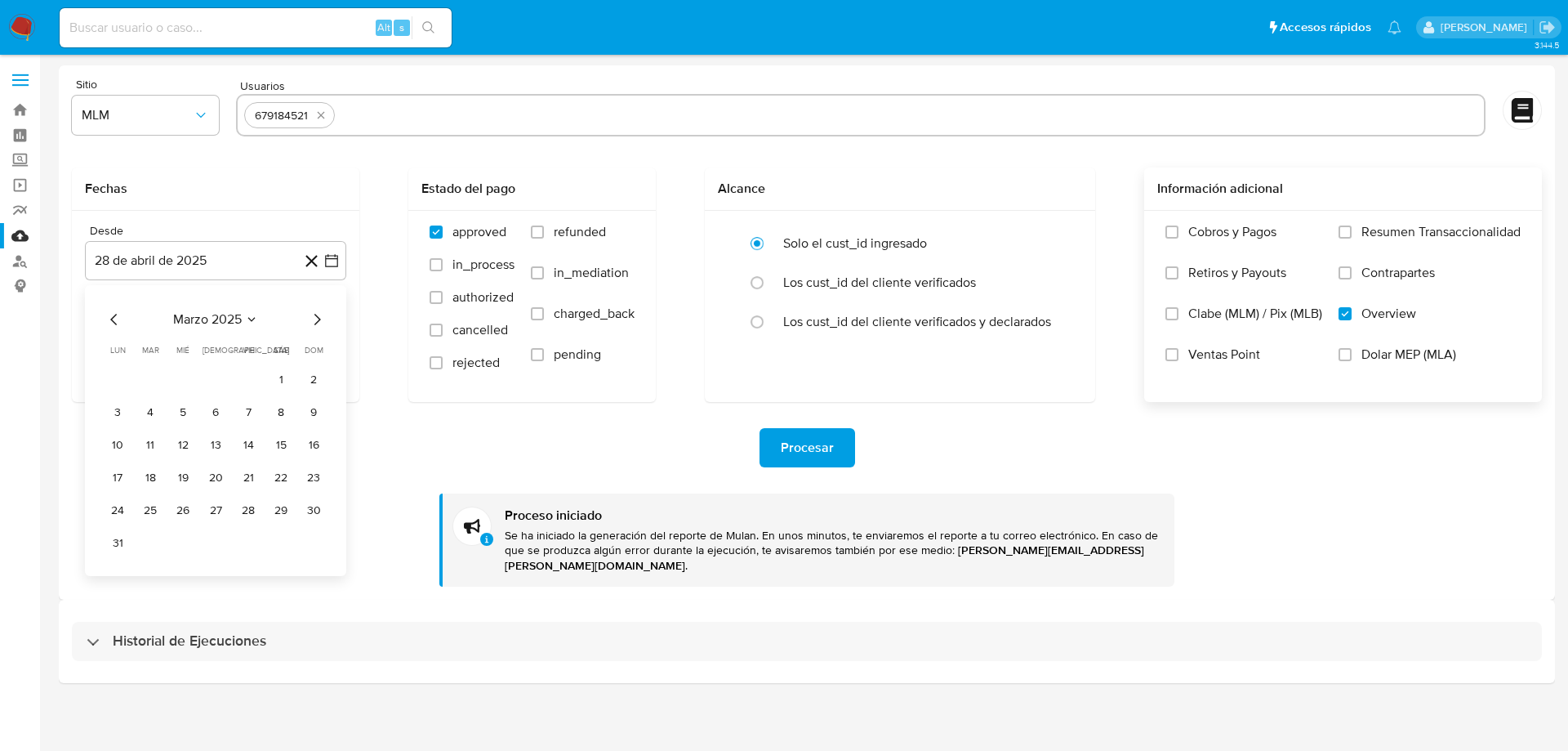 click 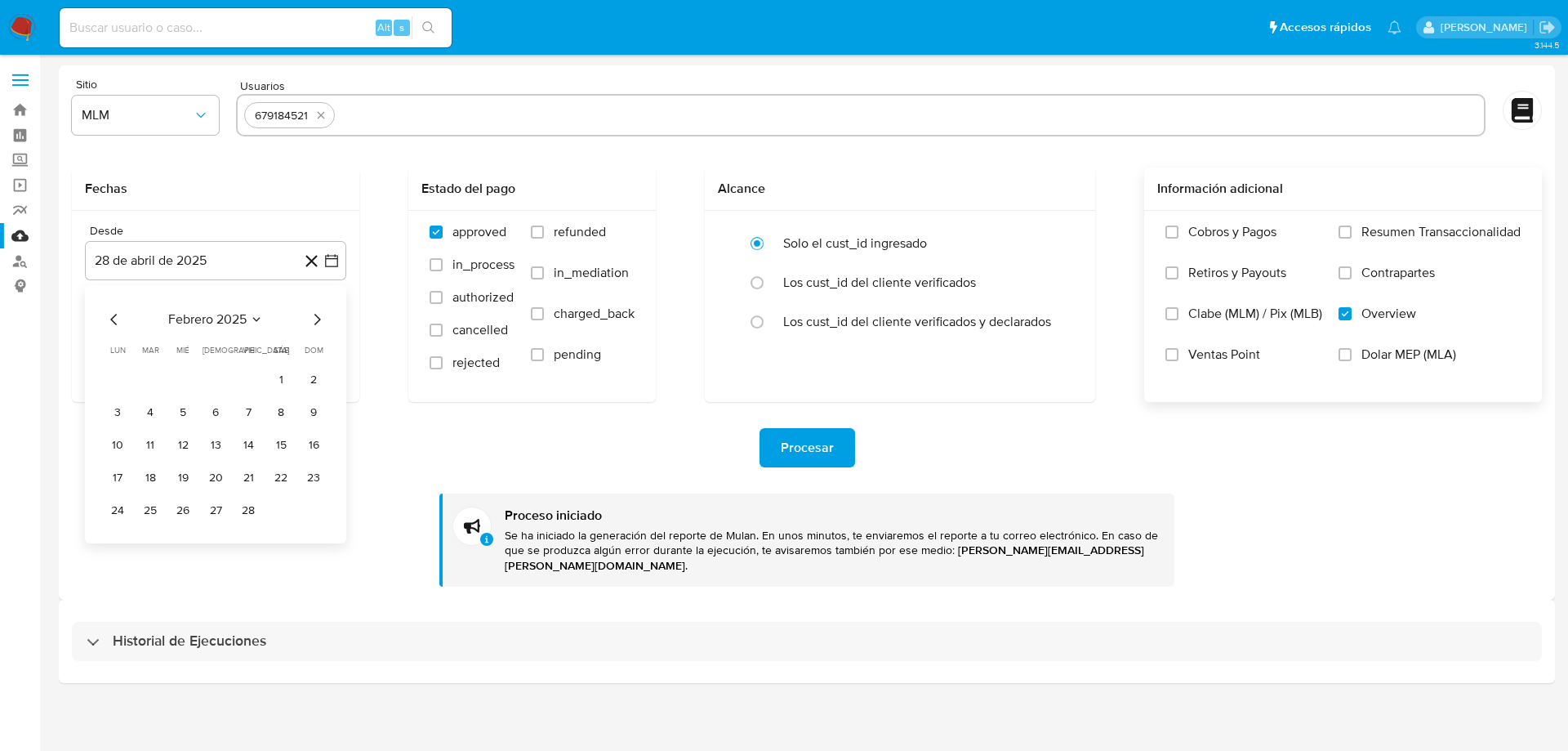 click 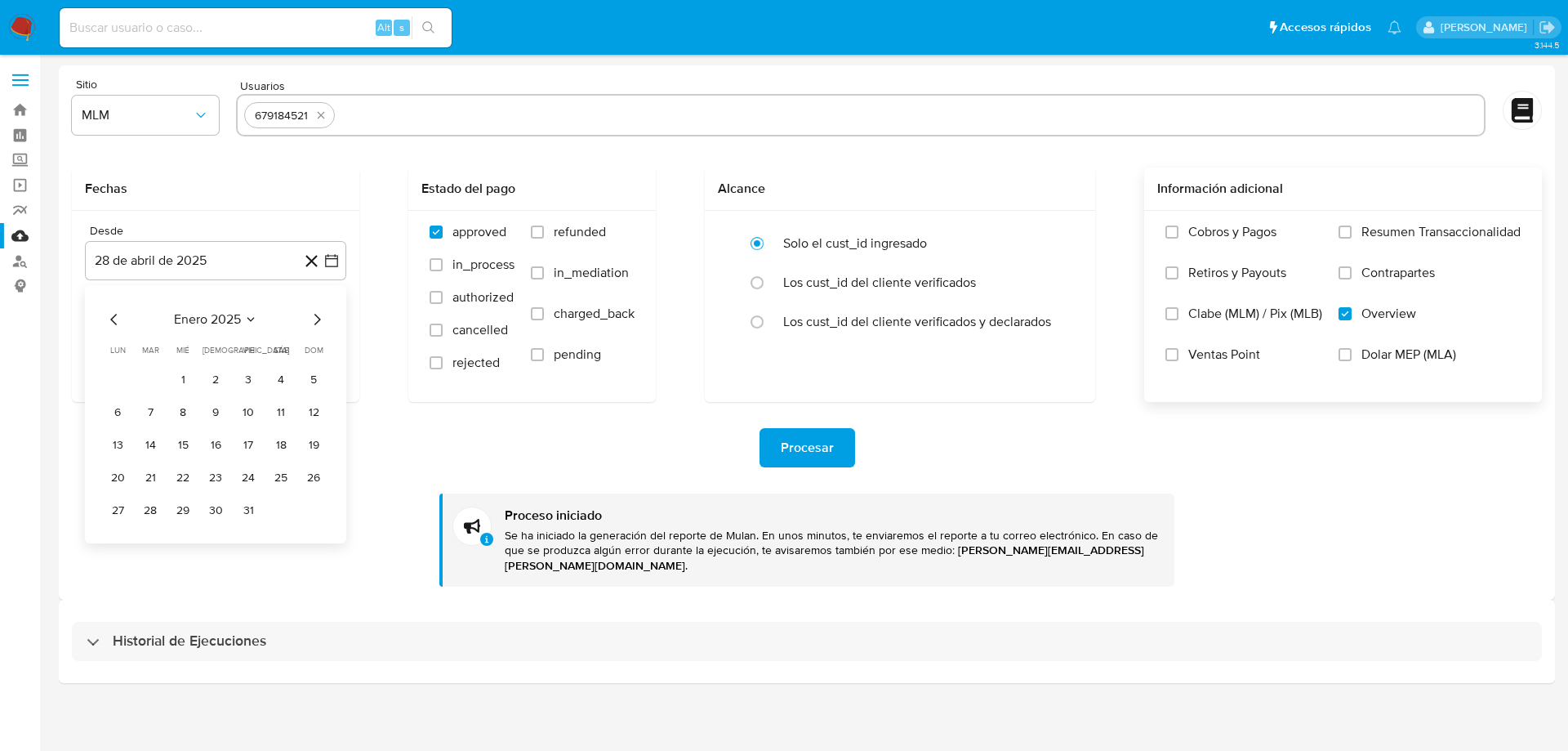 click 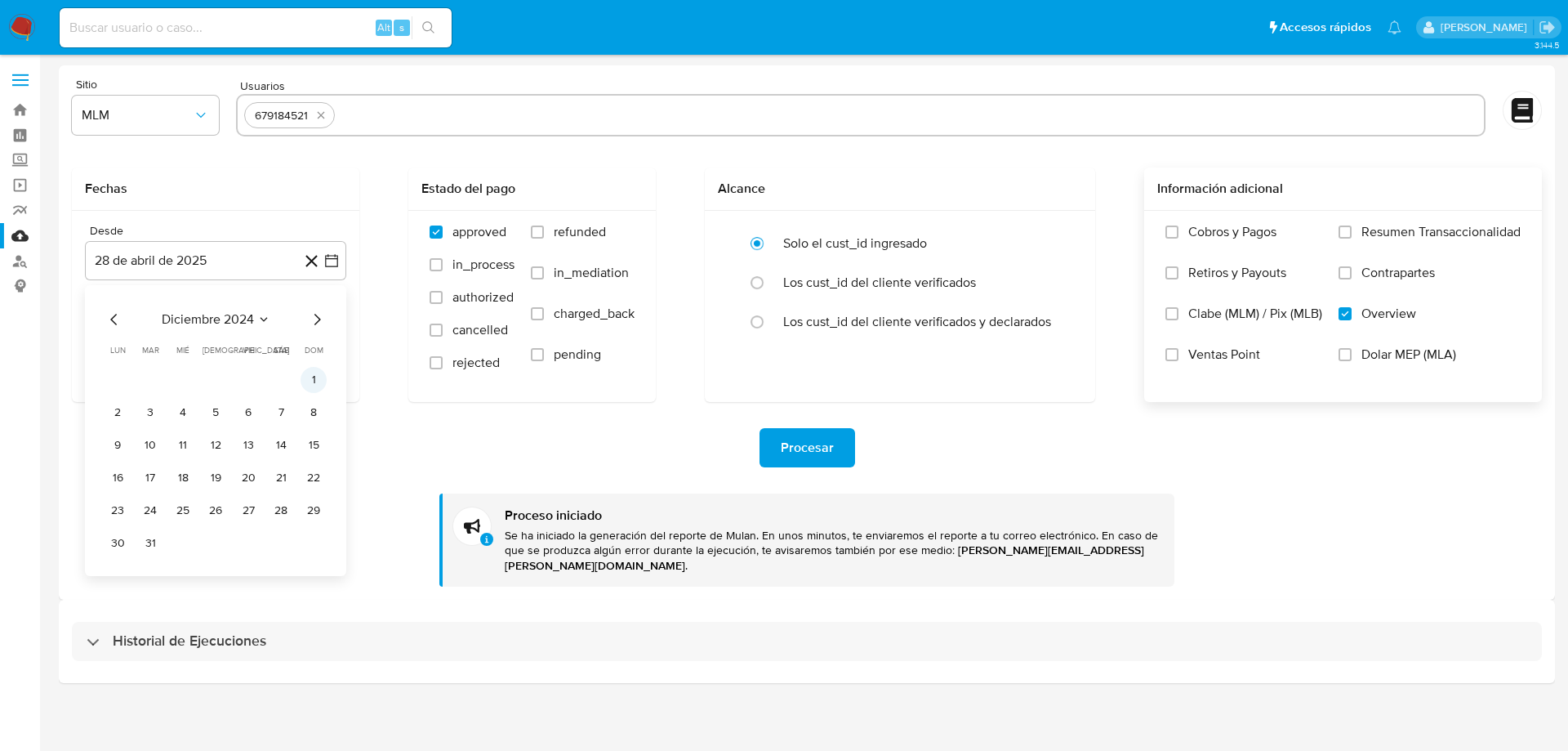 click on "1" at bounding box center [314, 380] 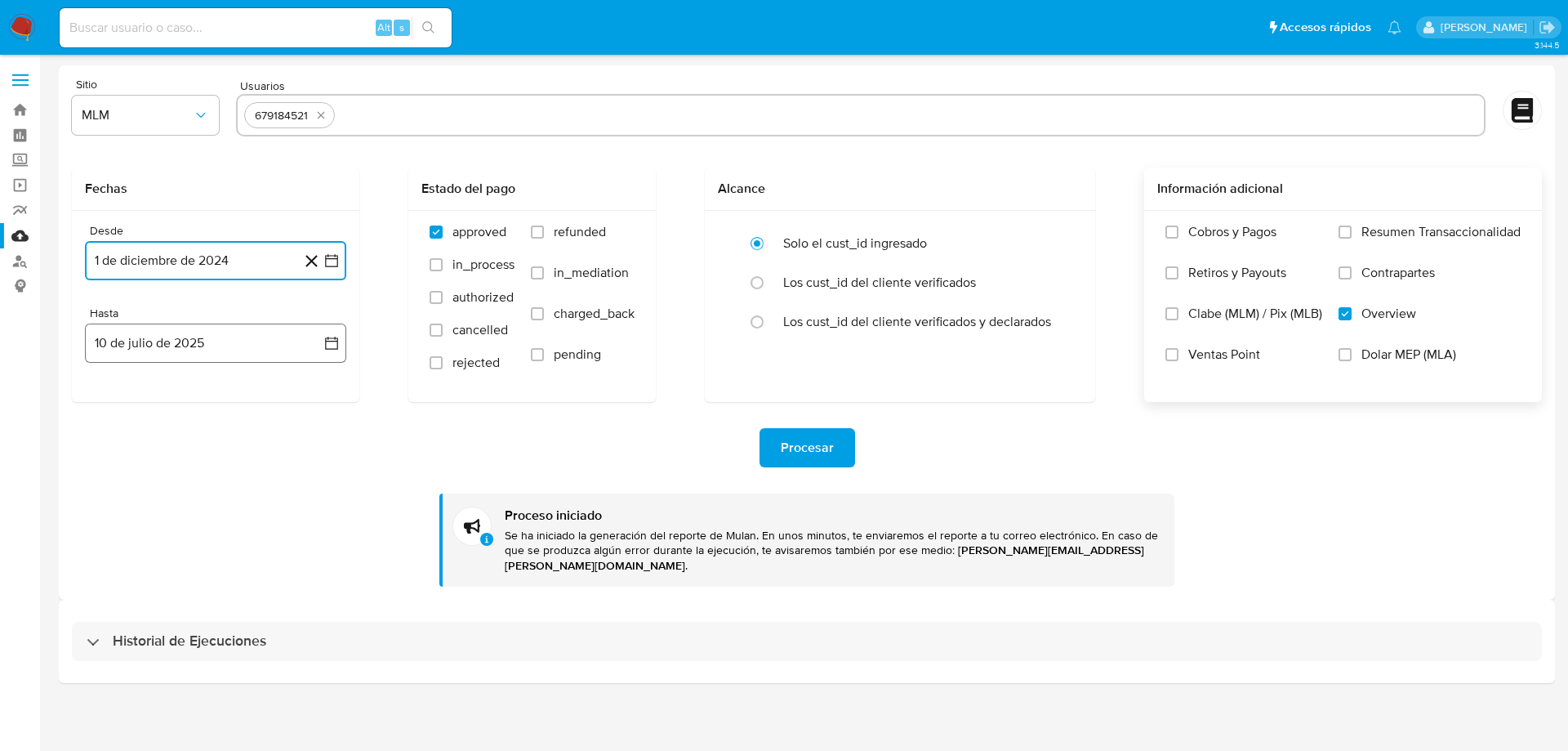 drag, startPoint x: 332, startPoint y: 345, endPoint x: 282, endPoint y: 347, distance: 50.039984 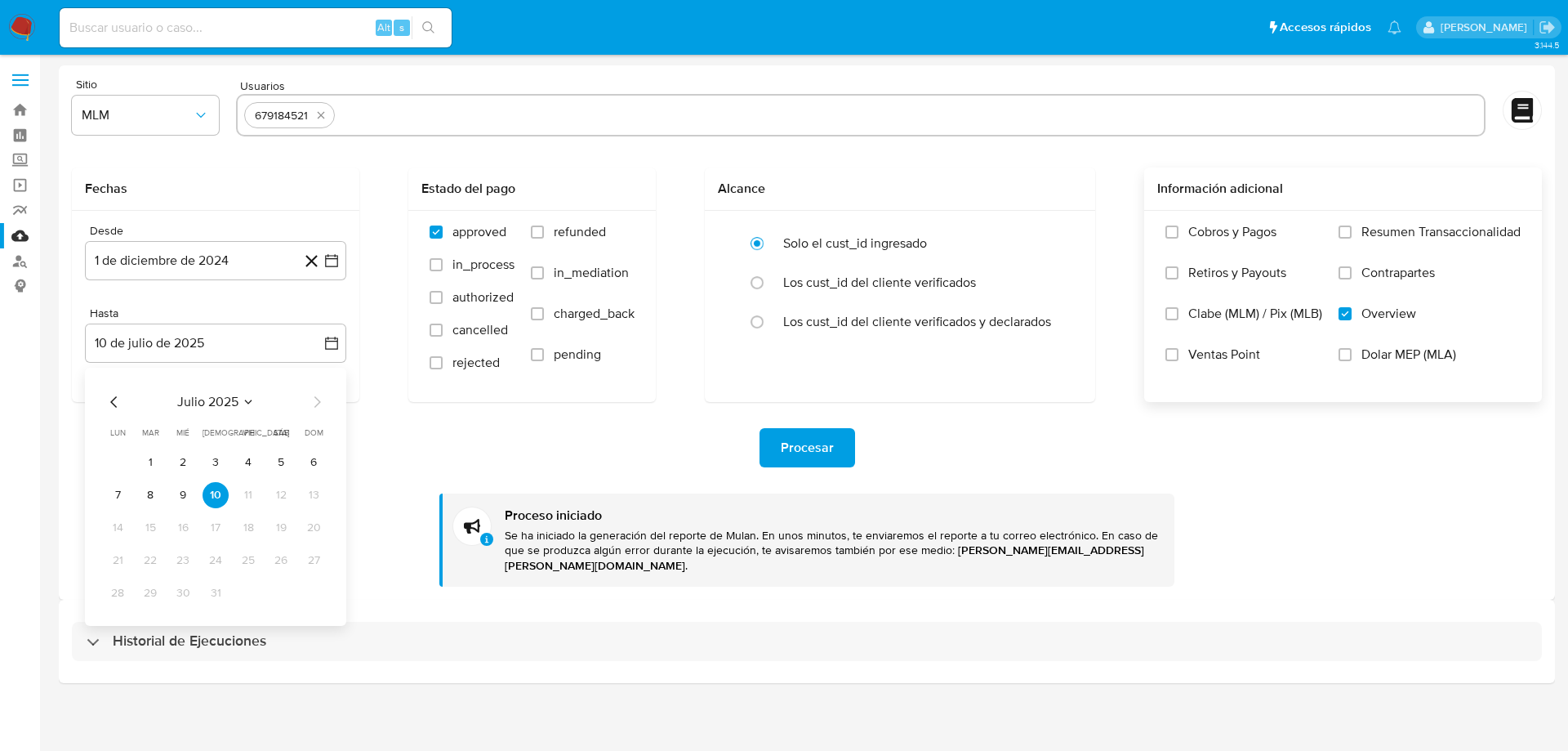 click on "julio 2025 julio 2025 lun lunes mar martes mié miércoles jue jueves vie viernes sáb sábado dom domingo 1 2 3 4 5 6 7 8 9 10 11 12 13 14 15 16 17 18 19 20 21 22 23 24 25 26 27 28 29 30 31" at bounding box center [216, 497] 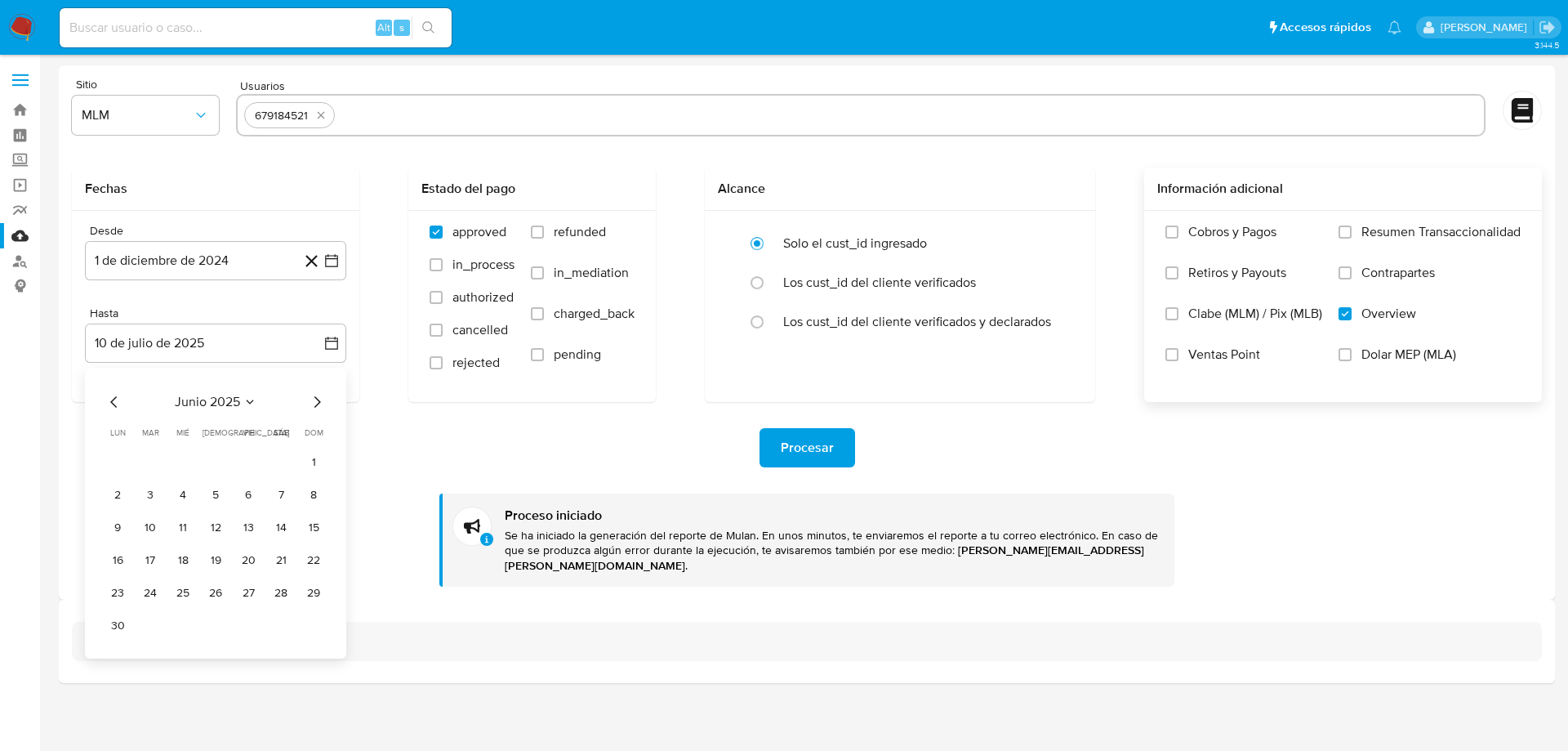 click 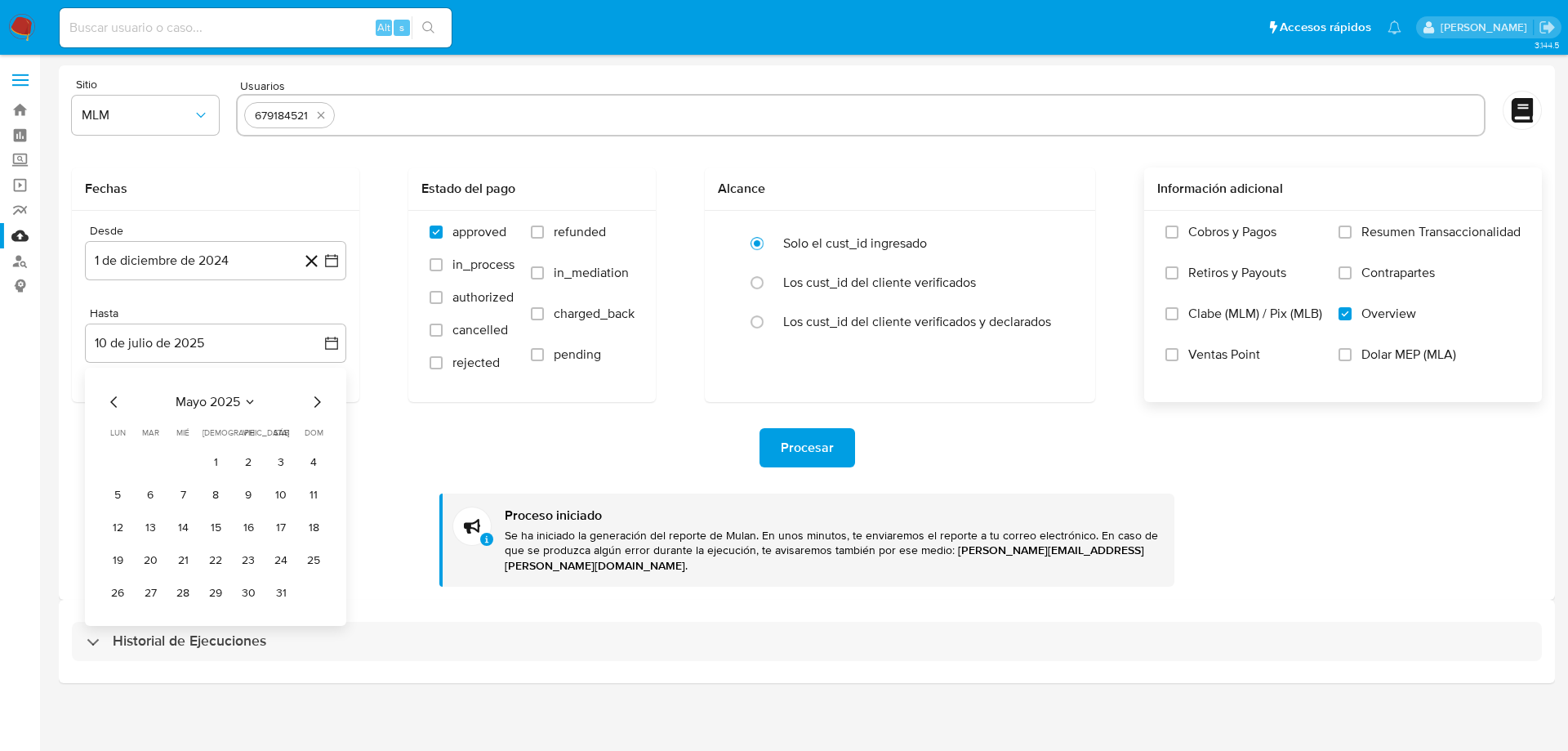 click 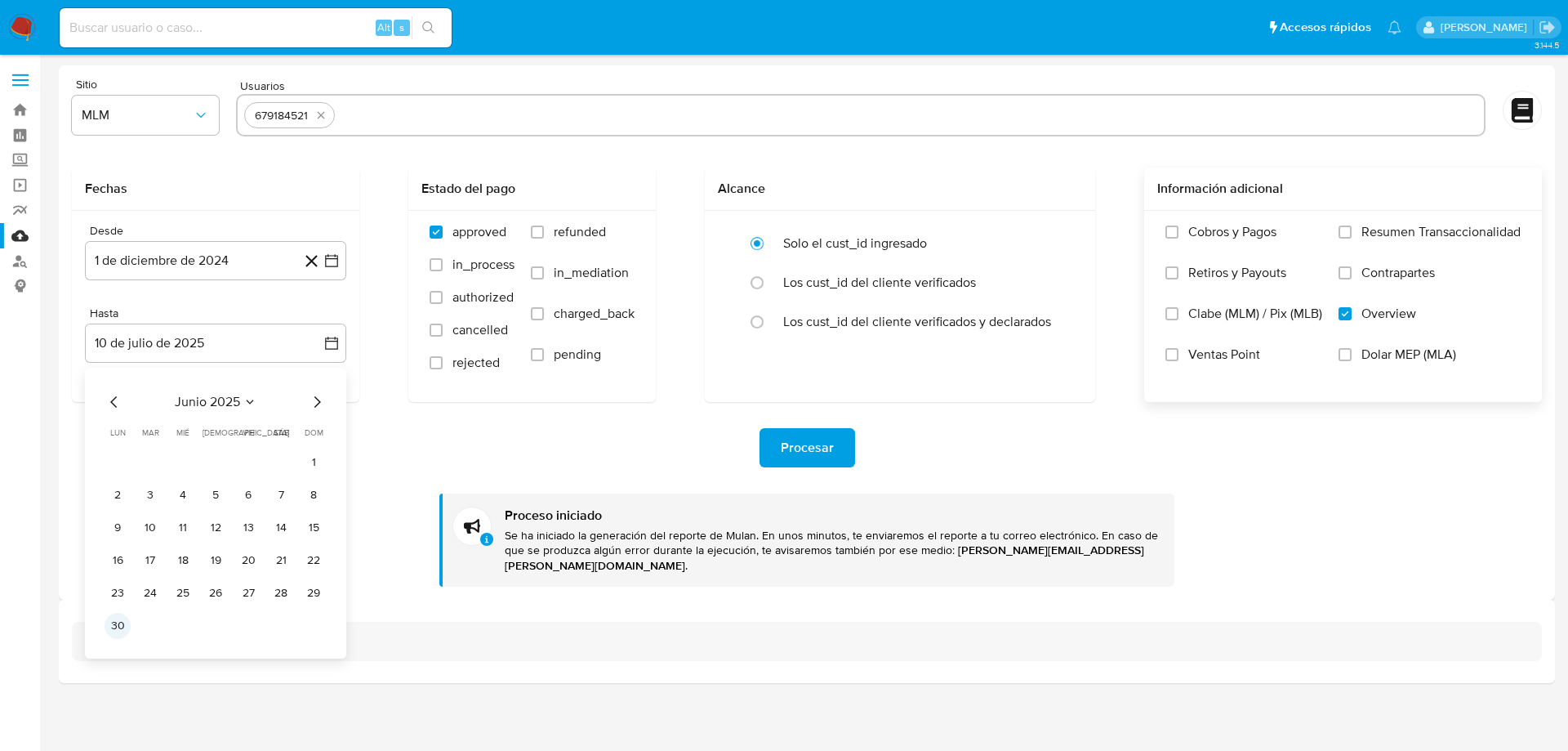 click on "30" at bounding box center (118, 626) 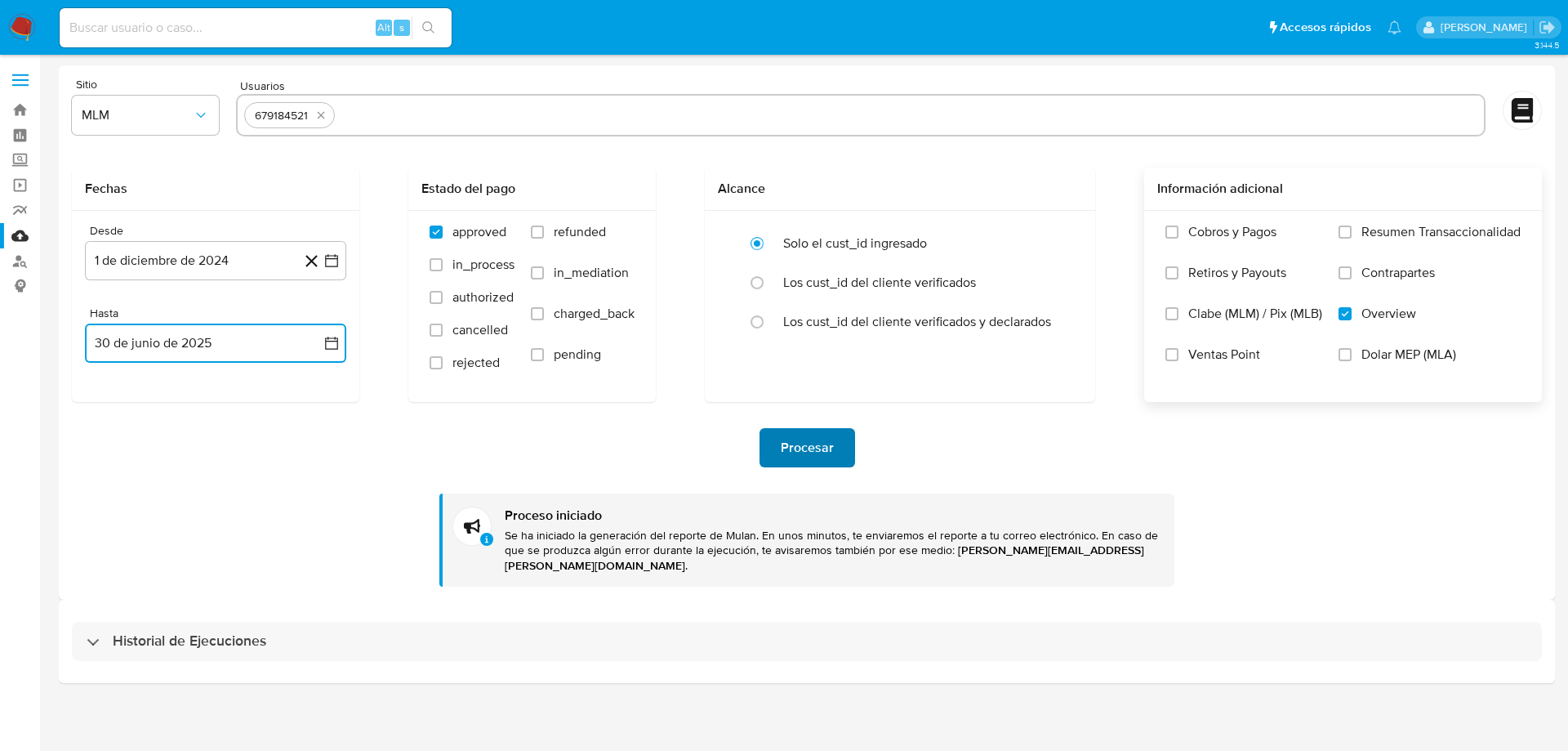 click on "Procesar" at bounding box center [807, 448] 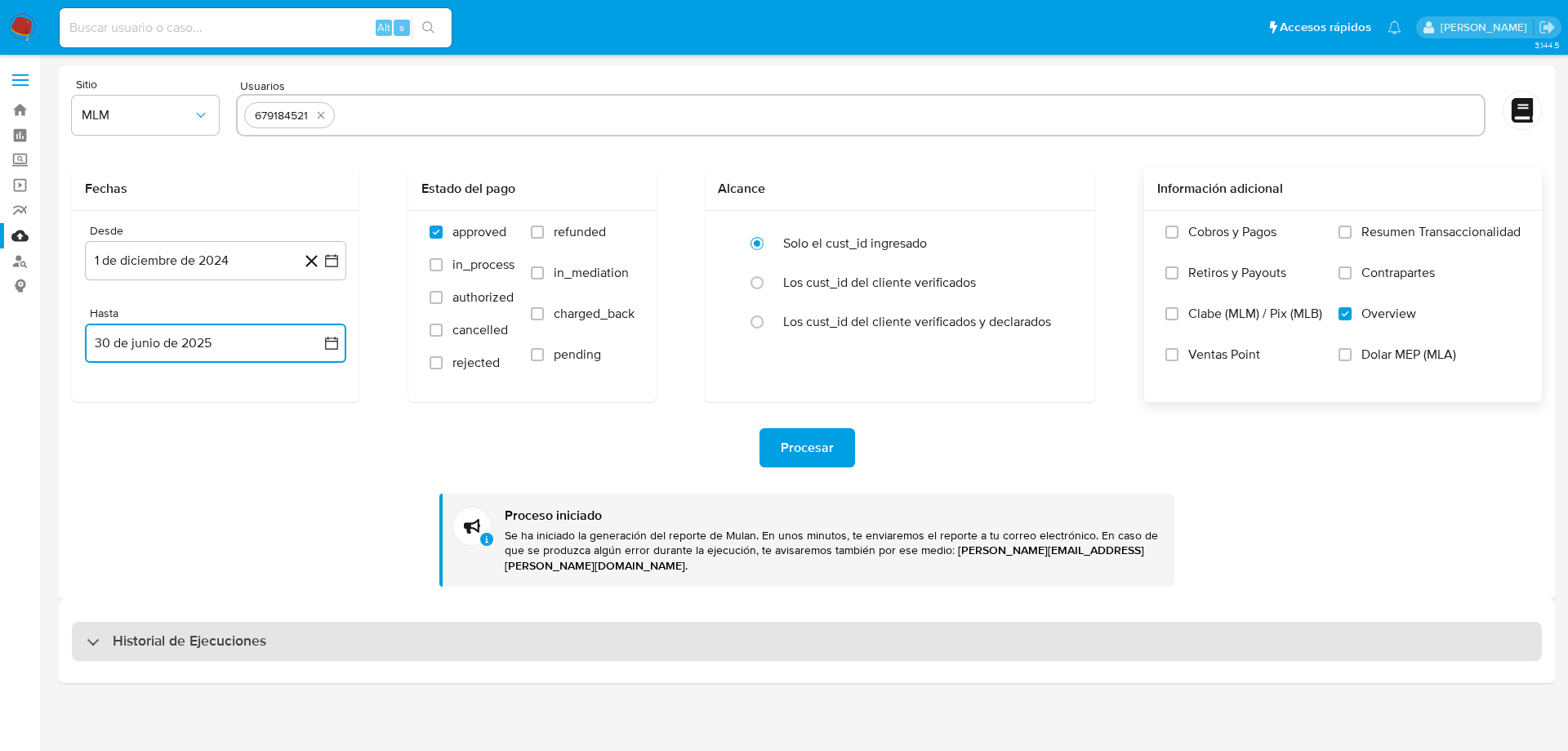 drag, startPoint x: 151, startPoint y: 630, endPoint x: 203, endPoint y: 536, distance: 107.4244 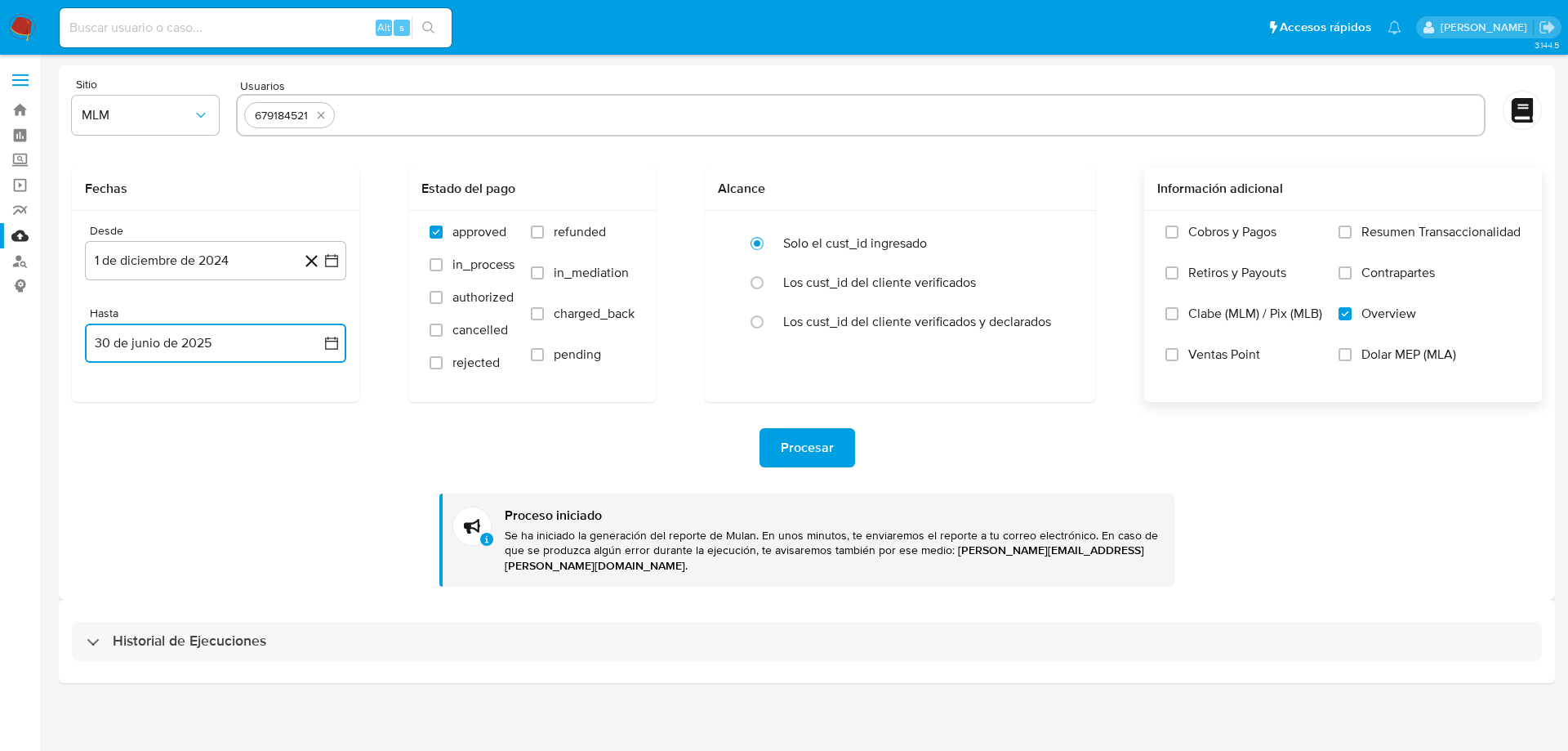 click on "Historial de Ejecuciones" at bounding box center (189, 641) 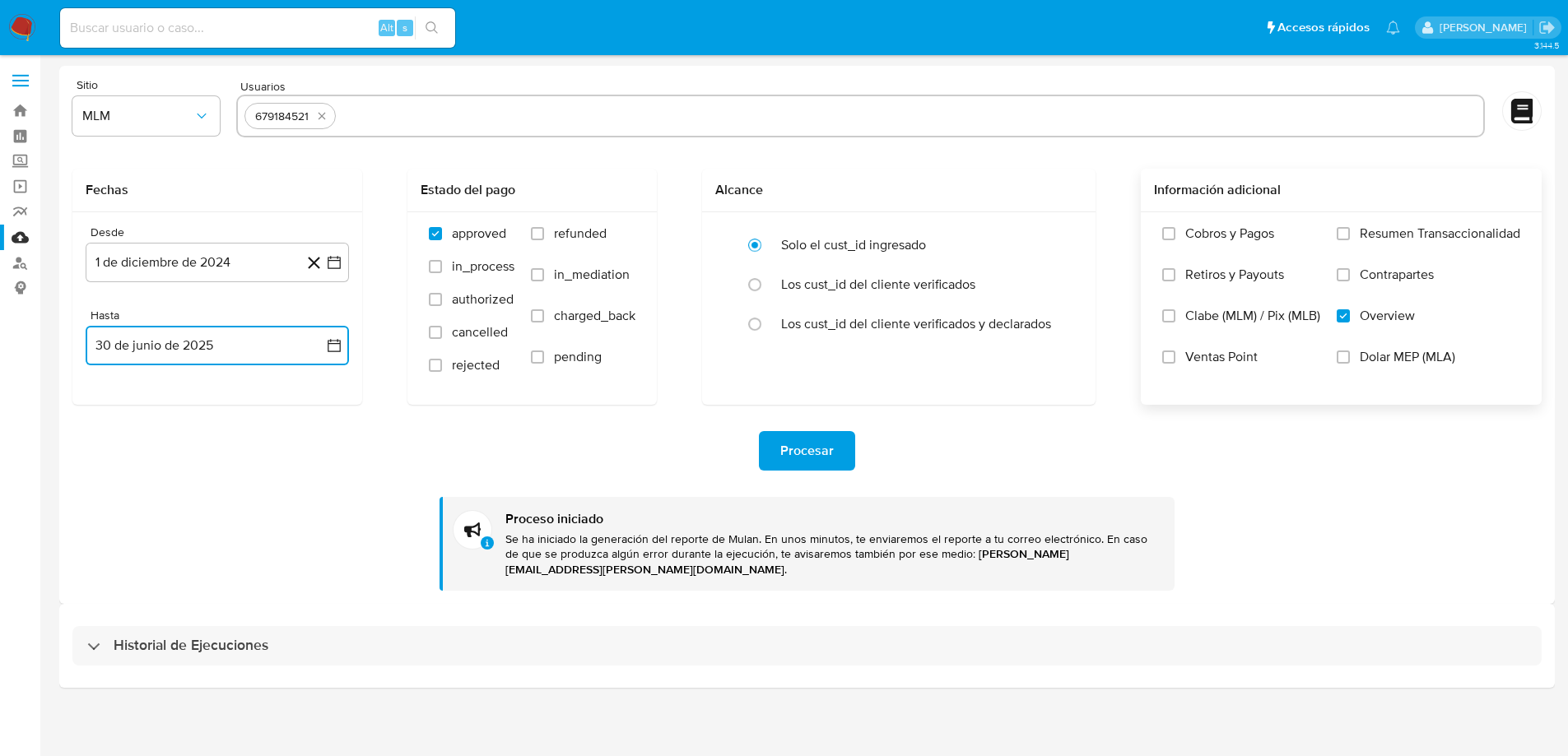 select on "10" 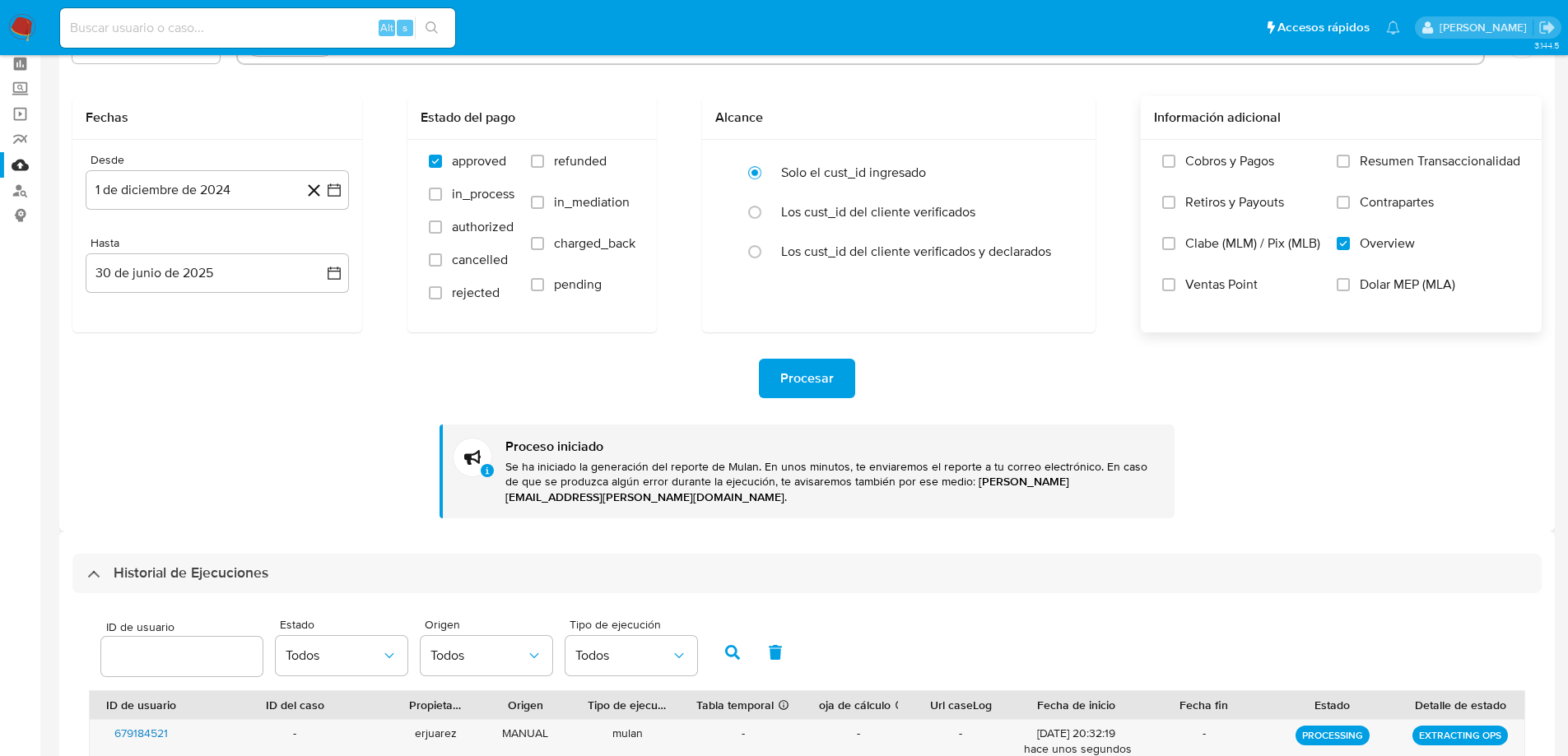 scroll, scrollTop: 0, scrollLeft: 0, axis: both 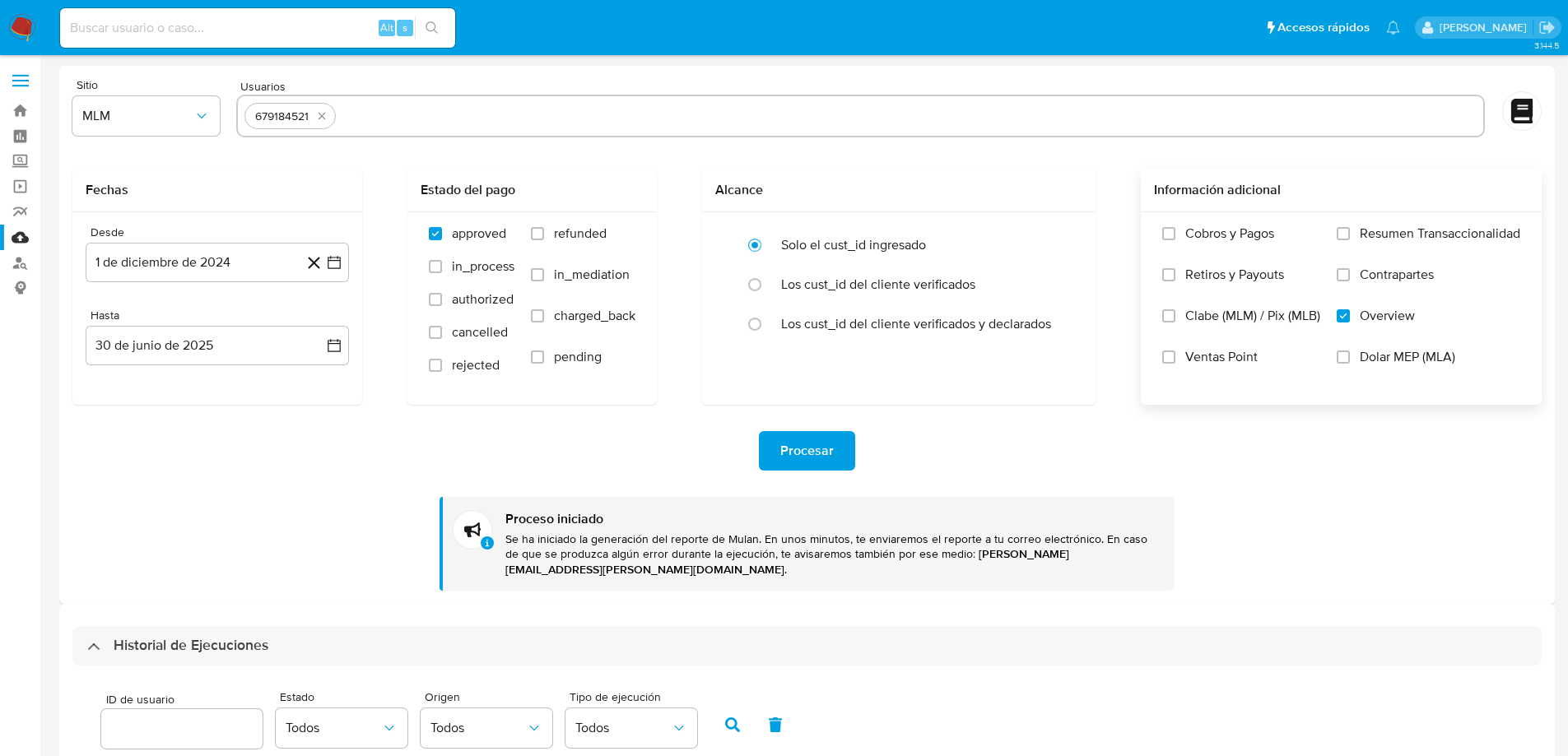 drag, startPoint x: 326, startPoint y: 116, endPoint x: 342, endPoint y: 120, distance: 16.492423 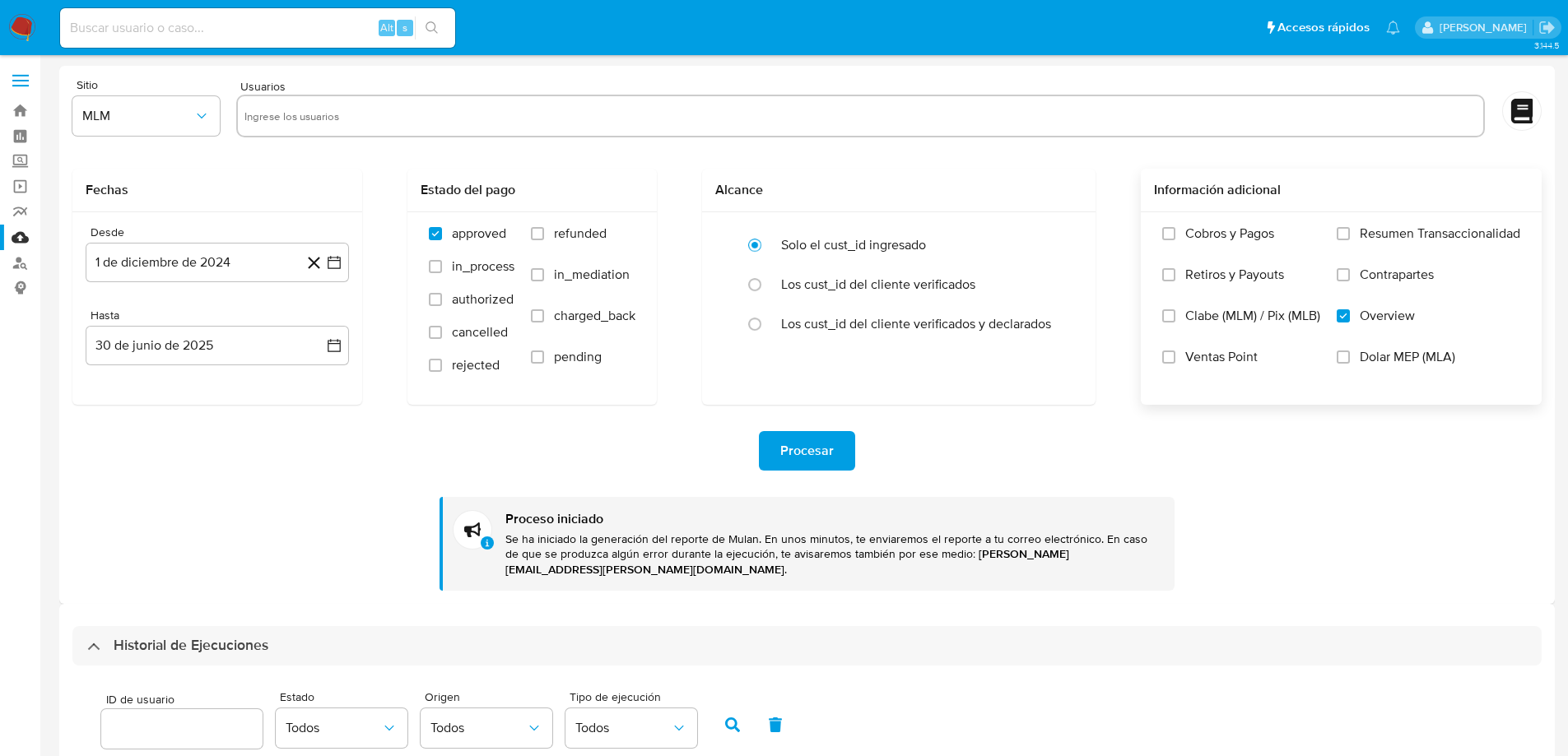 click at bounding box center [860, 116] 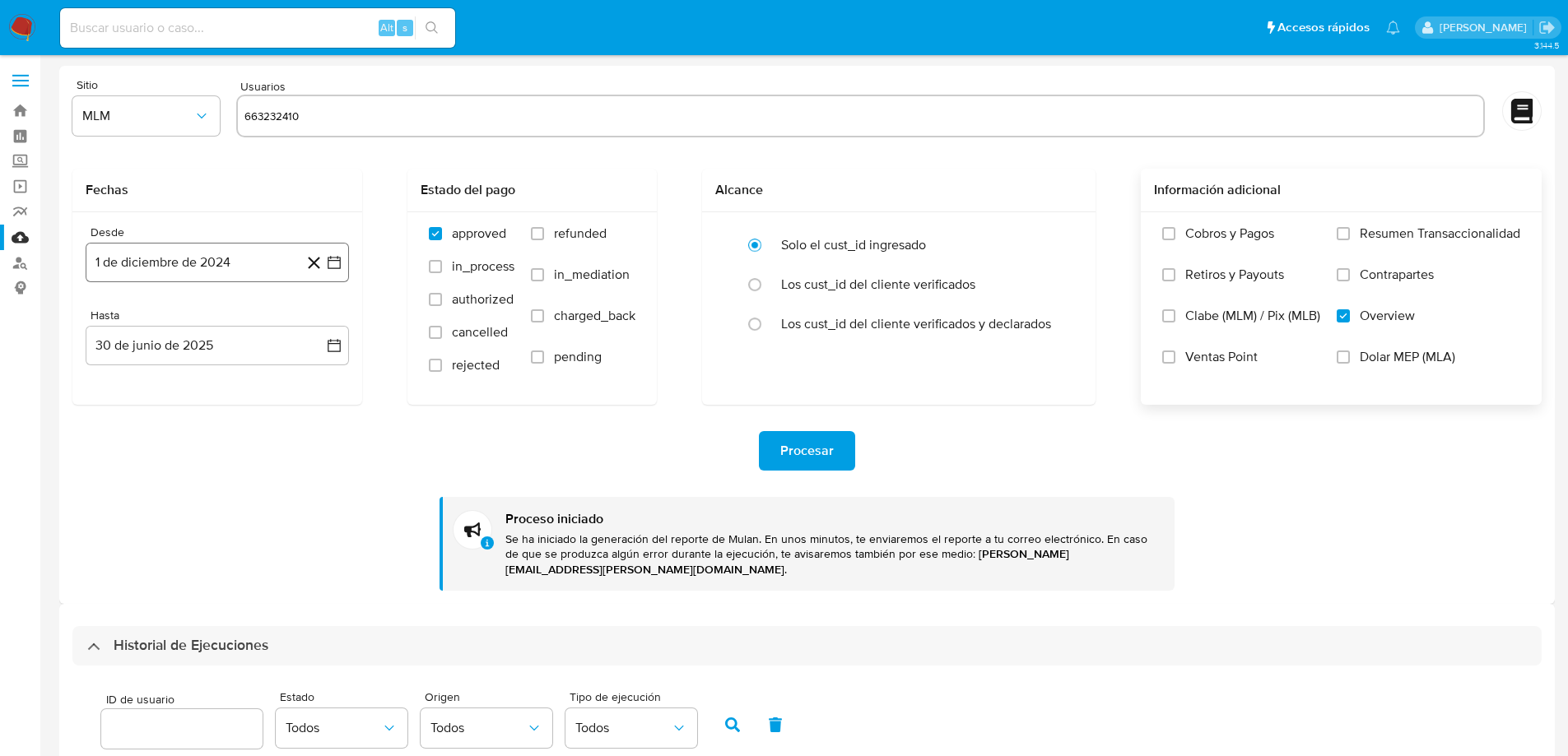 type on "663232410" 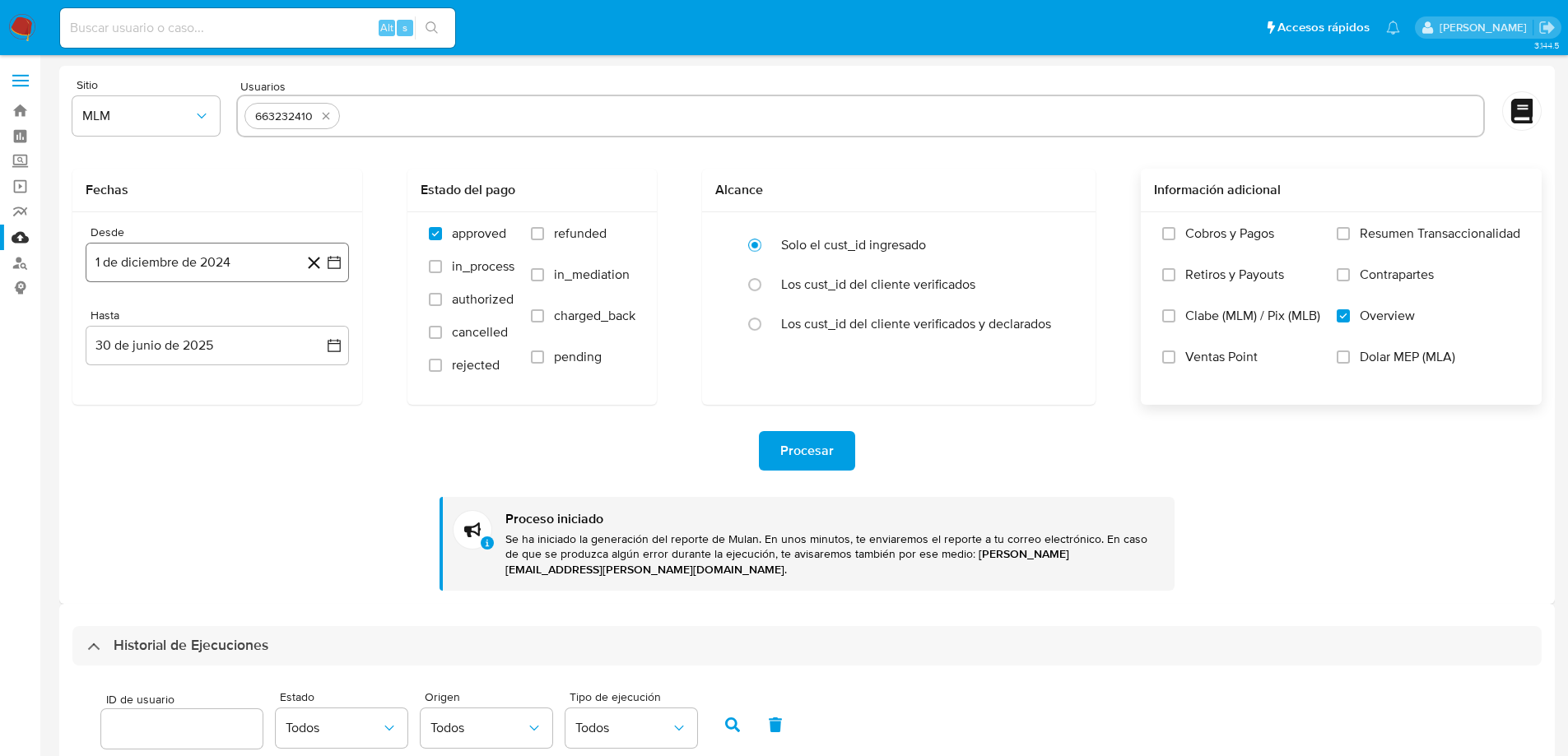 click 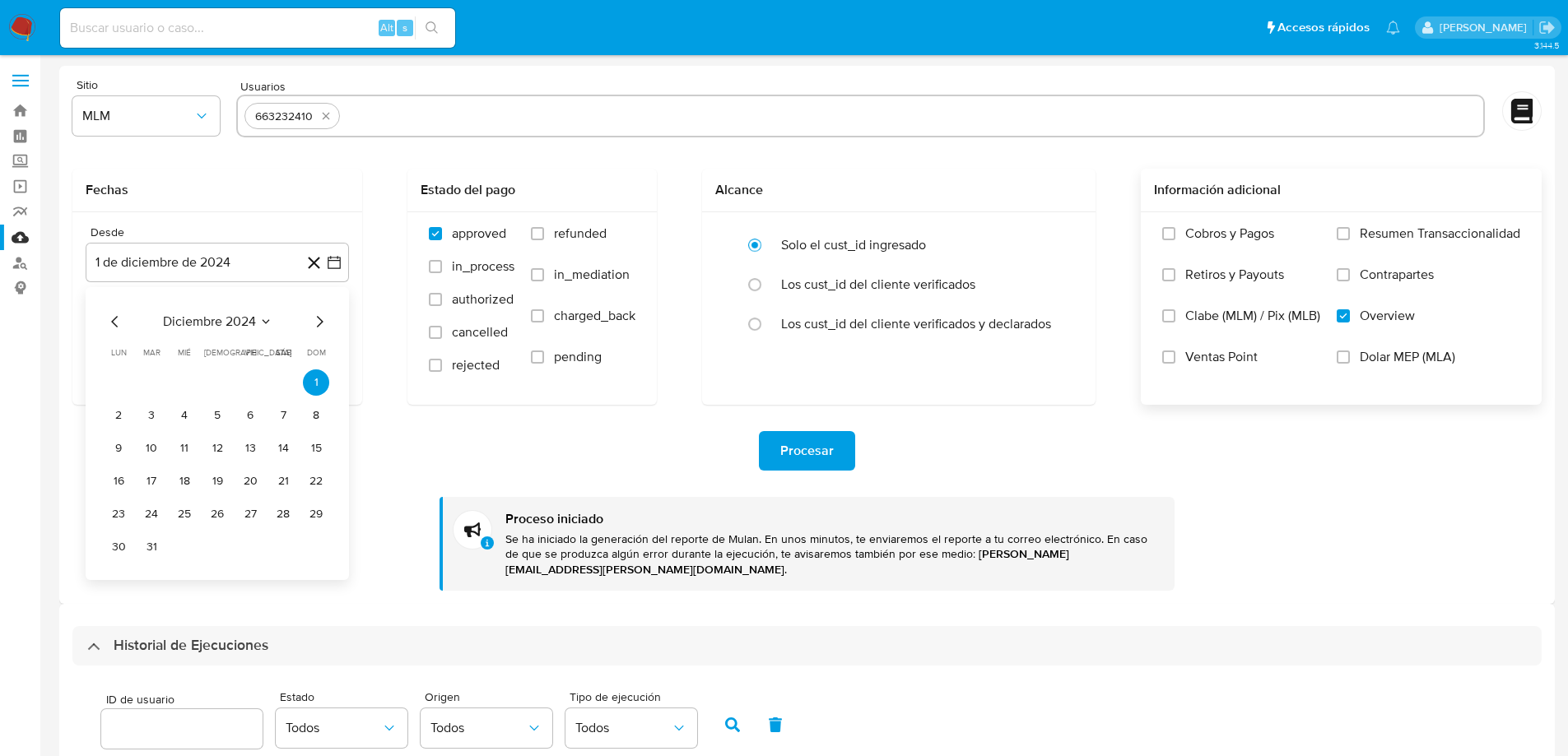 click on "Fechas Desde 1 de diciembre de 2024 diciembre 2024 diciembre 2024 lun lunes mar martes mié miércoles jue jueves vie viernes sáb sábado dom domingo 1 2 3 4 5 6 7 8 9 10 11 12 13 14 15 16 17 18 19 20 21 22 23 24 25 26 27 28 29 30 31 1-12-2024 Hasta 30 de junio de 2025 30-06-2025 Estado del pago approved in_process authorized cancelled rejected refunded in_mediation charged_back pending Alcance Solo el cust_id ingresado Los cust_id del cliente verificados Los cust_id del cliente verificados y declarados Información adicional Cobros y Pagos Retiros y Payouts Clabe (MLM) / Pix (MLB) Ventas Point Resumen Transaccionalidad Contrapartes Overview Dolar MEP (MLA)" at bounding box center [807, 286] 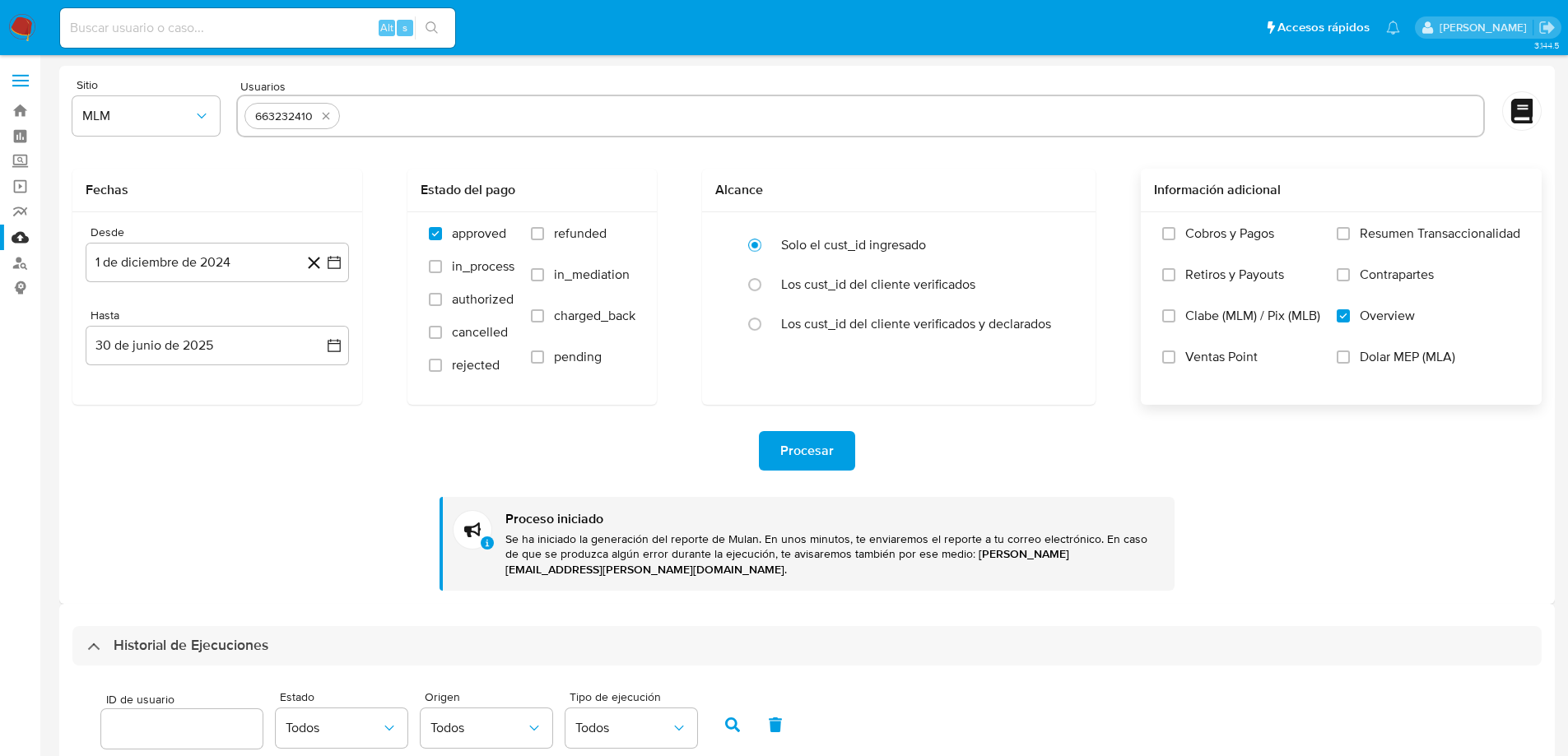 click on "Procesar" at bounding box center [807, 451] 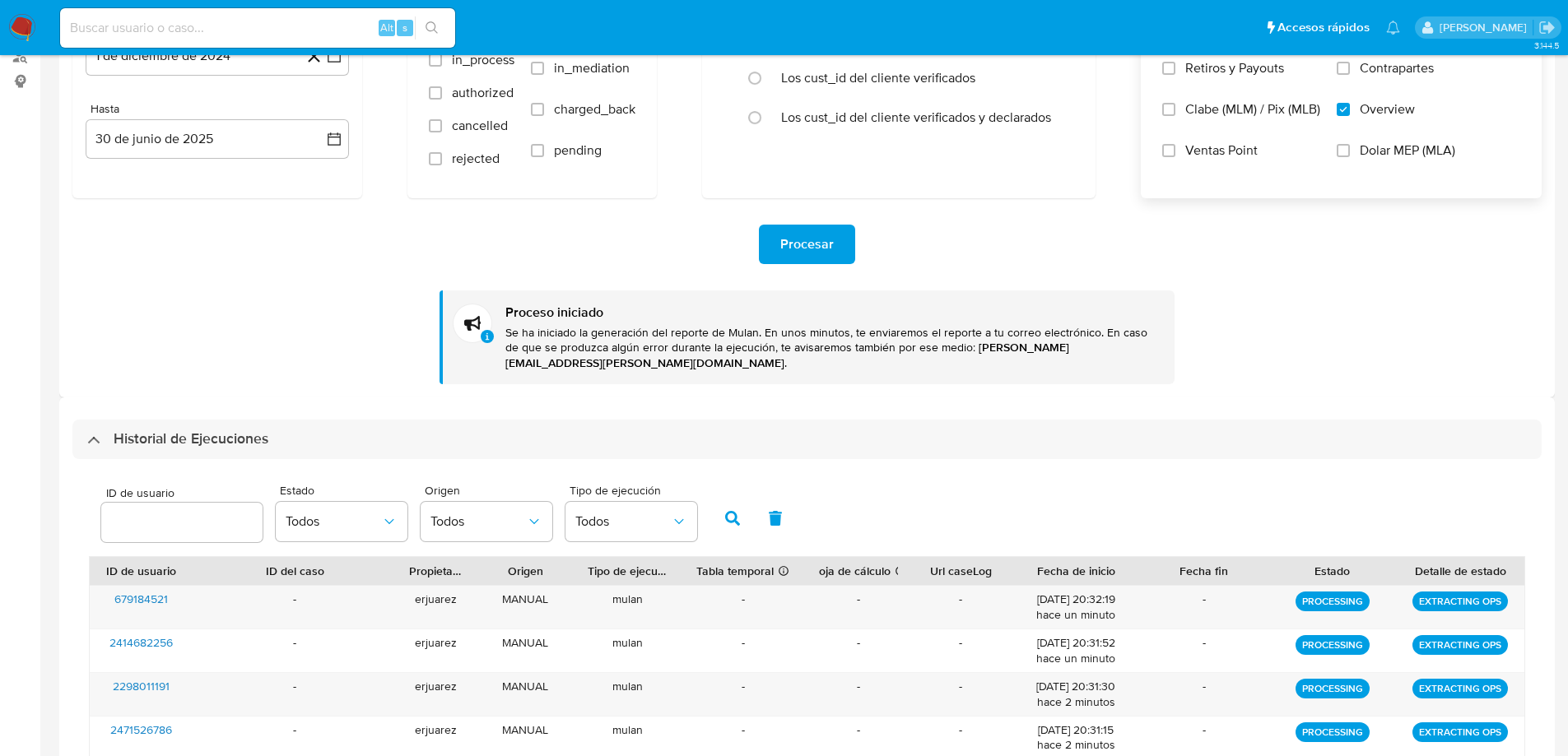 scroll, scrollTop: 247, scrollLeft: 0, axis: vertical 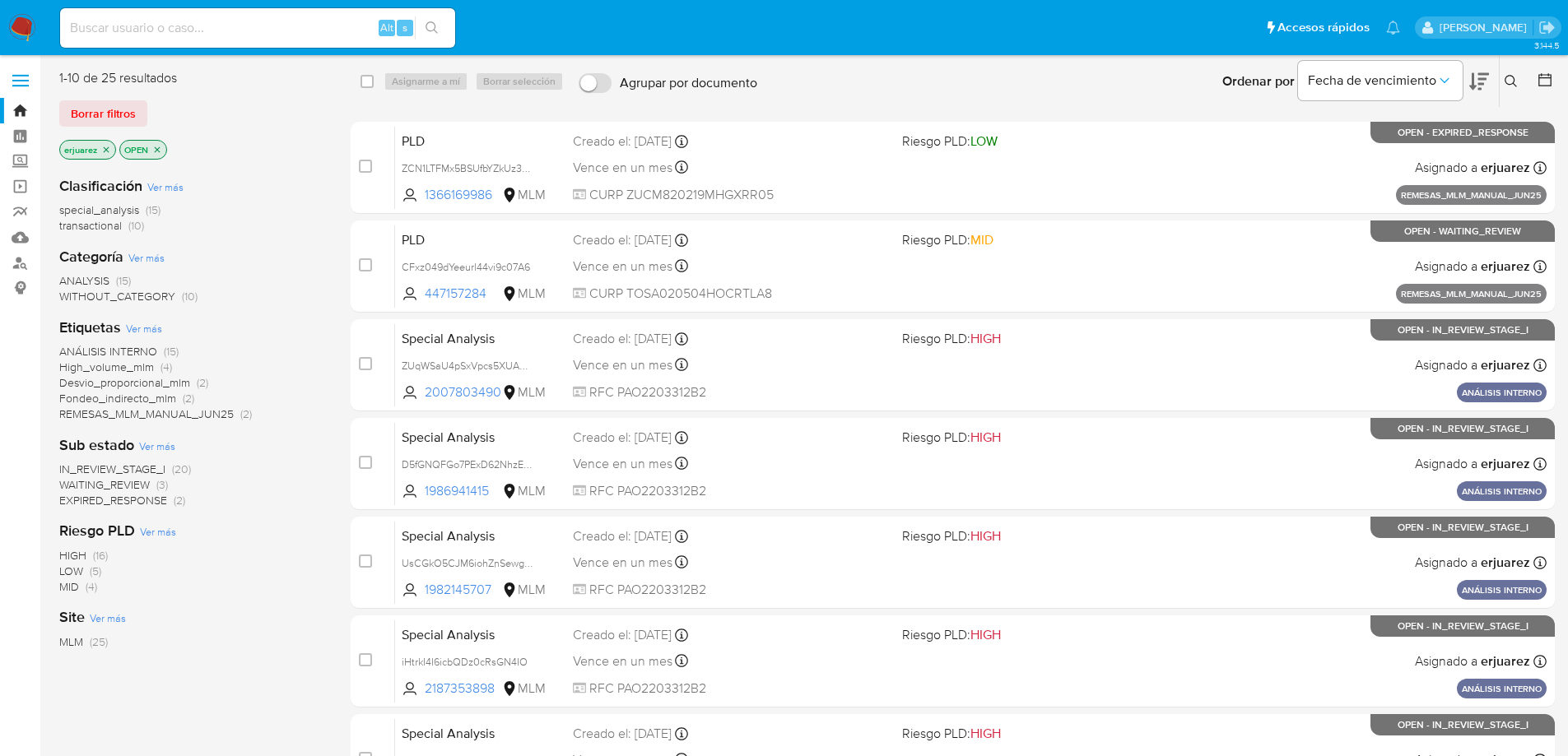 click 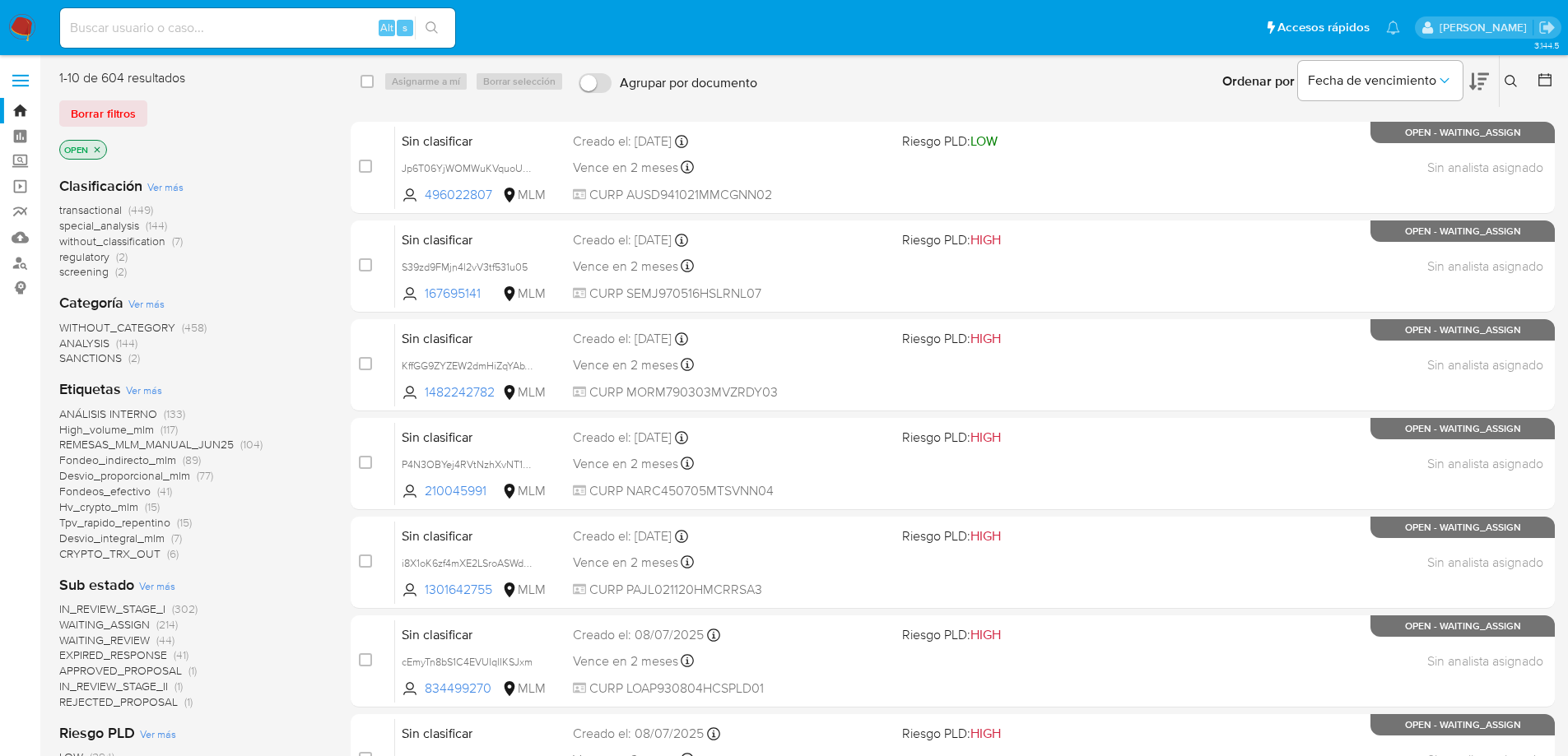 click 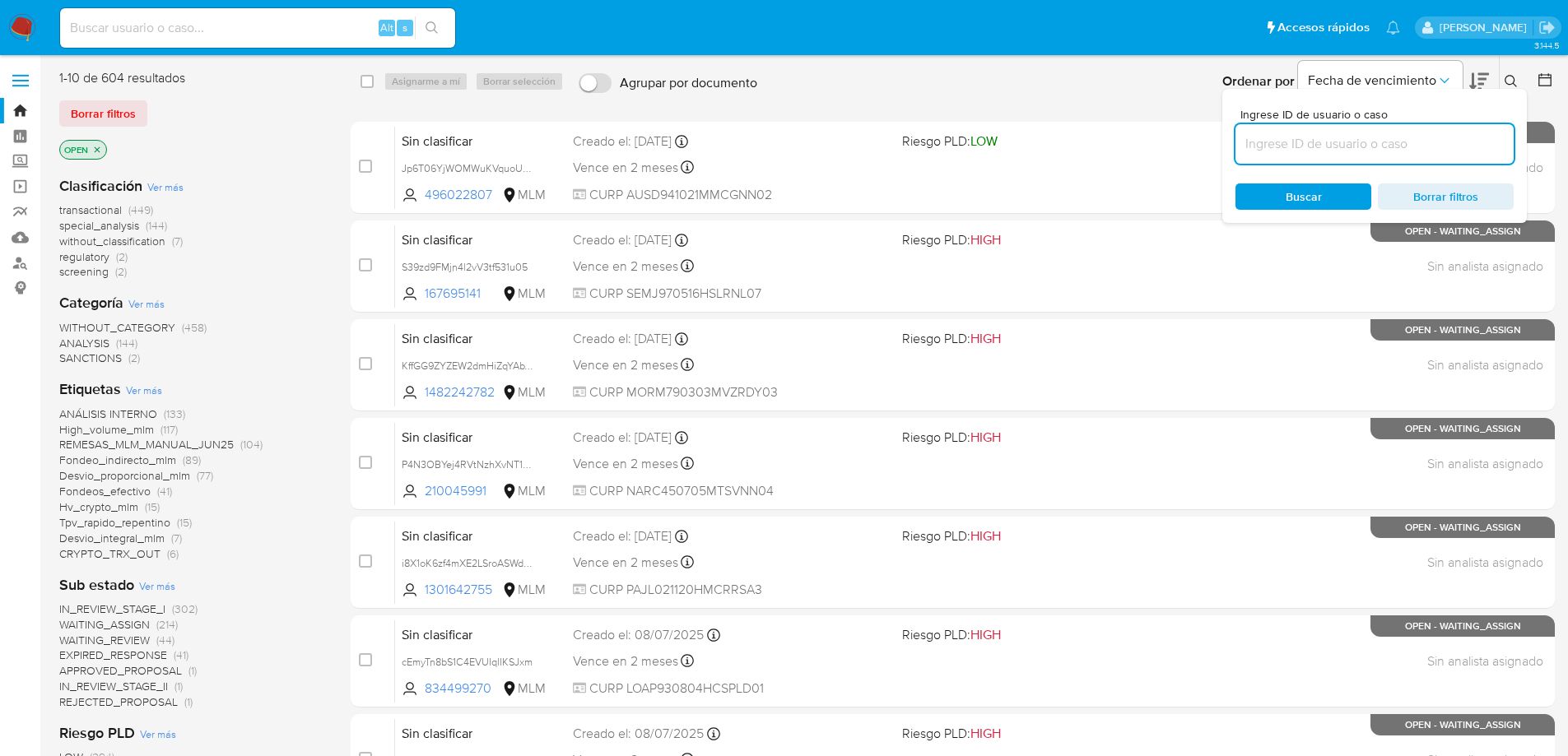 click at bounding box center (1375, 144) 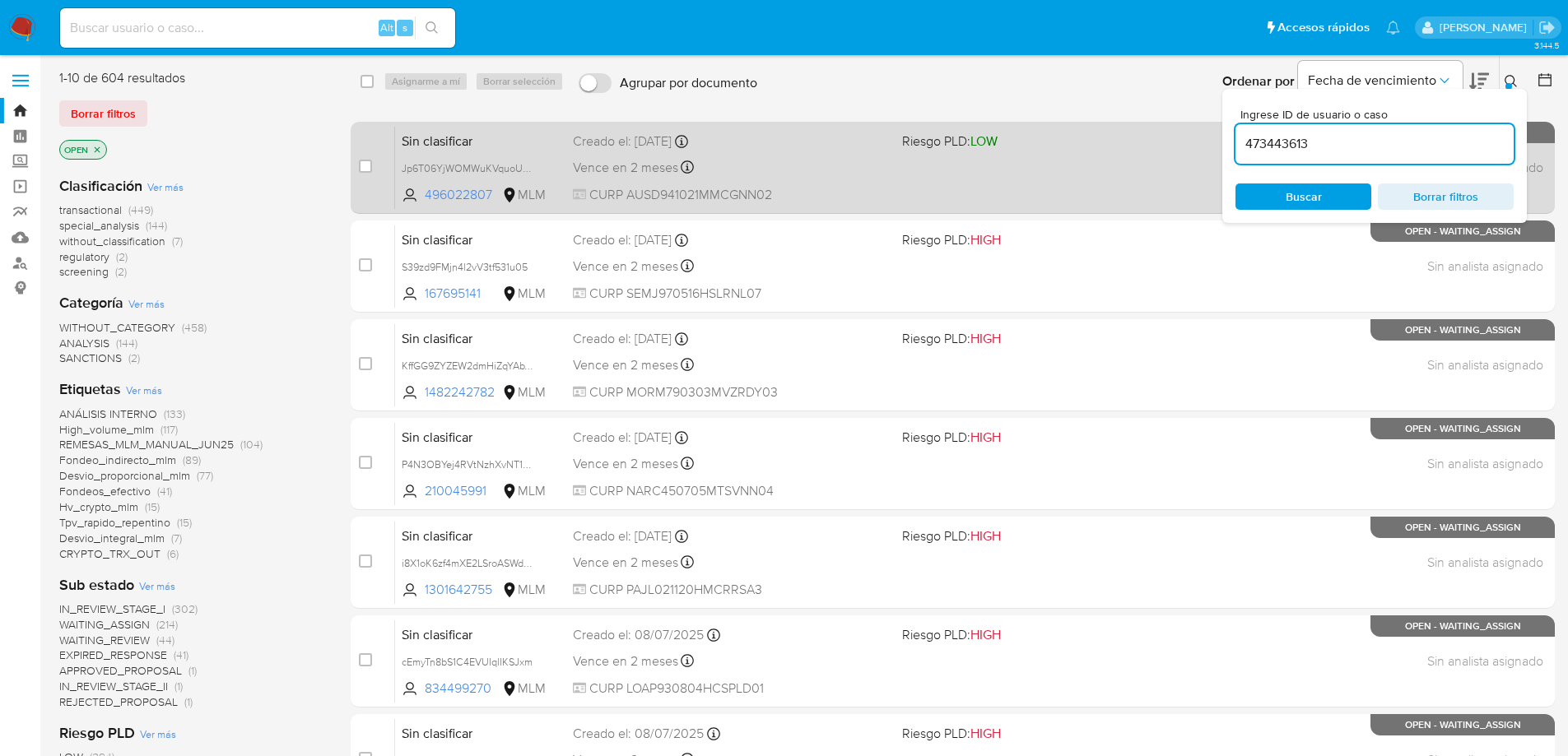 type on "473443613" 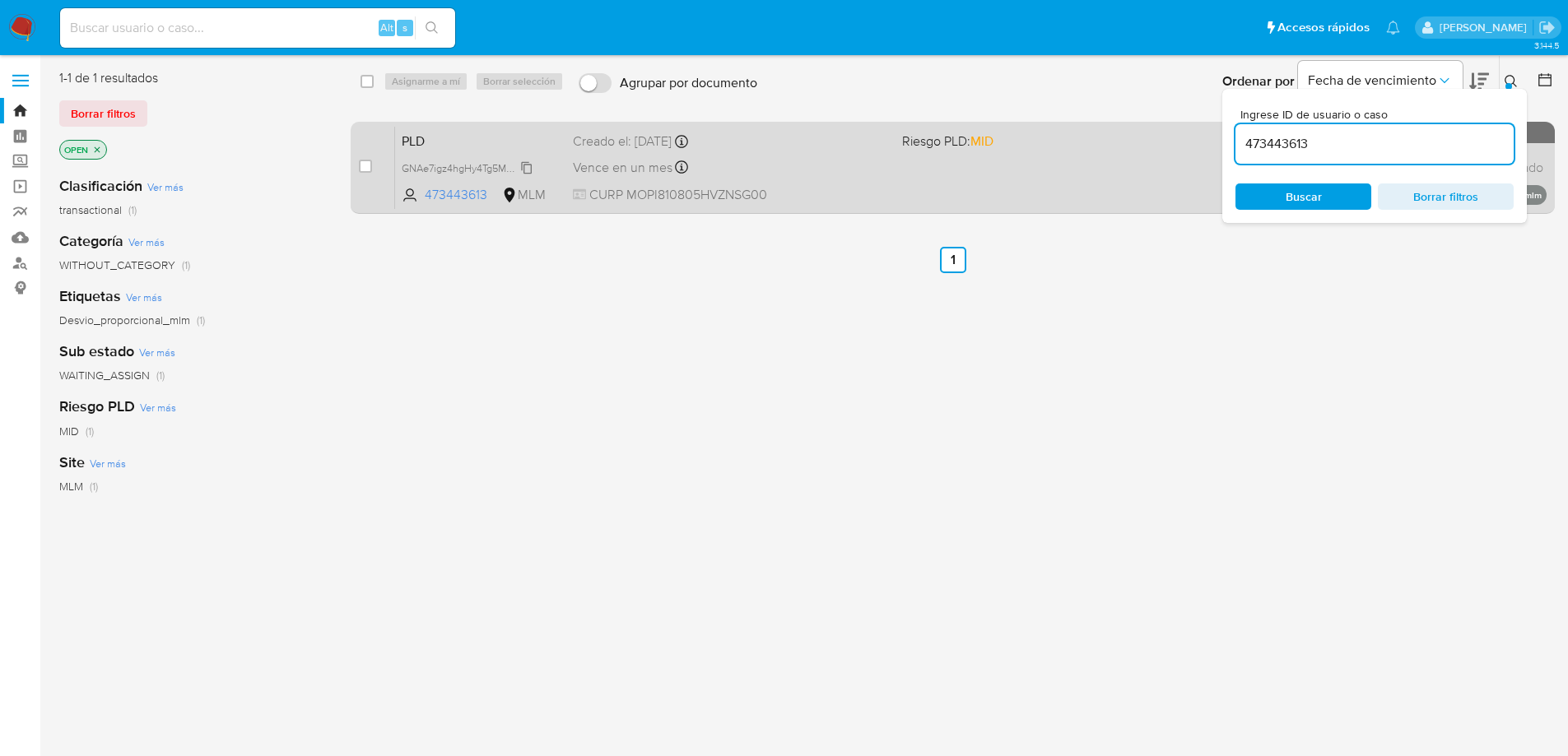click on "GNAe7igz4hgHy4Tg5M3ooMUX" at bounding box center [473, 167] 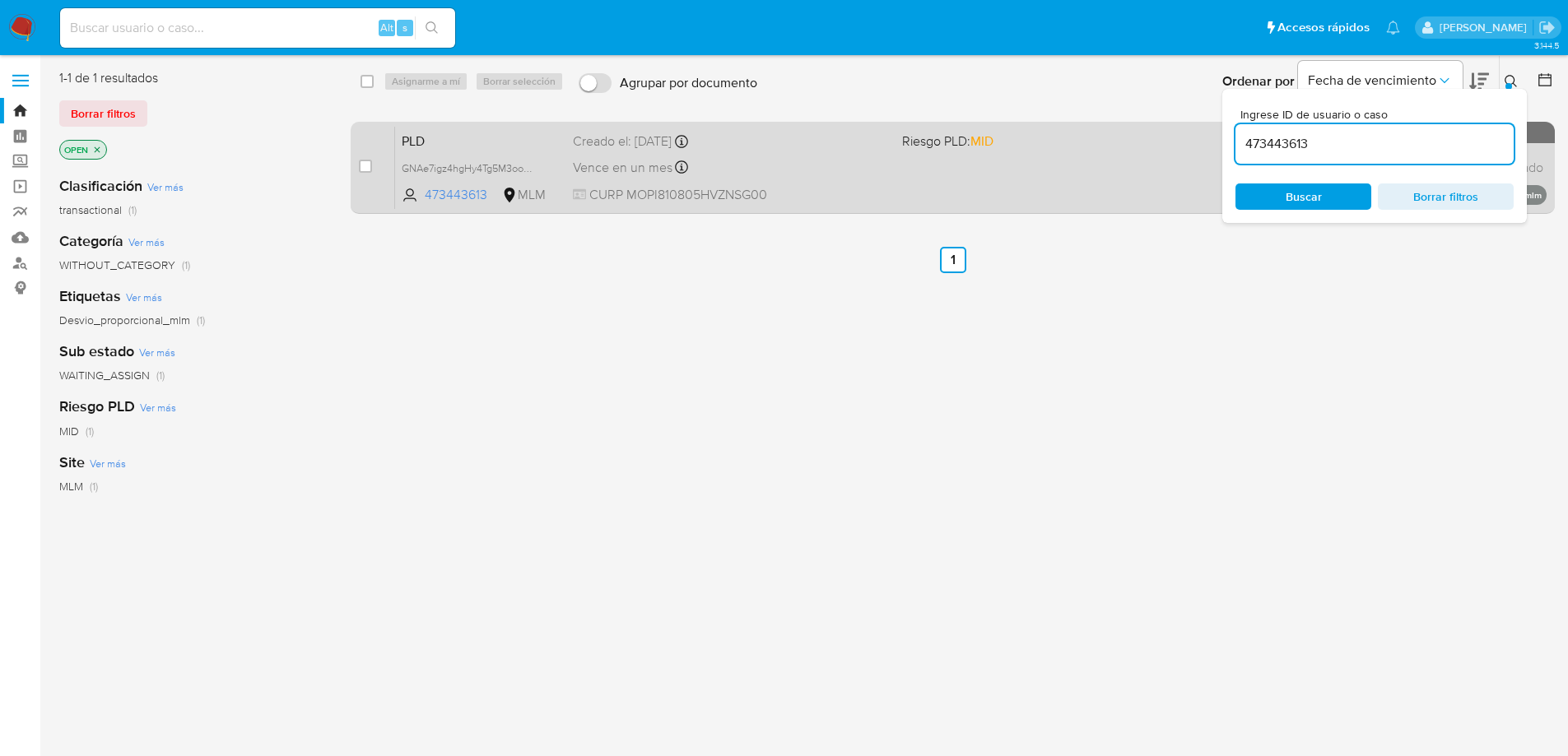 click on "PLD GNAe7igz4hgHy4Tg5M3ooMUX 473443613 MLM Riesgo PLD:  MID Creado el: 12/06/2025   Creado el: 12/06/2025 02:05:40 Vence en un mes   Vence el 11/08/2025 02:05:40 CURP   MOPI810805HVZNSG00 Sin analista asignado   Asignado el: - Desvio_proporcional_mlm OPEN - WAITING_ASSIGN" at bounding box center (970, 167) 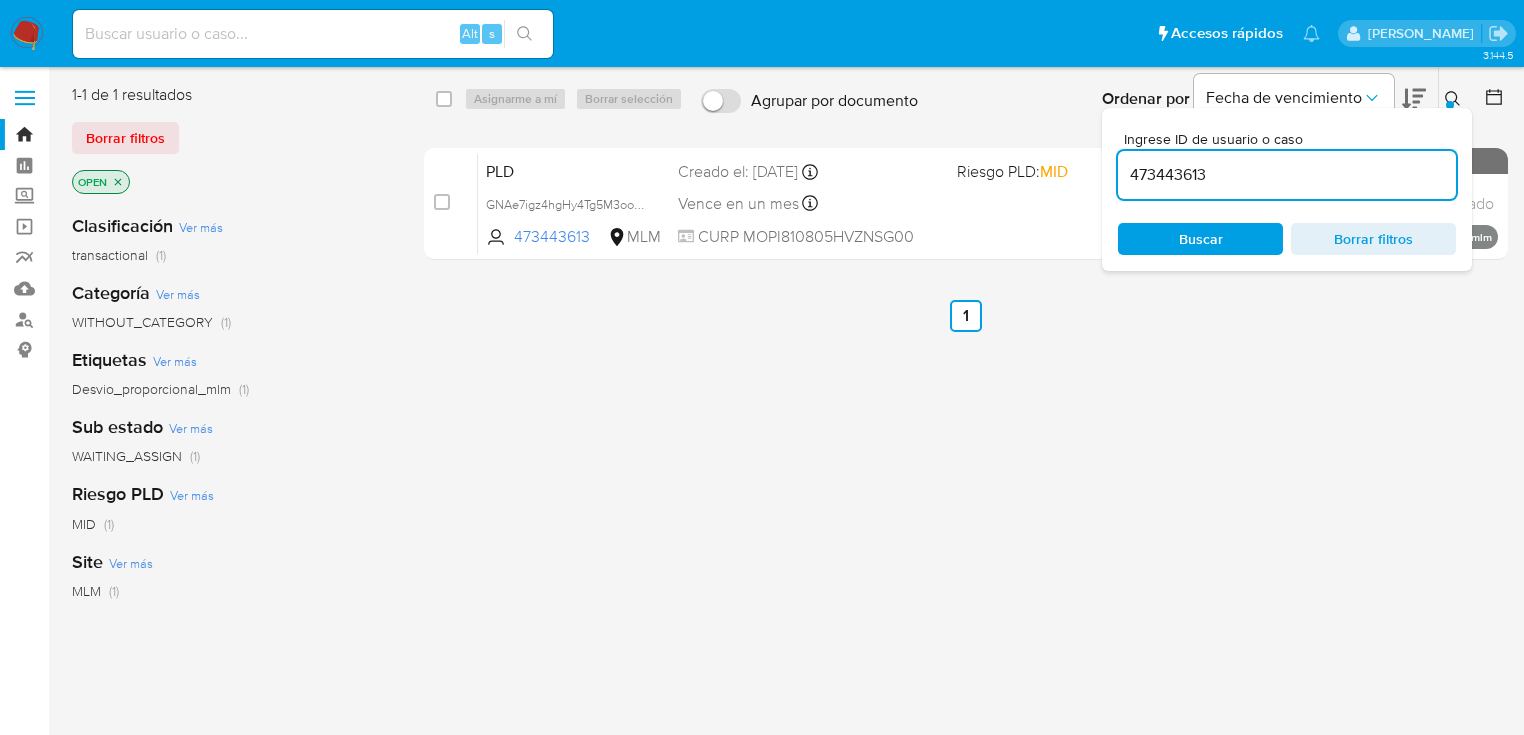 click at bounding box center [1455, 99] 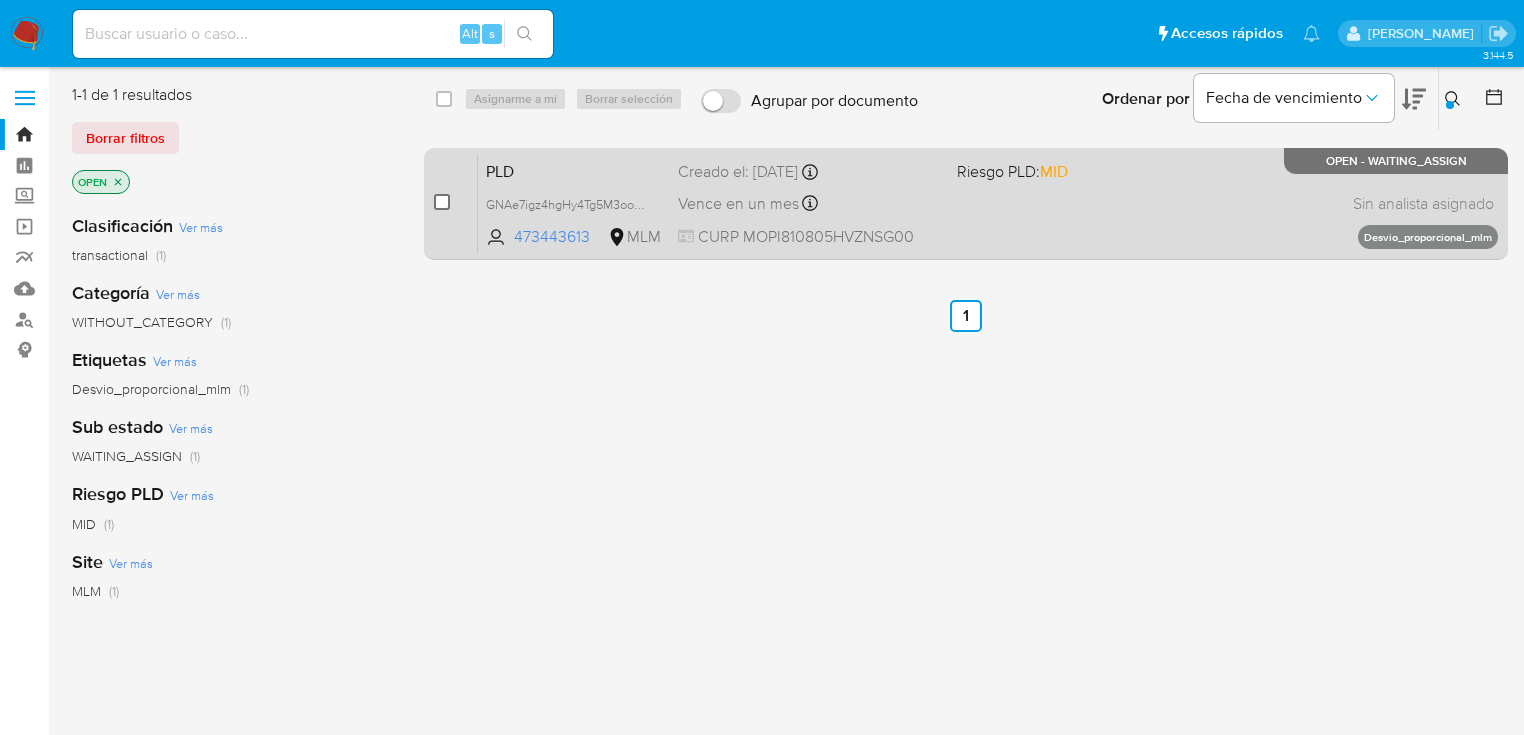 click at bounding box center (442, 202) 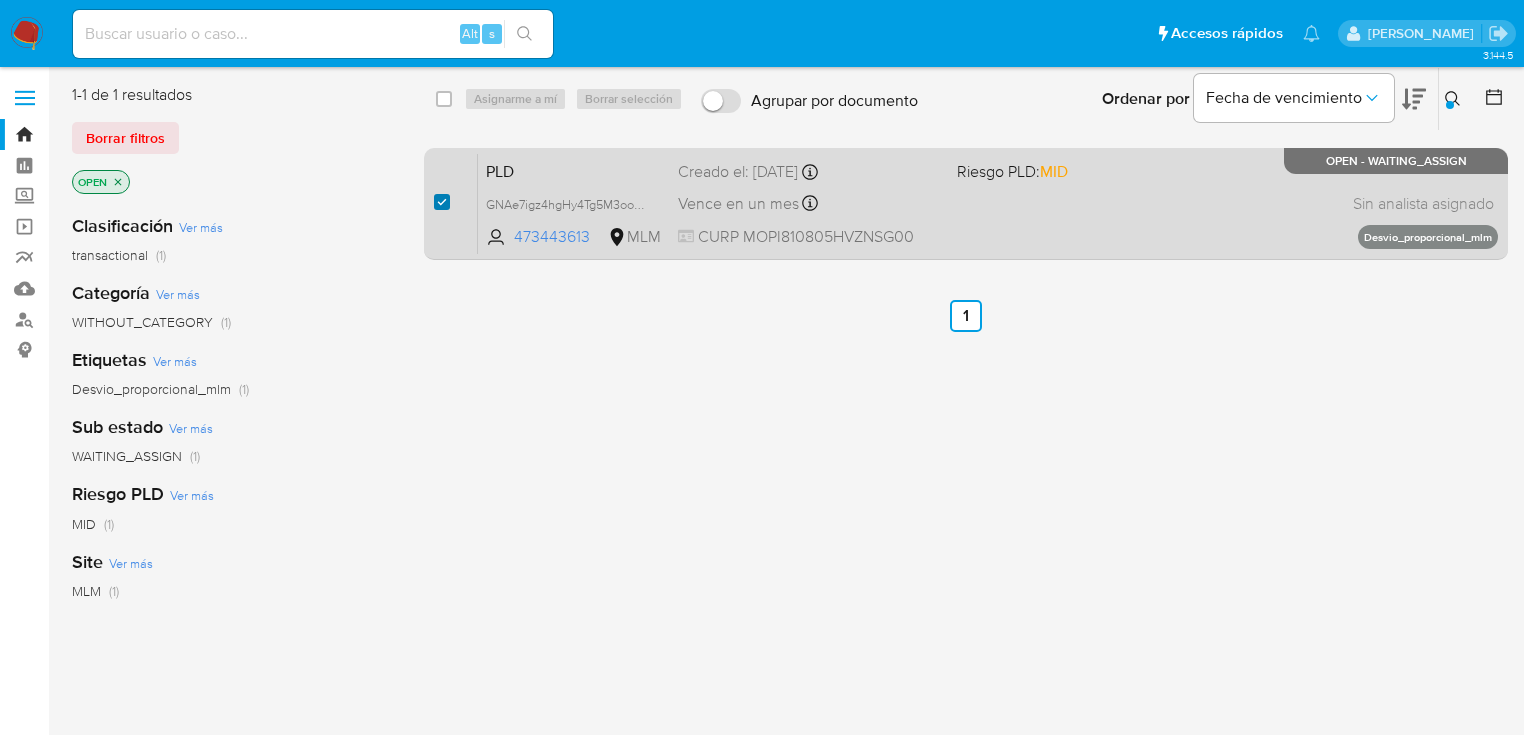 checkbox on "true" 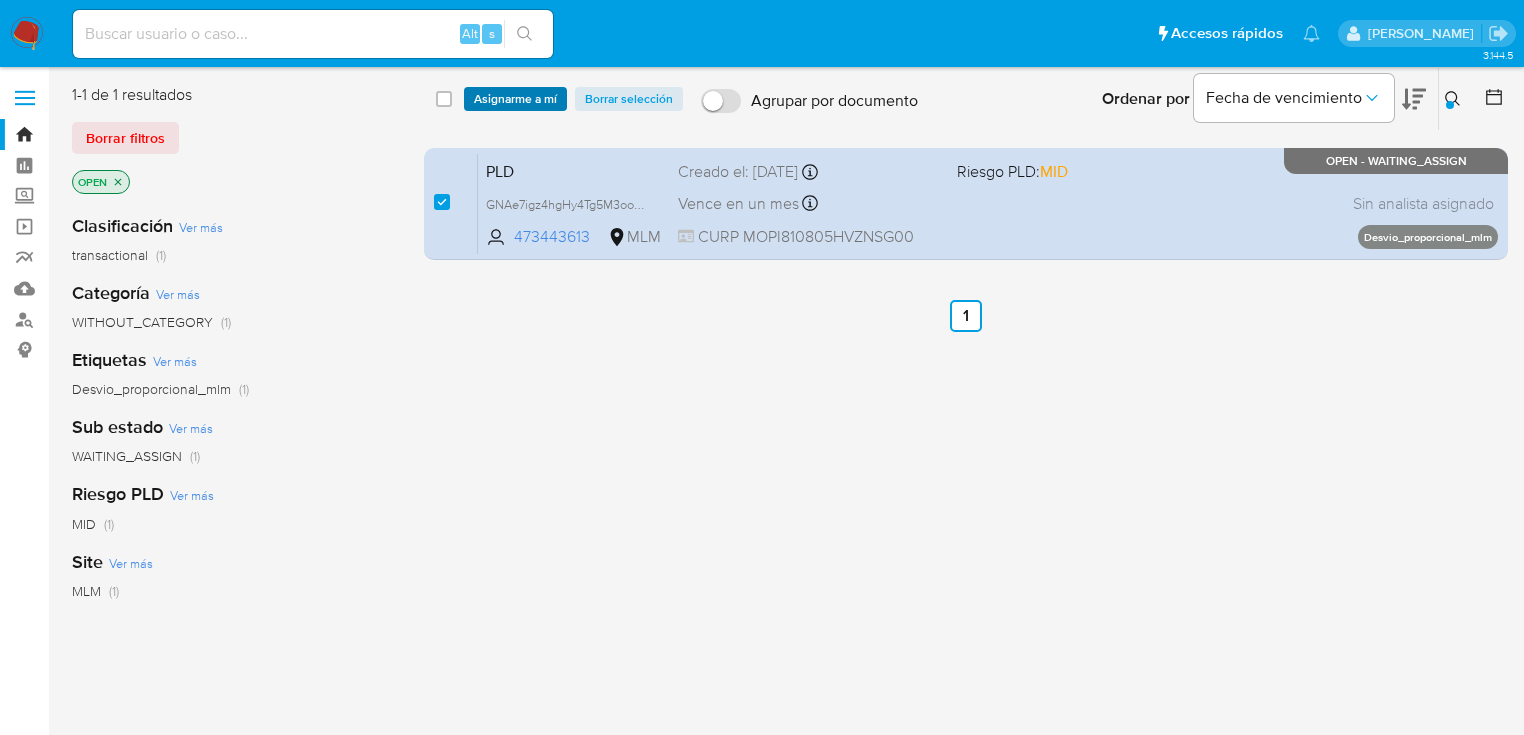 drag, startPoint x: 513, startPoint y: 96, endPoint x: 540, endPoint y: 110, distance: 30.413813 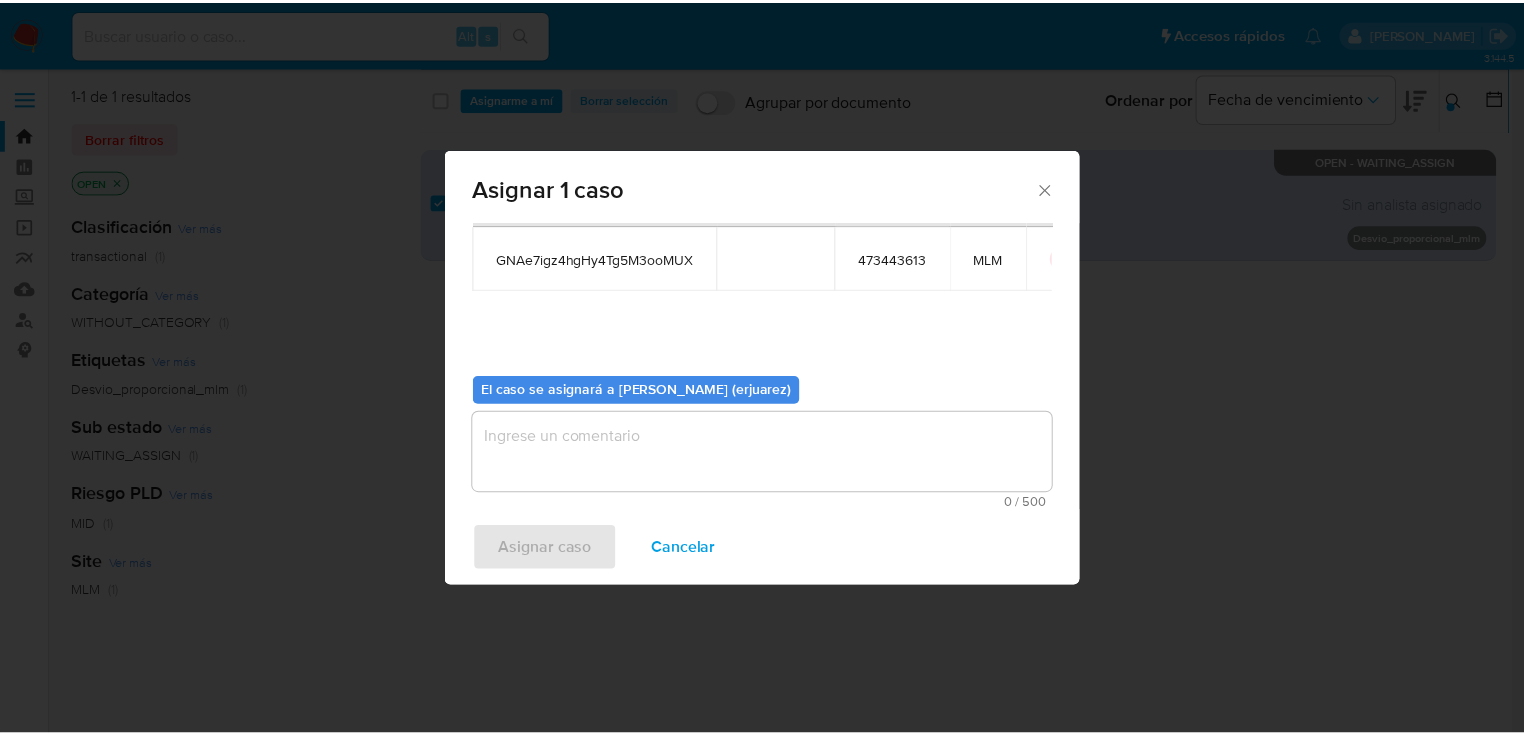 scroll, scrollTop: 103, scrollLeft: 0, axis: vertical 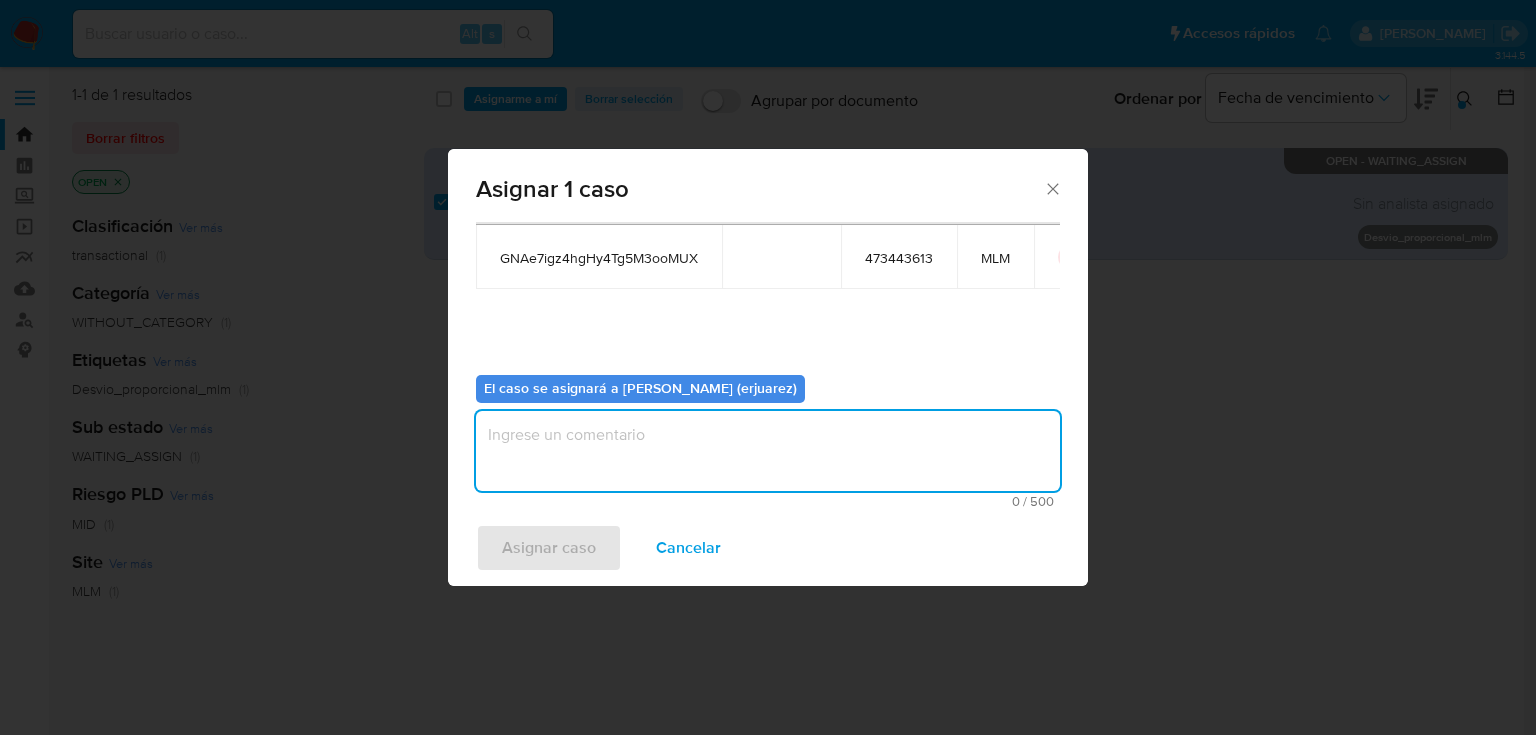 click at bounding box center [768, 451] 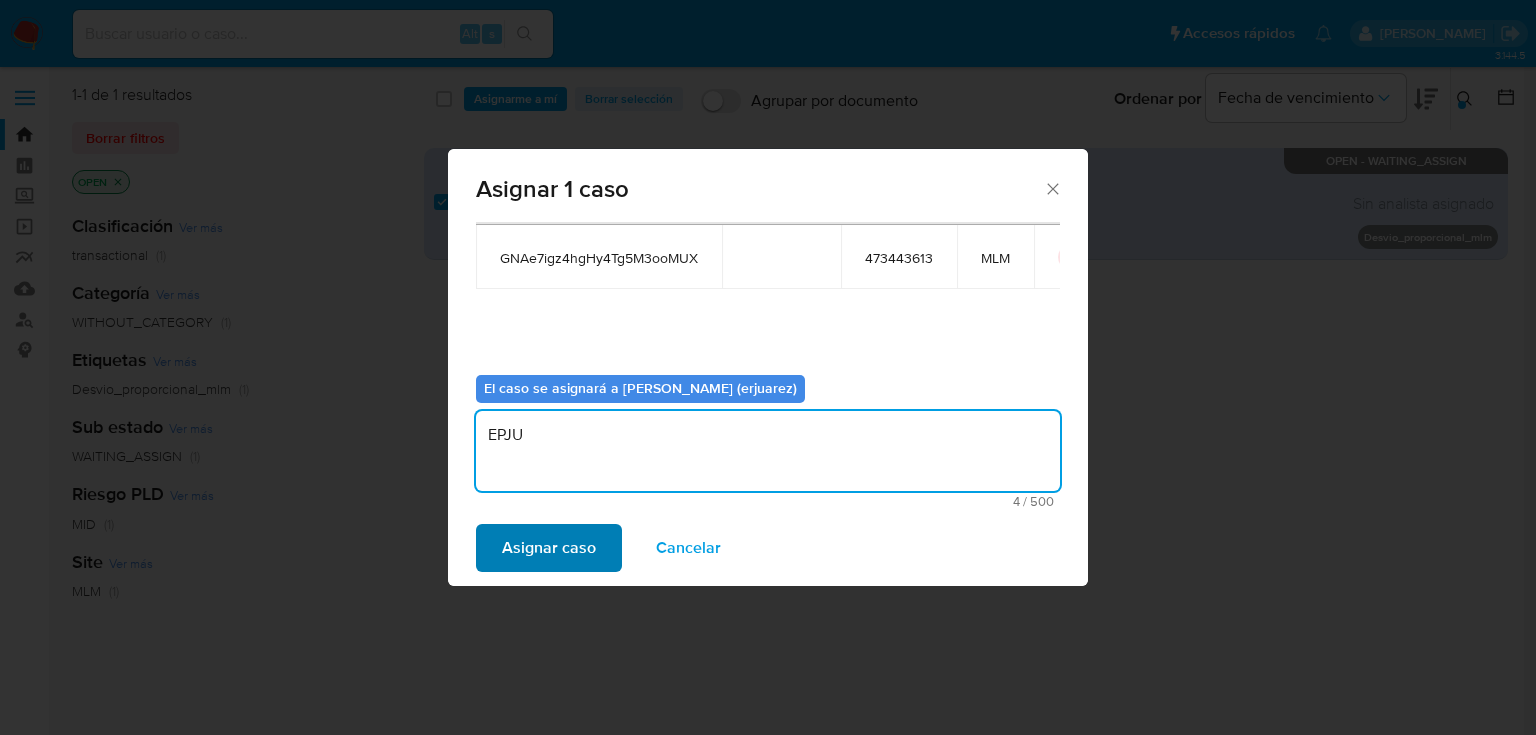 type on "EPJU" 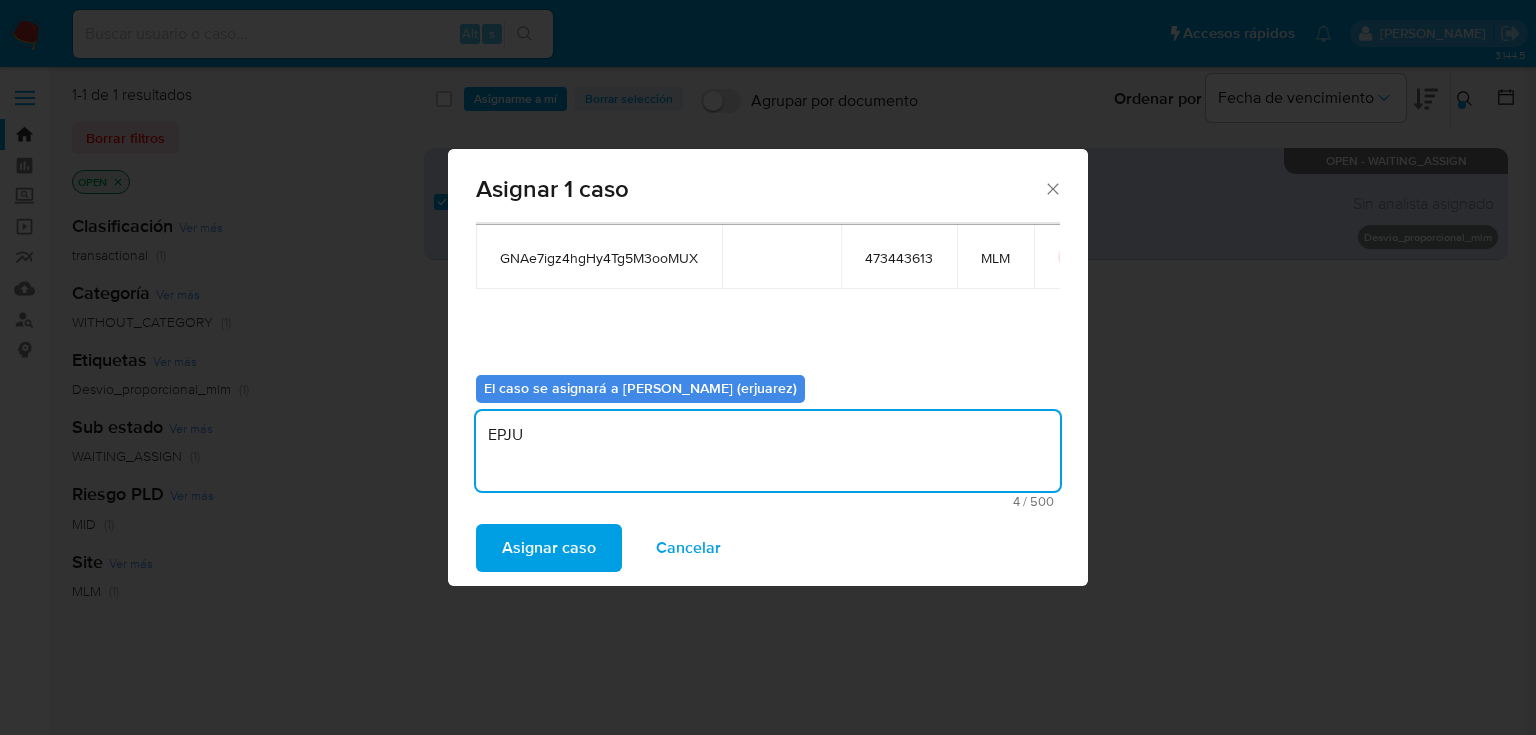 click on "Asignar caso" at bounding box center (549, 548) 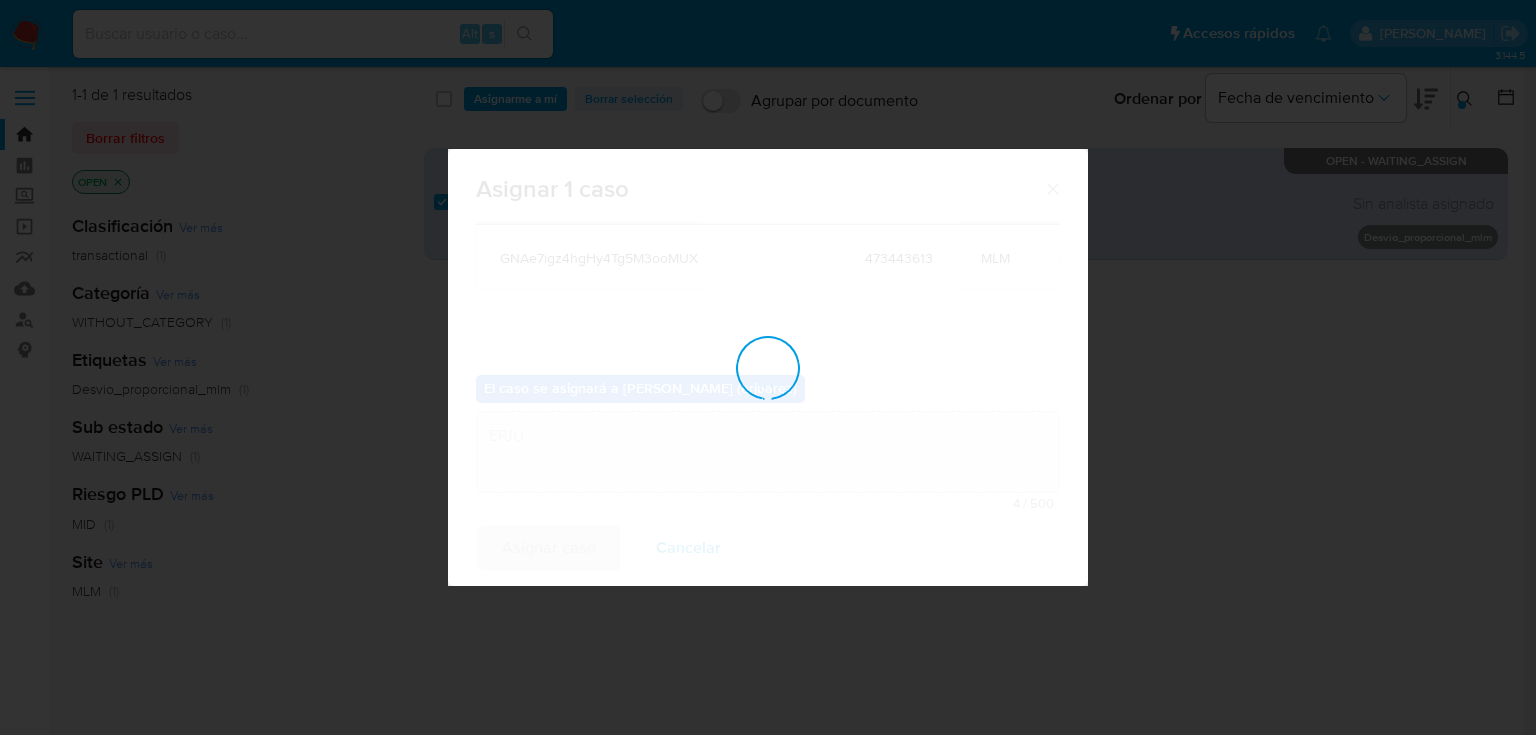 type 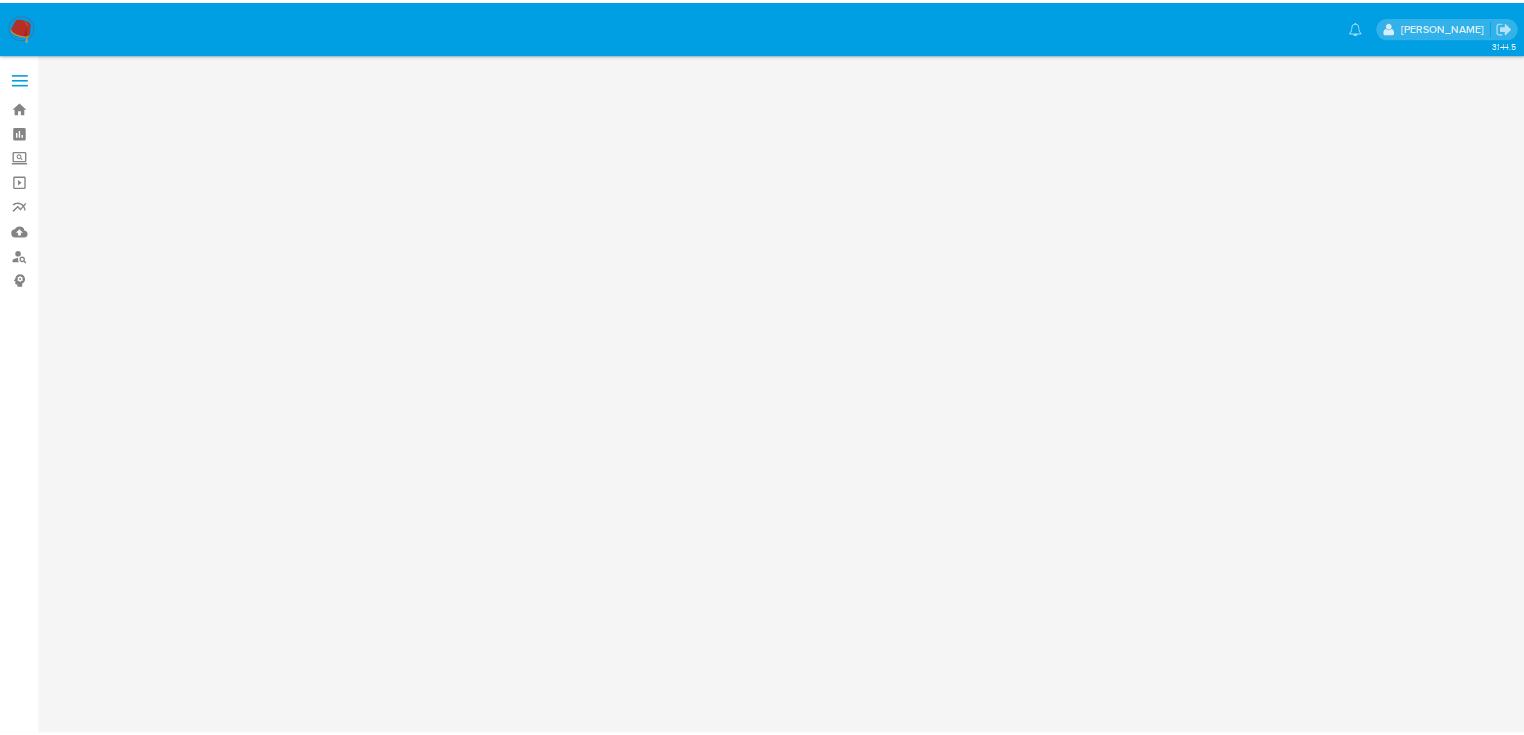 scroll, scrollTop: 0, scrollLeft: 0, axis: both 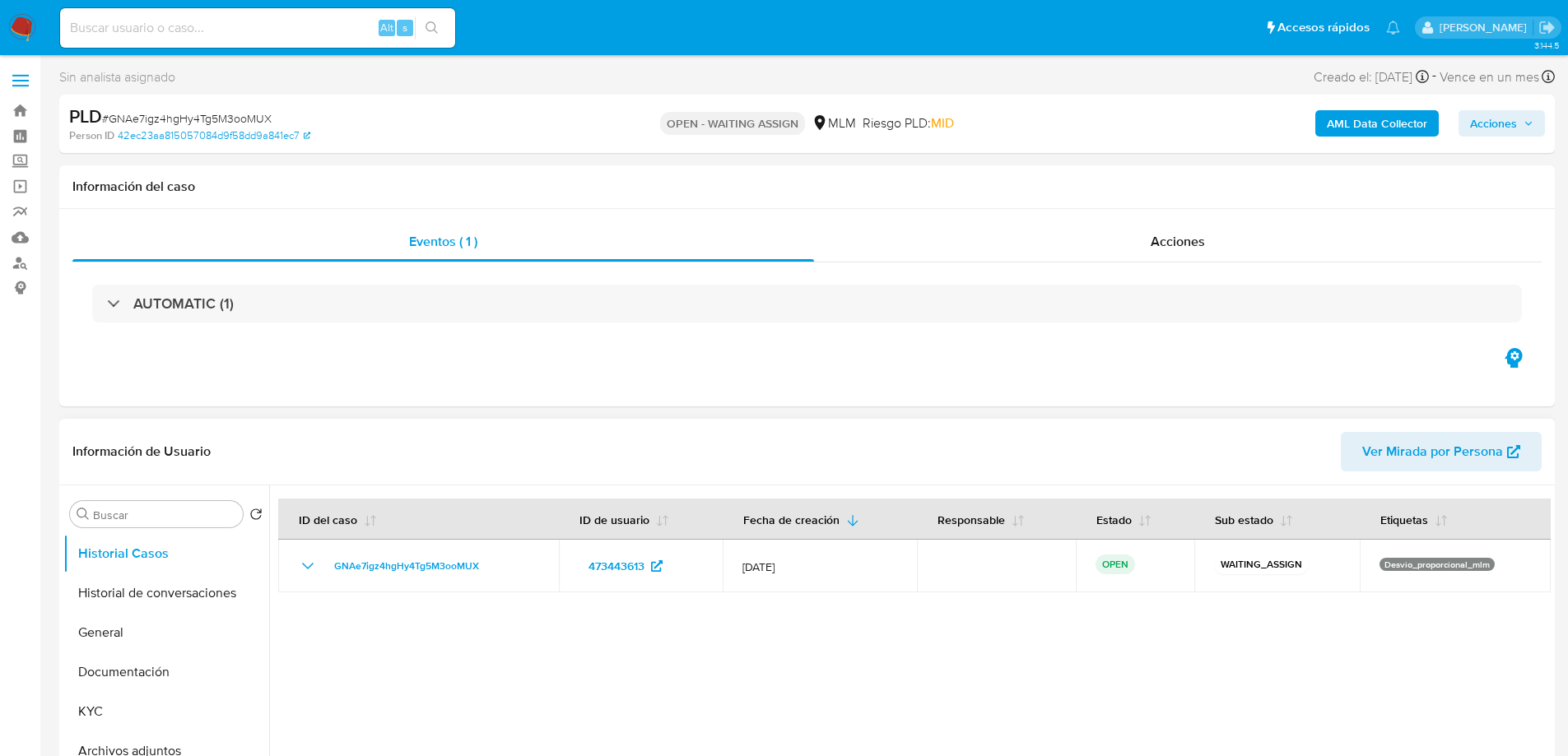 select on "10" 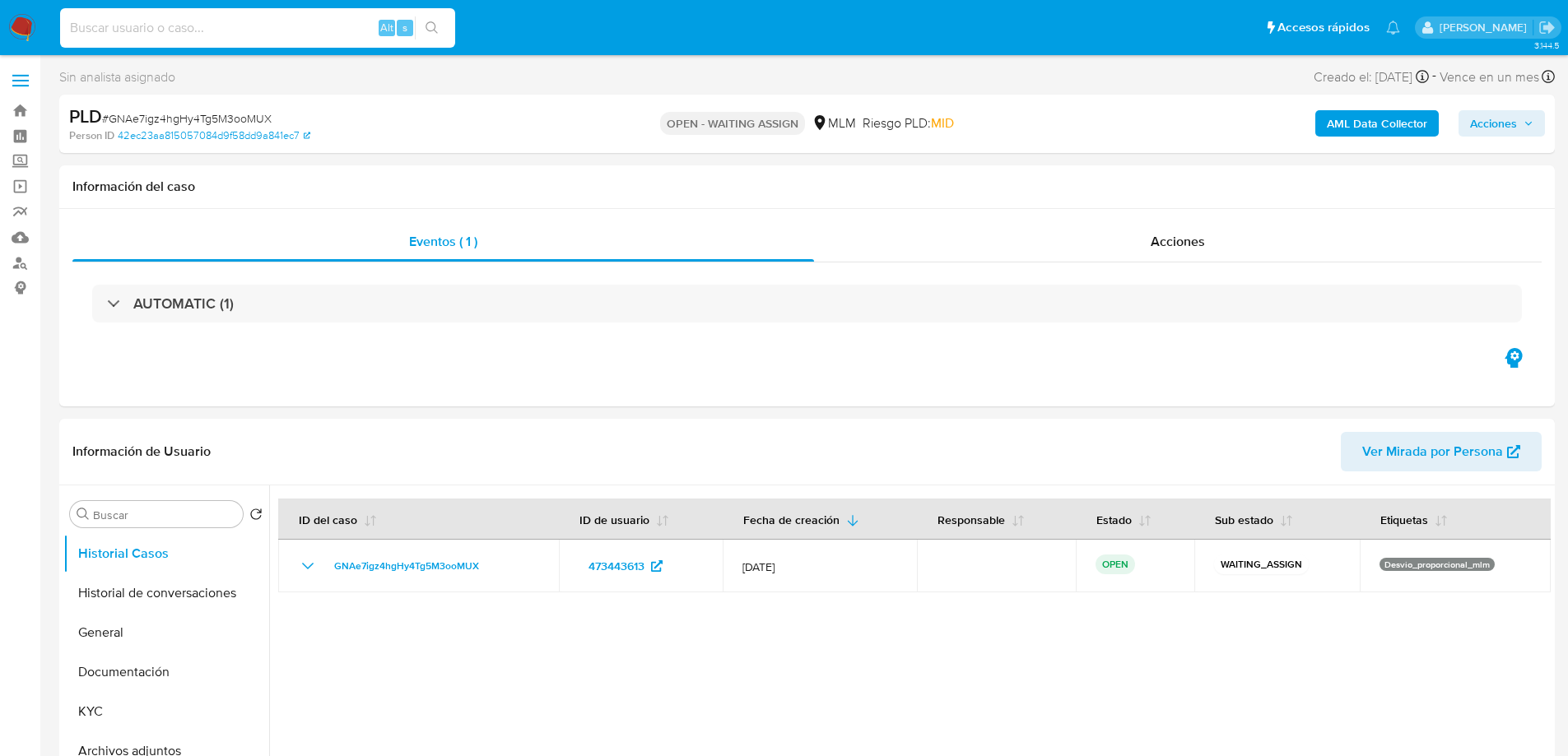 click at bounding box center (258, 28) 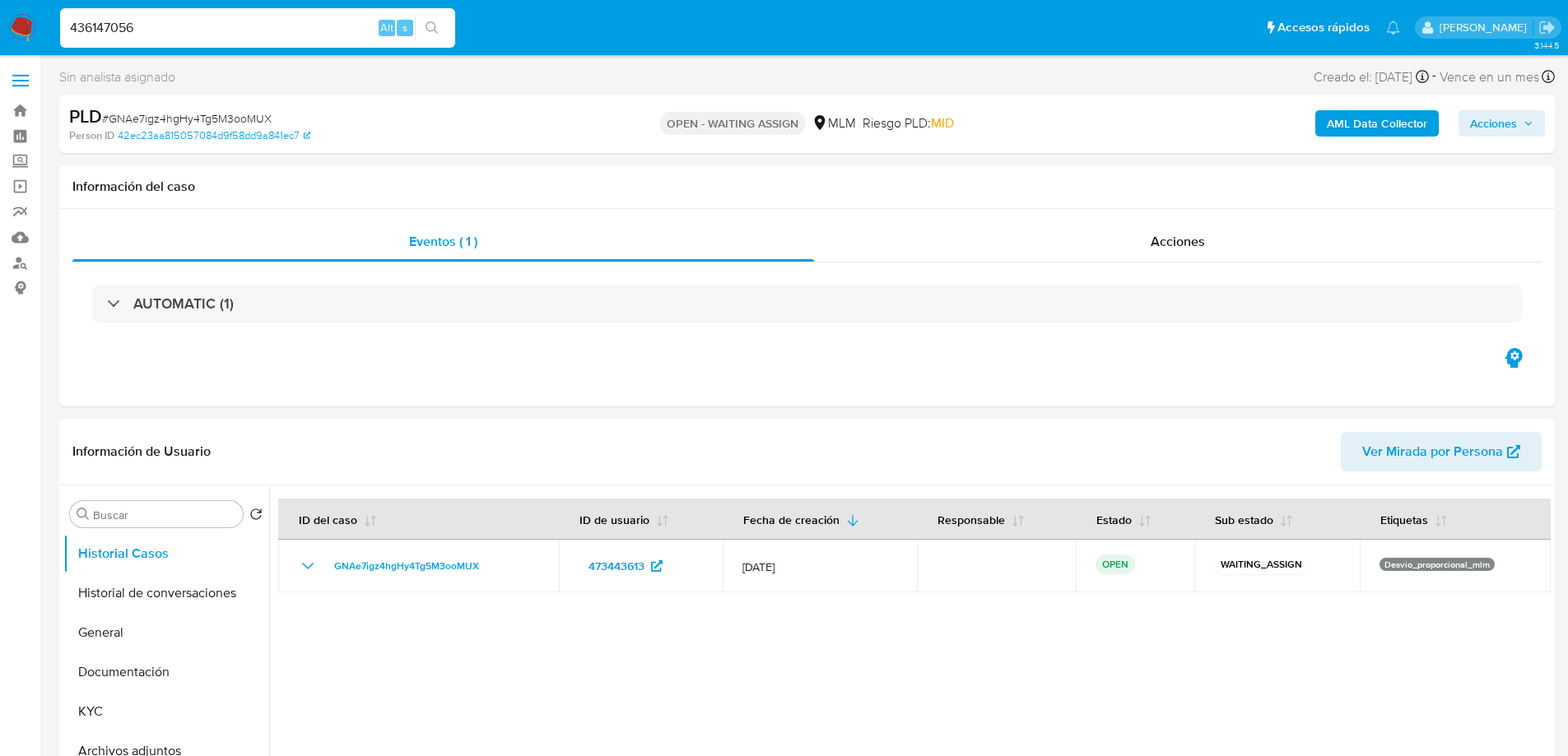 type on "436147056" 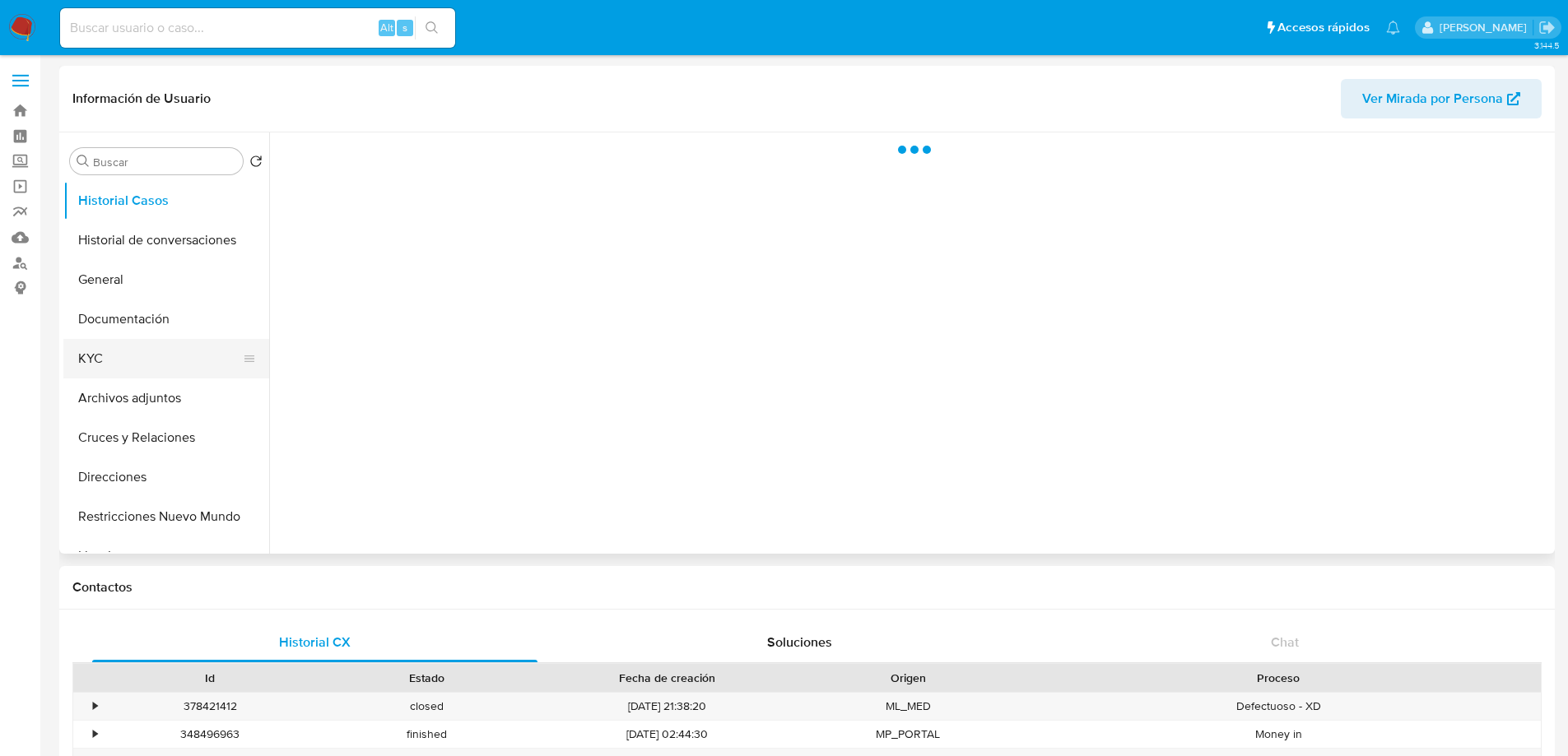 click on "KYC" at bounding box center [160, 359] 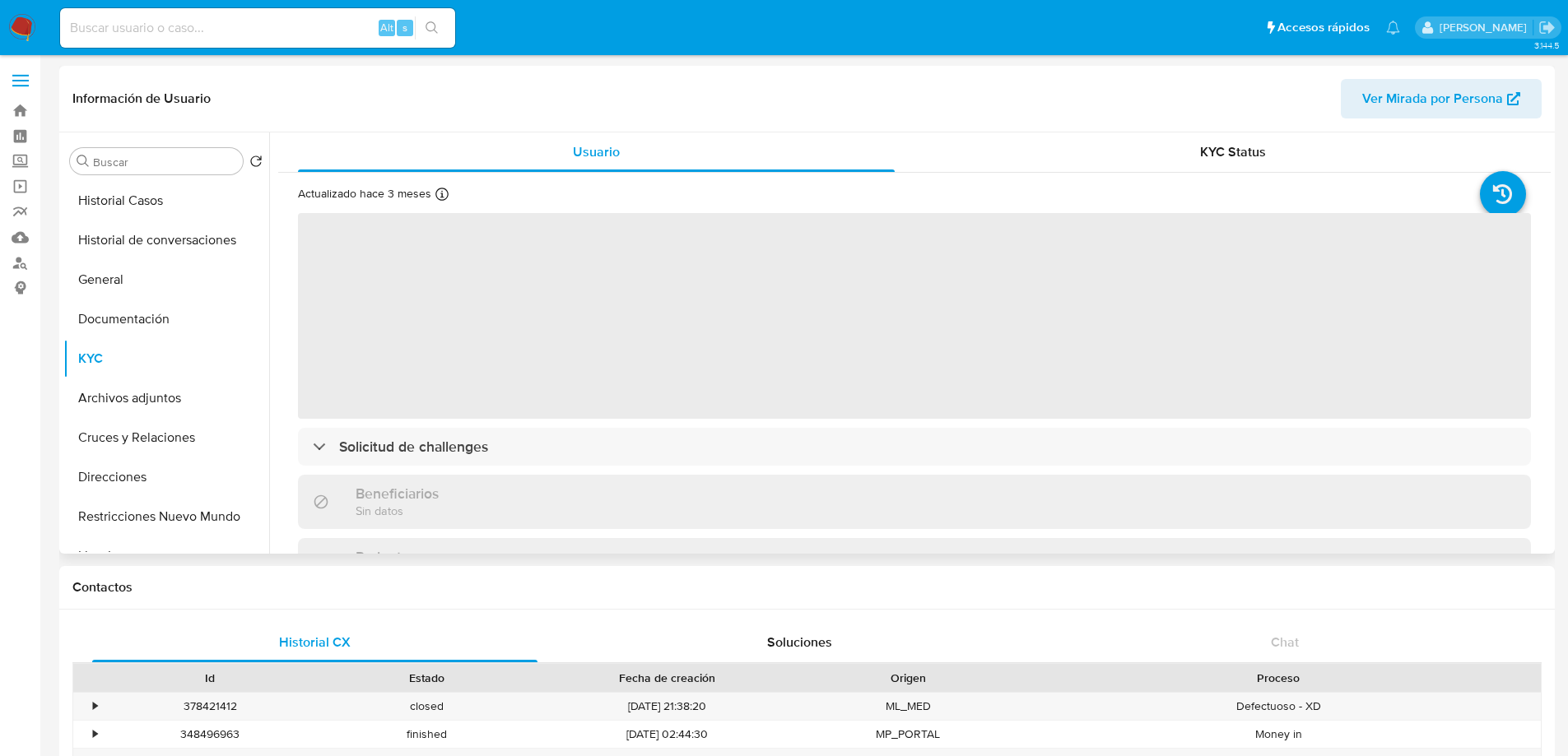 select on "10" 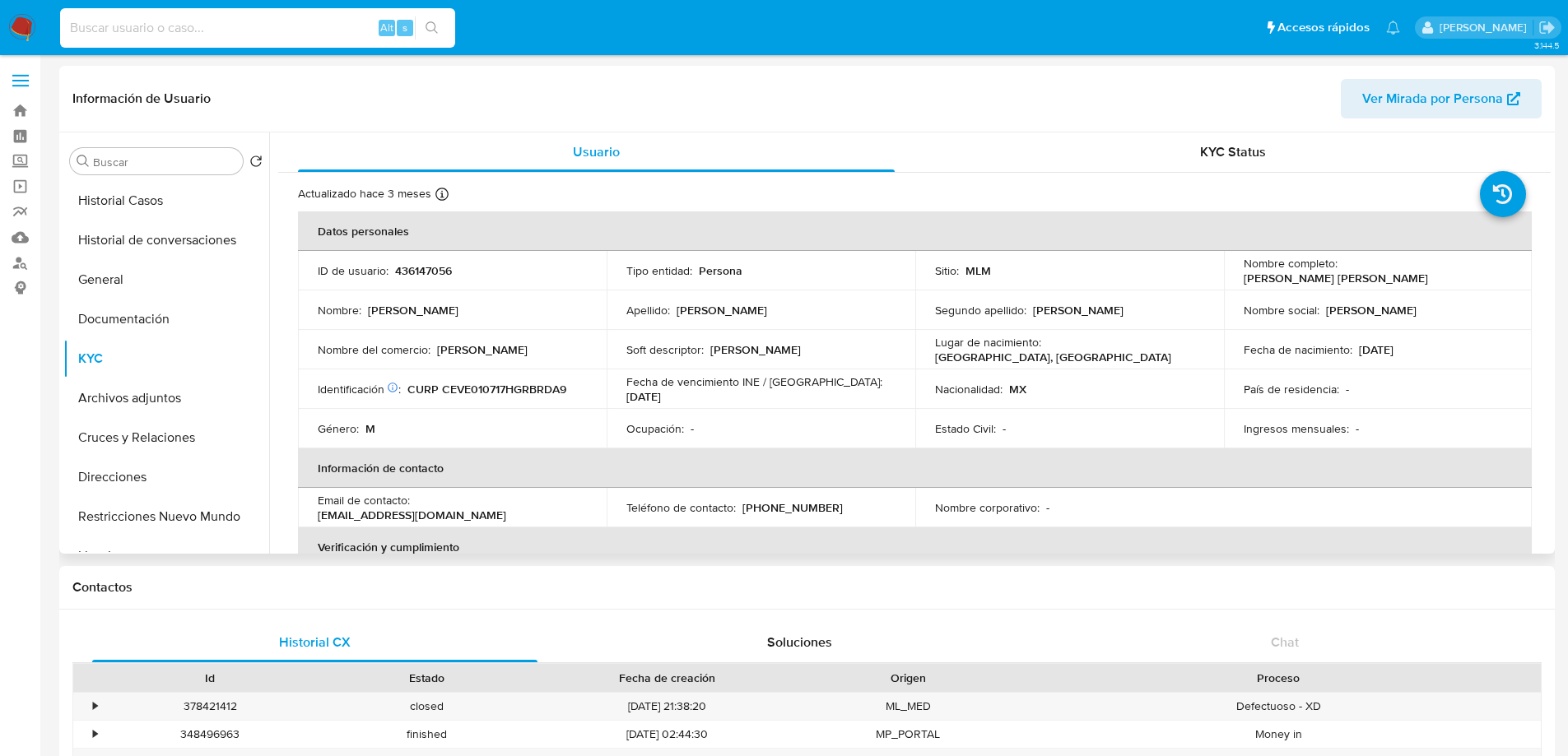 click at bounding box center (258, 28) 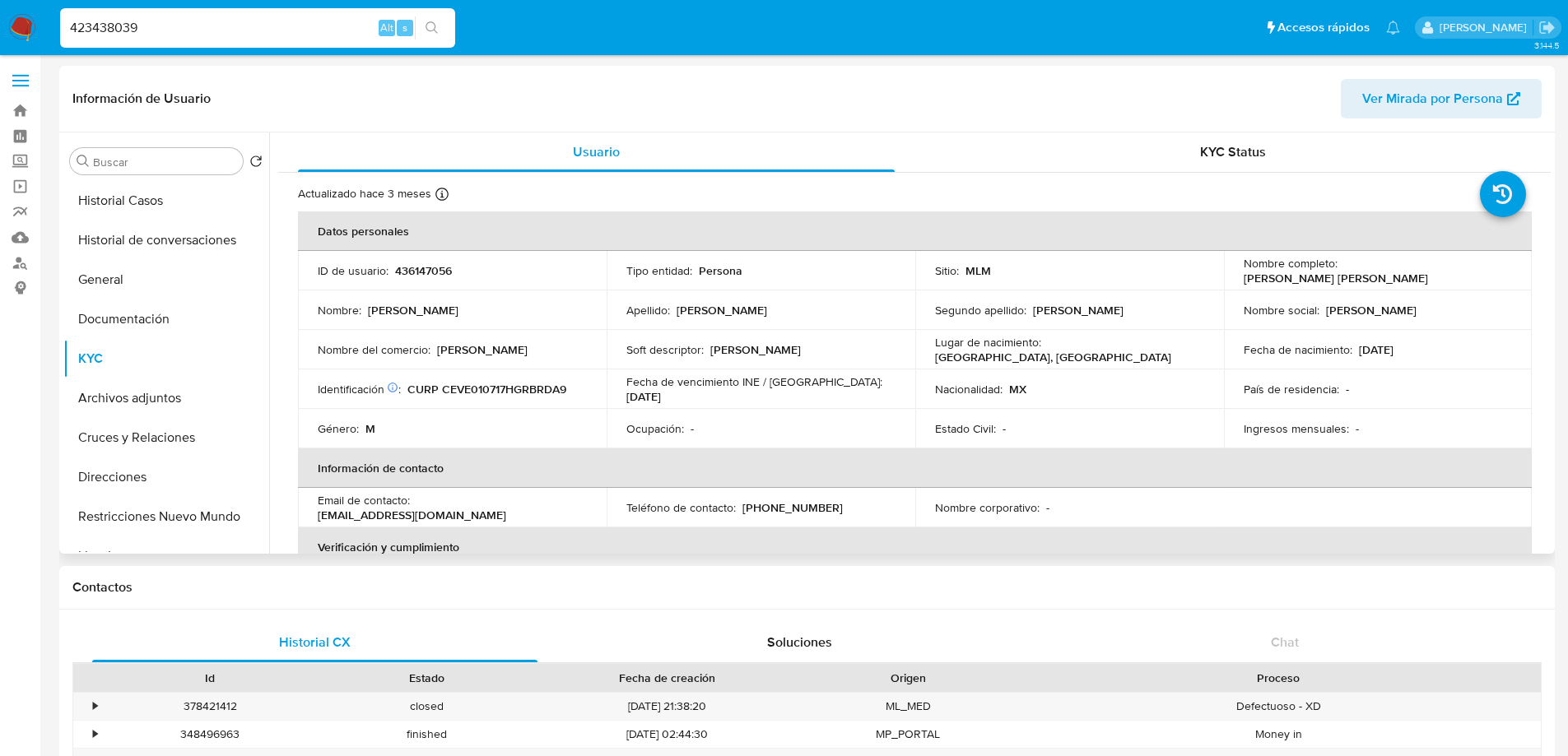 type on "423438039" 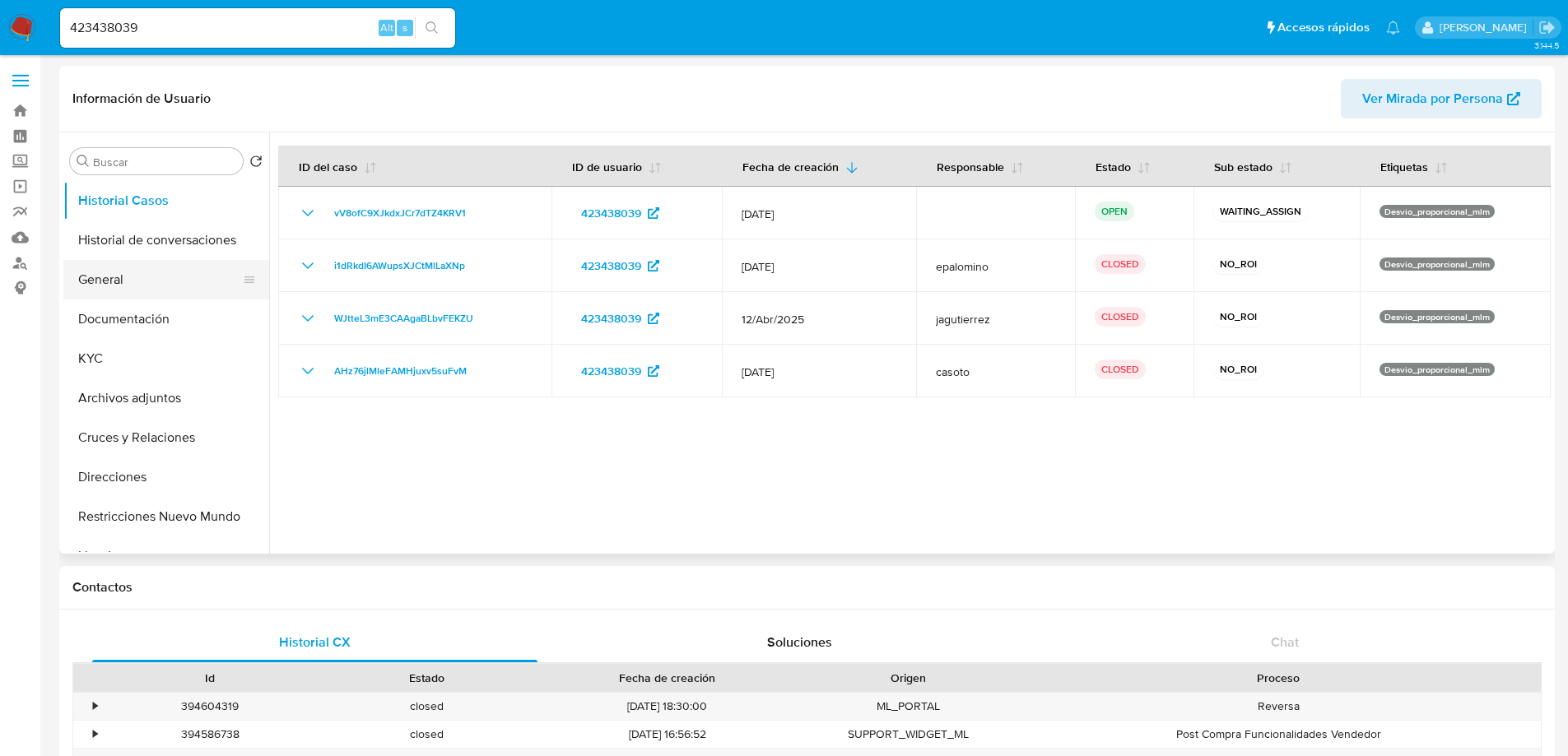 select on "10" 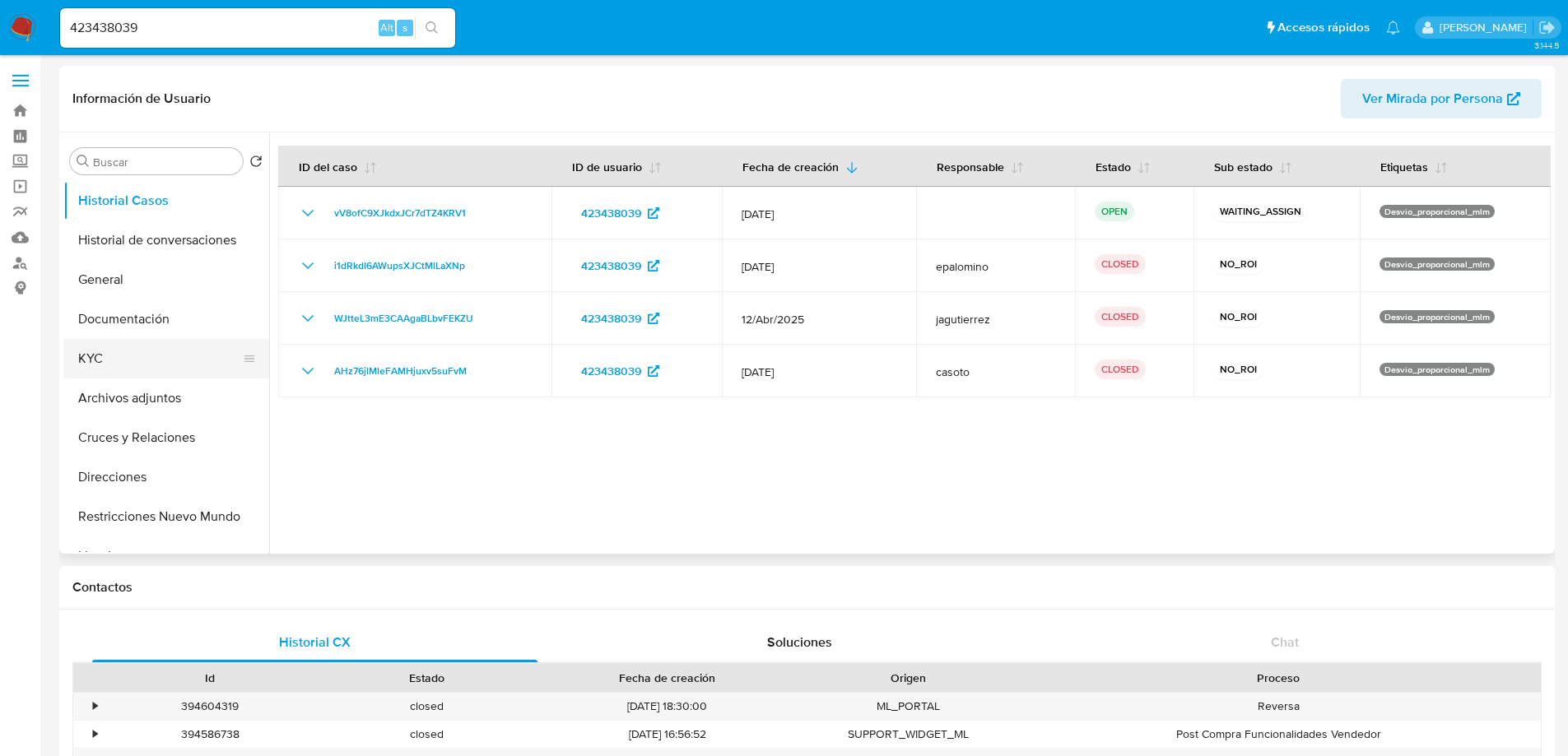 click on "KYC" at bounding box center (160, 359) 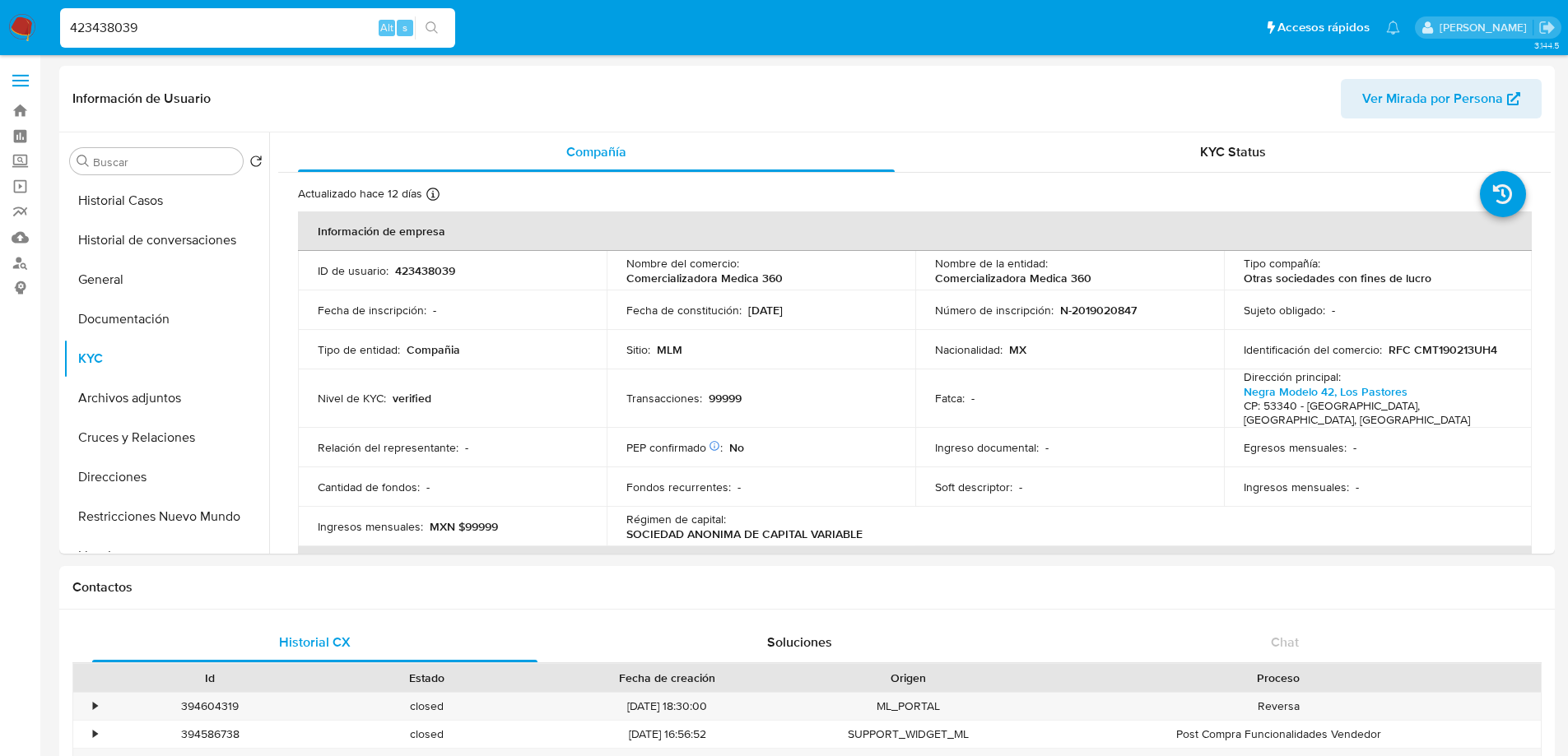 drag, startPoint x: 88, startPoint y: 15, endPoint x: 26, endPoint y: 23, distance: 62.513998 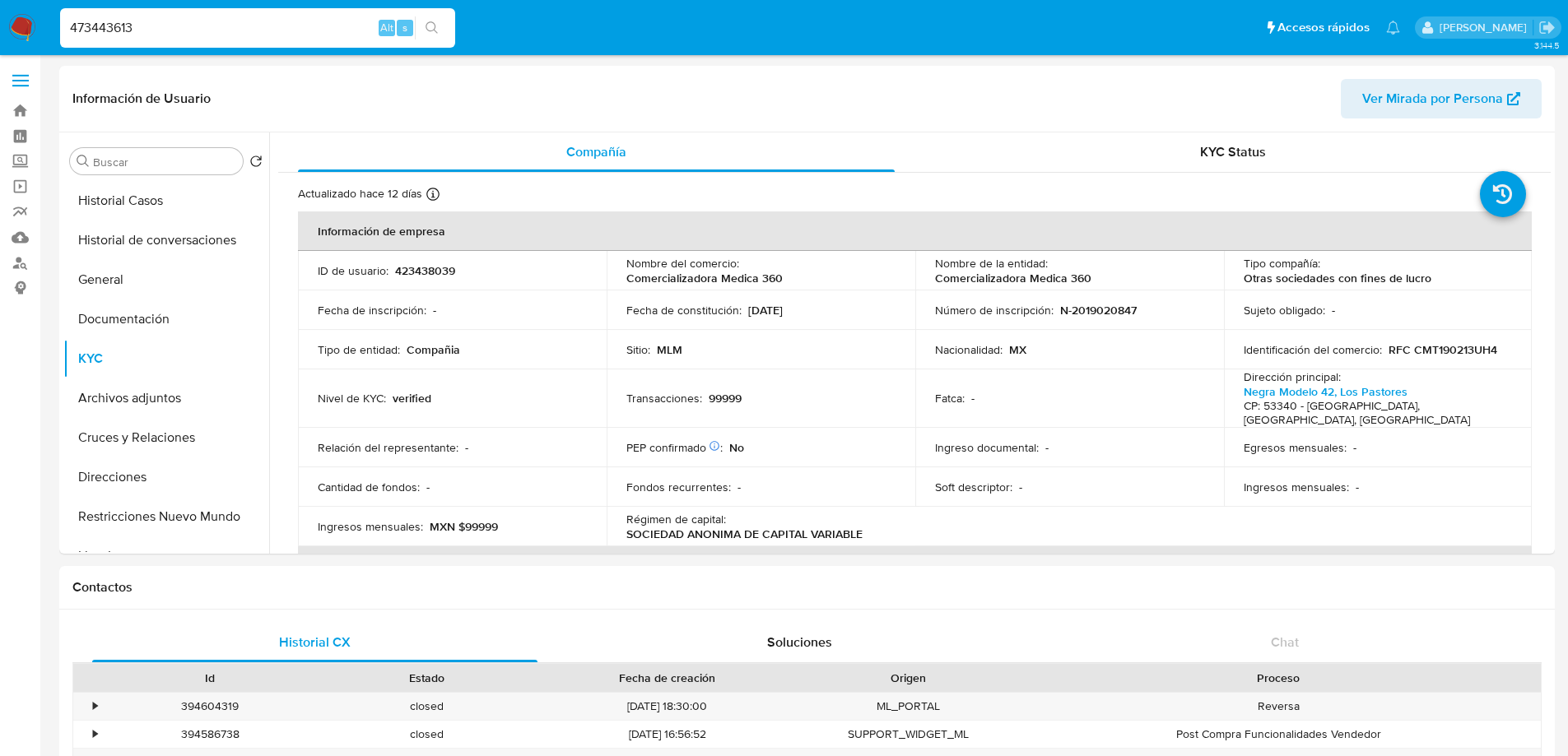 type on "473443613" 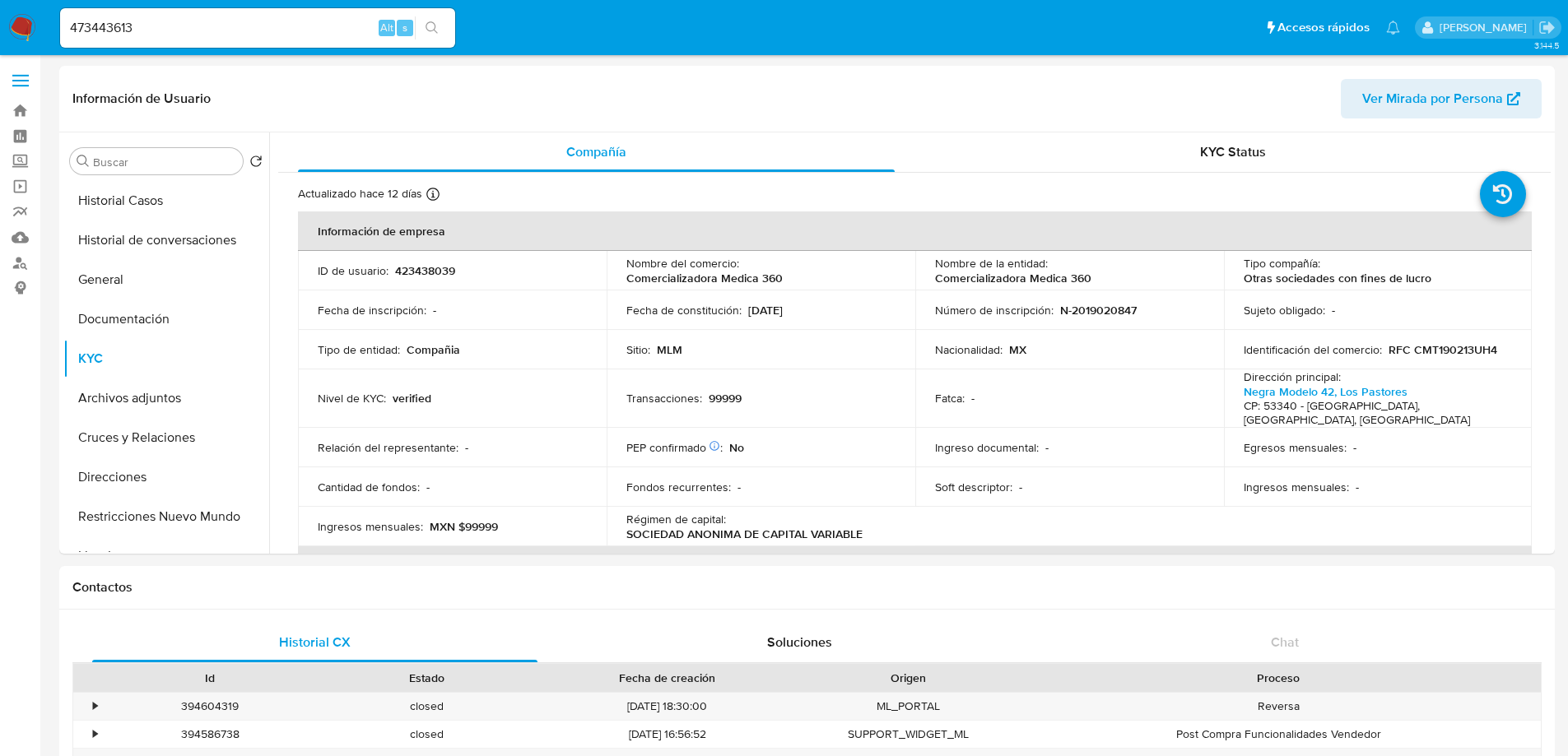 drag, startPoint x: 422, startPoint y: 23, endPoint x: 44, endPoint y: 101, distance: 385.96373 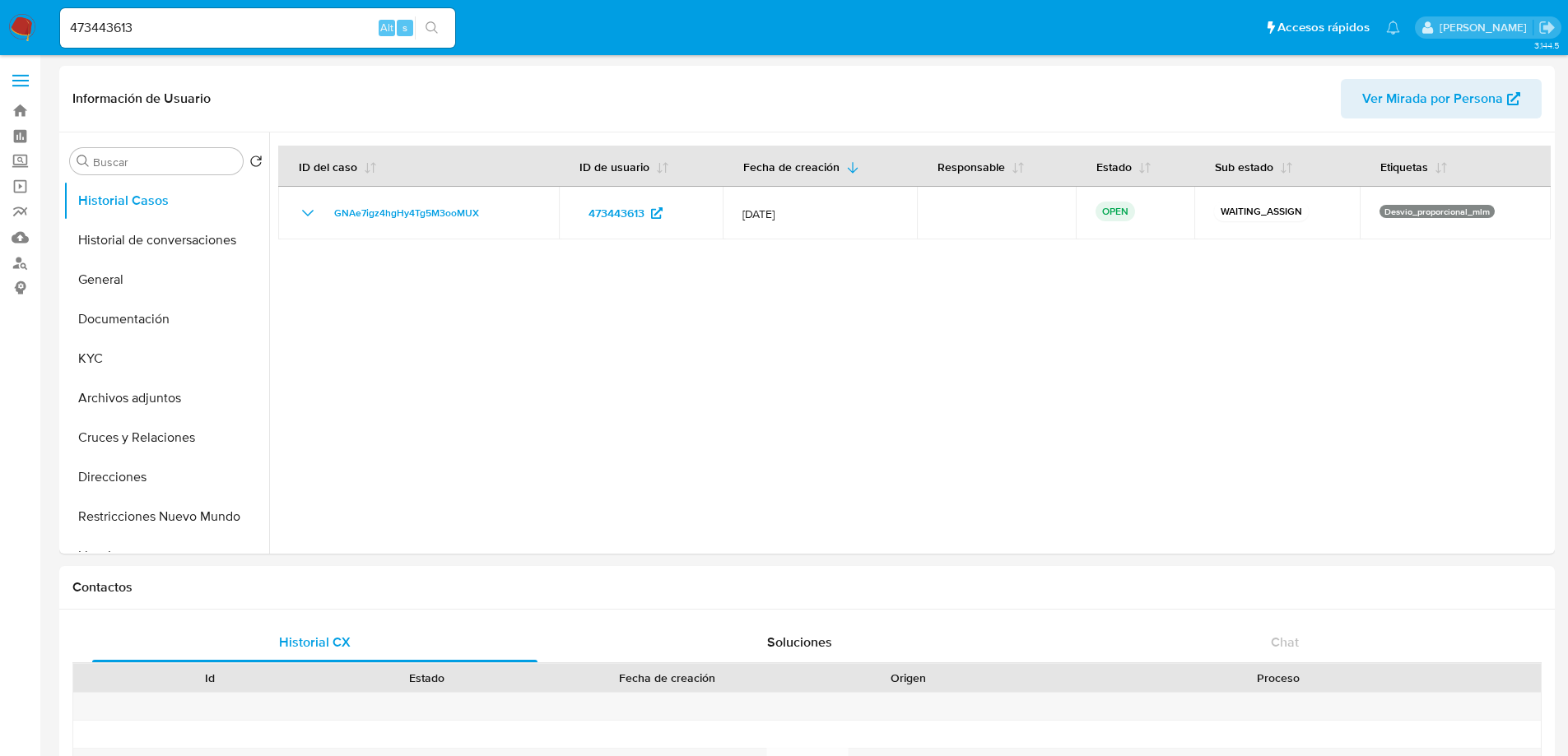 select on "10" 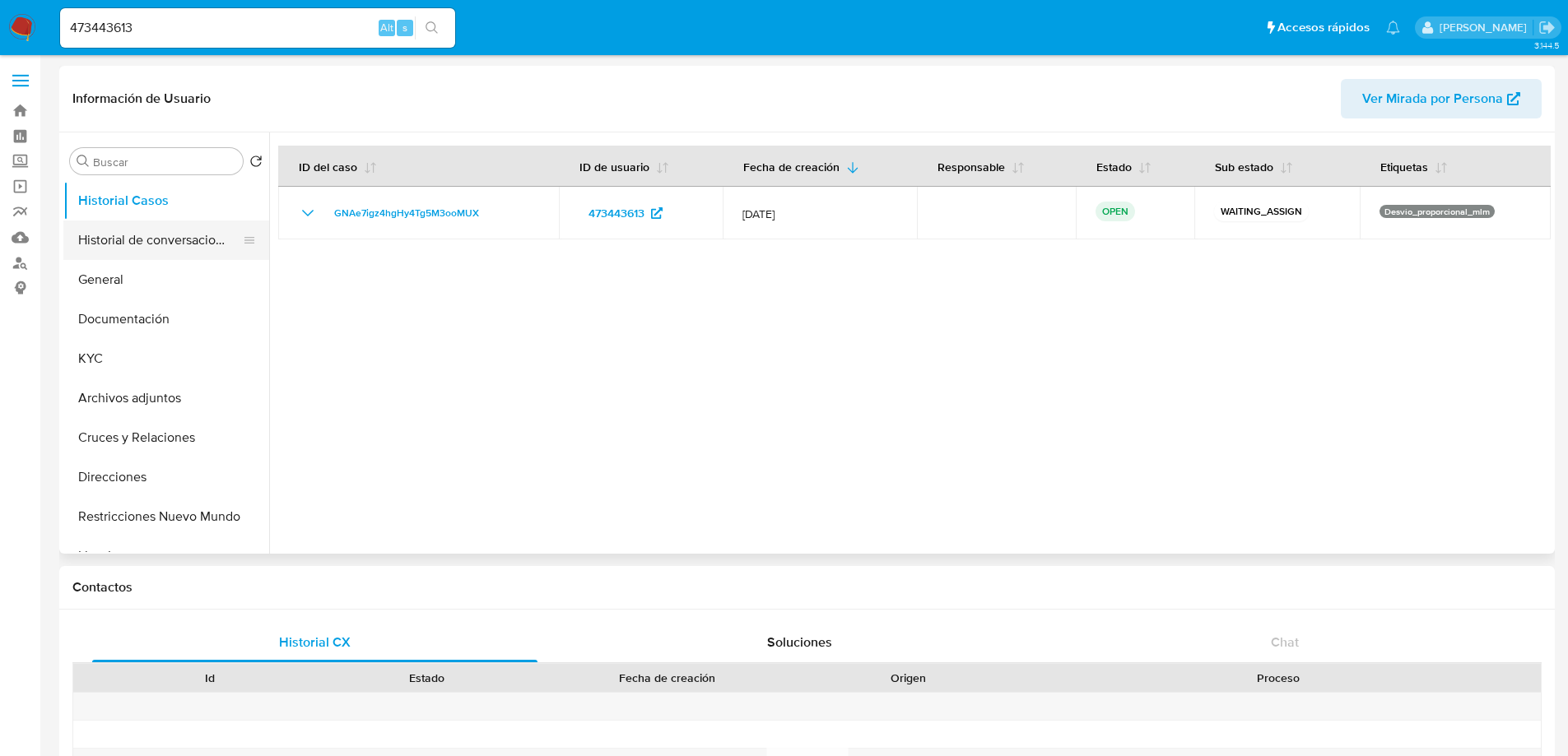 drag, startPoint x: 528, startPoint y: 216, endPoint x: 220, endPoint y: 243, distance: 309.1812 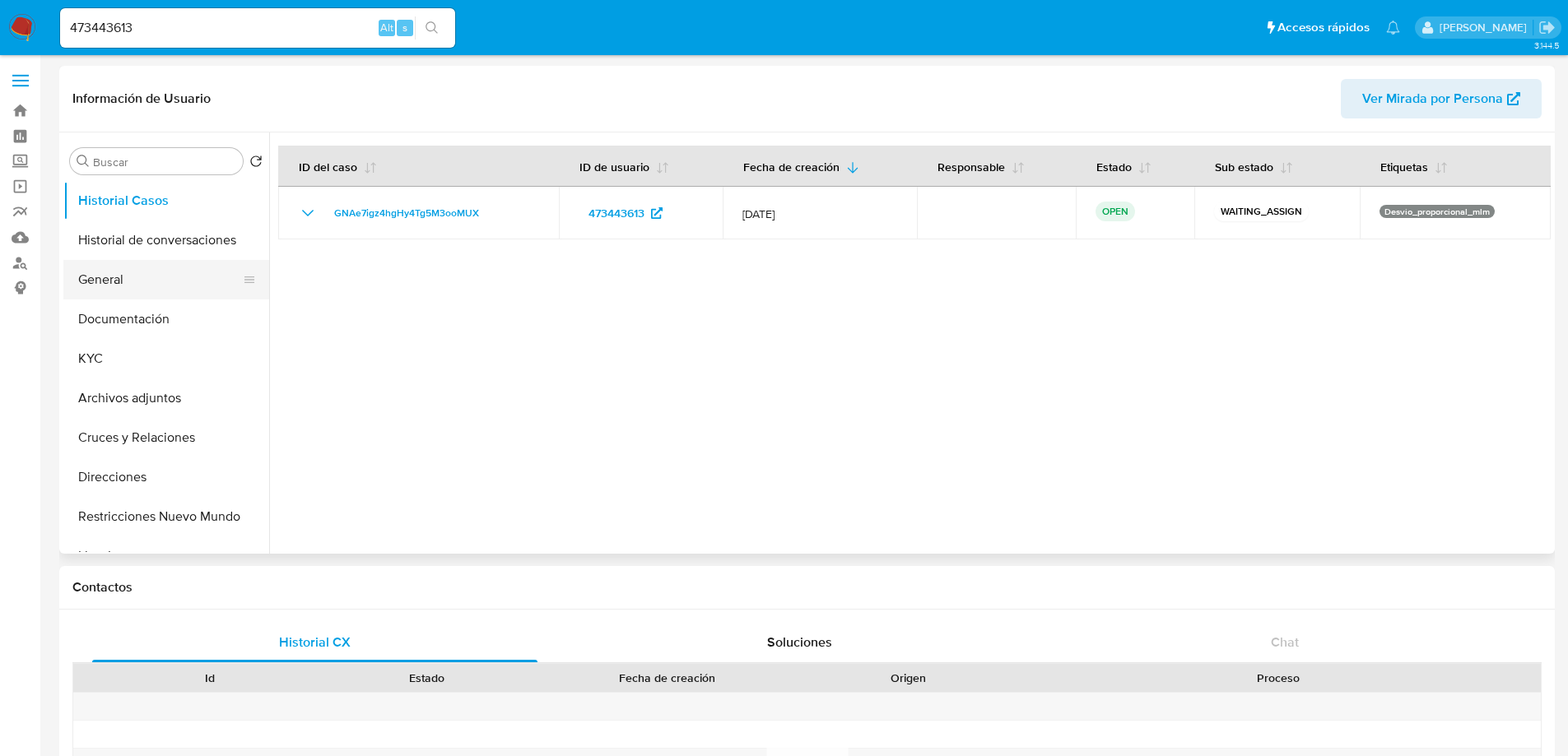 click on "General" at bounding box center (160, 280) 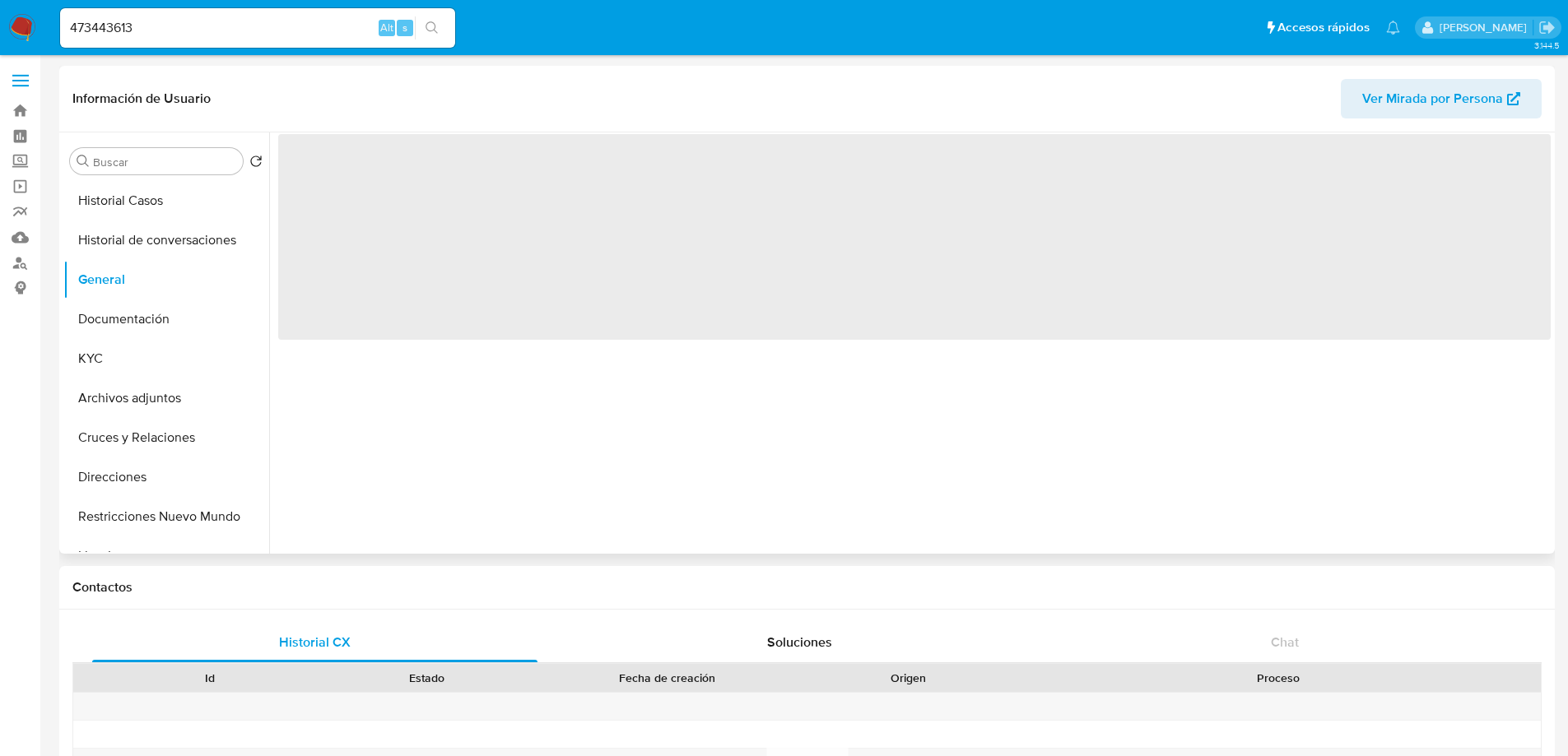 type 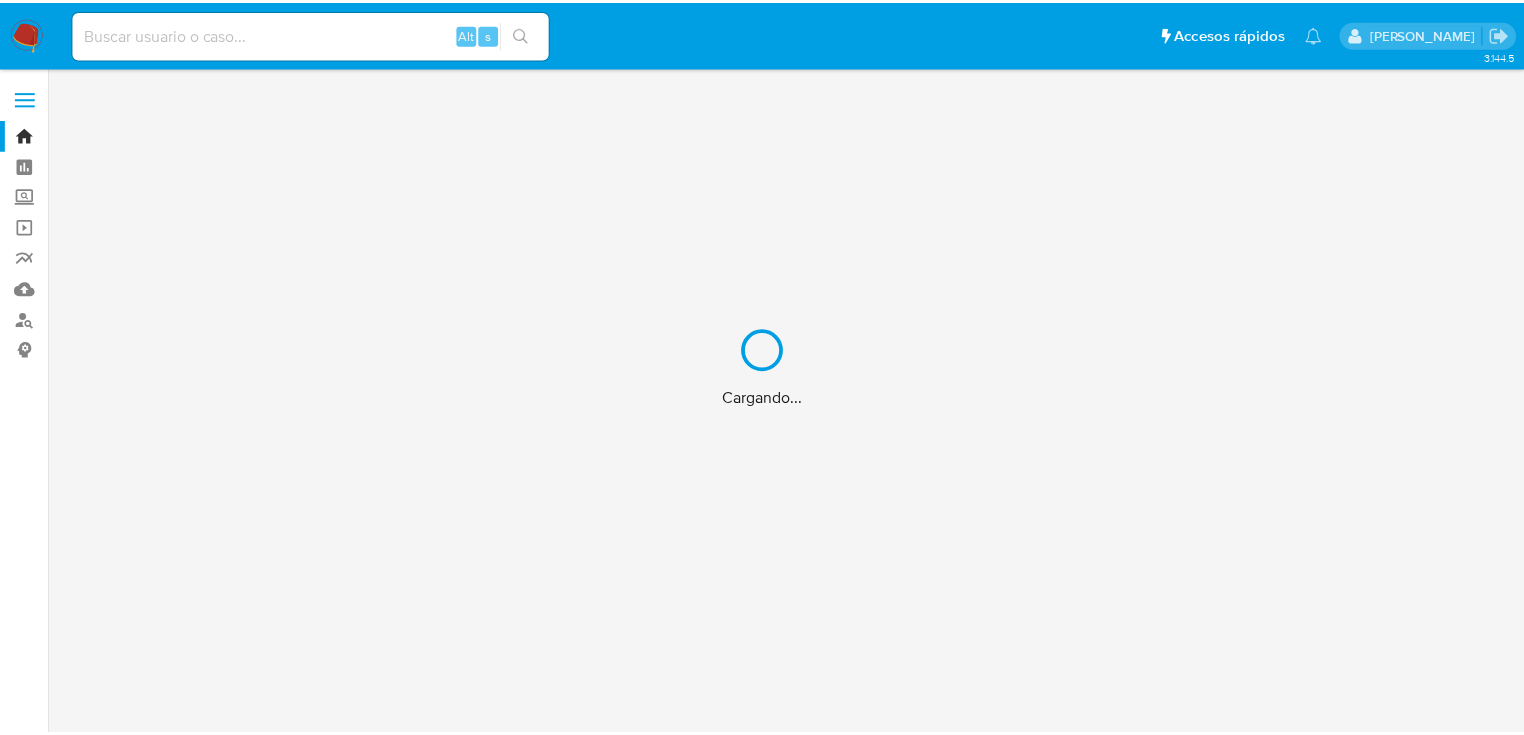 scroll, scrollTop: 0, scrollLeft: 0, axis: both 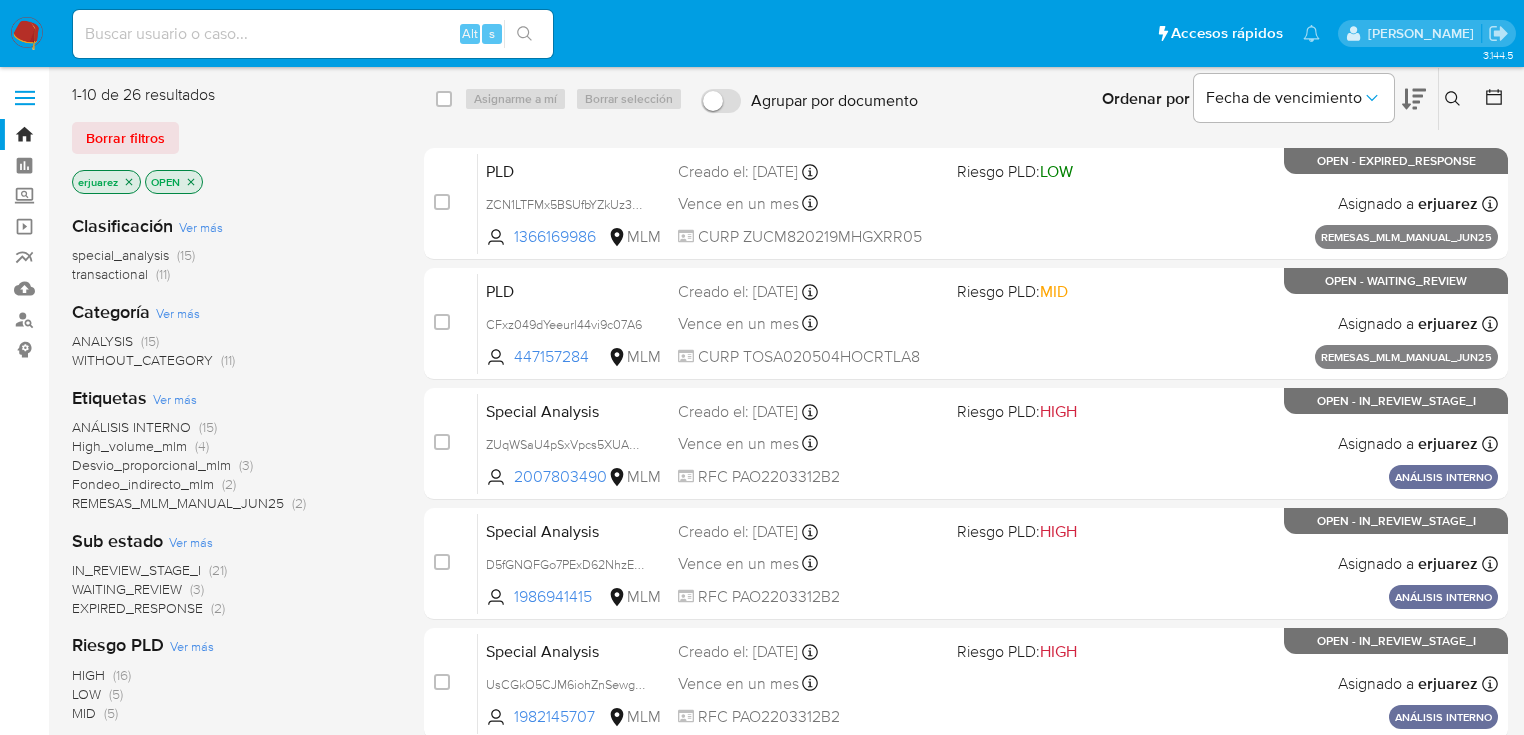drag, startPoint x: 1457, startPoint y: 96, endPoint x: 1438, endPoint y: 97, distance: 19.026299 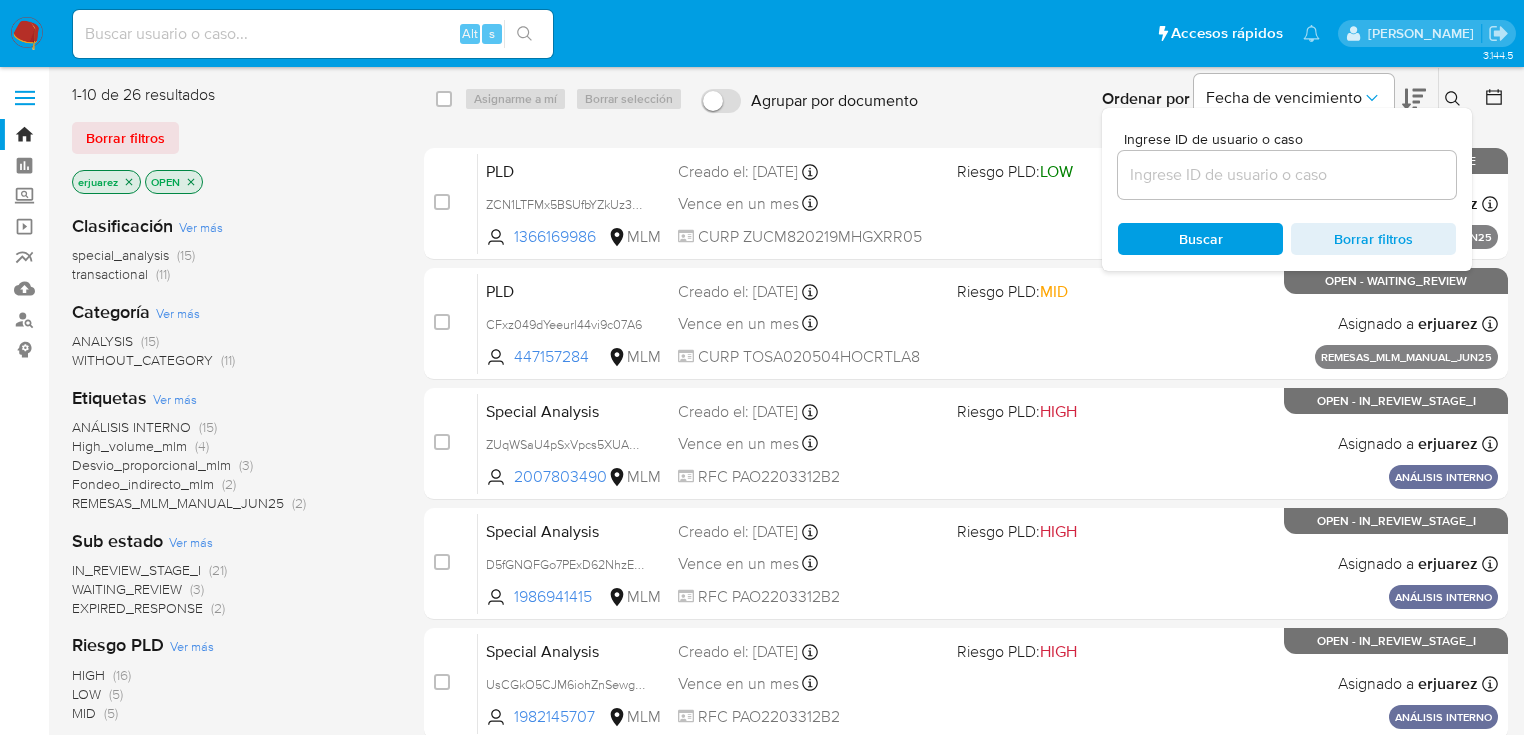 click at bounding box center [1287, 175] 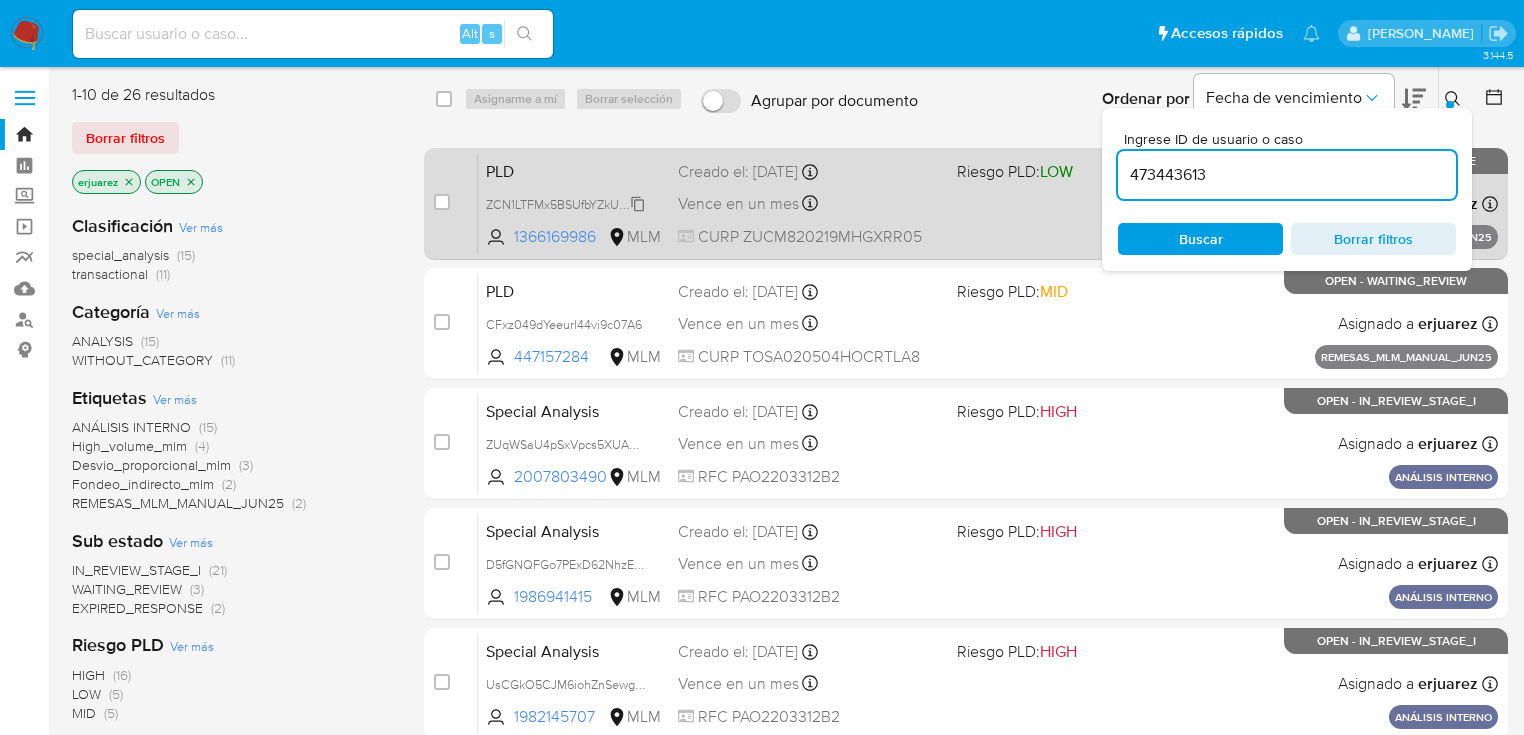 type on "473443613" 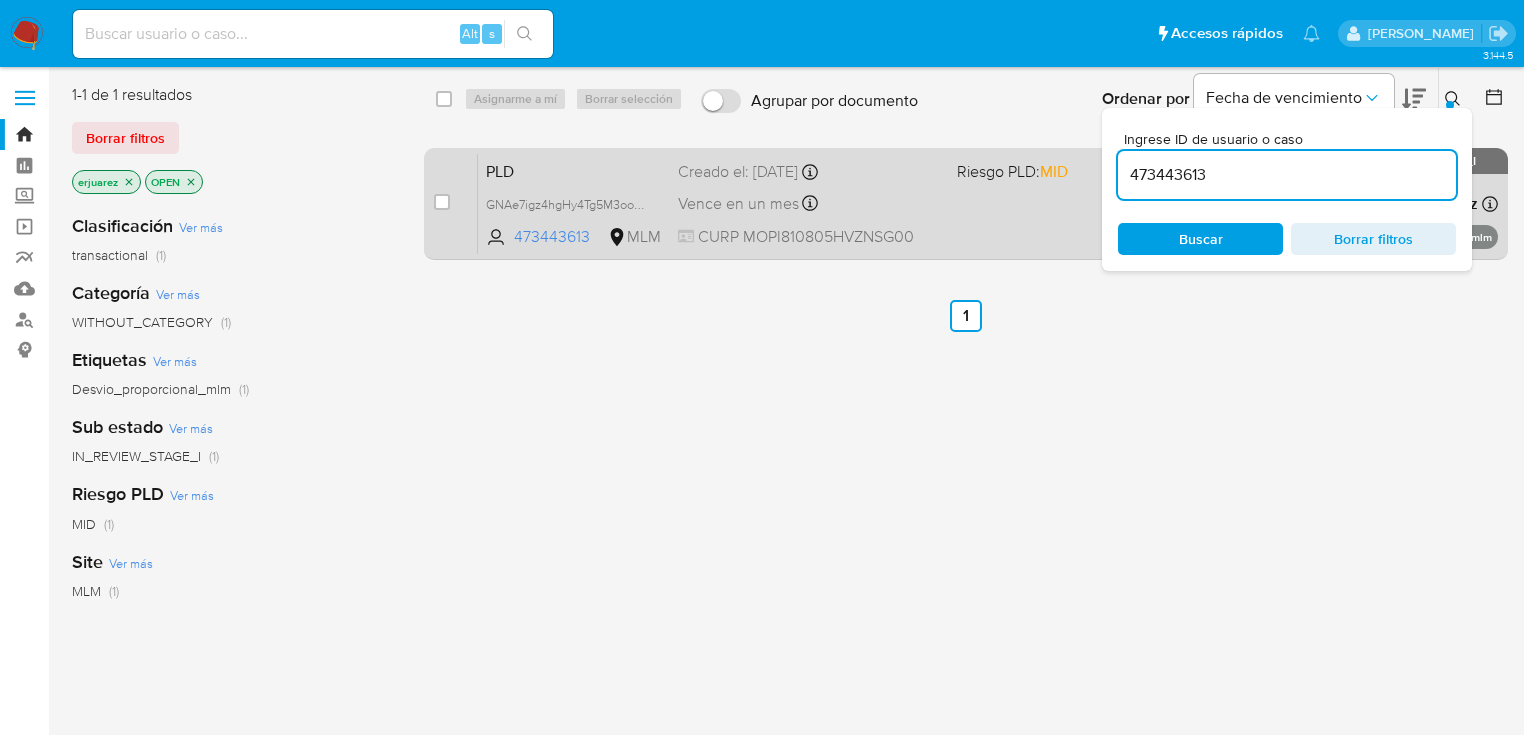 click on "PLD GNAe7igz4hgHy4Tg5M3ooMUX 473443613 MLM Riesgo PLD:  MID Creado el: [DATE]   Creado el: [DATE] 02:05:40 Vence en un mes   Vence el [DATE] 02:05:40 CURP   MOPI810805HVZNSG00 Asignado a   erjuarez   Asignado el: [DATE] 21:05:38 Desvio_proporcional_mlm OPEN - IN_REVIEW_STAGE_I" at bounding box center [988, 203] 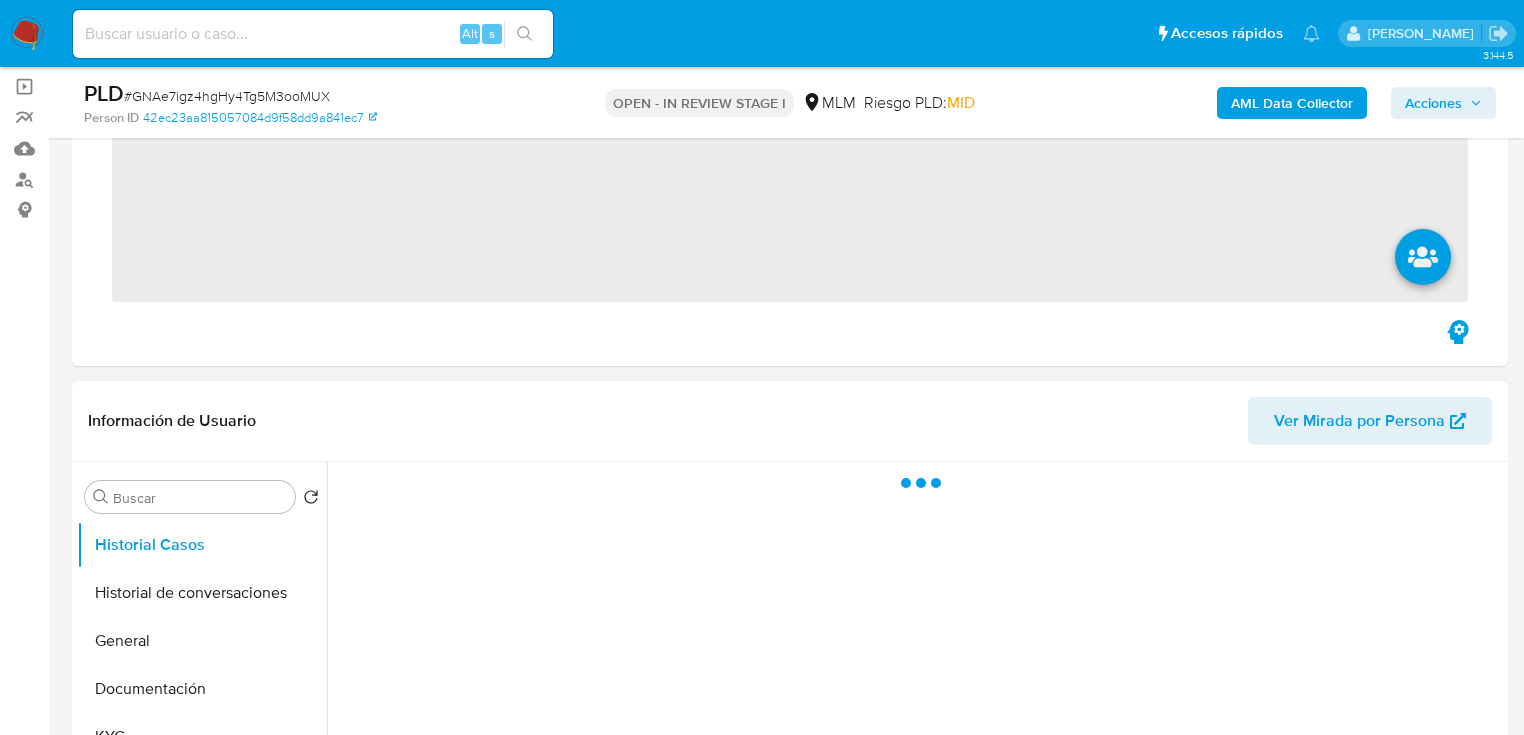 scroll, scrollTop: 320, scrollLeft: 0, axis: vertical 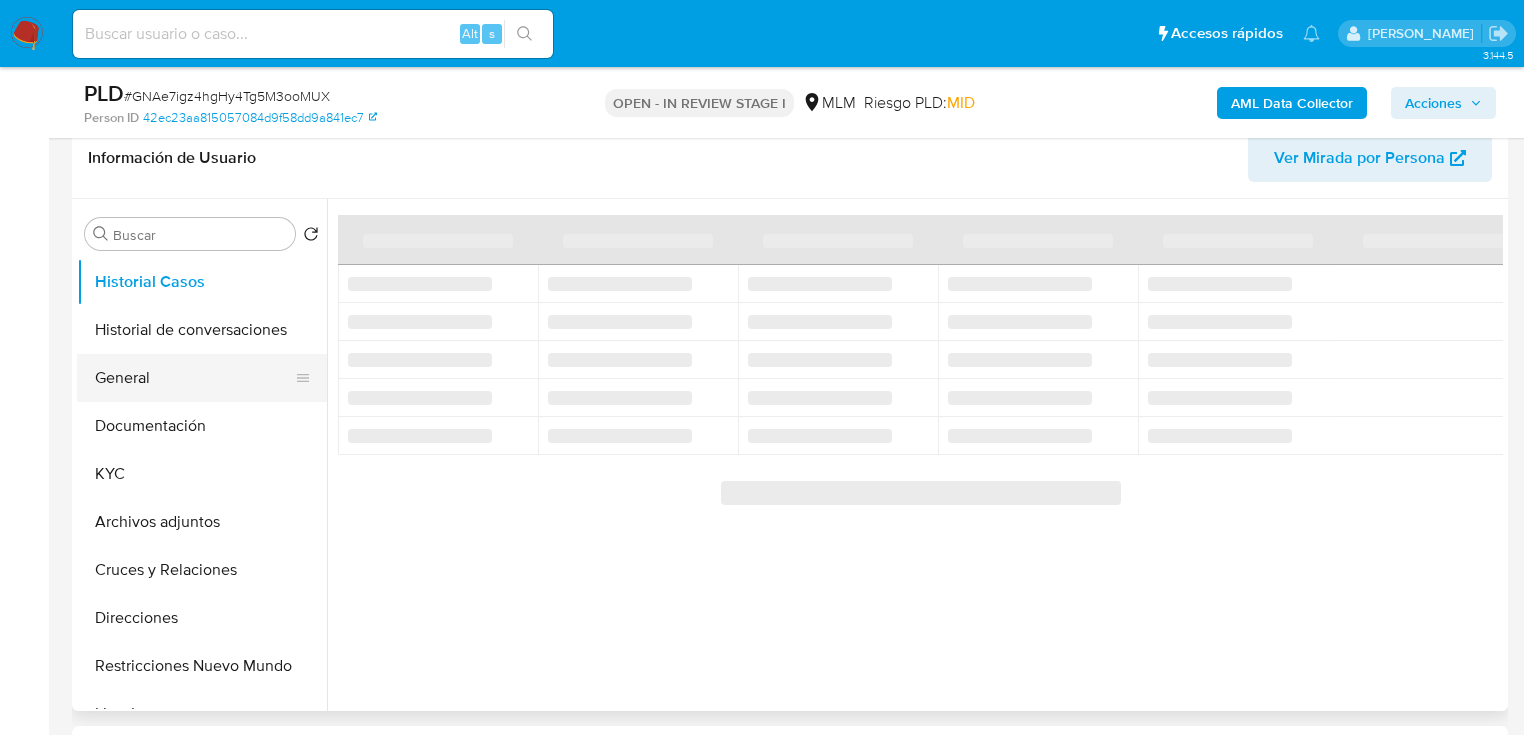click on "General" at bounding box center (194, 378) 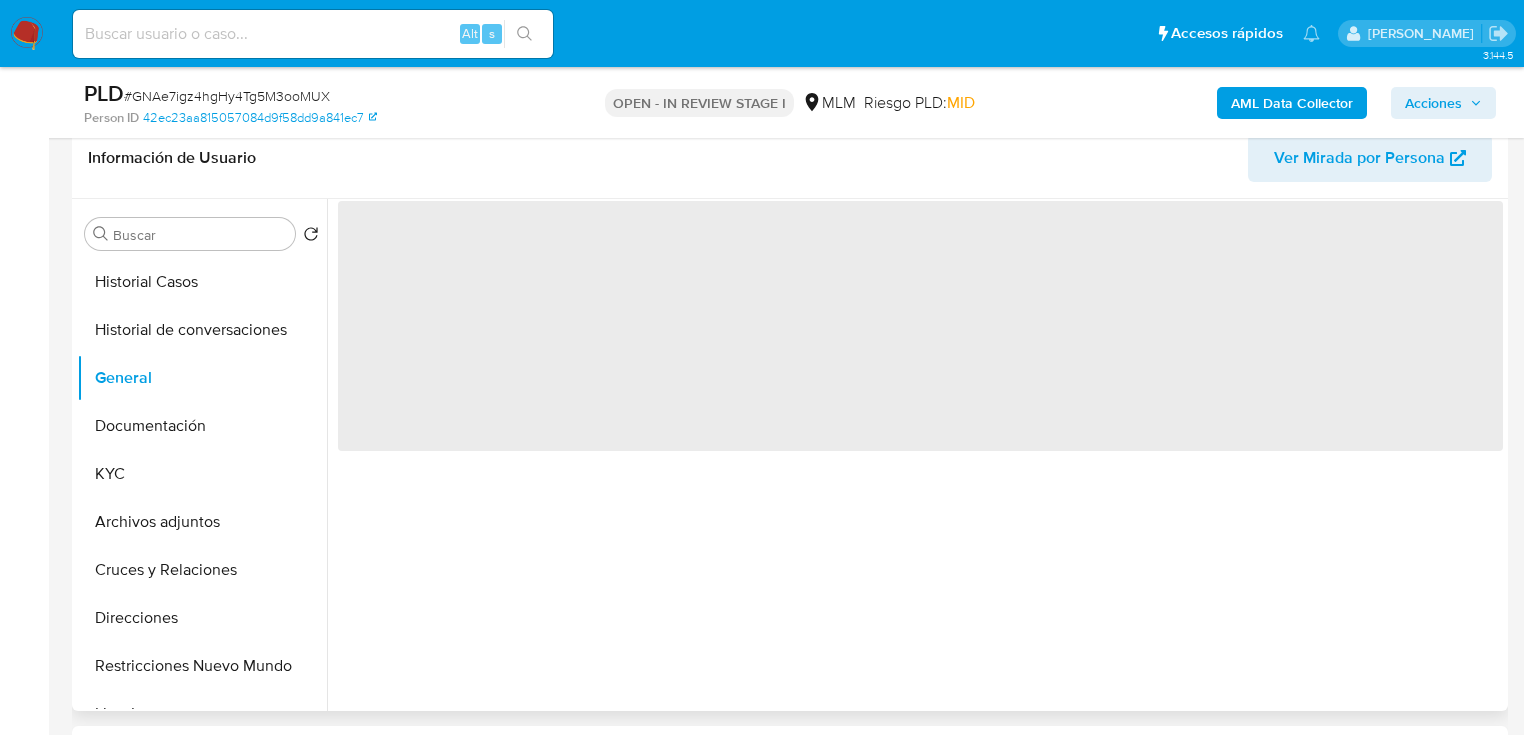 select on "10" 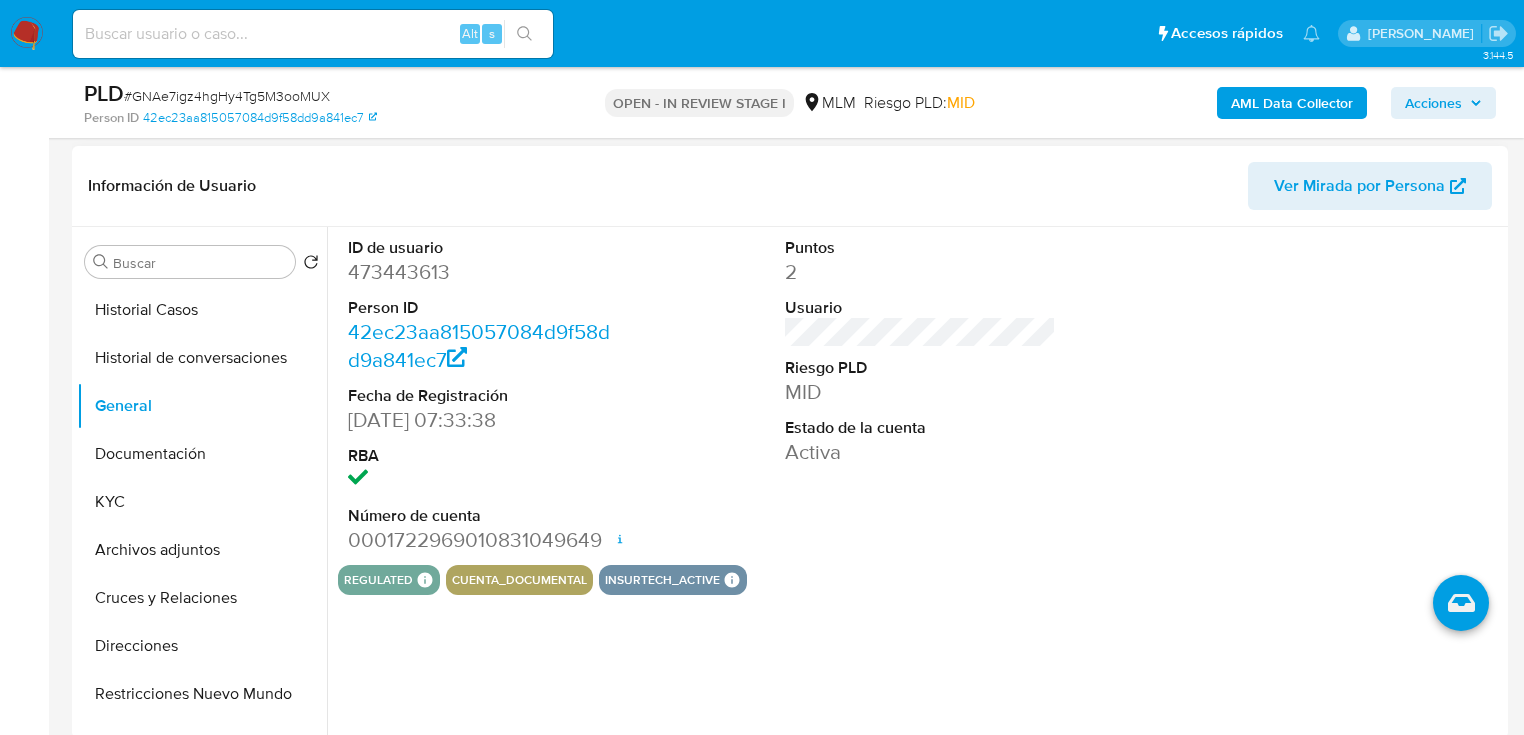 scroll, scrollTop: 320, scrollLeft: 0, axis: vertical 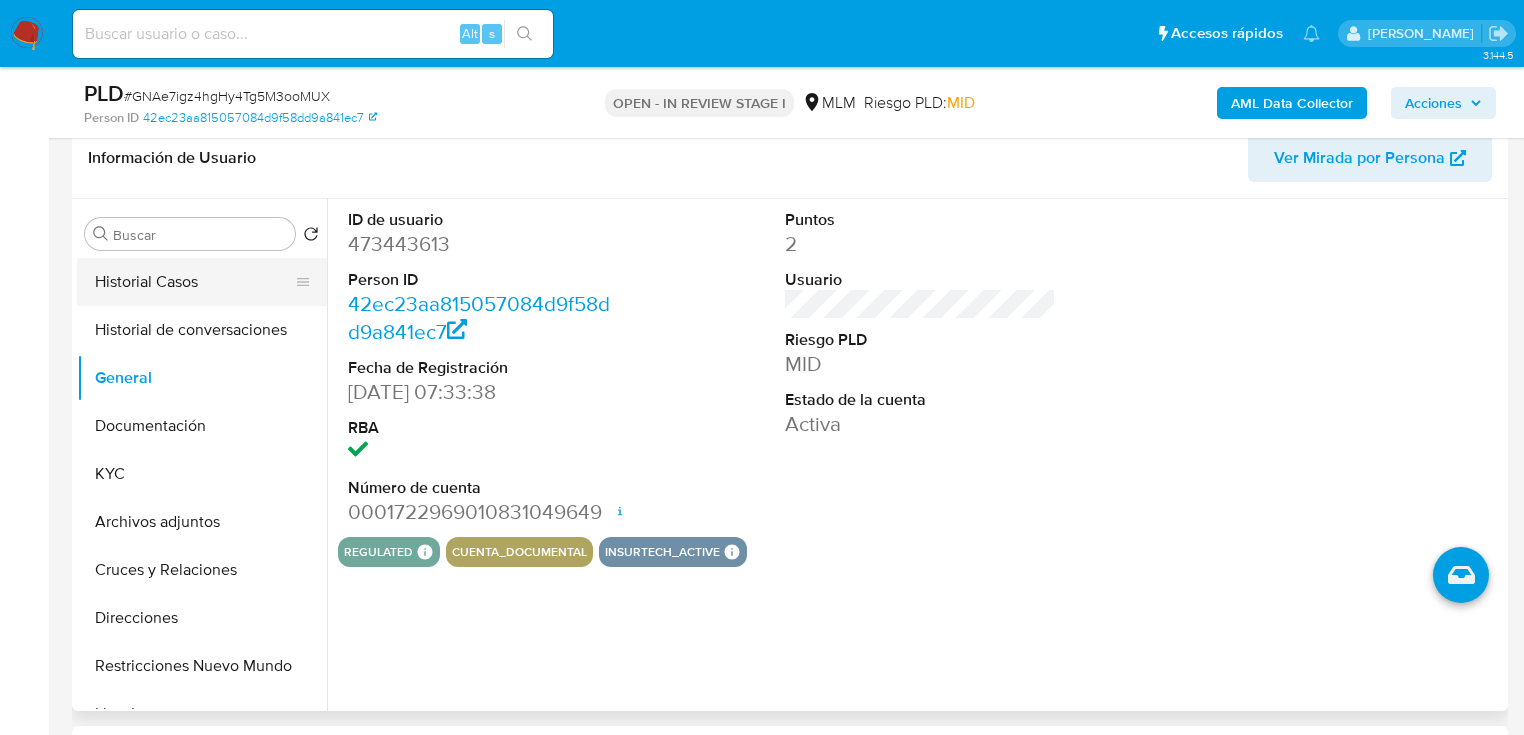 click on "Historial Casos" at bounding box center [194, 282] 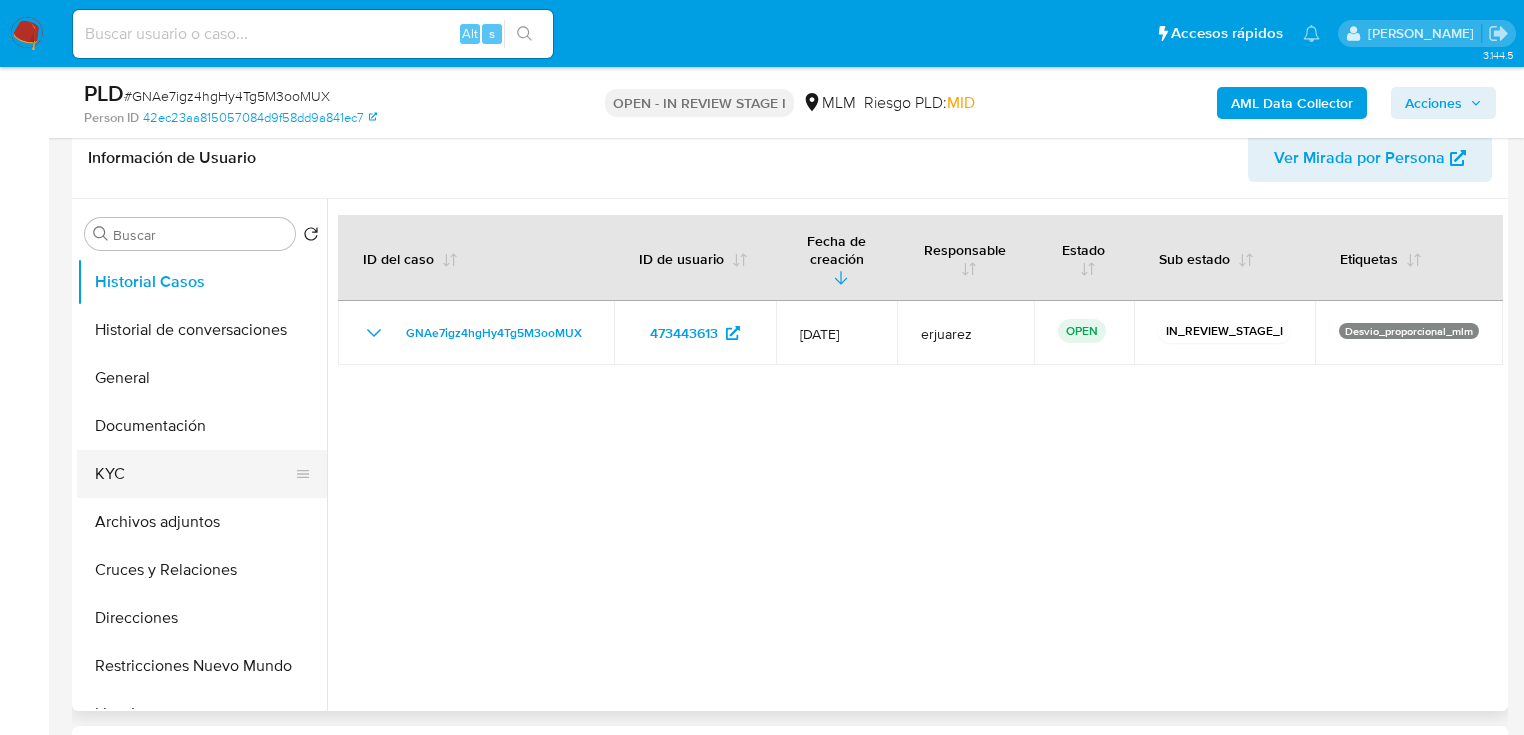 click on "KYC" at bounding box center (194, 474) 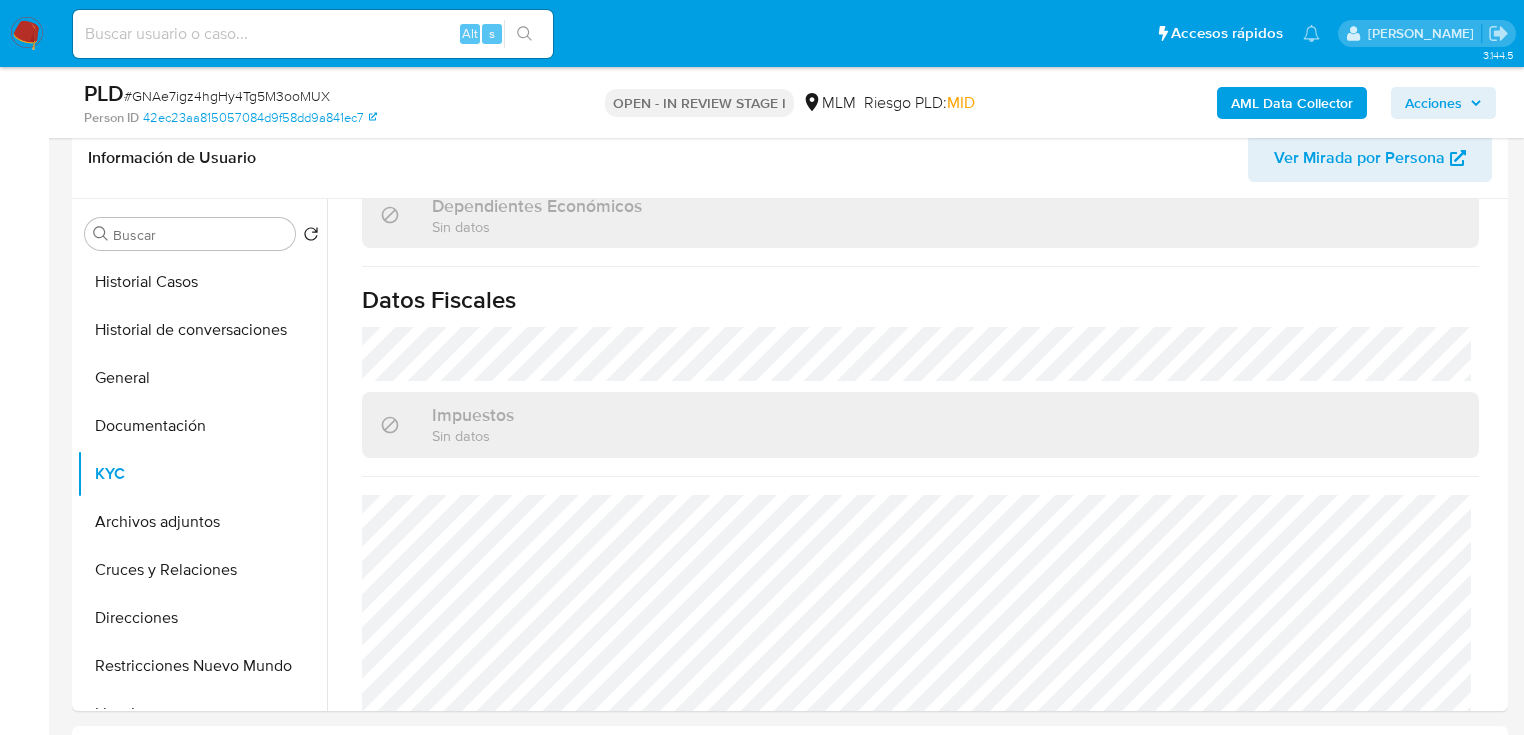 scroll, scrollTop: 1243, scrollLeft: 0, axis: vertical 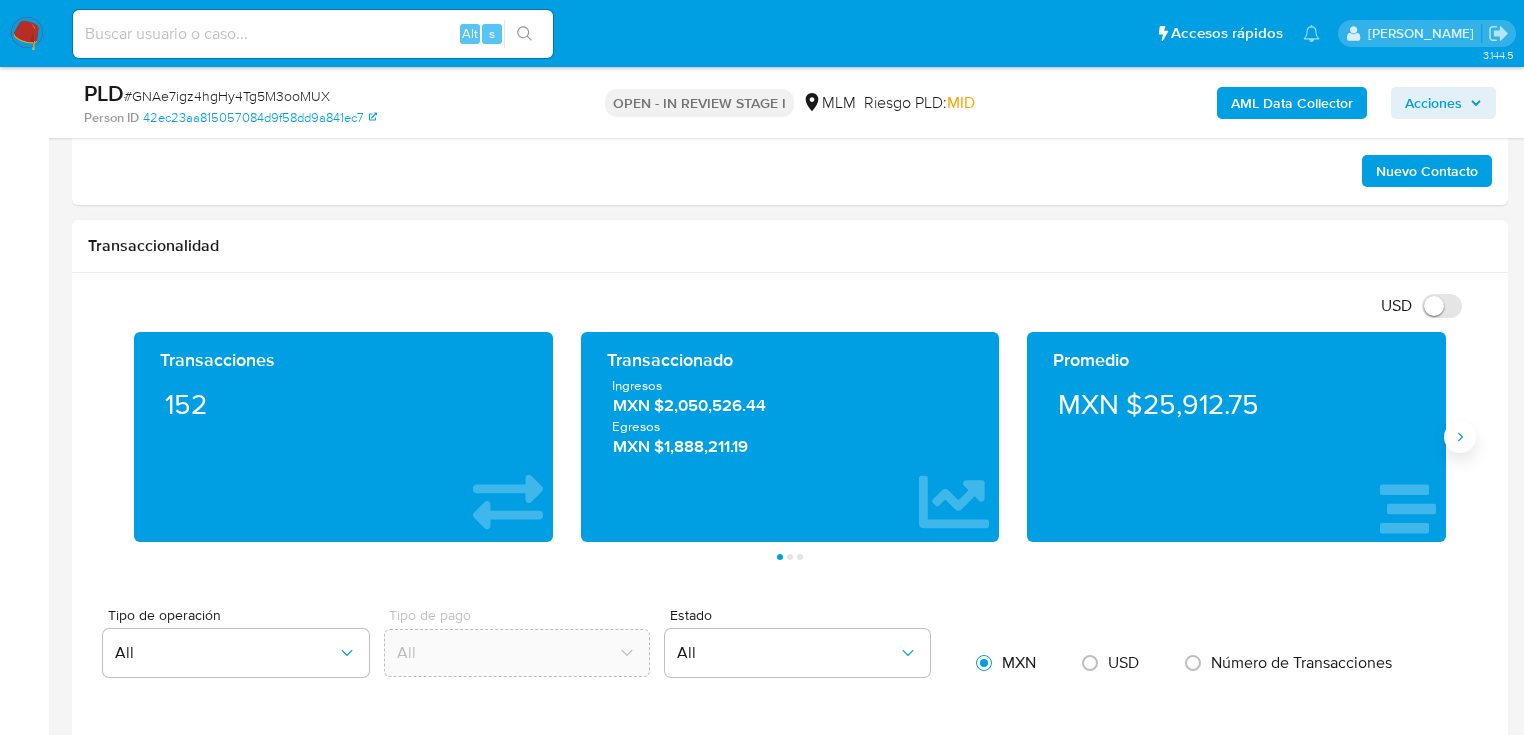 click at bounding box center (1460, 437) 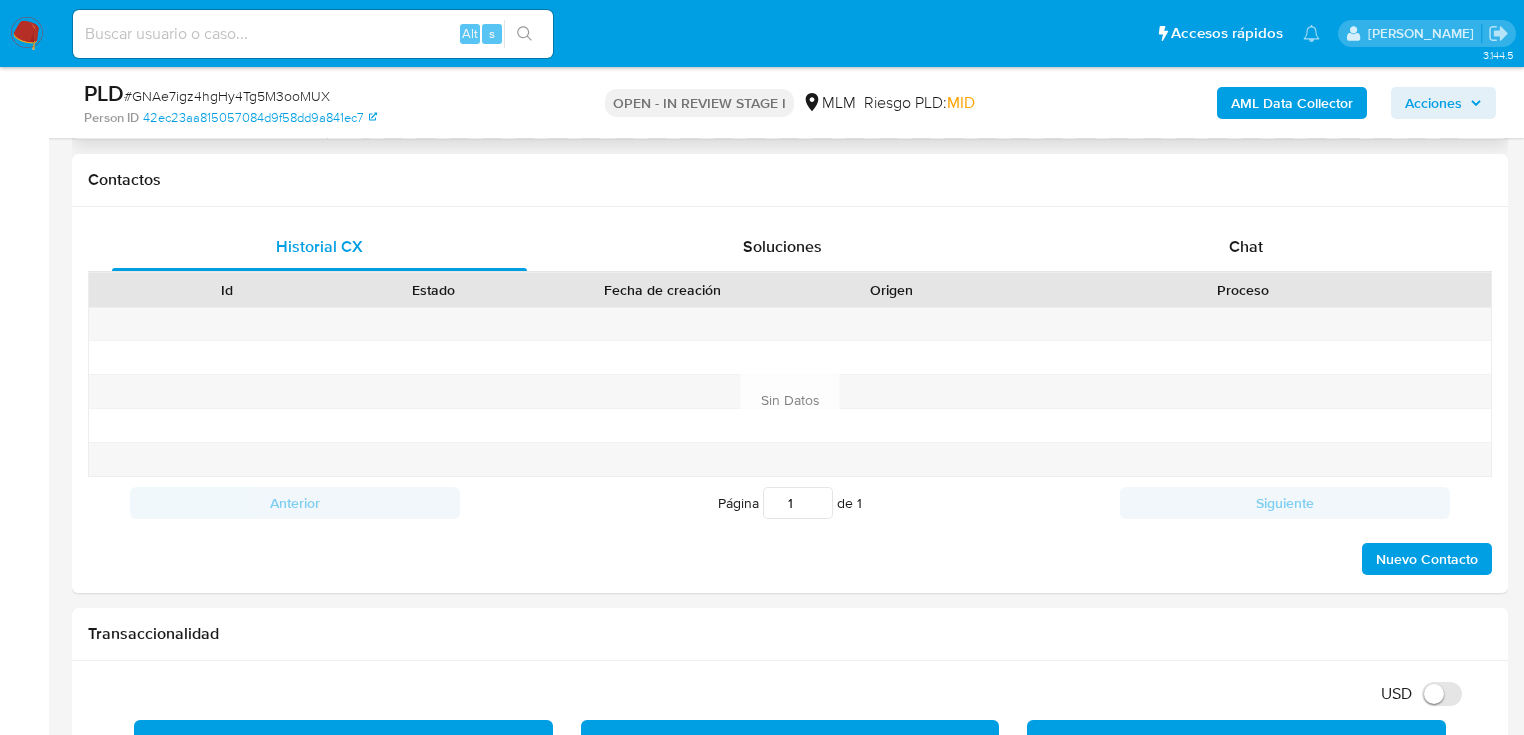 scroll, scrollTop: 732, scrollLeft: 0, axis: vertical 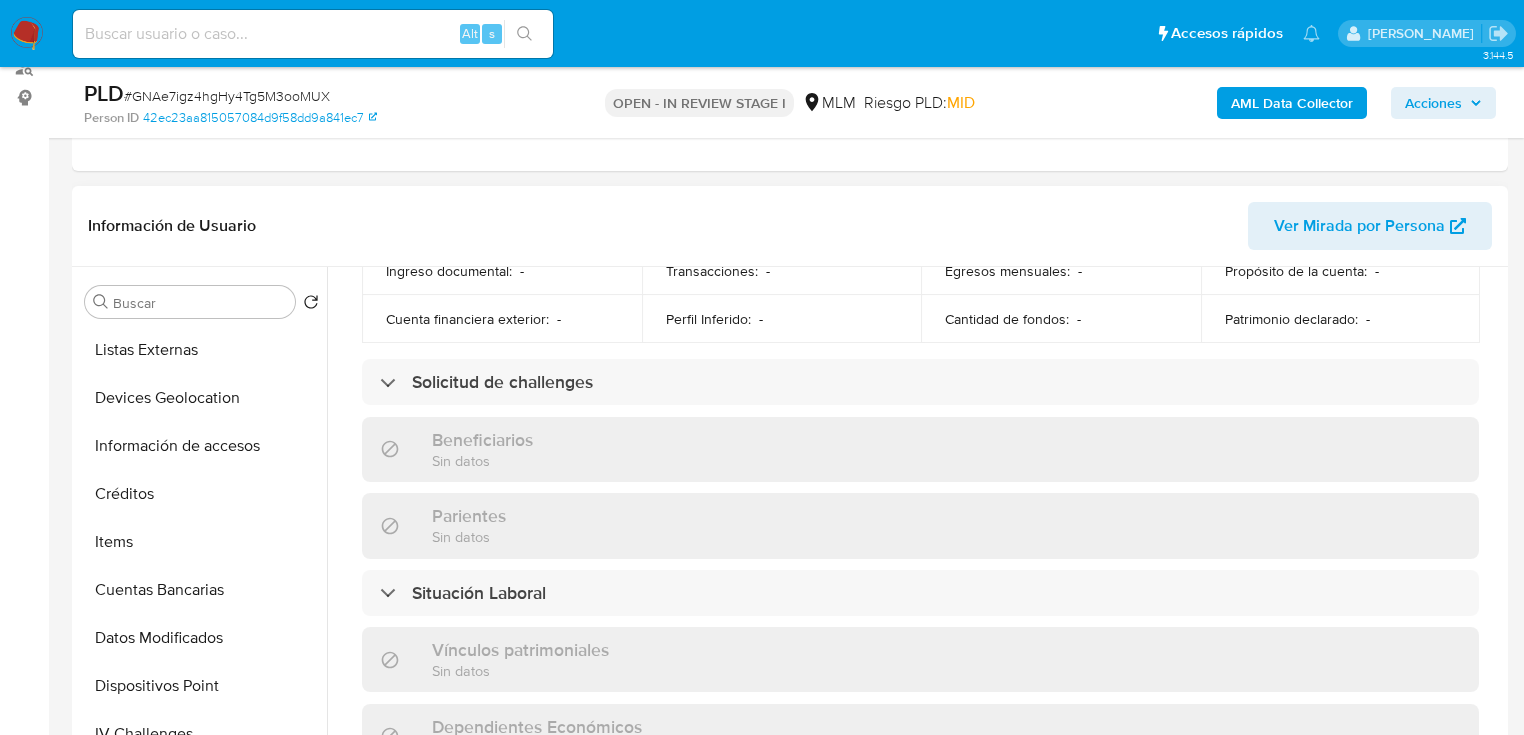 drag, startPoint x: 200, startPoint y: 357, endPoint x: 364, endPoint y: 384, distance: 166.2077 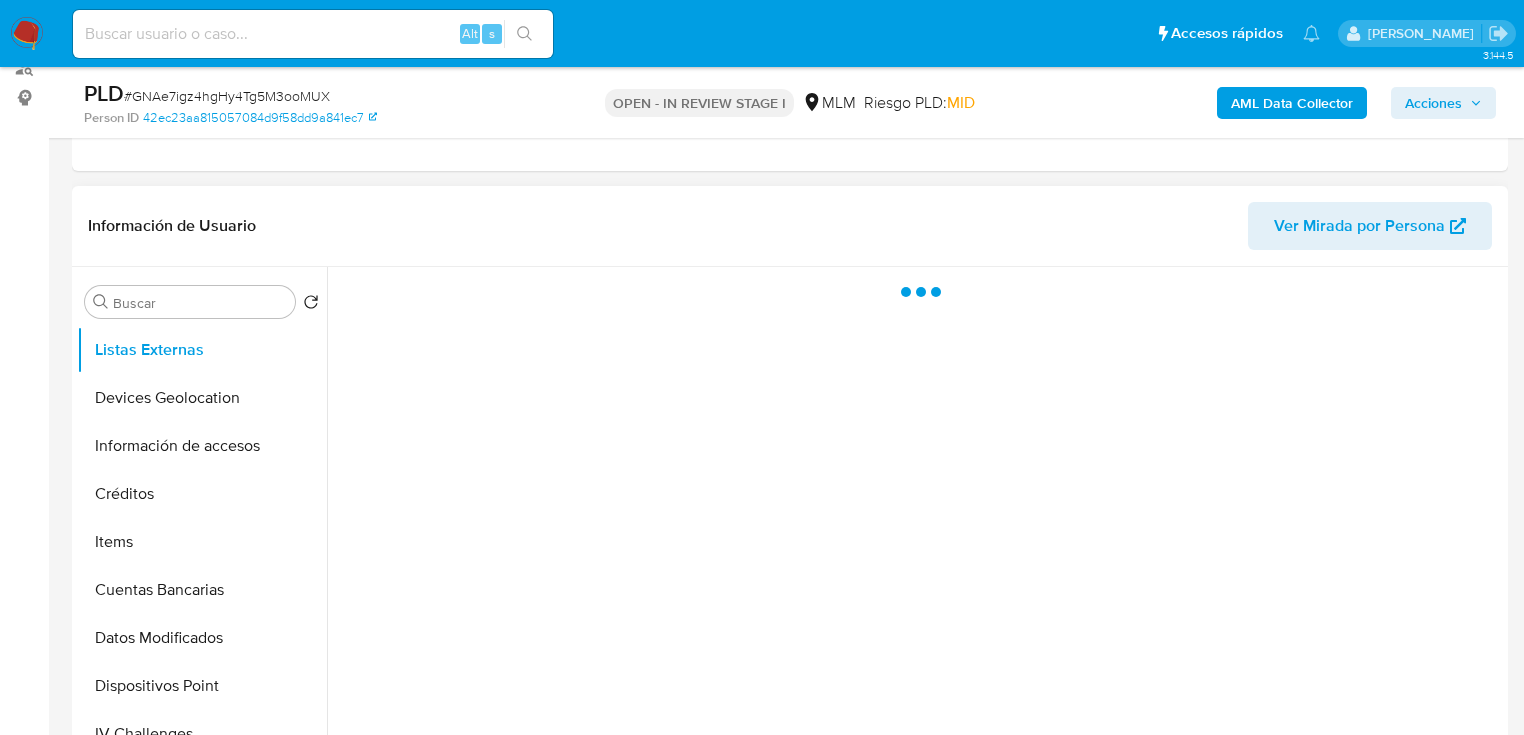 scroll, scrollTop: 0, scrollLeft: 0, axis: both 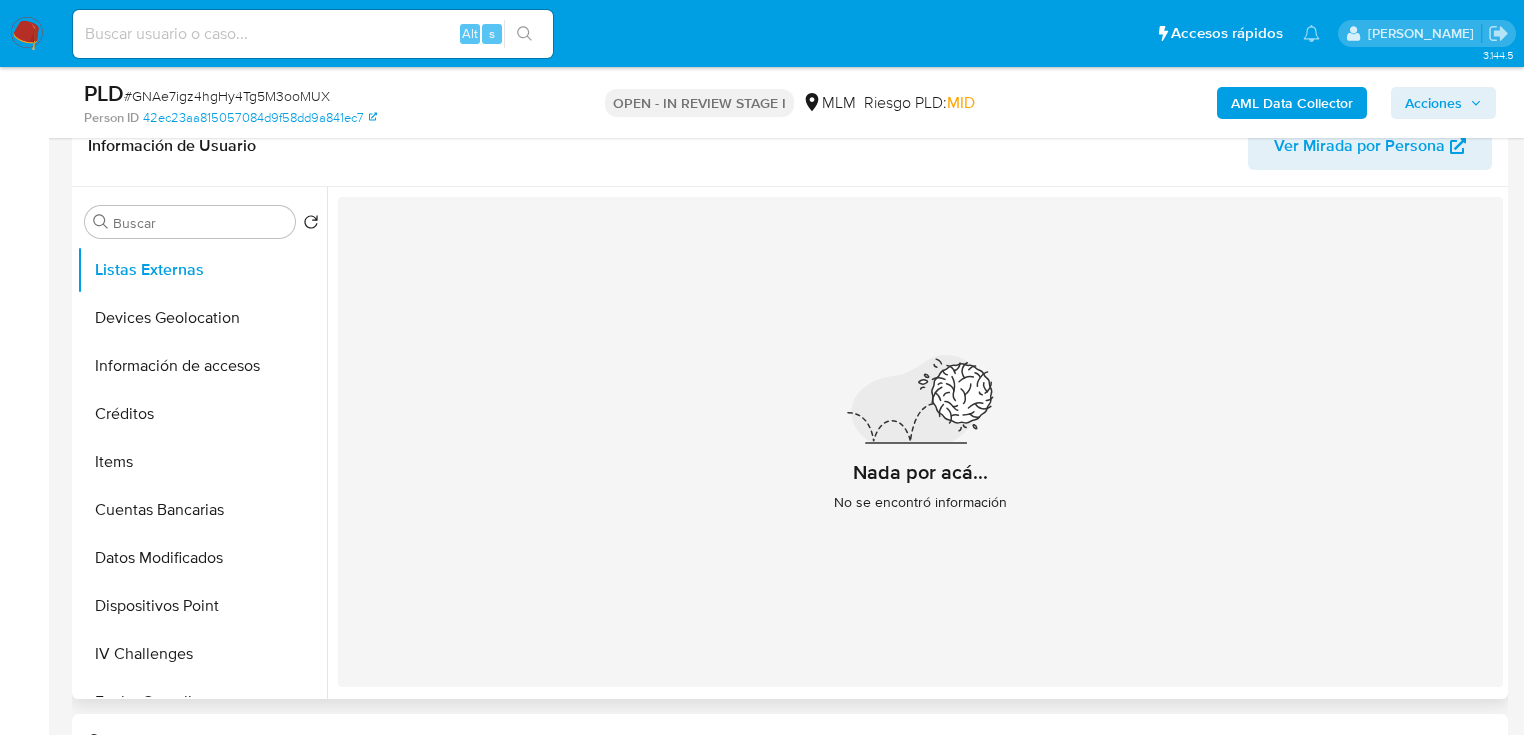 type 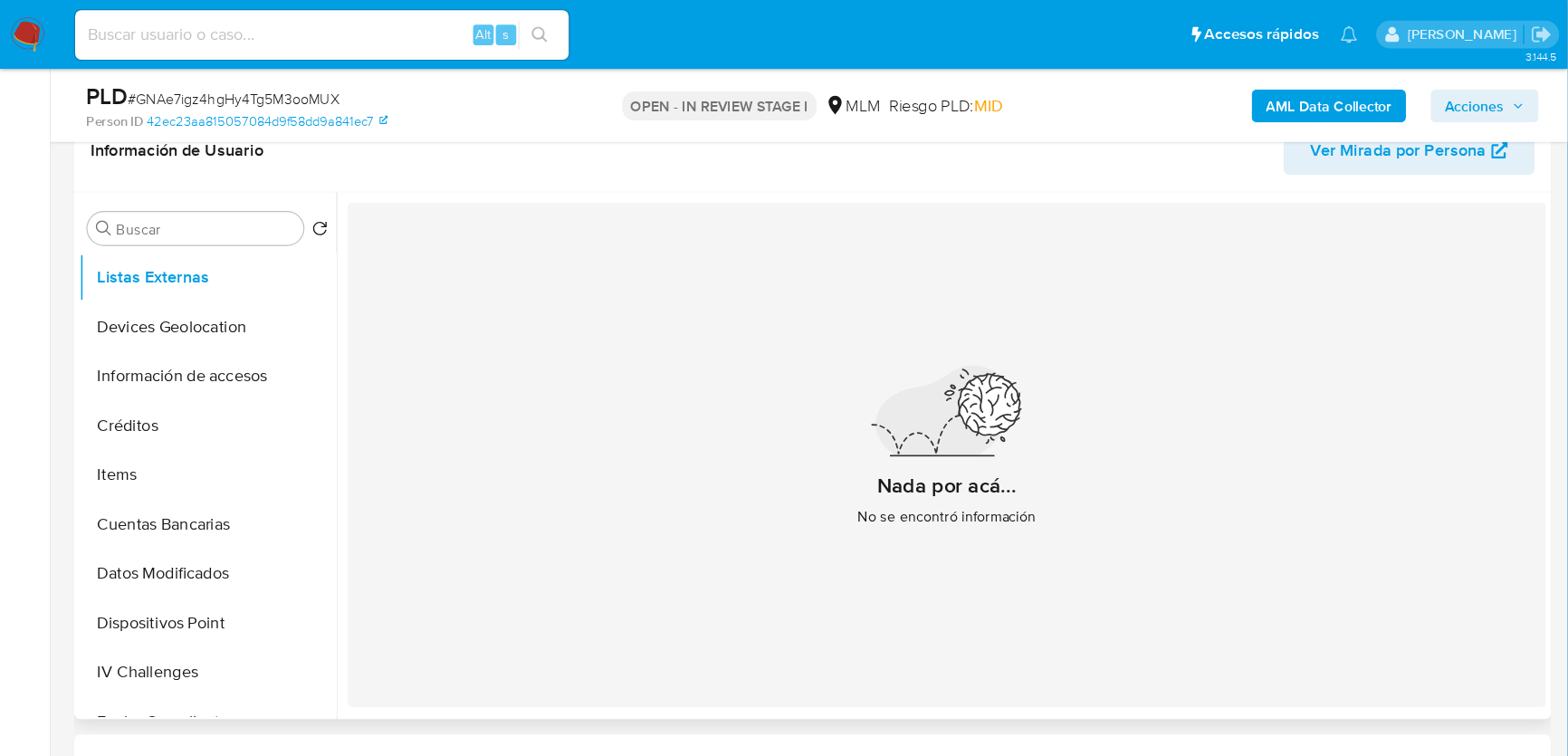 scroll, scrollTop: 300, scrollLeft: 0, axis: vertical 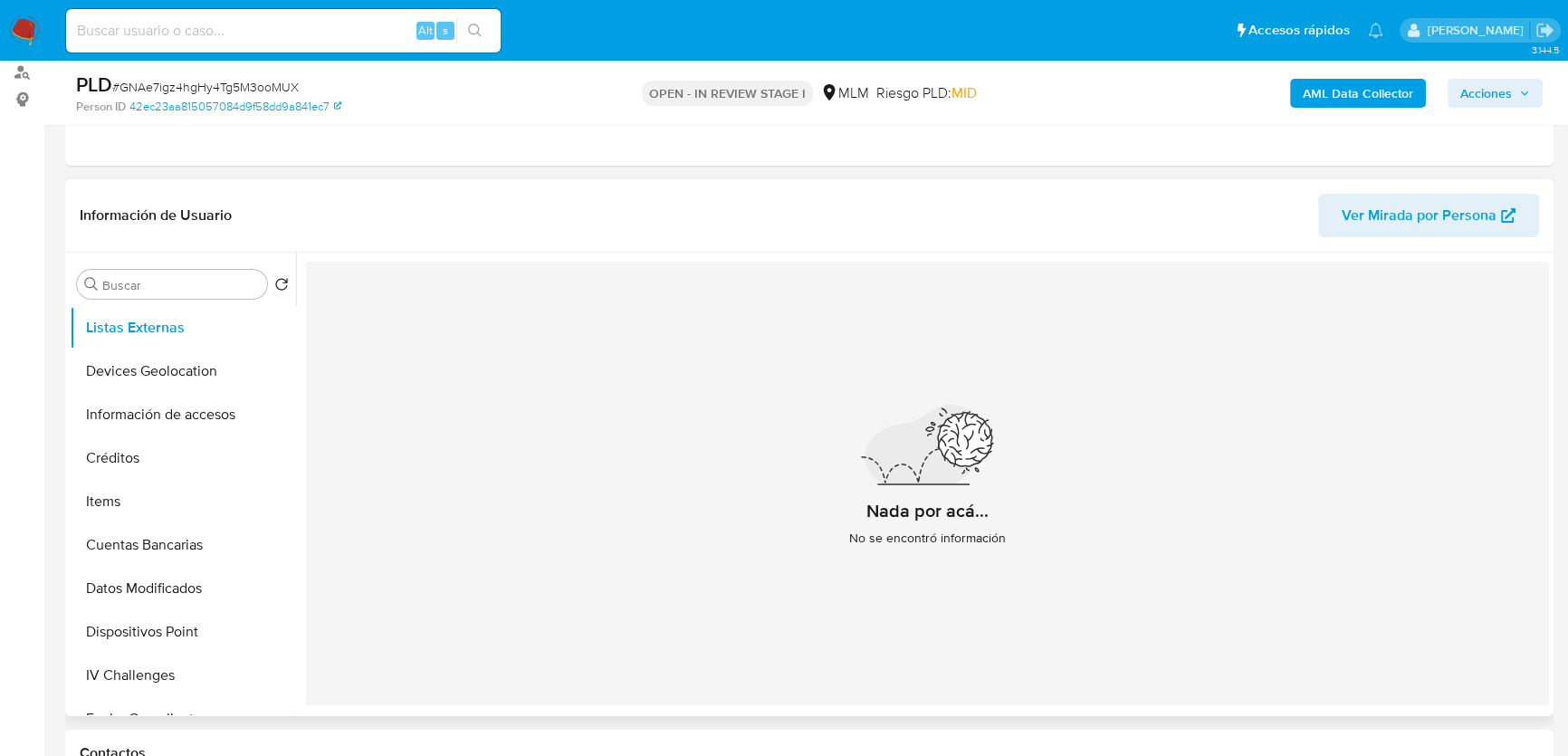drag, startPoint x: 168, startPoint y: 360, endPoint x: 569, endPoint y: 460, distance: 413.28078 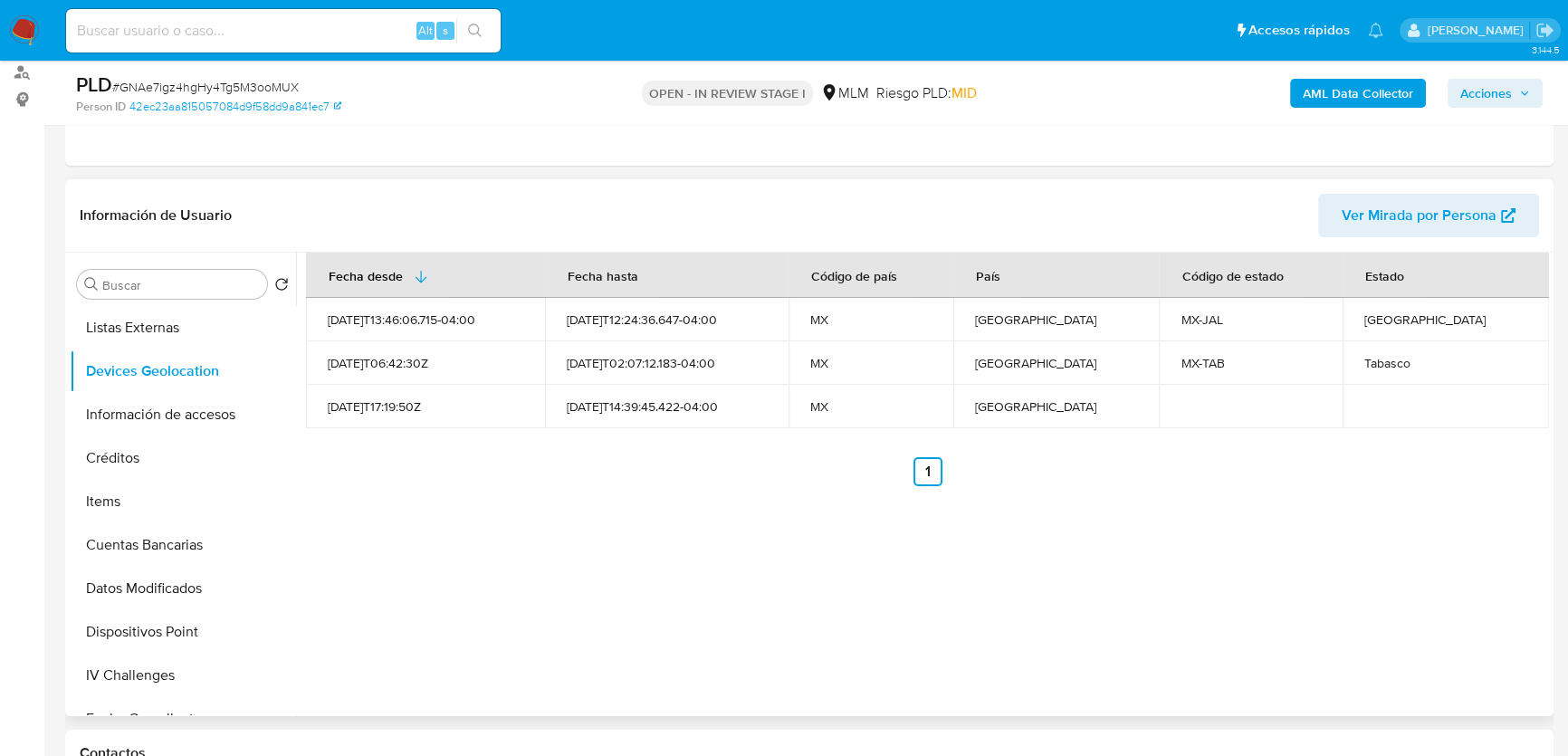 type 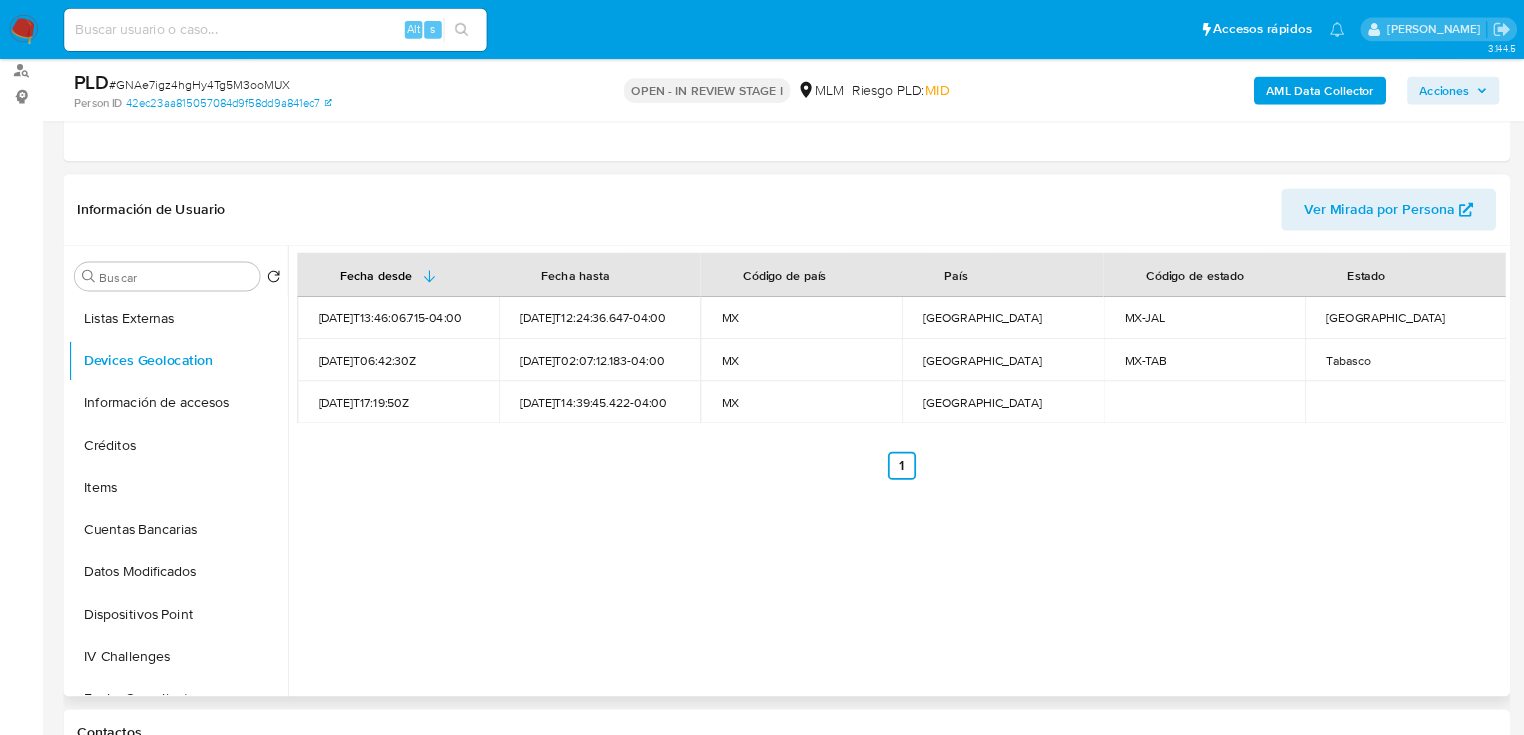scroll, scrollTop: 240, scrollLeft: 0, axis: vertical 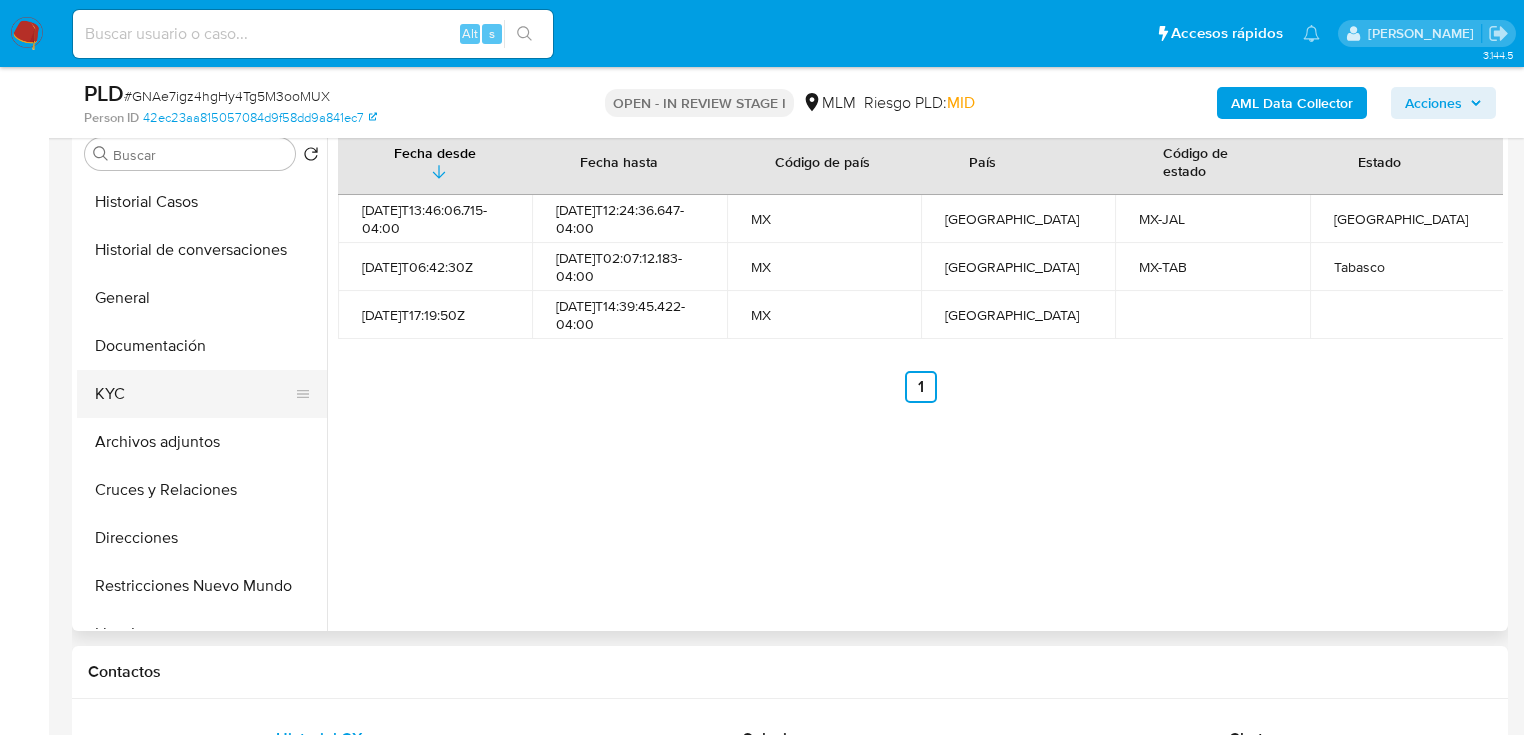 click on "KYC" at bounding box center (194, 394) 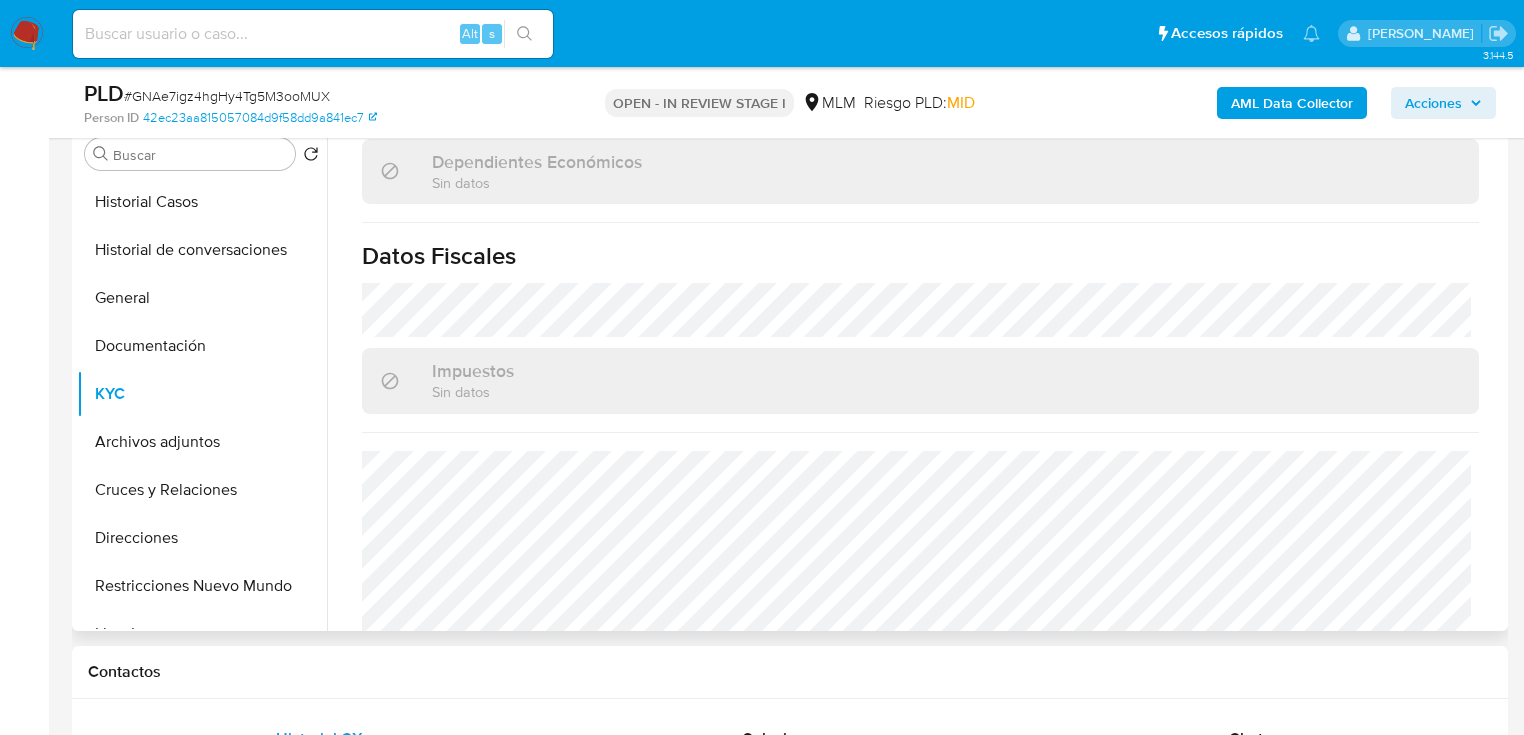 scroll, scrollTop: 1243, scrollLeft: 0, axis: vertical 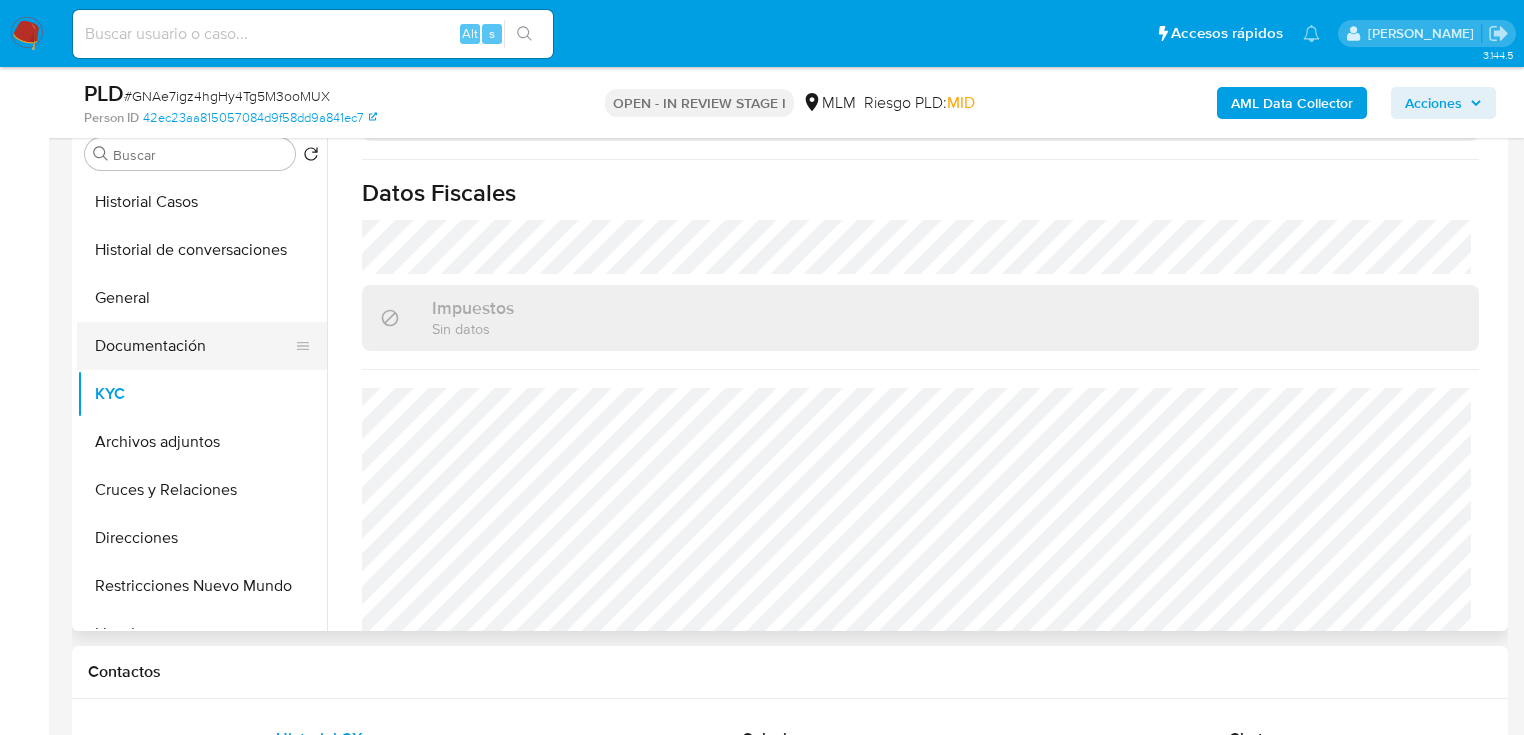 click on "Documentación" at bounding box center [194, 346] 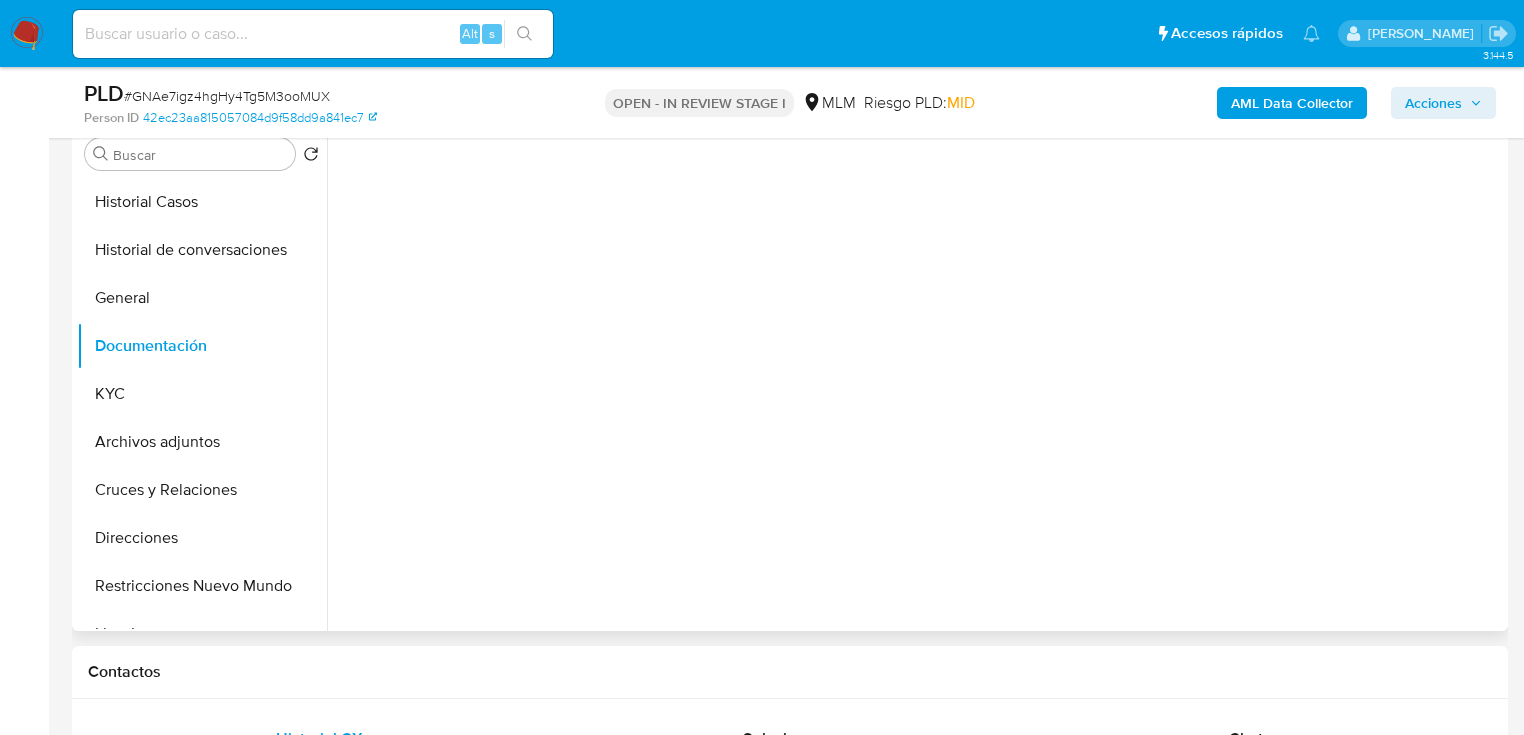scroll, scrollTop: 0, scrollLeft: 0, axis: both 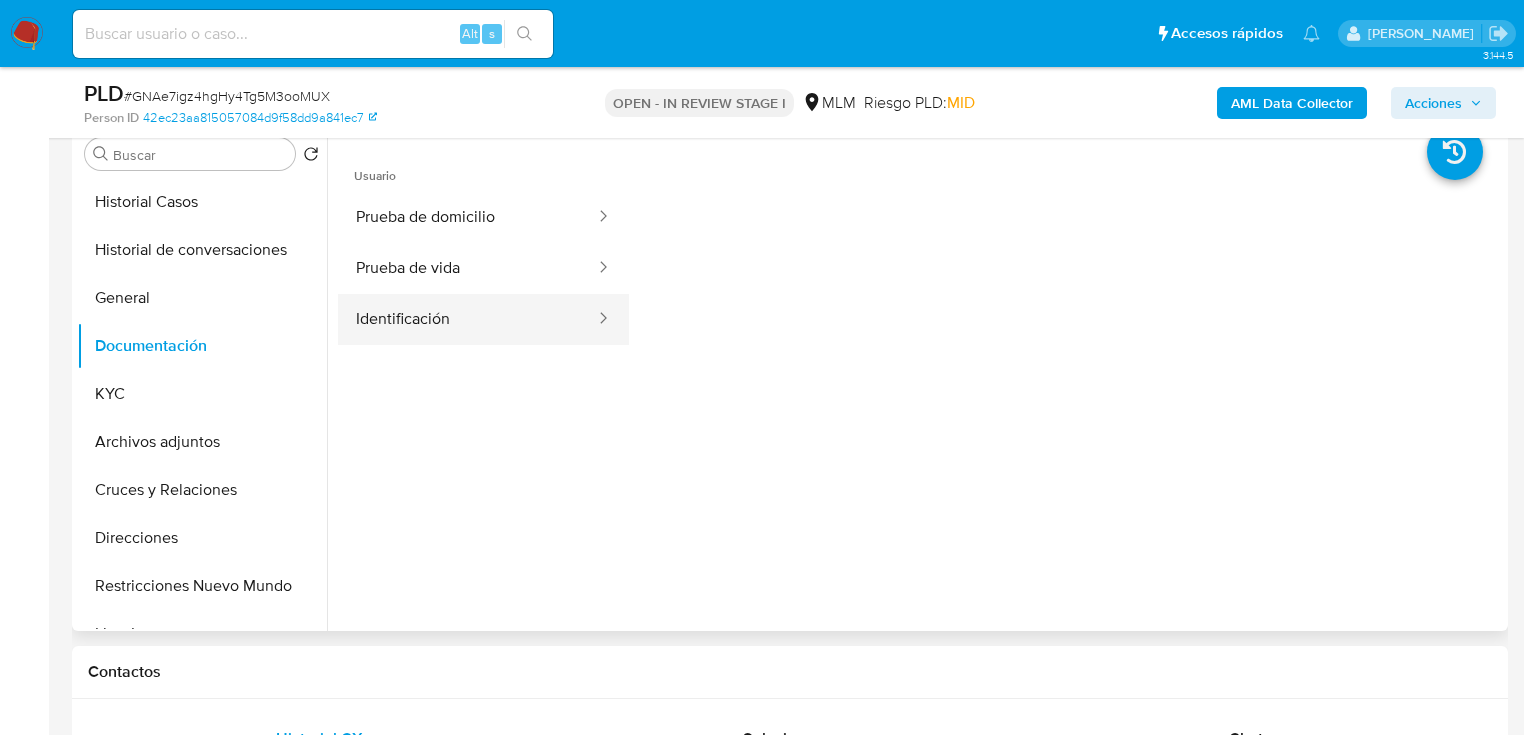 drag, startPoint x: 432, startPoint y: 317, endPoint x: 496, endPoint y: 301, distance: 65.96969 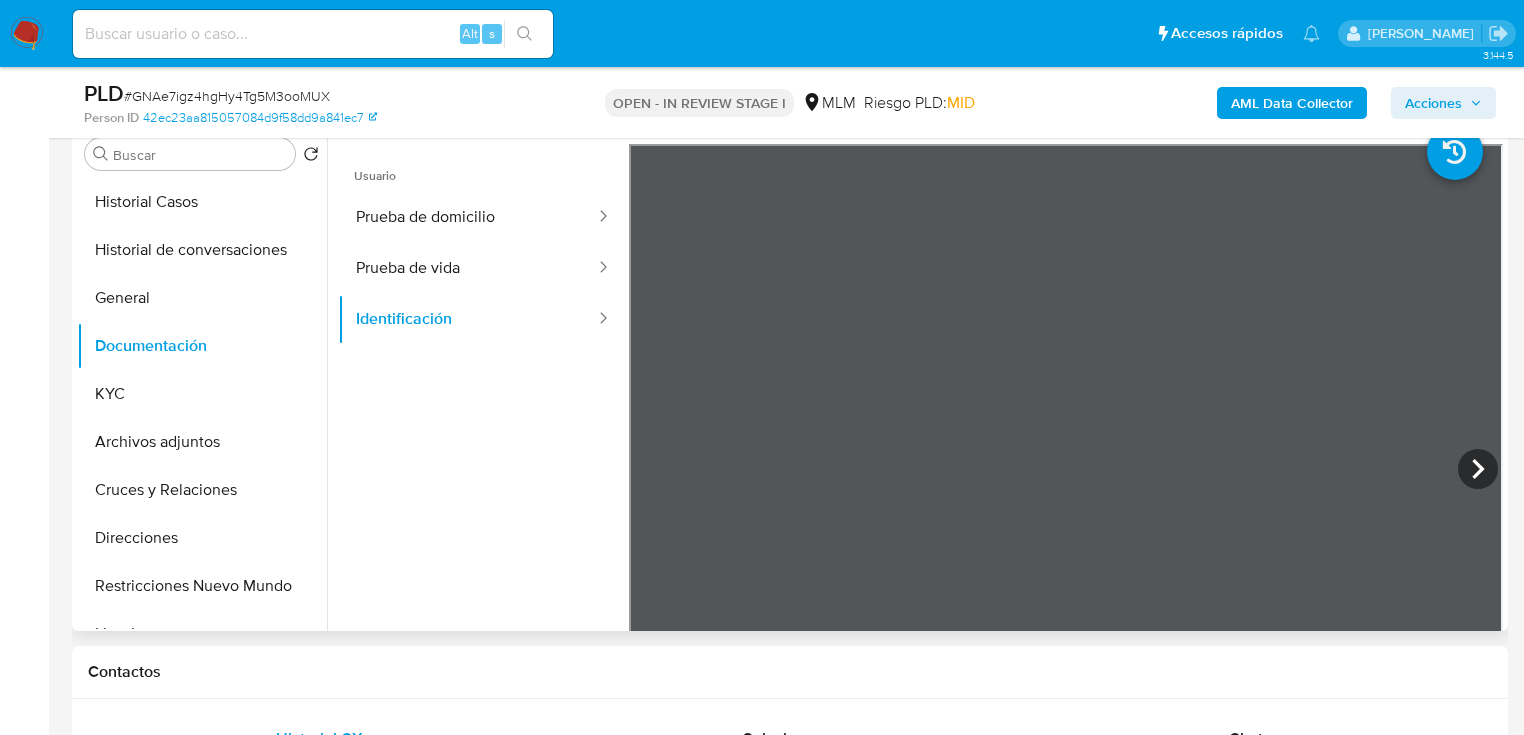 drag, startPoint x: 460, startPoint y: 266, endPoint x: 616, endPoint y: 308, distance: 161.55495 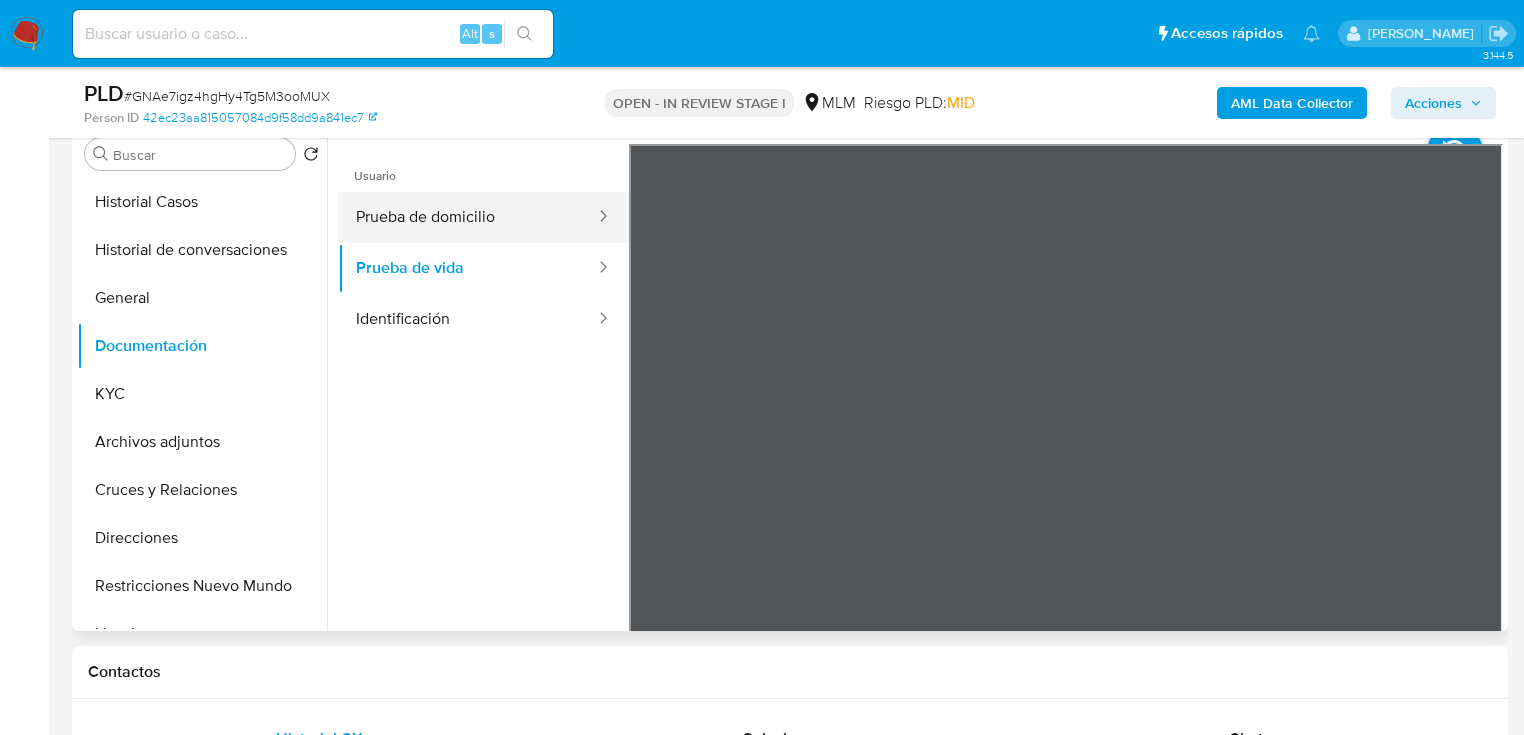 click on "Prueba de domicilio" at bounding box center (467, 217) 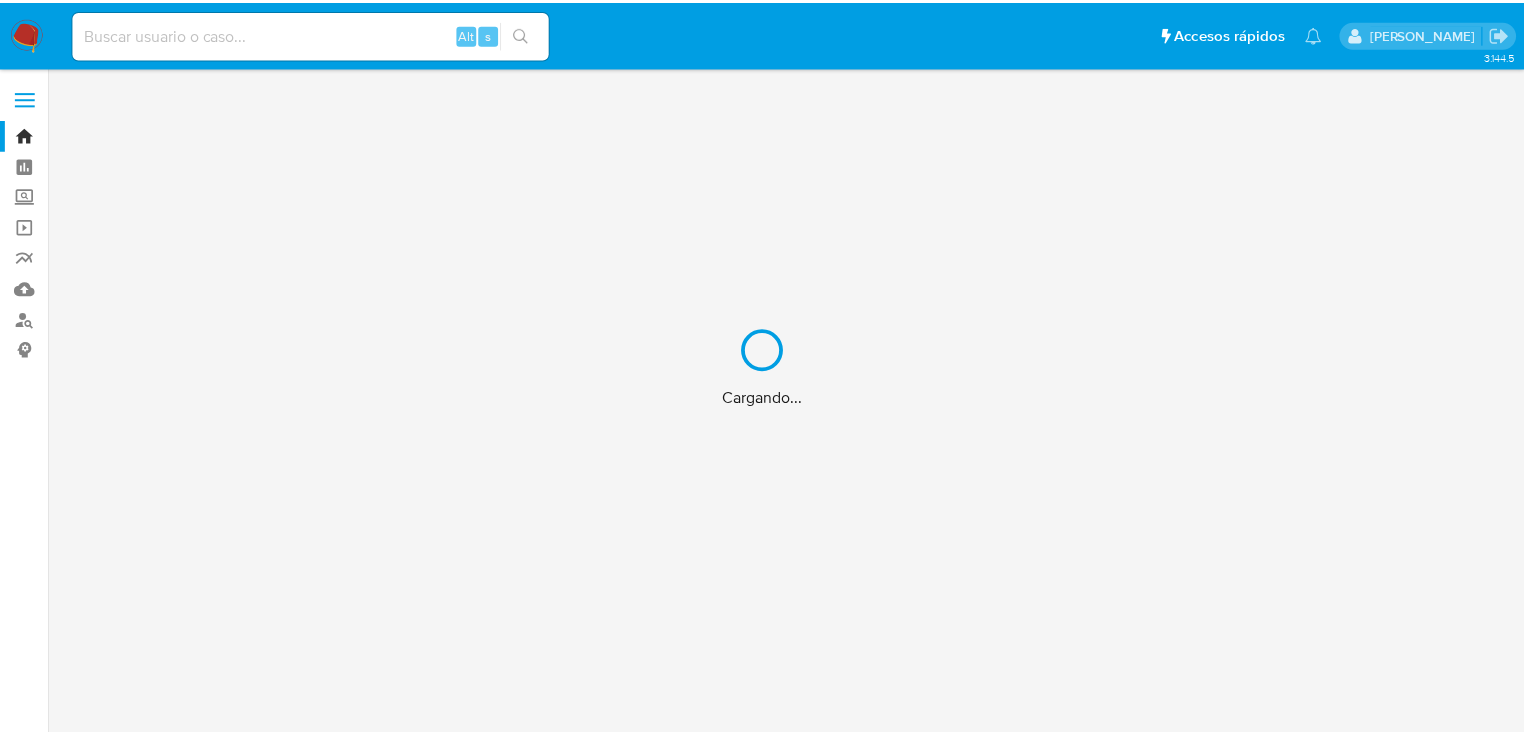 scroll, scrollTop: 0, scrollLeft: 0, axis: both 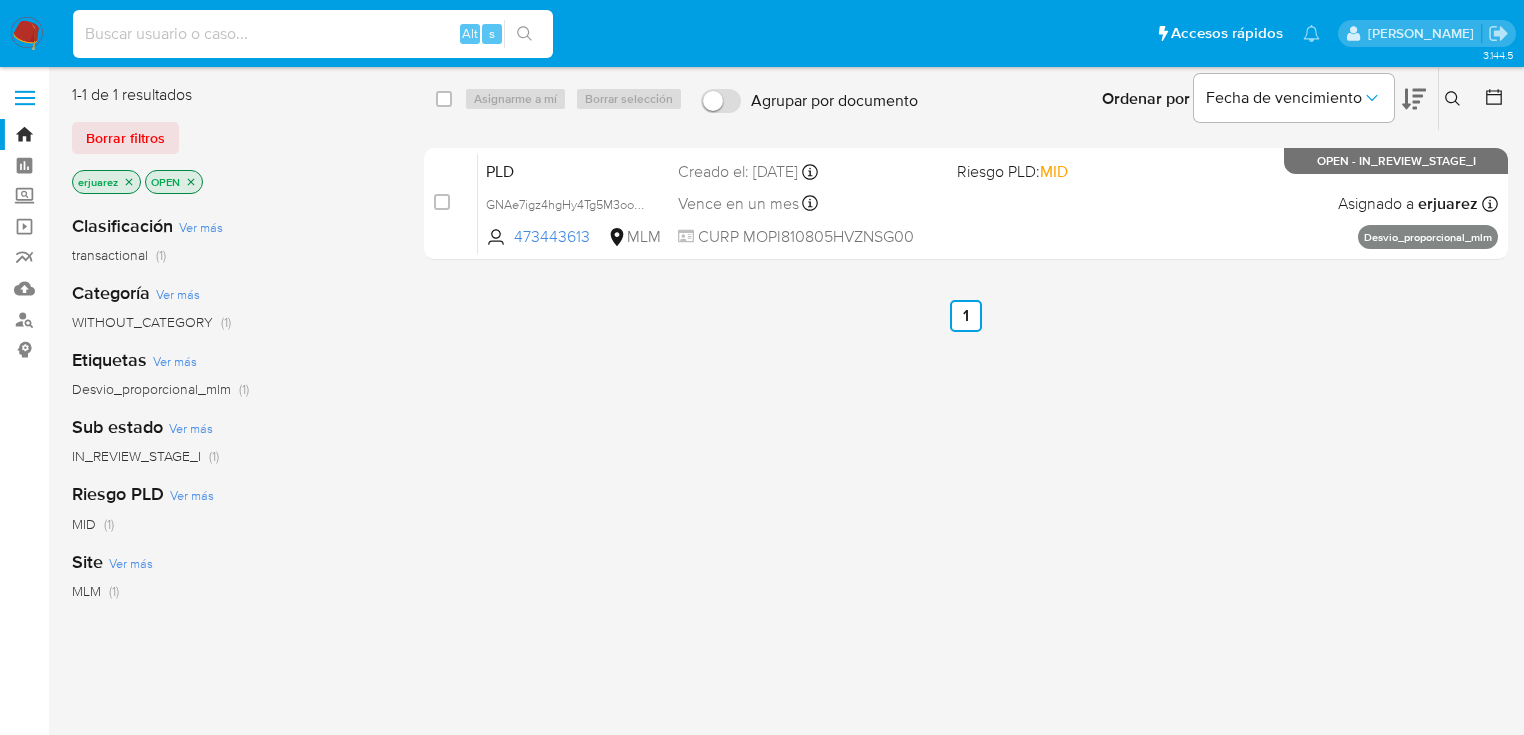 click at bounding box center [313, 34] 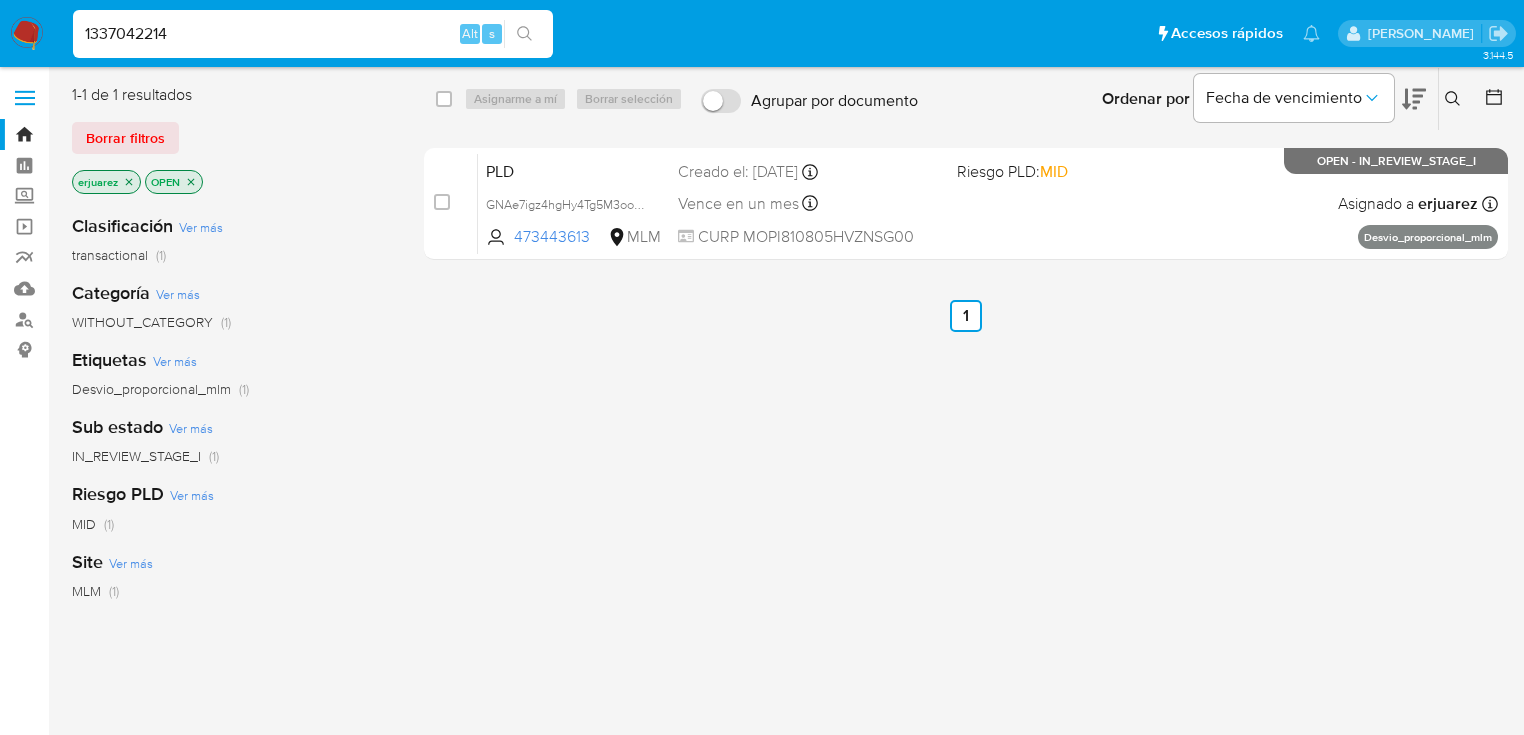 type on "1337042214" 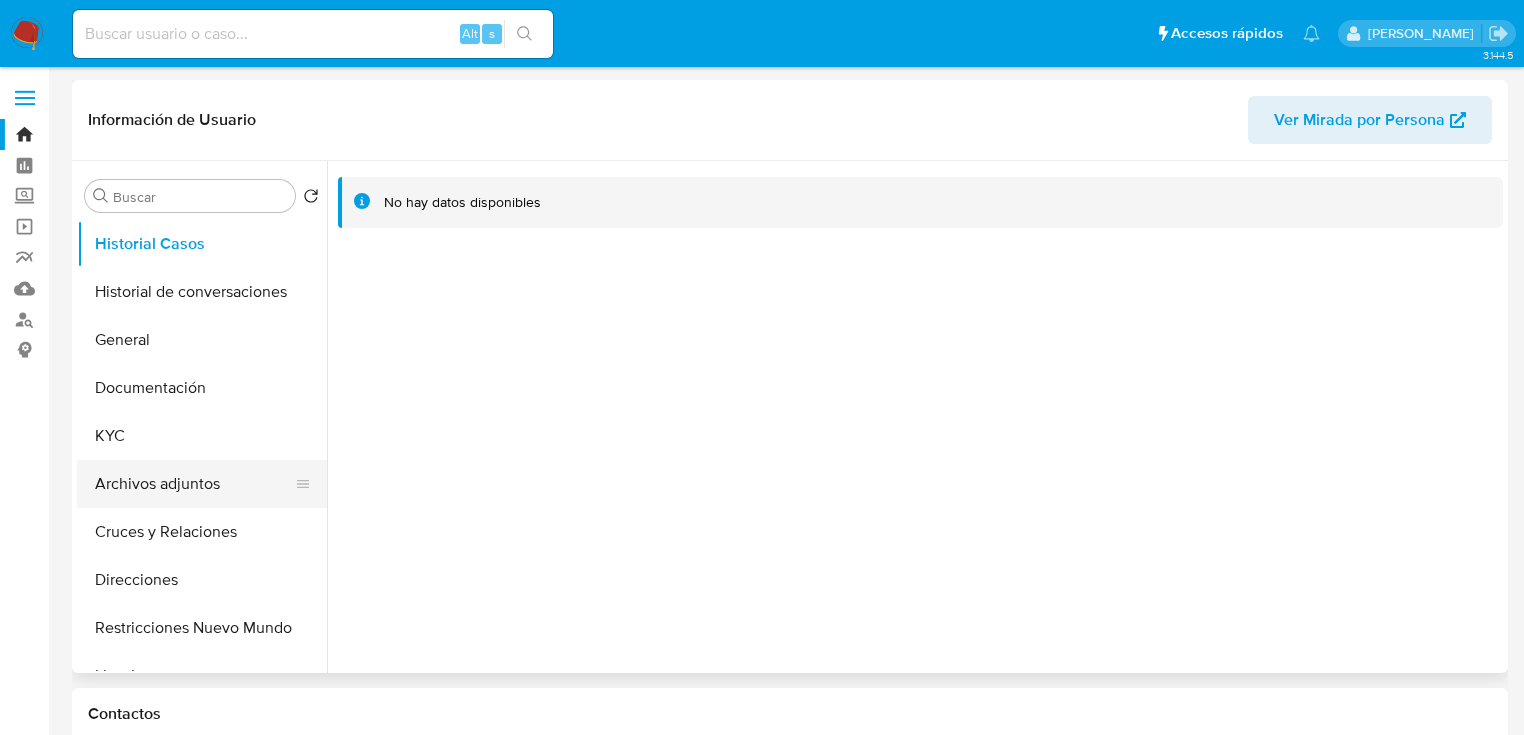 select on "10" 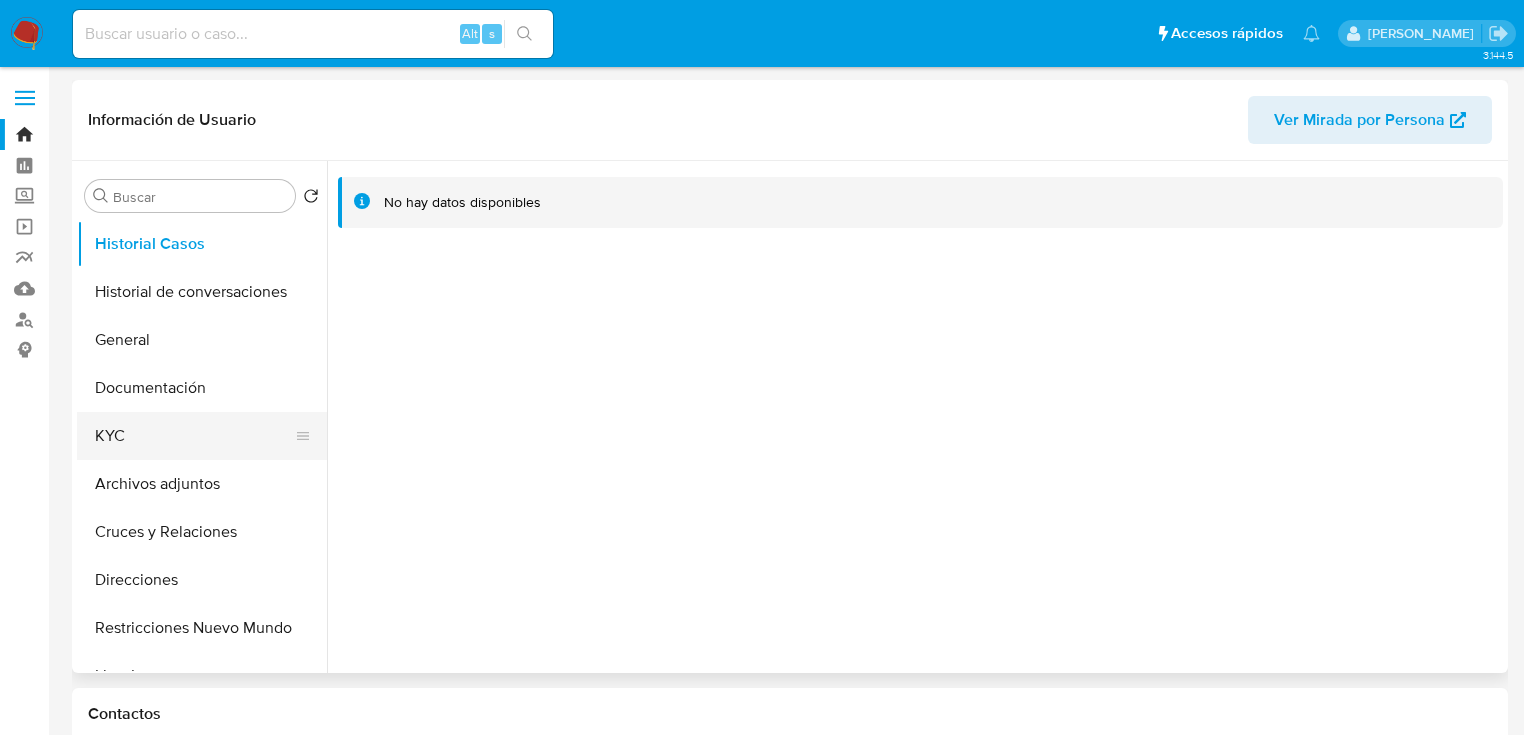 drag, startPoint x: 86, startPoint y: 434, endPoint x: 308, endPoint y: 464, distance: 224.01785 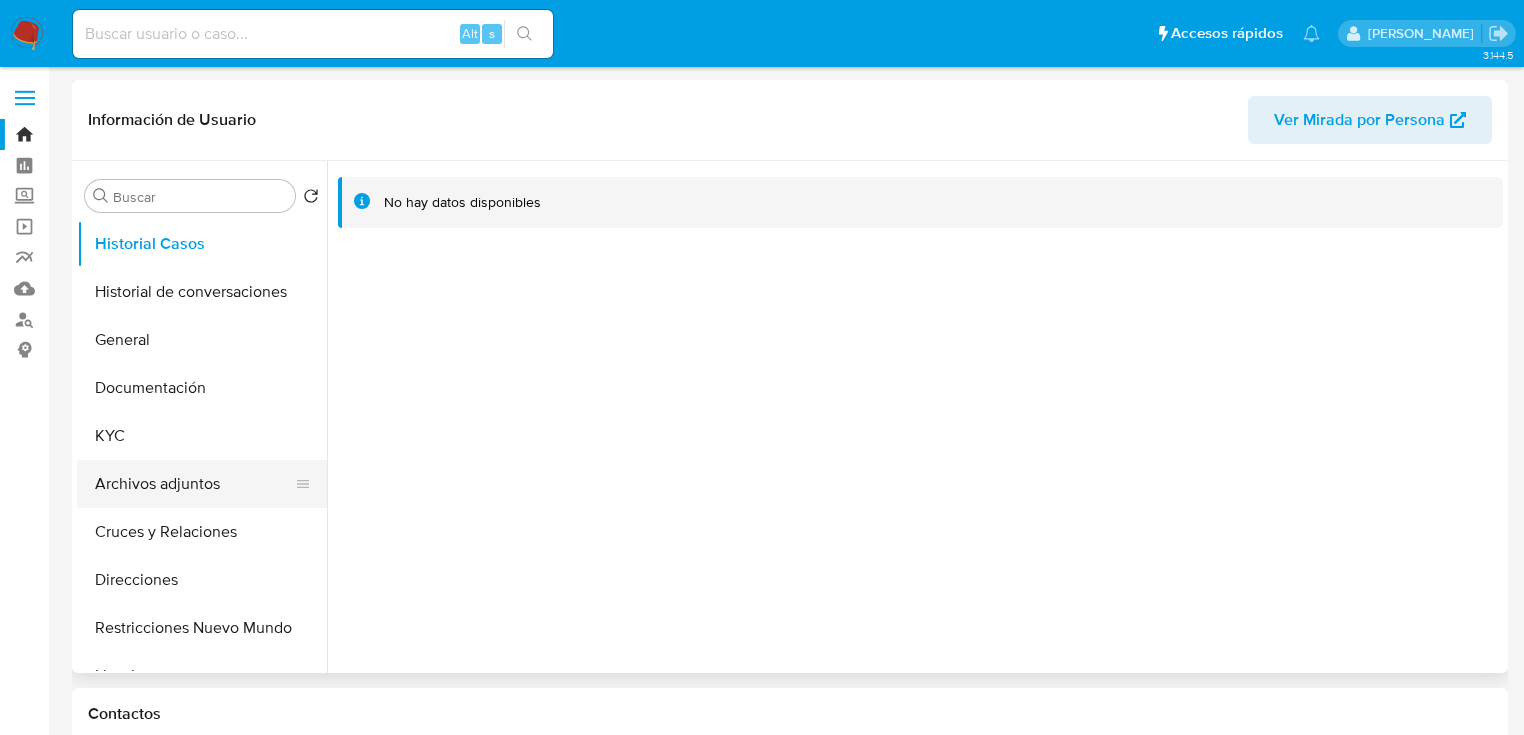 click on "KYC" at bounding box center (202, 436) 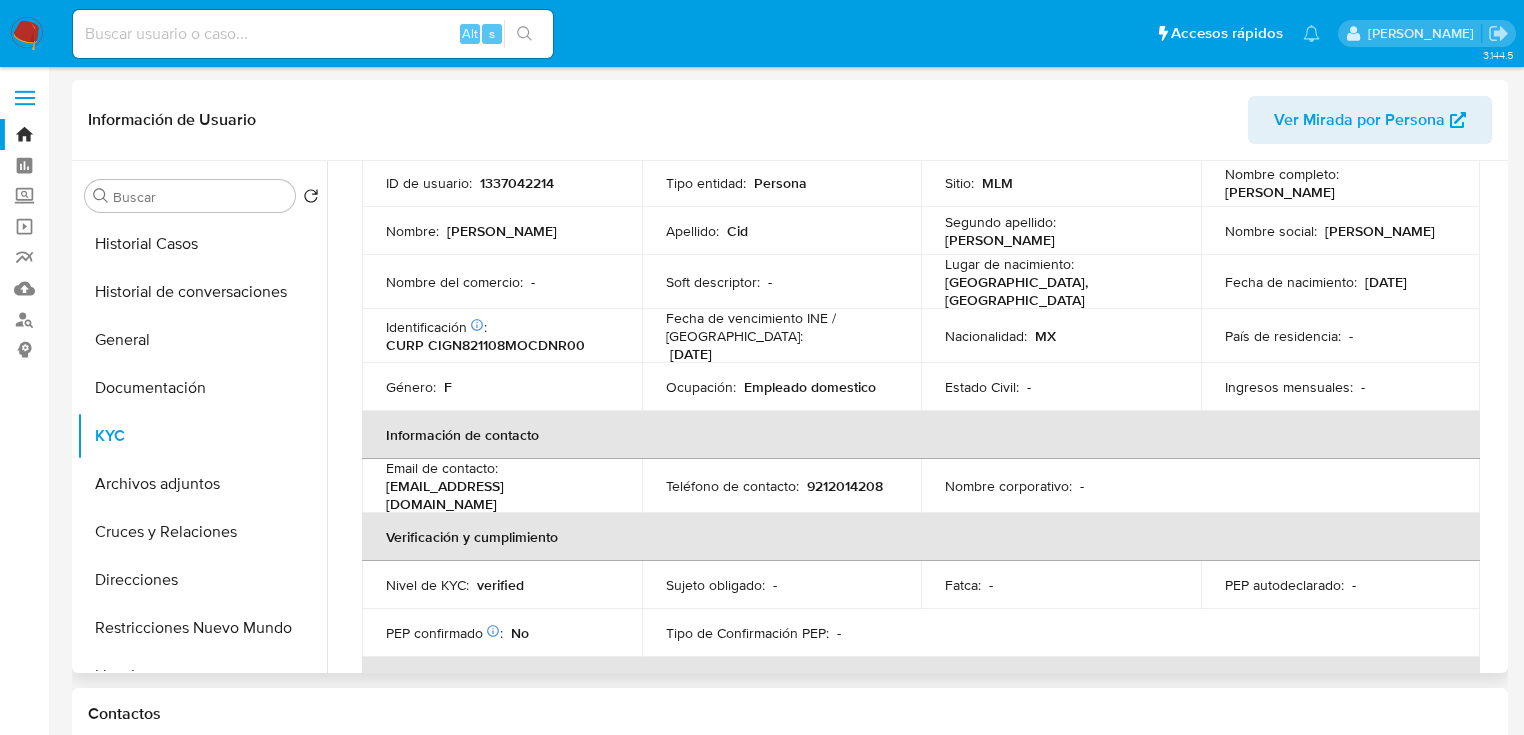 scroll, scrollTop: 0, scrollLeft: 0, axis: both 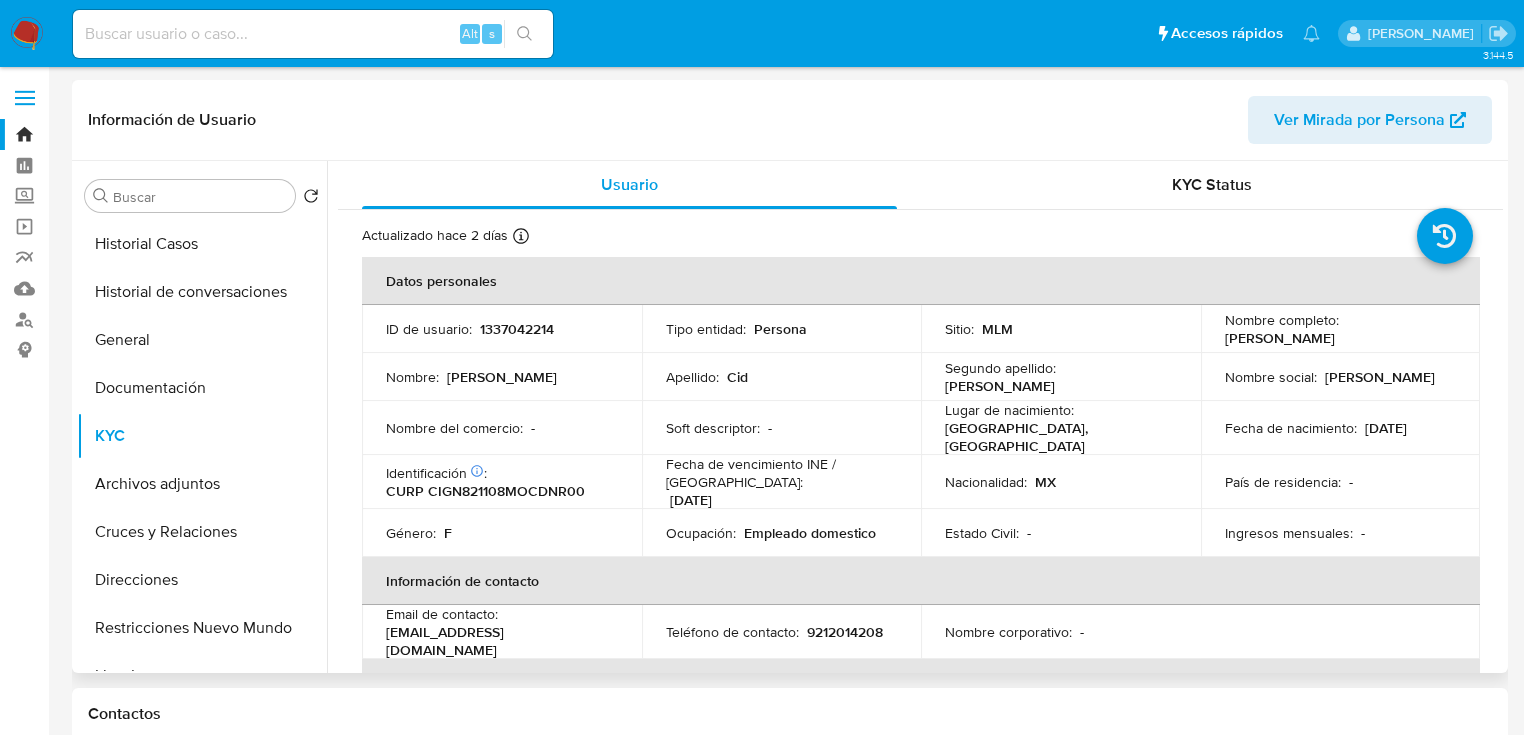click on "País de residencia :    -" at bounding box center (1341, 482) 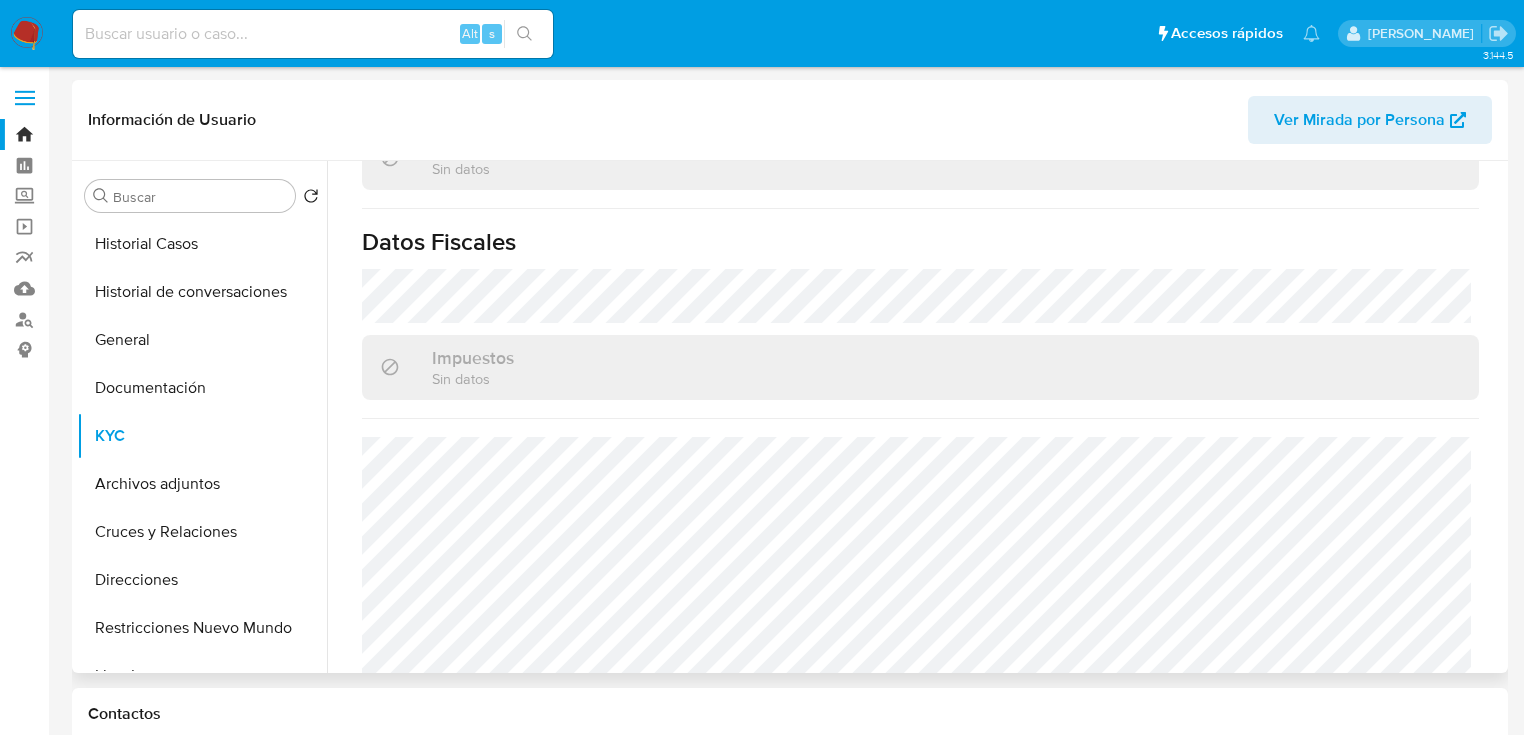 scroll, scrollTop: 1243, scrollLeft: 0, axis: vertical 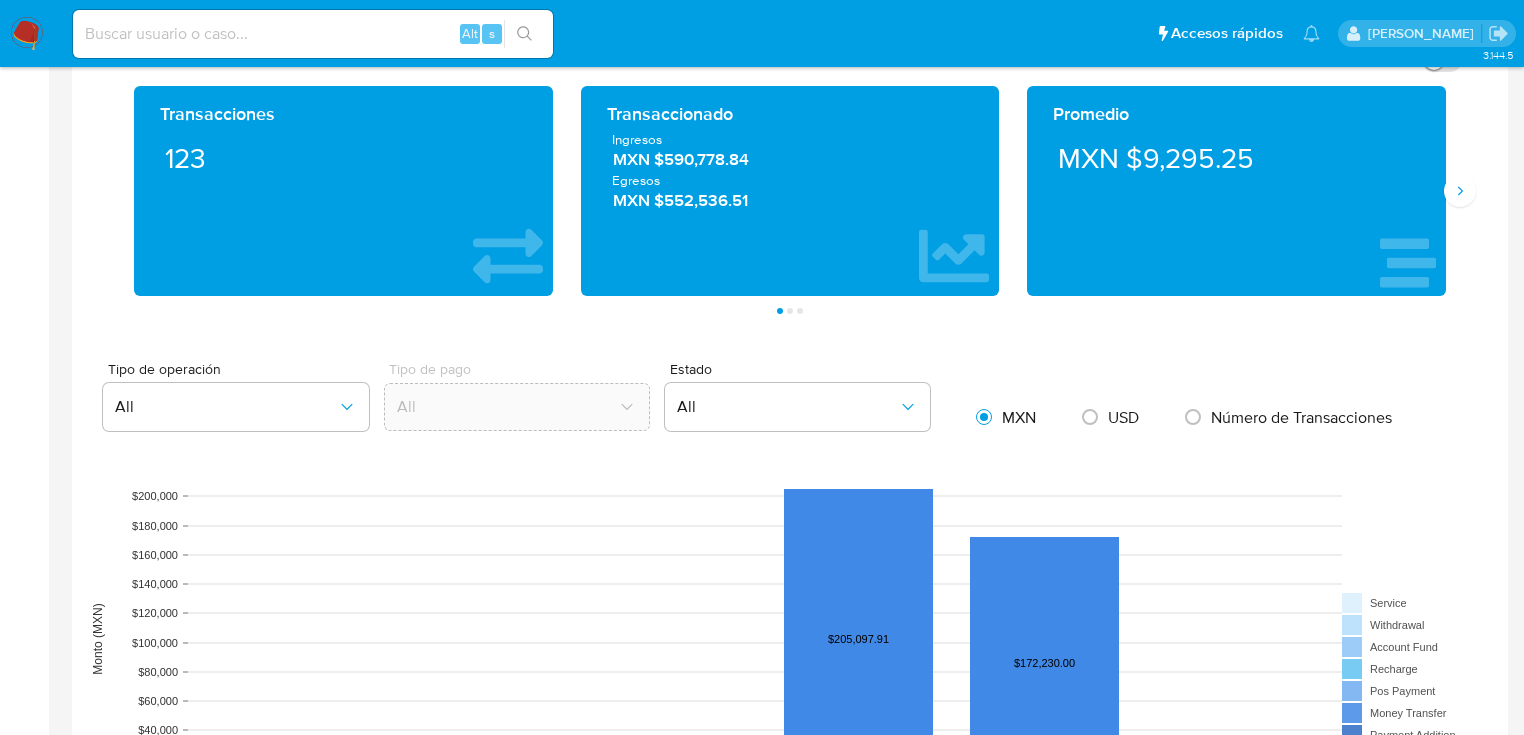 click 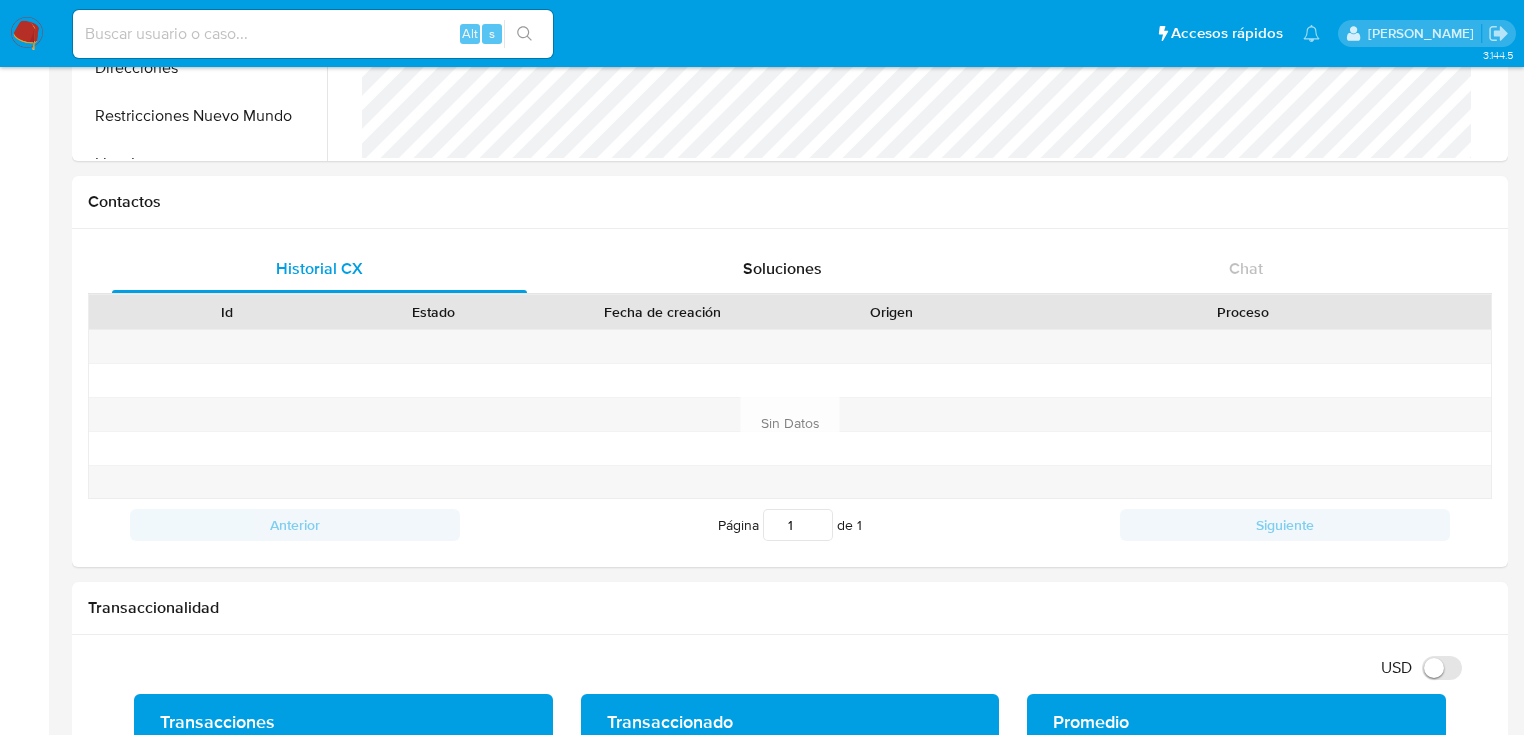 scroll, scrollTop: 480, scrollLeft: 0, axis: vertical 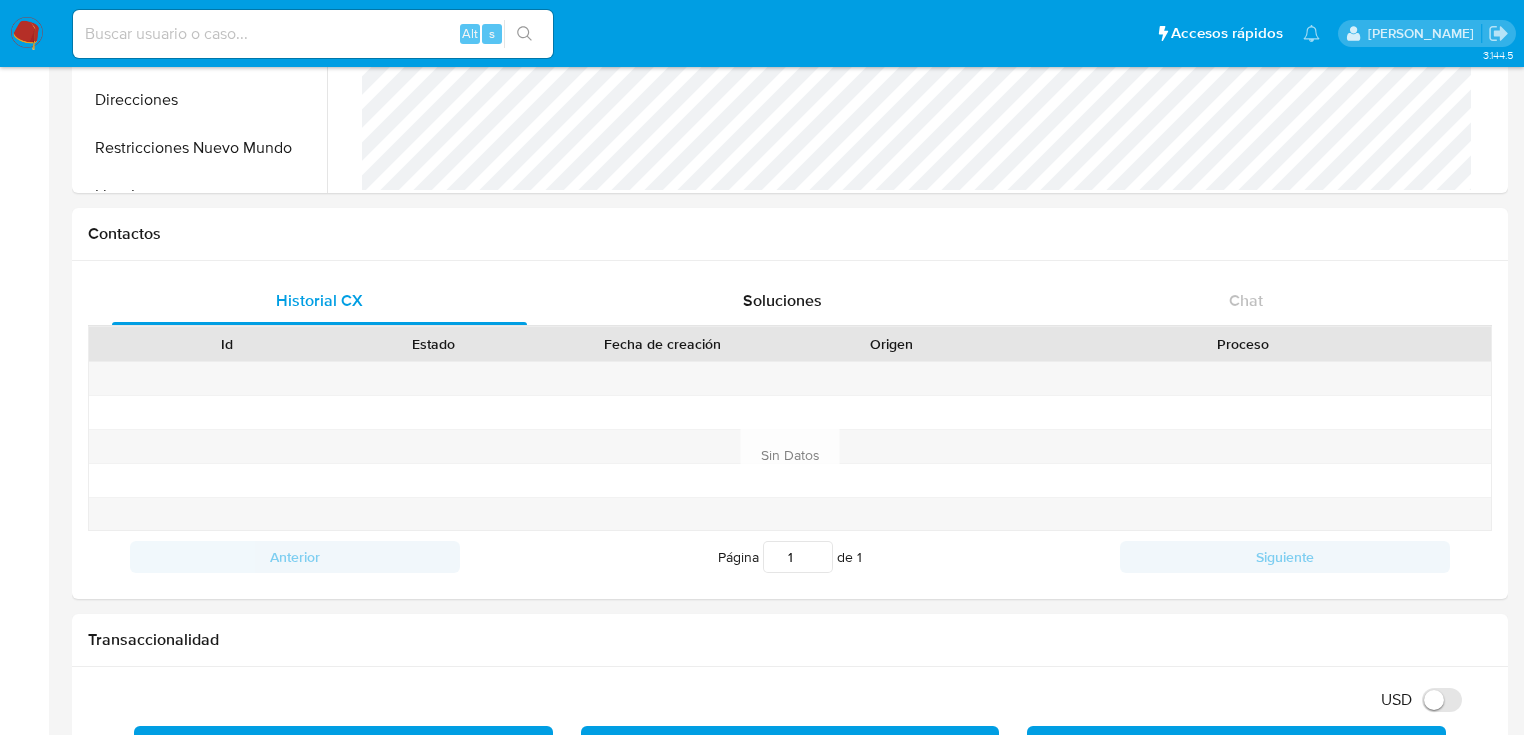 click on "Pausado Ver notificaciones Alt s Accesos rápidos   Presiona las siguientes teclas para acceder a algunas de las funciones Buscar caso o usuario Alt s Volver al home Alt h Agregar un archivo adjunto Alt a Erika Paulina Juarez" at bounding box center (762, 33) 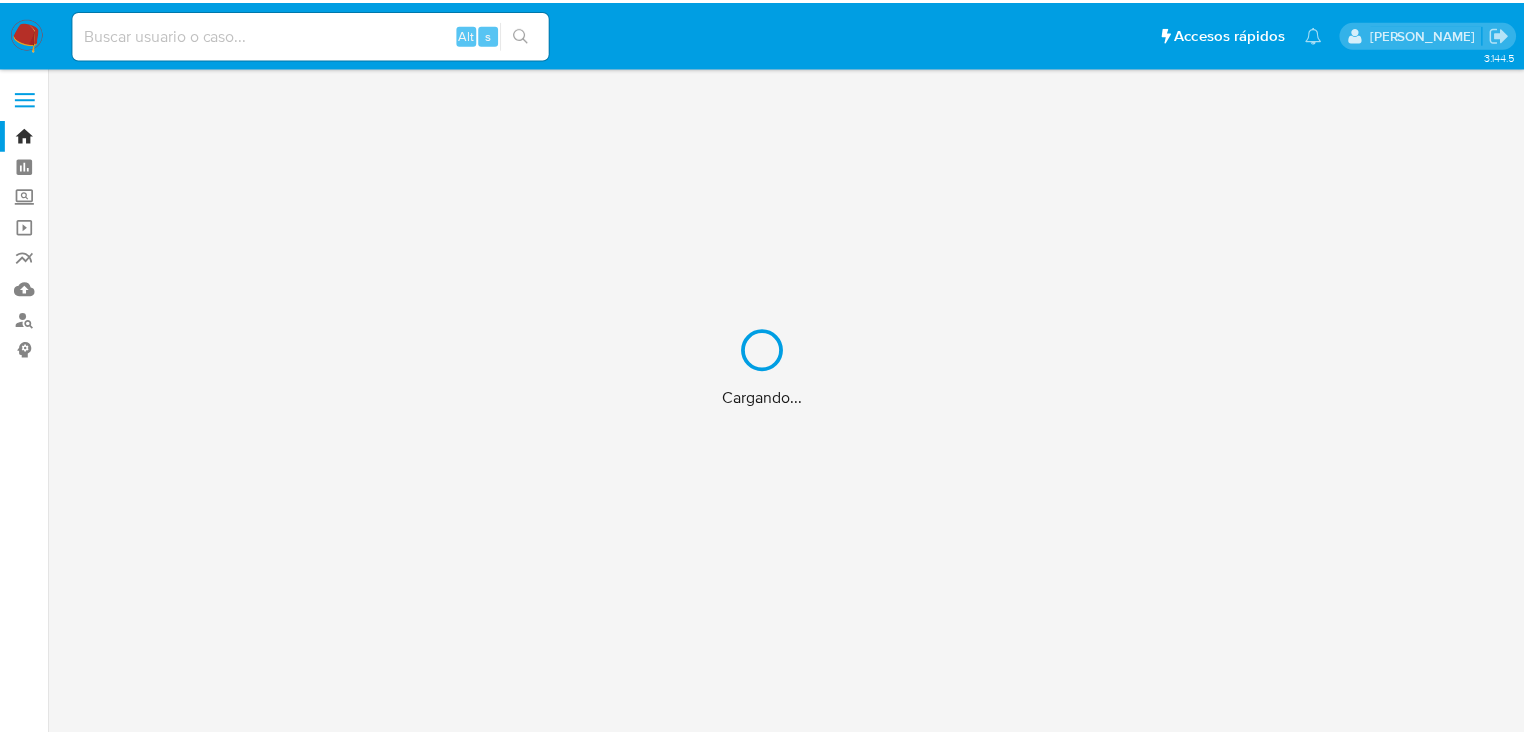 scroll, scrollTop: 0, scrollLeft: 0, axis: both 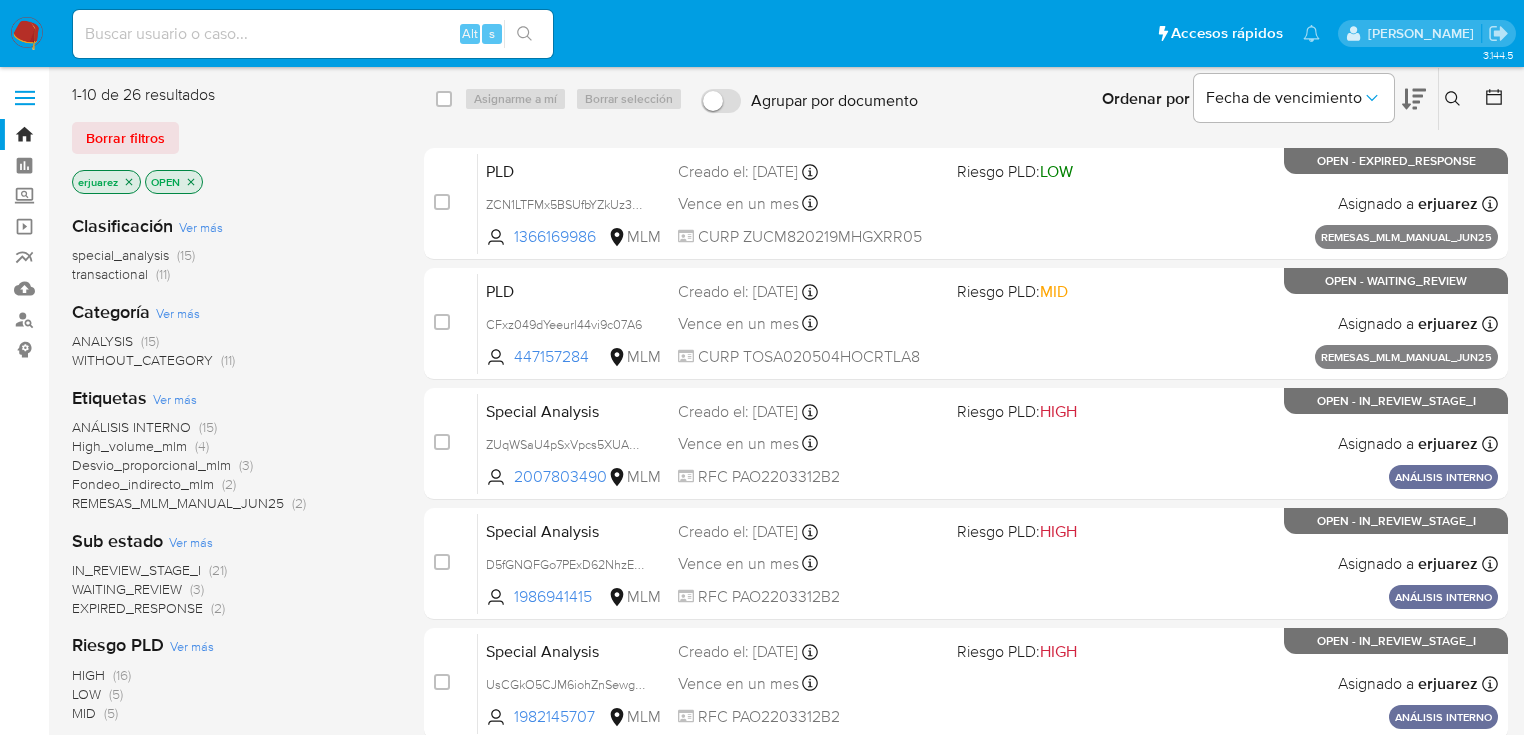 click 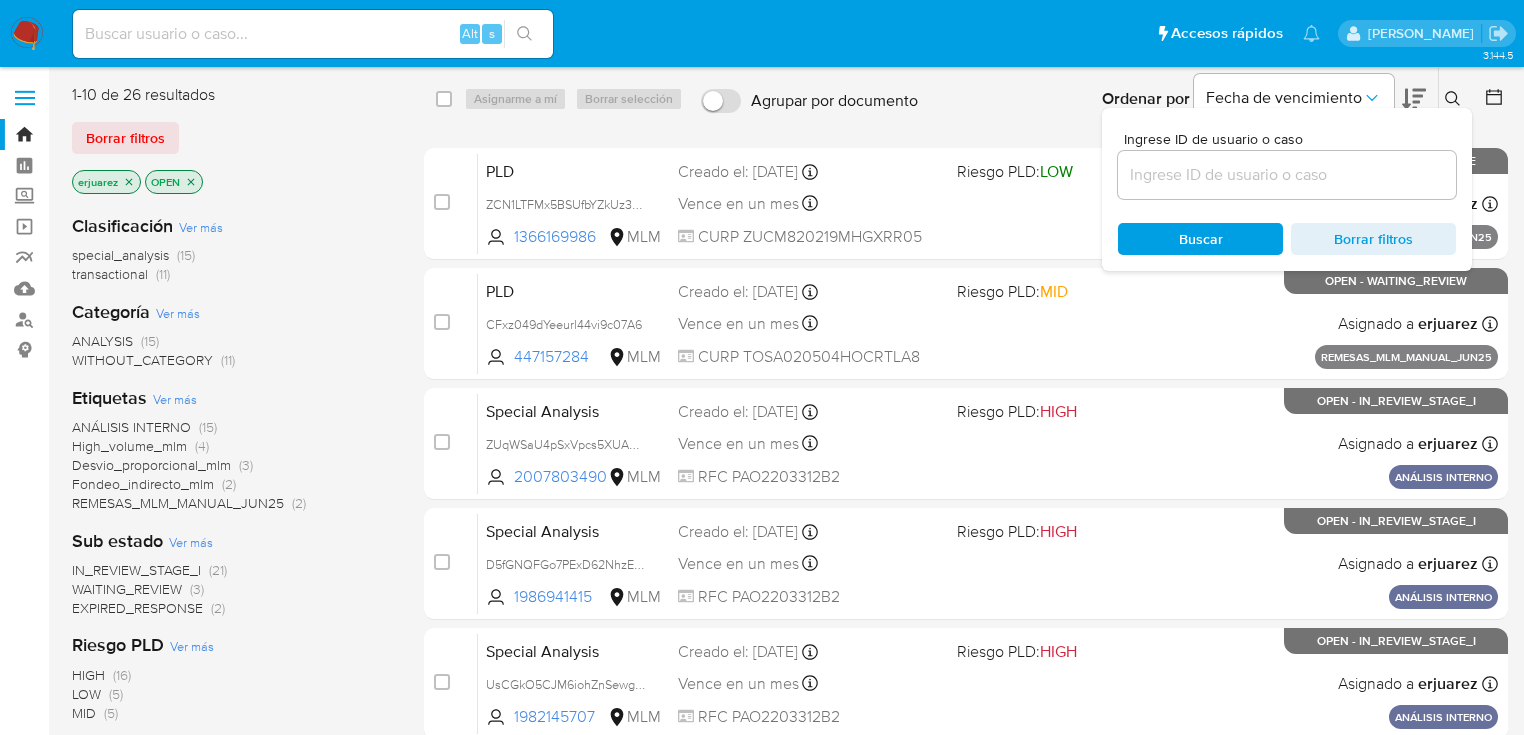 click at bounding box center [1287, 175] 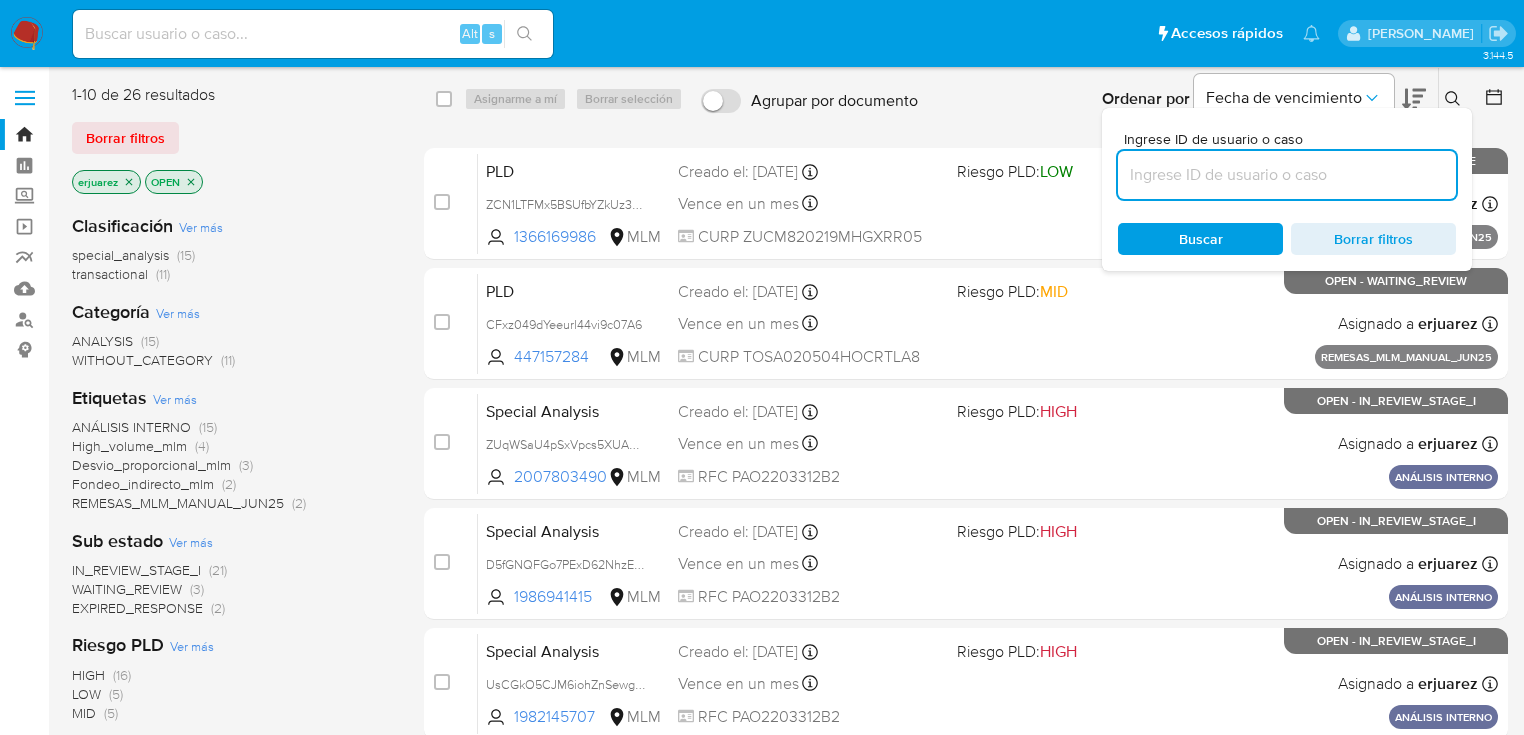 paste on "473443613" 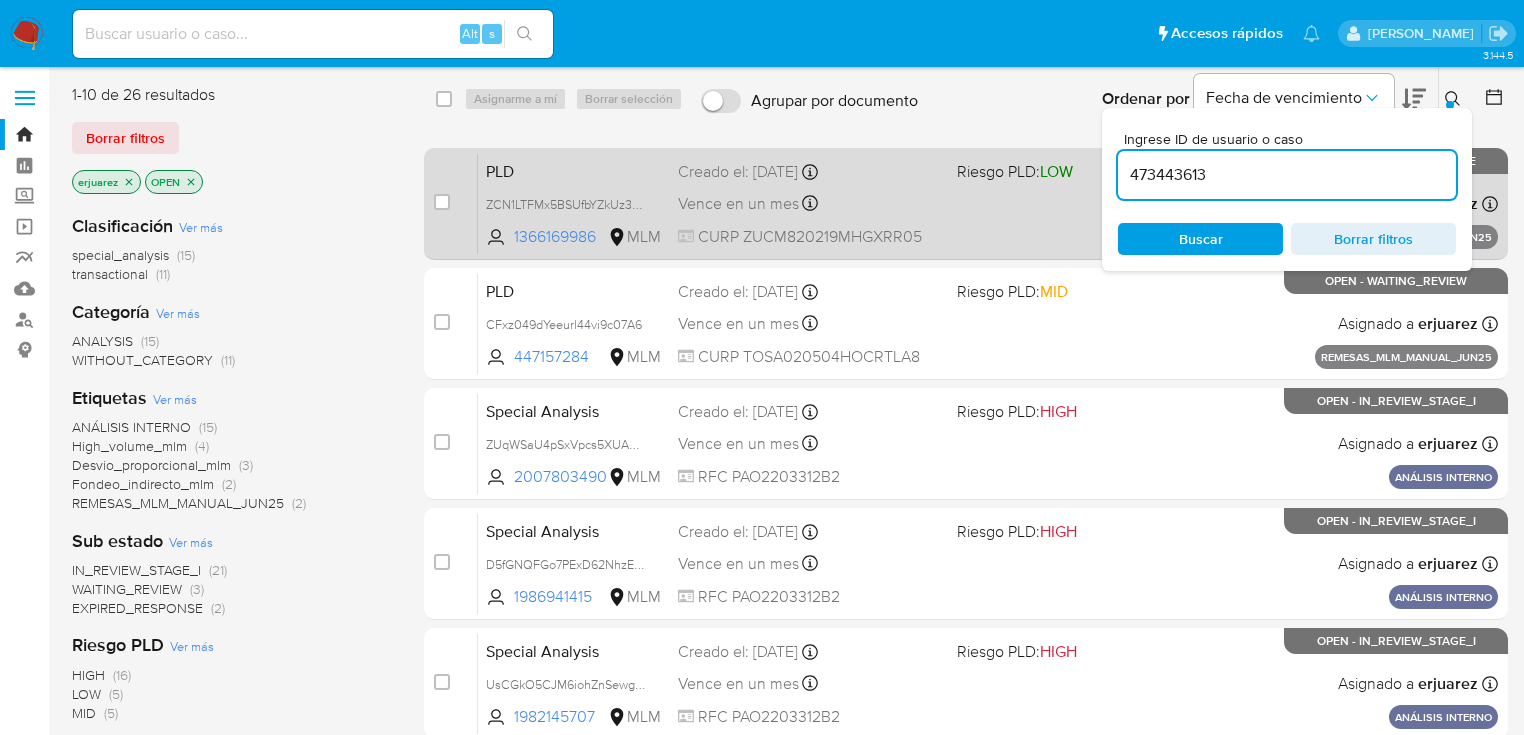 type on "473443613" 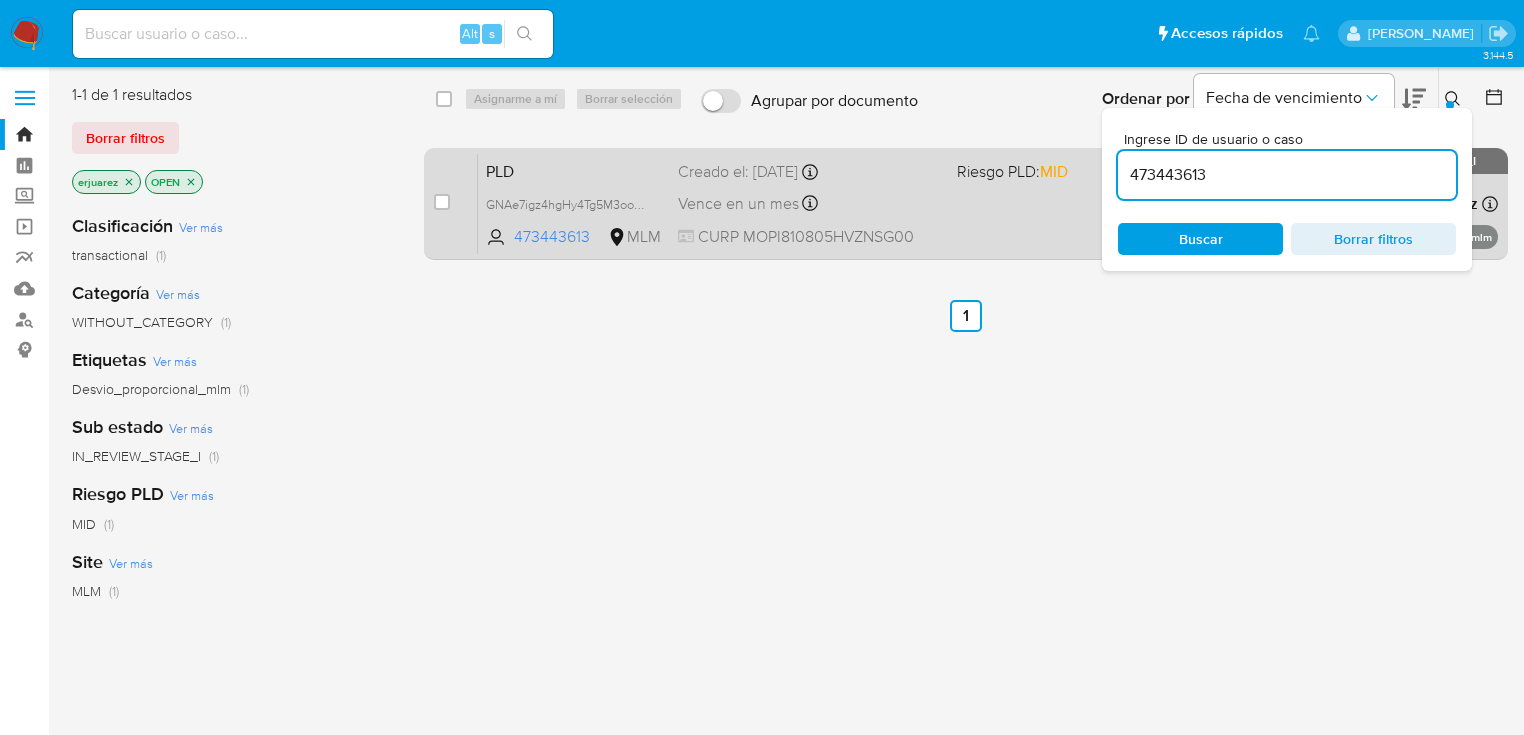 click on "Vence en un mes   Vence el 11/08/2025 02:05:40" at bounding box center [809, 203] 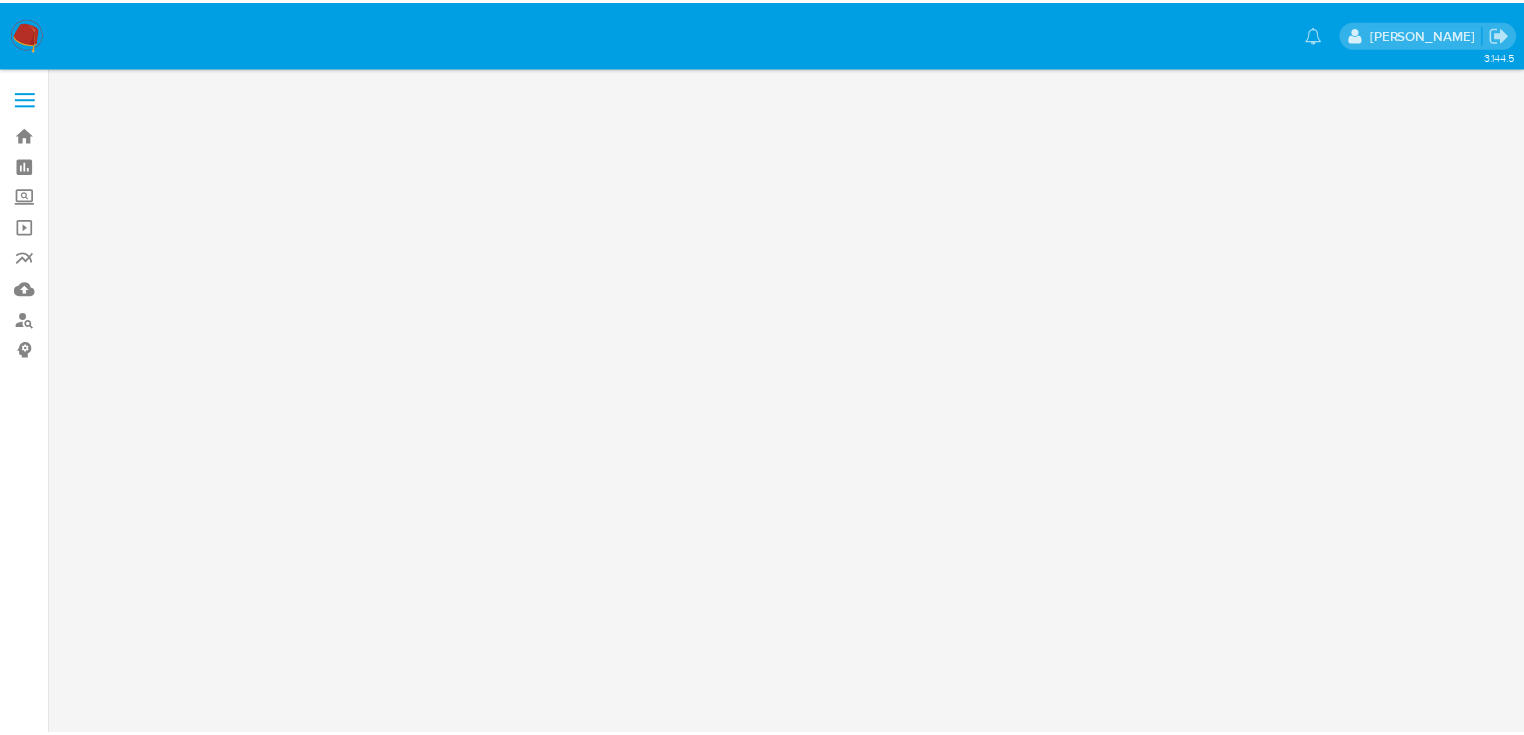 scroll, scrollTop: 0, scrollLeft: 0, axis: both 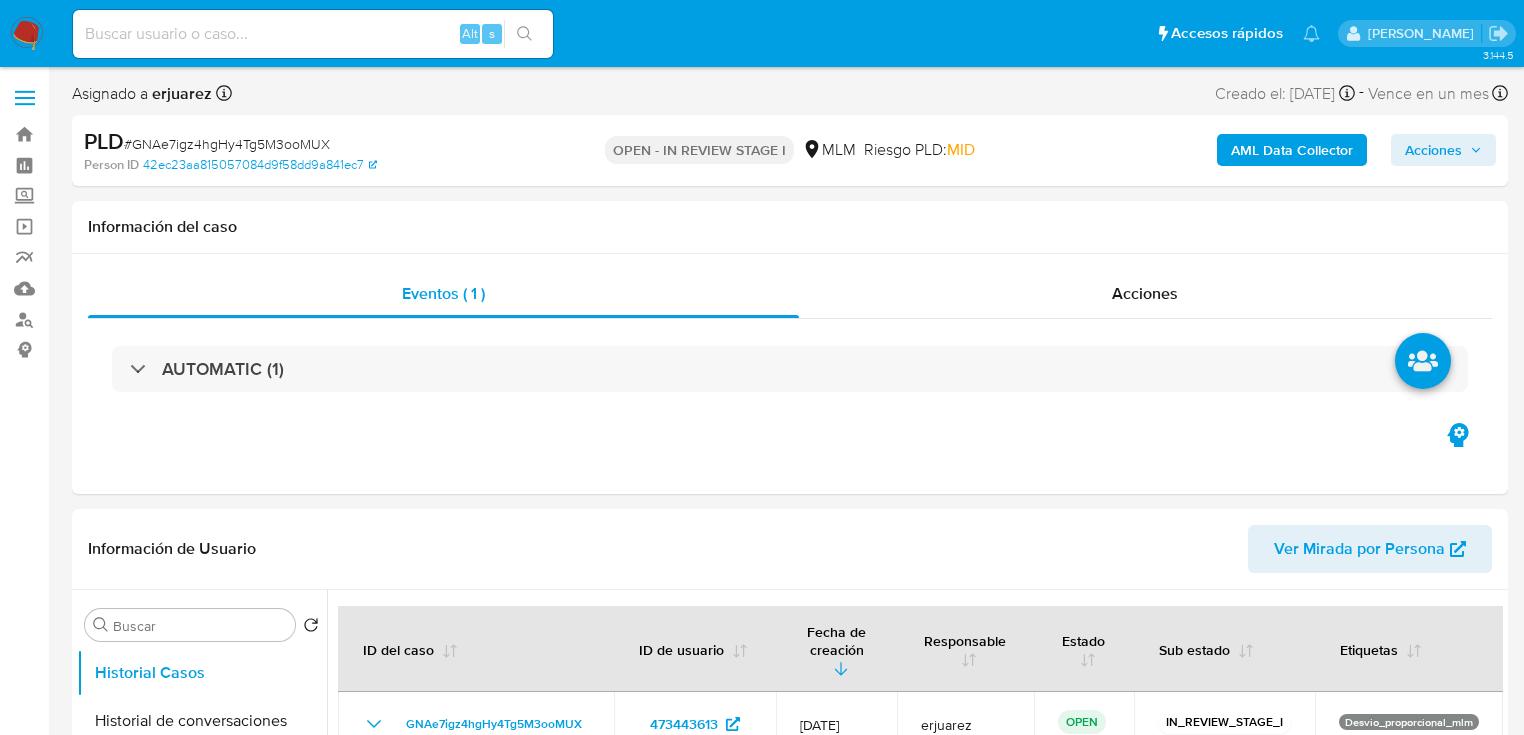 select on "10" 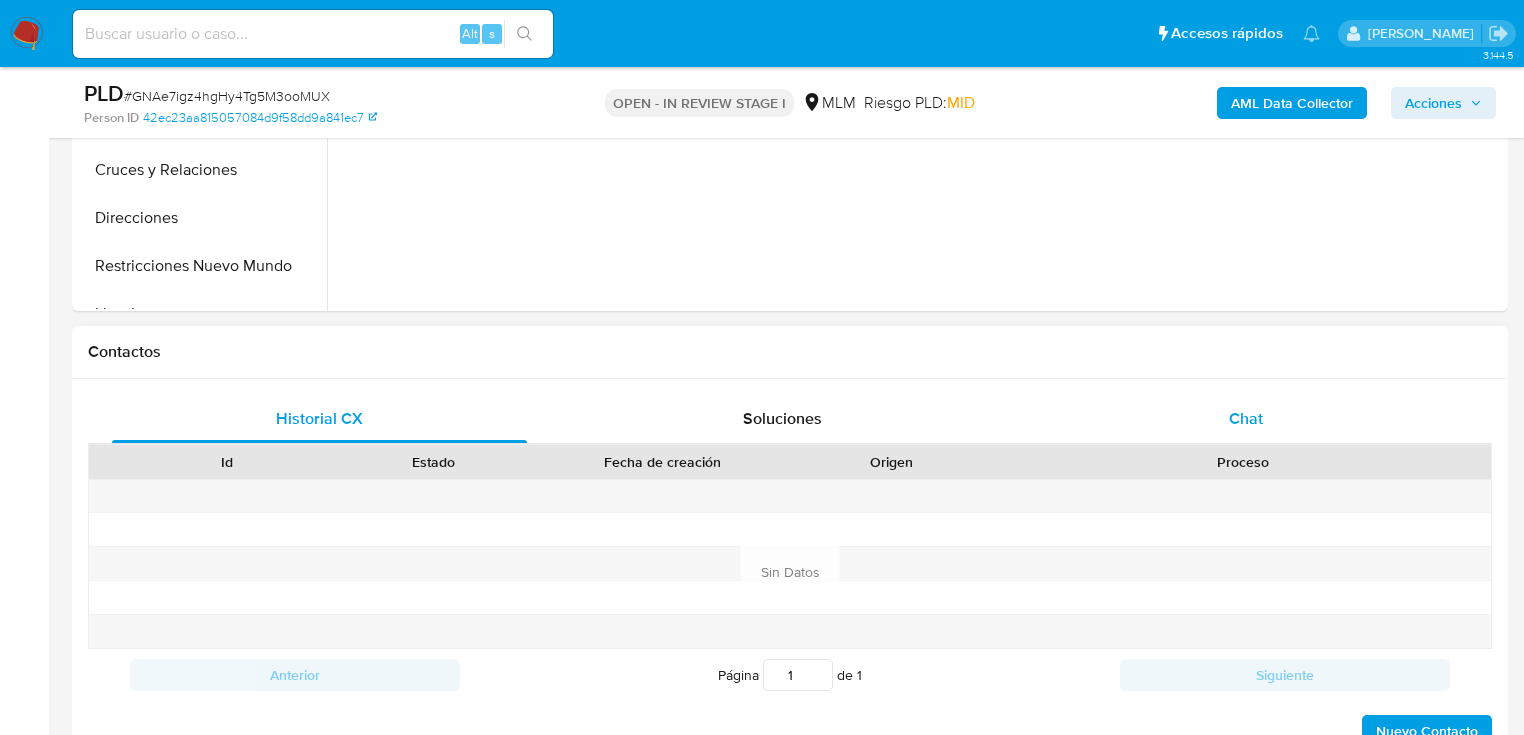 click on "Chat" at bounding box center [1246, 418] 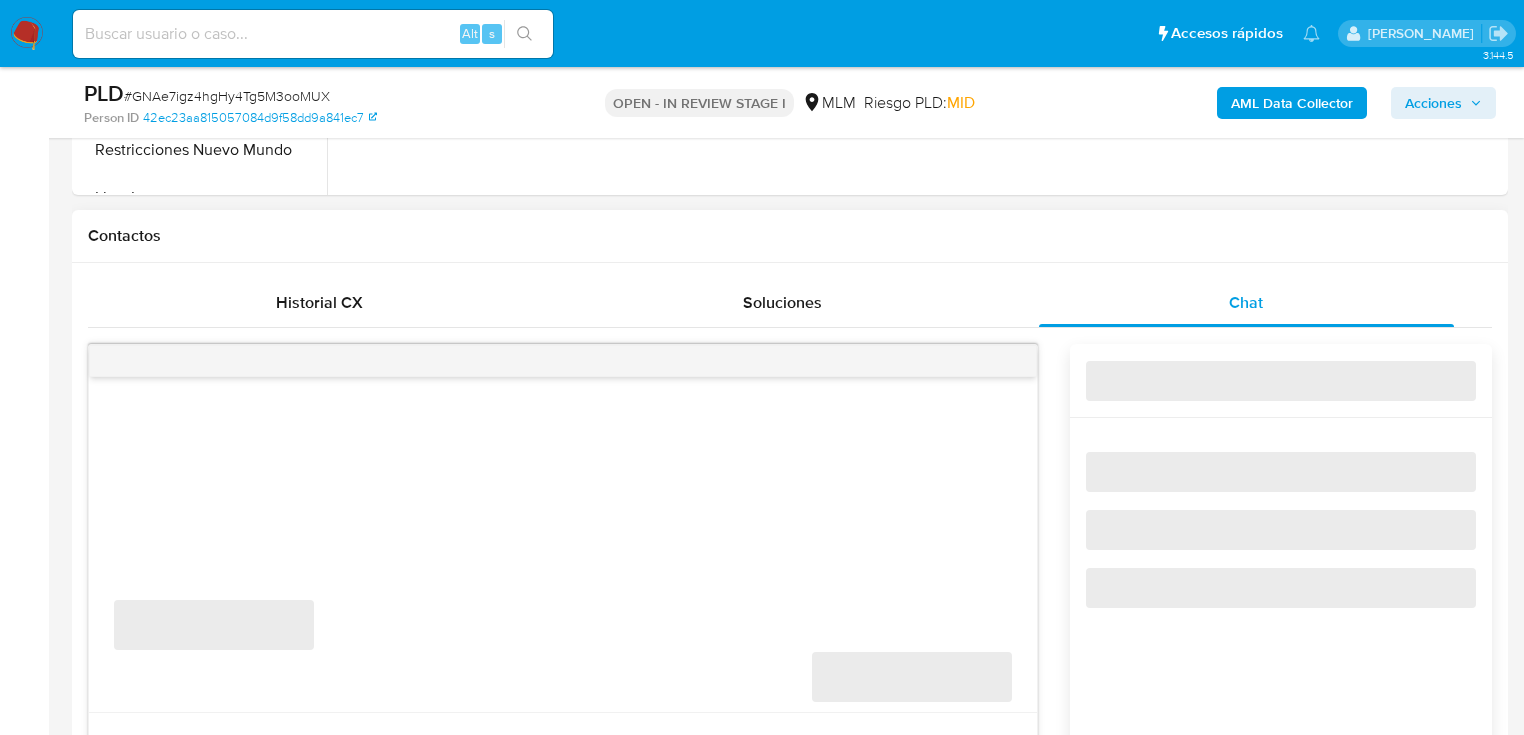 scroll, scrollTop: 1040, scrollLeft: 0, axis: vertical 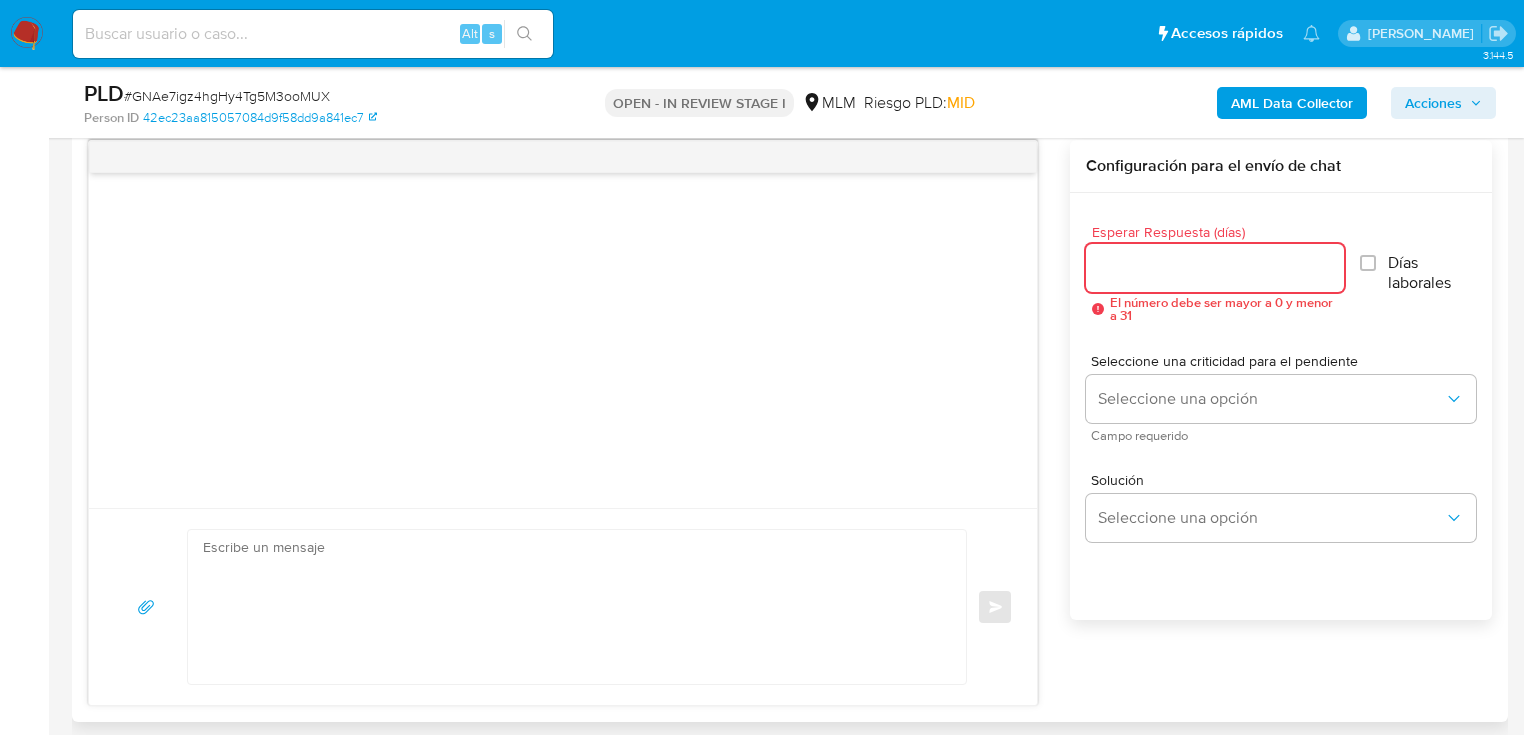 click on "Esperar Respuesta (días)" at bounding box center (1215, 268) 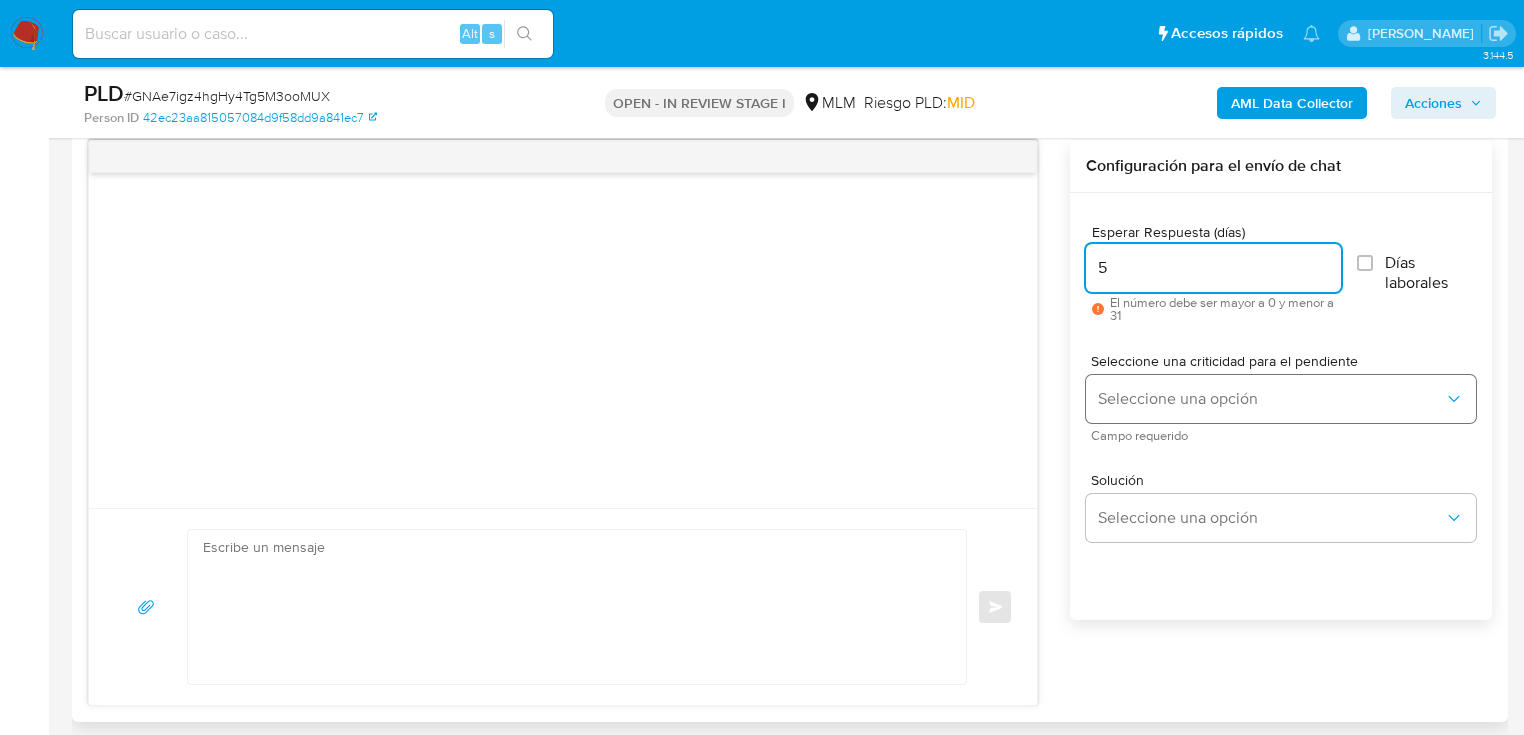 type on "5" 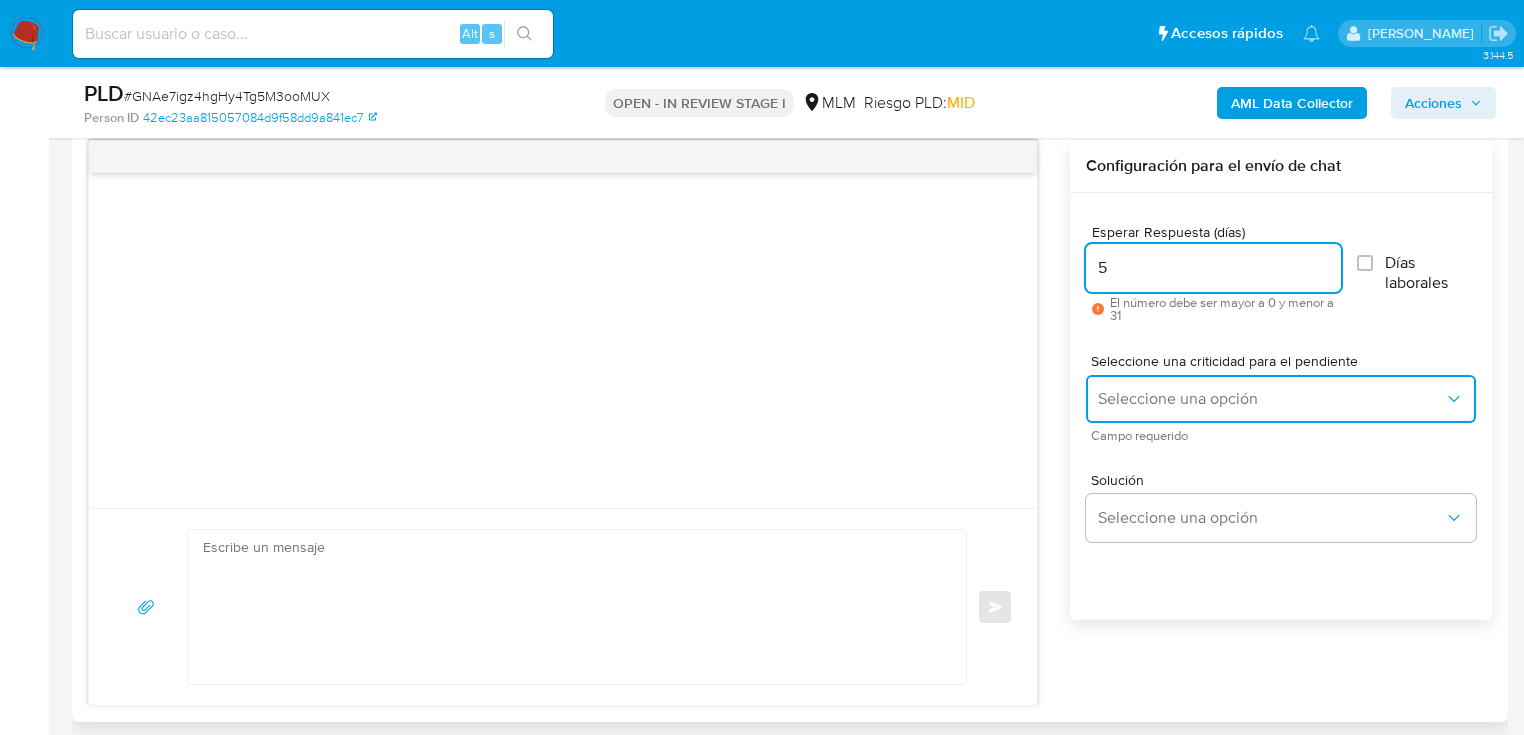 click on "Seleccione una opción" at bounding box center [1281, 399] 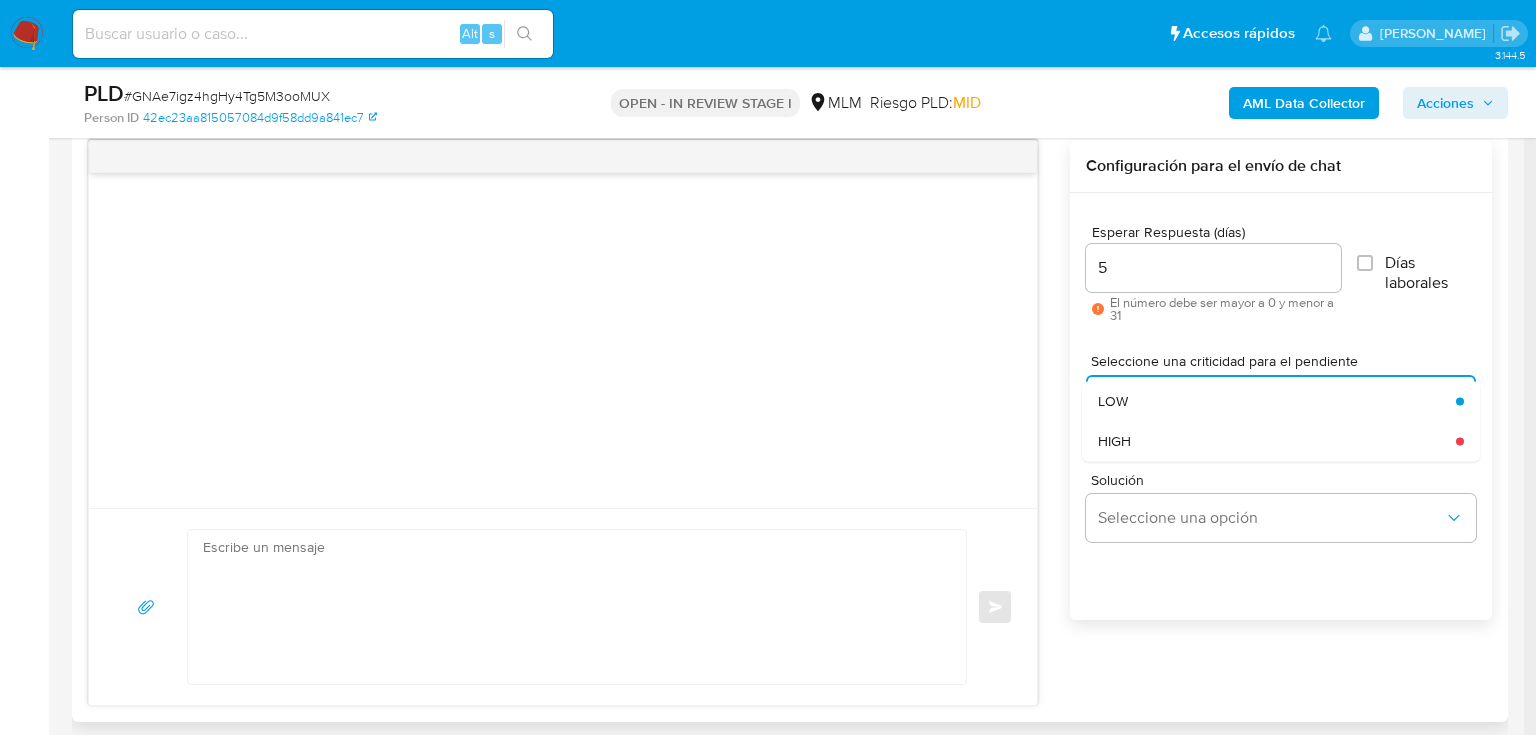 click on "HIGH" at bounding box center (1114, 441) 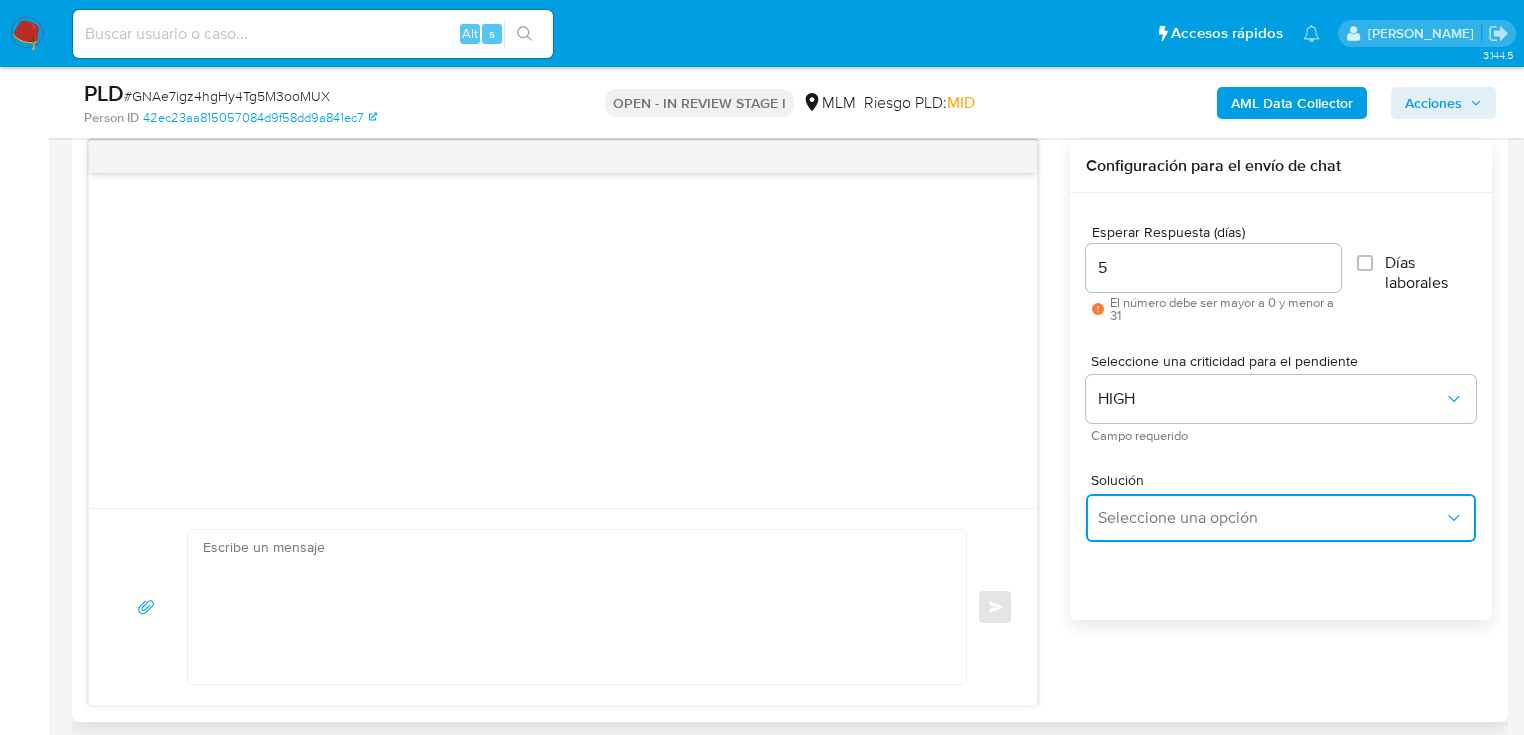 click on "Seleccione una opción" at bounding box center [1271, 518] 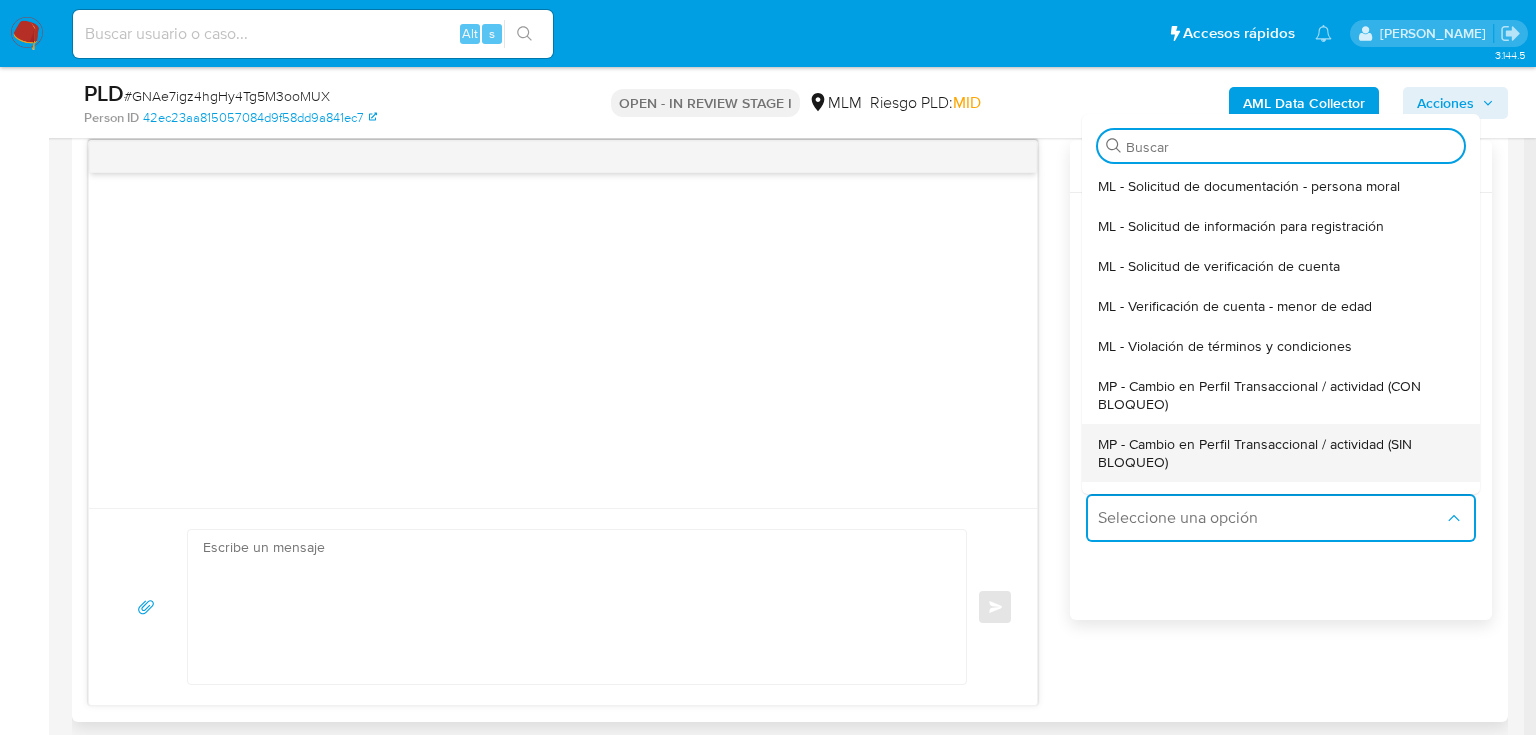click on "MP - Cambio en Perfil Transaccional / actividad (SIN BLOQUEO)" at bounding box center [1275, 453] 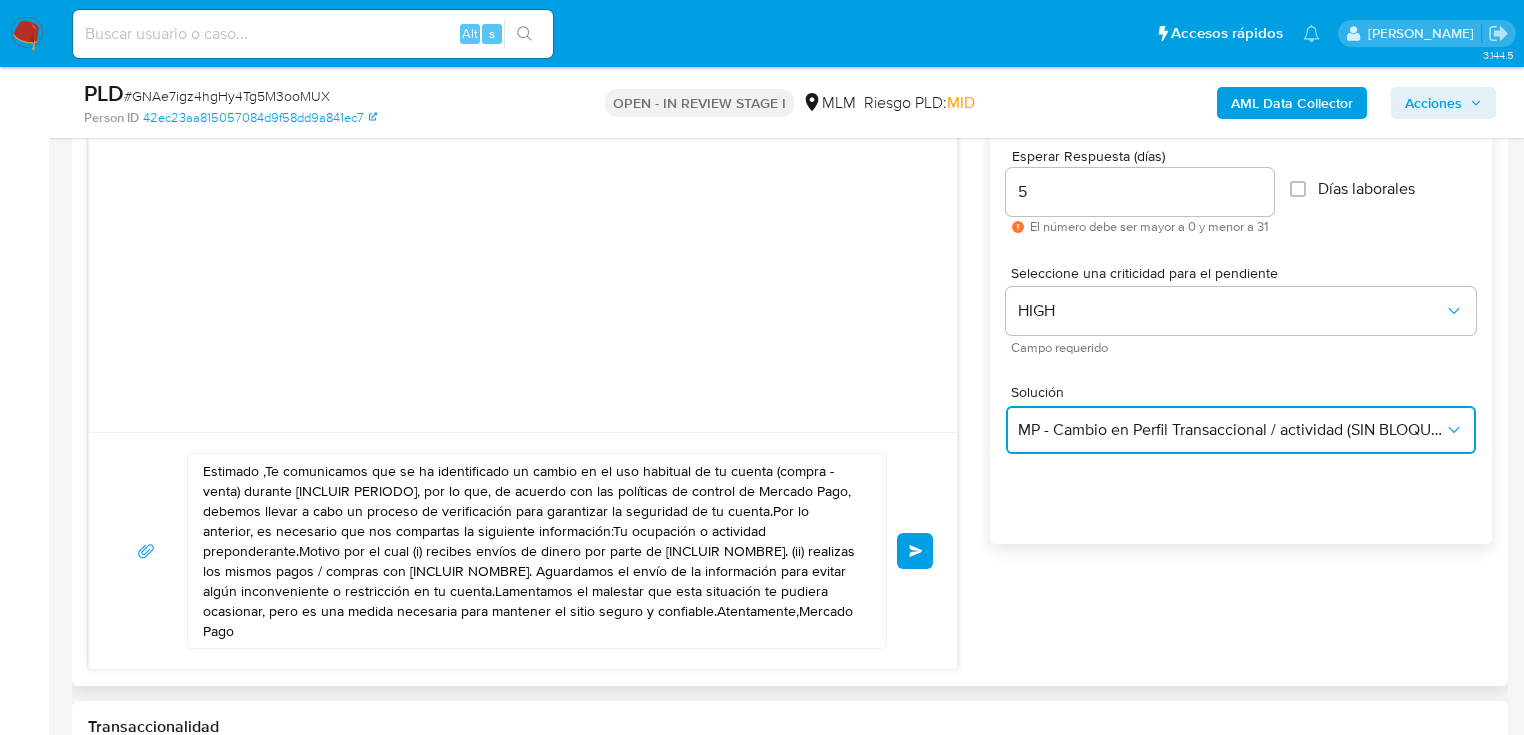 scroll, scrollTop: 1280, scrollLeft: 0, axis: vertical 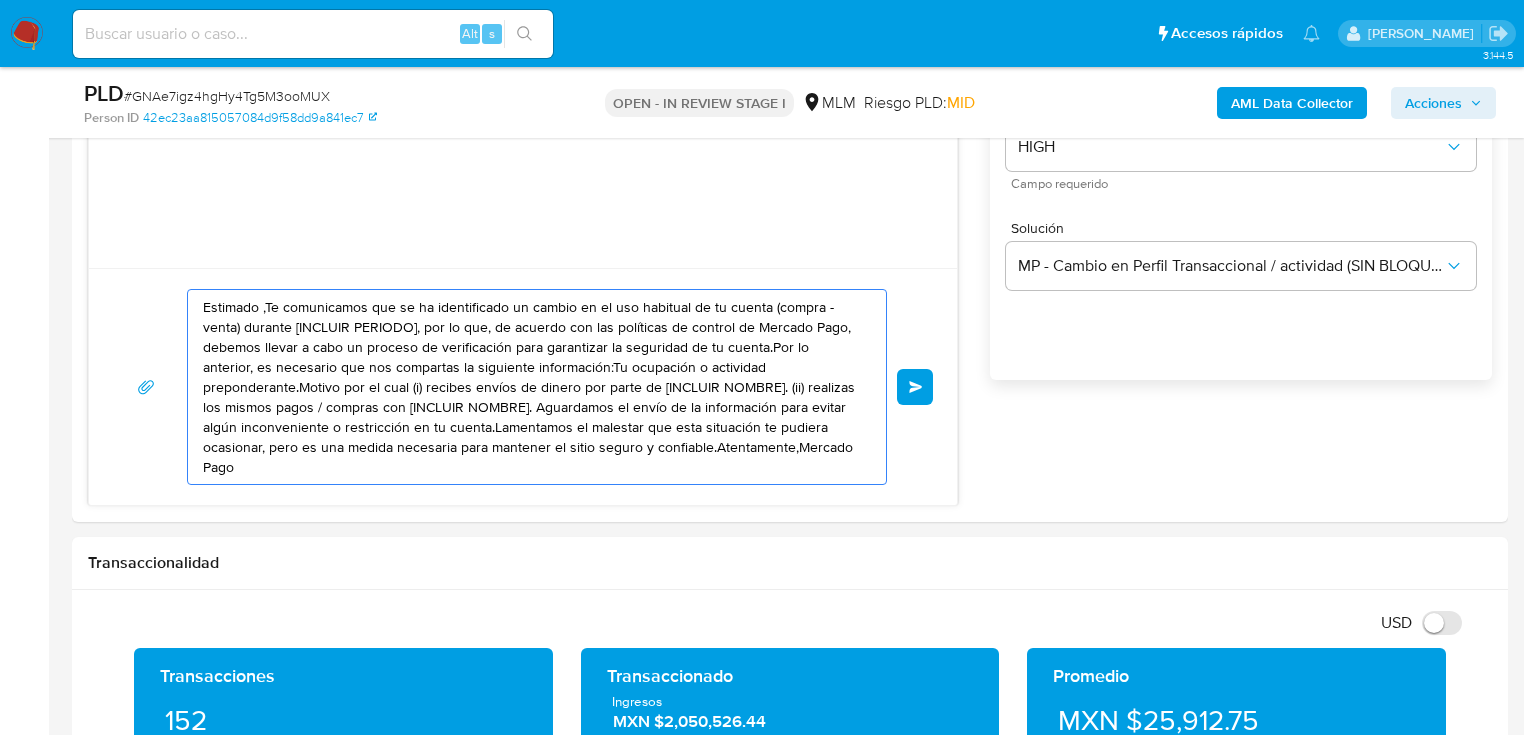 drag, startPoint x: 756, startPoint y: 454, endPoint x: -188, endPoint y: 188, distance: 980.7609 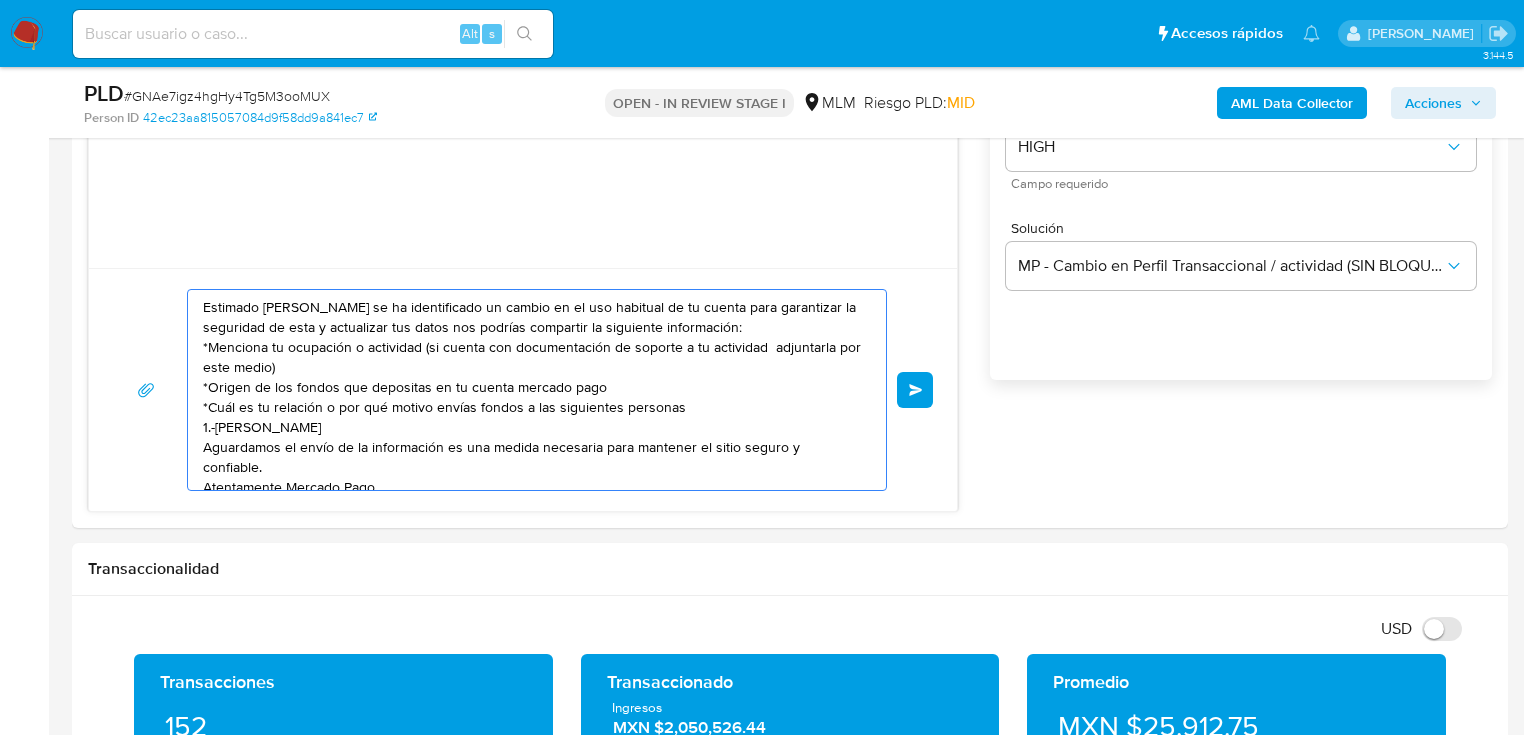 scroll, scrollTop: 27, scrollLeft: 0, axis: vertical 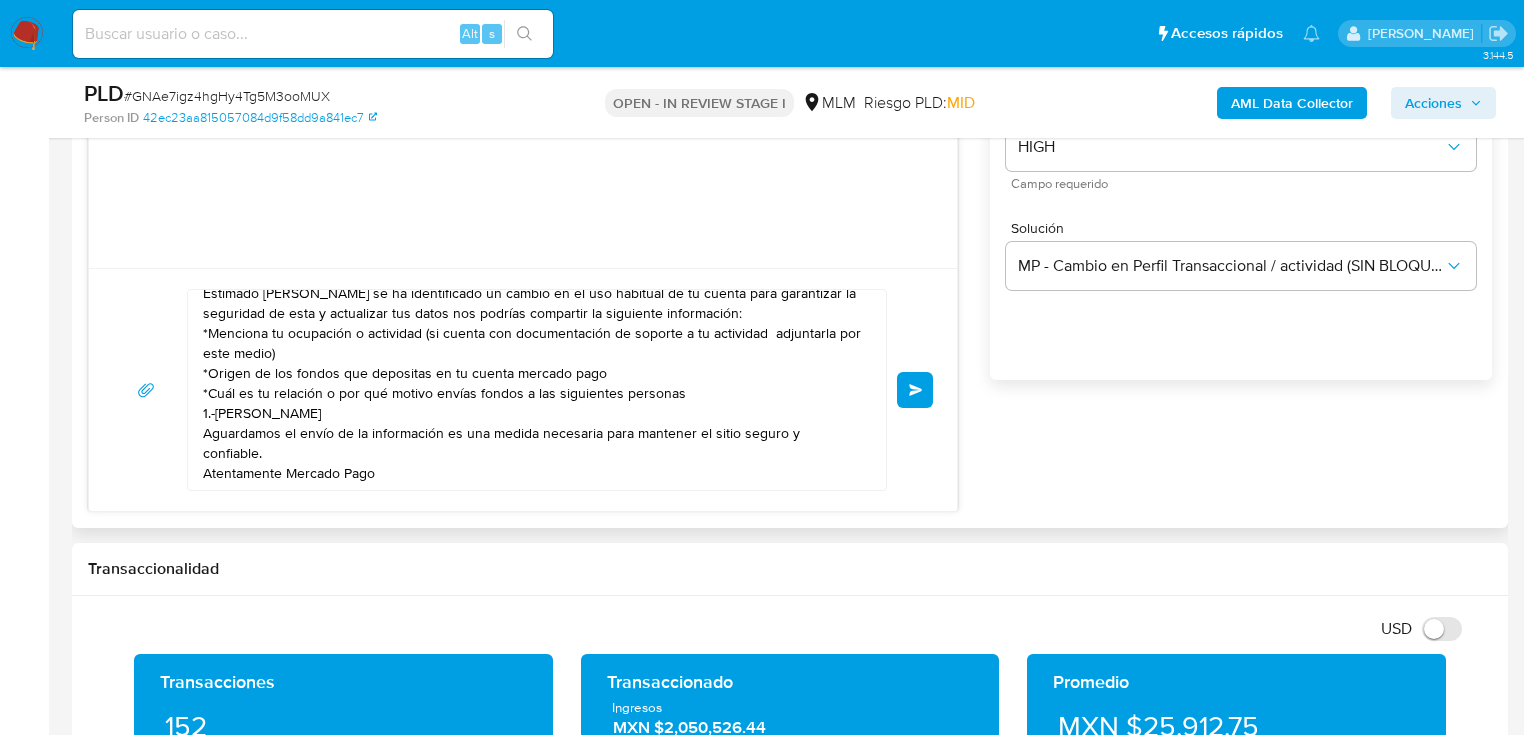 click on "Estimado Ignacio se ha identificado un cambio en el uso habitual de tu cuenta para garantizar la seguridad de esta y actualizar tus datos nos podrías compartir la siguiente información:
*Menciona tu ocupación o actividad (si cuenta con documentación de soporte a tu actividad  adjuntarla por este medio)
*Origen de los fondos que depositas en tu cuenta mercado pago
*Cuál es tu relación o por qué motivo envías fondos a las siguientes personas
1.-NORA CID GONZALEZ
Aguardamos el envío de la información es una medida necesaria para mantener el sitio seguro y confiable.
Atentamente Mercado Pago" at bounding box center [532, 390] 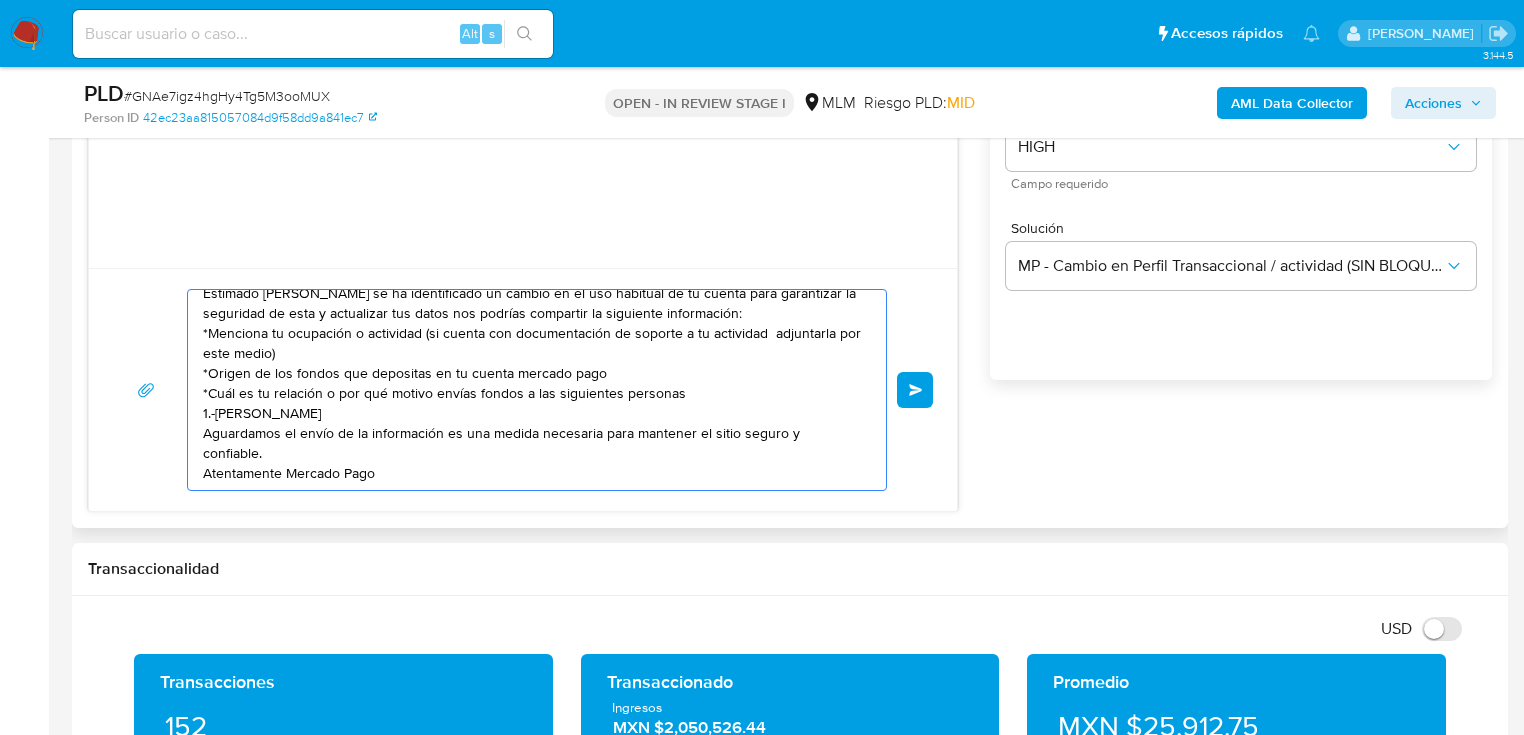 click on "Estimado Ignacio se ha identificado un cambio en el uso habitual de tu cuenta para garantizar la seguridad de esta y actualizar tus datos nos podrías compartir la siguiente información:
*Menciona tu ocupación o actividad (si cuenta con documentación de soporte a tu actividad  adjuntarla por este medio)
*Origen de los fondos que depositas en tu cuenta mercado pago
*Cuál es tu relación o por qué motivo envías fondos a las siguientes personas
1.-NORA CID GONZALEZ
Aguardamos el envío de la información es una medida necesaria para mantener el sitio seguro y confiable.
Atentamente Mercado Pago" at bounding box center [532, 390] 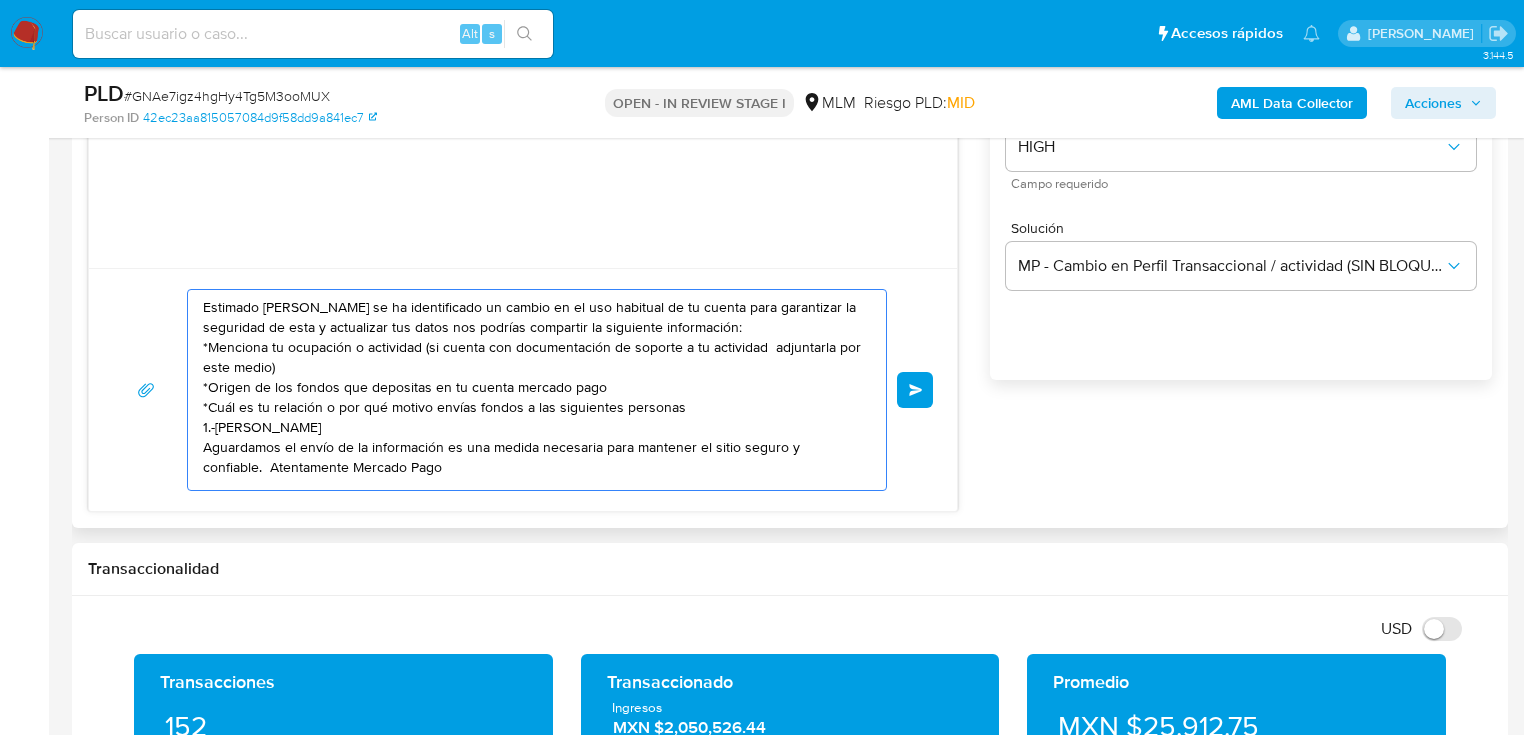 scroll, scrollTop: 0, scrollLeft: 0, axis: both 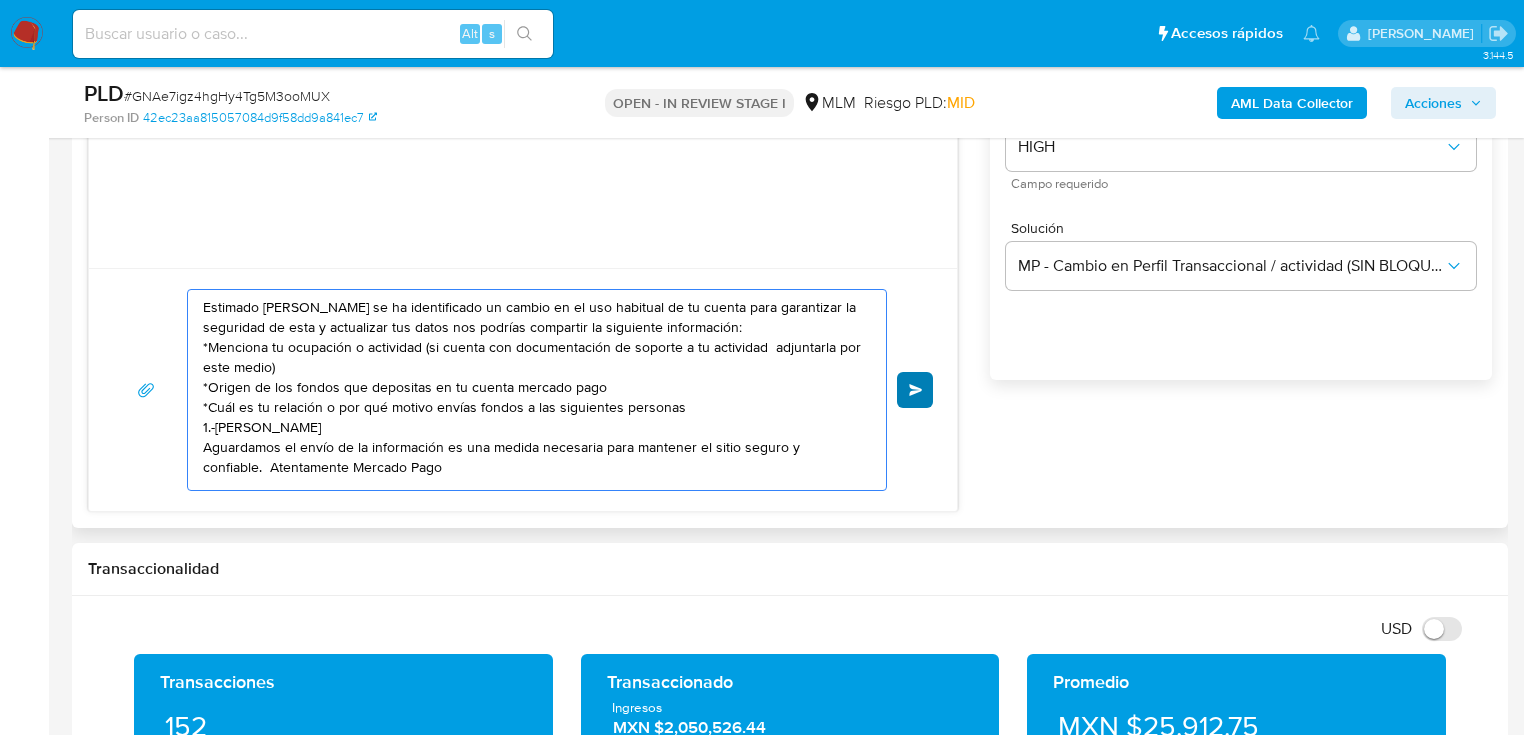 type on "Estimado Ignacio se ha identificado un cambio en el uso habitual de tu cuenta para garantizar la seguridad de esta y actualizar tus datos nos podrías compartir la siguiente información:
*Menciona tu ocupación o actividad (si cuenta con documentación de soporte a tu actividad  adjuntarla por este medio)
*Origen de los fondos que depositas en tu cuenta mercado pago
*Cuál es tu relación o por qué motivo envías fondos a las siguientes personas
1.-NORA CID GONZALEZ
Aguardamos el envío de la información es una medida necesaria para mantener el sitio seguro y confiable.  Atentamente Mercado Pago" 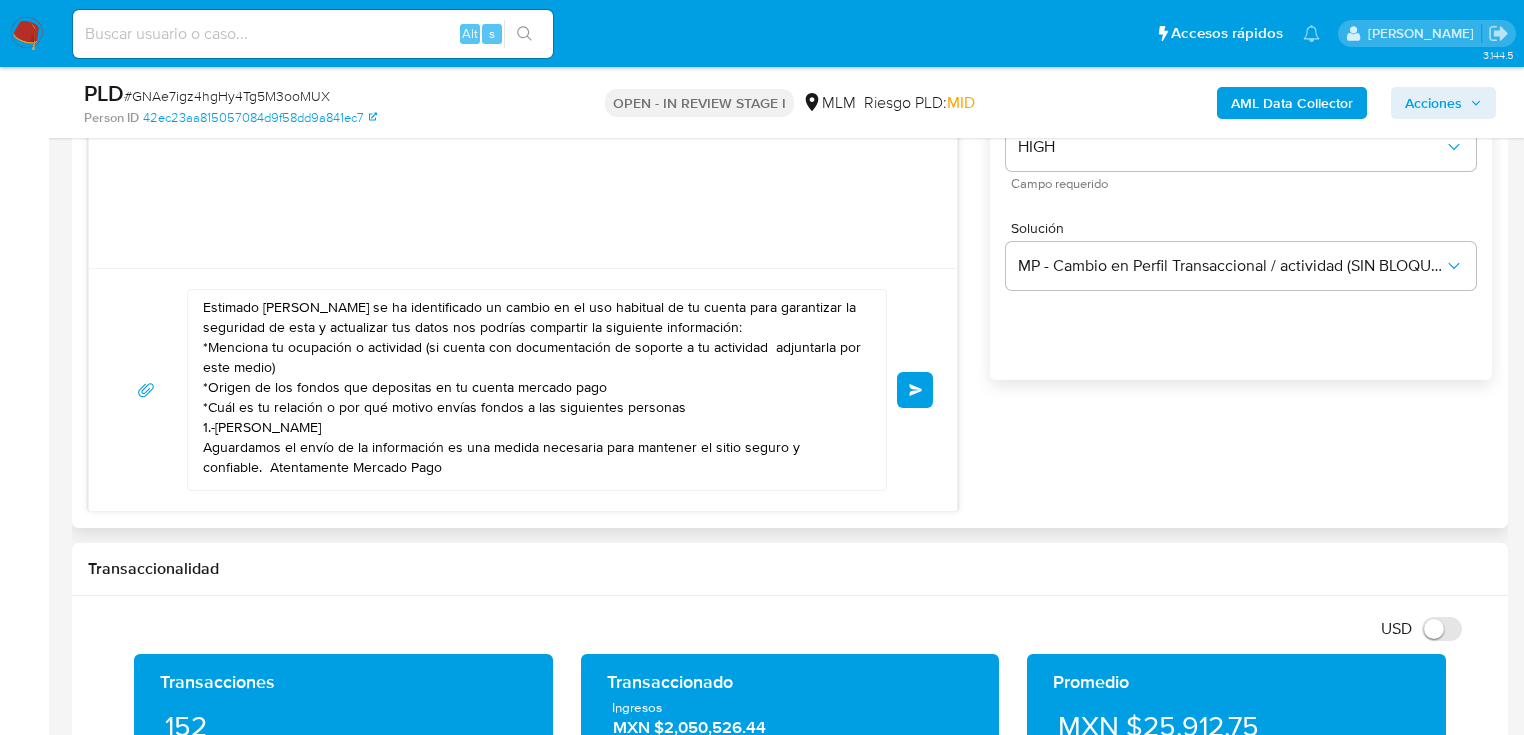 click on "Enviar" at bounding box center (916, 390) 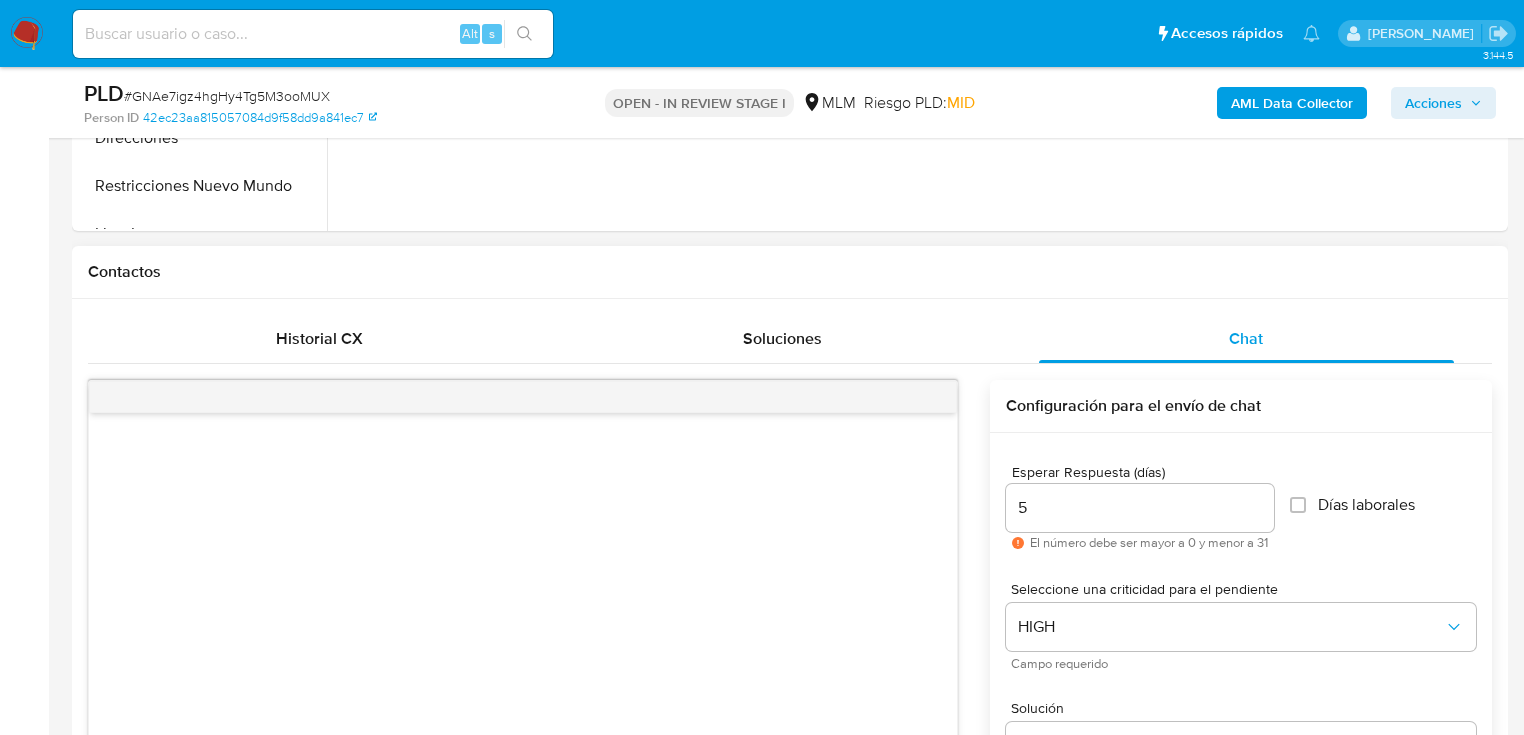 scroll, scrollTop: 800, scrollLeft: 0, axis: vertical 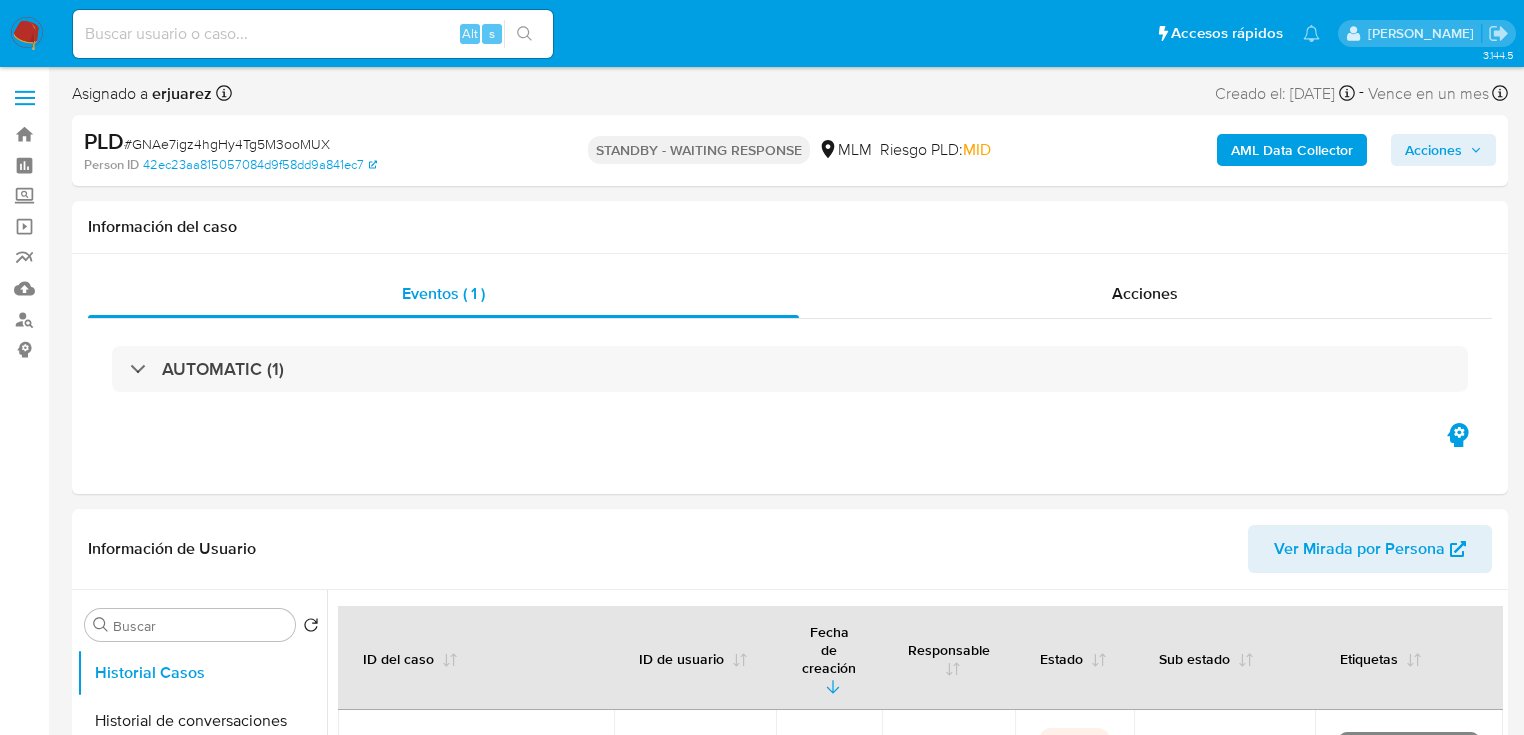 select on "10" 